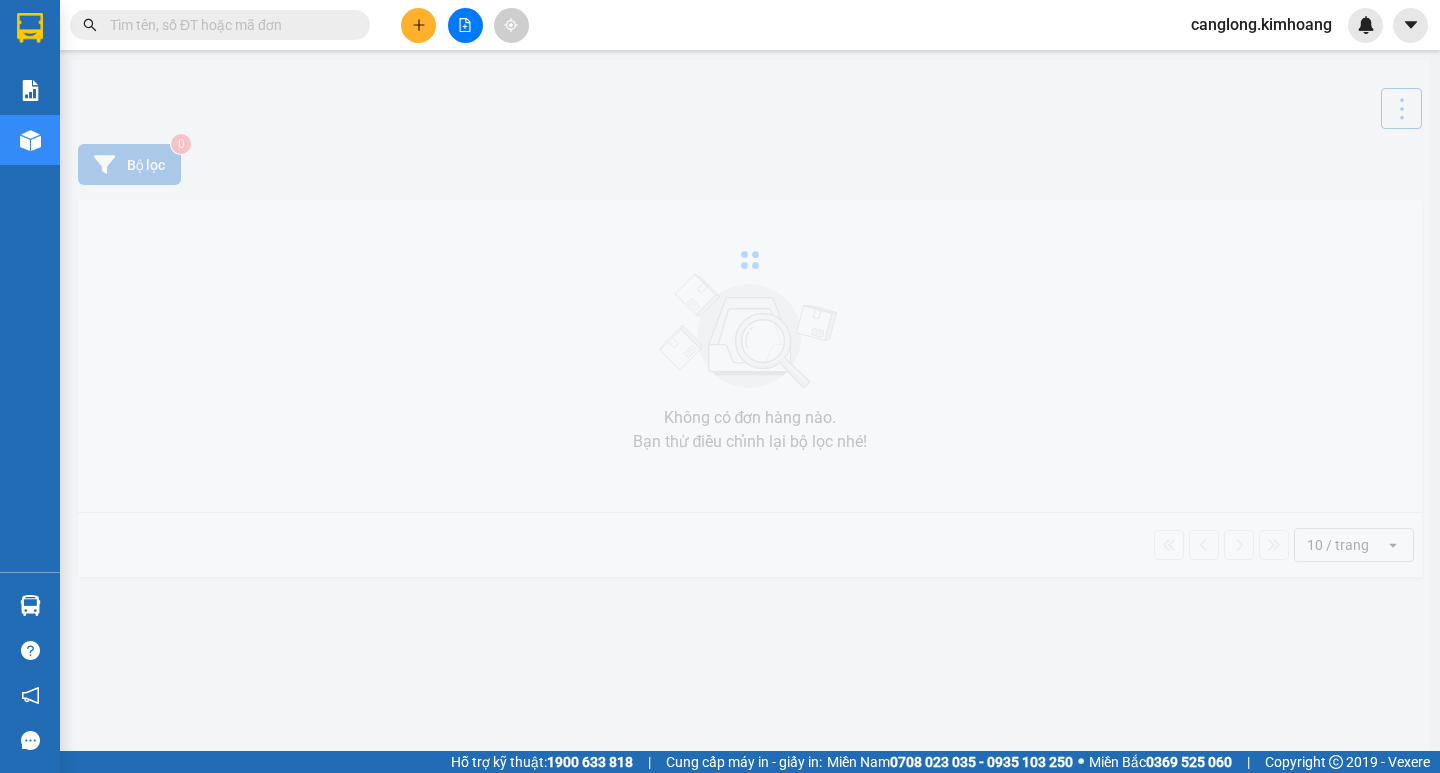 scroll, scrollTop: 0, scrollLeft: 0, axis: both 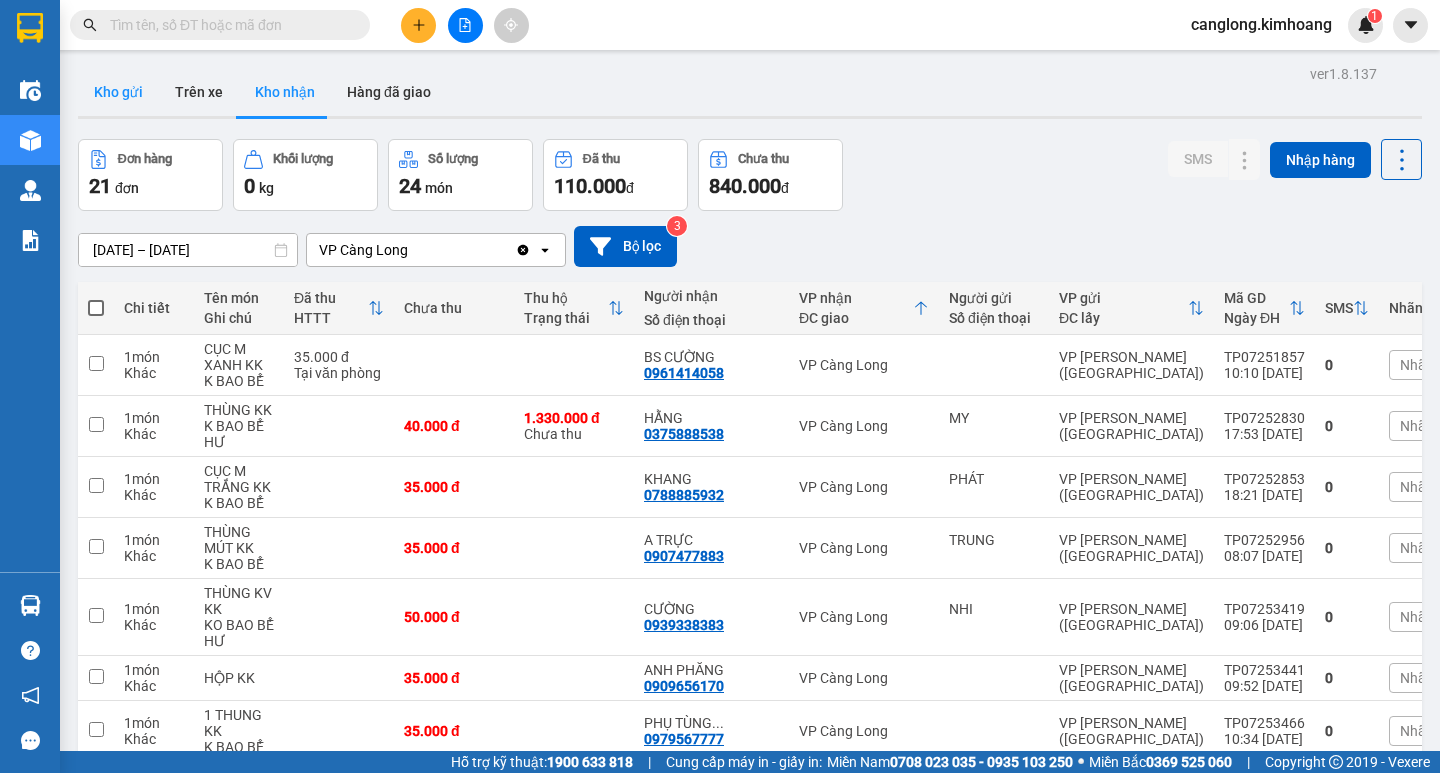 click on "Kho gửi" at bounding box center [118, 92] 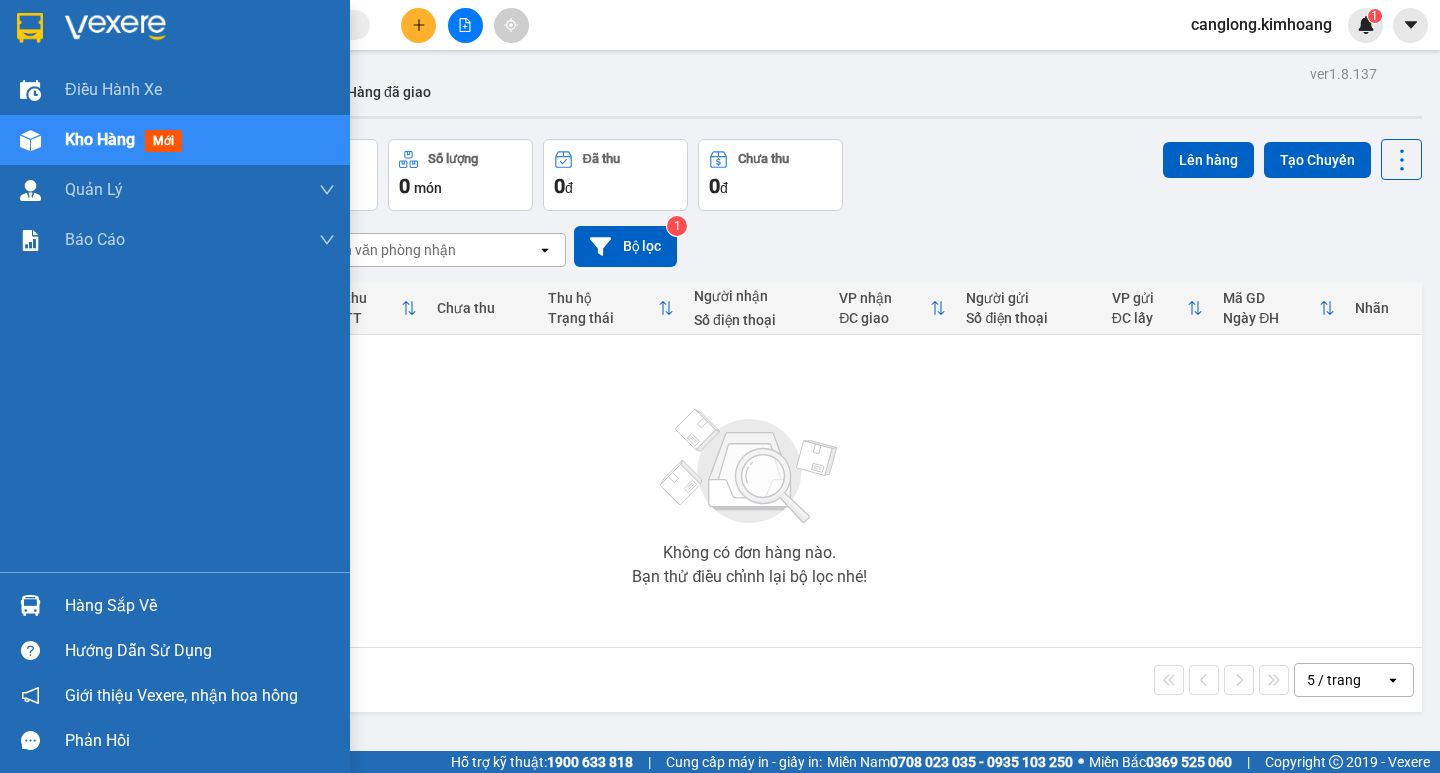 click on "Hàng sắp về" at bounding box center [175, 605] 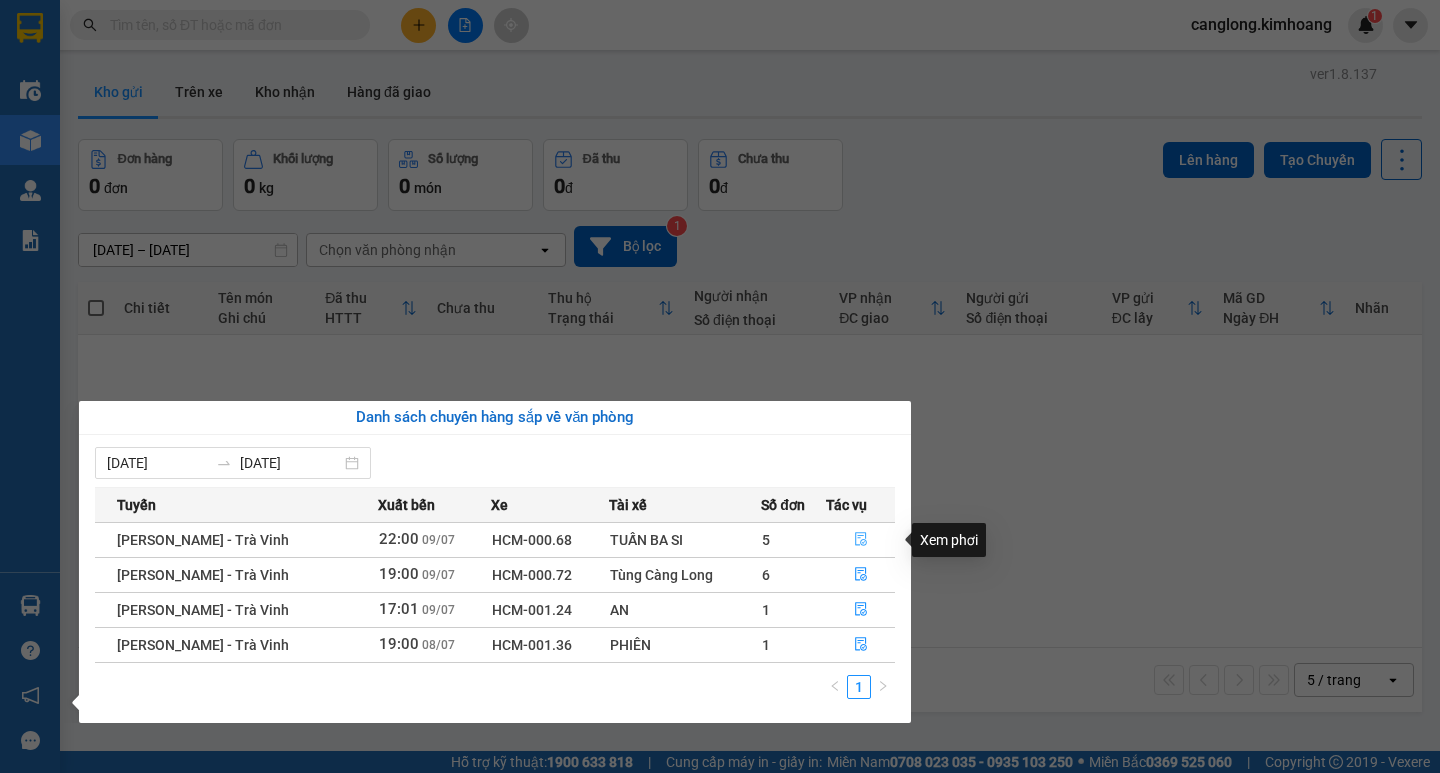 click at bounding box center (861, 540) 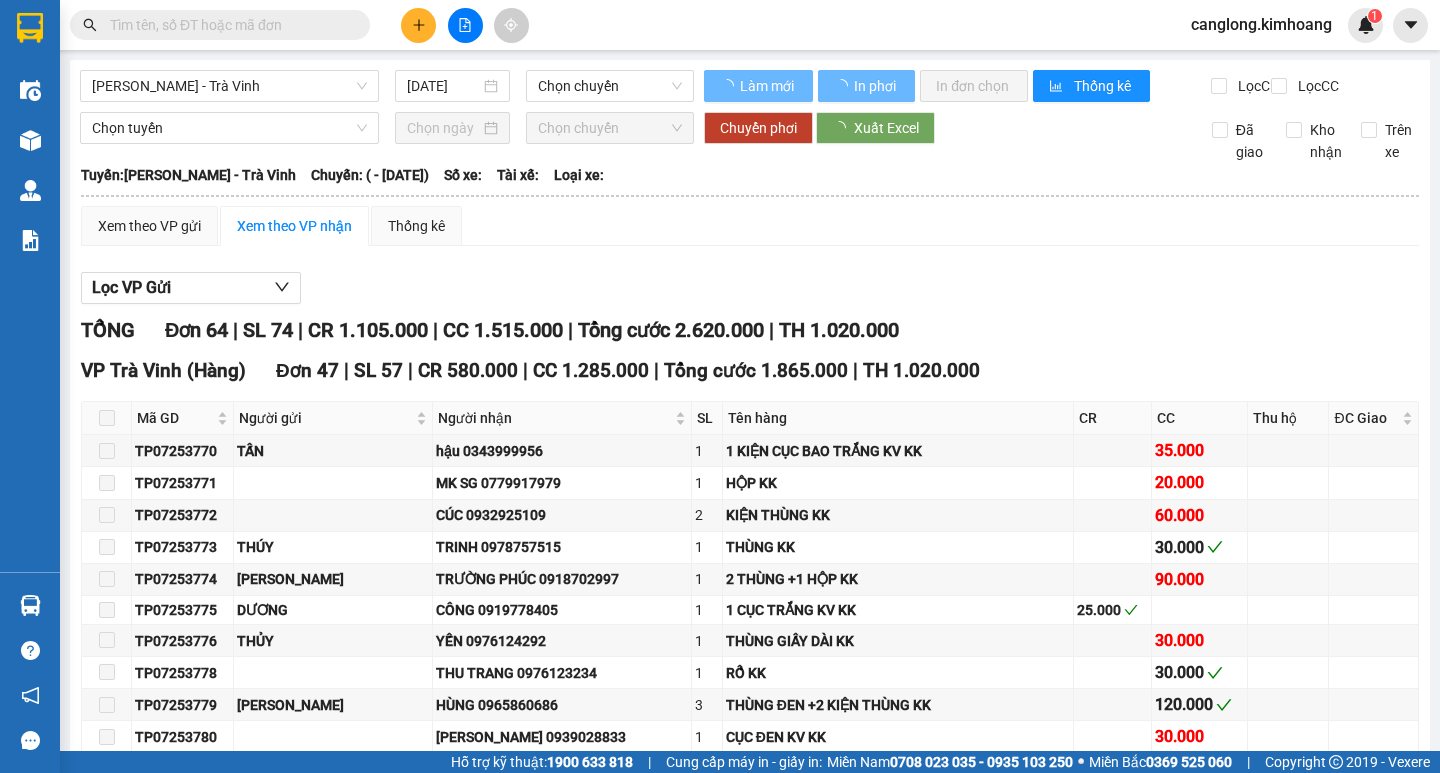 type on "[DATE]" 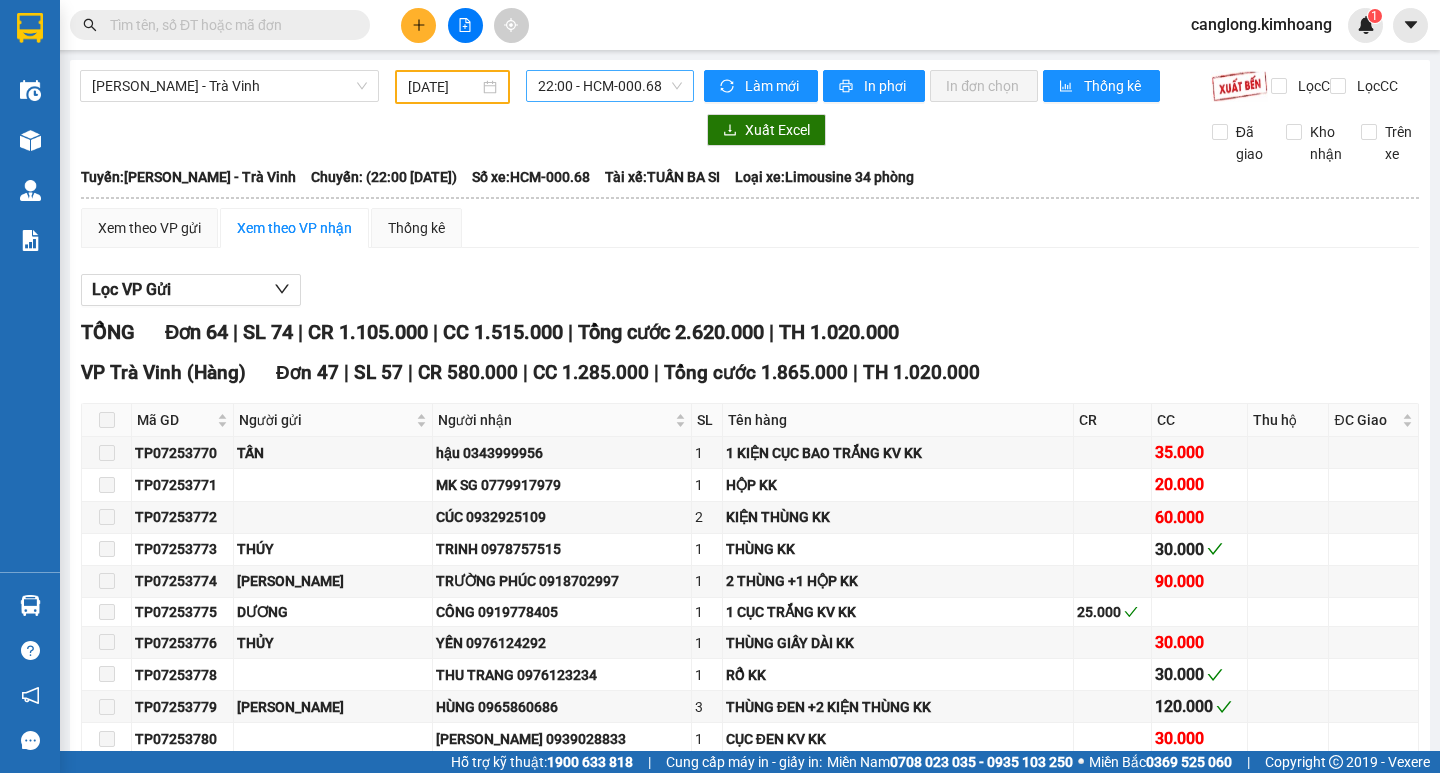 click on "22:00     - HCM-000.68" at bounding box center (610, 86) 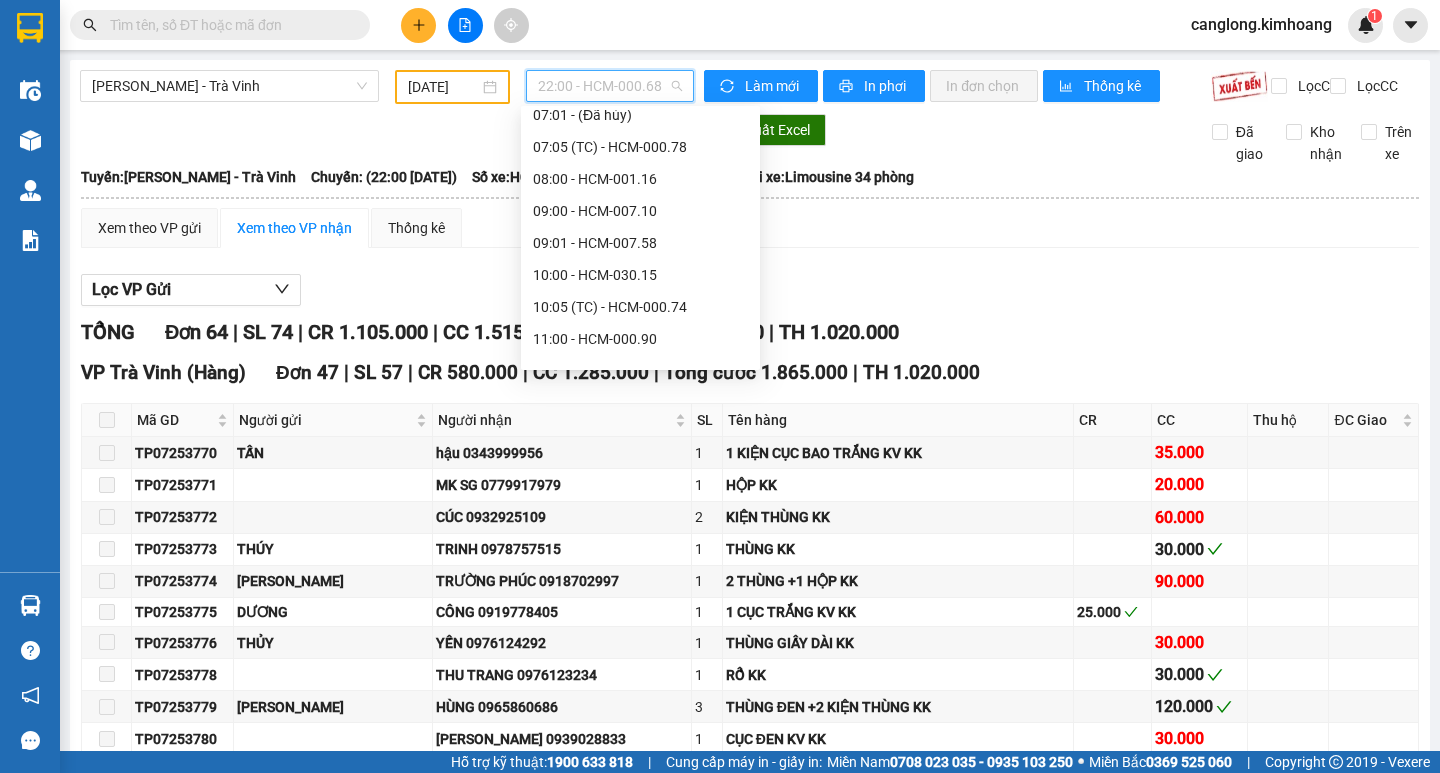 scroll, scrollTop: 76, scrollLeft: 0, axis: vertical 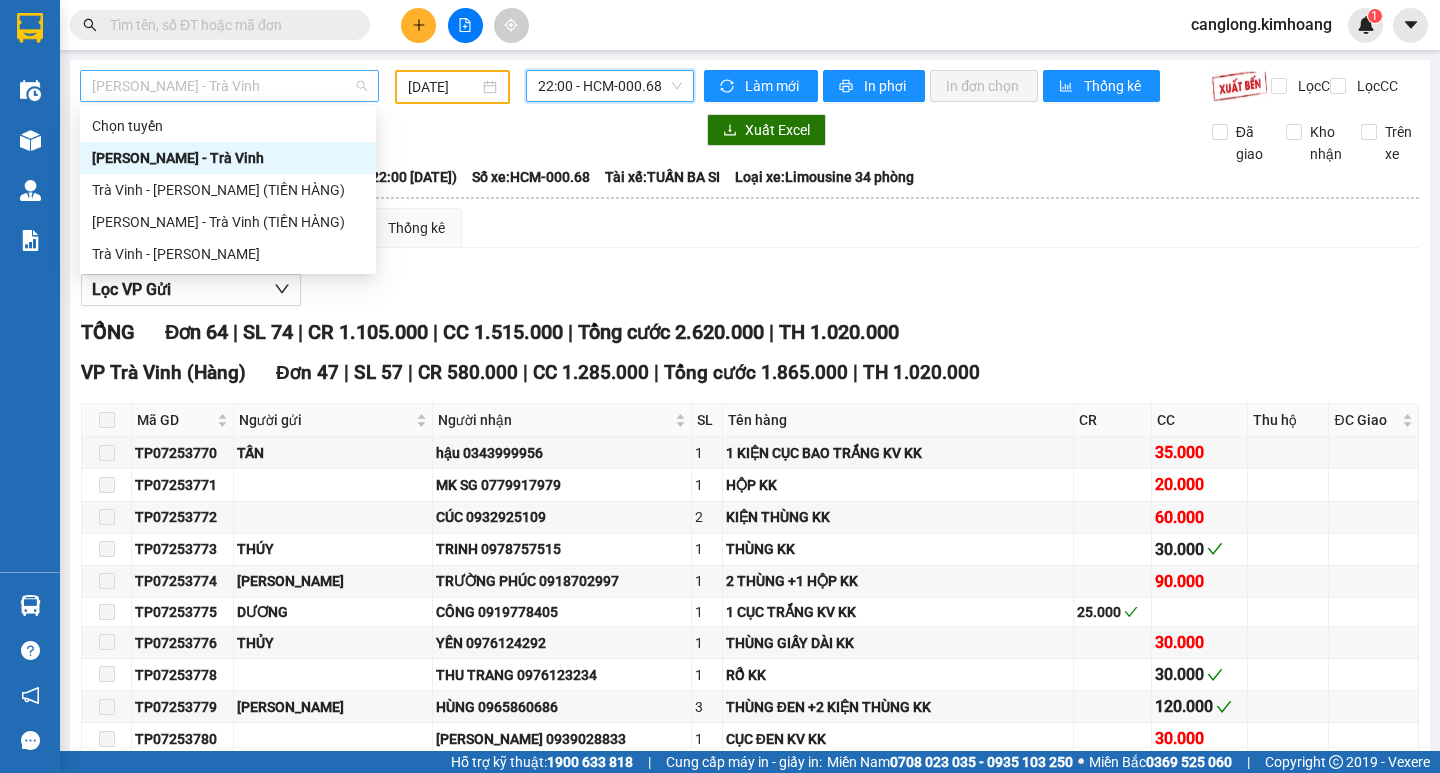 click on "[PERSON_NAME] - Trà [PERSON_NAME]" at bounding box center (229, 86) 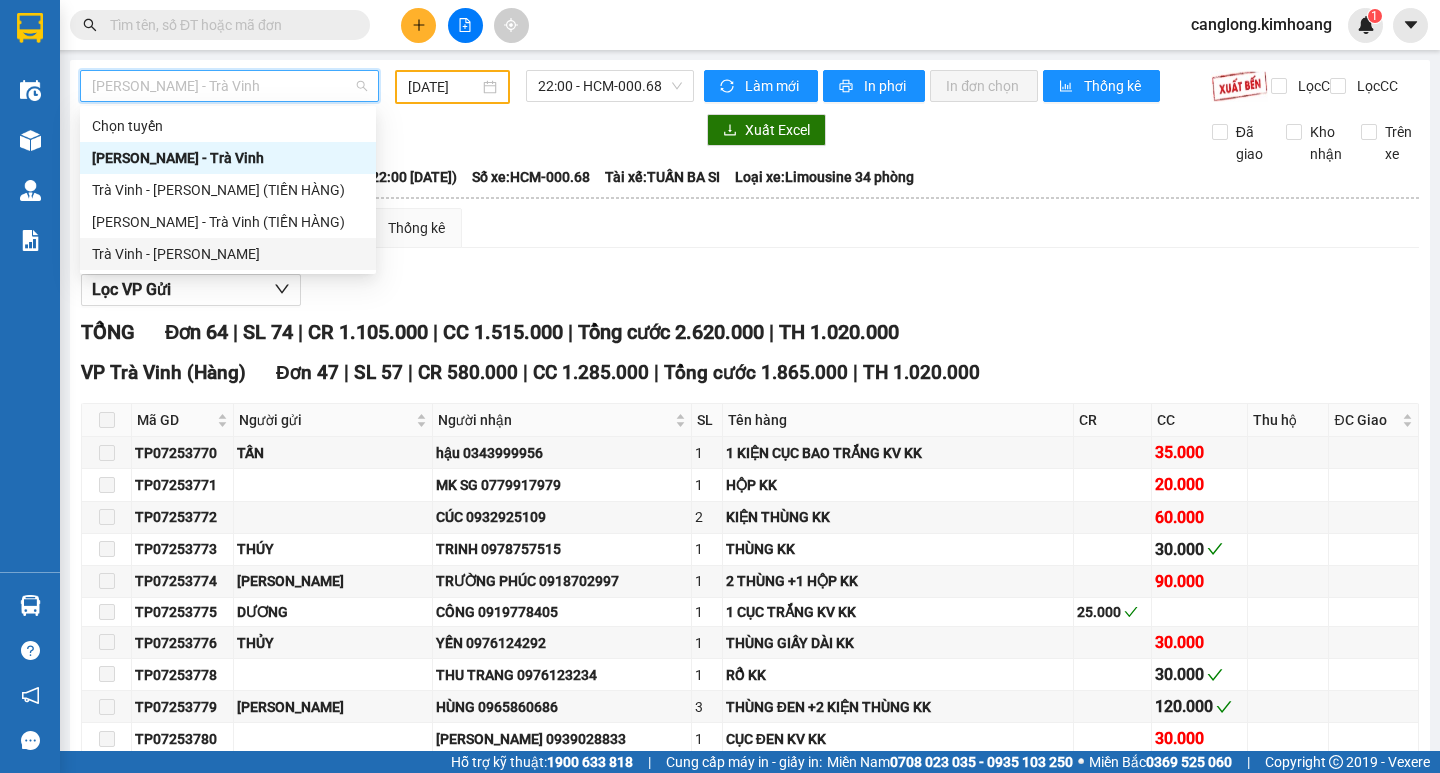click on "Trà Vinh - Hồ Chí Minh" at bounding box center [228, 254] 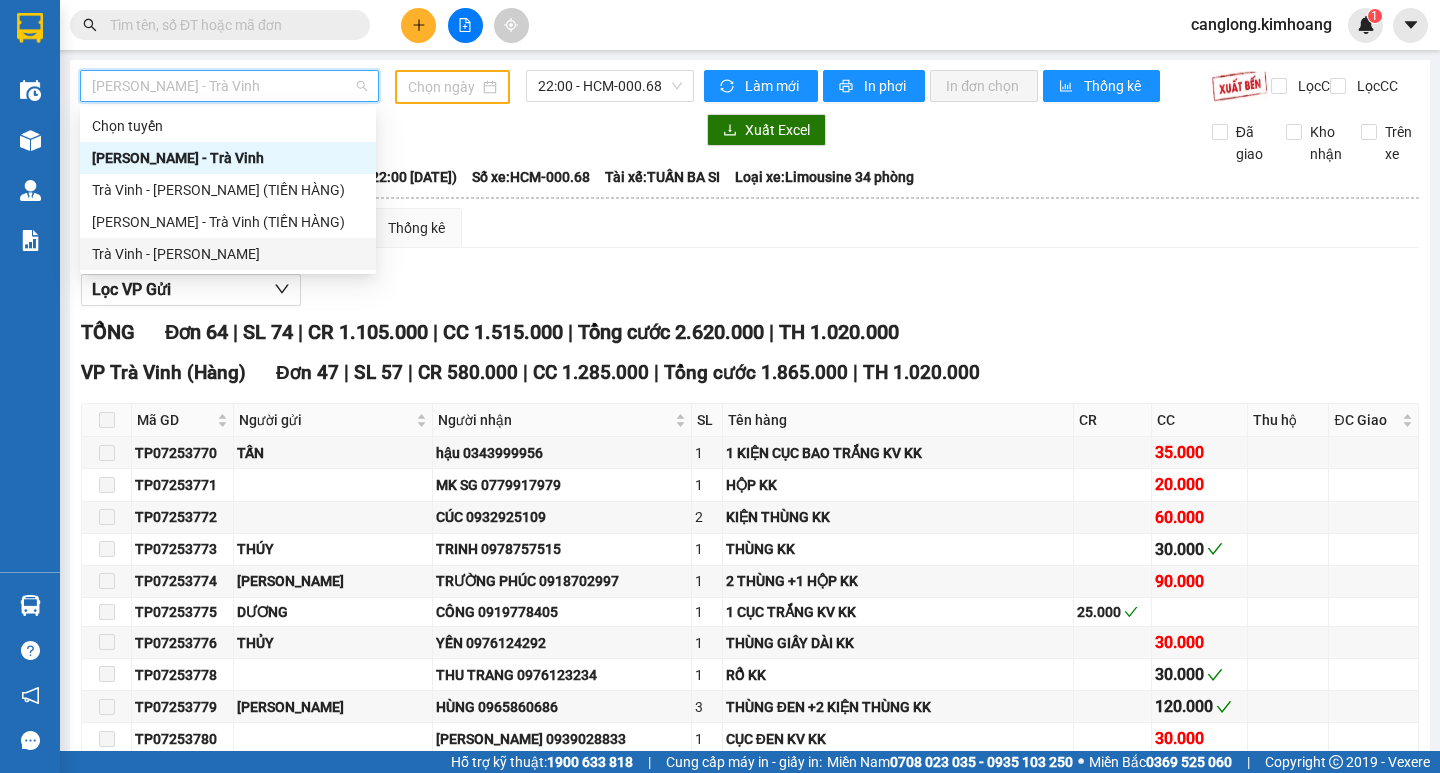 type on "[DATE]" 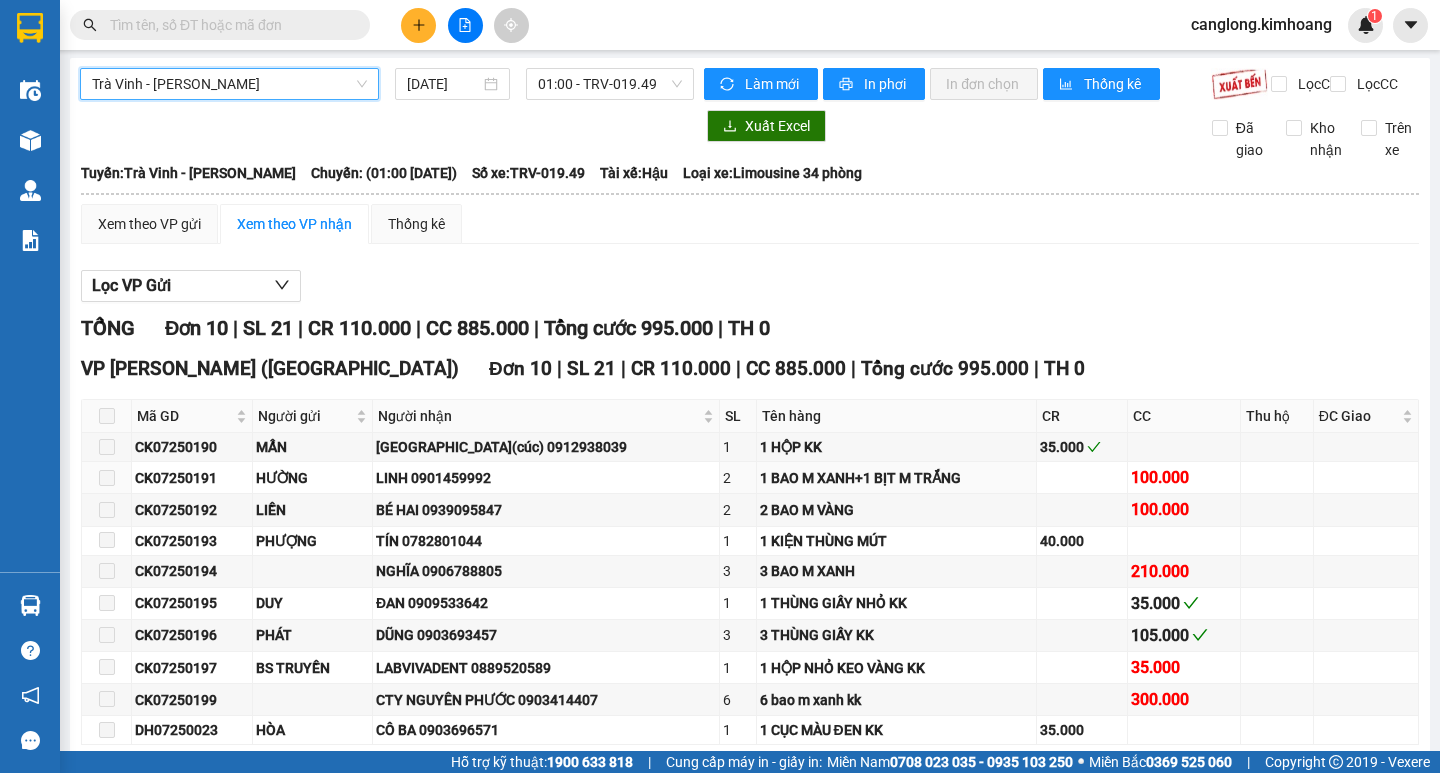 scroll, scrollTop: 0, scrollLeft: 0, axis: both 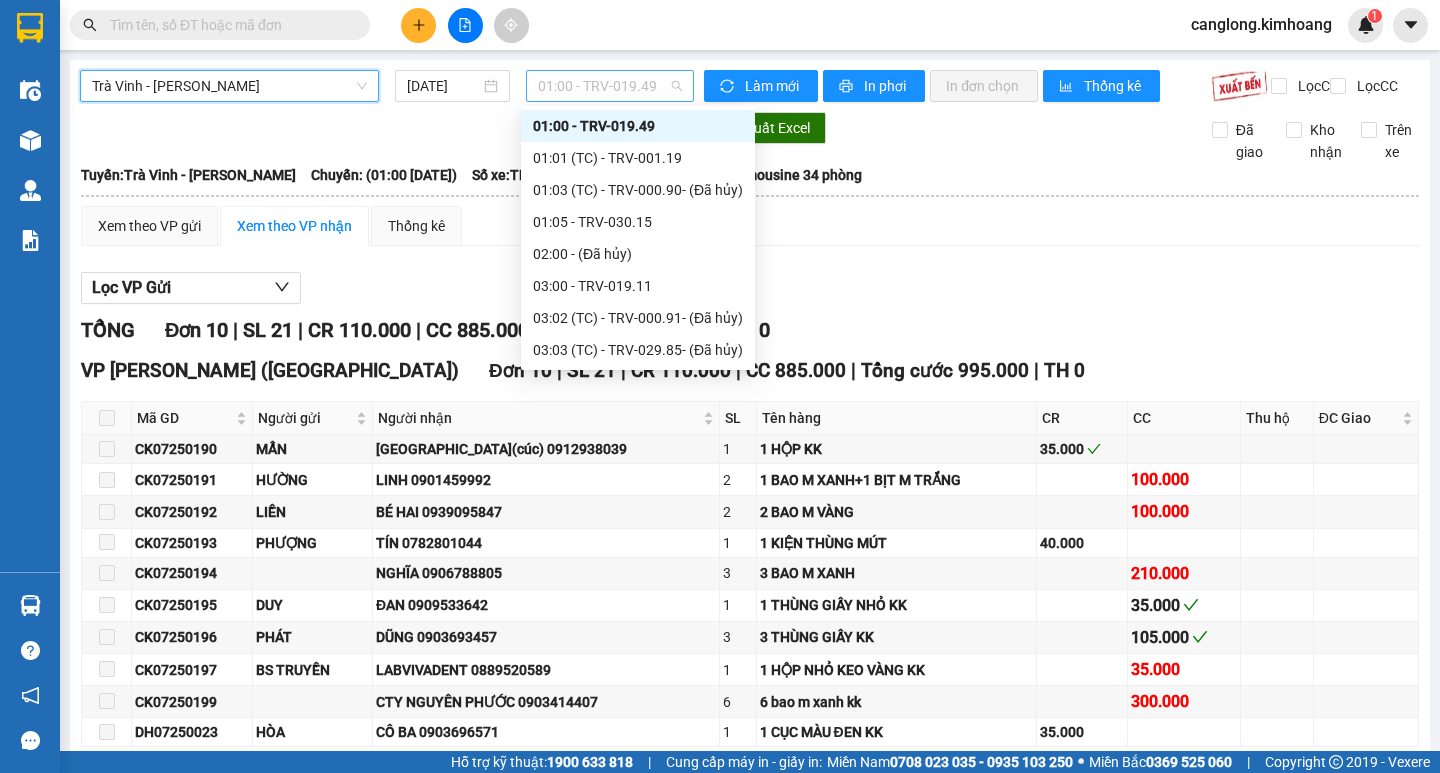 click on "01:00     - TRV-019.49" at bounding box center [610, 86] 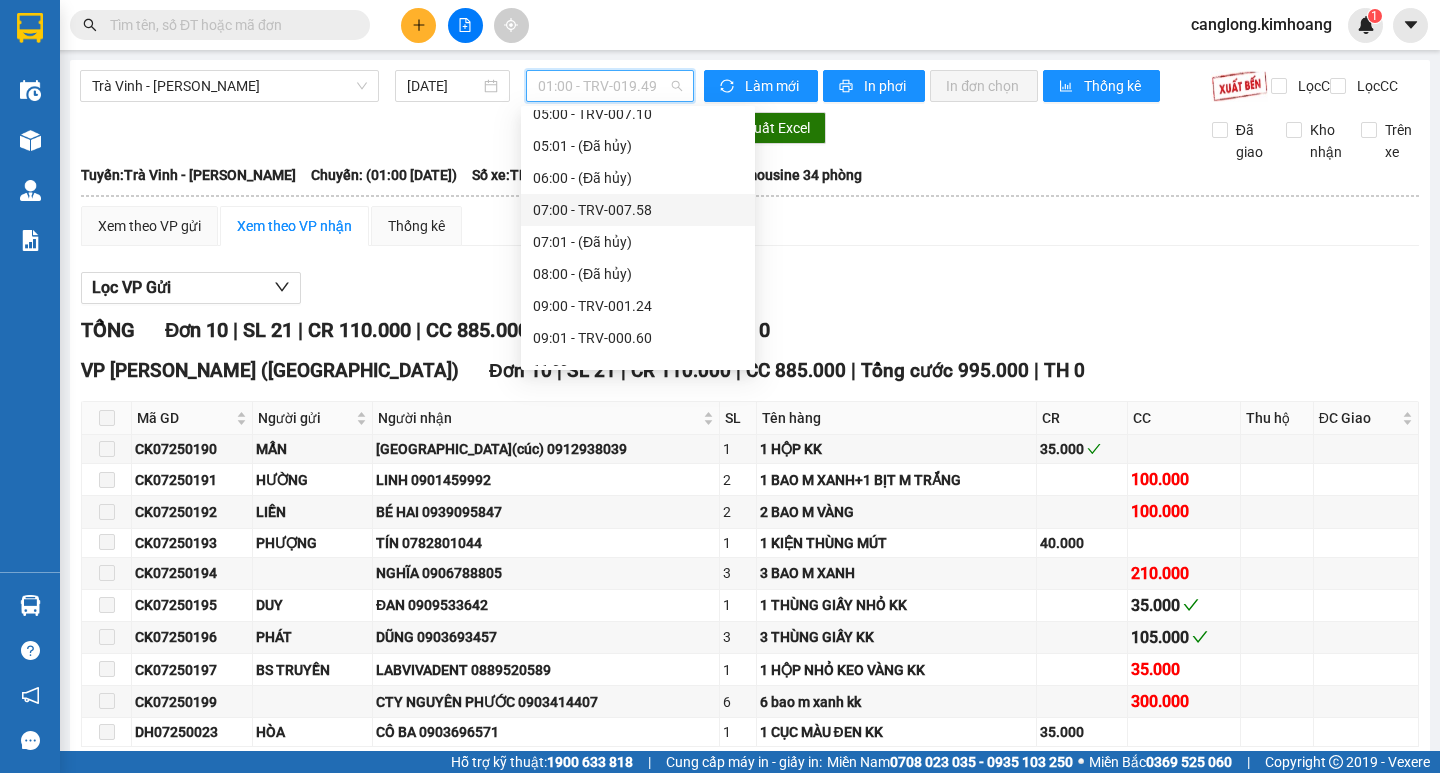 scroll, scrollTop: 432, scrollLeft: 0, axis: vertical 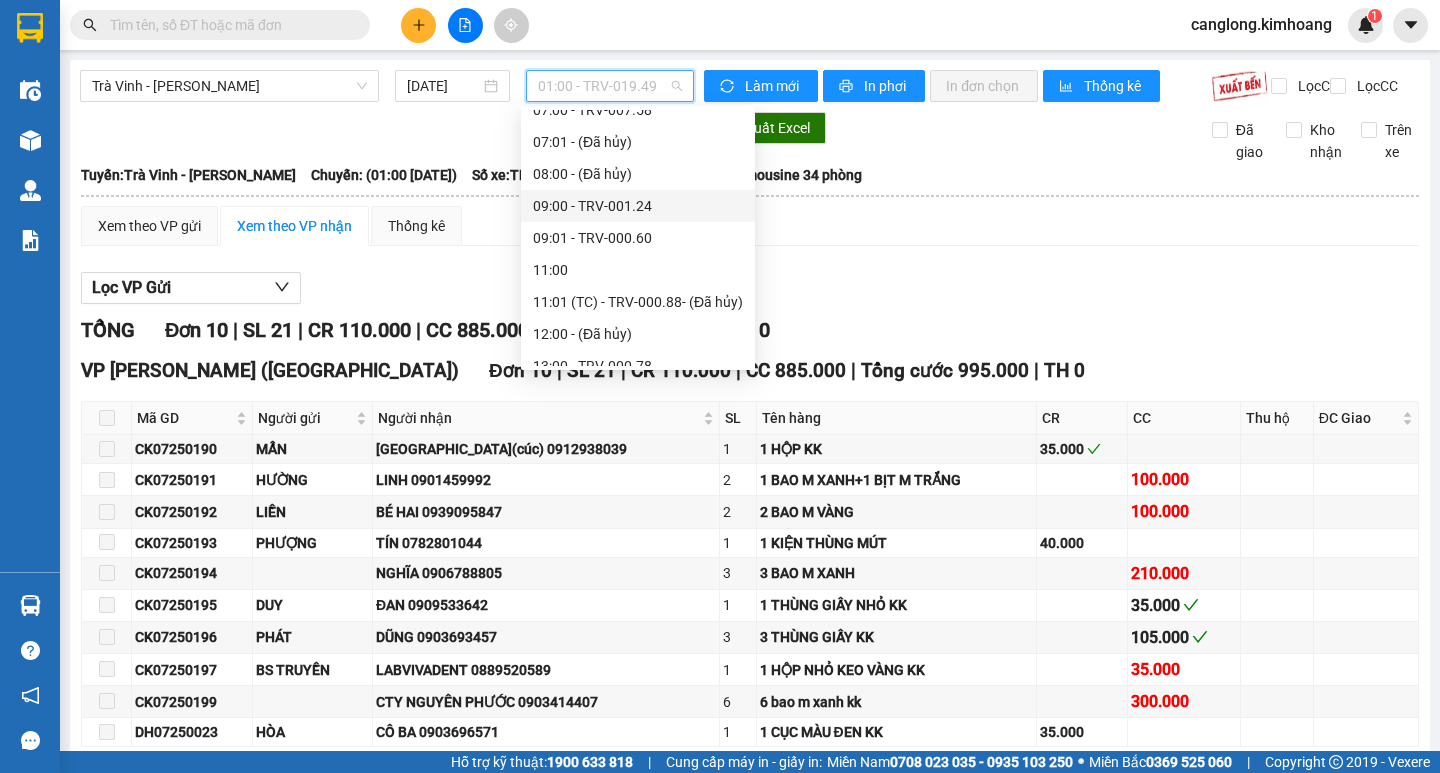 click on "09:00     - TRV-001.24" at bounding box center (638, 206) 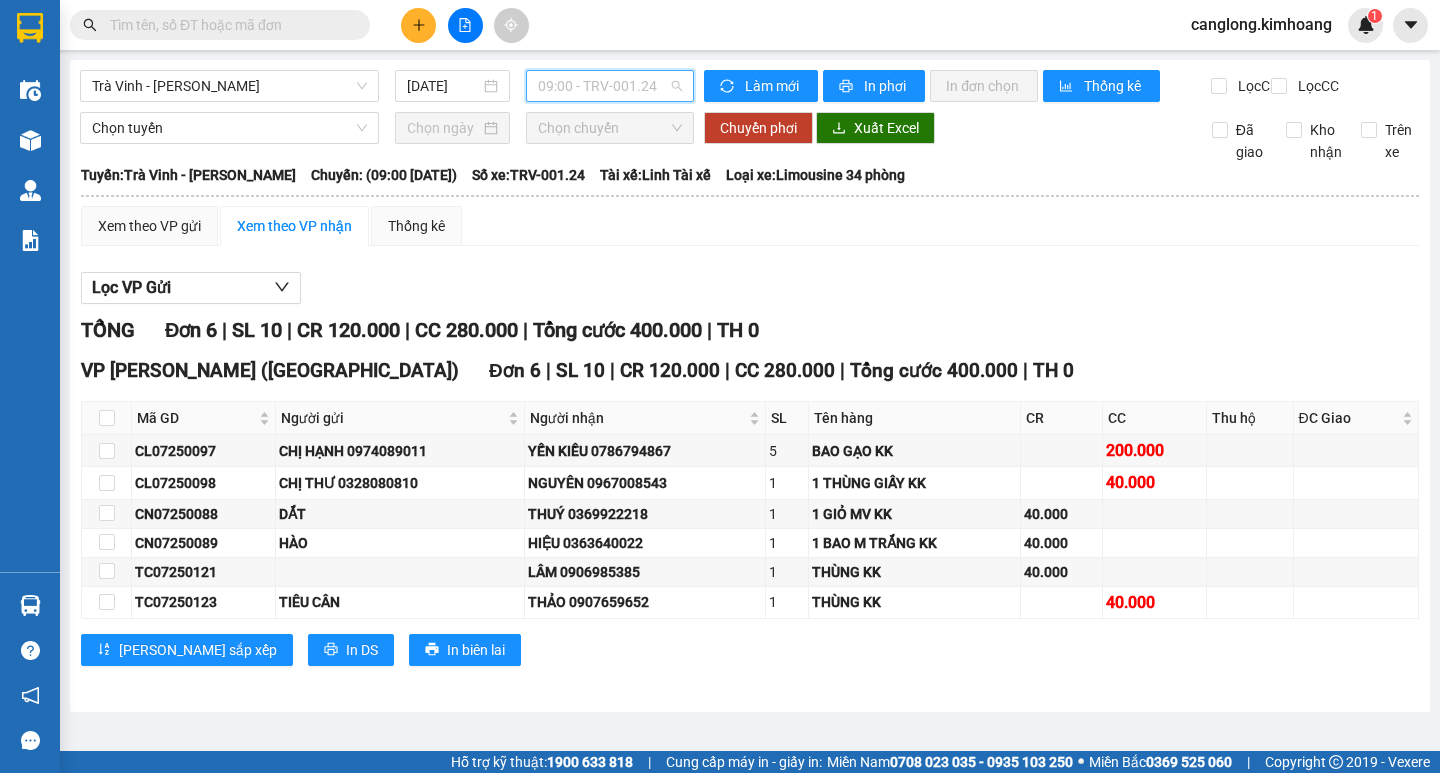 click on "09:00     - TRV-001.24" at bounding box center (610, 86) 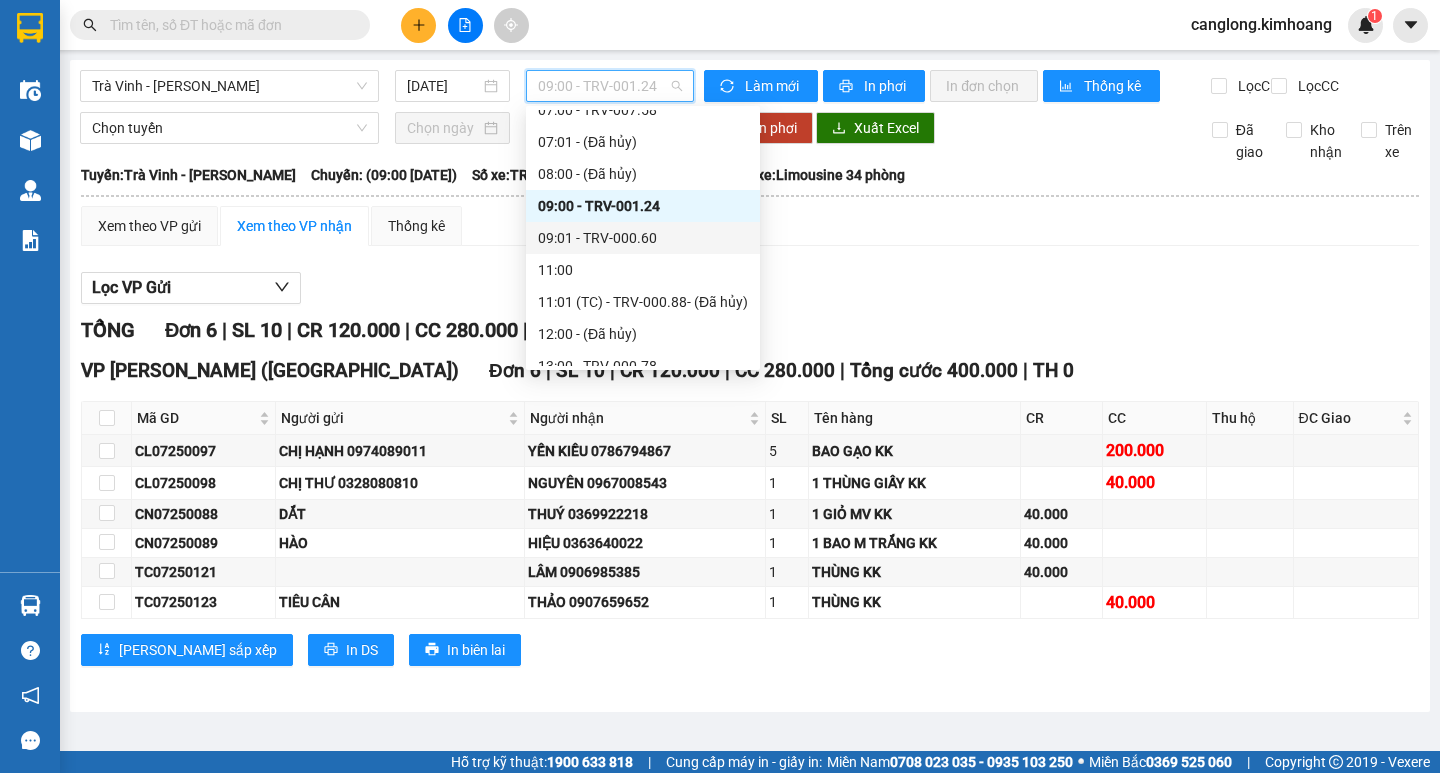 click on "09:01     - TRV-000.60" at bounding box center (643, 238) 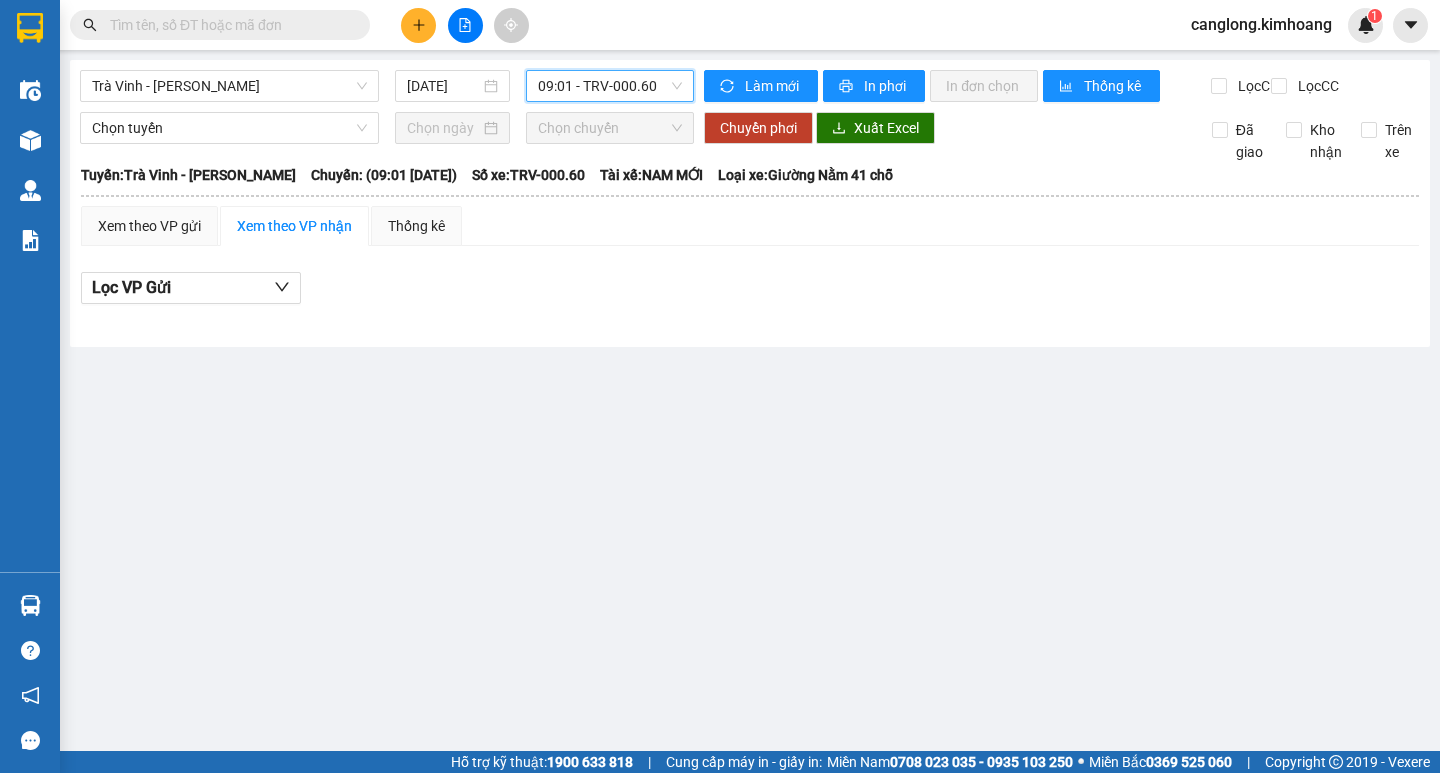 click on "09:01     - TRV-000.60" at bounding box center (610, 86) 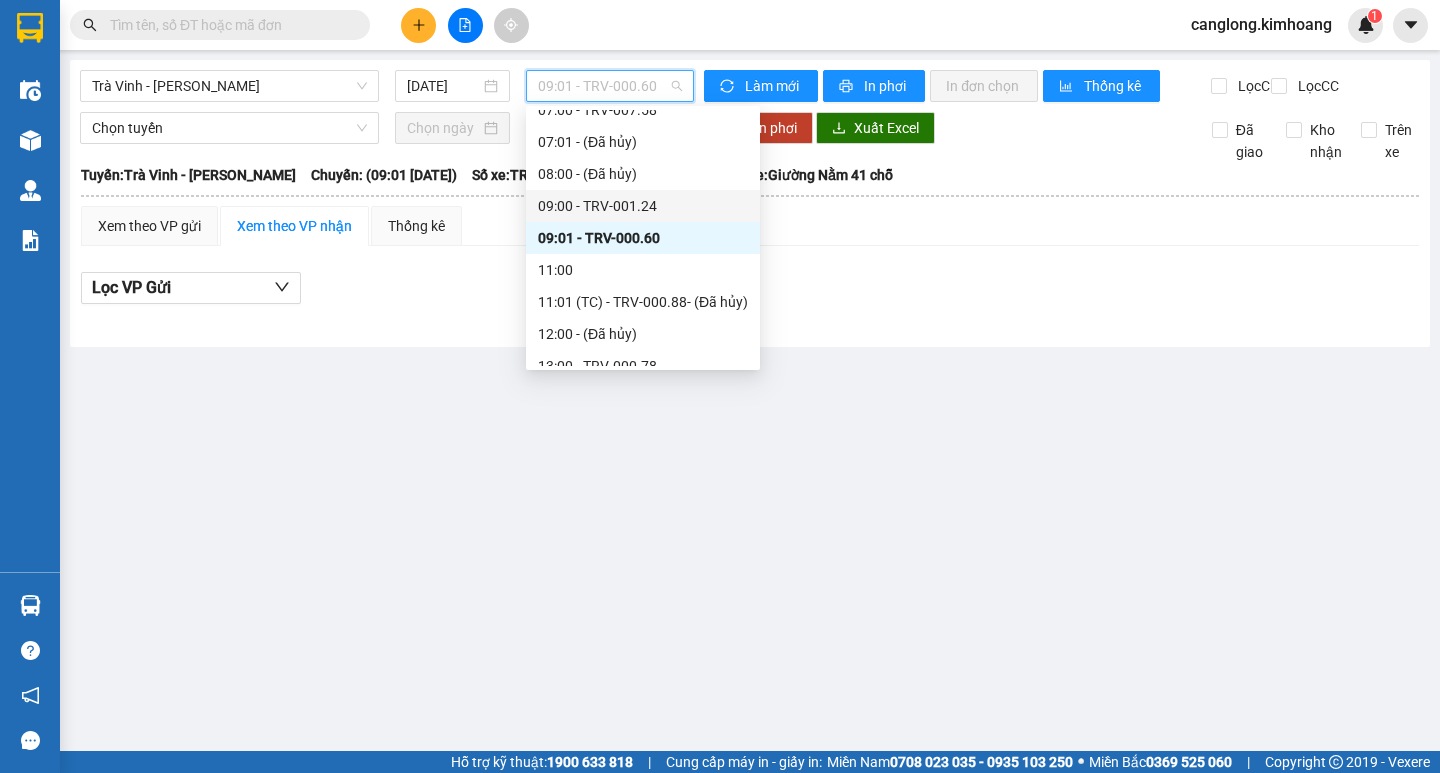 click on "09:00     - TRV-001.24" at bounding box center (643, 206) 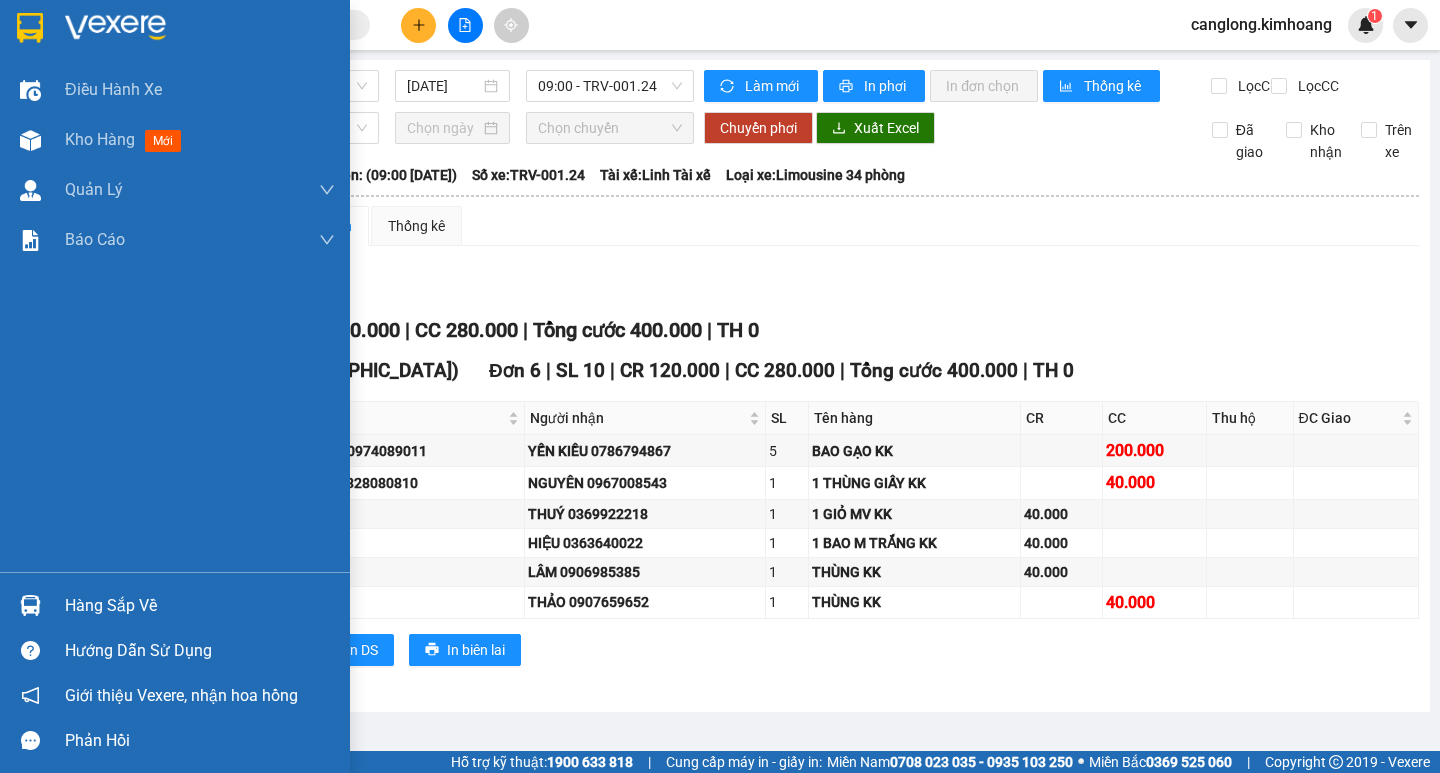 click on "Hàng sắp về" at bounding box center (175, 605) 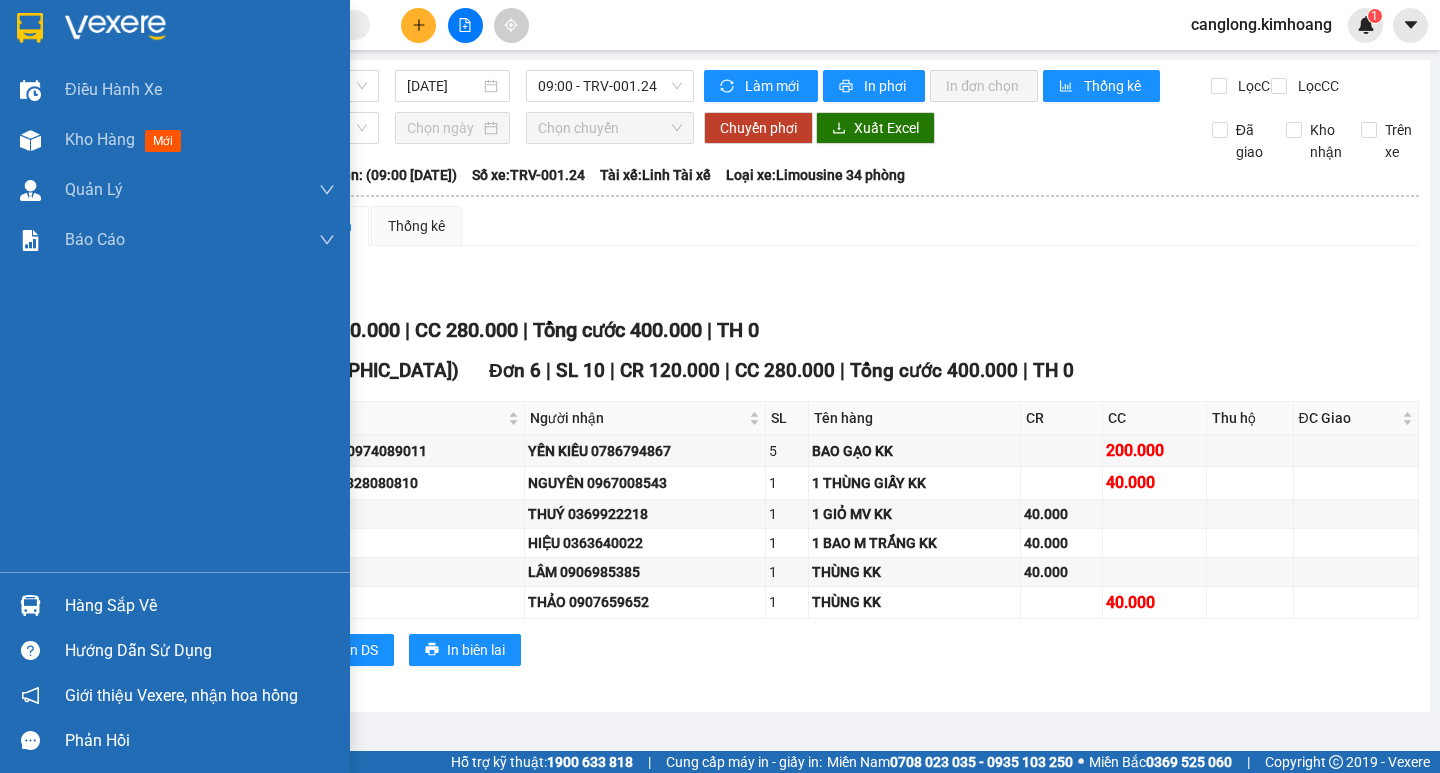 click on "Điều hành xe     Kho hàng mới     Quản Lý Quản lý chuyến Quản lý khách hàng mới     Báo cáo Báo cáo dòng tiền (nhân viên) Báo cáo hoa hồng Hàng sắp về Hướng dẫn sử dụng Giới thiệu Vexere, nhận hoa hồng Phản hồi Phần mềm hỗ trợ bạn tốt chứ?" at bounding box center (175, 386) 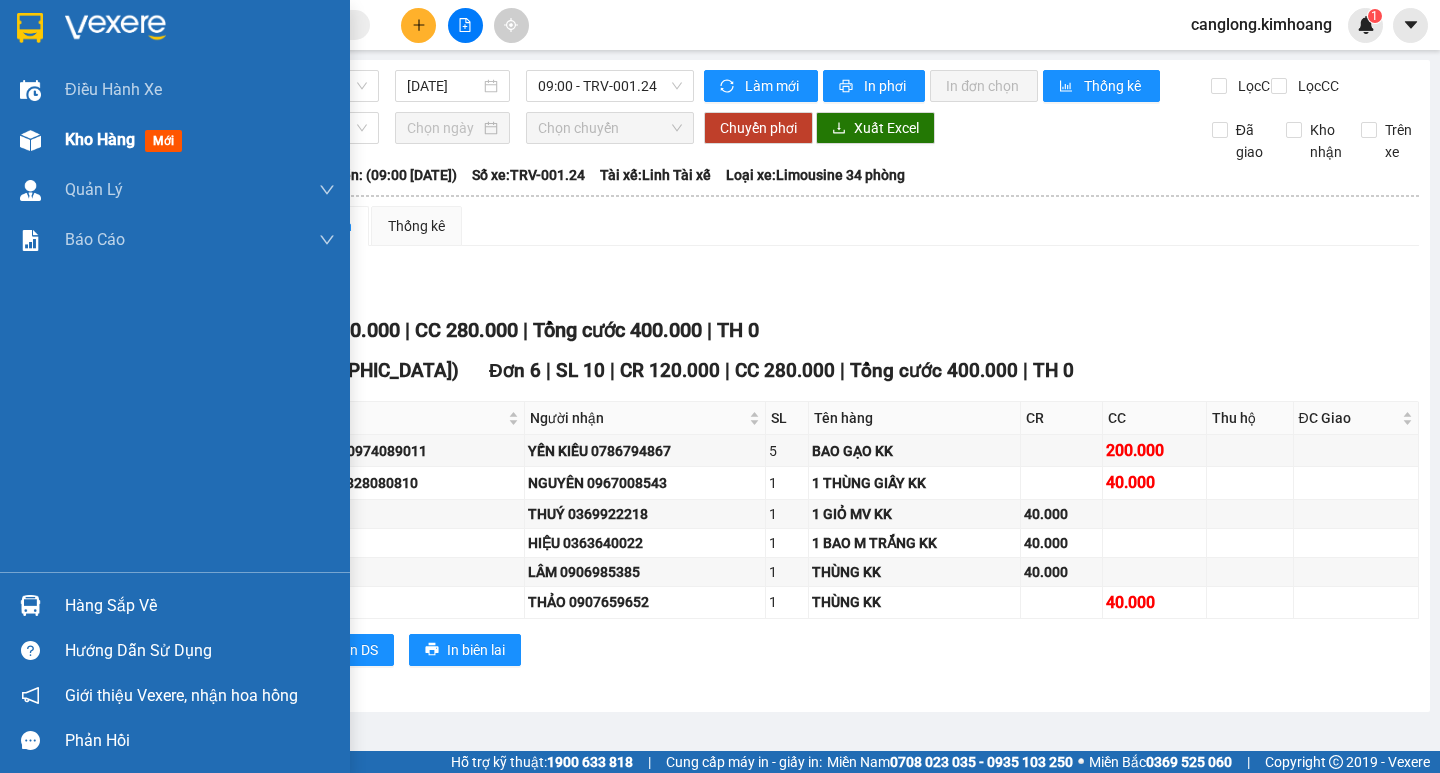click on "mới" at bounding box center (163, 141) 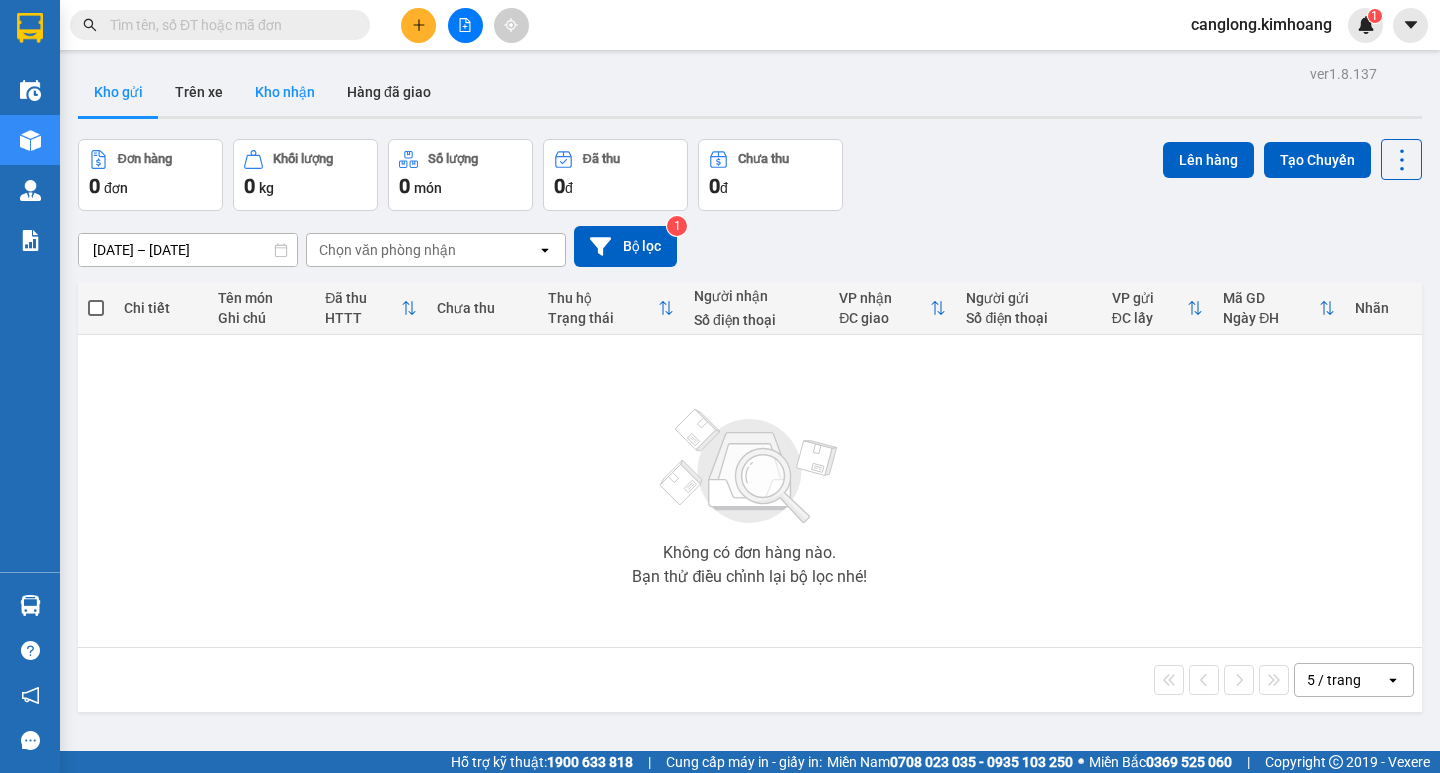 click on "Kho nhận" at bounding box center [285, 92] 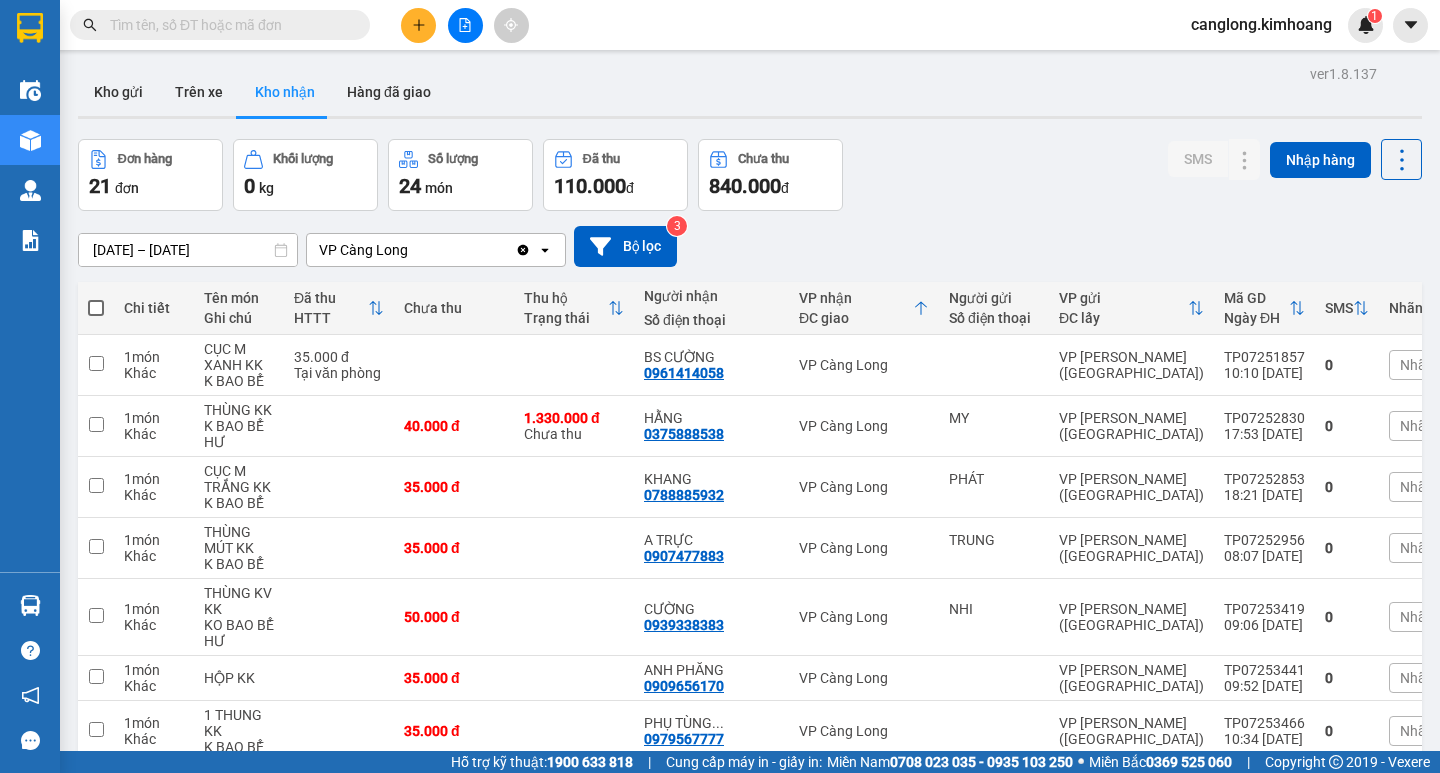 click at bounding box center (228, 25) 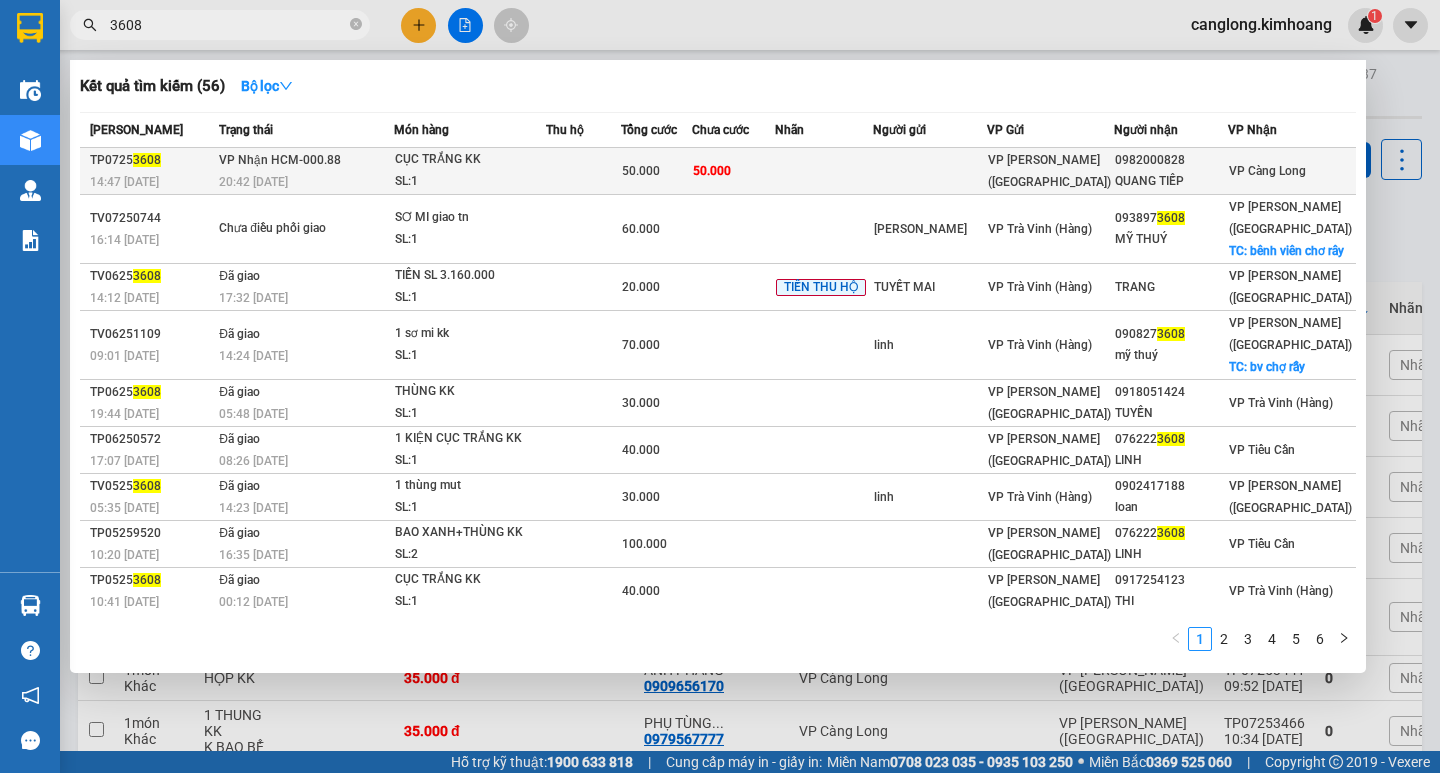 type on "3608" 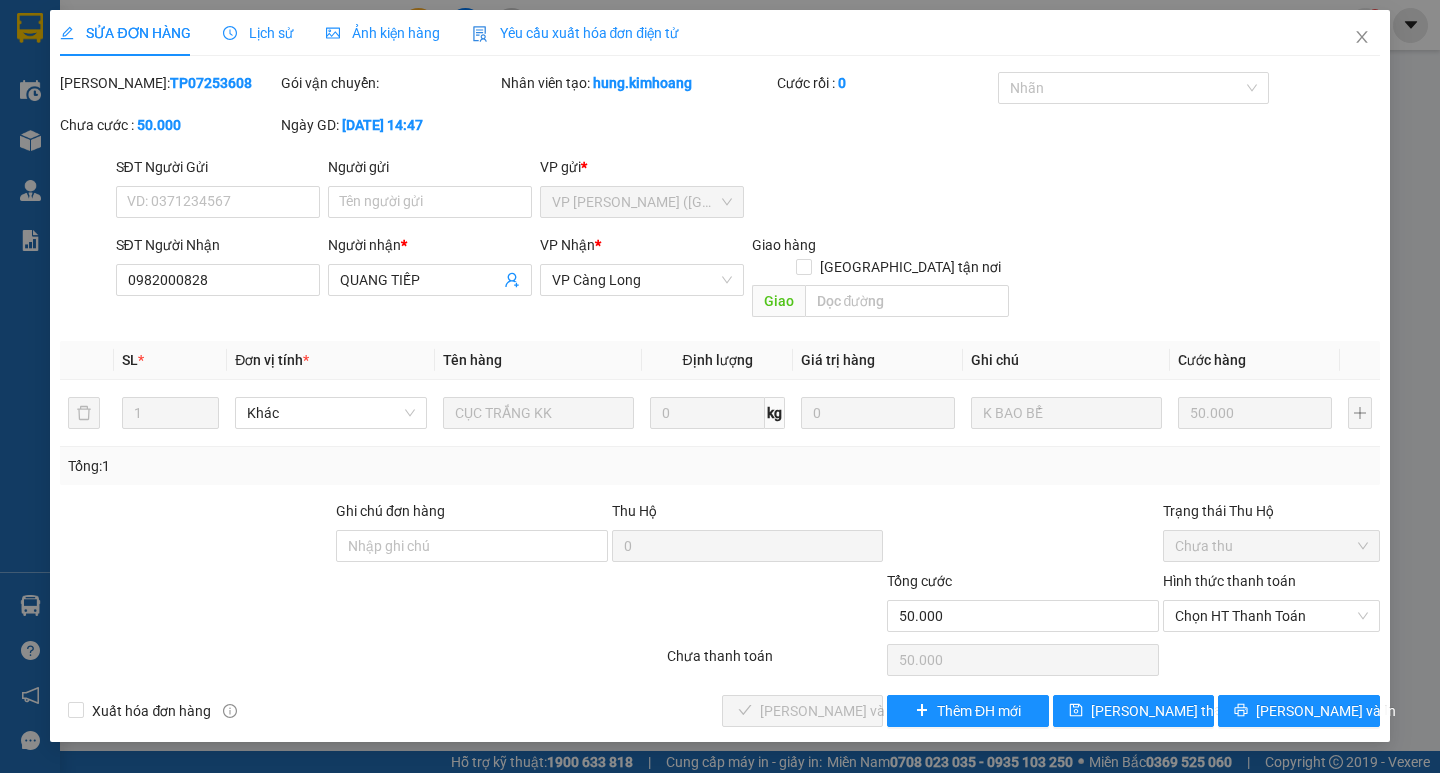 click on "Hình thức thanh toán" at bounding box center [1271, 585] 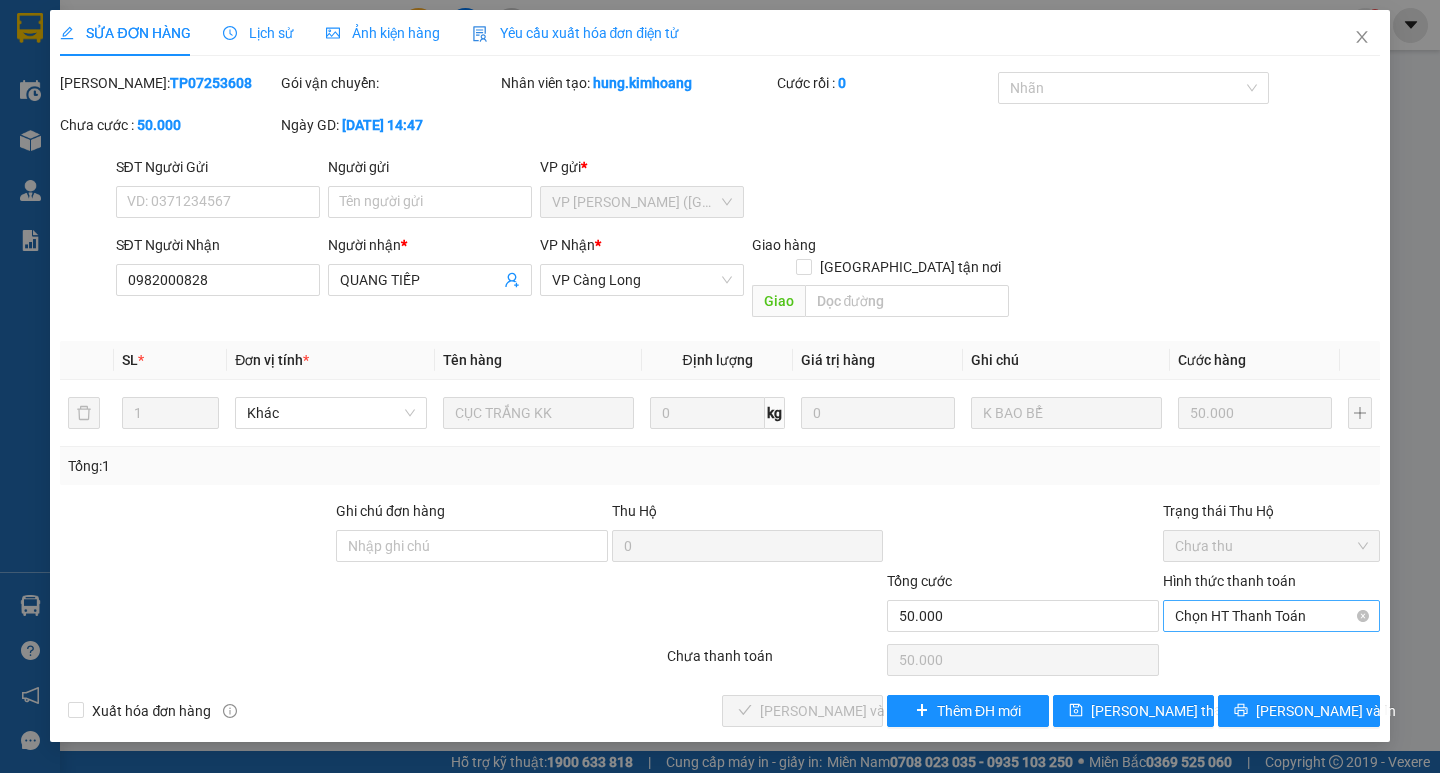 click on "Chọn HT Thanh Toán" at bounding box center (1271, 616) 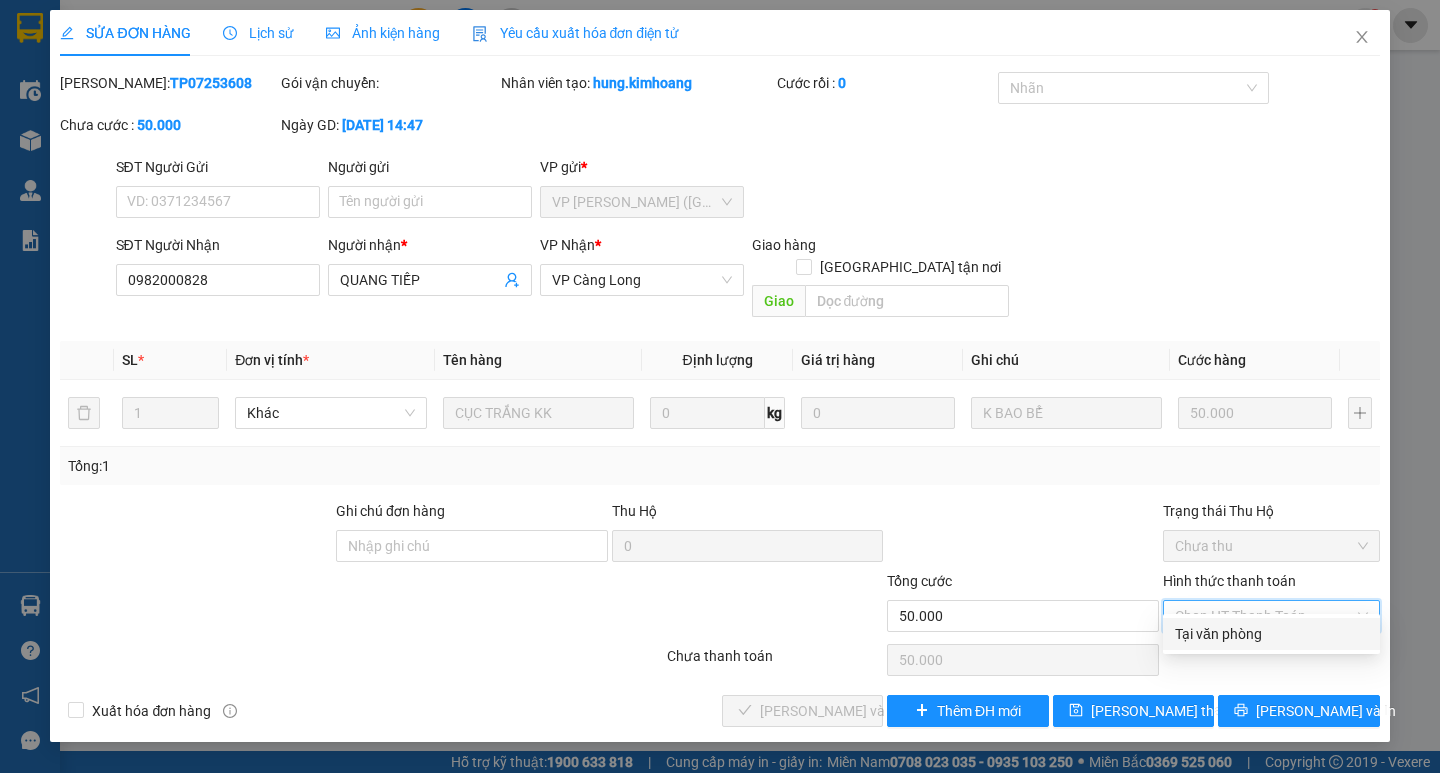 drag, startPoint x: 1216, startPoint y: 632, endPoint x: 1116, endPoint y: 660, distance: 103.84604 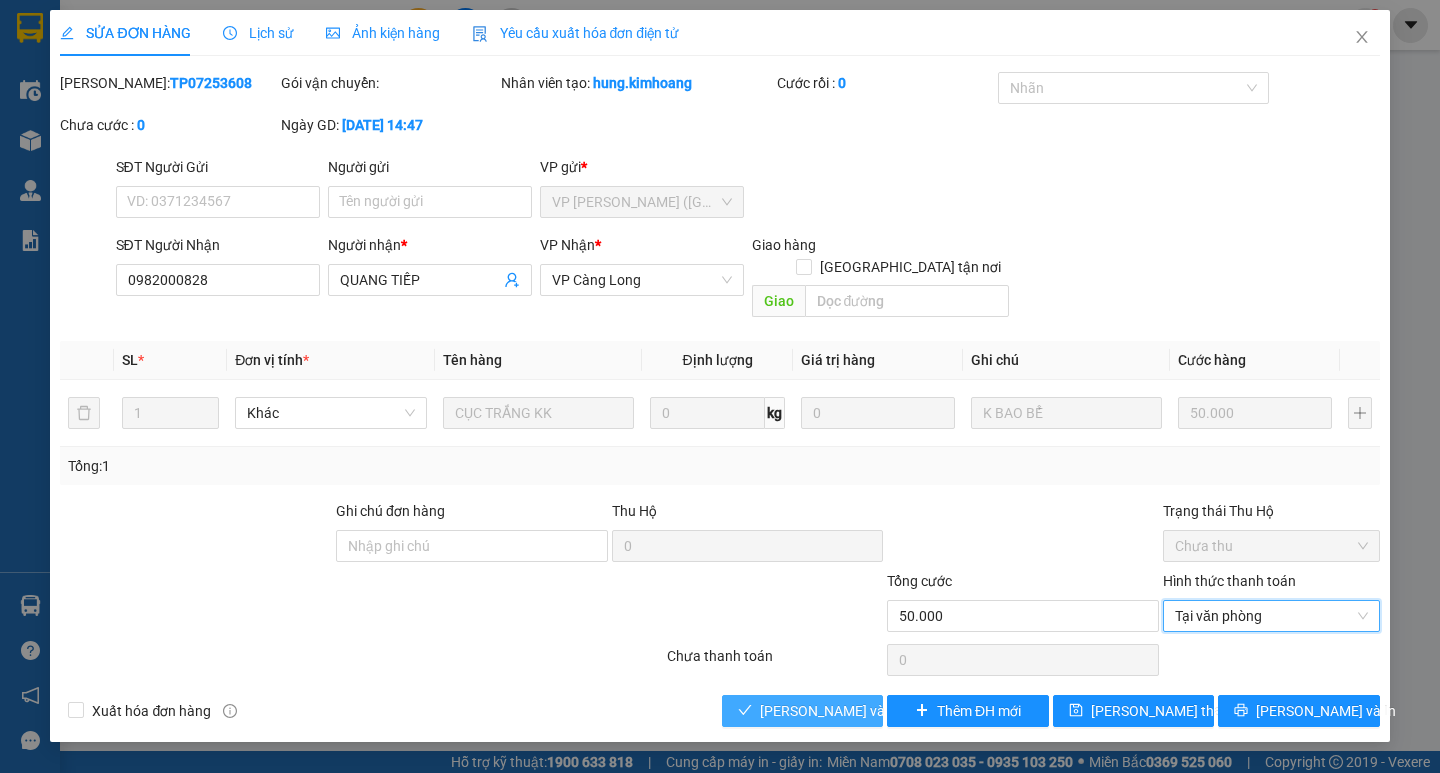 click on "[PERSON_NAME] và [PERSON_NAME] hàng" at bounding box center (856, 711) 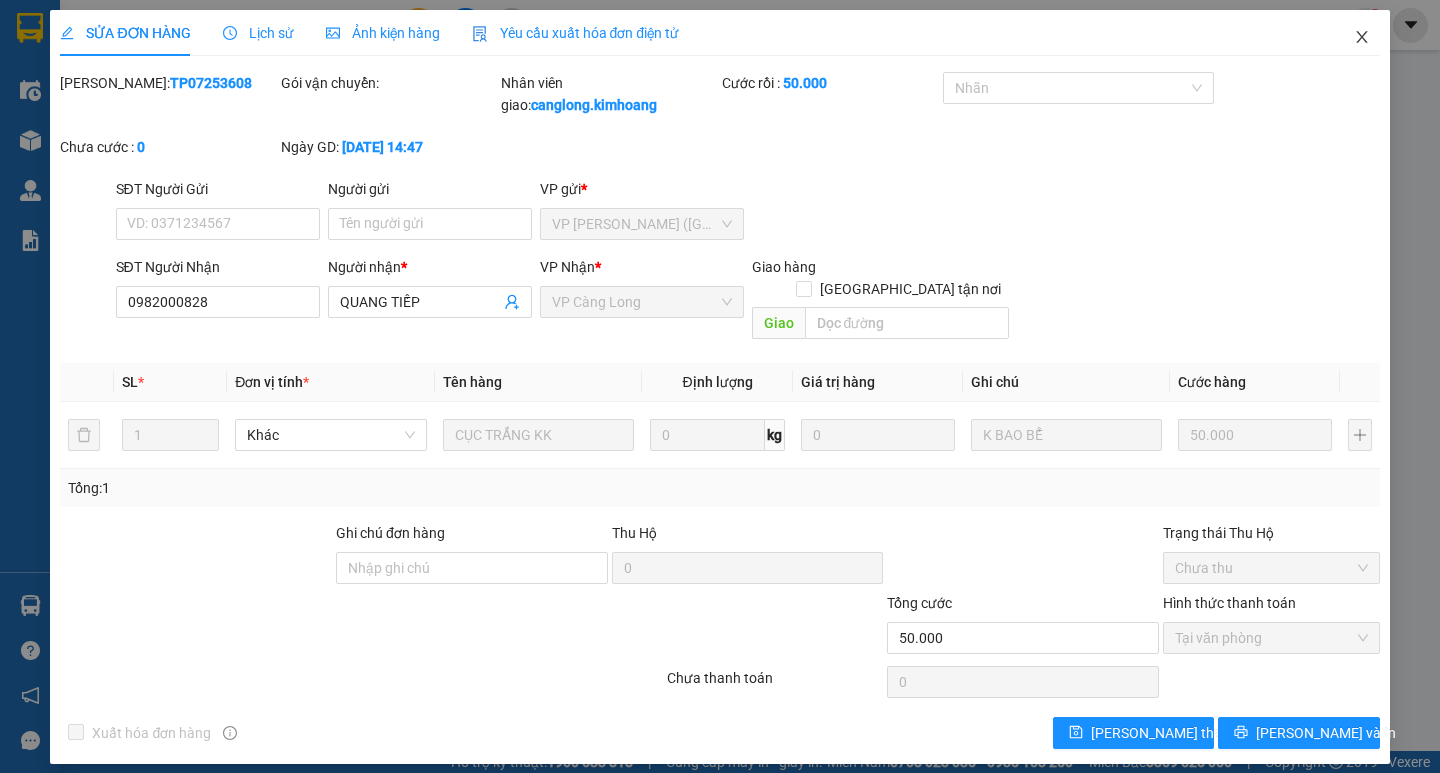 click at bounding box center [1362, 38] 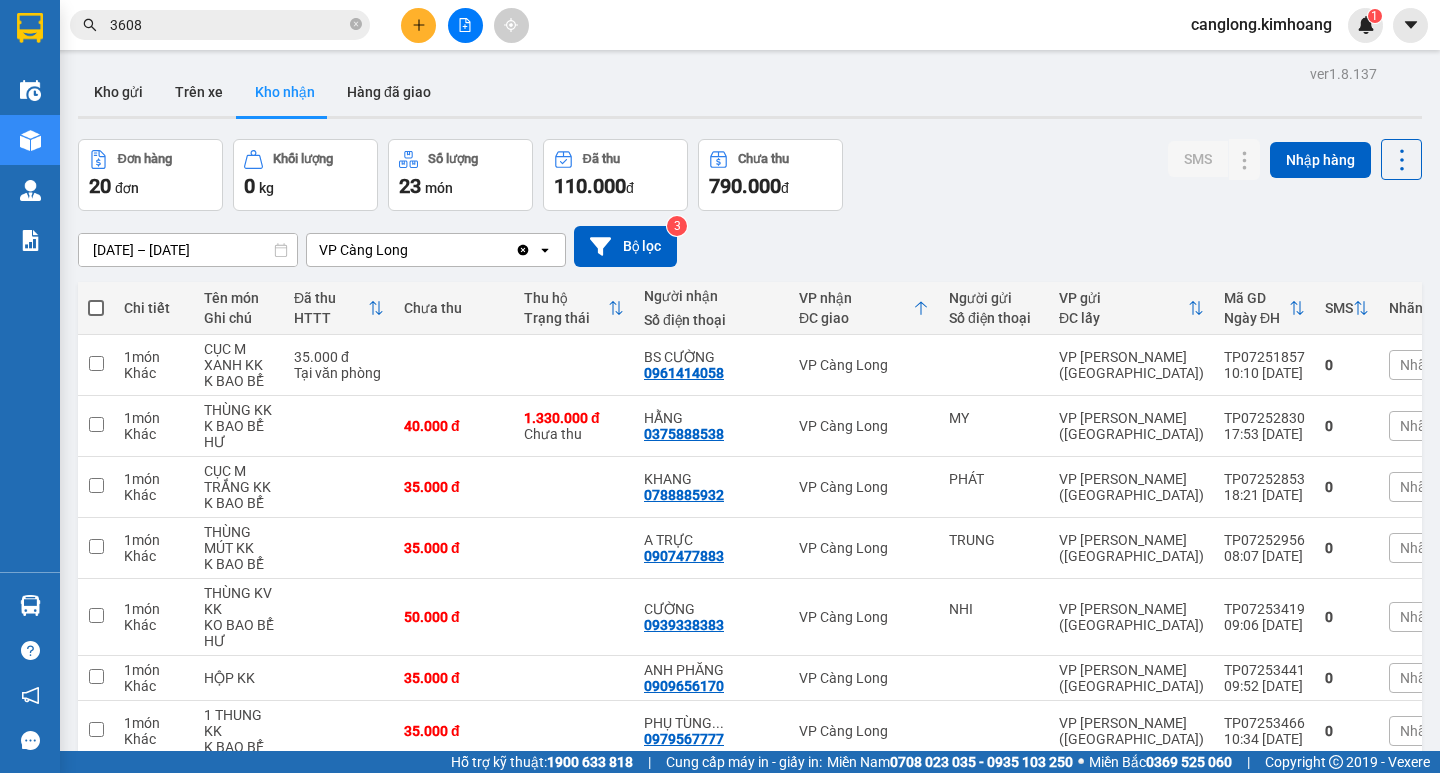 click on "3608" at bounding box center [228, 25] 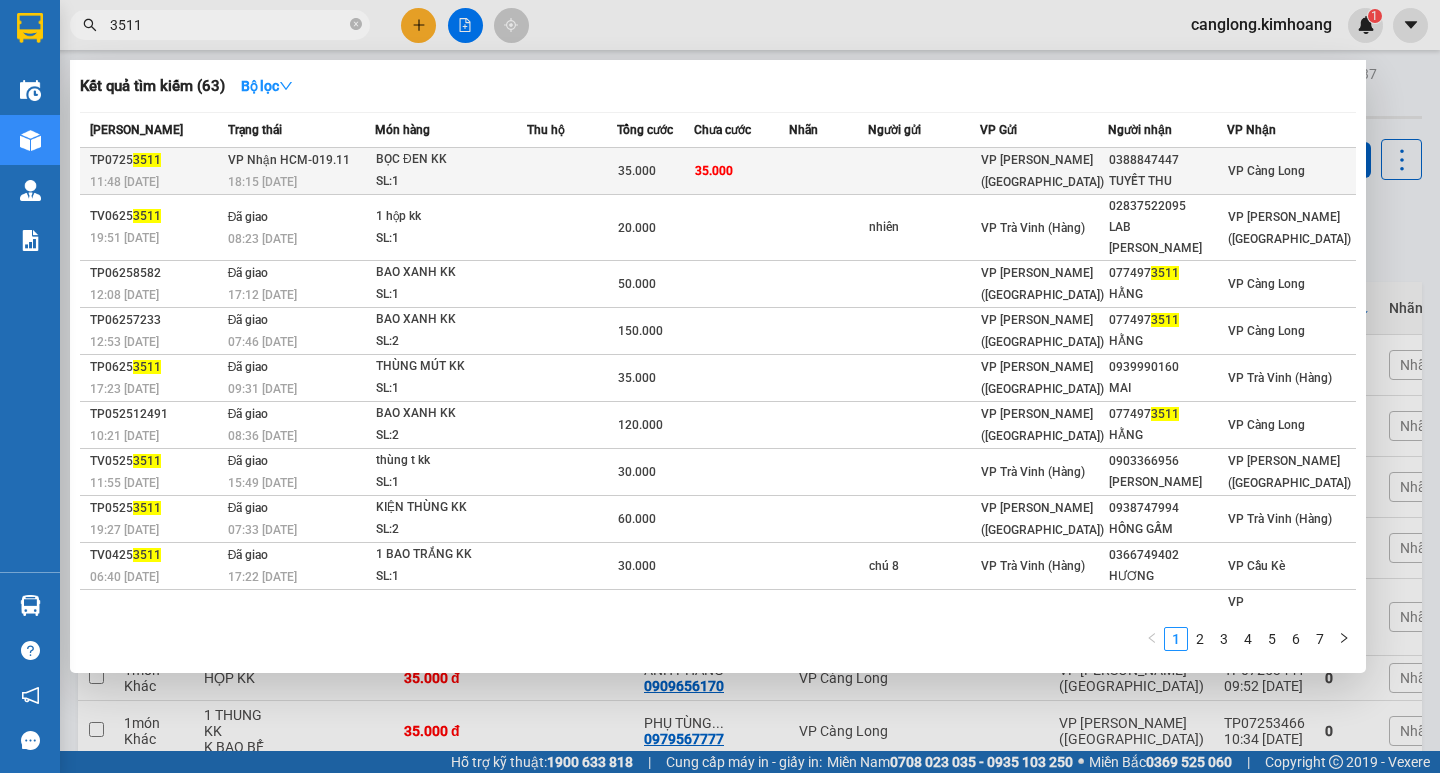 type on "3511" 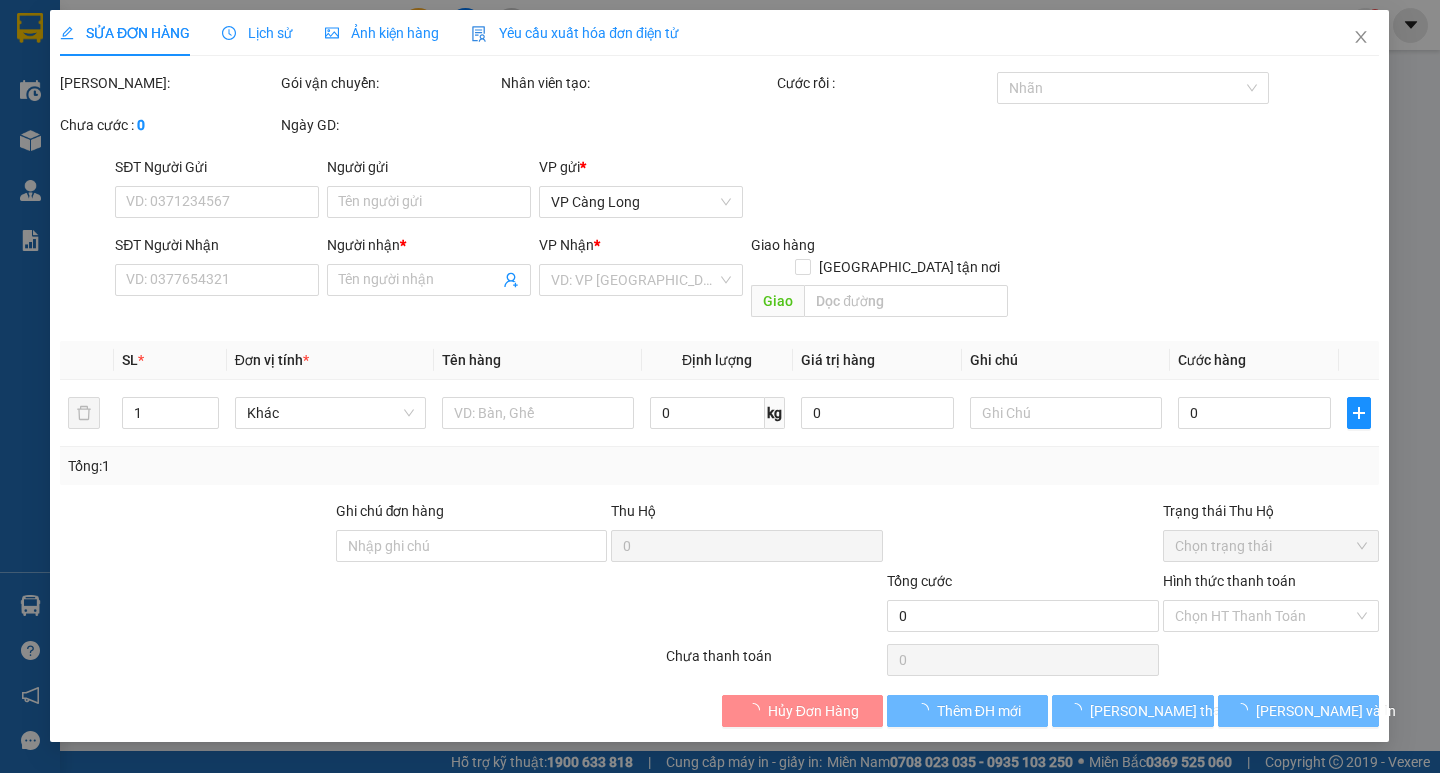 type on "0388847447" 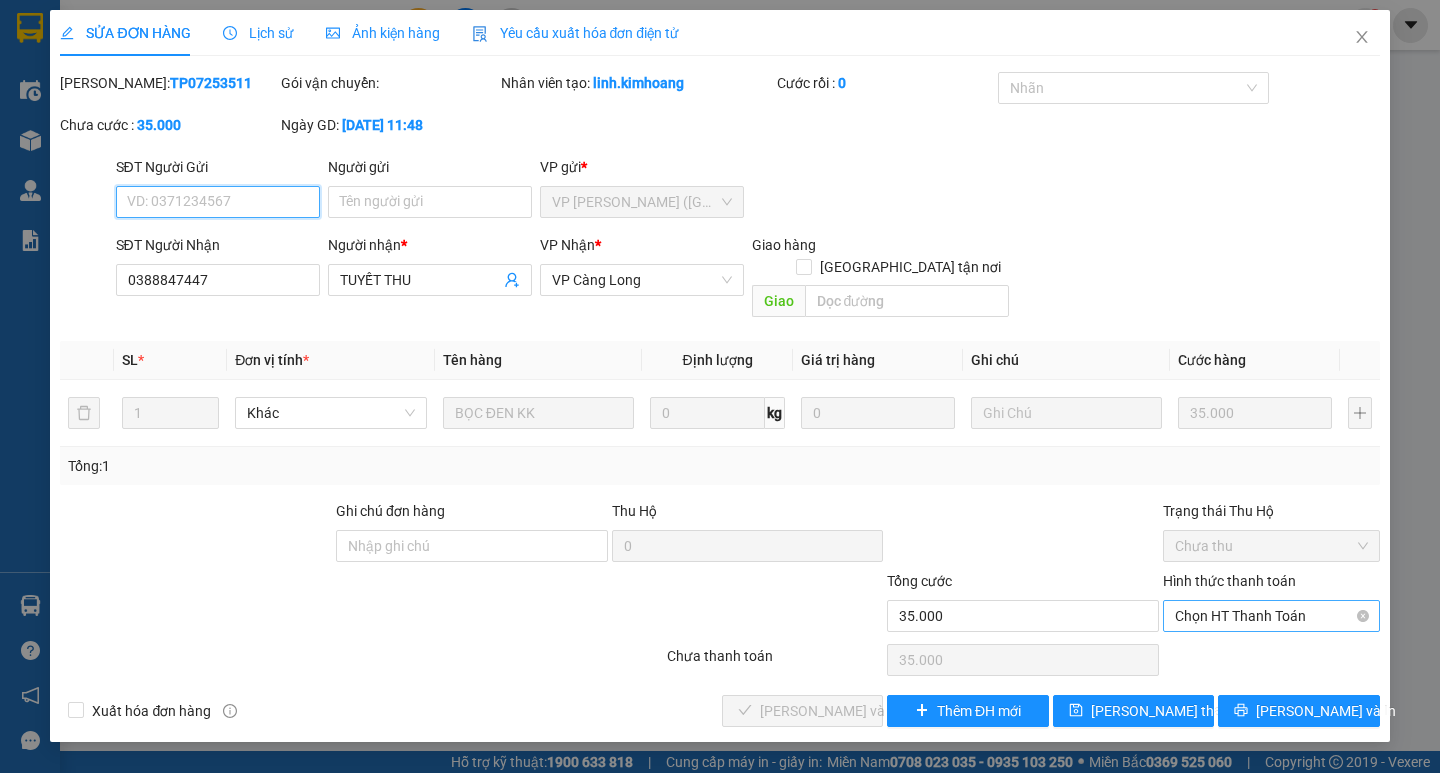 click on "Chọn HT Thanh Toán" at bounding box center [1271, 616] 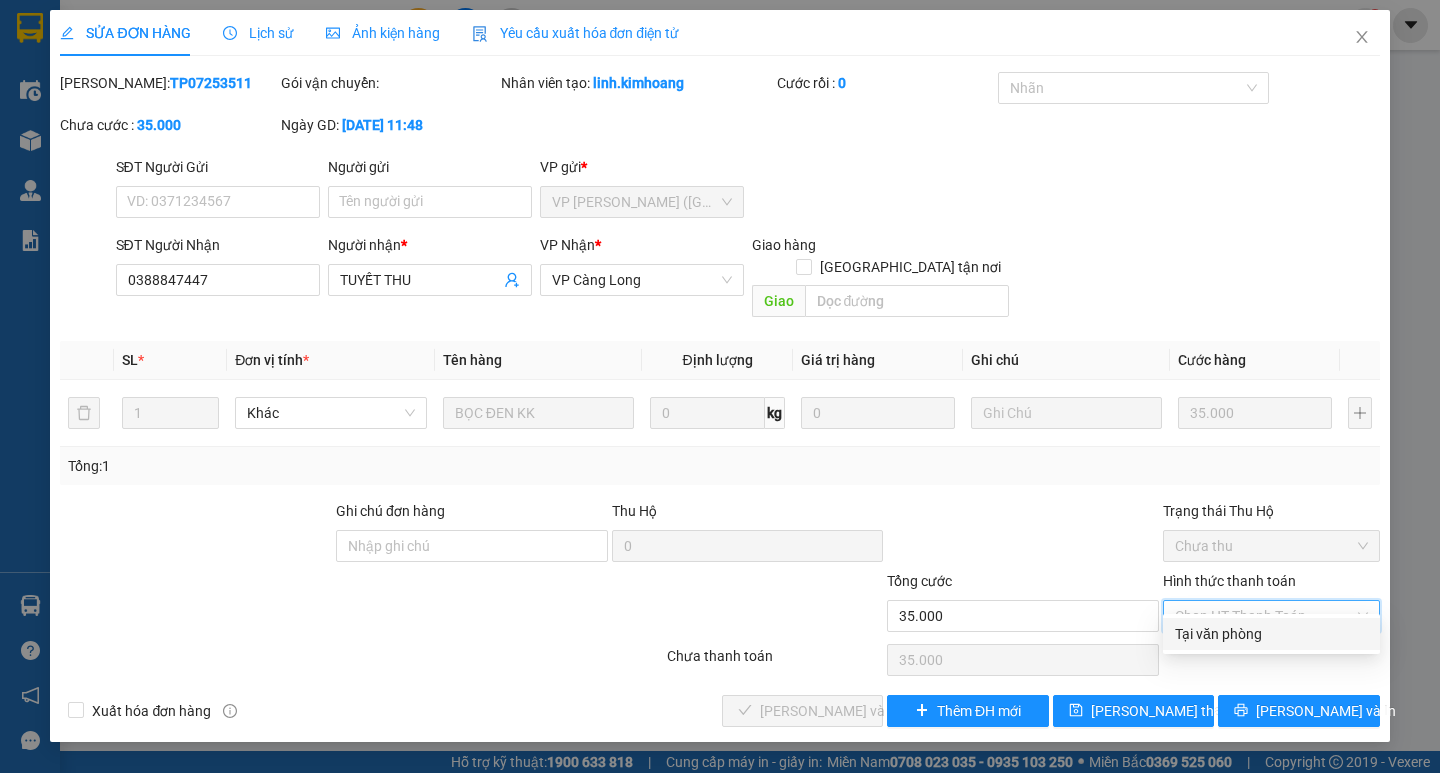 click on "Tại văn phòng" at bounding box center (1271, 634) 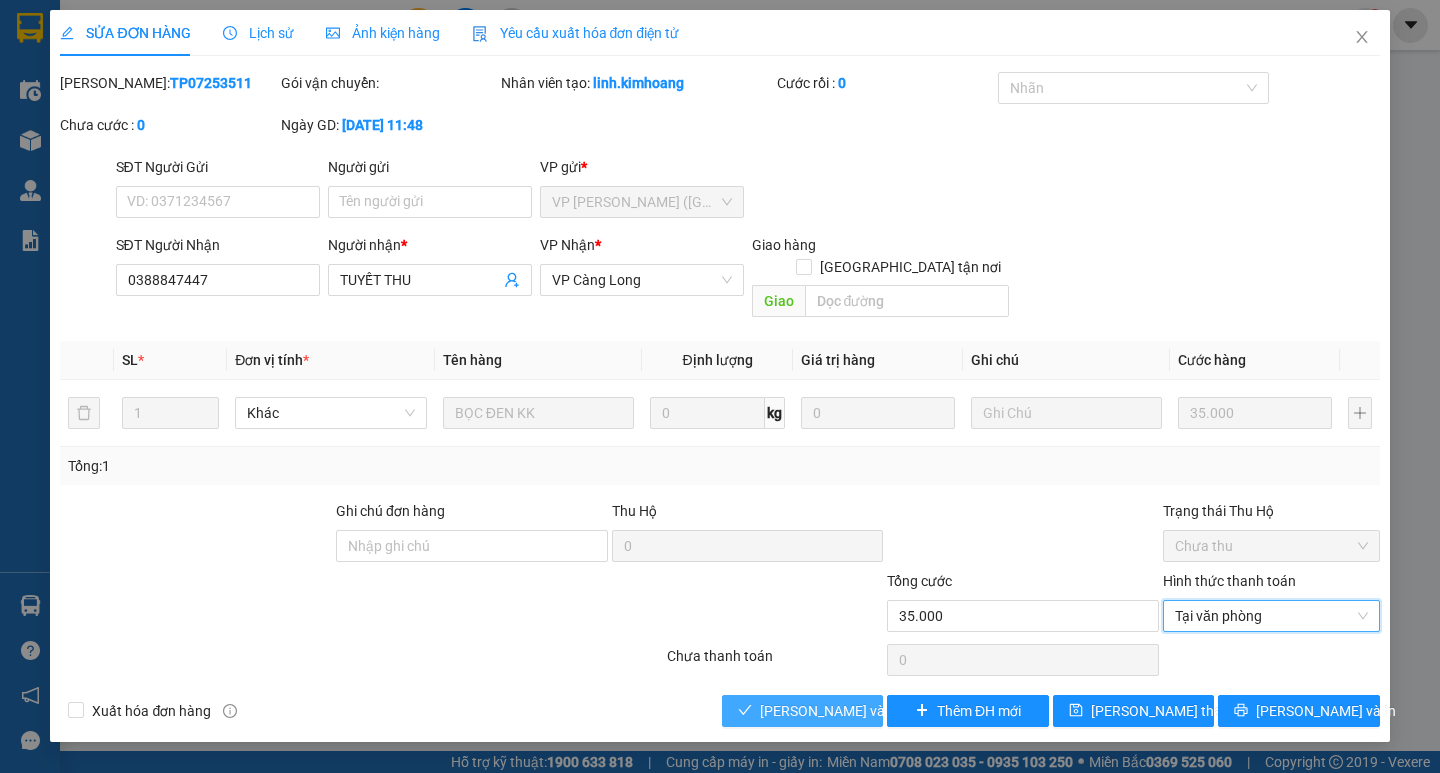 click on "Lưu và Giao hàng" at bounding box center (856, 711) 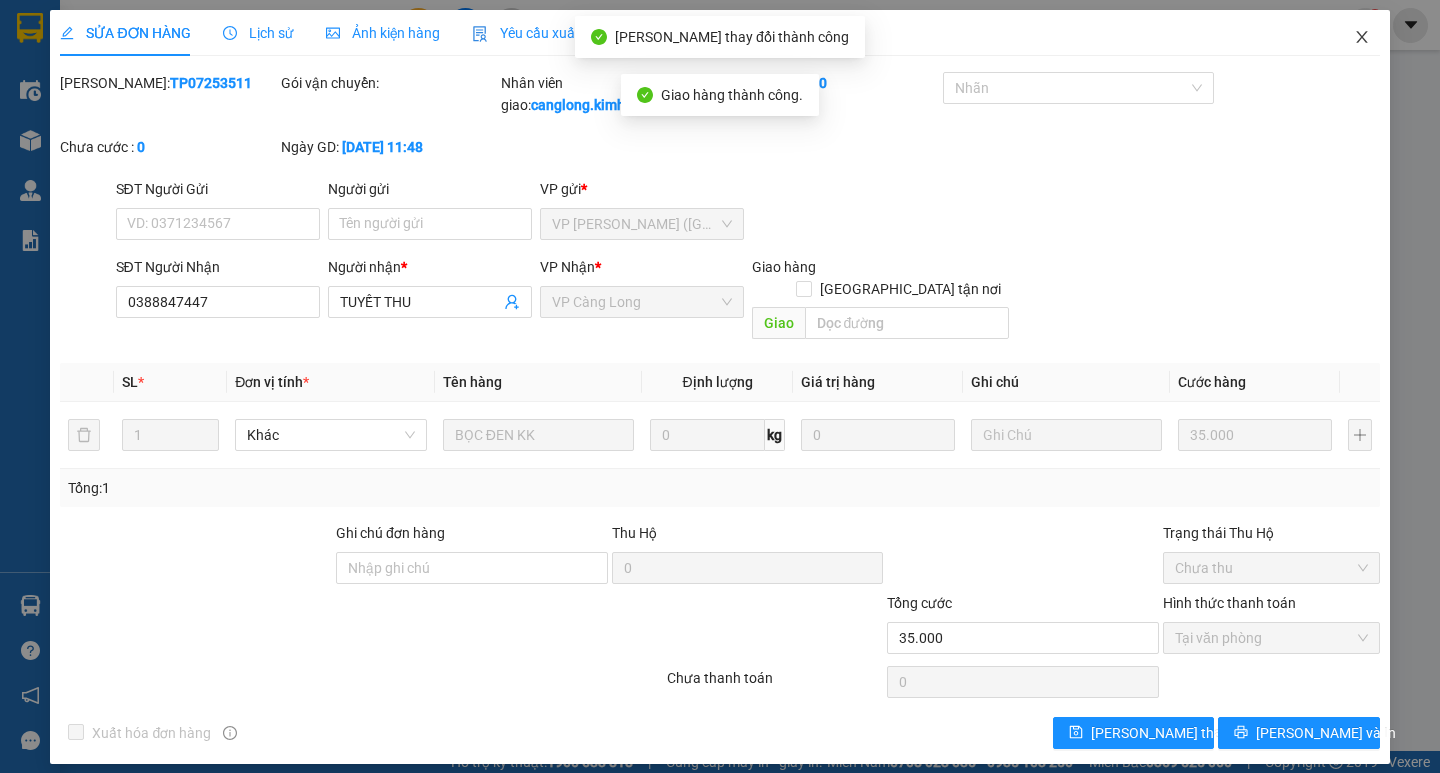 click 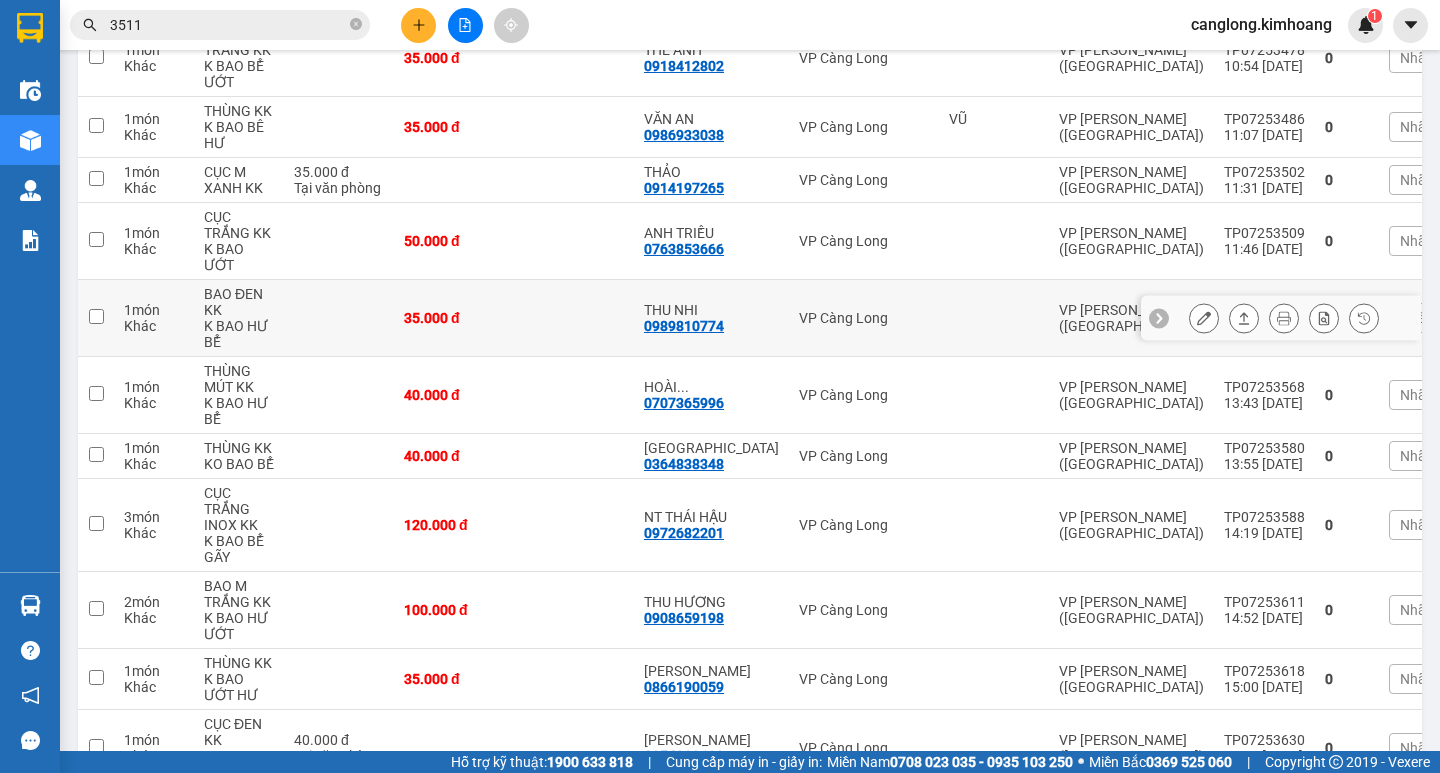 scroll, scrollTop: 945, scrollLeft: 0, axis: vertical 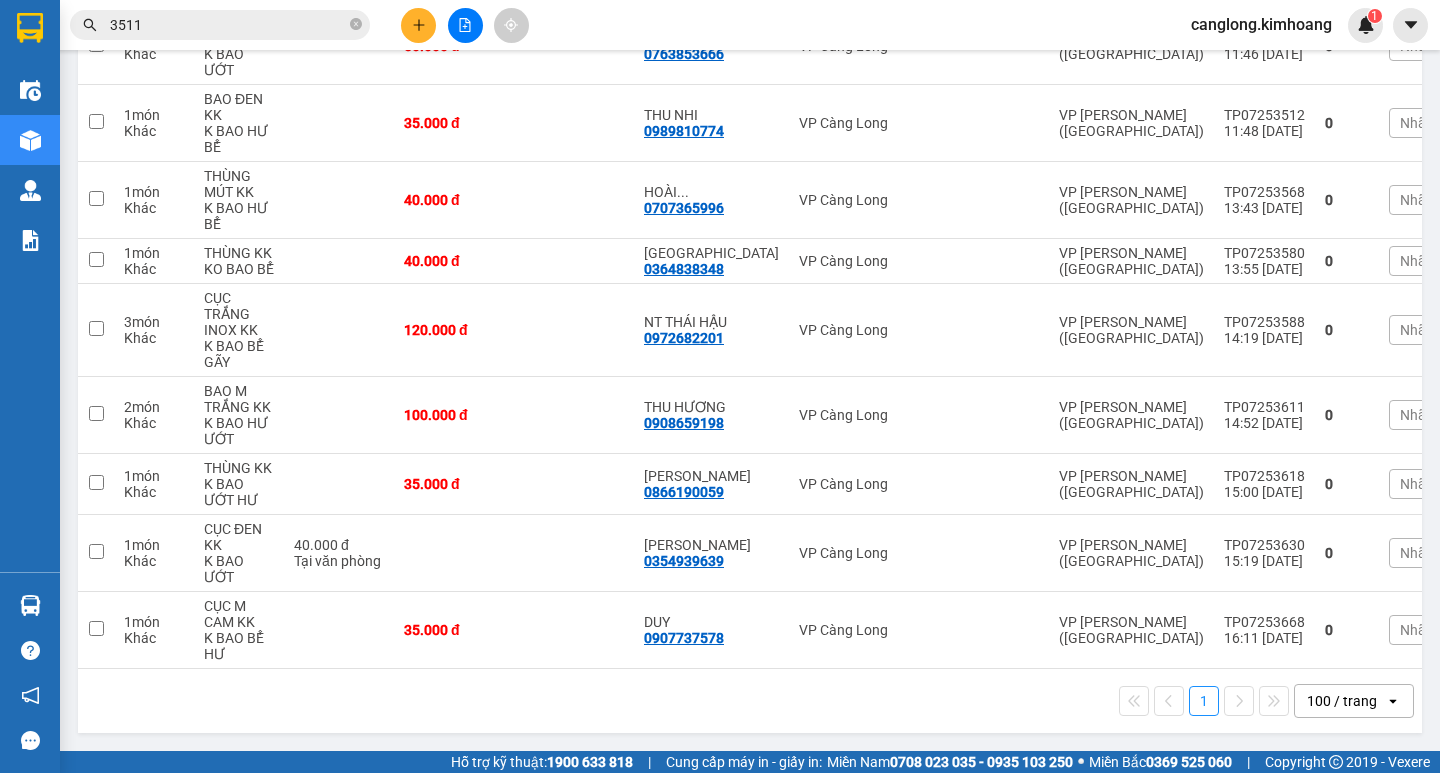 click on "3511" at bounding box center [228, 25] 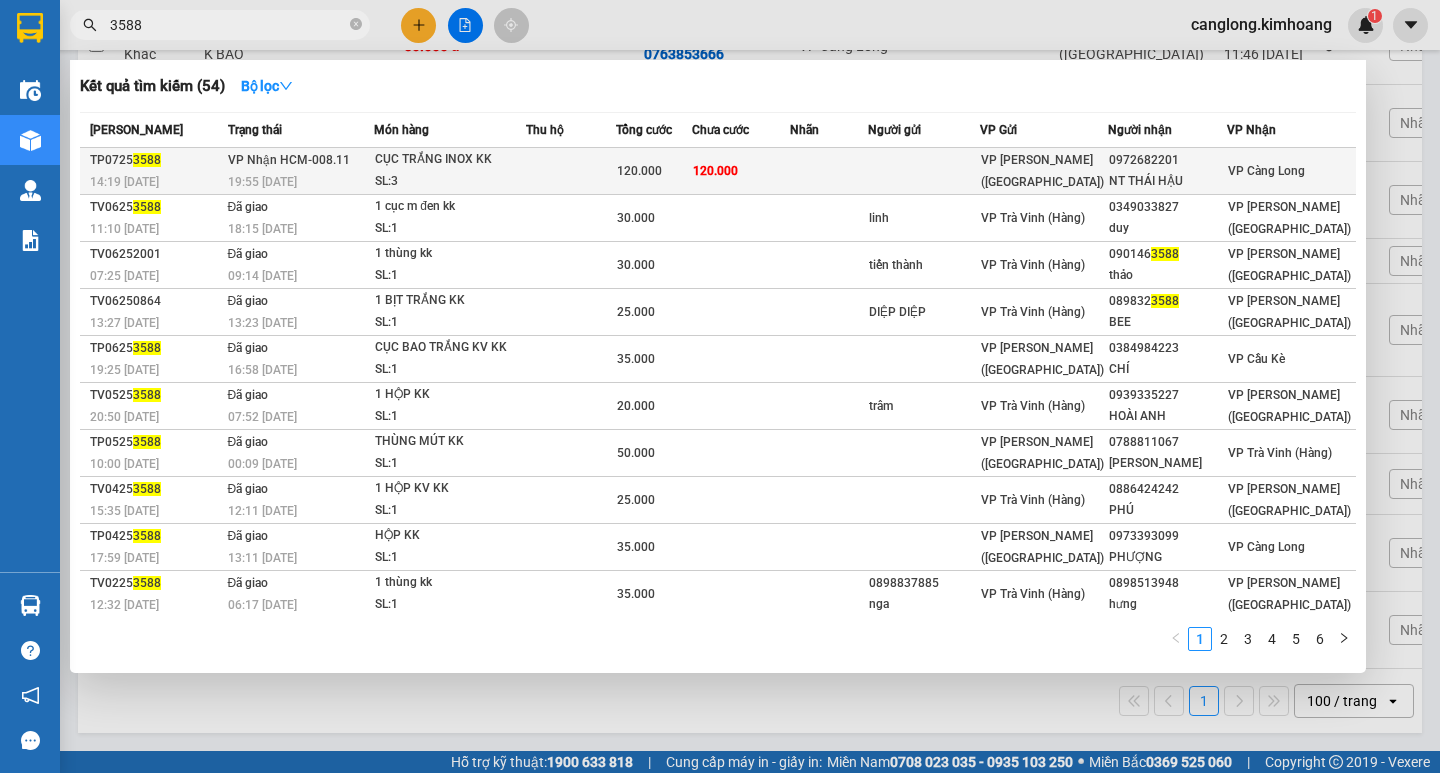 type on "3588" 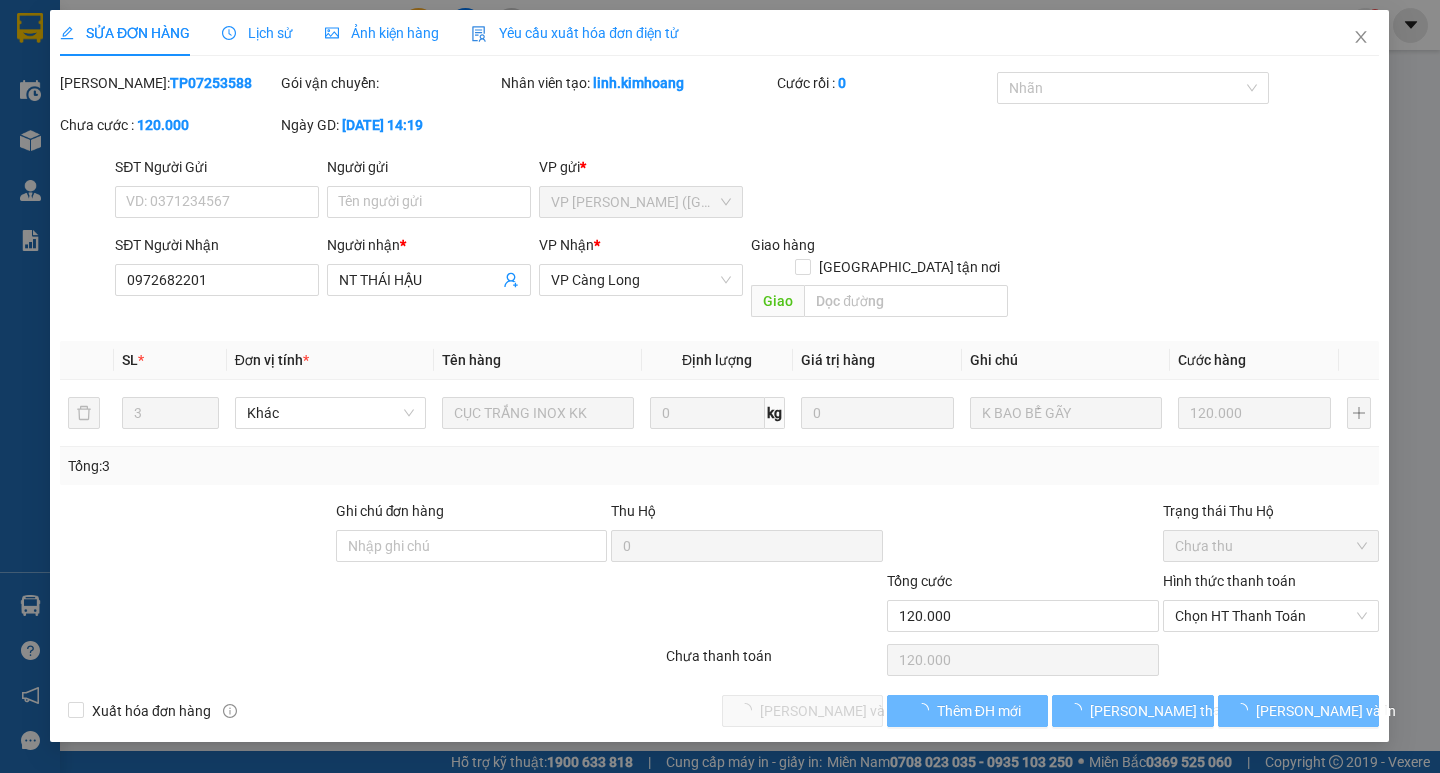 scroll, scrollTop: 0, scrollLeft: 0, axis: both 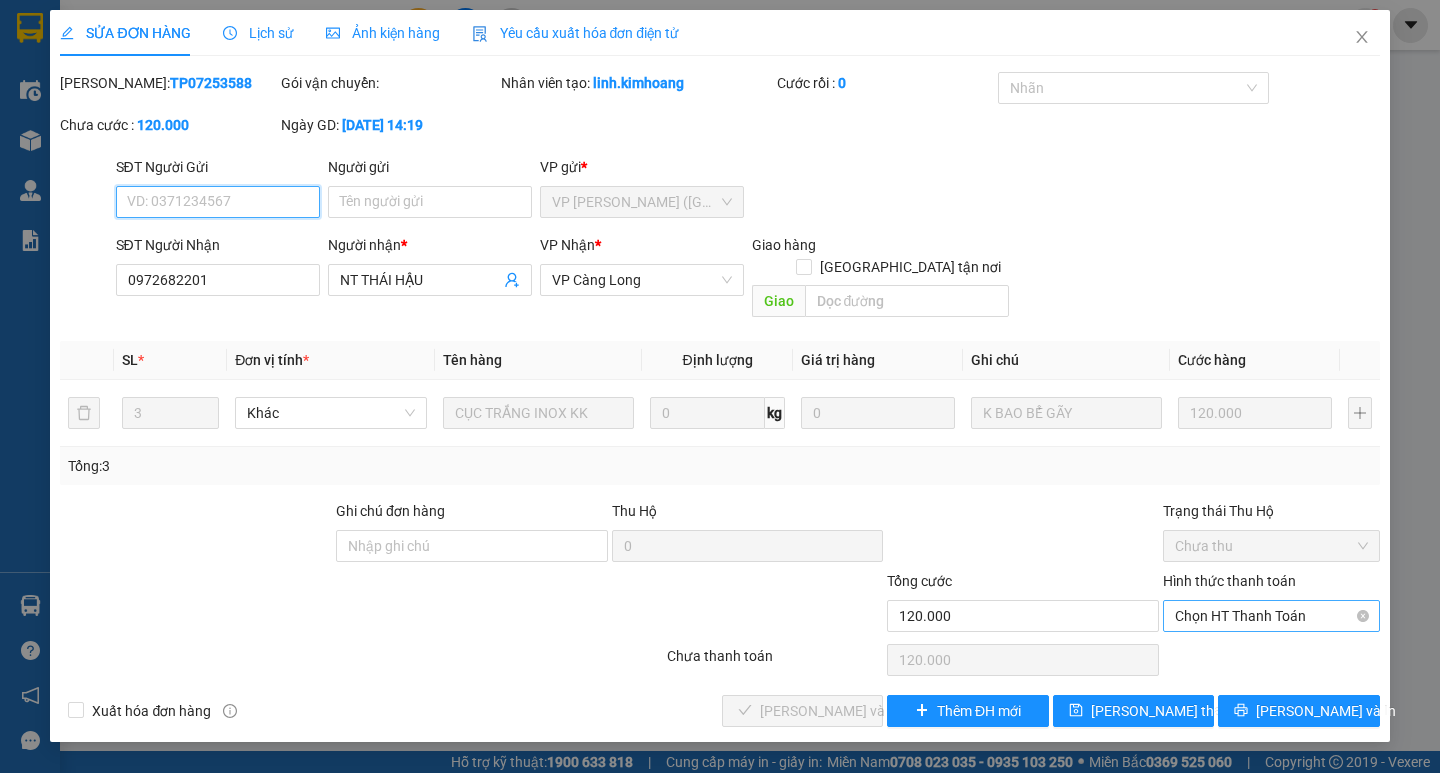 click on "Chọn HT Thanh Toán" at bounding box center [1271, 616] 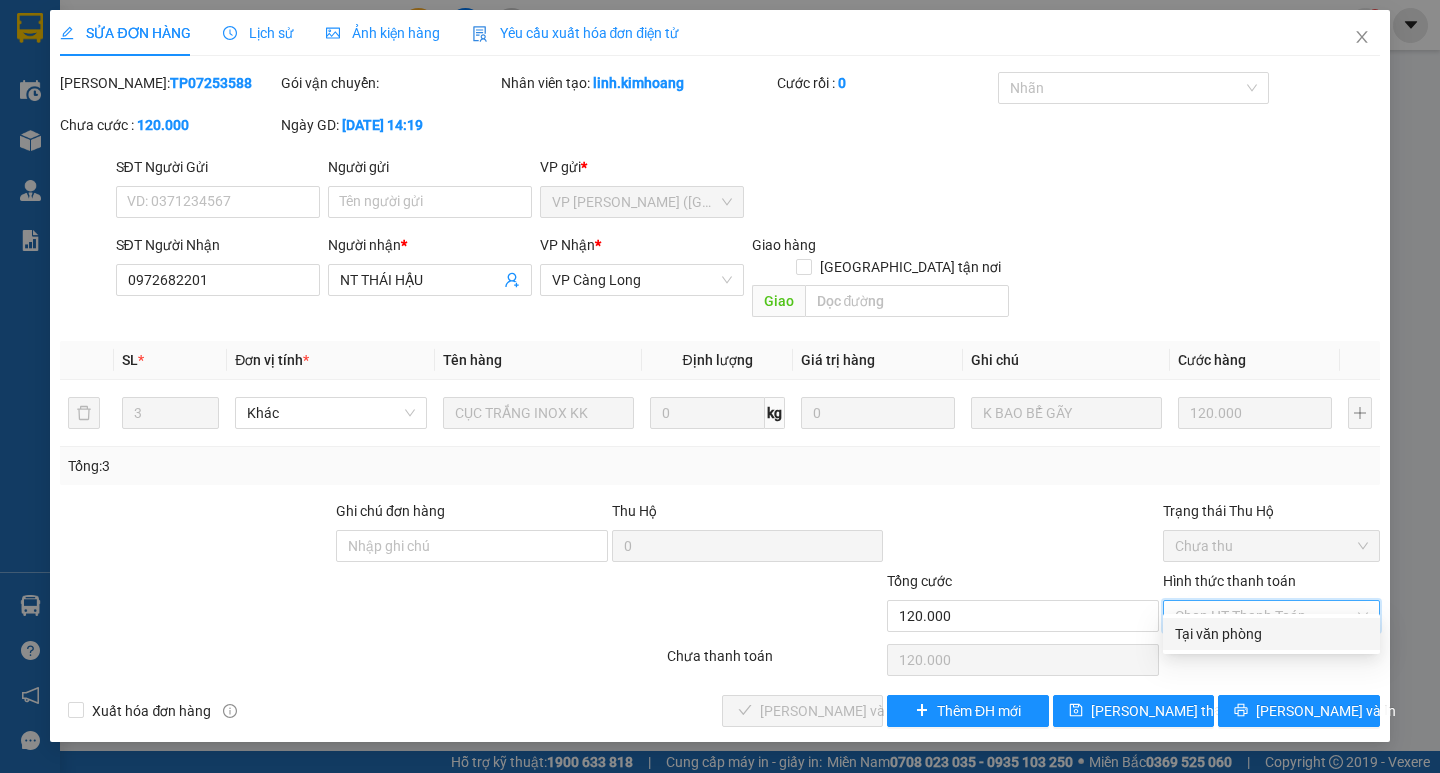 click on "Tại văn phòng" at bounding box center [1271, 634] 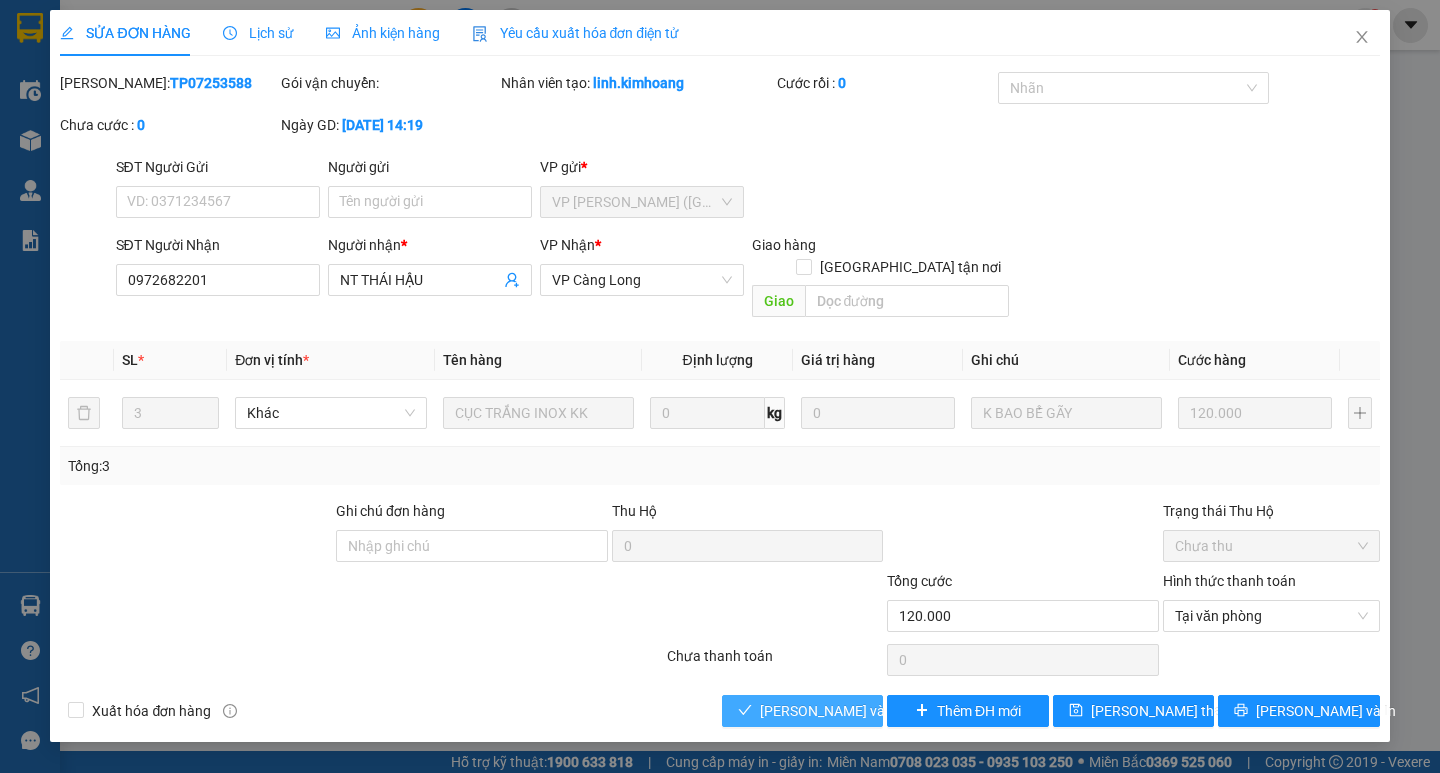 click on "[PERSON_NAME] và Giao hàng" at bounding box center [856, 711] 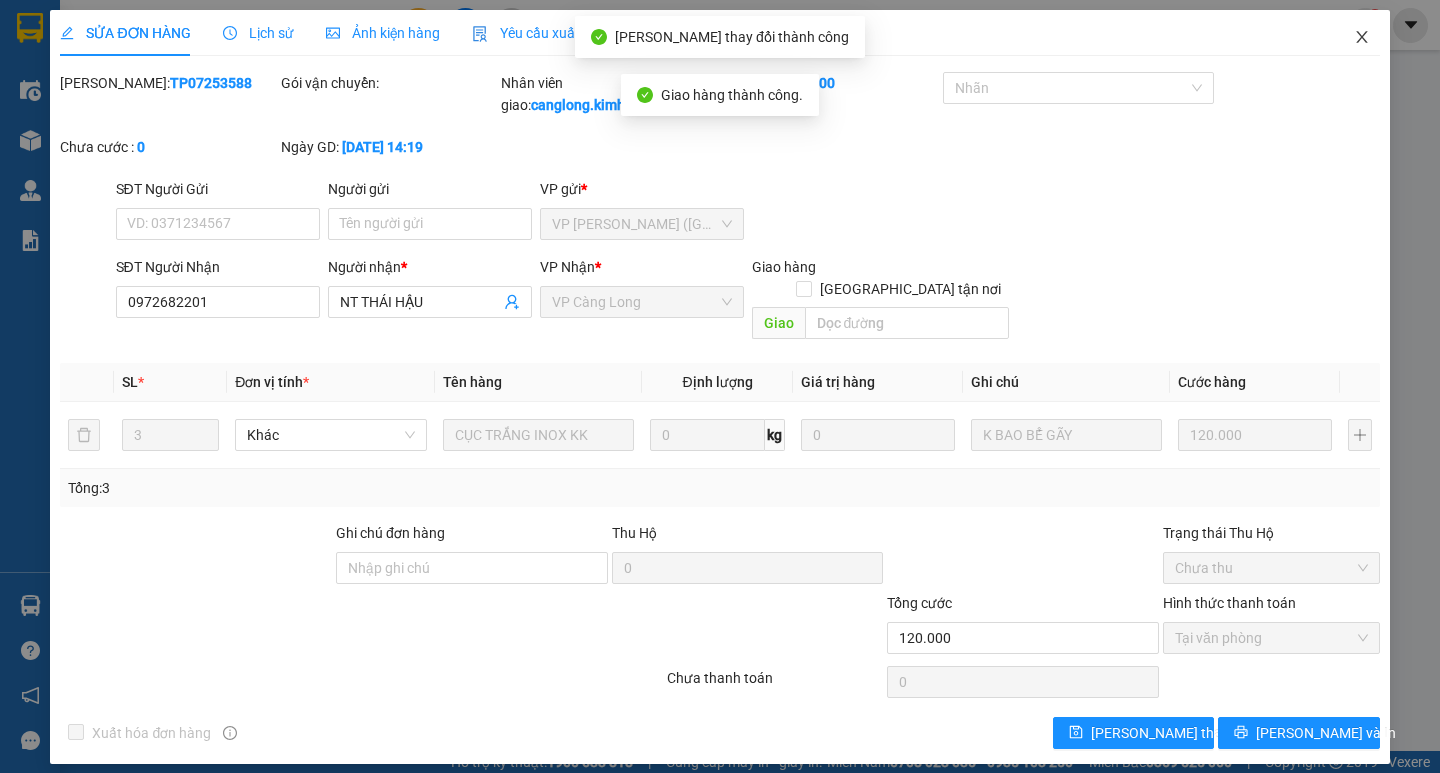 click 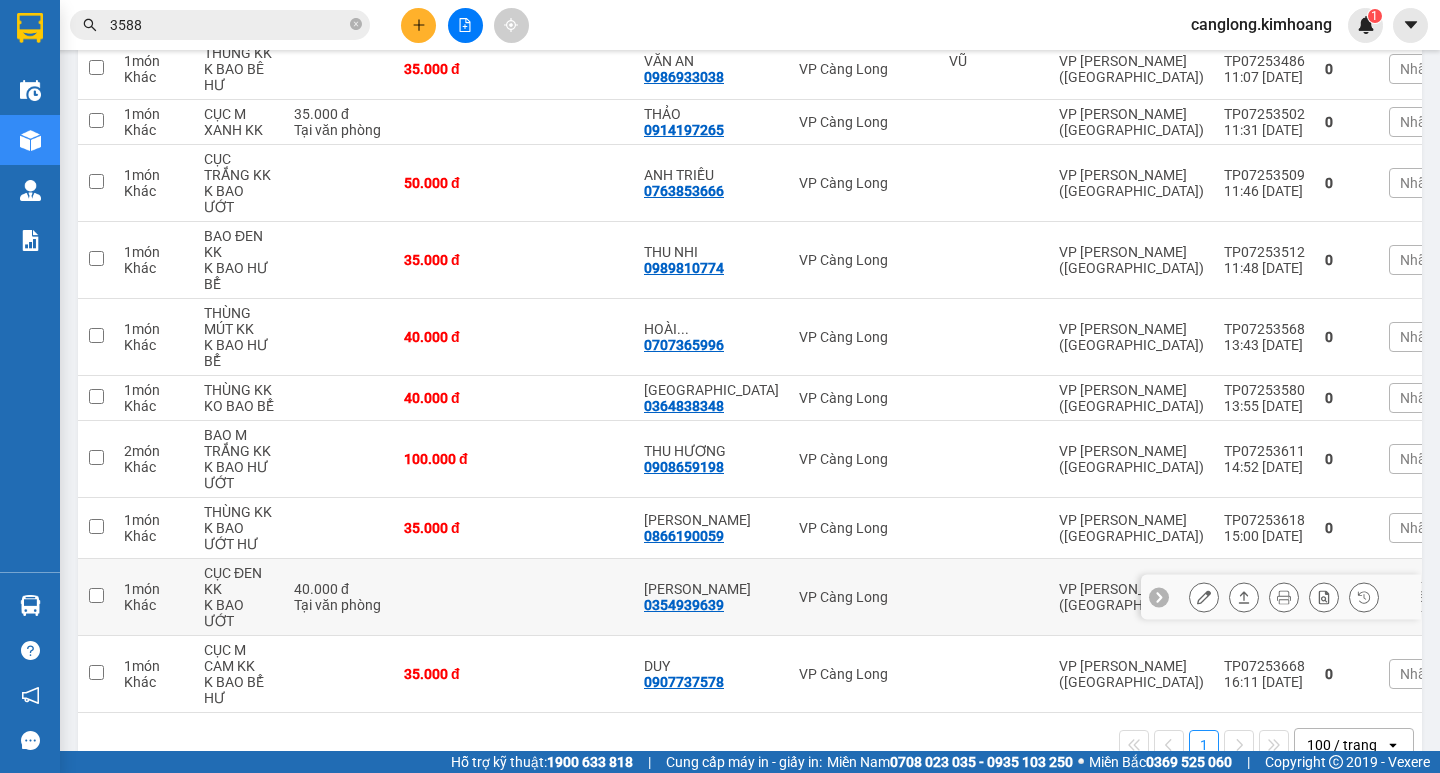 scroll, scrollTop: 752, scrollLeft: 0, axis: vertical 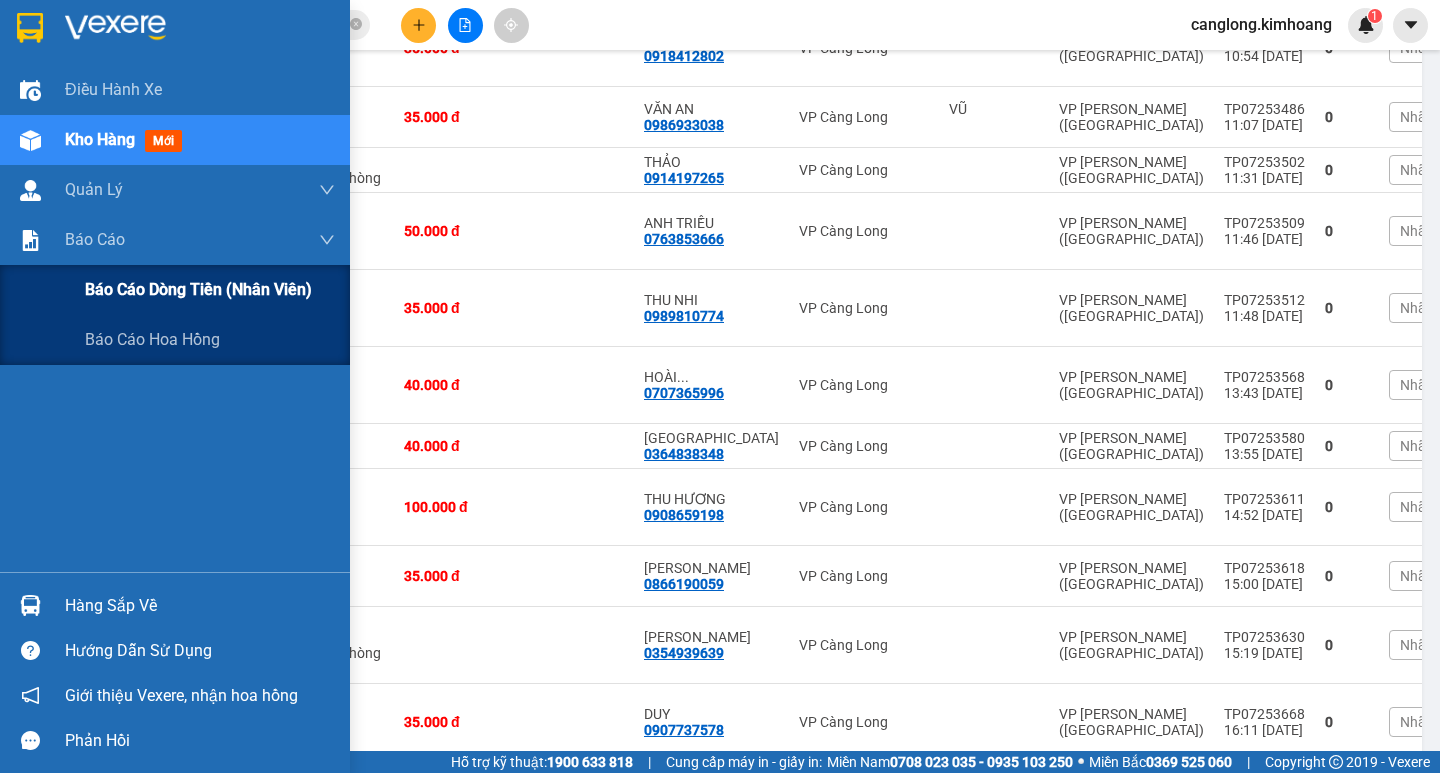 click on "Báo cáo dòng tiền (nhân viên)" at bounding box center (198, 289) 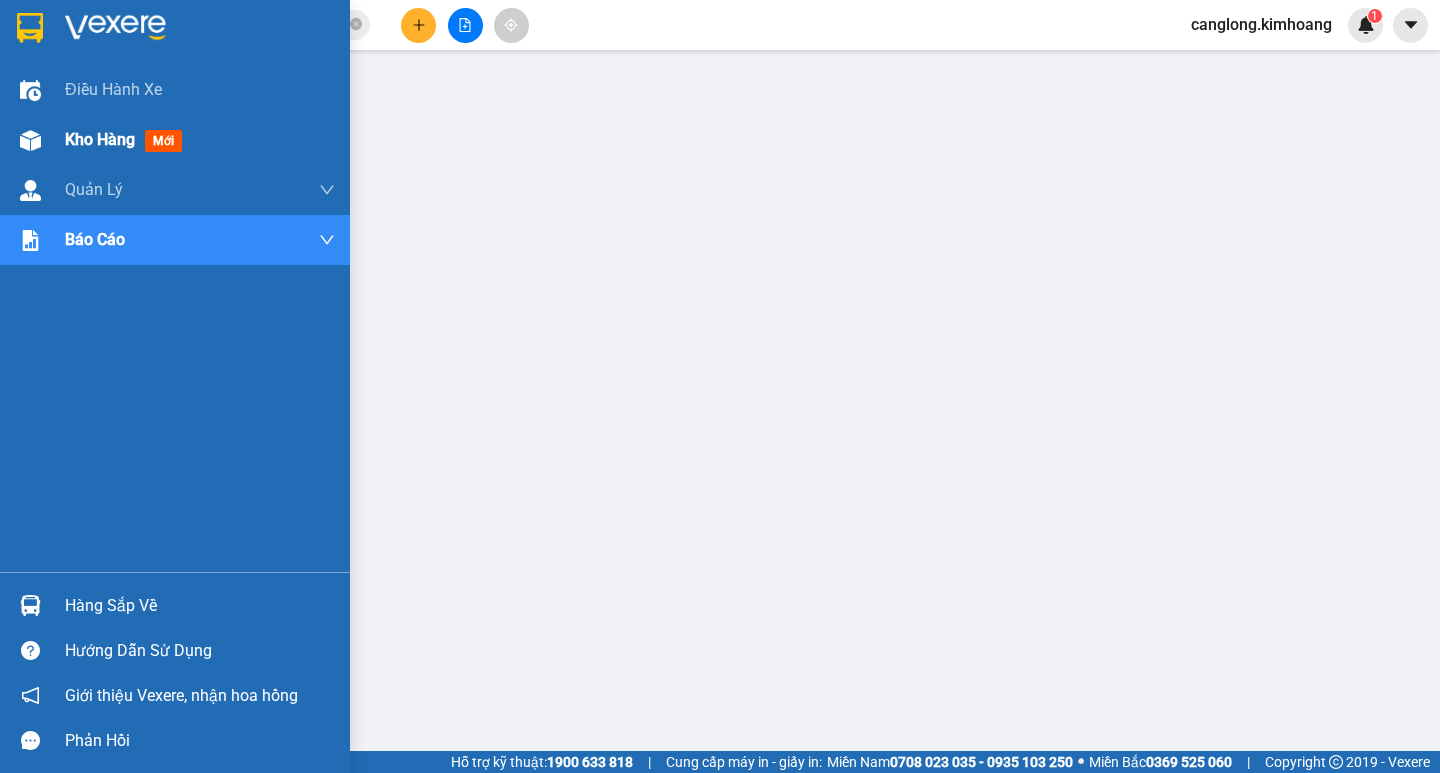 click on "Kho hàng mới" at bounding box center (175, 140) 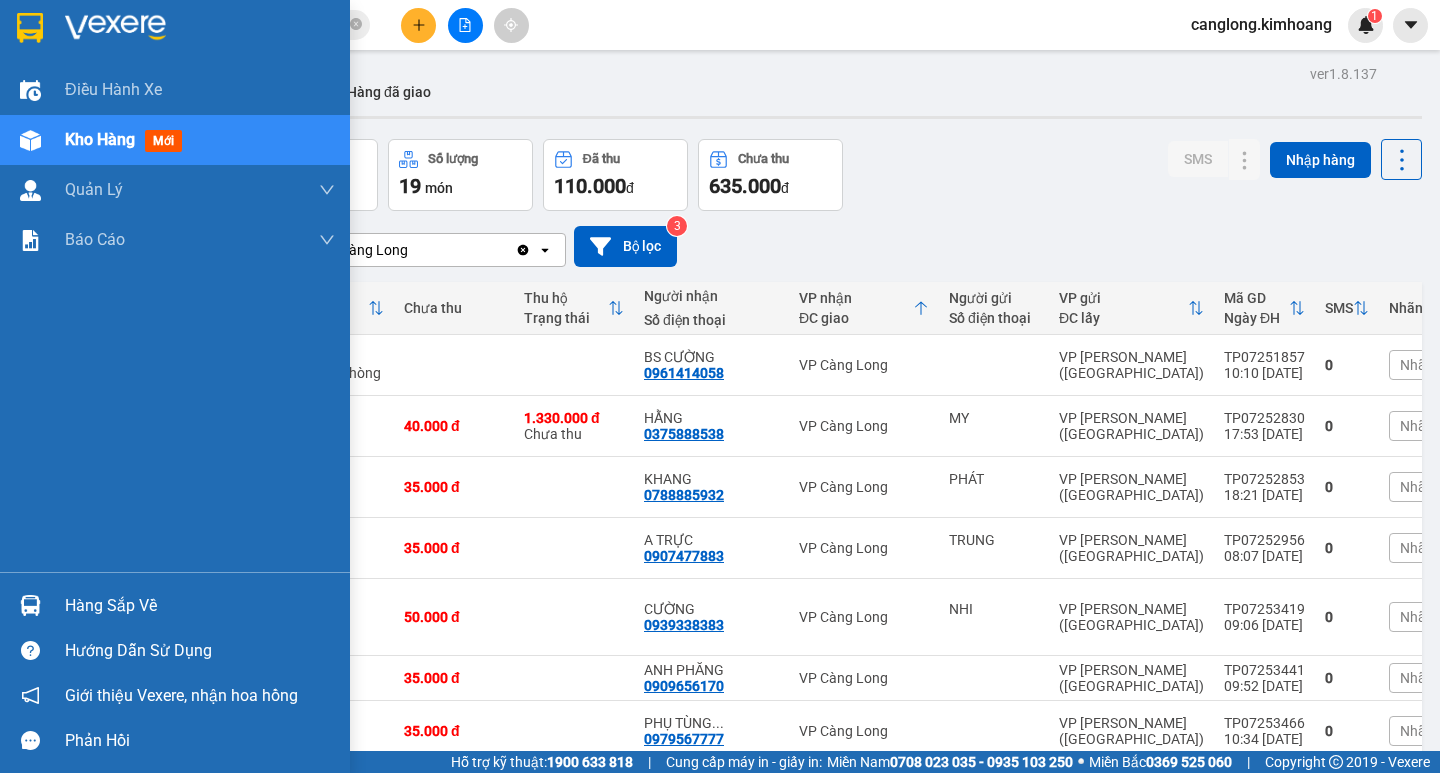 click on "Hàng sắp về" at bounding box center (200, 606) 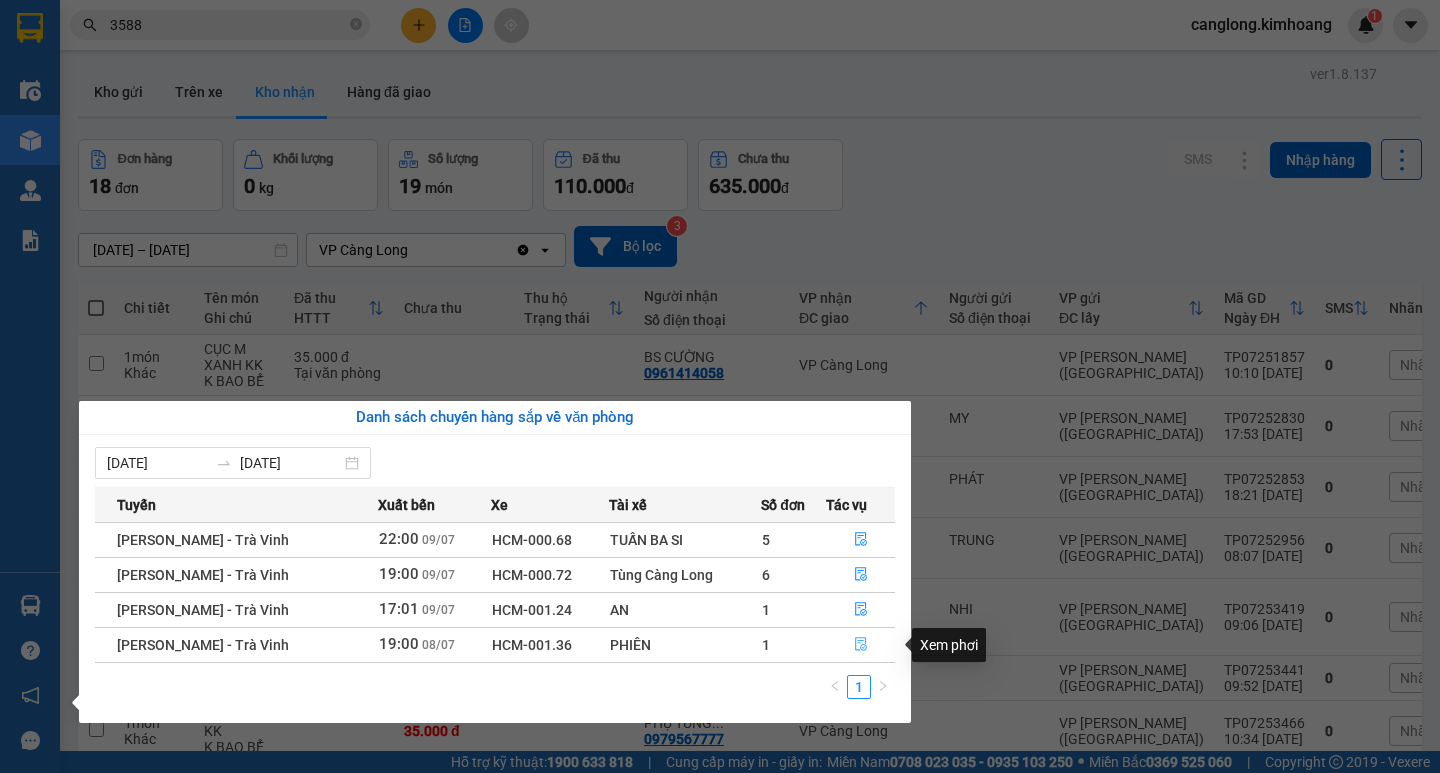click 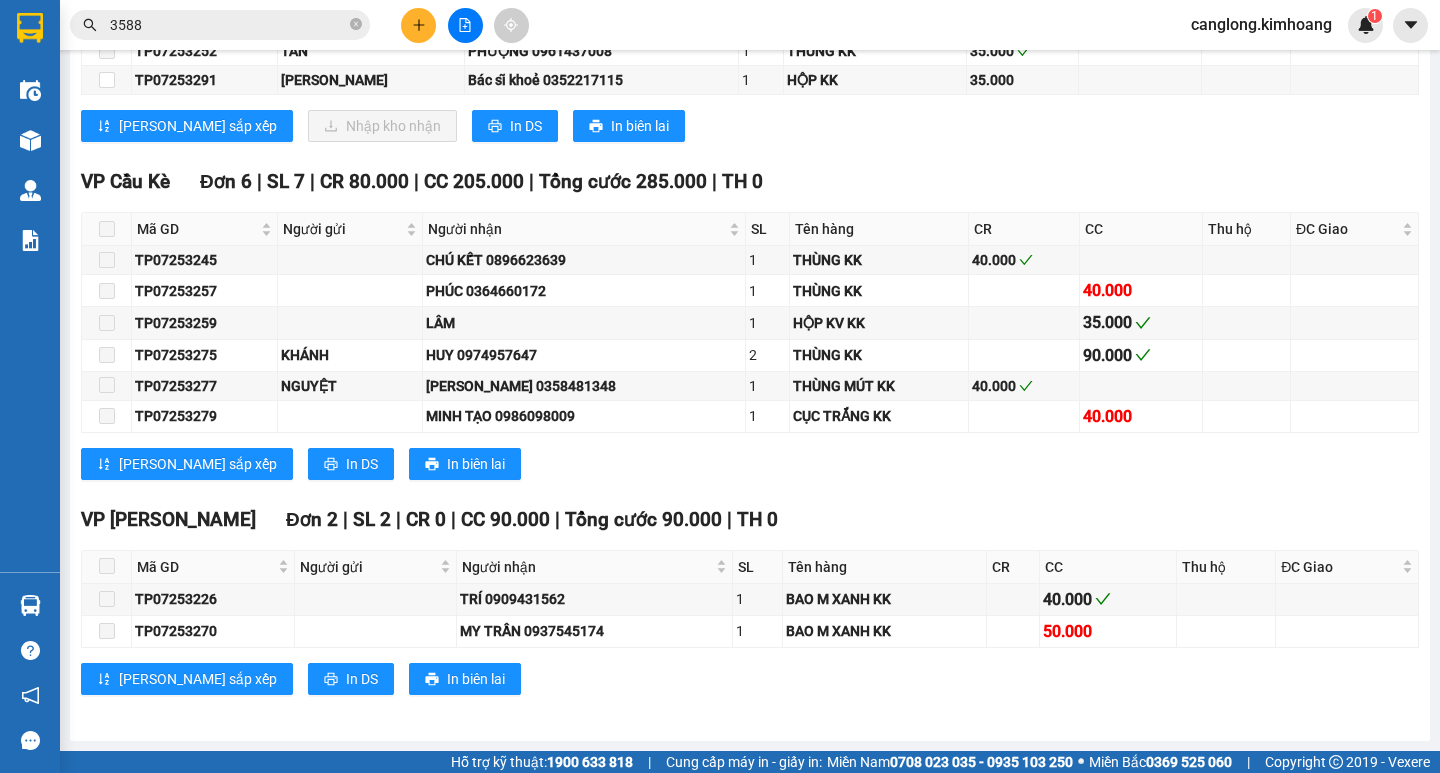 scroll, scrollTop: 2892, scrollLeft: 0, axis: vertical 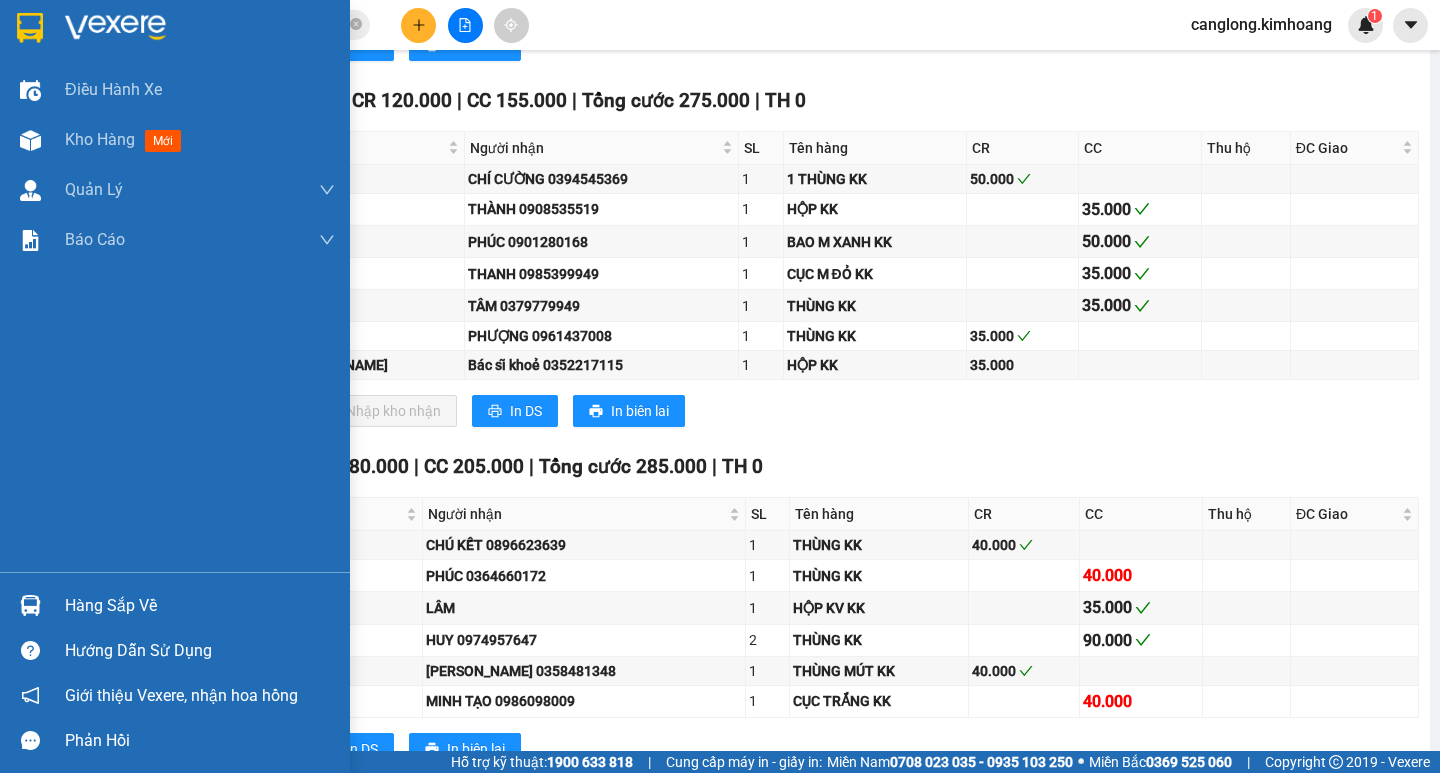 click on "Hàng sắp về" at bounding box center [200, 606] 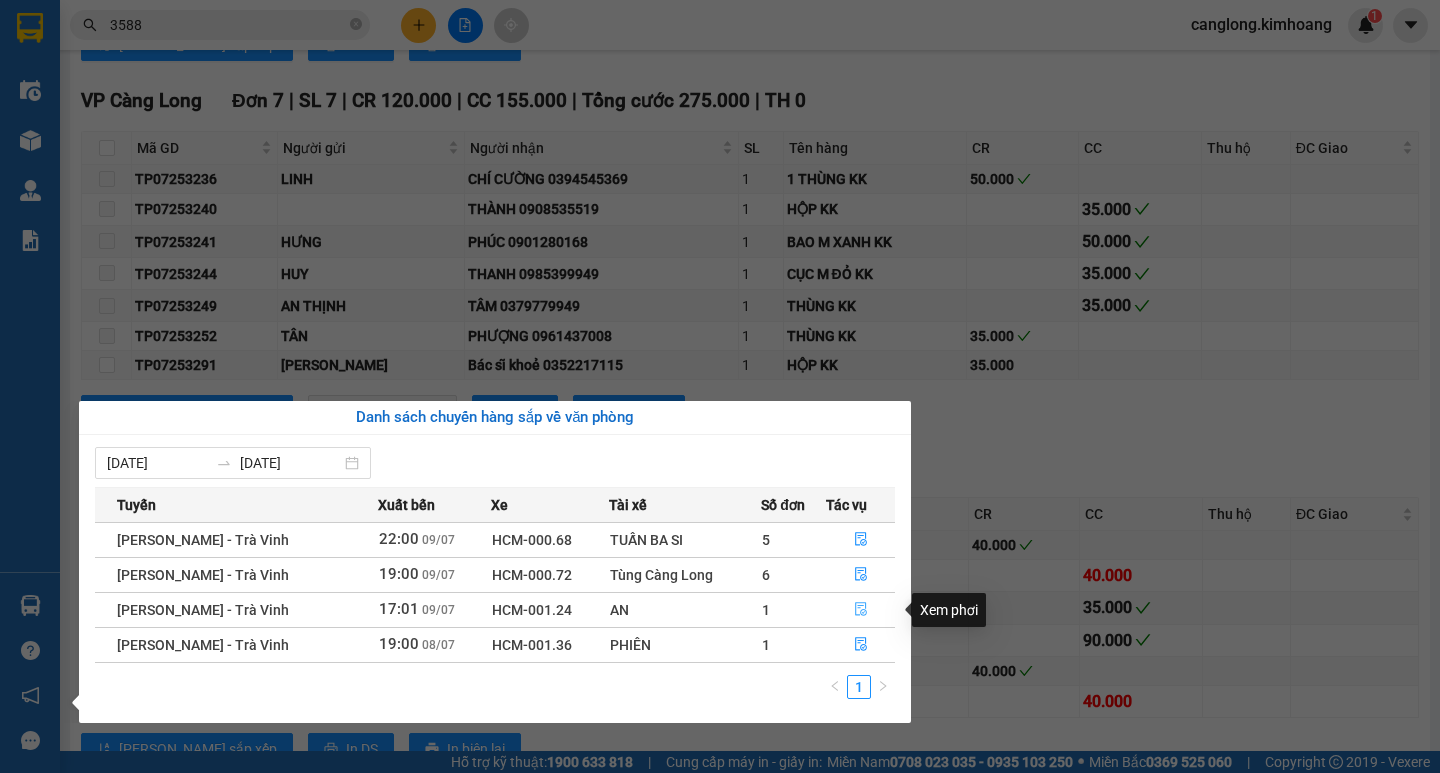 click at bounding box center [861, 610] 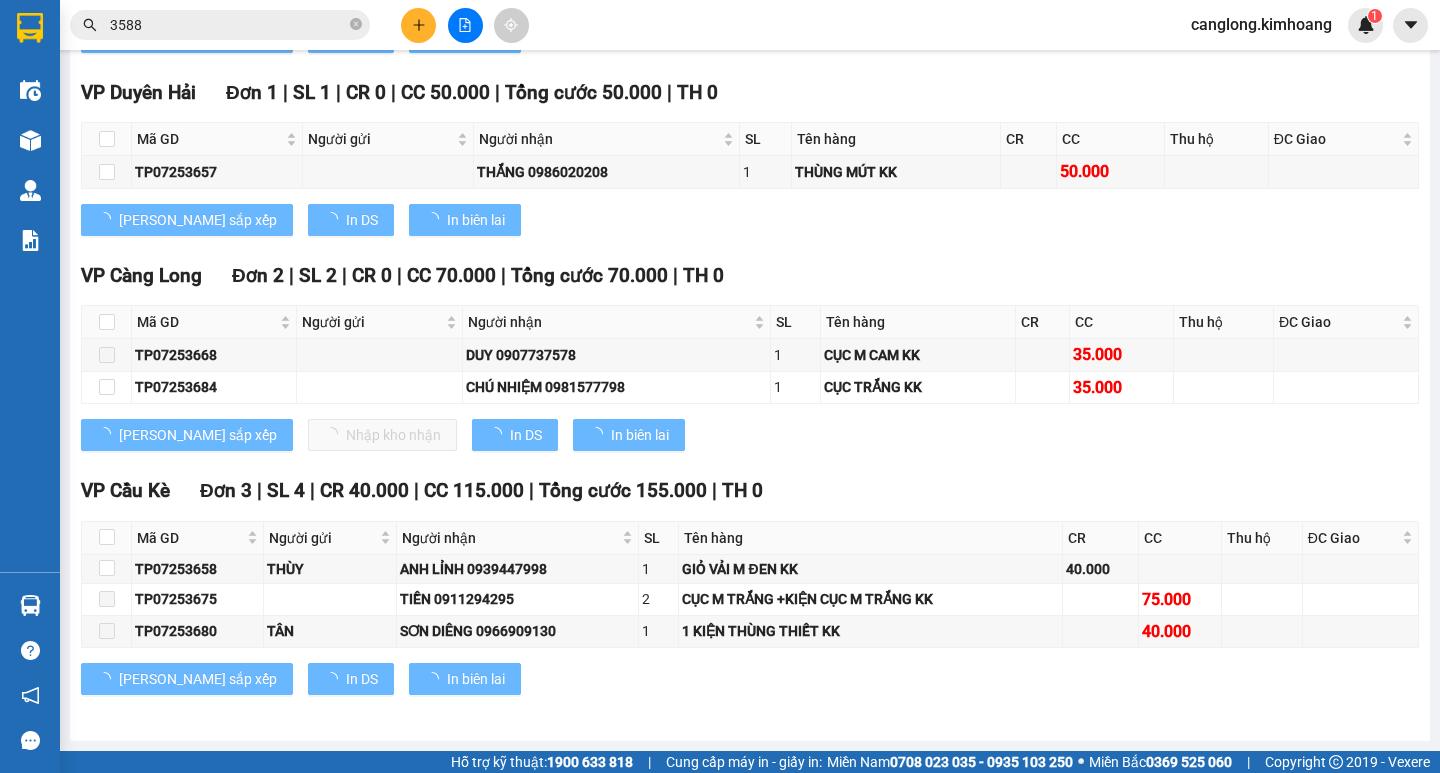 scroll, scrollTop: 2012, scrollLeft: 0, axis: vertical 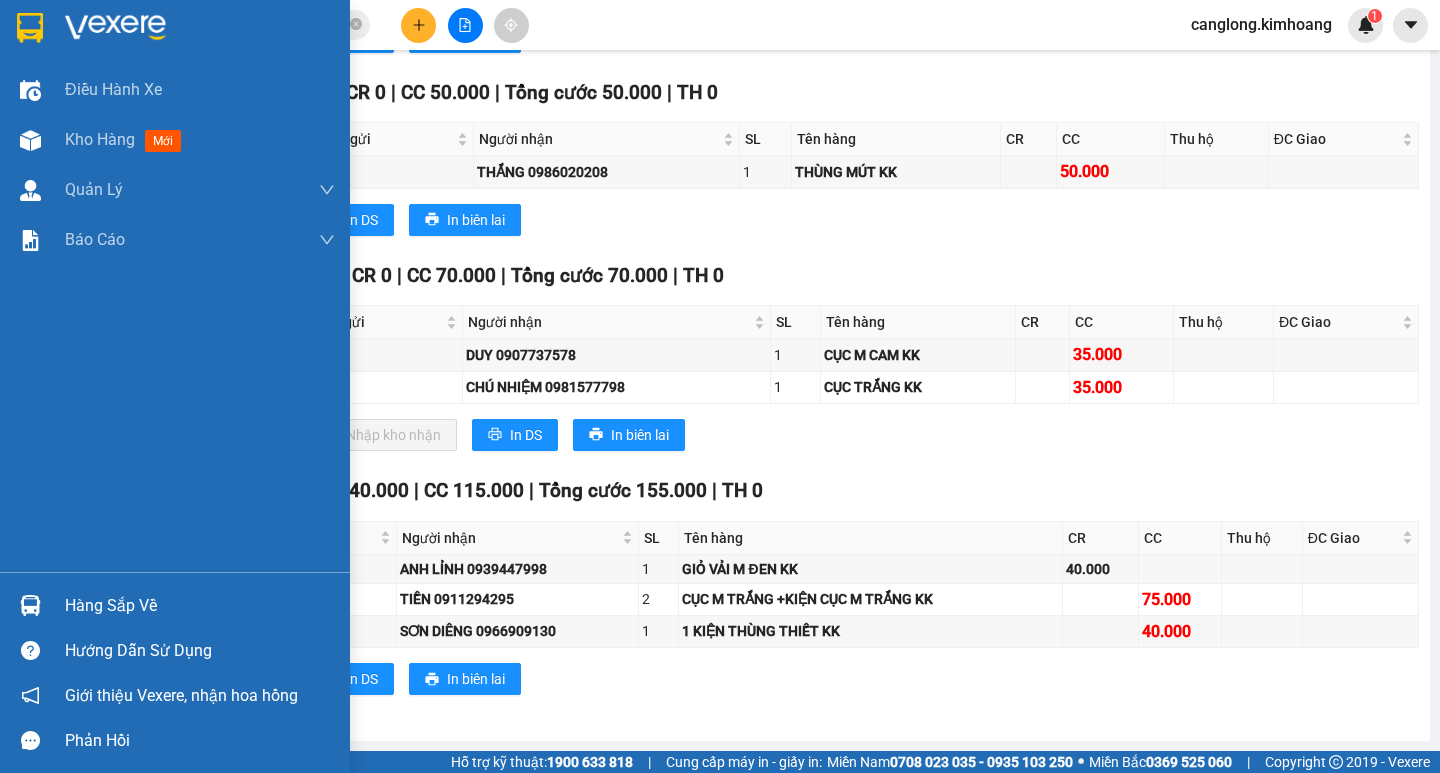 click on "Hàng sắp về" at bounding box center (200, 606) 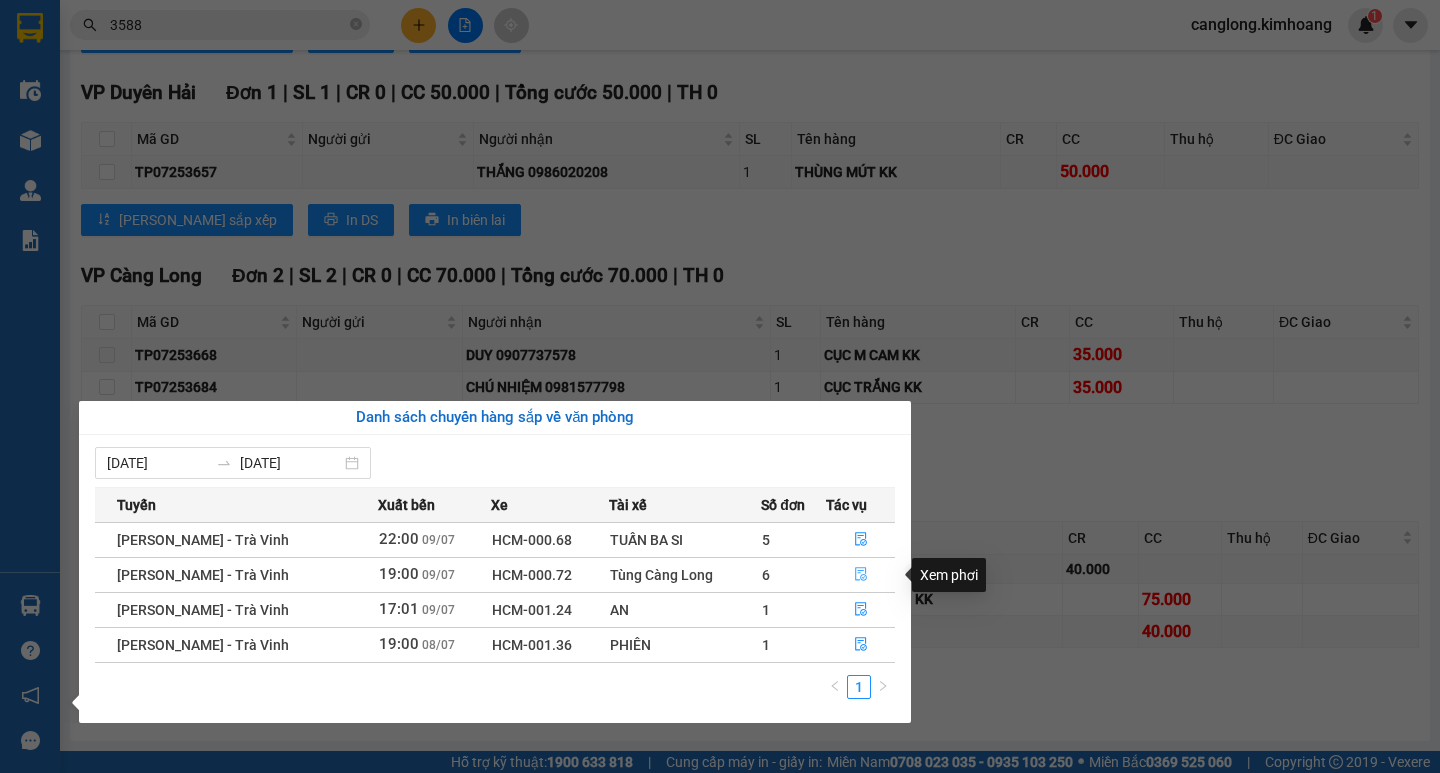 click at bounding box center (861, 575) 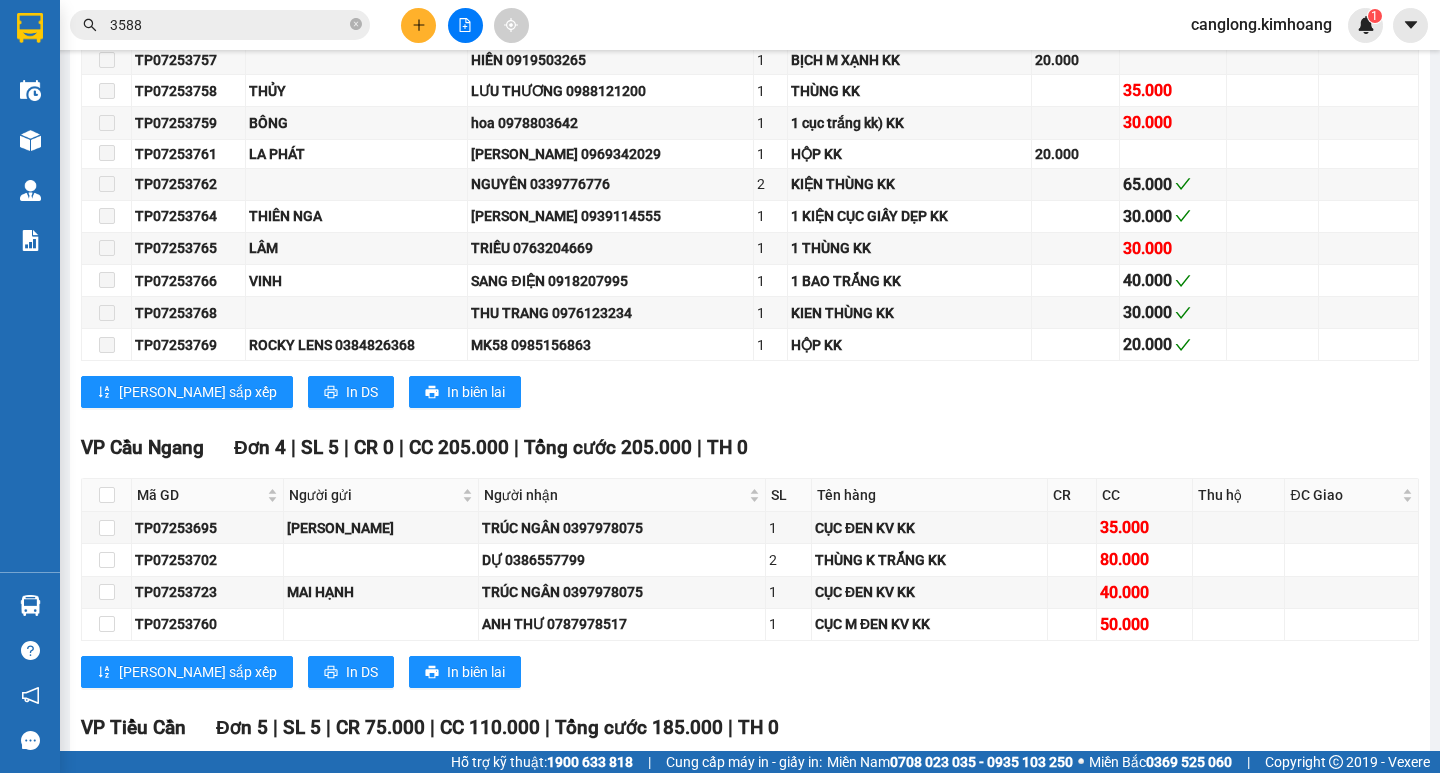 scroll, scrollTop: 3127, scrollLeft: 0, axis: vertical 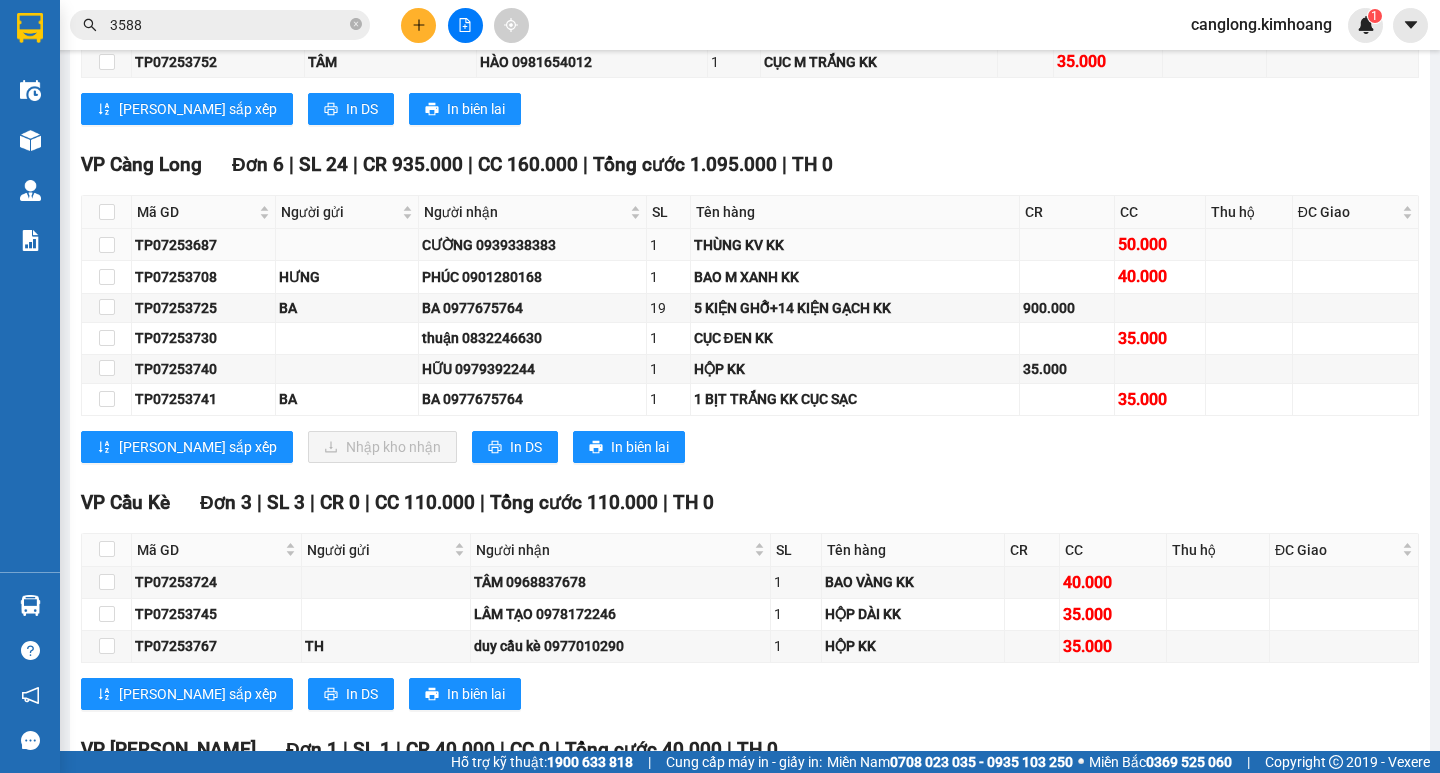 click at bounding box center [348, 245] 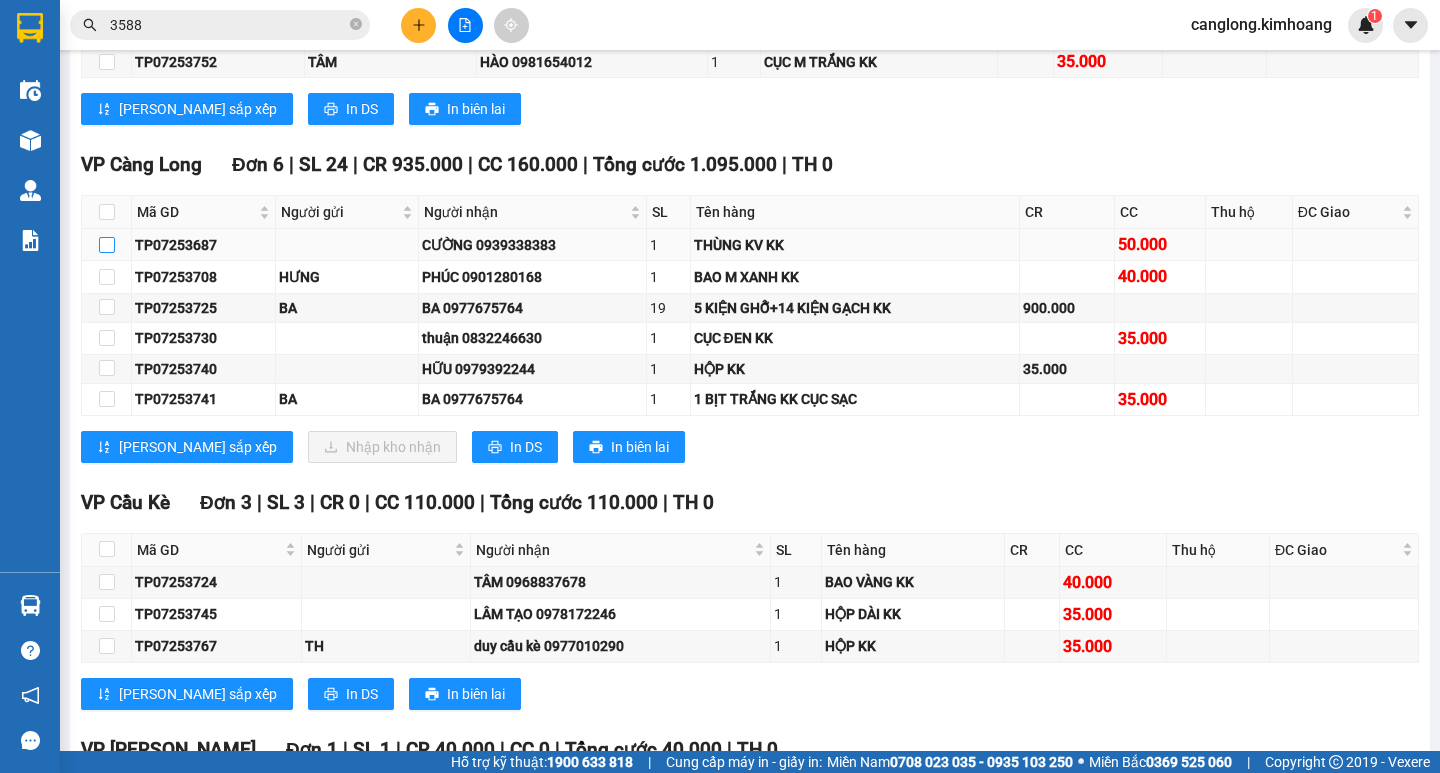 click at bounding box center [107, 245] 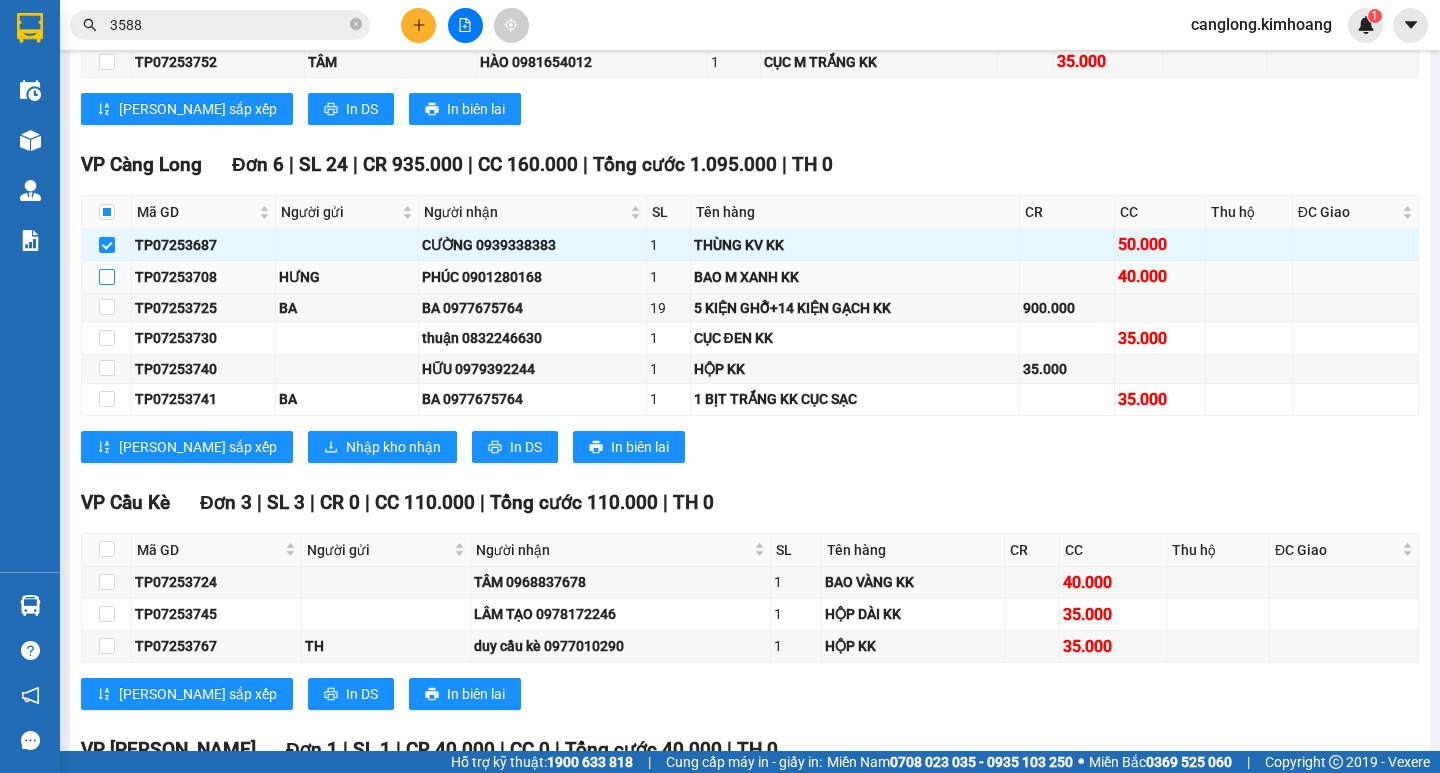 click at bounding box center (107, 277) 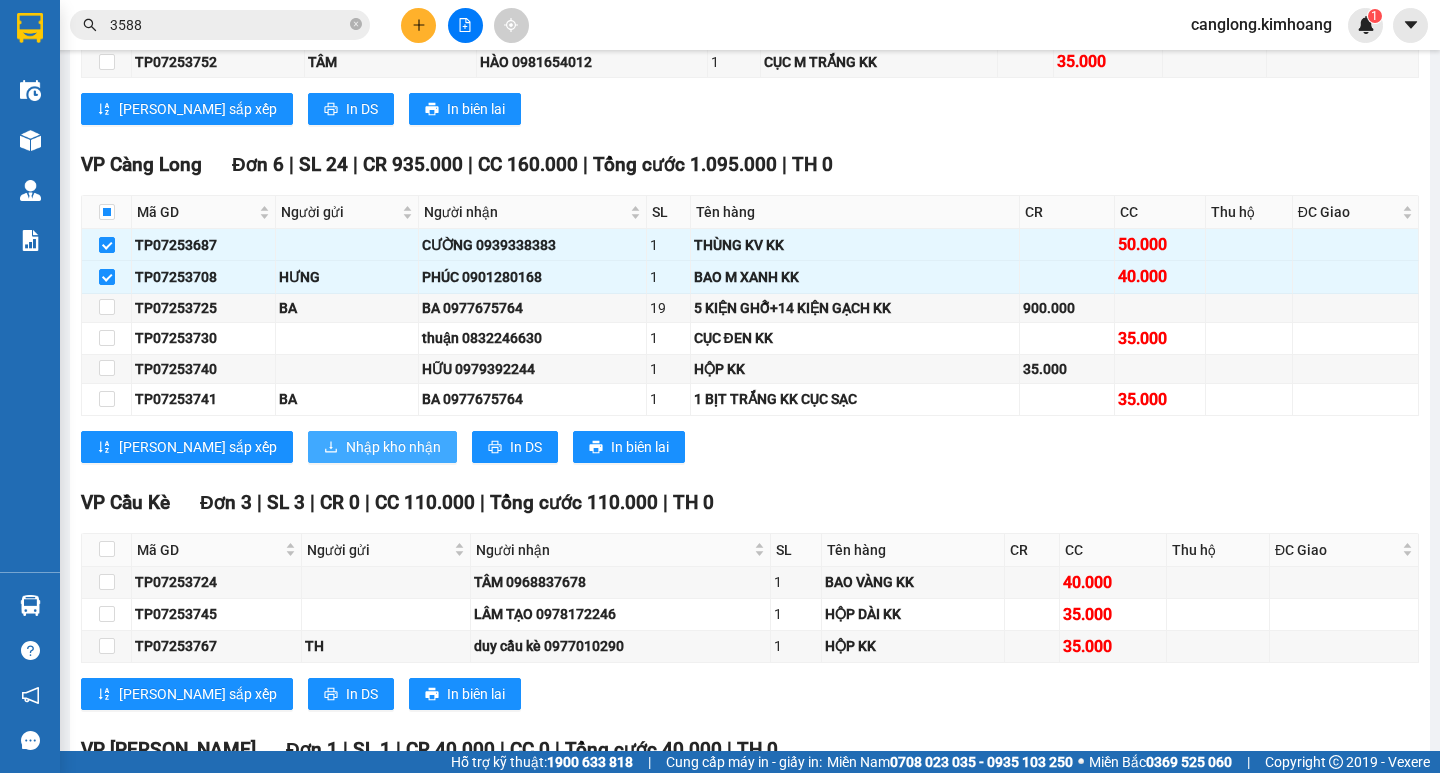 click on "Nhập kho nhận" at bounding box center [393, 447] 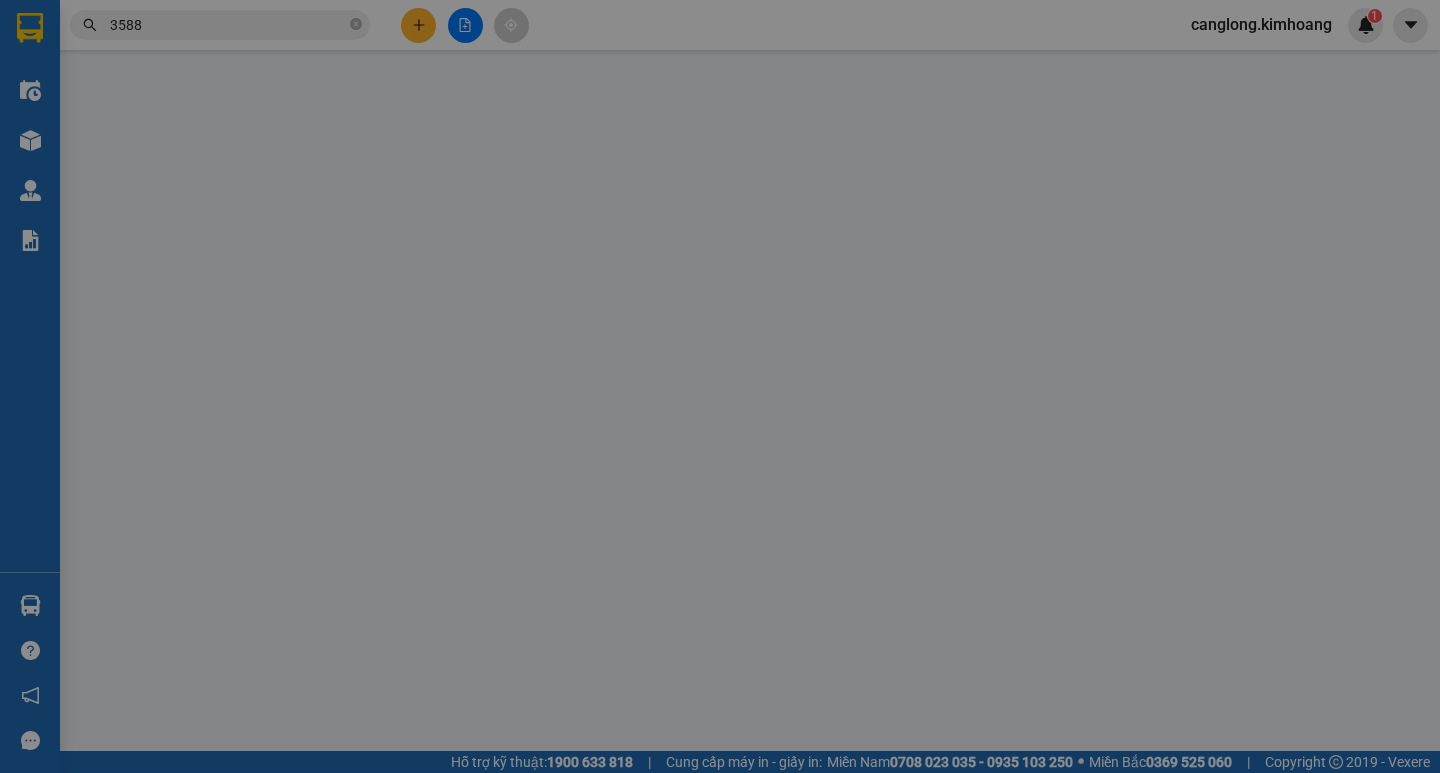 scroll, scrollTop: 0, scrollLeft: 0, axis: both 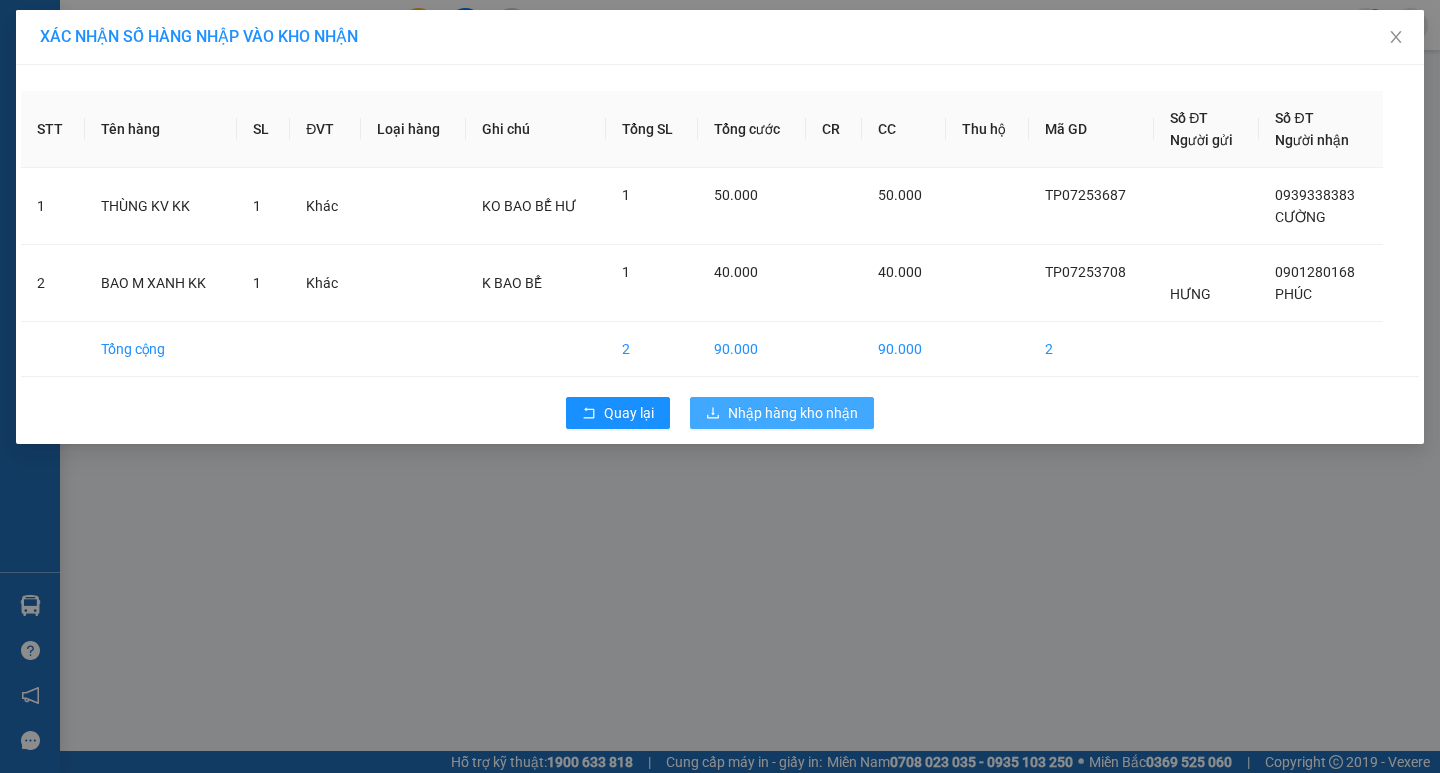click on "Nhập hàng kho nhận" at bounding box center [782, 413] 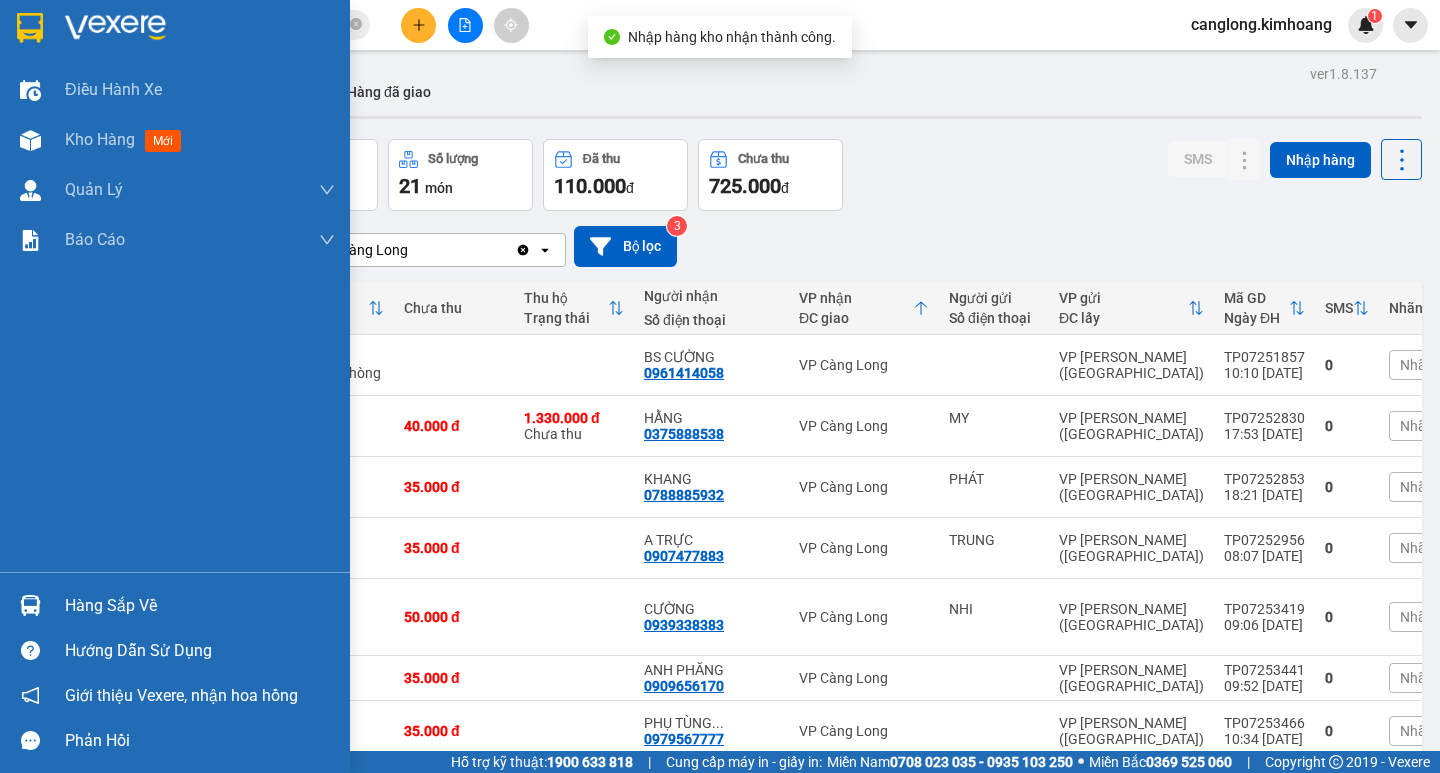 click on "Hàng sắp về" at bounding box center [175, 605] 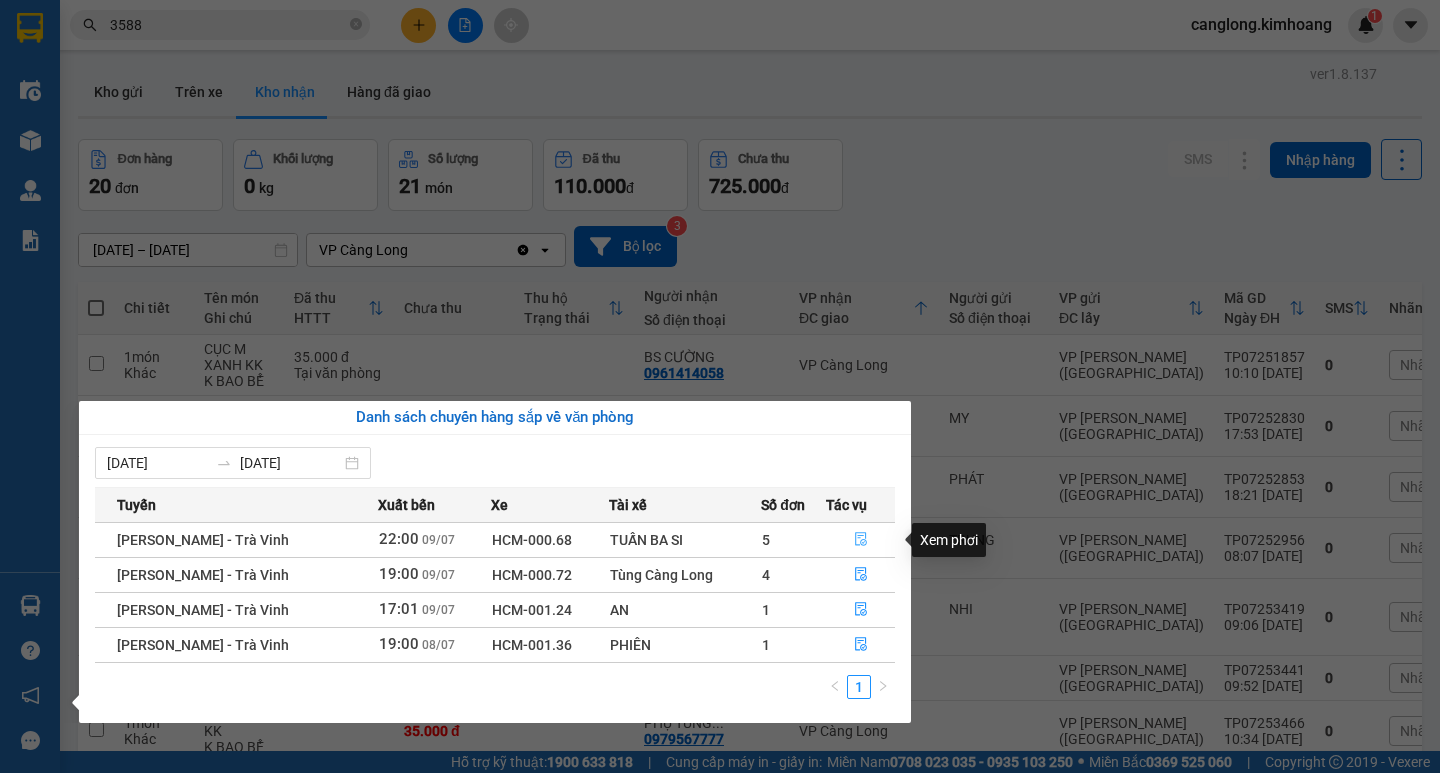 click at bounding box center (861, 540) 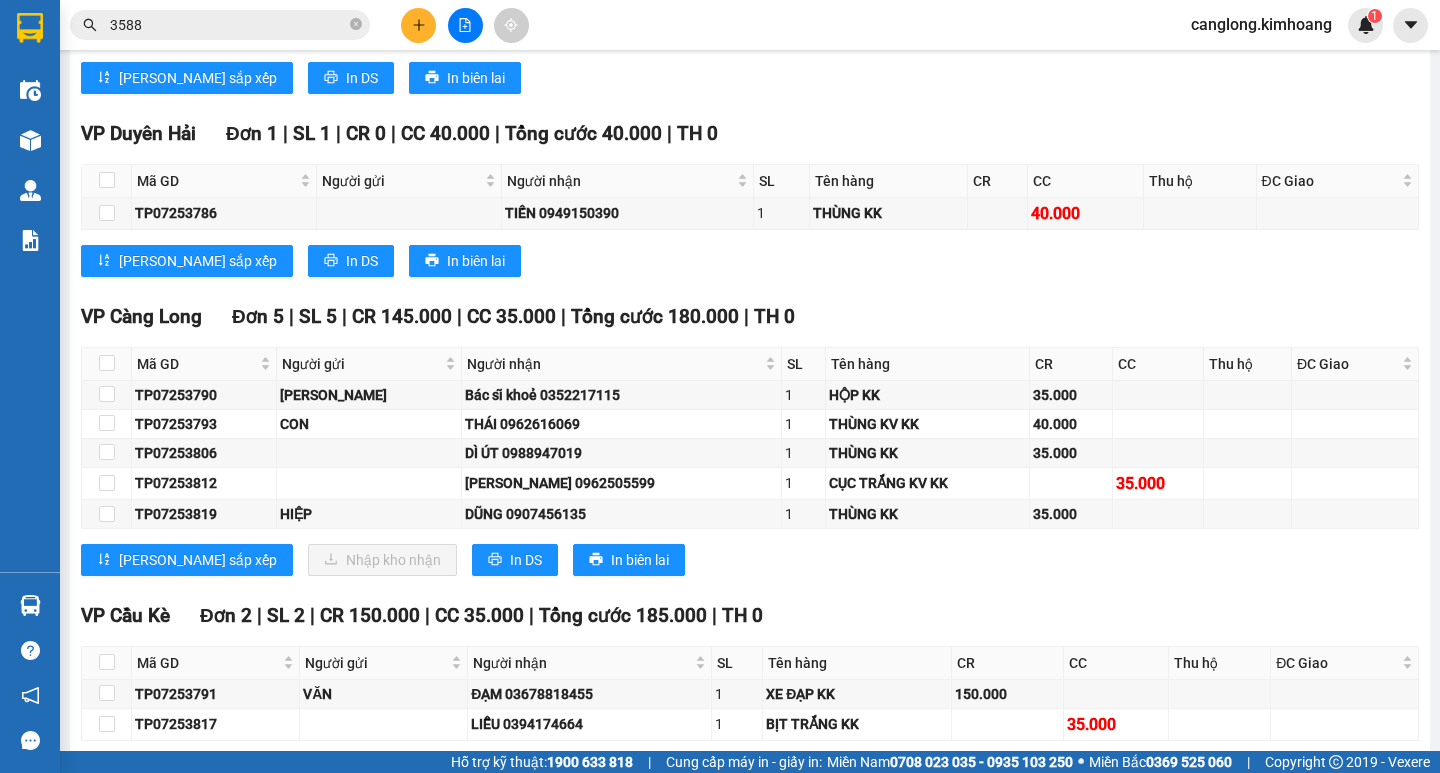 scroll, scrollTop: 2500, scrollLeft: 0, axis: vertical 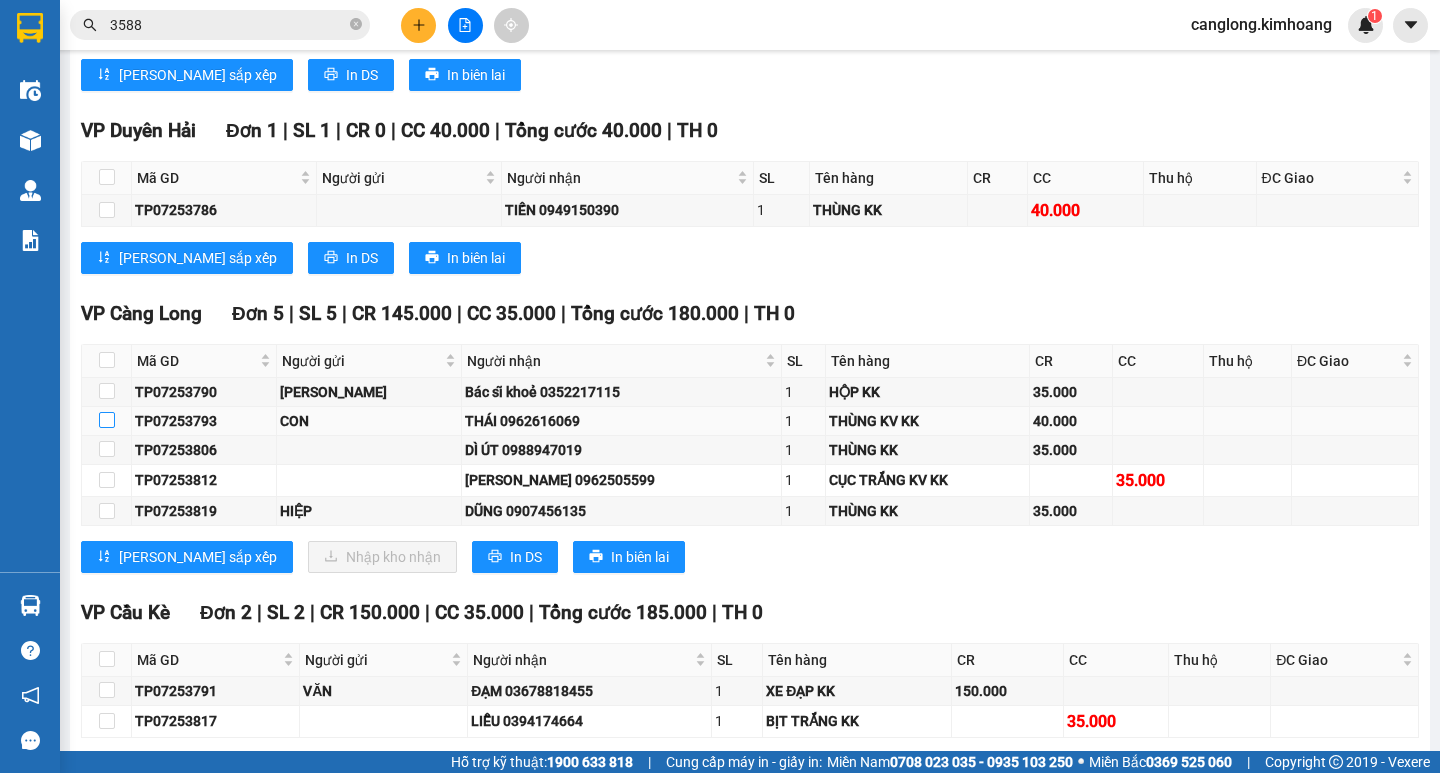 click at bounding box center (107, 420) 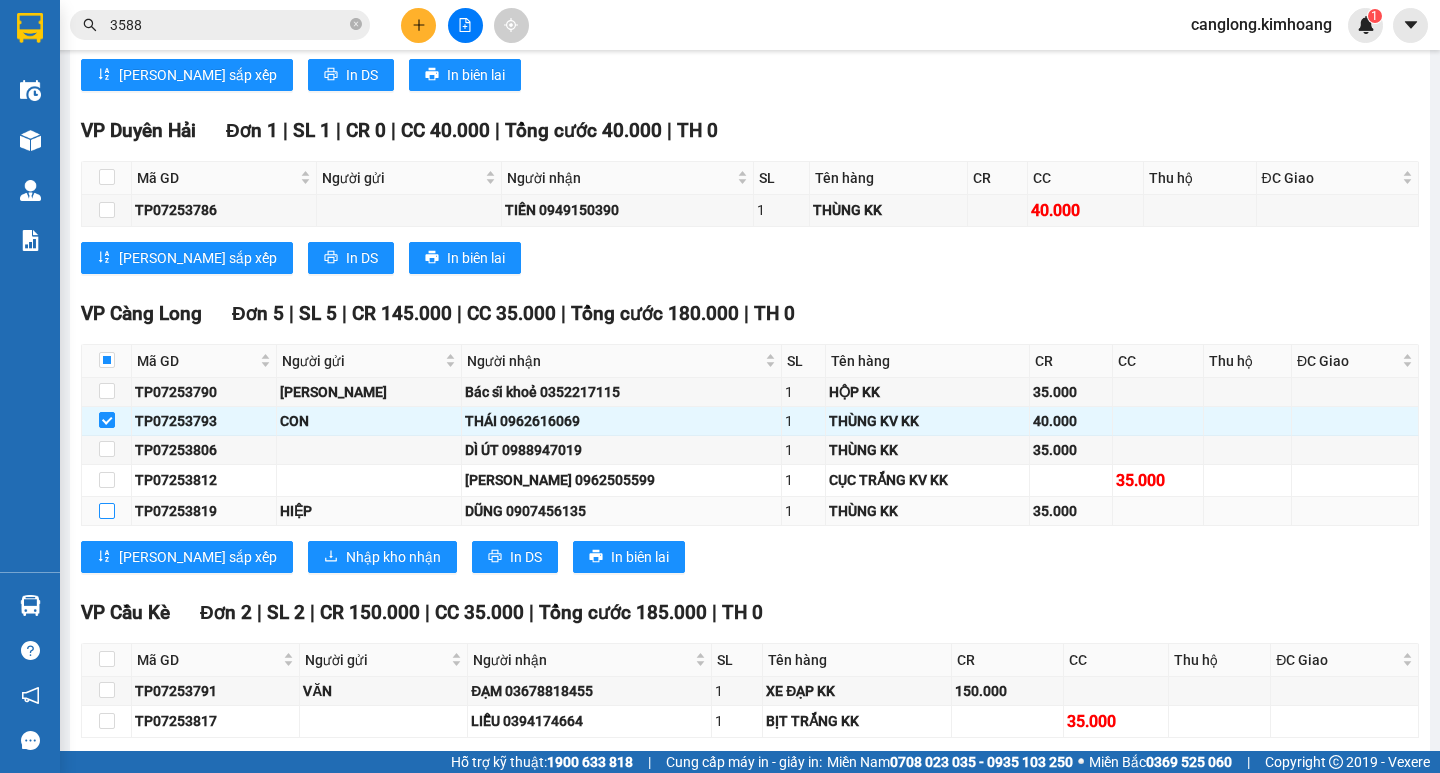 click at bounding box center [107, 511] 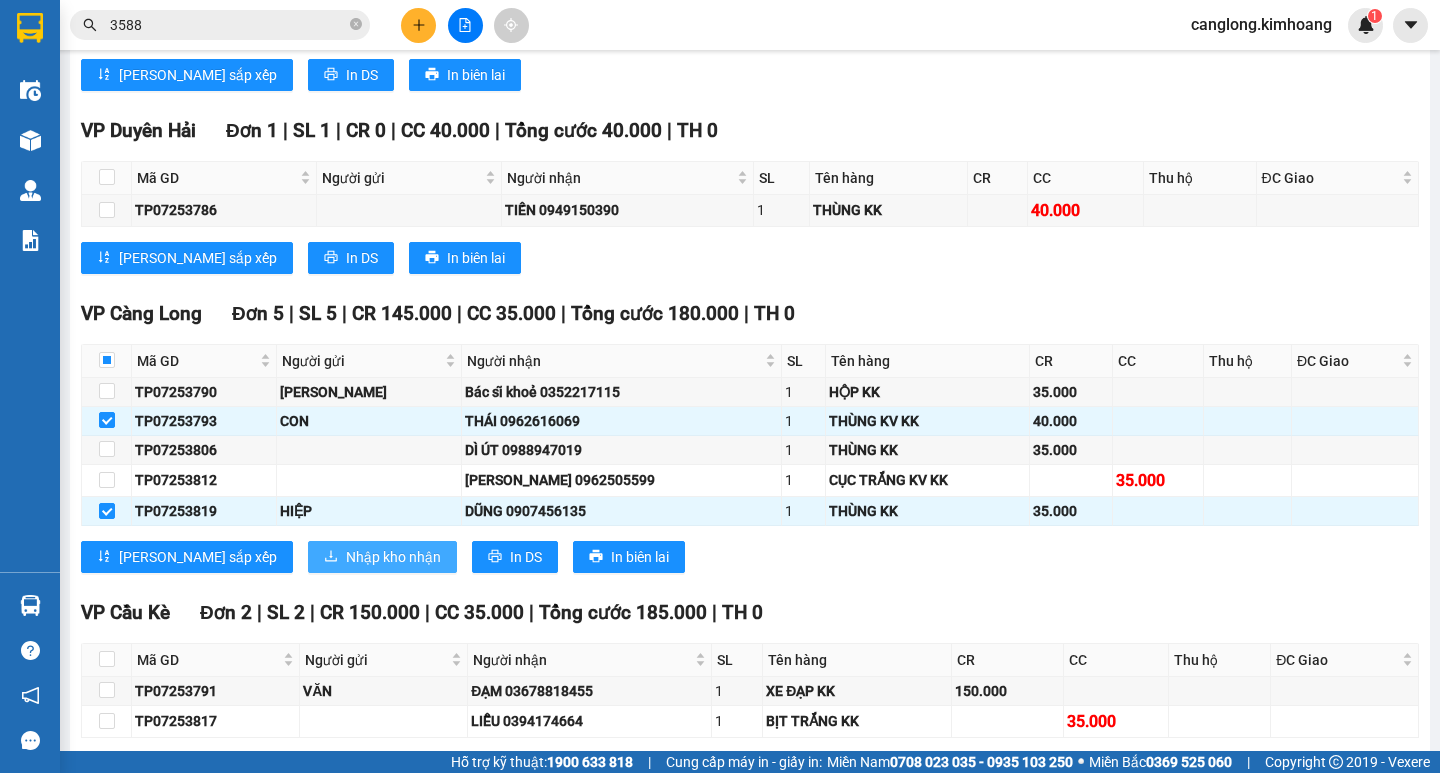 click on "Nhập kho nhận" at bounding box center (393, 557) 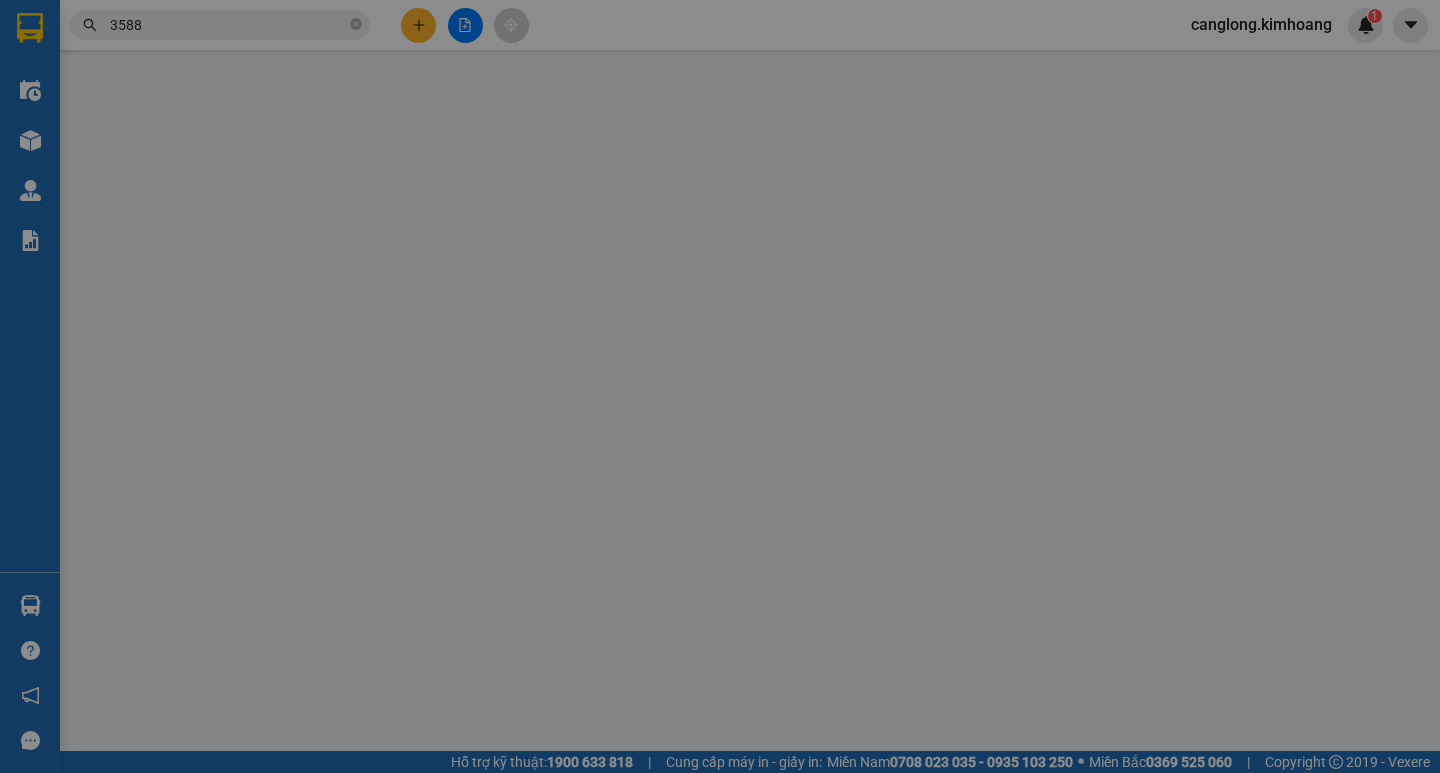 scroll, scrollTop: 0, scrollLeft: 0, axis: both 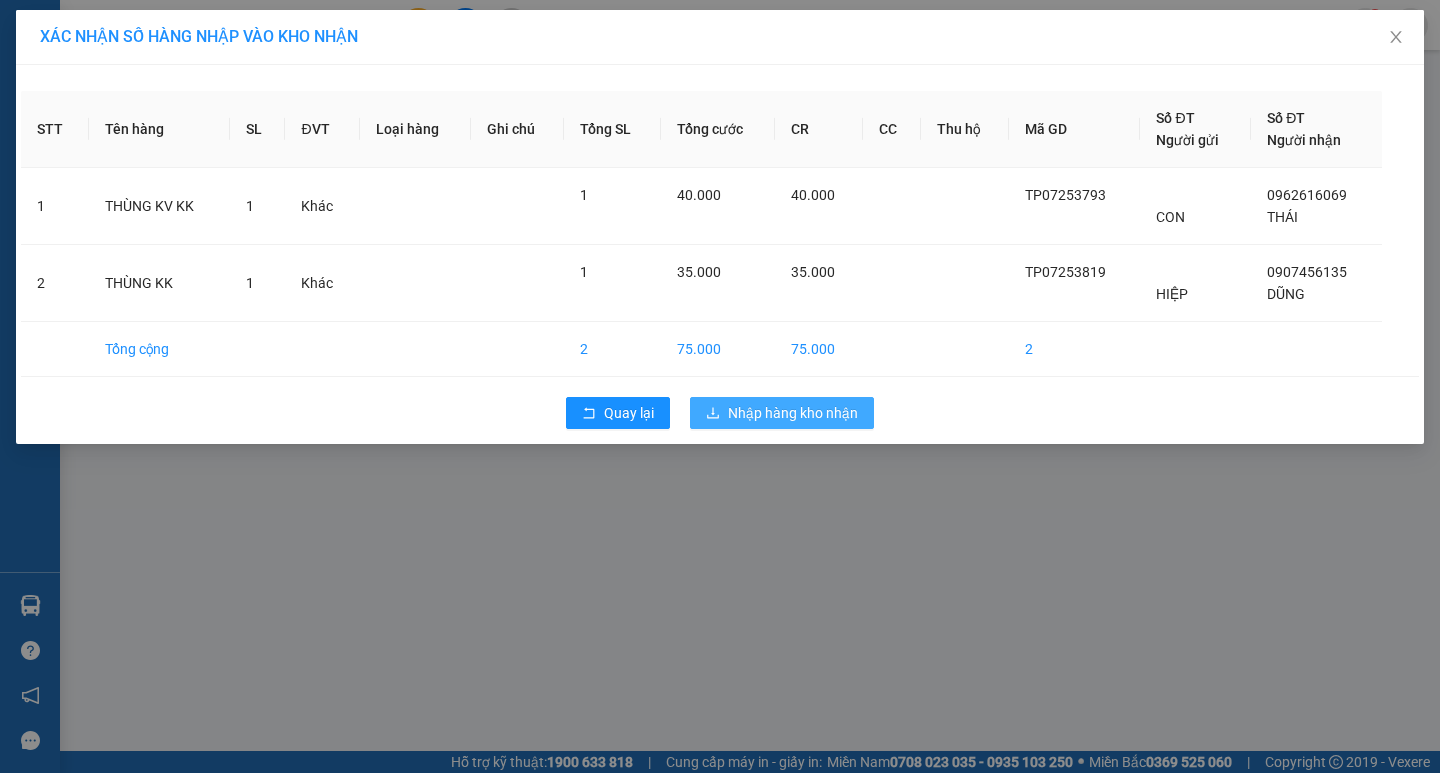 click on "Nhập hàng kho nhận" at bounding box center [793, 413] 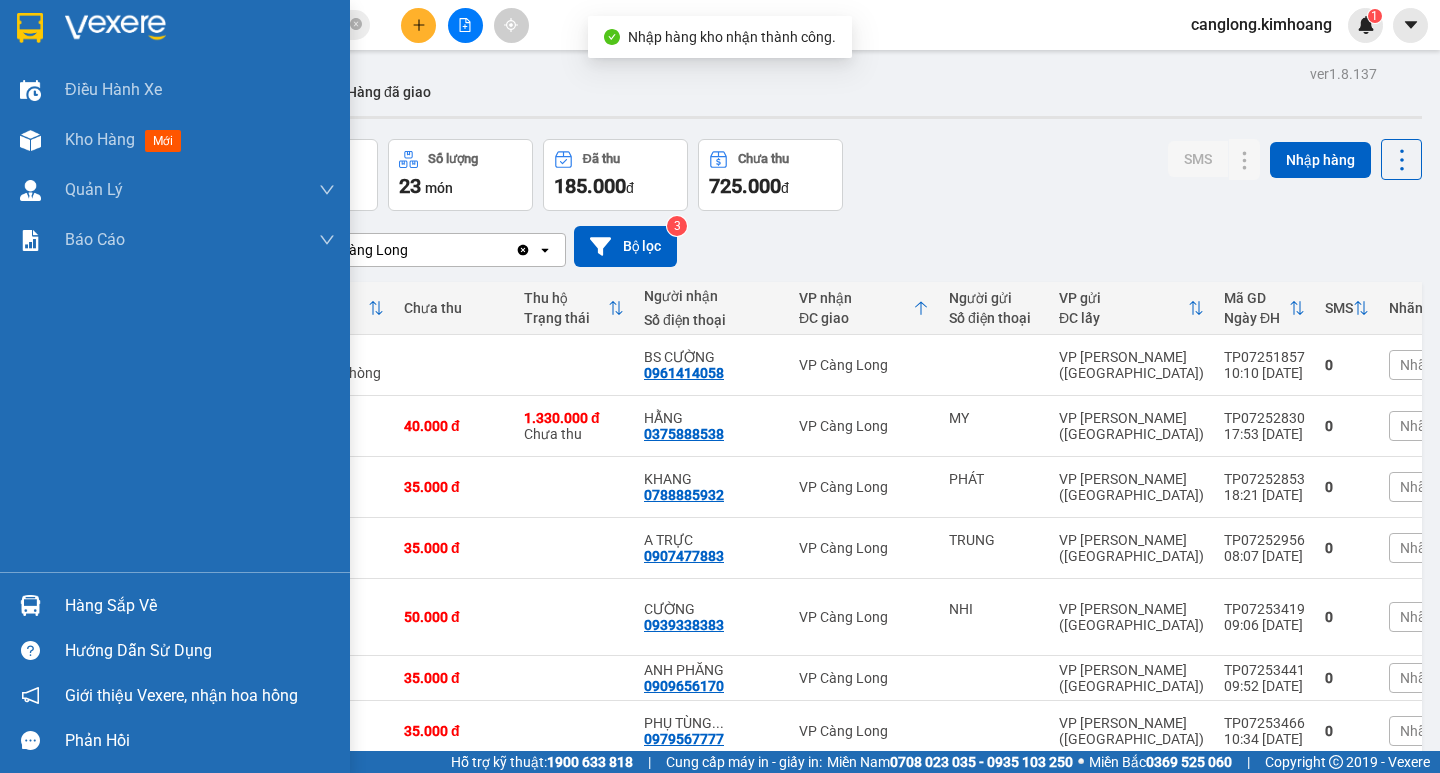 click at bounding box center [30, 605] 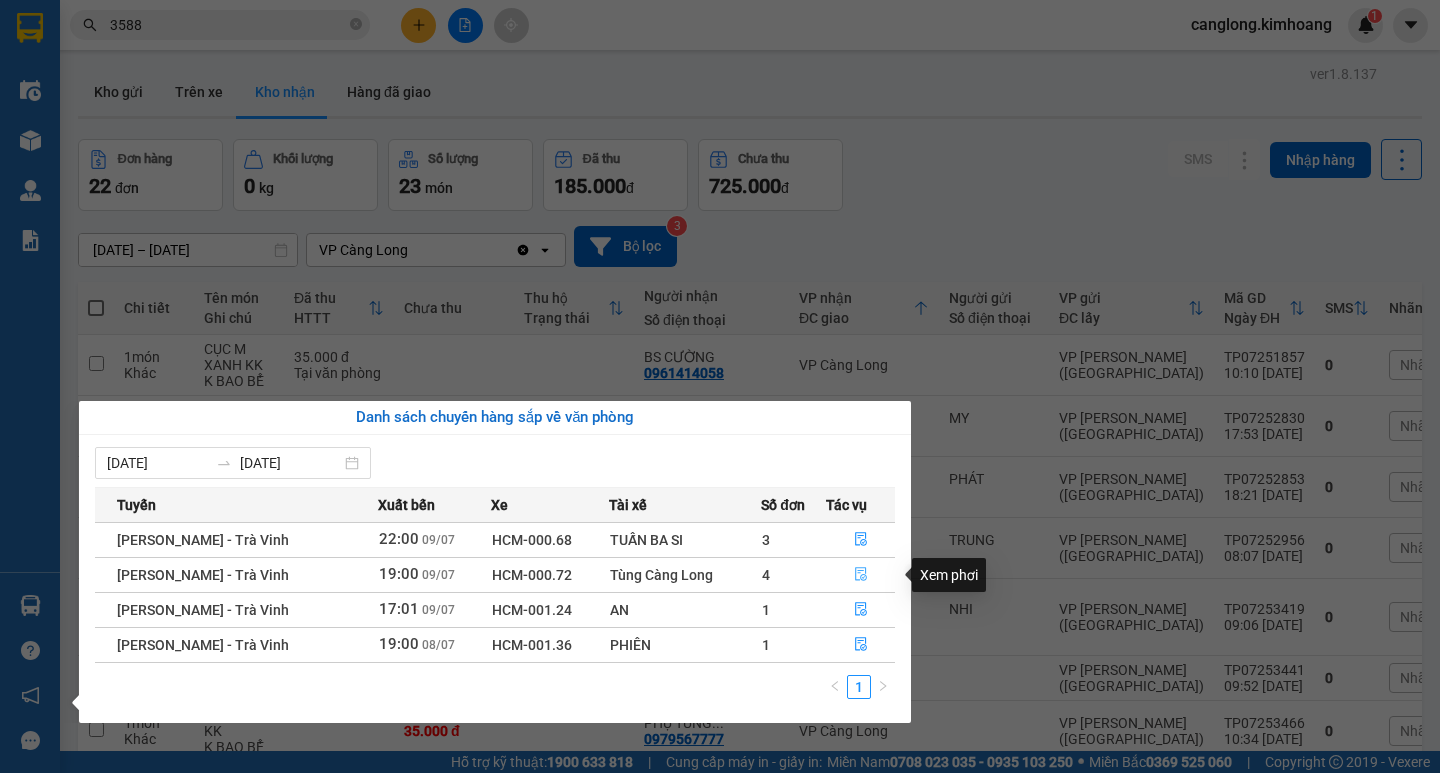 click at bounding box center [861, 575] 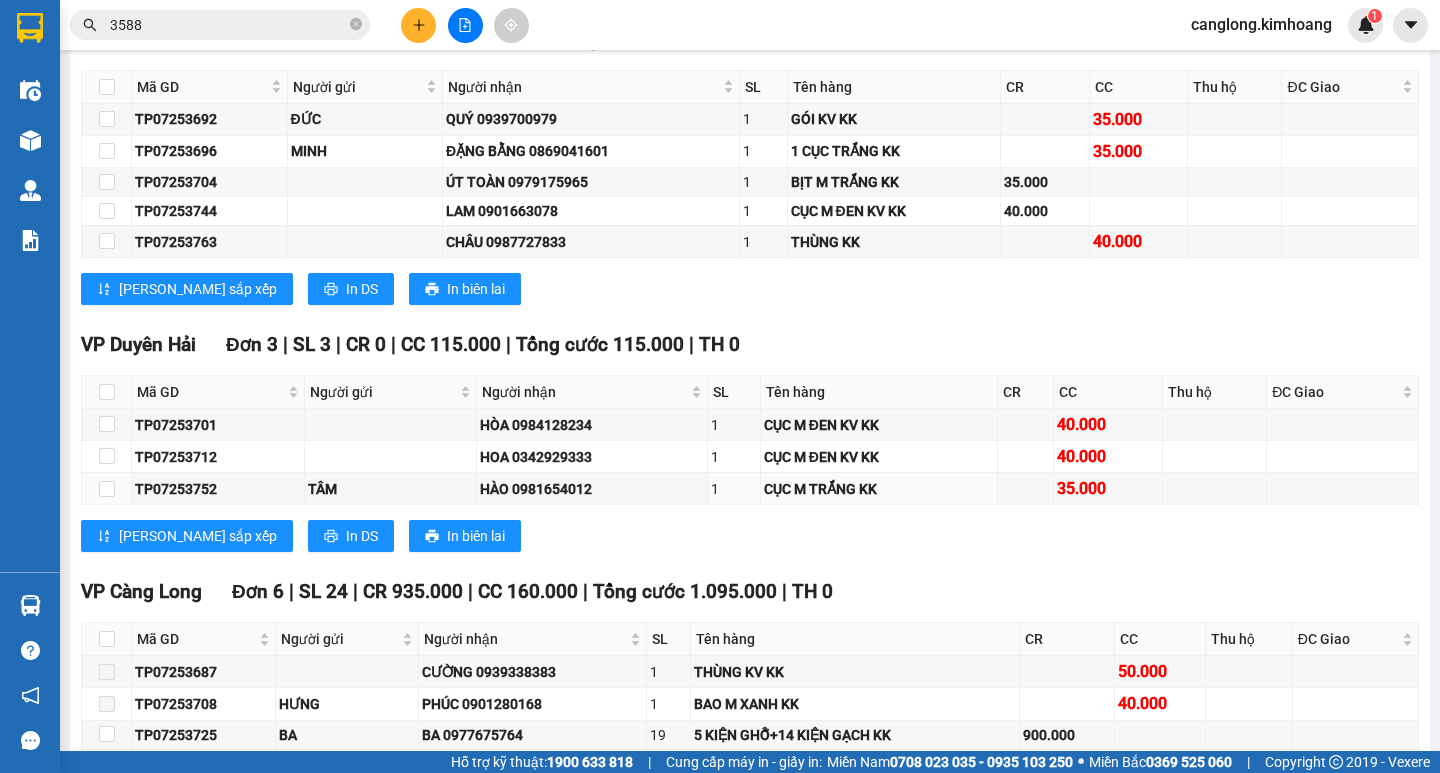 scroll, scrollTop: 3100, scrollLeft: 0, axis: vertical 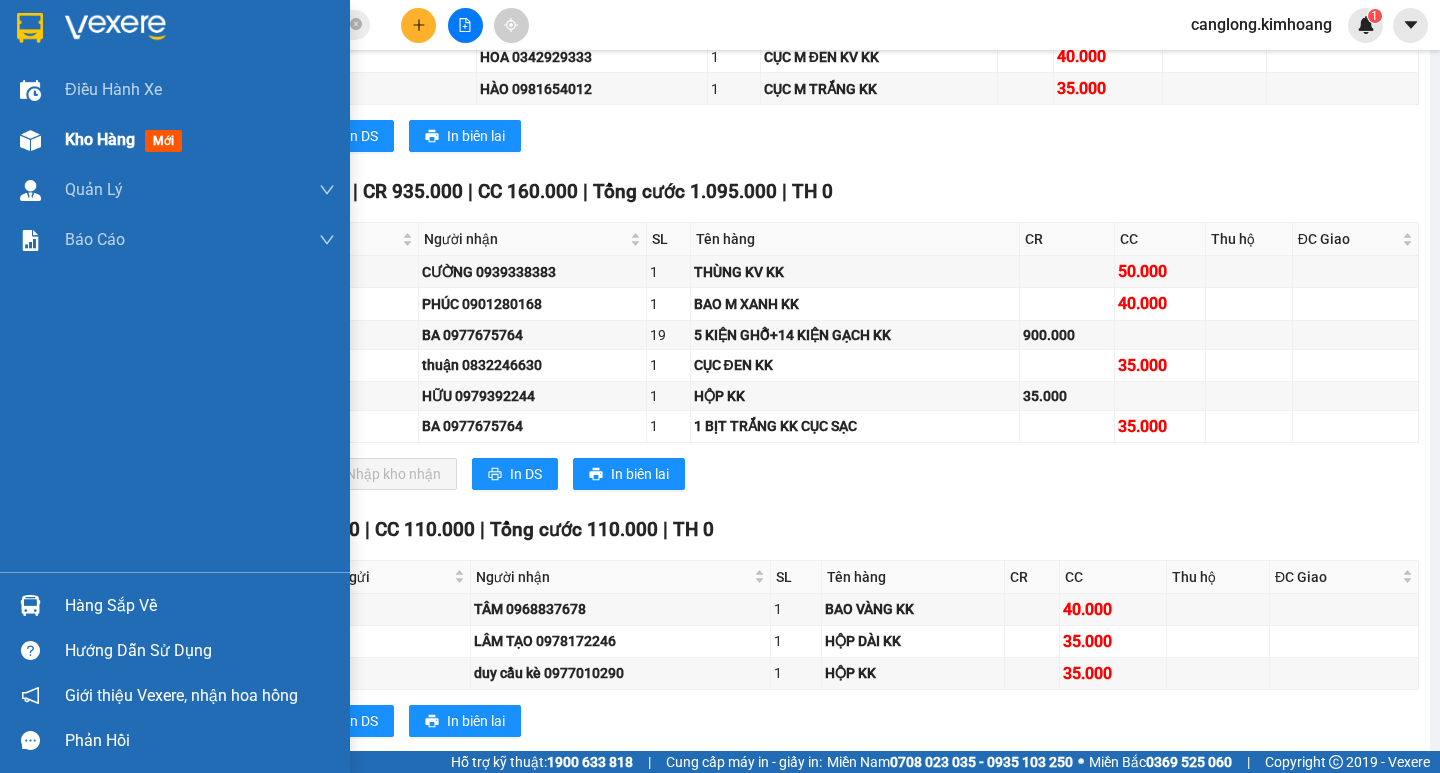 click on "Kho hàng mới" at bounding box center (200, 140) 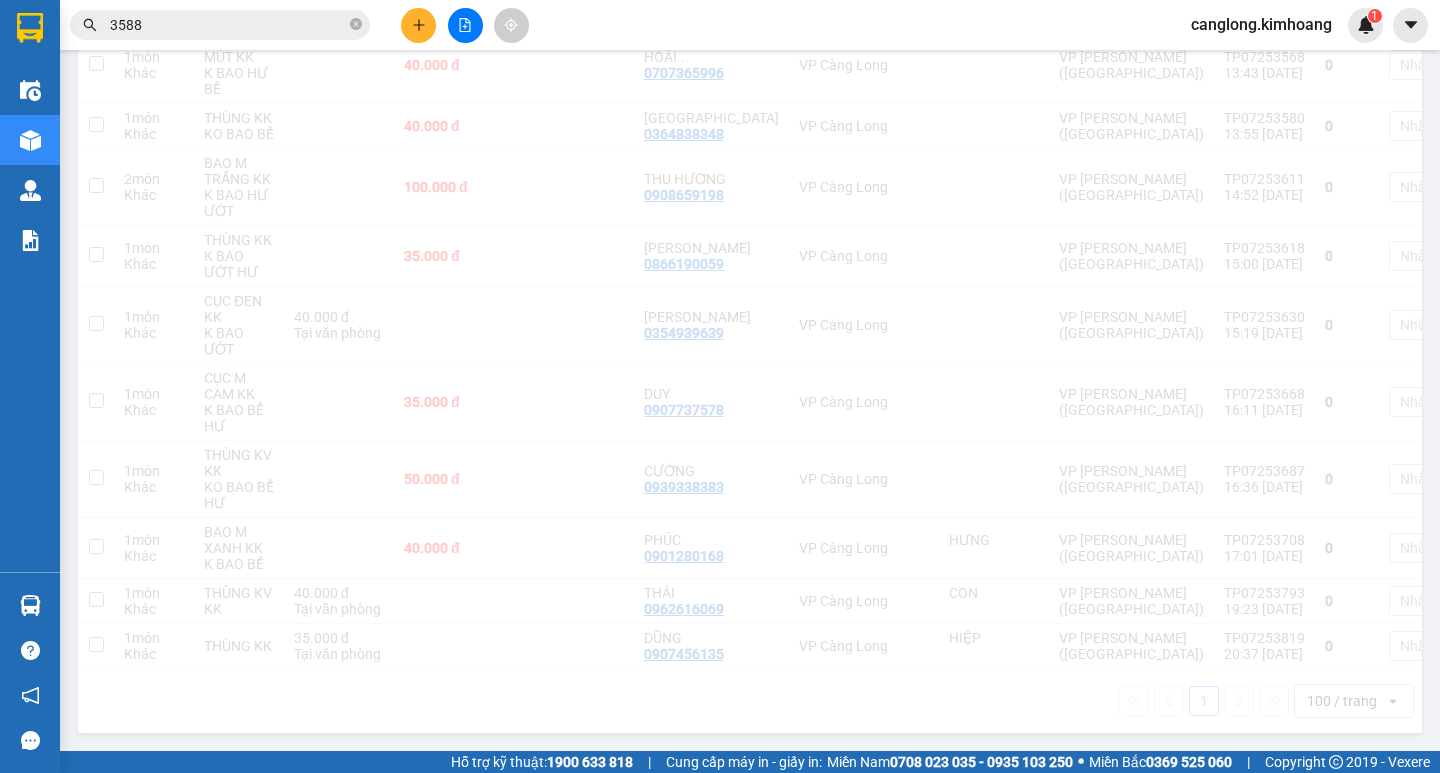 scroll, scrollTop: 1080, scrollLeft: 0, axis: vertical 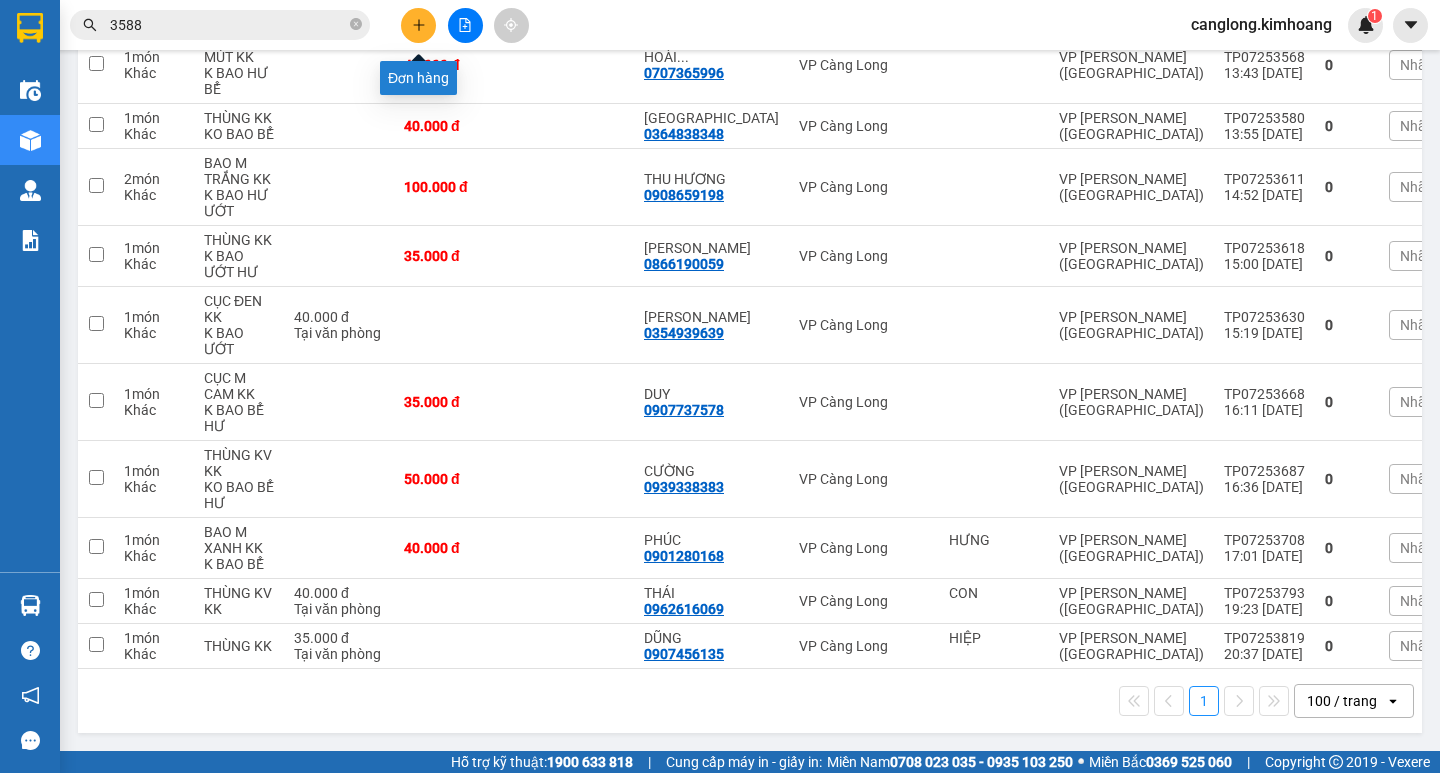 click 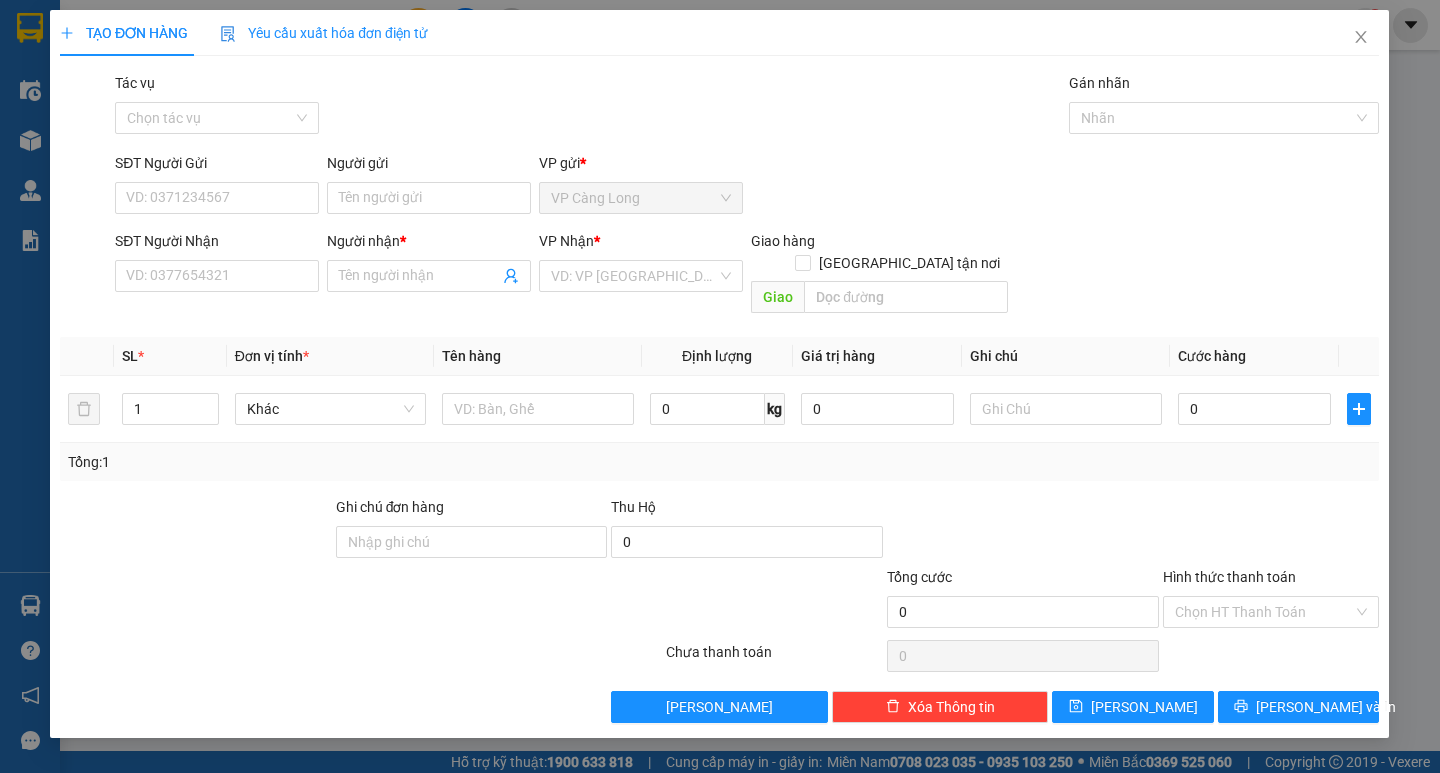 scroll, scrollTop: 0, scrollLeft: 0, axis: both 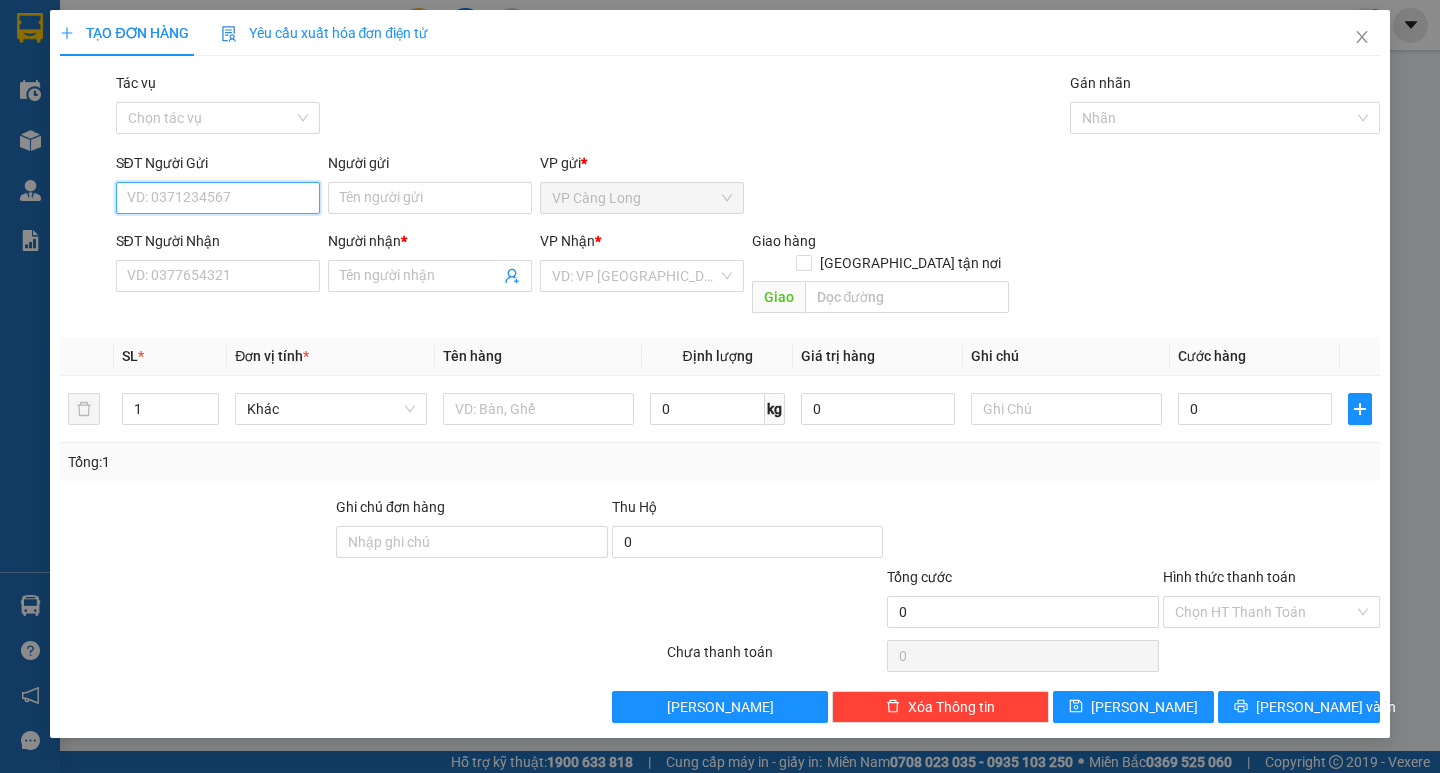 click on "SĐT Người Gửi" at bounding box center [218, 198] 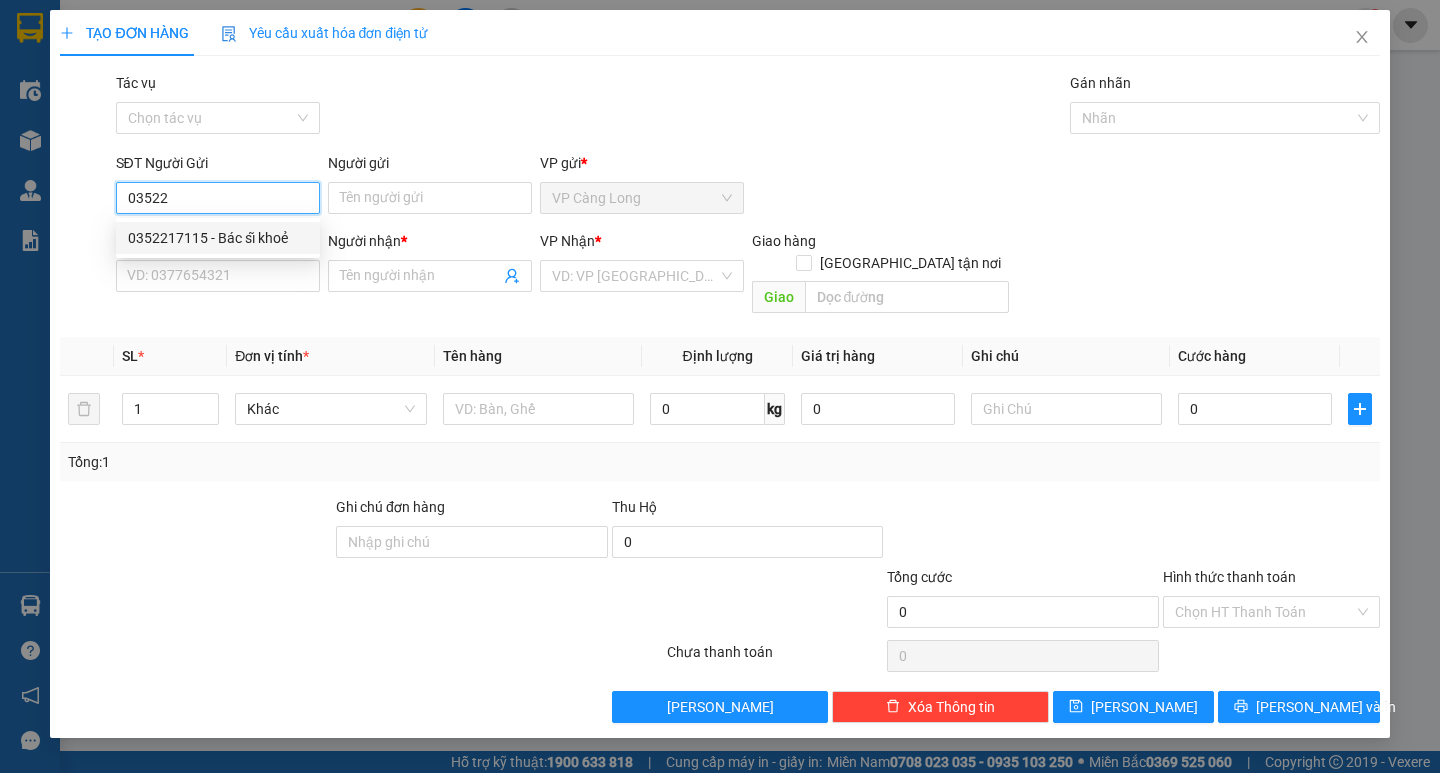 click on "0352217115 - Bác sĩ khoẻ" at bounding box center (218, 238) 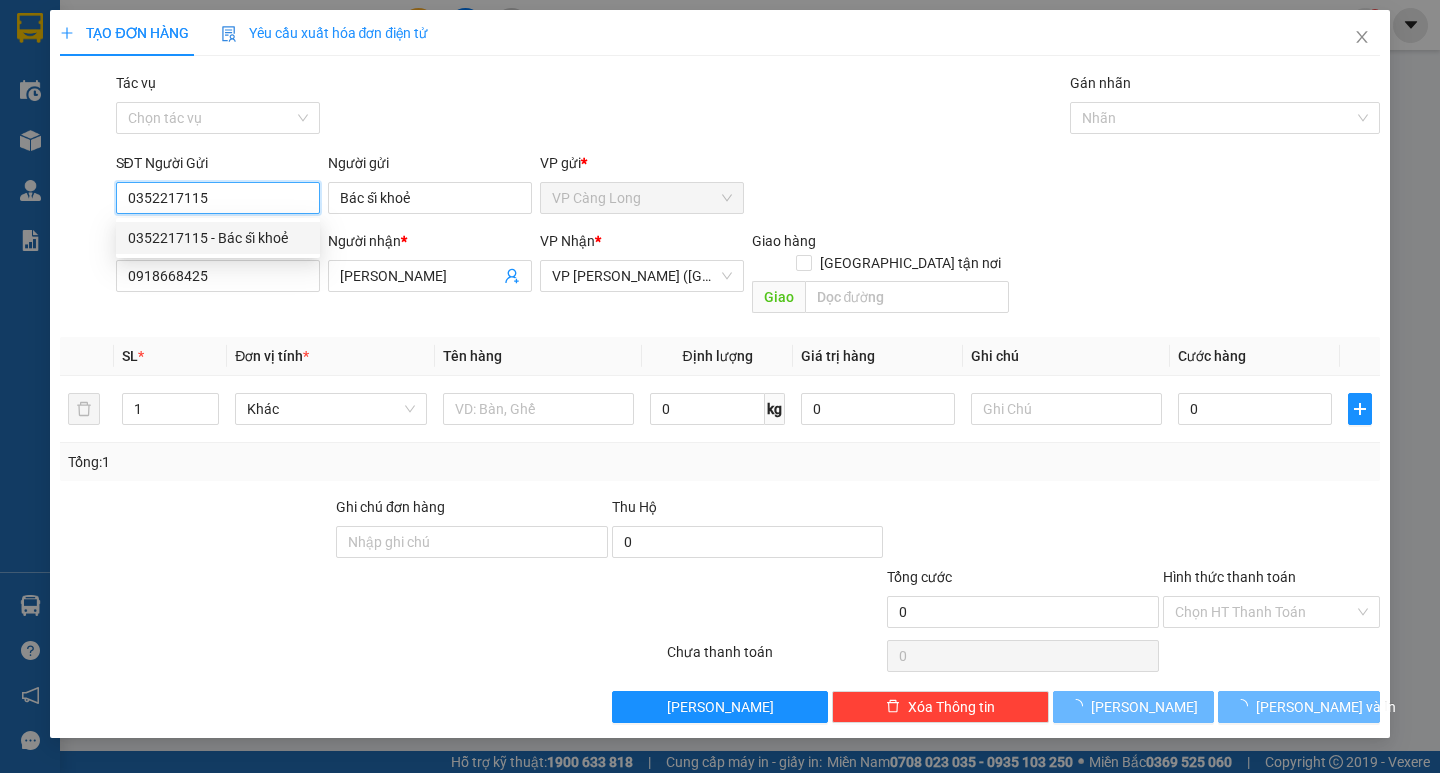type on "35.000" 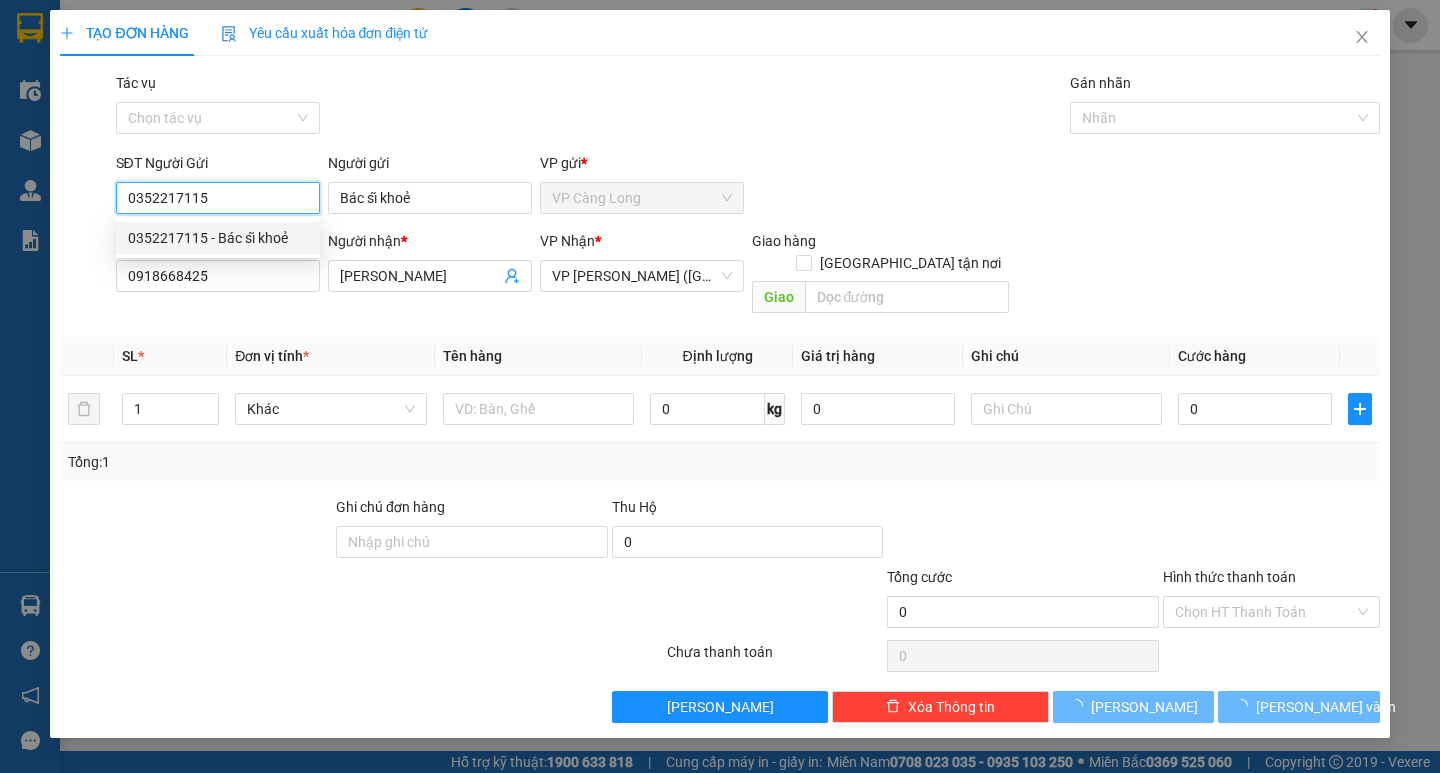 type on "35.000" 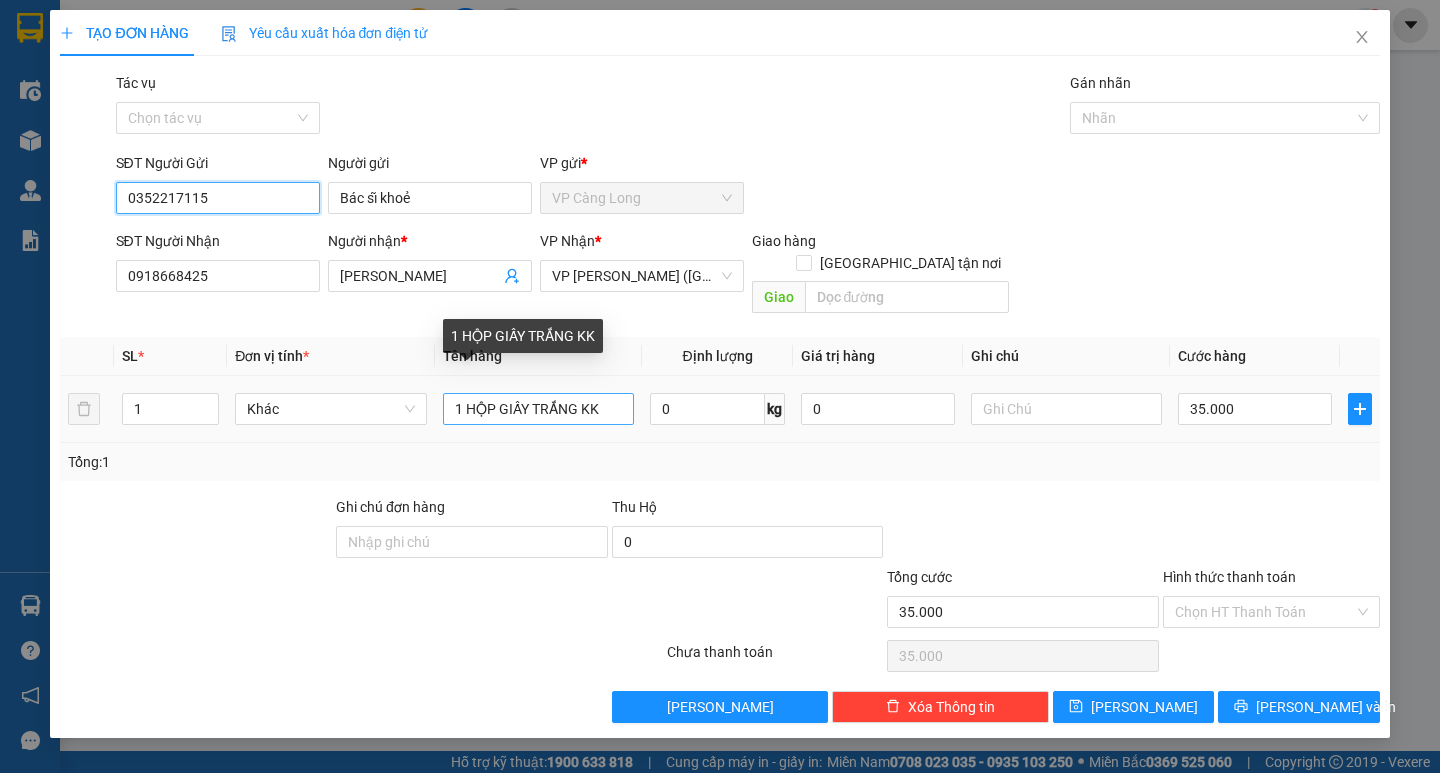 type on "0352217115" 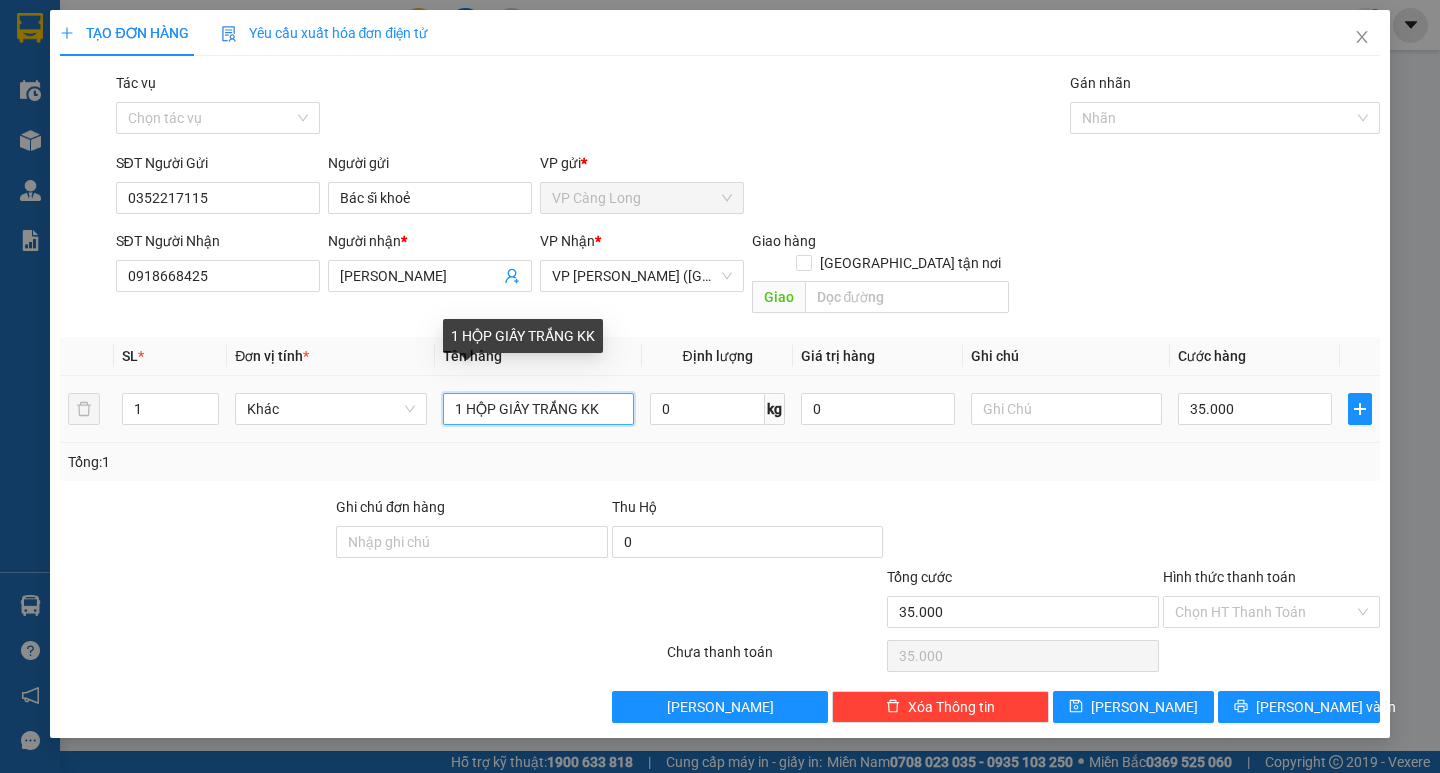 click on "1 HỘP GIẤY TRẮNG KK" at bounding box center [538, 409] 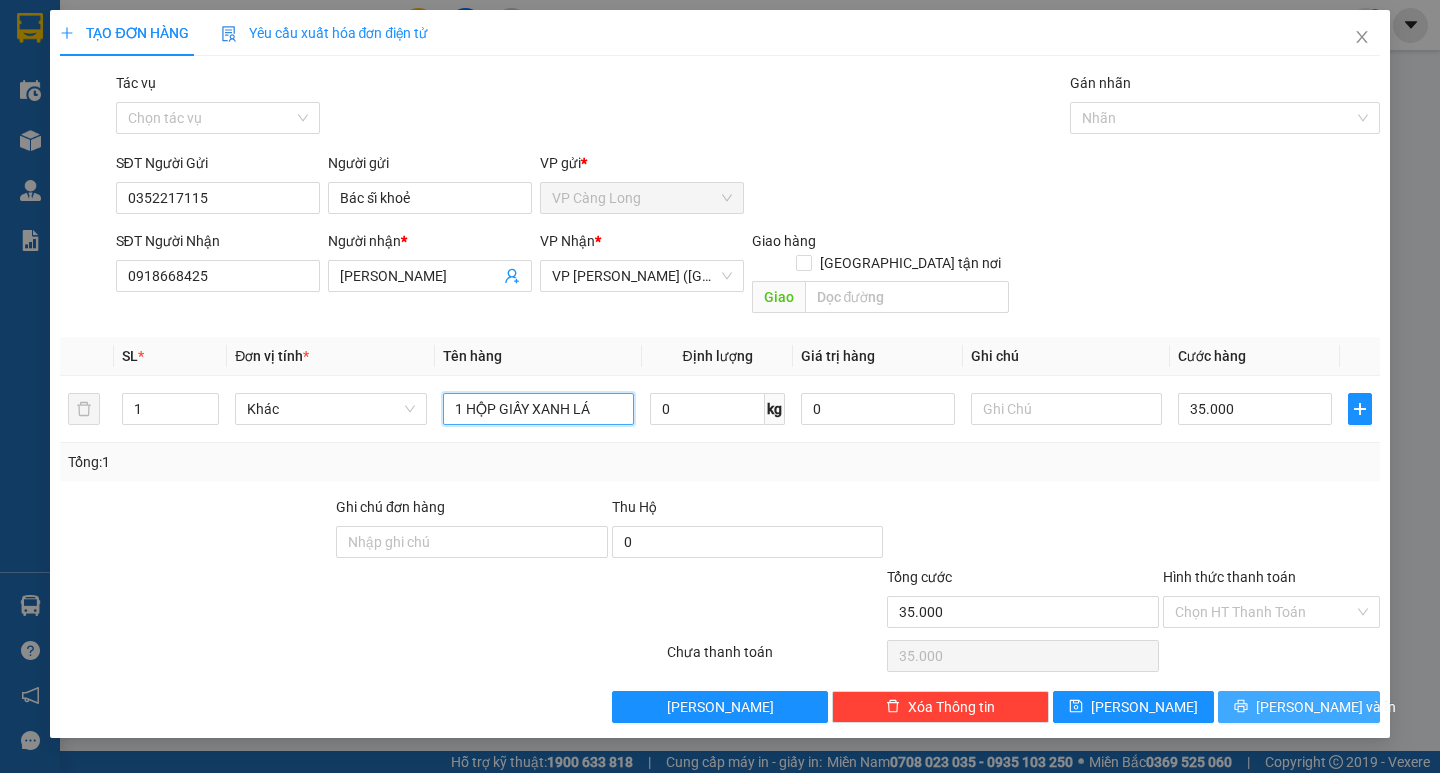 type on "1 HỘP GIẤY XANH LÁ" 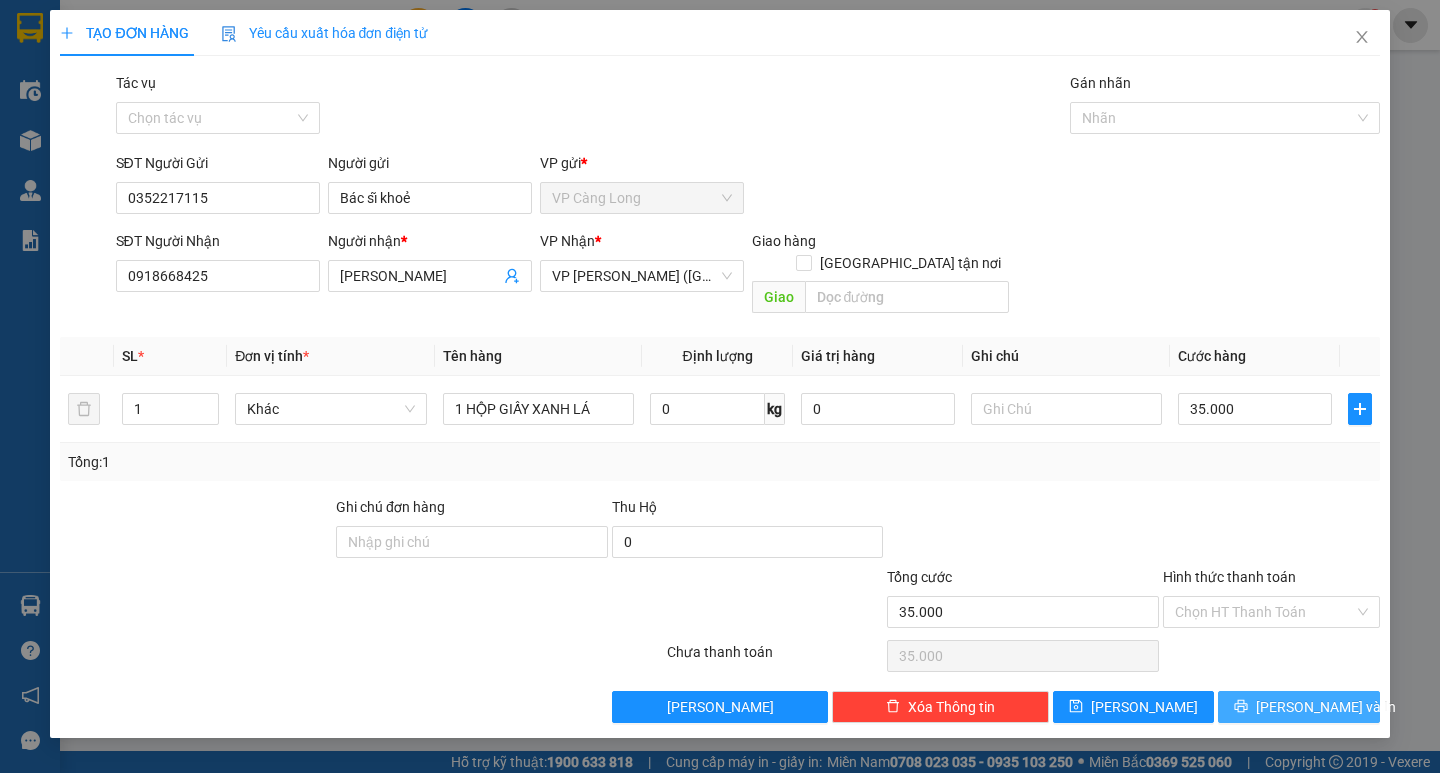 click on "[PERSON_NAME] và In" at bounding box center [1326, 707] 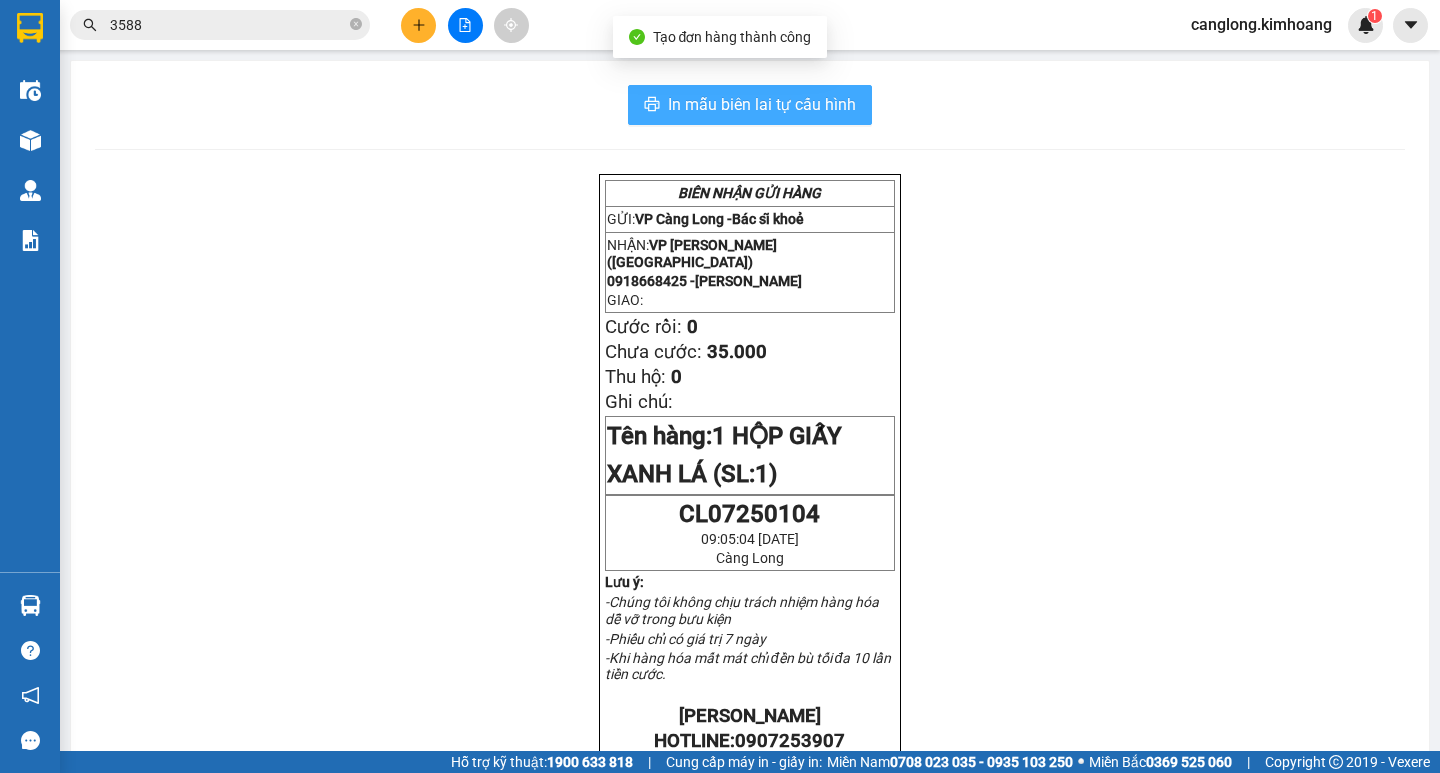 click on "In mẫu biên lai tự cấu hình" at bounding box center [762, 104] 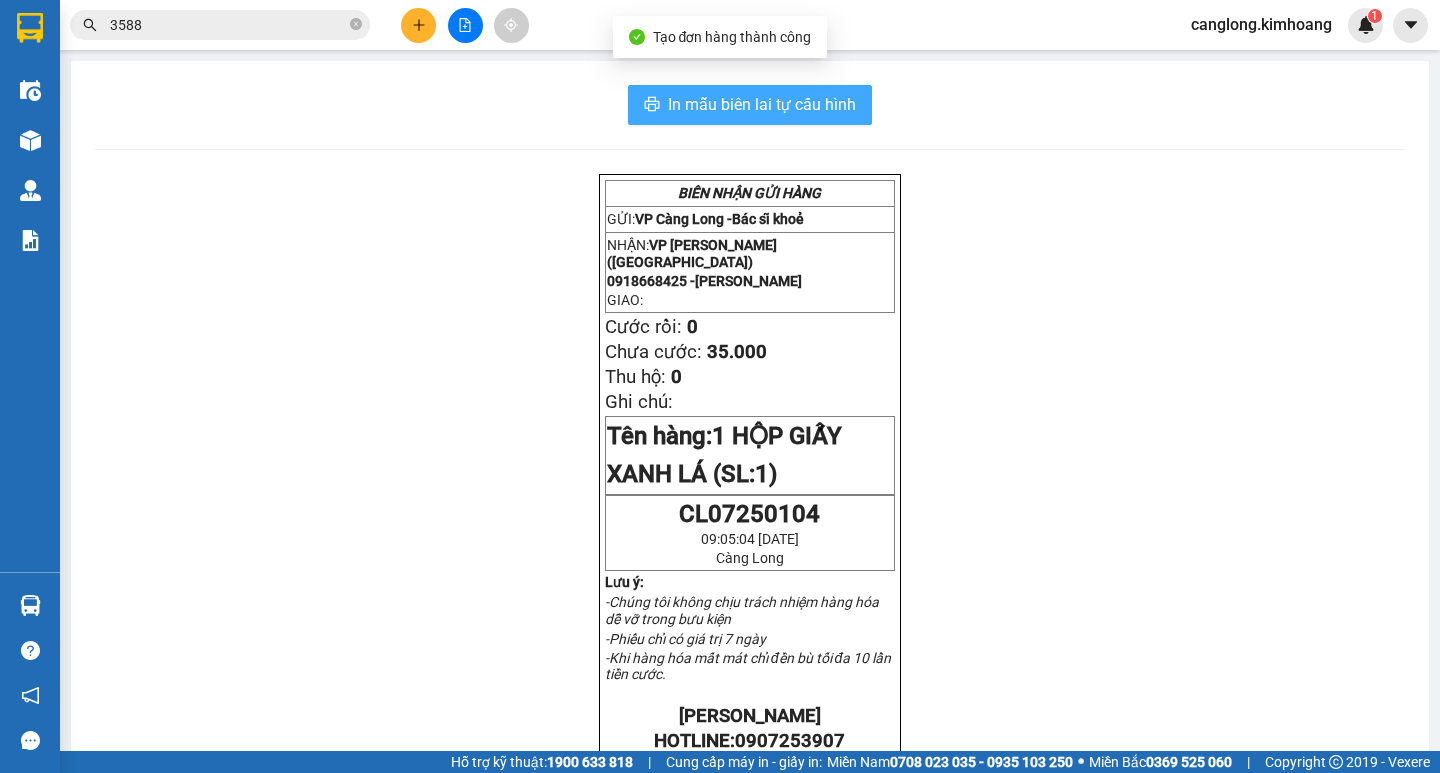 scroll, scrollTop: 0, scrollLeft: 0, axis: both 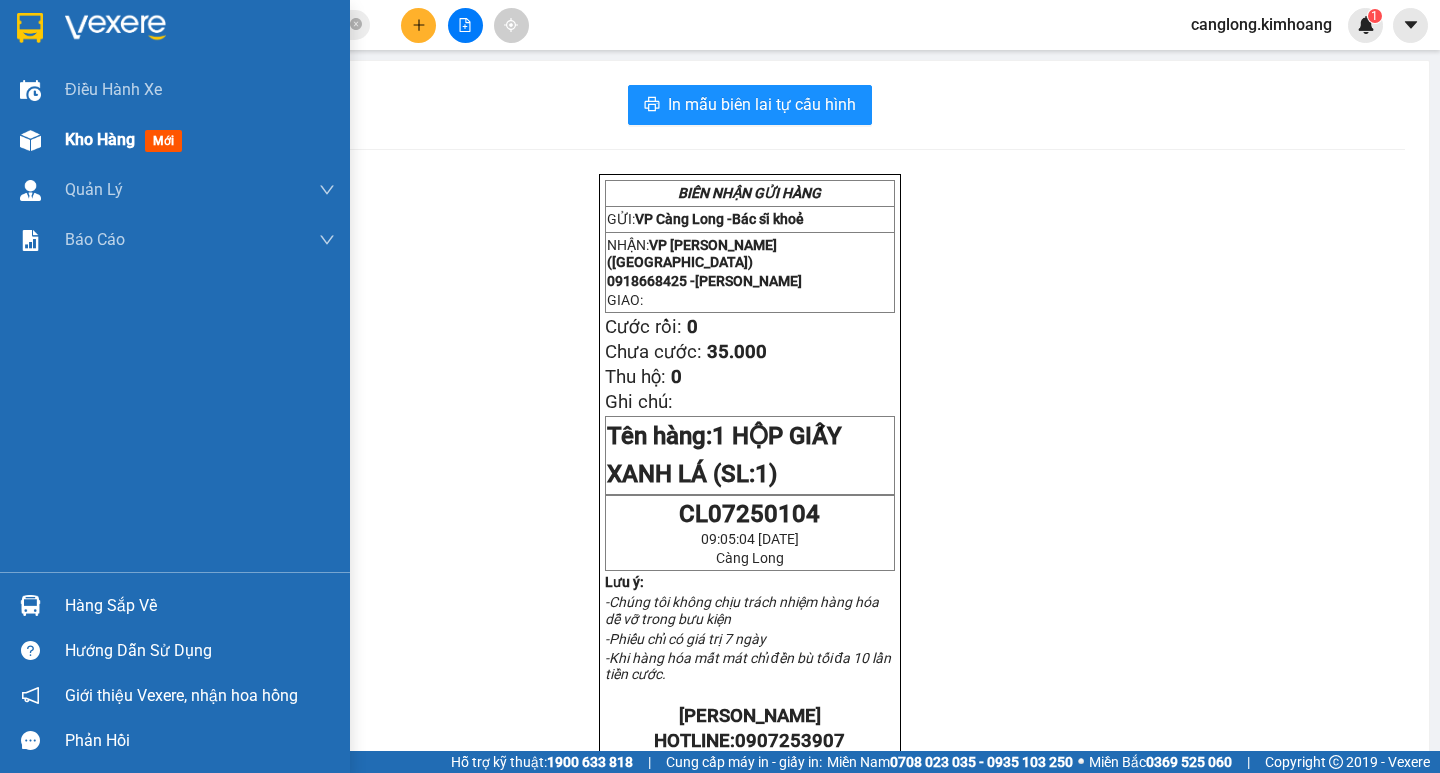 click on "Kho hàng mới" at bounding box center (175, 140) 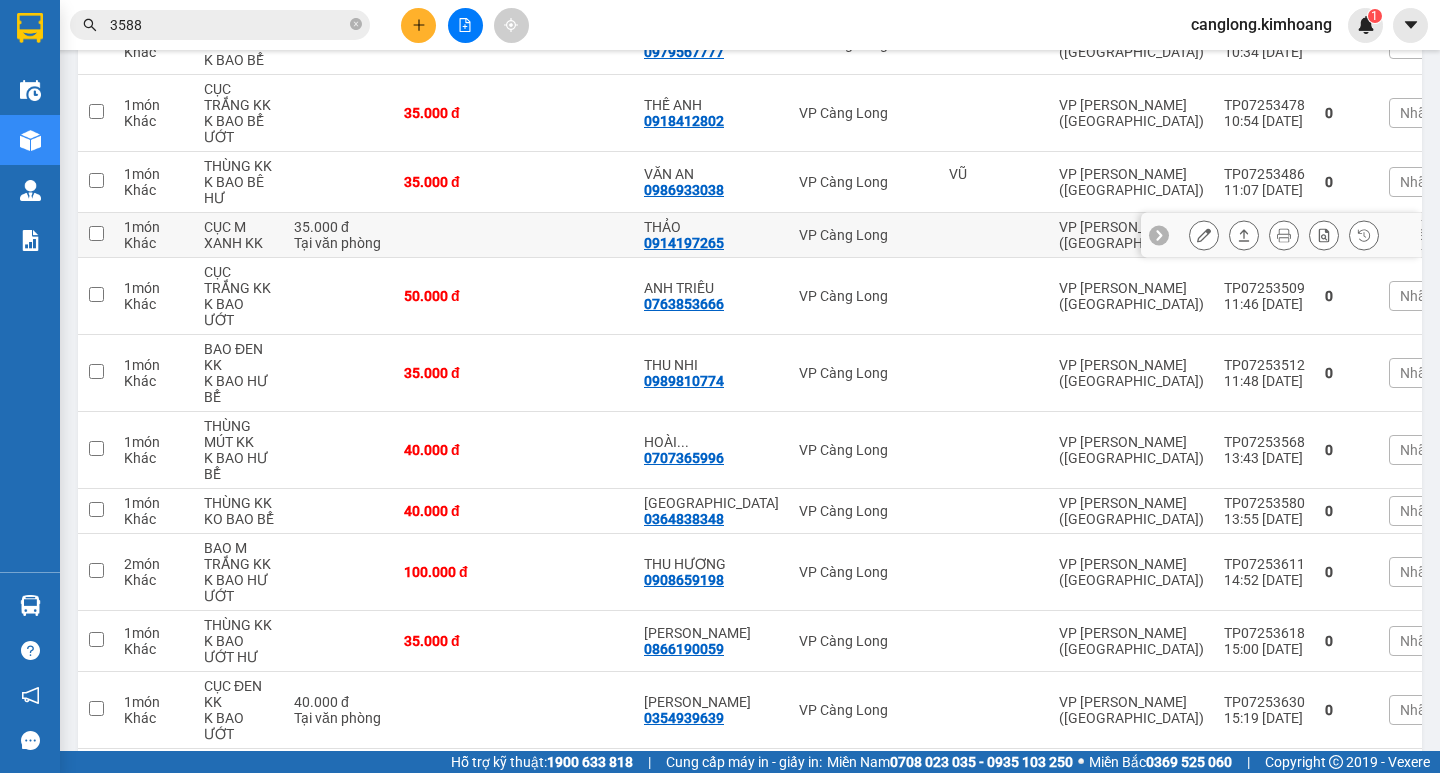 scroll, scrollTop: 700, scrollLeft: 0, axis: vertical 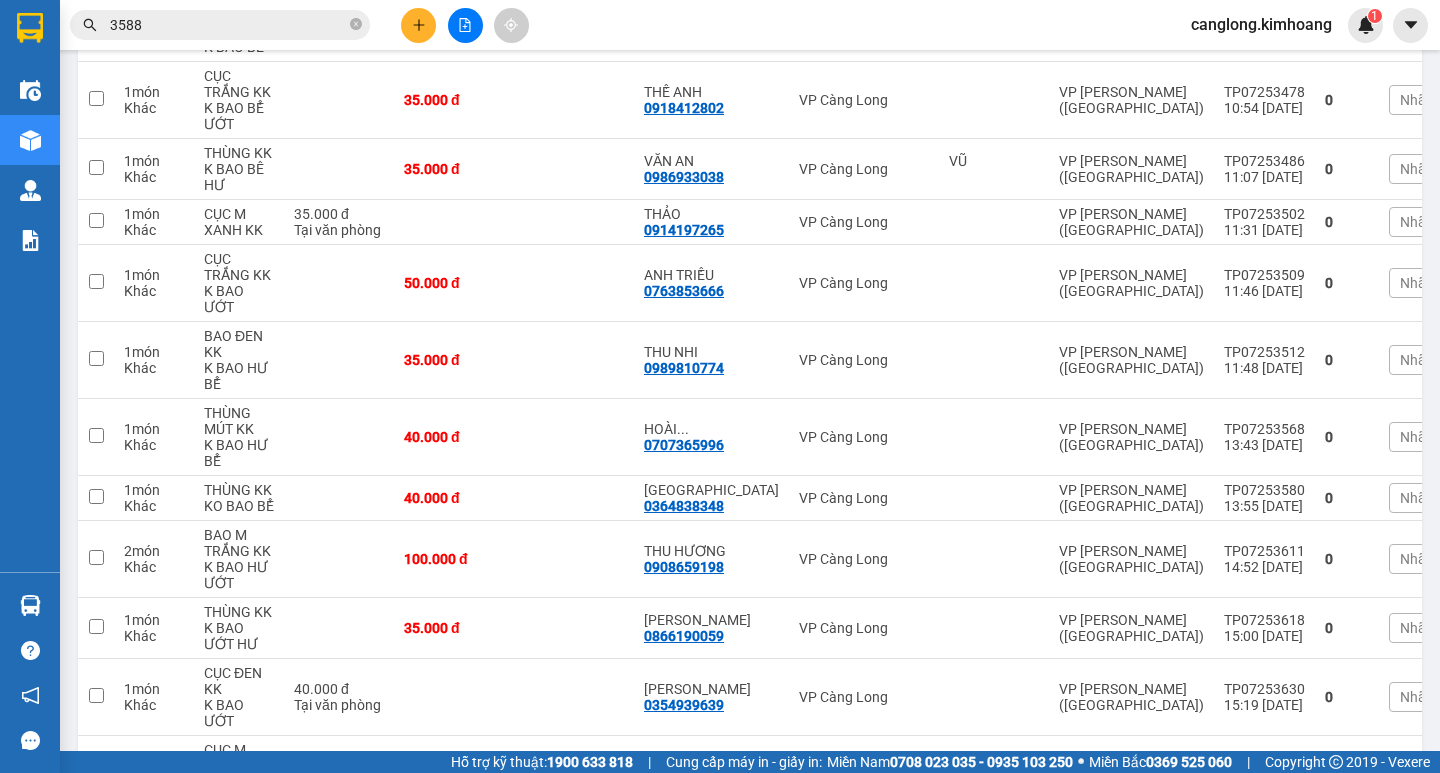 click on "3588" at bounding box center (228, 25) 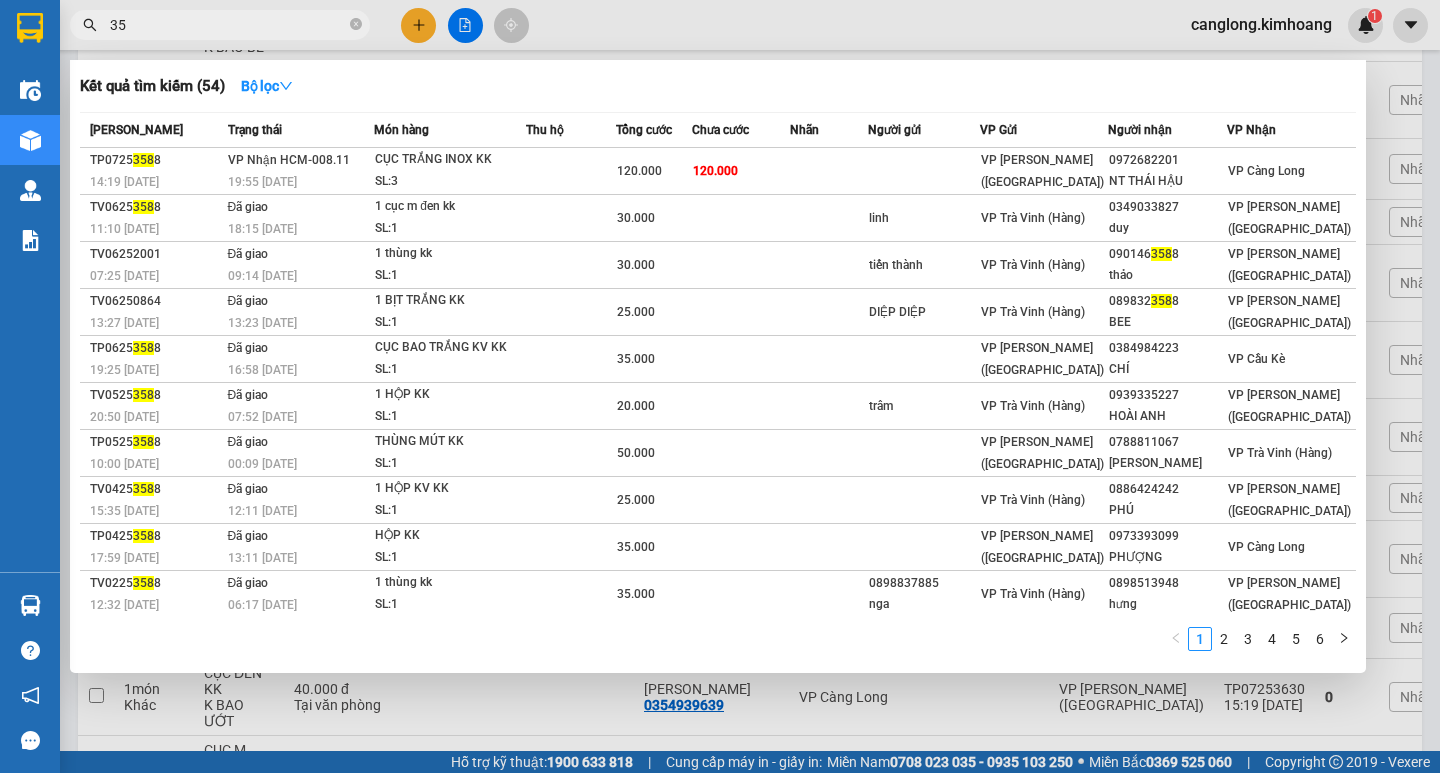 type on "3" 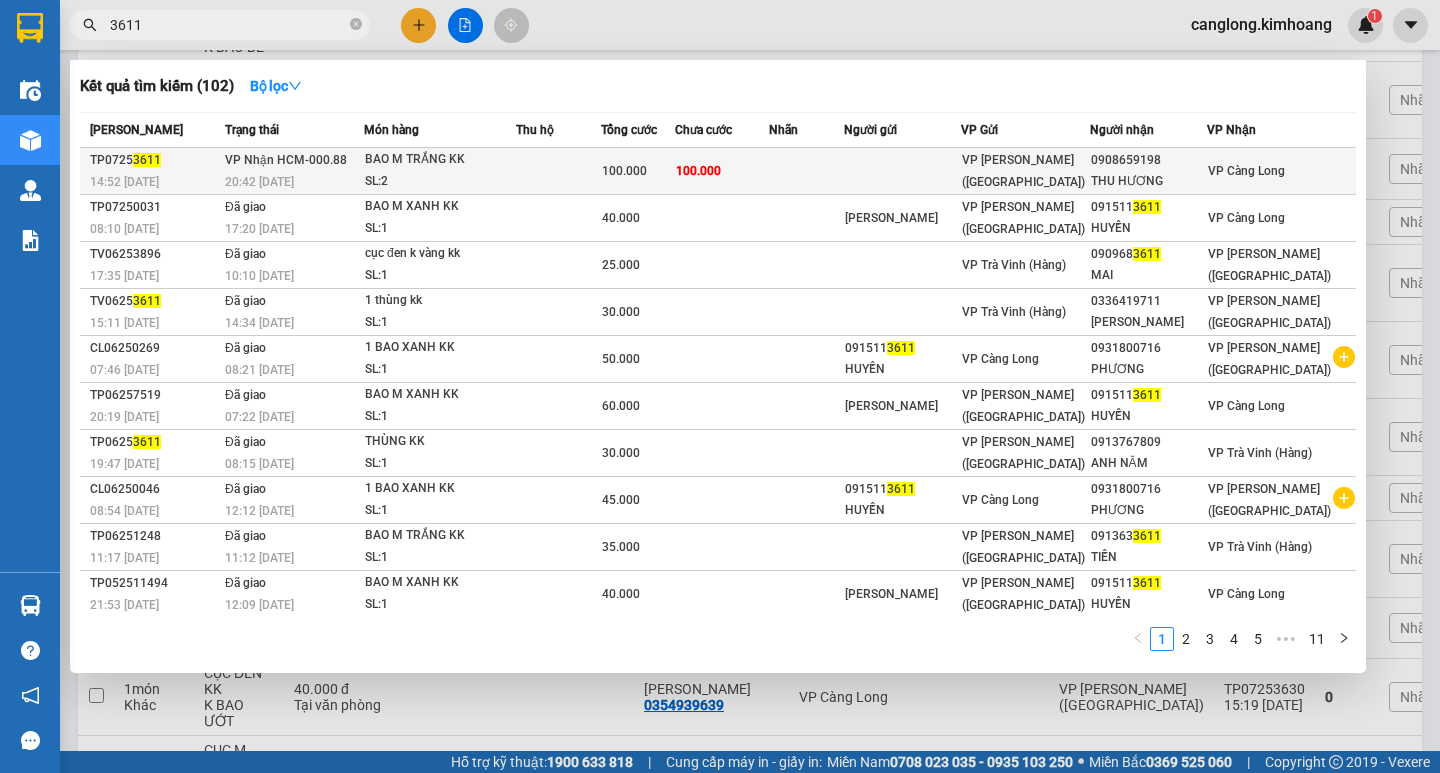 type on "3611" 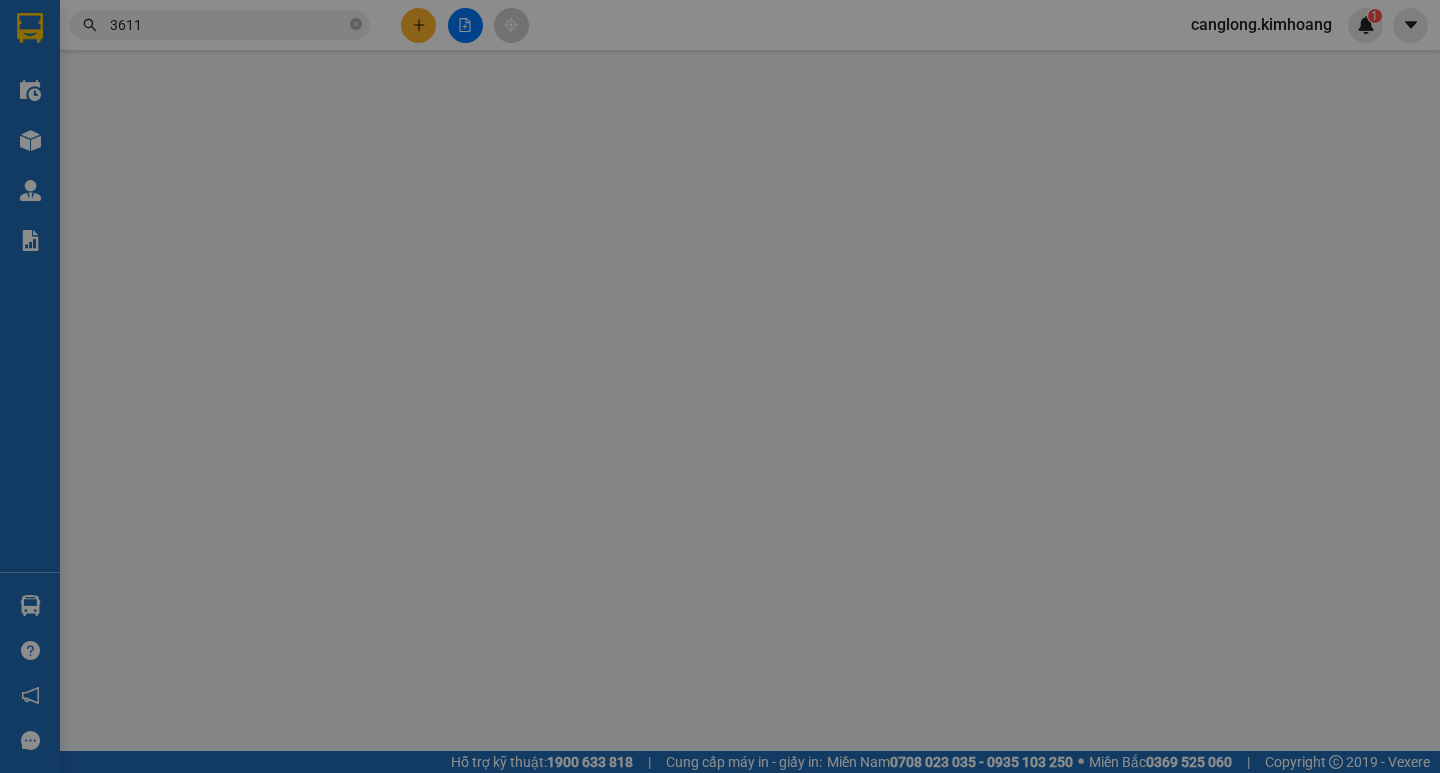 scroll, scrollTop: 0, scrollLeft: 0, axis: both 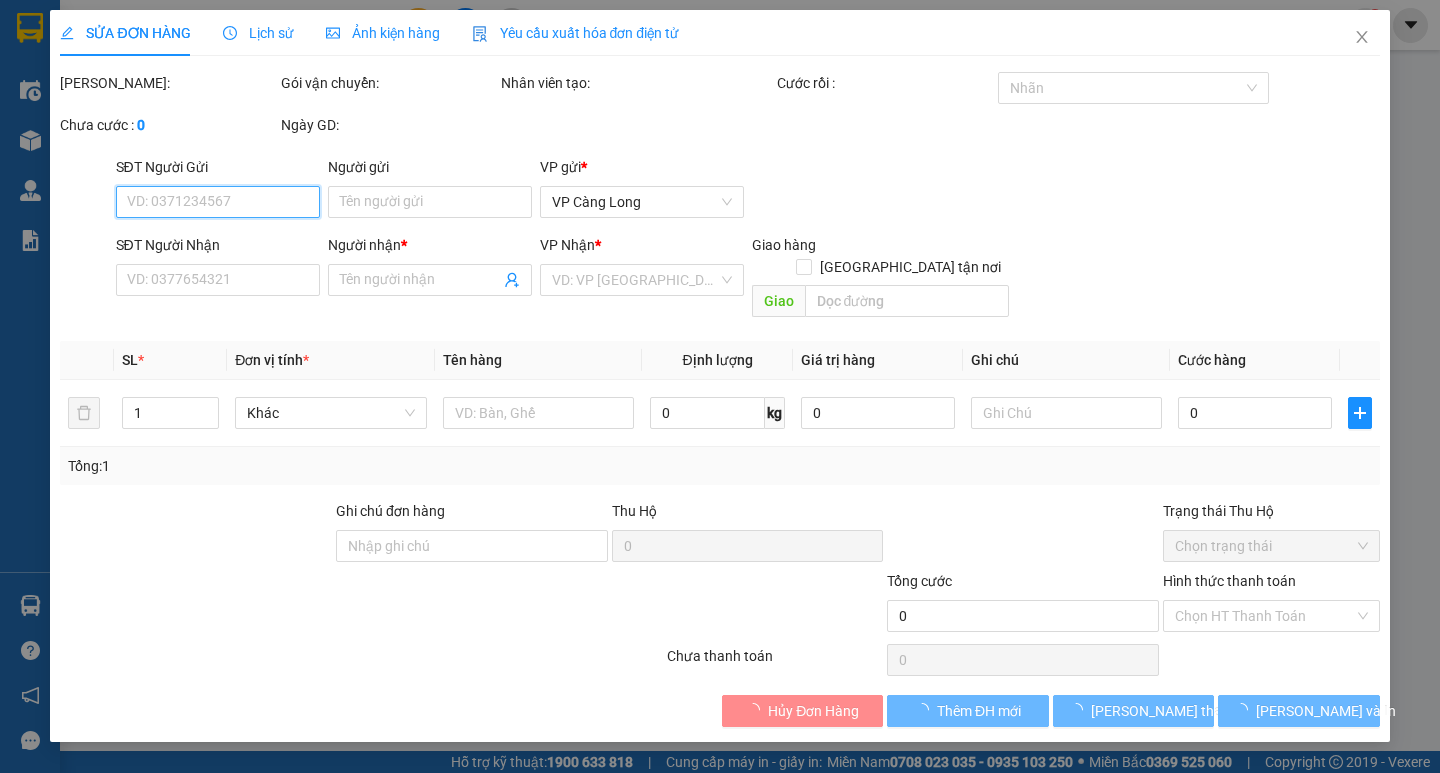 type on "0908659198" 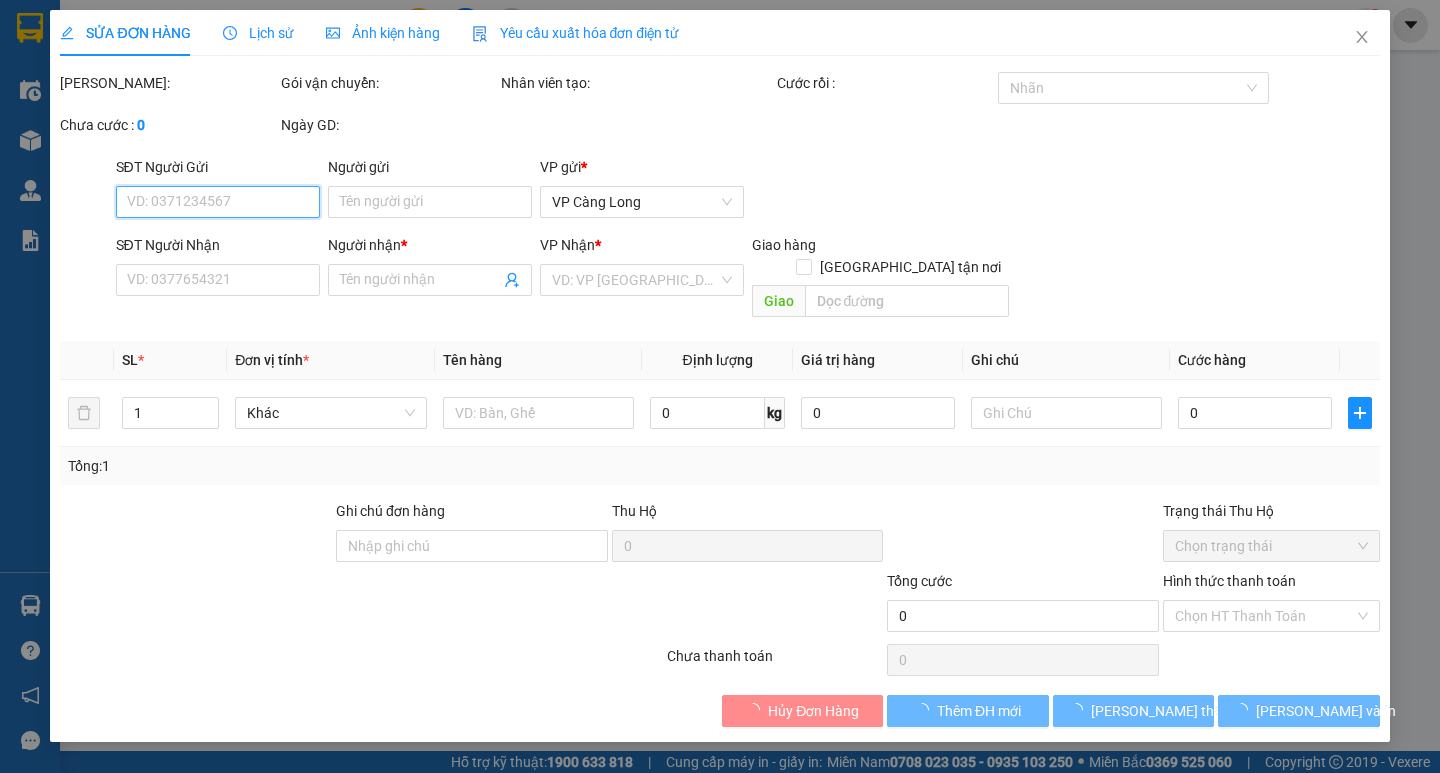 type on "THU HƯƠNG" 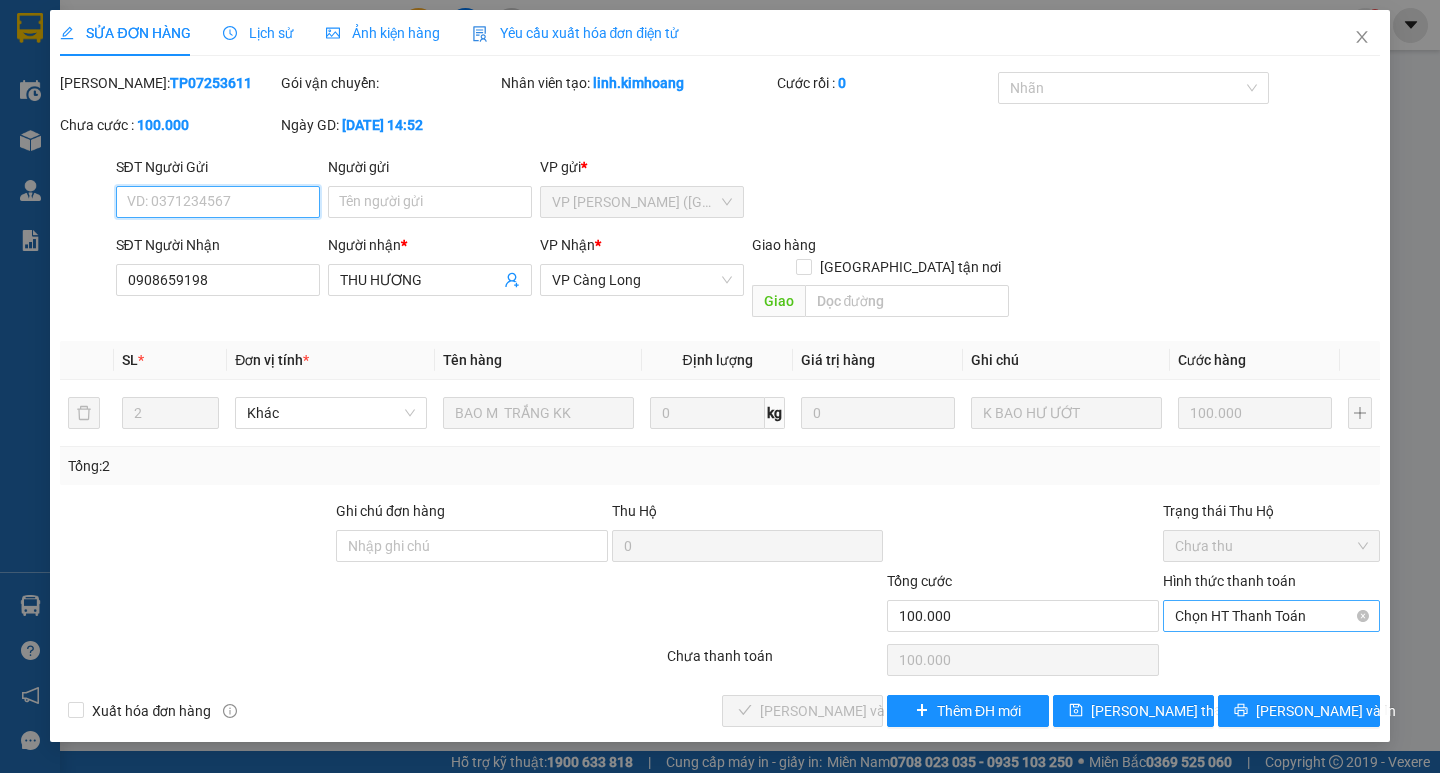 click on "Chọn HT Thanh Toán" at bounding box center (1271, 616) 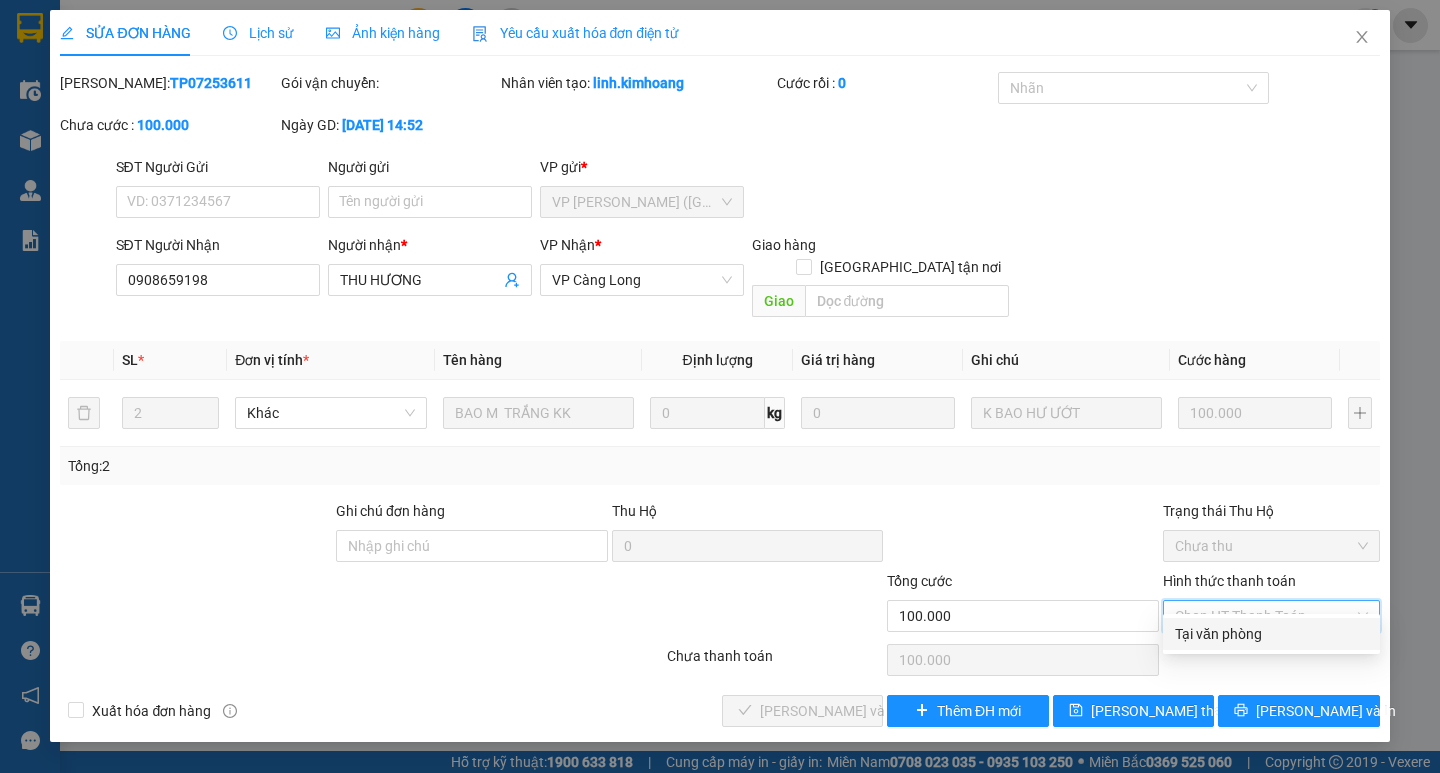 click on "Tại văn phòng" at bounding box center [1271, 634] 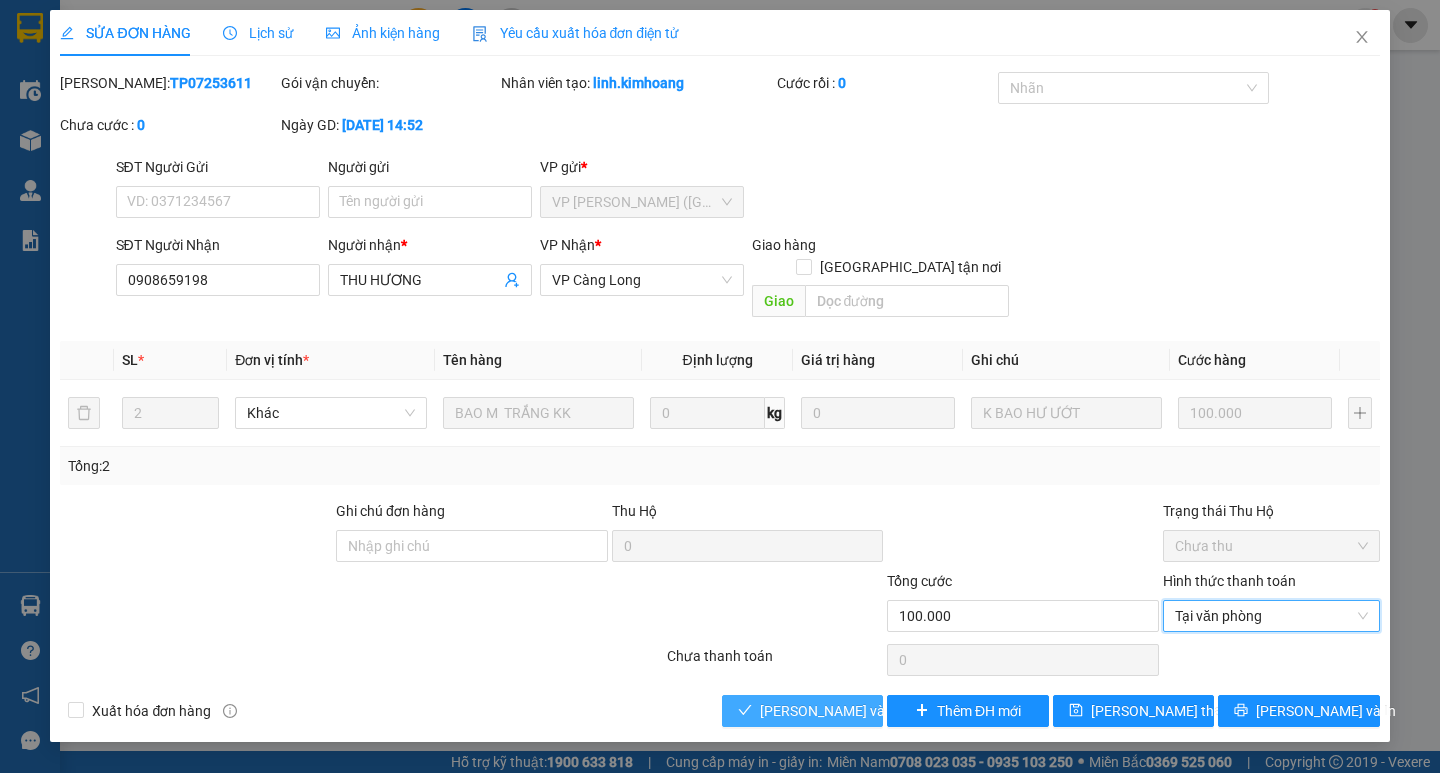 click on "[PERSON_NAME] và Giao hàng" at bounding box center (856, 711) 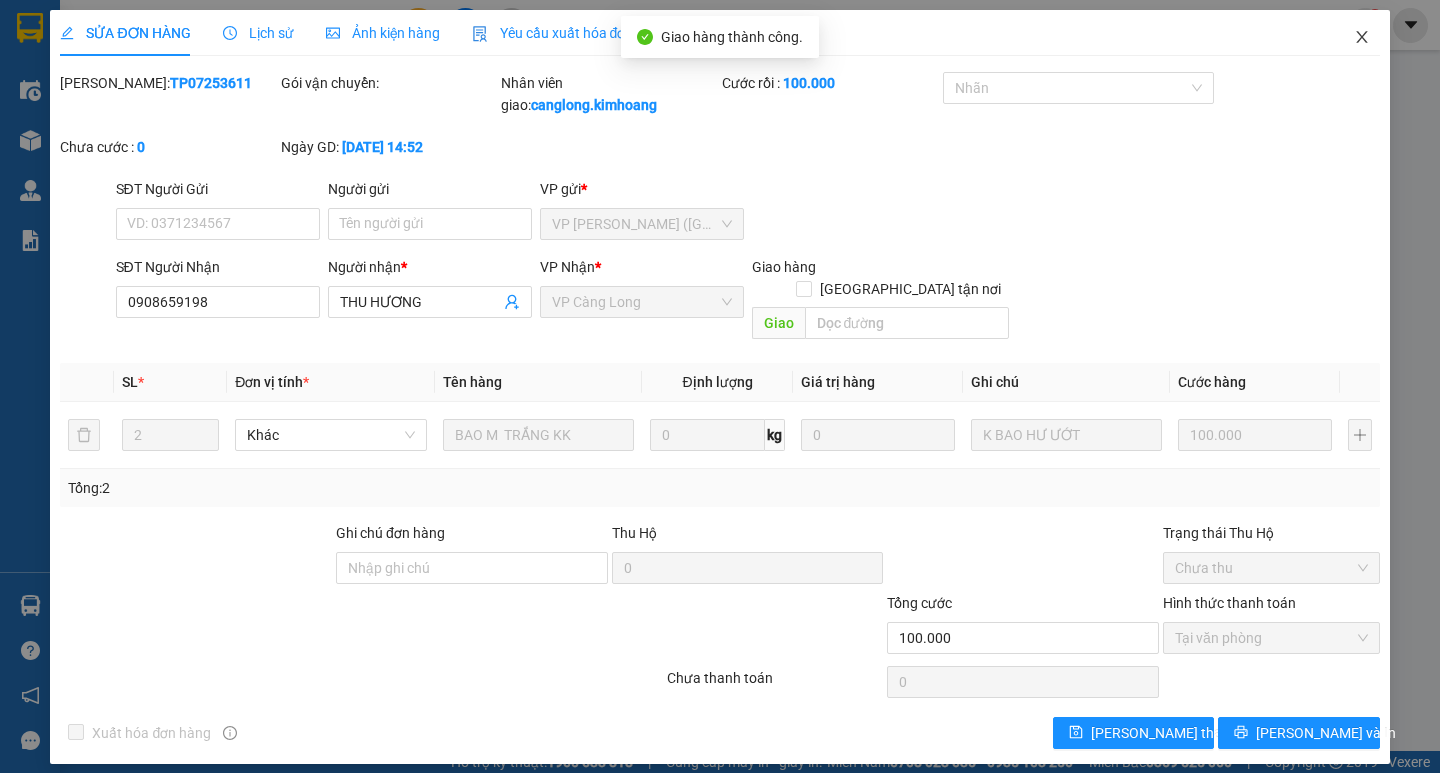 click at bounding box center (1362, 38) 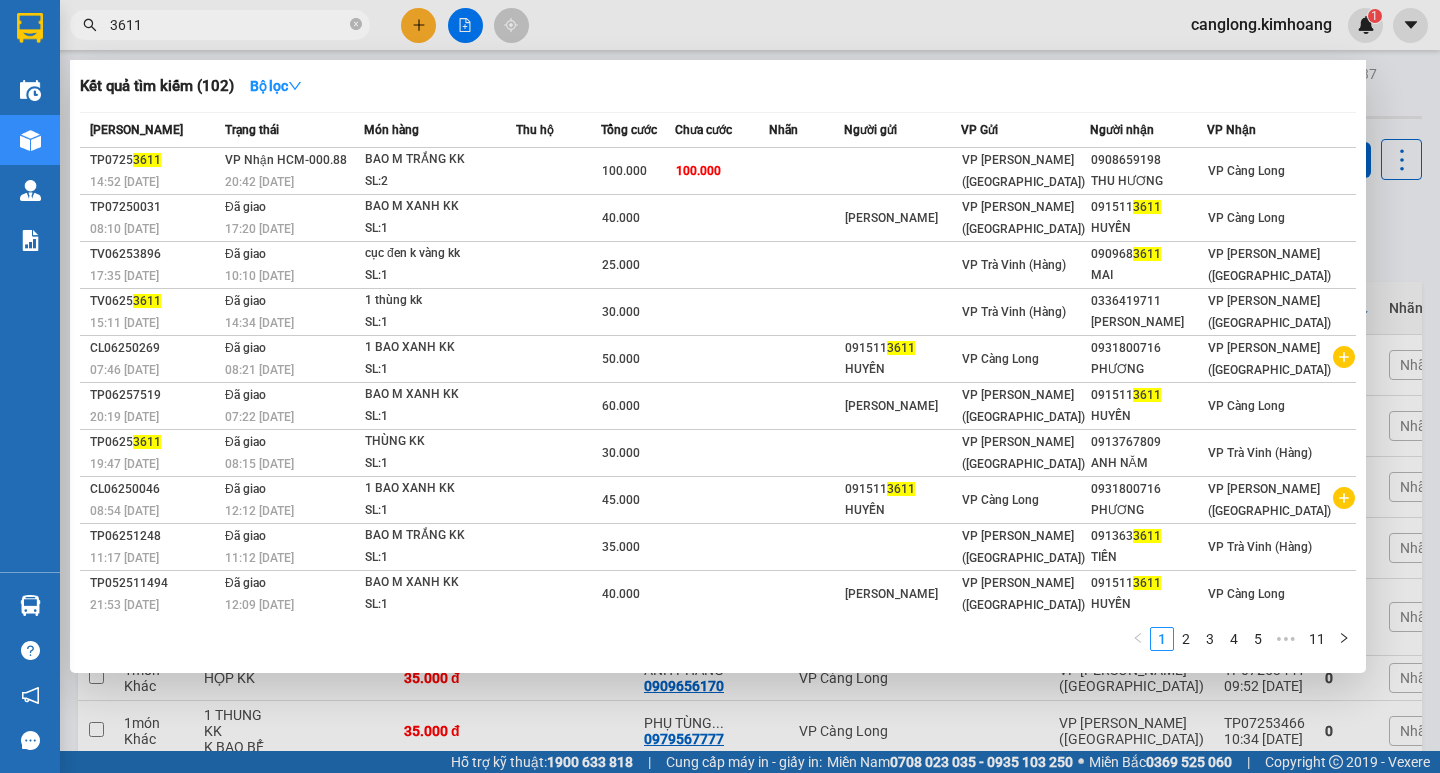 click on "3611" at bounding box center [228, 25] 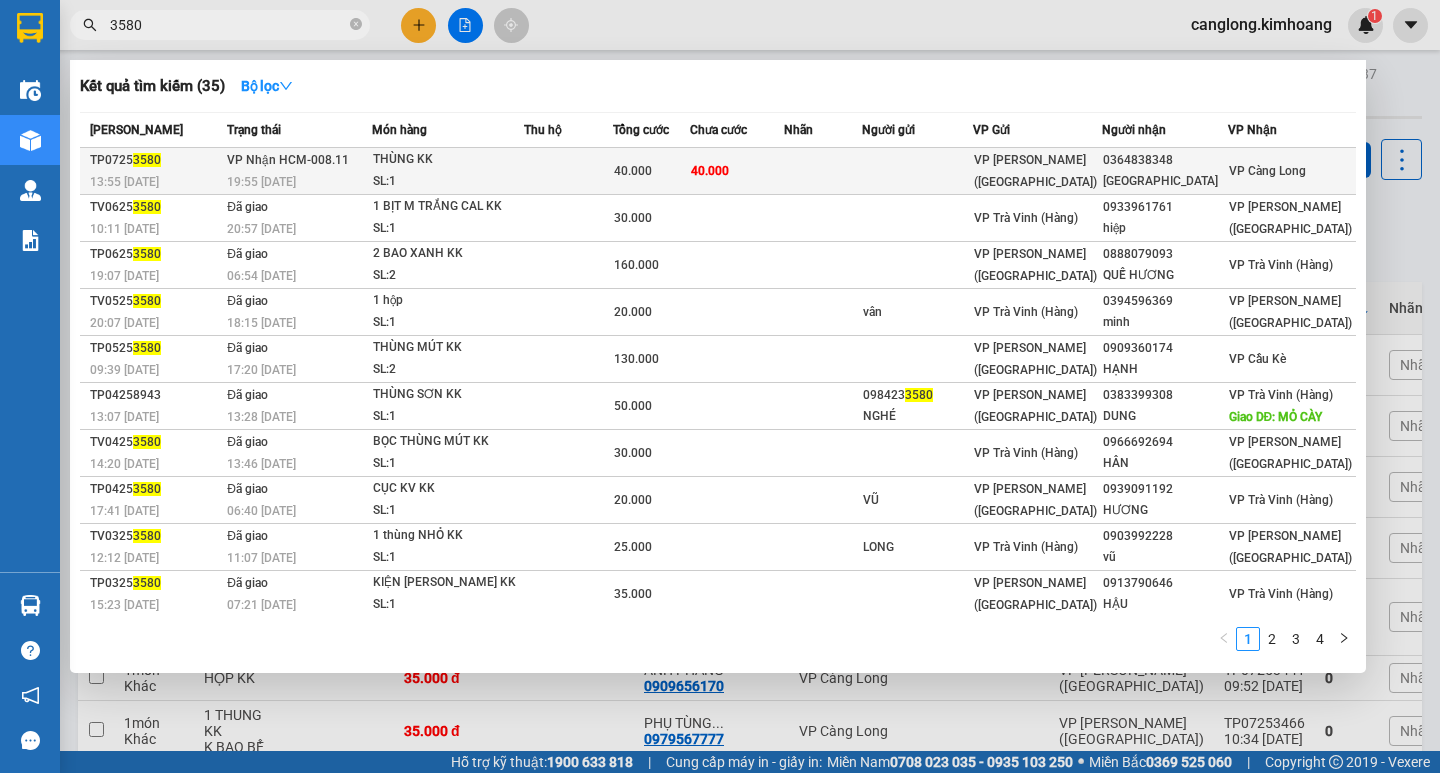 type on "3580" 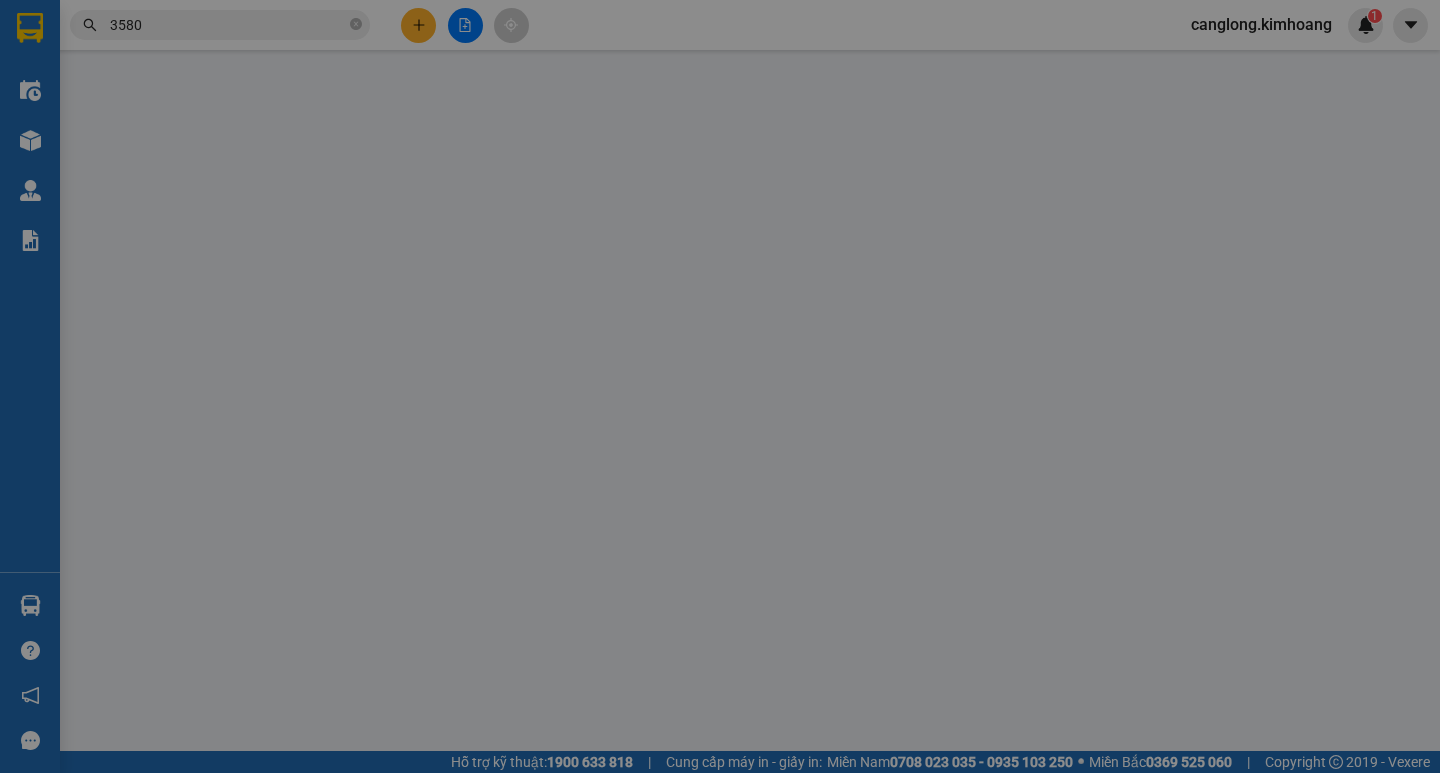 type on "0364838348" 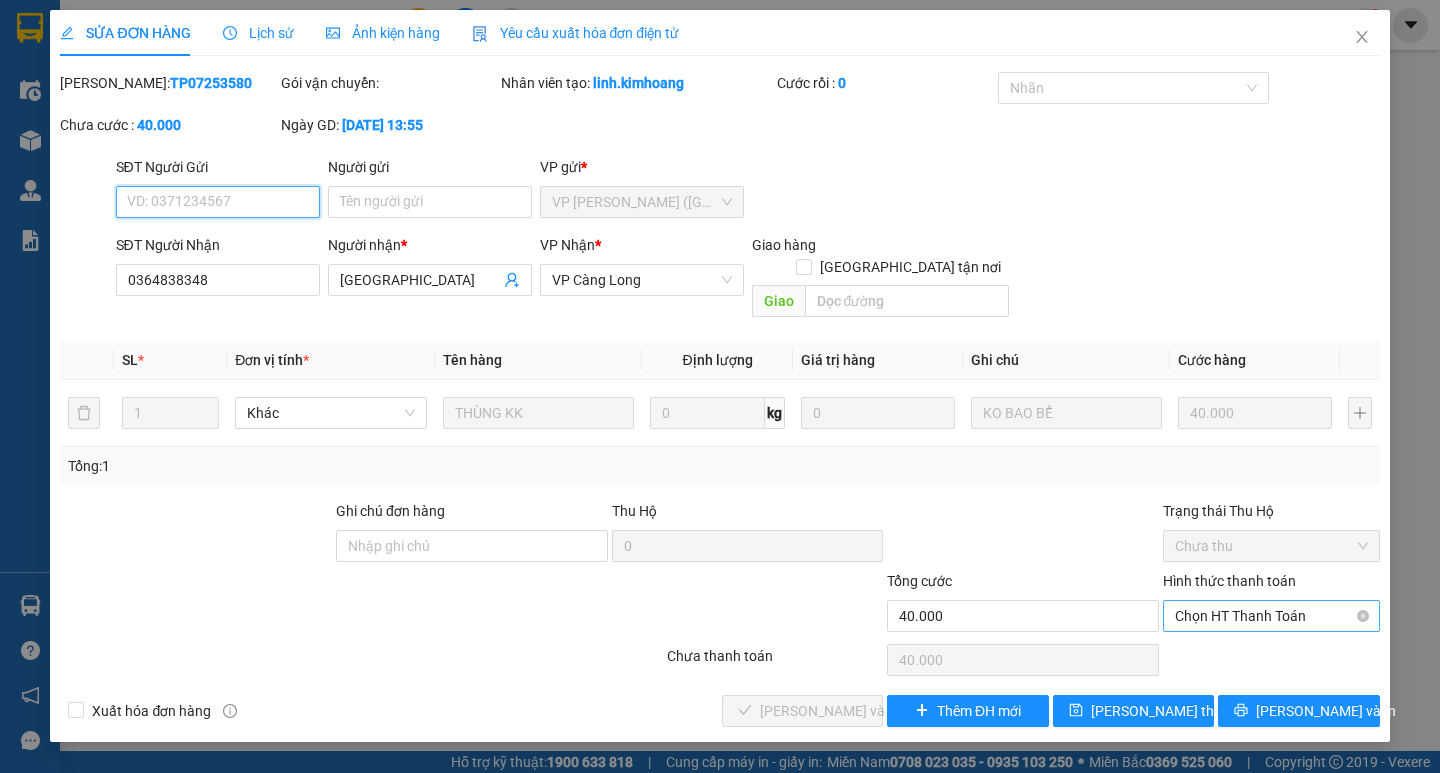 click on "Chọn HT Thanh Toán" at bounding box center (1271, 616) 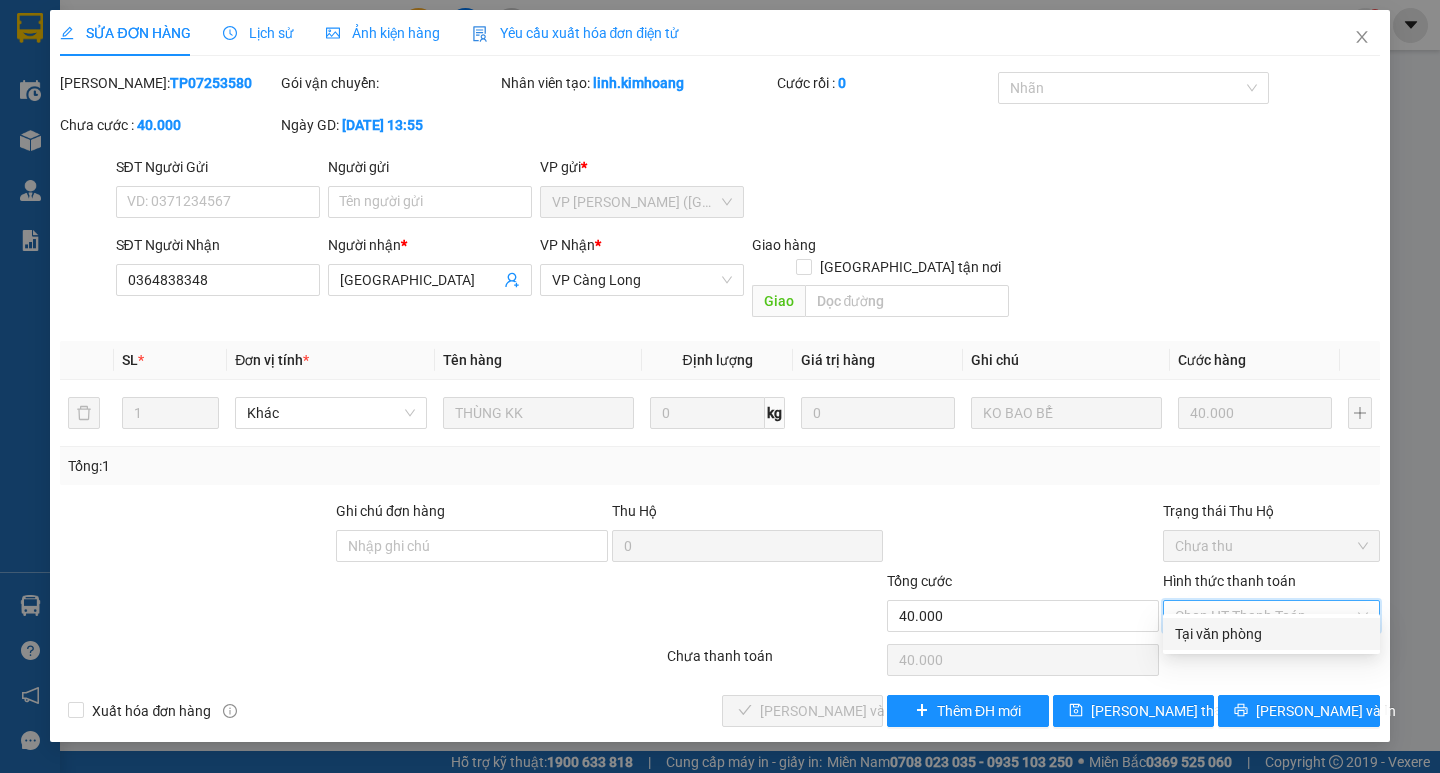 click on "Tại văn phòng" at bounding box center (1271, 634) 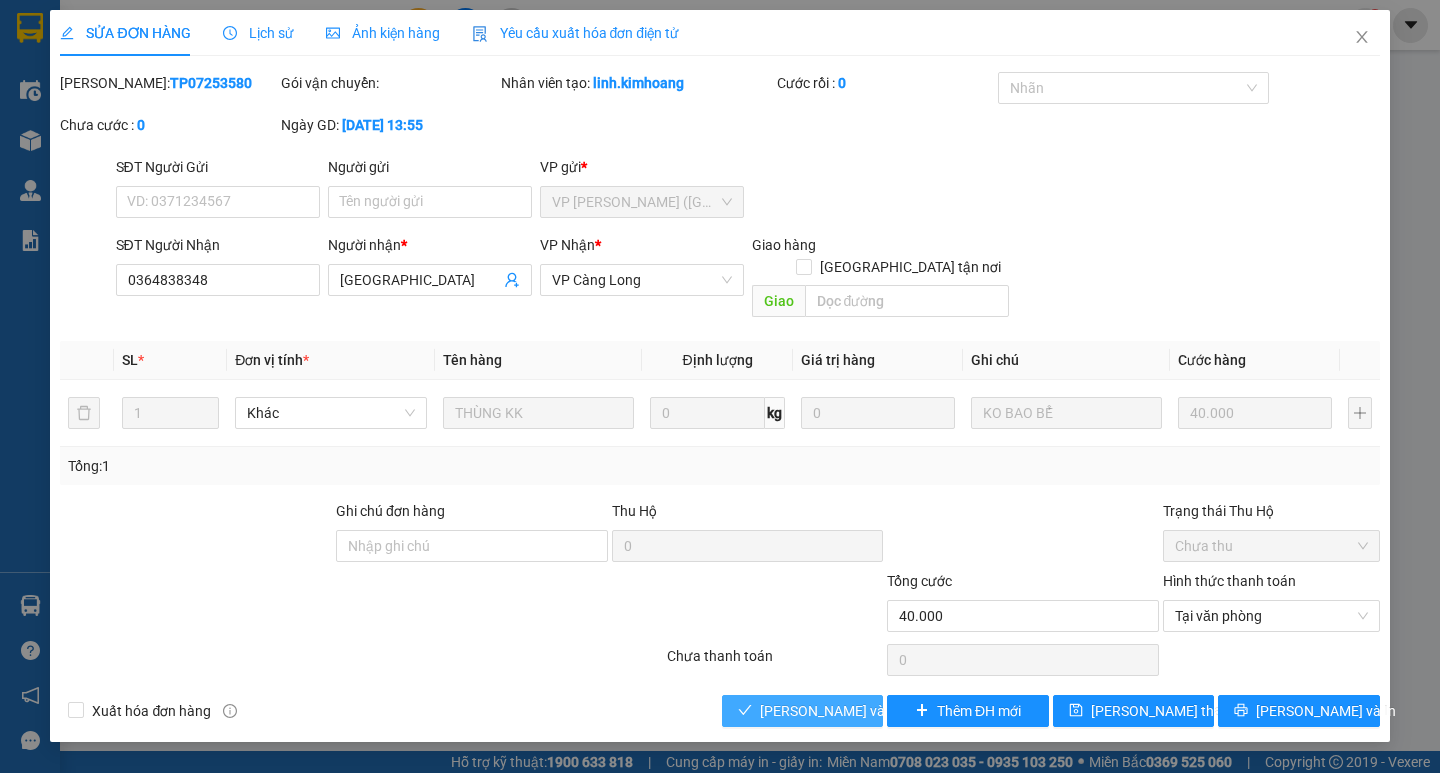 click on "[PERSON_NAME] và Giao hàng" at bounding box center [856, 711] 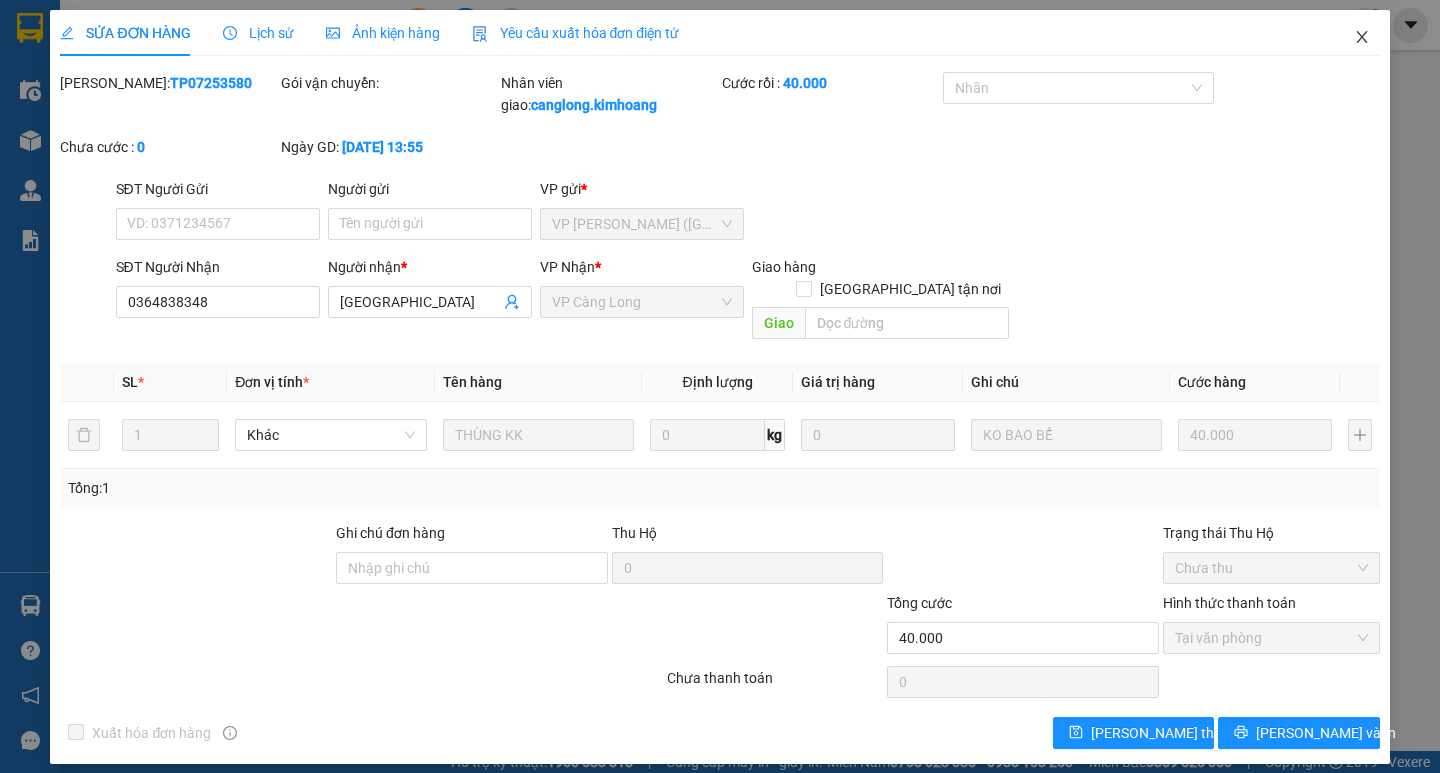 click at bounding box center (1362, 38) 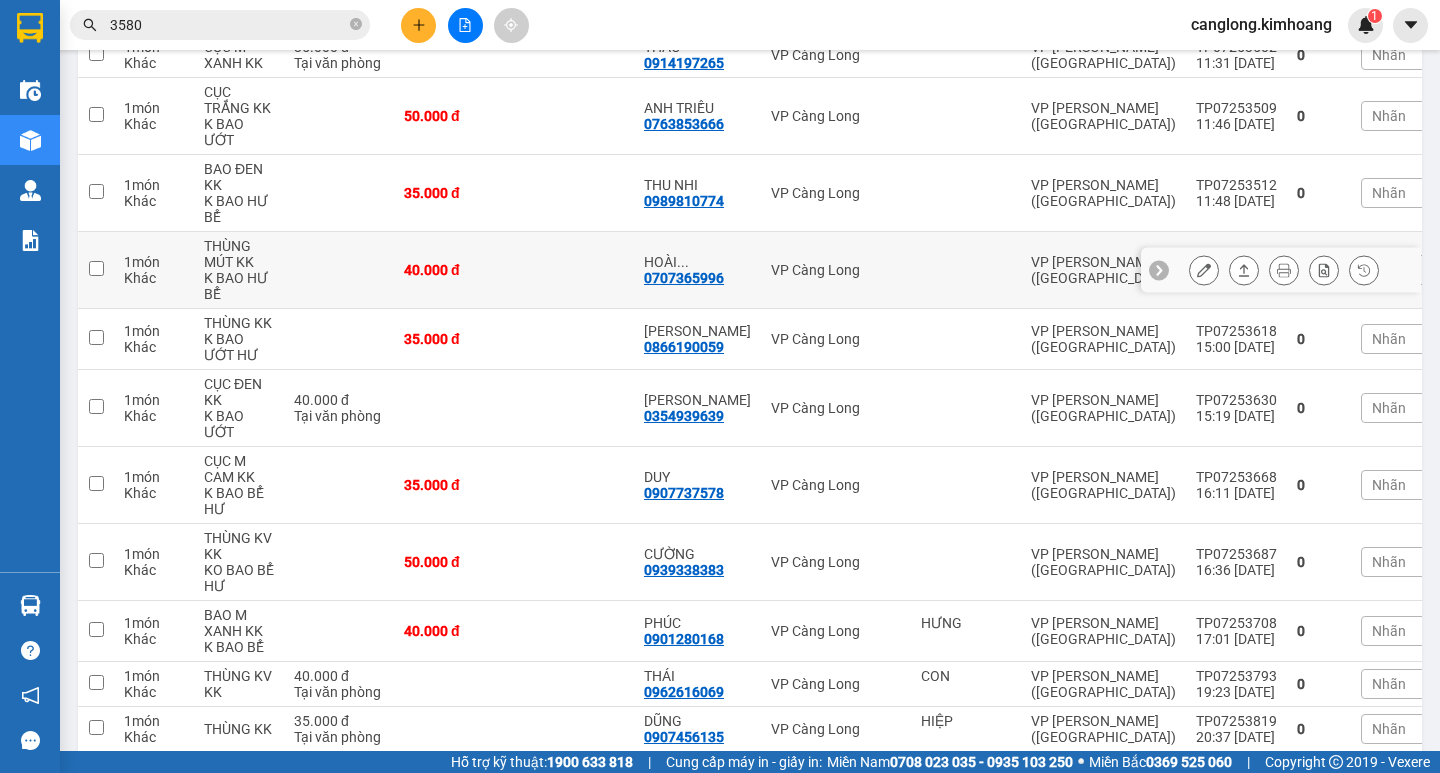 scroll, scrollTop: 958, scrollLeft: 0, axis: vertical 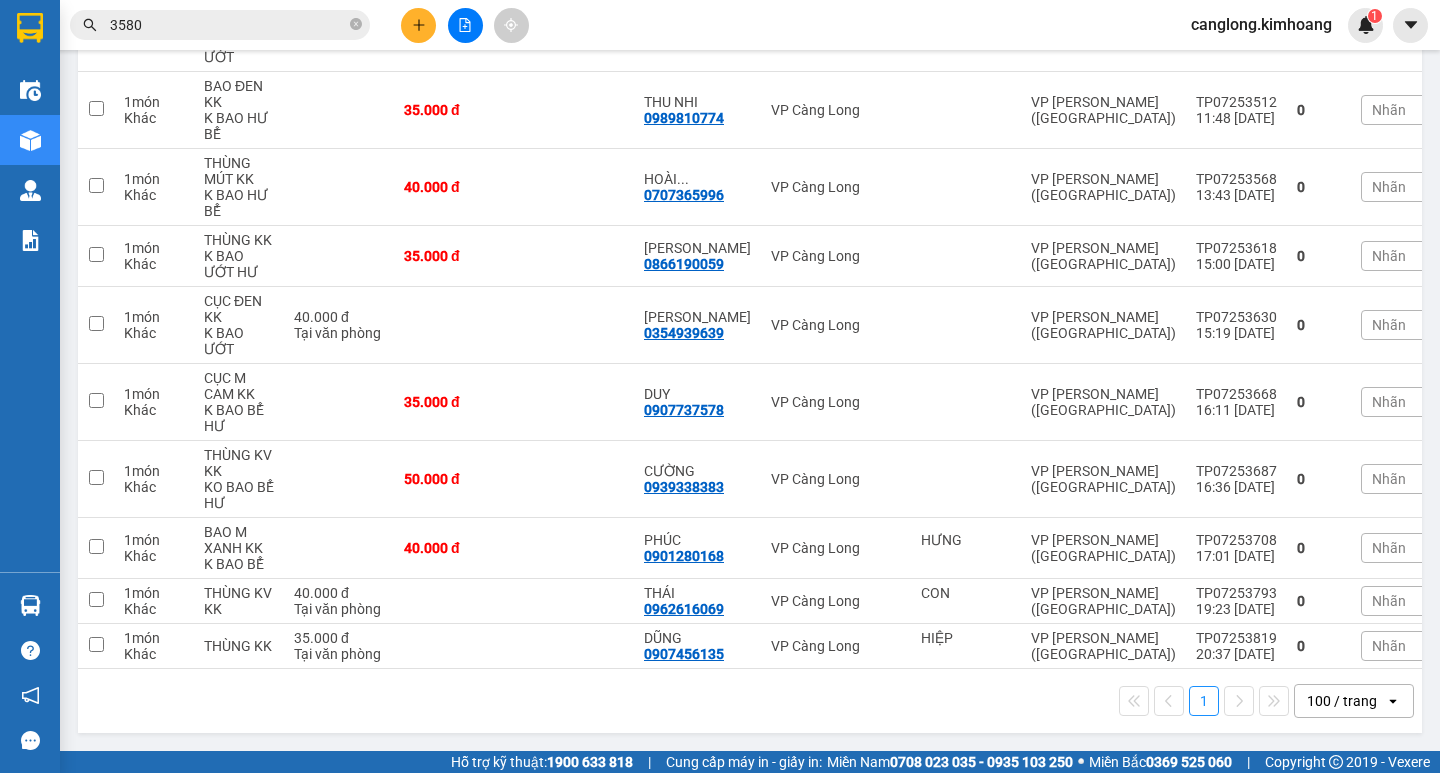 click on "3580" at bounding box center [228, 25] 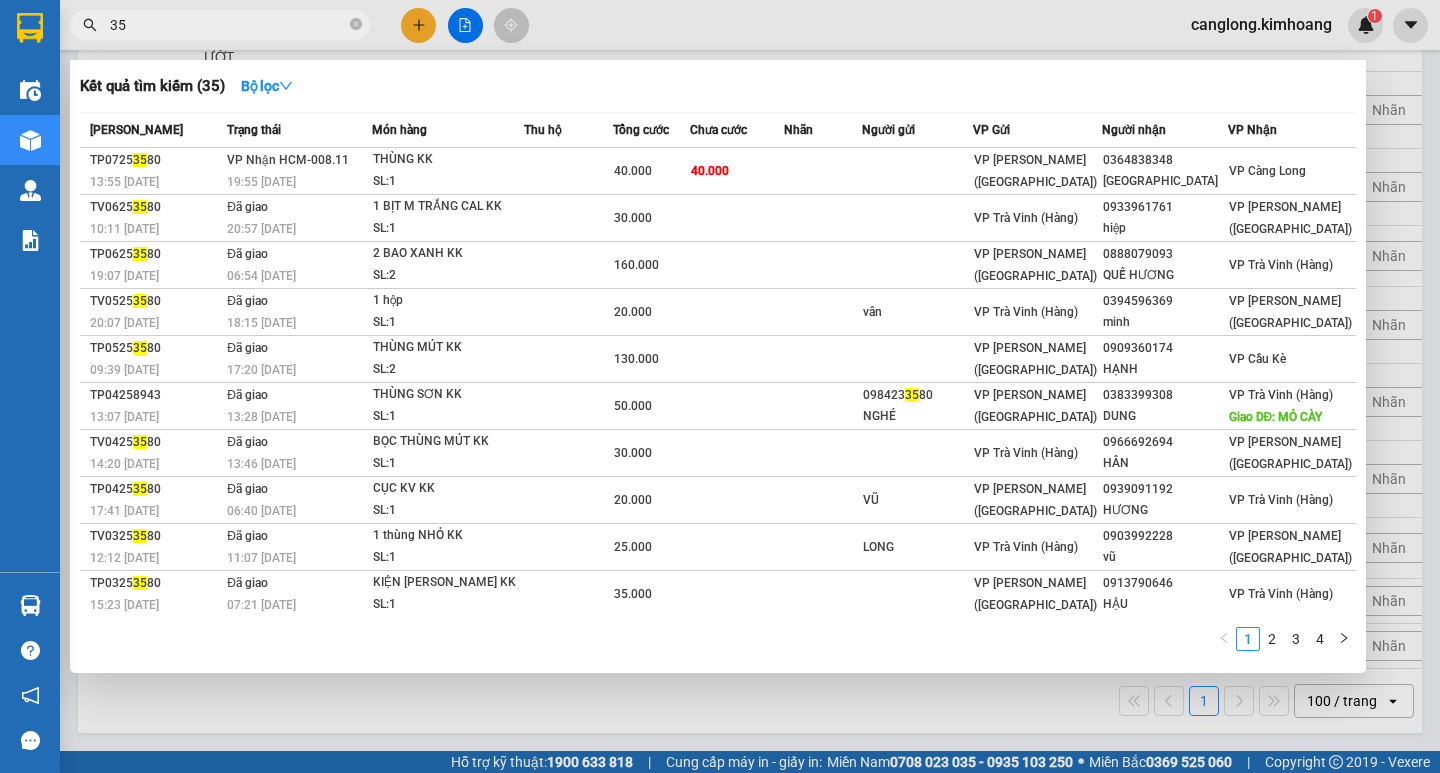 type on "3" 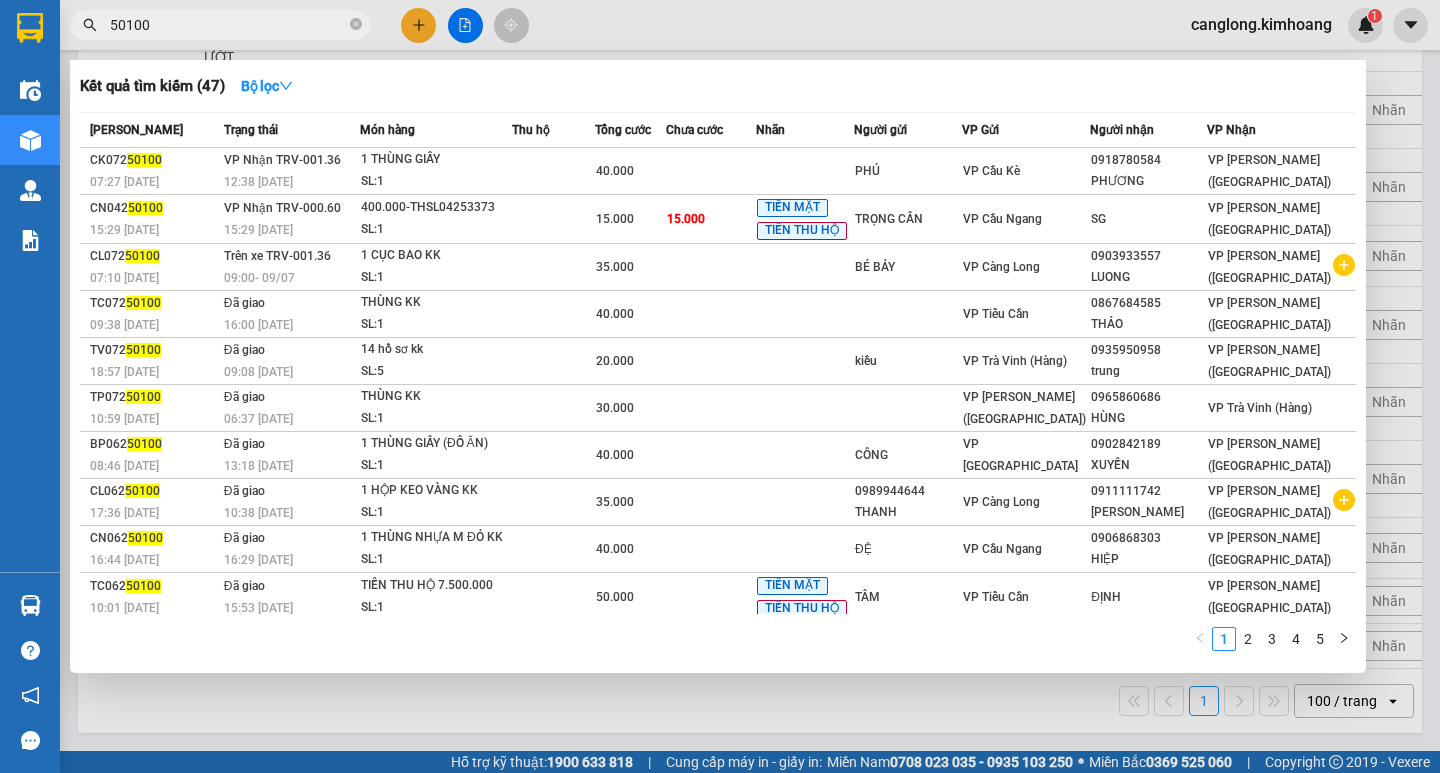 type on "50100" 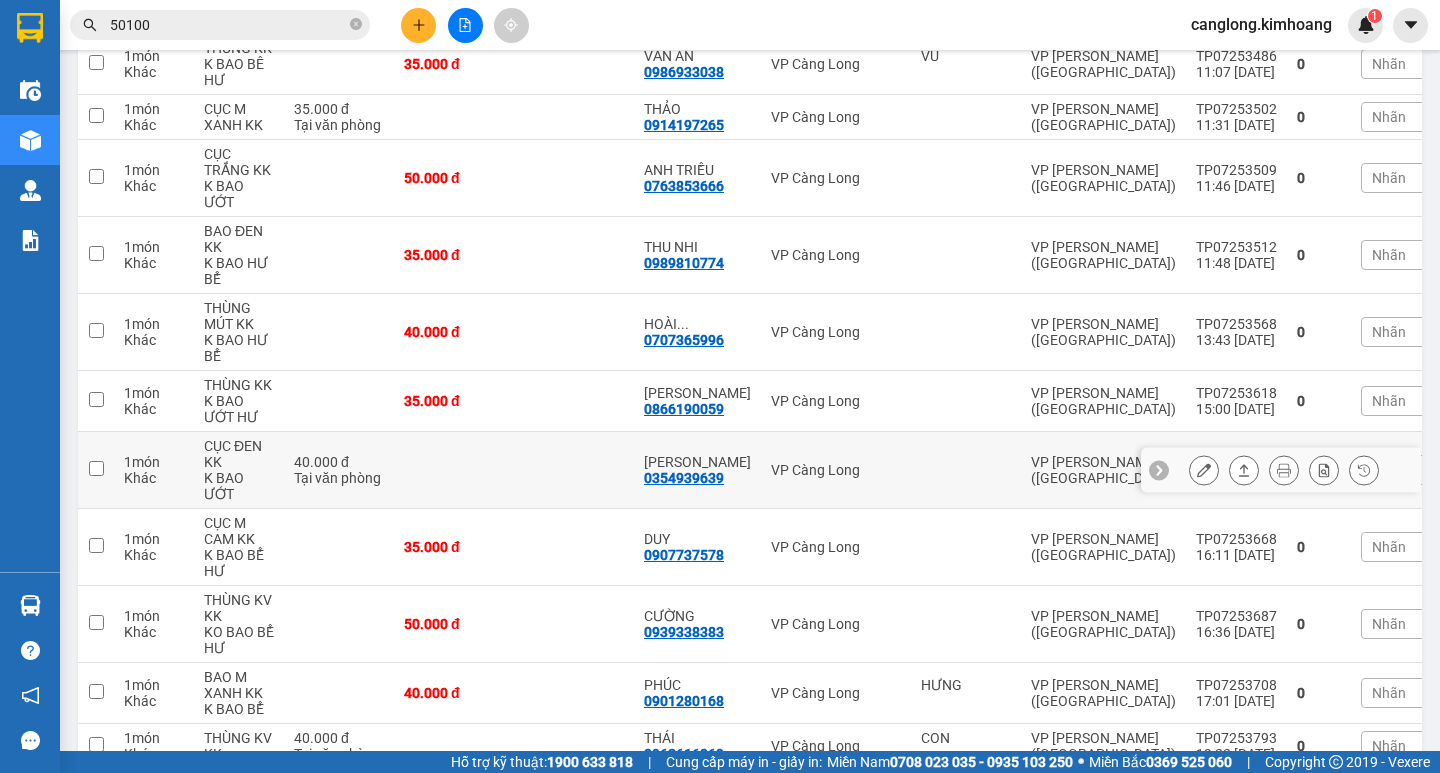 scroll, scrollTop: 558, scrollLeft: 0, axis: vertical 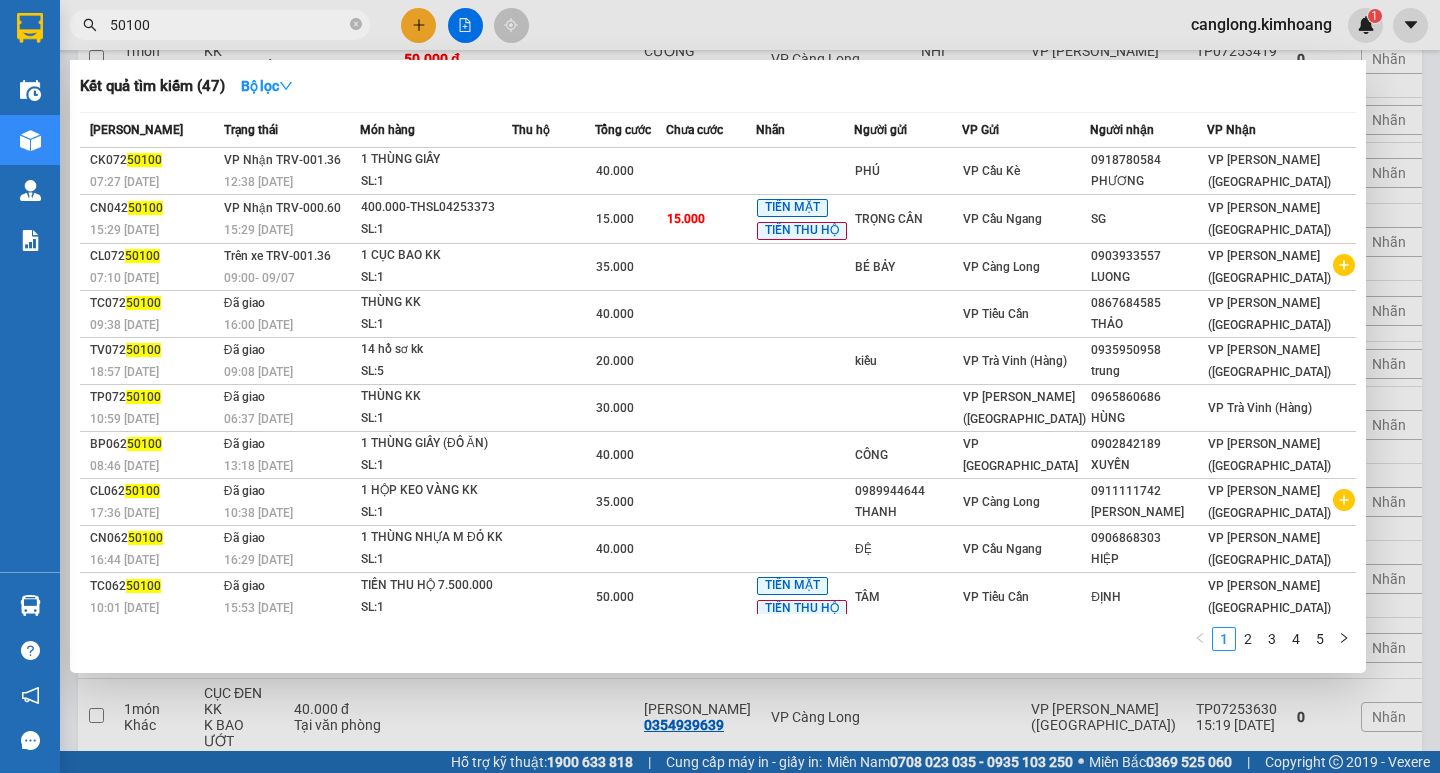 click on "50100" at bounding box center [228, 25] 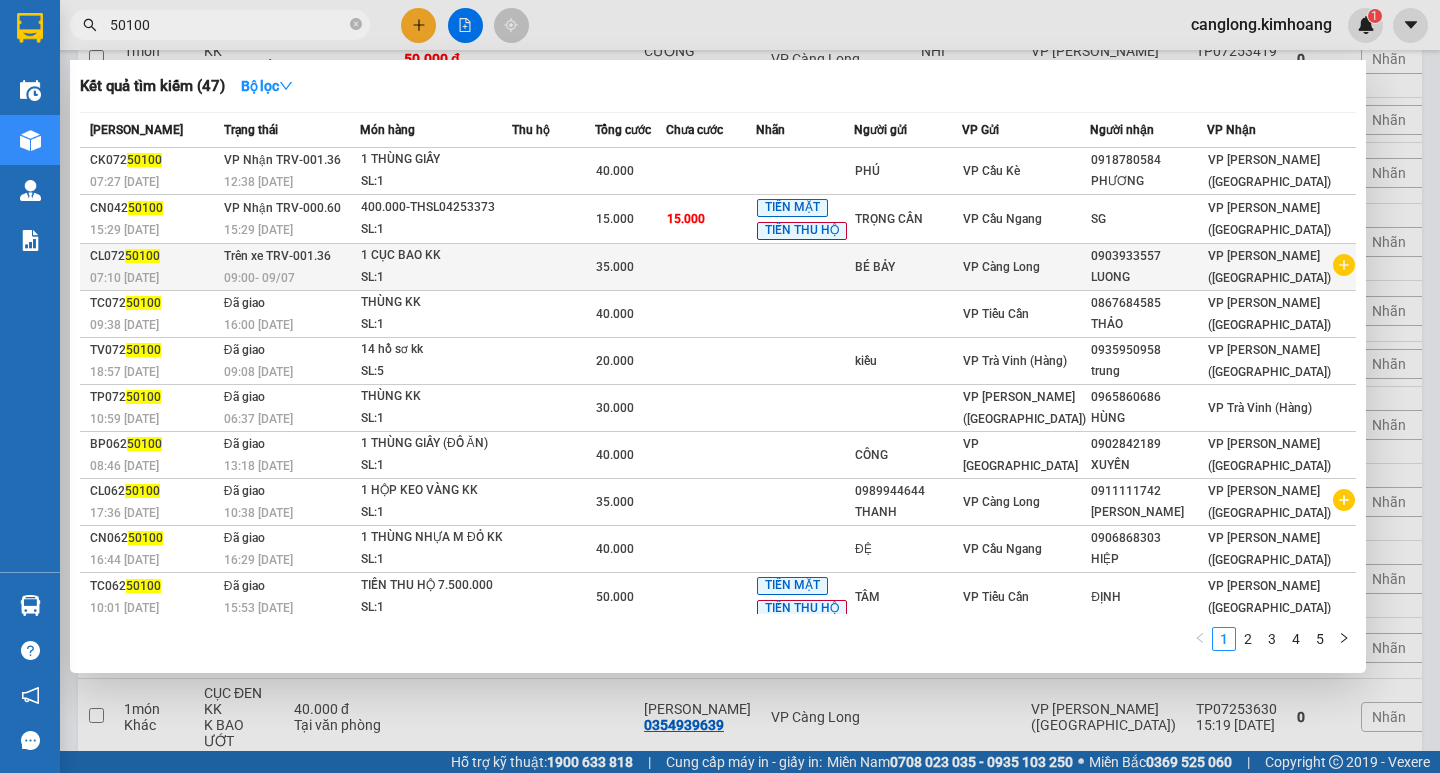 click on "VP Càng Long" at bounding box center (1001, 267) 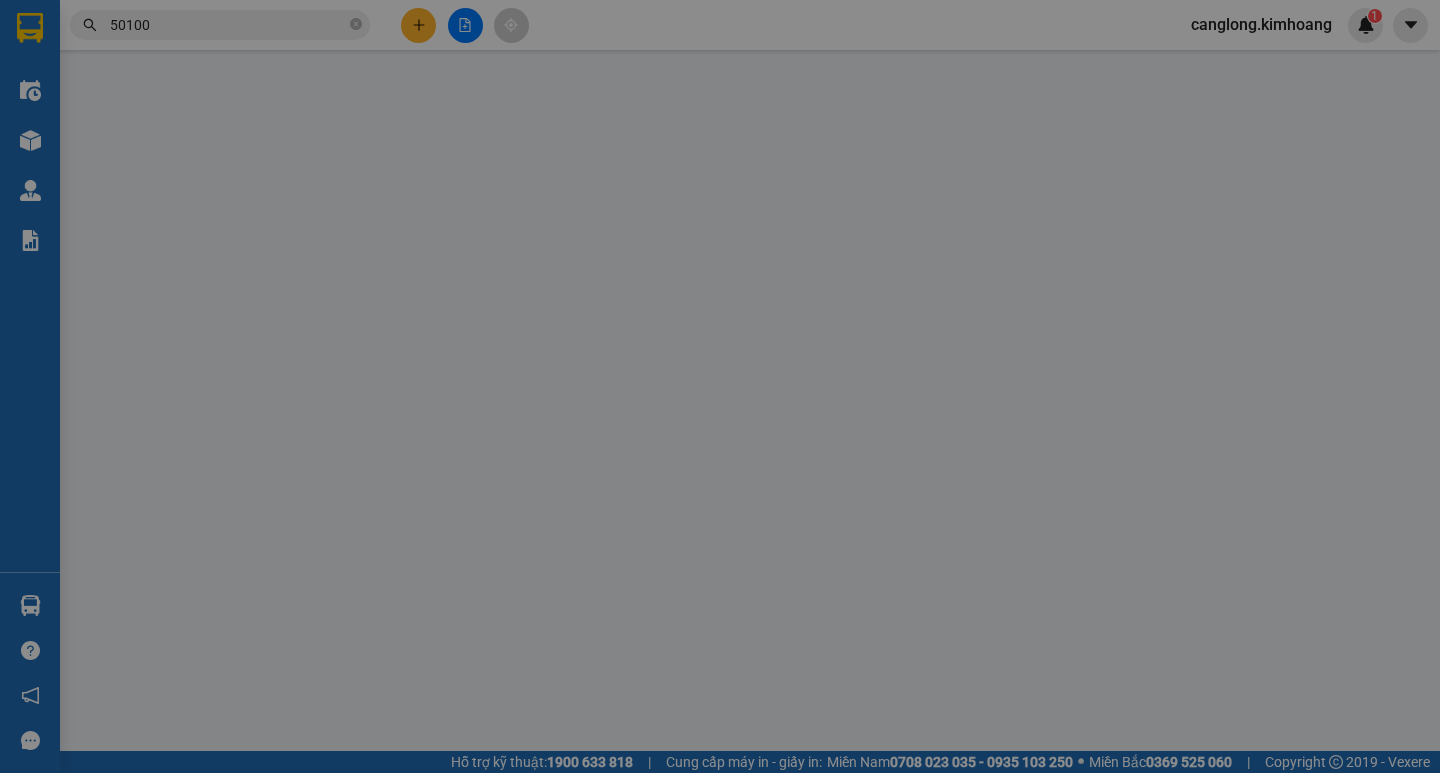 scroll, scrollTop: 0, scrollLeft: 0, axis: both 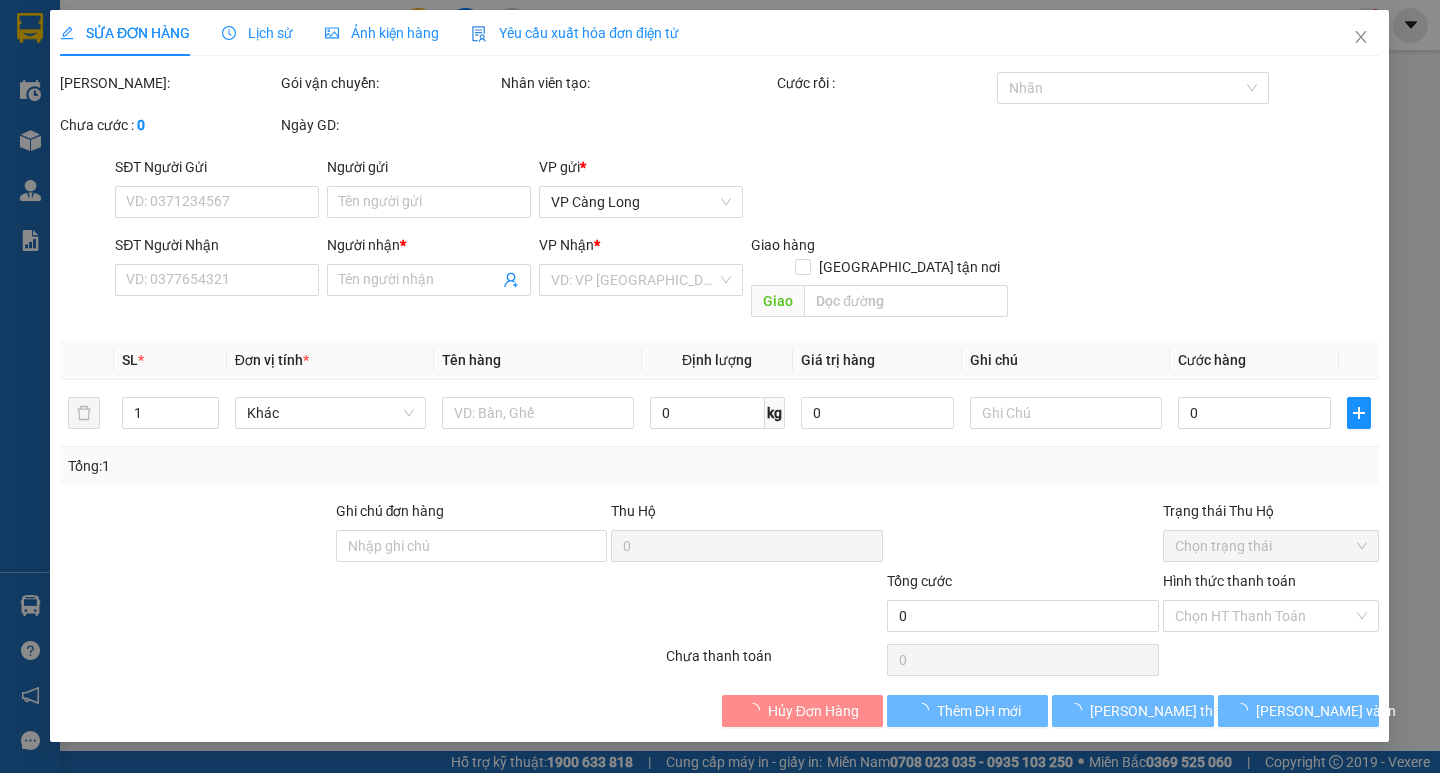 type on "BÉ BẢY" 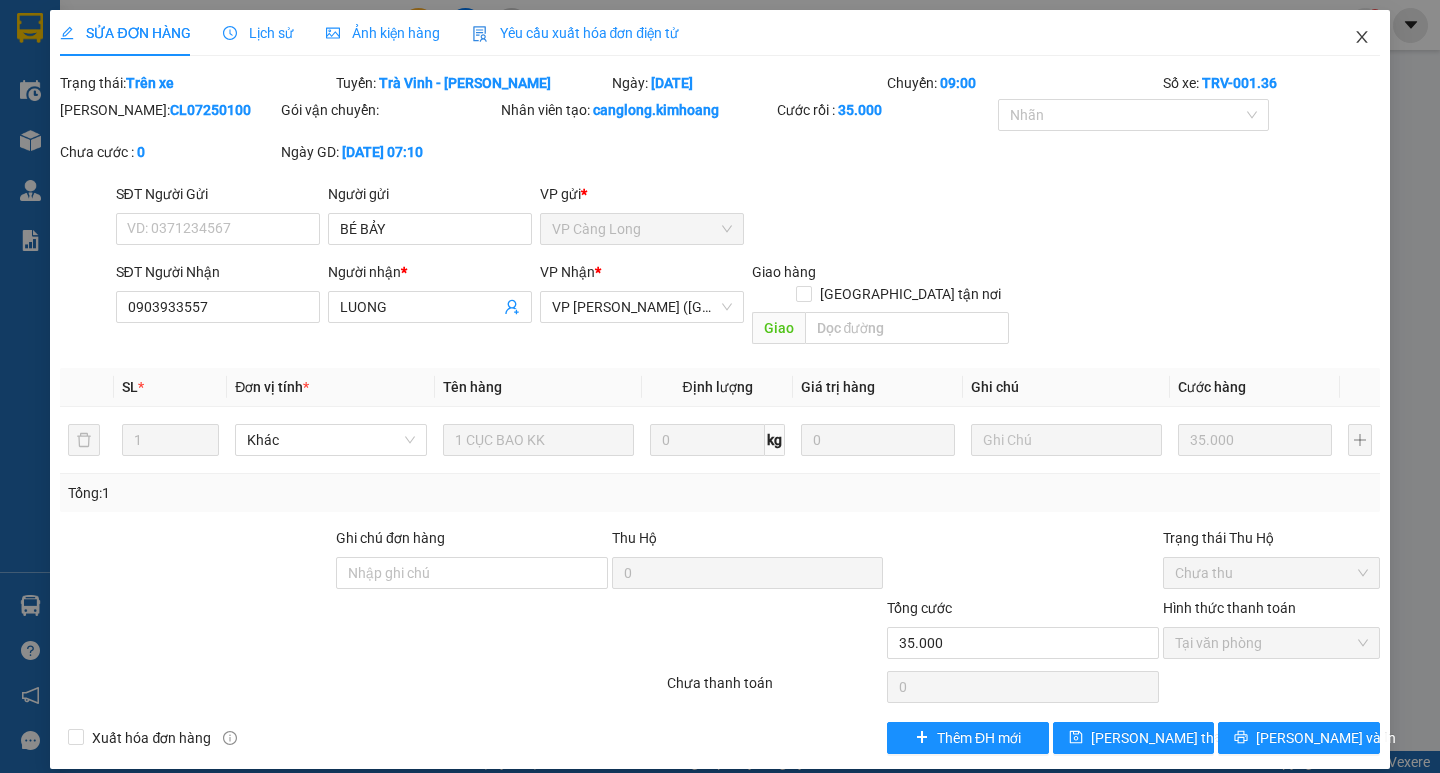 click at bounding box center (1362, 38) 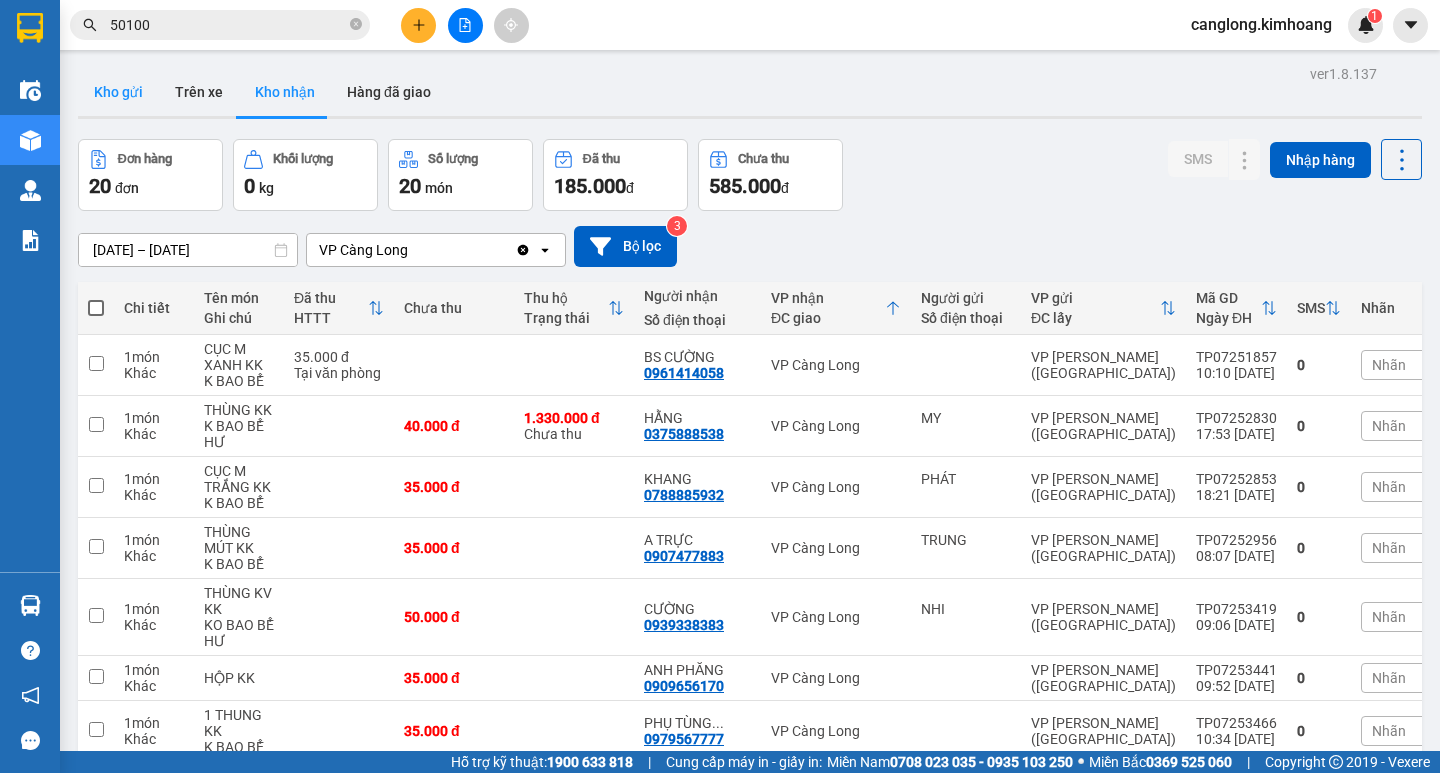 click on "Kho gửi" at bounding box center (118, 92) 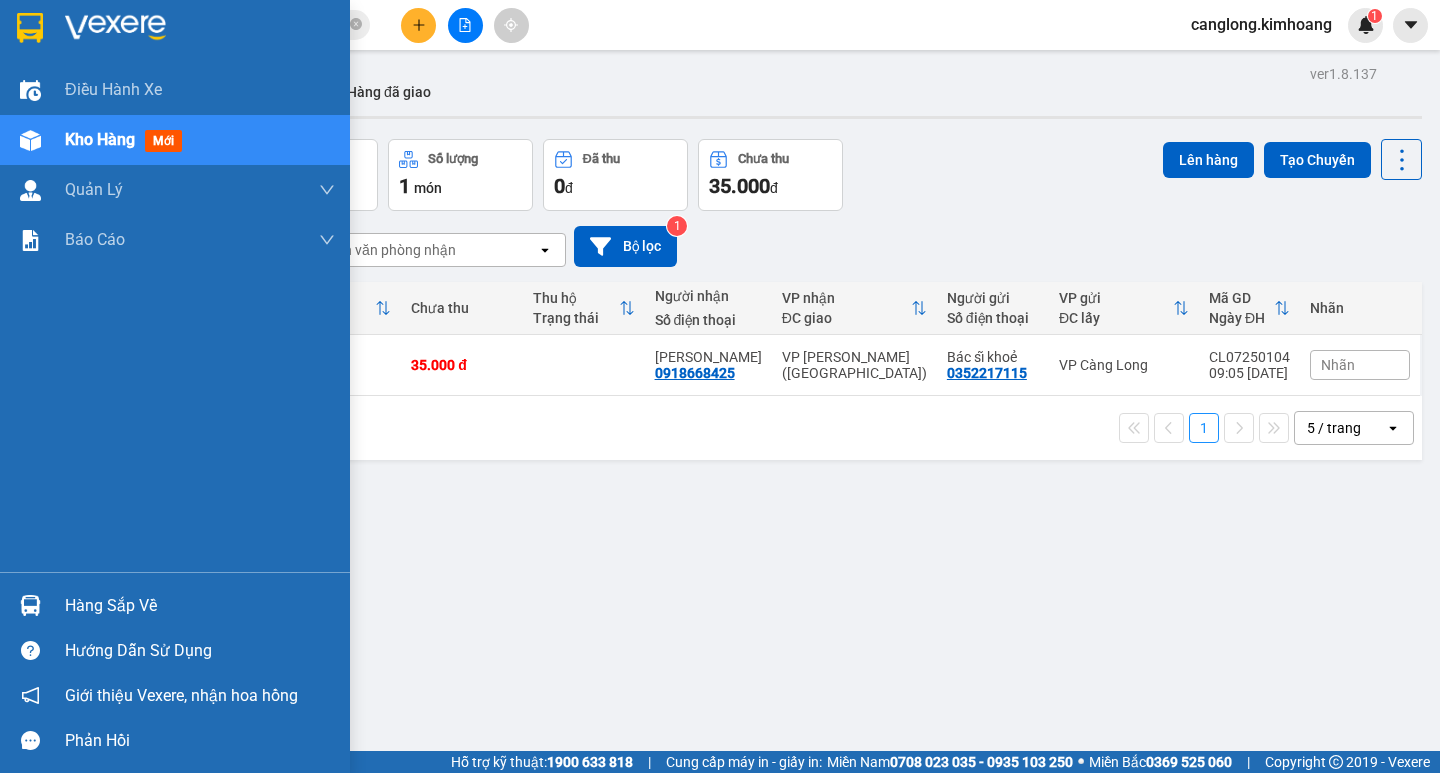 click on "Hàng sắp về" at bounding box center (200, 606) 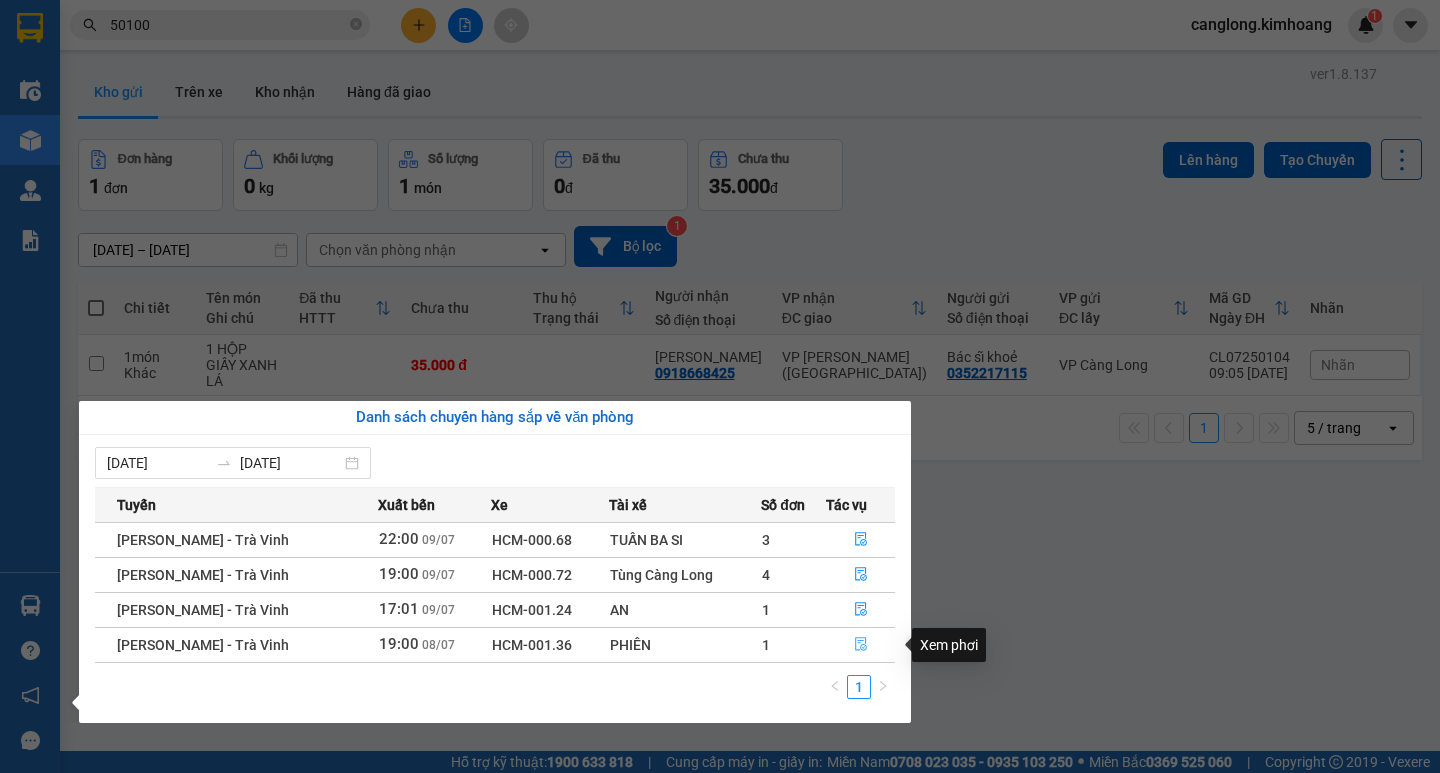 click at bounding box center (861, 645) 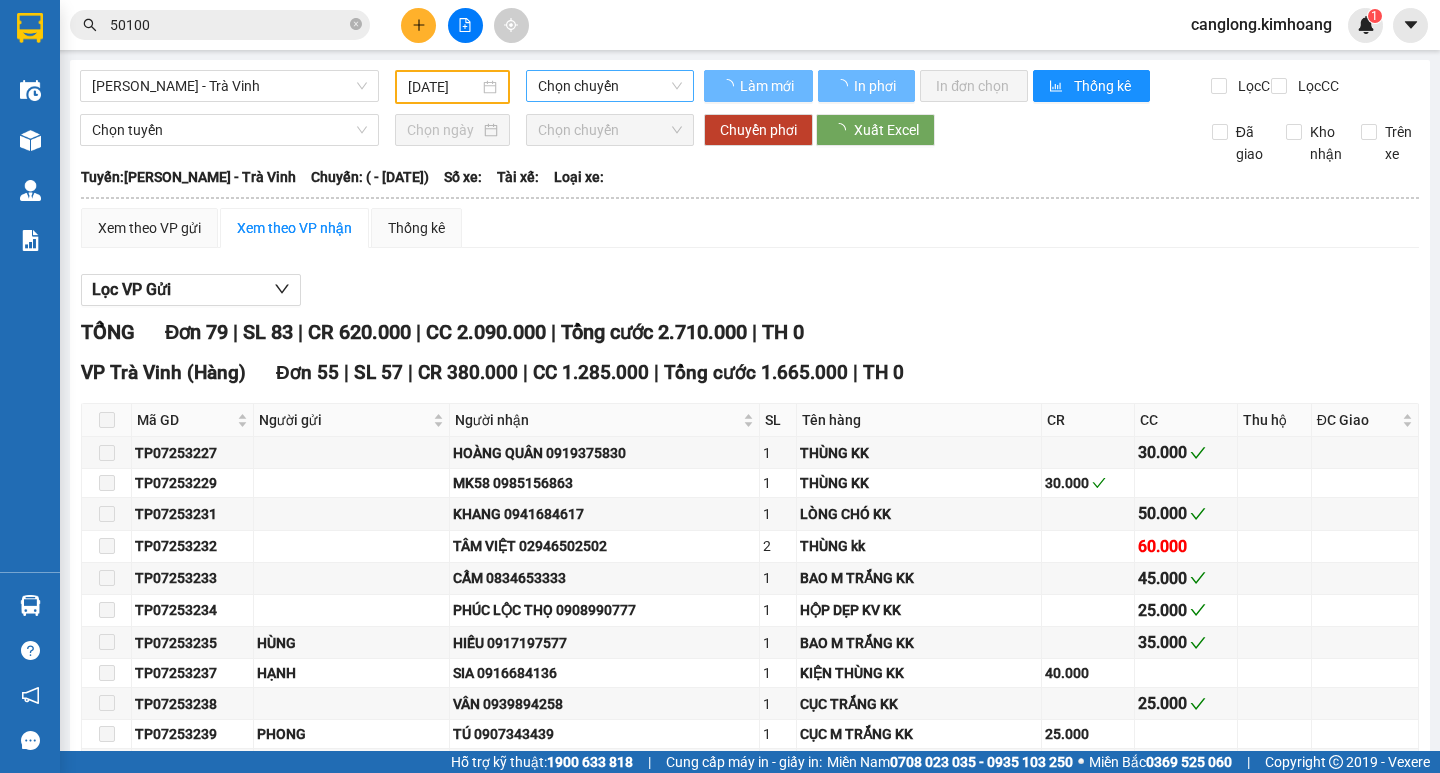 type on "08/07/2025" 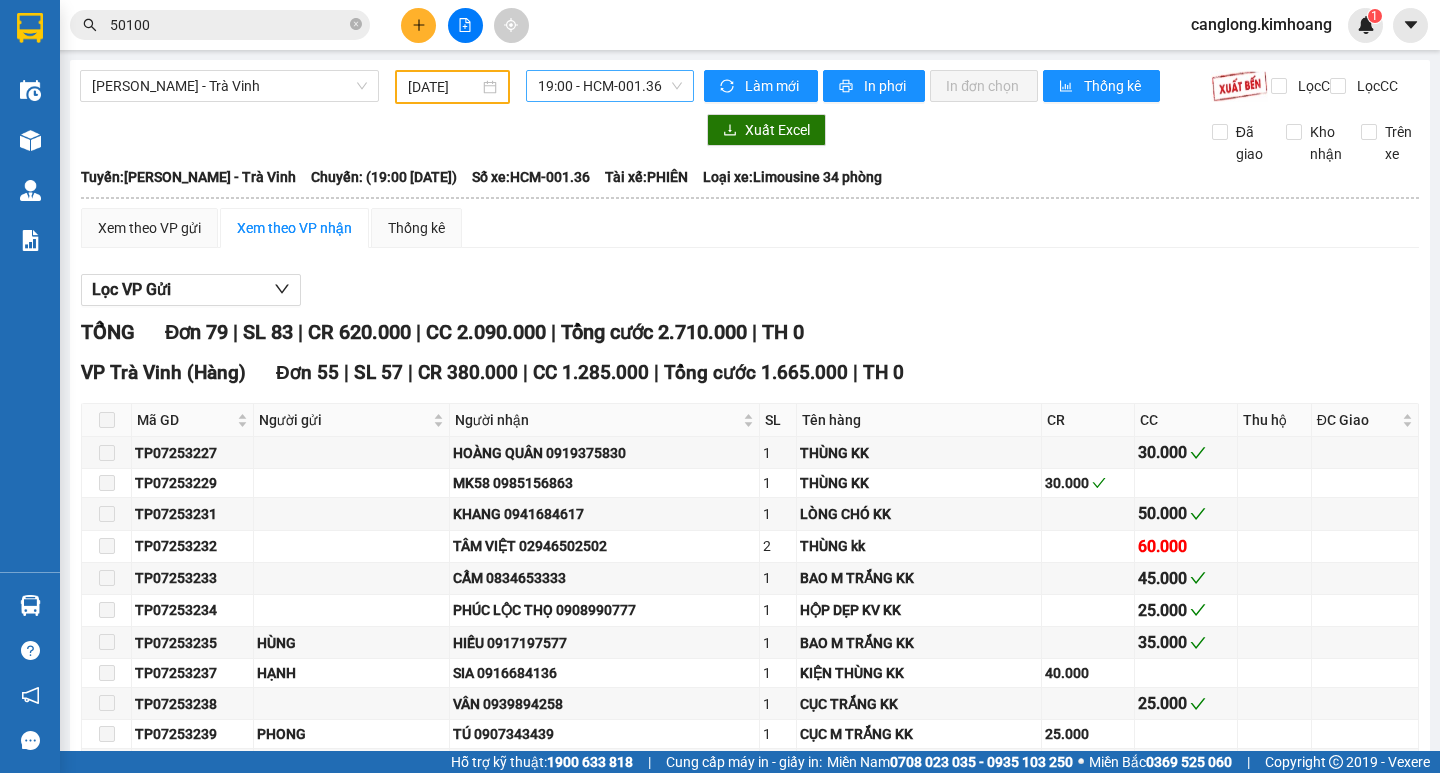 click on "19:00     - HCM-001.36" at bounding box center (610, 86) 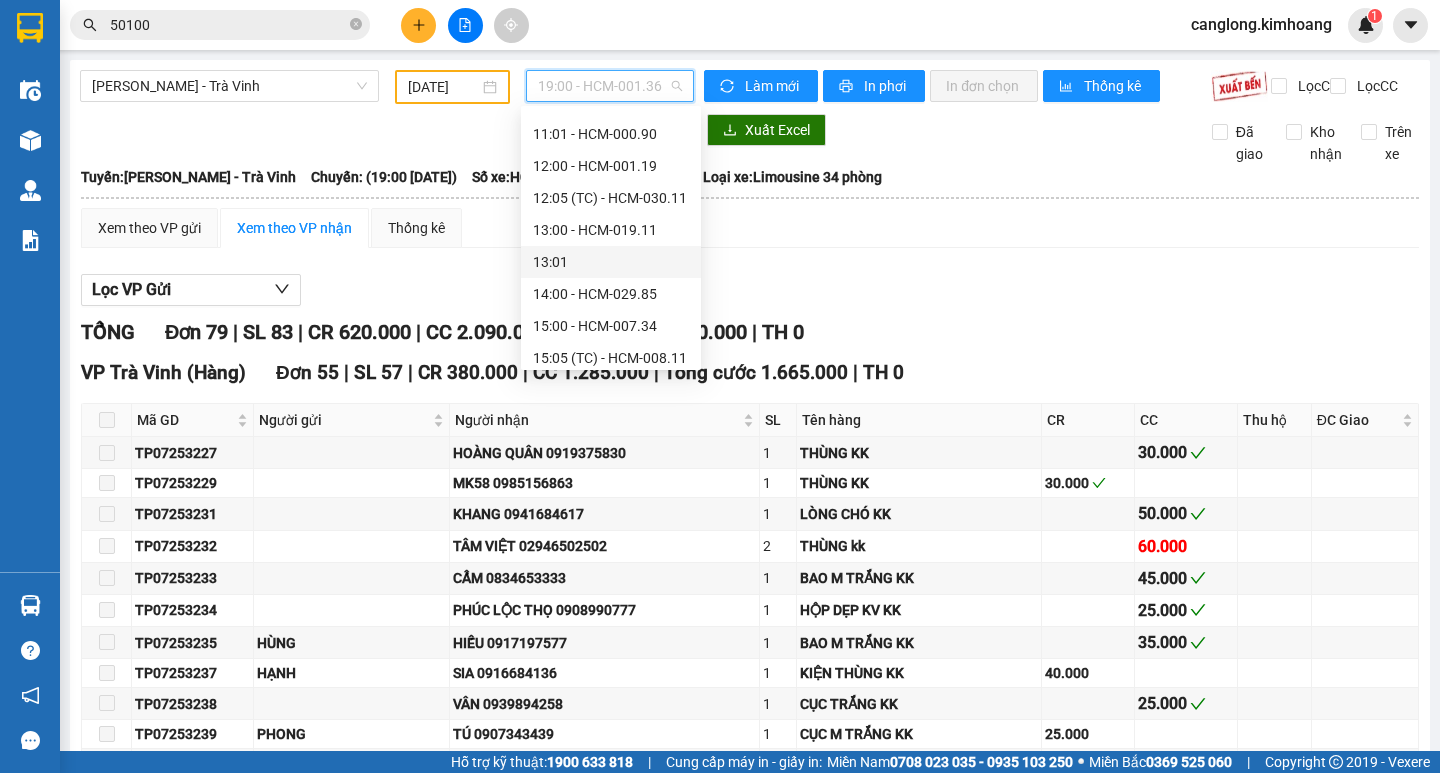 scroll, scrollTop: 112, scrollLeft: 0, axis: vertical 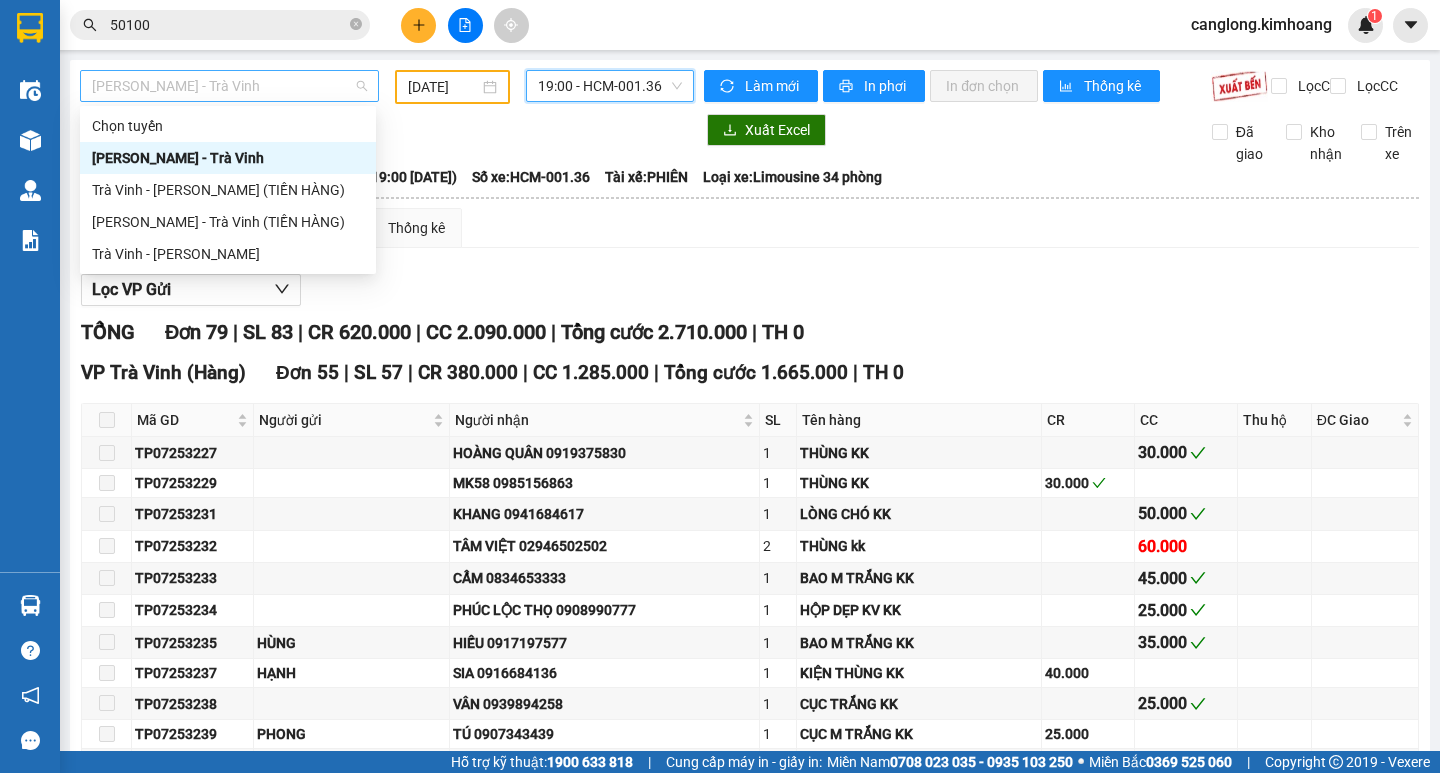 click on "[PERSON_NAME] - Trà Vinh" at bounding box center (229, 86) 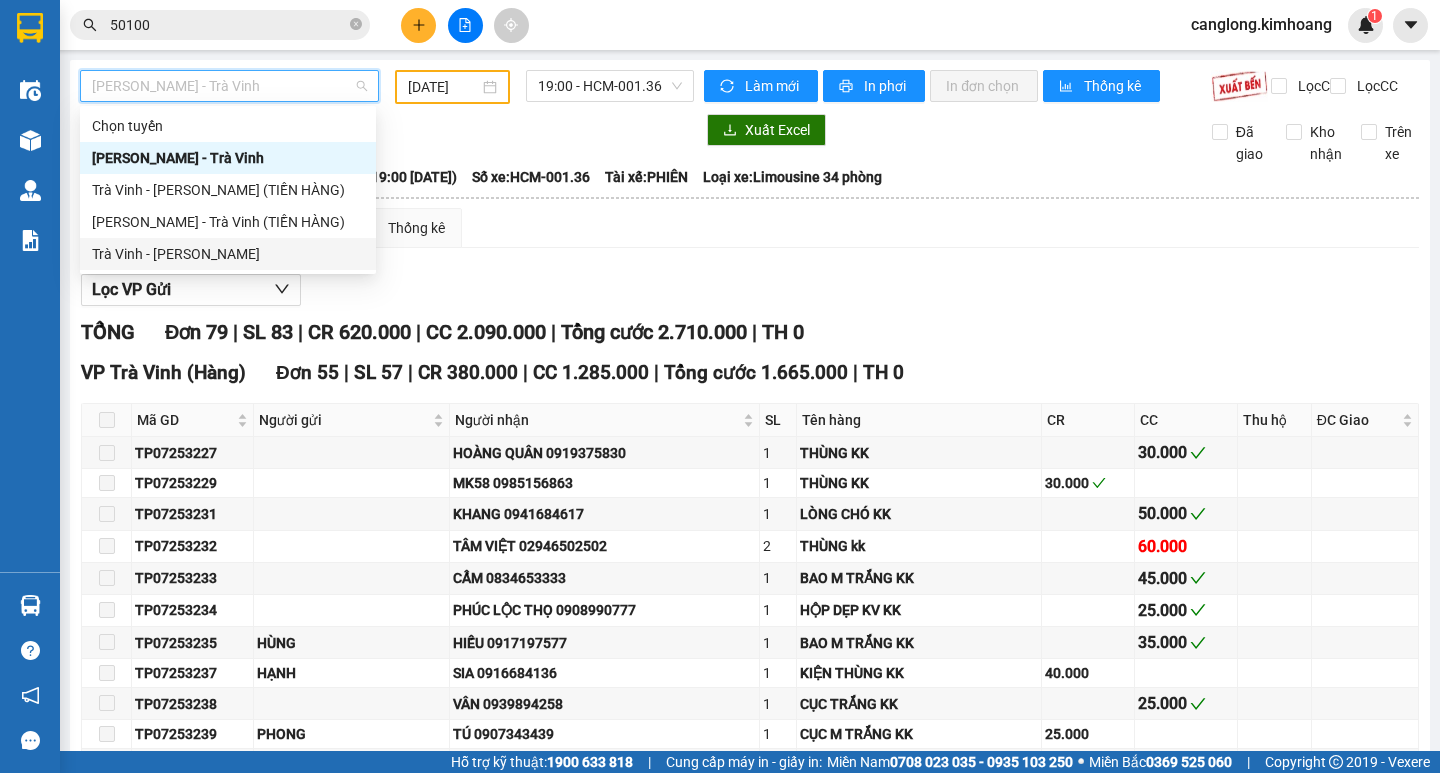 click on "Trà Vinh - [PERSON_NAME]" at bounding box center (228, 254) 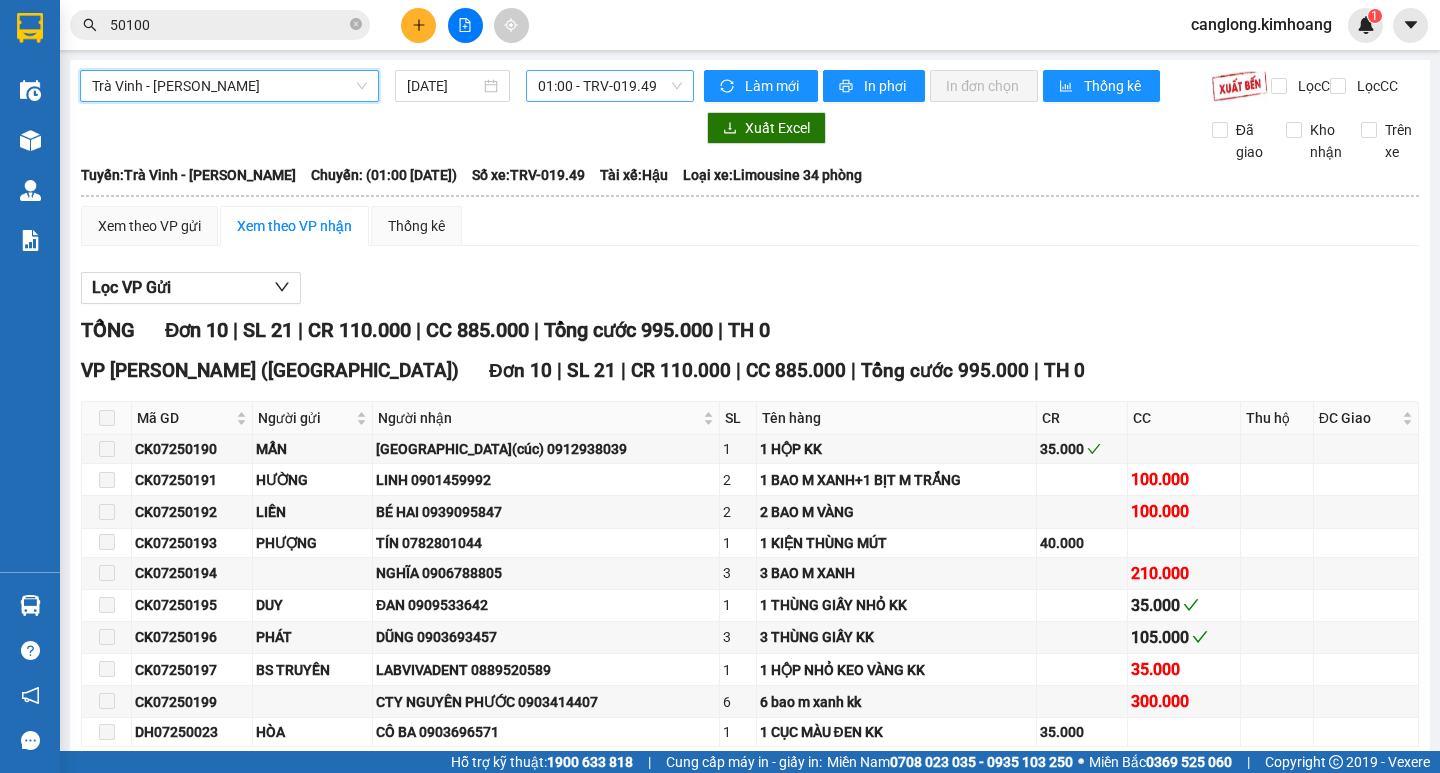 scroll, scrollTop: 32, scrollLeft: 0, axis: vertical 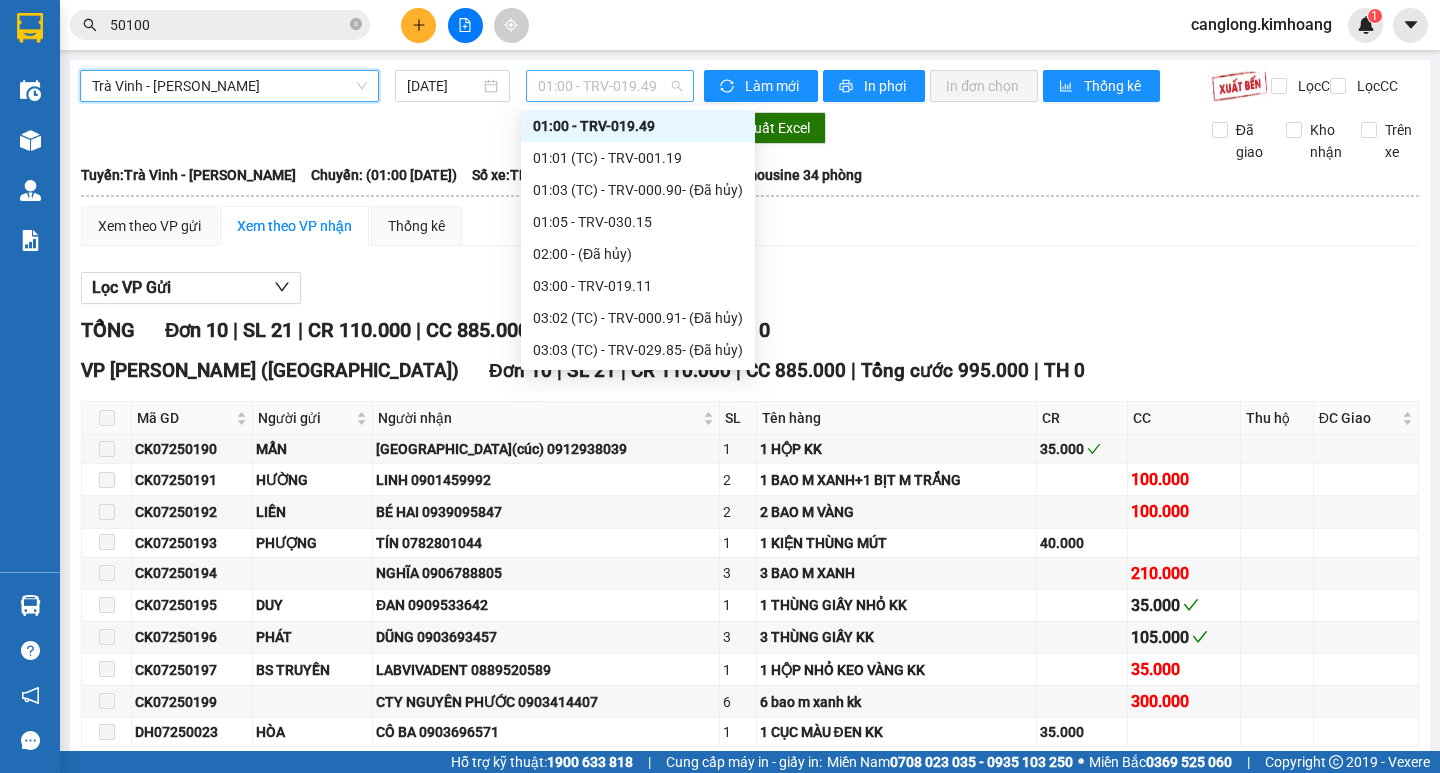 click on "01:00     - TRV-019.49" at bounding box center (610, 86) 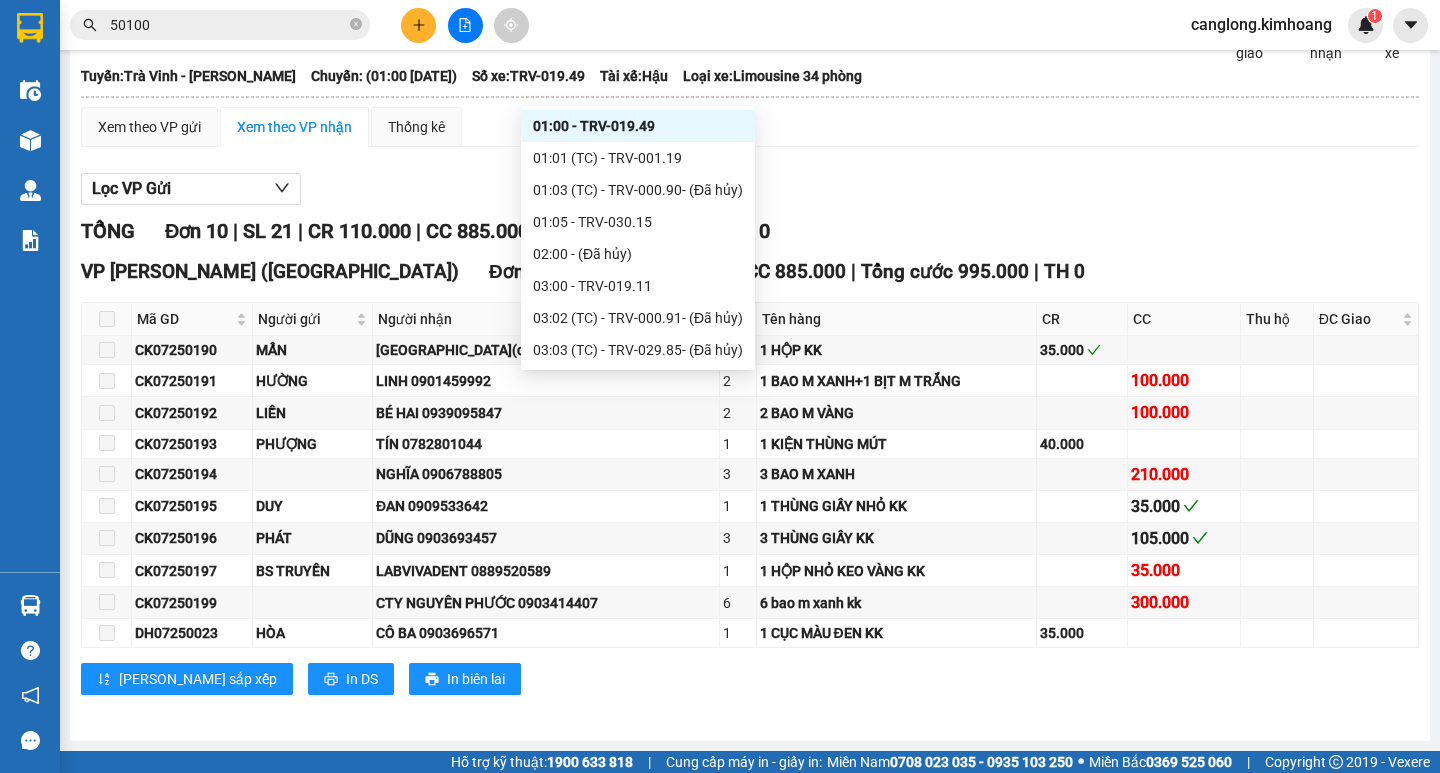 scroll, scrollTop: 116, scrollLeft: 0, axis: vertical 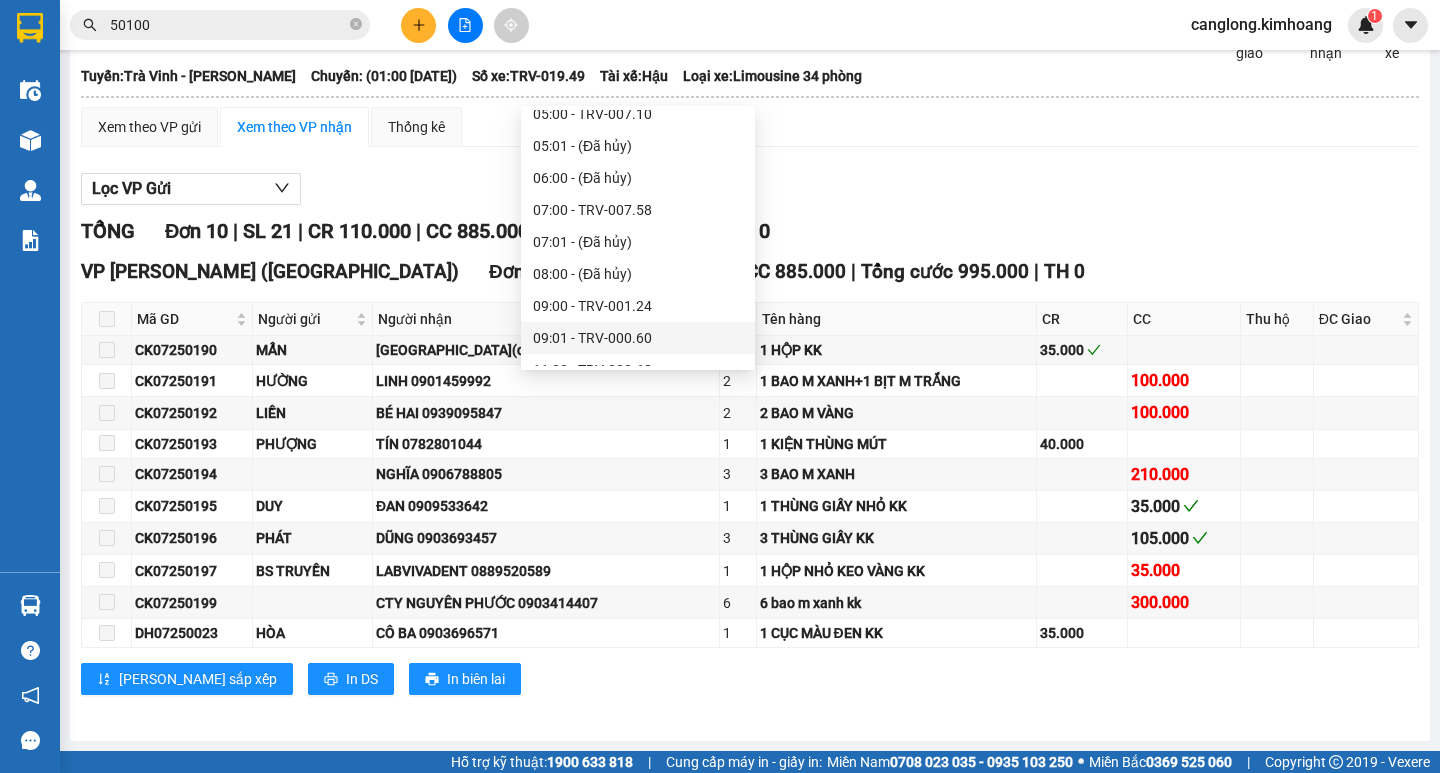 click on "09:01     - TRV-000.60" at bounding box center (638, 338) 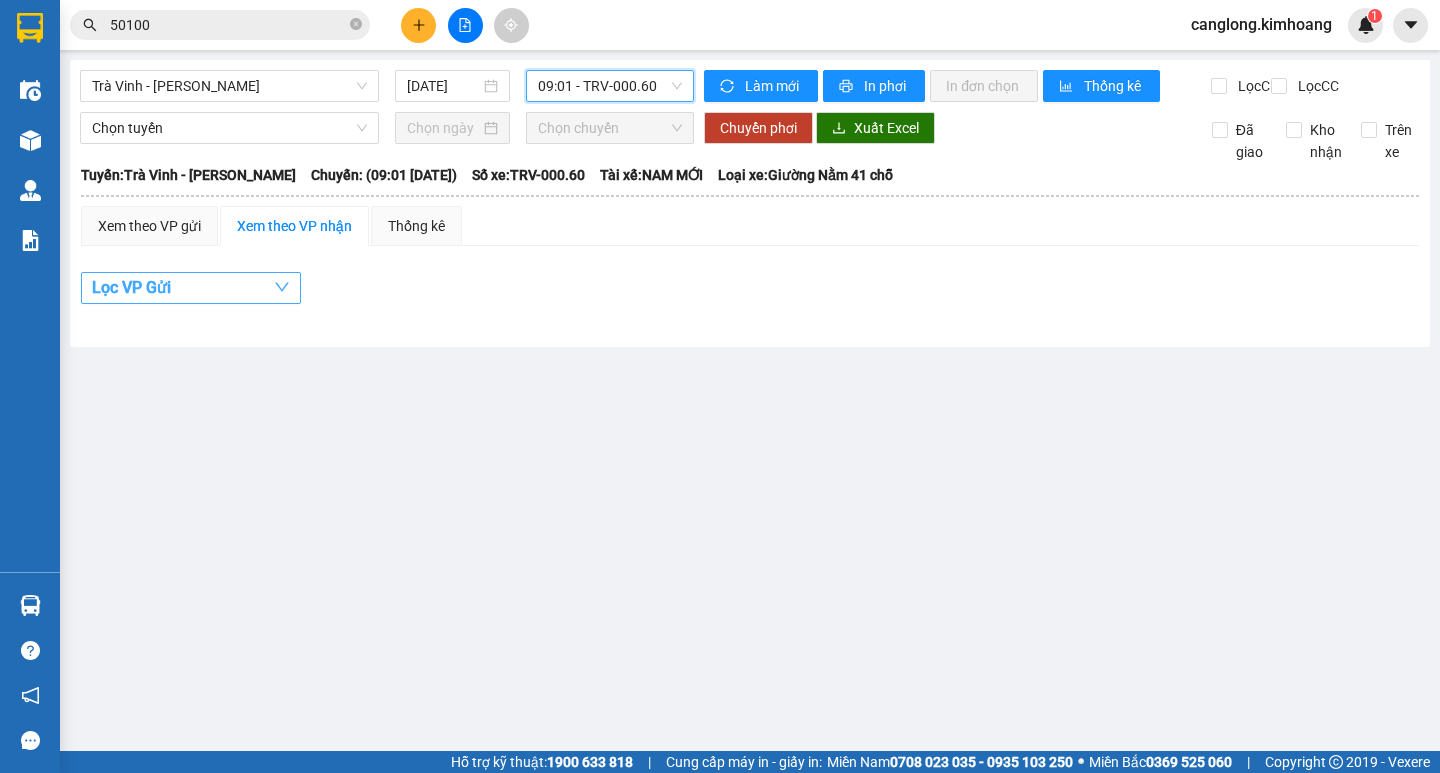 click on "Lọc VP Gửi" at bounding box center [191, 288] 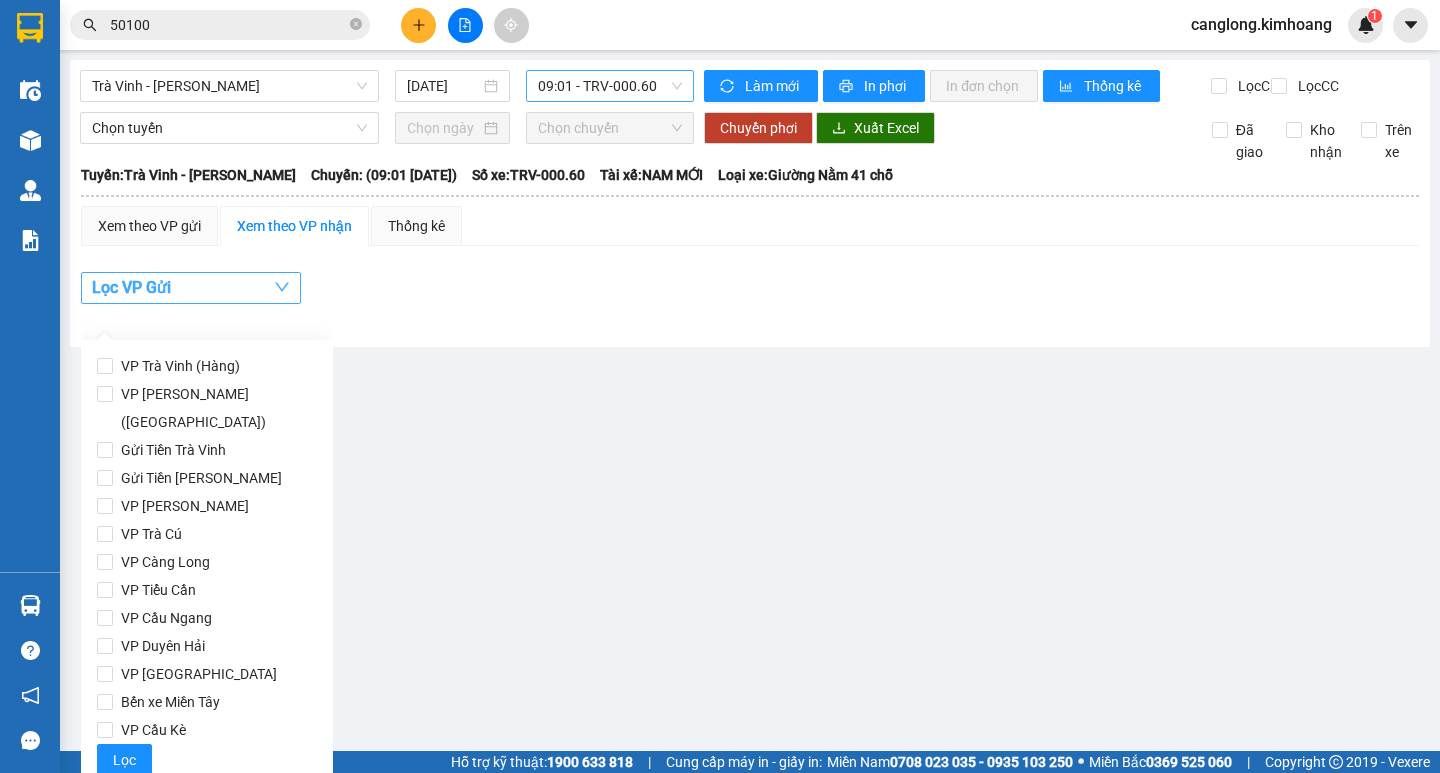 click on "09:01     - TRV-000.60" at bounding box center [610, 86] 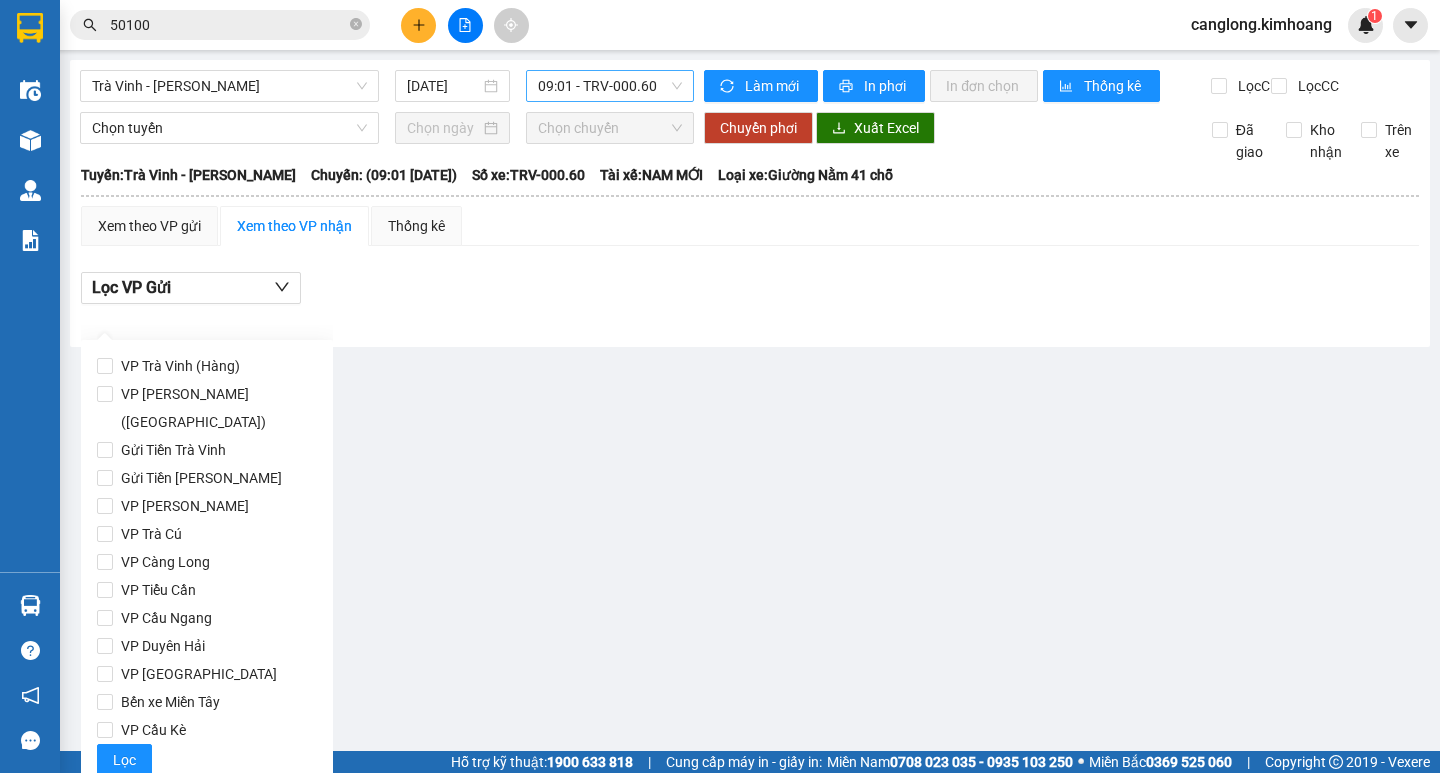 click on "09:01     - TRV-000.60" at bounding box center (610, 86) 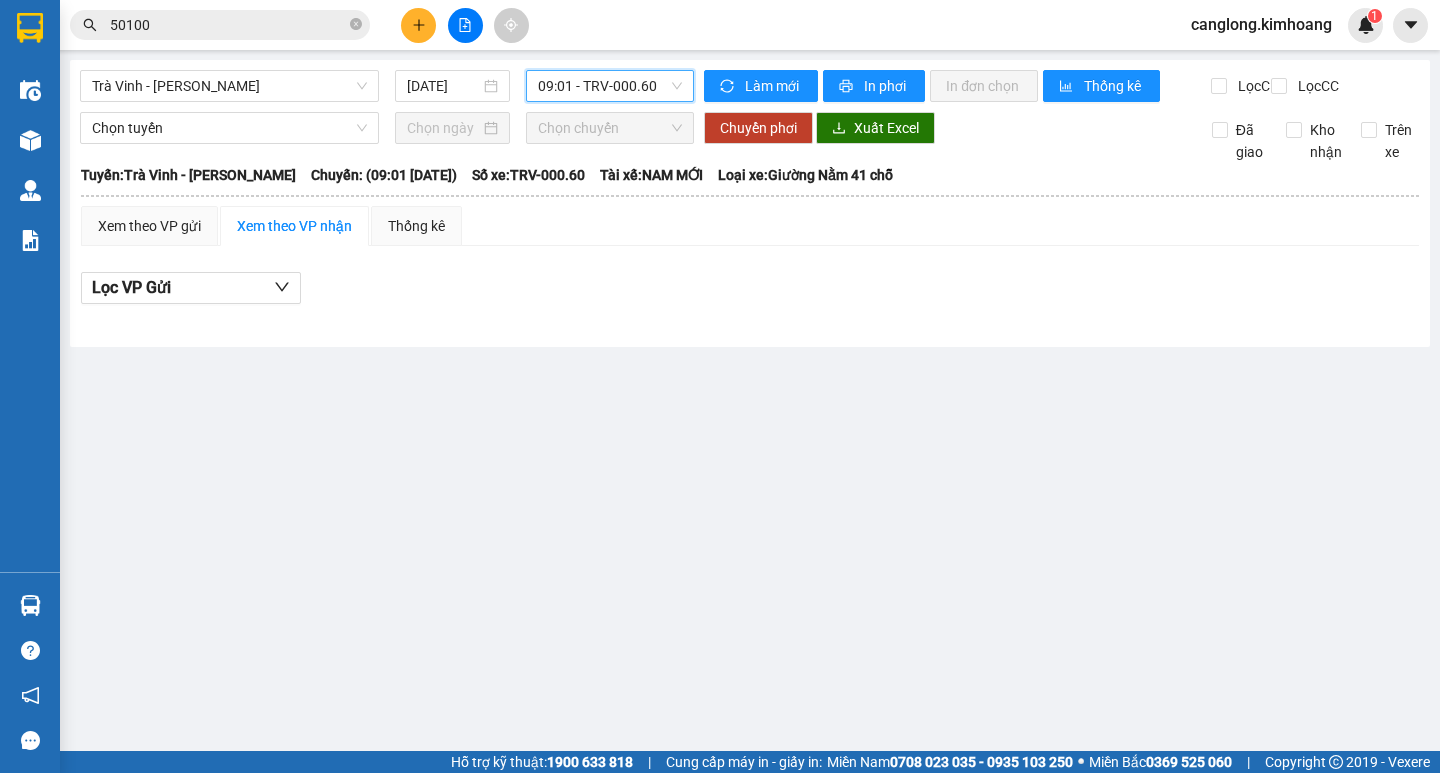 click on "09:01     - TRV-000.60" at bounding box center [610, 86] 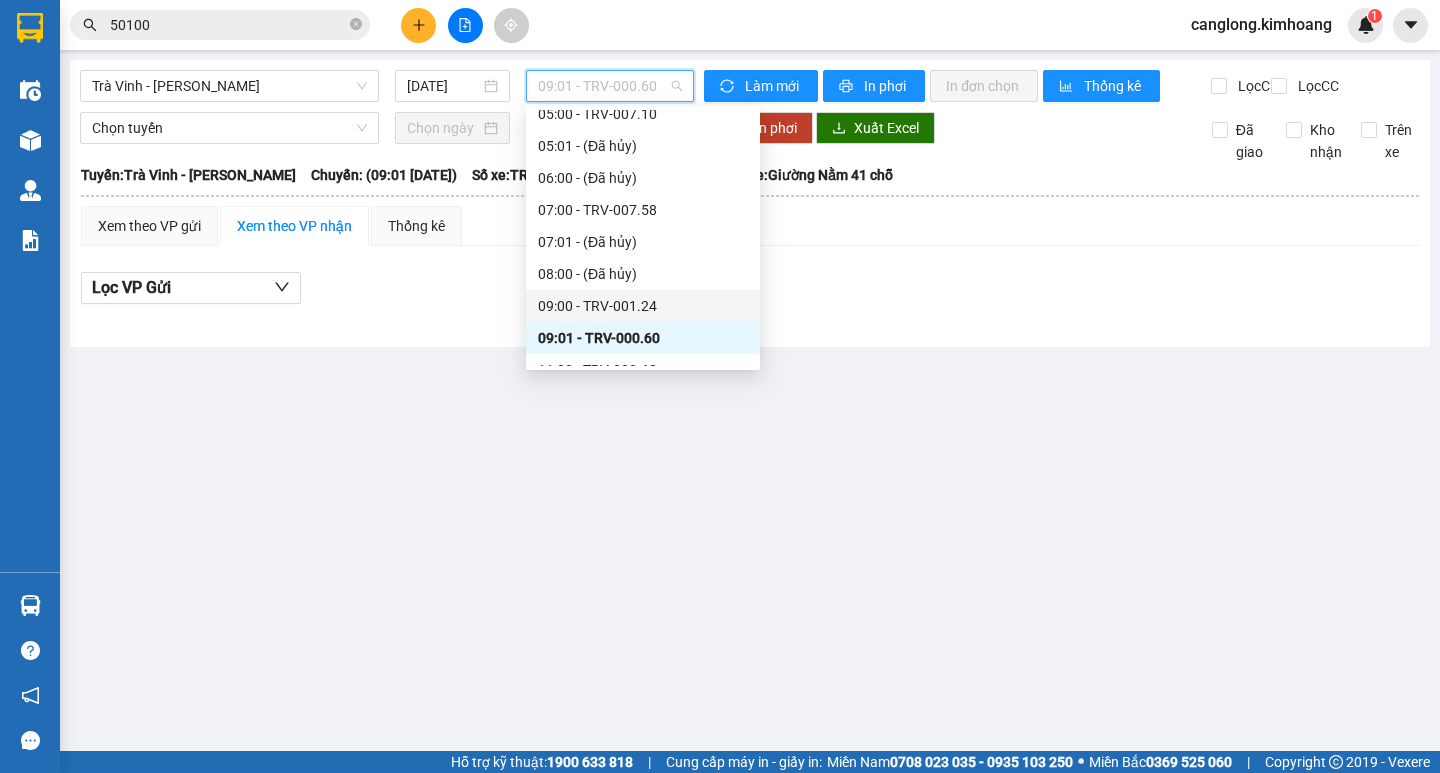 click on "09:00     - TRV-001.24" at bounding box center [643, 306] 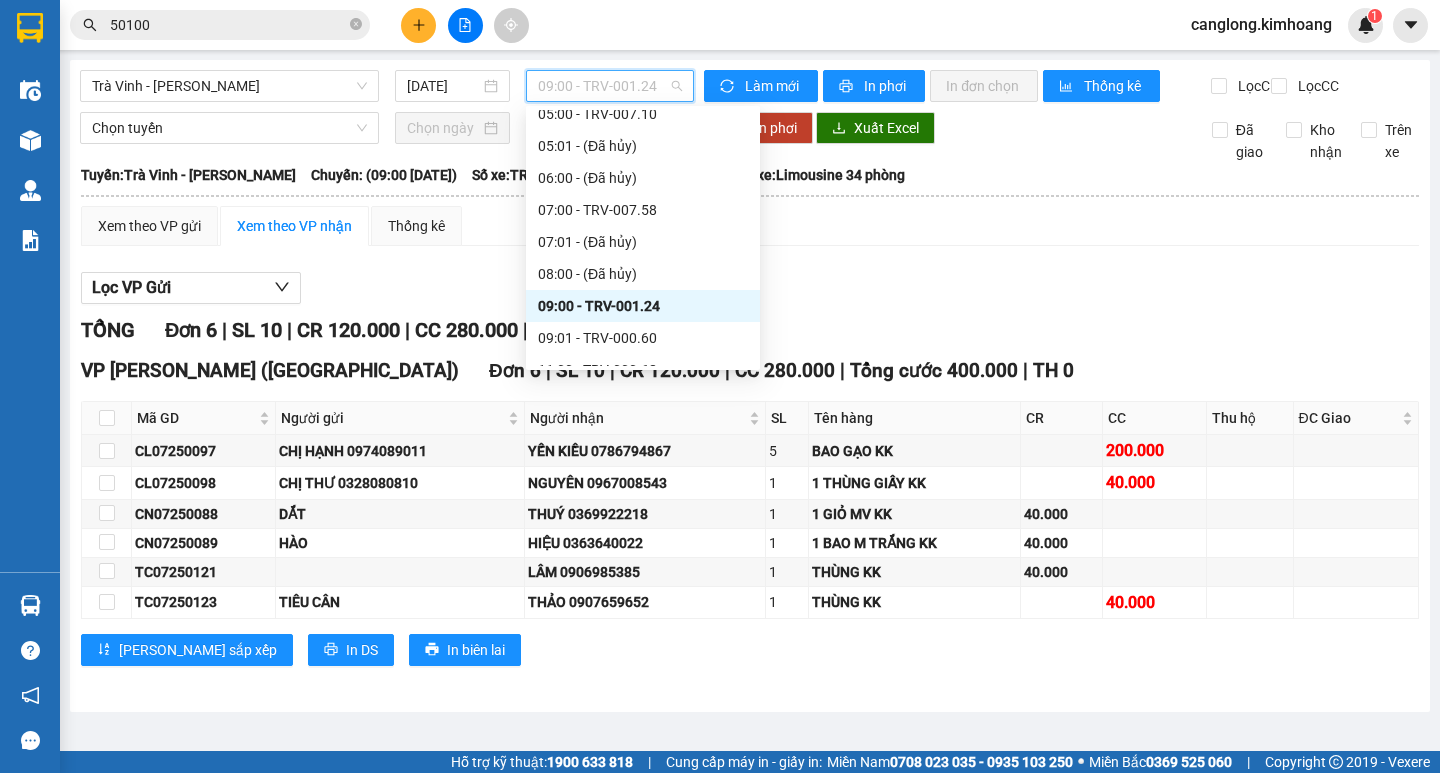 click on "09:00     - TRV-001.24" at bounding box center (610, 86) 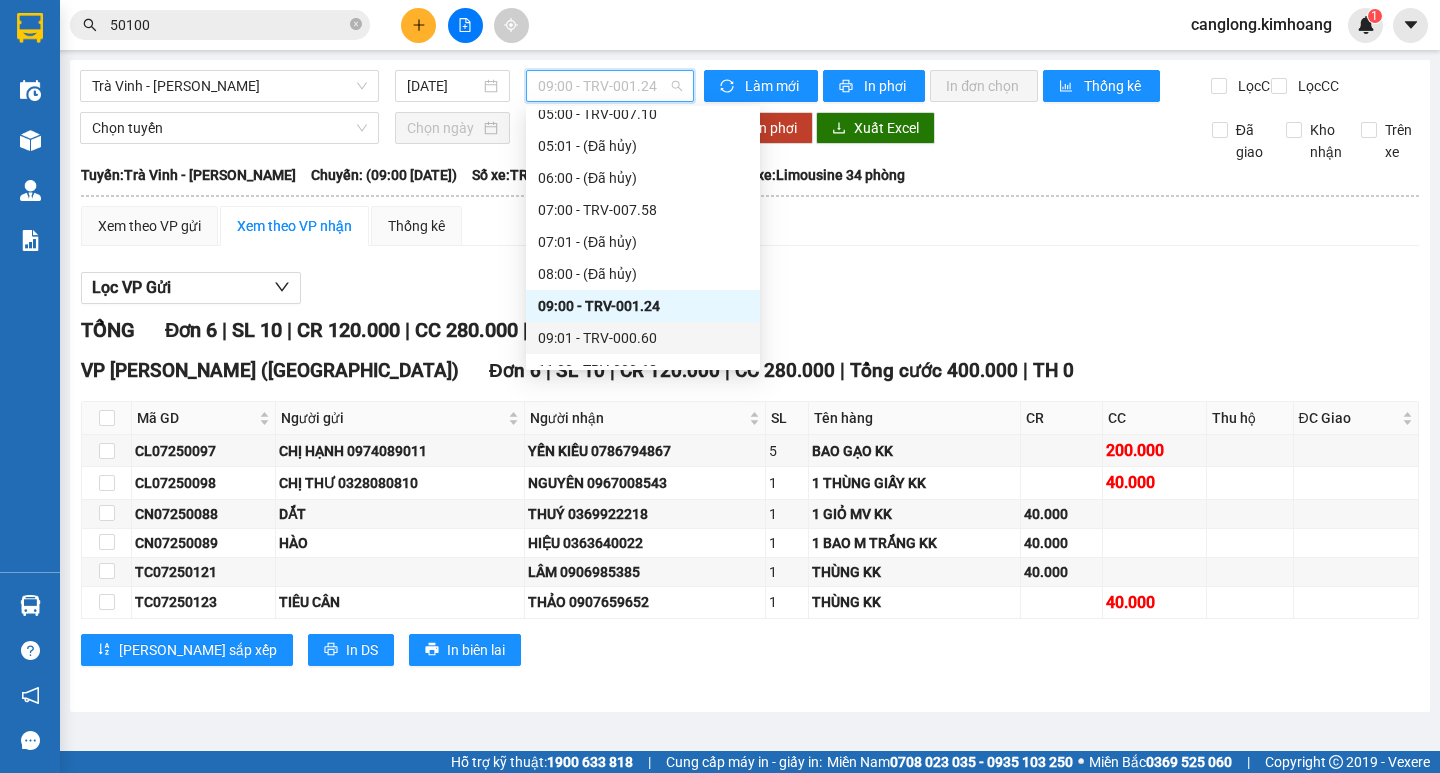 scroll, scrollTop: 432, scrollLeft: 0, axis: vertical 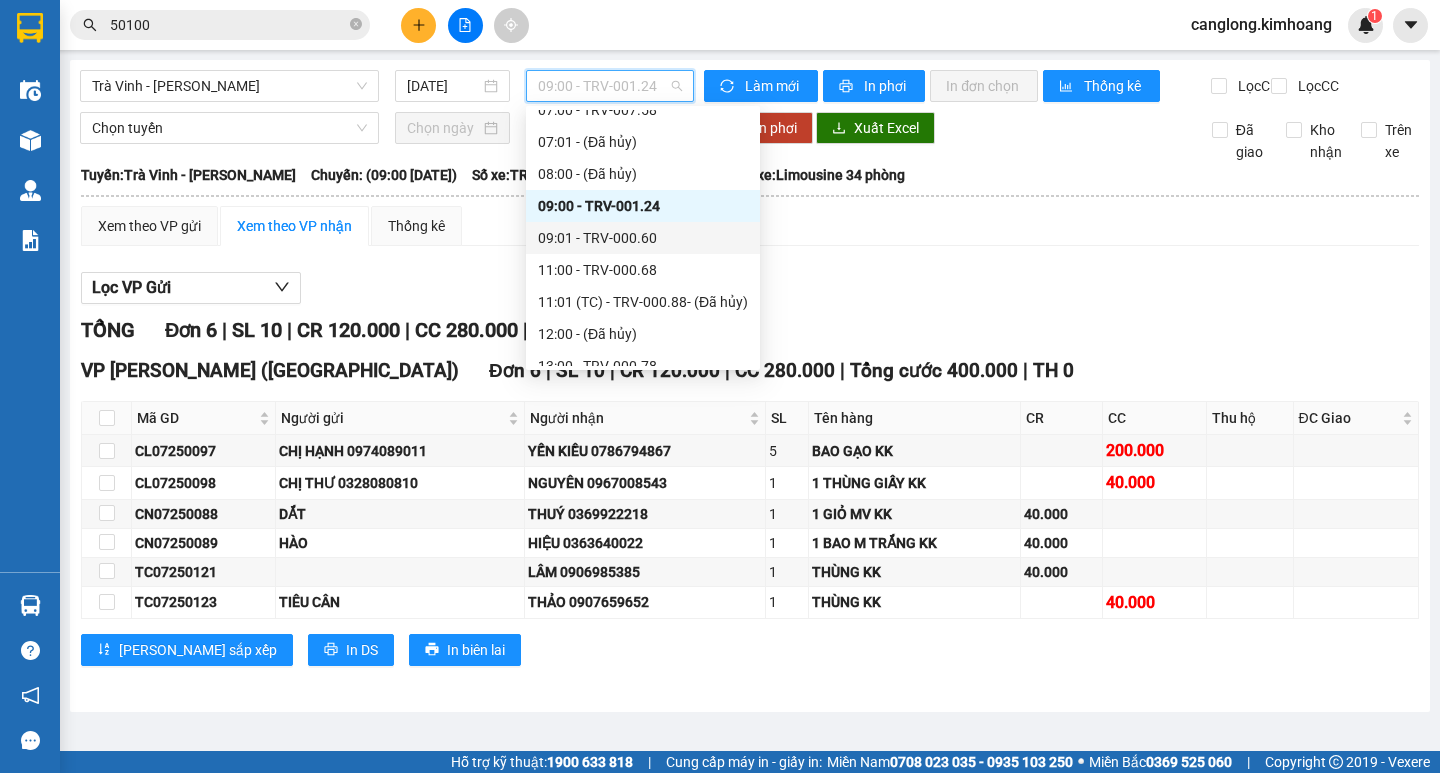 click on "09:01     - TRV-000.60" at bounding box center (643, 238) 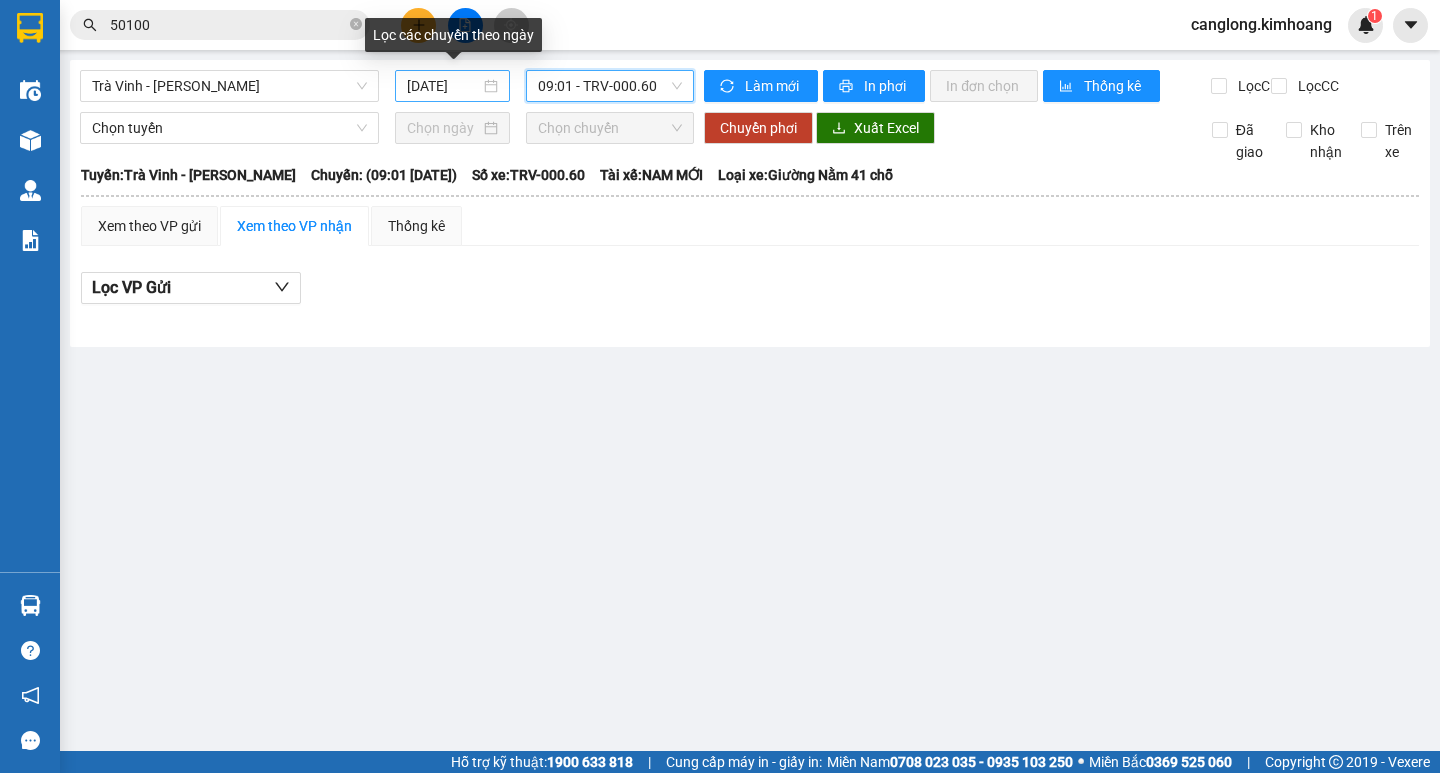 click on "[DATE]" at bounding box center (443, 86) 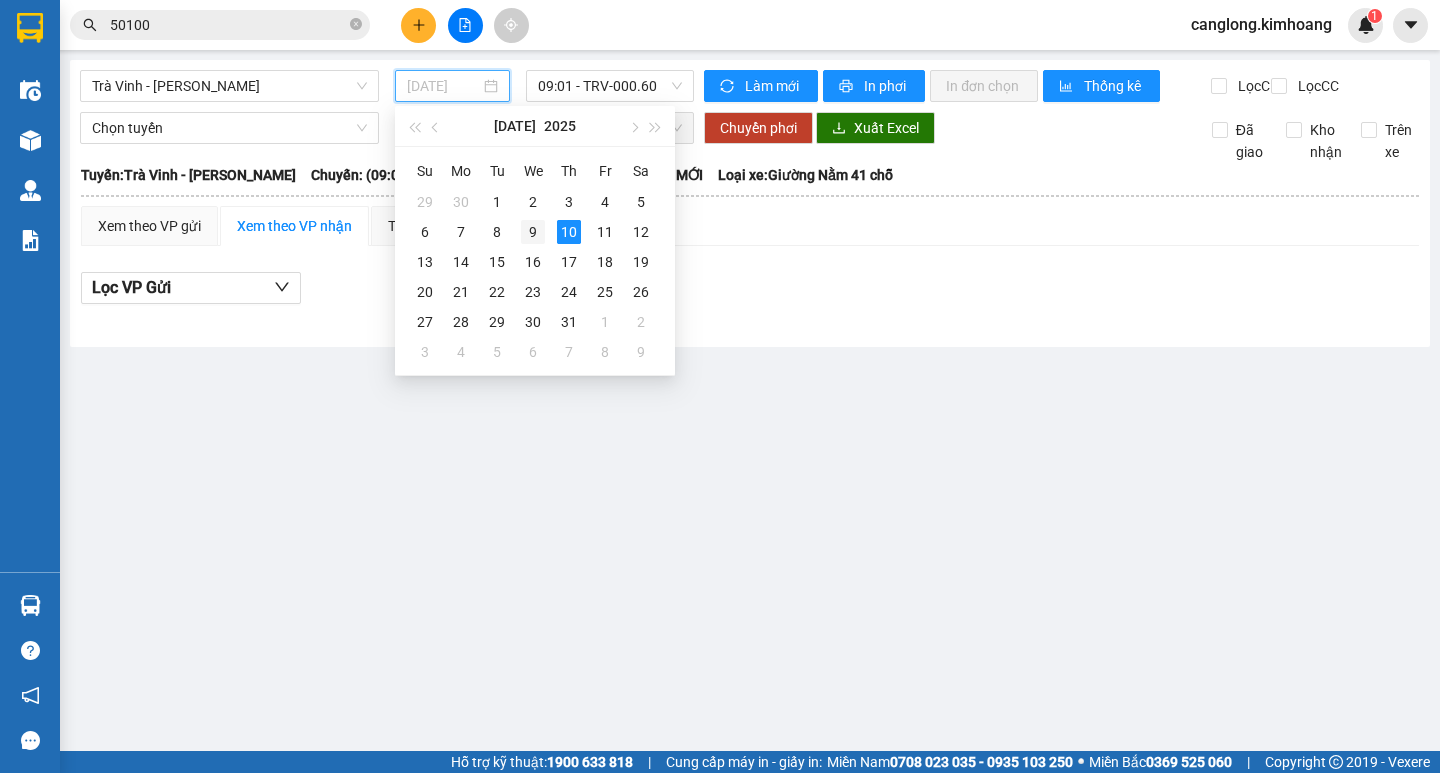 click on "9" at bounding box center [533, 232] 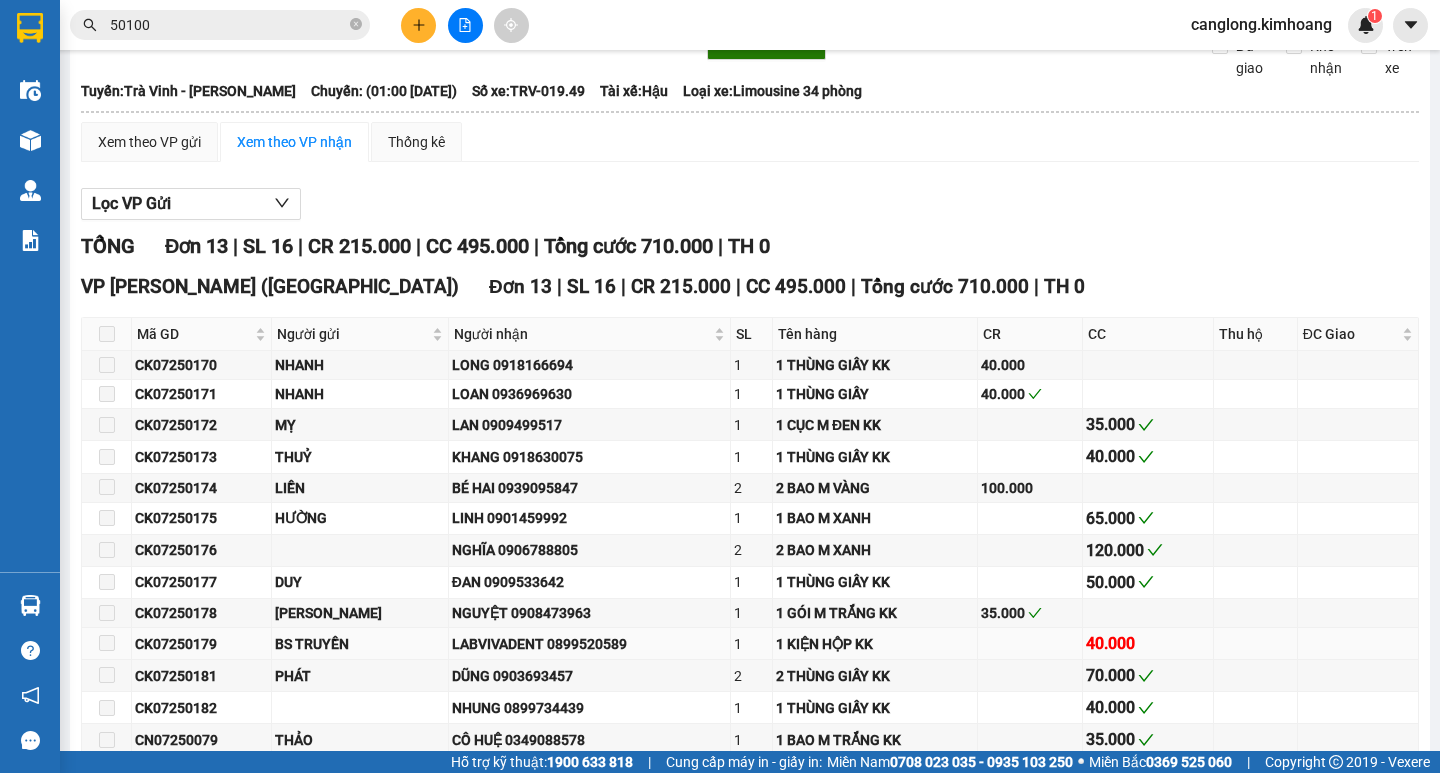 scroll, scrollTop: 0, scrollLeft: 0, axis: both 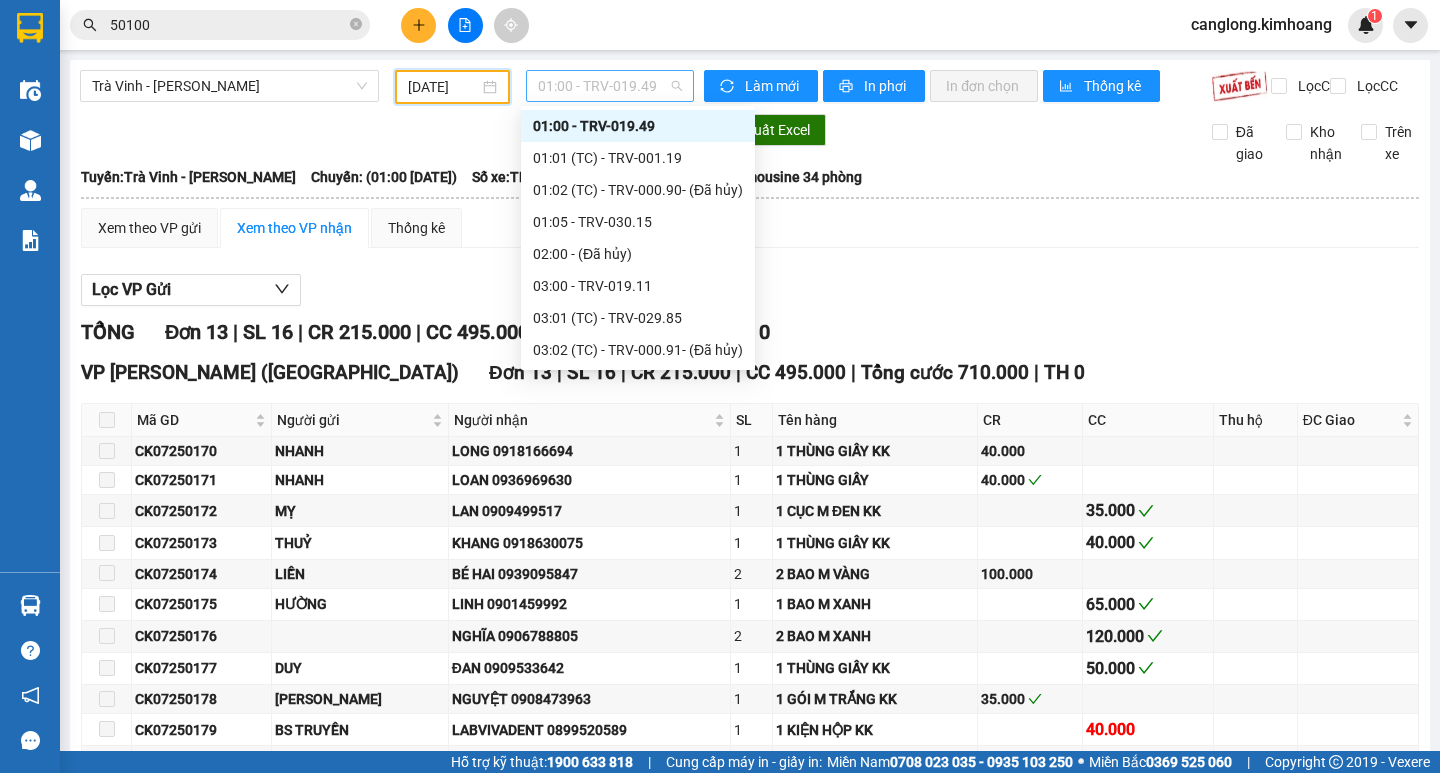 click on "01:00     - TRV-019.49" at bounding box center (610, 86) 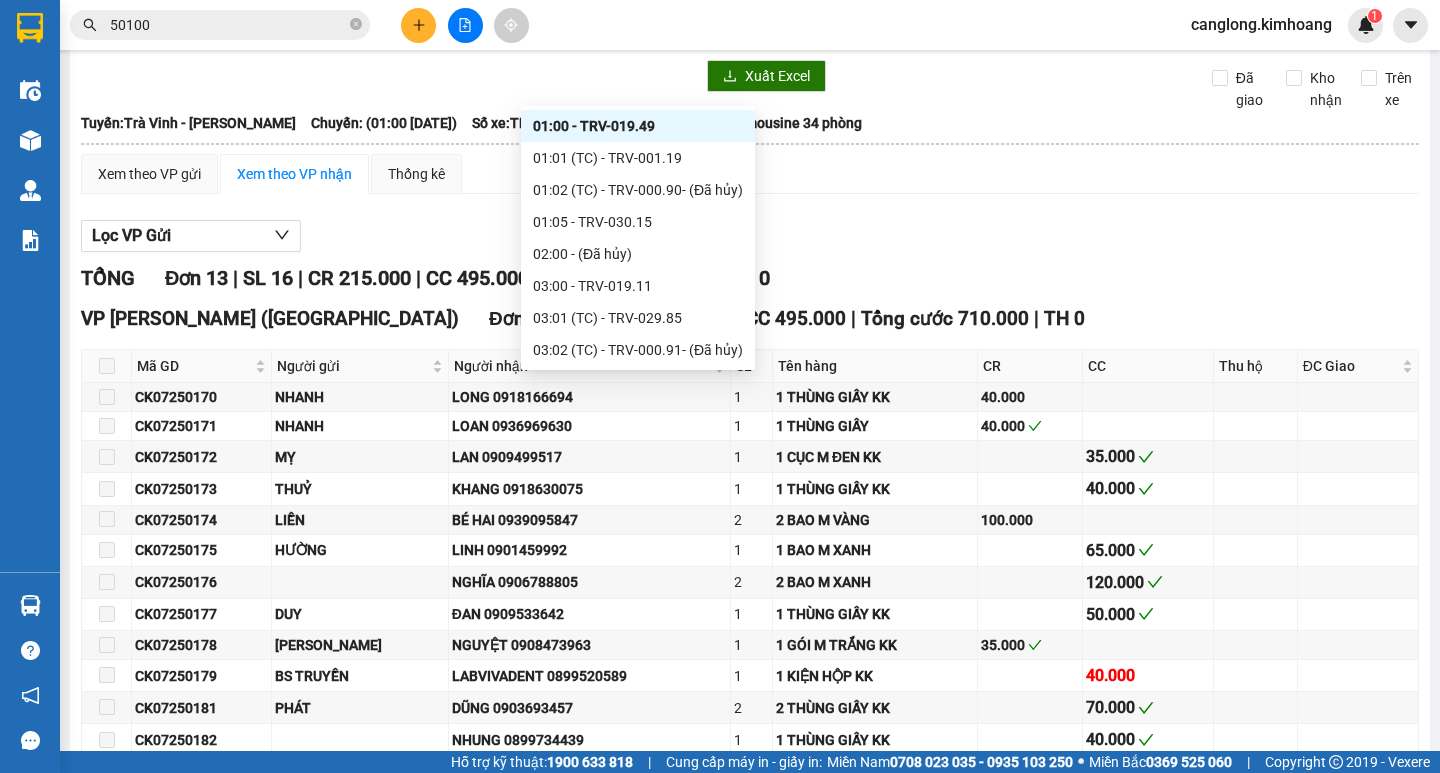 scroll, scrollTop: 100, scrollLeft: 0, axis: vertical 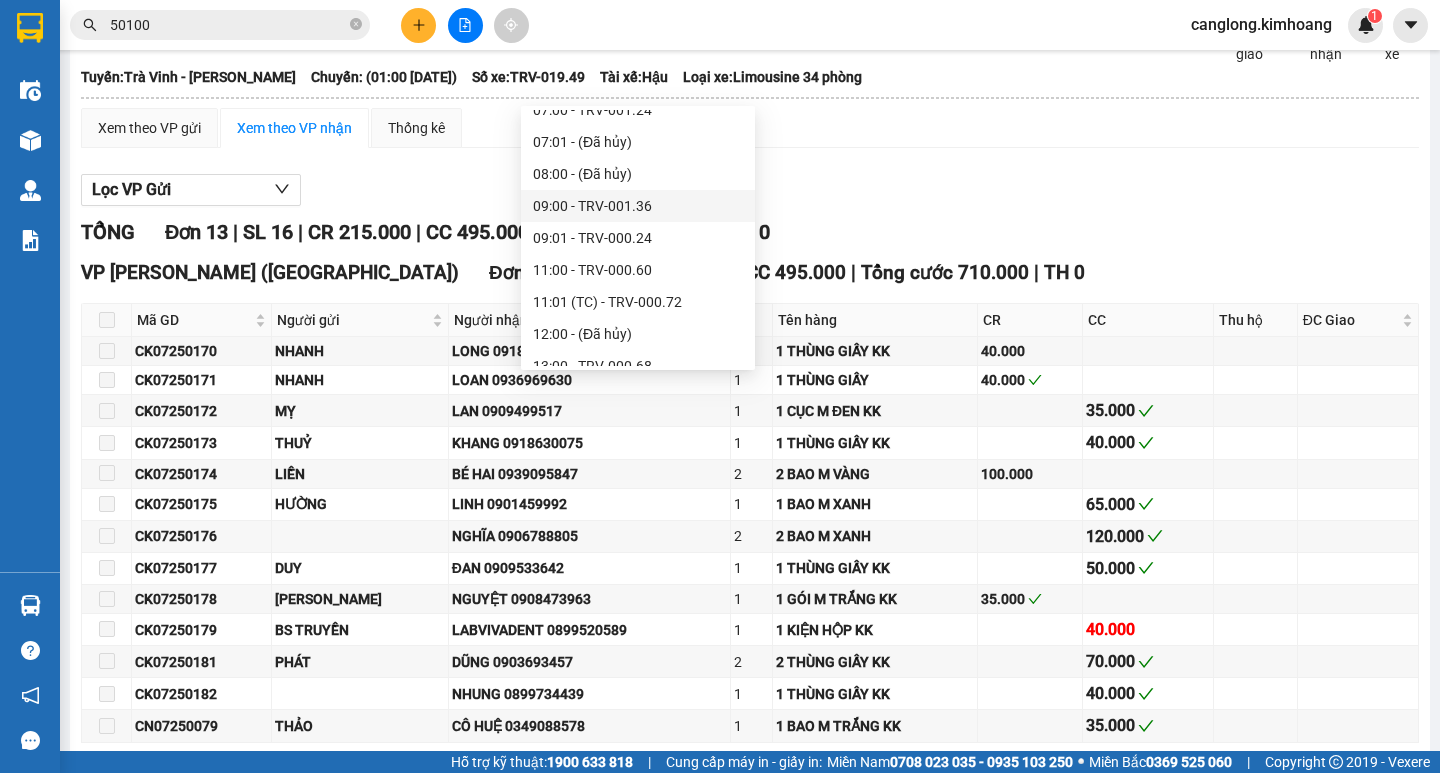 click on "09:00     - TRV-001.36" at bounding box center [638, 206] 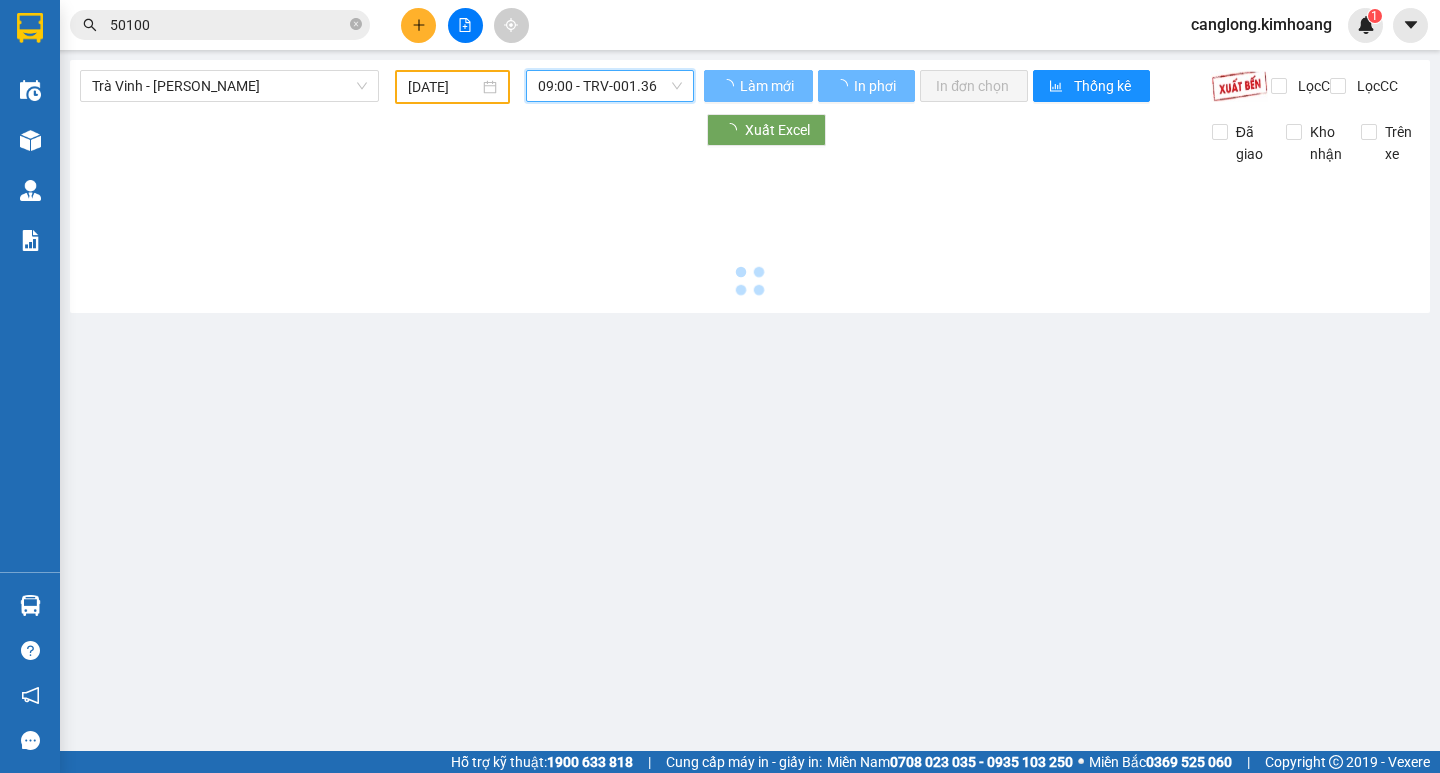 scroll, scrollTop: 0, scrollLeft: 0, axis: both 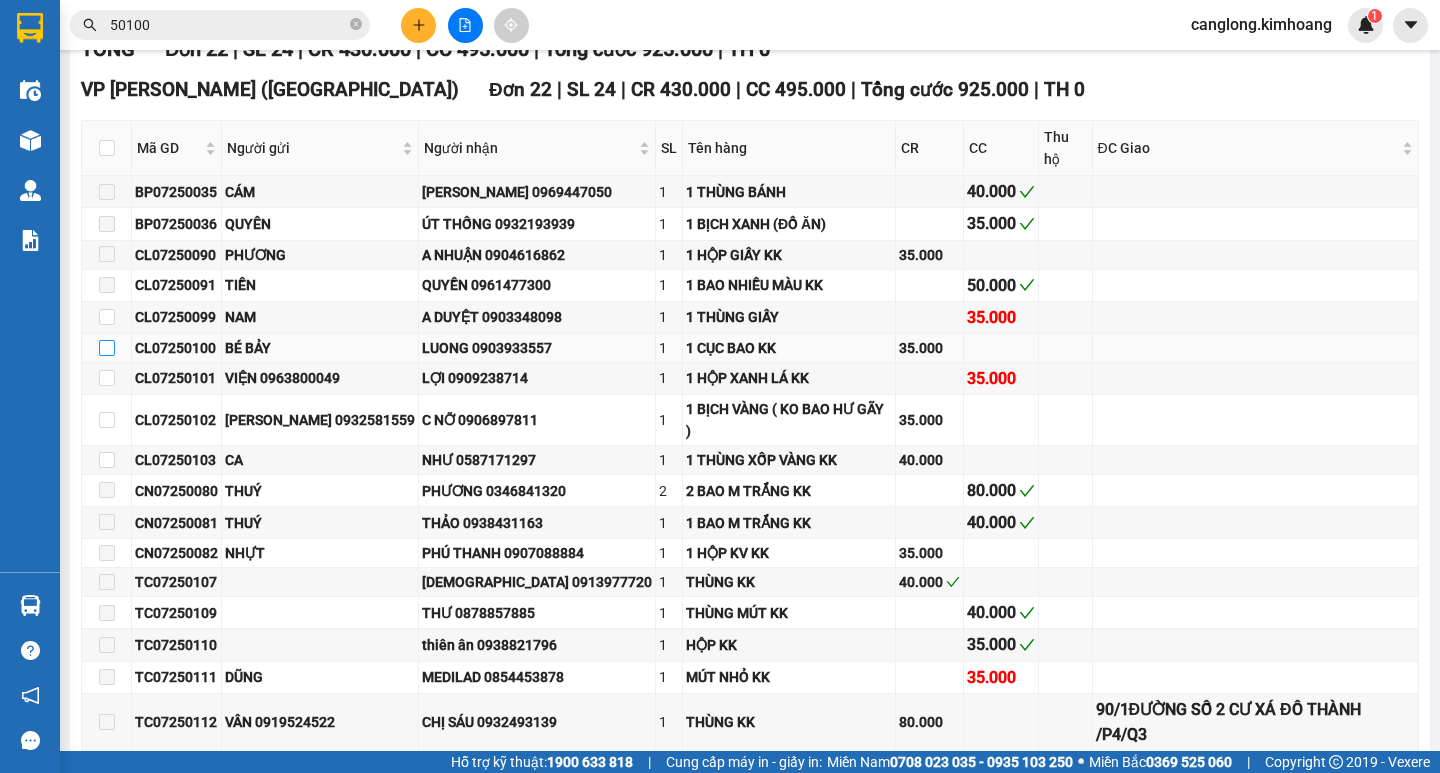 click at bounding box center [107, 348] 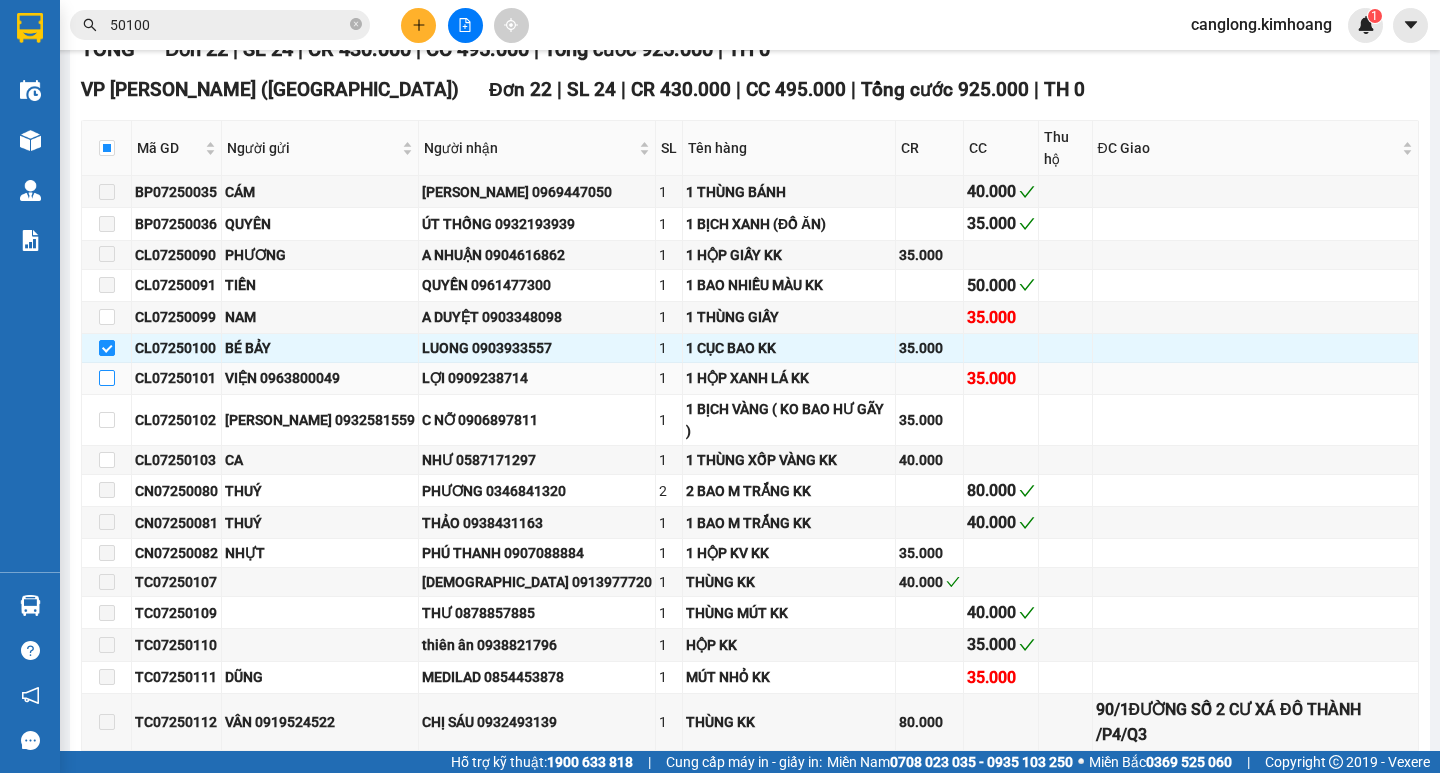 click at bounding box center [107, 378] 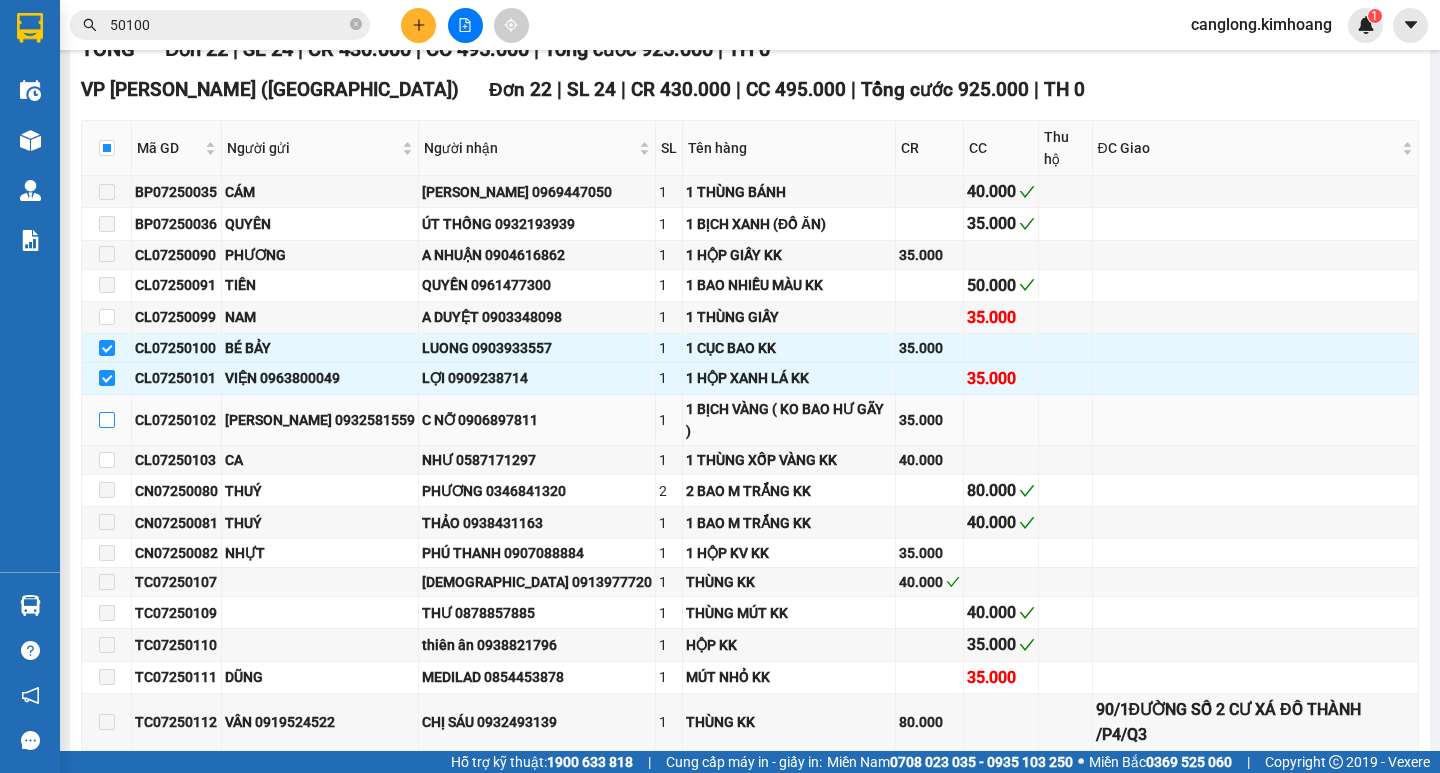 click at bounding box center [107, 420] 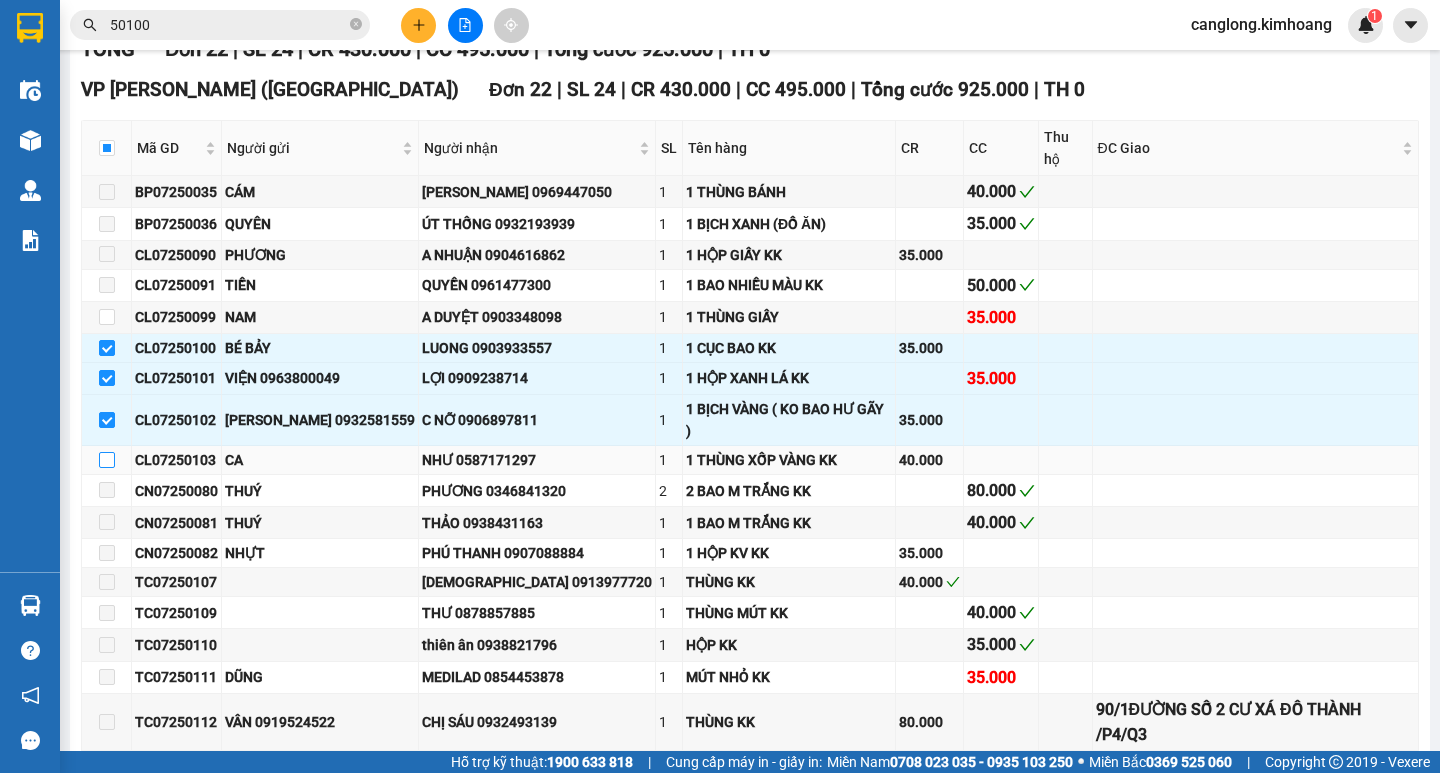 click at bounding box center [107, 460] 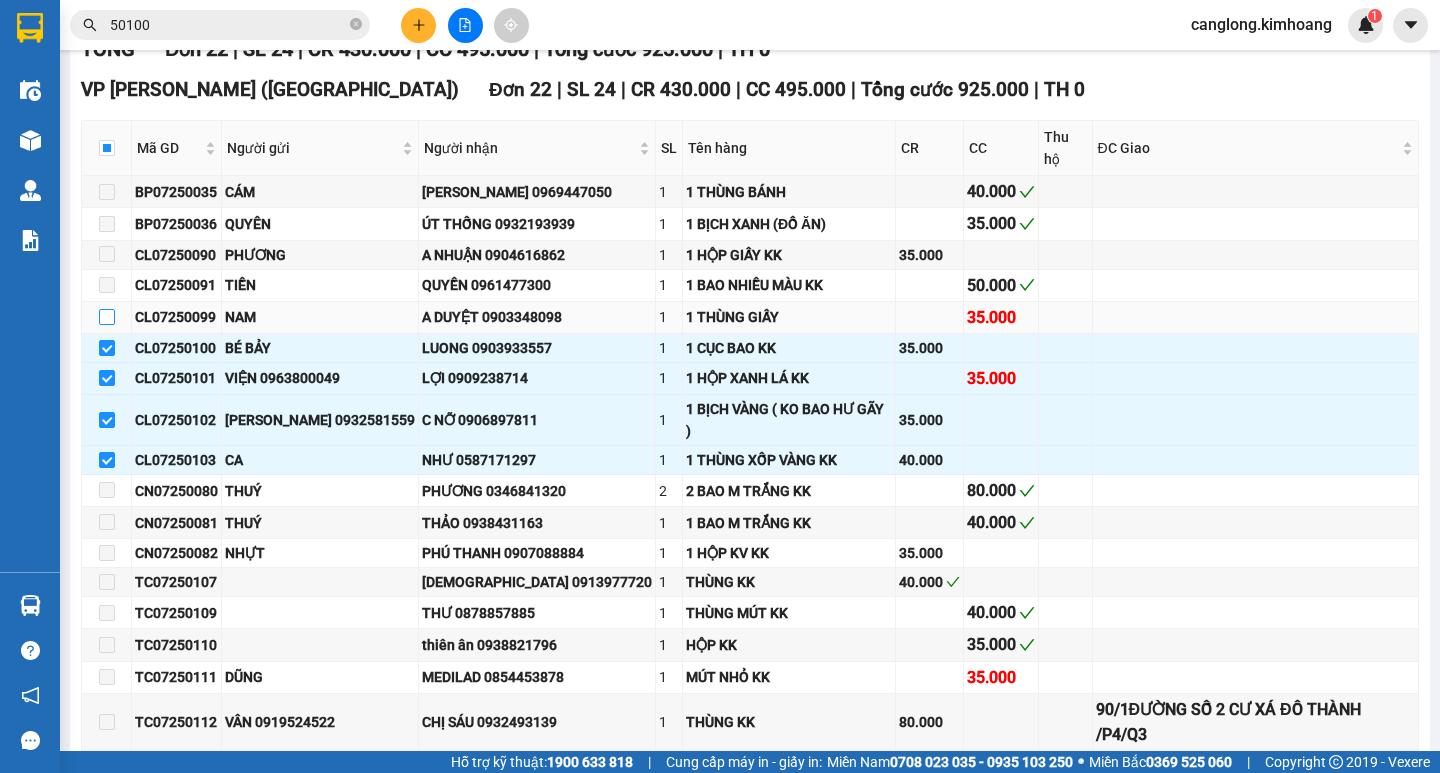 click at bounding box center (107, 317) 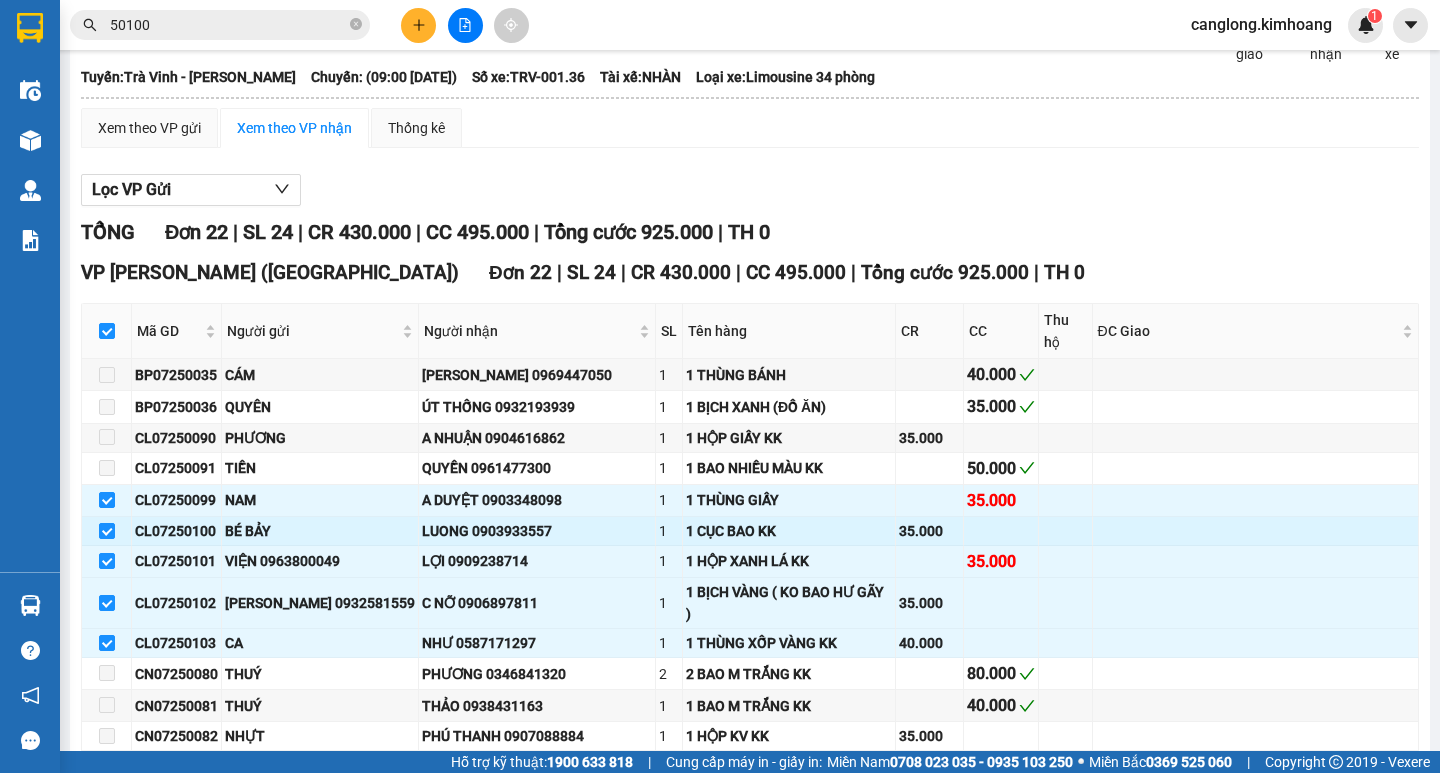 scroll, scrollTop: 0, scrollLeft: 0, axis: both 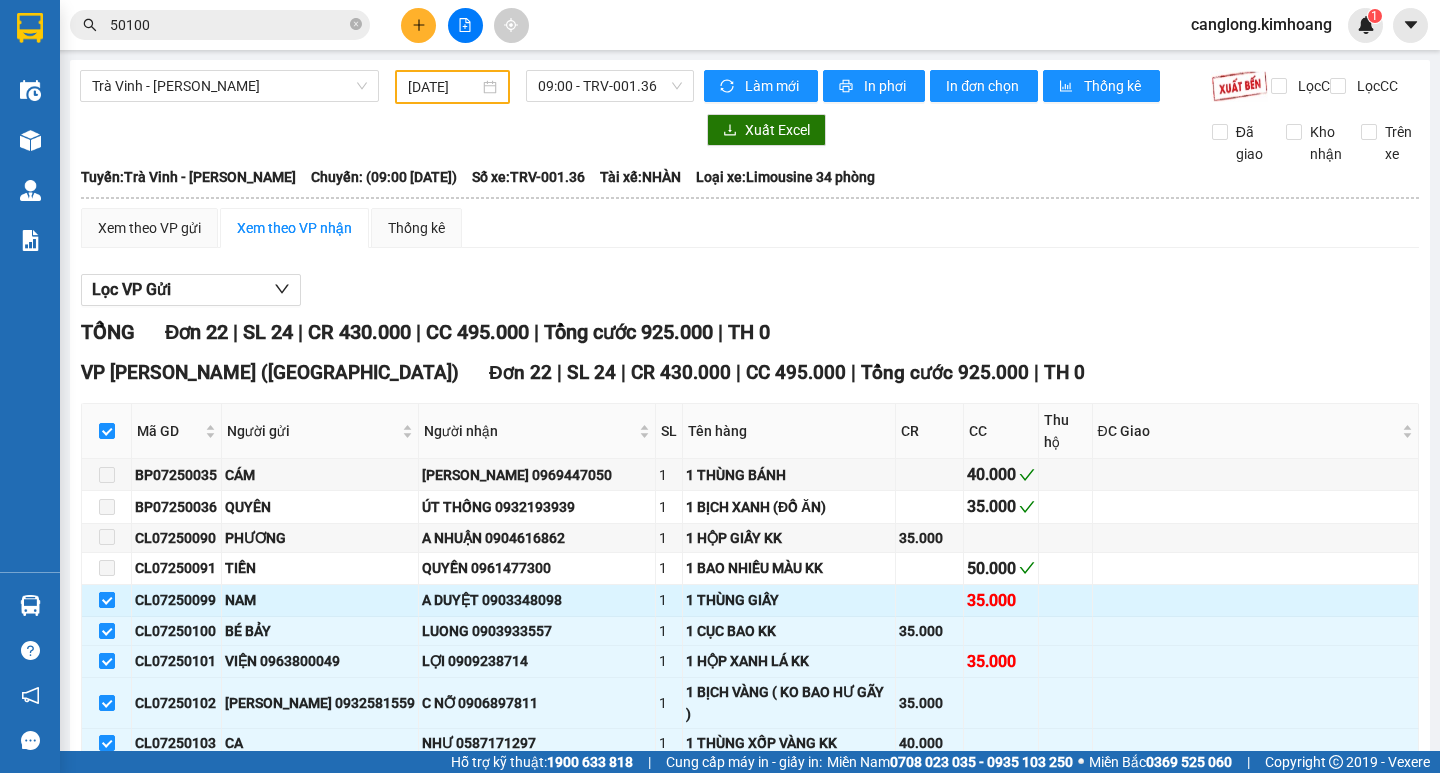 click at bounding box center [107, 600] 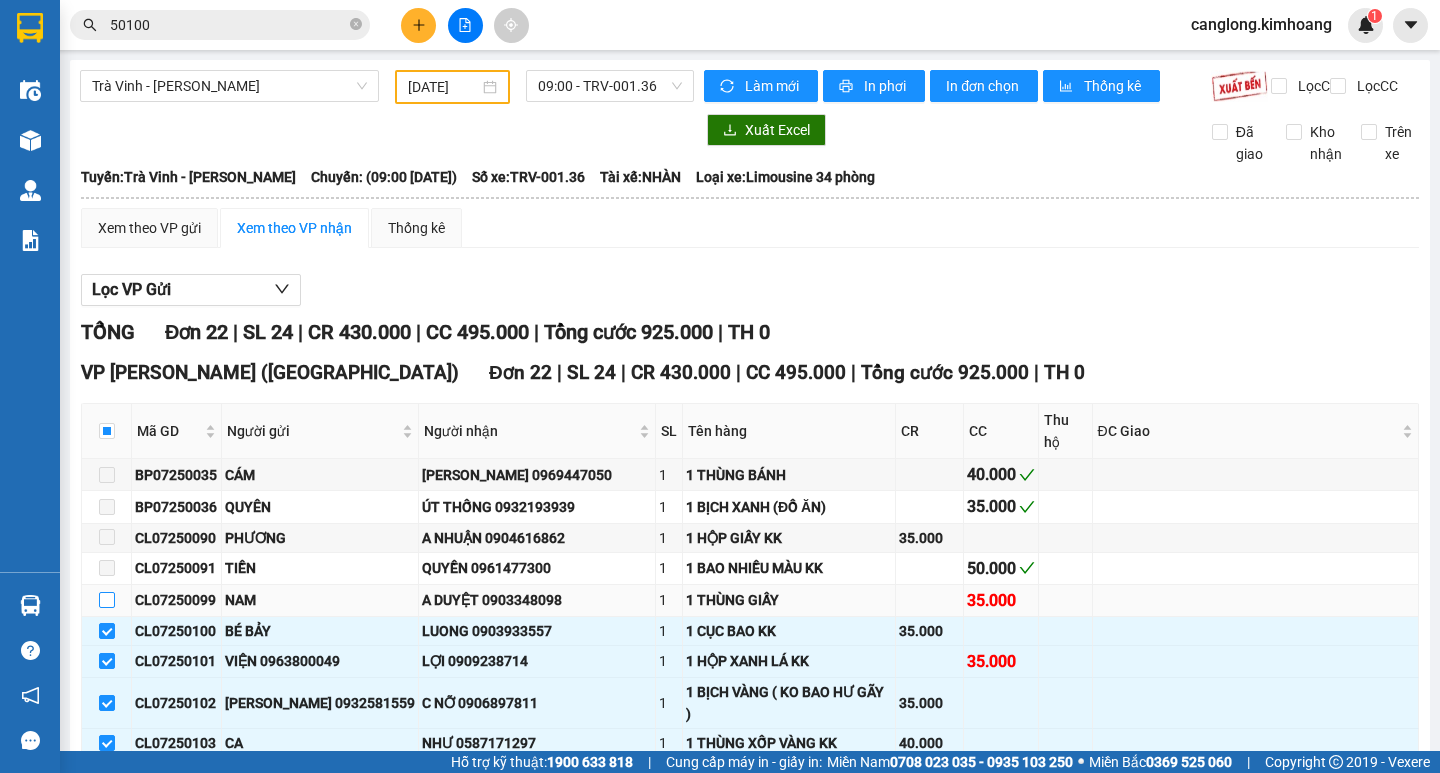 click at bounding box center (107, 600) 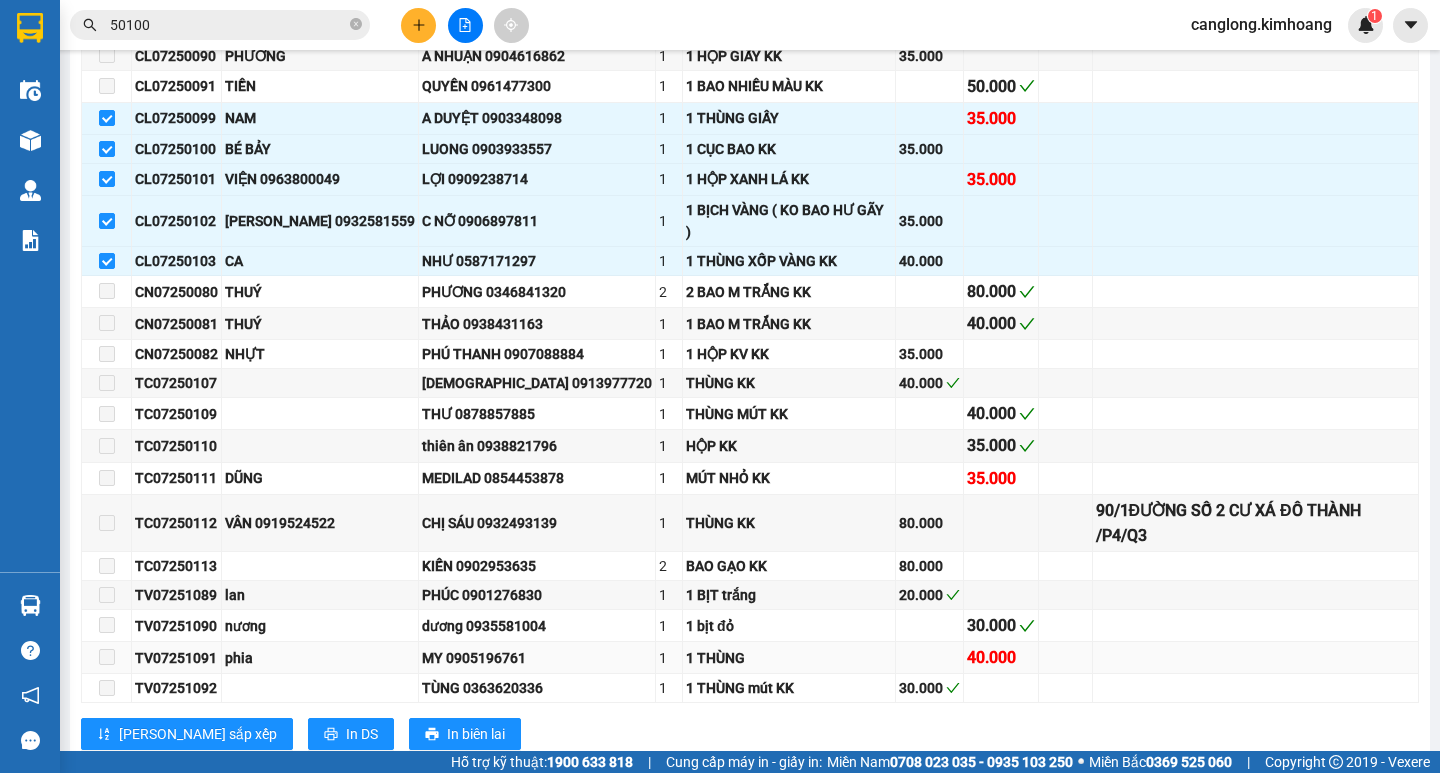 scroll, scrollTop: 483, scrollLeft: 0, axis: vertical 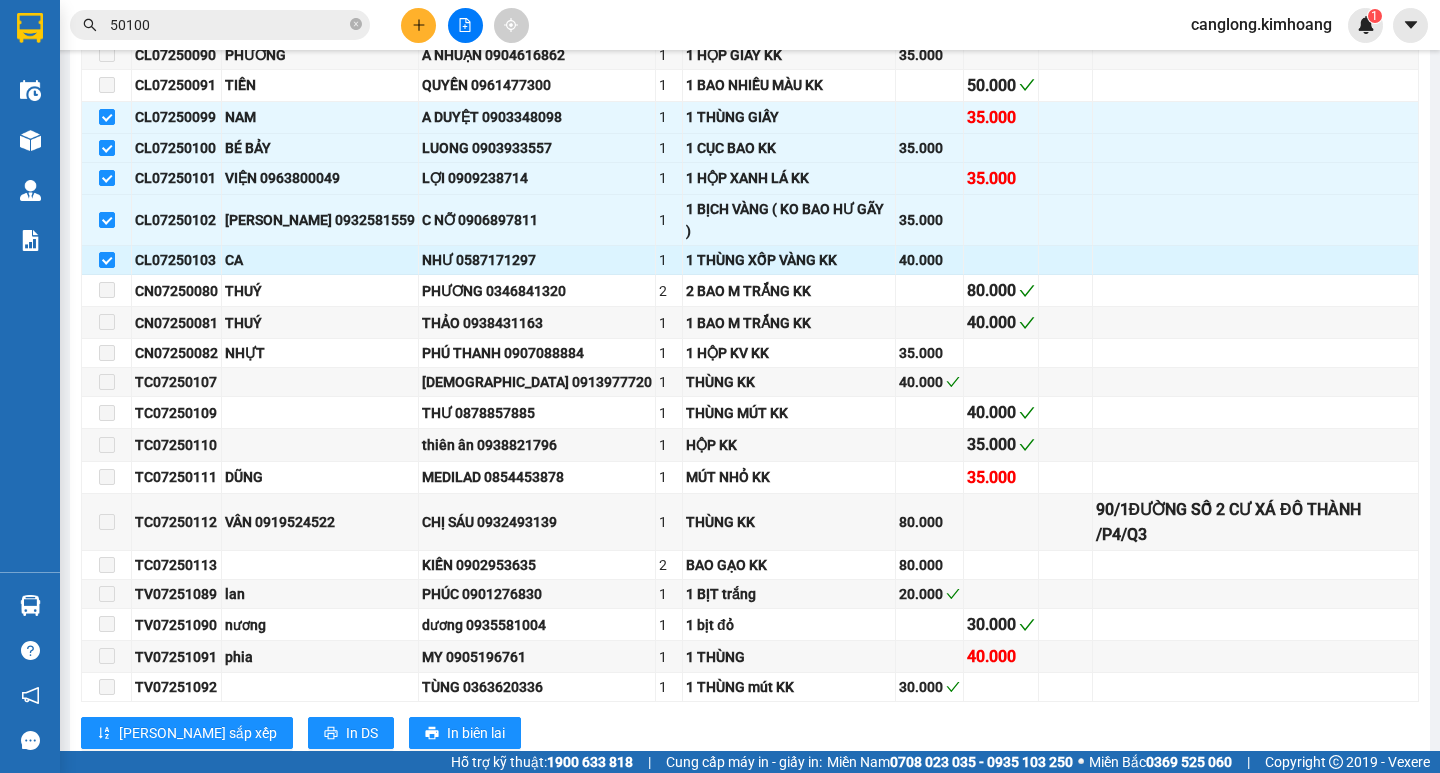 click on "NHƯ 0587171297" at bounding box center (537, 260) 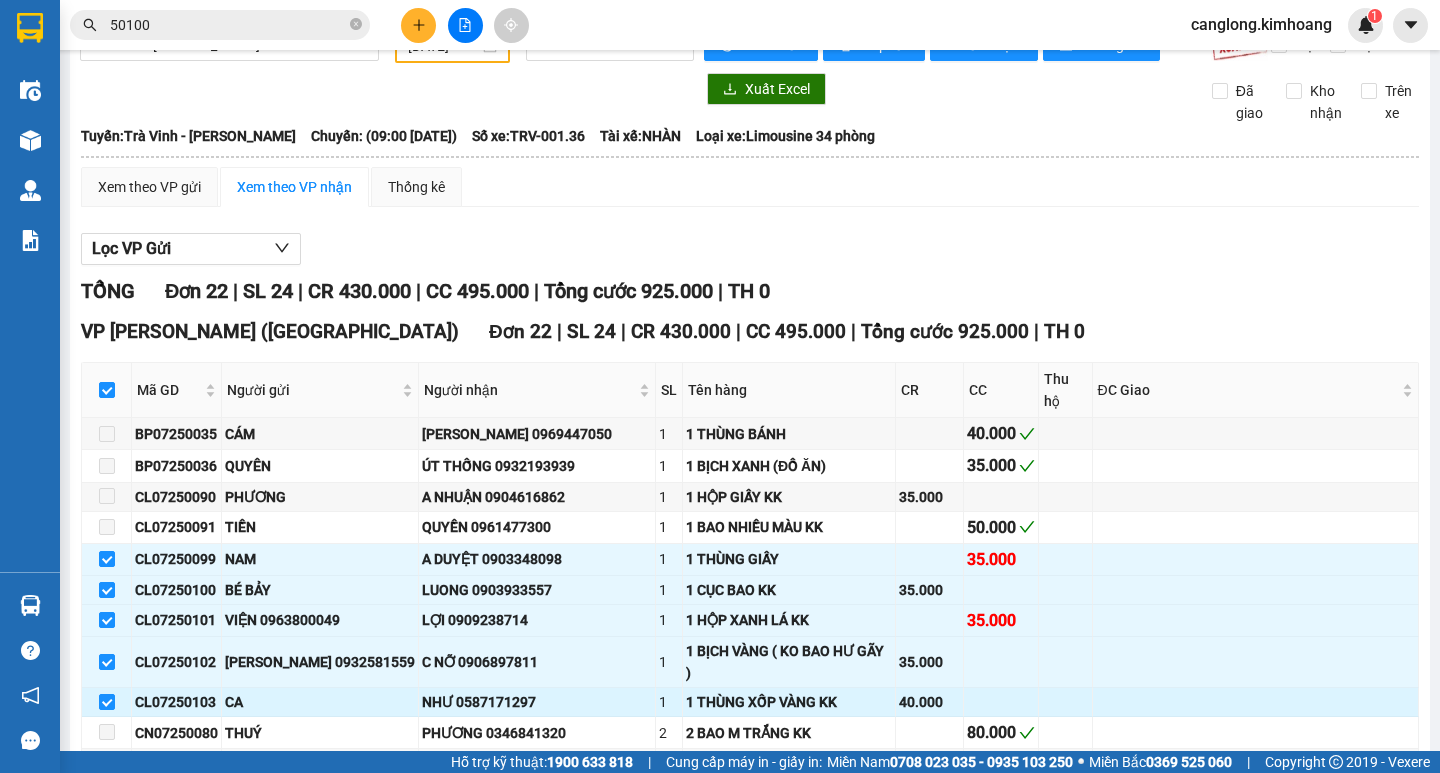 scroll, scrollTop: 0, scrollLeft: 0, axis: both 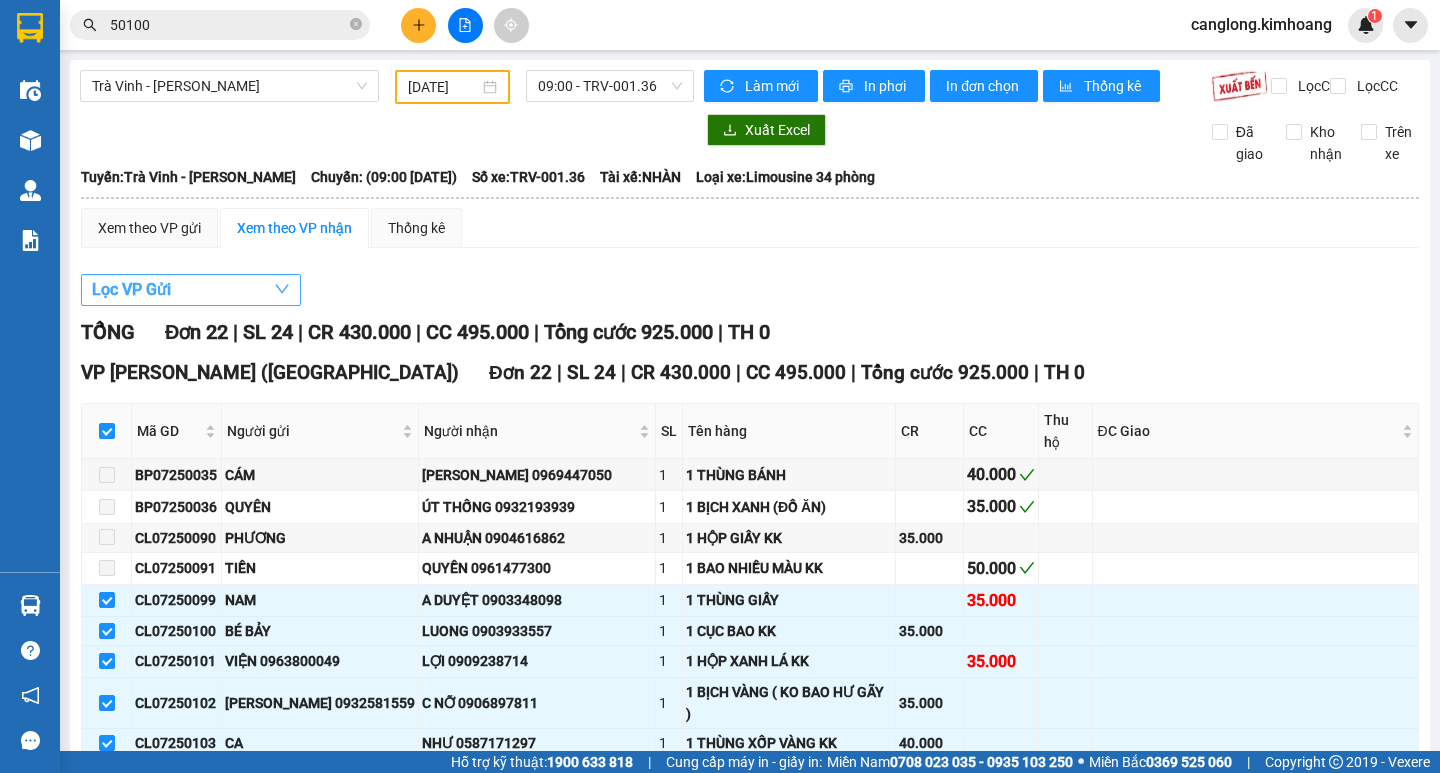 click on "Lọc VP Gửi" at bounding box center [191, 290] 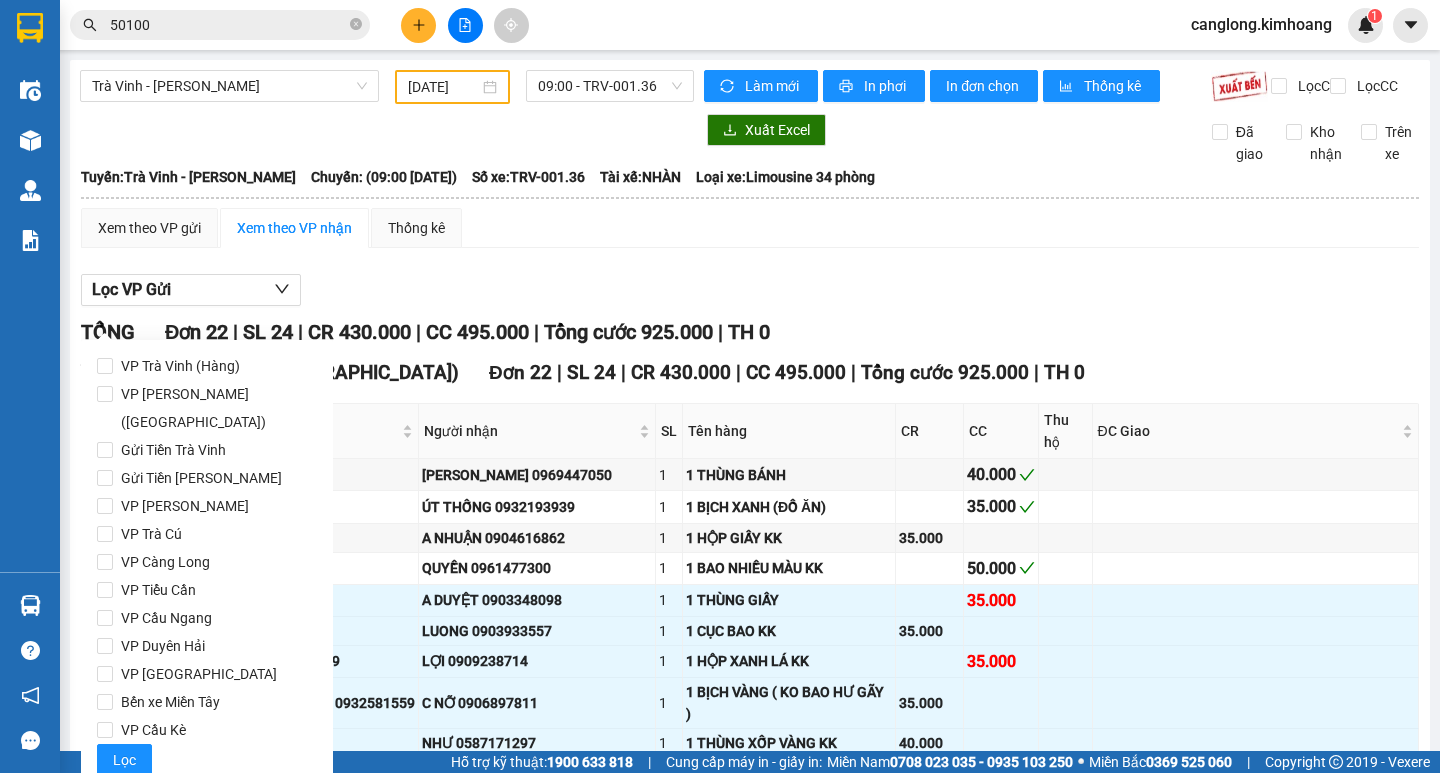 click on "Xem theo VP gửi Xem theo VP nhận Thống kê" at bounding box center (750, 228) 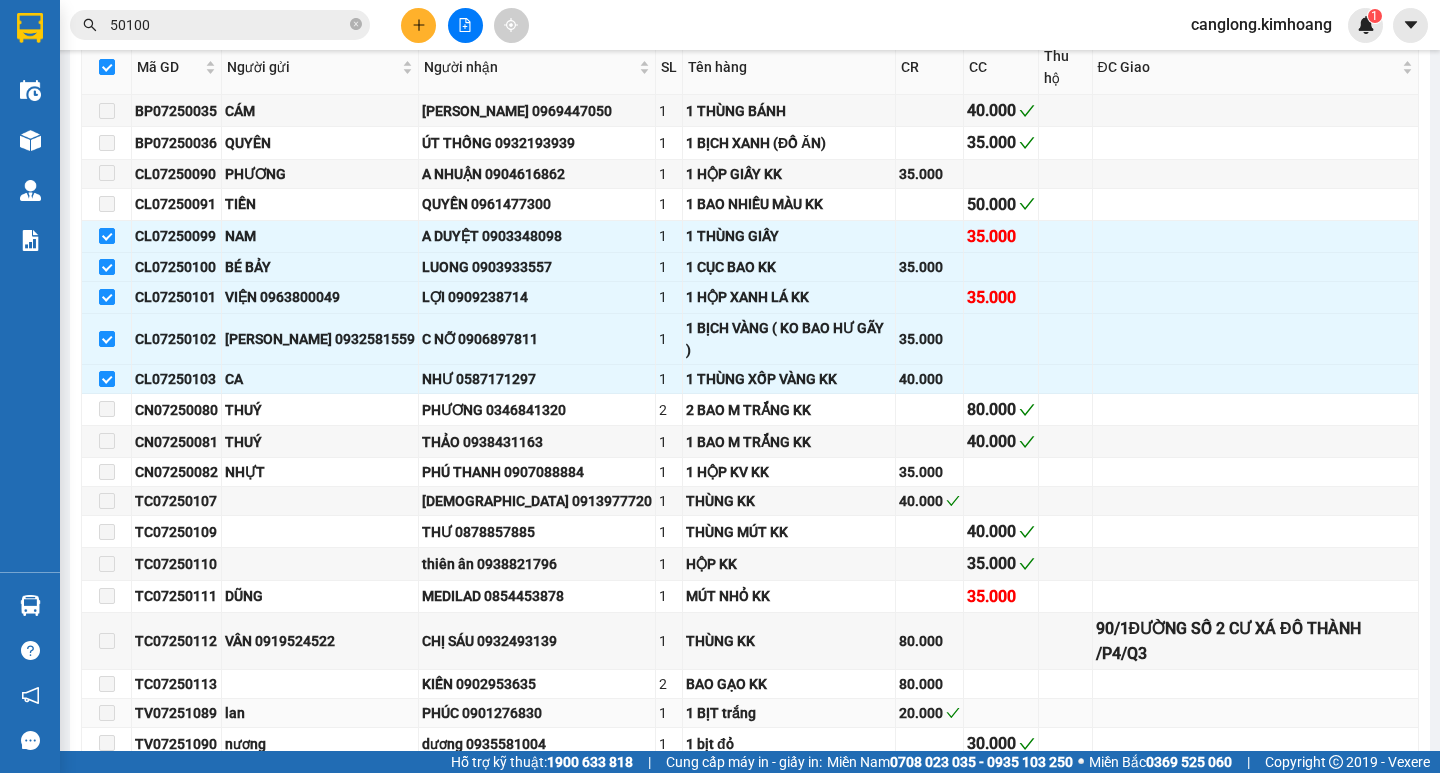 scroll, scrollTop: 183, scrollLeft: 0, axis: vertical 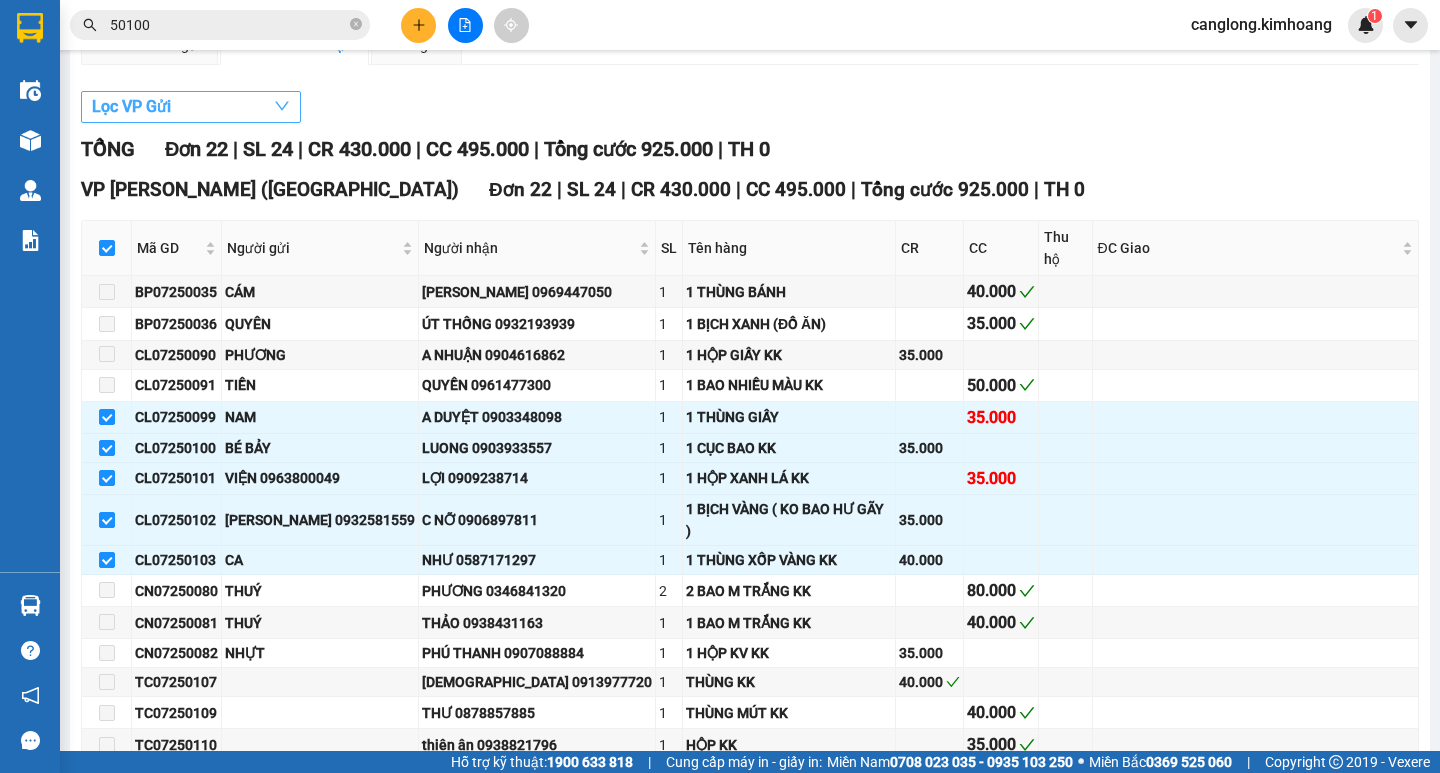 click on "Lọc VP Gửi" at bounding box center (191, 107) 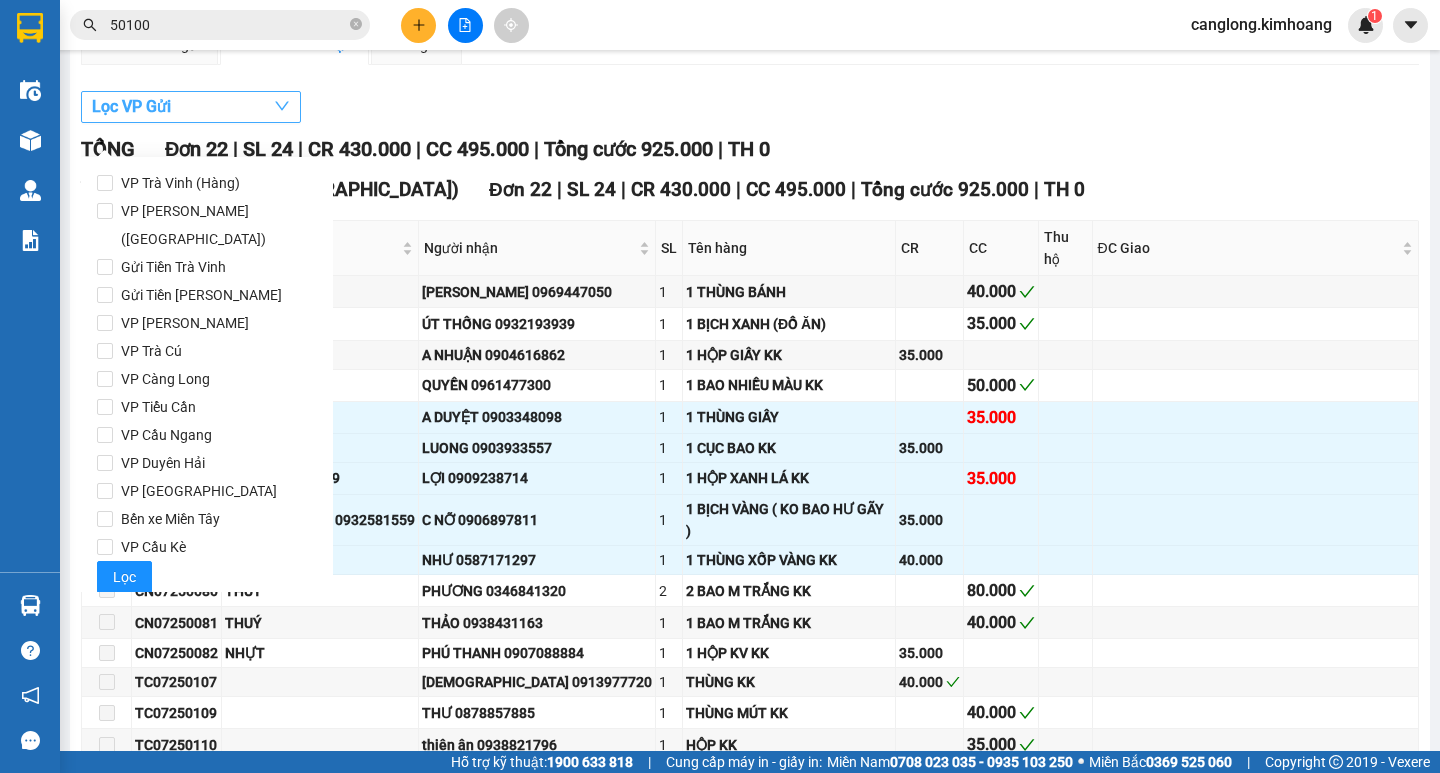 click on "Lọc VP Gửi" at bounding box center (191, 107) 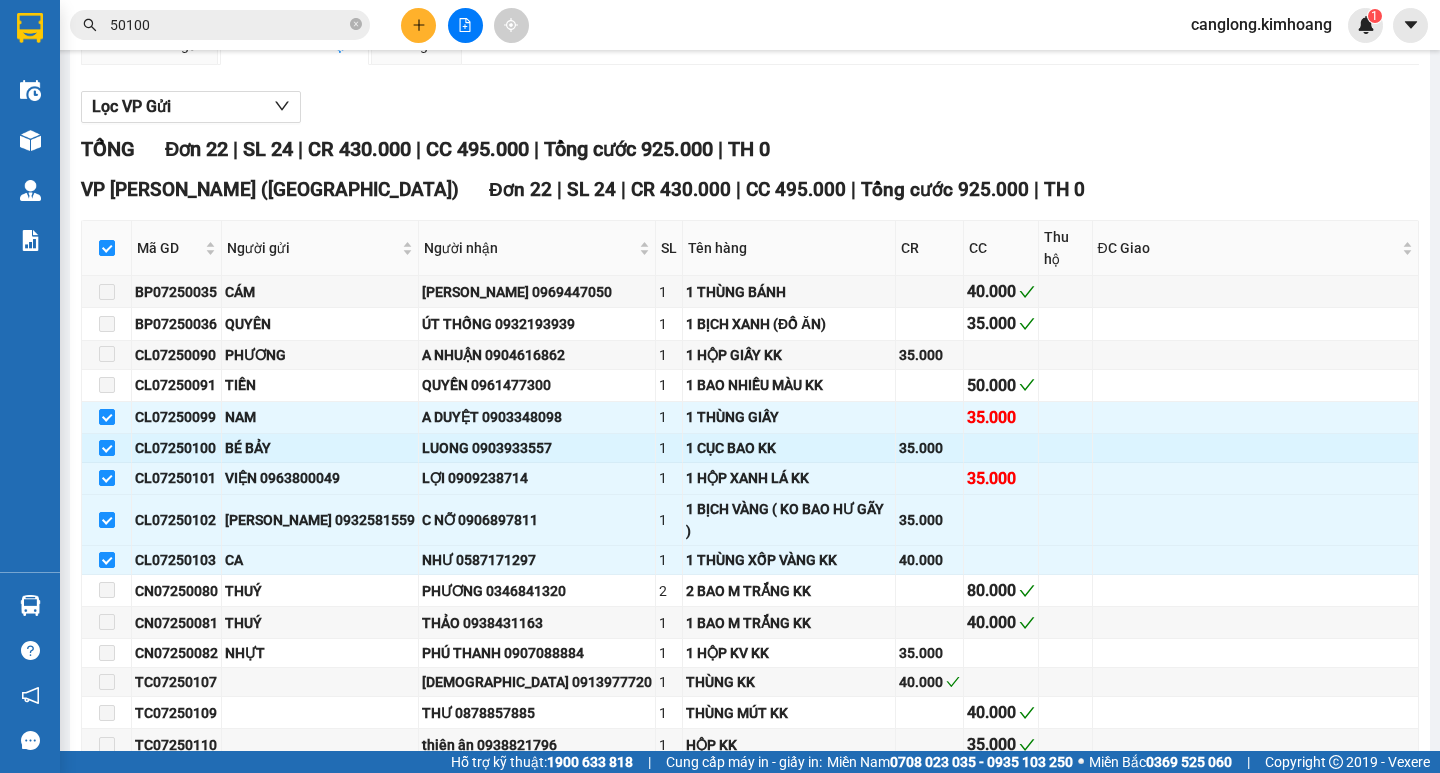 click on "BÉ BẢY" at bounding box center [320, 448] 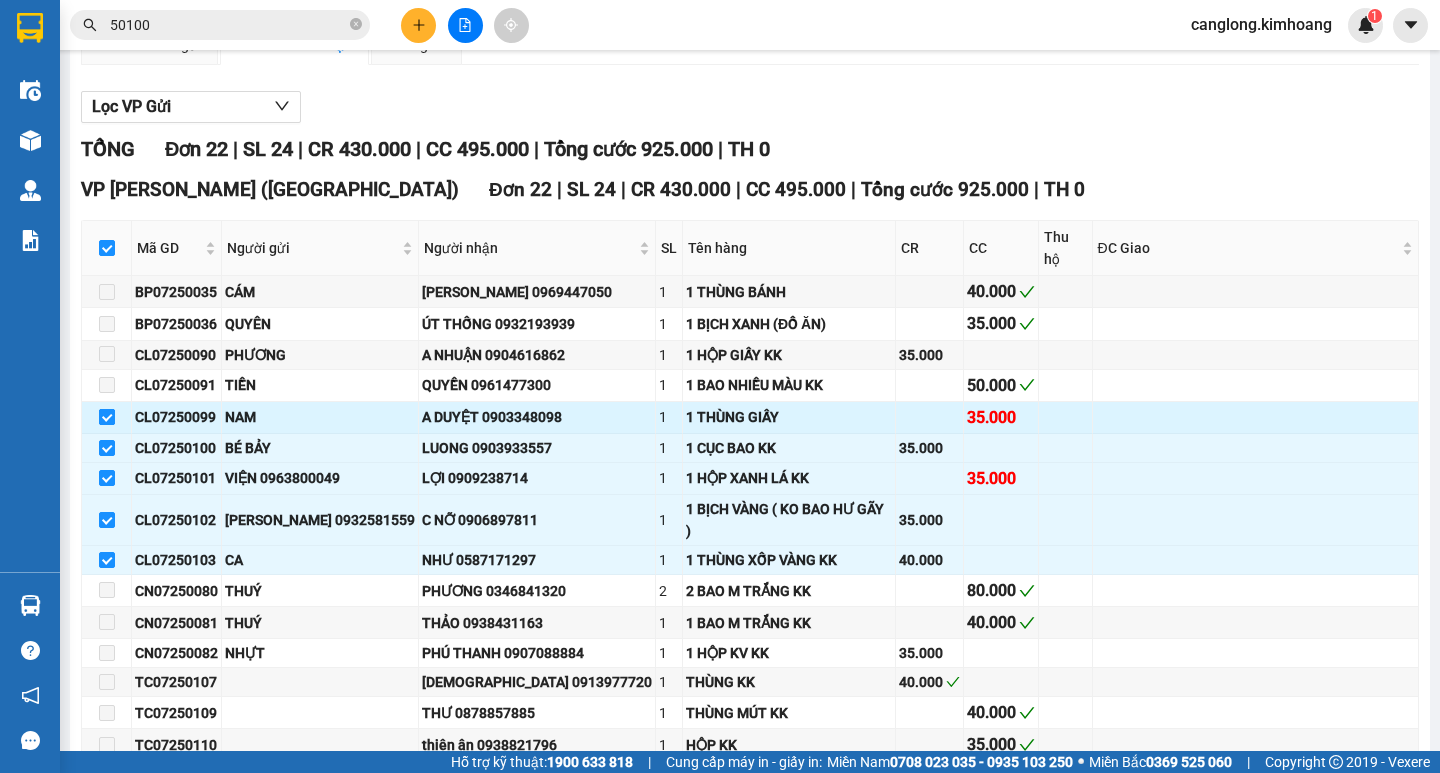 click at bounding box center (107, 417) 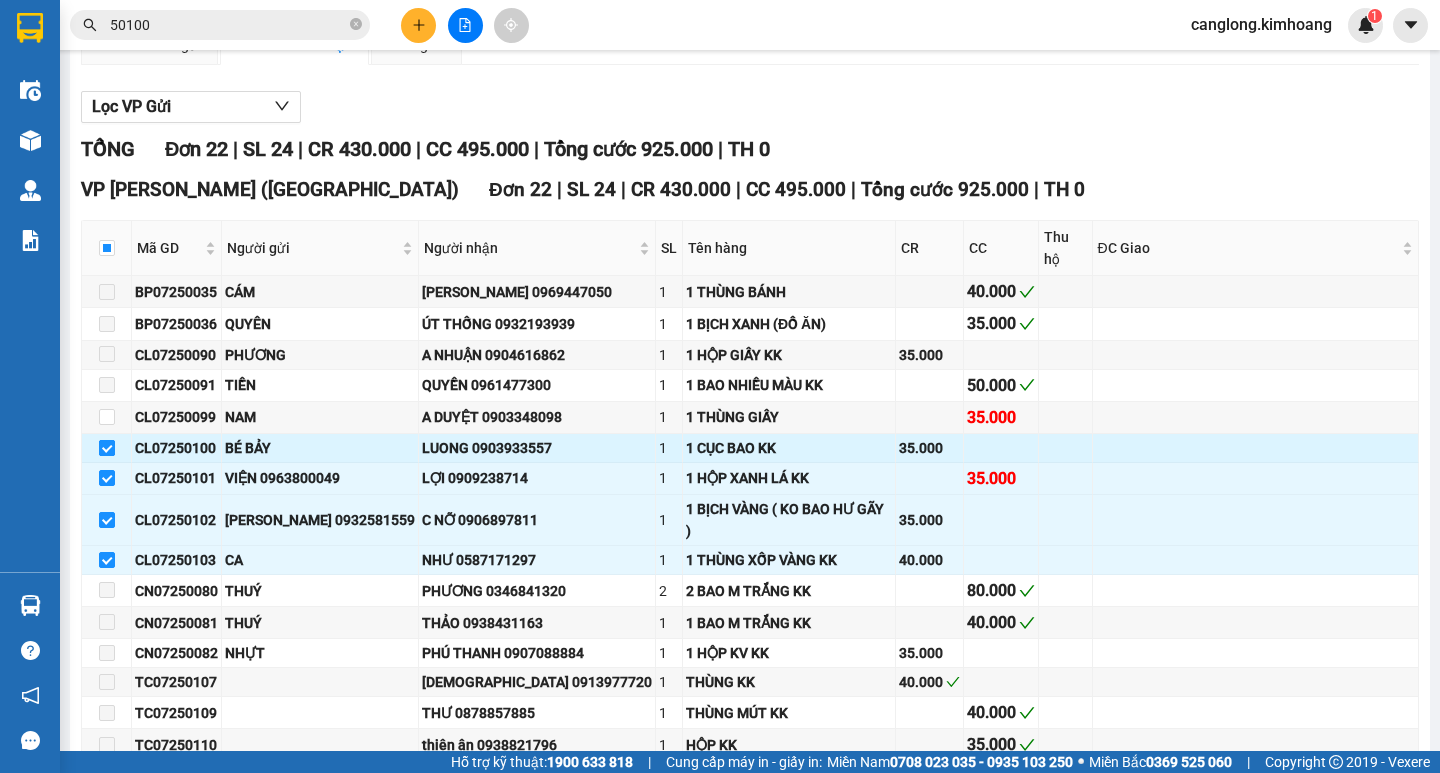 click at bounding box center [107, 448] 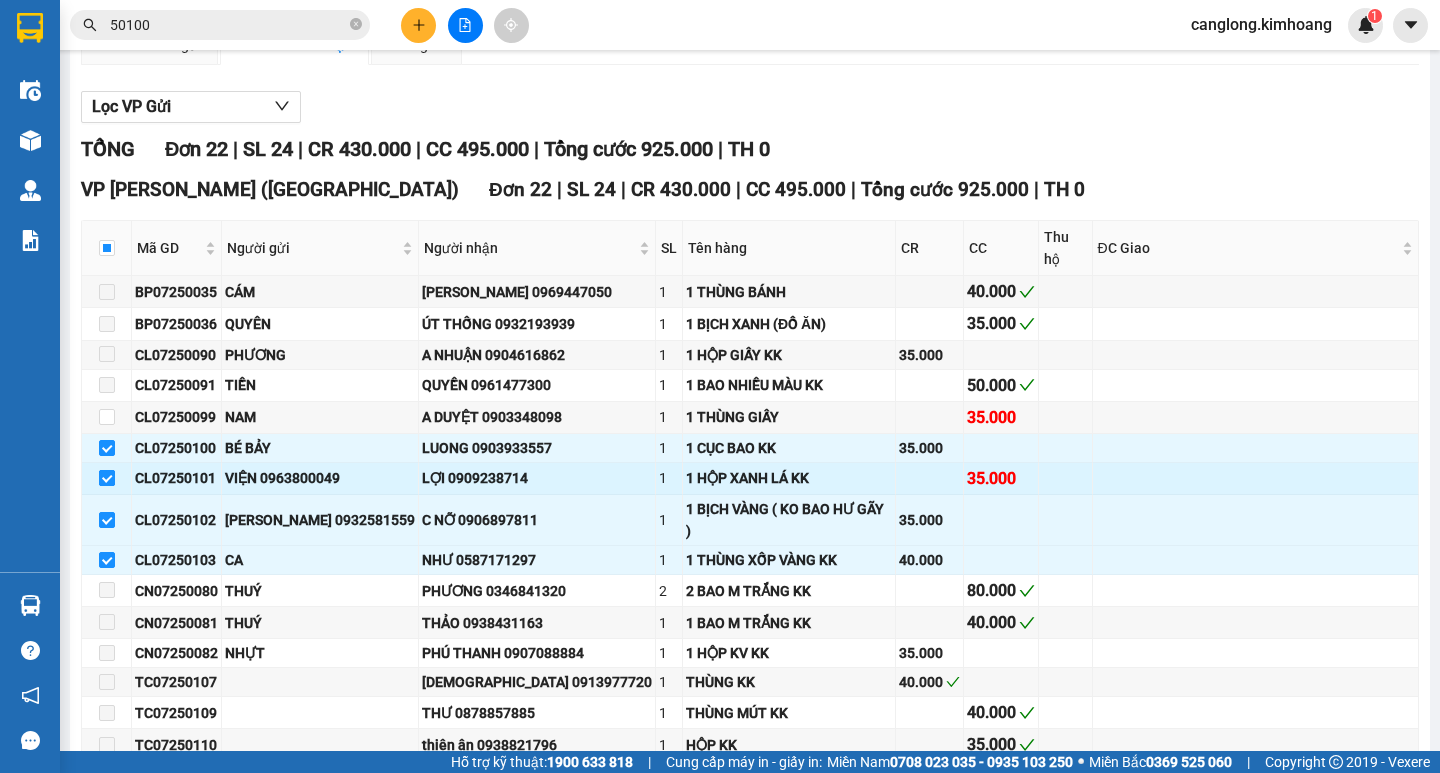 click at bounding box center (107, 478) 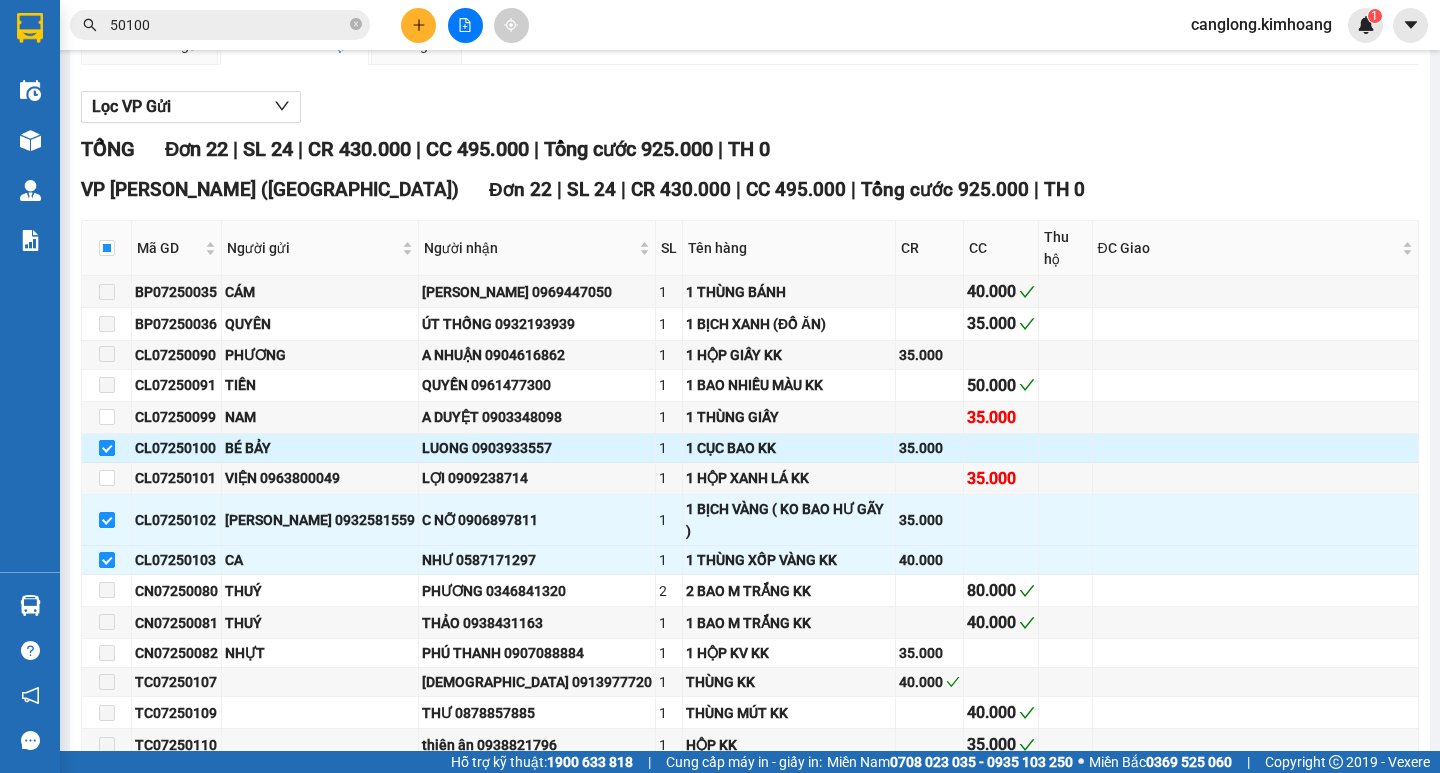 click at bounding box center [107, 448] 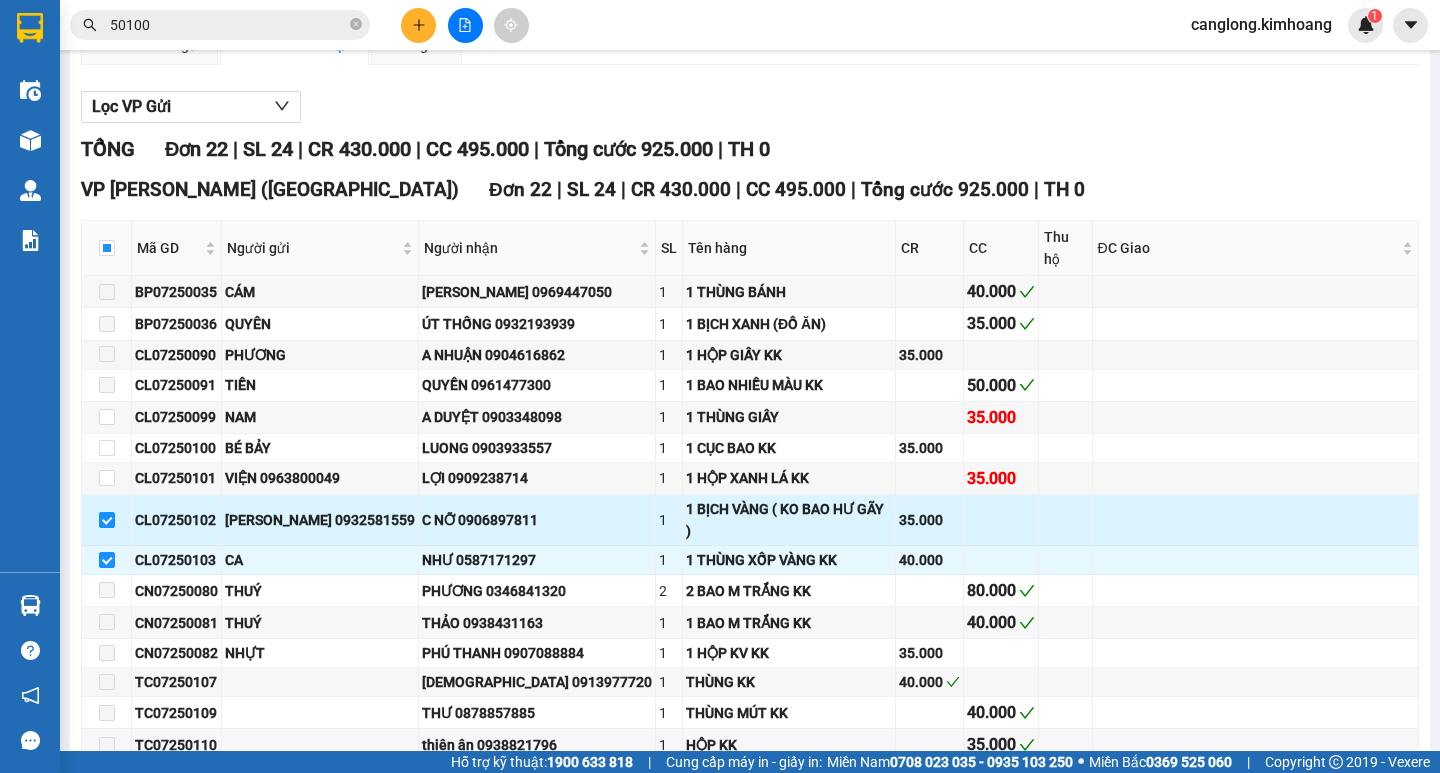 click at bounding box center [107, 520] 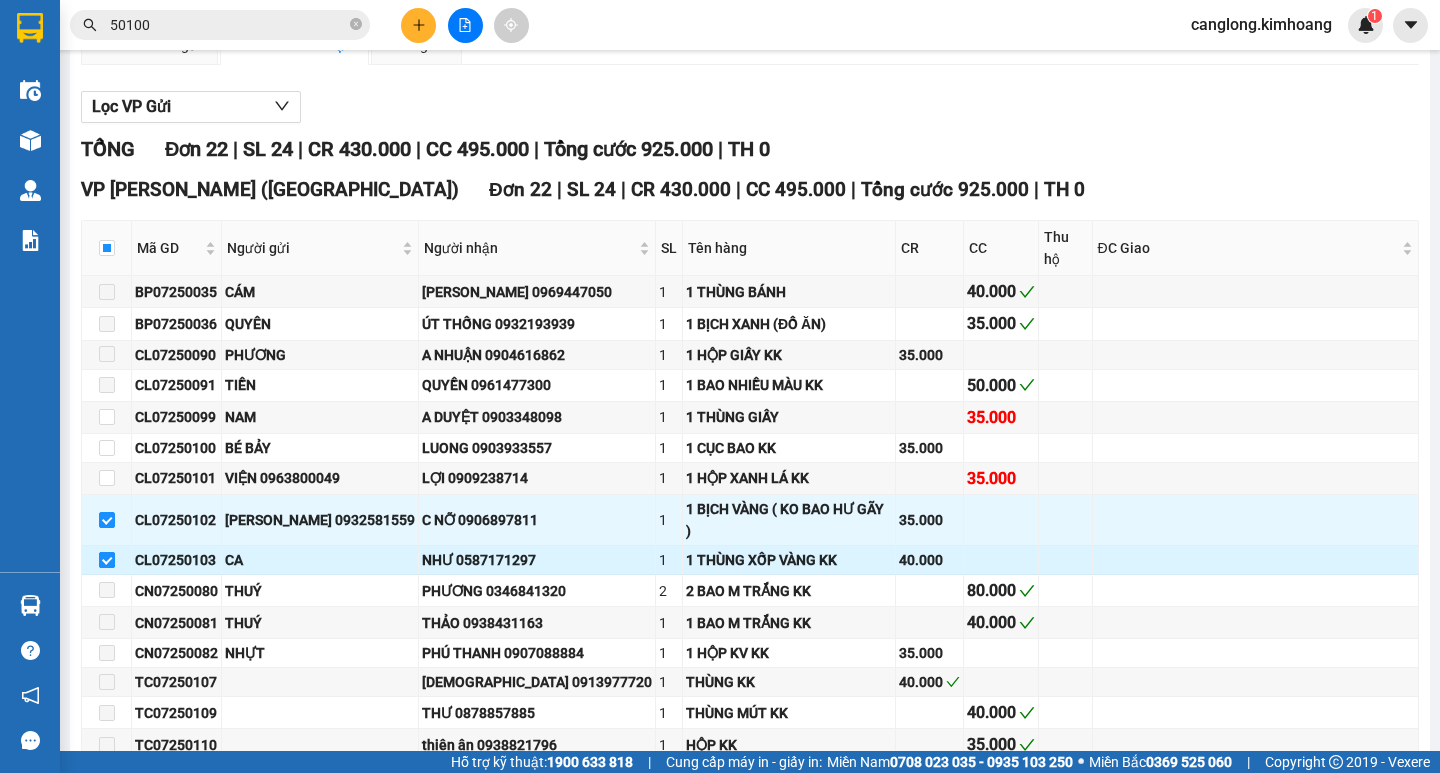 click at bounding box center (107, 560) 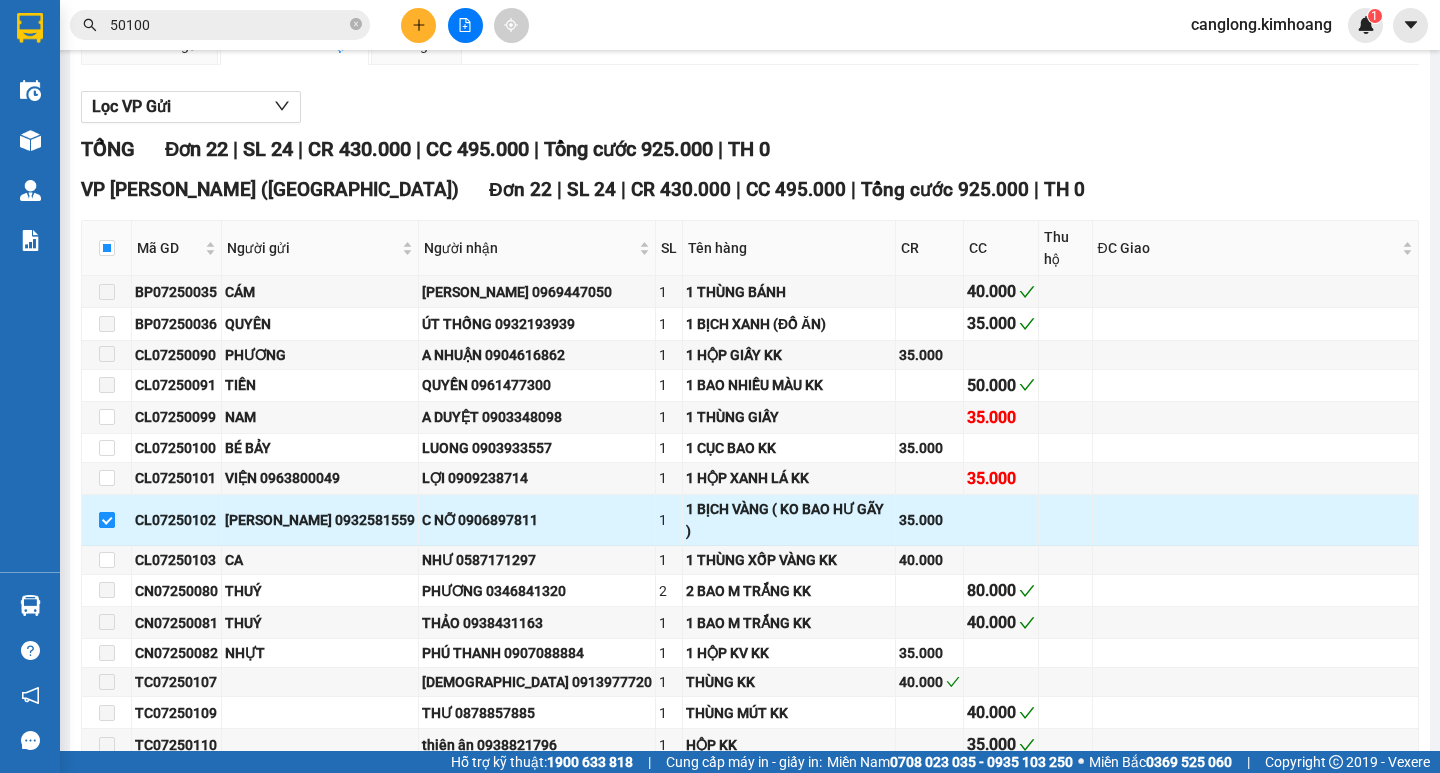 click at bounding box center (107, 520) 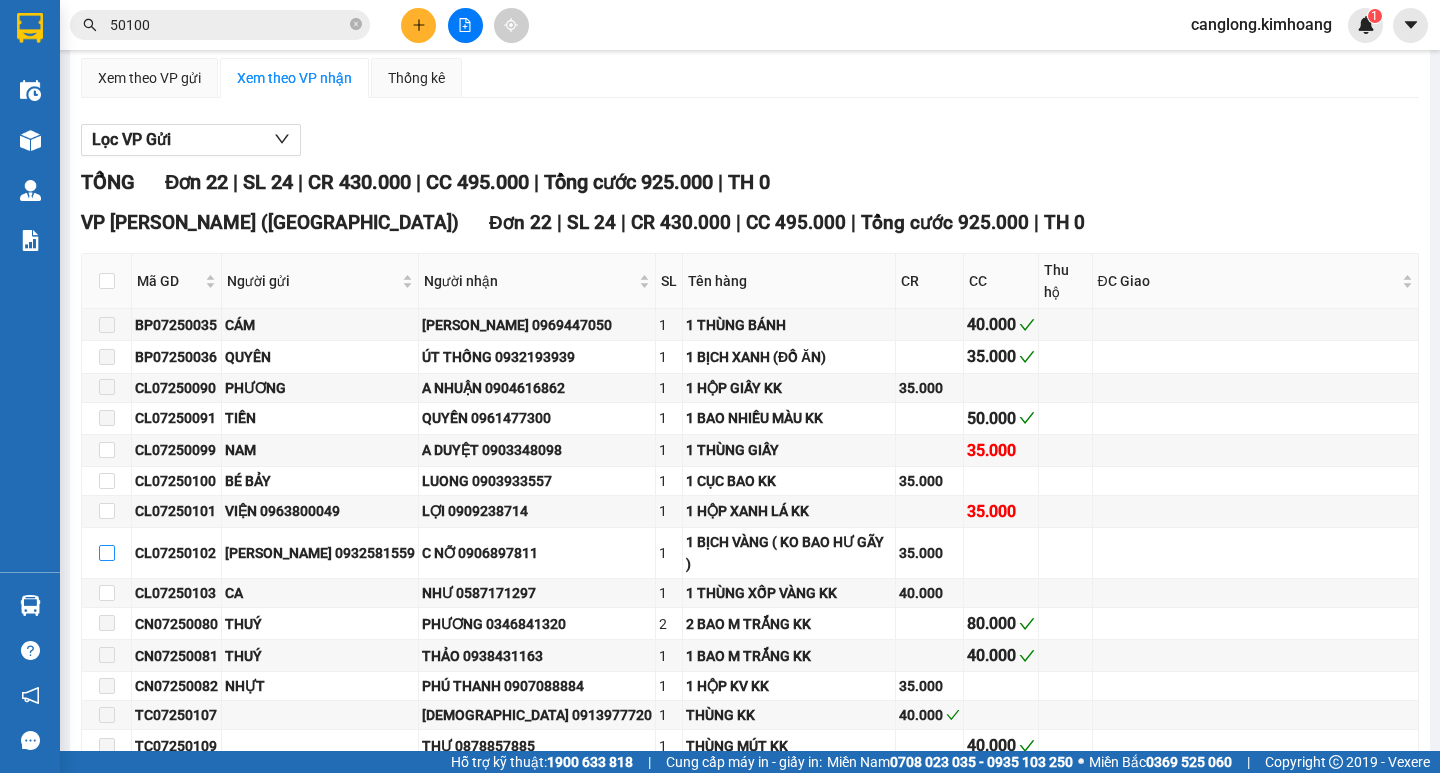 scroll, scrollTop: 83, scrollLeft: 0, axis: vertical 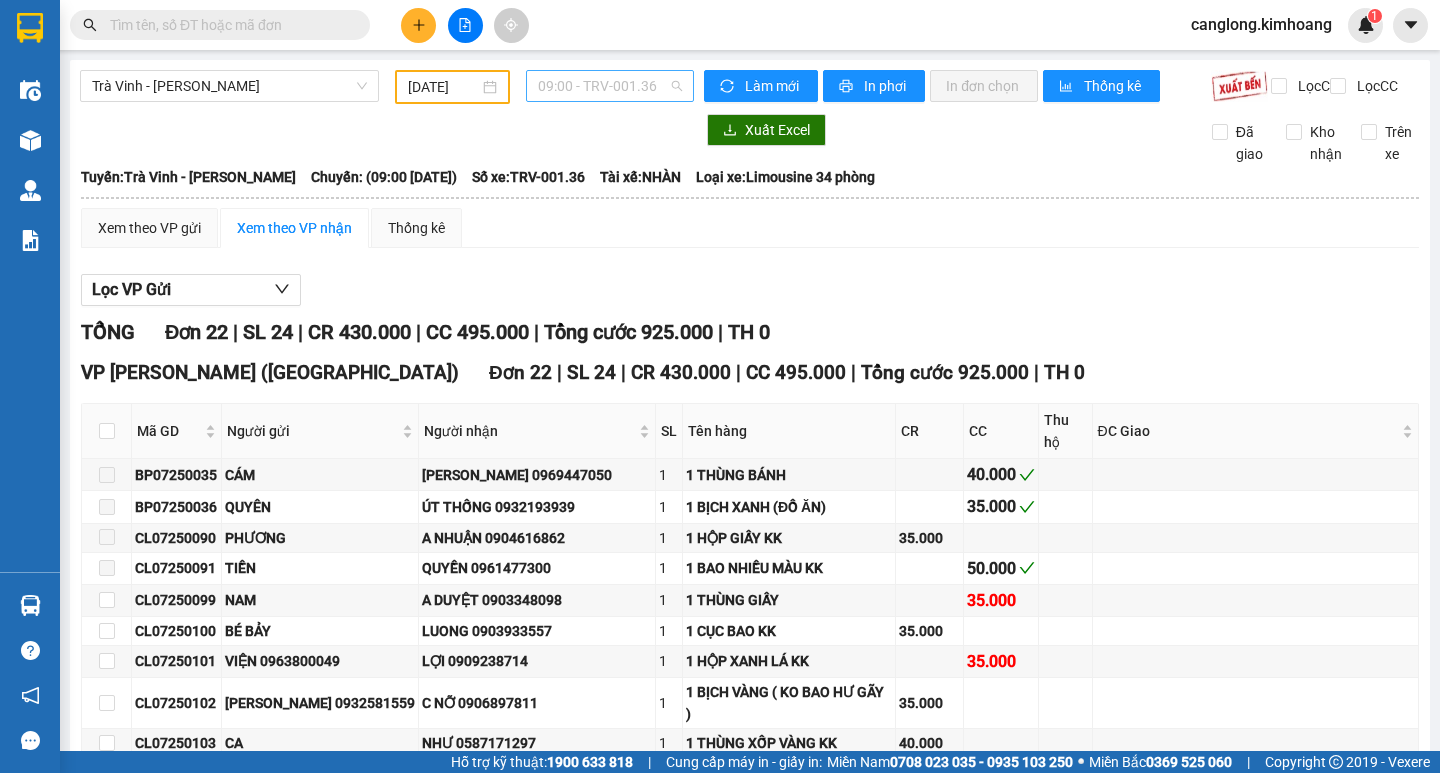 click on "09:00     - TRV-001.36" at bounding box center [610, 86] 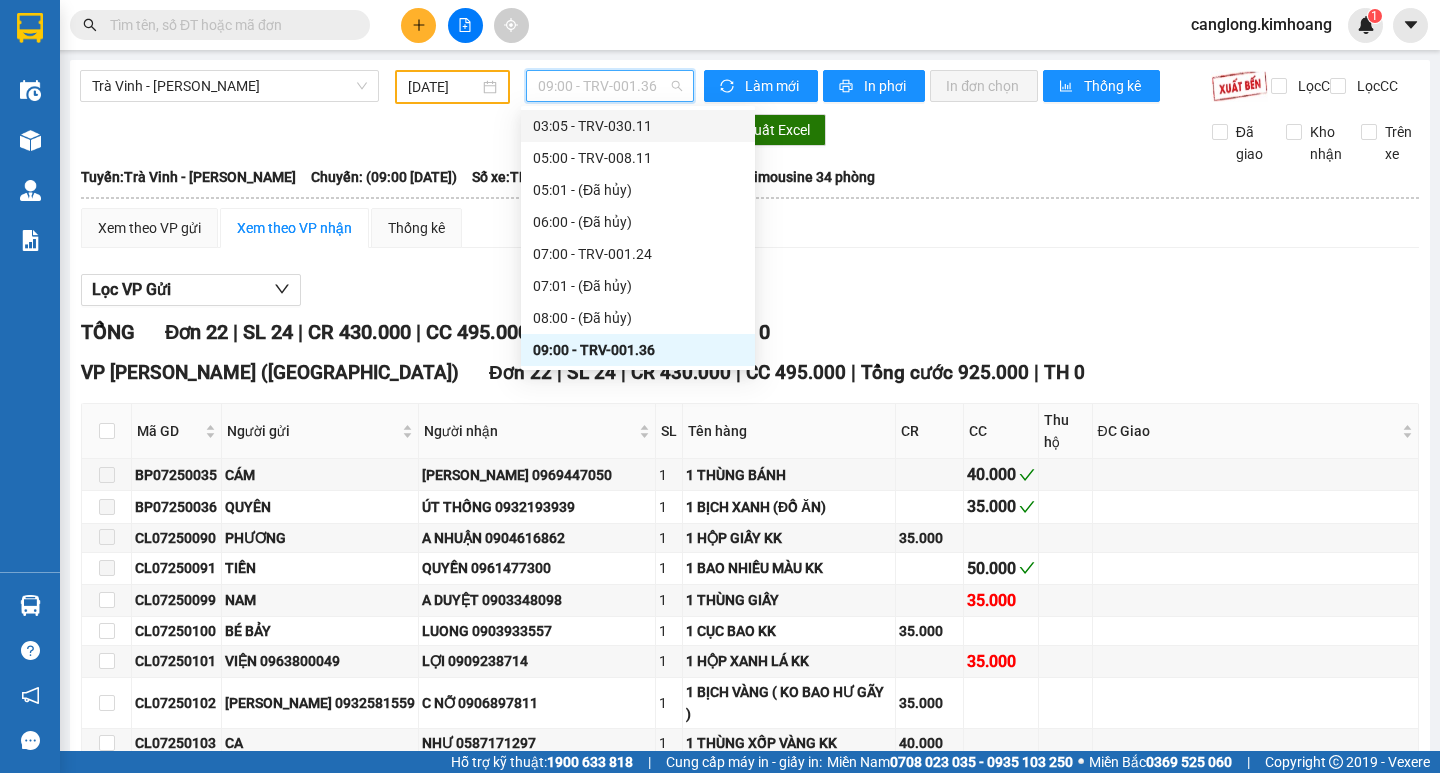 click on "[DATE]" at bounding box center [452, 87] 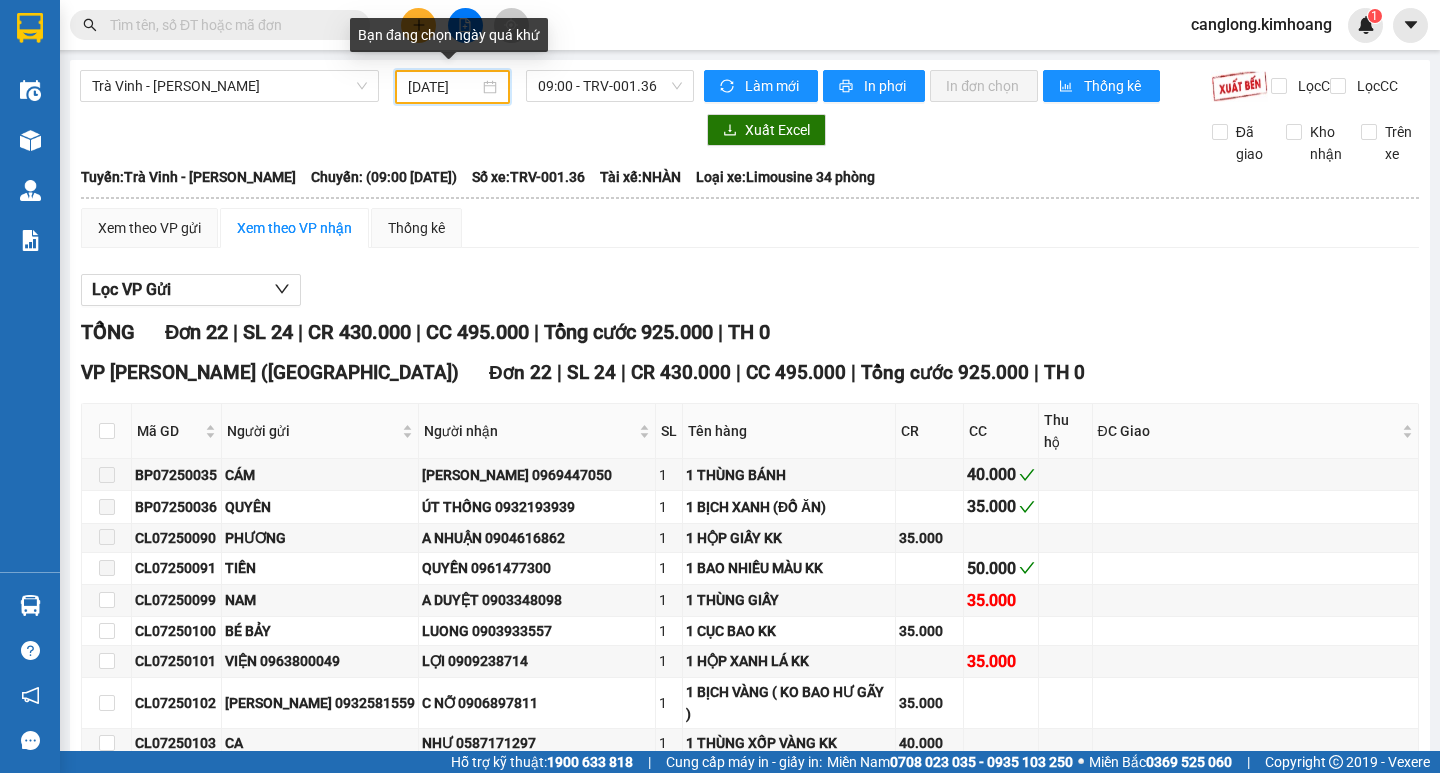 scroll, scrollTop: 0, scrollLeft: 1, axis: horizontal 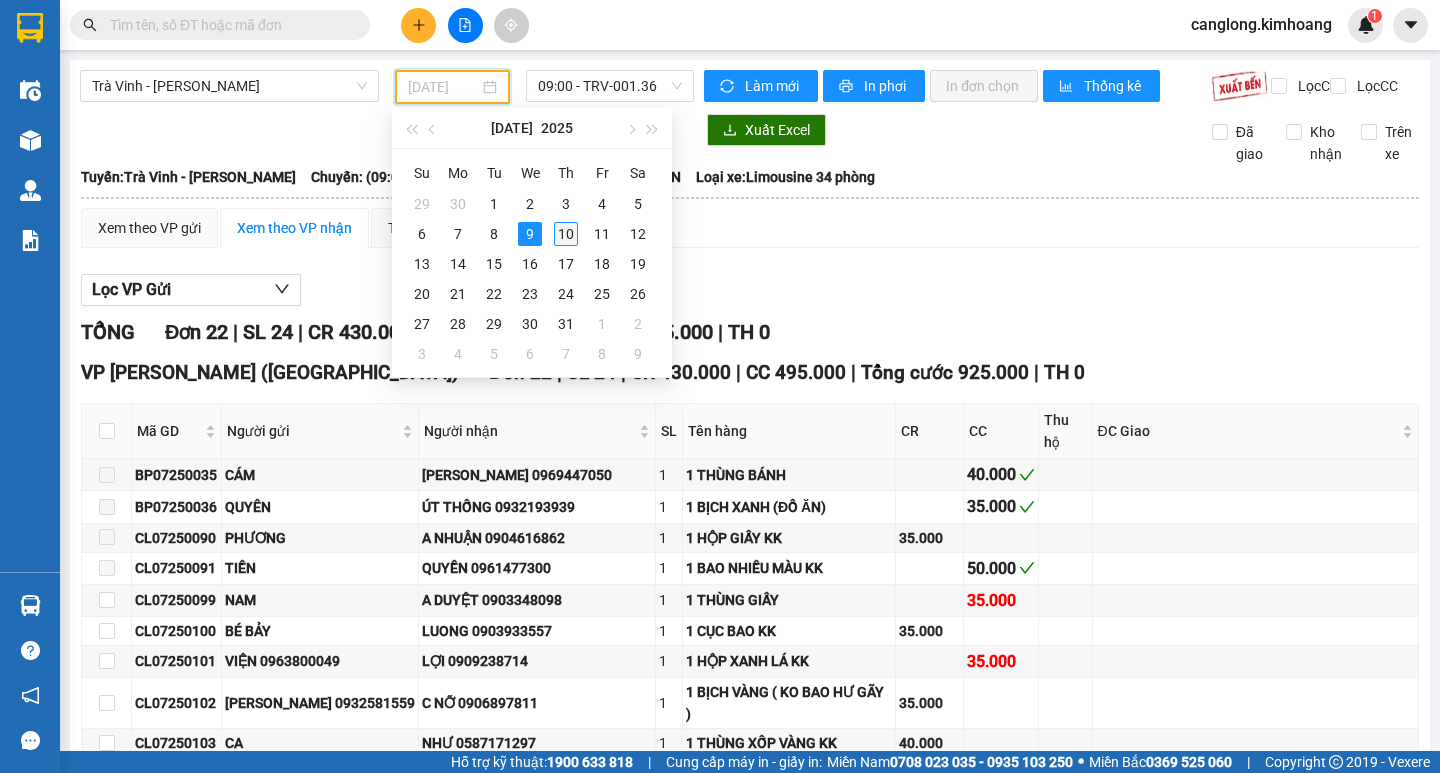 click on "10" at bounding box center [566, 234] 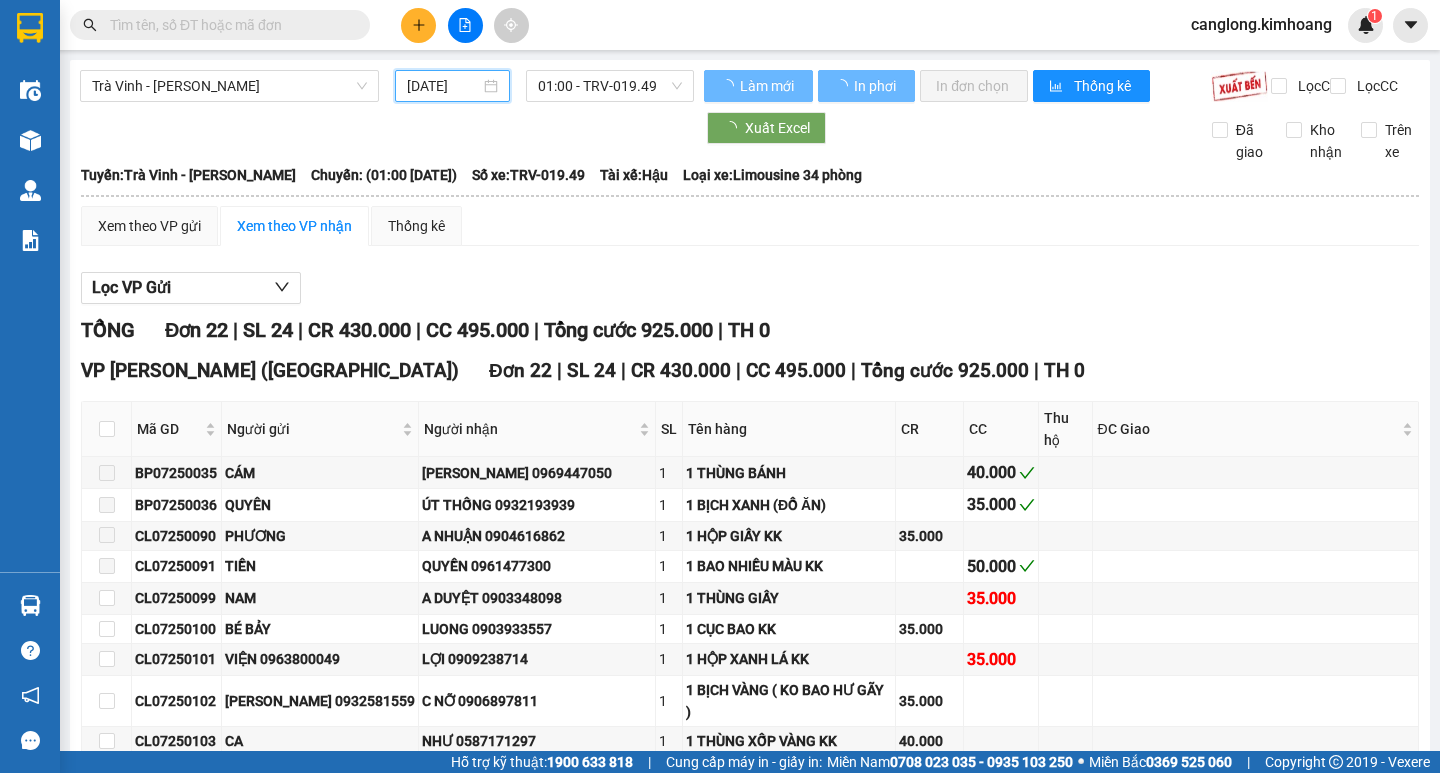 scroll, scrollTop: 0, scrollLeft: 0, axis: both 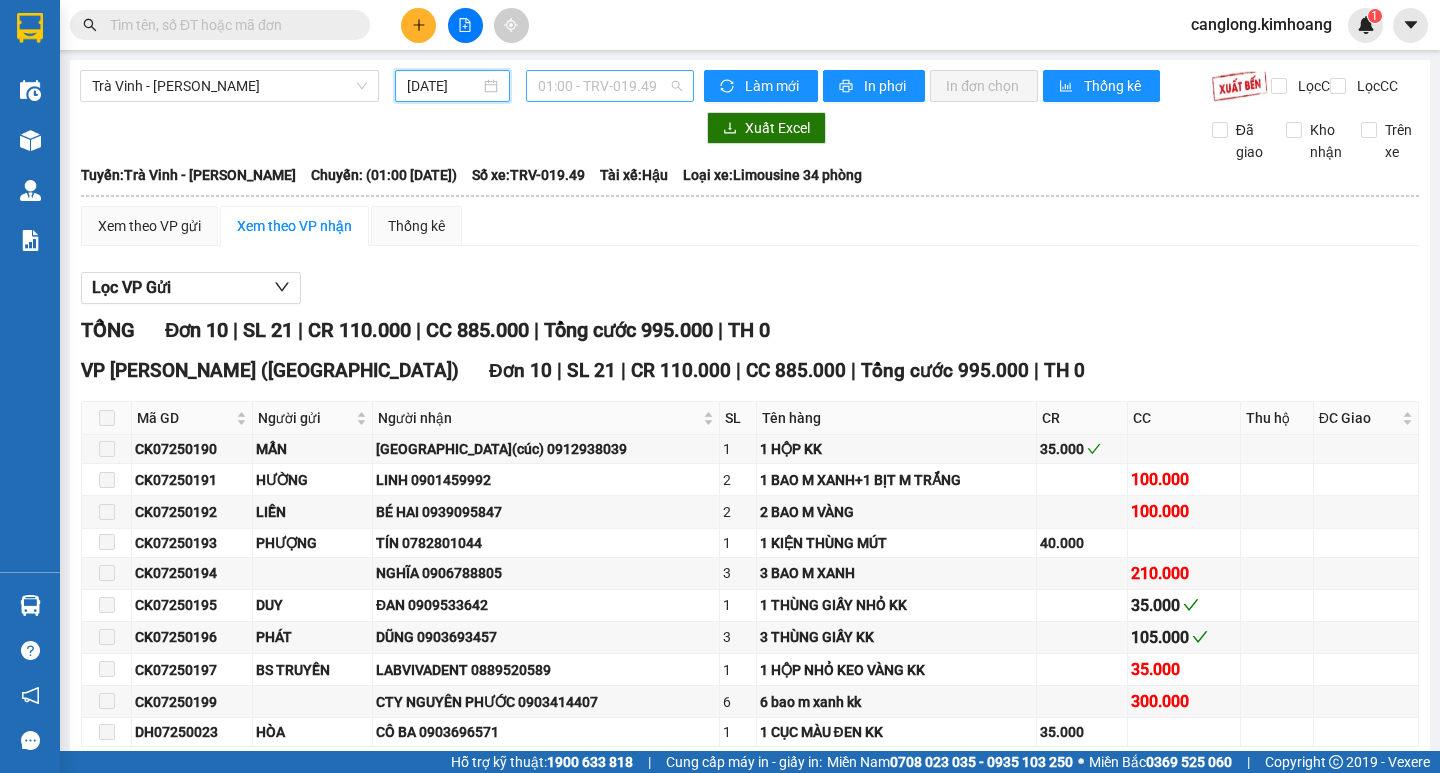 click on "01:00     - TRV-019.49" at bounding box center (610, 86) 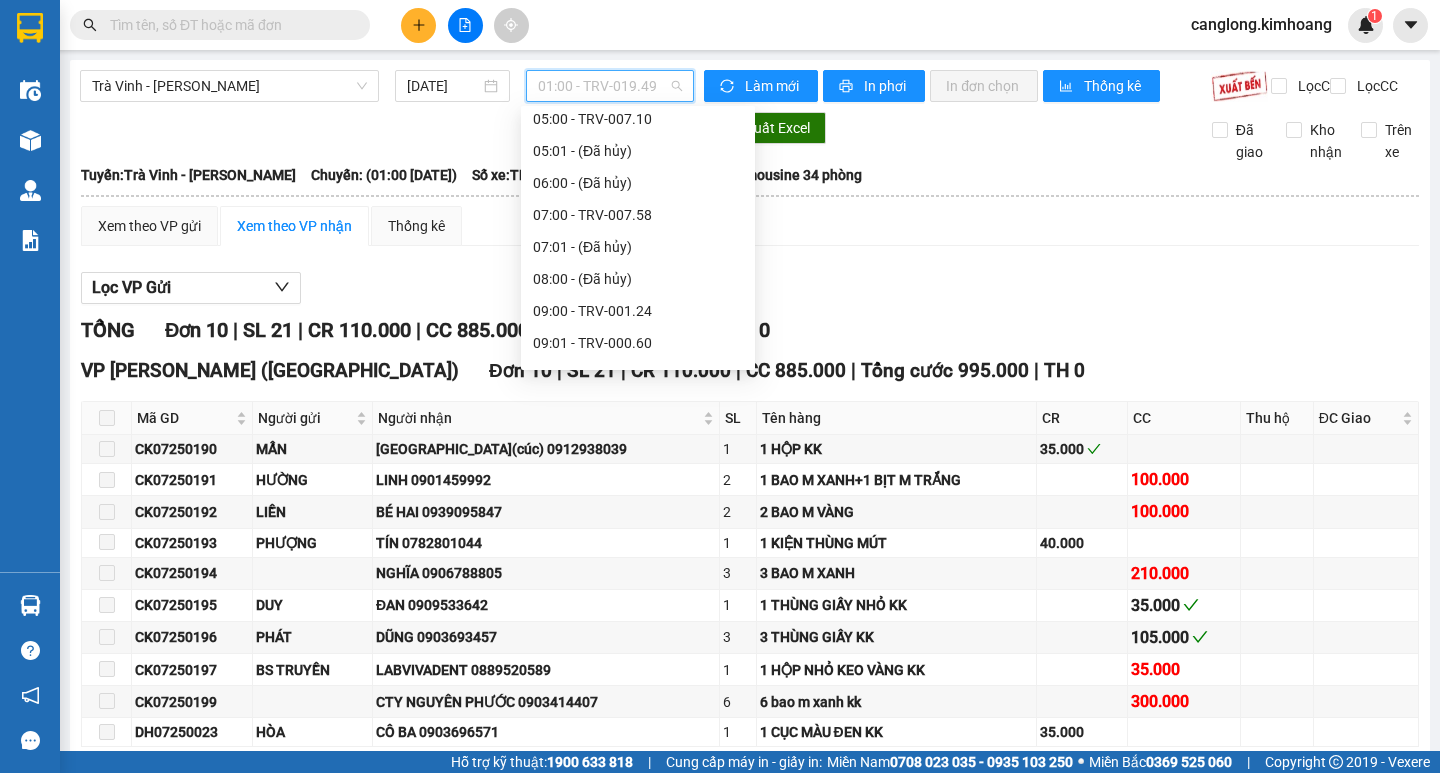 scroll, scrollTop: 332, scrollLeft: 0, axis: vertical 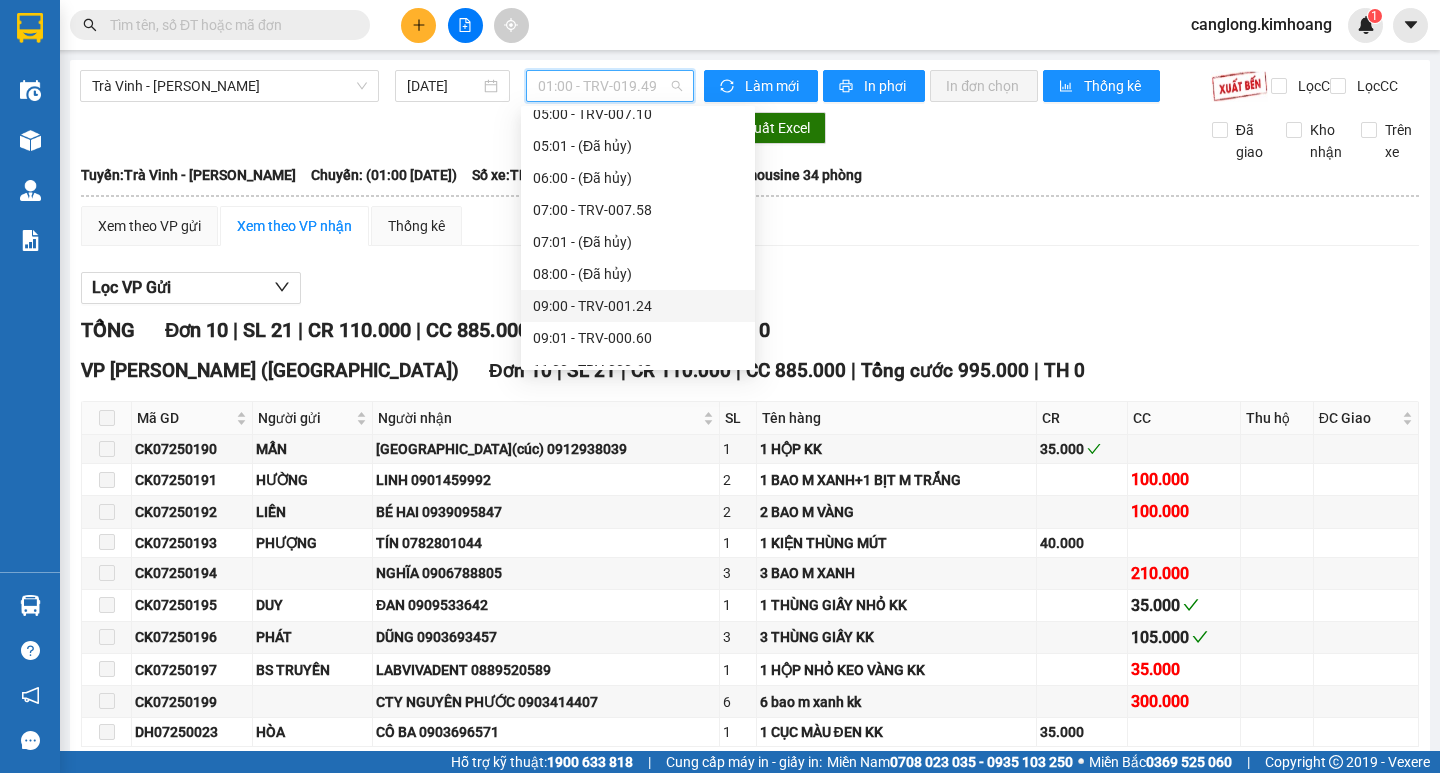 click on "09:00     - TRV-001.24" at bounding box center (638, 306) 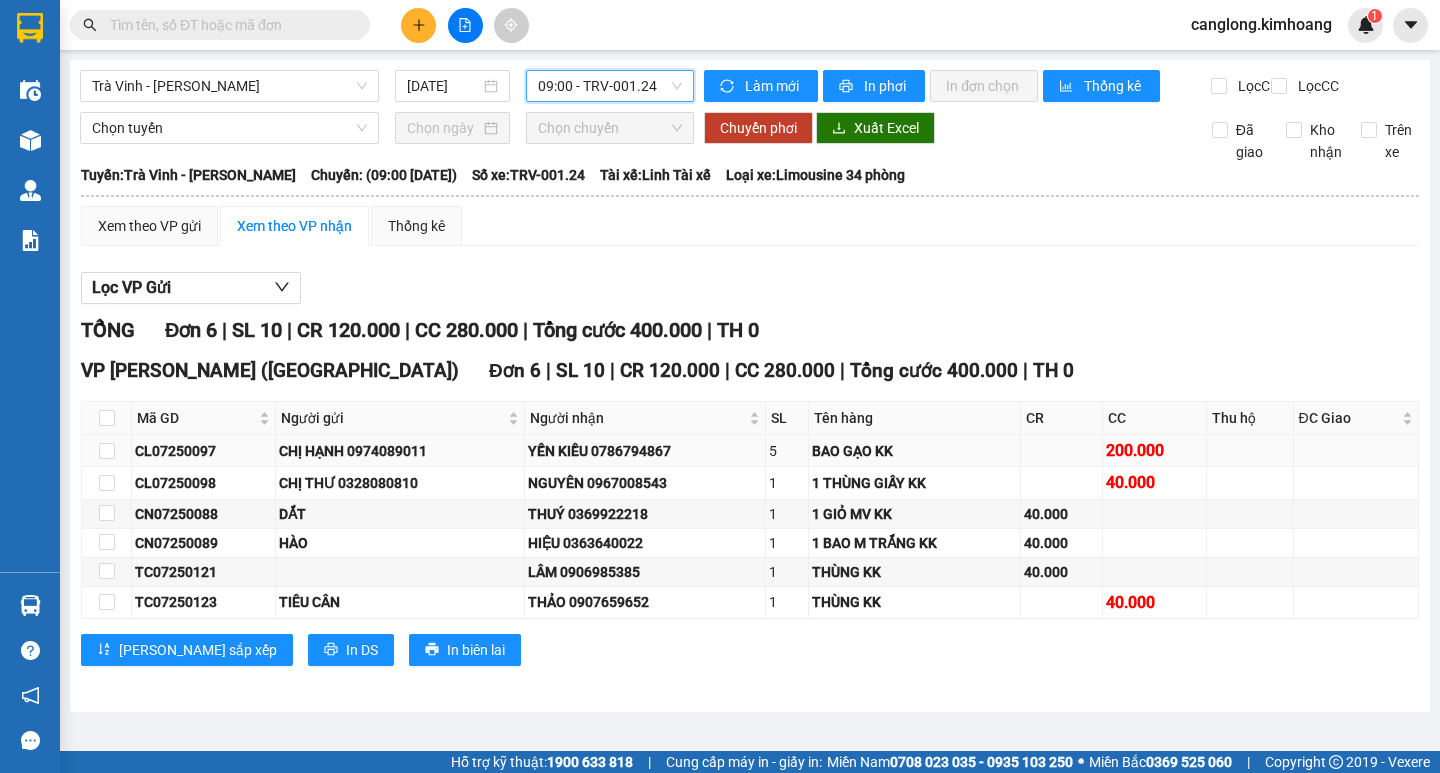 click on "CL07250097" at bounding box center [203, 451] 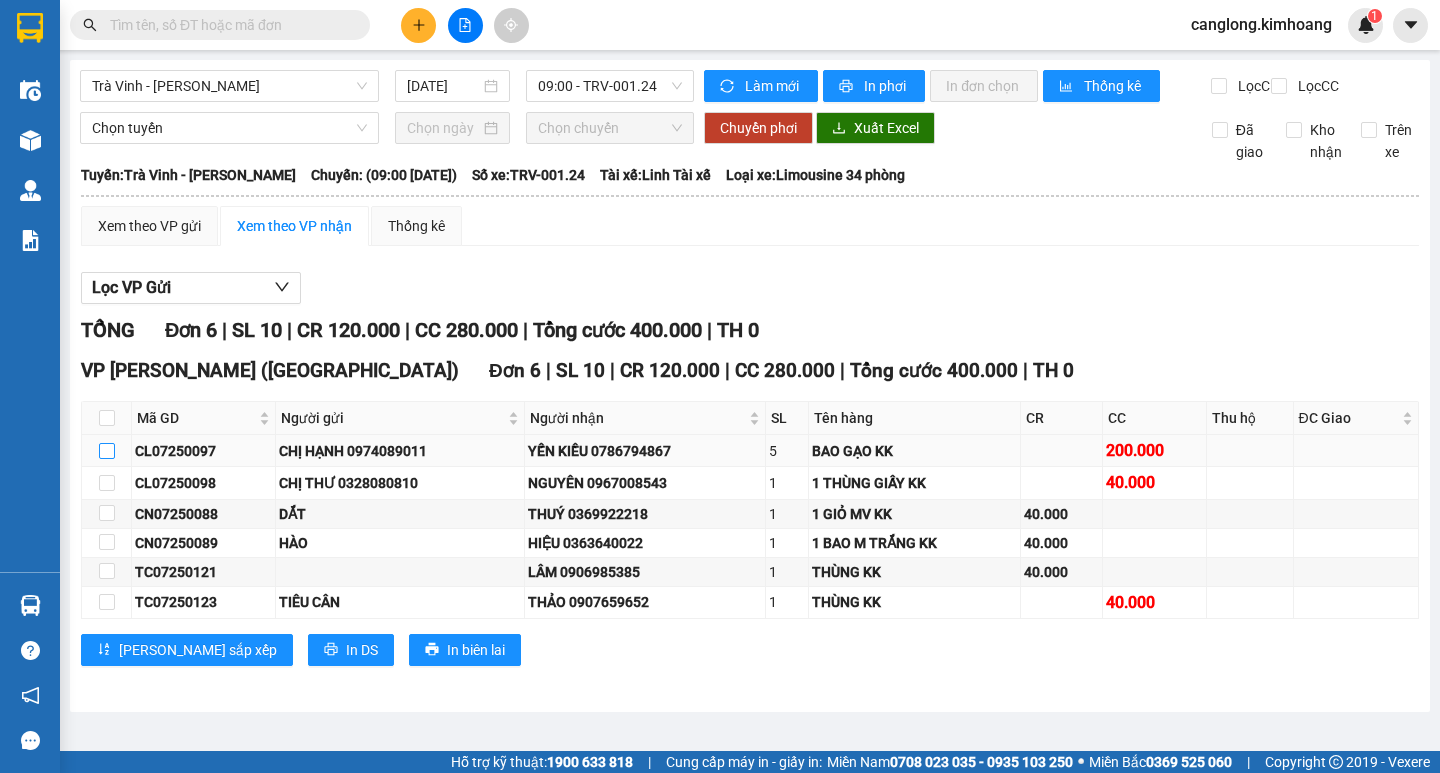 click at bounding box center (107, 451) 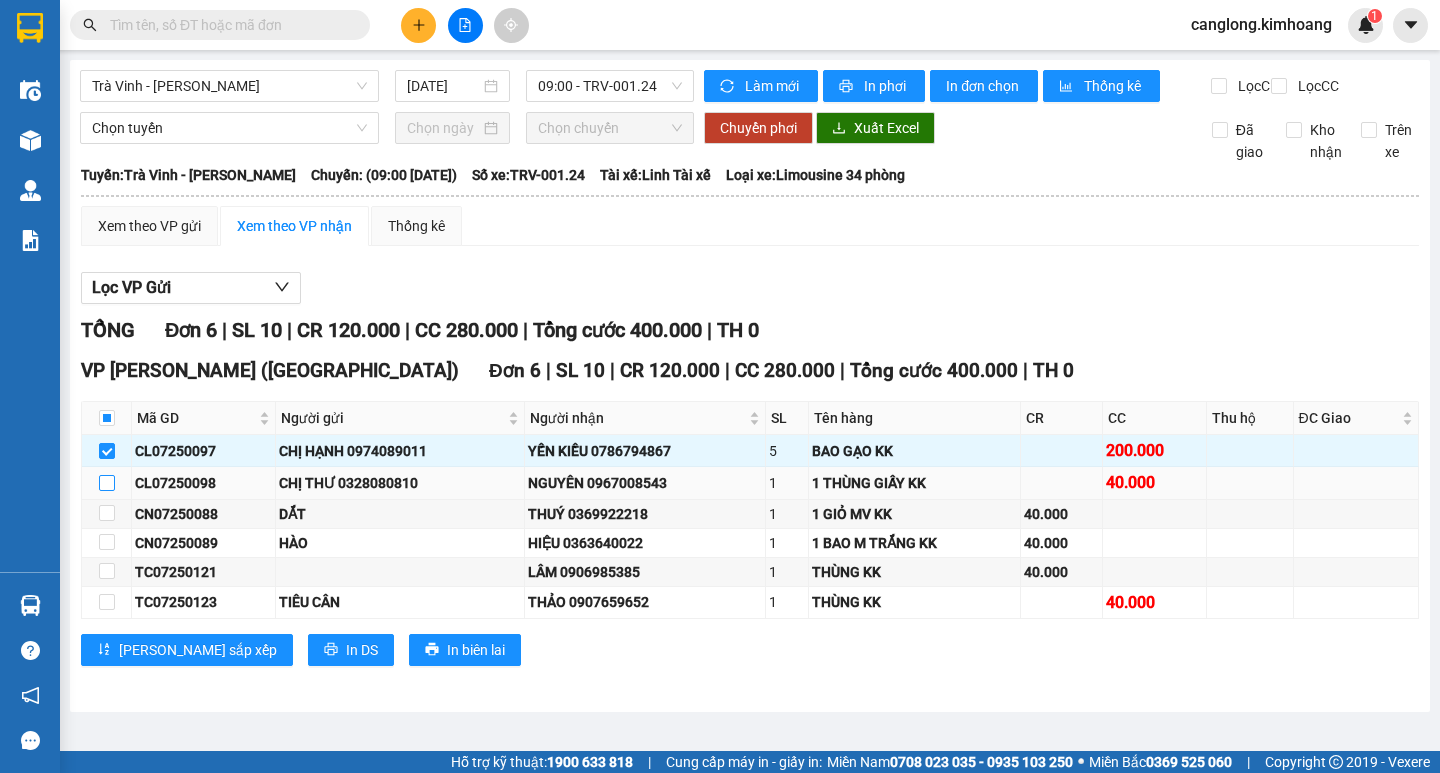 click at bounding box center [107, 483] 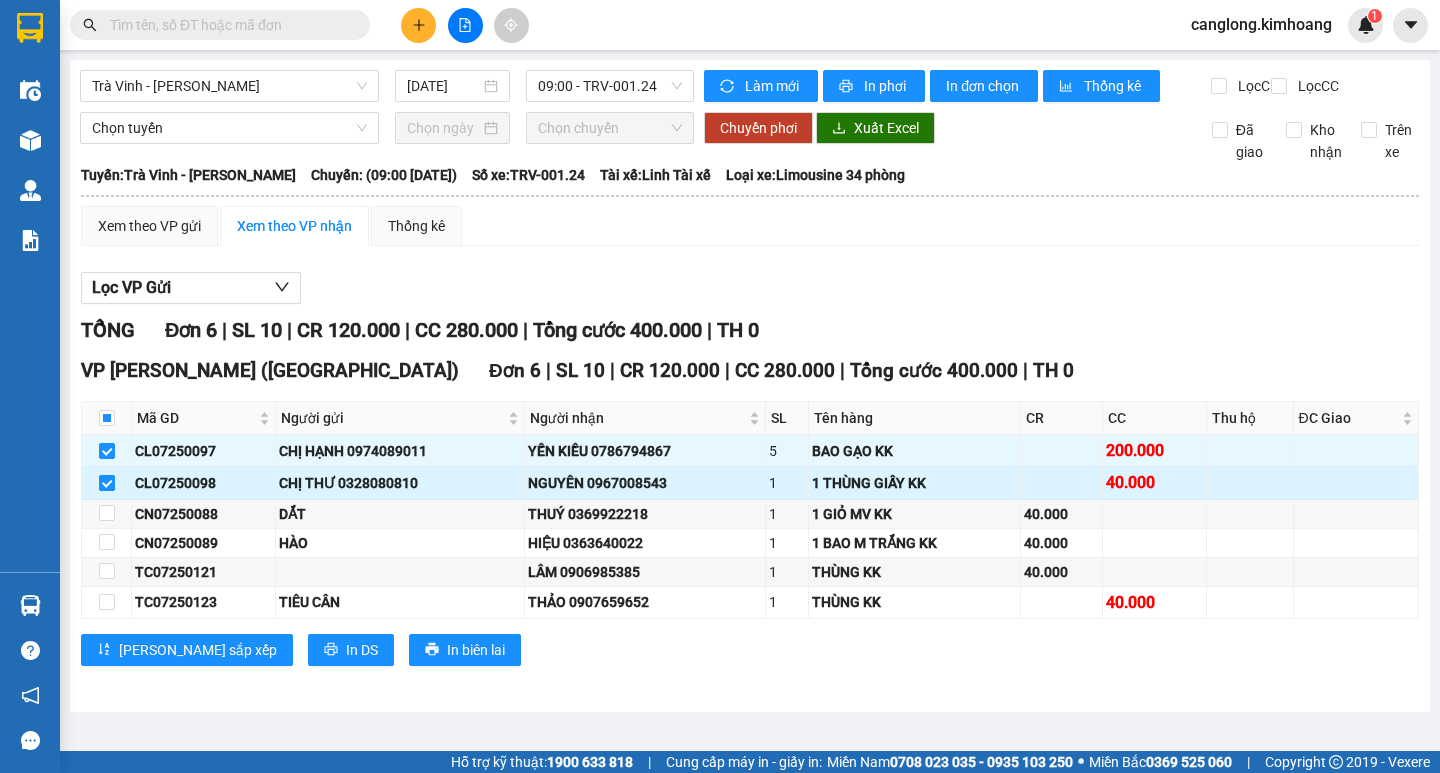 click at bounding box center (107, 483) 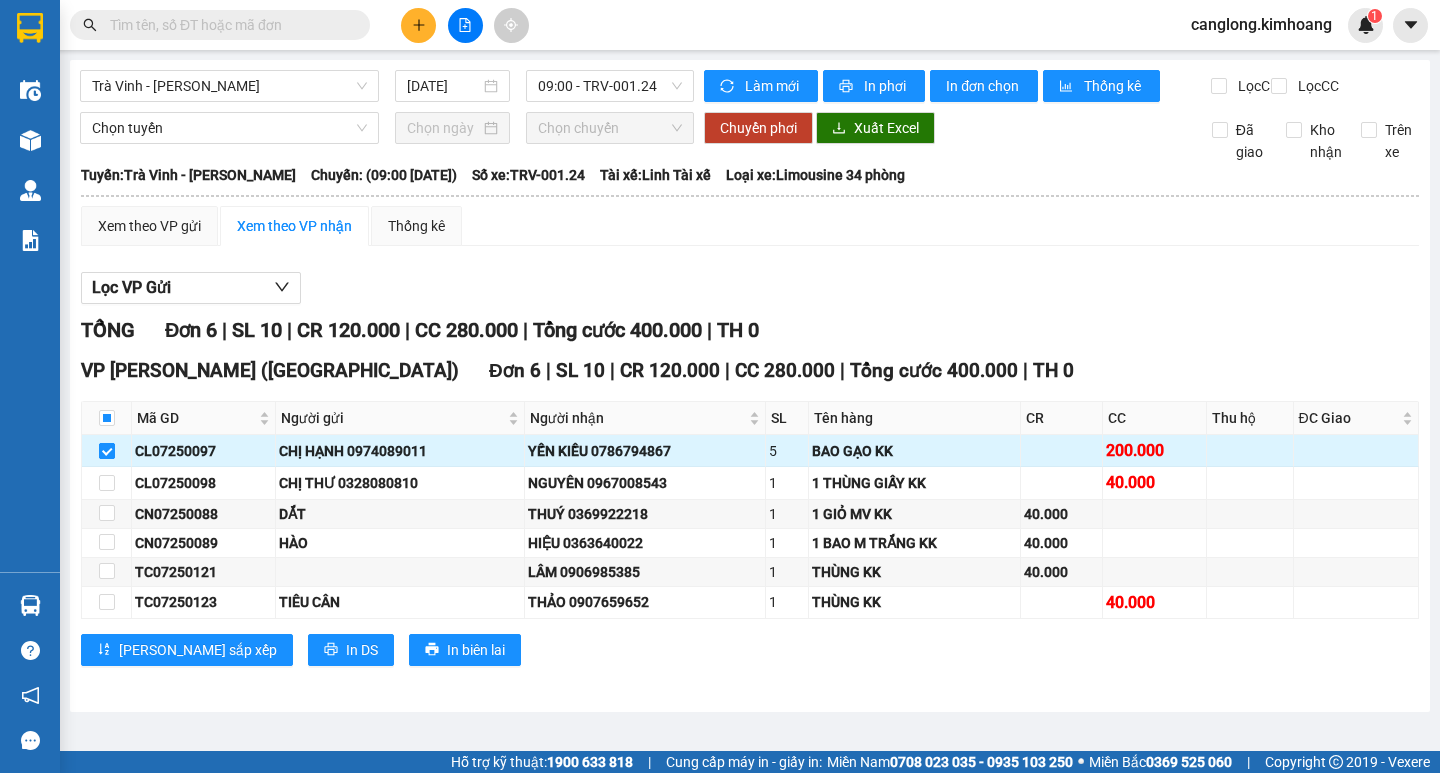 click at bounding box center [107, 451] 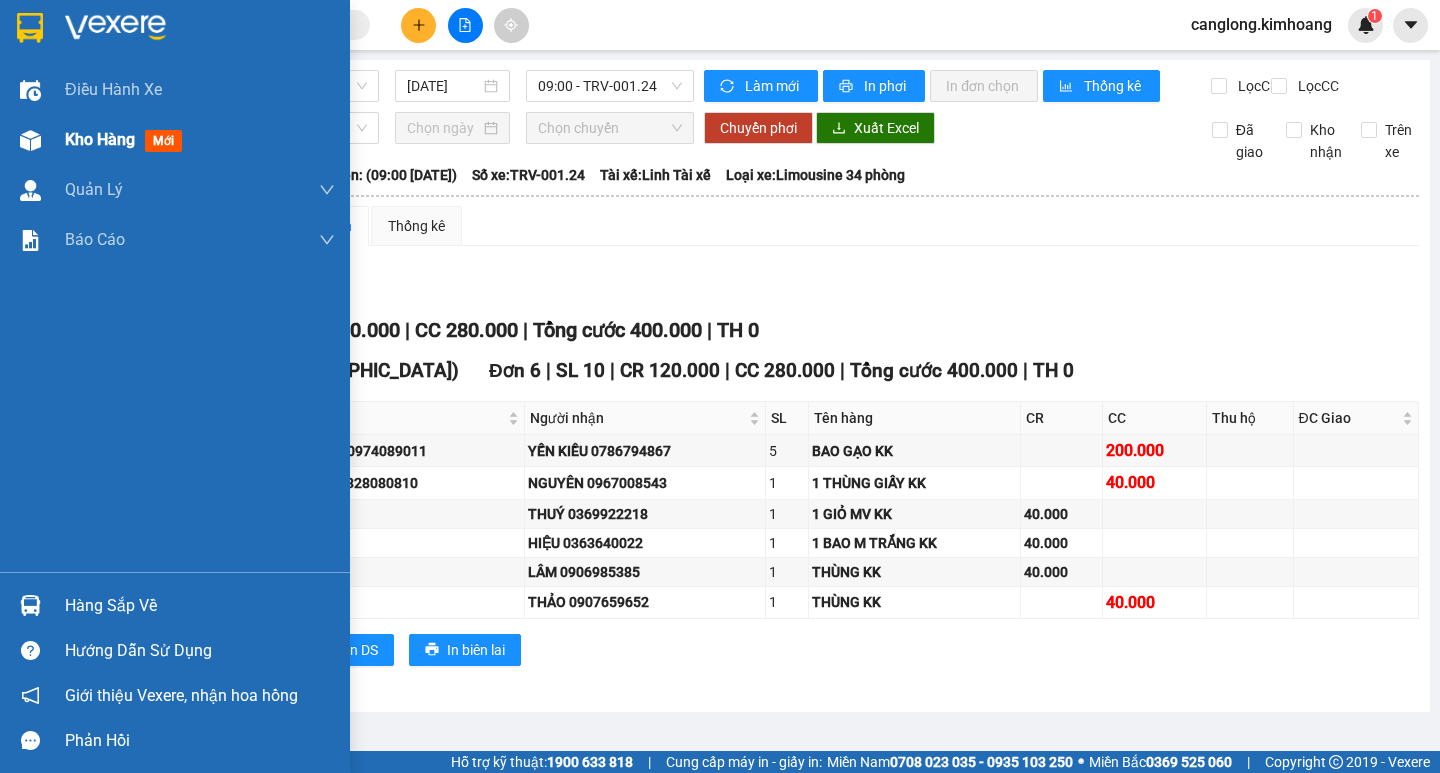 click on "Kho hàng" at bounding box center [100, 139] 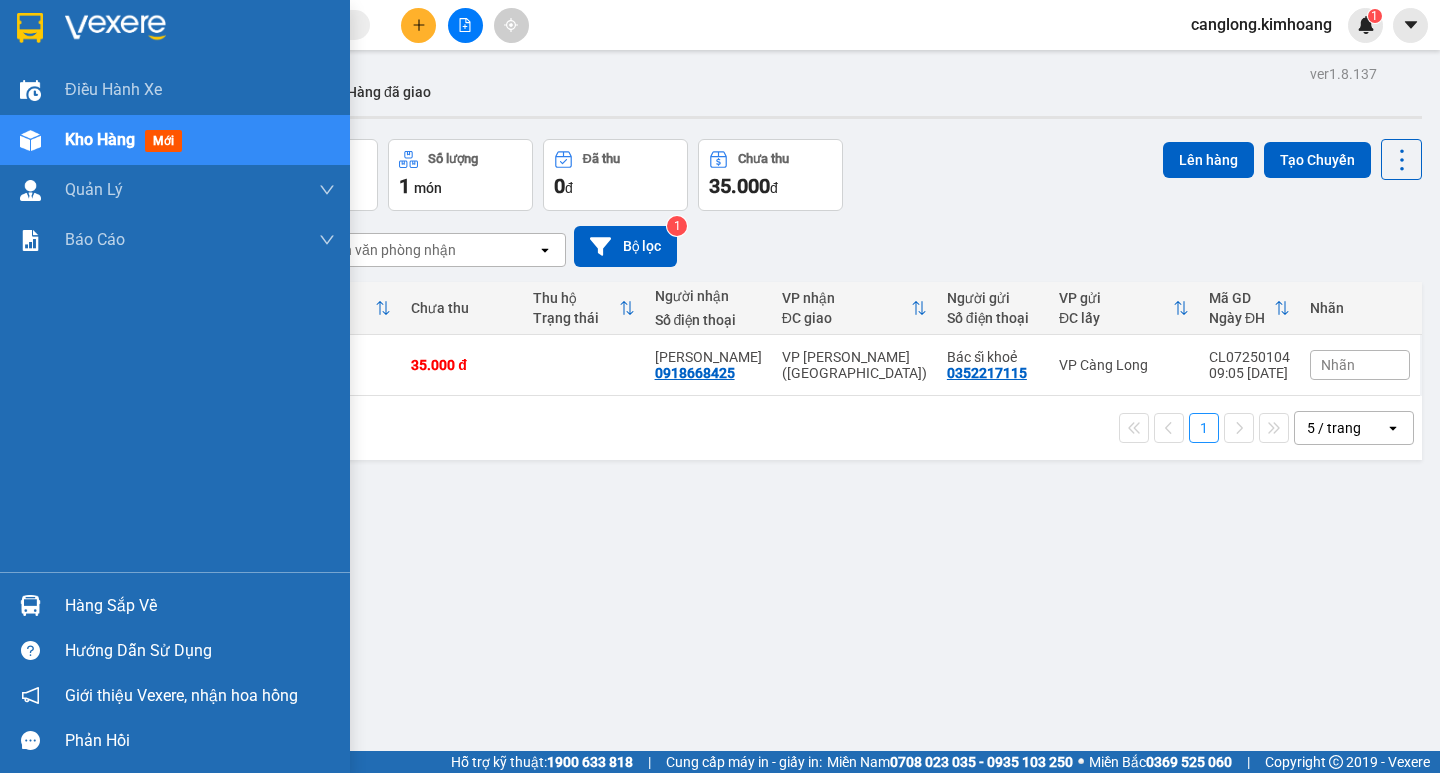 click on "Hàng sắp về" at bounding box center [200, 606] 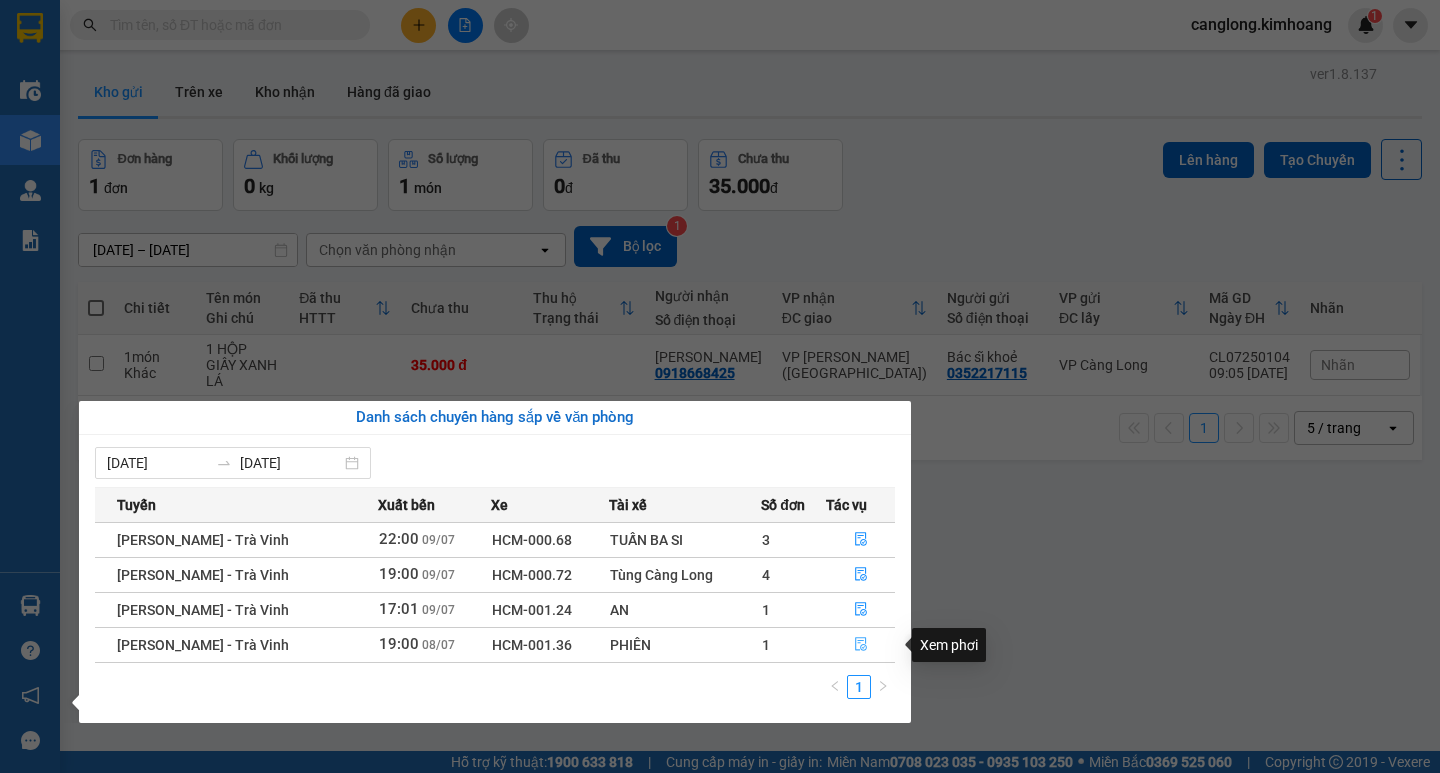 click 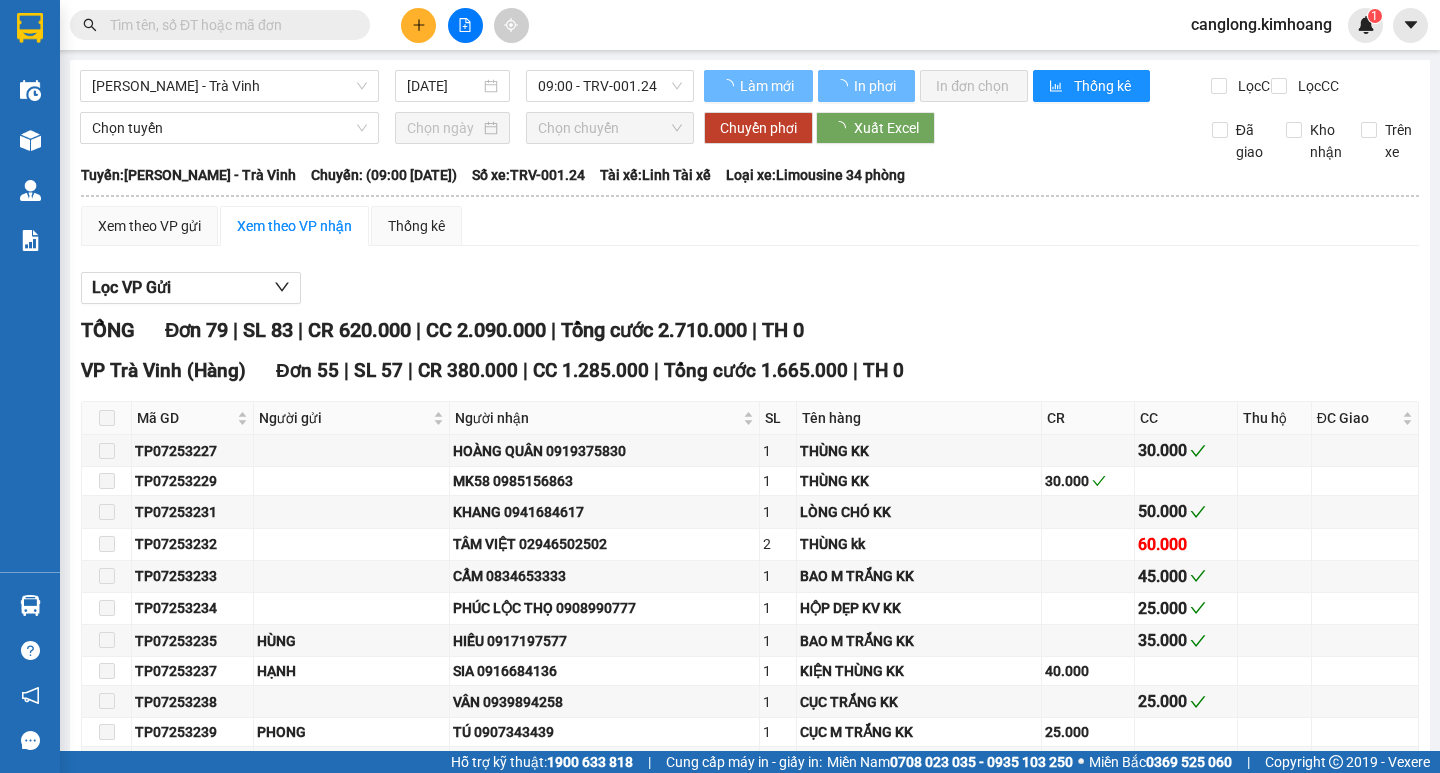 type on "[DATE]" 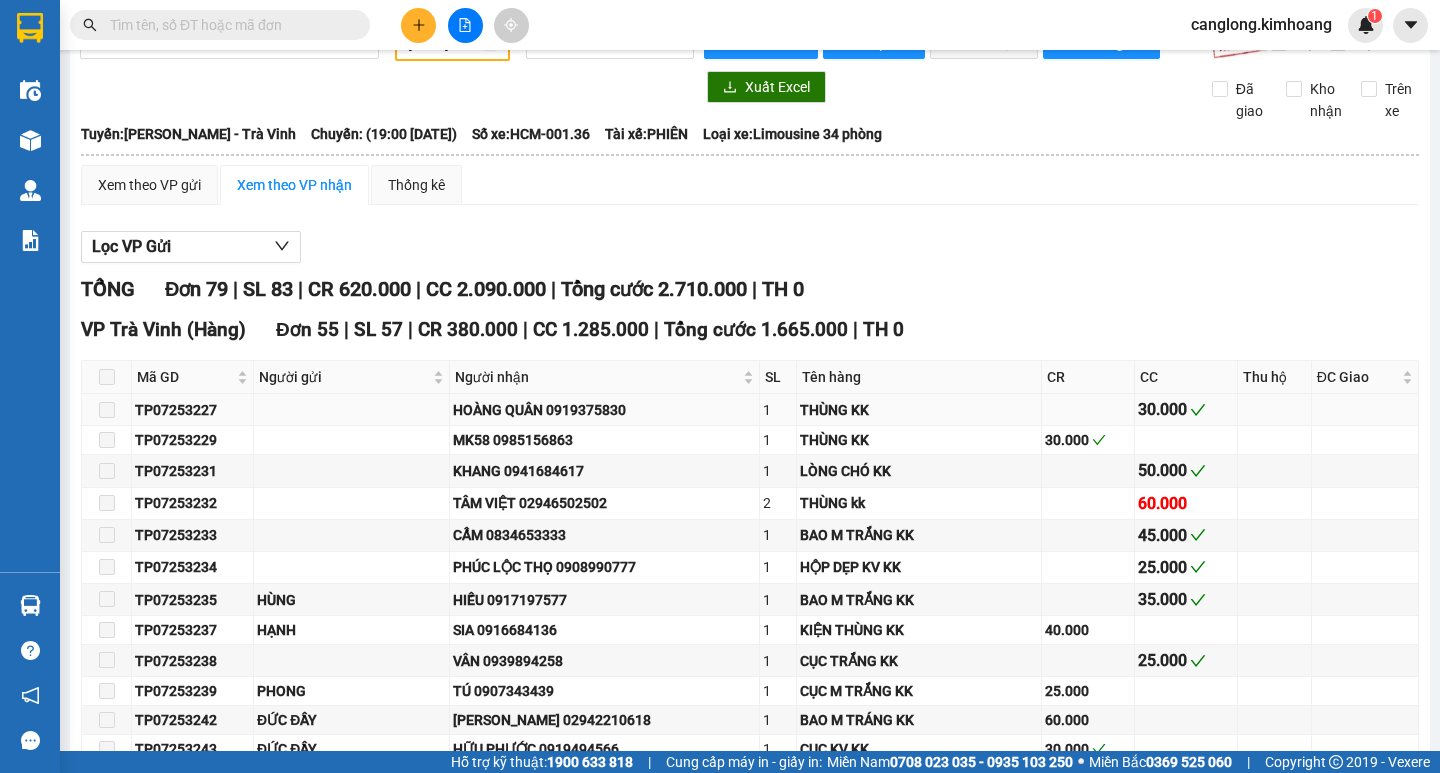 scroll, scrollTop: 0, scrollLeft: 0, axis: both 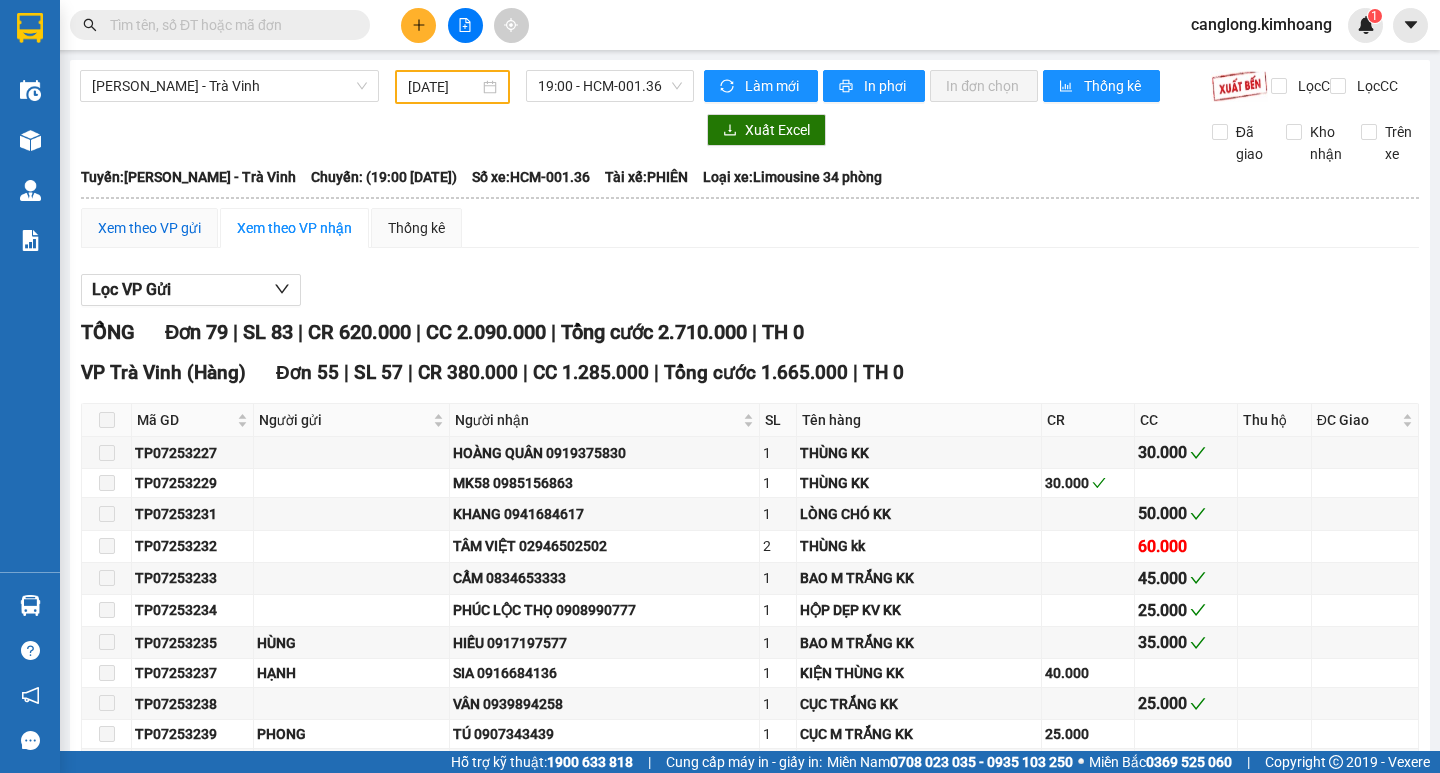 click on "Xem theo VP gửi" at bounding box center [149, 228] 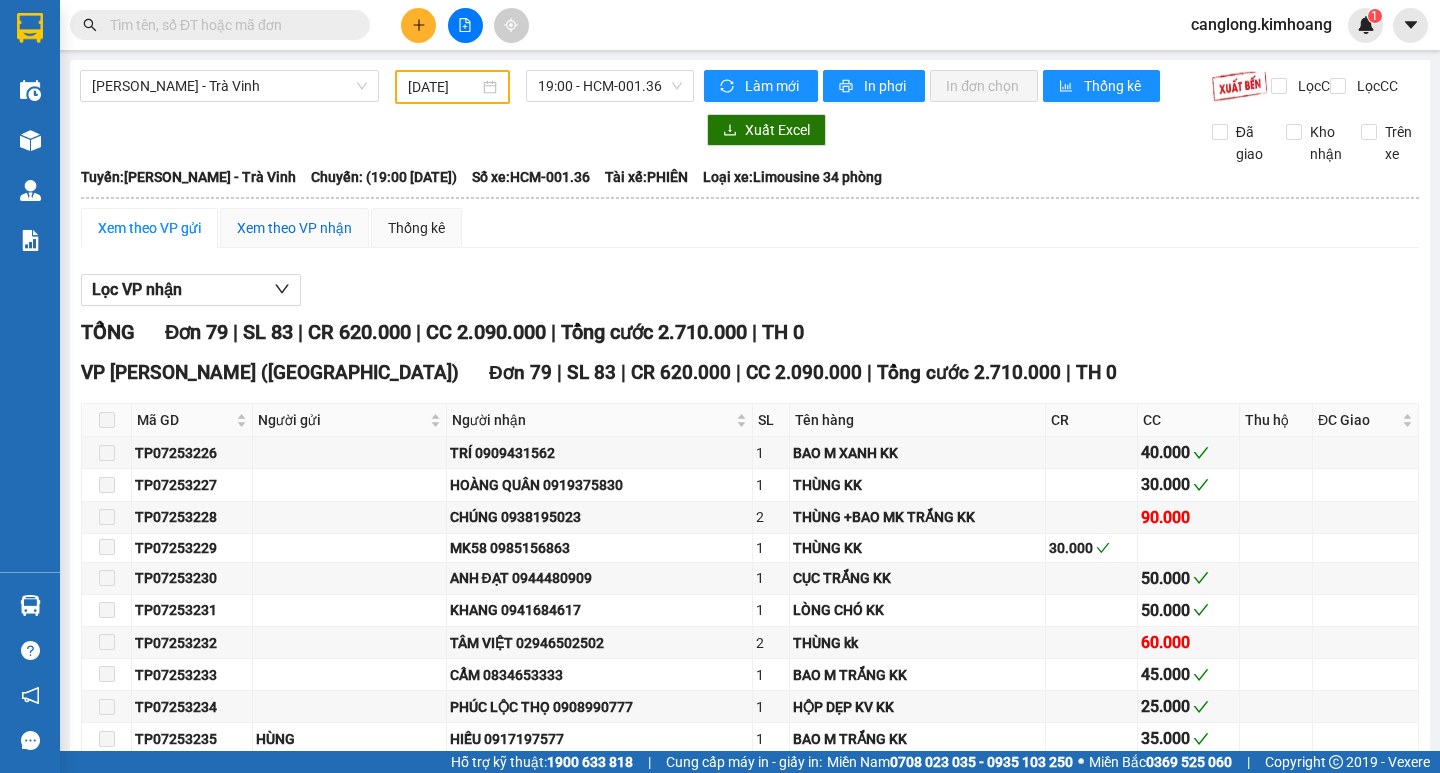 click on "Xem theo VP nhận" at bounding box center [294, 228] 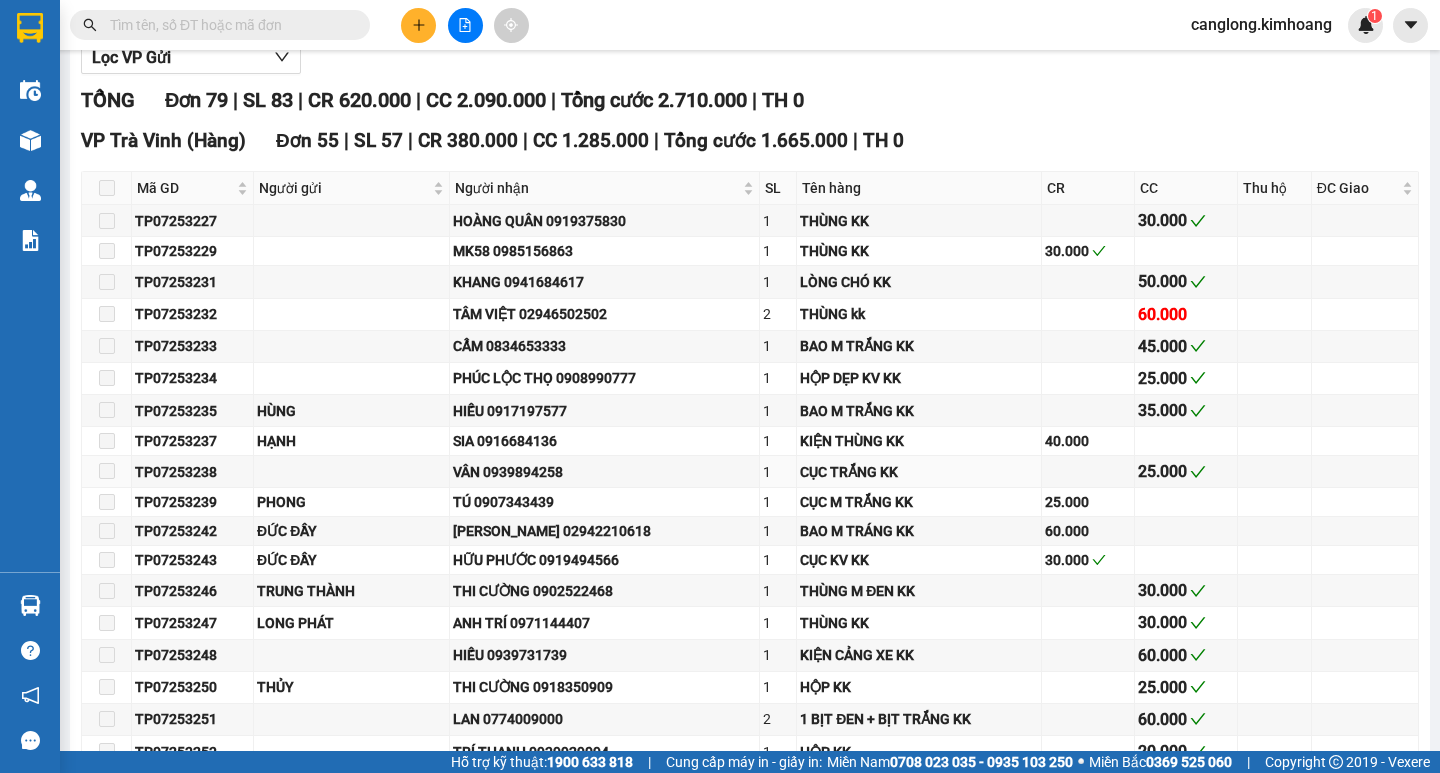 scroll, scrollTop: 100, scrollLeft: 0, axis: vertical 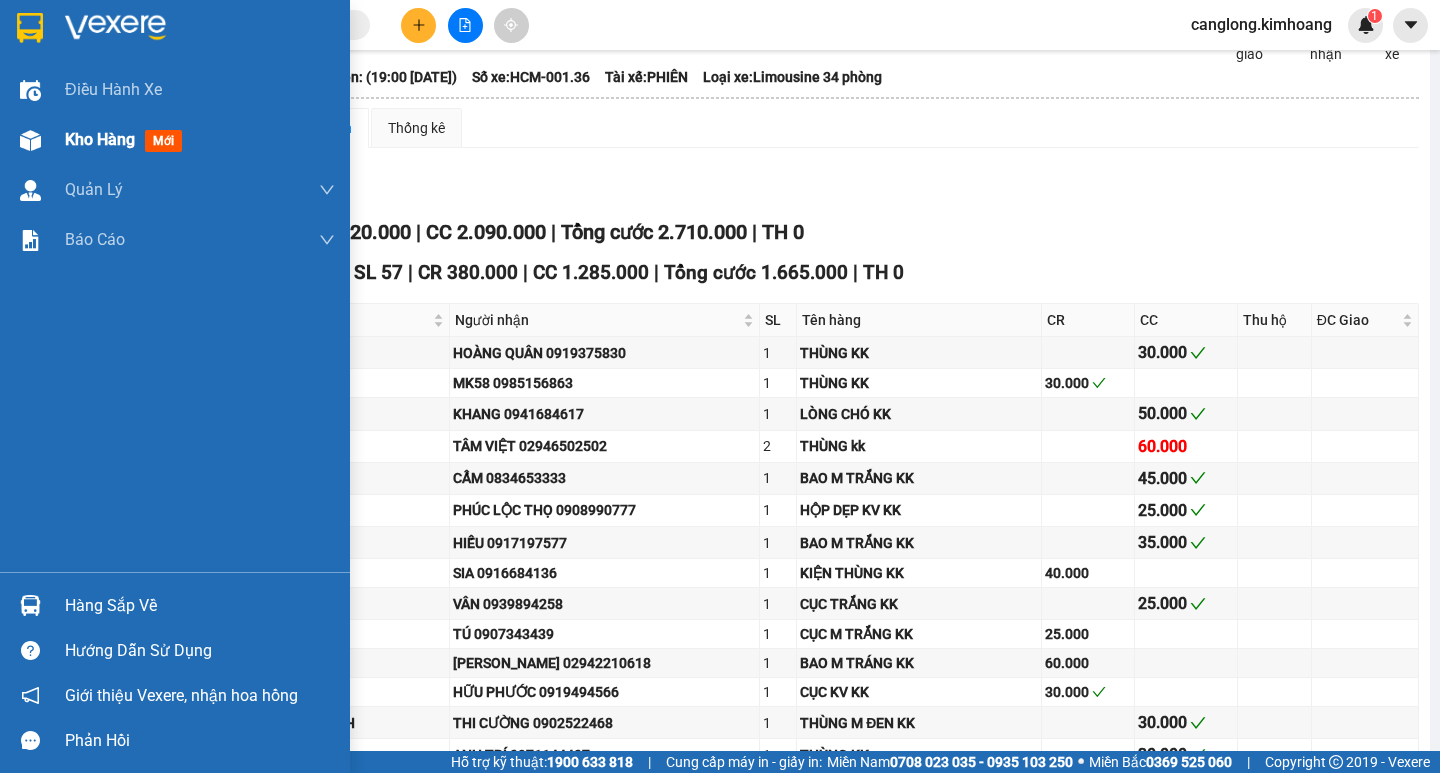 click on "Kho hàng" at bounding box center [100, 139] 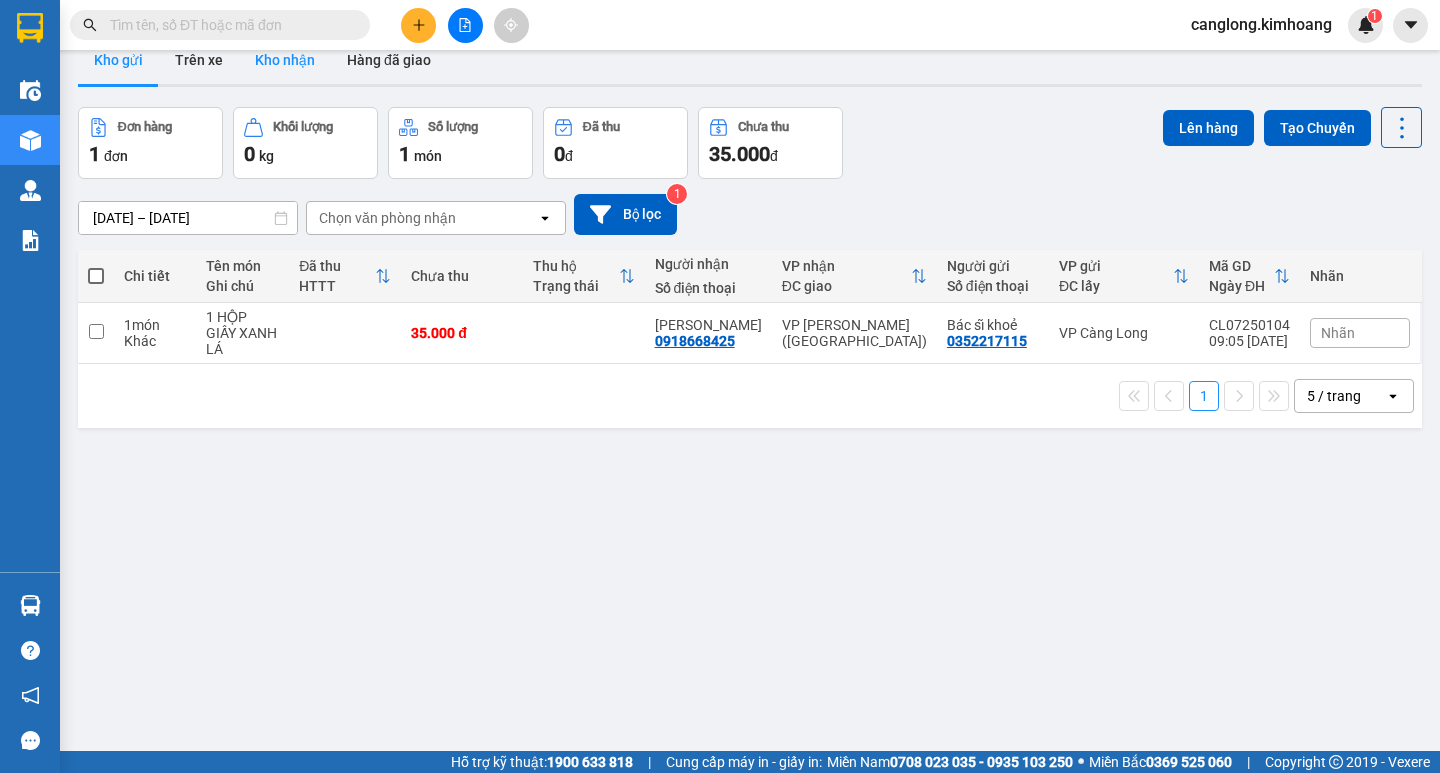 scroll, scrollTop: 0, scrollLeft: 0, axis: both 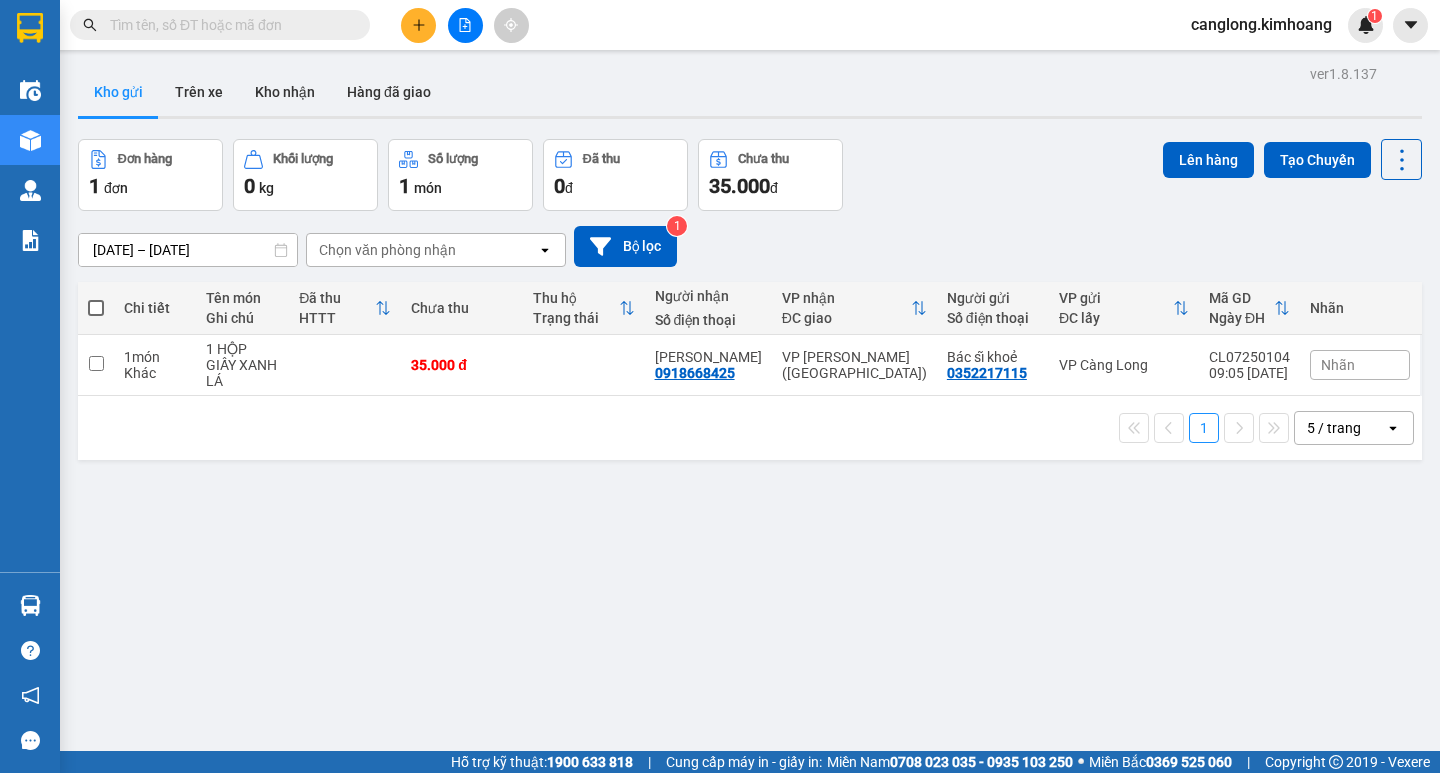 click at bounding box center [228, 25] 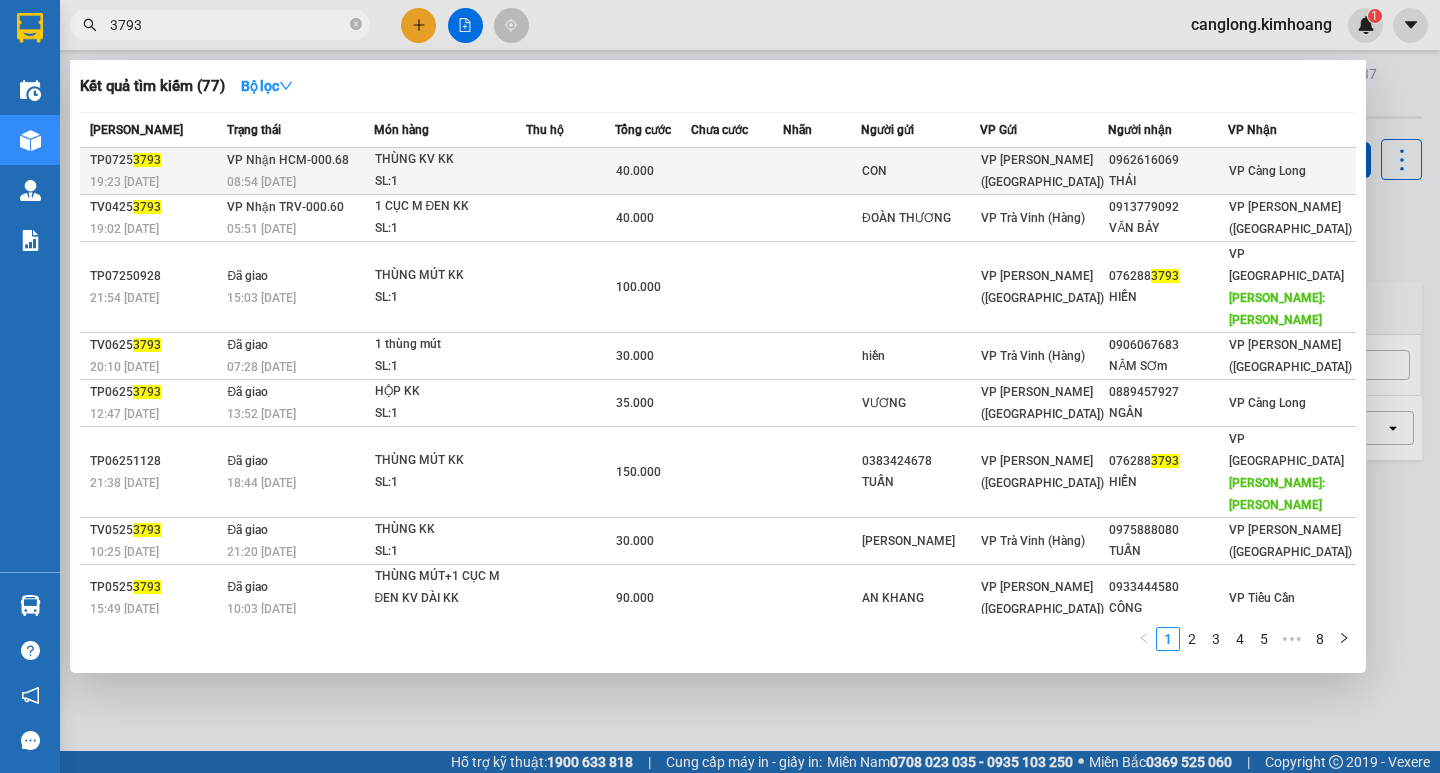 type on "3793" 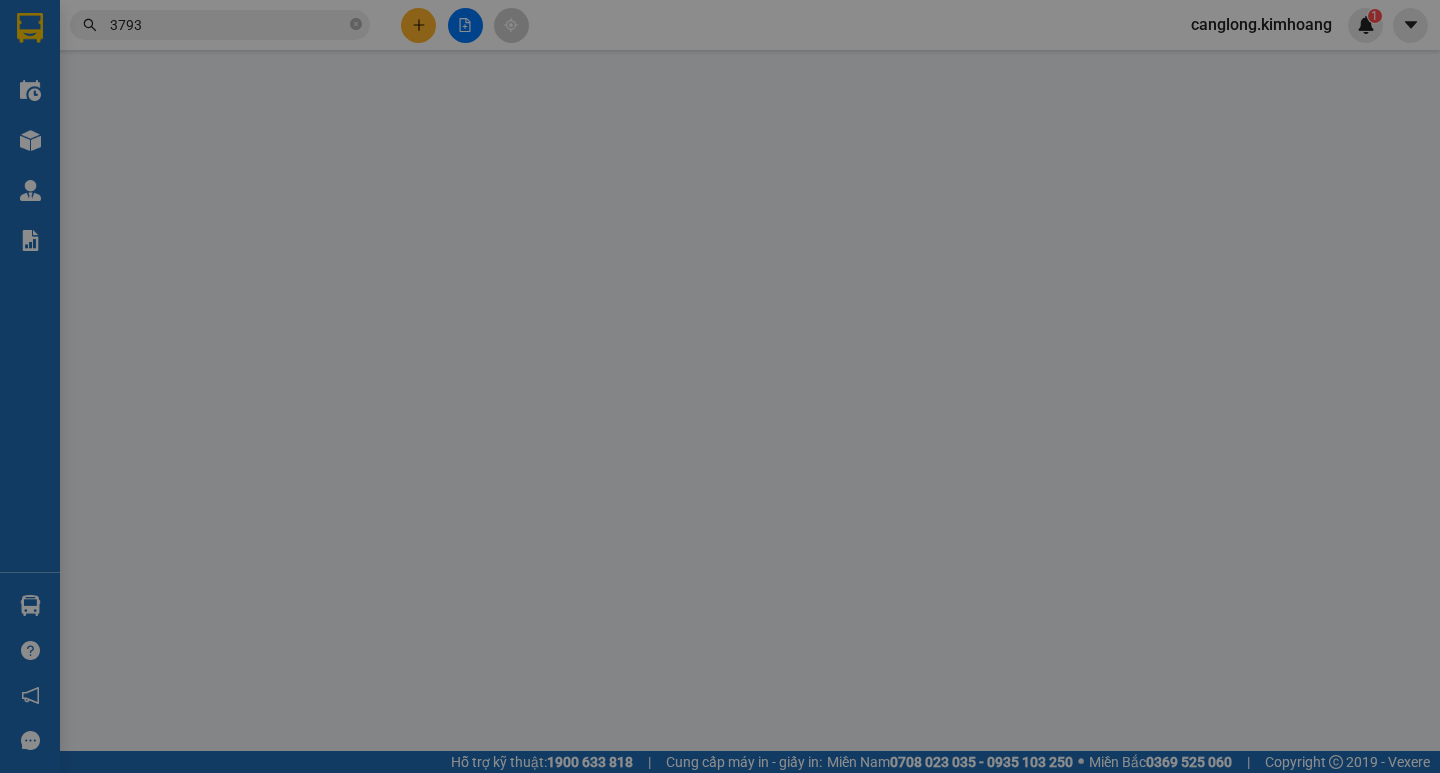 type on "CON" 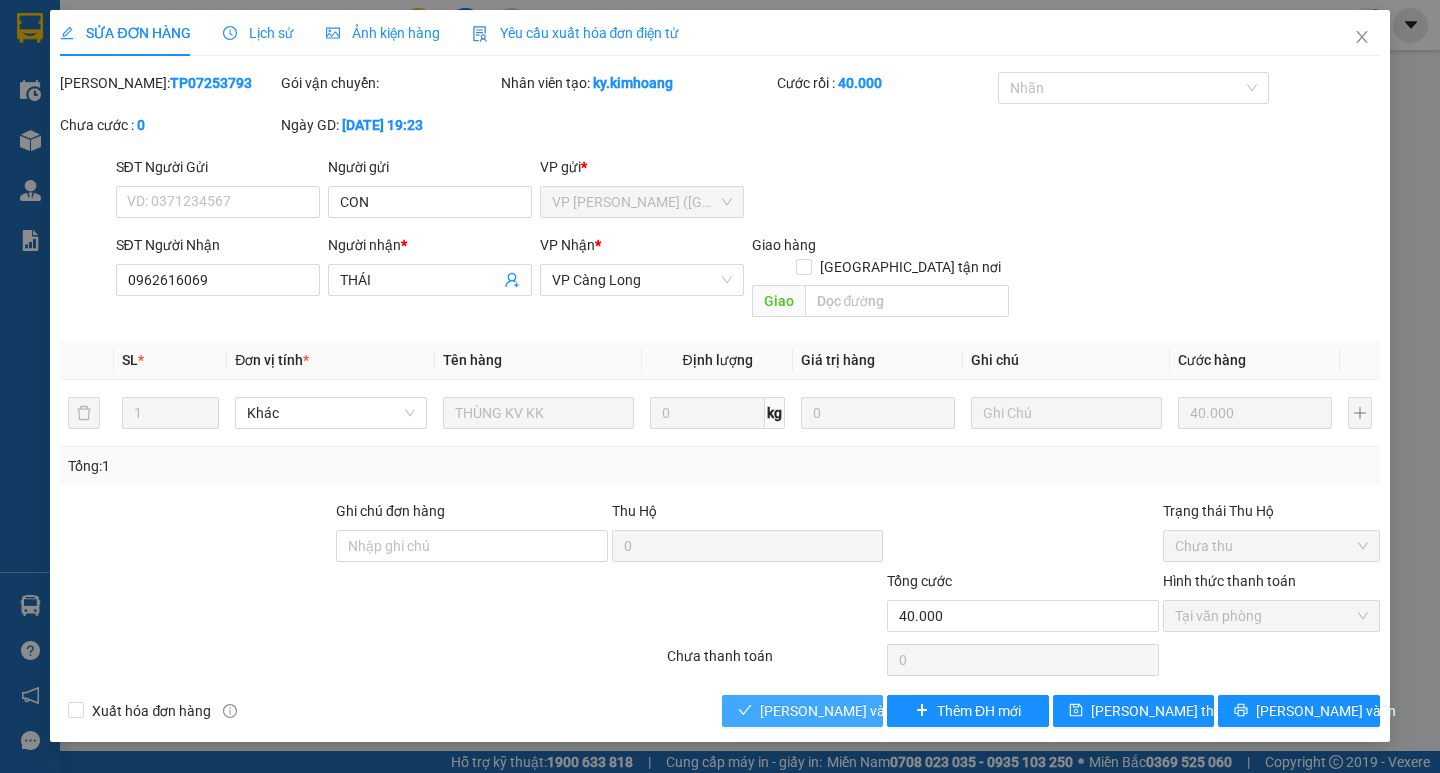 click on "Lưu và Giao hàng" at bounding box center [856, 711] 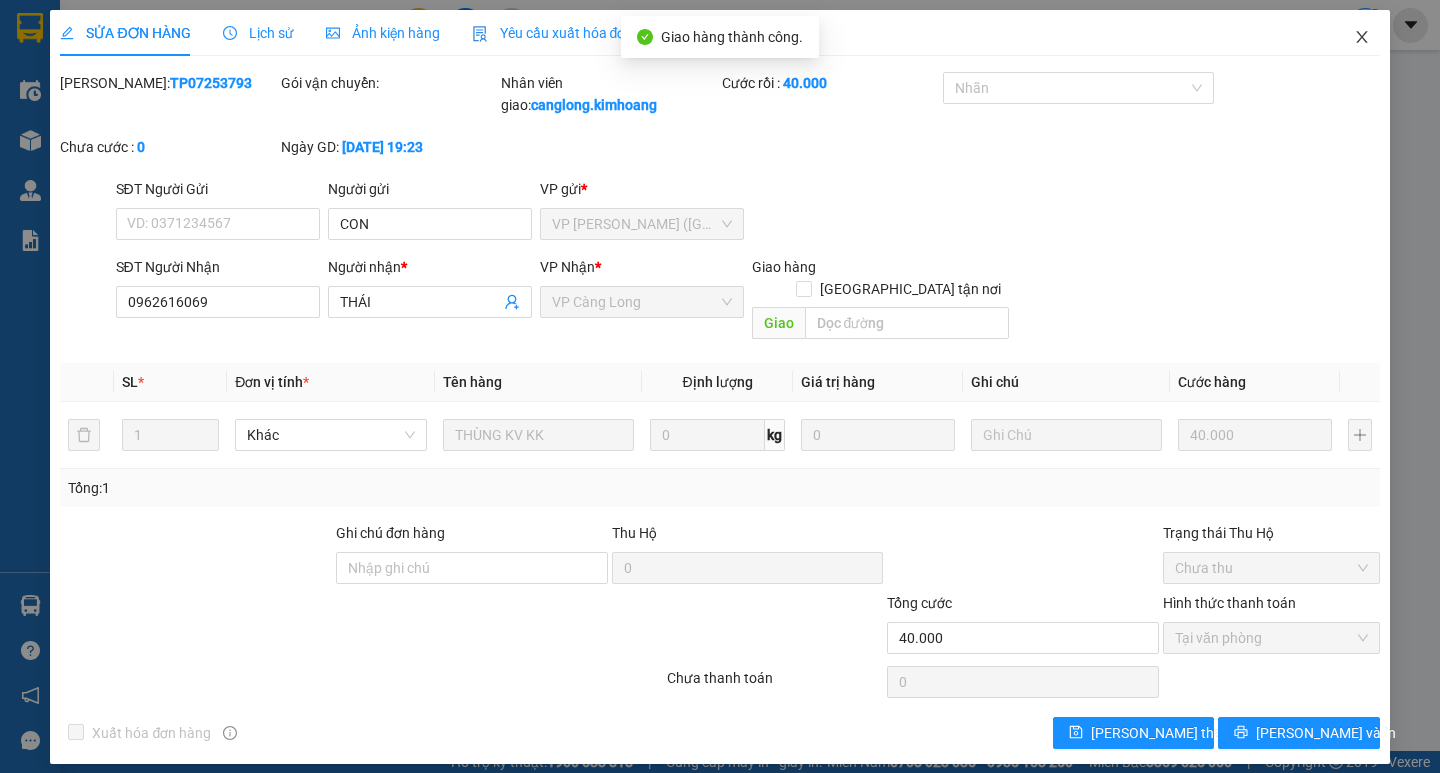 click 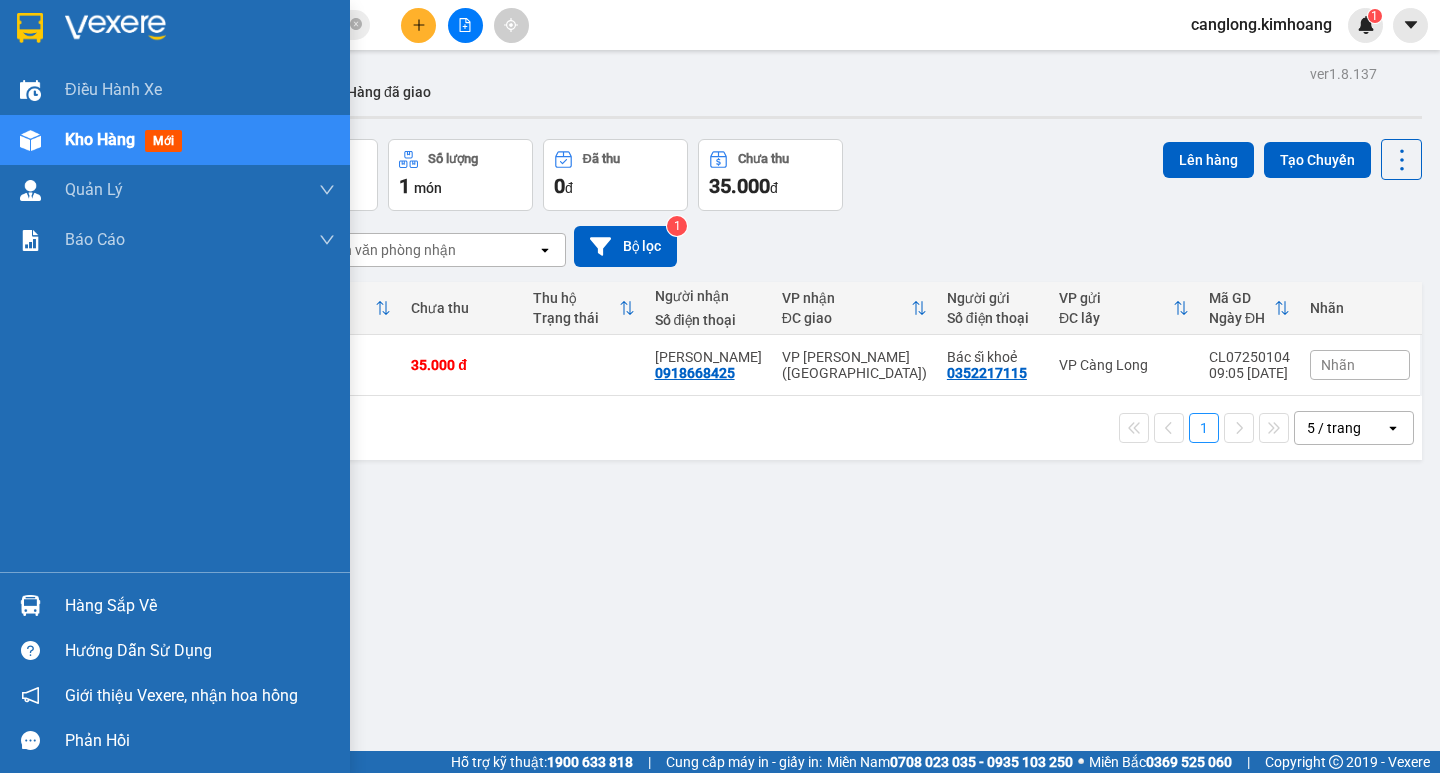 click on "Hàng sắp về" at bounding box center (175, 605) 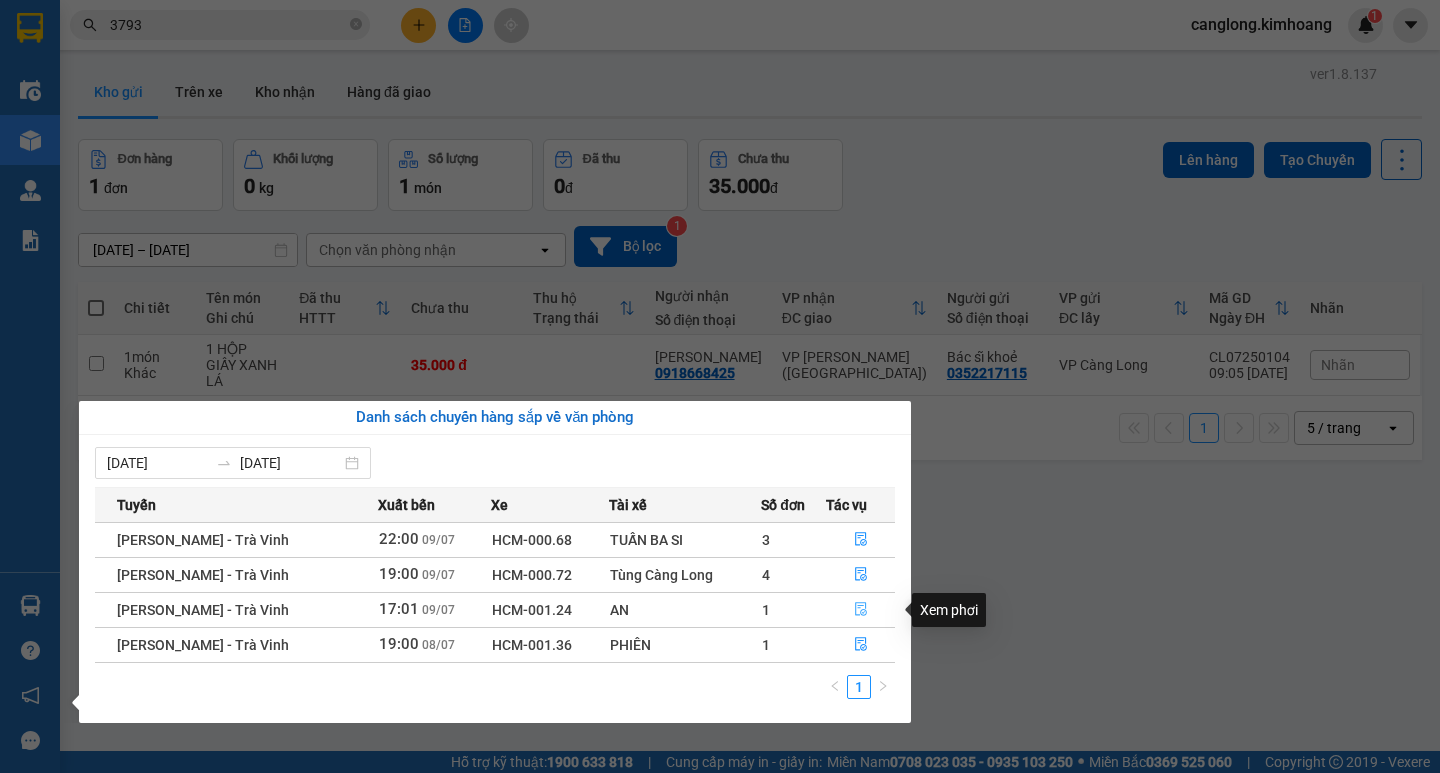 click 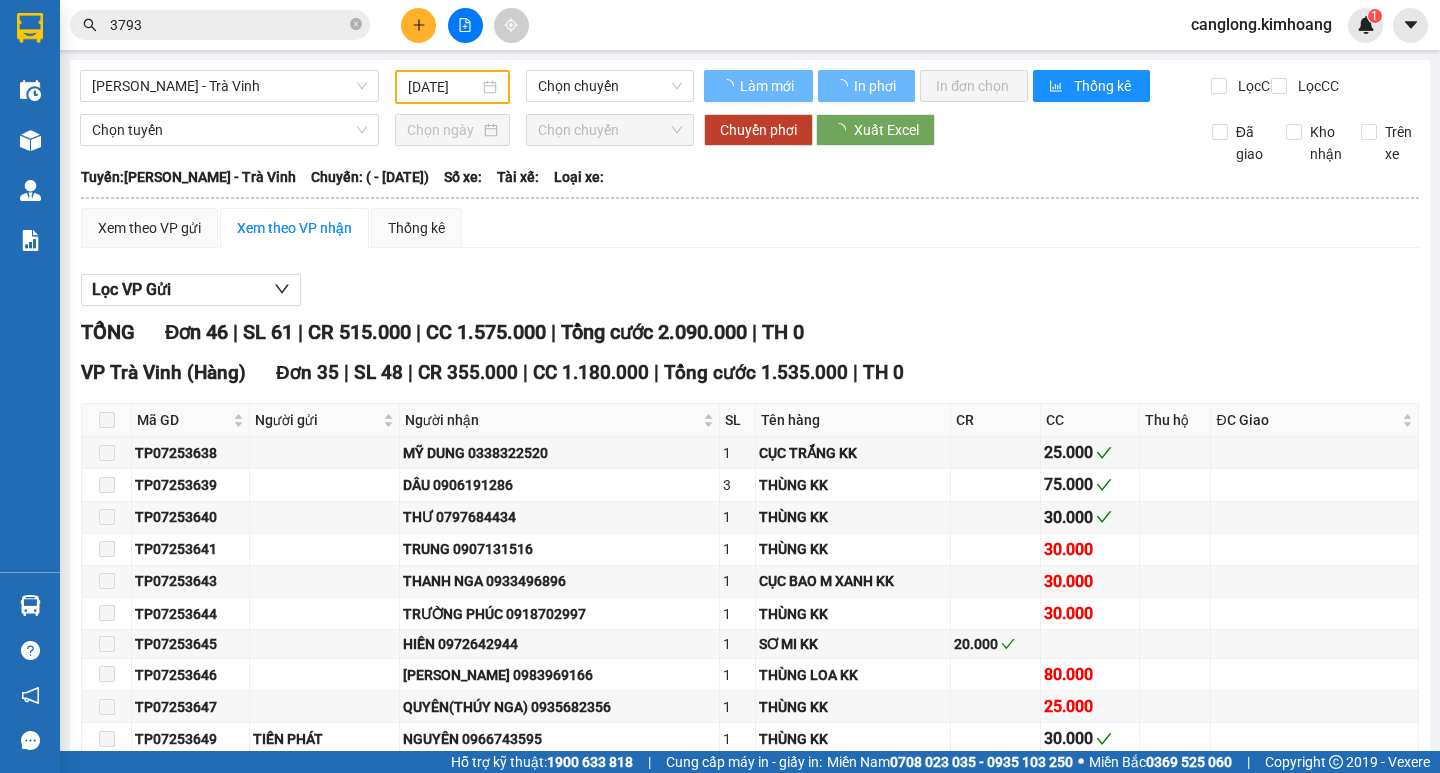type on "09/07/2025" 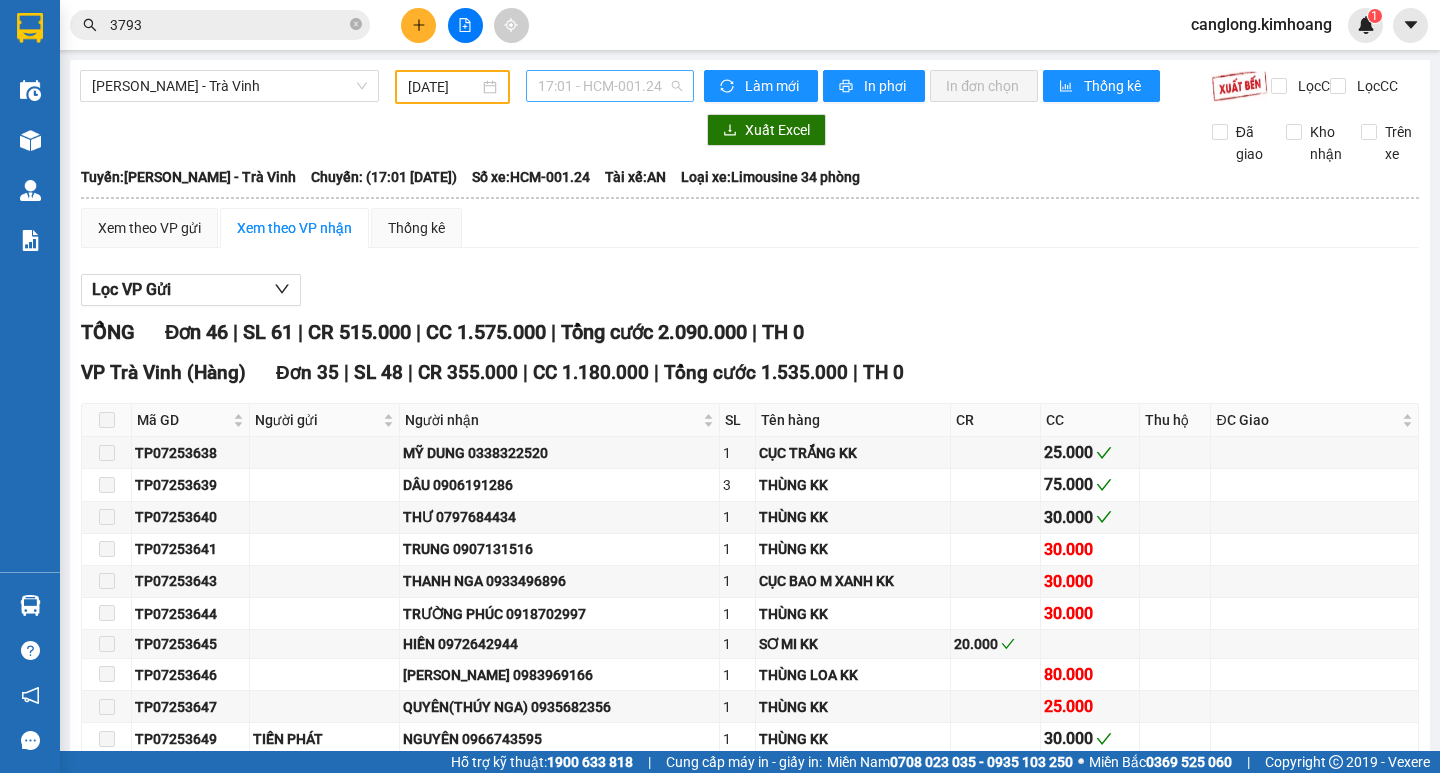 click on "17:01     - HCM-001.24" at bounding box center [610, 86] 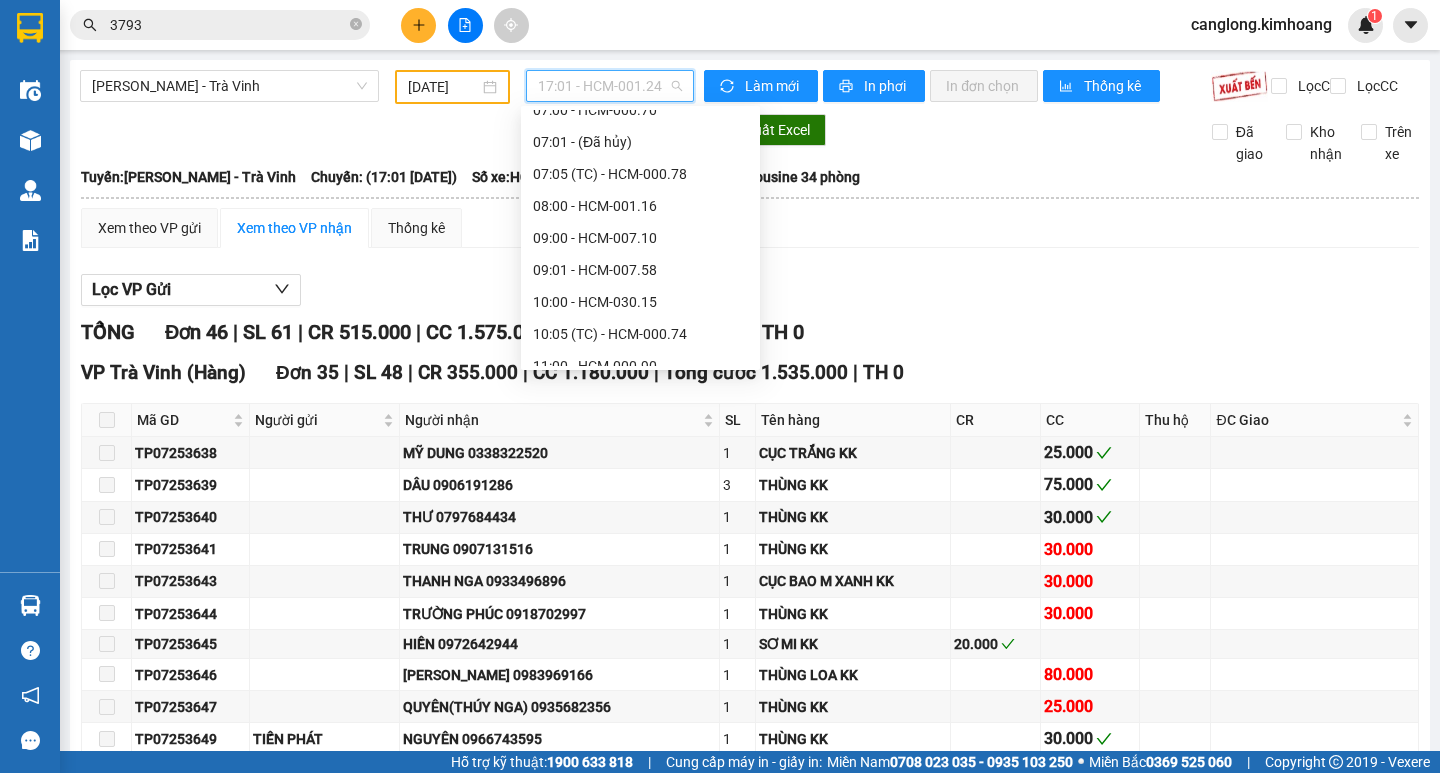 scroll, scrollTop: 76, scrollLeft: 0, axis: vertical 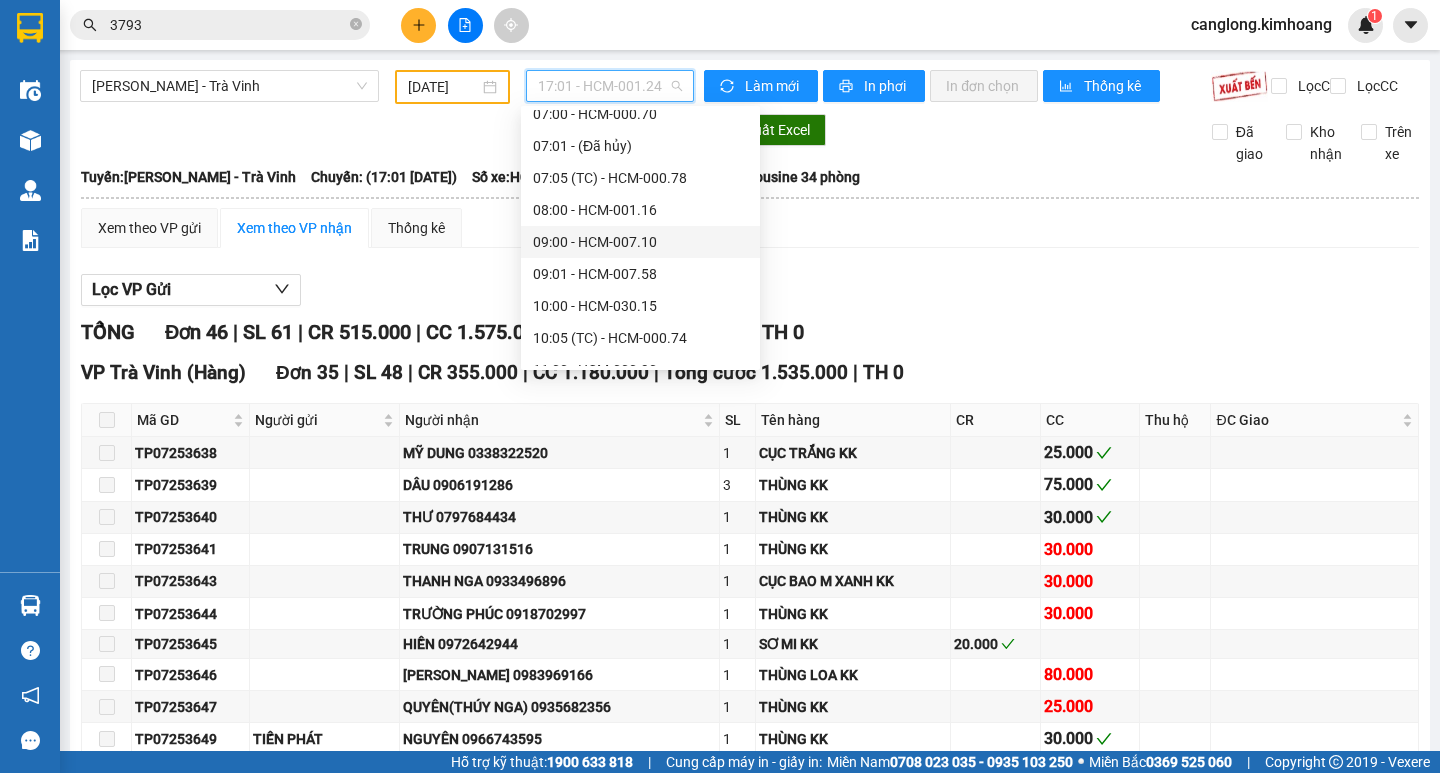 click on "09:00     - HCM-007.10" at bounding box center [640, 242] 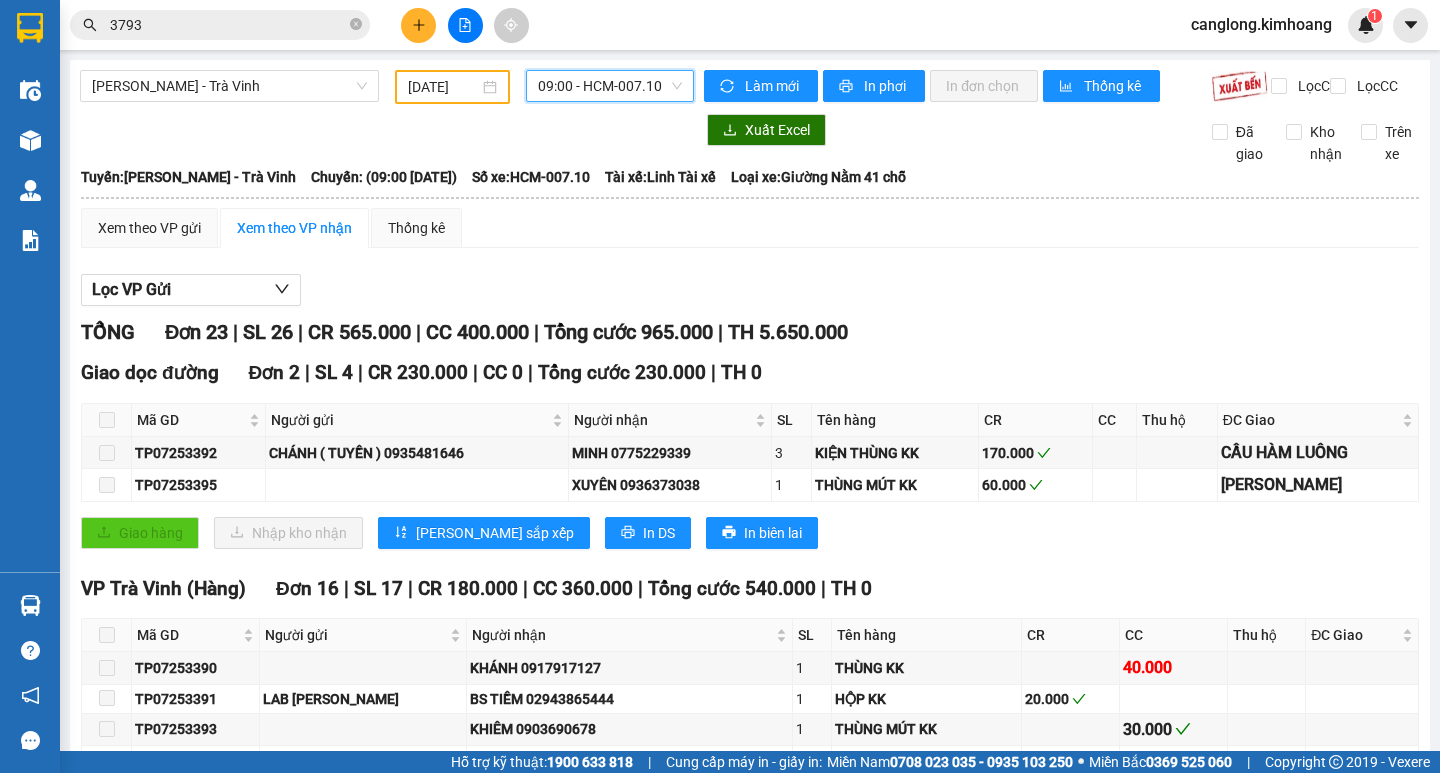click on "Hồ Chí Minh - Trà Vinh 09/07/2025 09:00 09:00     - HCM-007.10  Làm mới In phơi In đơn chọn Thống kê Lọc  CR Lọc  CC Xuất Excel Đã giao Kho nhận Trên xe Kim Hoàng   (08) 36024 295,   273 - 273B Trần Phú PHƠI HÀNG 09:29 - 10/07/2025 Tuyến:  Hồ Chí Minh - Trà Vinh Chuyến:   (09:00 - 09/07/2025) Tài xế:  Linh Tài xế   Số xe:  HCM-007.10 Loại xe:  Giường Nằm 41 chỗ Tuyến:  Hồ Chí Minh - Trà Vinh Chuyến:   (09:00 - 09/07/2025) Số xe:  HCM-007.10 Tài xế:  Linh Tài xế Loại xe:  Giường Nằm 41 chỗ Xem theo VP gửi Xem theo VP nhận Thống kê Lọc VP Gửi TỔNG Đơn   23 | SL   26 | CR   565.000 | CC   400.000 | Tổng cước   965.000 | TH   5.650.000 Giao dọc đường Đơn   2 | SL   4 | CR   230.000 | CC   0 | Tổng cước   230.000 | TH   0 Mã GD Người gửi Người nhận SL Tên hàng CR CC Thu hộ ĐC Giao Ký nhận                       TP07253392 CHÁNH ( TUYỀN )  0935481646 MINH 0775229339 3" at bounding box center [750, 1100] 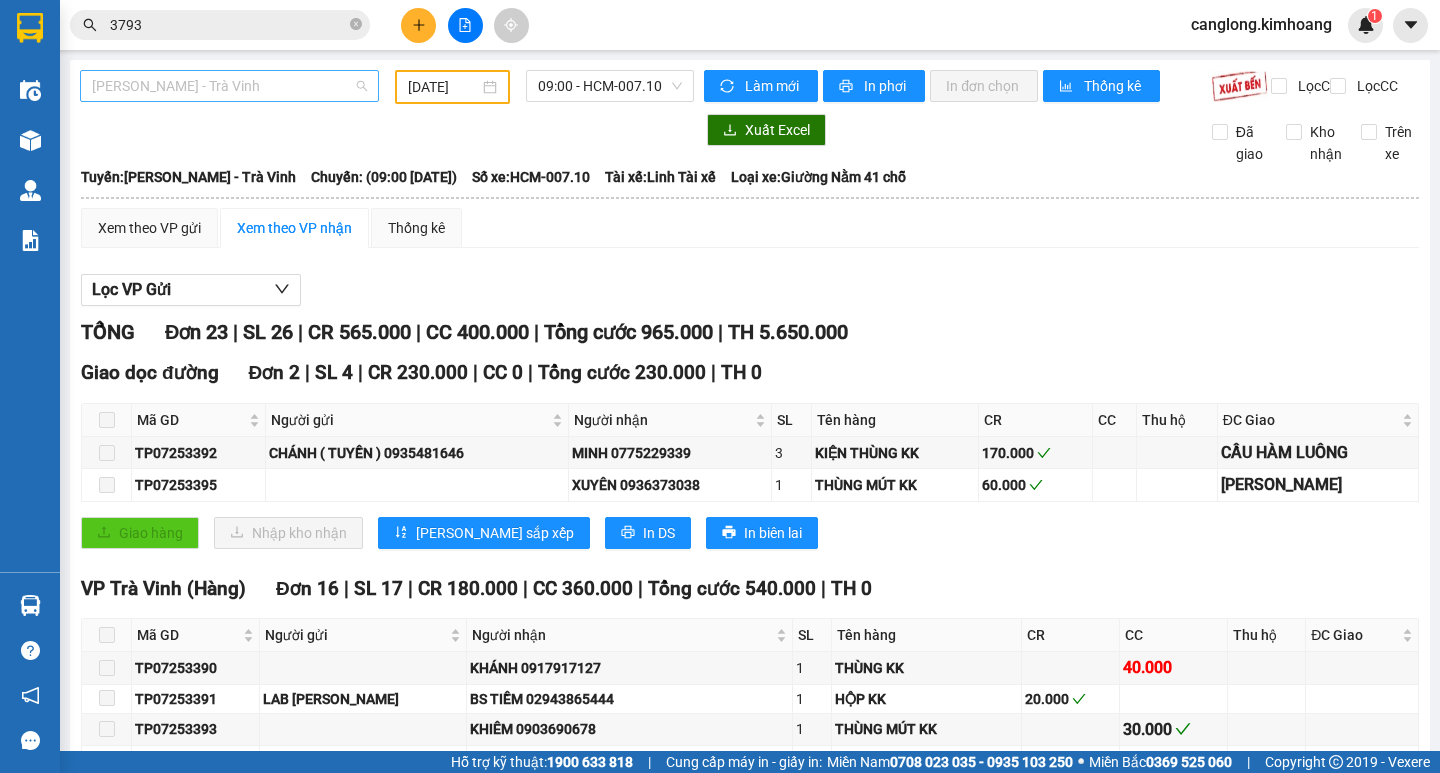 click on "[PERSON_NAME] - Trà Vinh" at bounding box center [229, 86] 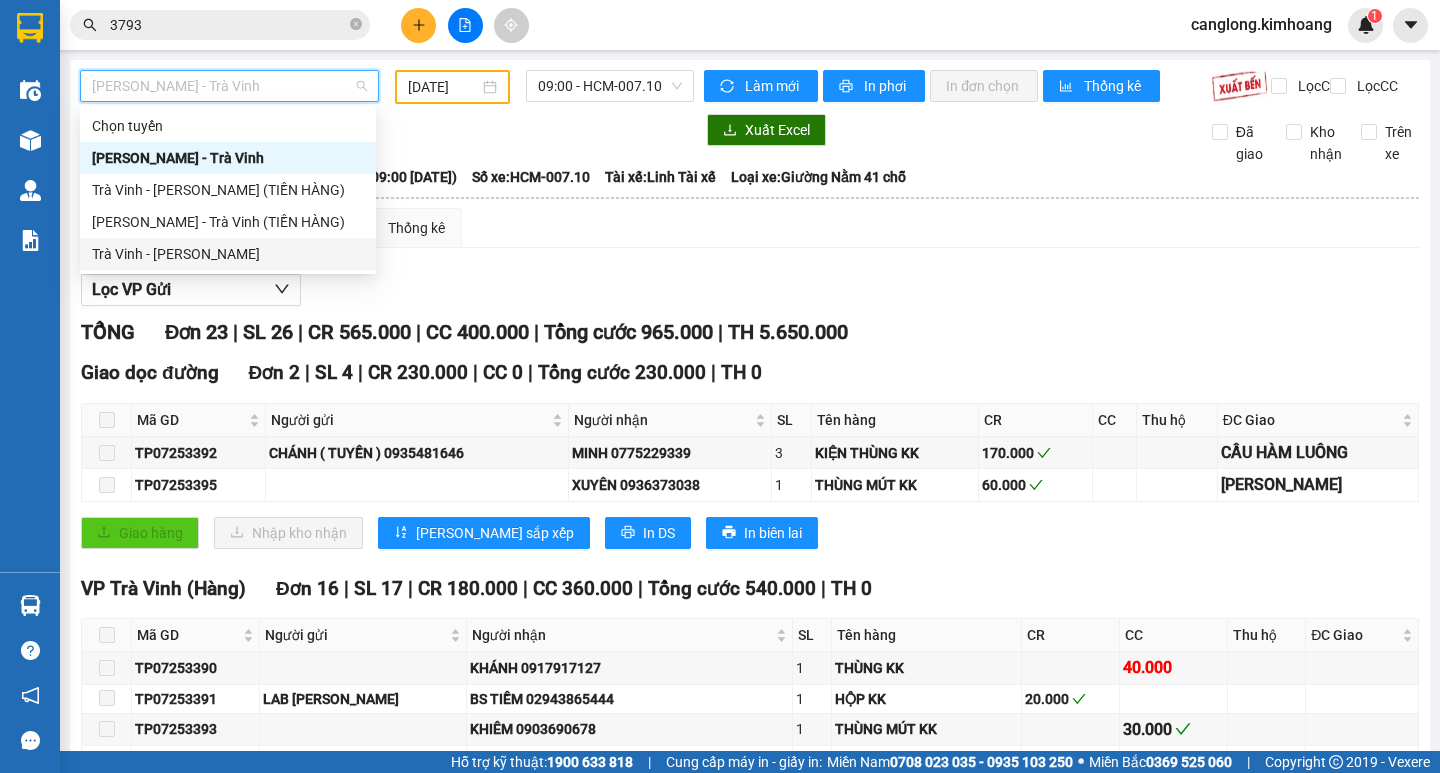 click on "Trà Vinh - [PERSON_NAME]" at bounding box center [228, 254] 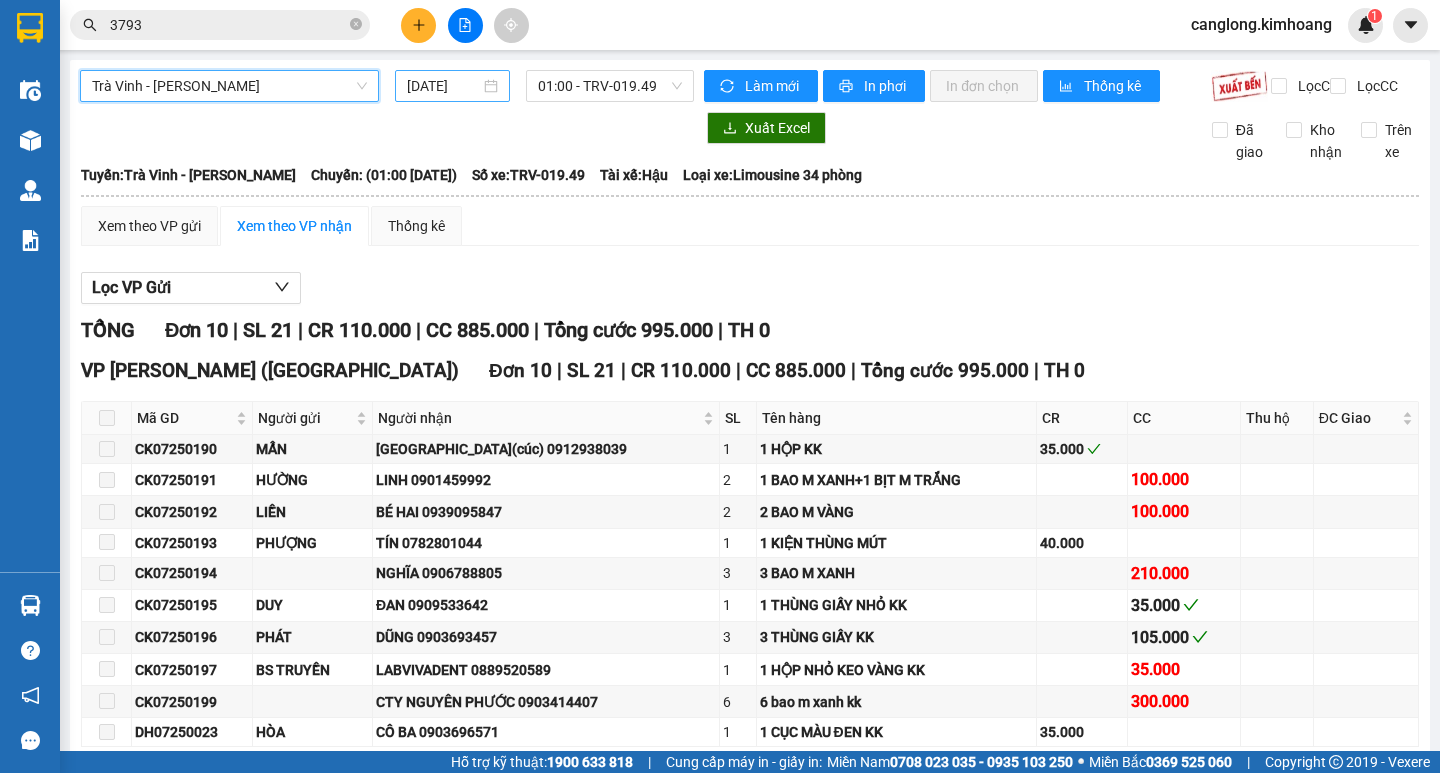 click on "[DATE]" at bounding box center [452, 86] 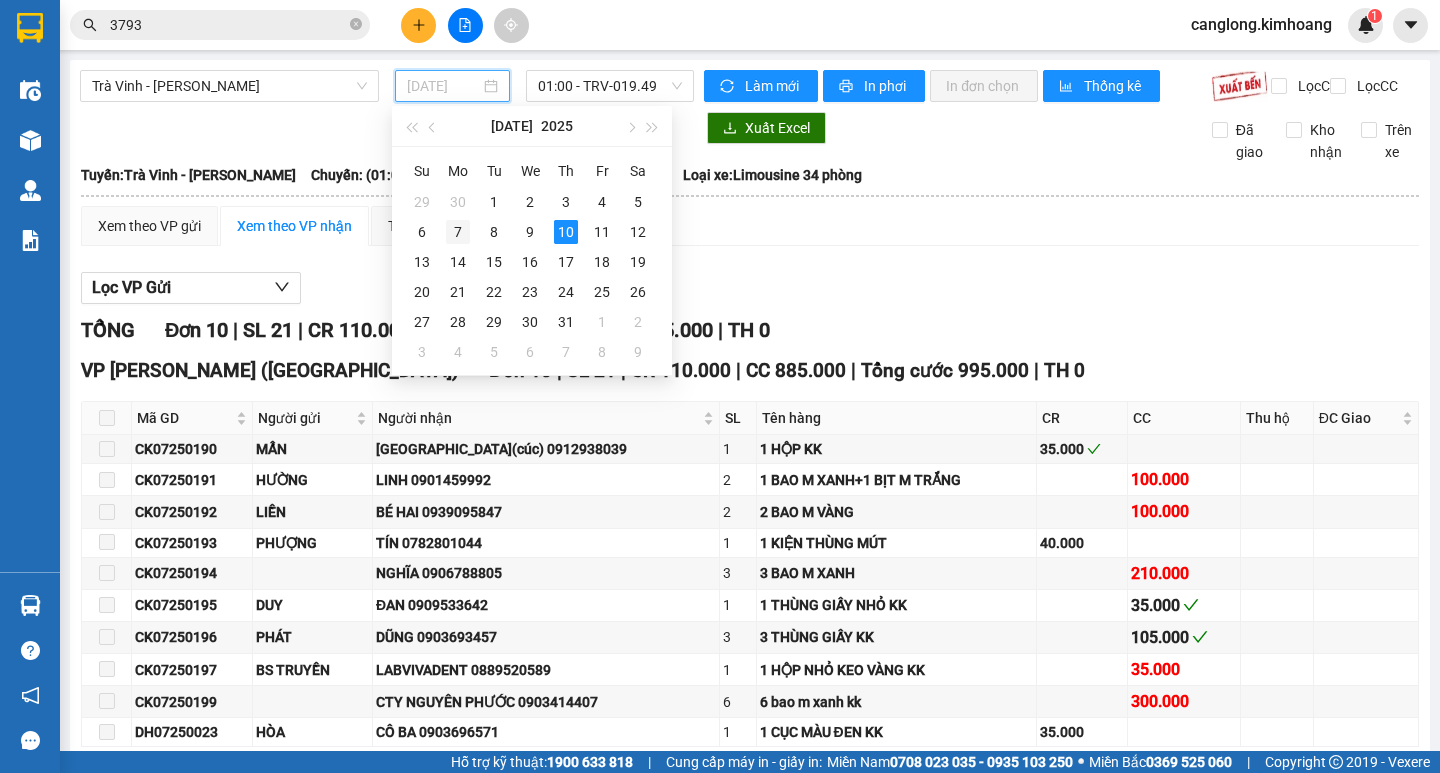 scroll, scrollTop: 100, scrollLeft: 0, axis: vertical 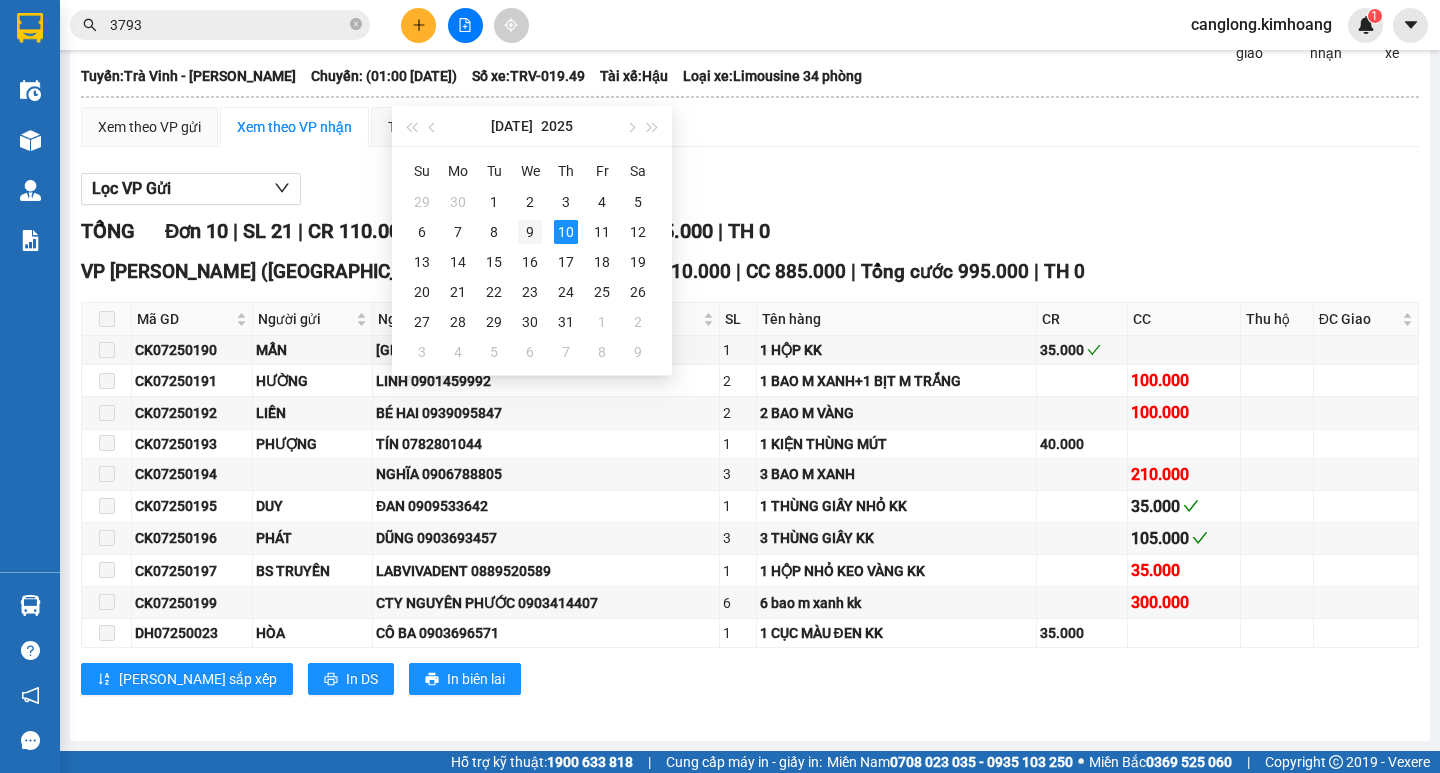 click on "9" at bounding box center [530, 232] 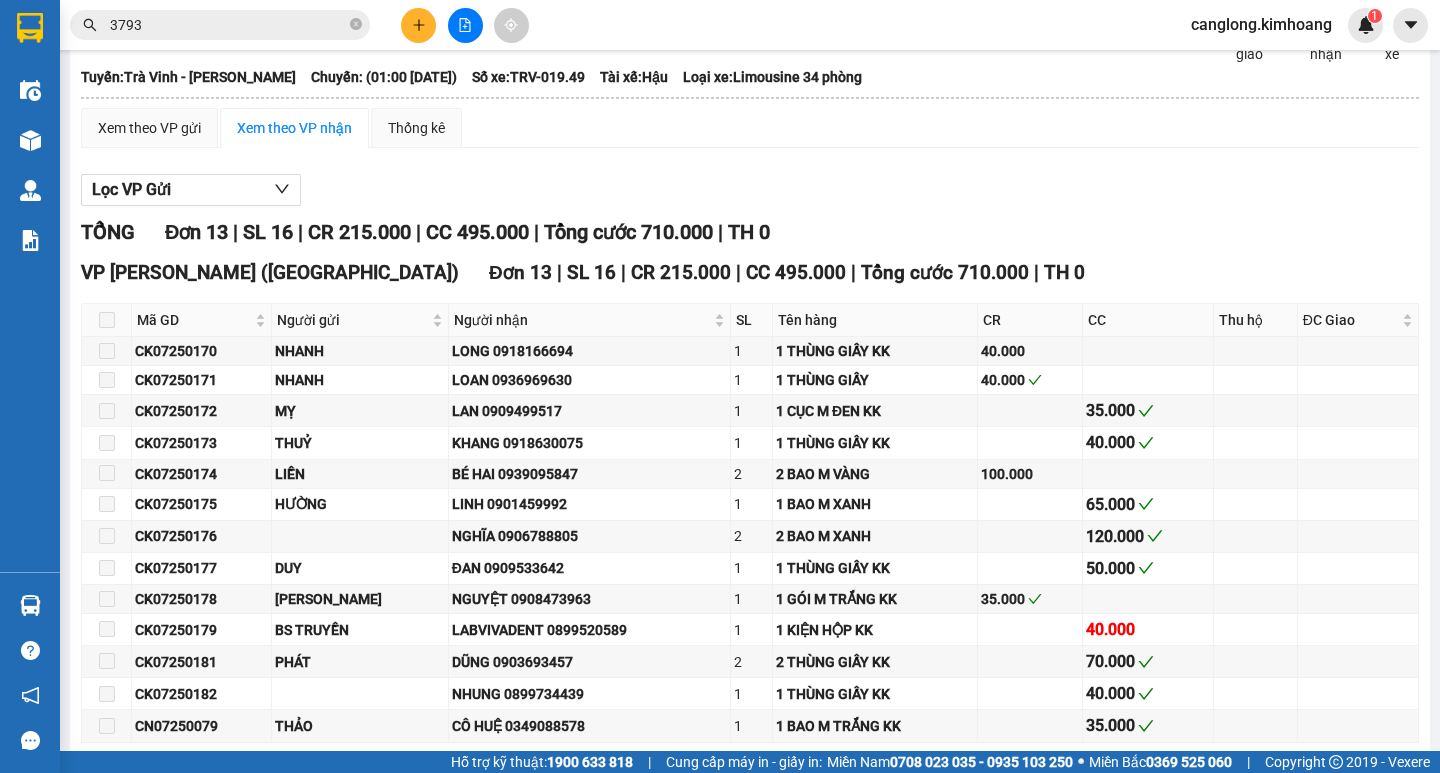scroll, scrollTop: 0, scrollLeft: 0, axis: both 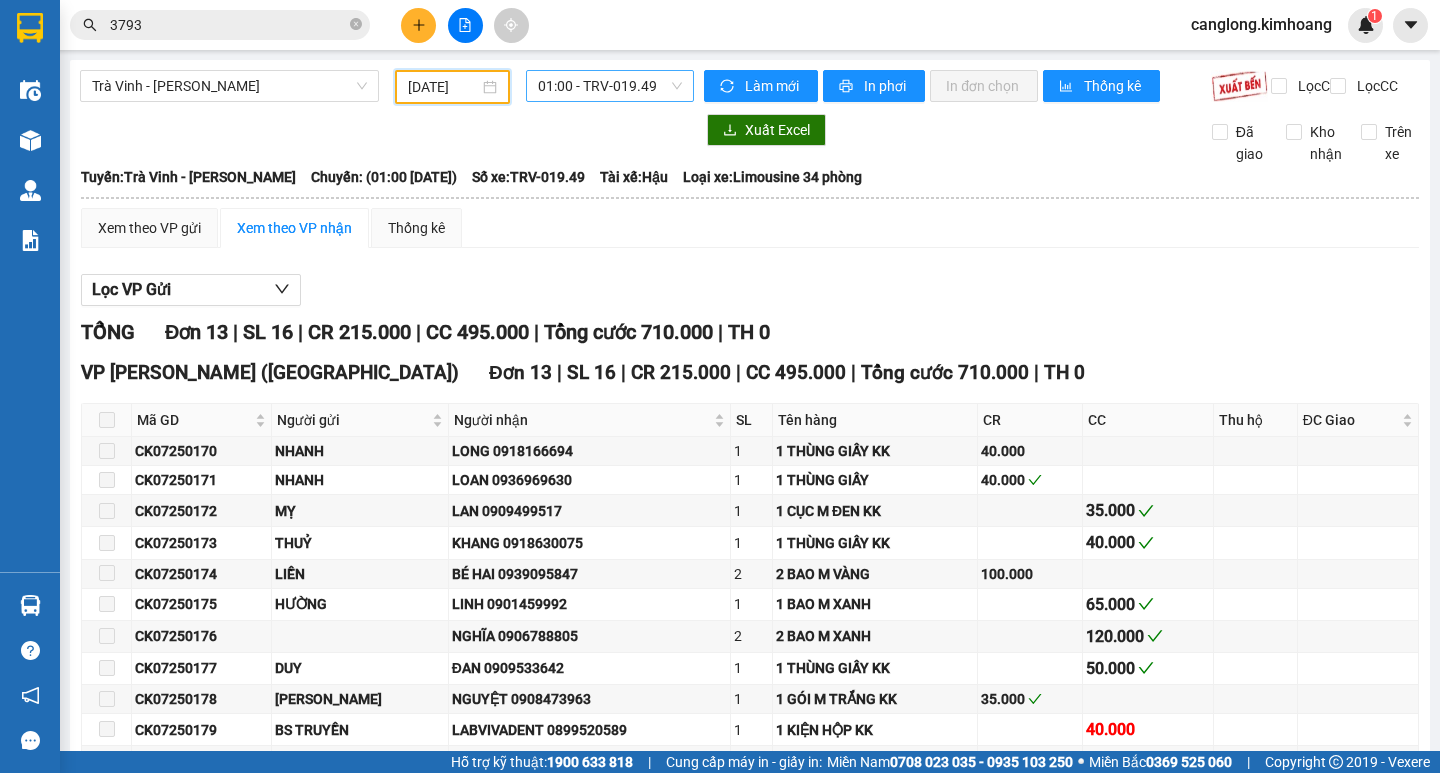 click on "01:00     - TRV-019.49" at bounding box center (610, 86) 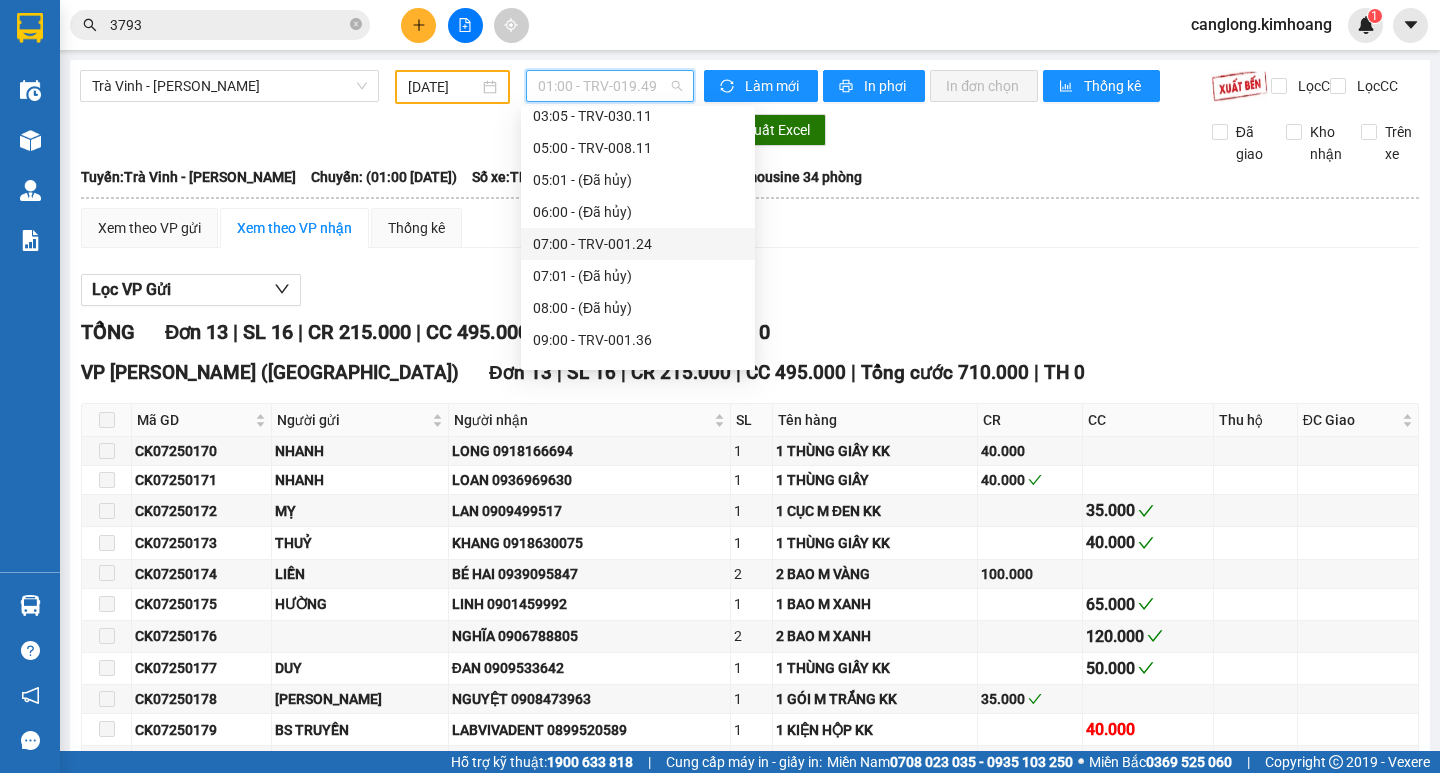 scroll, scrollTop: 332, scrollLeft: 0, axis: vertical 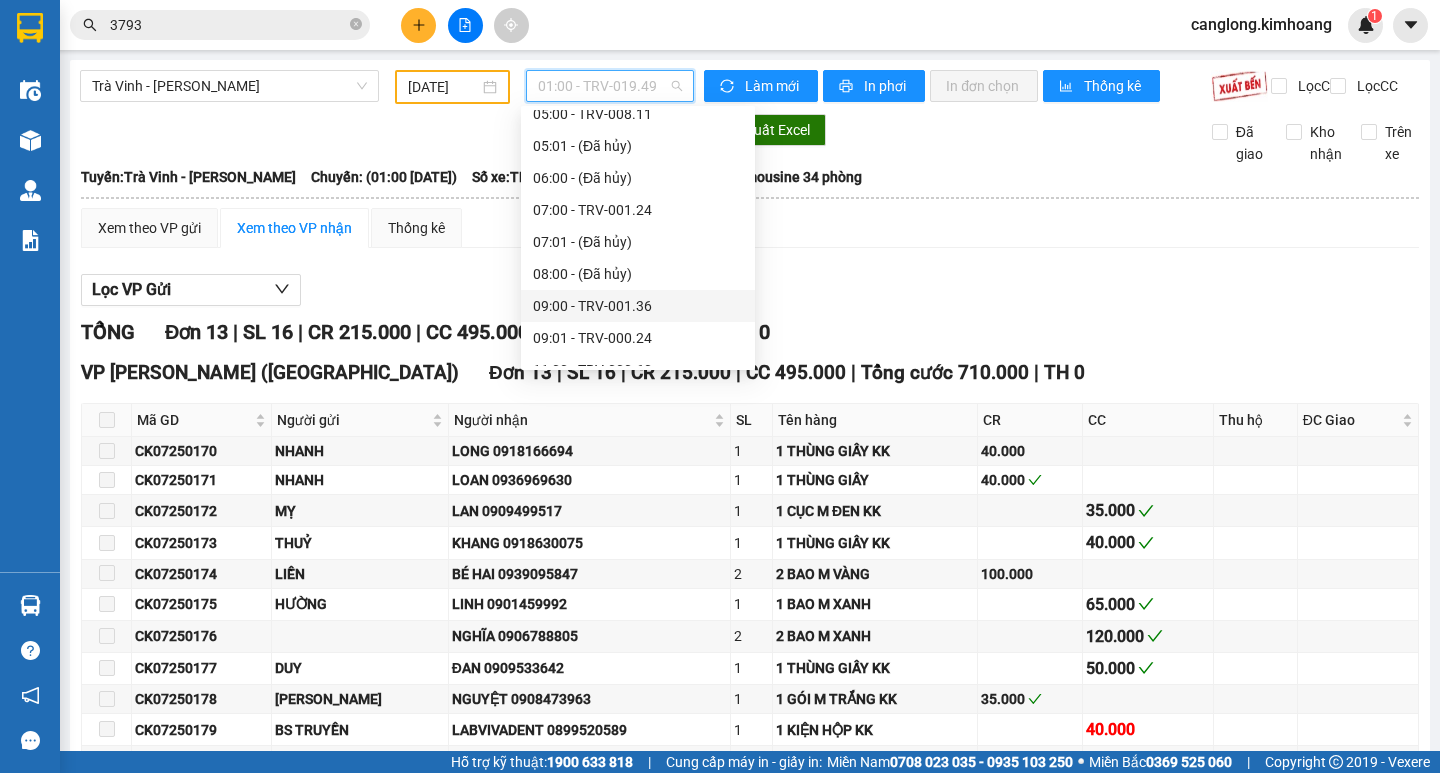 click on "09:00     - TRV-001.36" at bounding box center (638, 306) 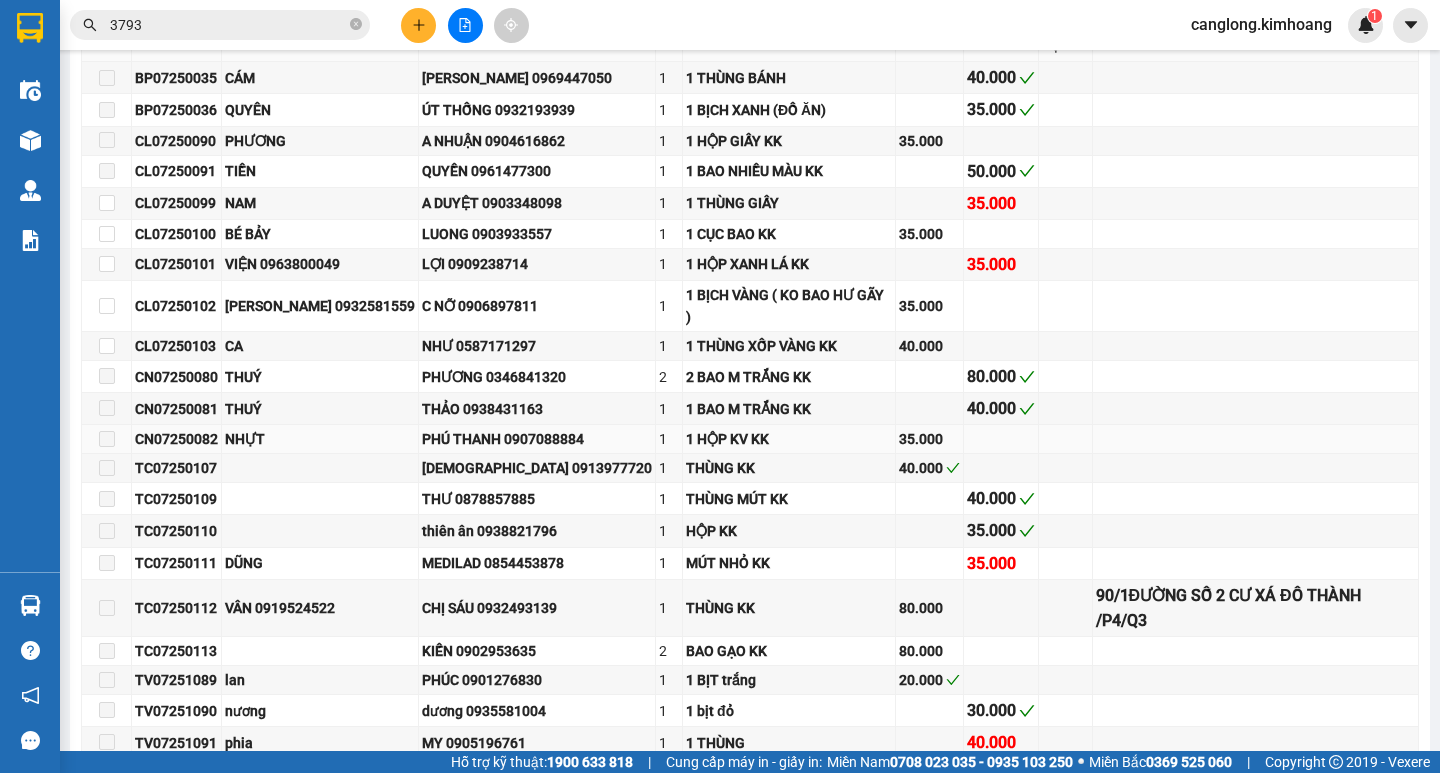 scroll, scrollTop: 400, scrollLeft: 0, axis: vertical 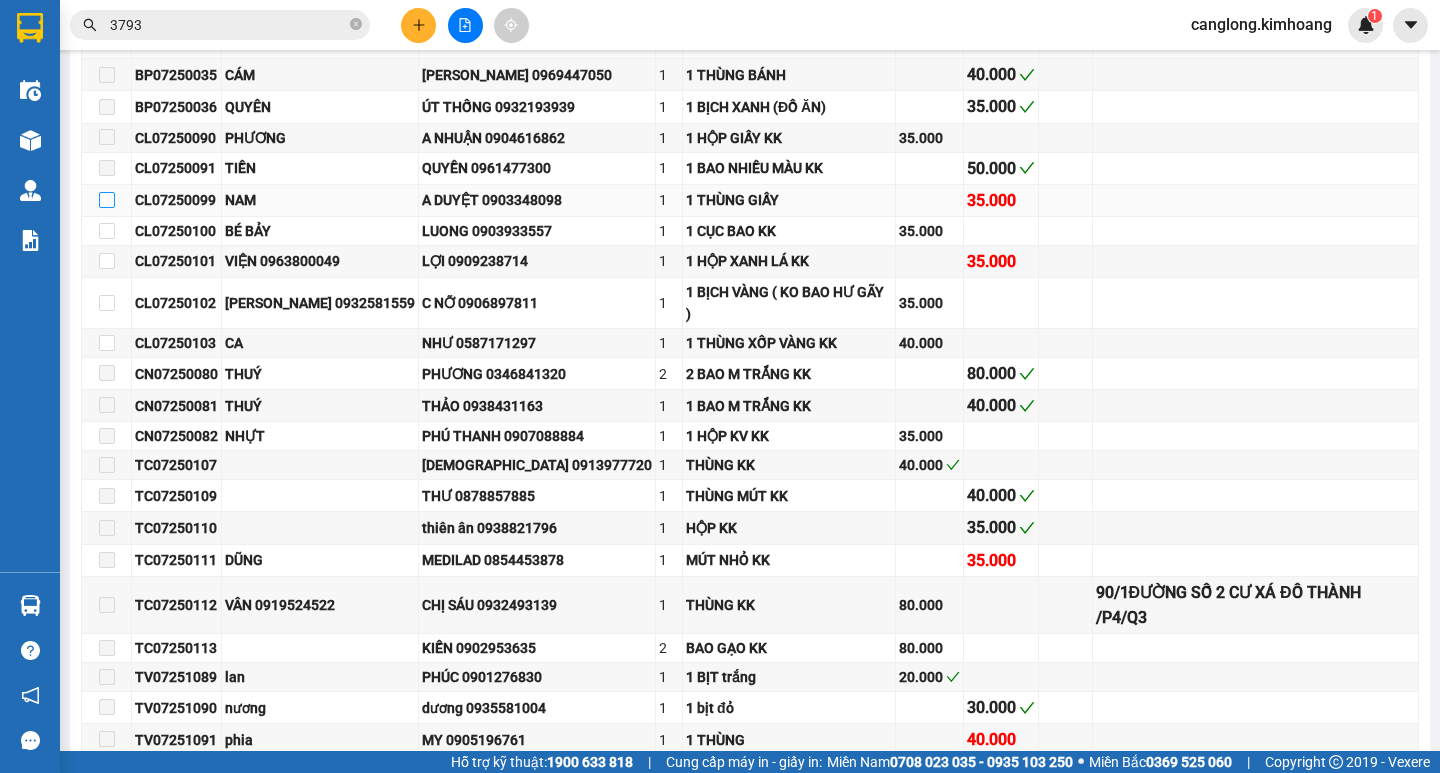 click at bounding box center (107, 200) 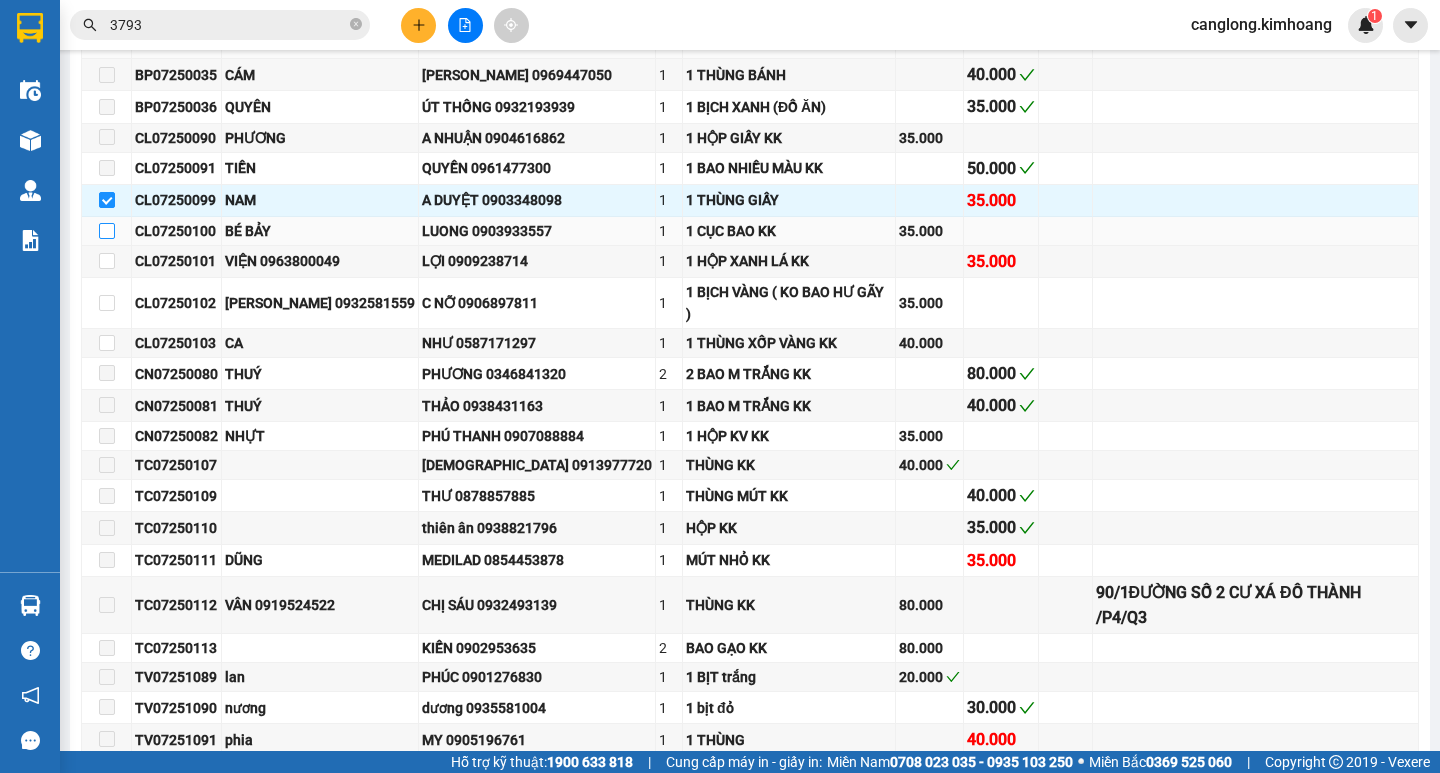 click at bounding box center (107, 231) 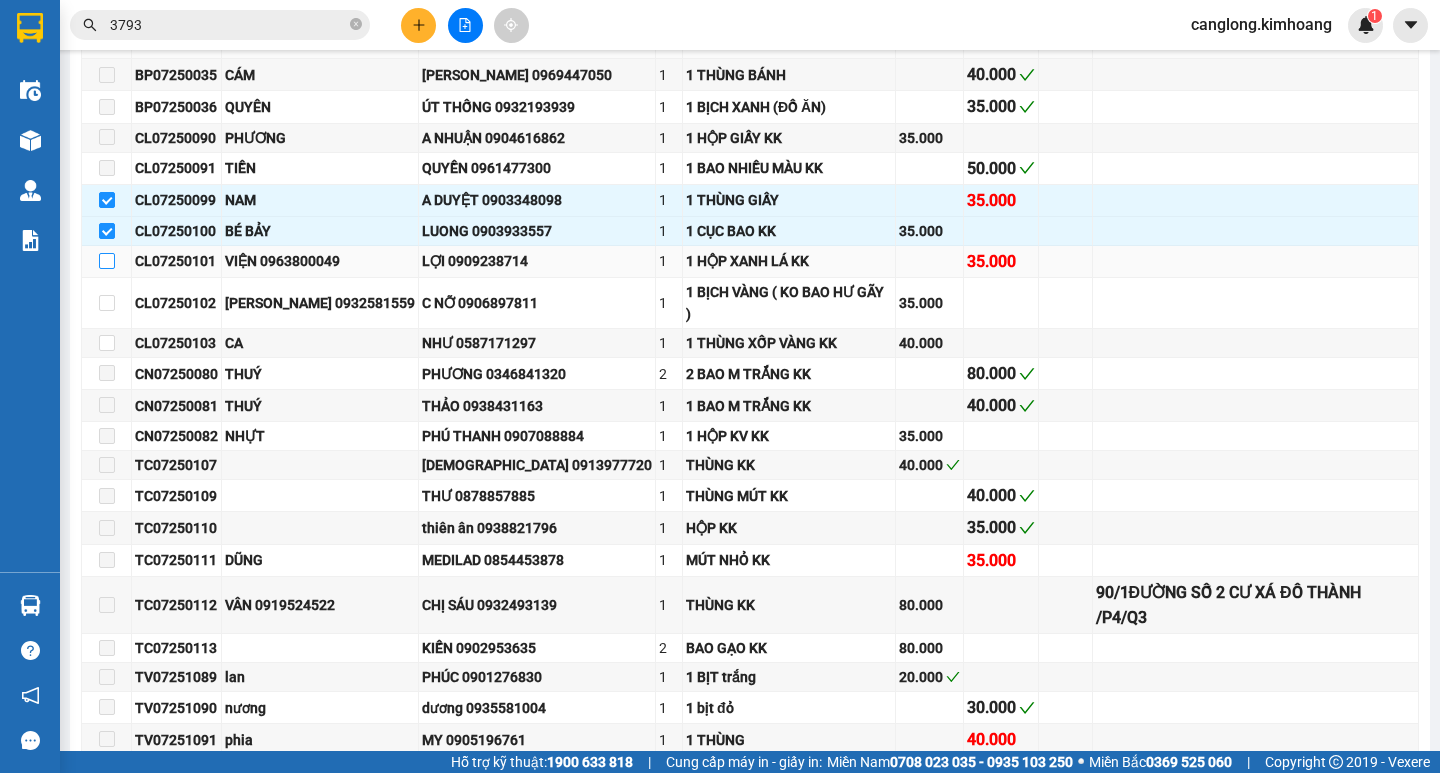 click at bounding box center (107, 261) 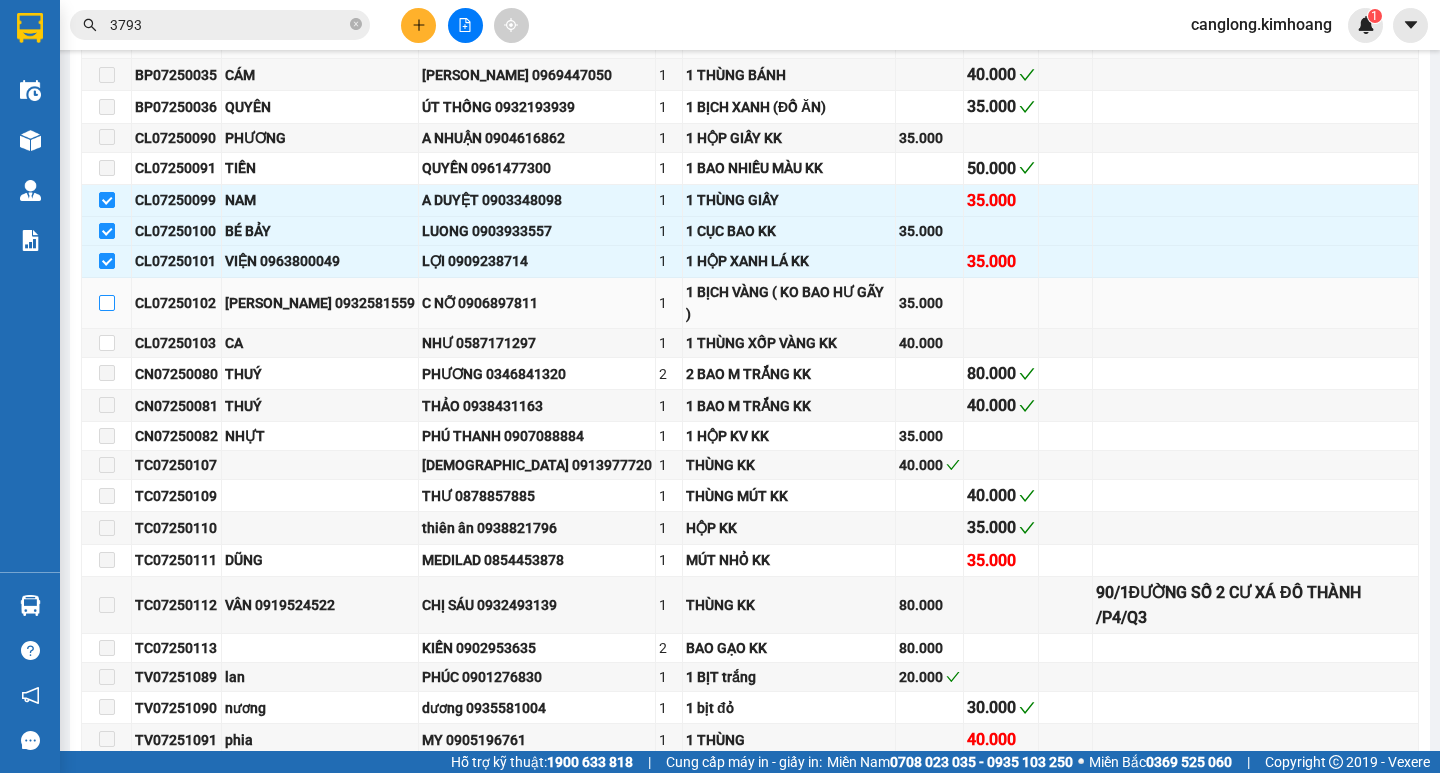 click at bounding box center (107, 303) 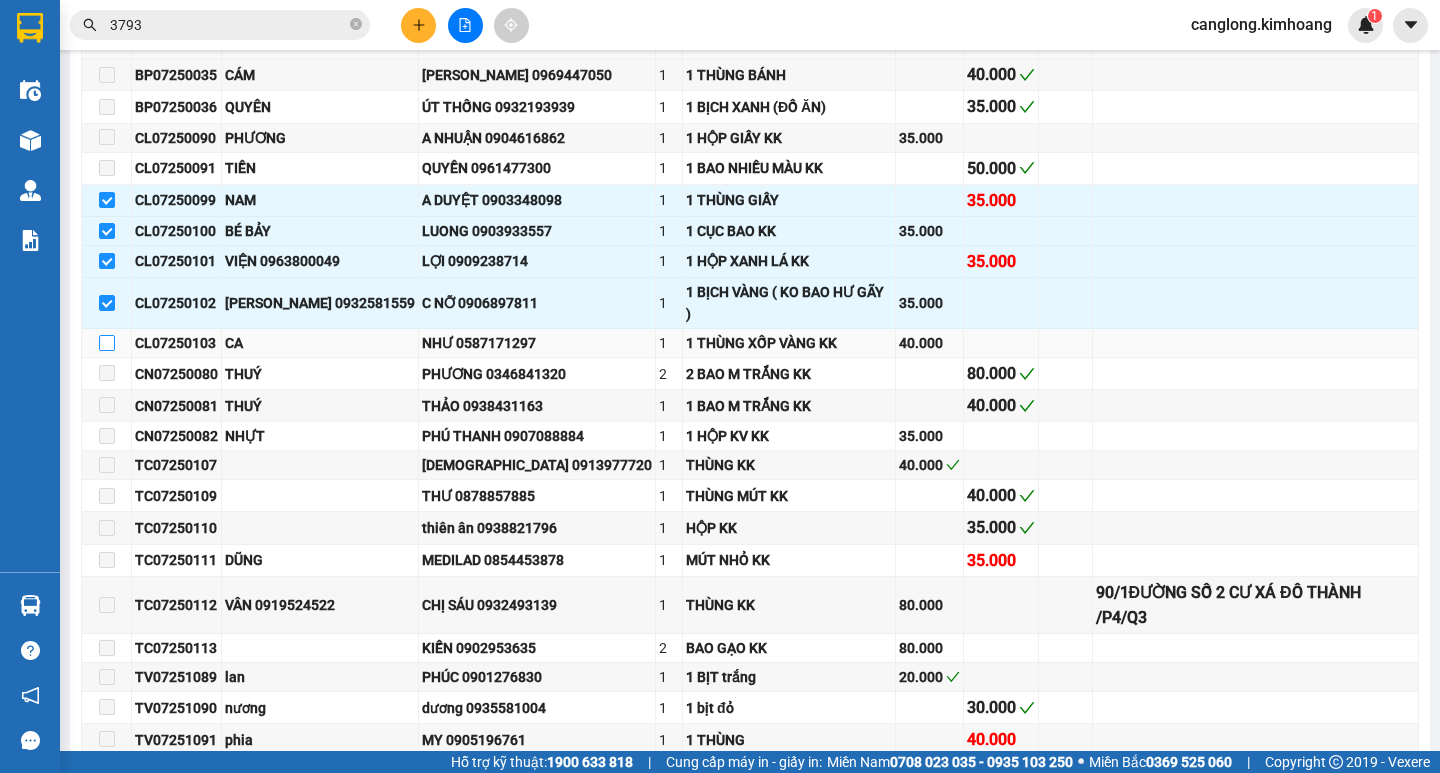 click at bounding box center [107, 343] 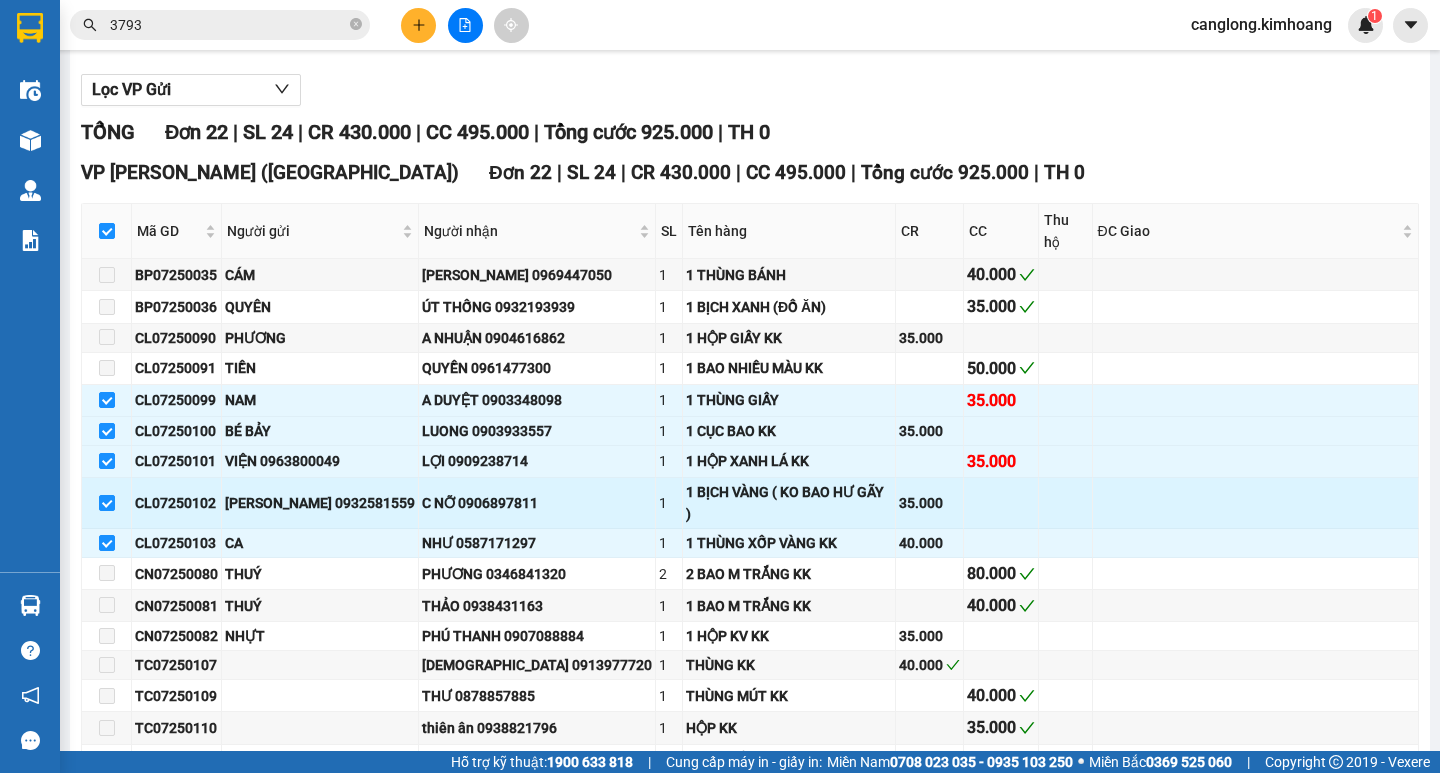 scroll, scrollTop: 0, scrollLeft: 0, axis: both 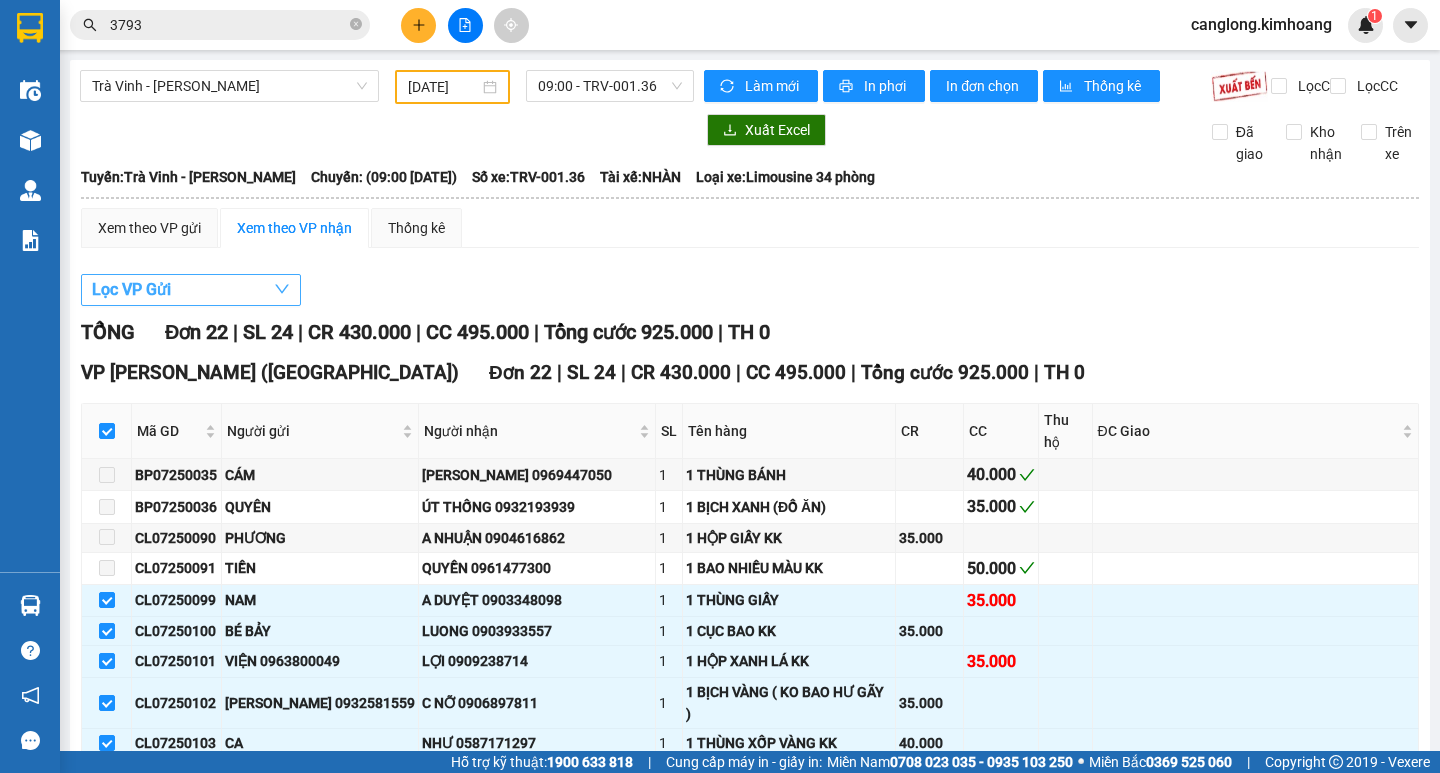 click on "Lọc VP Gửi" at bounding box center [191, 290] 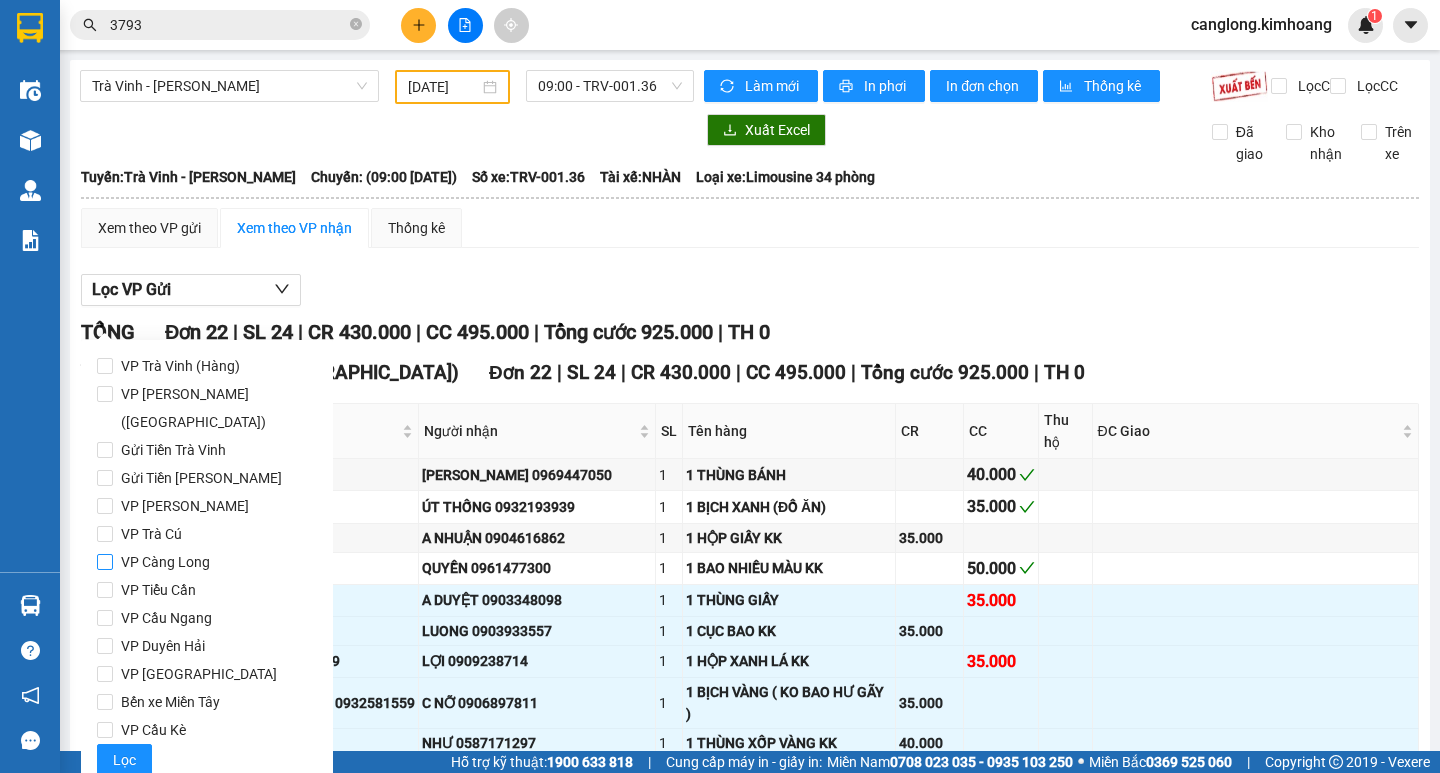 click on "VP Càng Long" at bounding box center (165, 562) 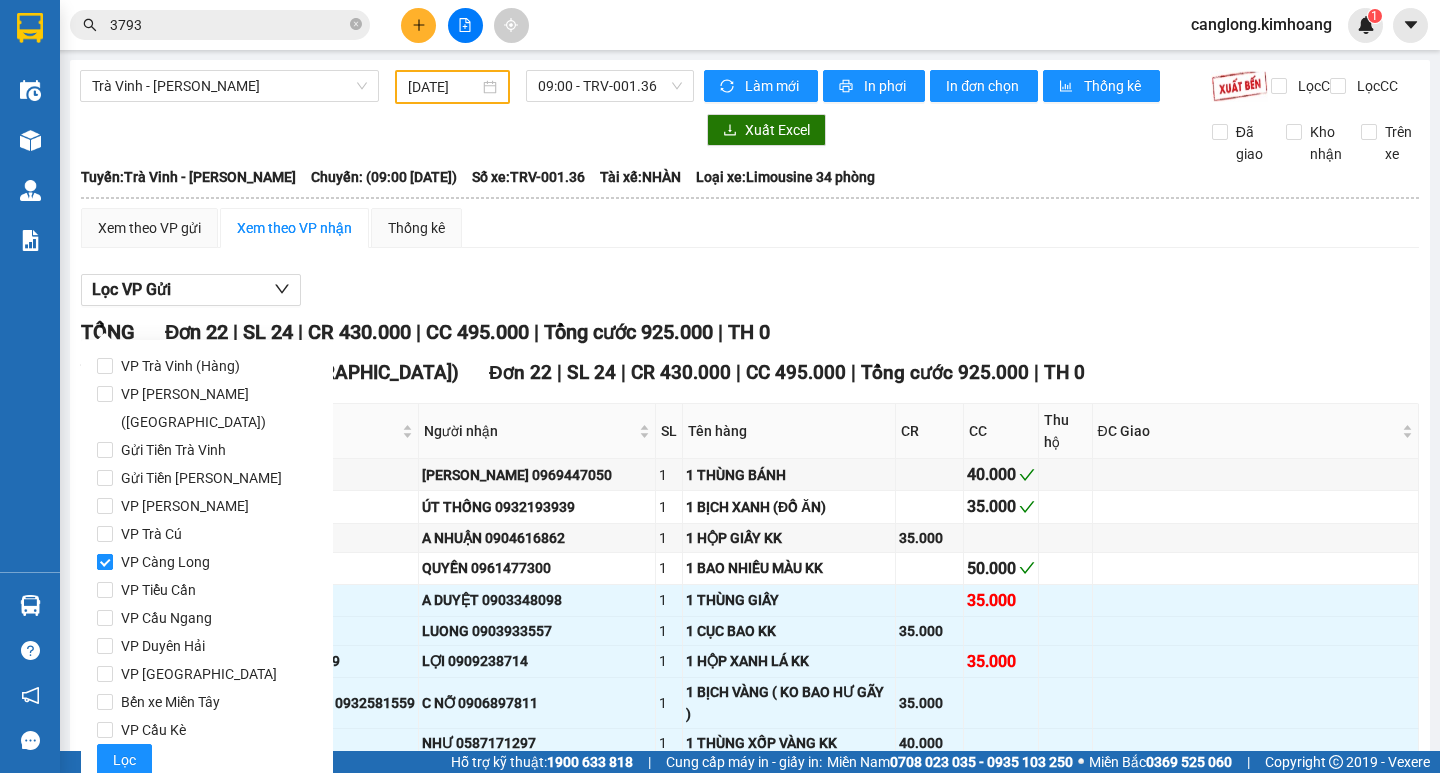 click on "VP Càng Long" at bounding box center (165, 562) 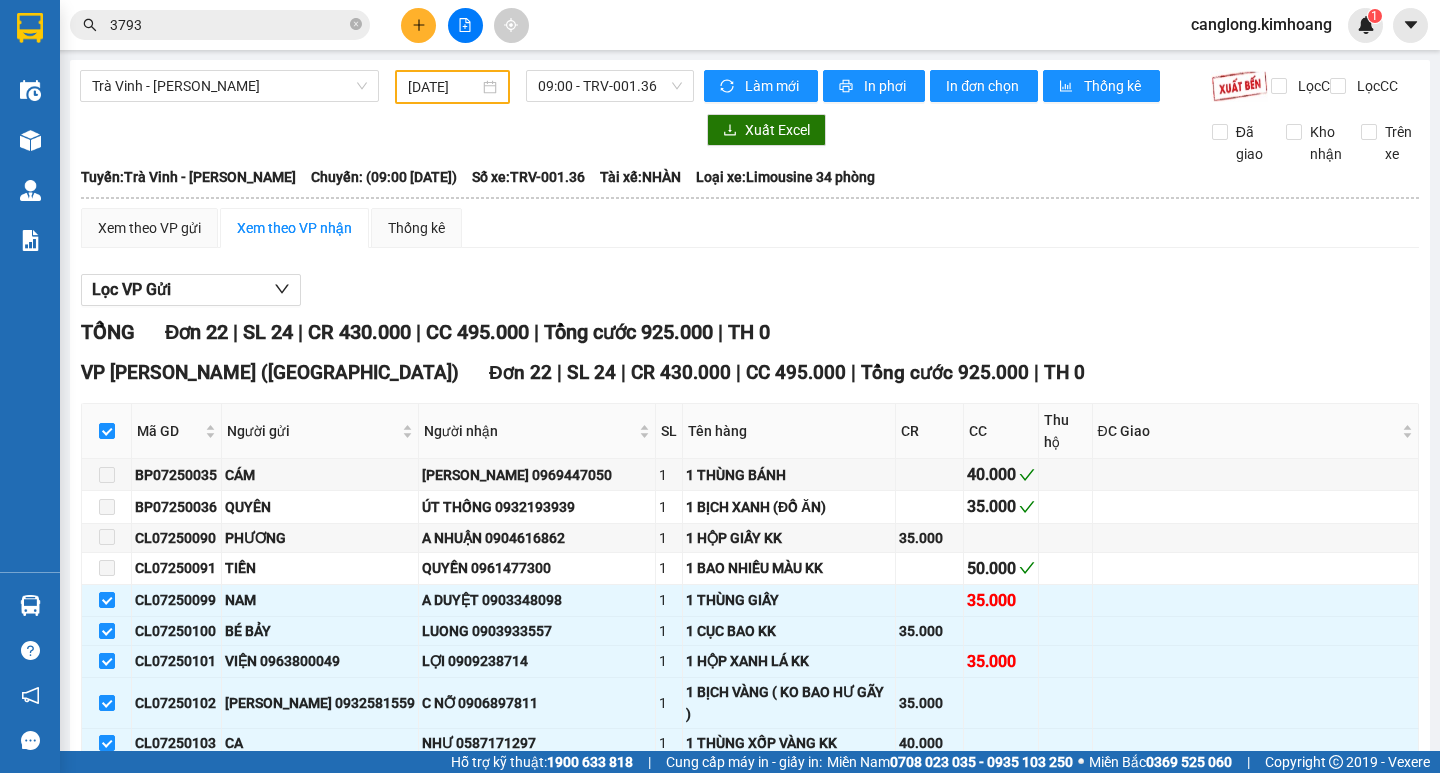click on "Lọc VP Gửi" at bounding box center (750, 290) 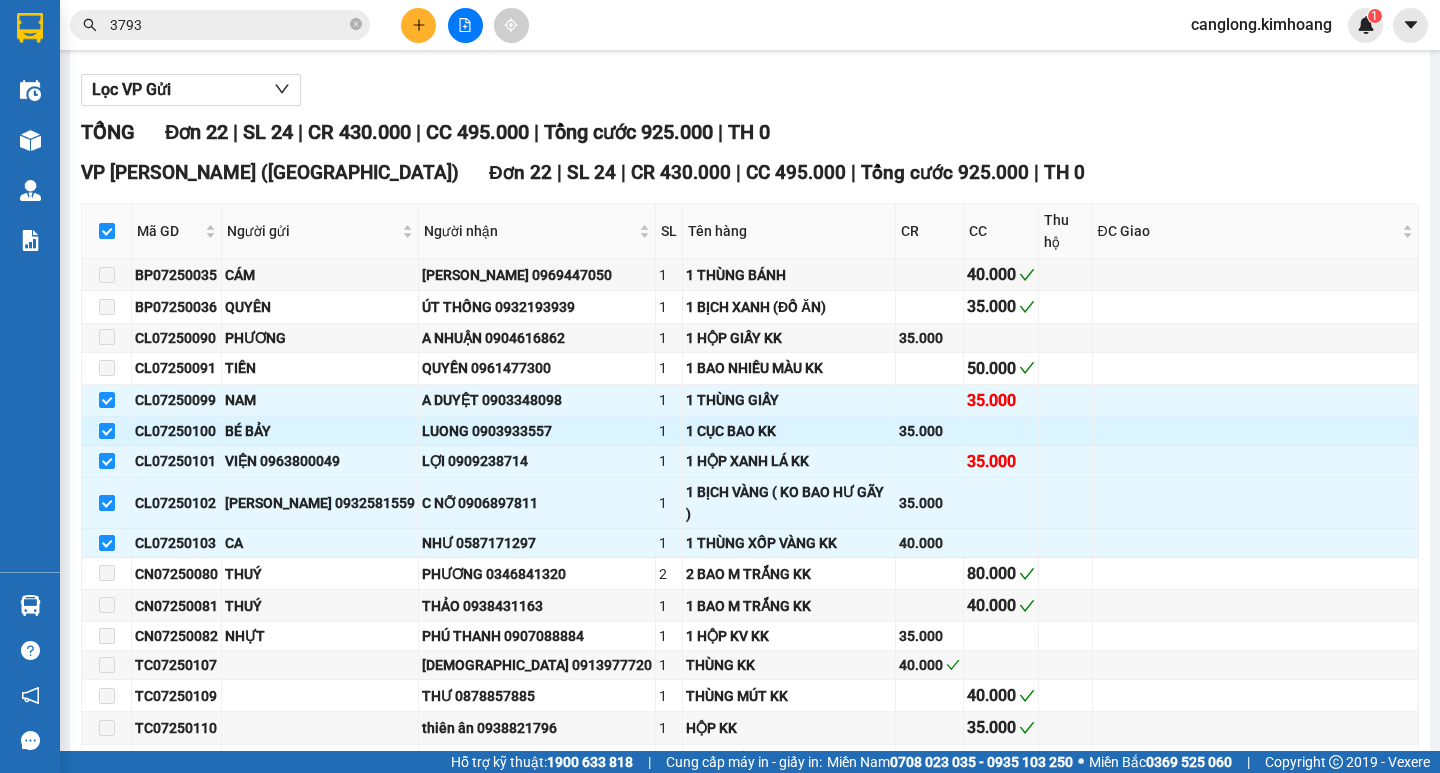 scroll, scrollTop: 300, scrollLeft: 0, axis: vertical 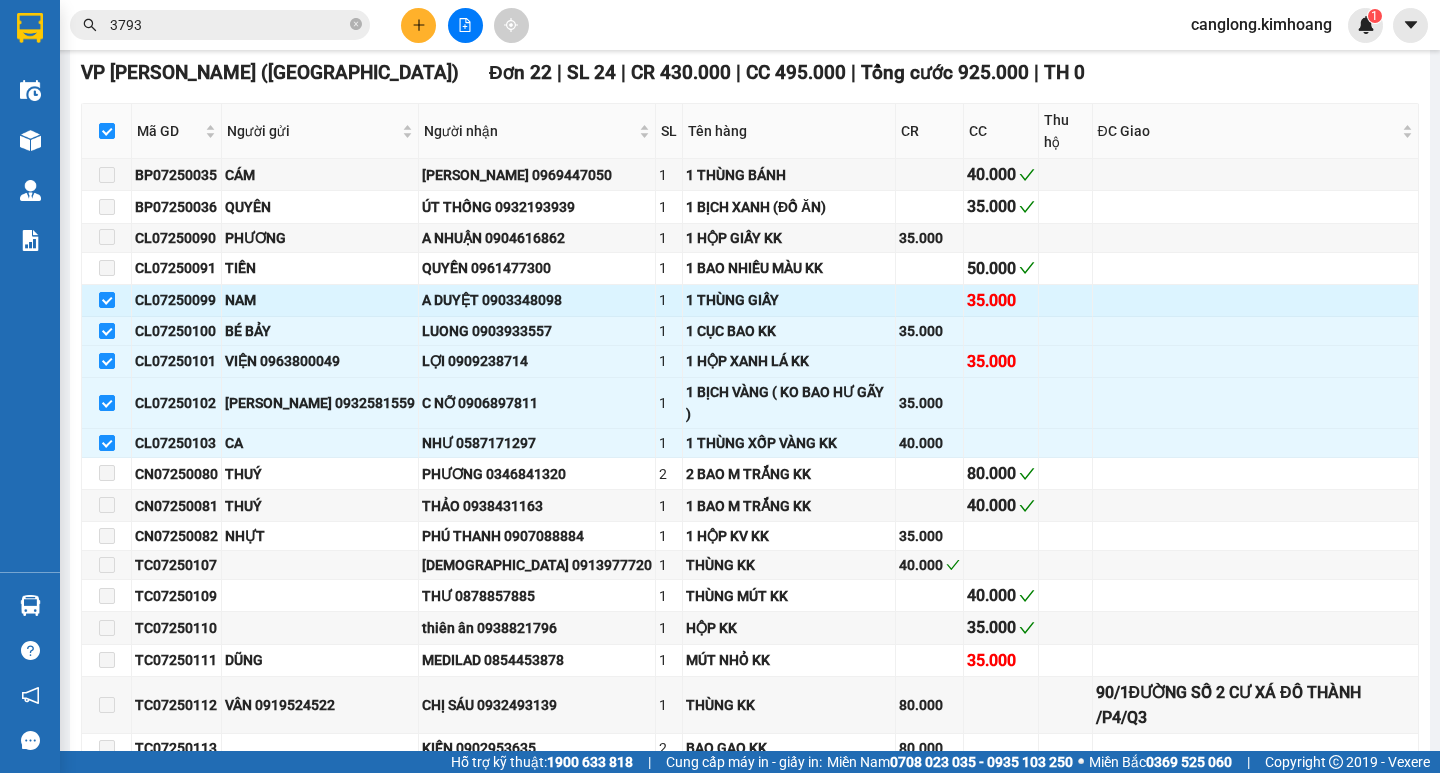 click on "NAM" at bounding box center (320, 300) 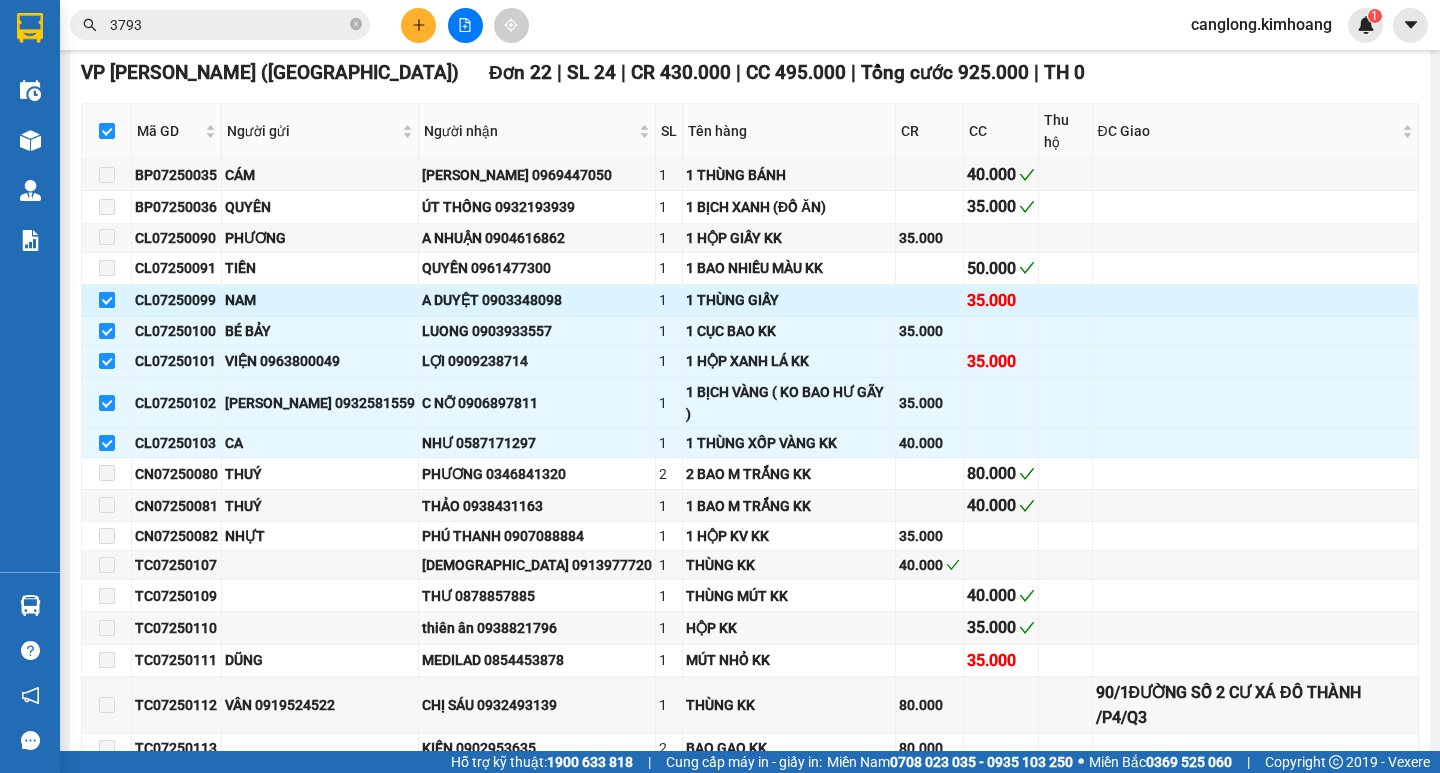 click at bounding box center (107, 300) 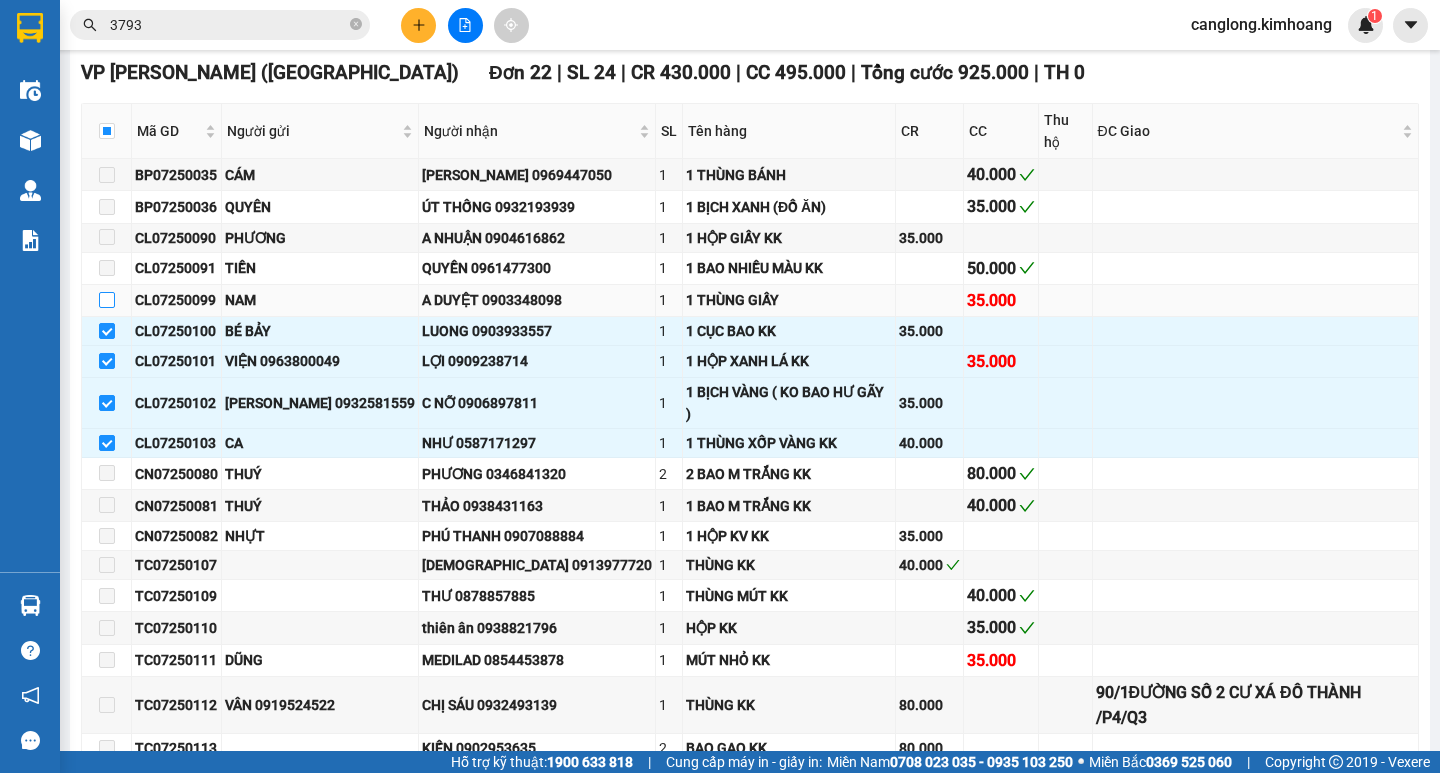 click at bounding box center [107, 300] 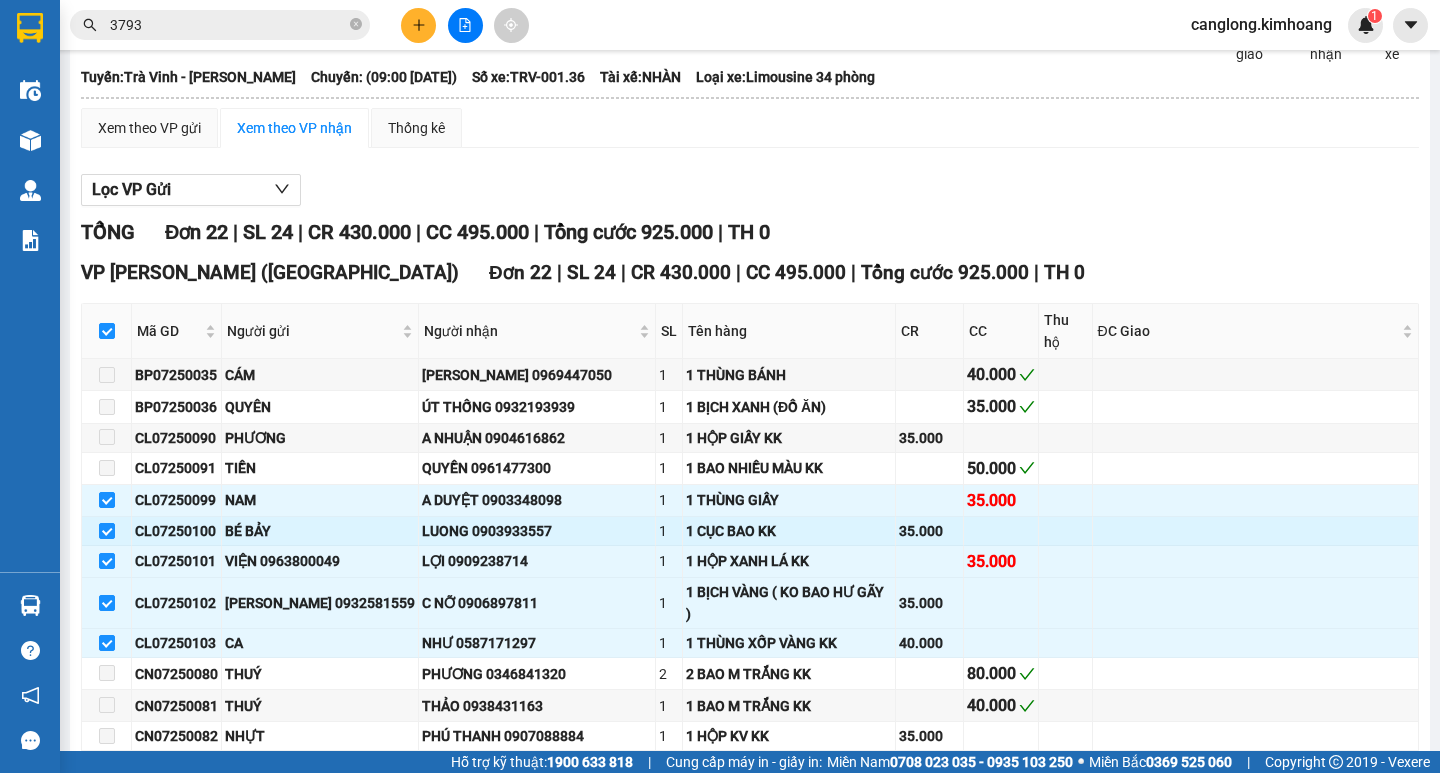 scroll, scrollTop: 0, scrollLeft: 0, axis: both 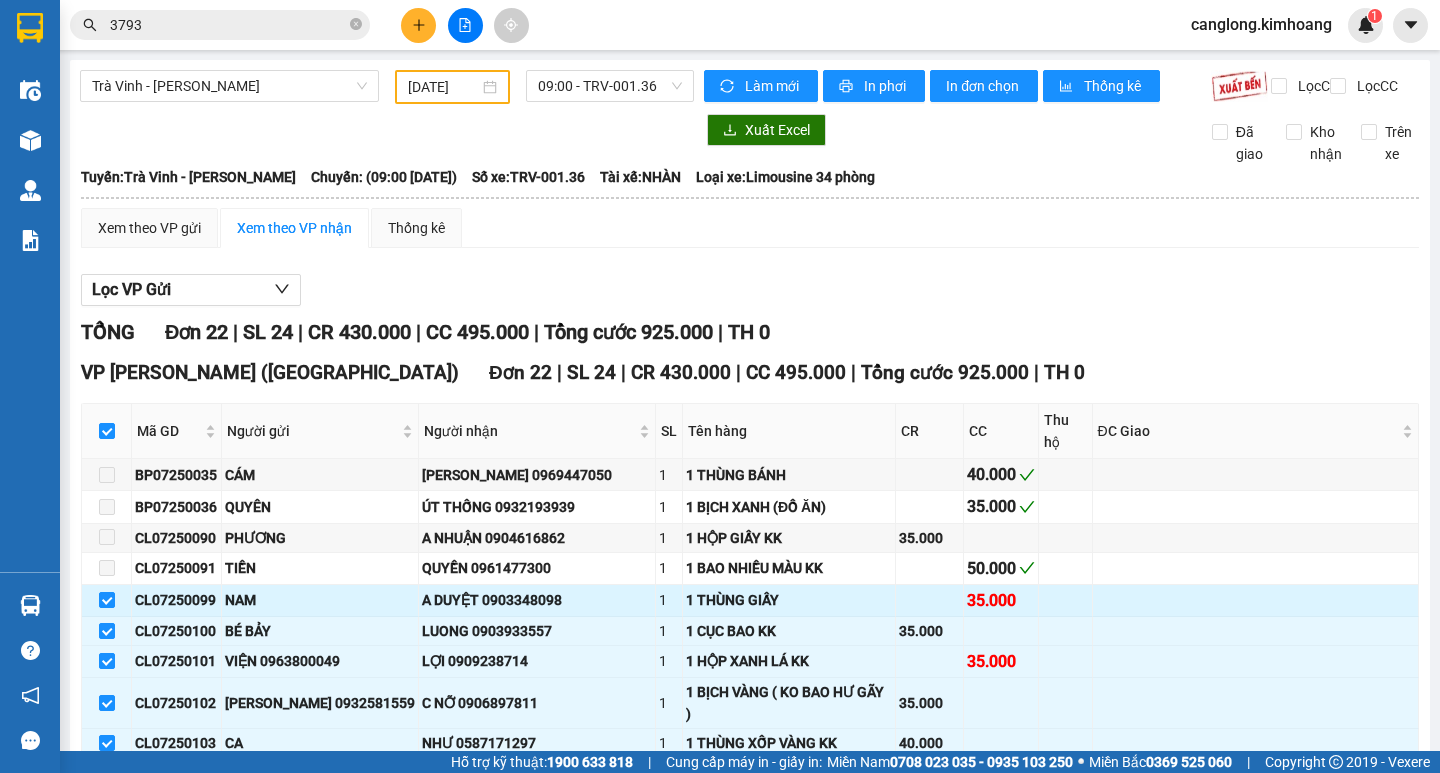 click on "NAM" at bounding box center [320, 600] 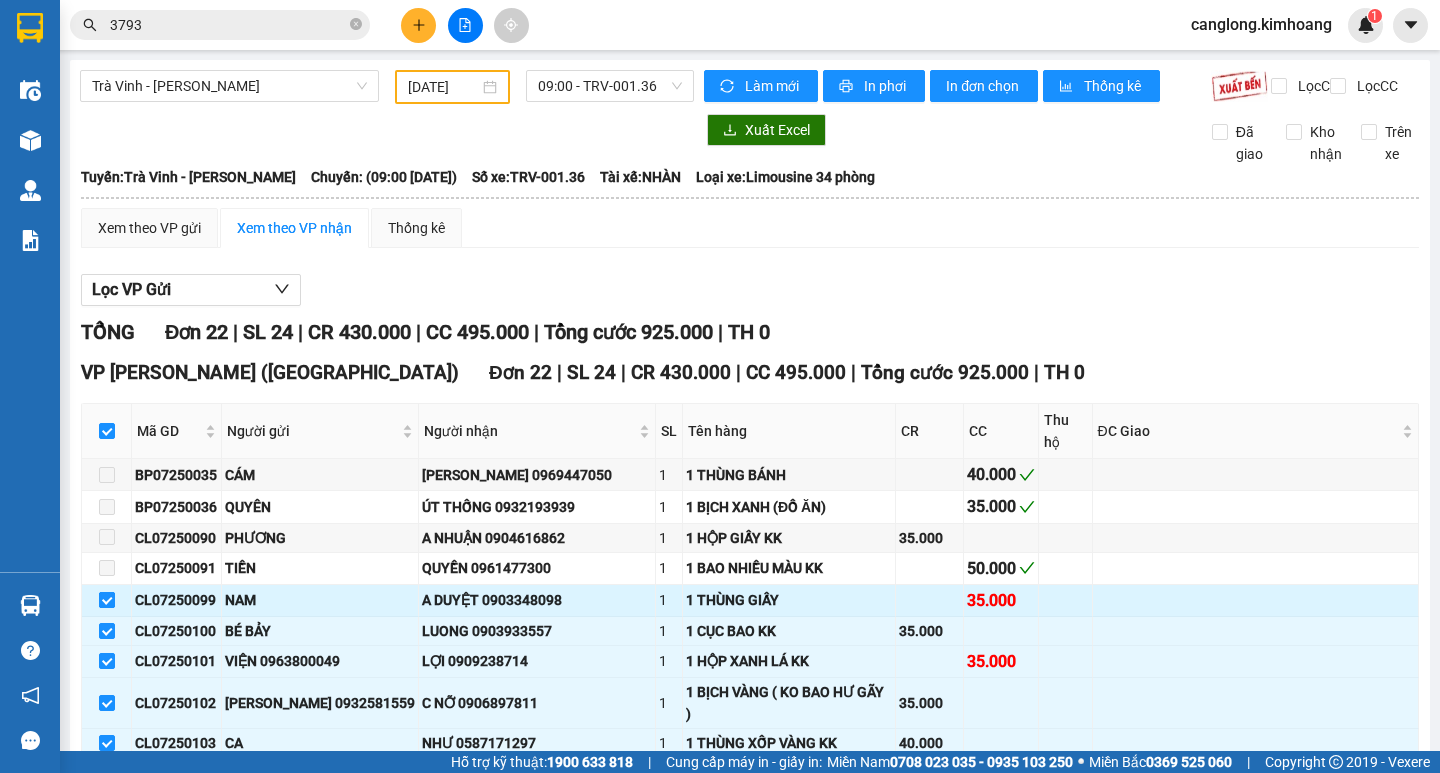 click at bounding box center (107, 600) 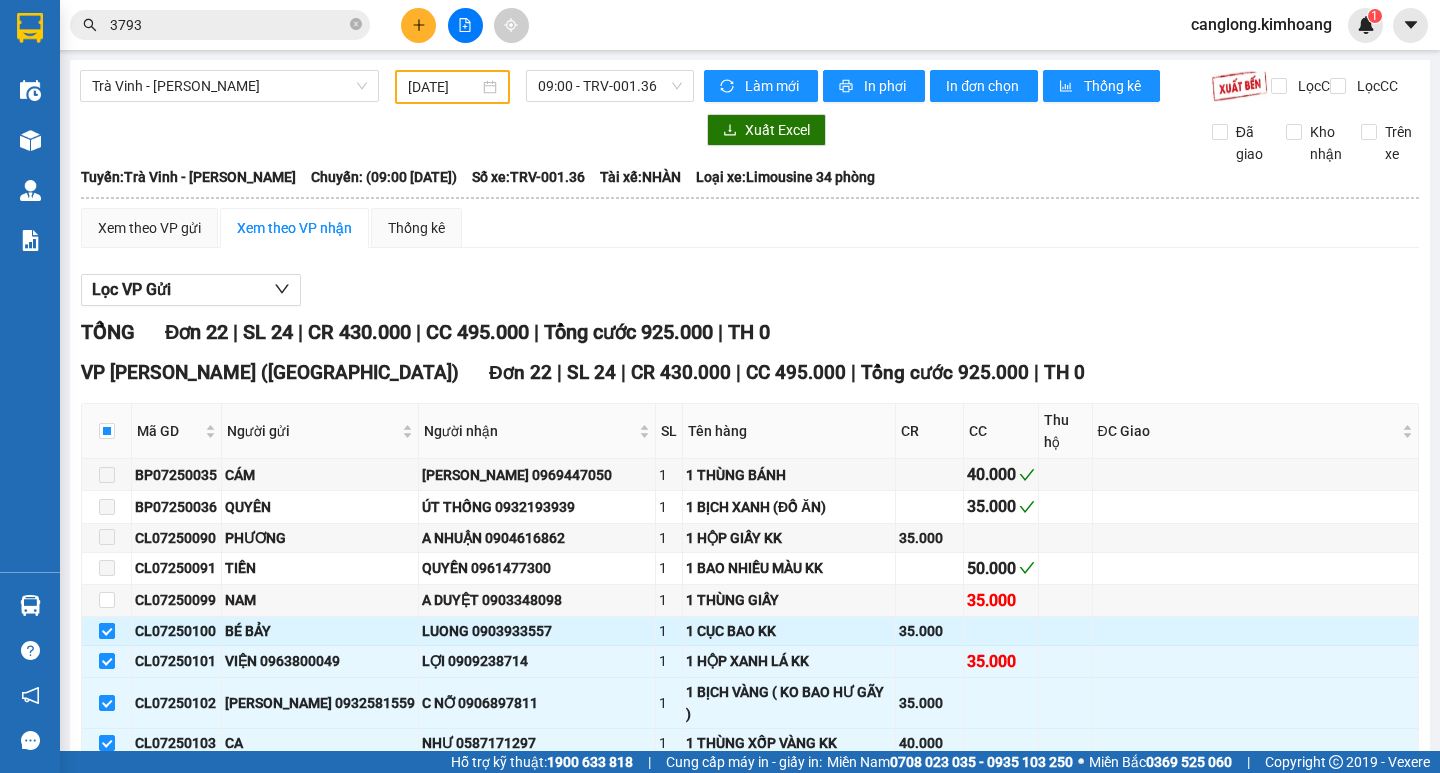 click at bounding box center (107, 631) 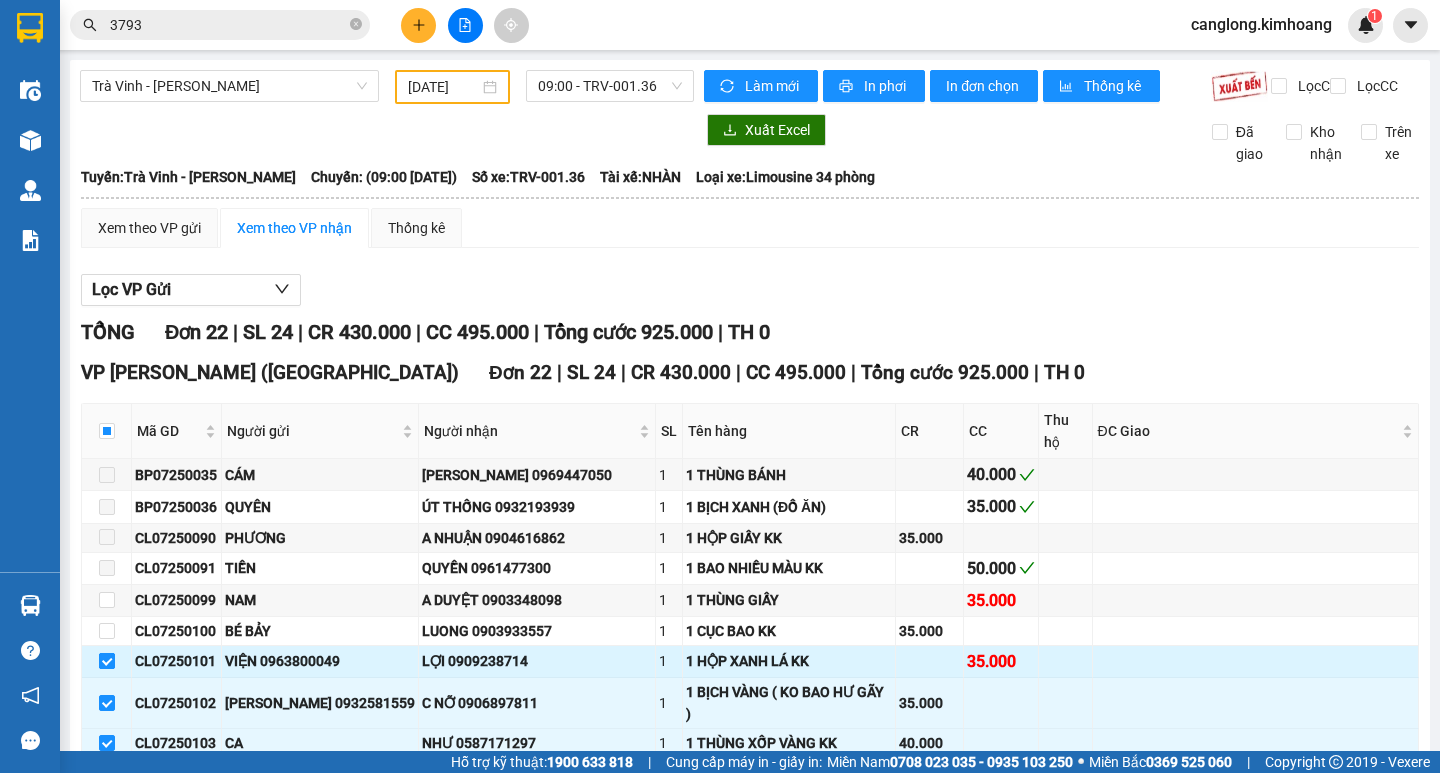 click at bounding box center [107, 661] 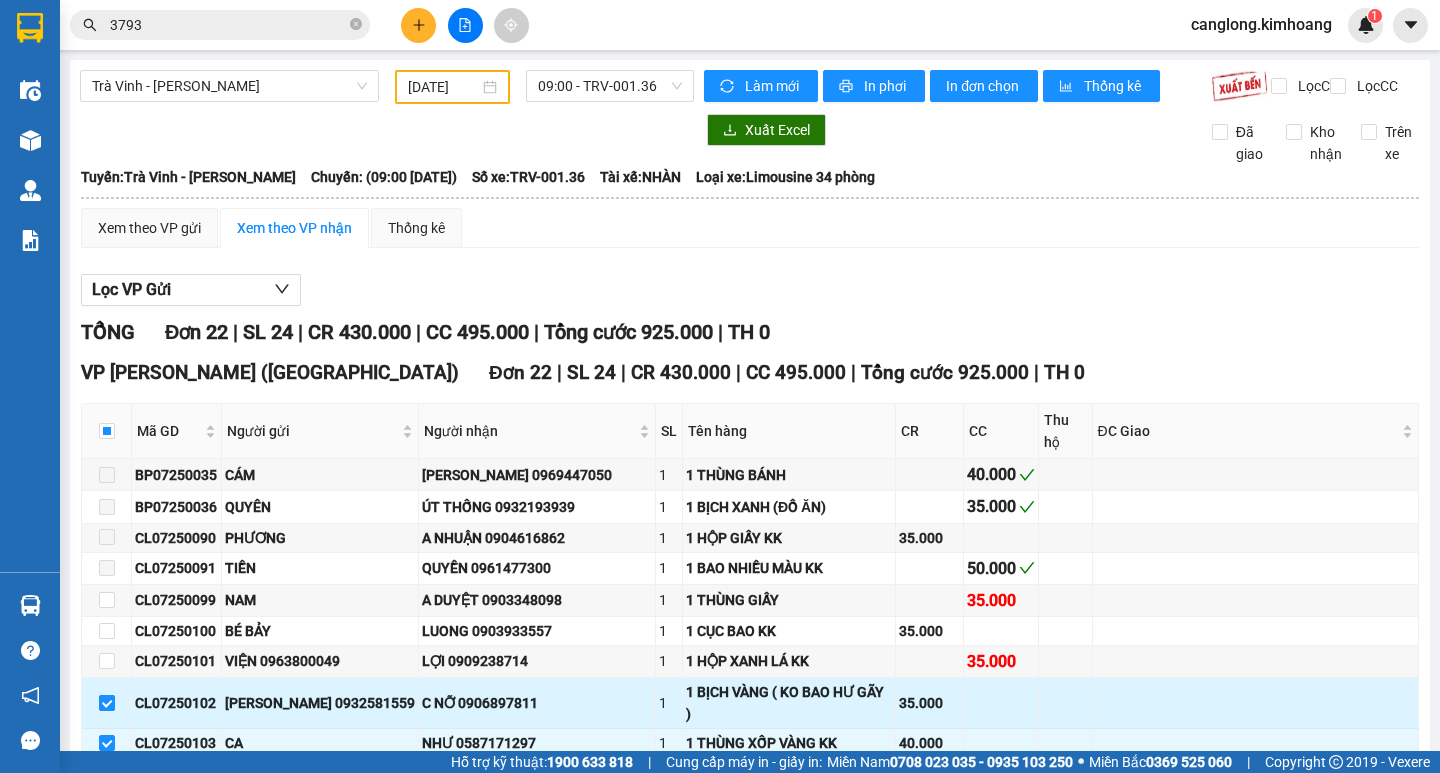 click at bounding box center (107, 703) 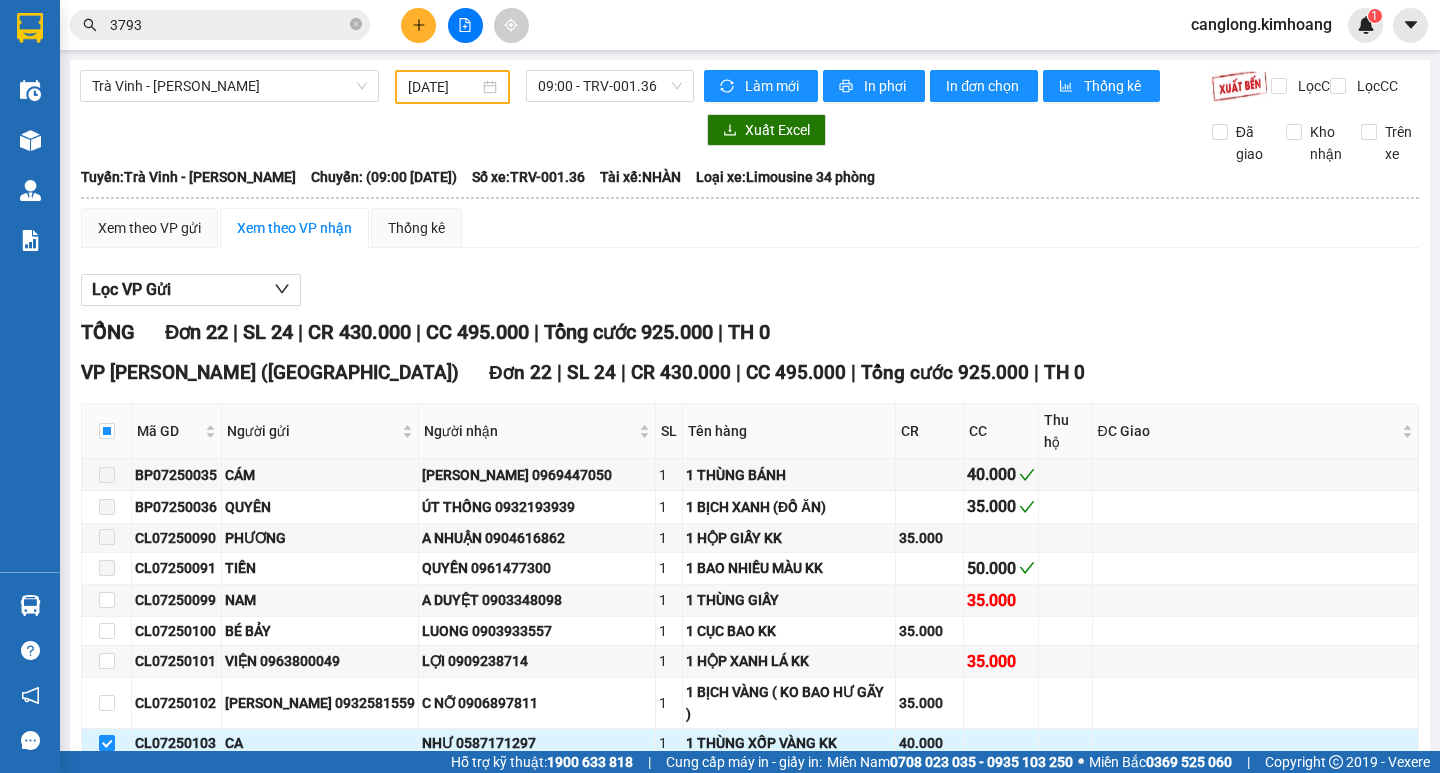 click at bounding box center [107, 743] 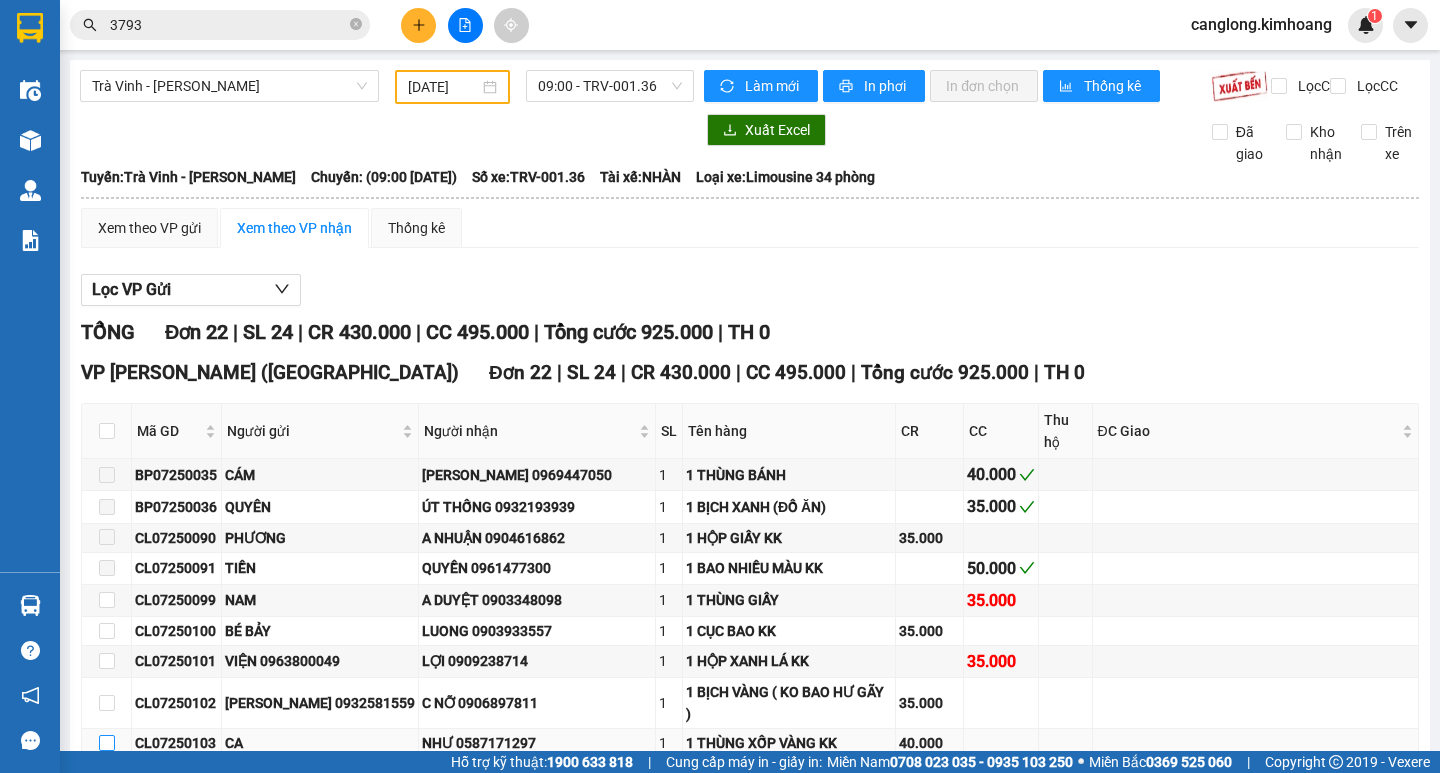 click at bounding box center [107, 743] 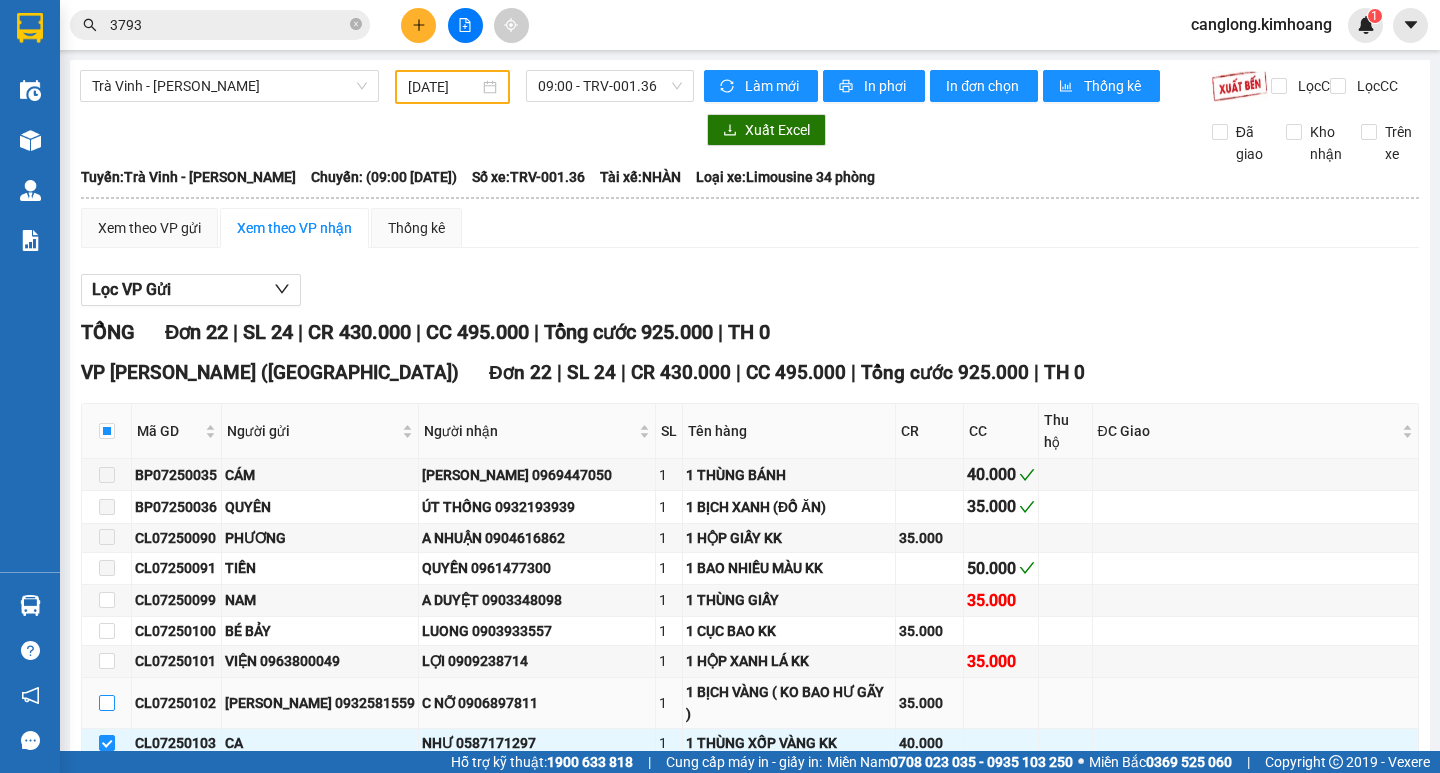 click at bounding box center (107, 703) 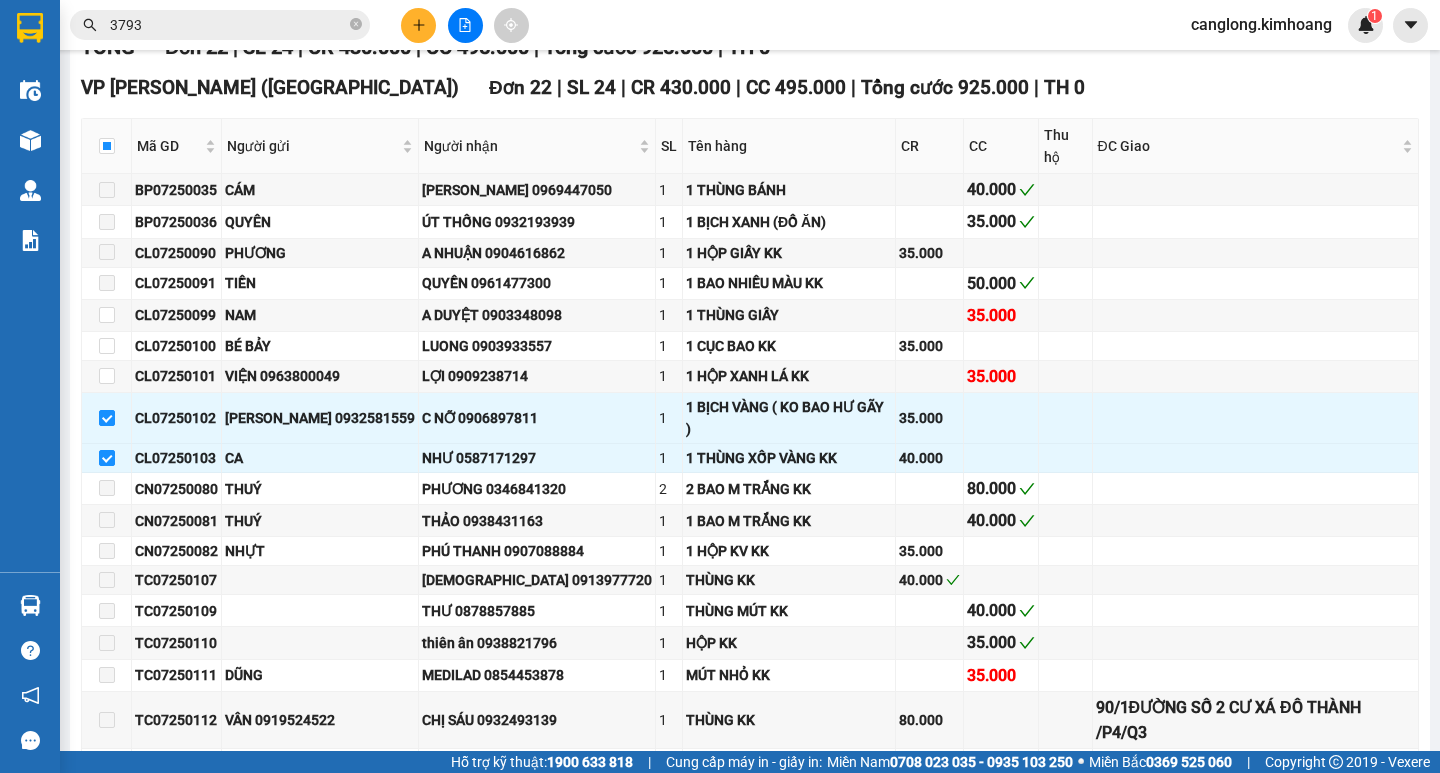 scroll, scrollTop: 283, scrollLeft: 0, axis: vertical 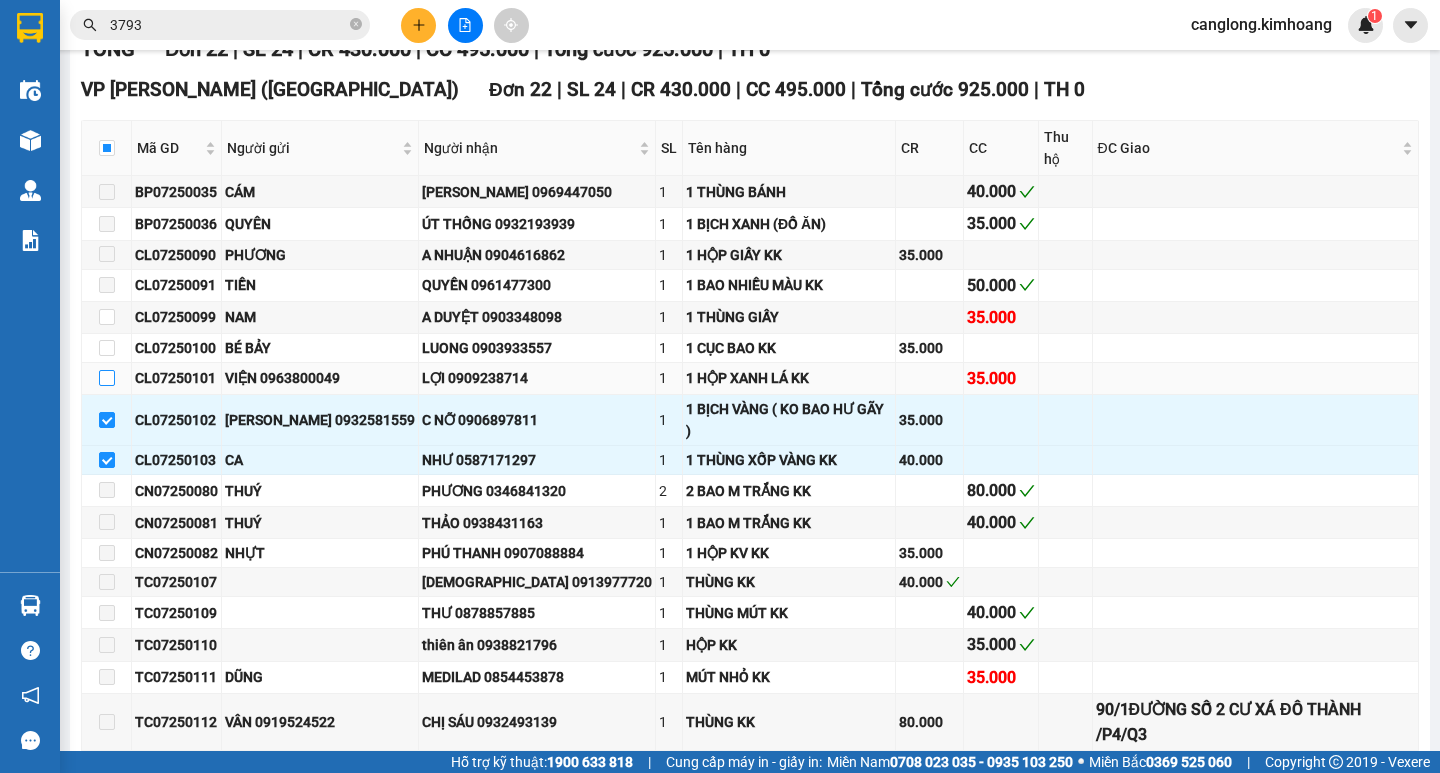 click at bounding box center (107, 378) 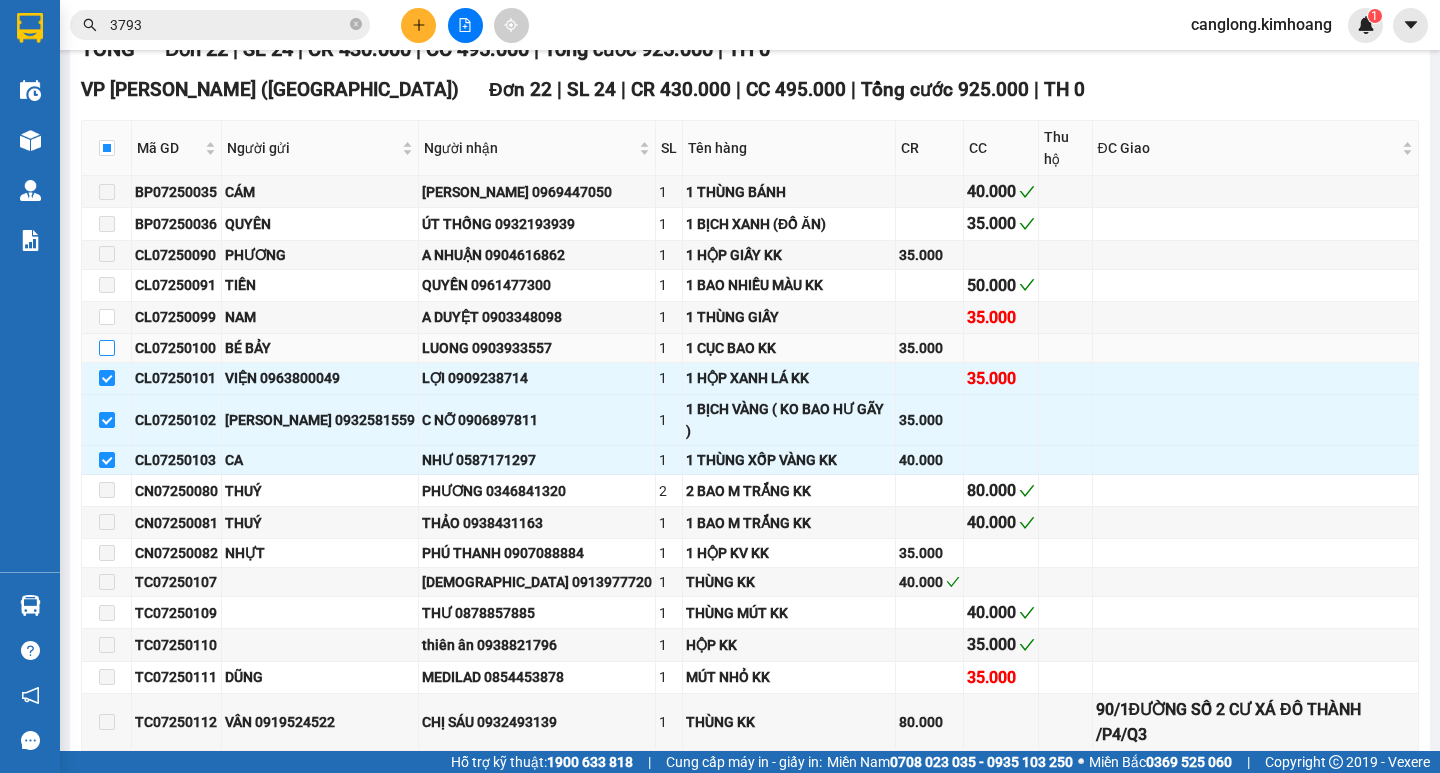 click at bounding box center [107, 348] 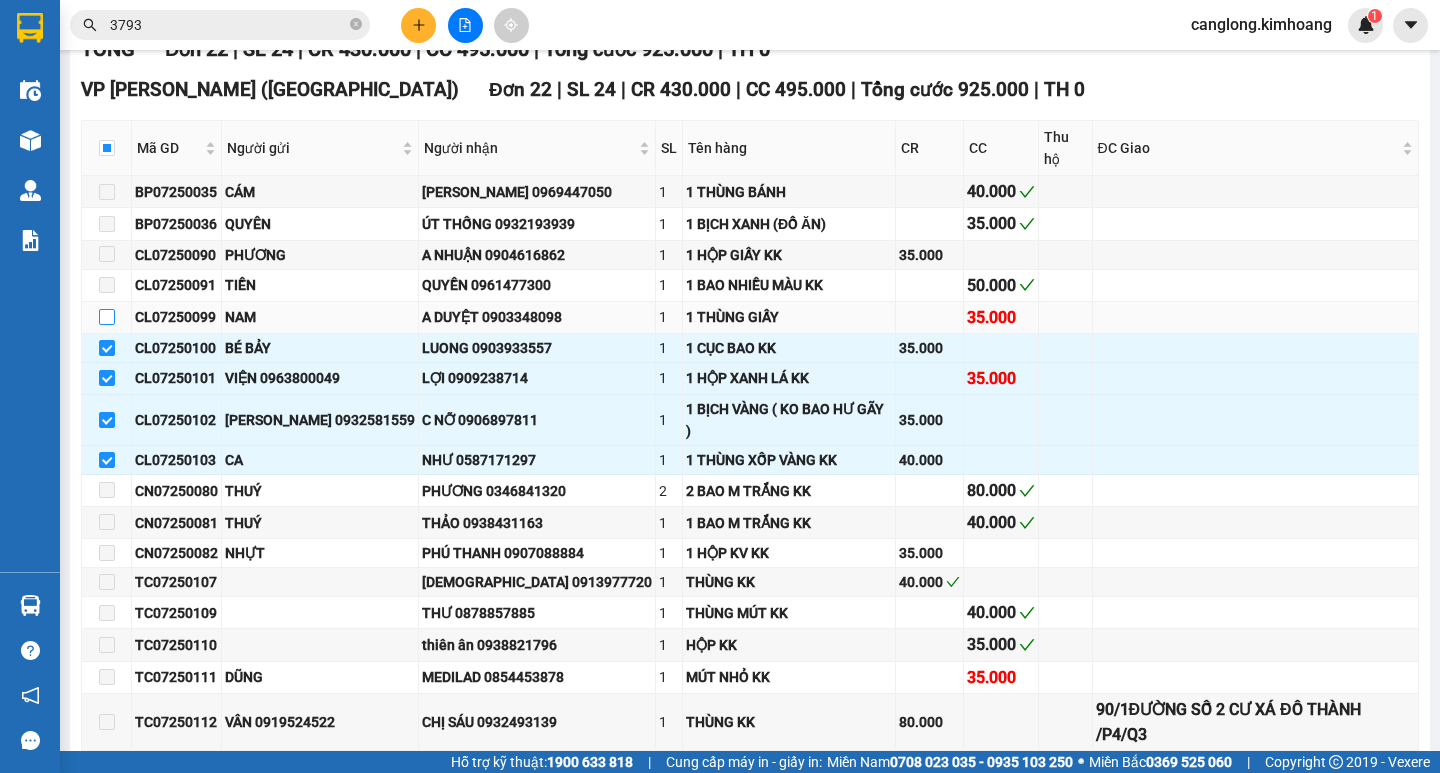 click at bounding box center (107, 317) 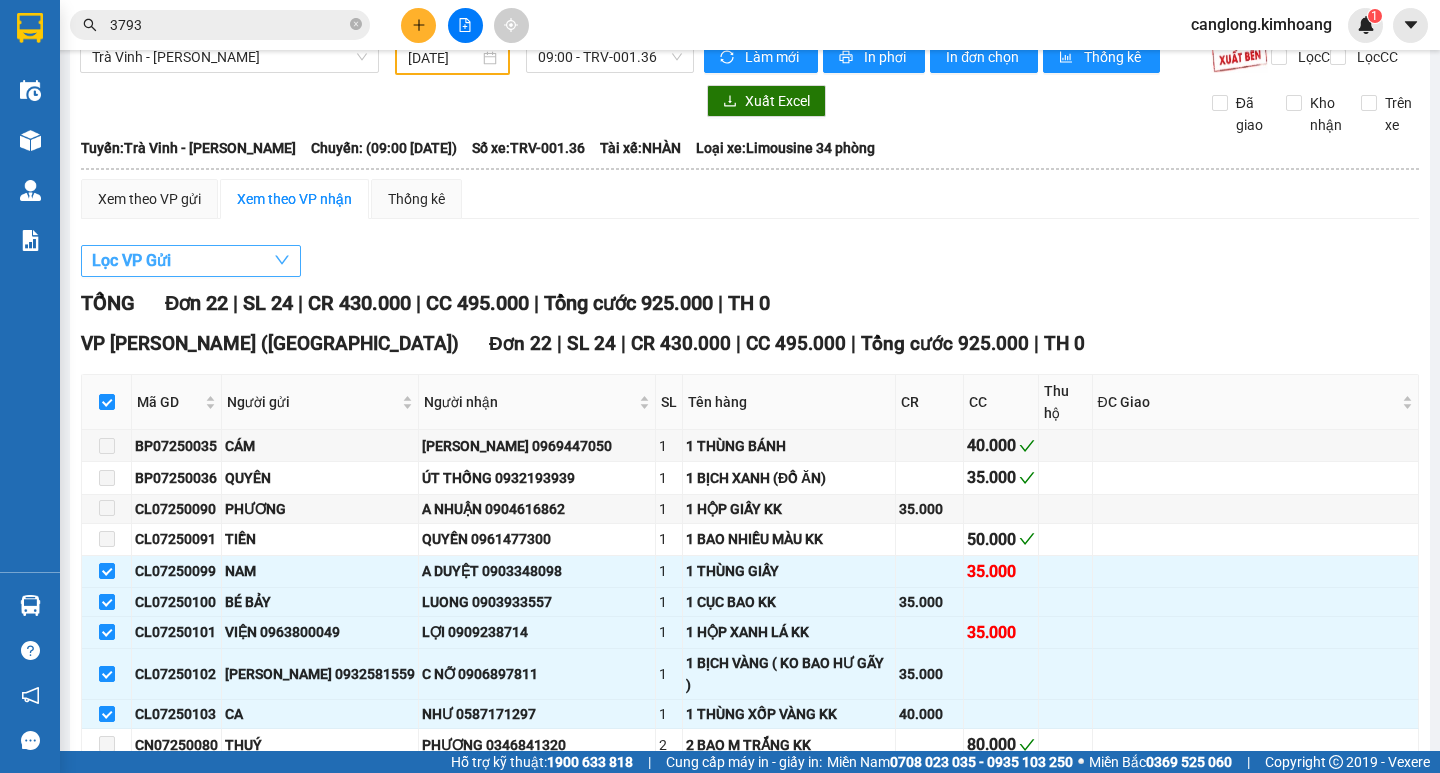 scroll, scrollTop: 0, scrollLeft: 0, axis: both 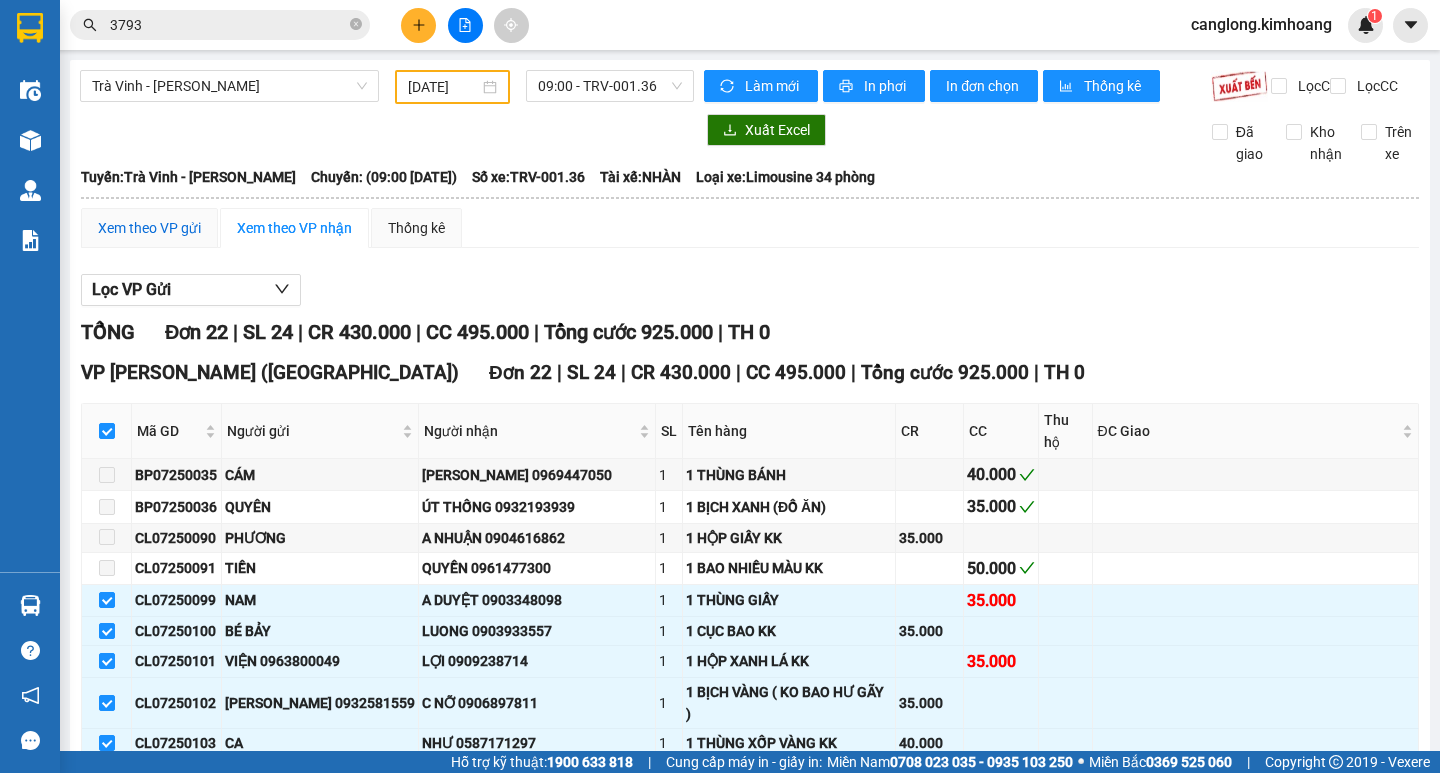 click on "Xem theo VP gửi" at bounding box center [149, 228] 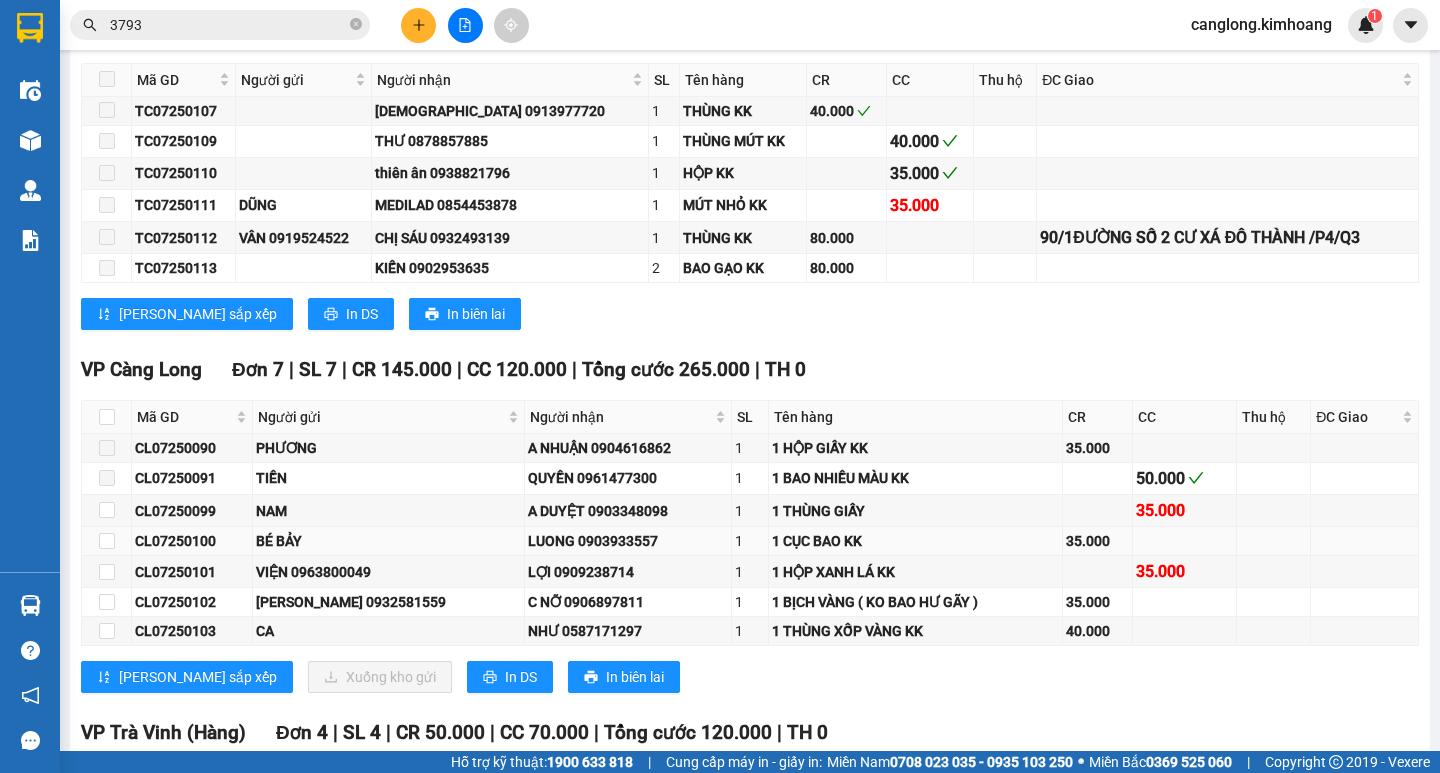 scroll, scrollTop: 900, scrollLeft: 0, axis: vertical 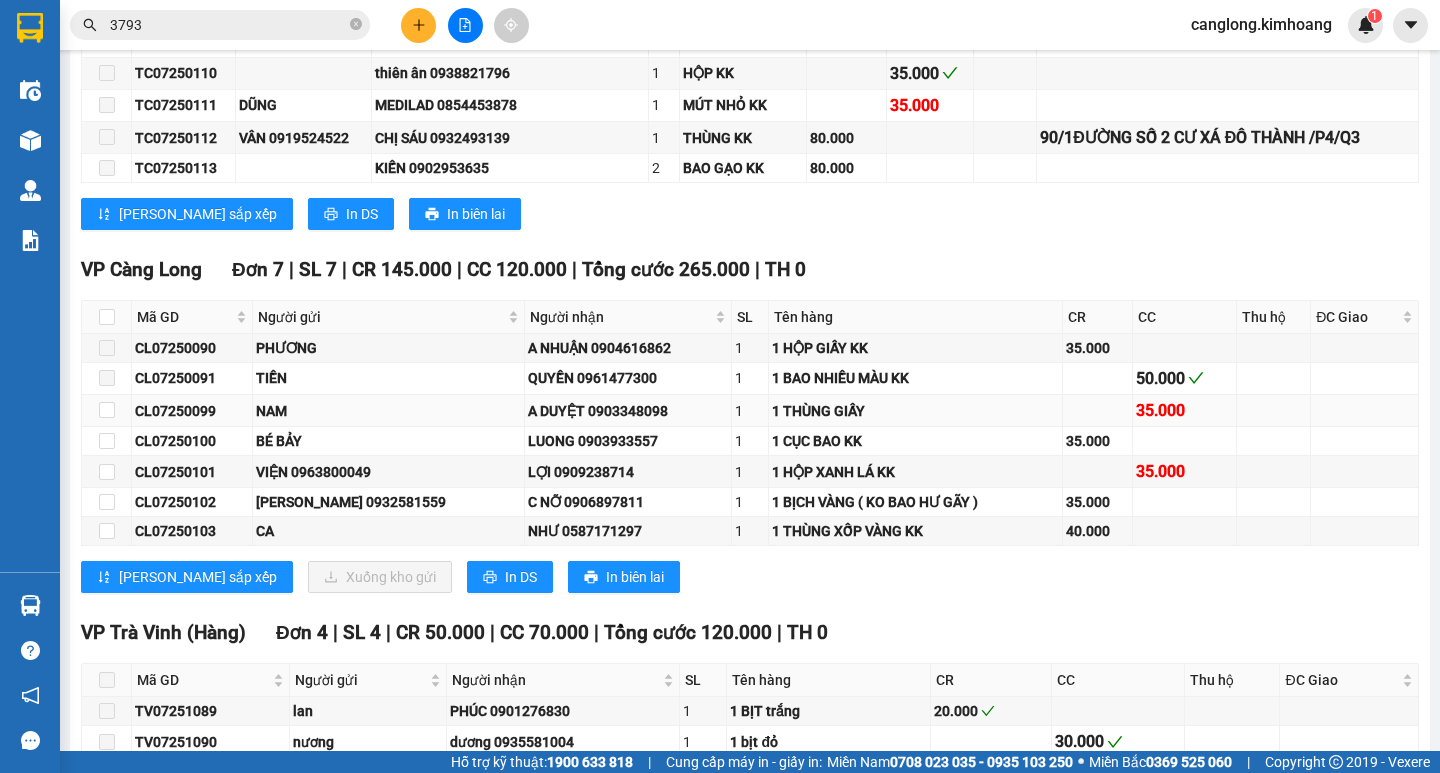 click on "NAM" at bounding box center [388, 411] 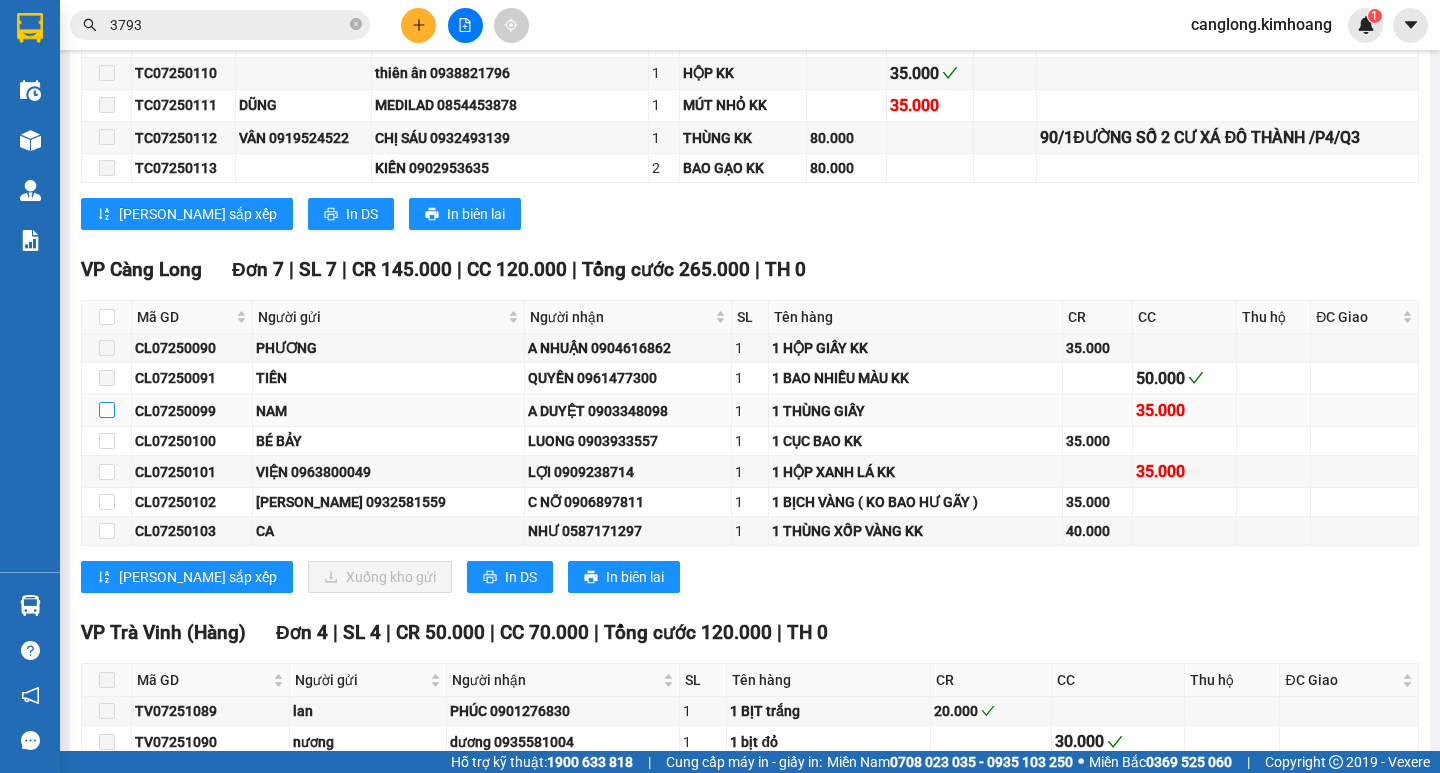 click at bounding box center (107, 410) 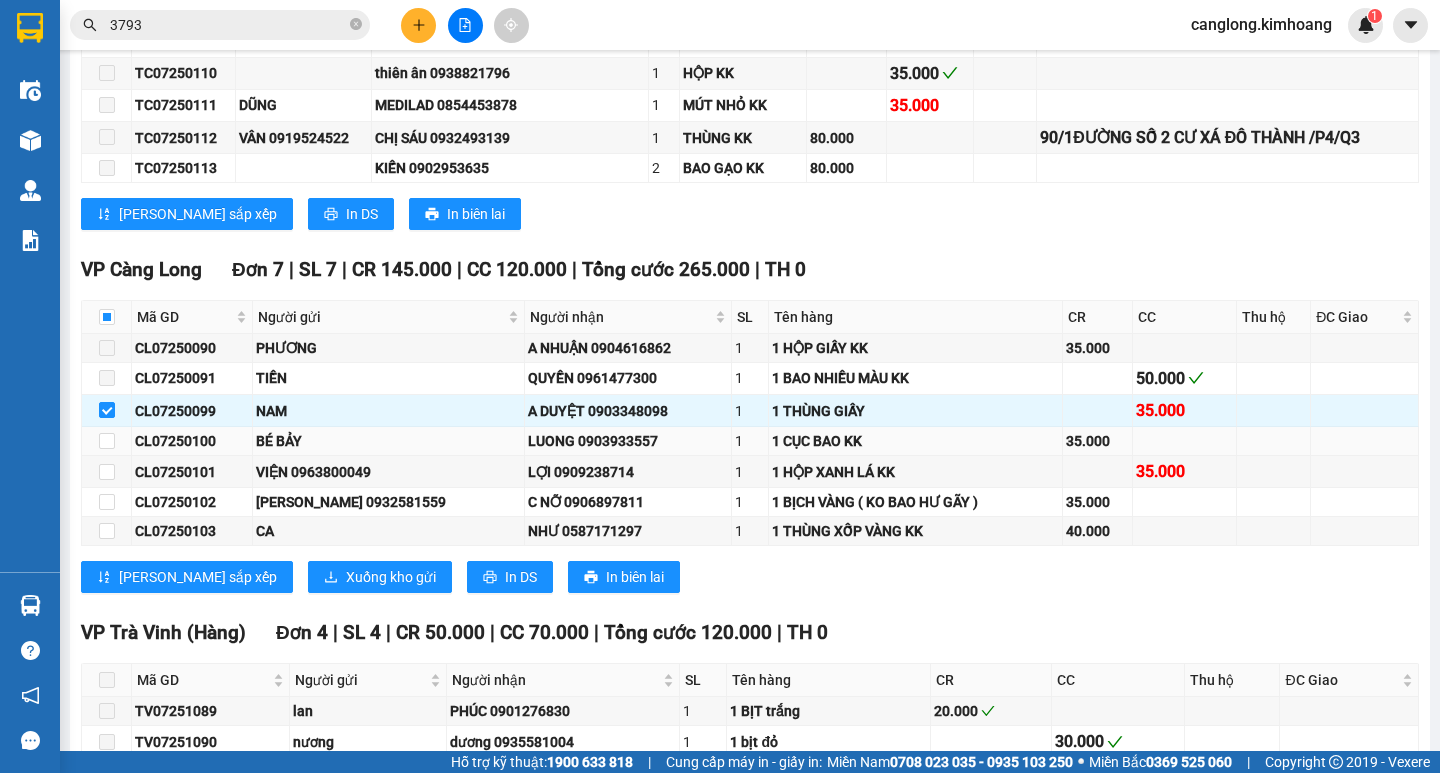 click at bounding box center [107, 441] 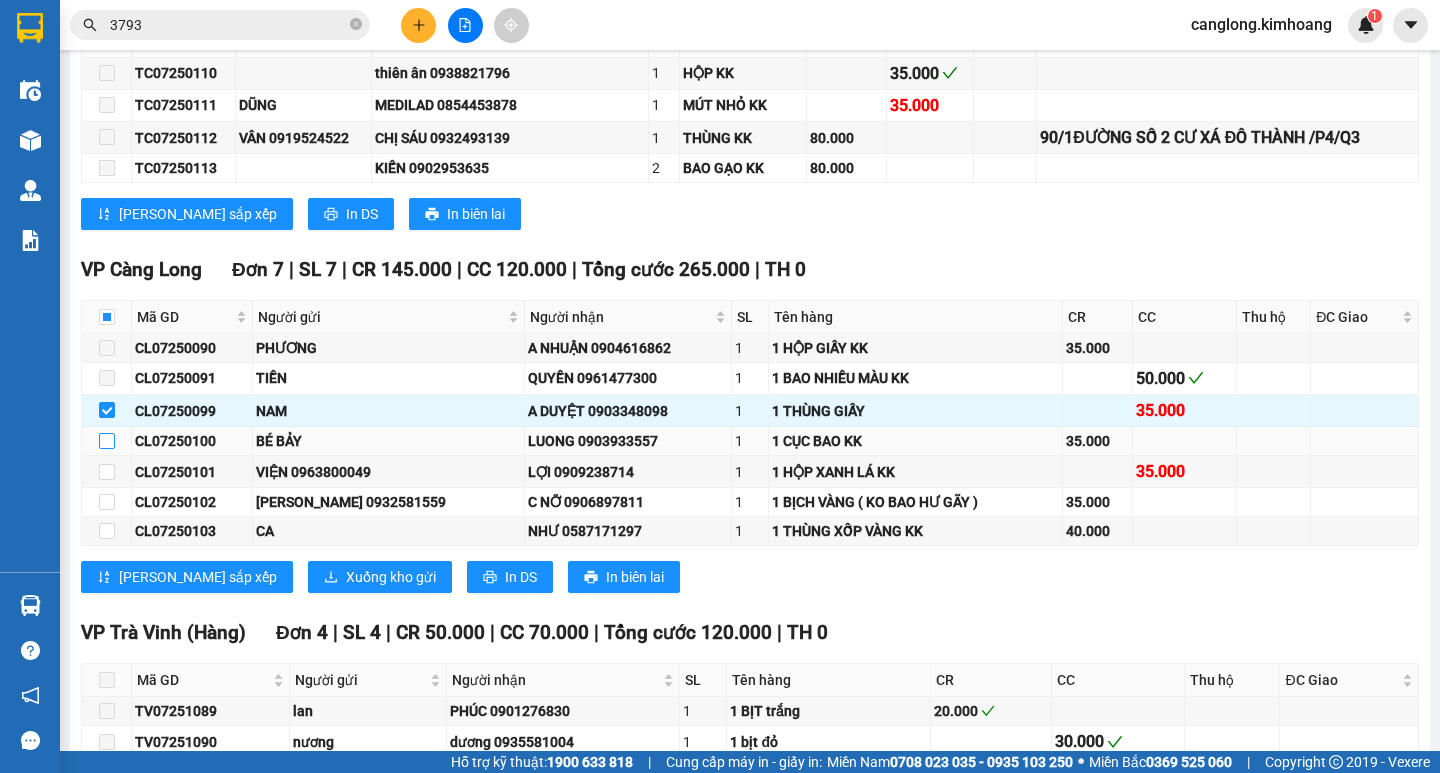 click at bounding box center [107, 441] 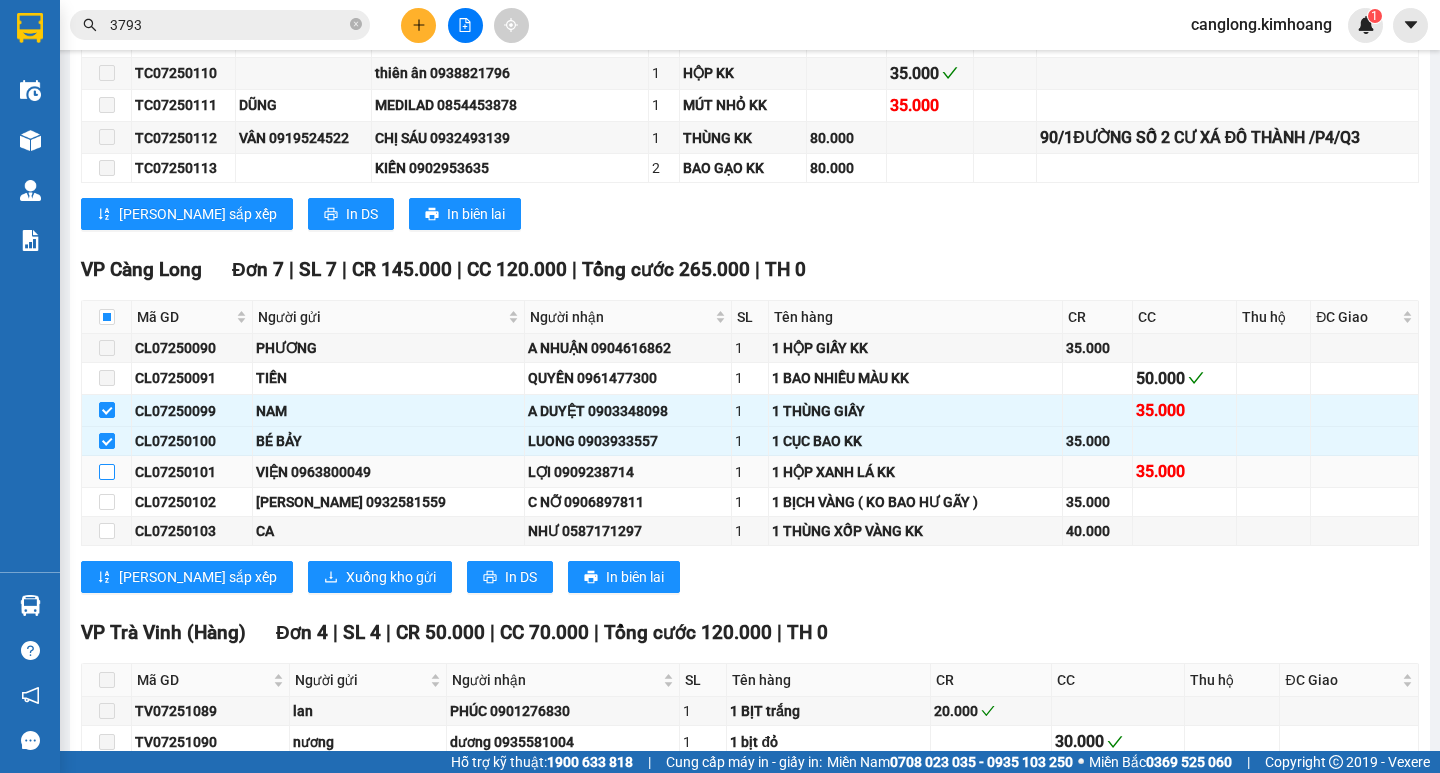 click at bounding box center [107, 472] 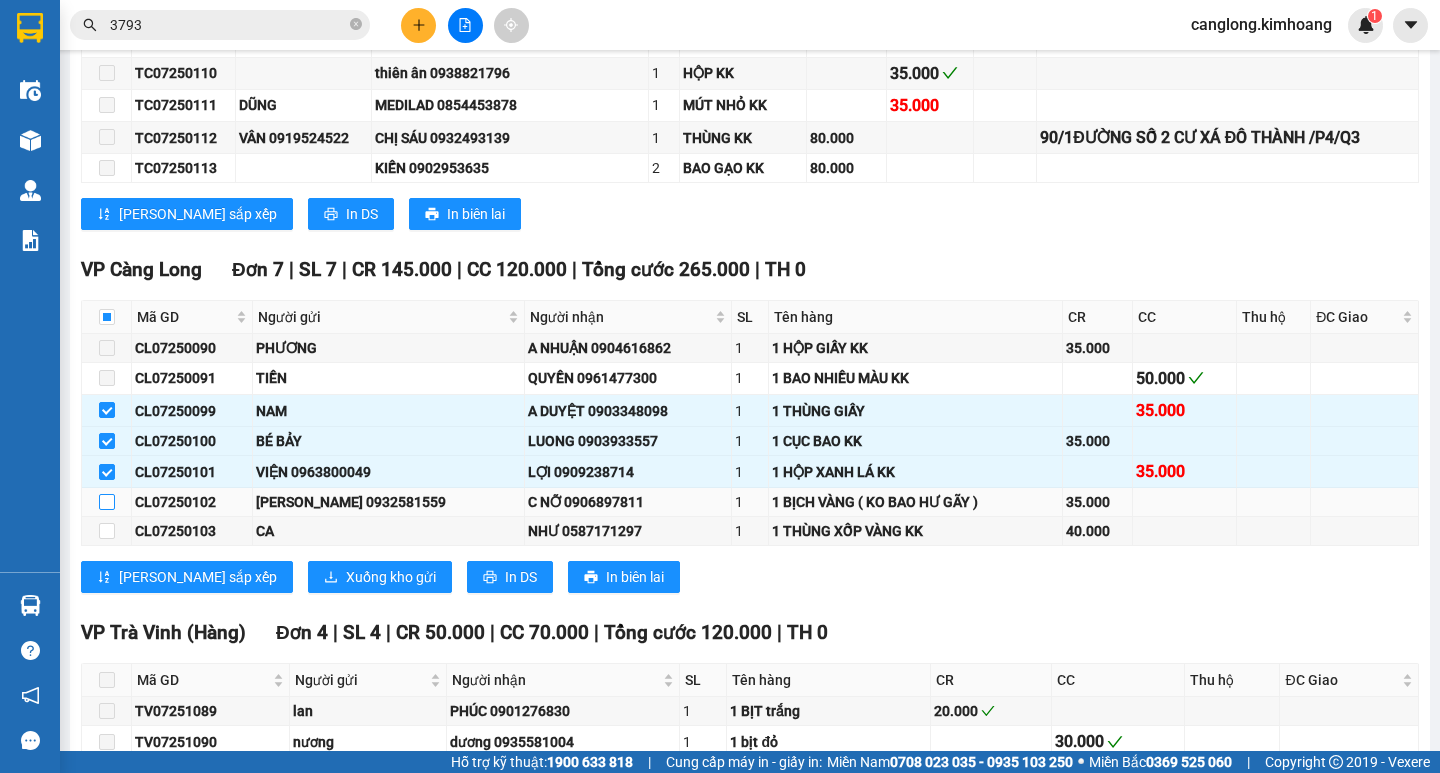 click at bounding box center (107, 502) 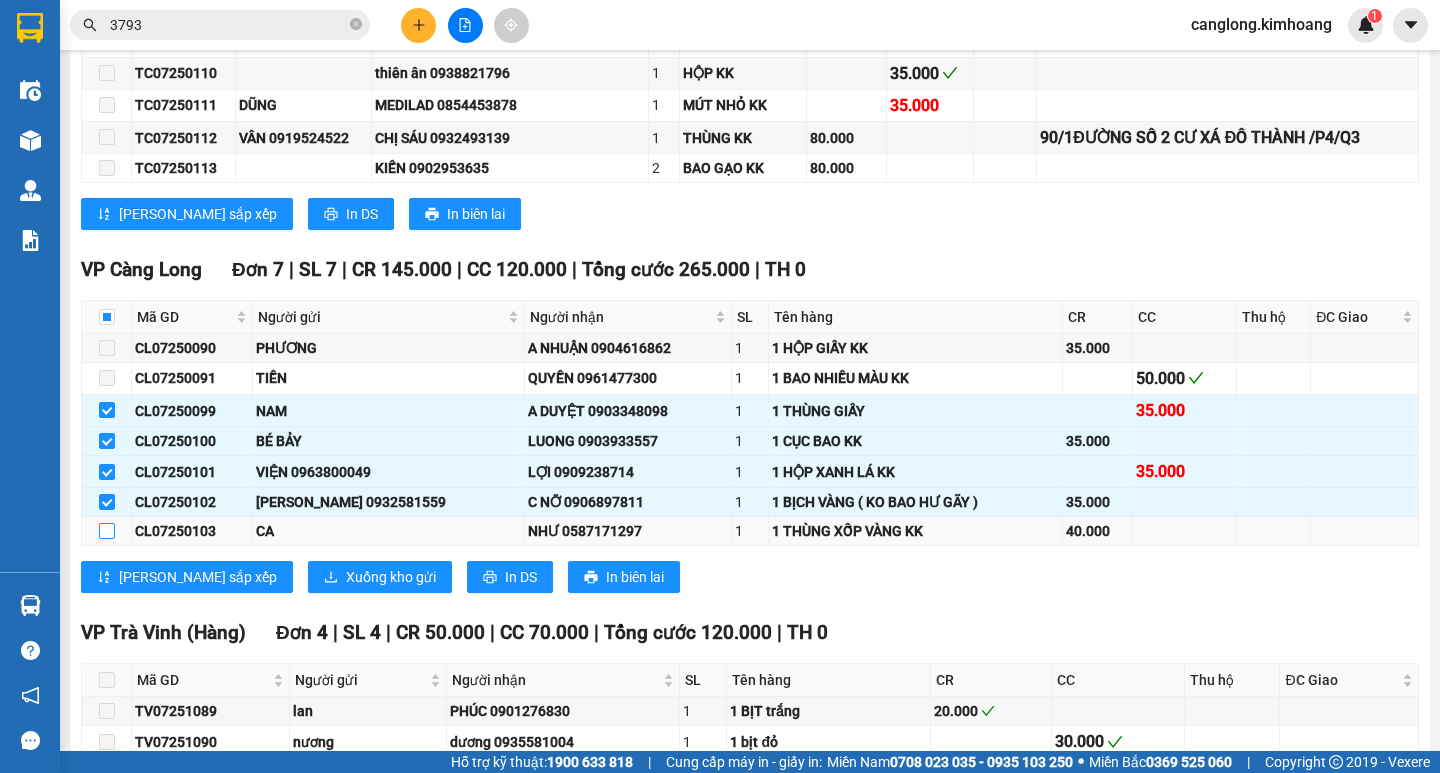 click at bounding box center (107, 531) 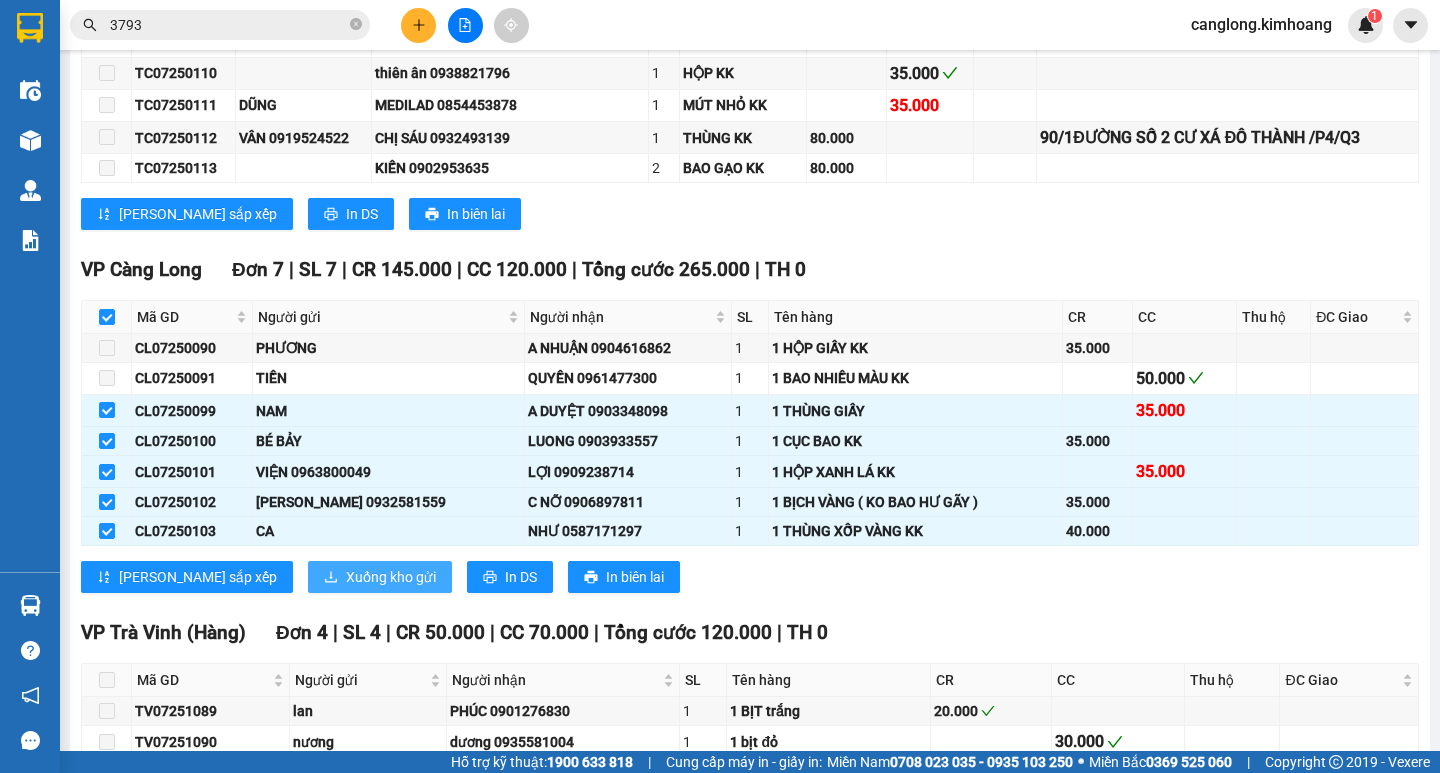 click on "Xuống kho gửi" at bounding box center (391, 577) 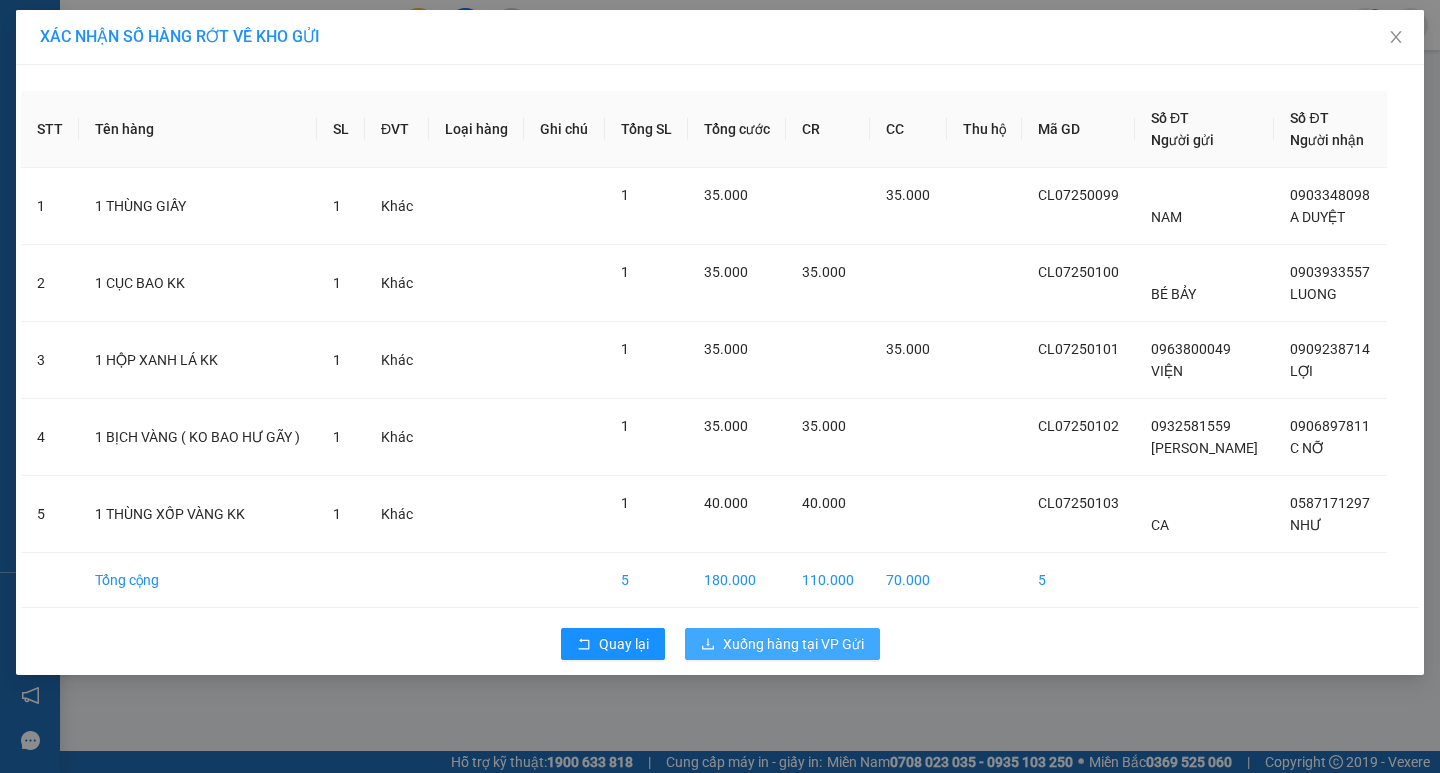 click on "Xuống hàng tại VP Gửi" at bounding box center (793, 644) 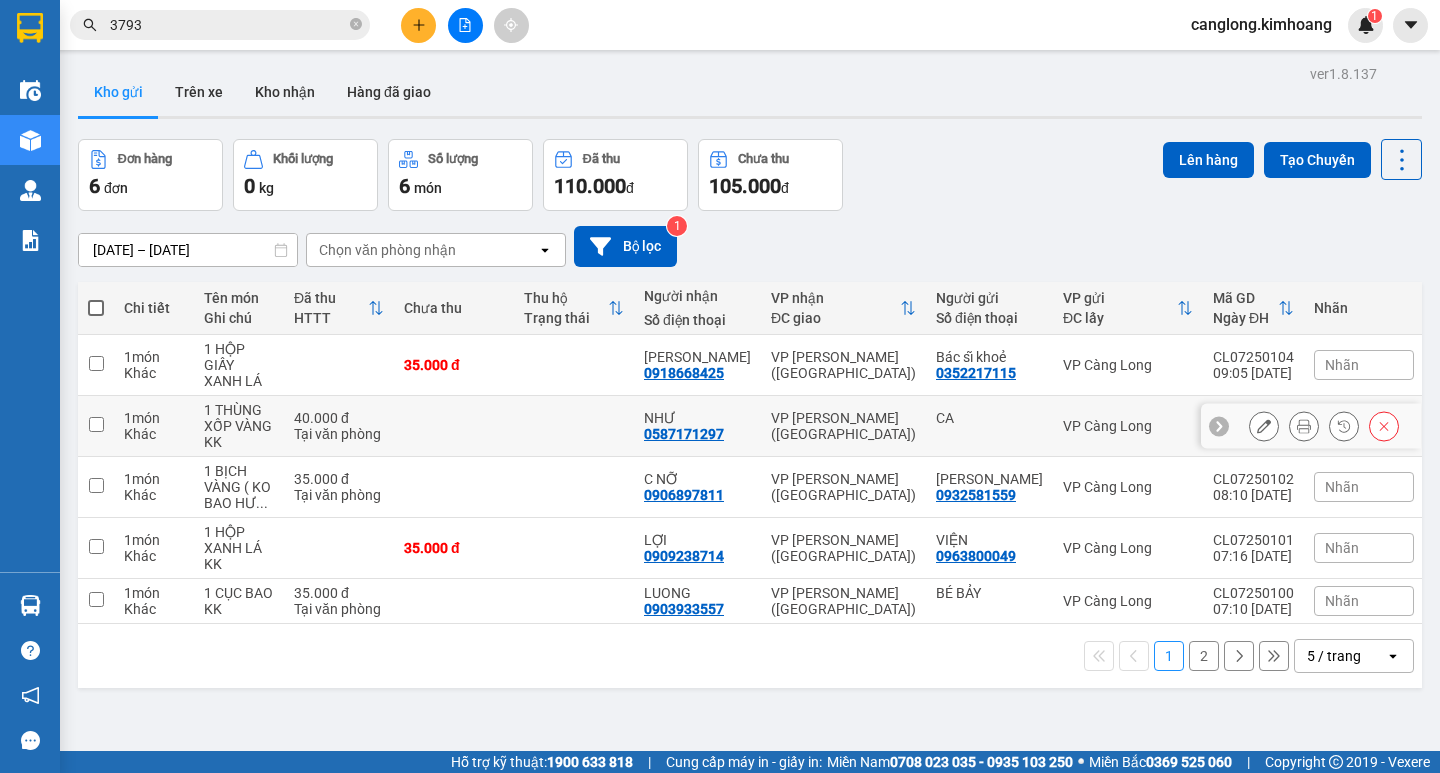 click at bounding box center [574, 426] 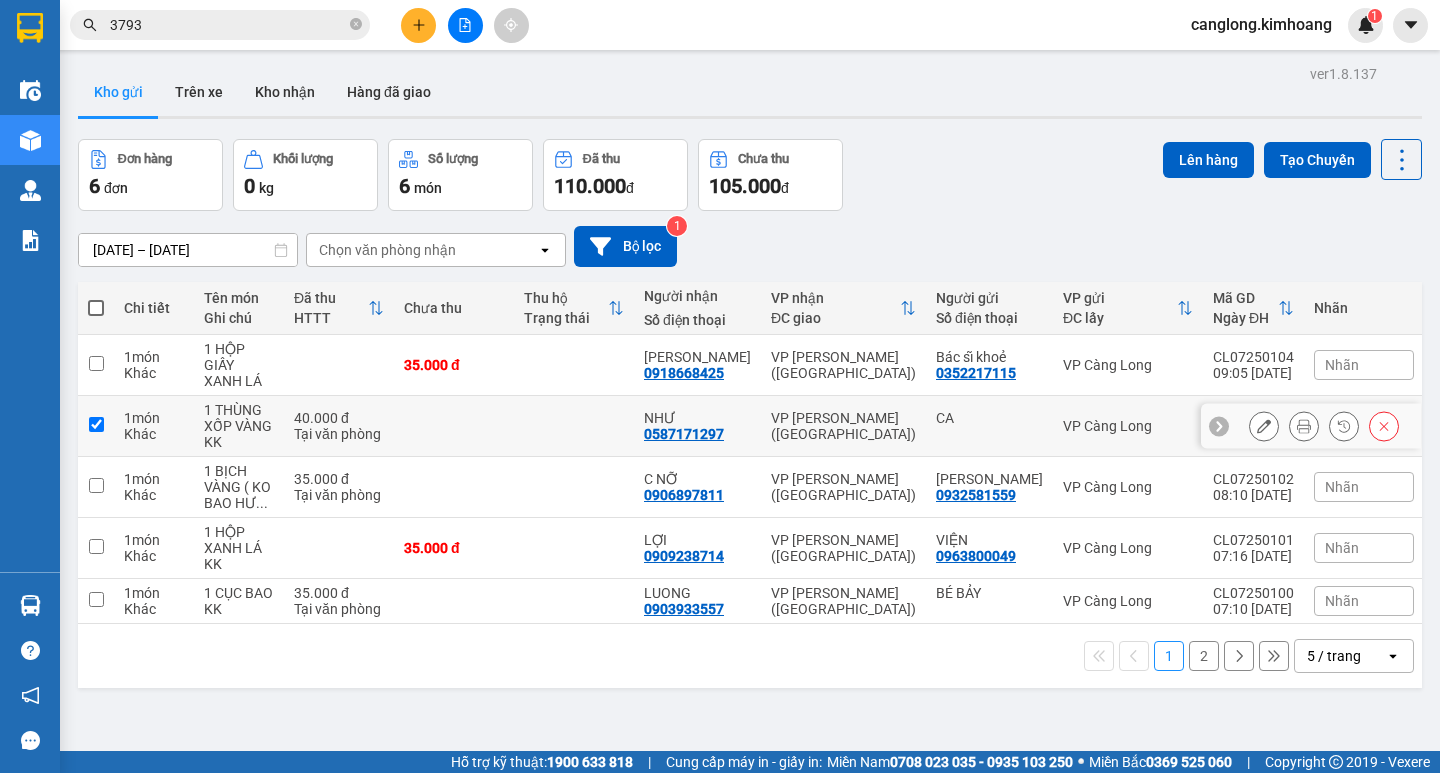checkbox on "true" 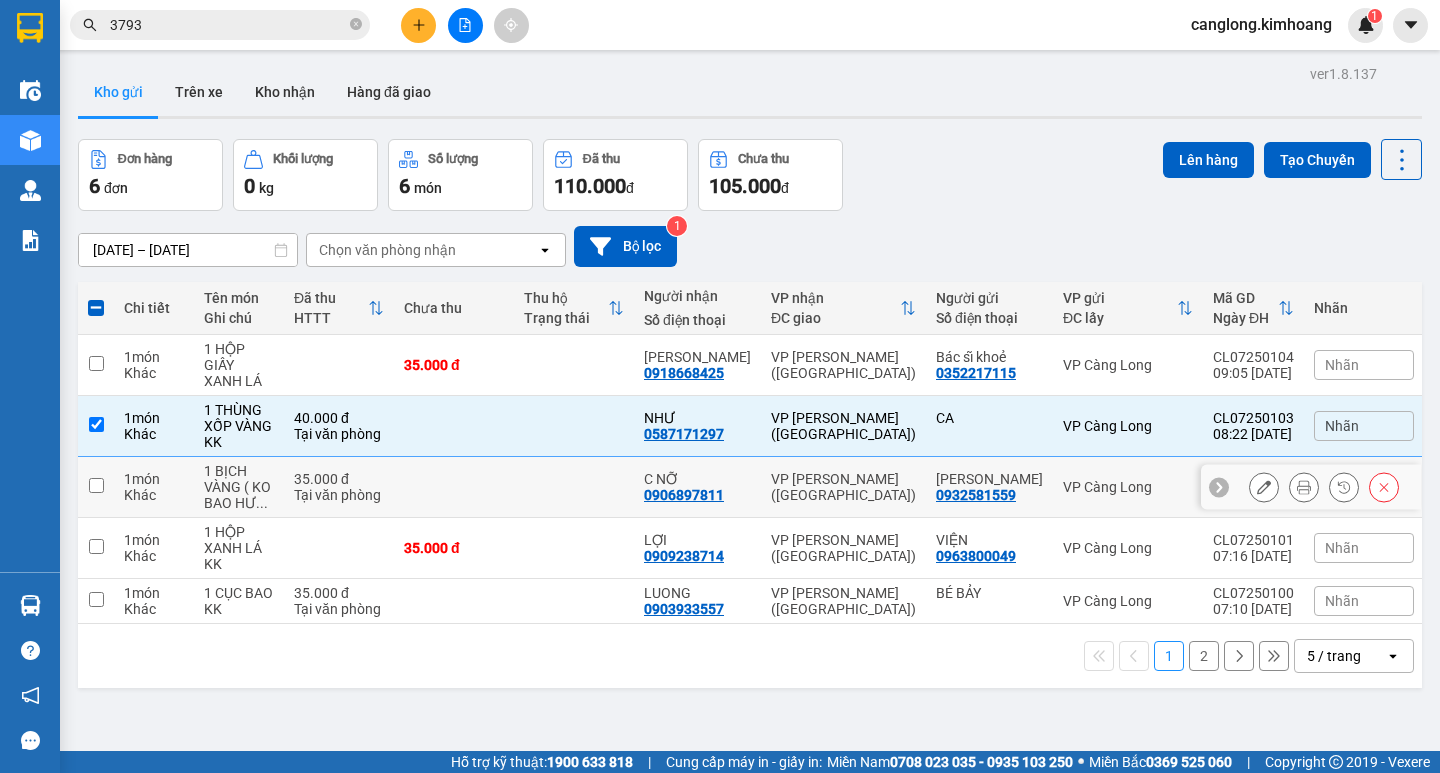 click at bounding box center [574, 487] 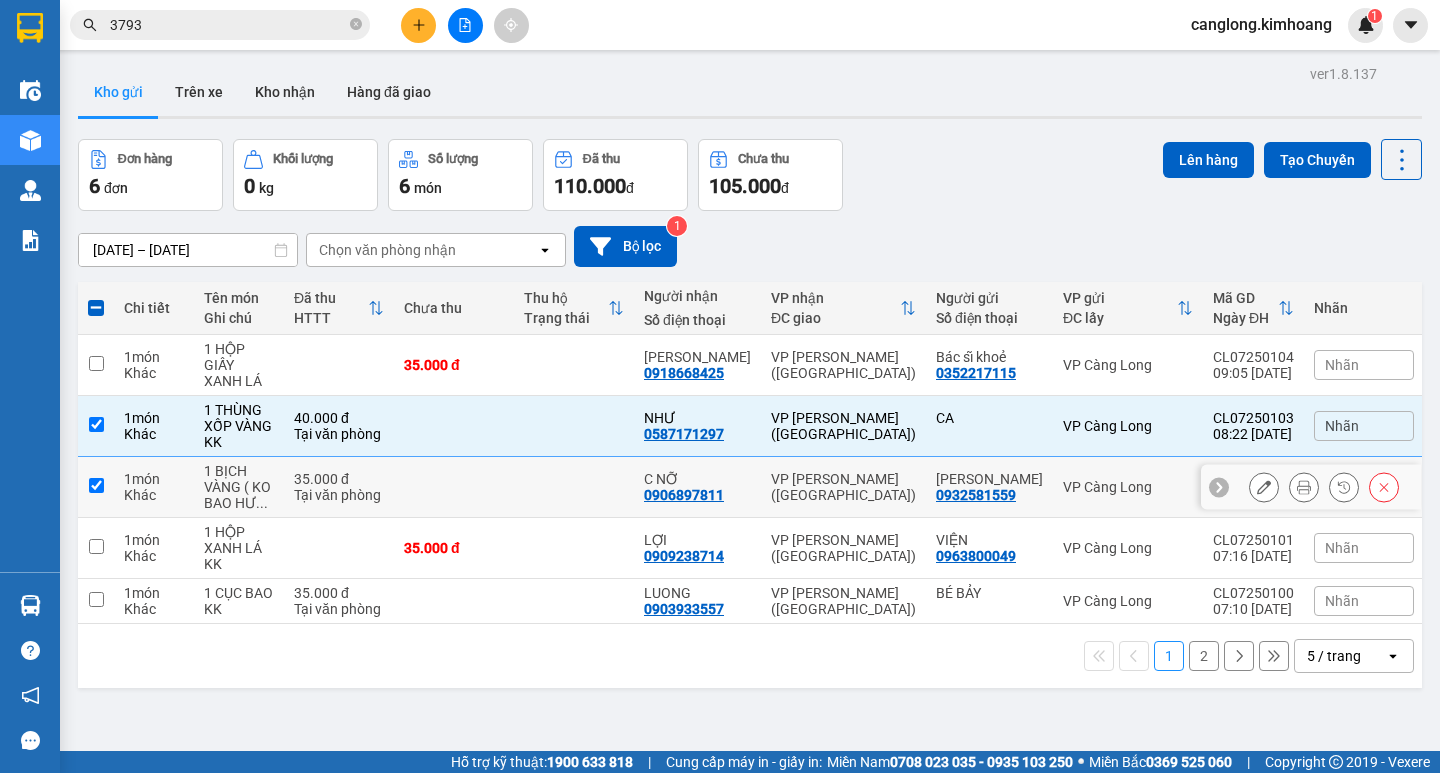checkbox on "true" 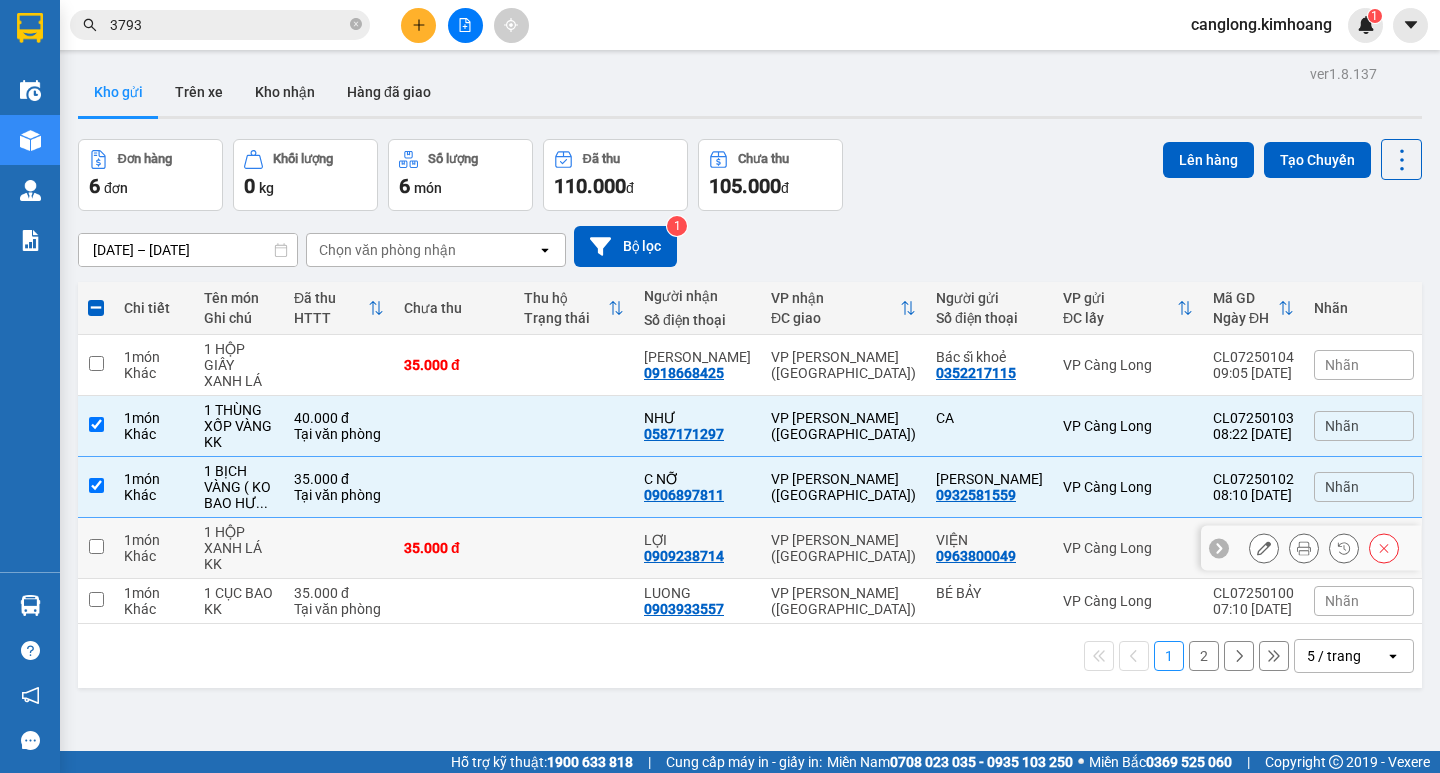 click at bounding box center (574, 548) 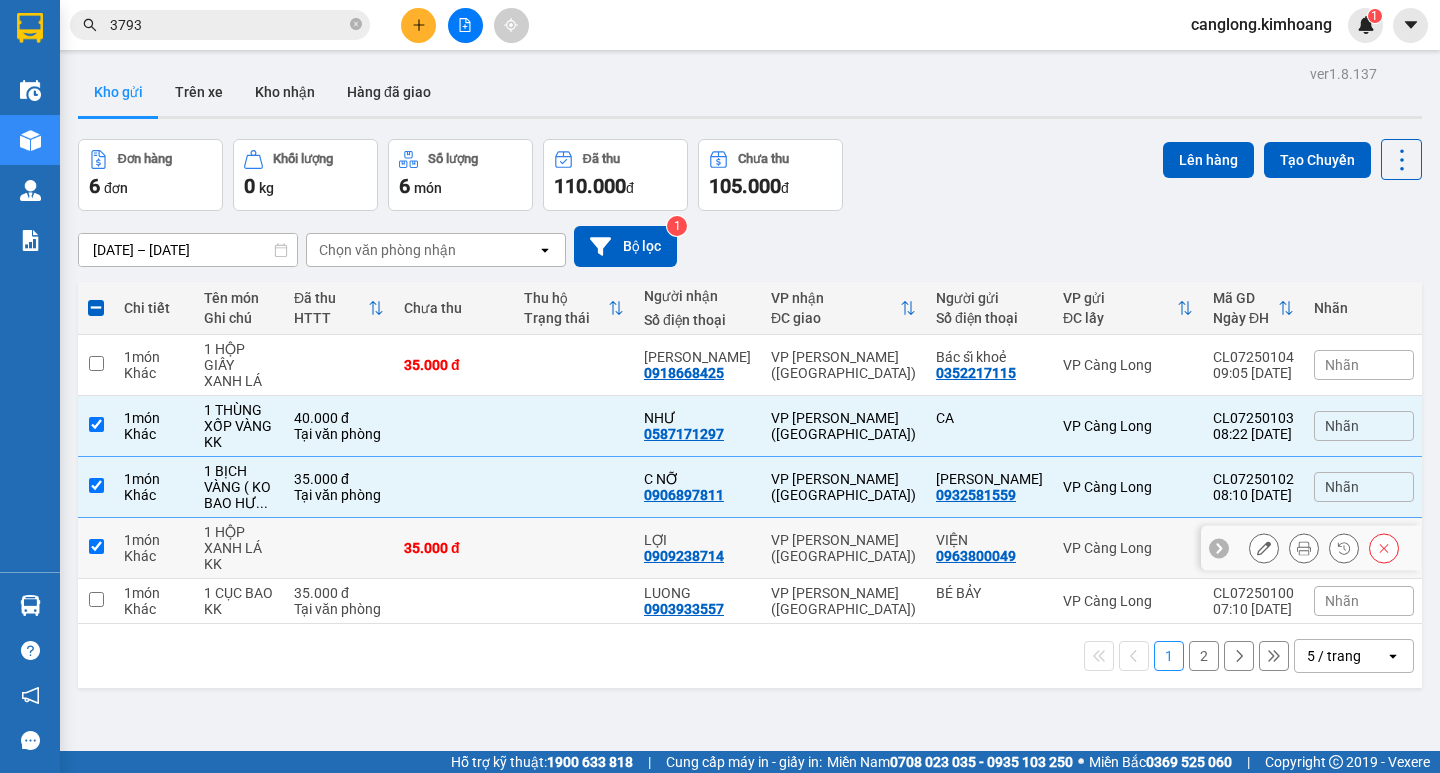 checkbox on "true" 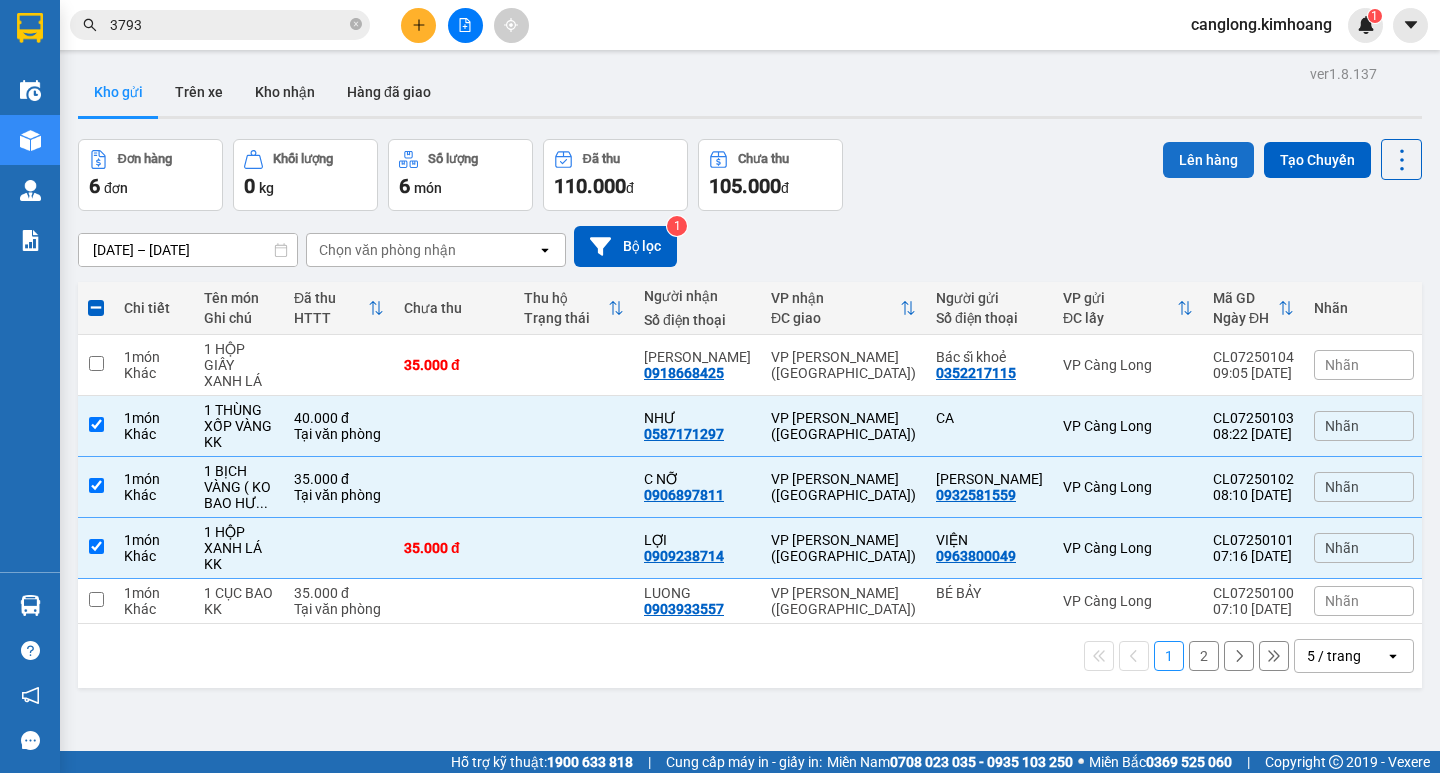 click on "Lên hàng" at bounding box center [1208, 160] 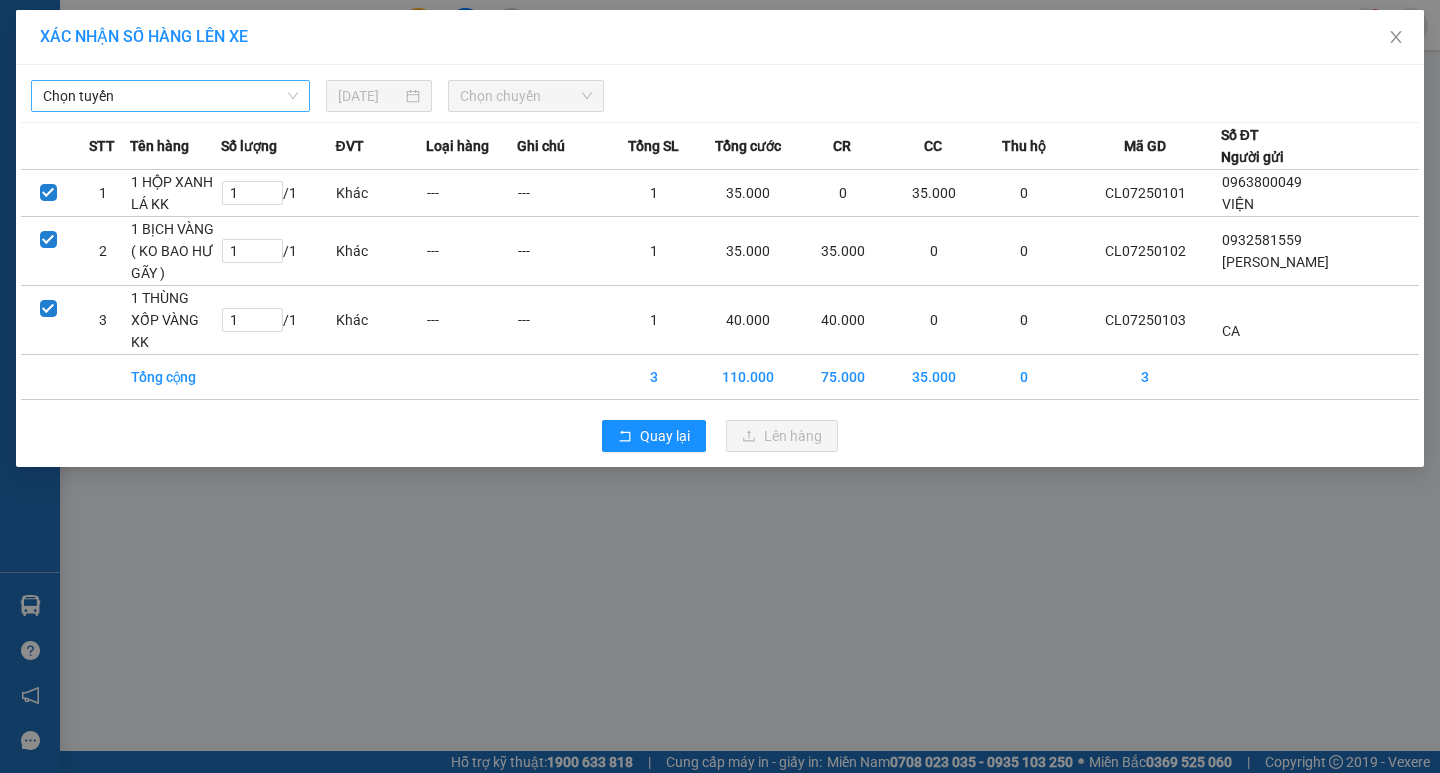 click on "Chọn tuyến" at bounding box center (170, 96) 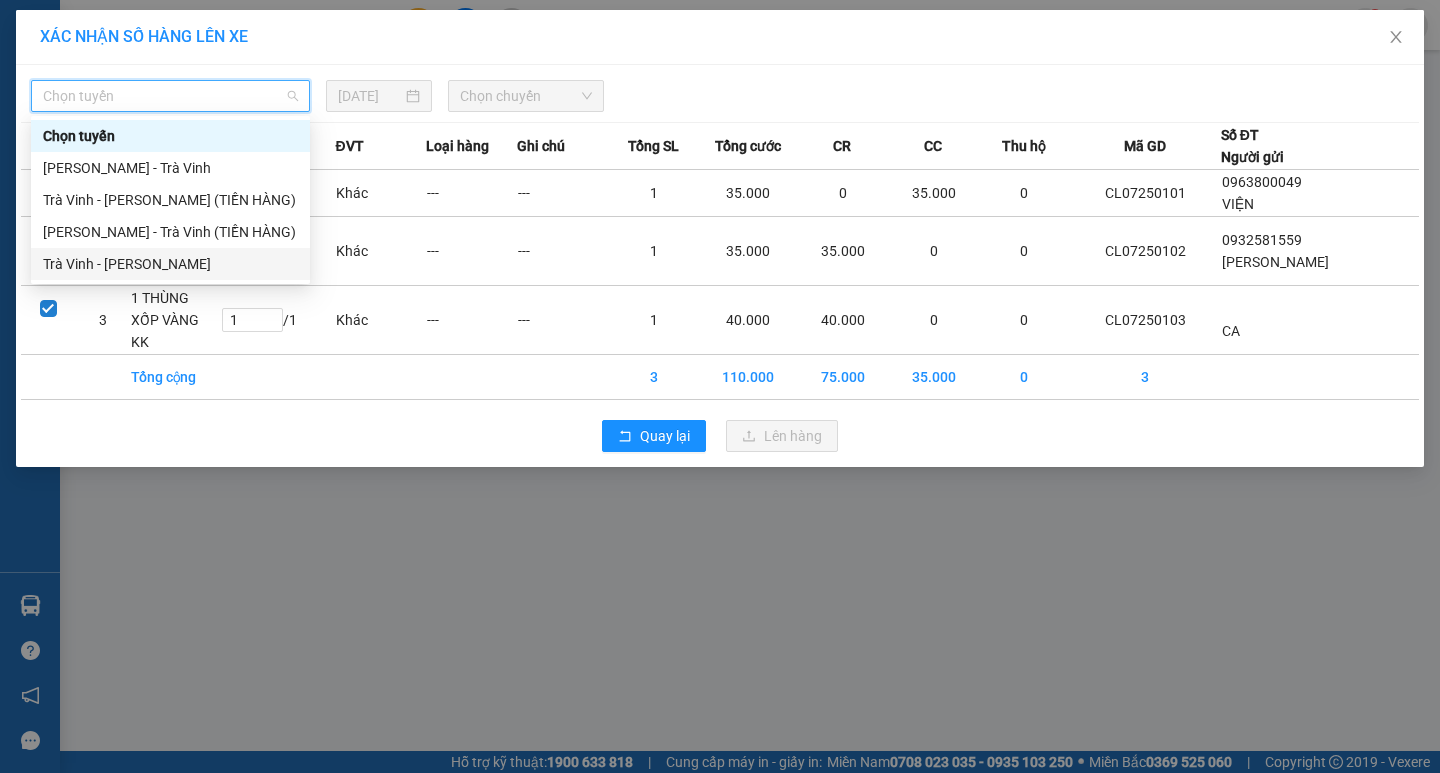 click on "Trà Vinh - [PERSON_NAME]" at bounding box center (170, 264) 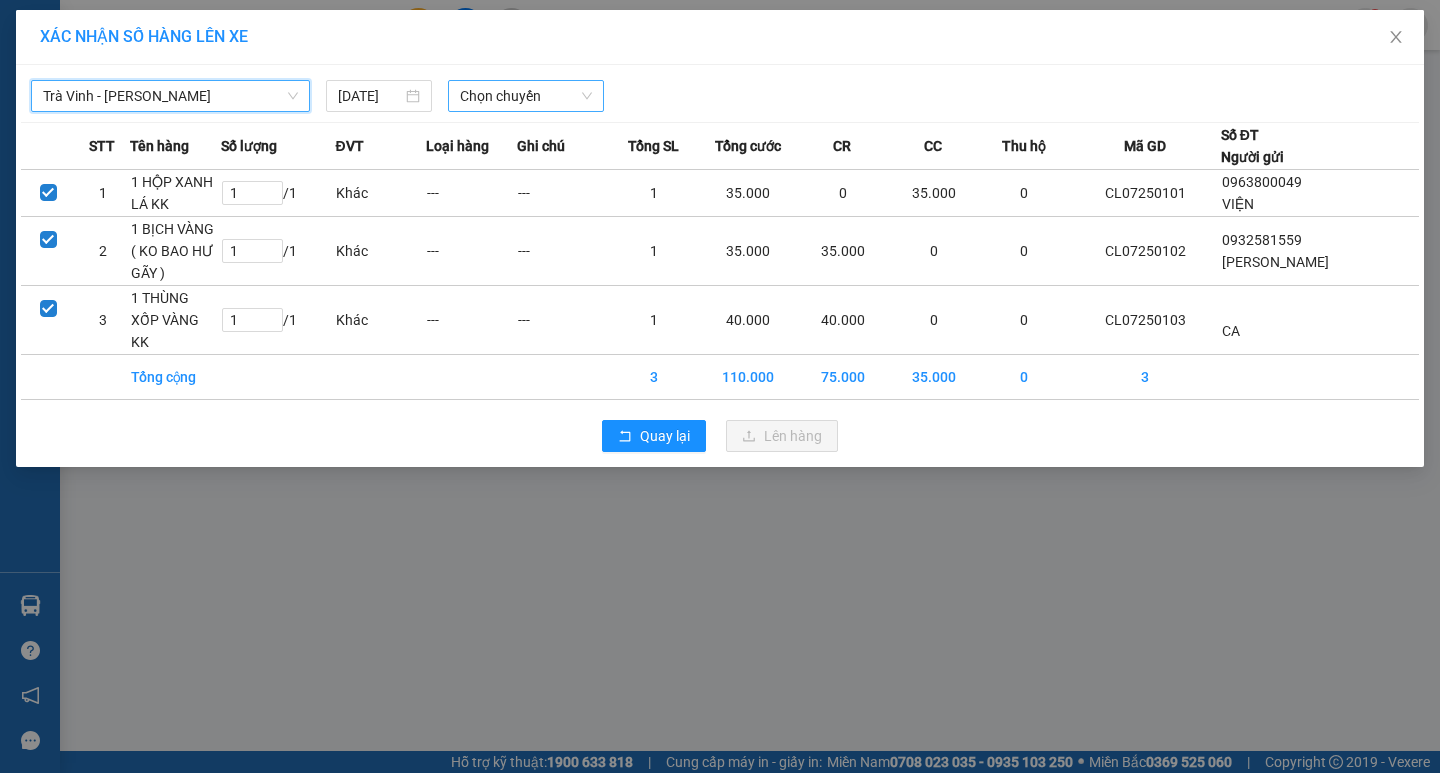 click on "Chọn chuyến" at bounding box center (526, 96) 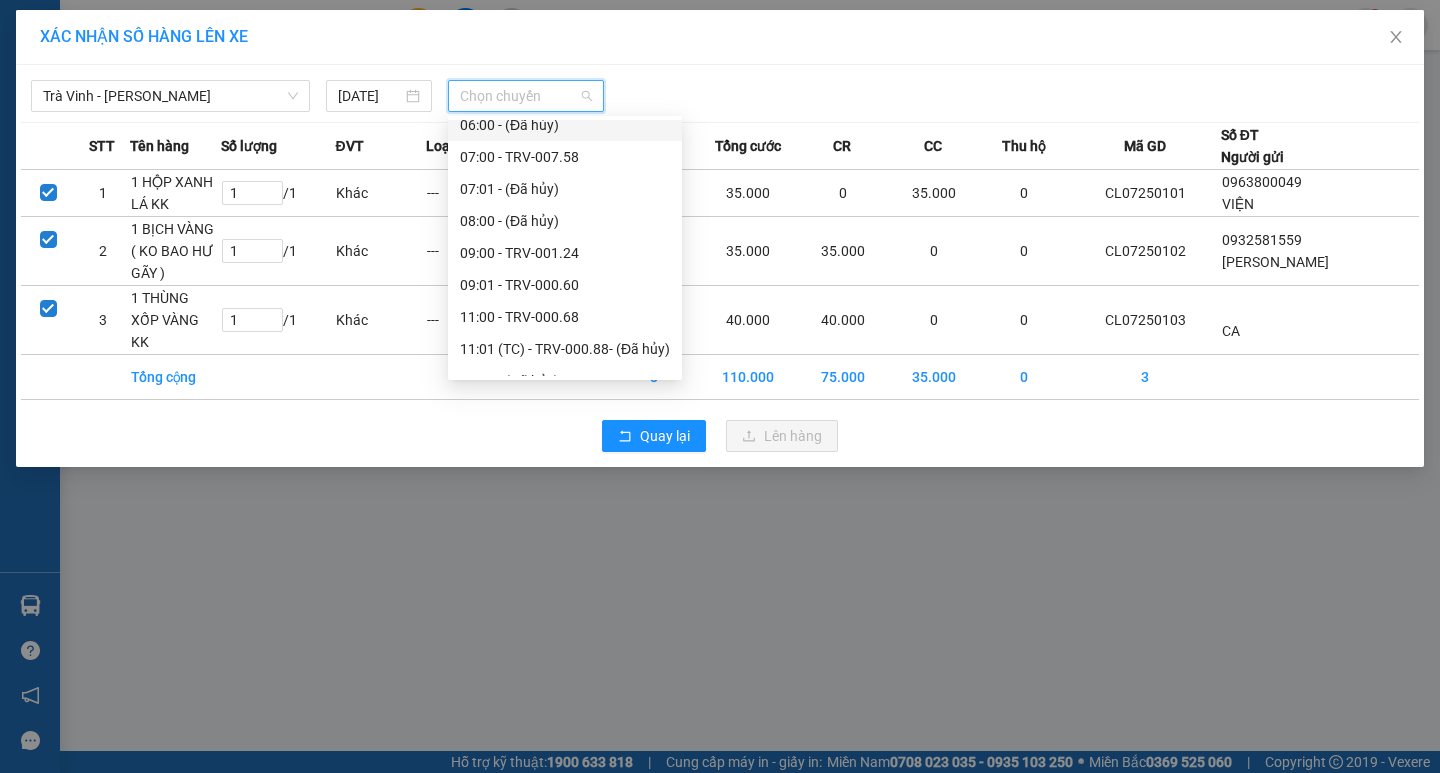 scroll, scrollTop: 400, scrollLeft: 0, axis: vertical 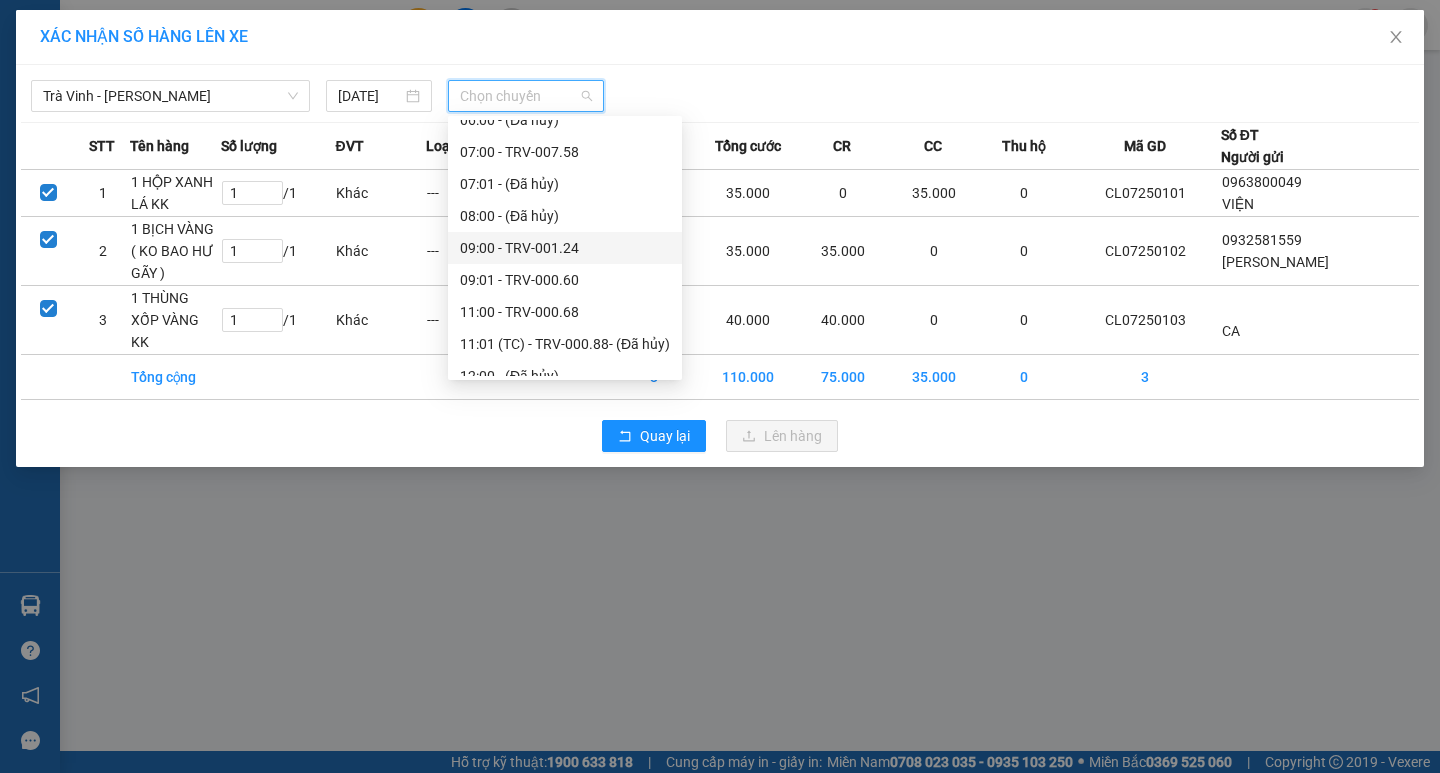 click on "09:00     - TRV-001.24" at bounding box center [565, 248] 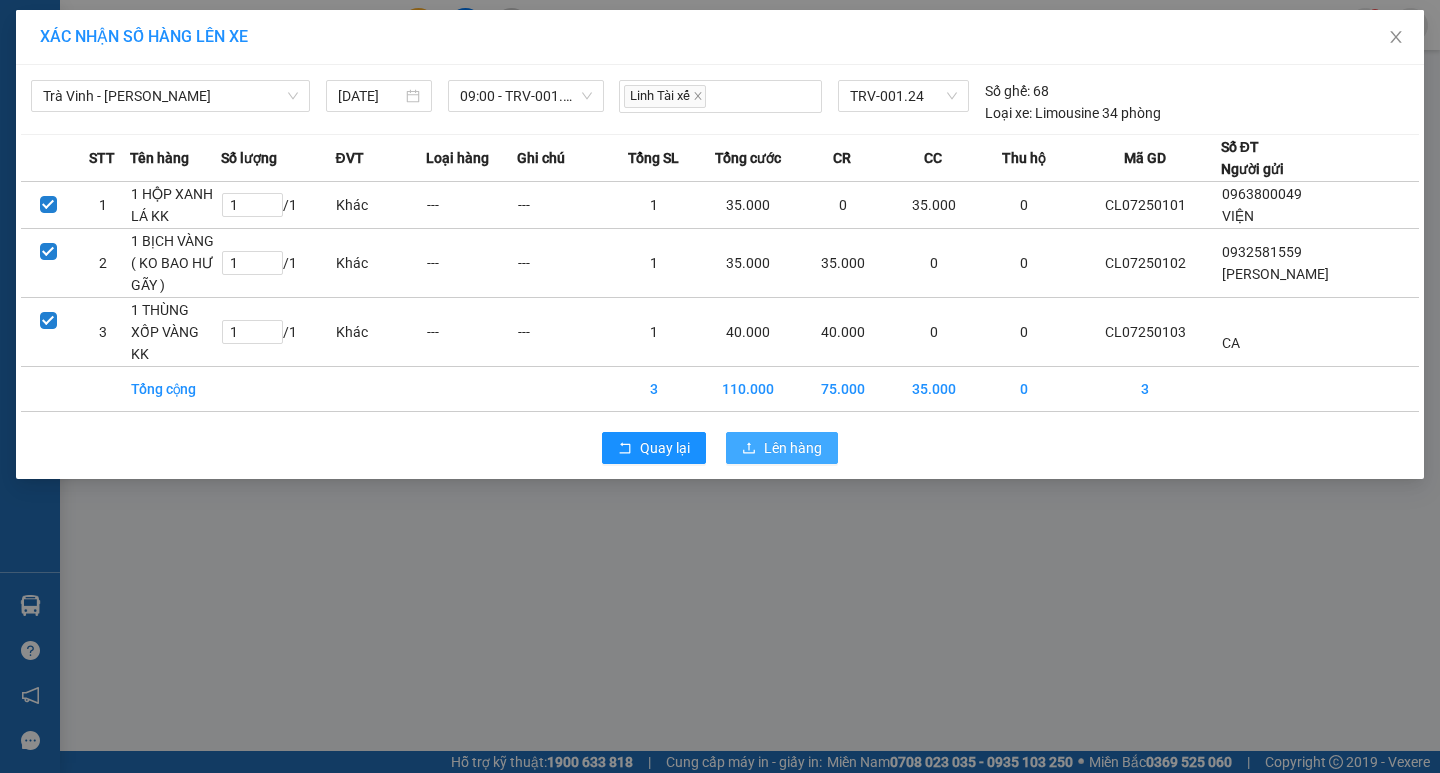 click on "Lên hàng" at bounding box center (793, 448) 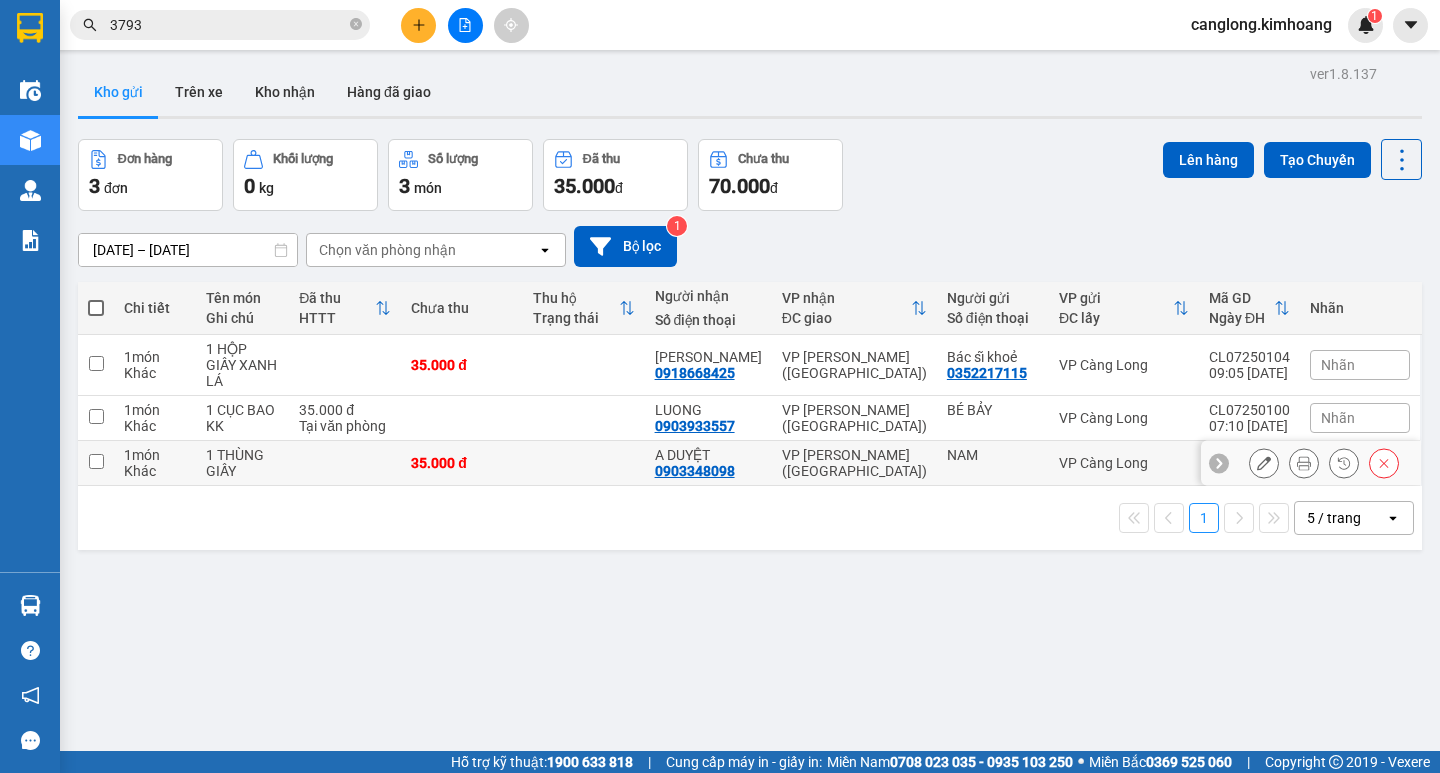click at bounding box center [584, 463] 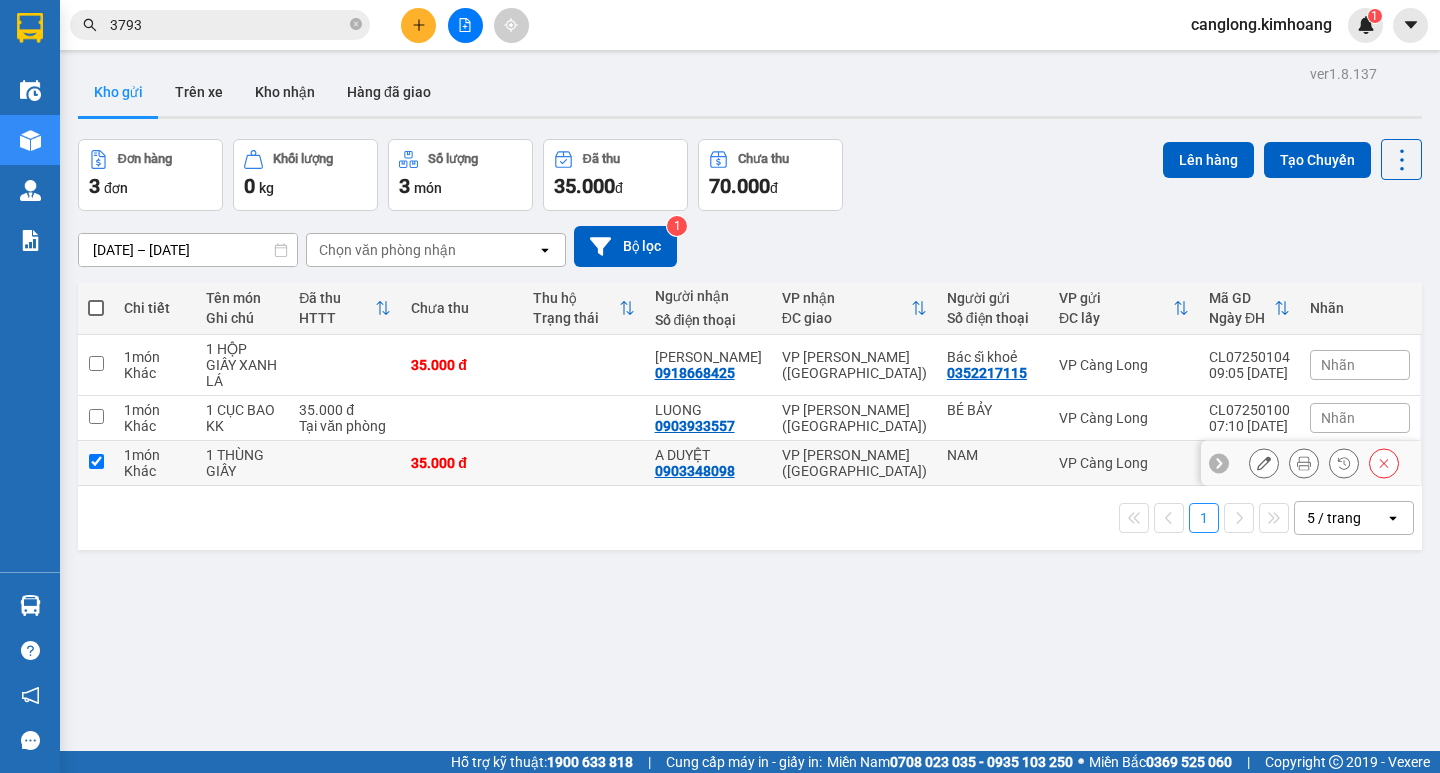 checkbox on "true" 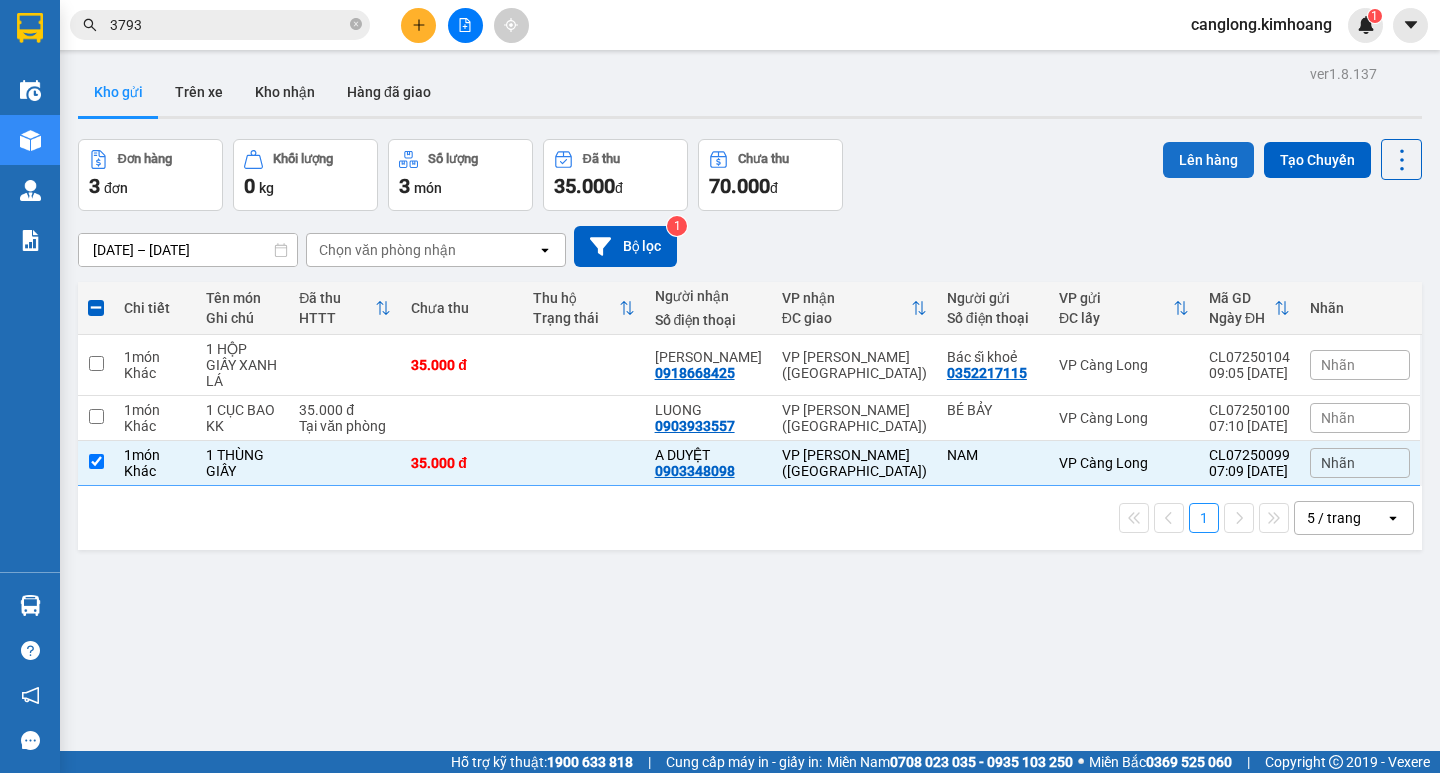 click on "Lên hàng" at bounding box center (1208, 160) 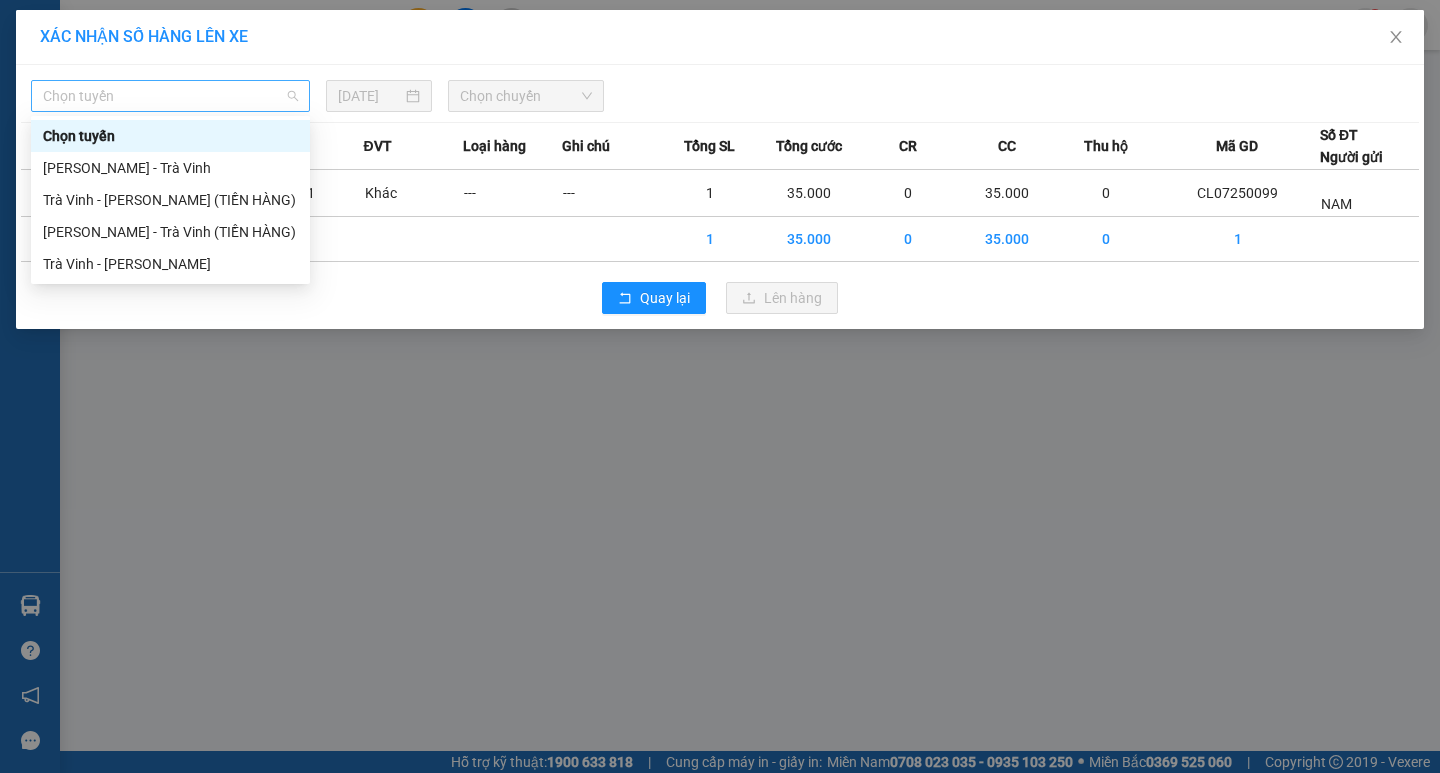 click on "Chọn tuyến" at bounding box center [170, 96] 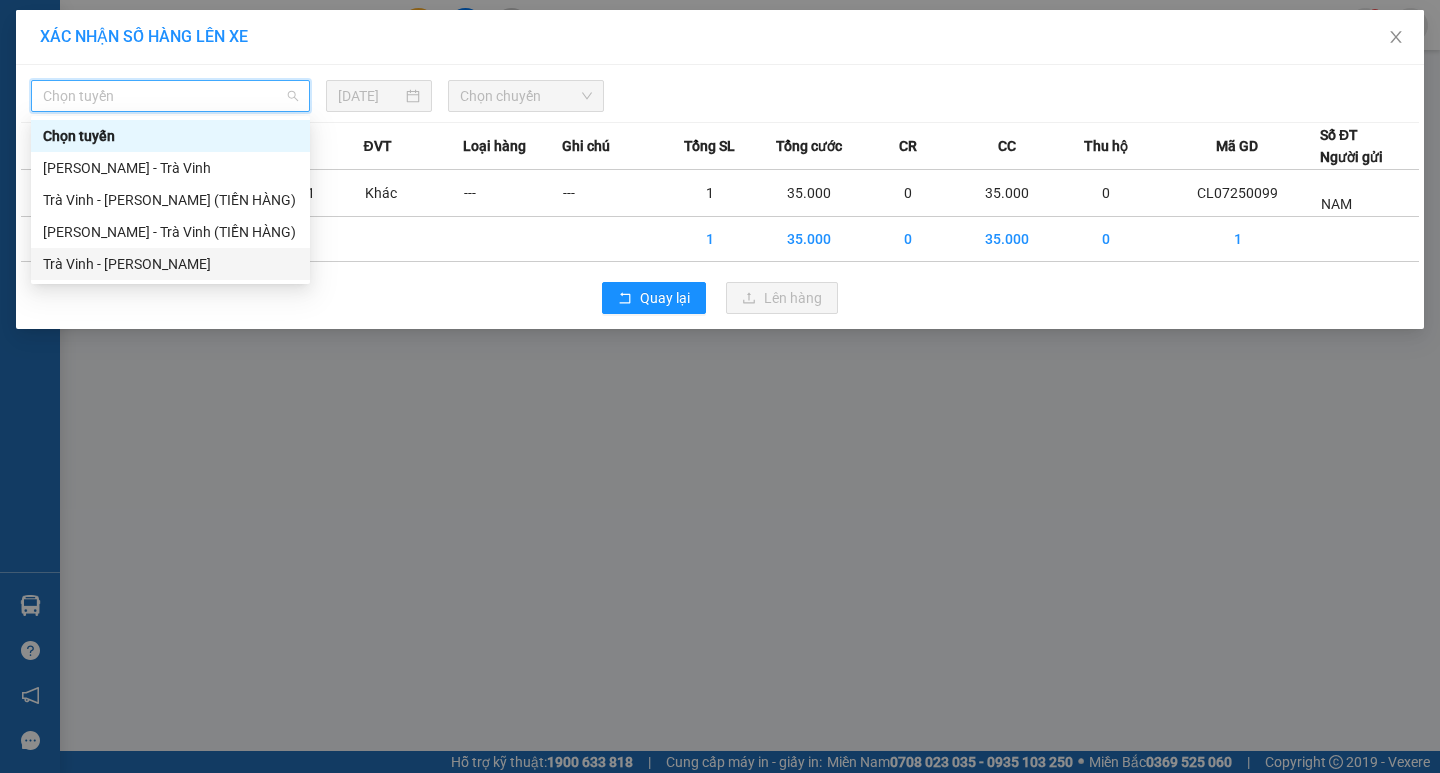 click on "Trà Vinh - [PERSON_NAME]" at bounding box center (170, 264) 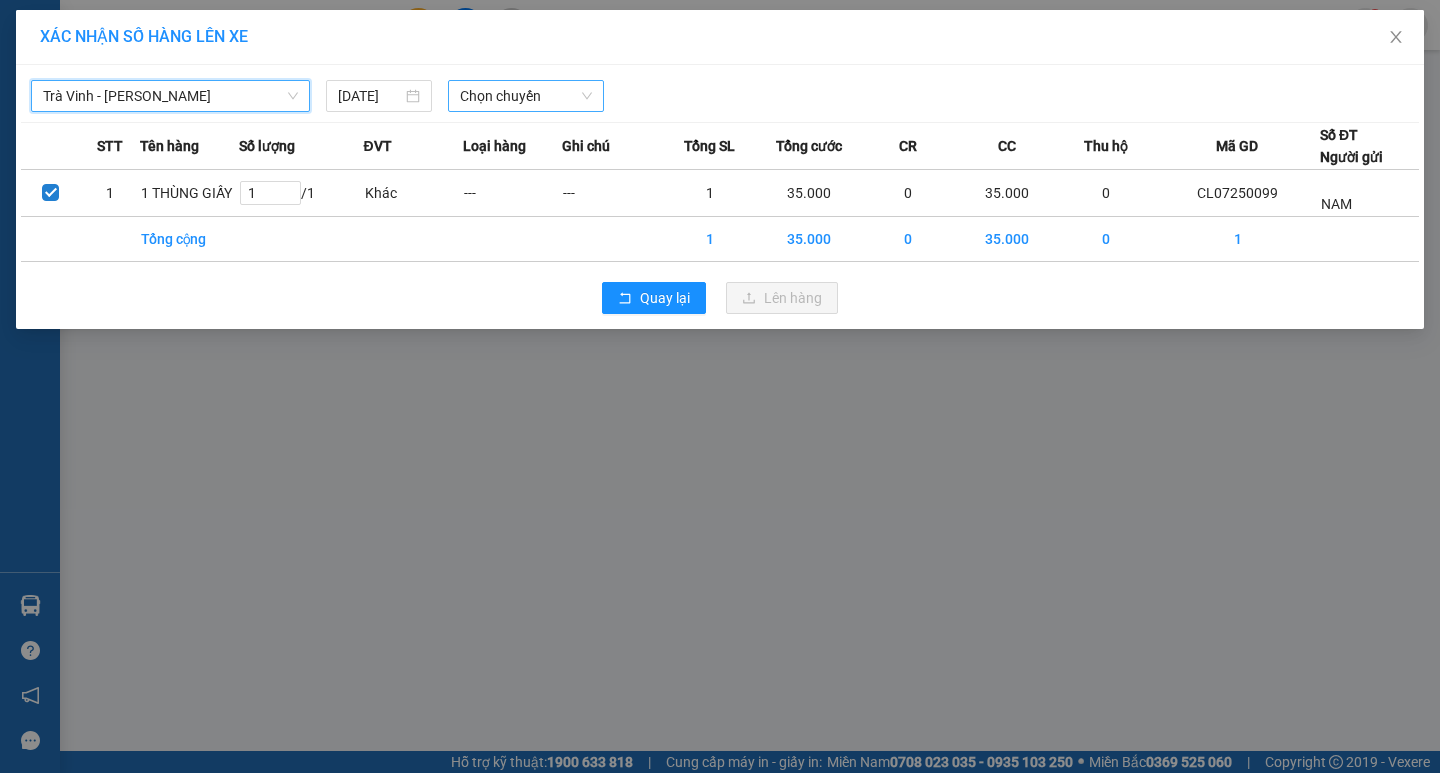 click on "Chọn chuyến" at bounding box center (526, 96) 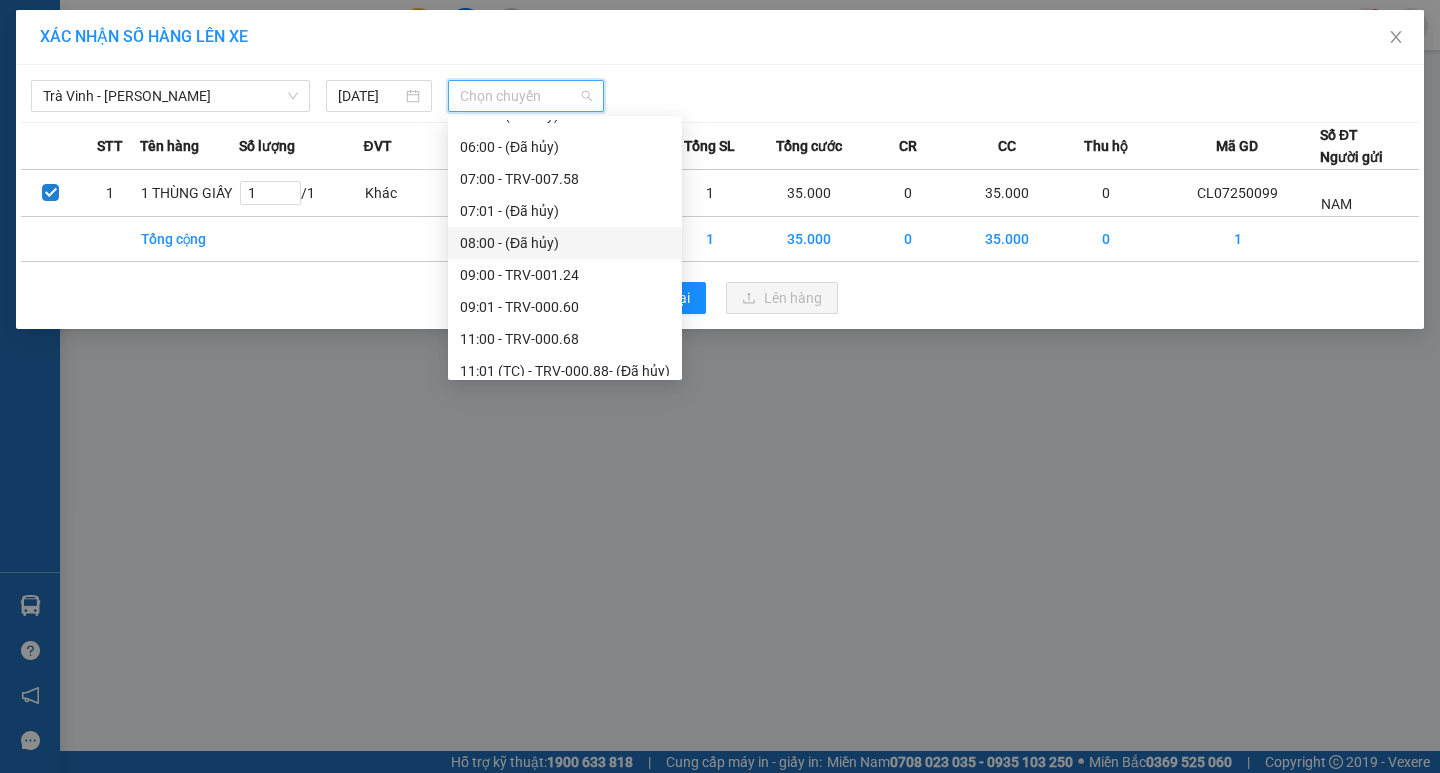 scroll, scrollTop: 400, scrollLeft: 0, axis: vertical 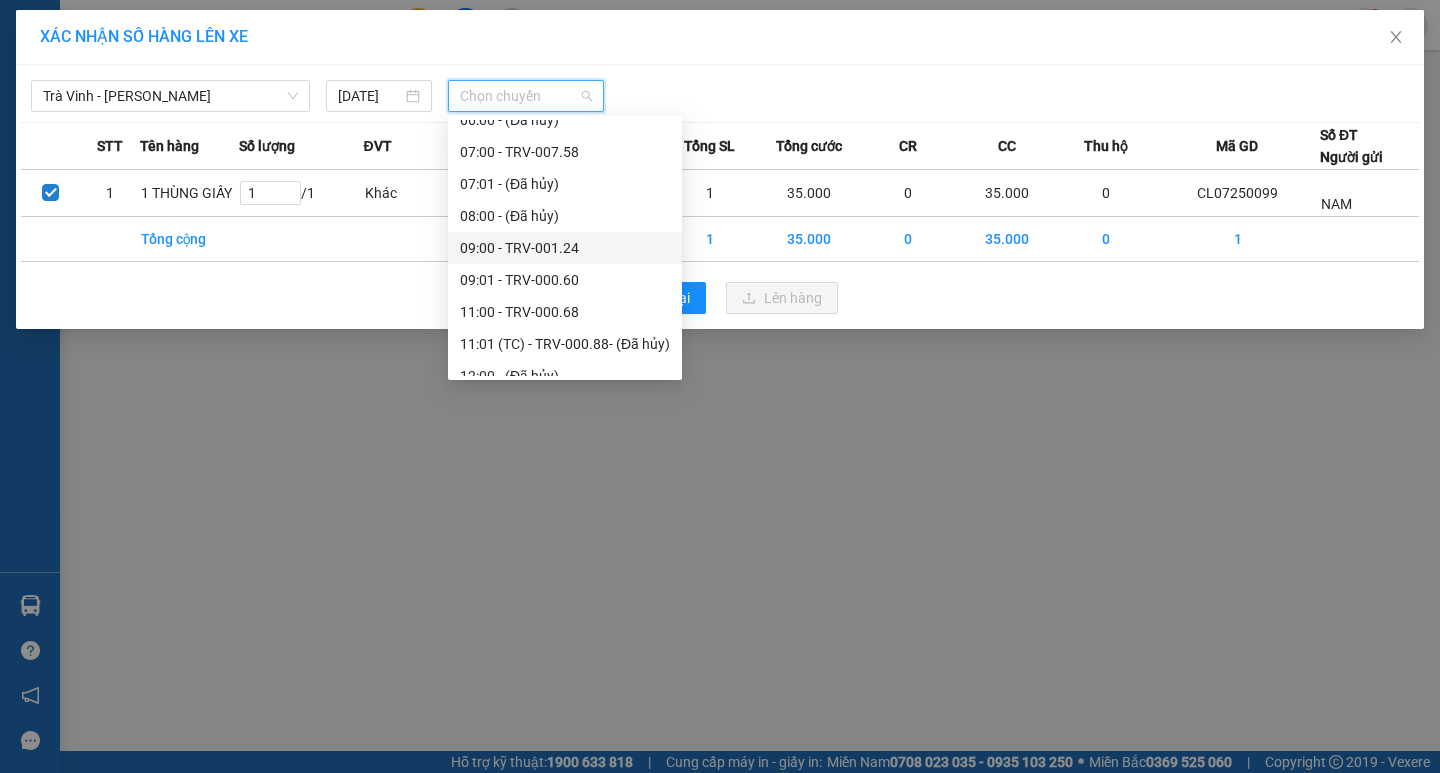 click on "09:00     - TRV-001.24" at bounding box center (565, 248) 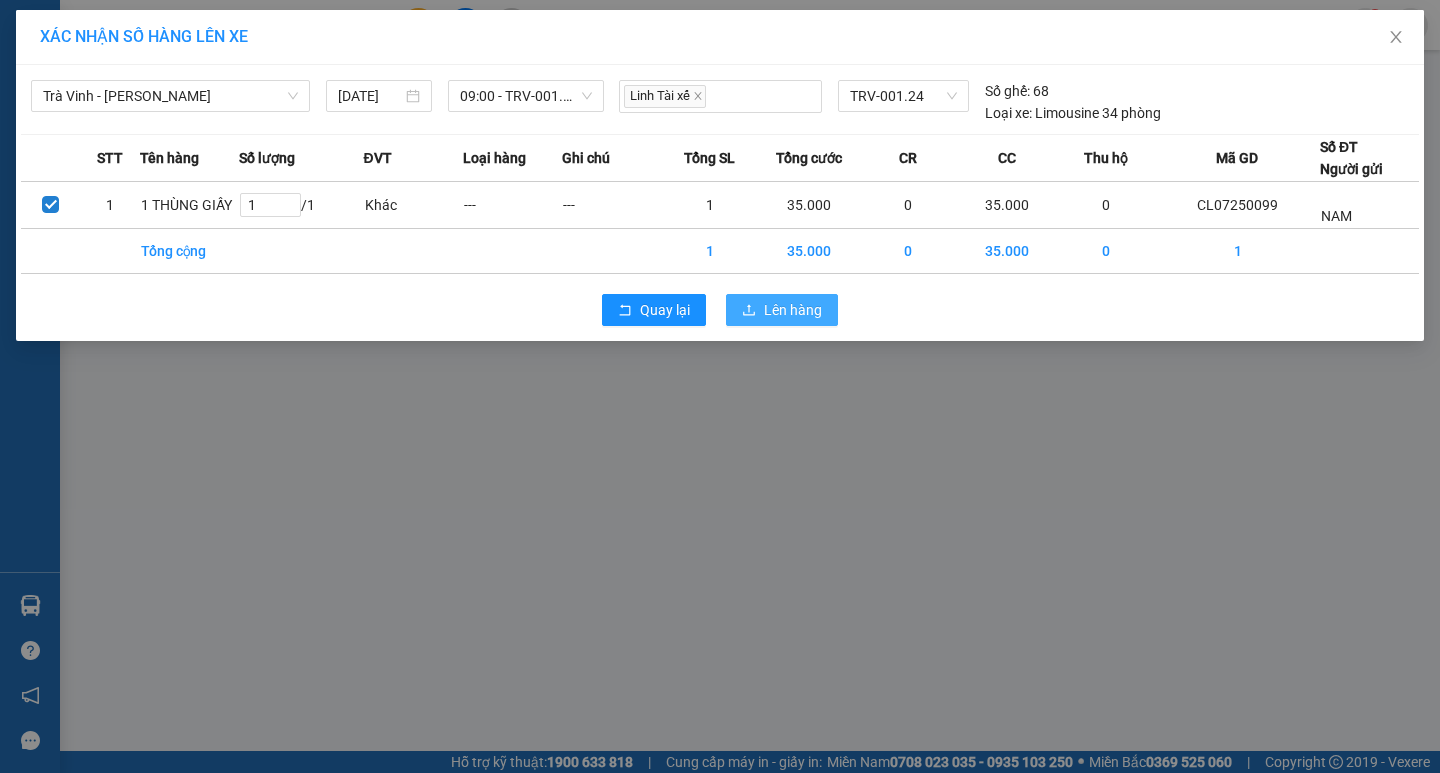 click on "Lên hàng" at bounding box center [793, 310] 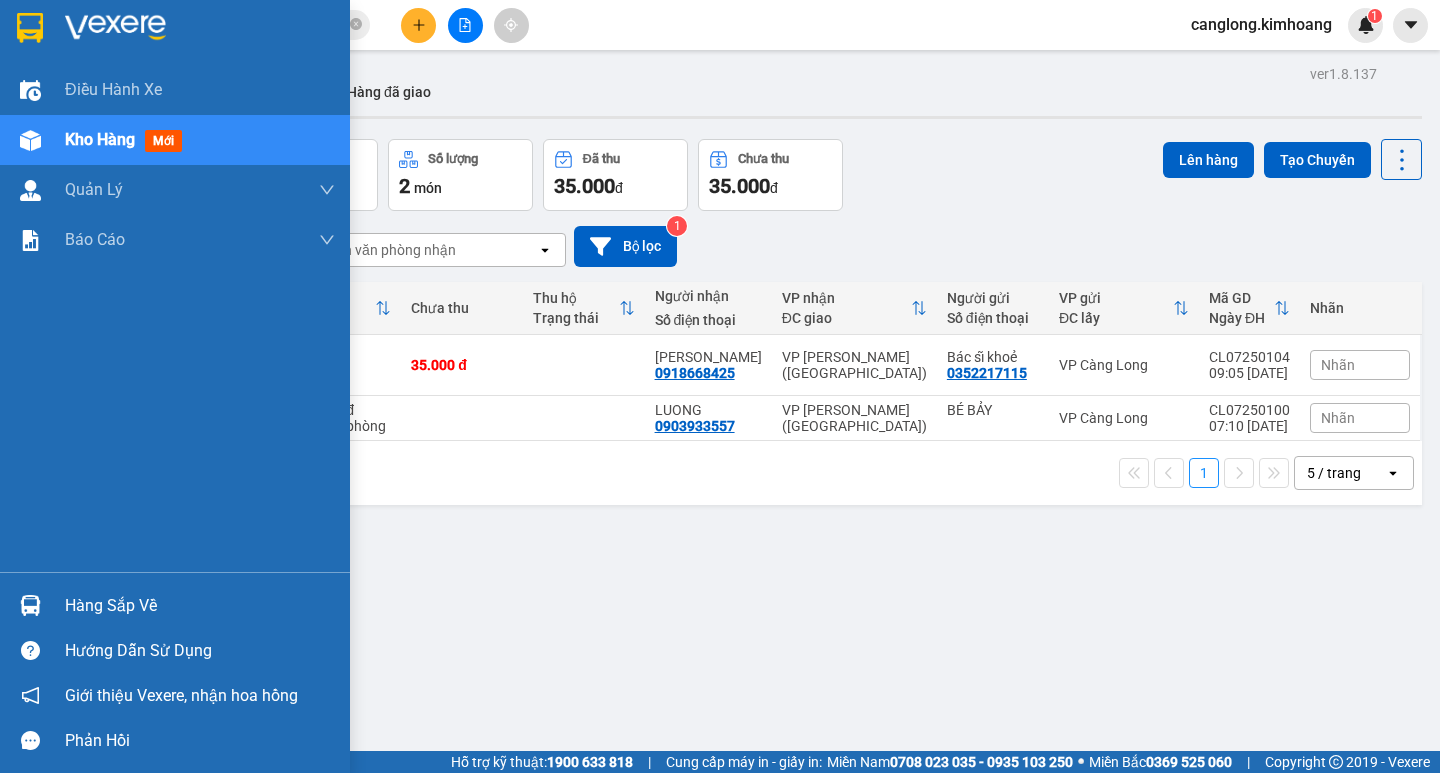 click on "Hướng dẫn sử dụng" at bounding box center [175, 650] 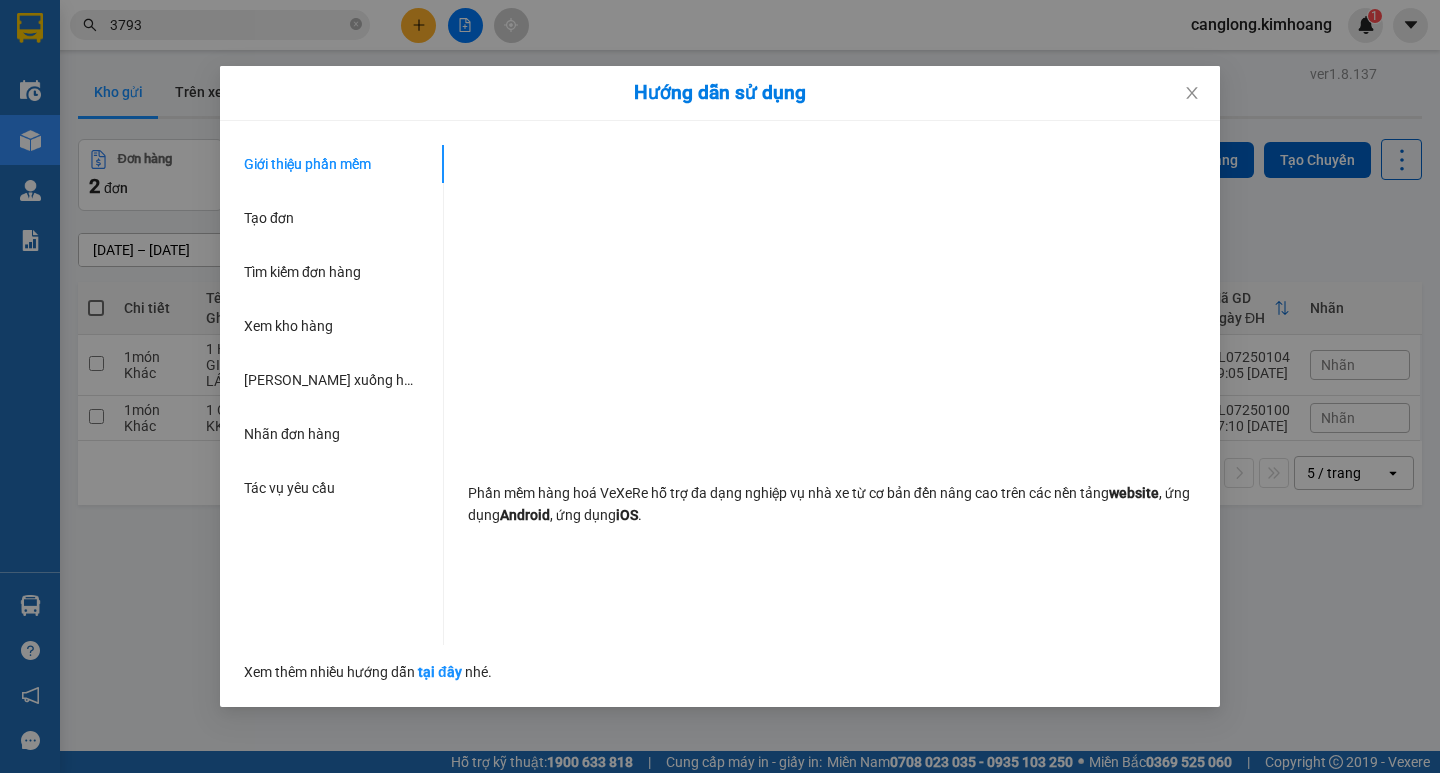 click on "Hướng dẫn sử dụng Giới thiệu phần mềm Tạo đơn Tìm kiếm đơn hàng Xem kho hàng Lên xuống hàng thủ công Nhãn đơn hàng Tác vụ yêu cầu Phần mềm hàng hoá VeXeRe hỗ trợ đa dạng nghiệp vụ nhà xe từ cơ bản đến nâng cao trên các nền tảng  website , ứng dụng  Android , ứng dụng  iOS . Xem thêm nhiều hướng dẫn   tại đây   nhé." at bounding box center [720, 386] 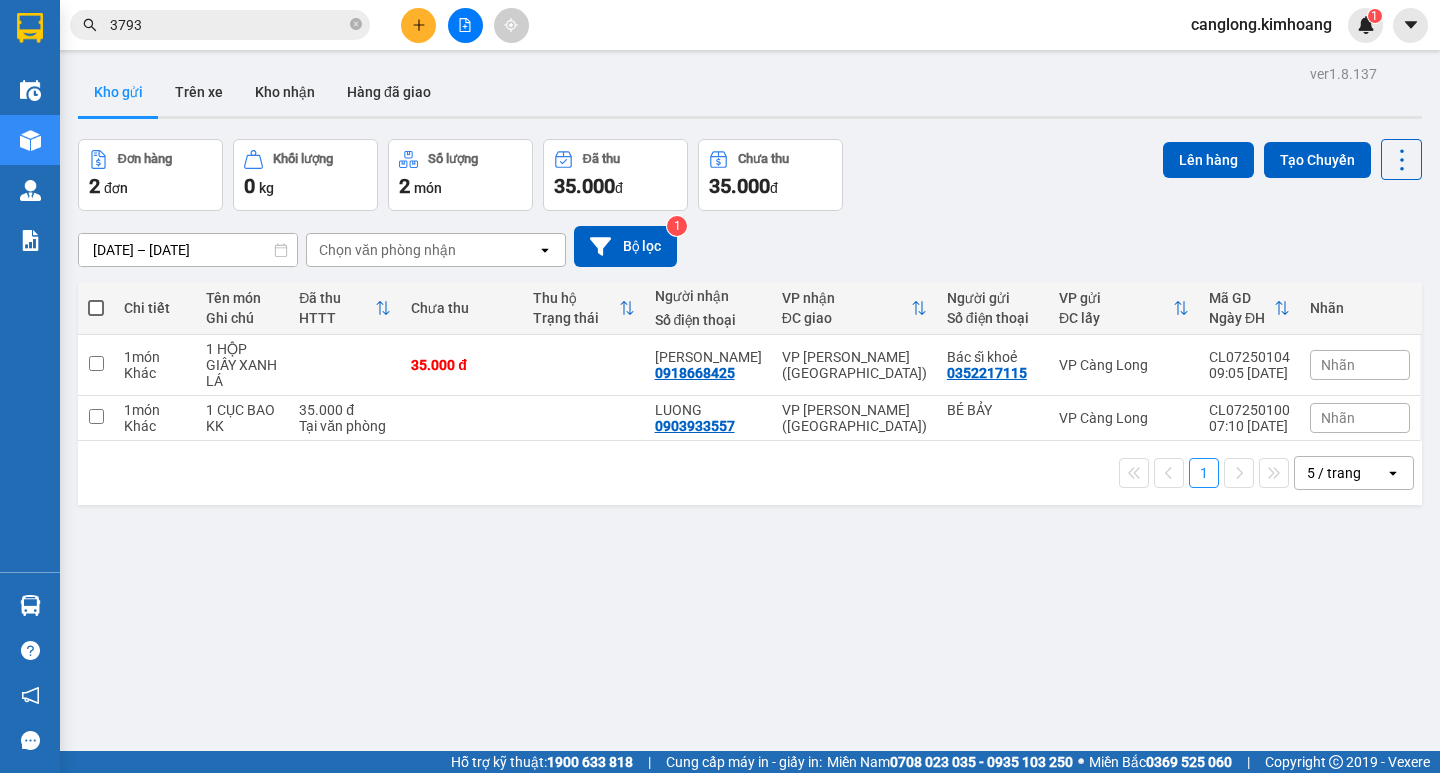 drag, startPoint x: 0, startPoint y: 281, endPoint x: 433, endPoint y: 536, distance: 502.50772 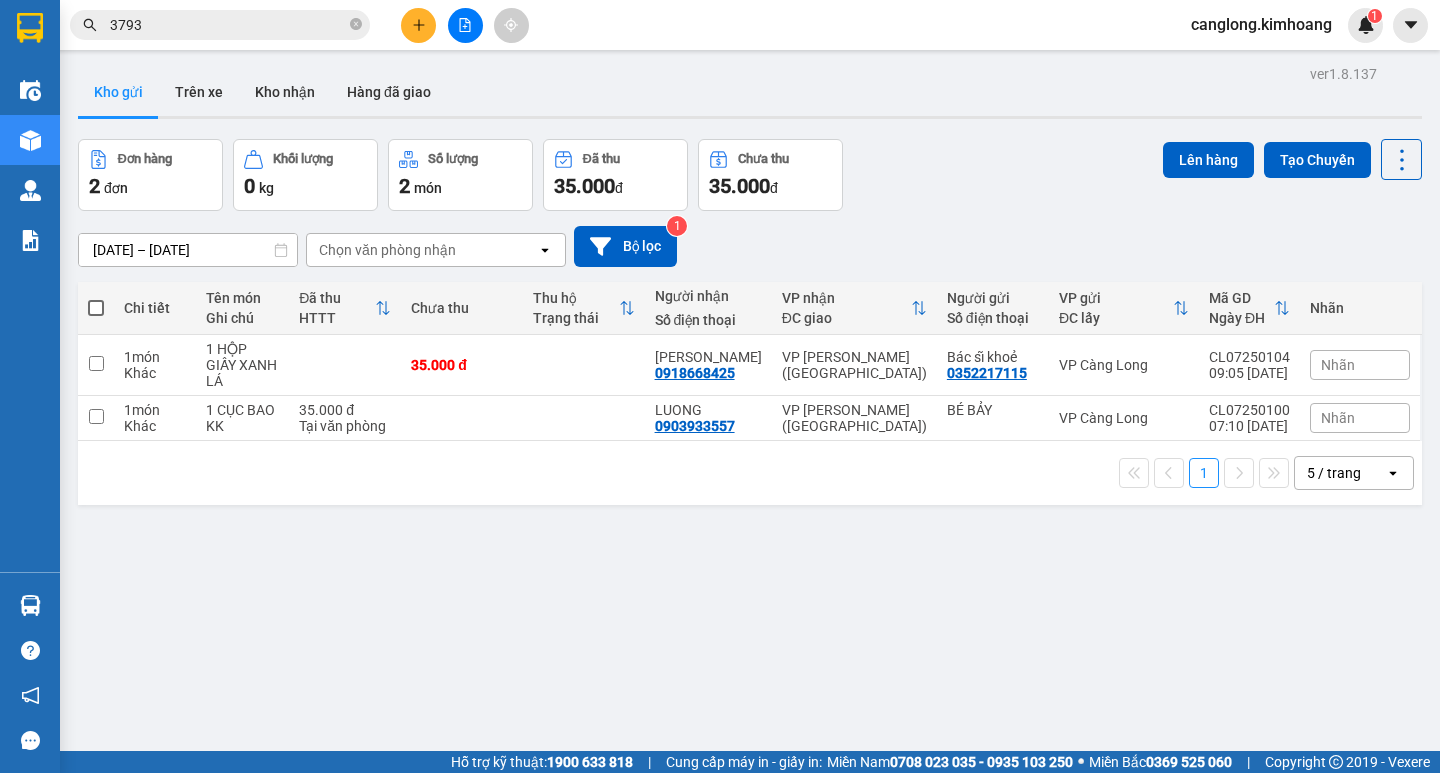 click on "ver  1.8.137 Kho gửi Trên xe Kho nhận Hàng đã giao Đơn hàng 2 đơn Khối lượng 0 kg Số lượng 2 món Đã thu 35.000  đ Chưa thu 35.000  đ Lên hàng Tạo Chuyến 30/06/2025 – 31/07/2025 Press the down arrow key to interact with the calendar and select a date. Press the escape button to close the calendar. Selected date range is from 30/06/2025 to 31/07/2025. Chọn văn phòng nhận open Bộ lọc 1 Chi tiết Tên món Ghi chú Đã thu HTTT Chưa thu Thu hộ Trạng thái Người nhận Số điện thoại VP nhận ĐC giao Người gửi Số điện thoại VP gửi ĐC lấy Mã GD Ngày ĐH Nhãn 1  món Khác 1 HỘP GIẤY XANH LÁ  35.000 đ QUANG TÚ 0918668425 VP Trần Phú (Hàng) Bác sĩ khoẻ 0352217115 VP Càng Long CL07250104 09:05 10/07 Nhãn 1  món Khác 1 CỤC BAO KK 35.000 đ Tại văn phòng LUONG 0903933557 VP Trần Phú (Hàng) BÉ BẢY VP Càng Long CL07250100 07:10 10/07 Nhãn 1 5 / trang open Đang tải dữ liệu" at bounding box center (750, 446) 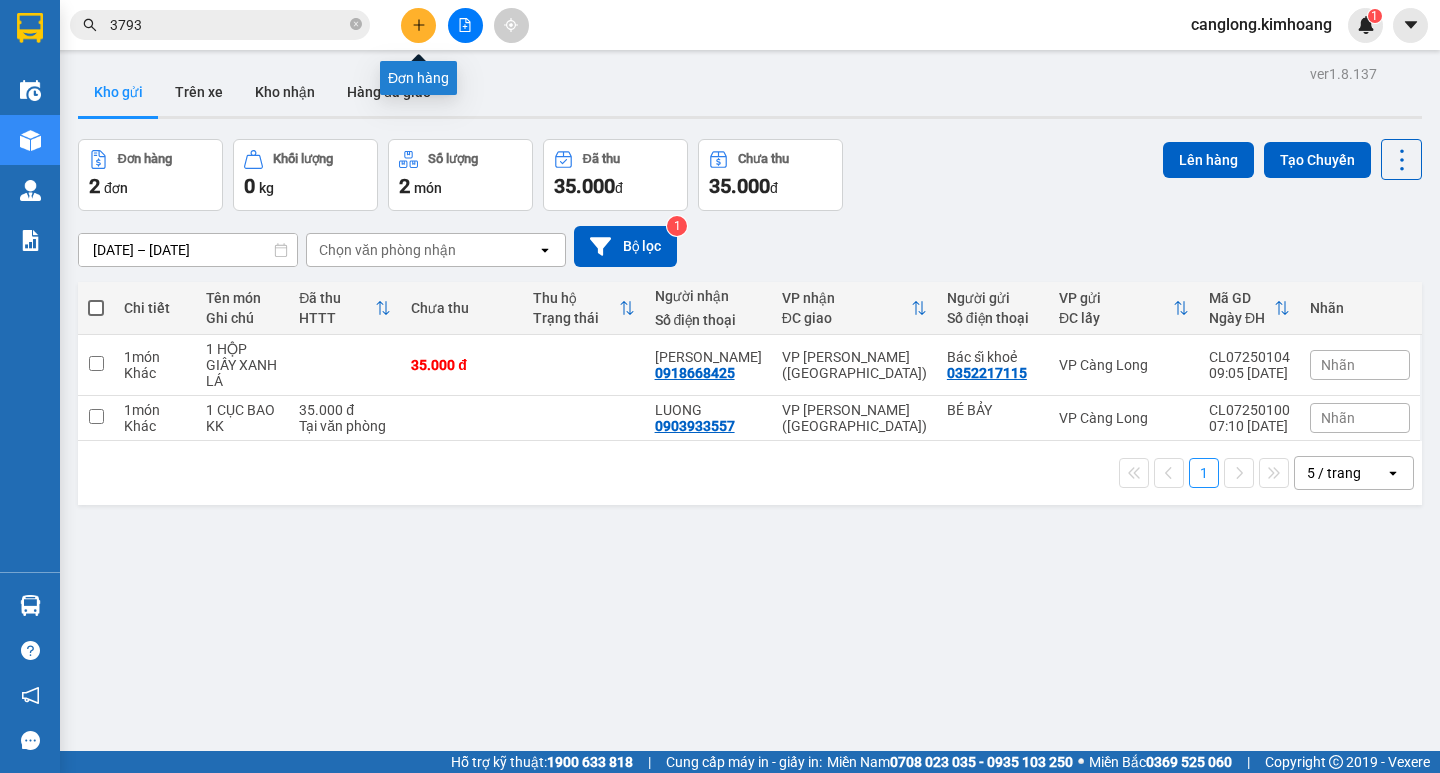 click at bounding box center [418, 25] 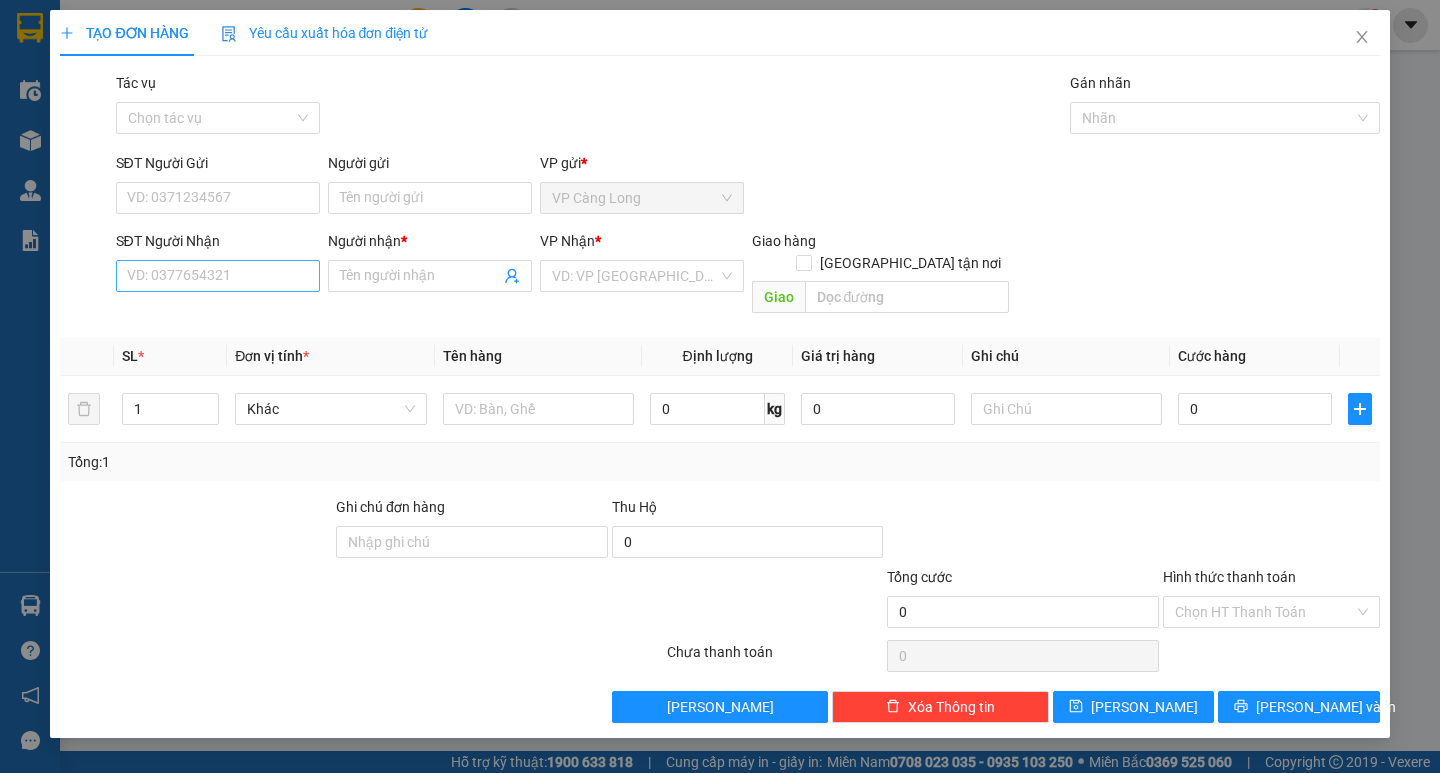 click on "SĐT Người Nhận" at bounding box center (218, 245) 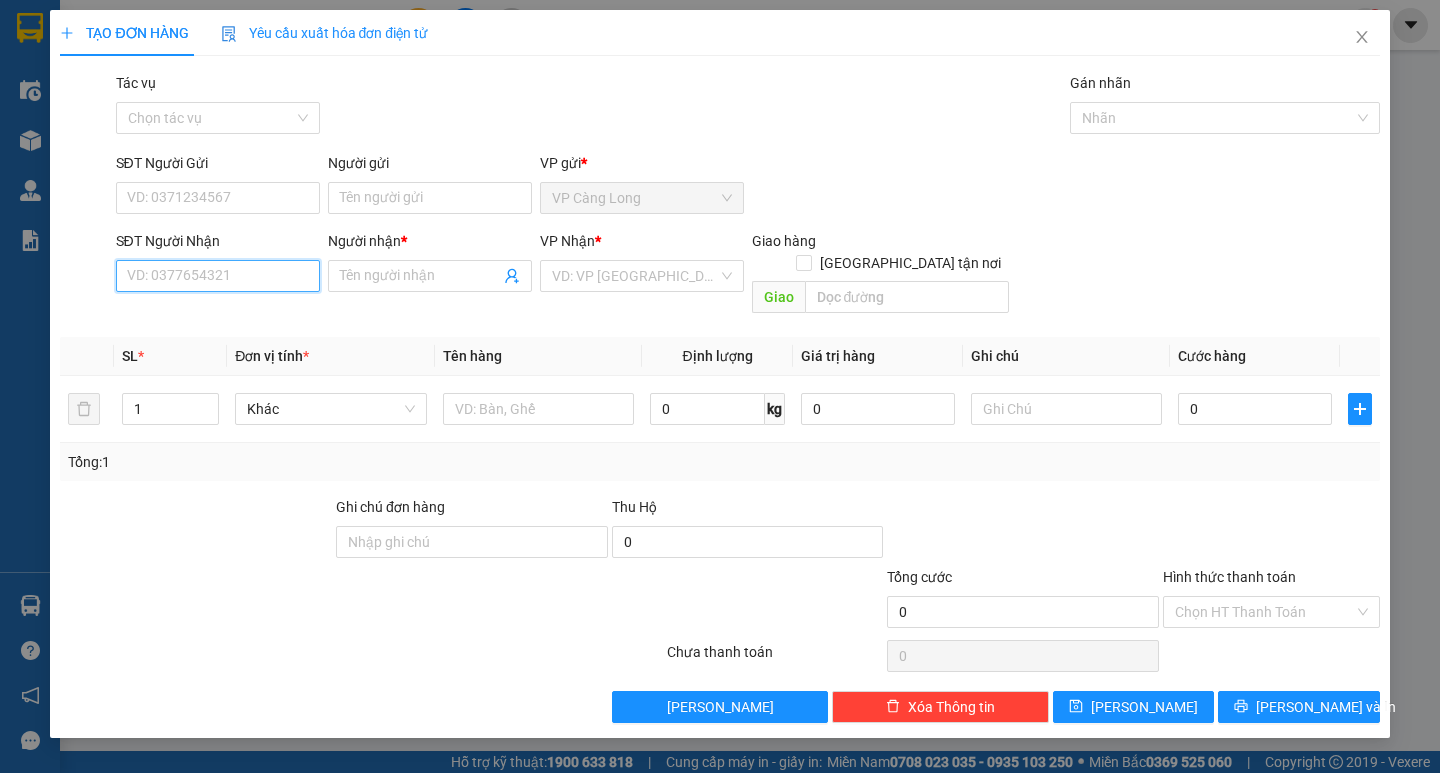 click on "SĐT Người Nhận" at bounding box center (218, 276) 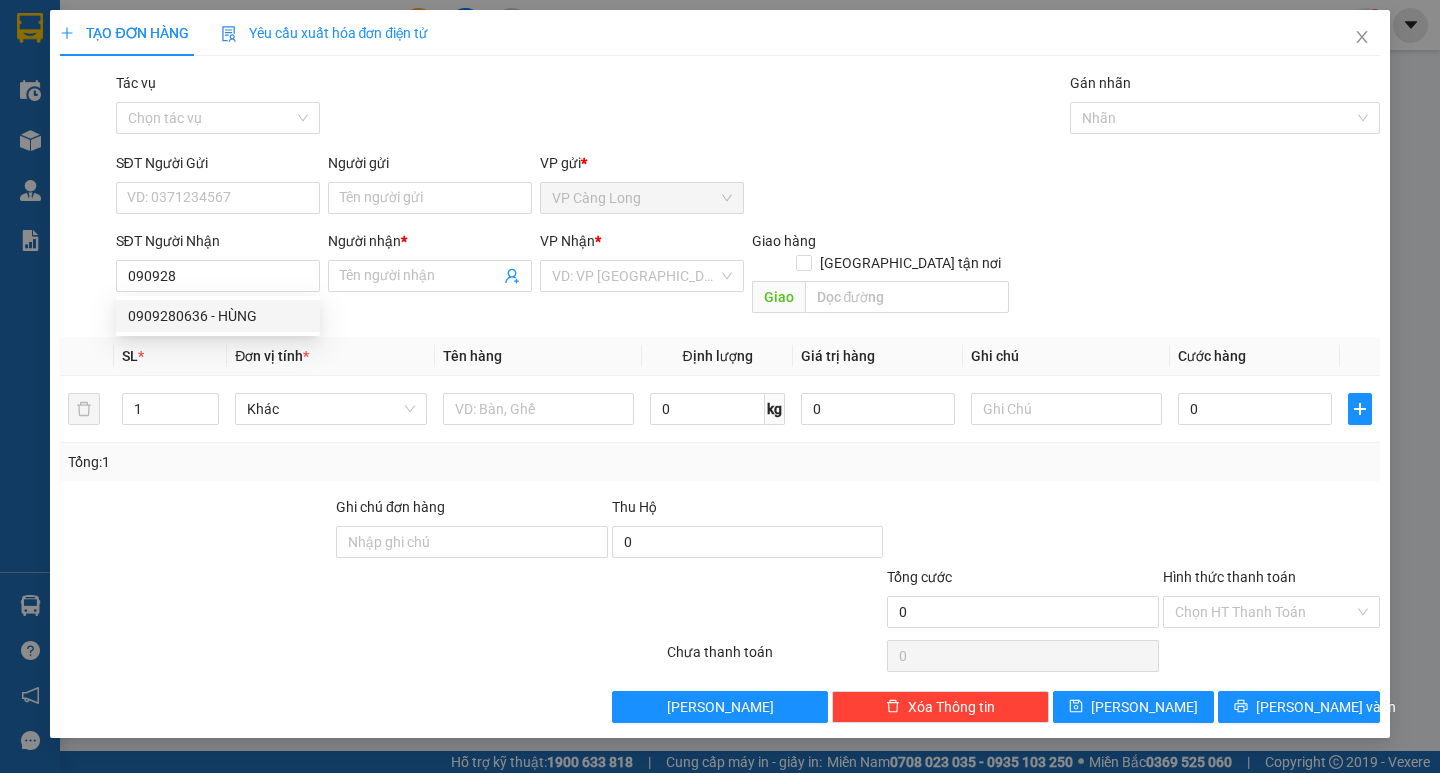 click on "0909280636 0909280636 - HÙNG" at bounding box center (218, 316) 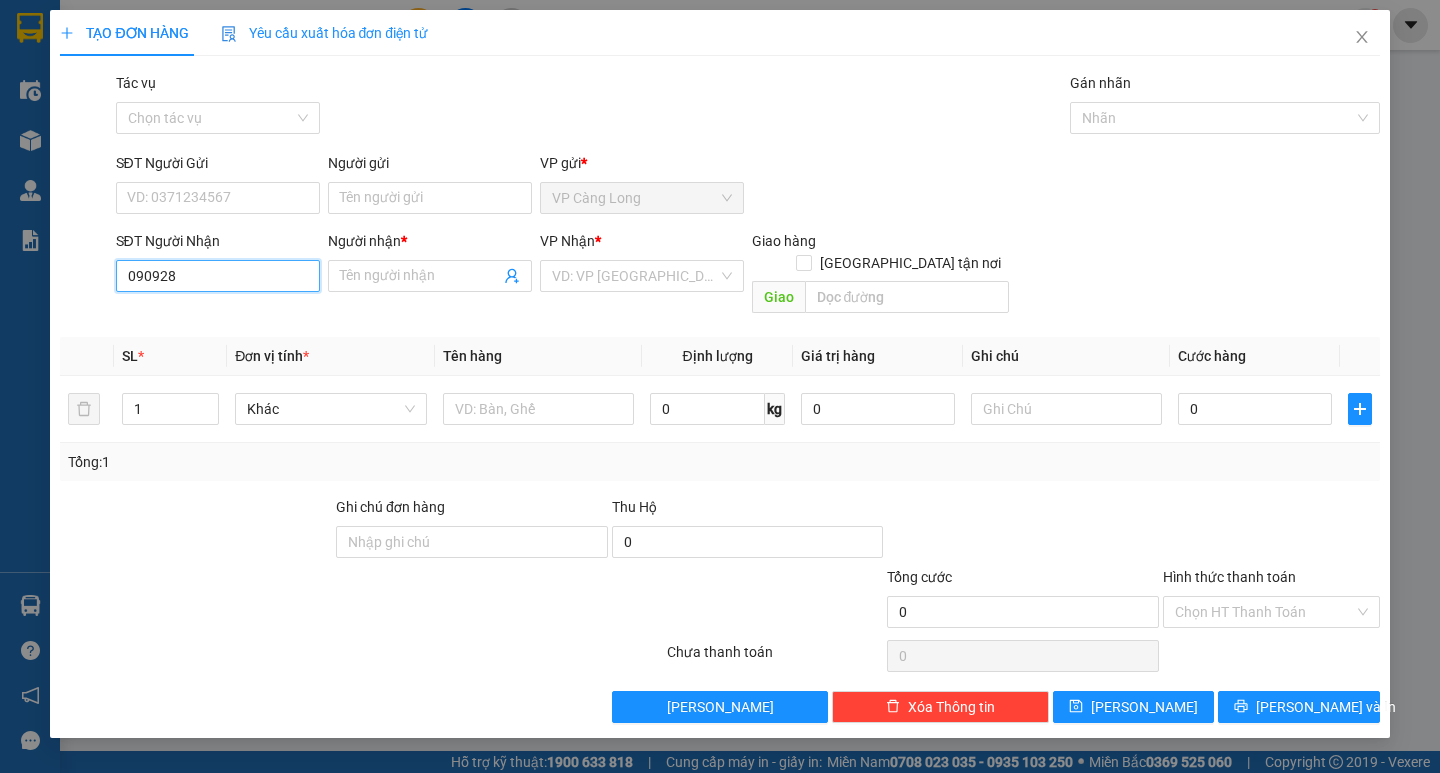 click on "090928" at bounding box center (218, 276) 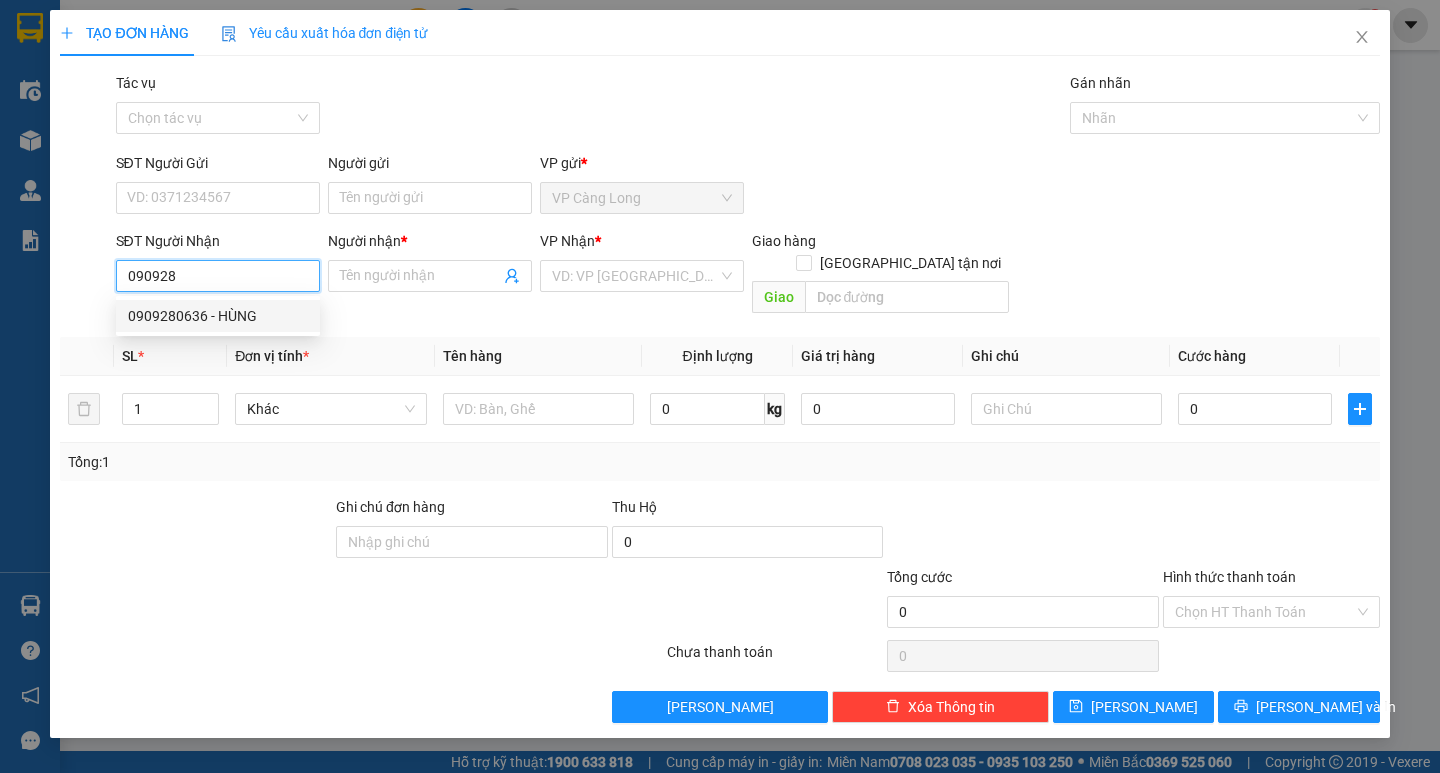 click on "0909280636 - HÙNG" at bounding box center [218, 316] 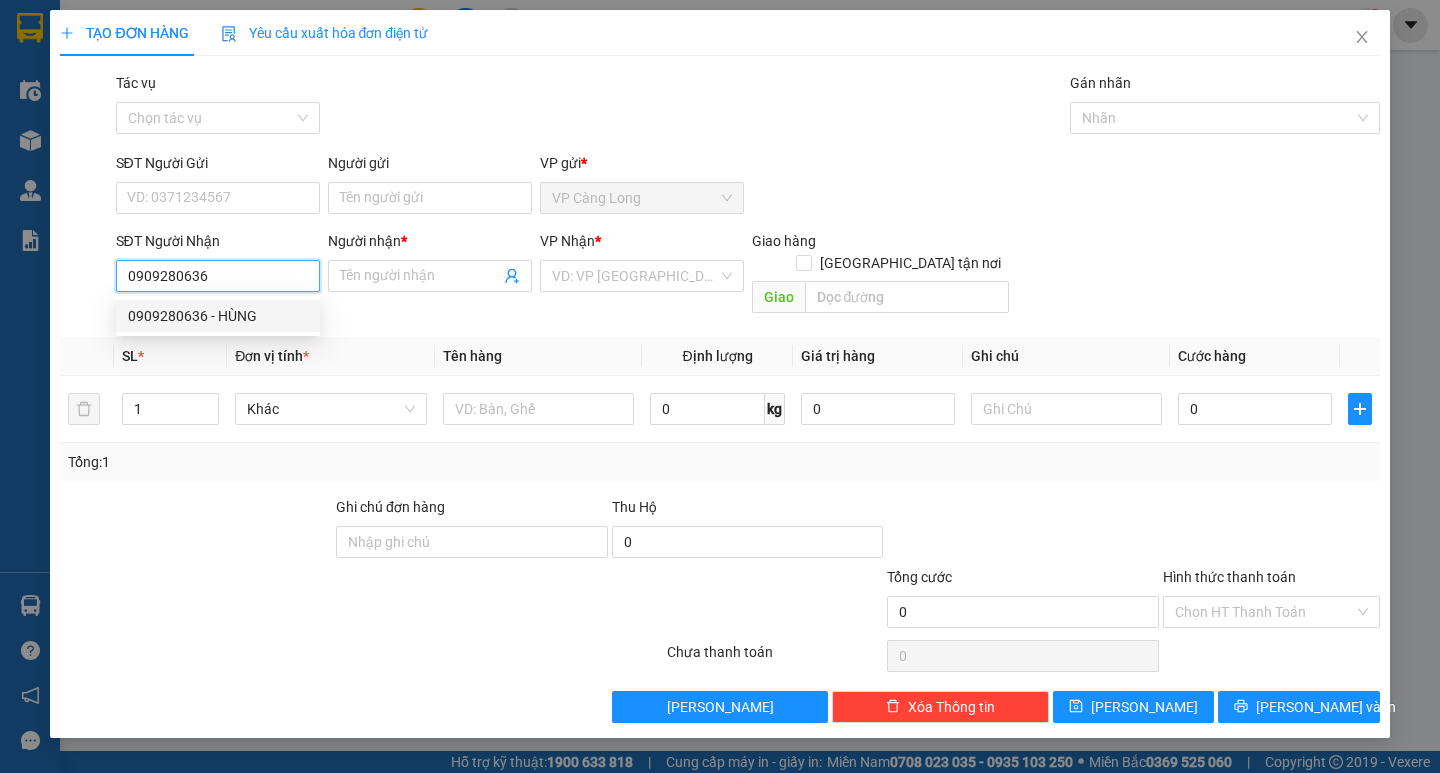 type on "HÙNG" 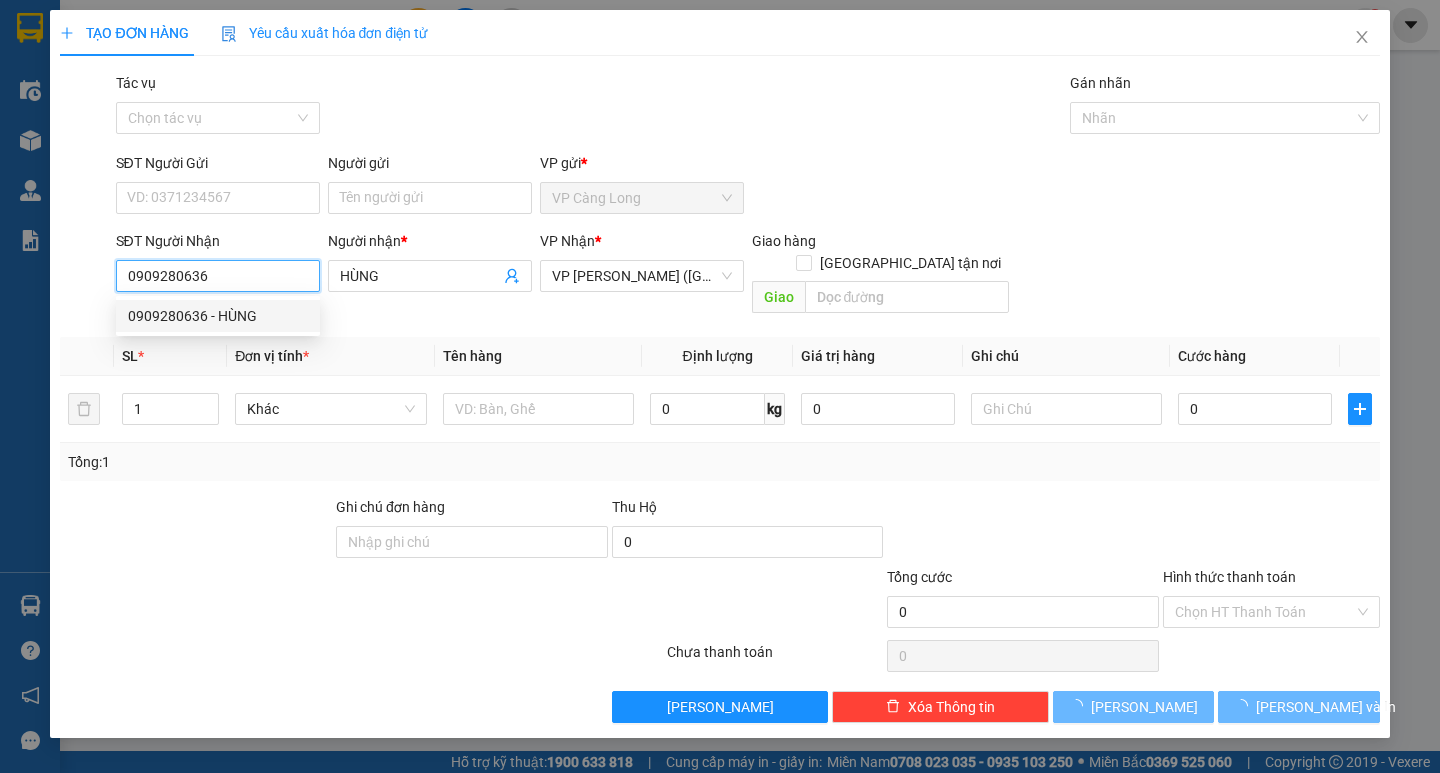 type on "40.000" 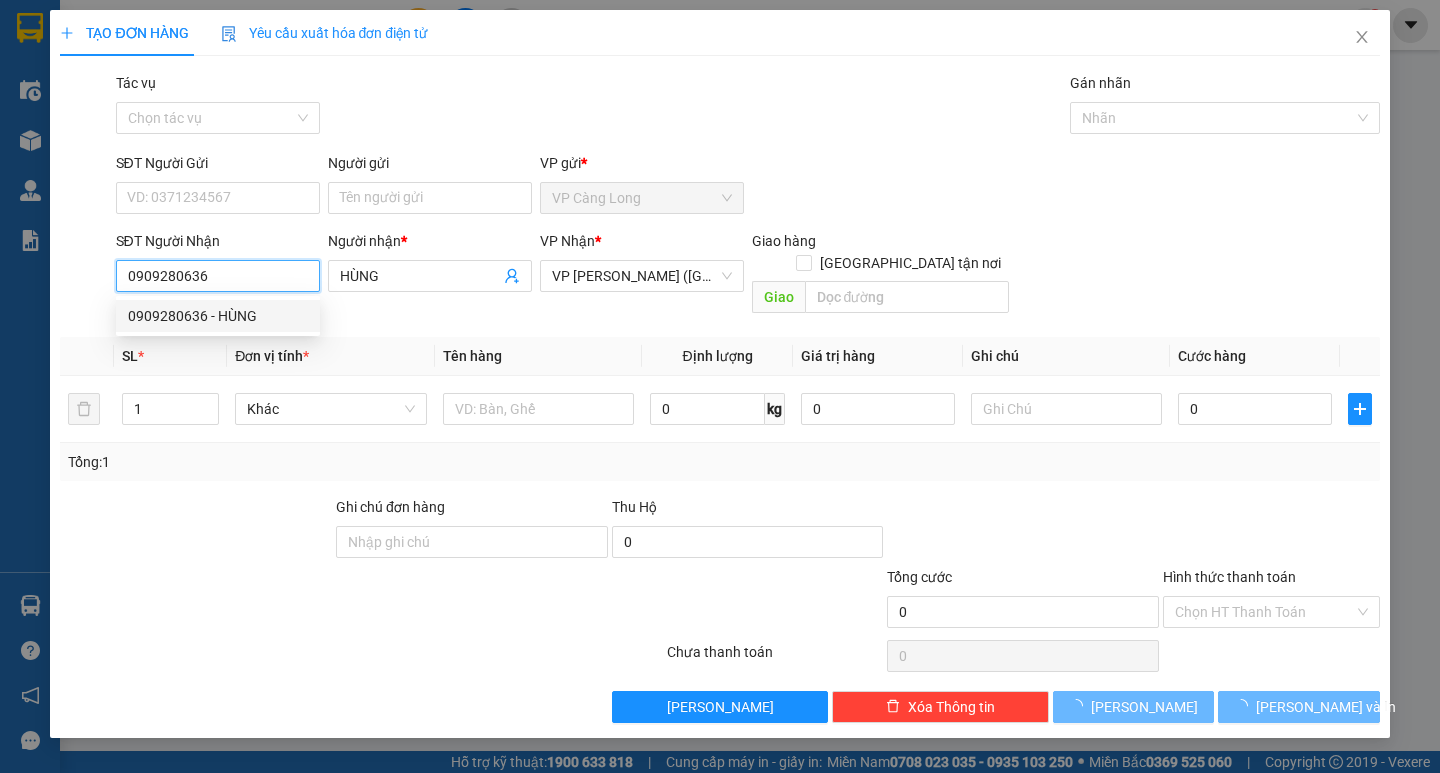 type on "40.000" 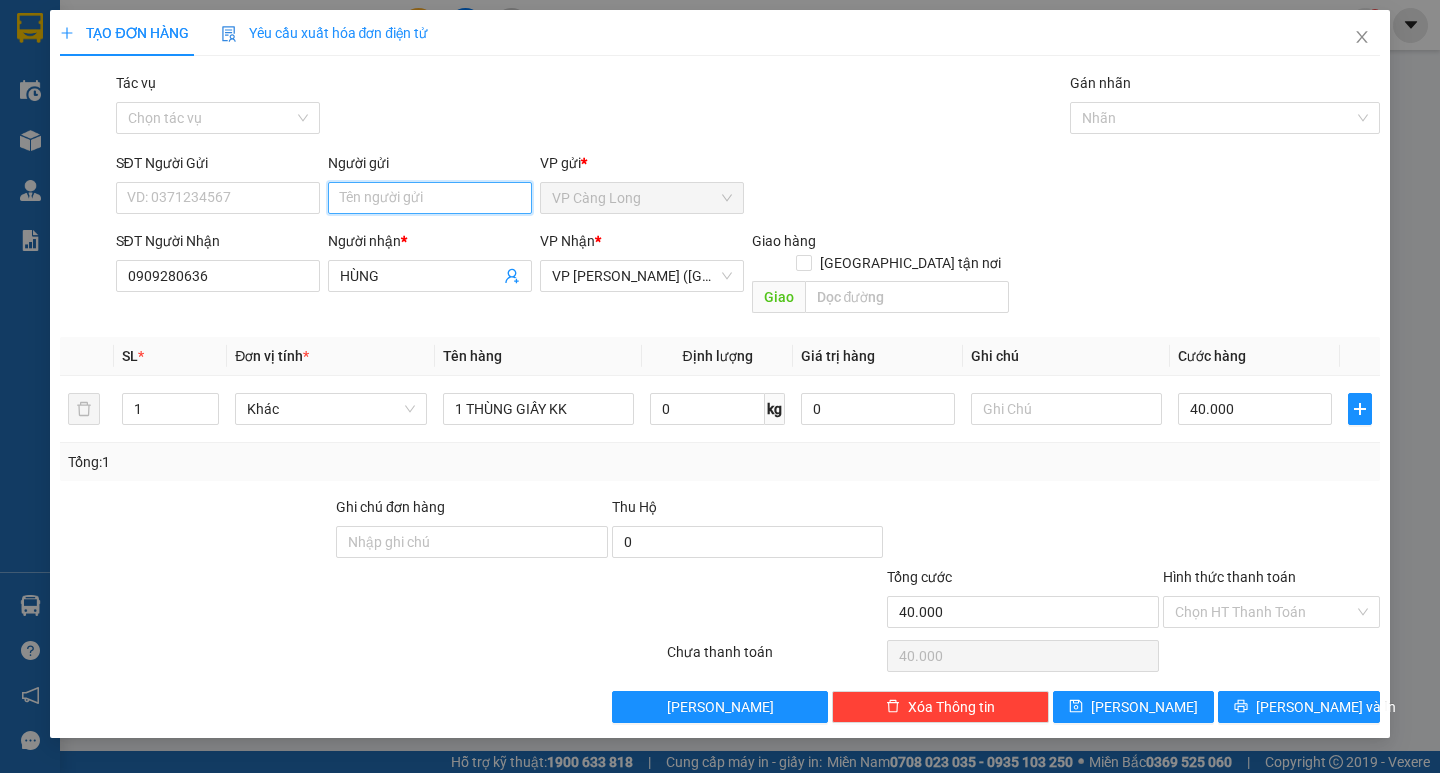 click on "Người gửi" at bounding box center [430, 198] 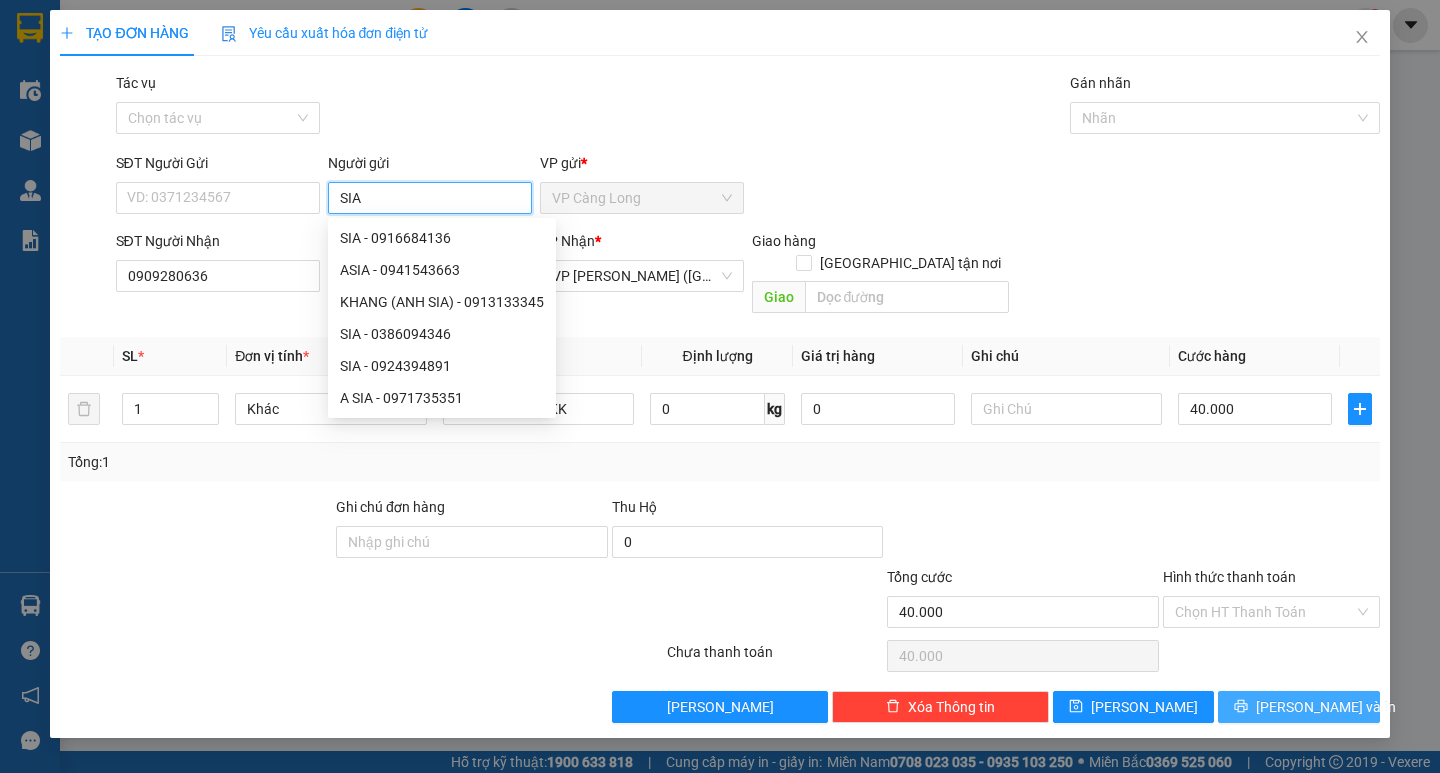 type on "SIA" 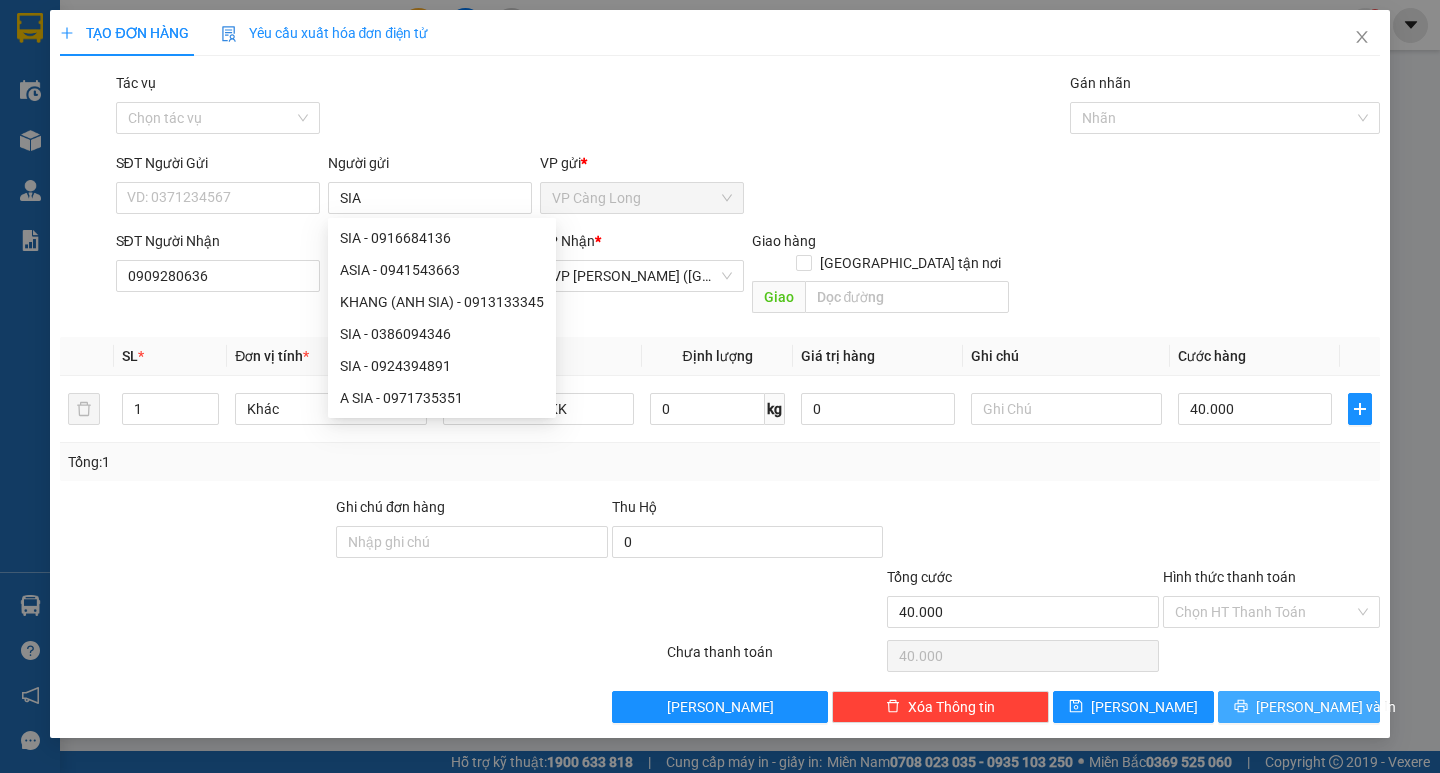 click on "[PERSON_NAME] và In" at bounding box center [1298, 707] 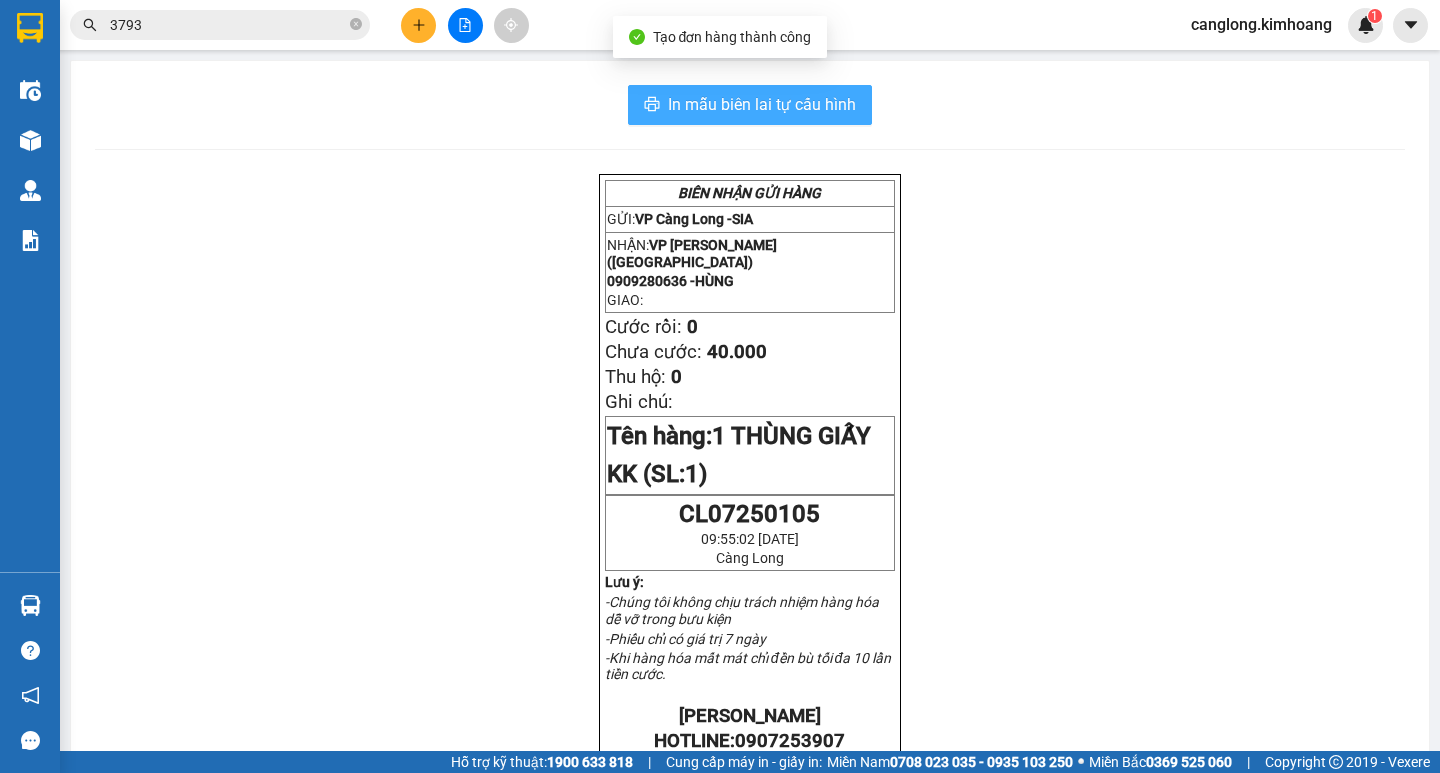 click on "In mẫu biên lai tự cấu hình" at bounding box center (750, 105) 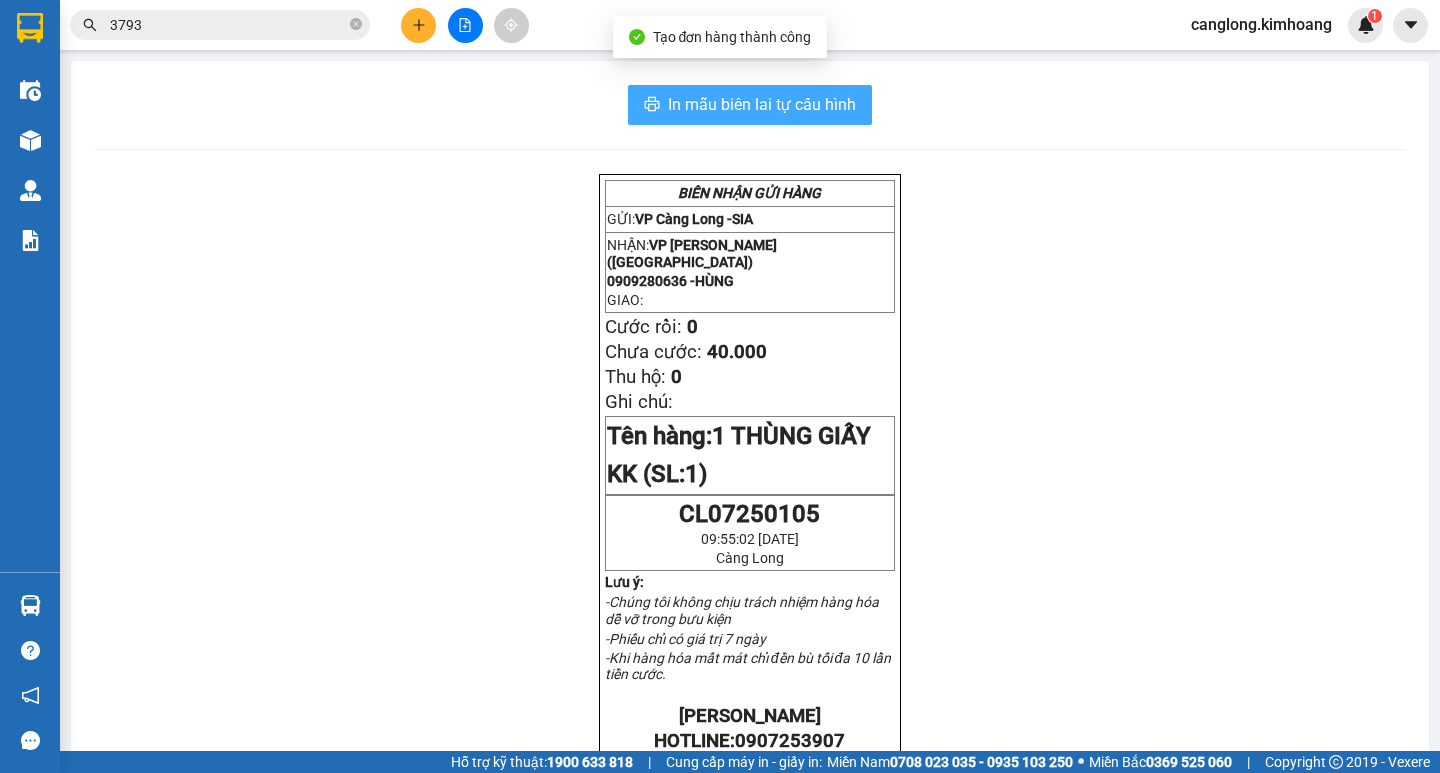 scroll, scrollTop: 0, scrollLeft: 0, axis: both 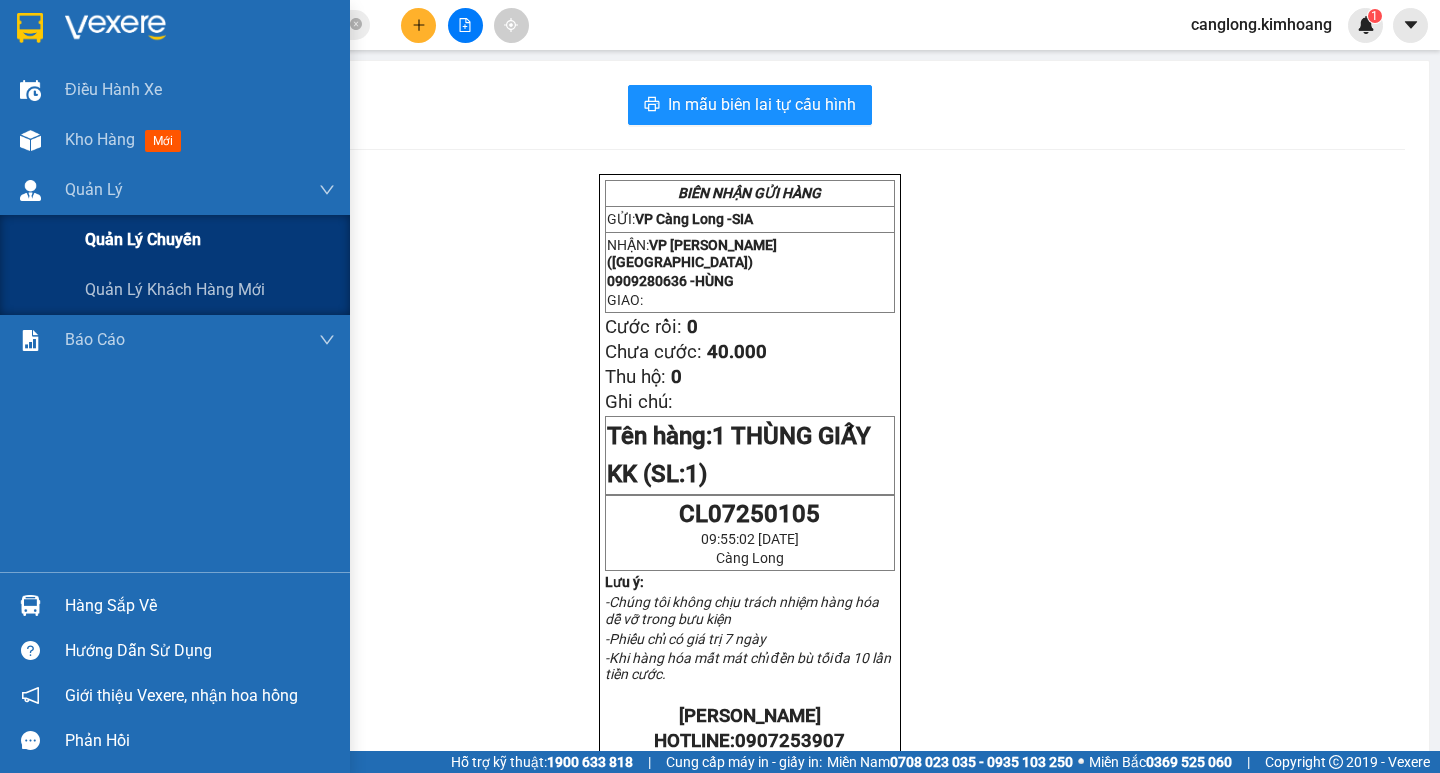 click on "Quản lý chuyến" at bounding box center [210, 240] 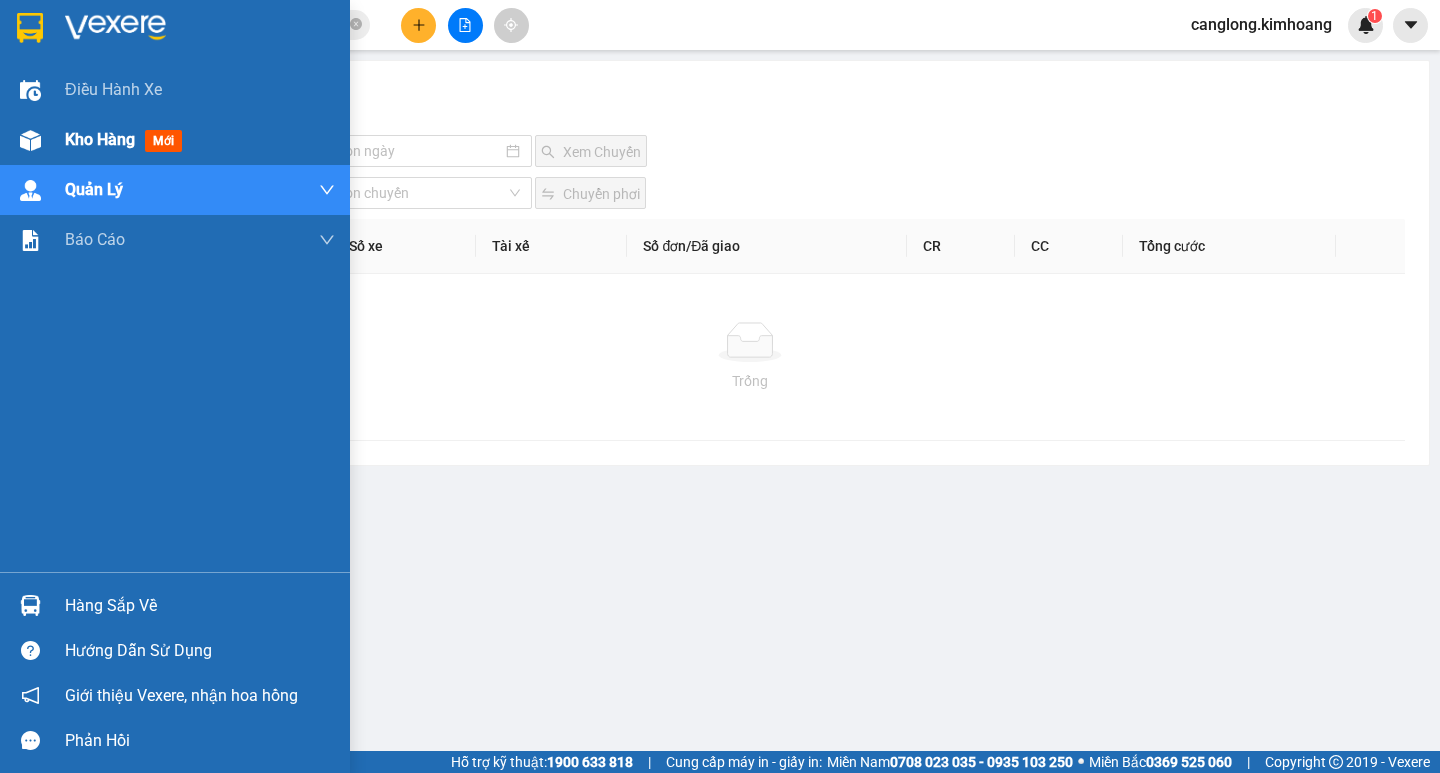click on "Kho hàng mới" at bounding box center (175, 140) 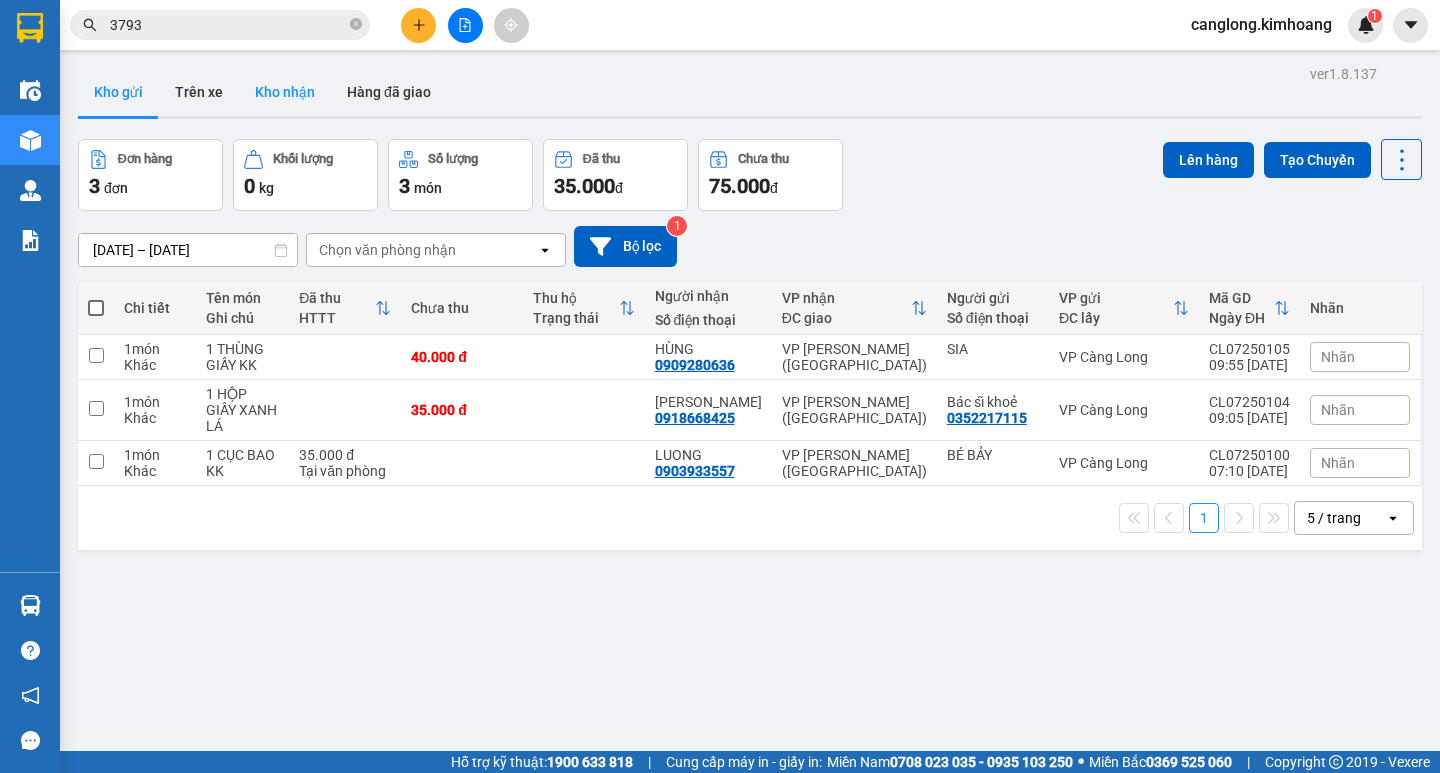 click on "Kho nhận" at bounding box center [285, 92] 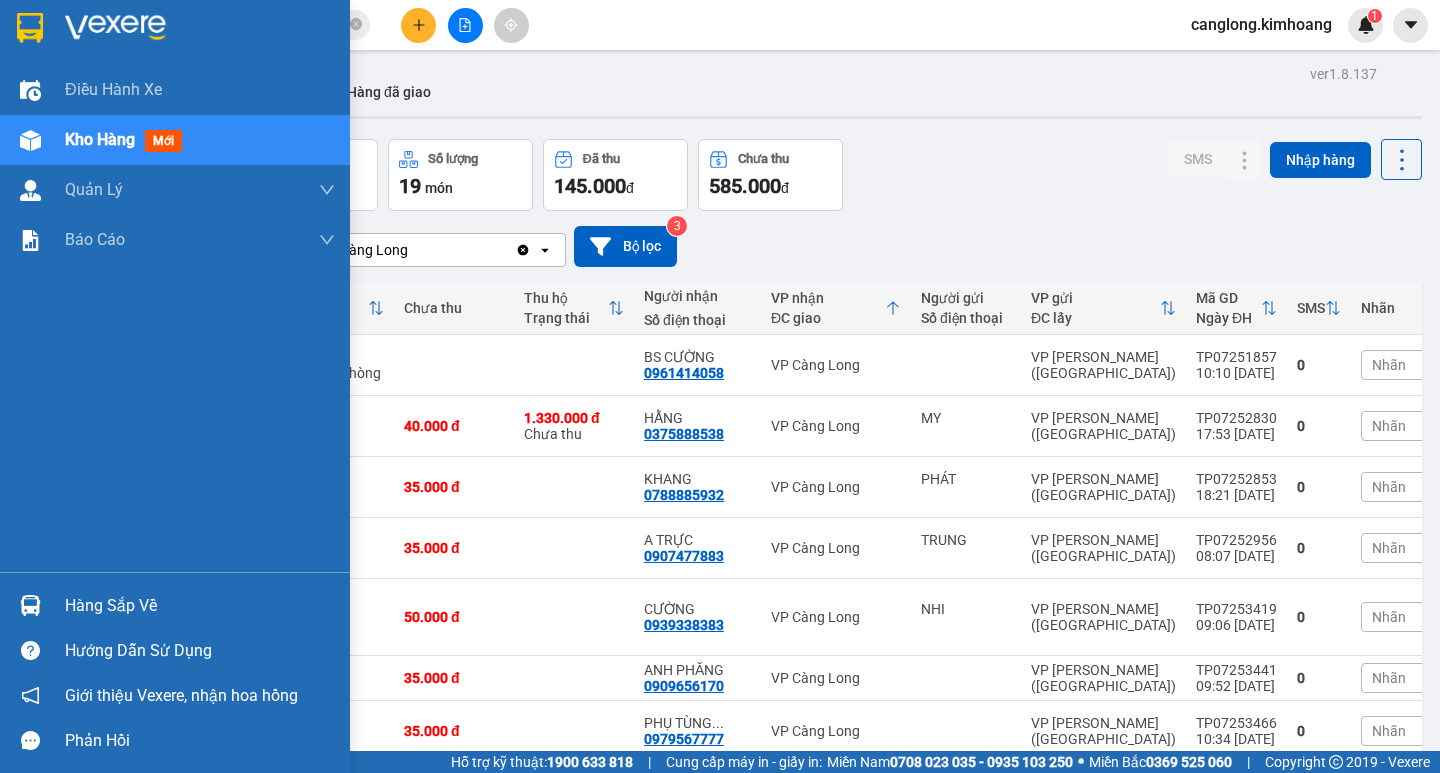 click on "Hàng sắp về" at bounding box center [200, 606] 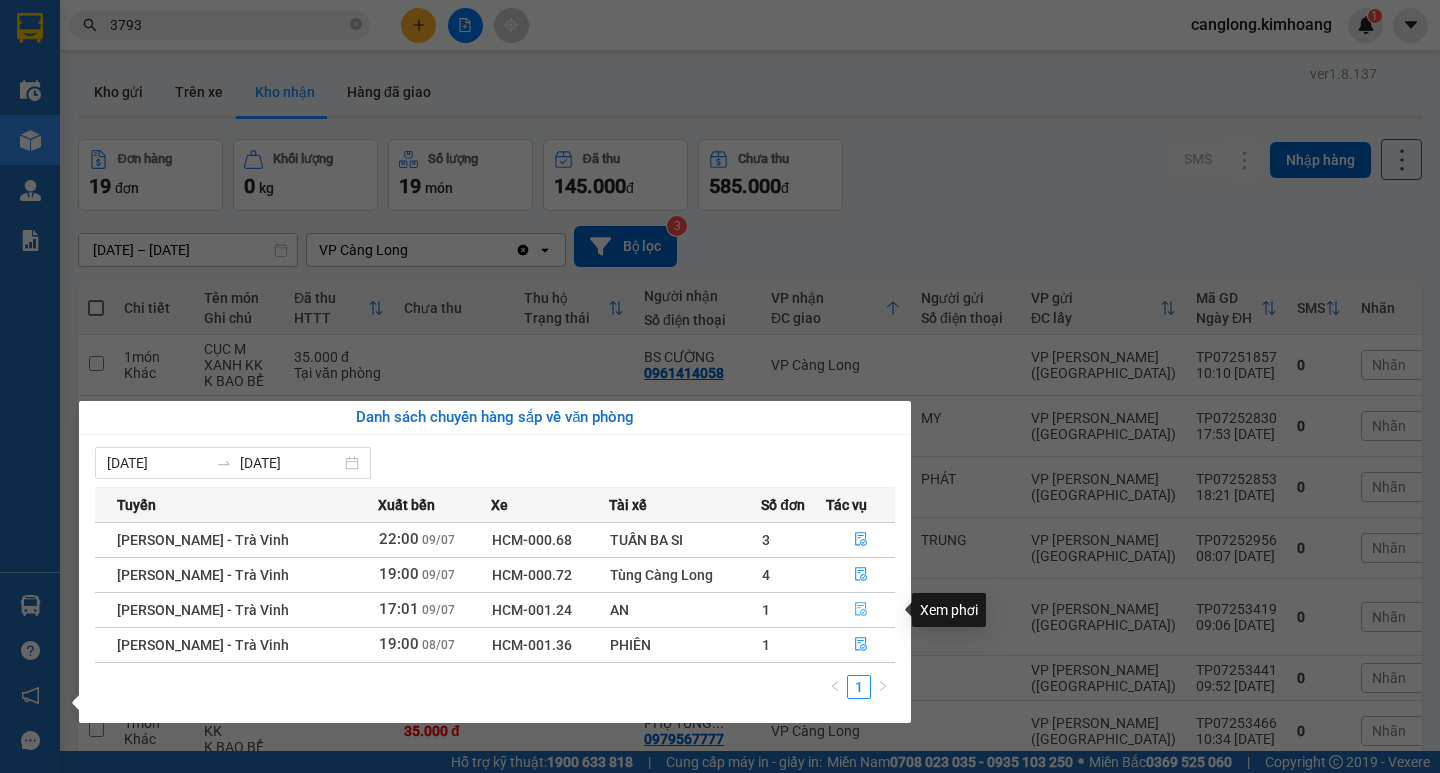 click 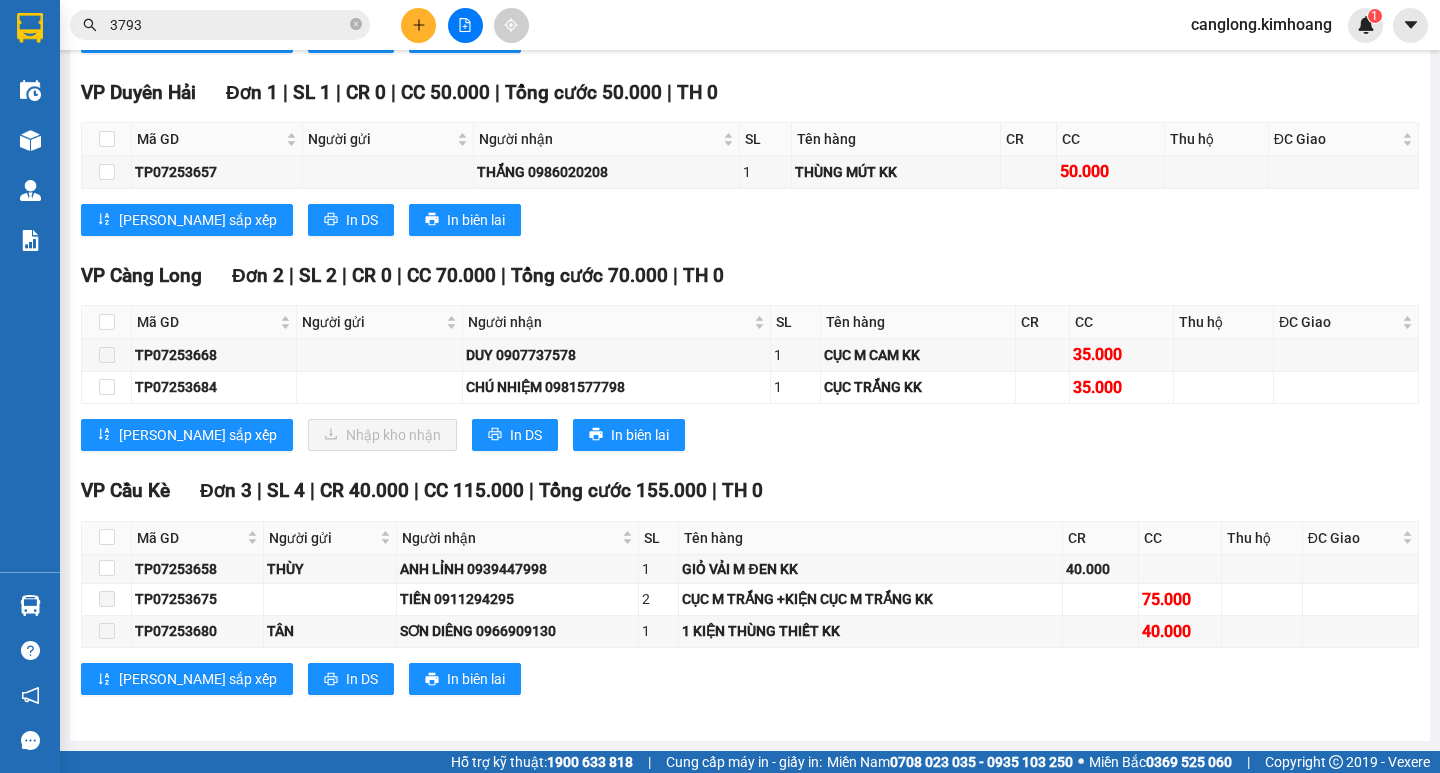 scroll, scrollTop: 2012, scrollLeft: 0, axis: vertical 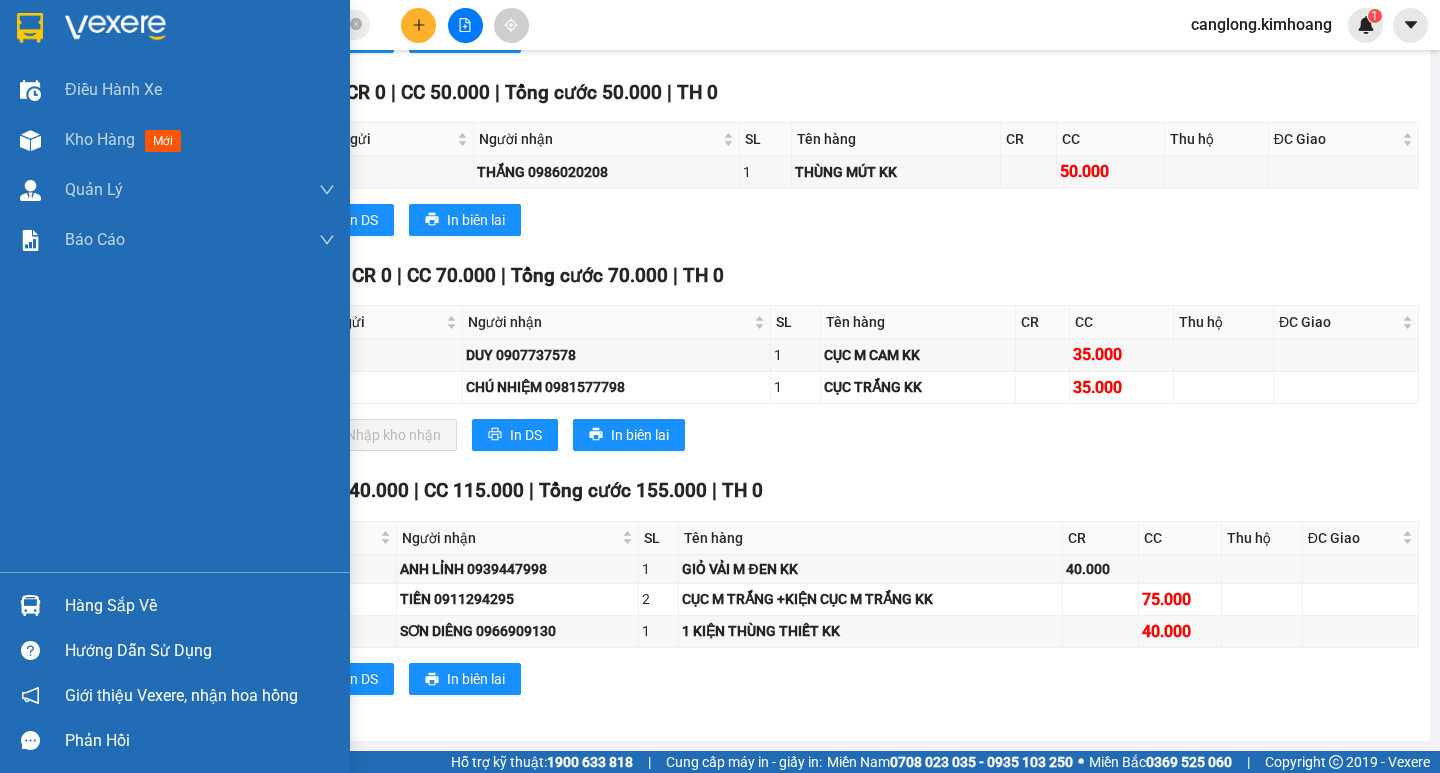 click on "Hàng sắp về" at bounding box center (200, 606) 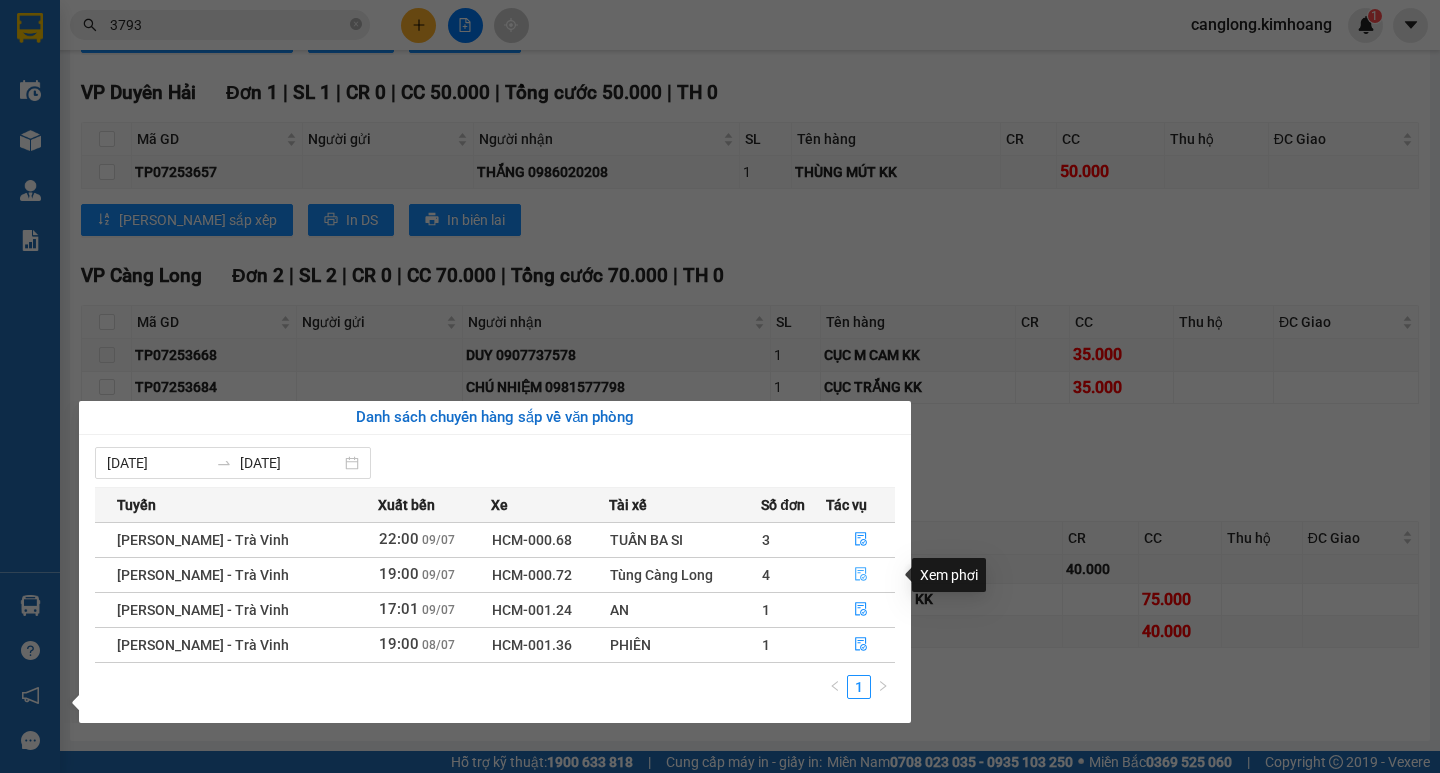 click at bounding box center (861, 575) 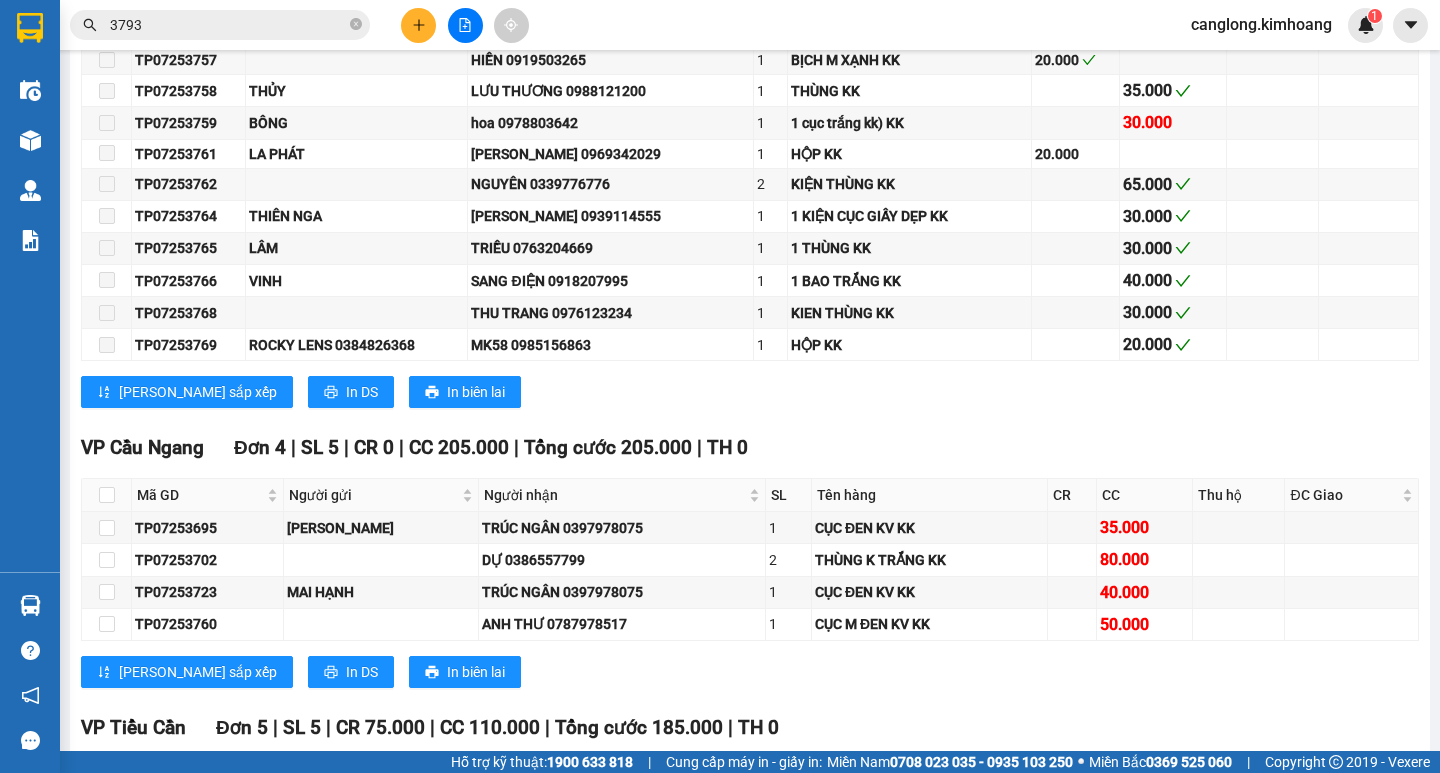 scroll, scrollTop: 2910, scrollLeft: 0, axis: vertical 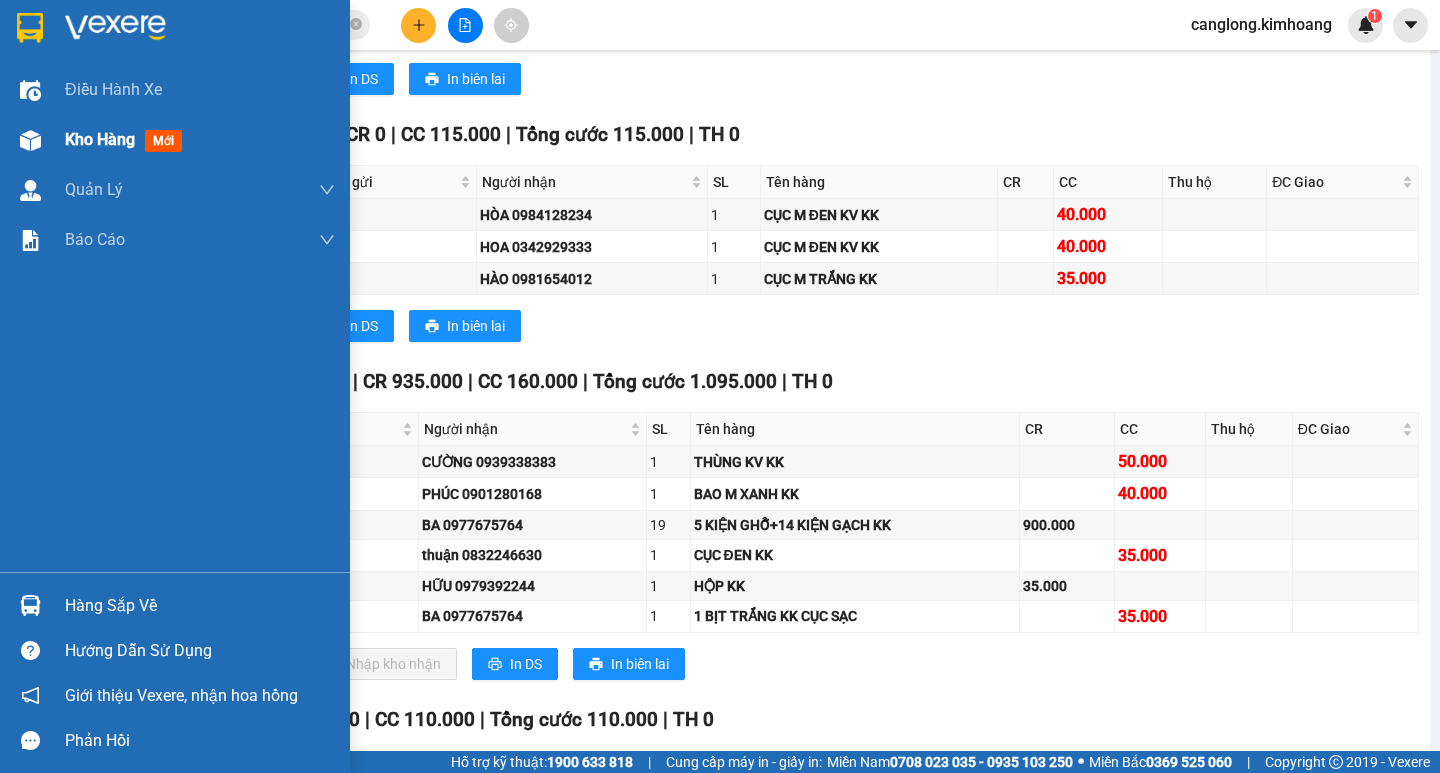 click on "Kho hàng" at bounding box center [100, 139] 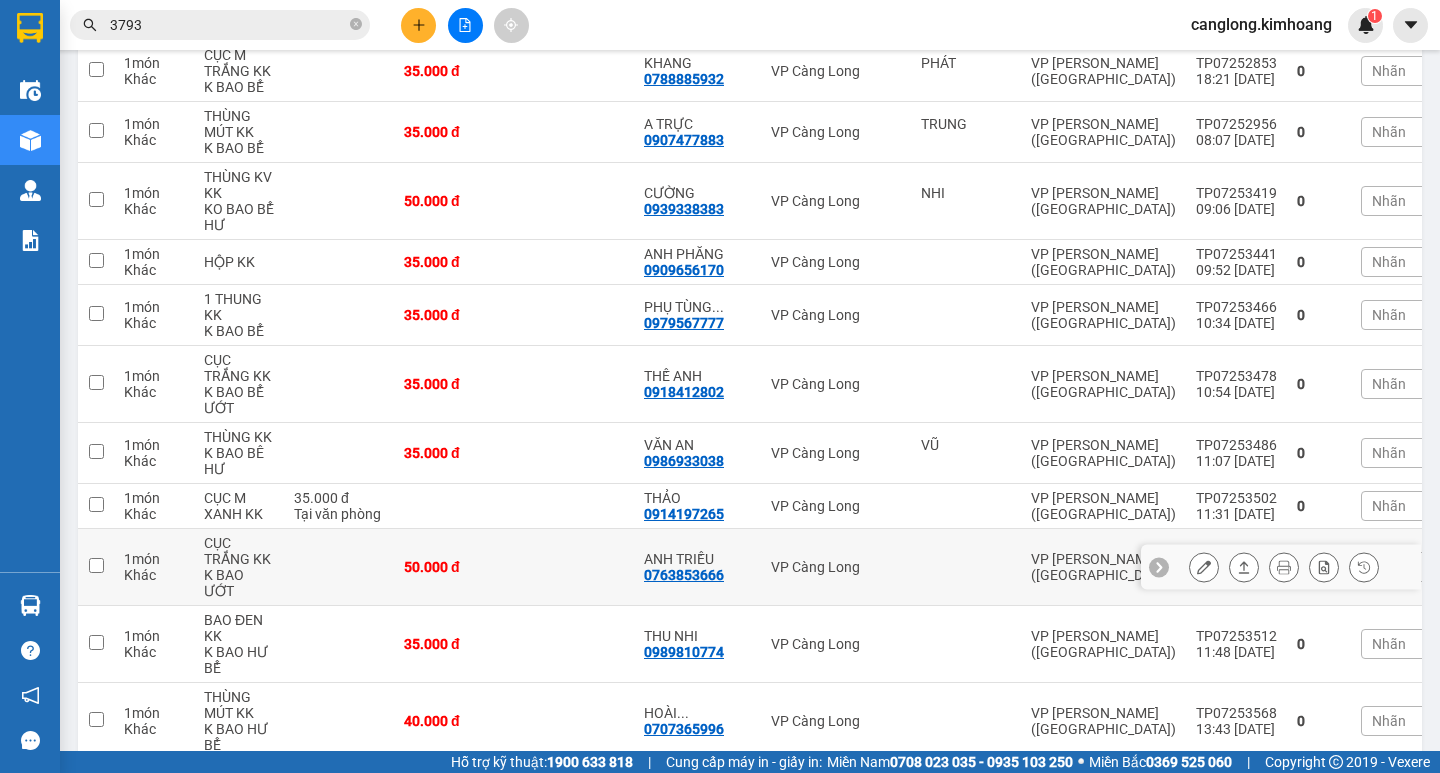 scroll, scrollTop: 313, scrollLeft: 0, axis: vertical 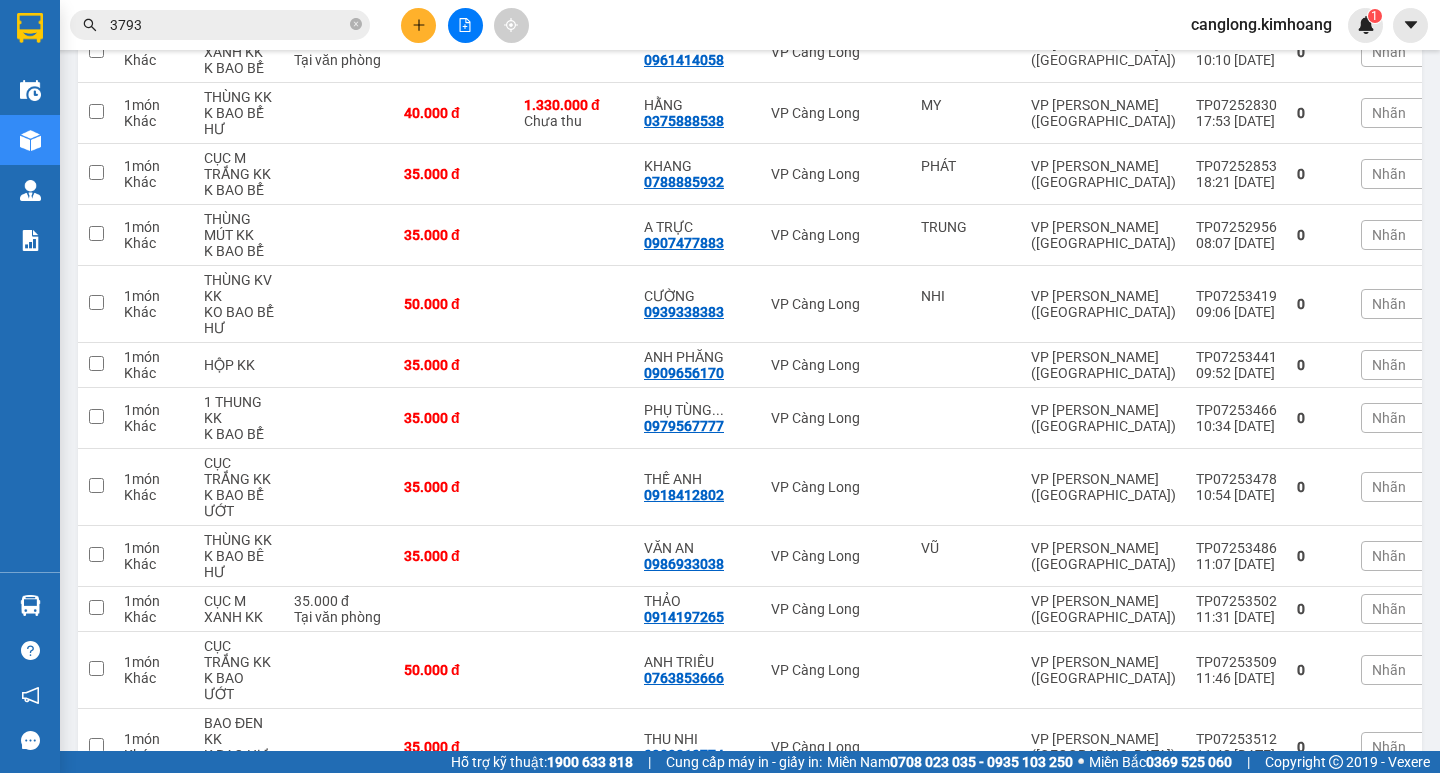 click on "3793" at bounding box center [220, 25] 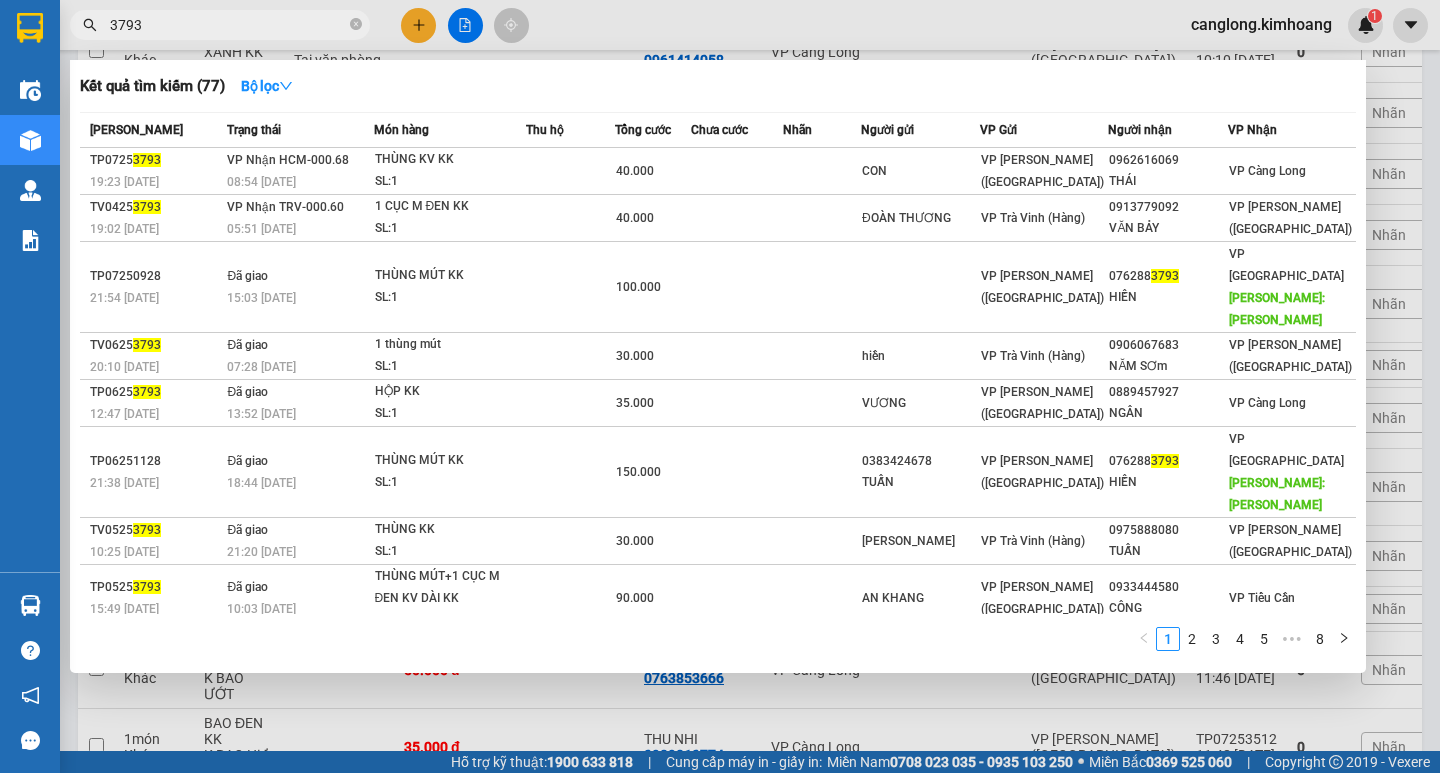 click on "3793" at bounding box center [228, 25] 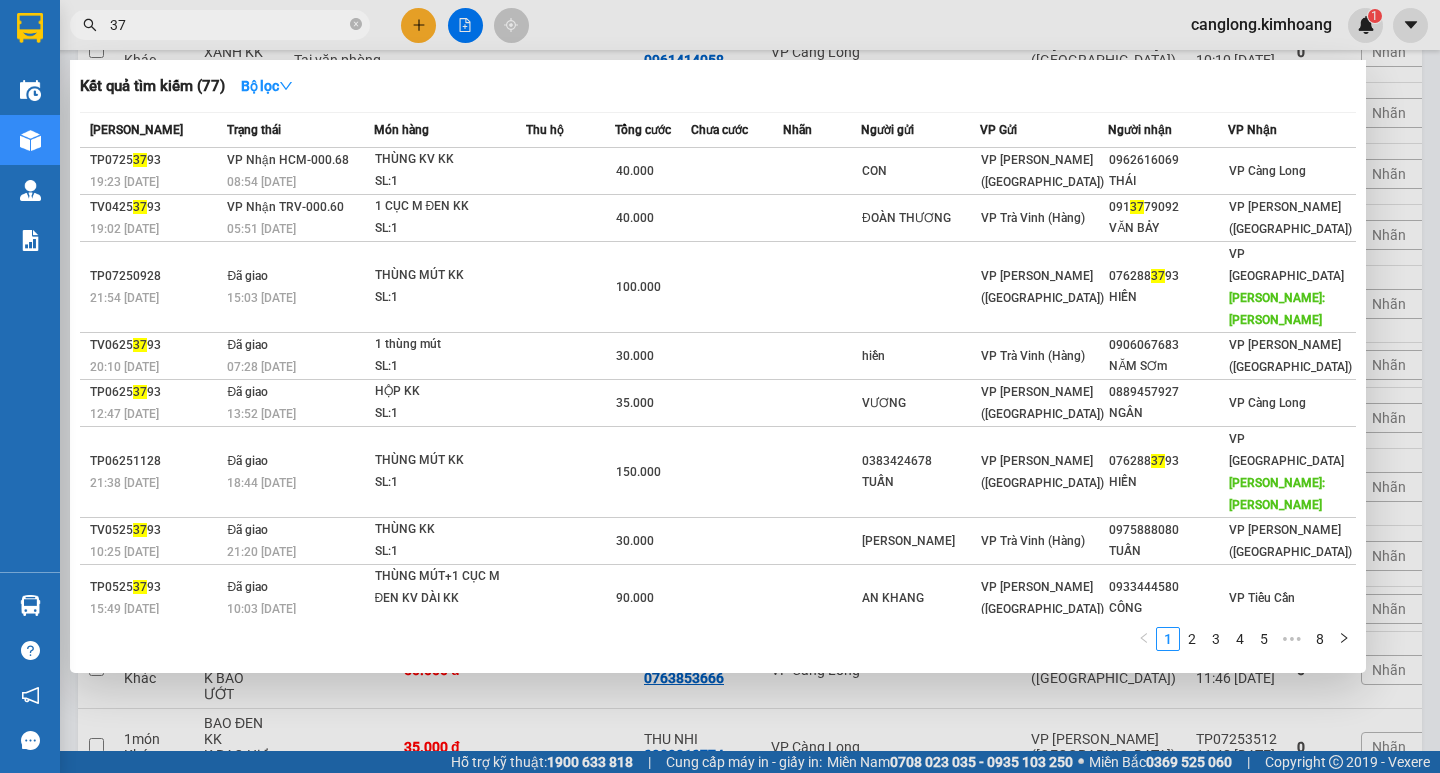 type on "3" 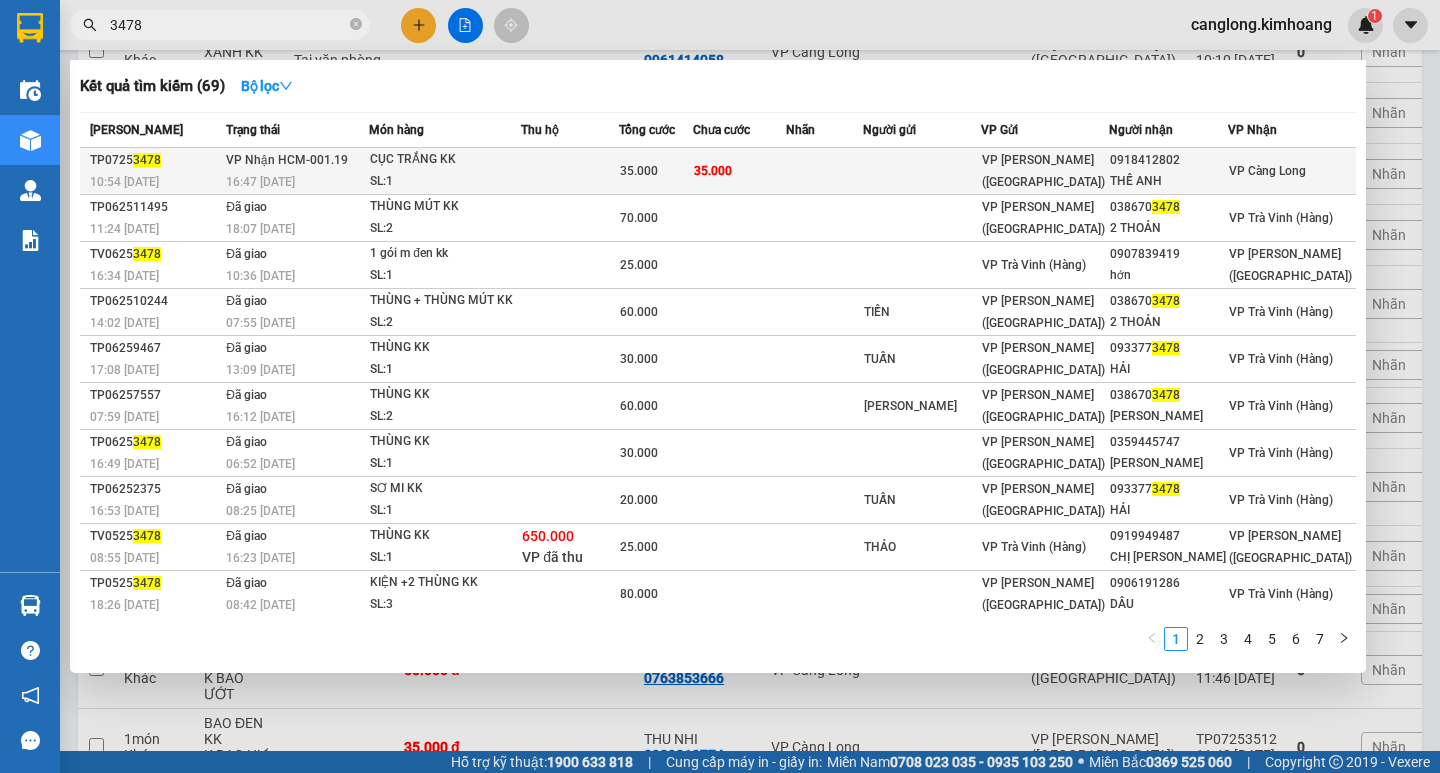 type on "3478" 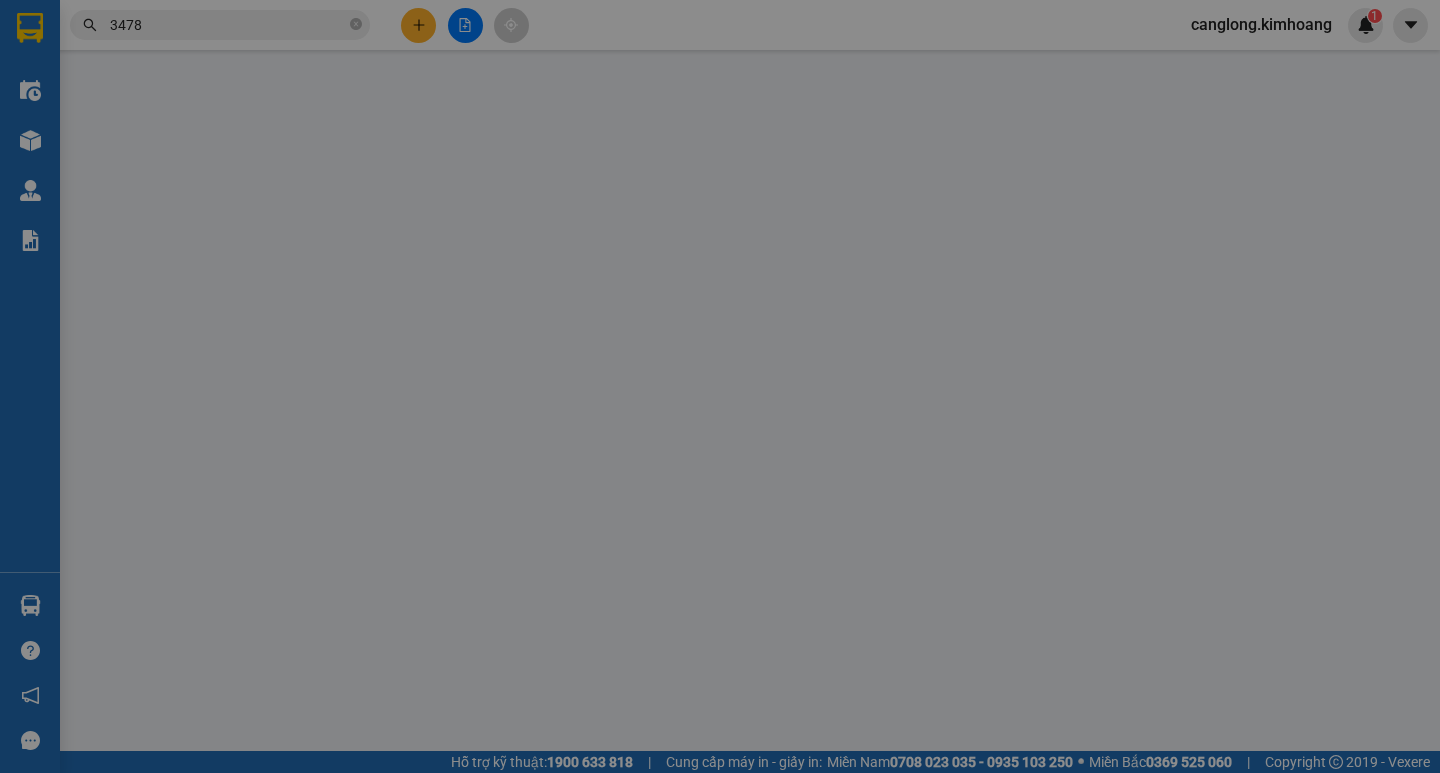 scroll, scrollTop: 0, scrollLeft: 0, axis: both 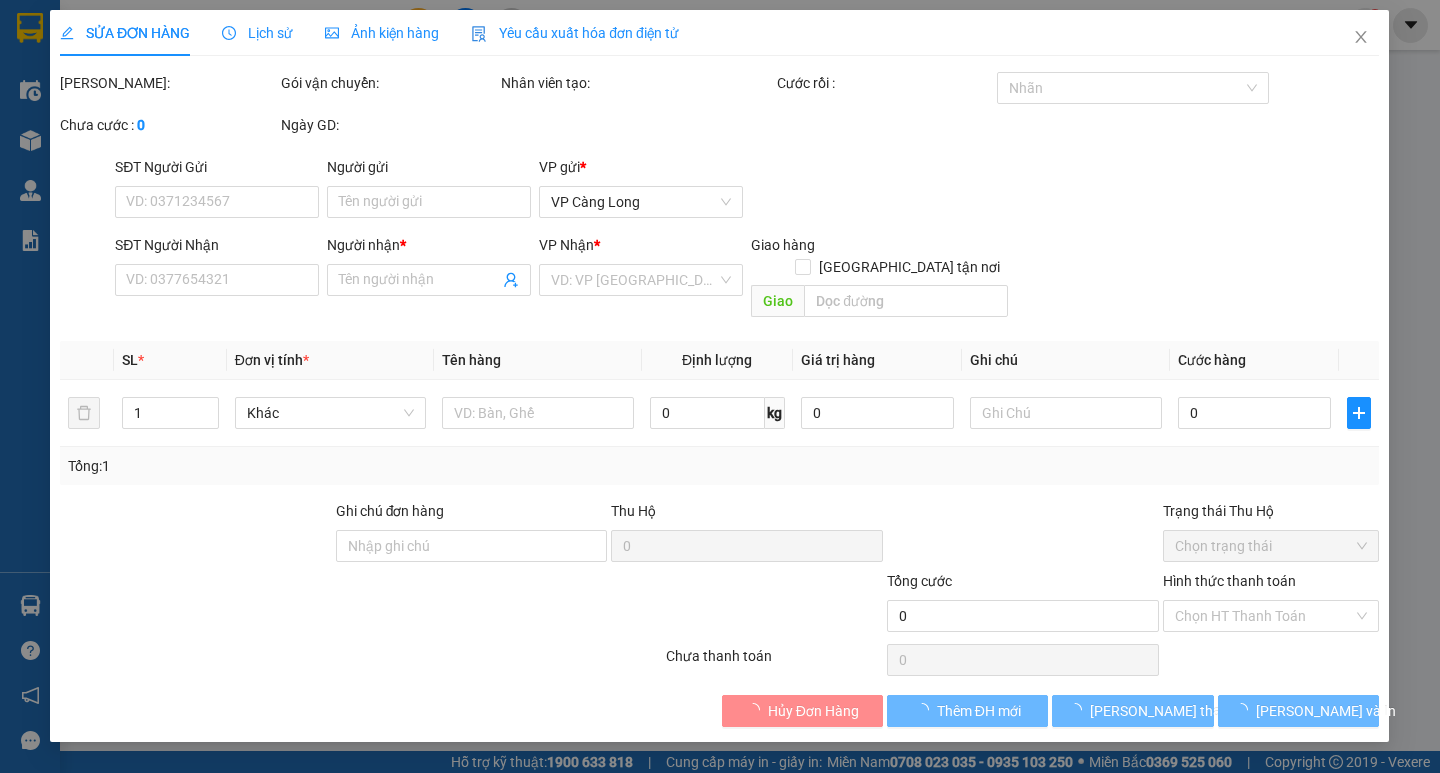 type on "0918412802" 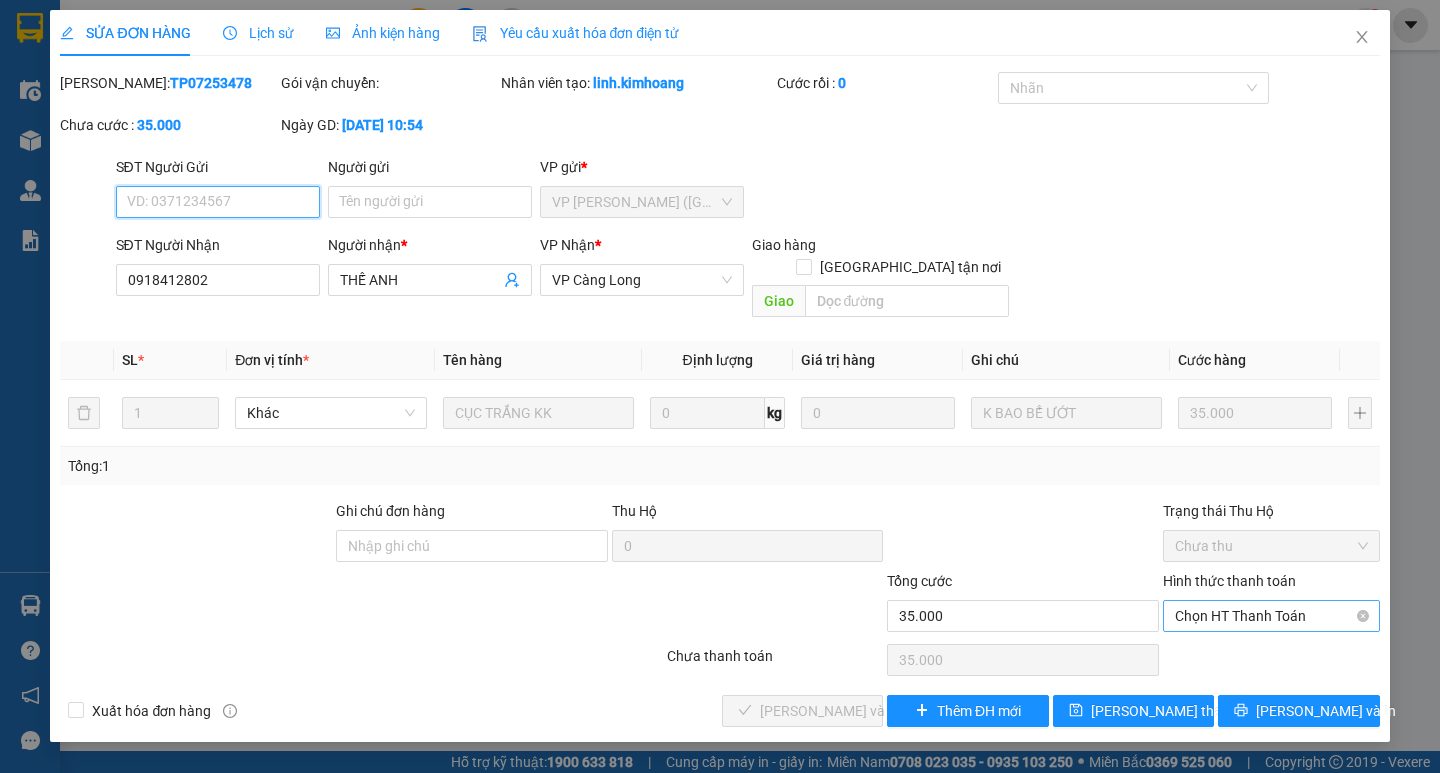click on "Chọn HT Thanh Toán" at bounding box center [1271, 616] 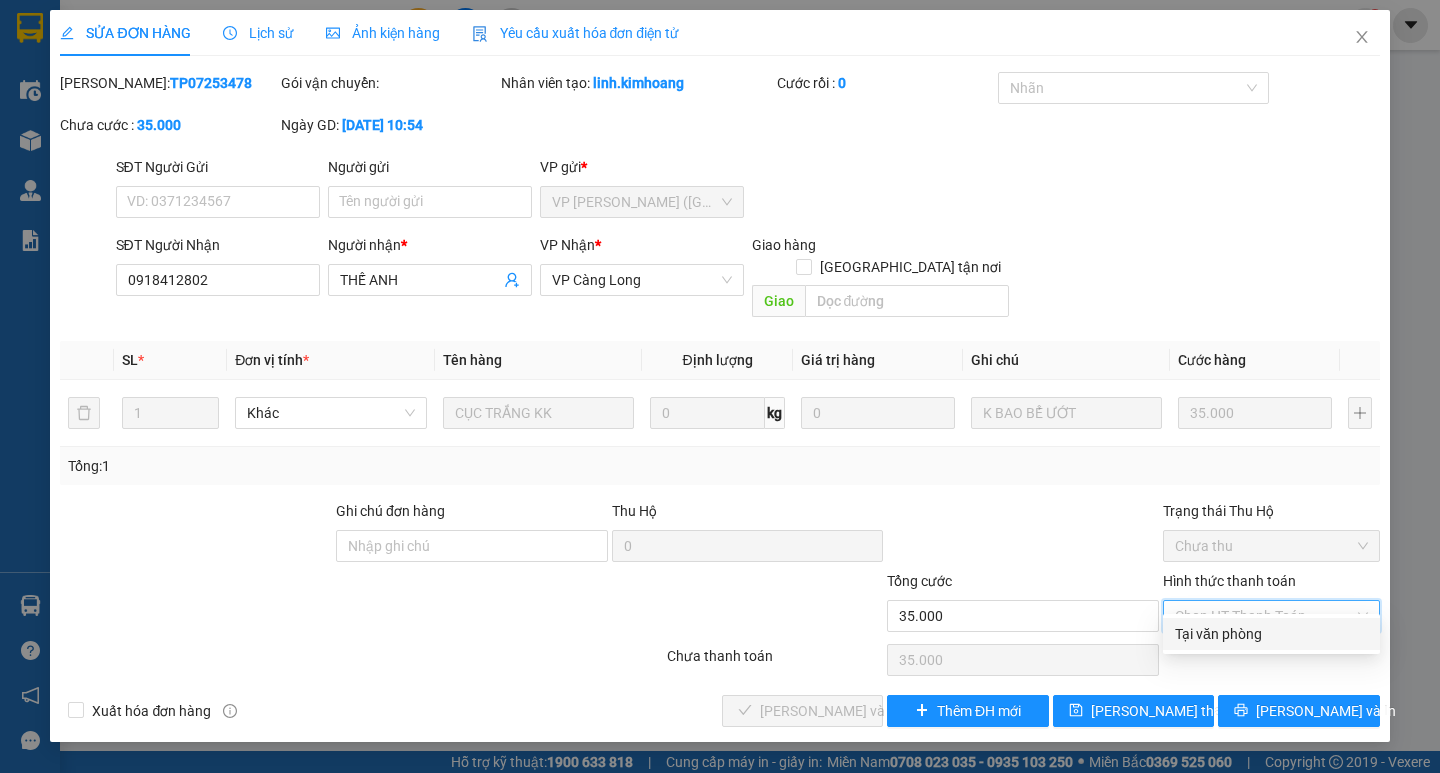 click on "Tại văn phòng" at bounding box center [1271, 634] 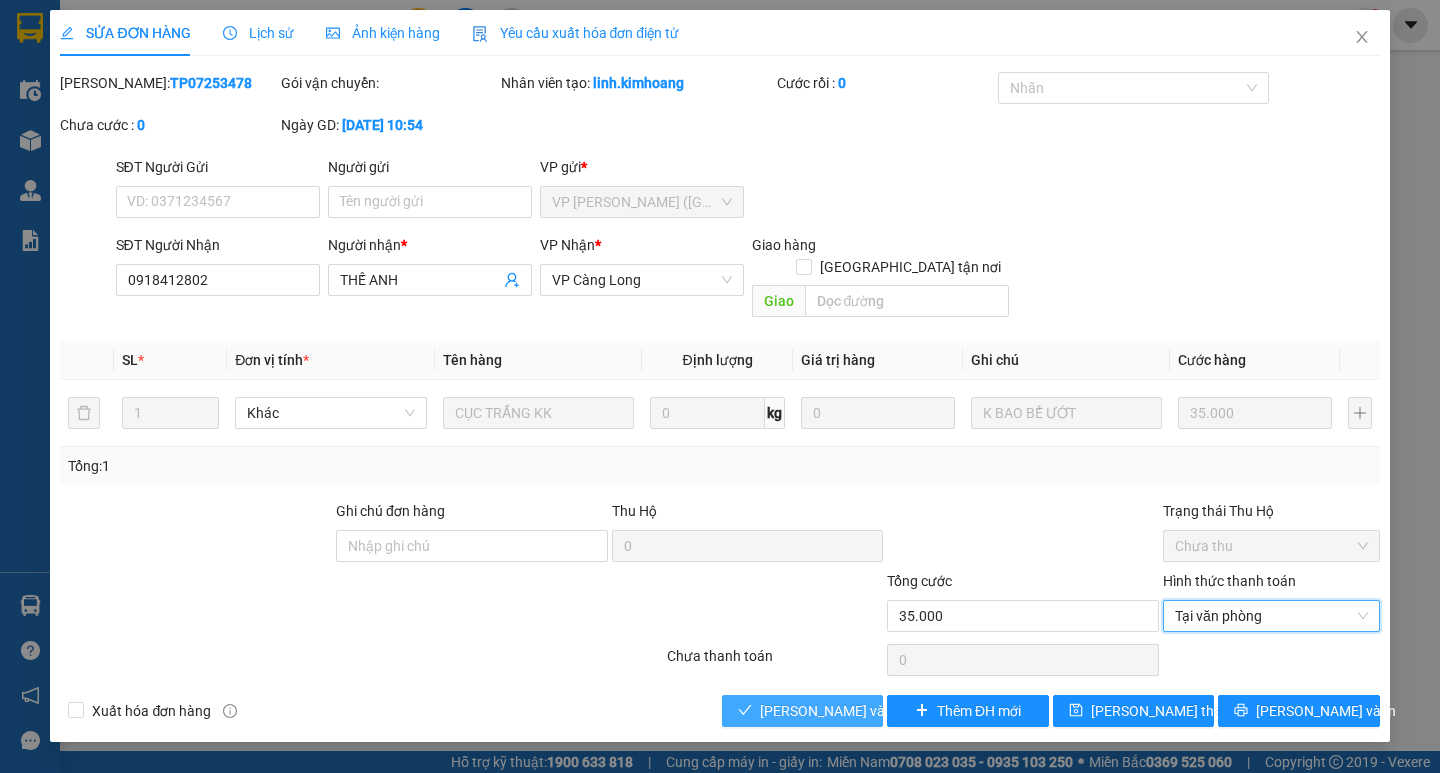 click on "[PERSON_NAME] và Giao hàng" at bounding box center (856, 711) 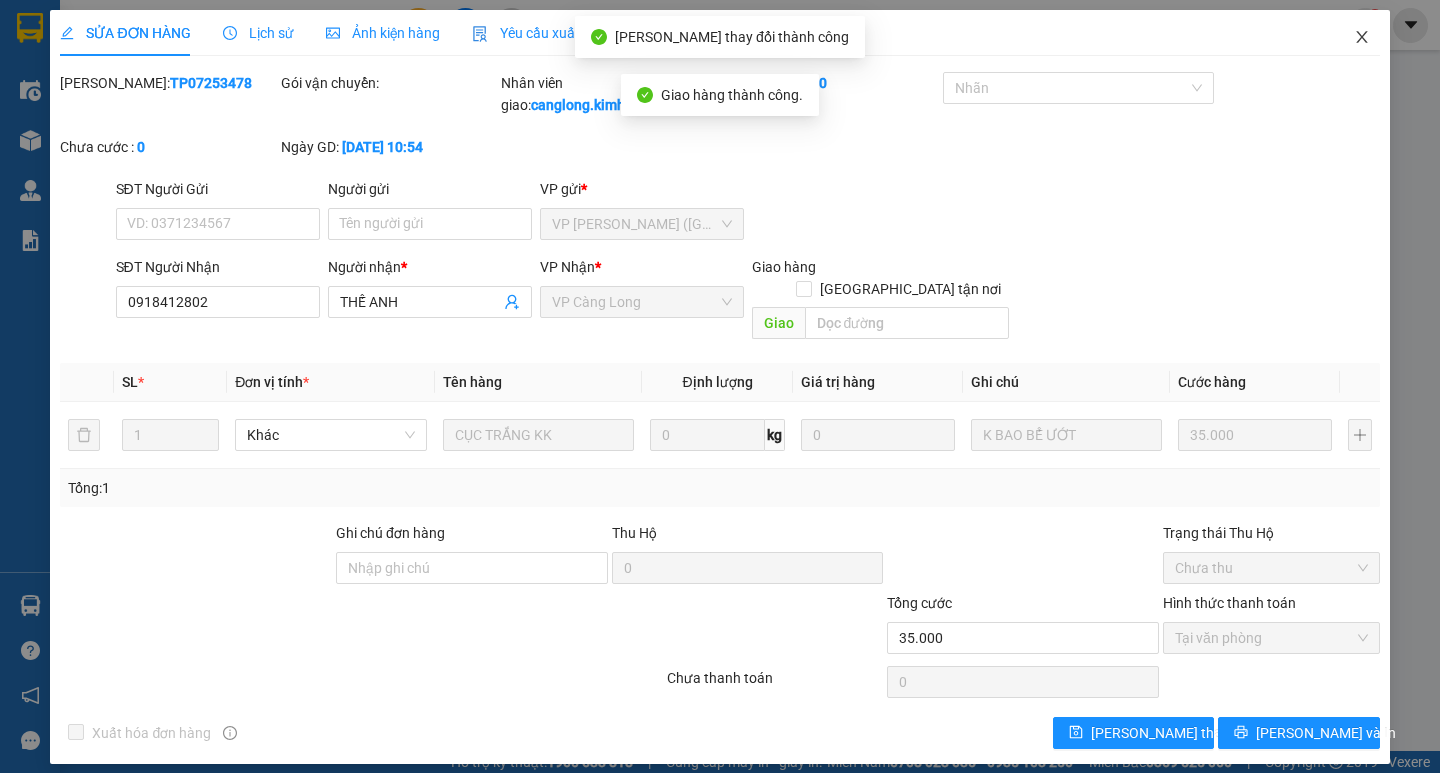 click 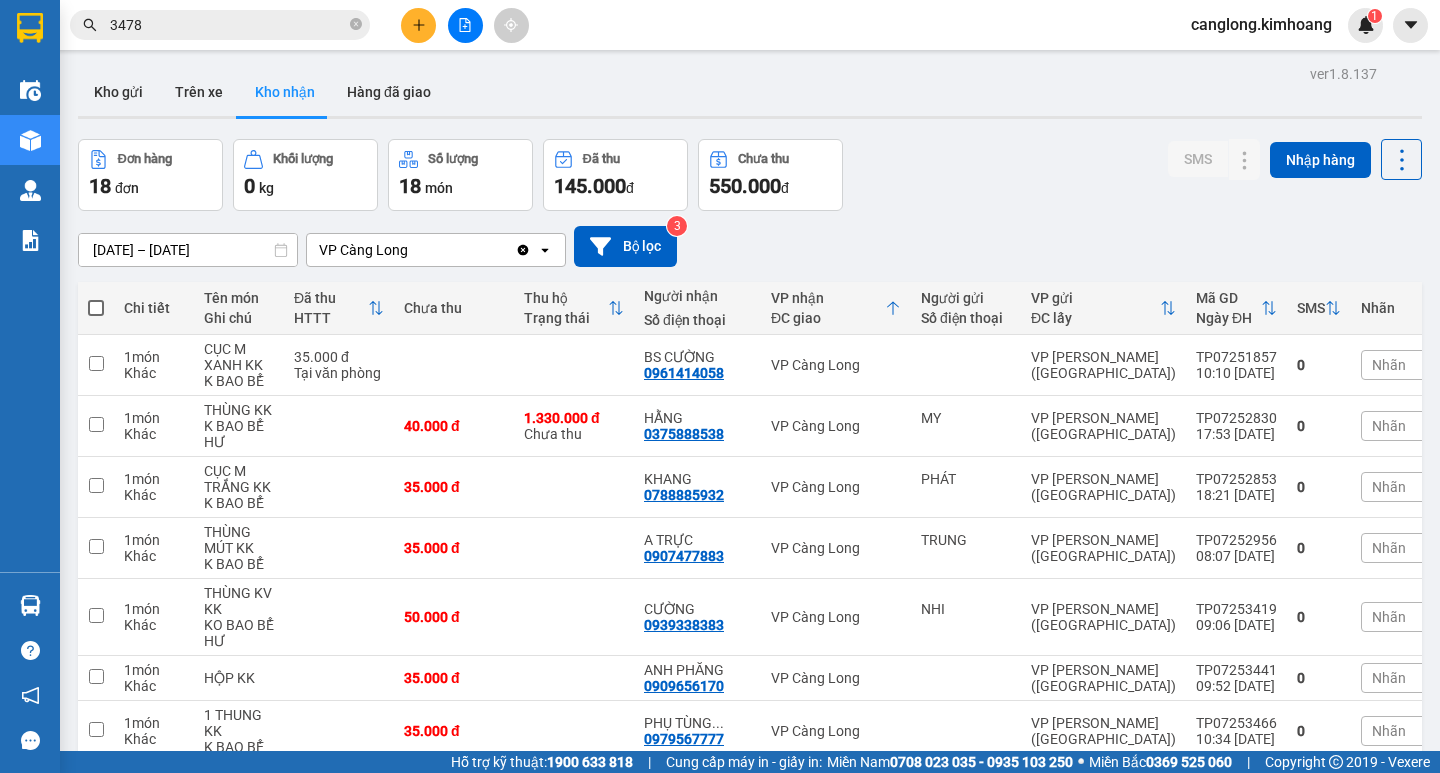 click on "3478" at bounding box center (228, 25) 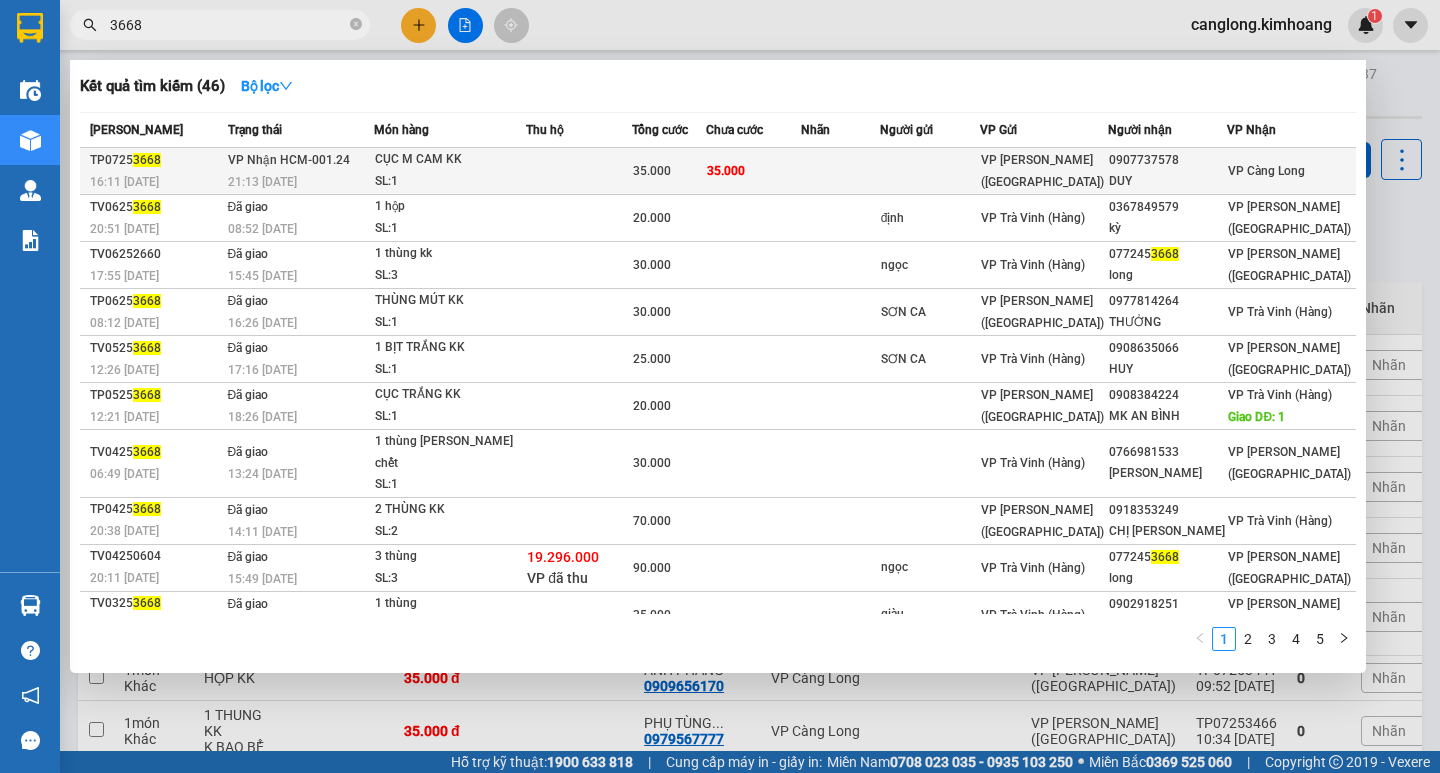 type on "3668" 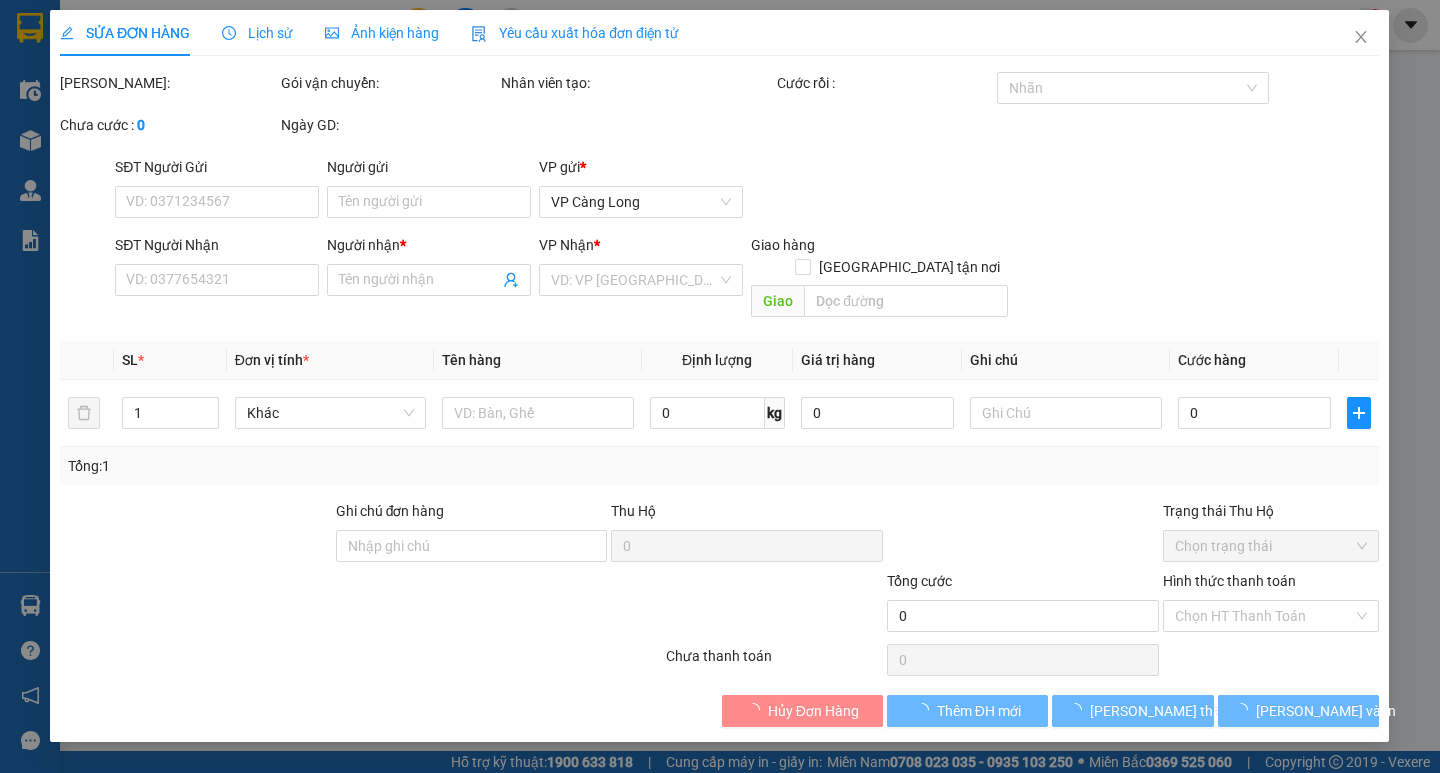 type on "0907737578" 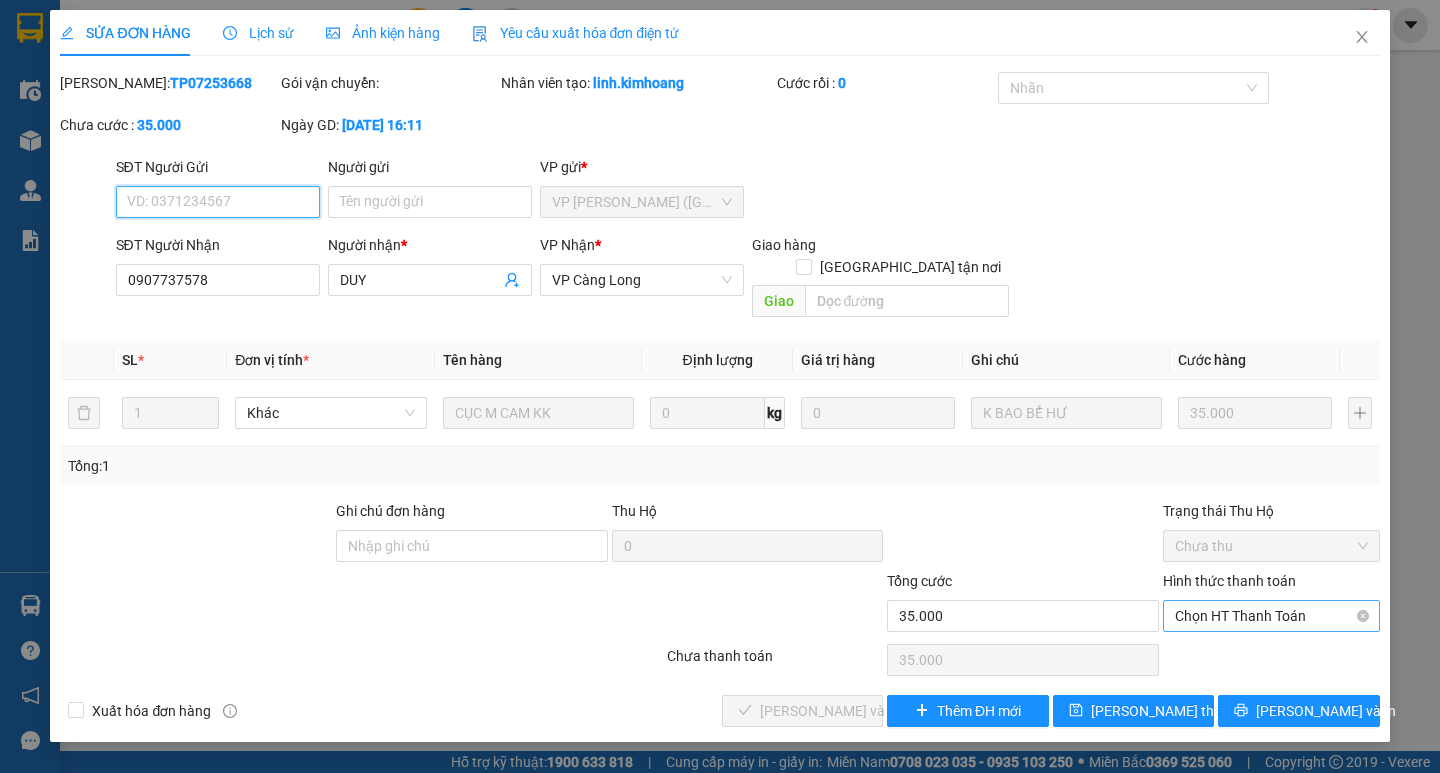 click on "Chọn HT Thanh Toán" at bounding box center (1271, 616) 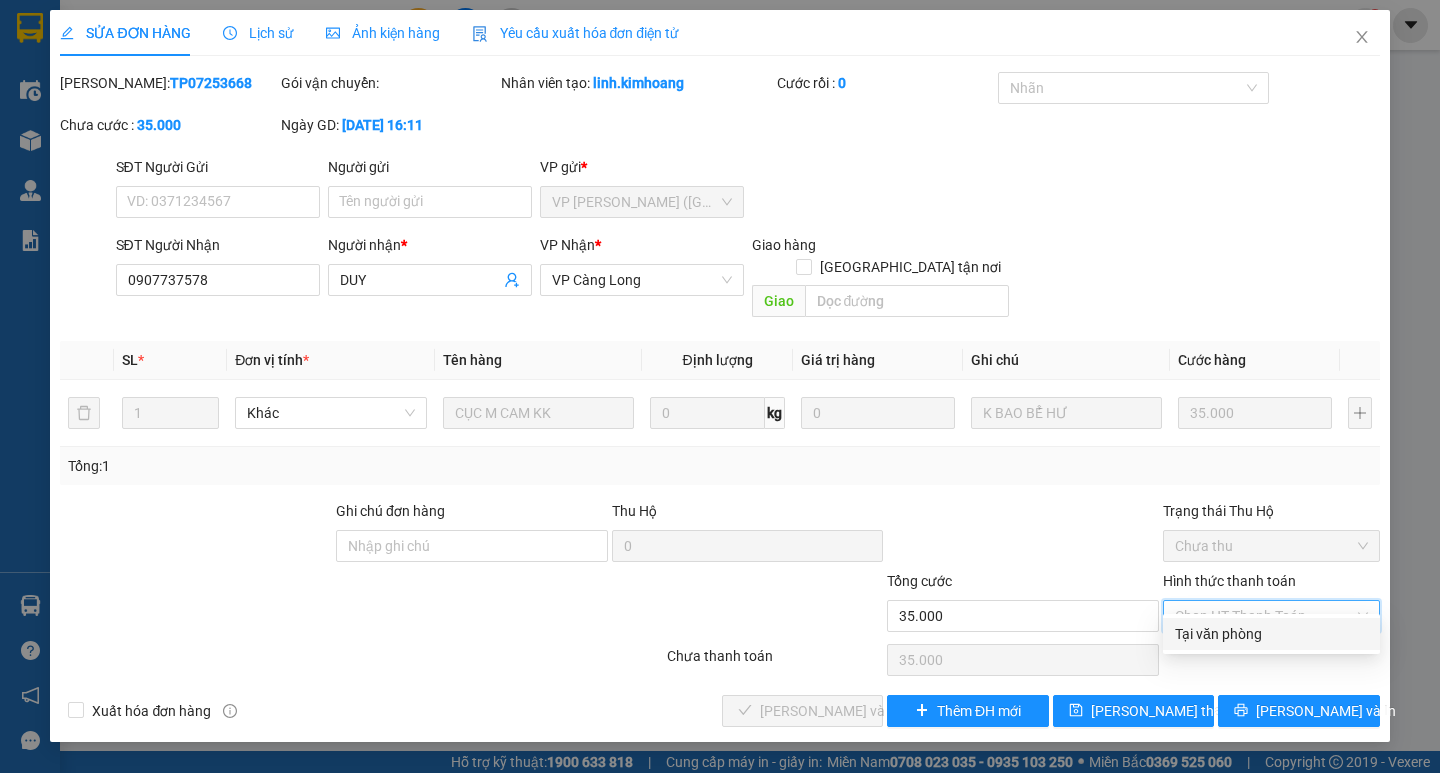 click on "Tại văn phòng" at bounding box center (1271, 634) 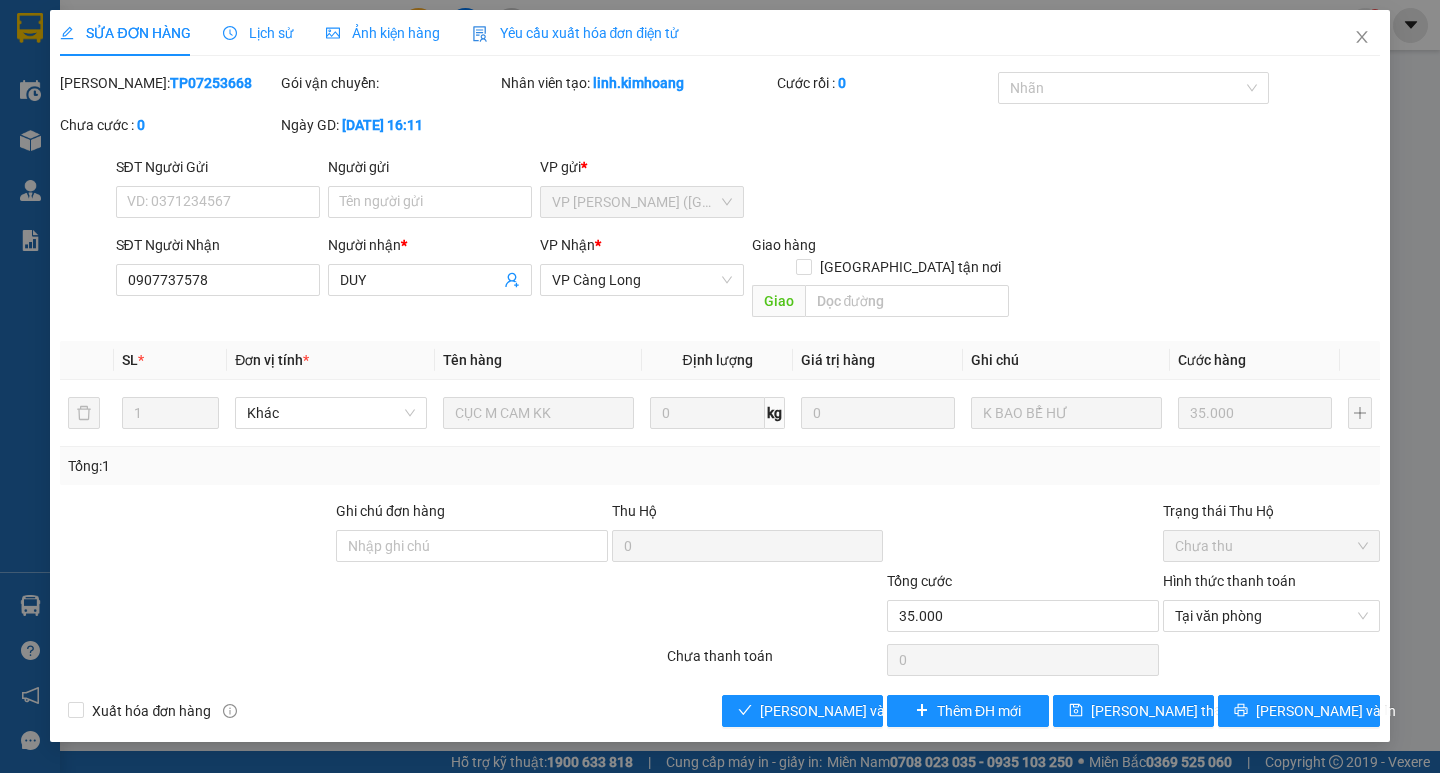 click on "Total Paid Fee 0 Total UnPaid Fee 35.000 Cash Collection Total Fee Mã ĐH:  TP07253668 Gói vận chuyển:   Nhân viên tạo:   linh.kimhoang Cước rồi :   0   Nhãn Chưa cước :   0 Ngày GD:   09-07-2025 lúc 16:11 SĐT Người Gửi VD: 0371234567 Người gửi Tên người gửi VP gửi  * VP Trần Phú (Hàng) SĐT Người Nhận 0907737578 Người nhận  * DUY VP Nhận  * VP Càng Long Giao hàng Giao tận nơi Giao SL  * Đơn vị tính  * Tên hàng  Định lượng Giá trị hàng Ghi chú Cước hàng                   1 Khác CỤC M CAM KK 0 kg 0 K BAO BỂ HƯ 35.000 Tổng:  1 Ghi chú đơn hàng Thu Hộ 0 Trạng thái Thu Hộ   Chưa thu Tổng cước 35.000 Hình thức thanh toán Tại văn phòng Số tiền thu trước 0 Tại văn phòng Chưa thanh toán 0 Xuất hóa đơn hàng Lưu và Giao hàng Thêm ĐH mới Lưu thay đổi Lưu và In Tại văn phòng Tại văn phòng" at bounding box center (719, 399) 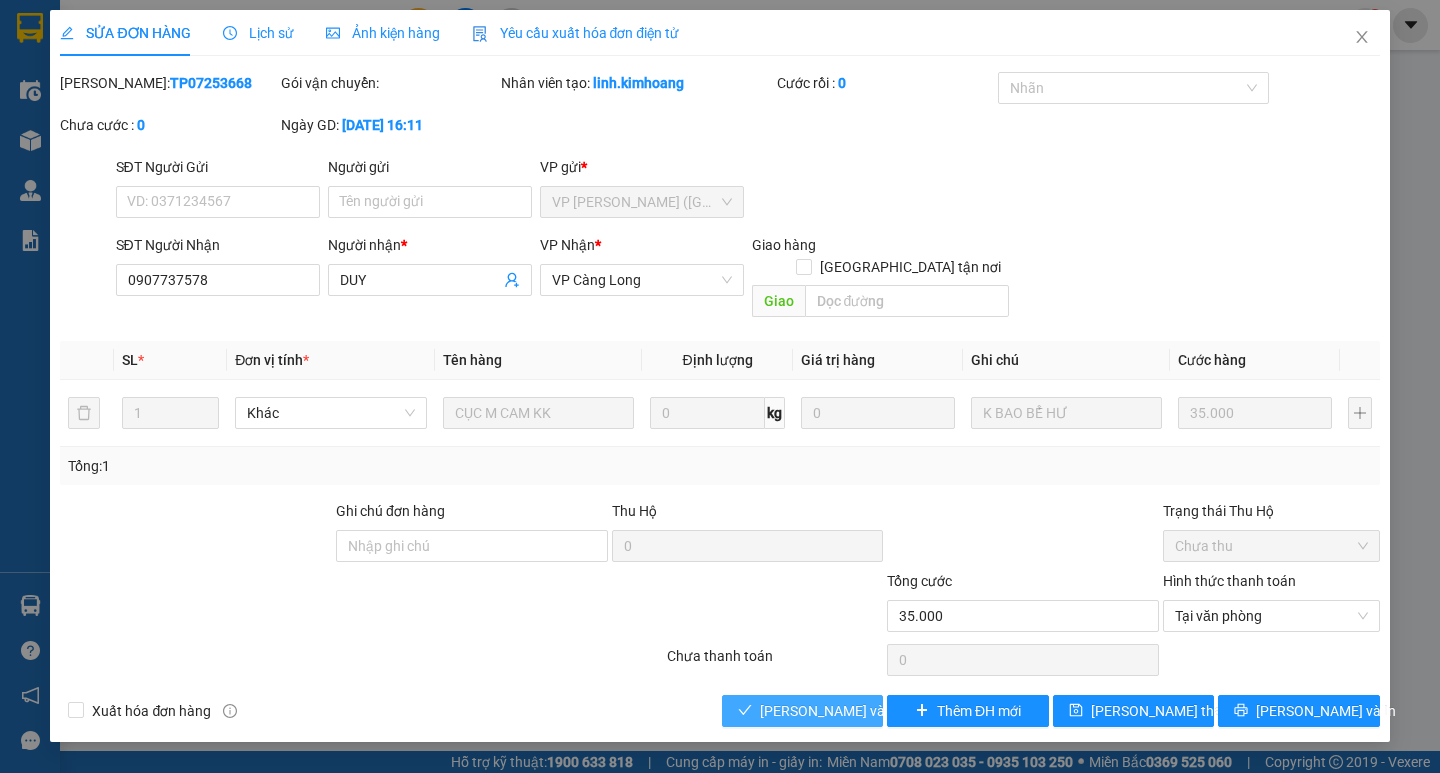 click on "[PERSON_NAME] và Giao hàng" at bounding box center (856, 711) 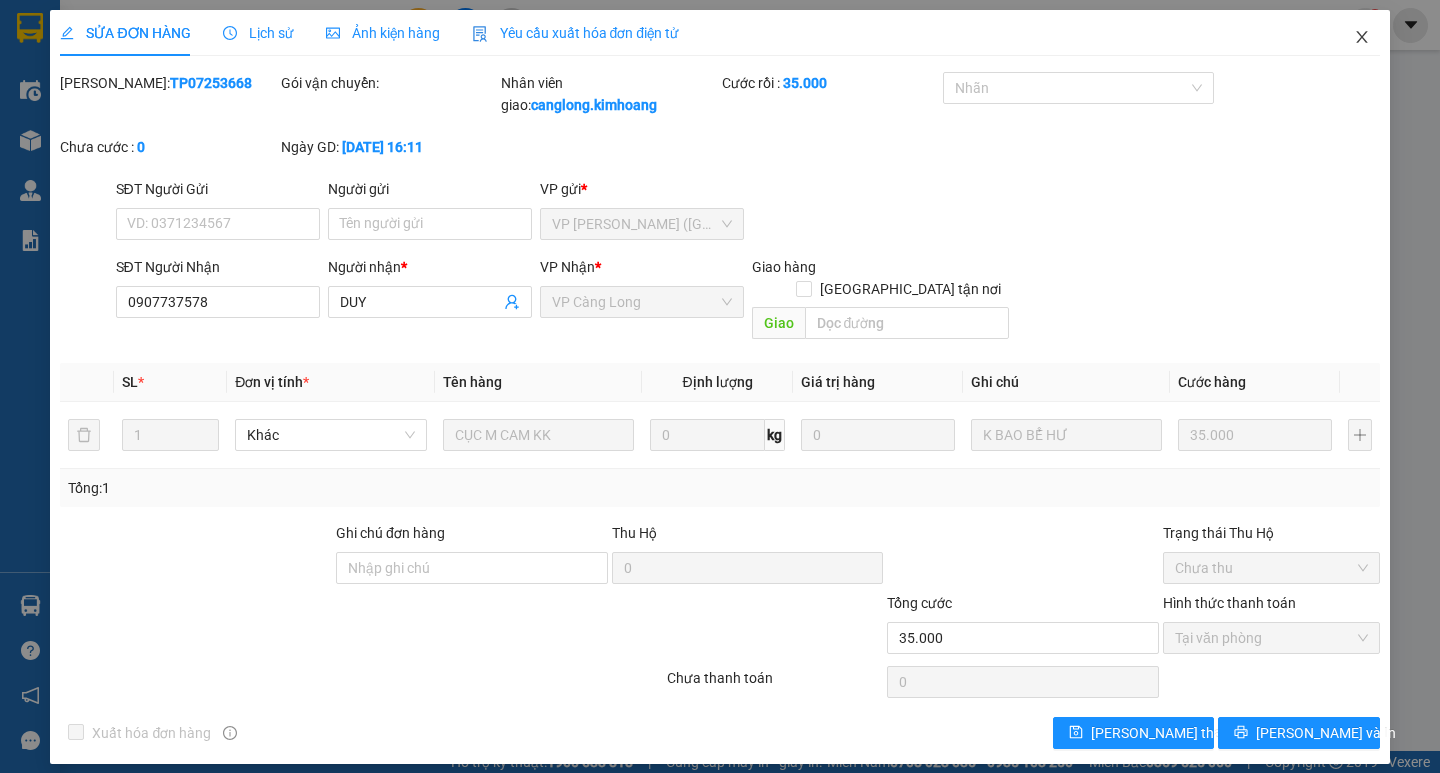 click at bounding box center [1362, 38] 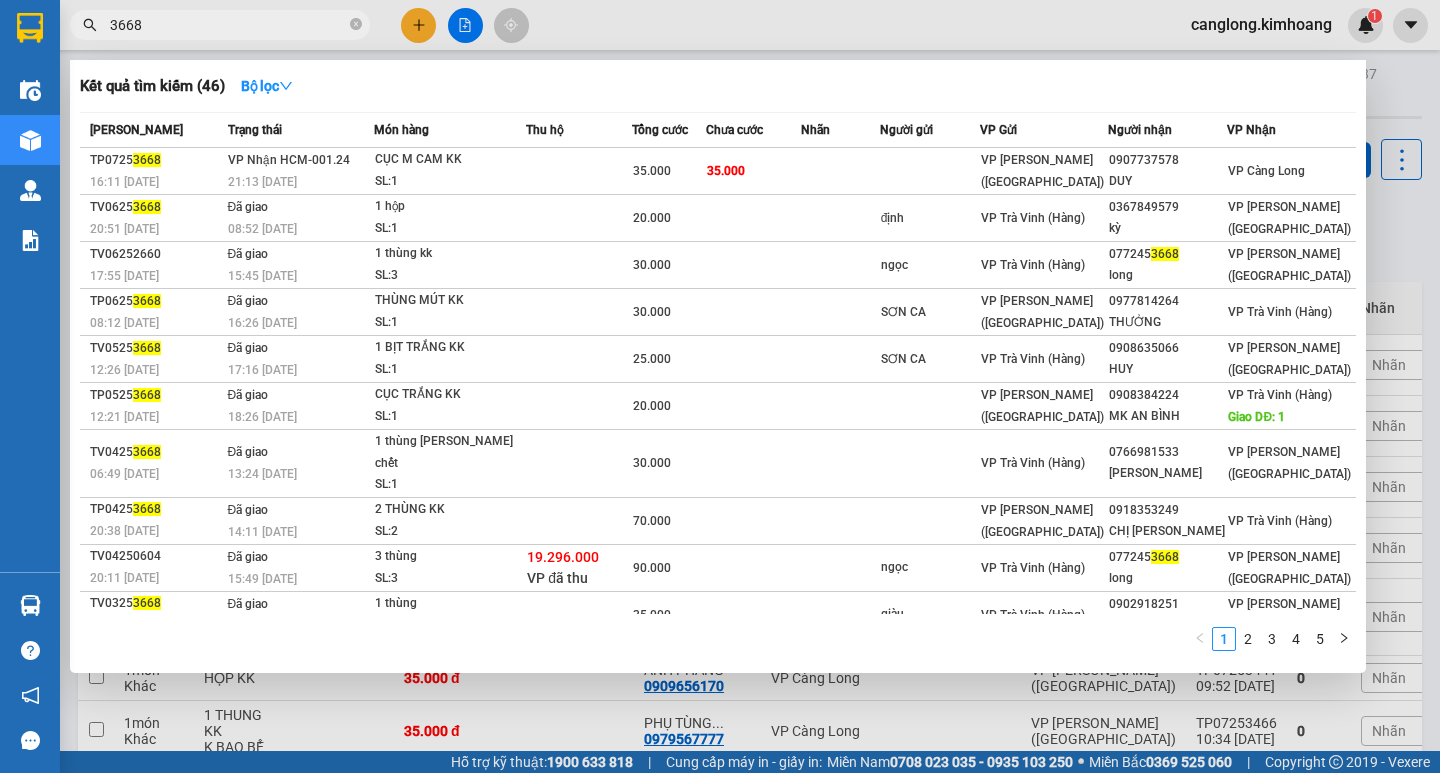 click on "3668" at bounding box center [228, 25] 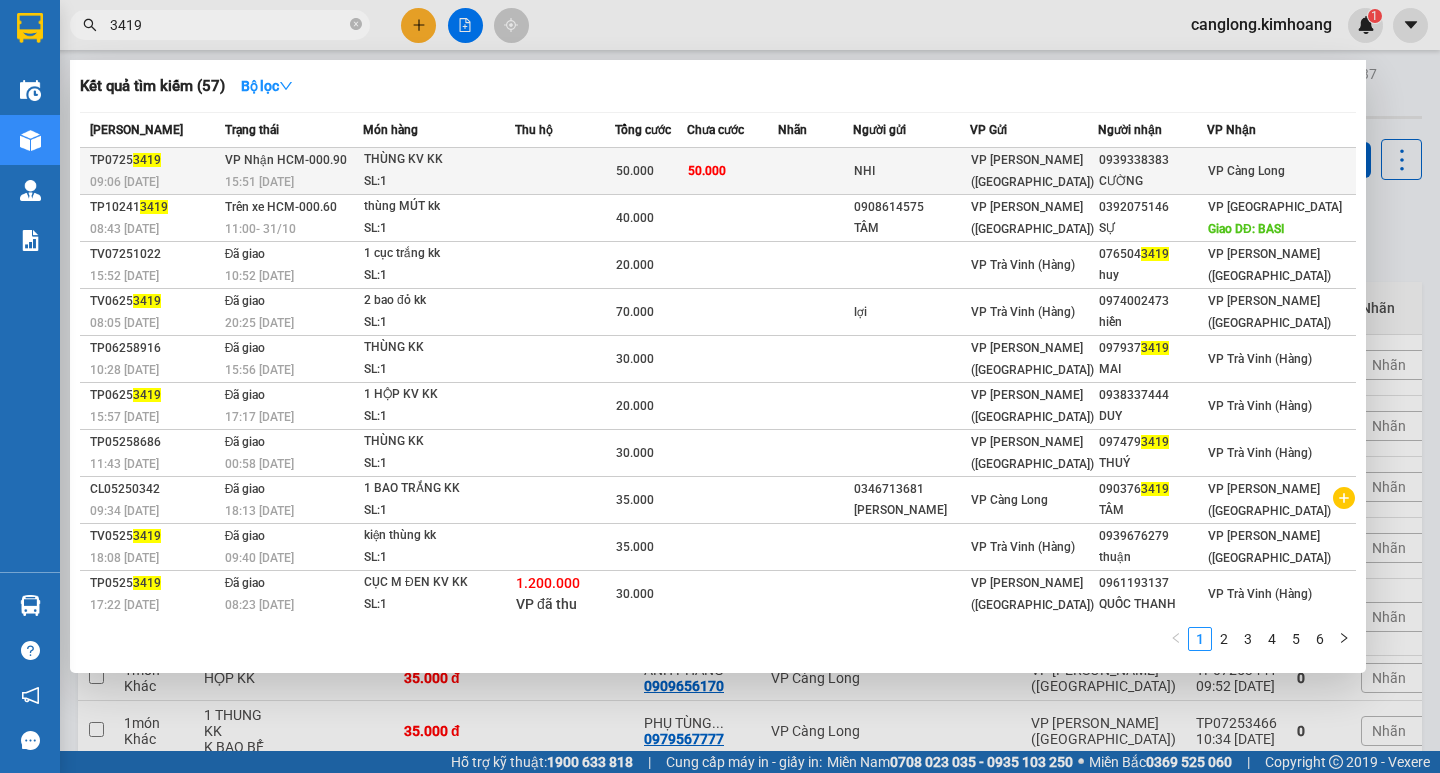 type on "3419" 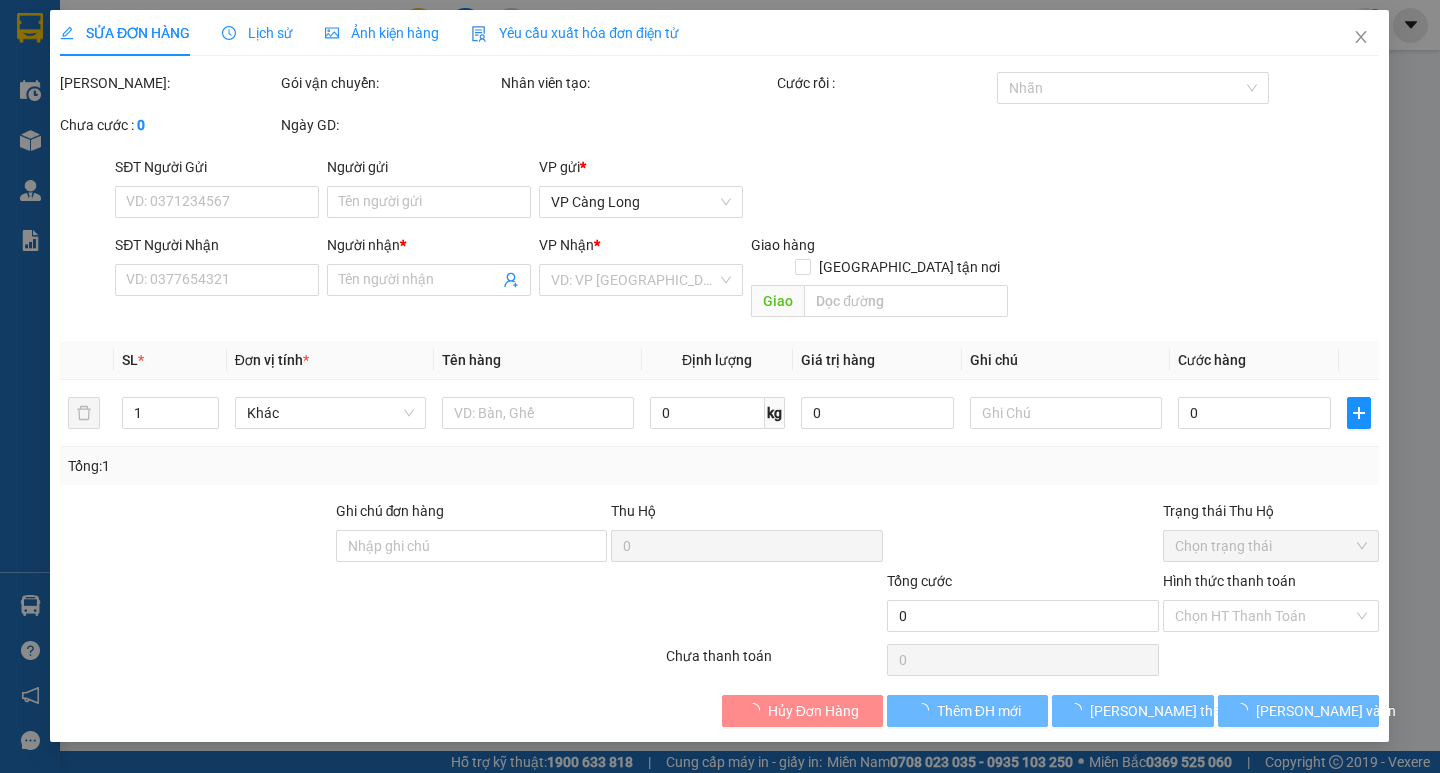 type on "NHI" 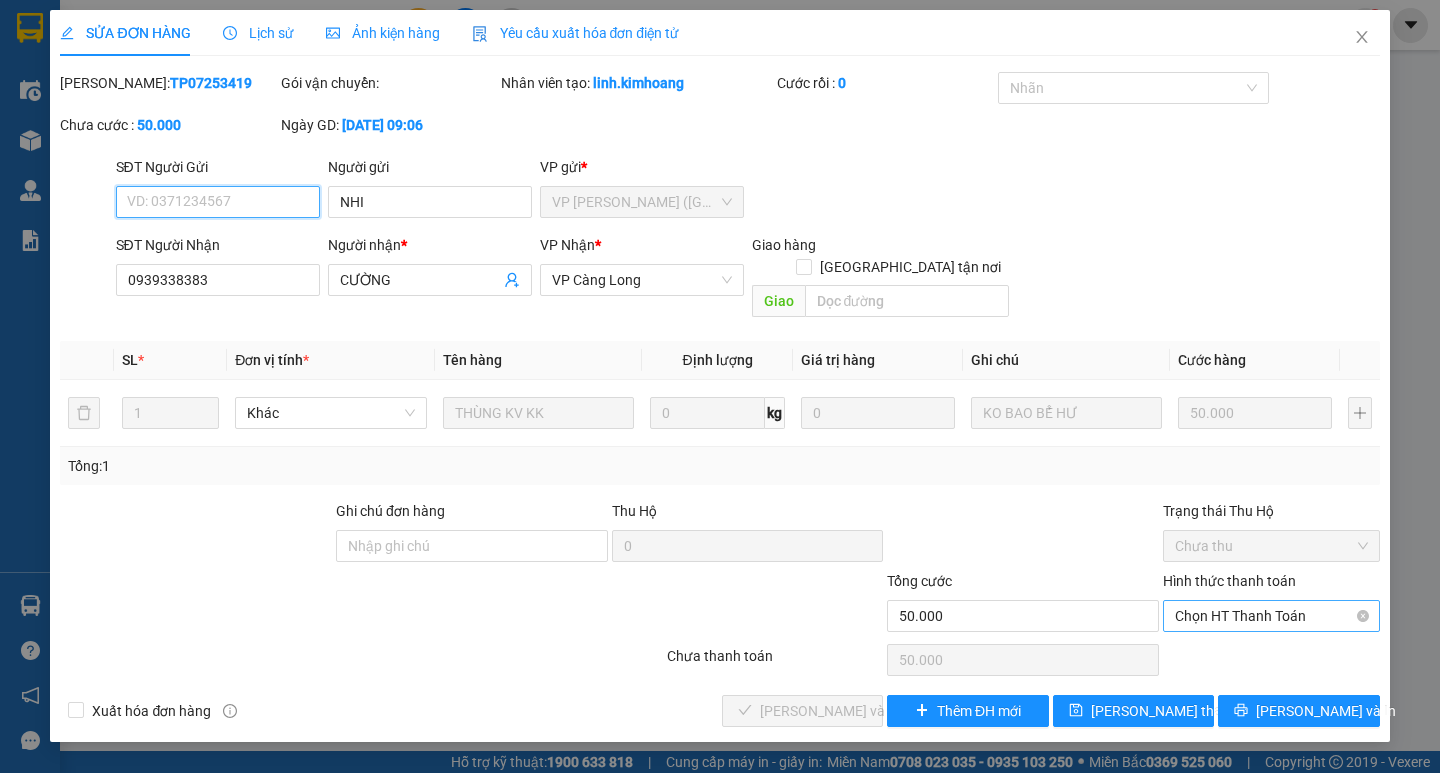 drag, startPoint x: 1189, startPoint y: 596, endPoint x: 1189, endPoint y: 608, distance: 12 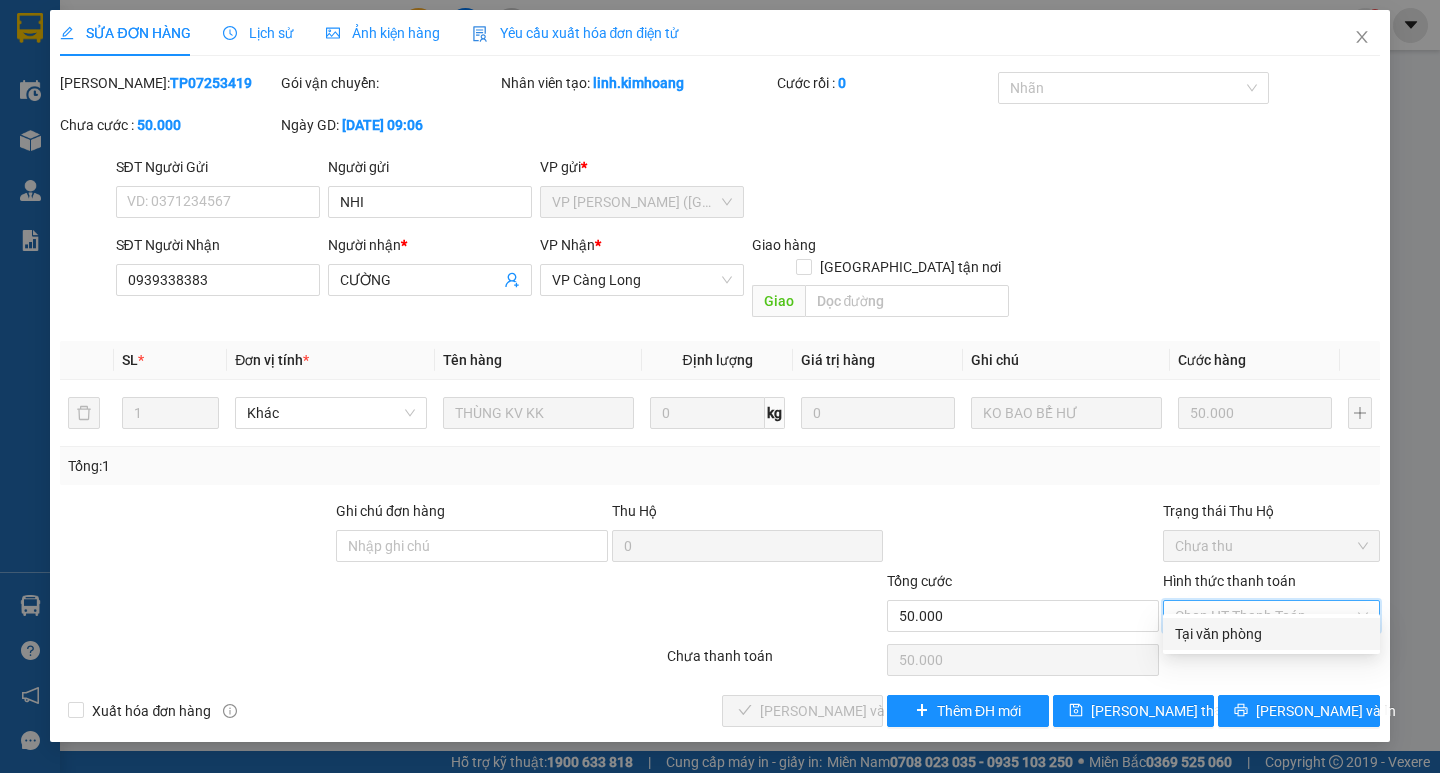 click on "Tại văn phòng" at bounding box center (1271, 634) 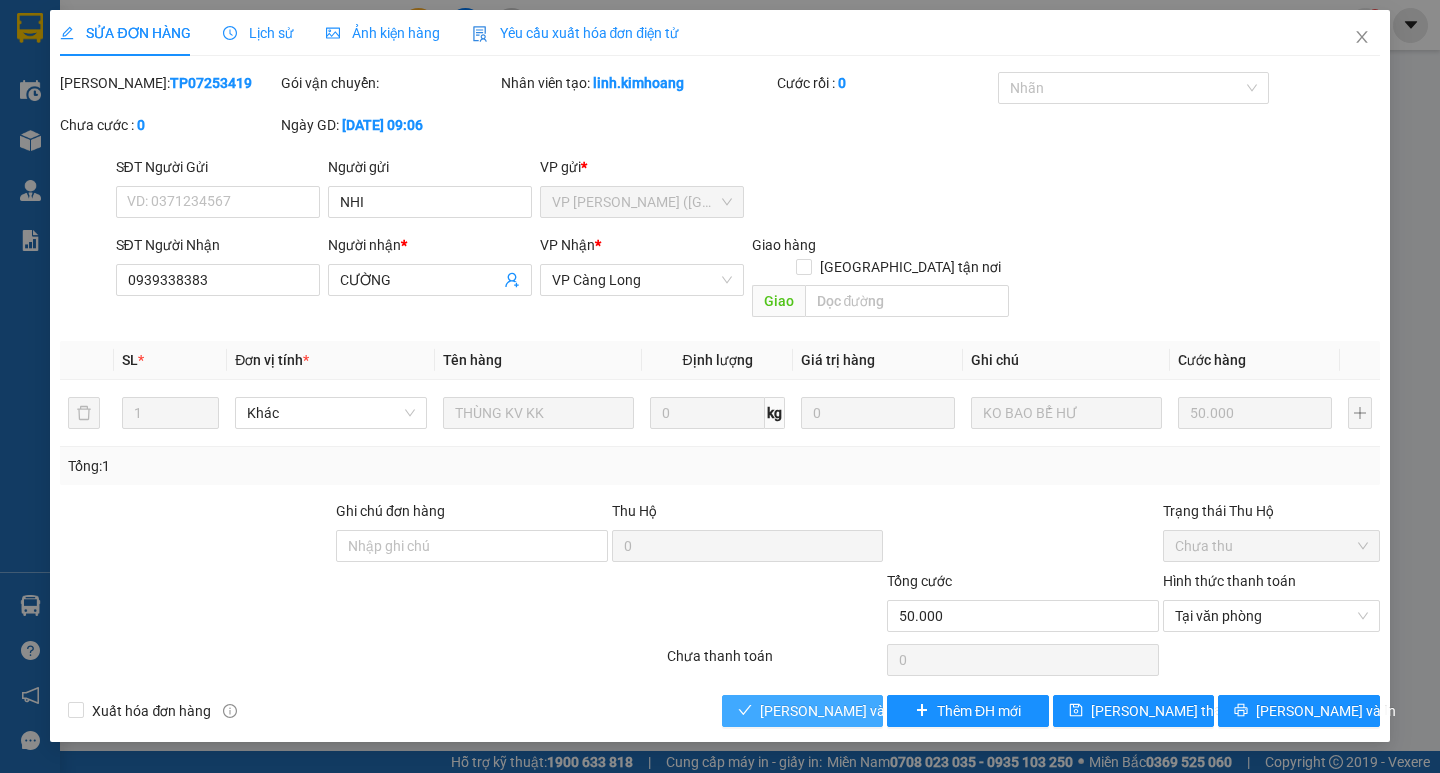 click on "[PERSON_NAME] và Giao hàng" at bounding box center [856, 711] 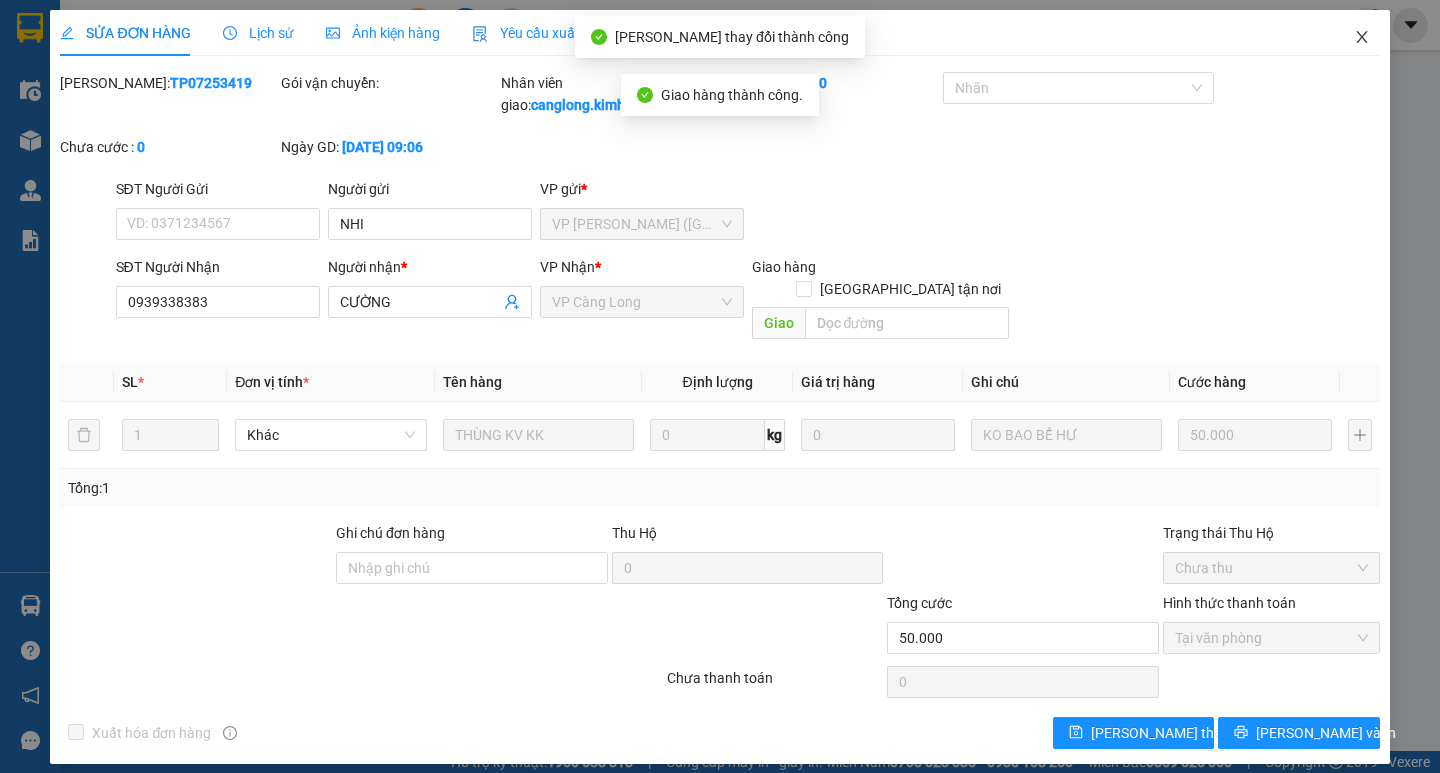 click 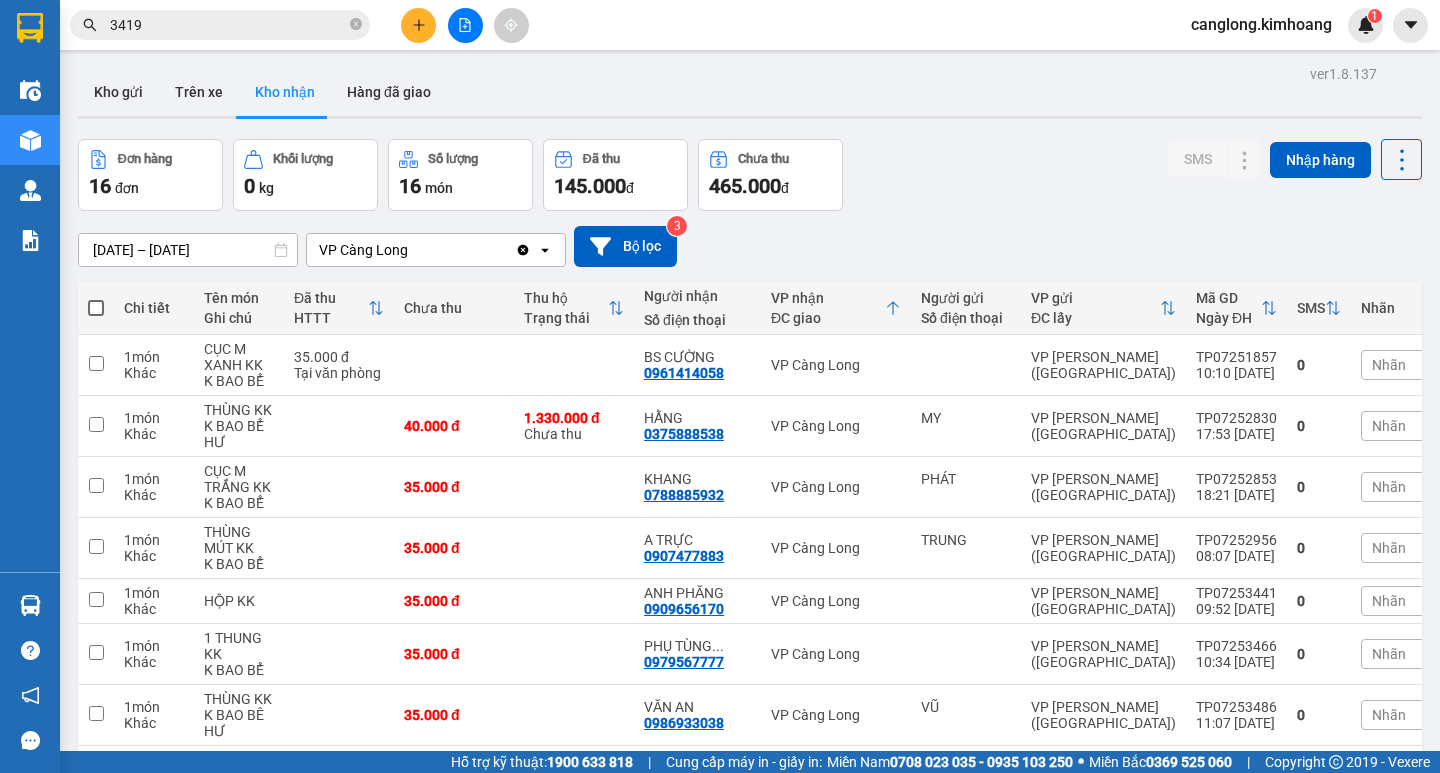 click on "3419" at bounding box center [228, 25] 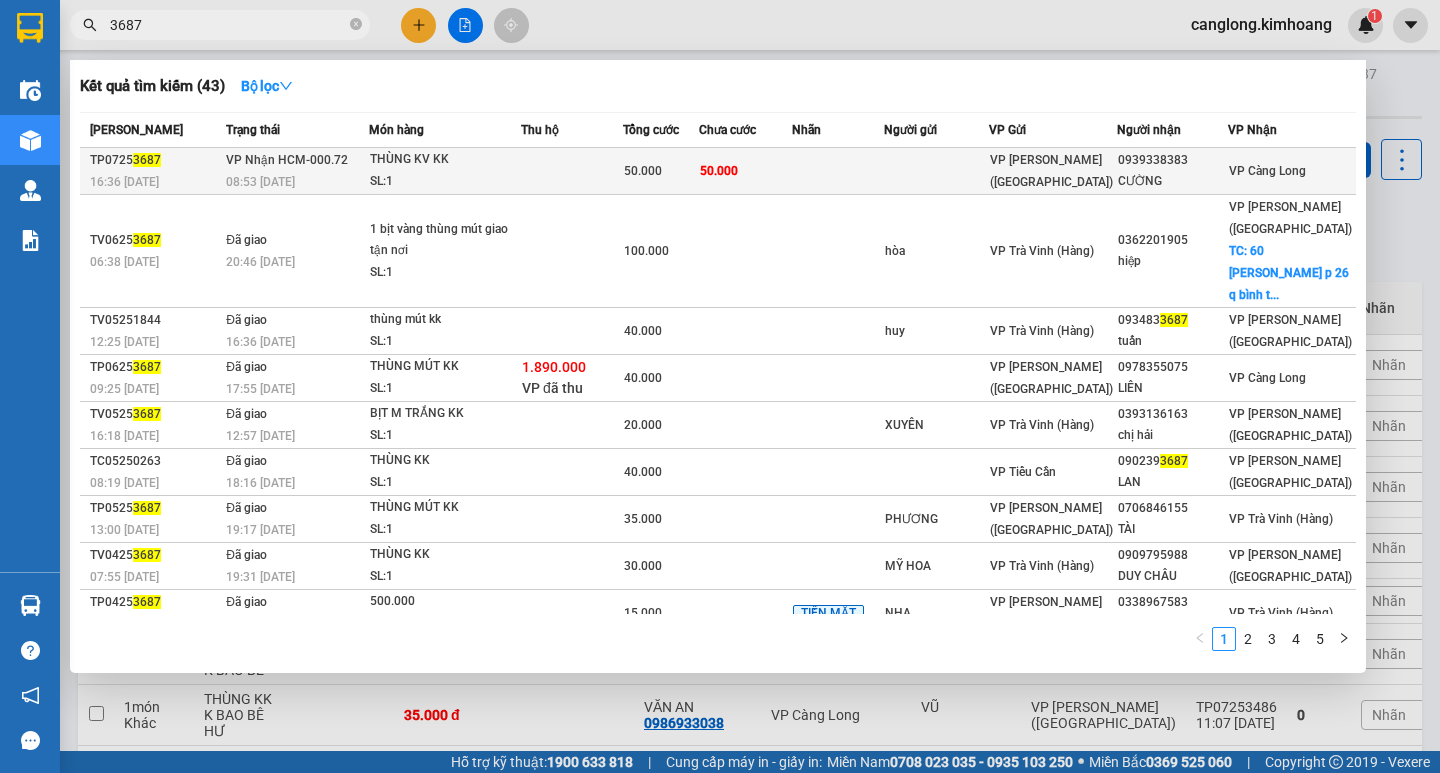 type on "3687" 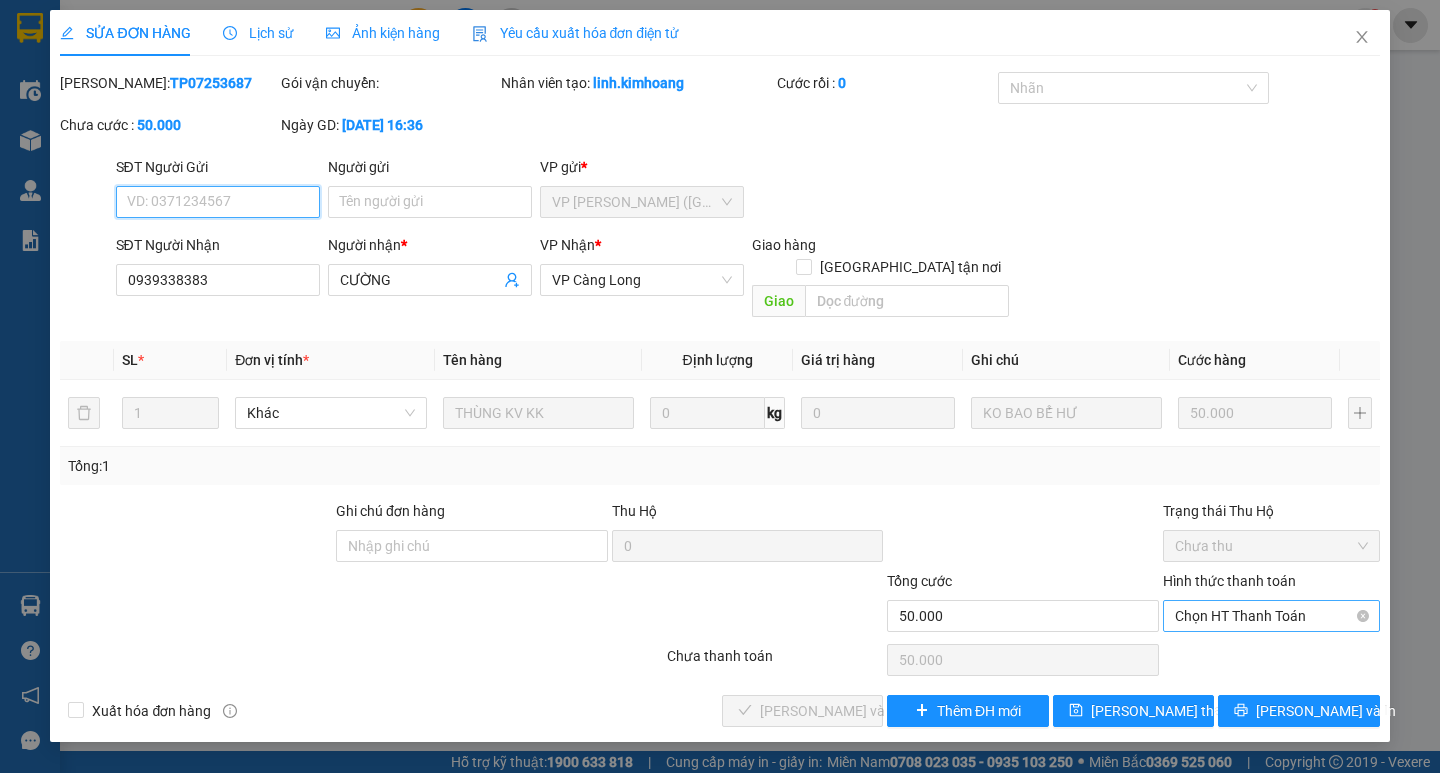 click on "Chọn HT Thanh Toán" at bounding box center [1271, 616] 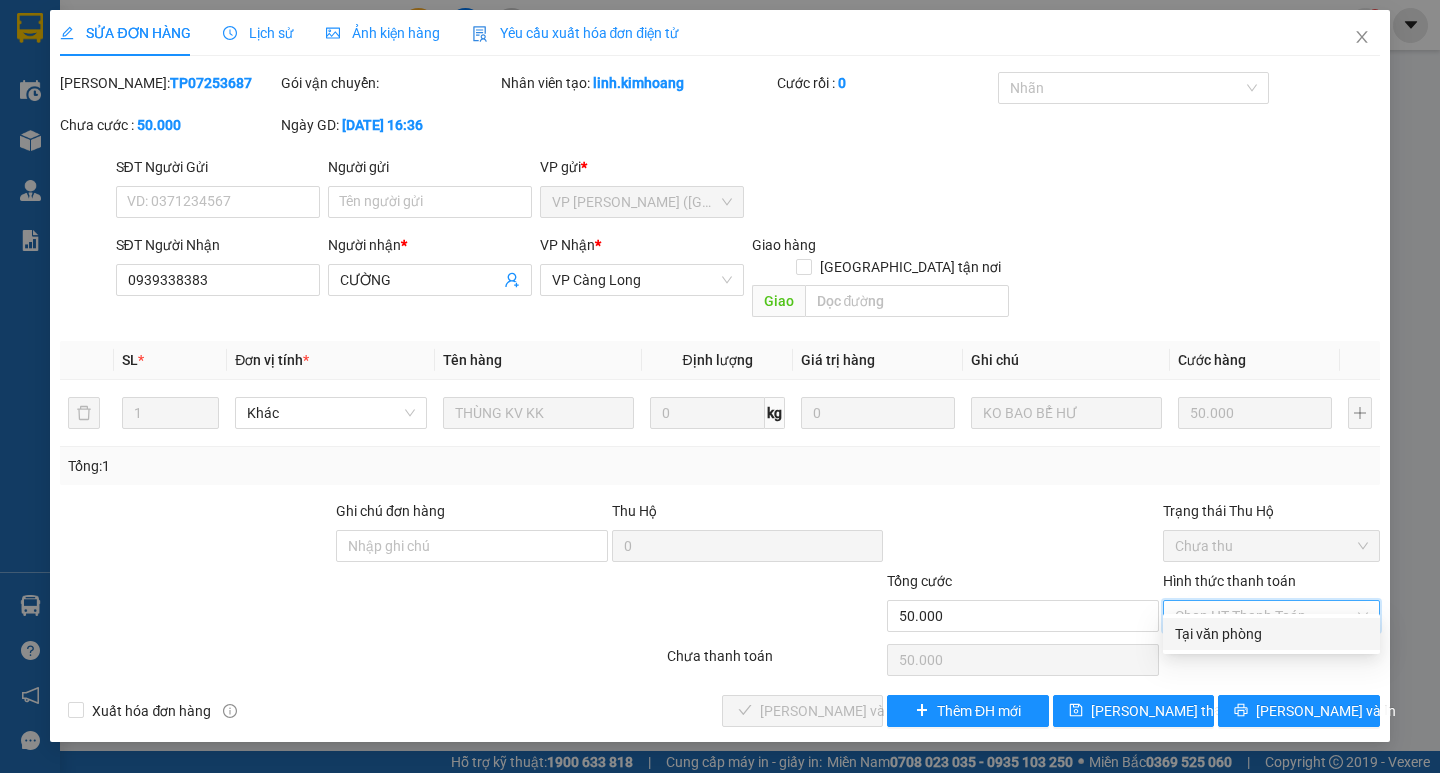 click on "Tại văn phòng" at bounding box center [1271, 634] 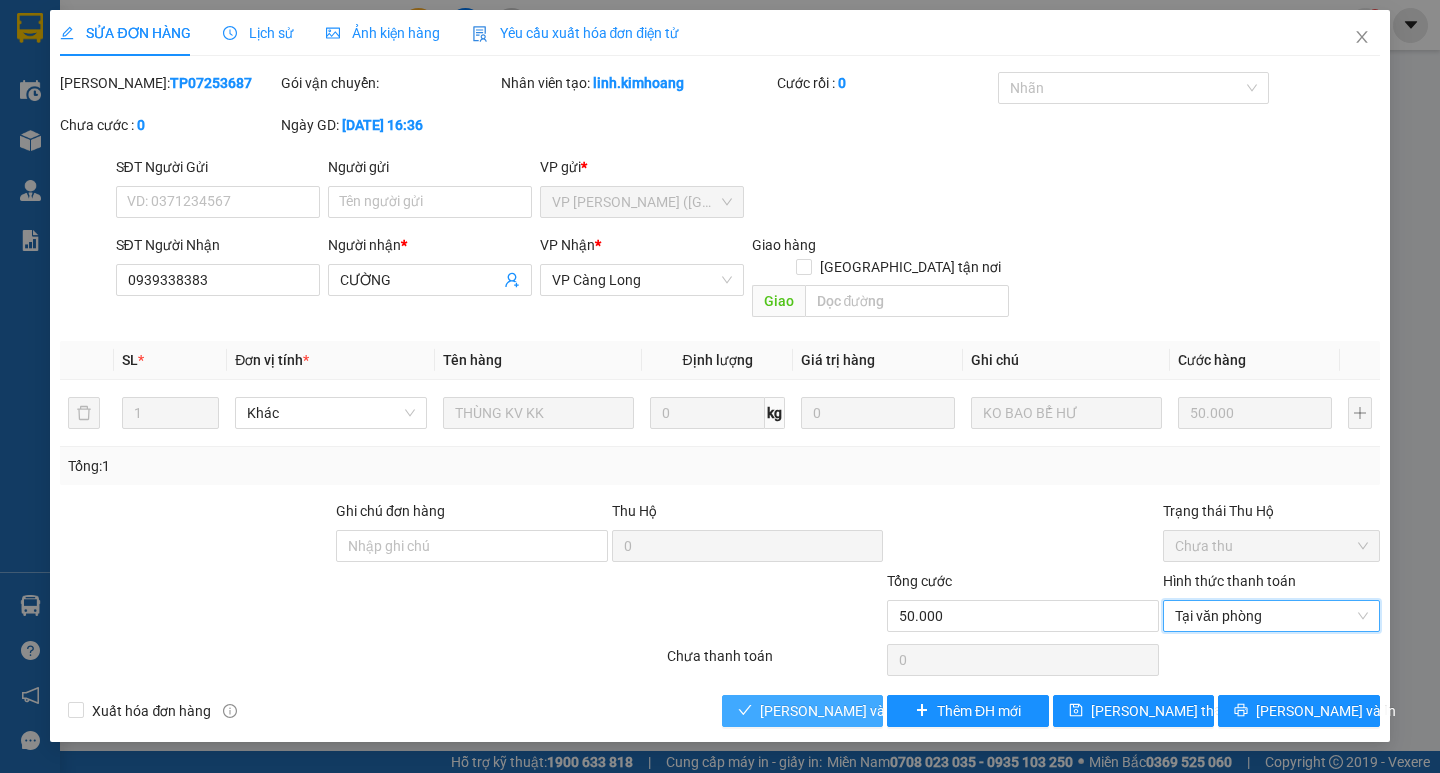 click on "[PERSON_NAME] và Giao hàng" at bounding box center (856, 711) 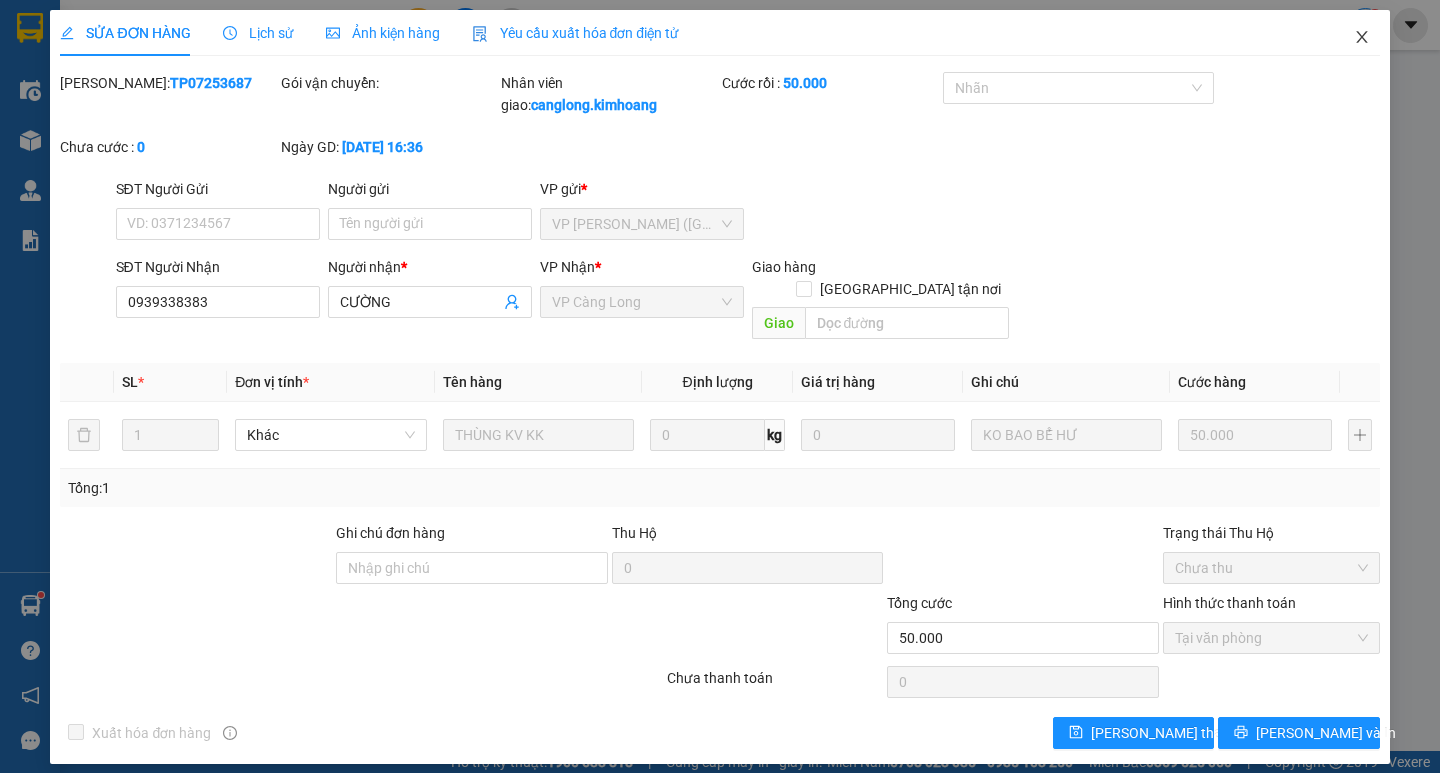 click 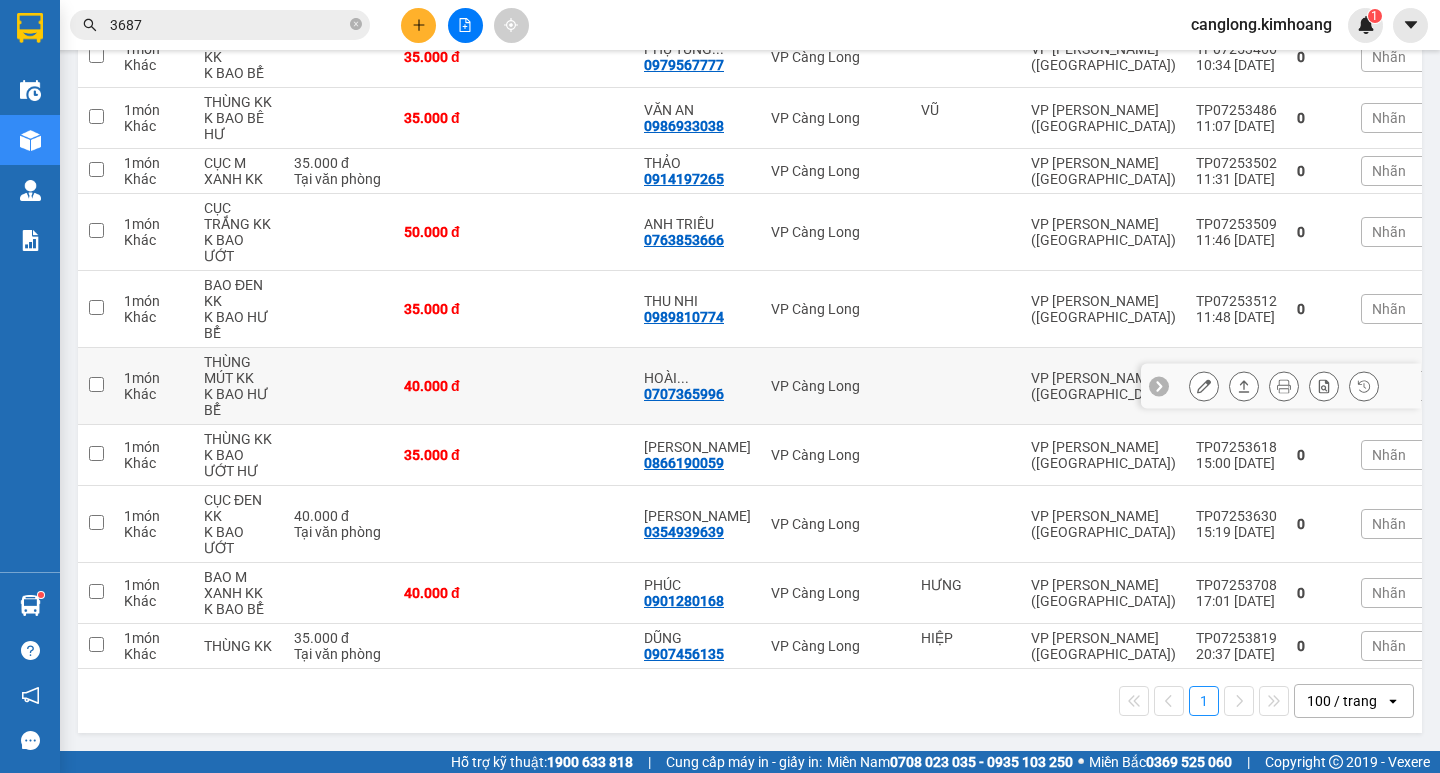 scroll, scrollTop: 405, scrollLeft: 0, axis: vertical 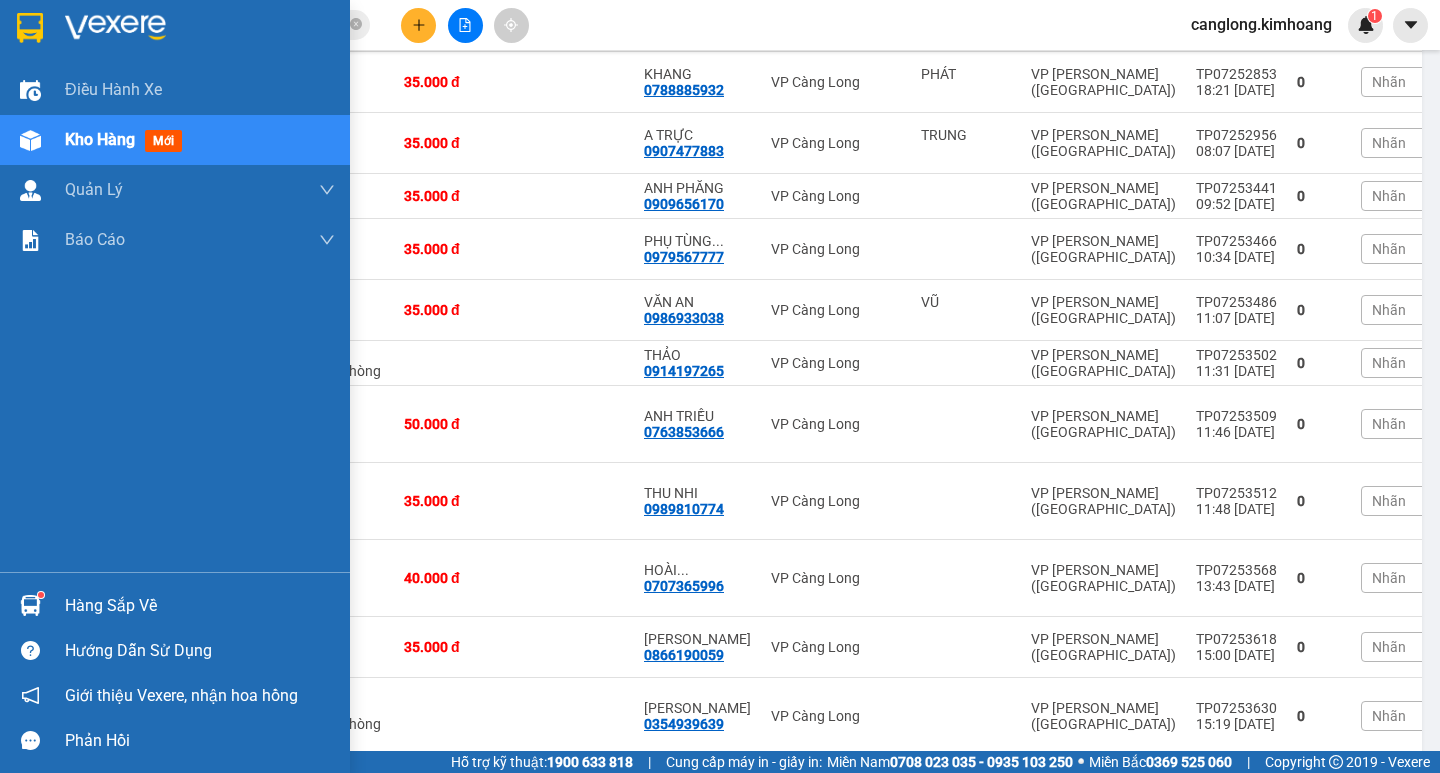 click on "Hàng sắp về" at bounding box center [200, 606] 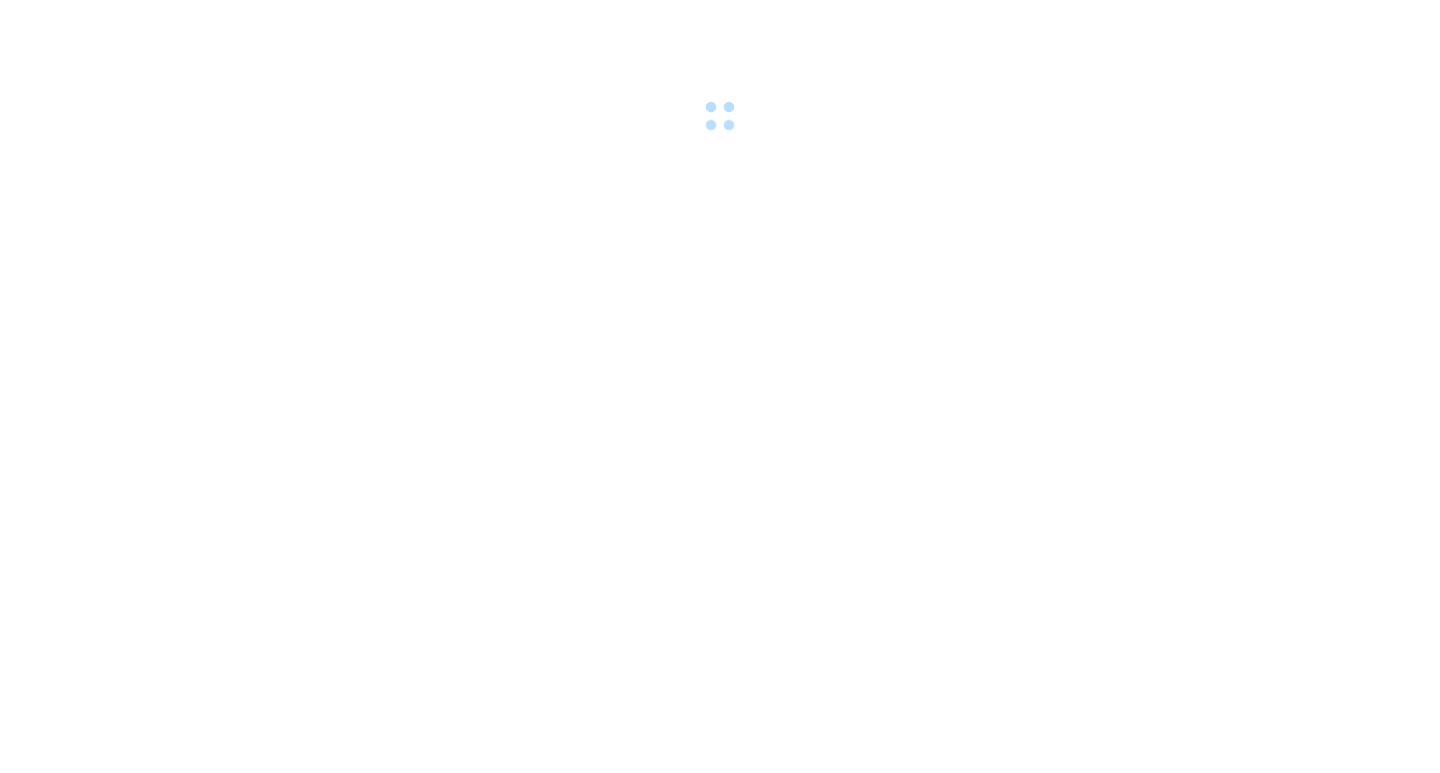scroll, scrollTop: 0, scrollLeft: 0, axis: both 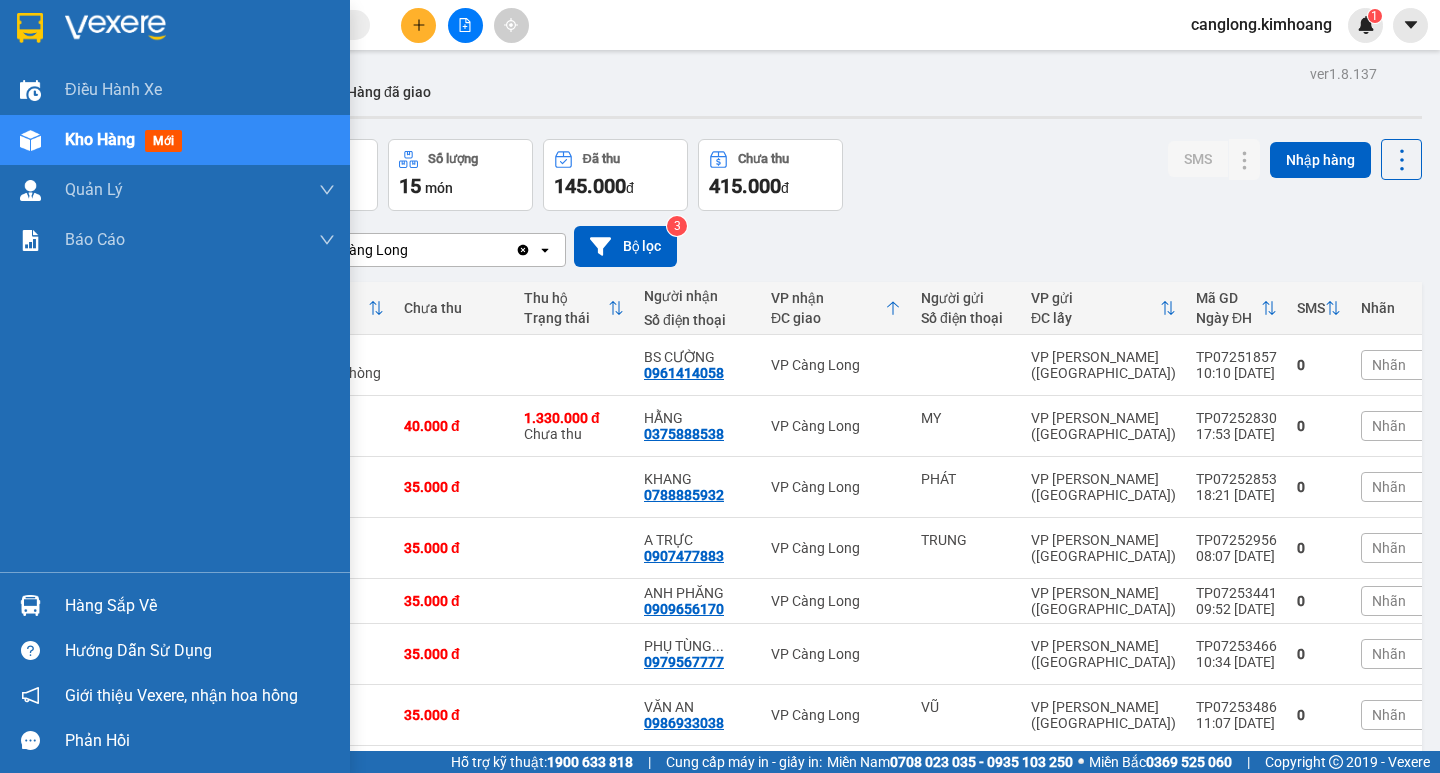 click on "Hàng sắp về" at bounding box center [200, 606] 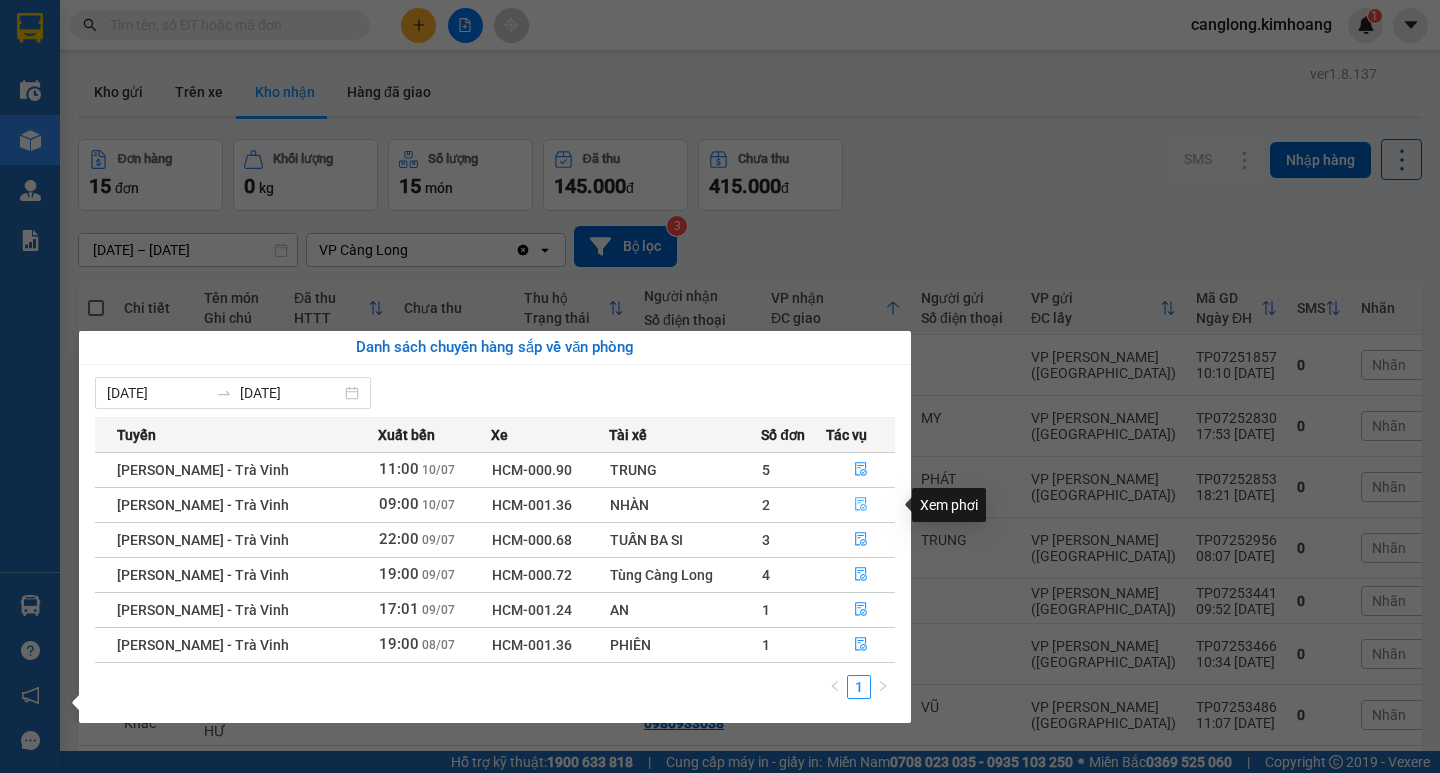 click 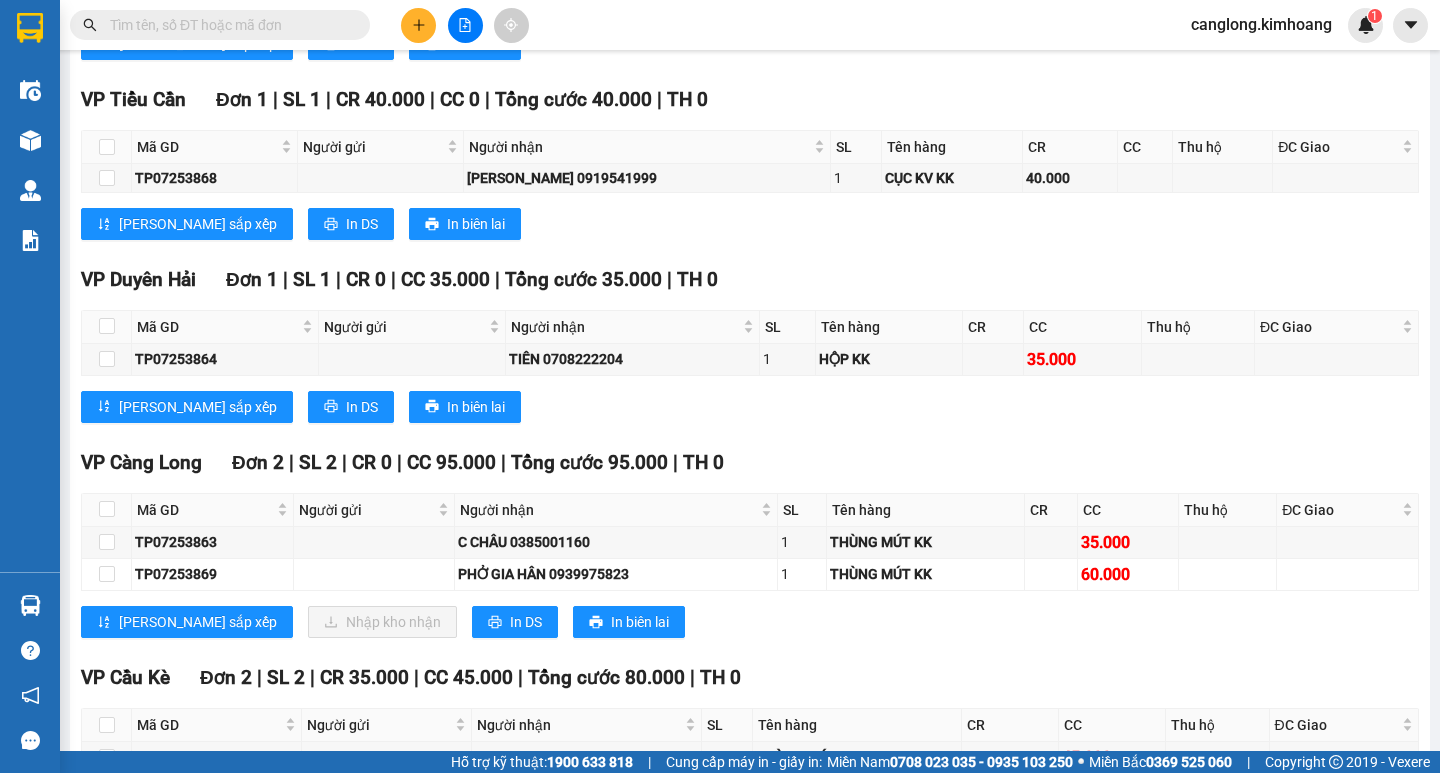 scroll, scrollTop: 1500, scrollLeft: 0, axis: vertical 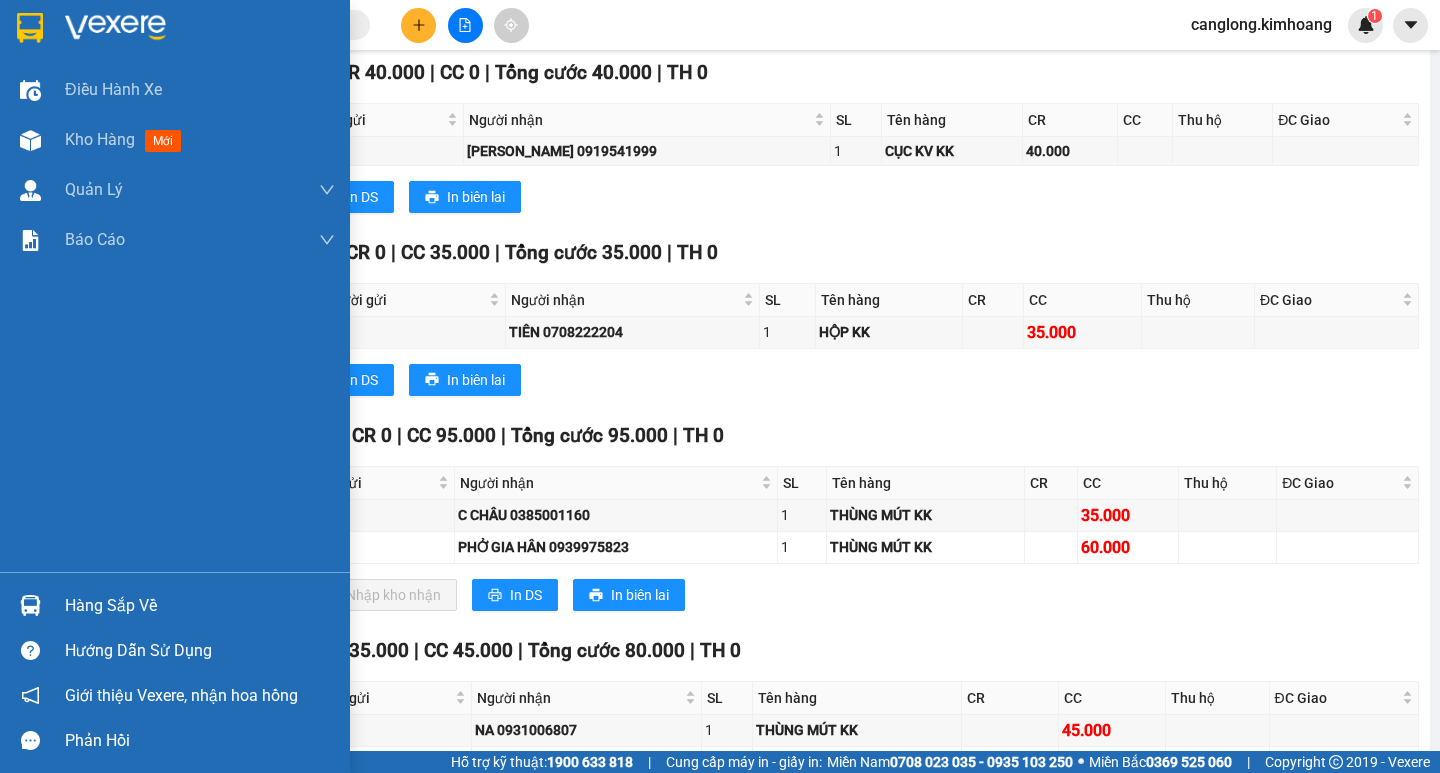 click on "Hàng sắp về" at bounding box center [200, 606] 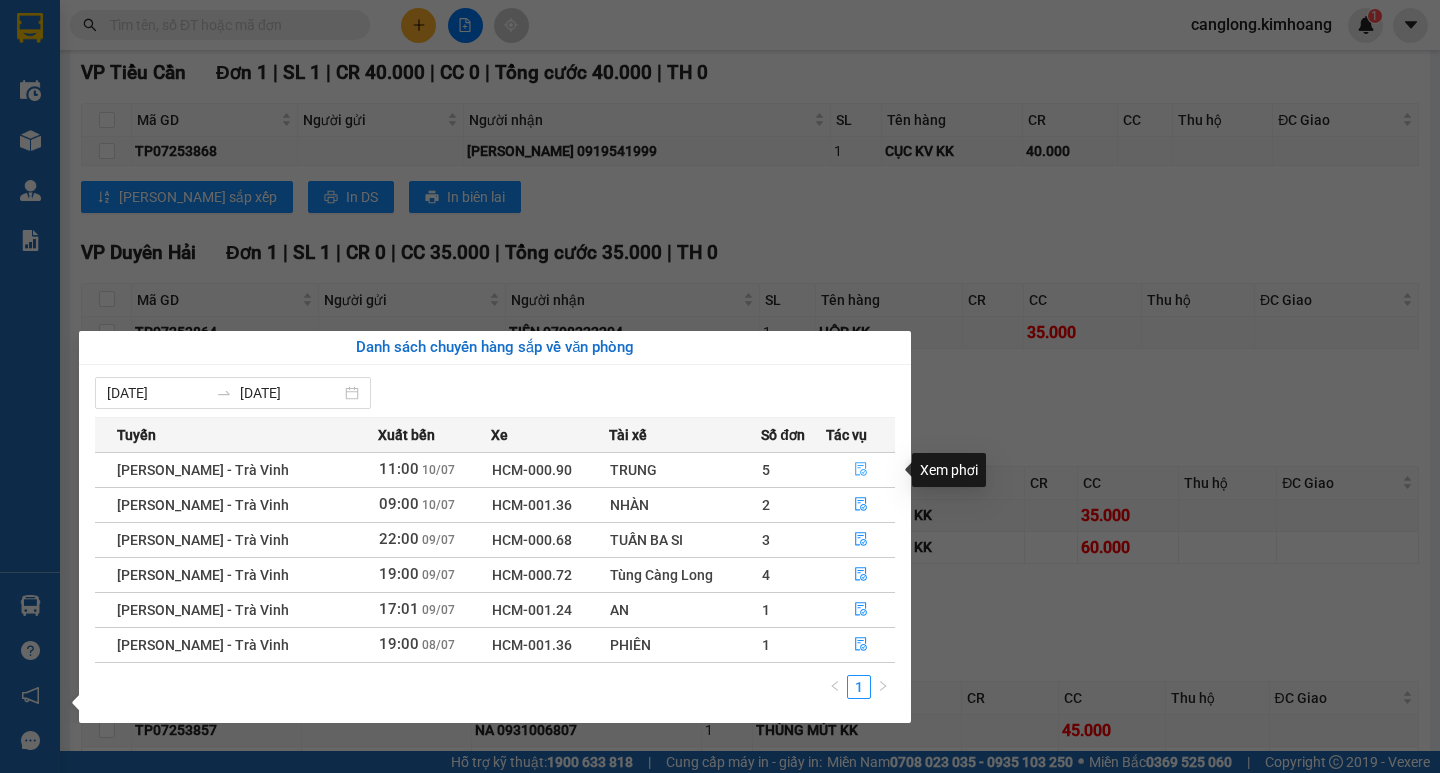 click 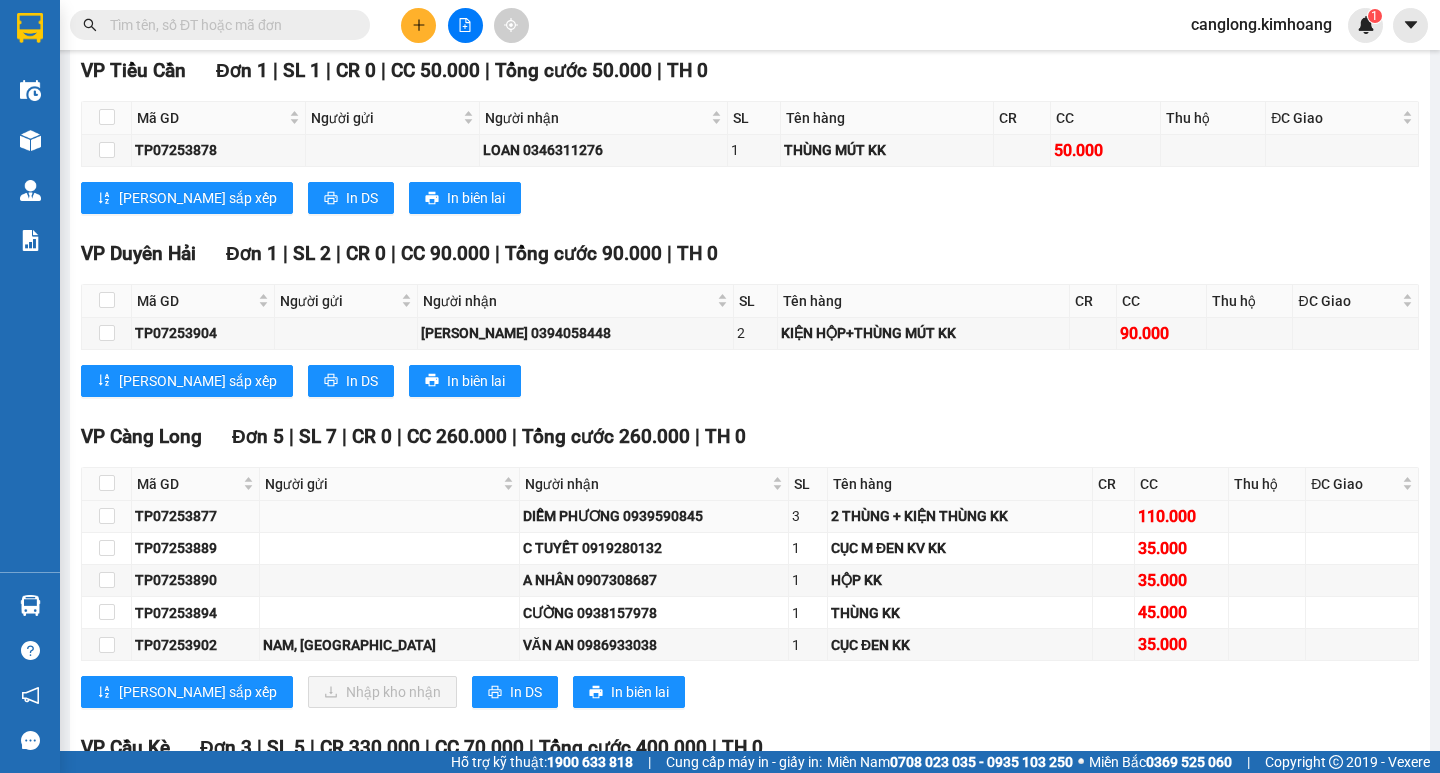 scroll, scrollTop: 1800, scrollLeft: 0, axis: vertical 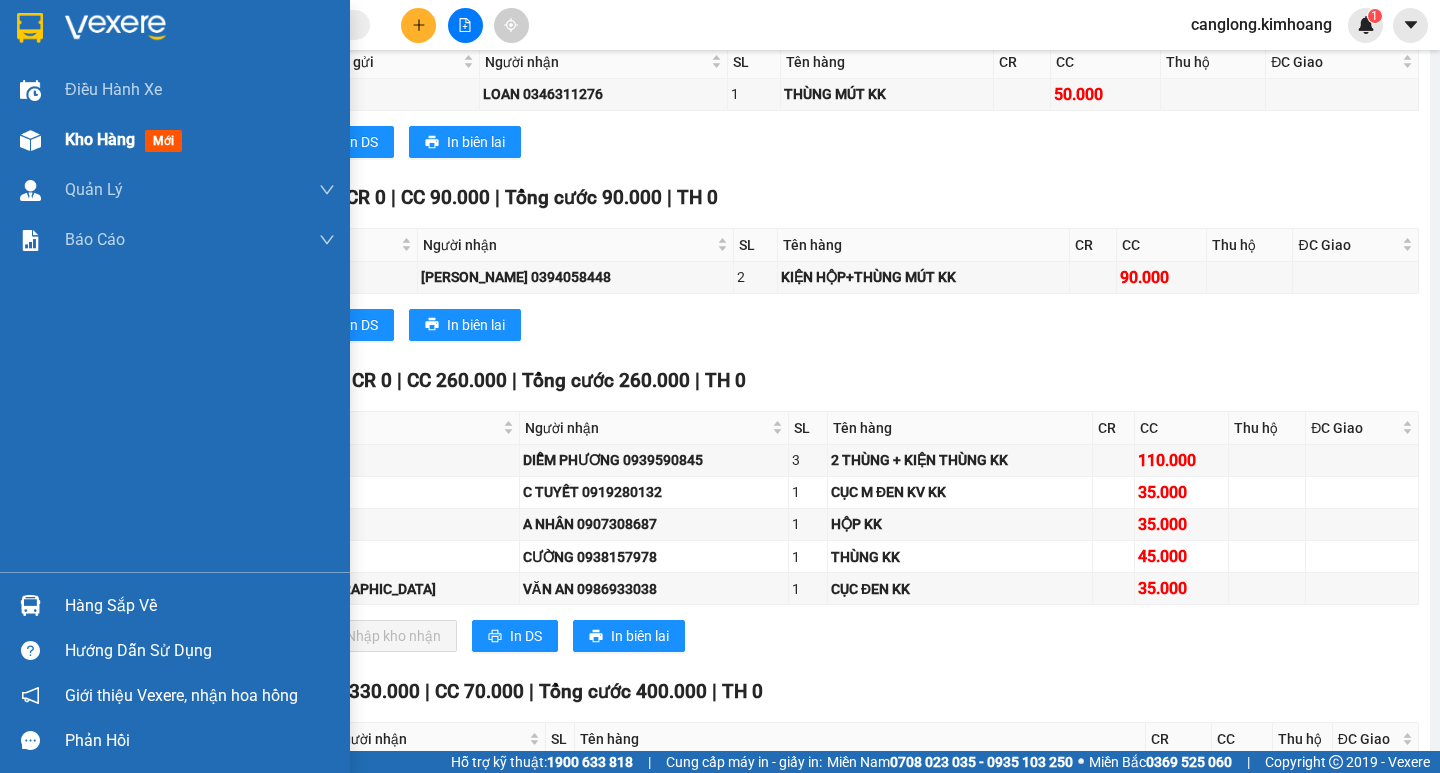 click on "Kho hàng mới" at bounding box center (175, 140) 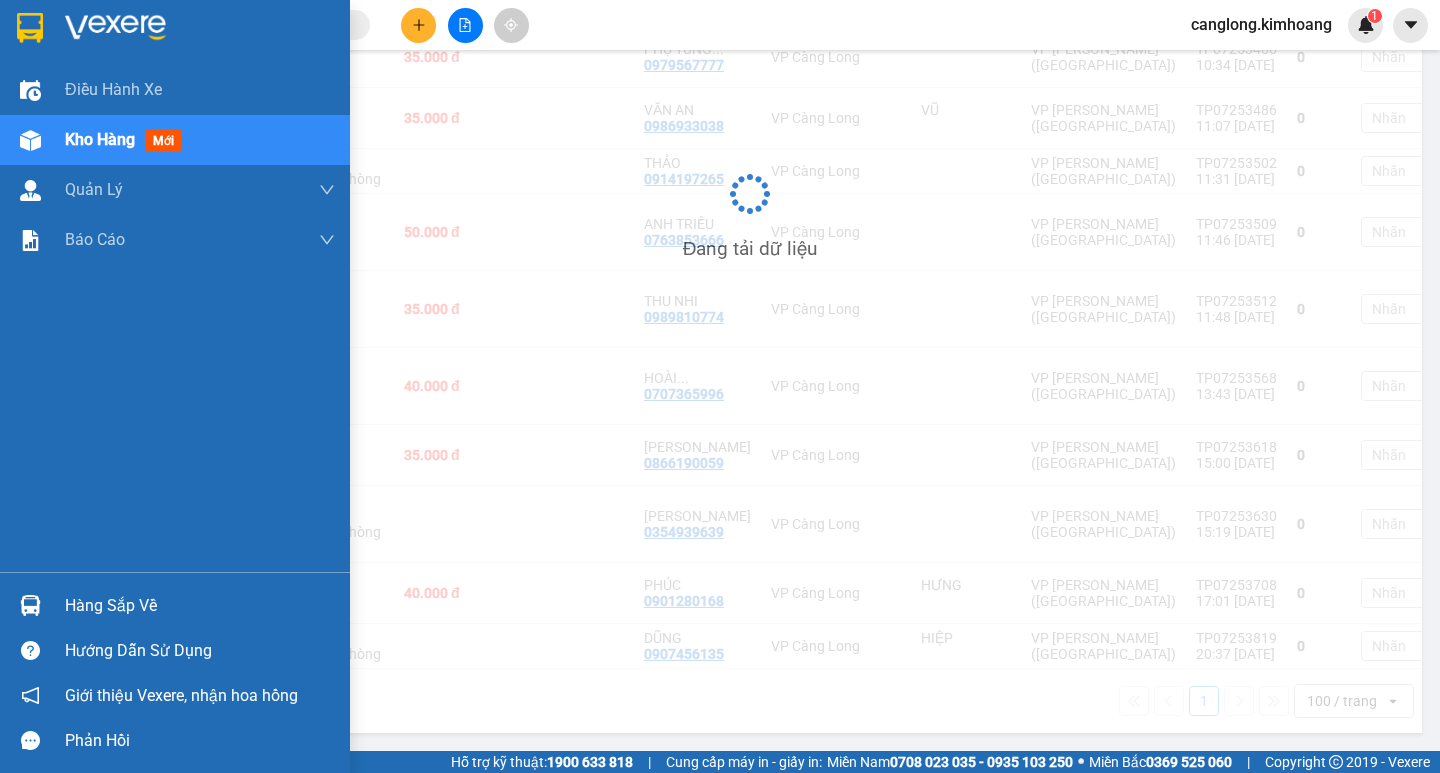 scroll, scrollTop: 605, scrollLeft: 0, axis: vertical 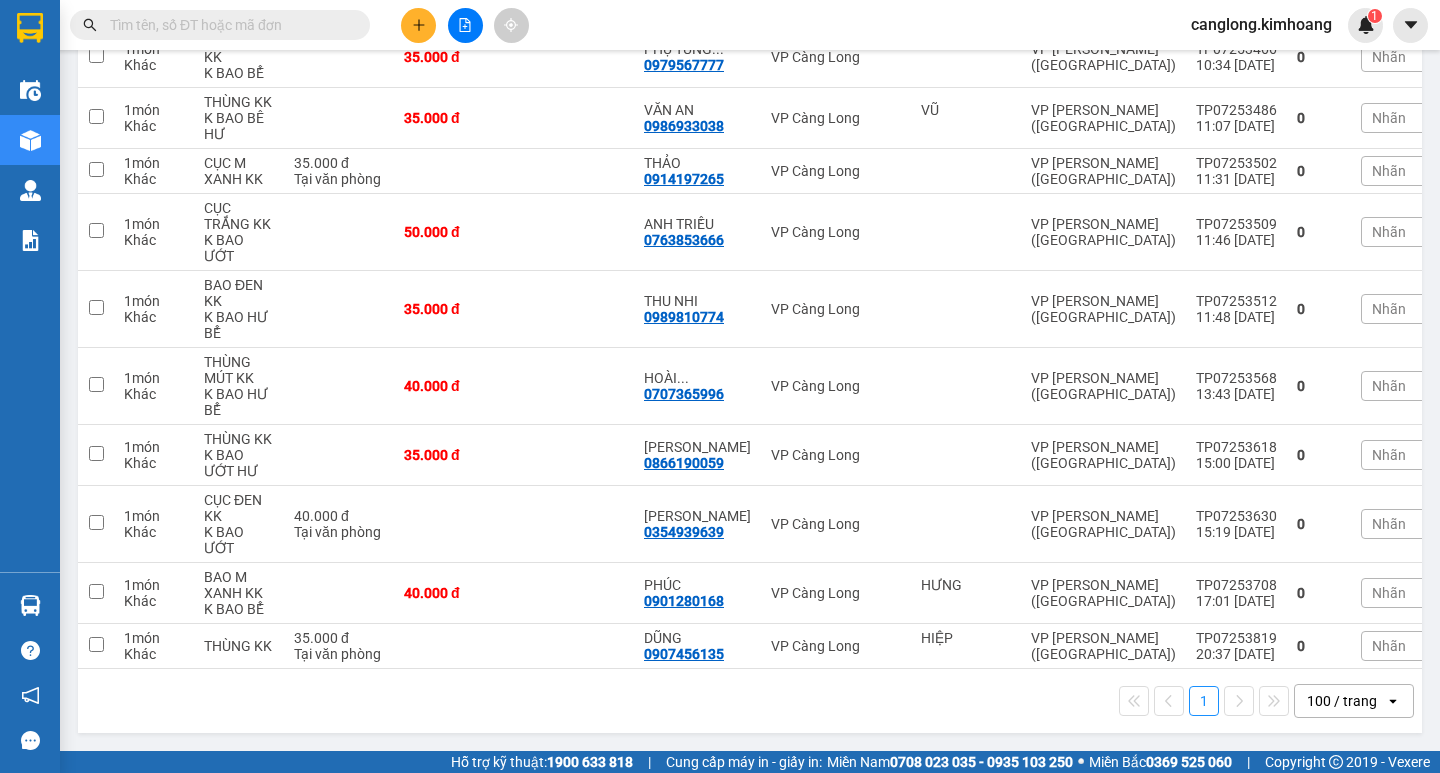 click at bounding box center (228, 25) 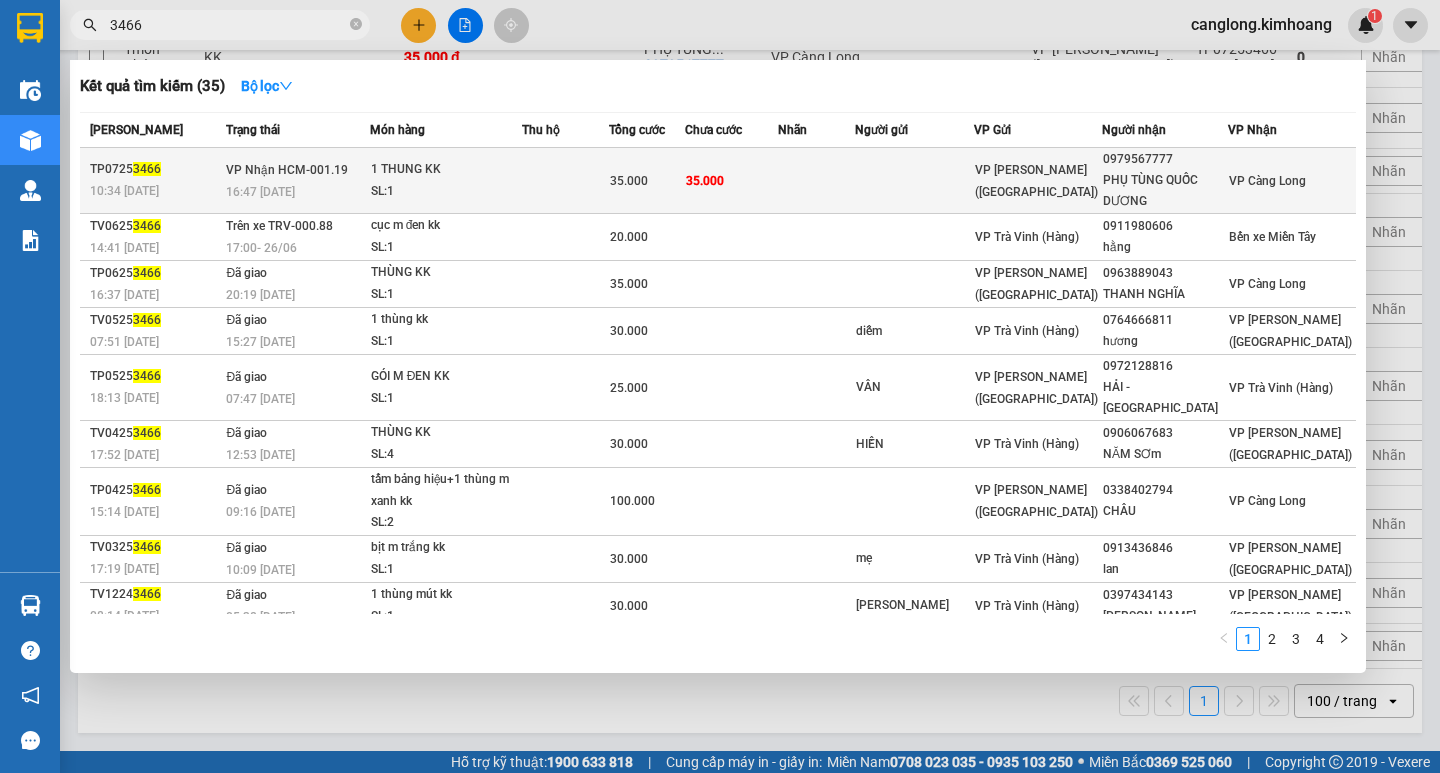 type on "3466" 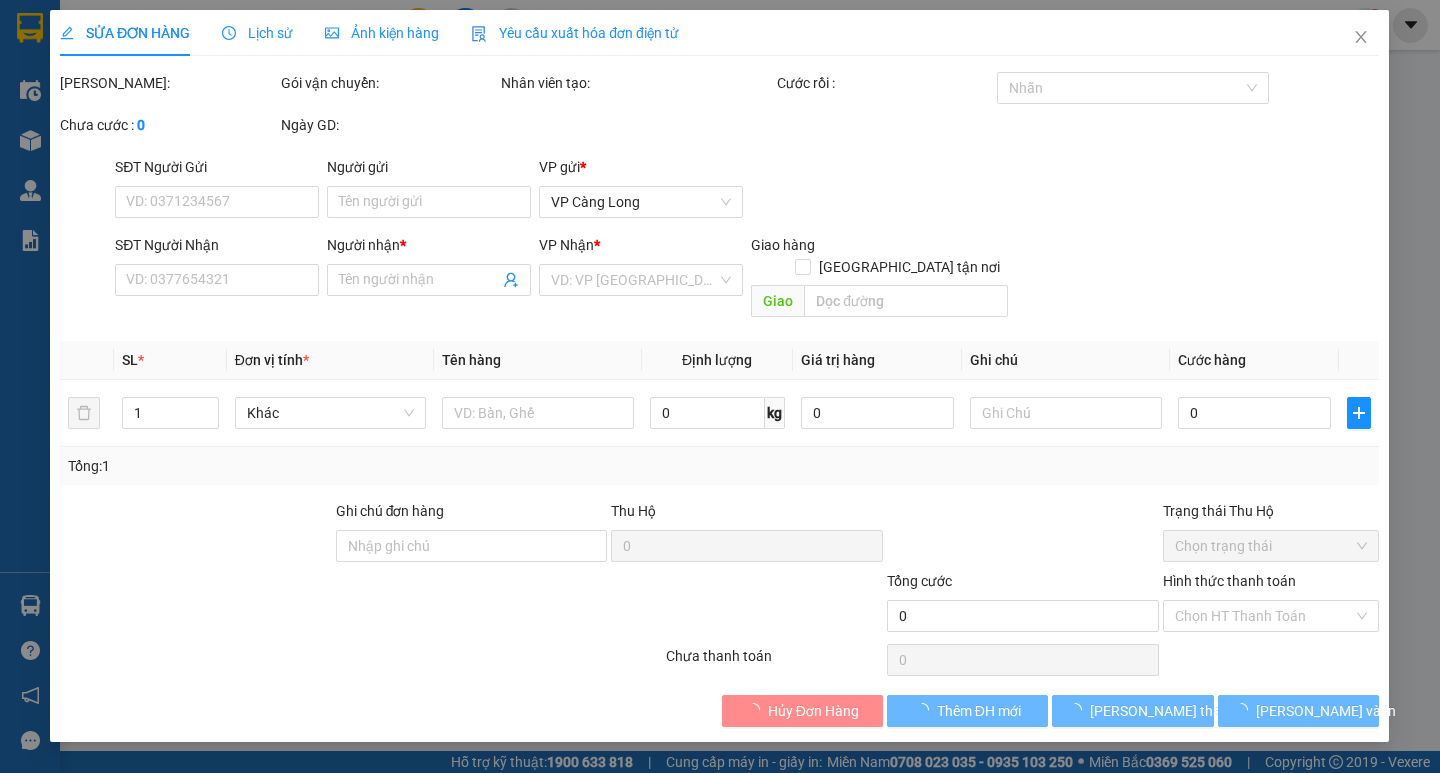 type on "0979567777" 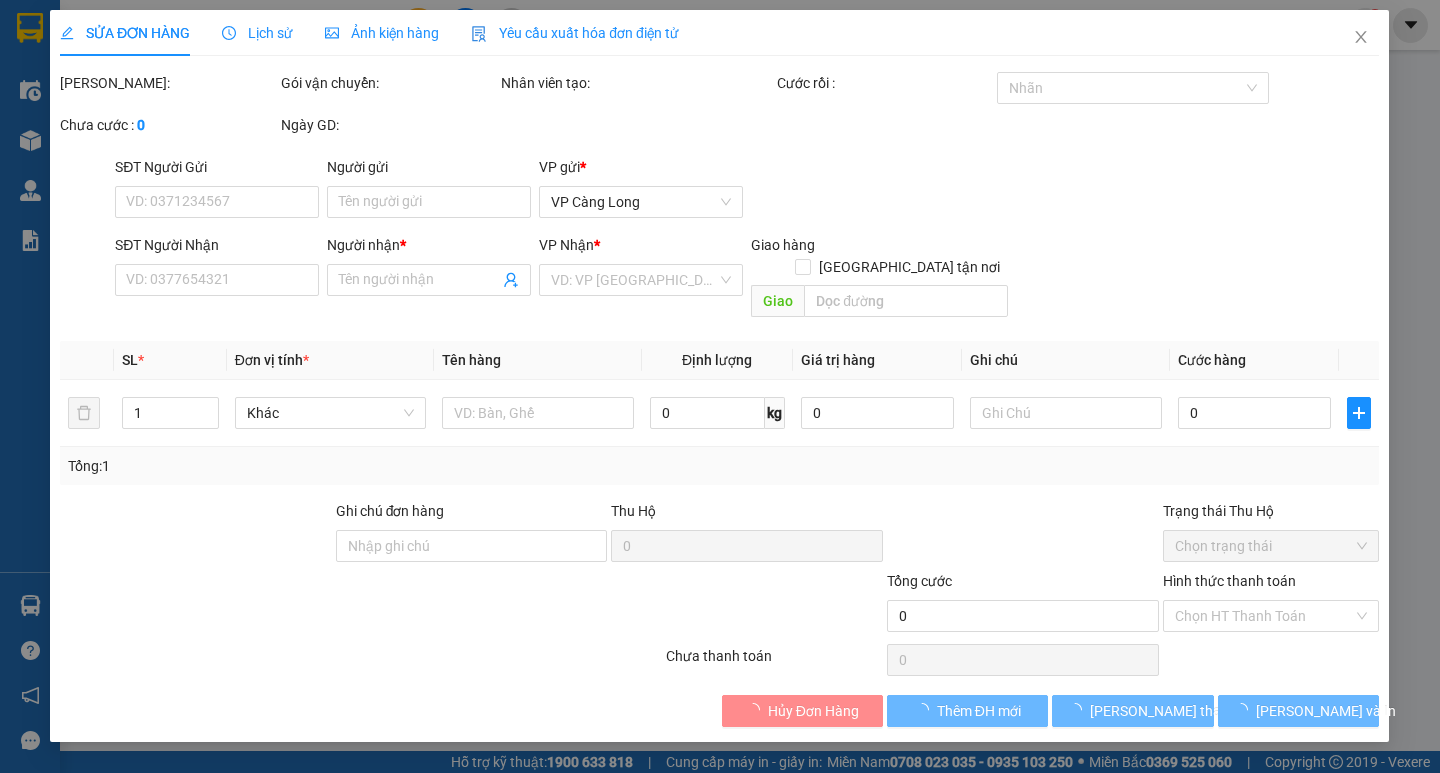 type on "PHỤ TÙNG QUỐC DƯƠNG" 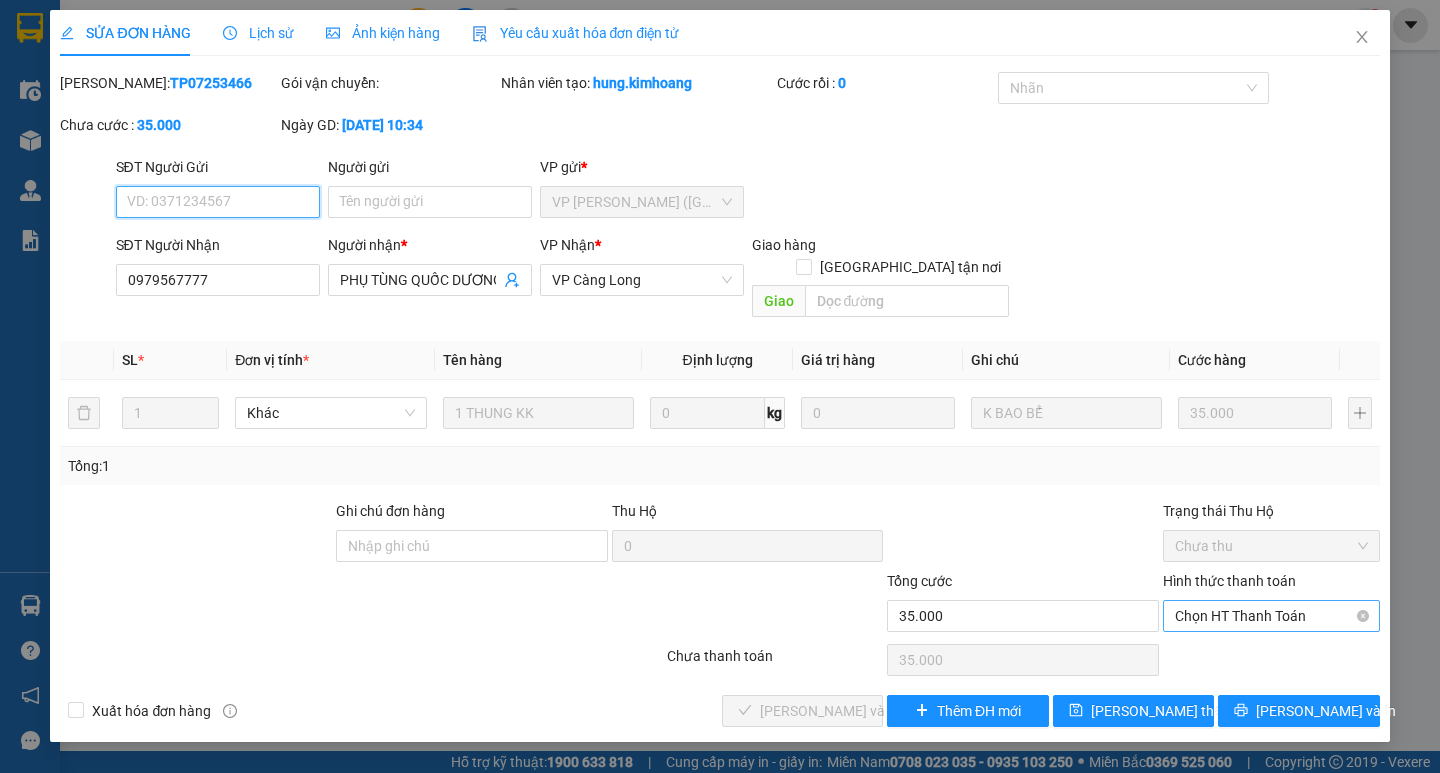 click on "Chọn HT Thanh Toán" at bounding box center [1271, 616] 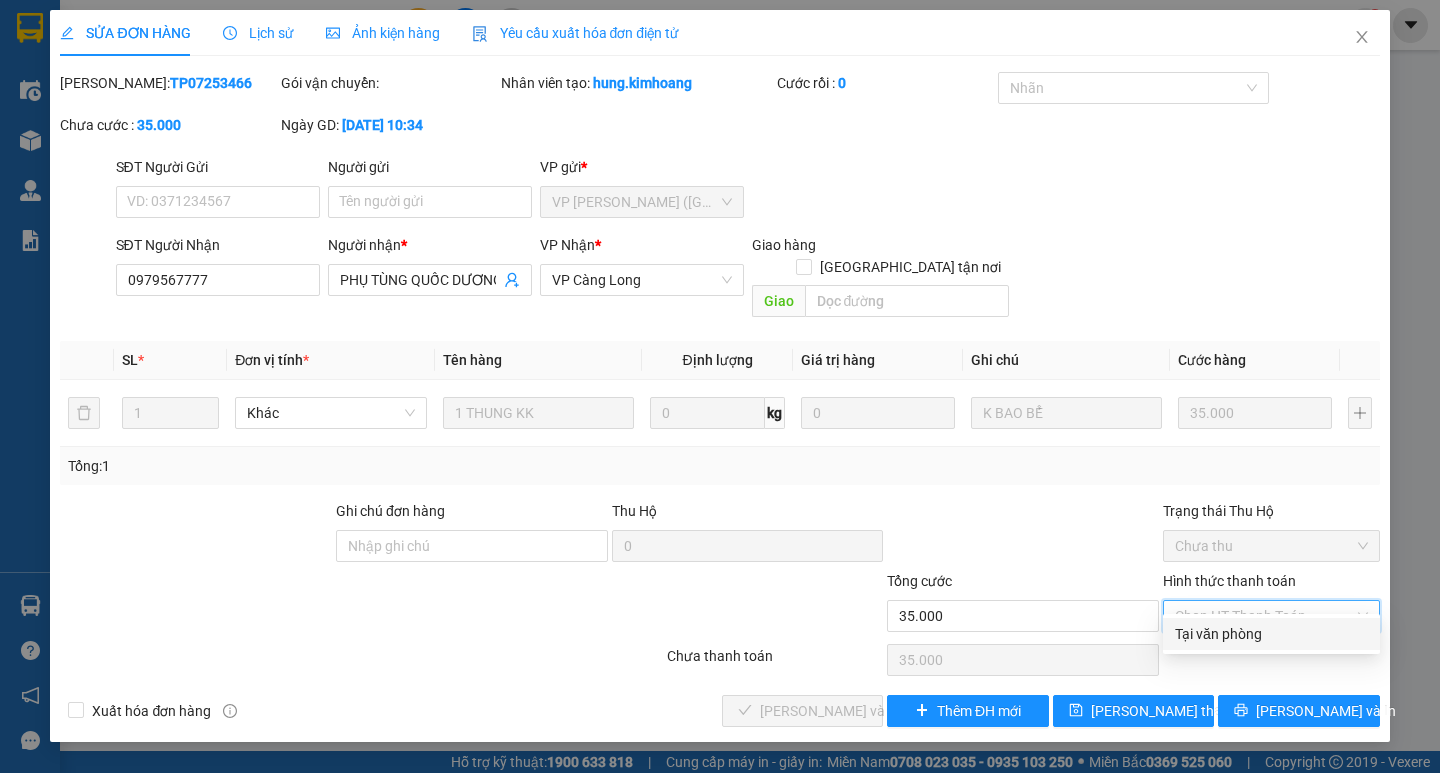 click on "Tại văn phòng" at bounding box center (1271, 634) 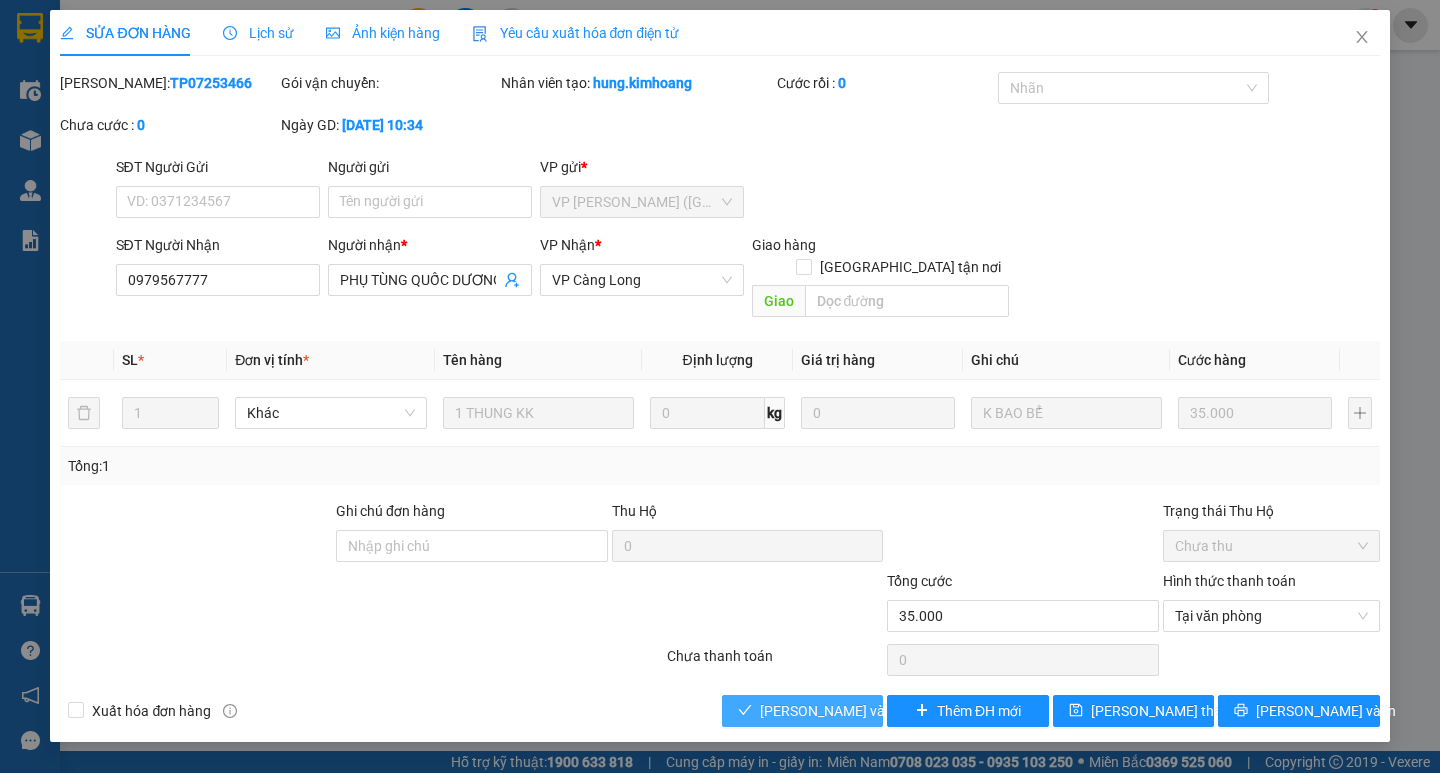 click on "[PERSON_NAME] và [PERSON_NAME] hàng" at bounding box center [856, 711] 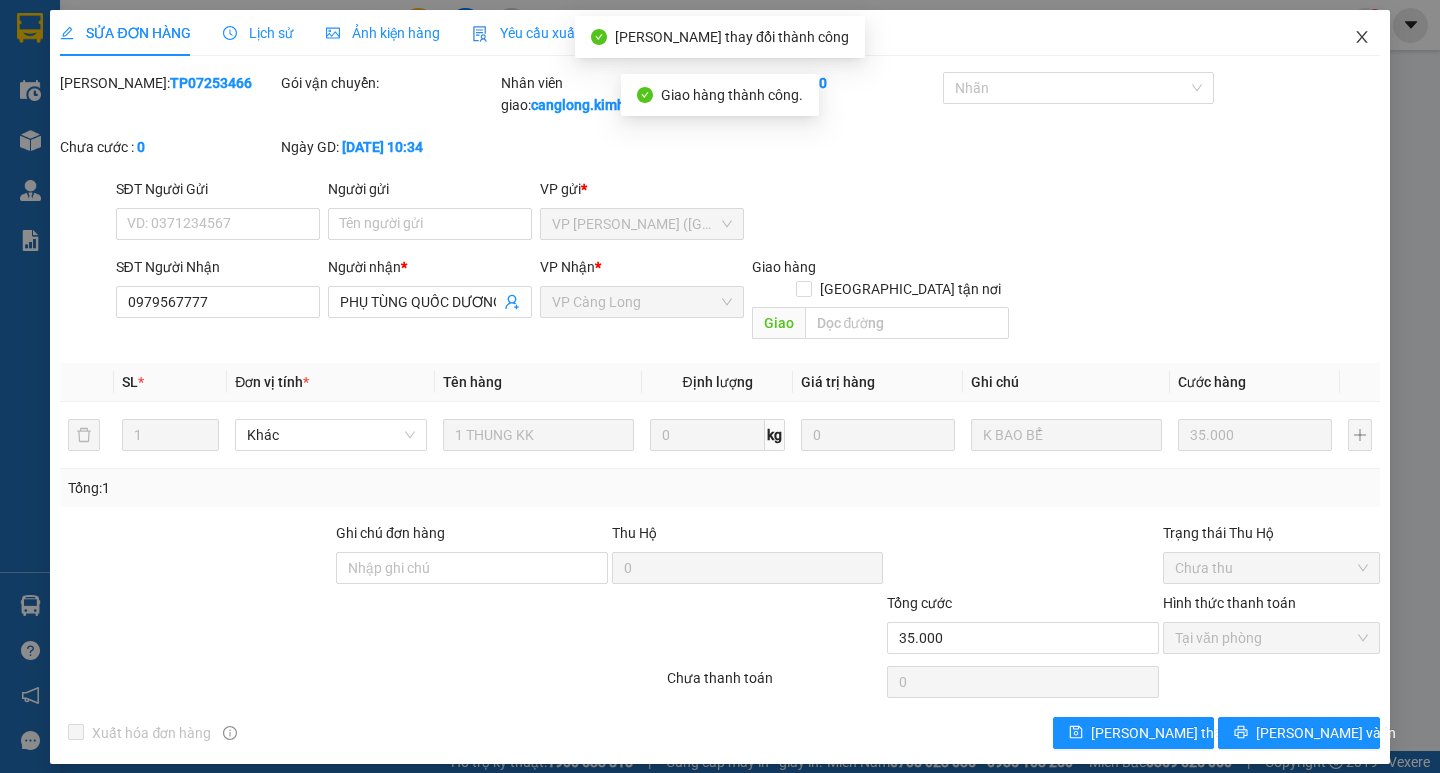 click 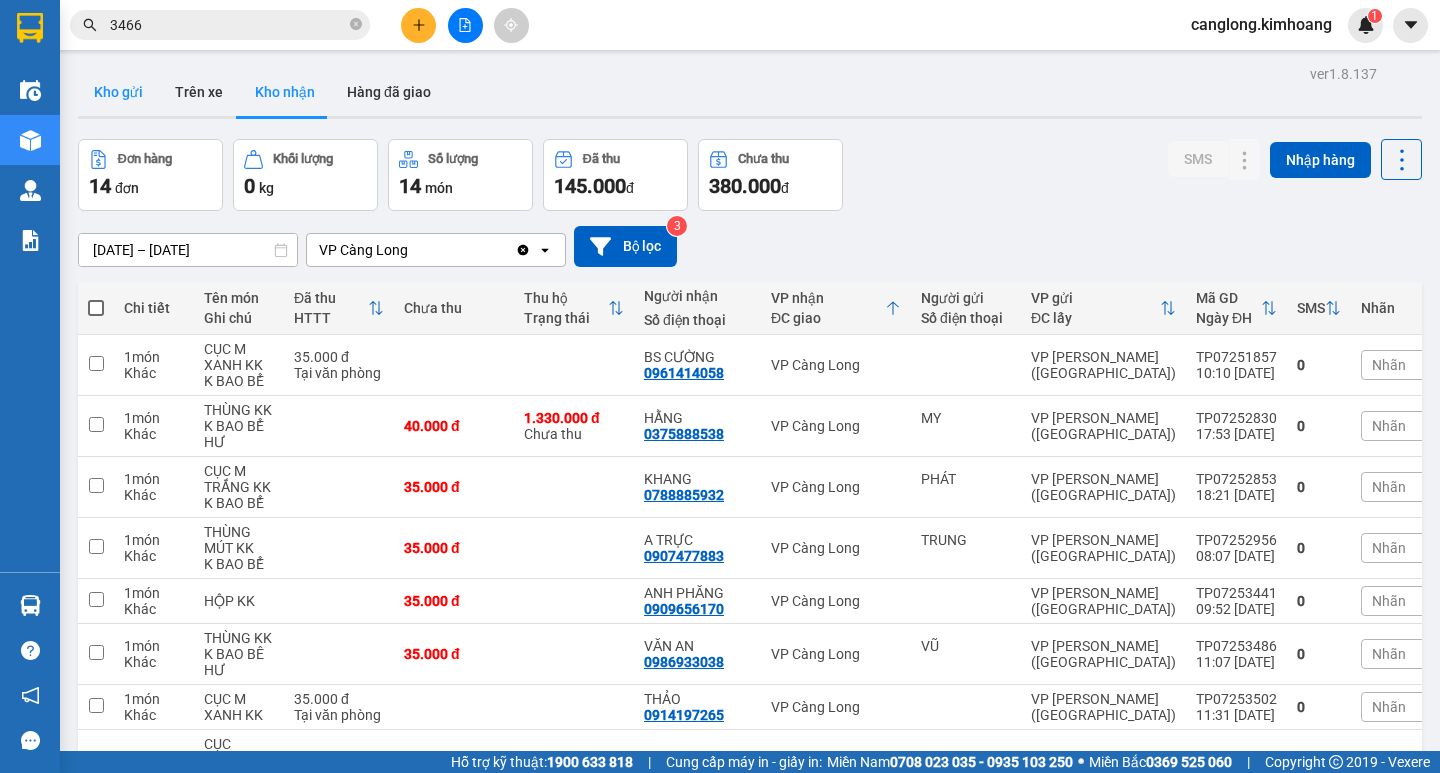 click on "Kho gửi" at bounding box center (118, 92) 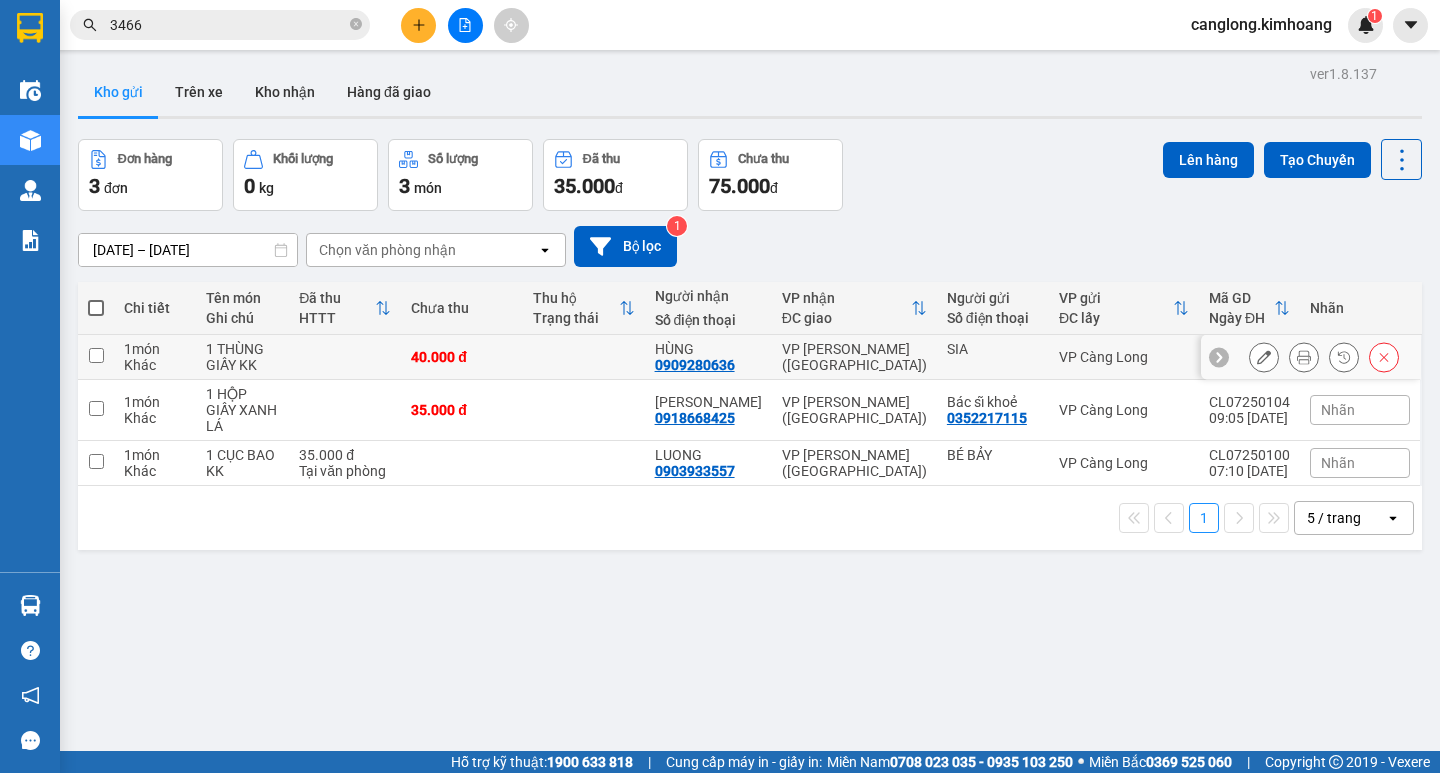 drag, startPoint x: 134, startPoint y: 354, endPoint x: 119, endPoint y: 368, distance: 20.518284 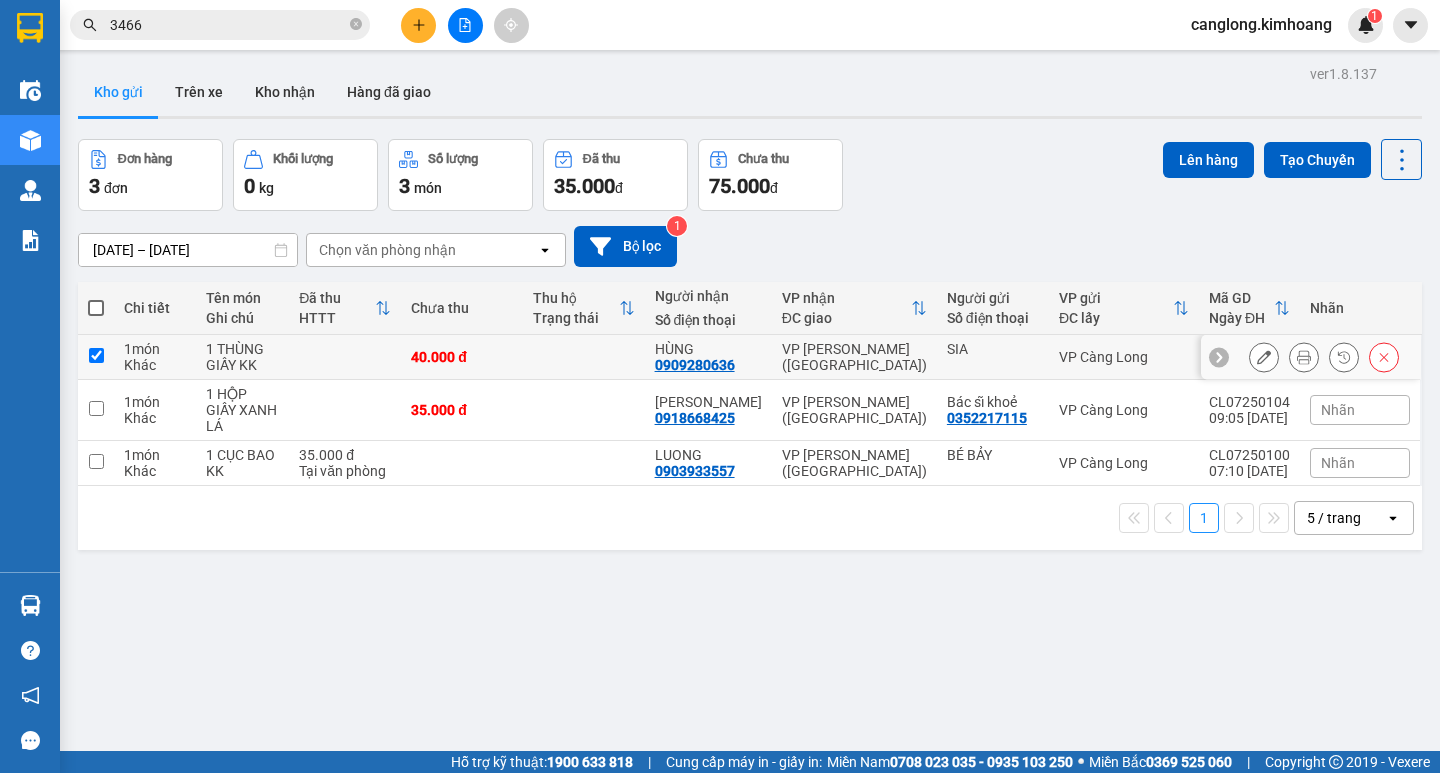 checkbox on "true" 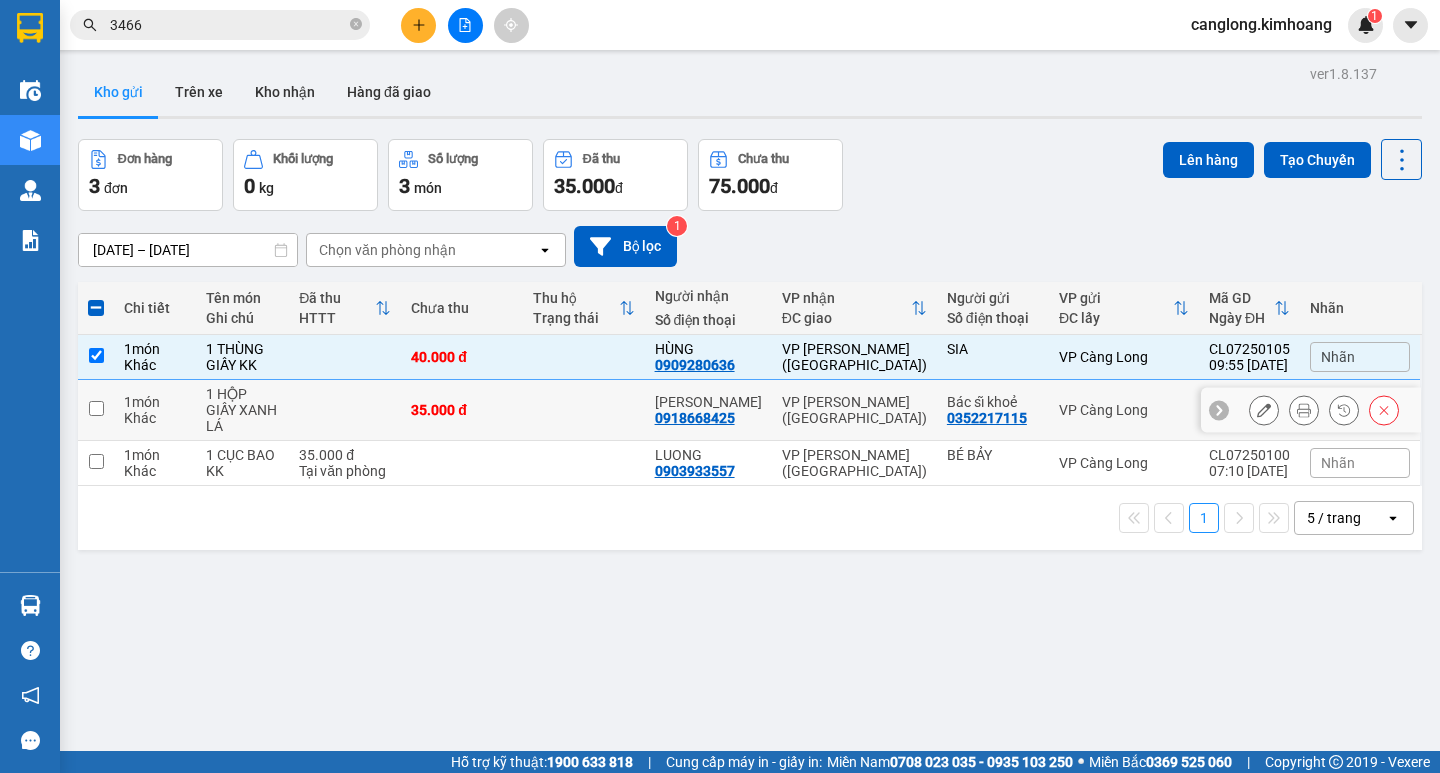 click at bounding box center (96, 410) 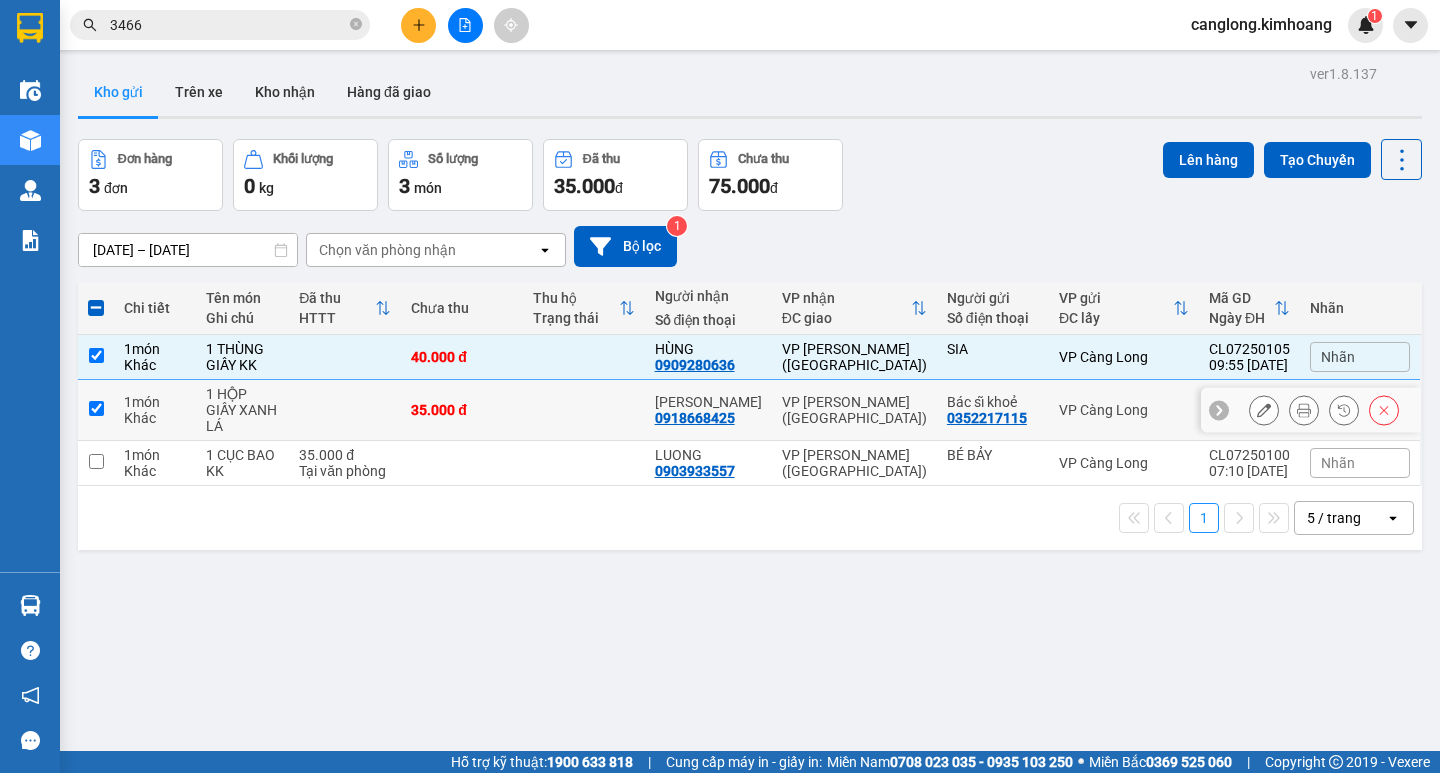 checkbox on "true" 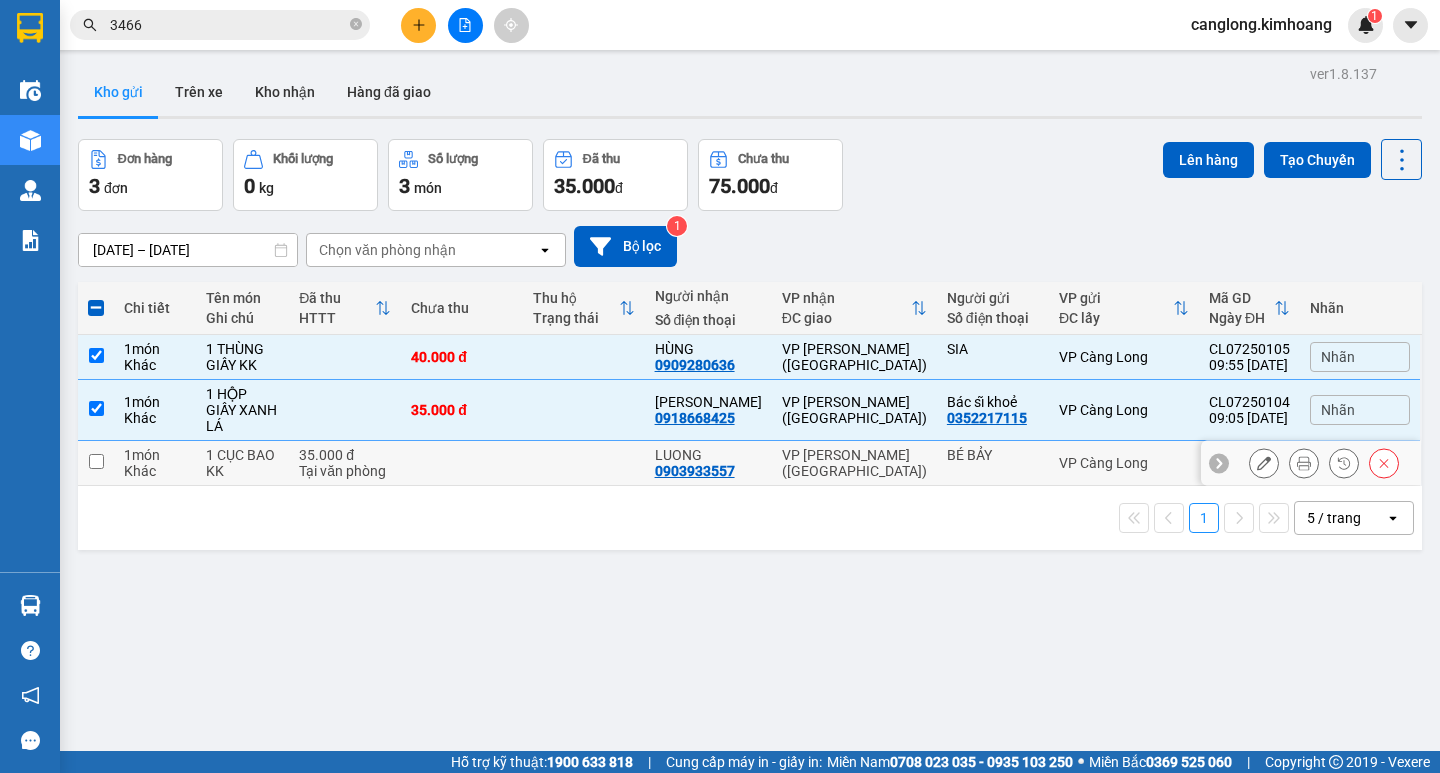 click on "1  món Khác" at bounding box center (155, 463) 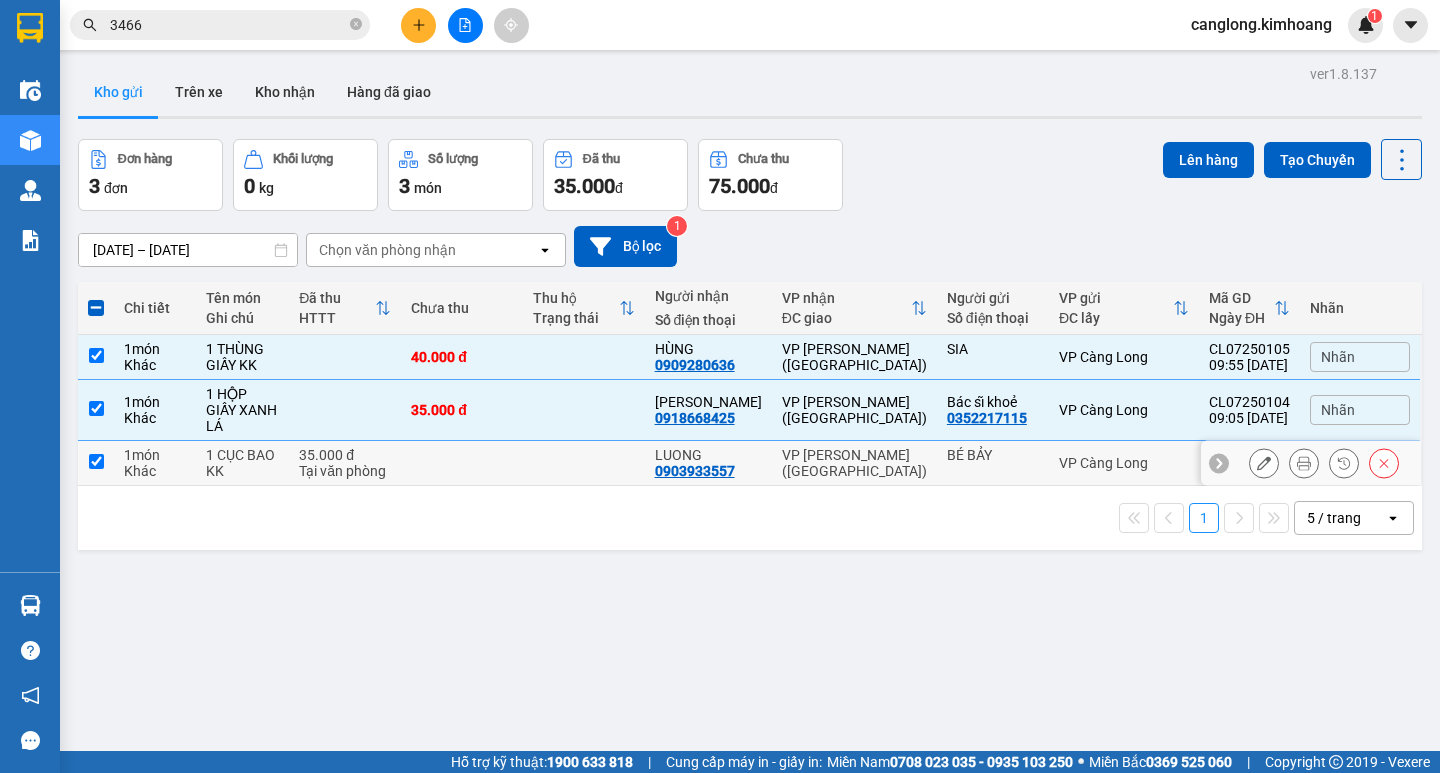 checkbox on "true" 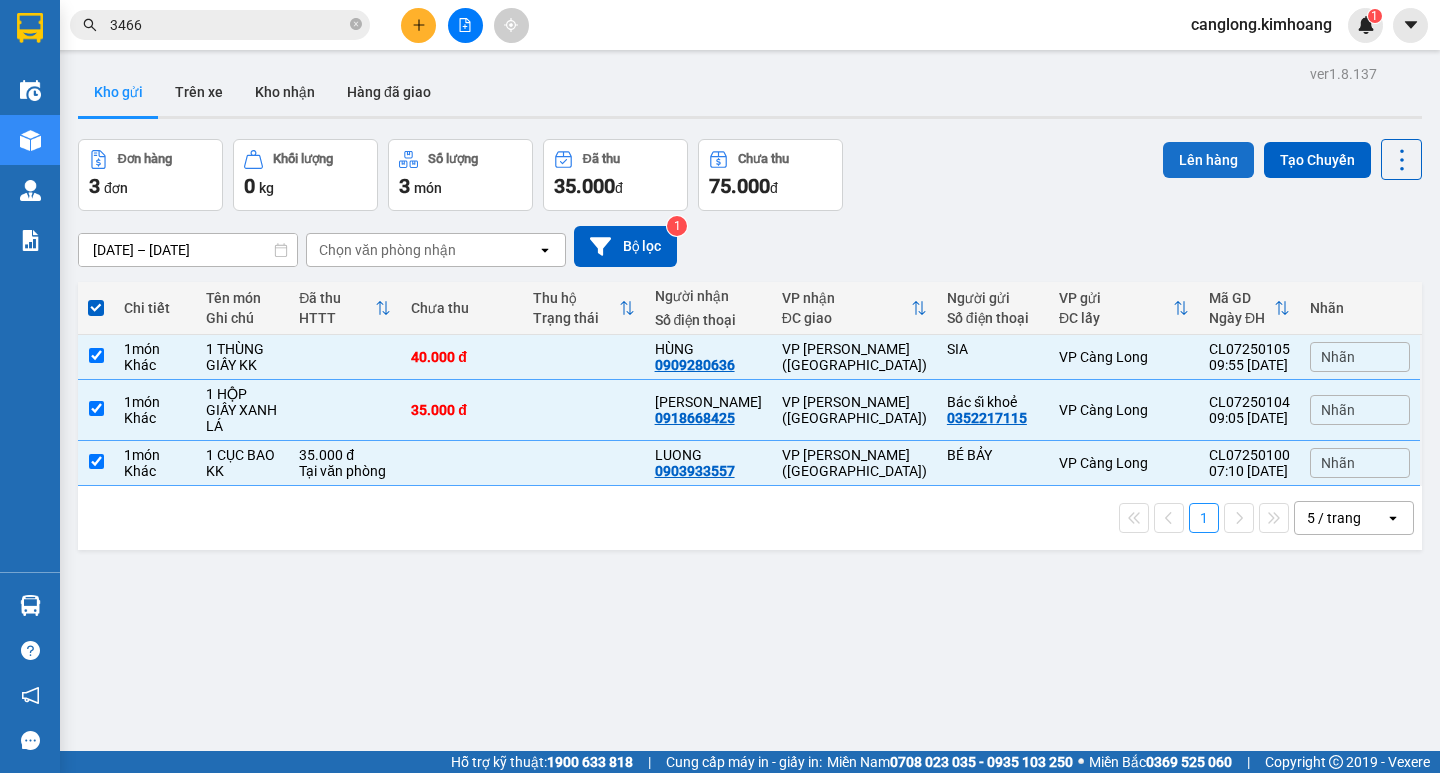 click on "Lên hàng" at bounding box center (1208, 160) 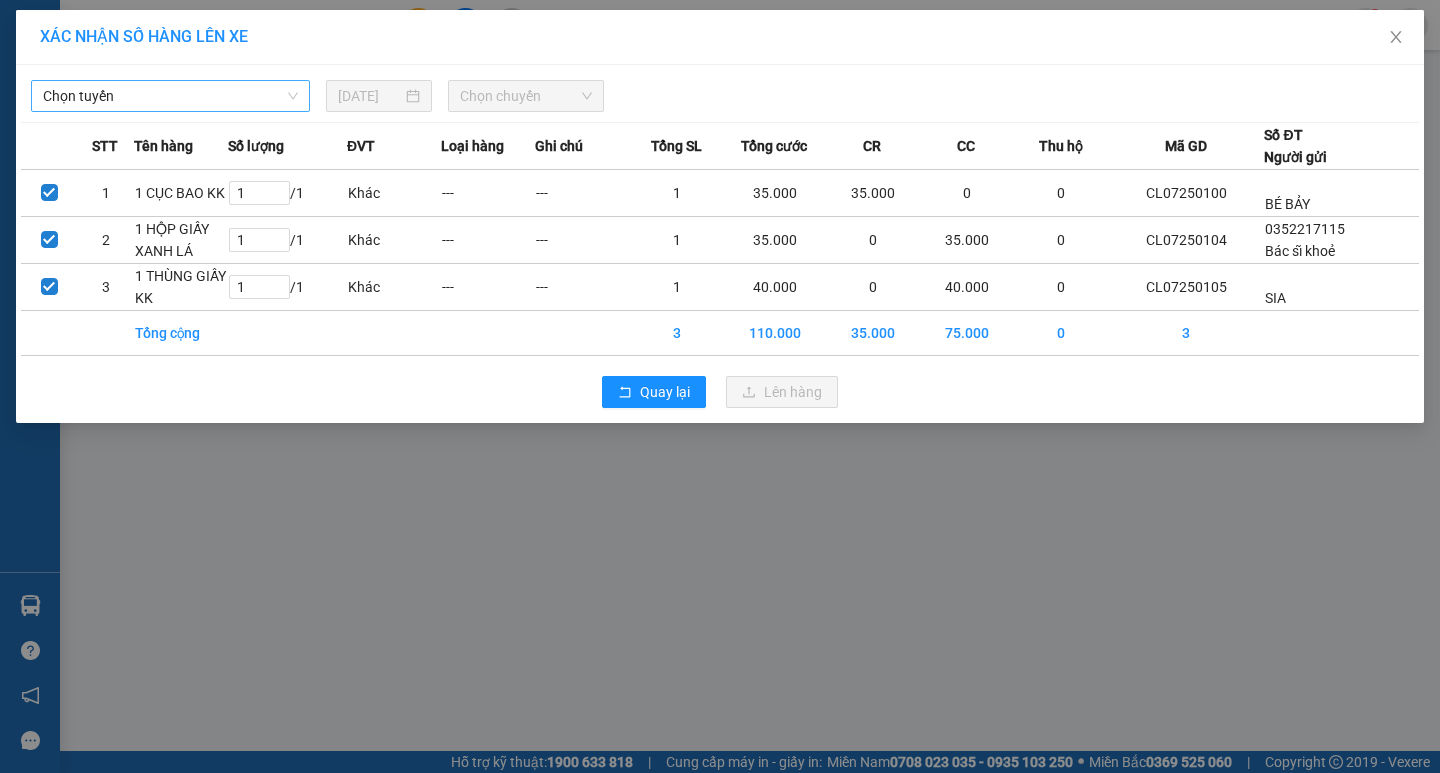 click on "Chọn tuyến" at bounding box center [170, 96] 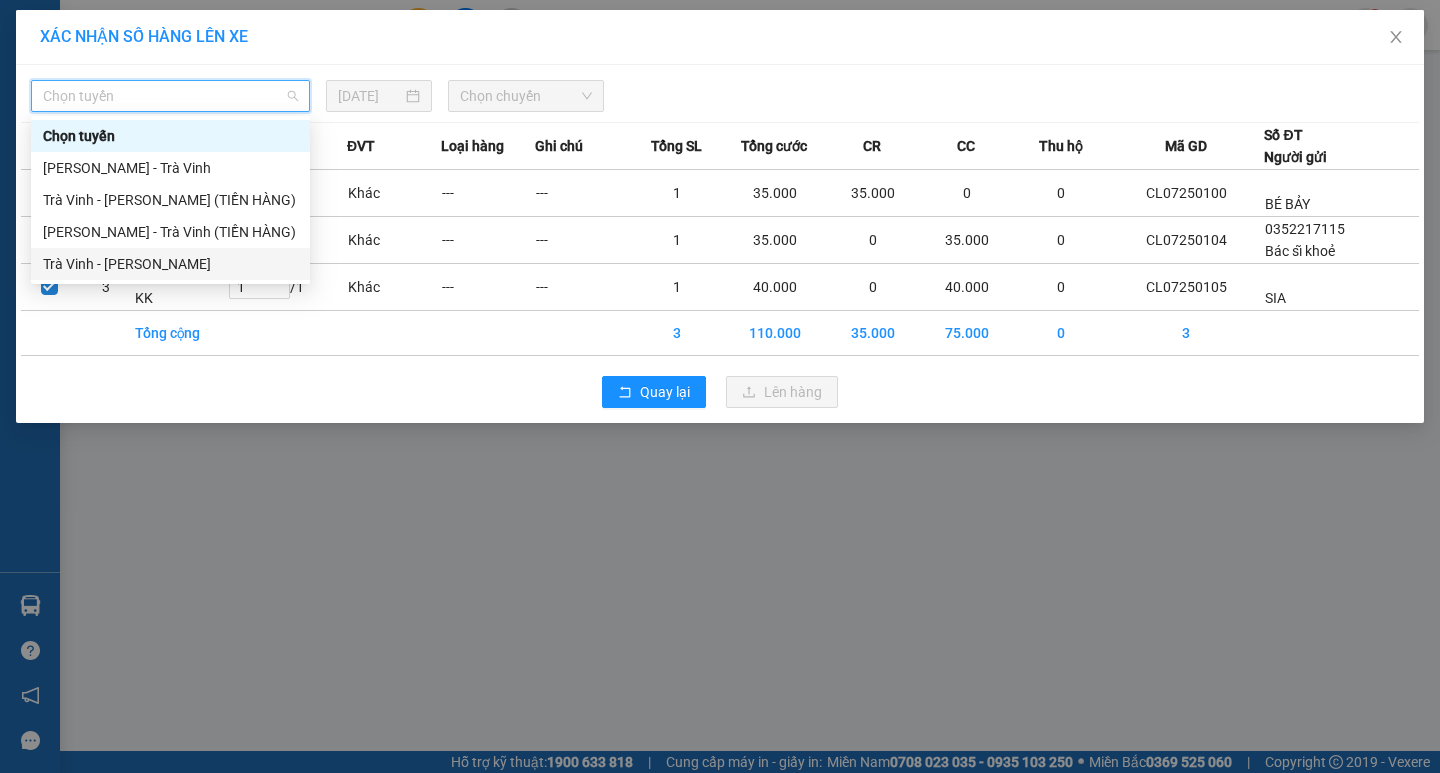 click on "Trà Vinh - Hồ Chí Minh" at bounding box center (170, 264) 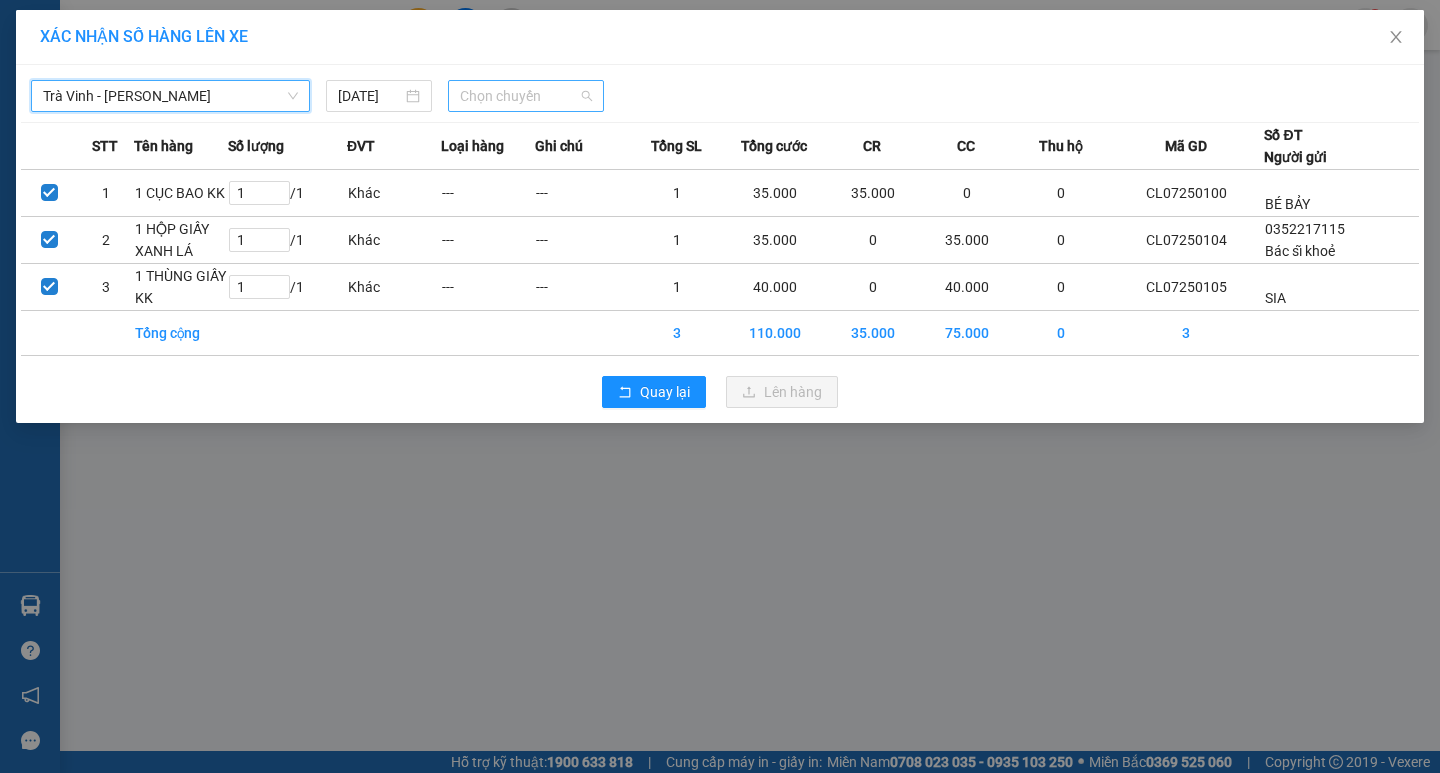 click on "Chọn chuyến" at bounding box center [526, 96] 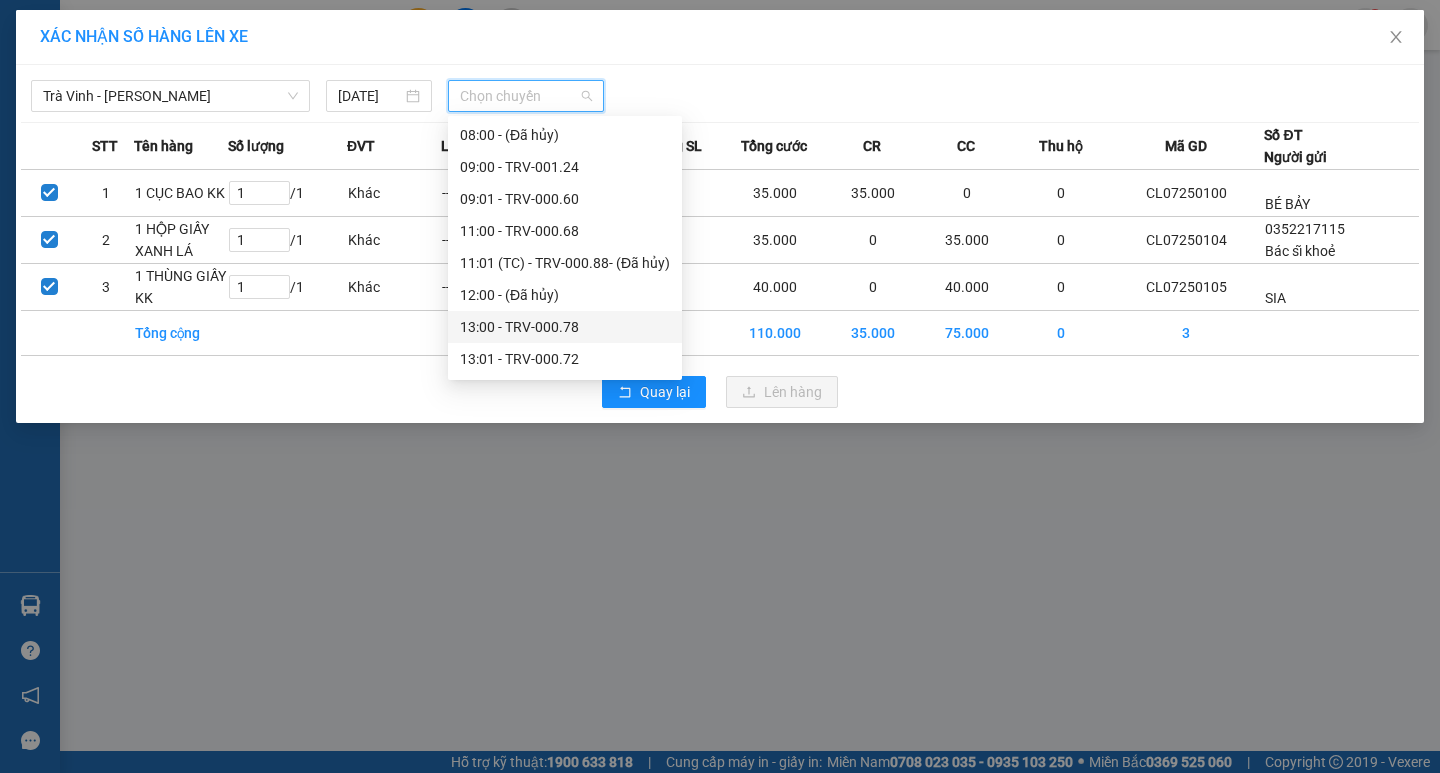 scroll, scrollTop: 400, scrollLeft: 0, axis: vertical 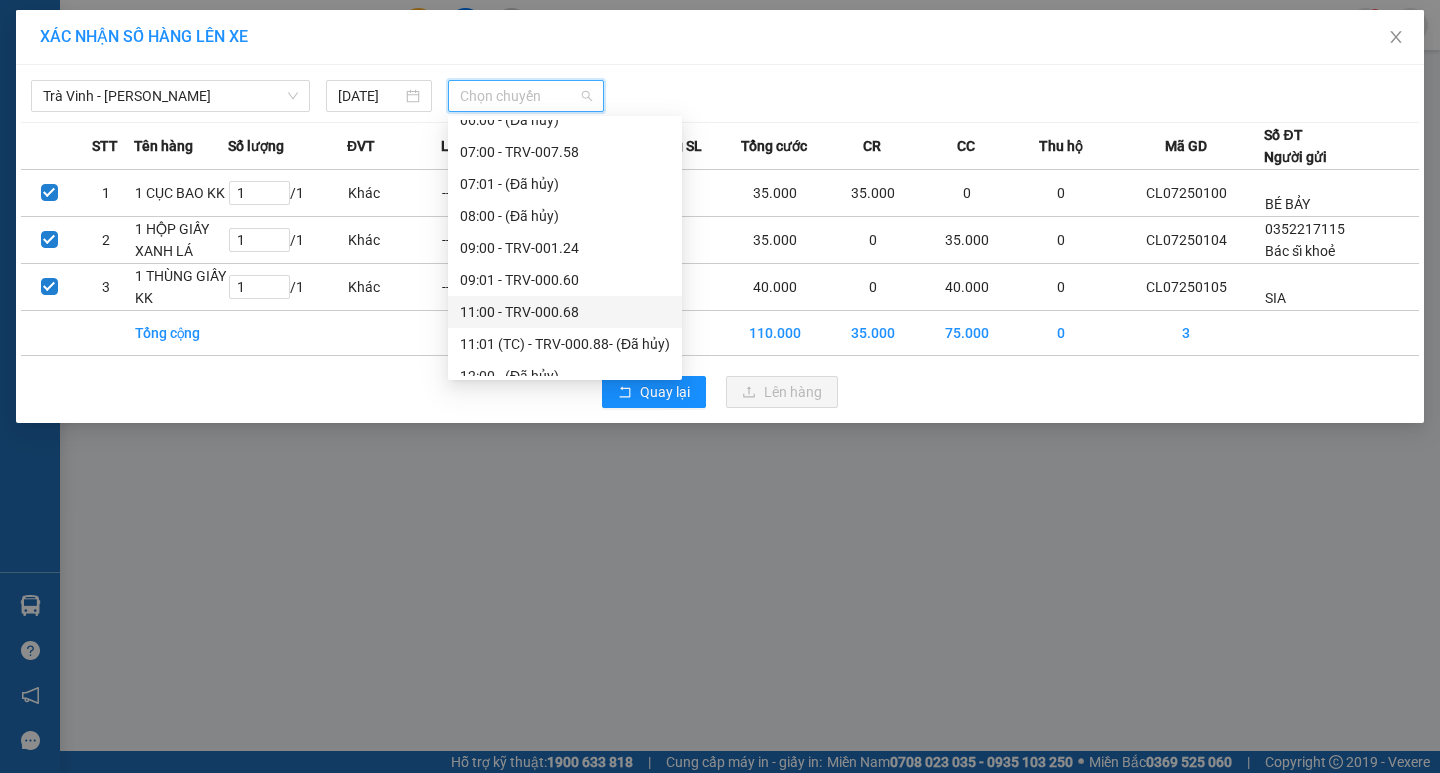 click on "11:00     - TRV-000.68" at bounding box center [565, 312] 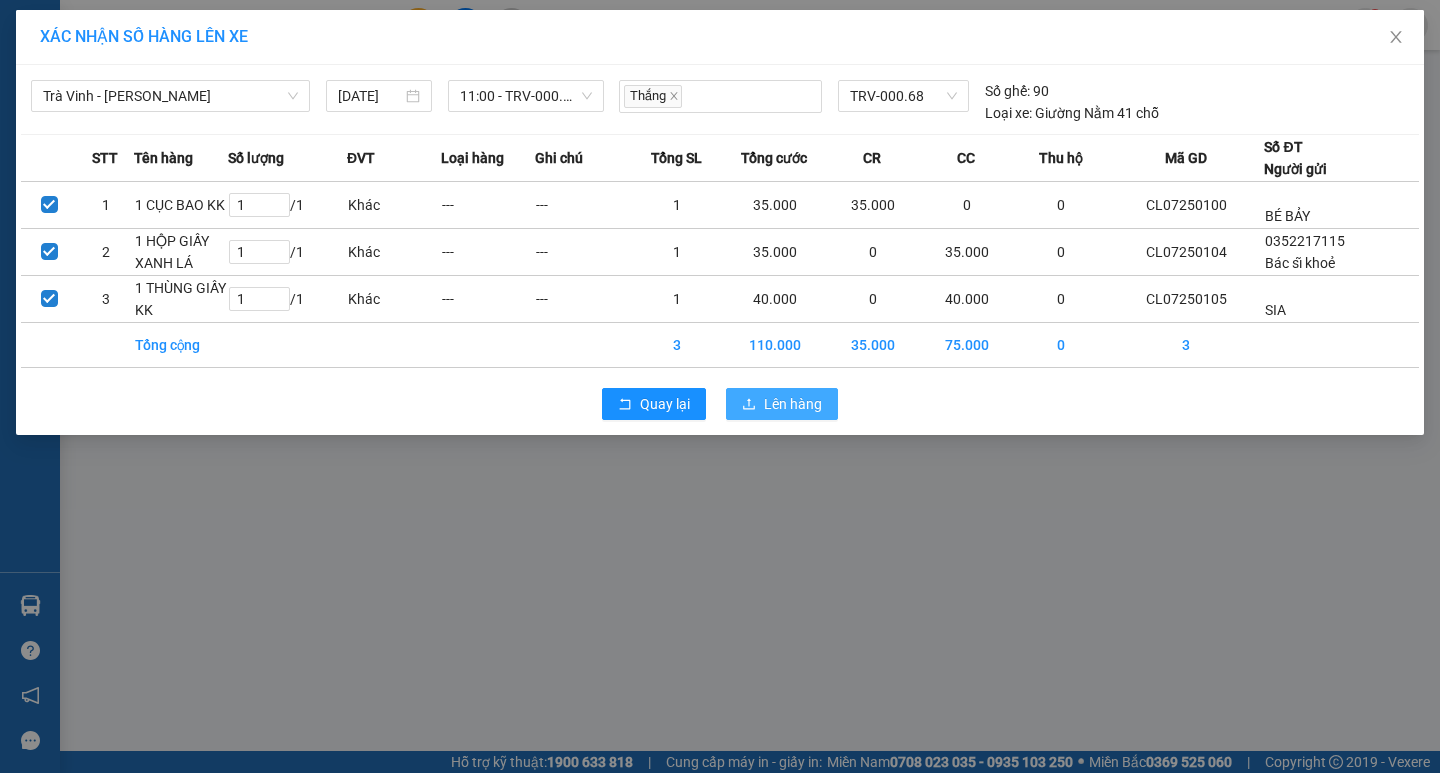 click on "Lên hàng" at bounding box center (793, 404) 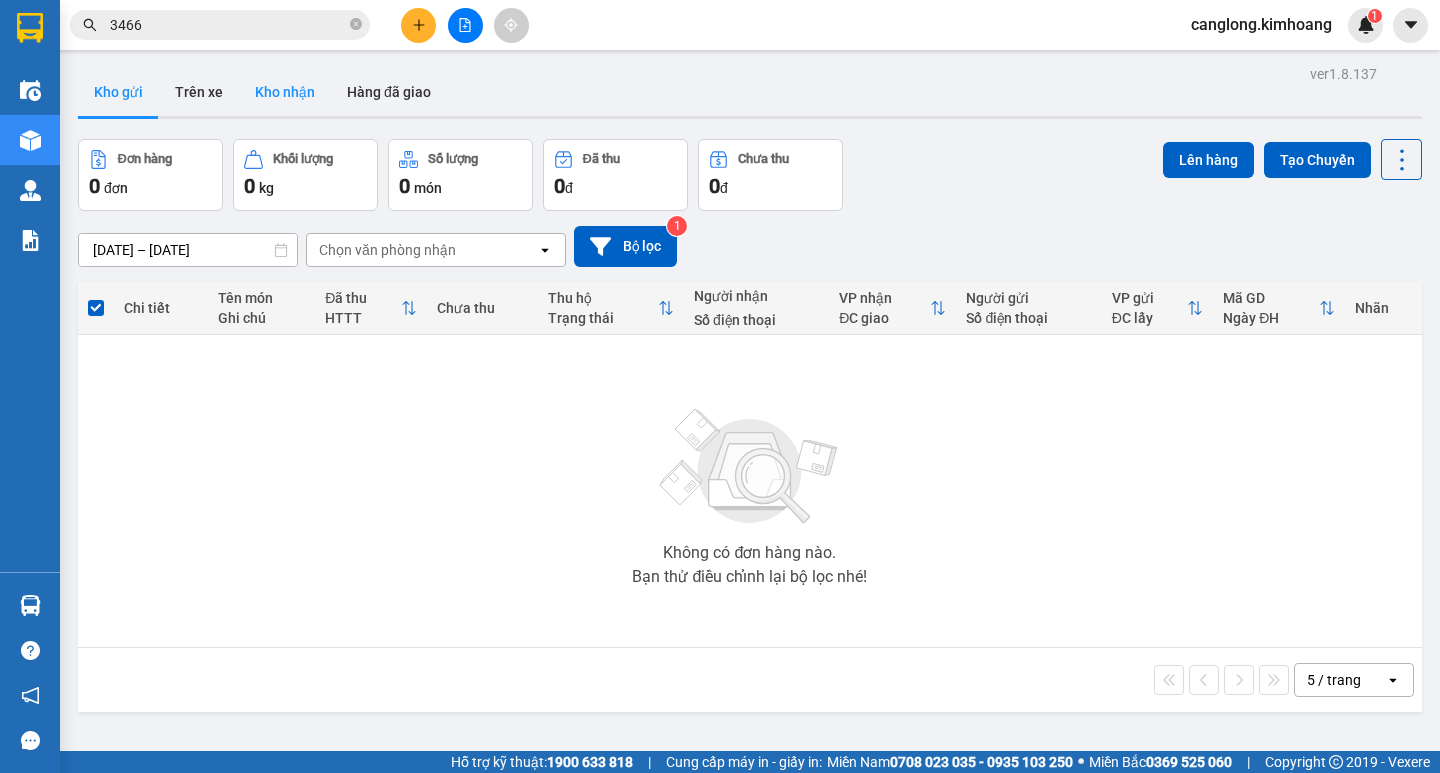 click on "Kho nhận" at bounding box center [285, 92] 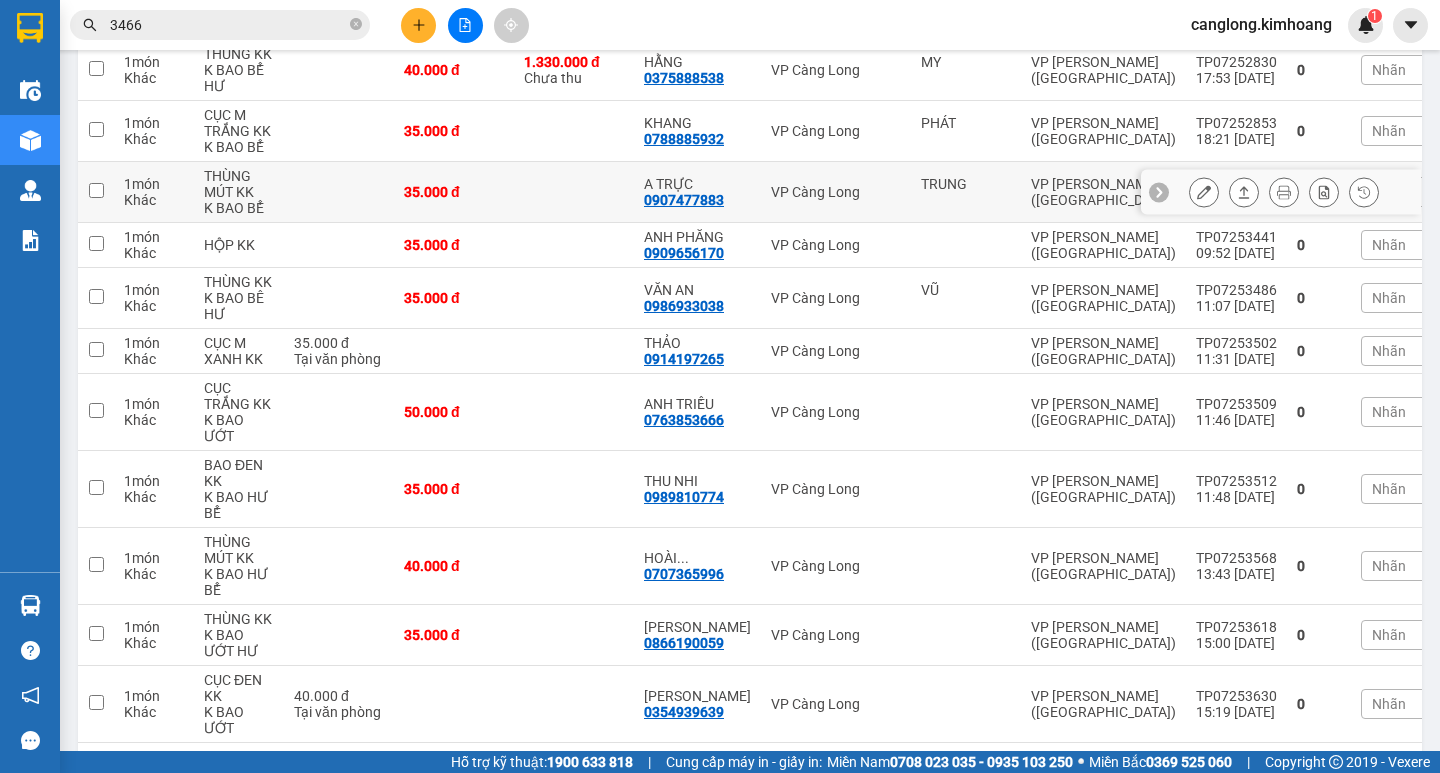 scroll, scrollTop: 400, scrollLeft: 0, axis: vertical 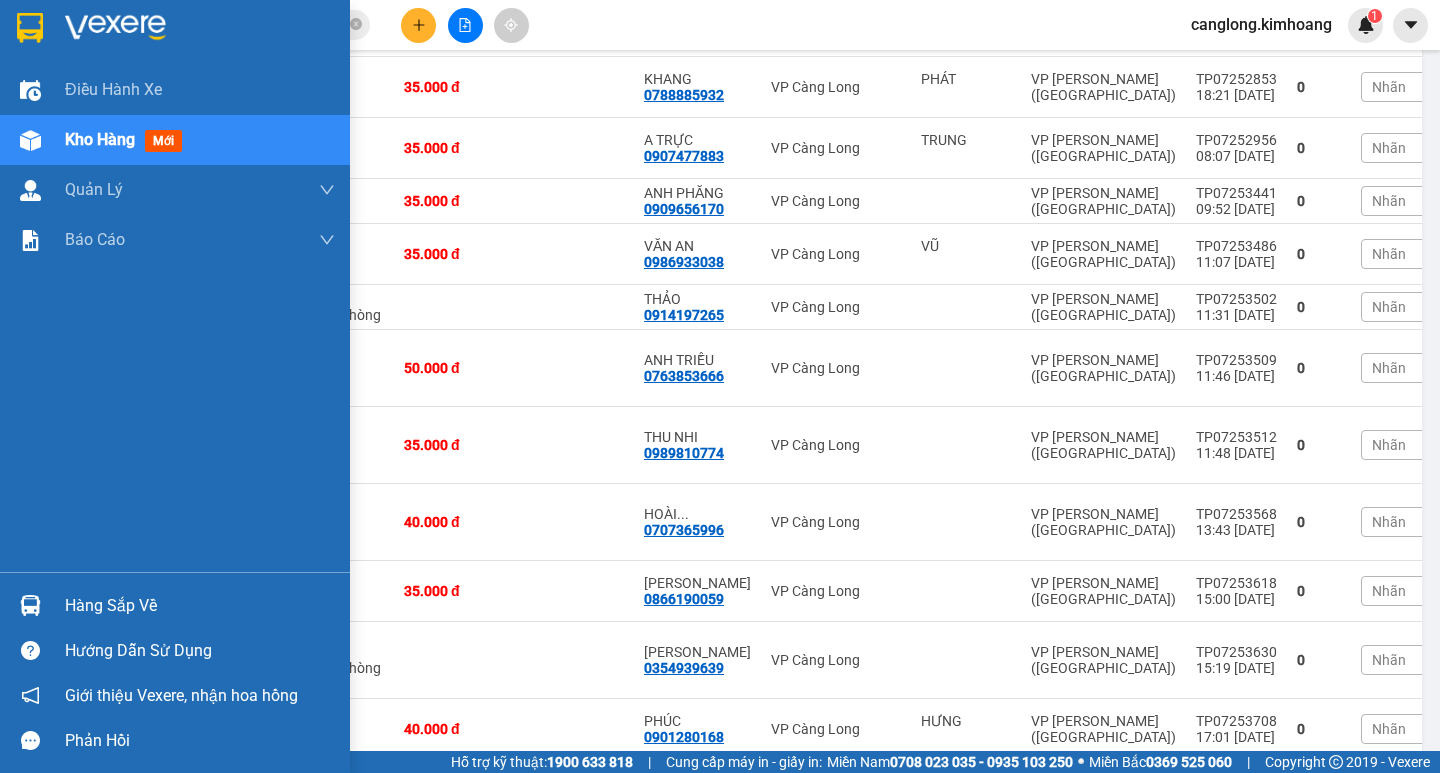 type 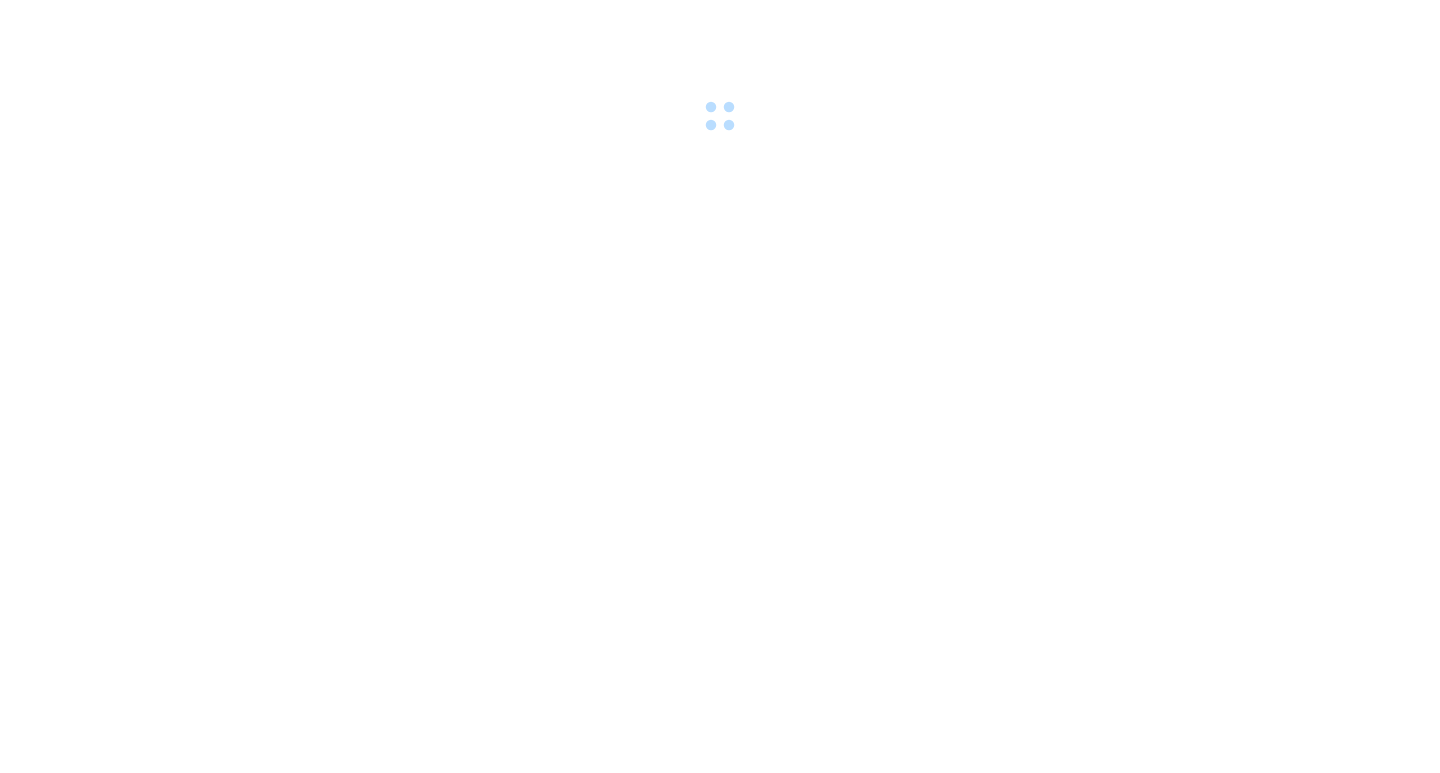 scroll, scrollTop: 0, scrollLeft: 0, axis: both 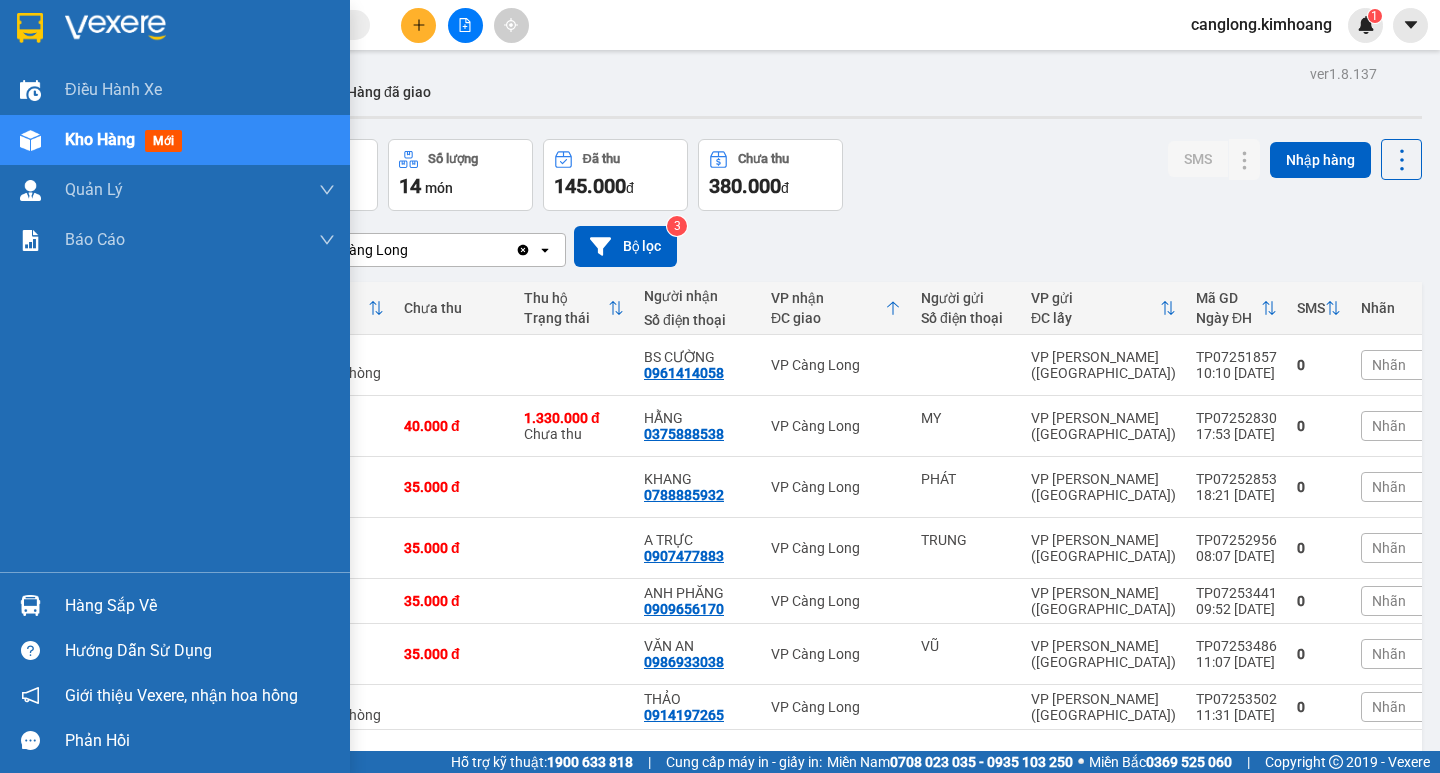 click on "Hàng sắp về" at bounding box center [200, 606] 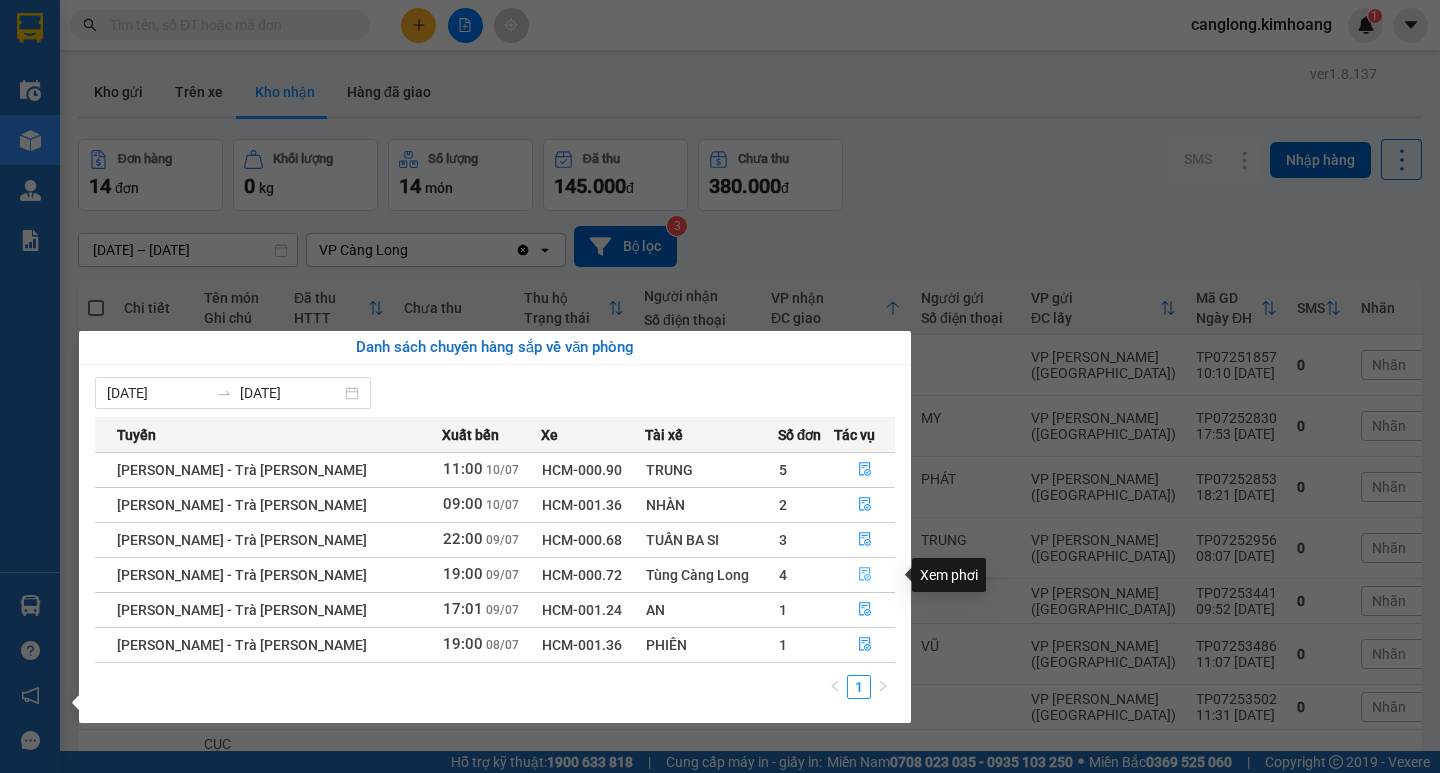 click at bounding box center [864, 575] 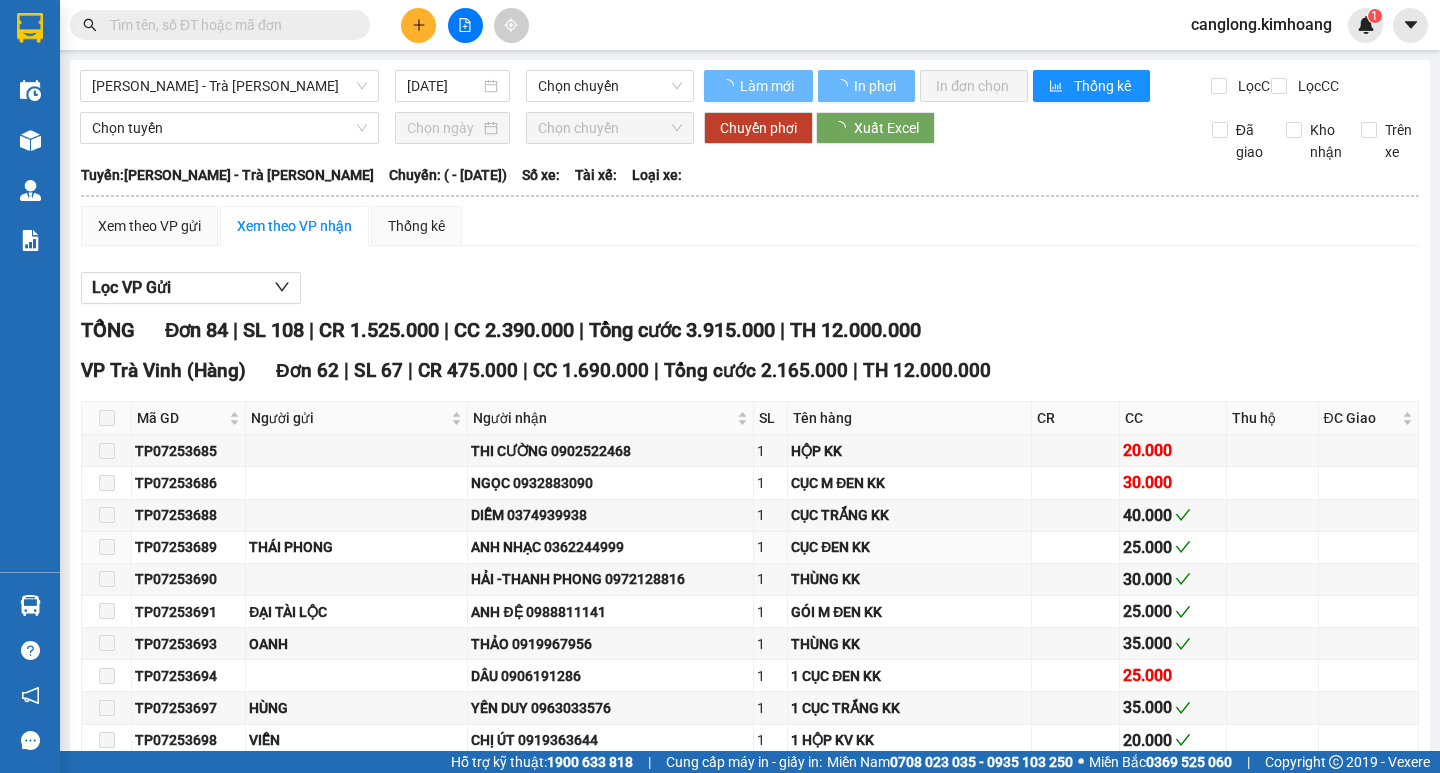 type on "[DATE]" 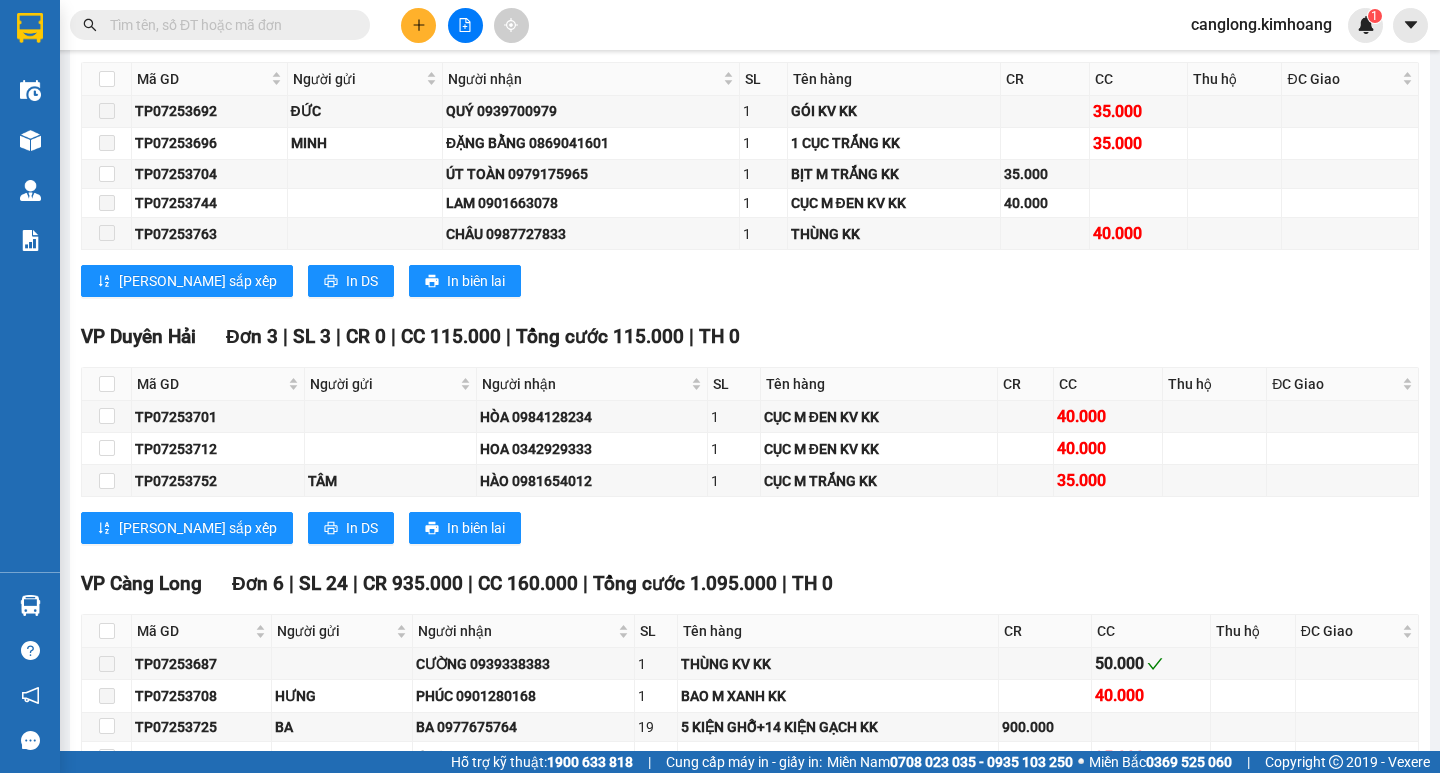 scroll, scrollTop: 2700, scrollLeft: 0, axis: vertical 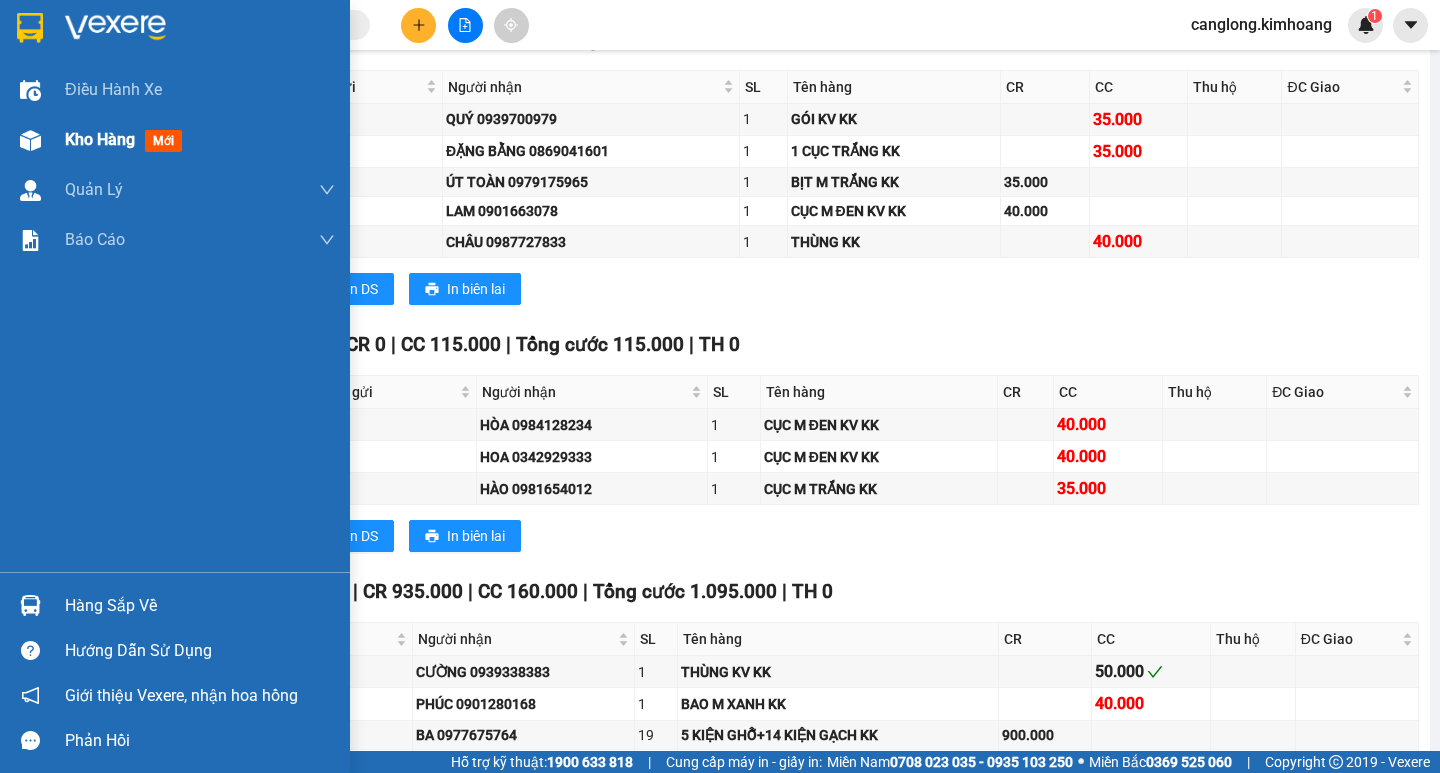click on "Kho hàng" at bounding box center [100, 139] 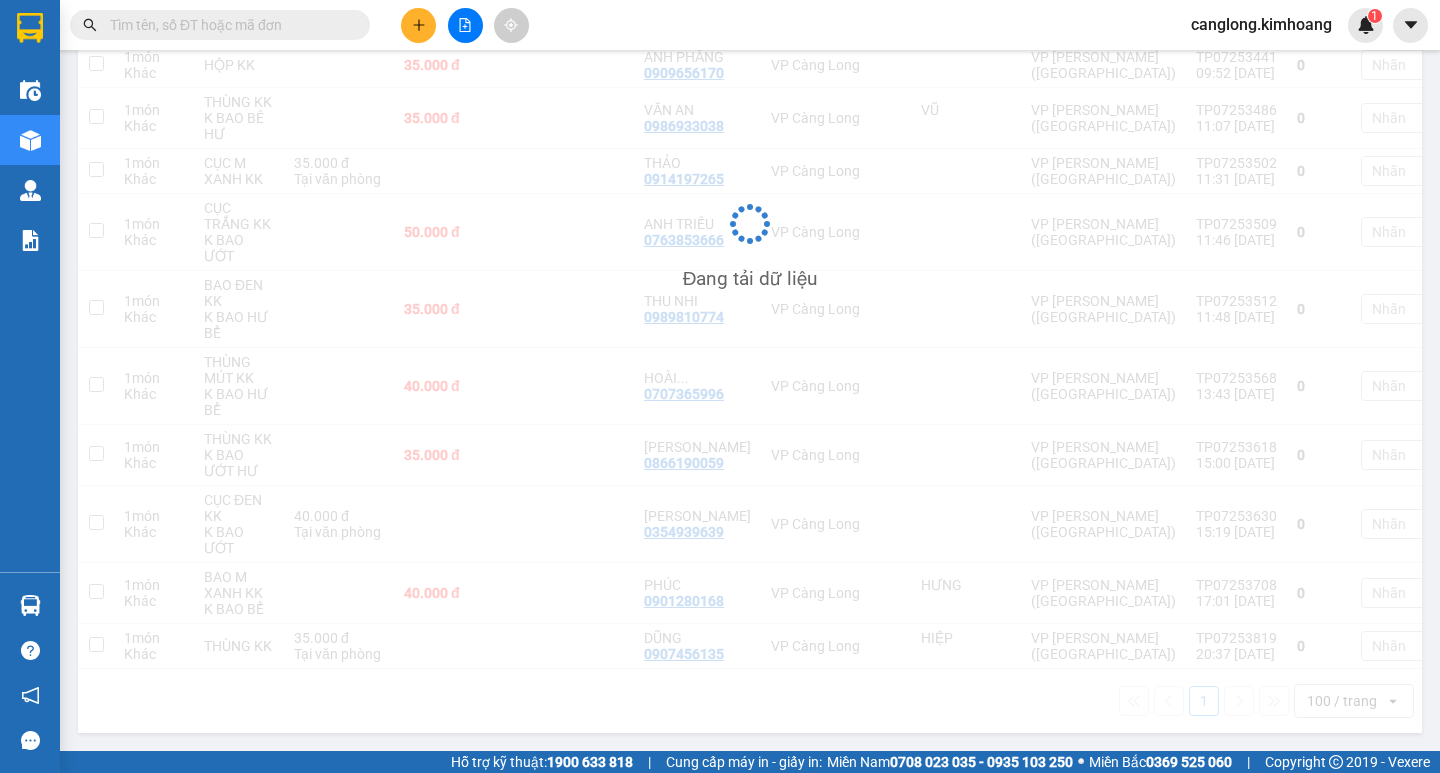 scroll, scrollTop: 544, scrollLeft: 0, axis: vertical 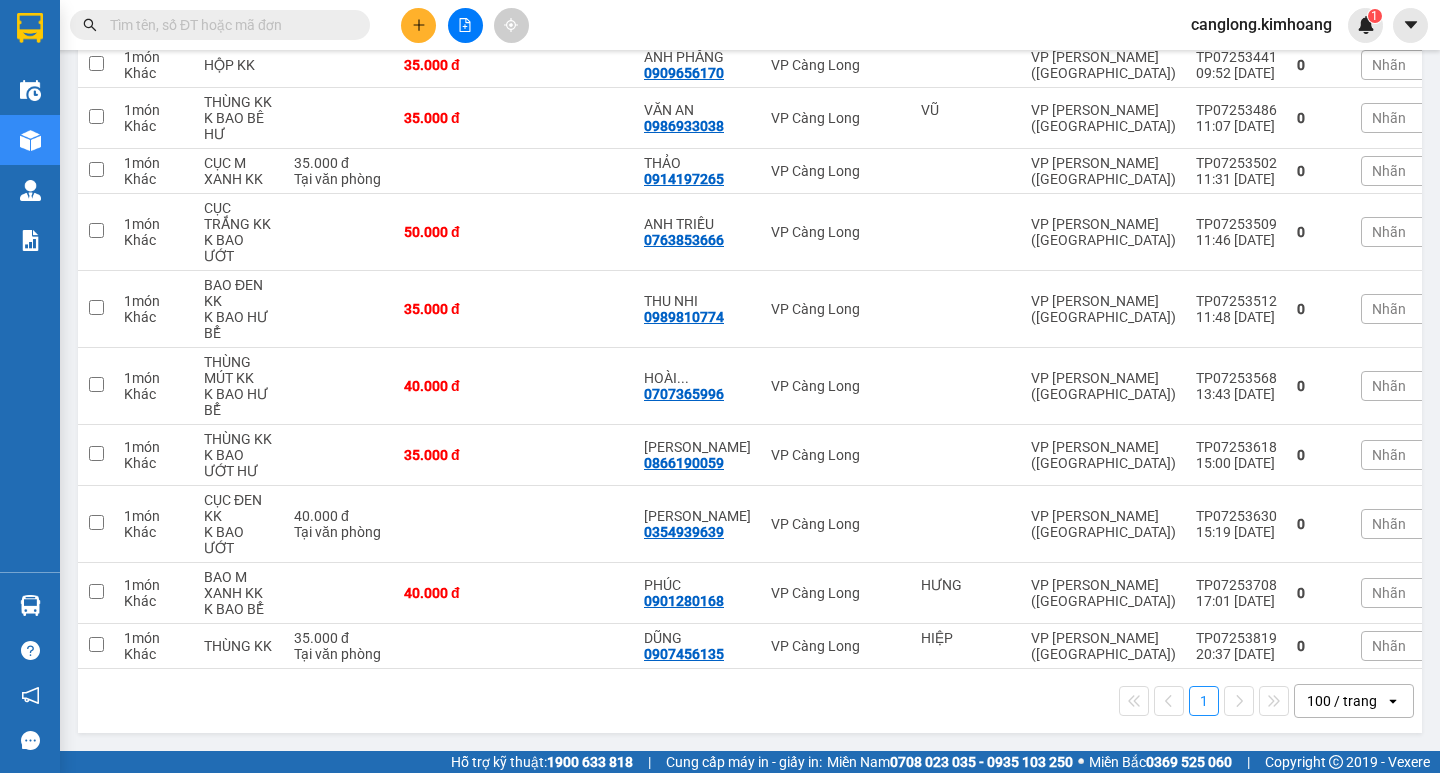 click at bounding box center (228, 25) 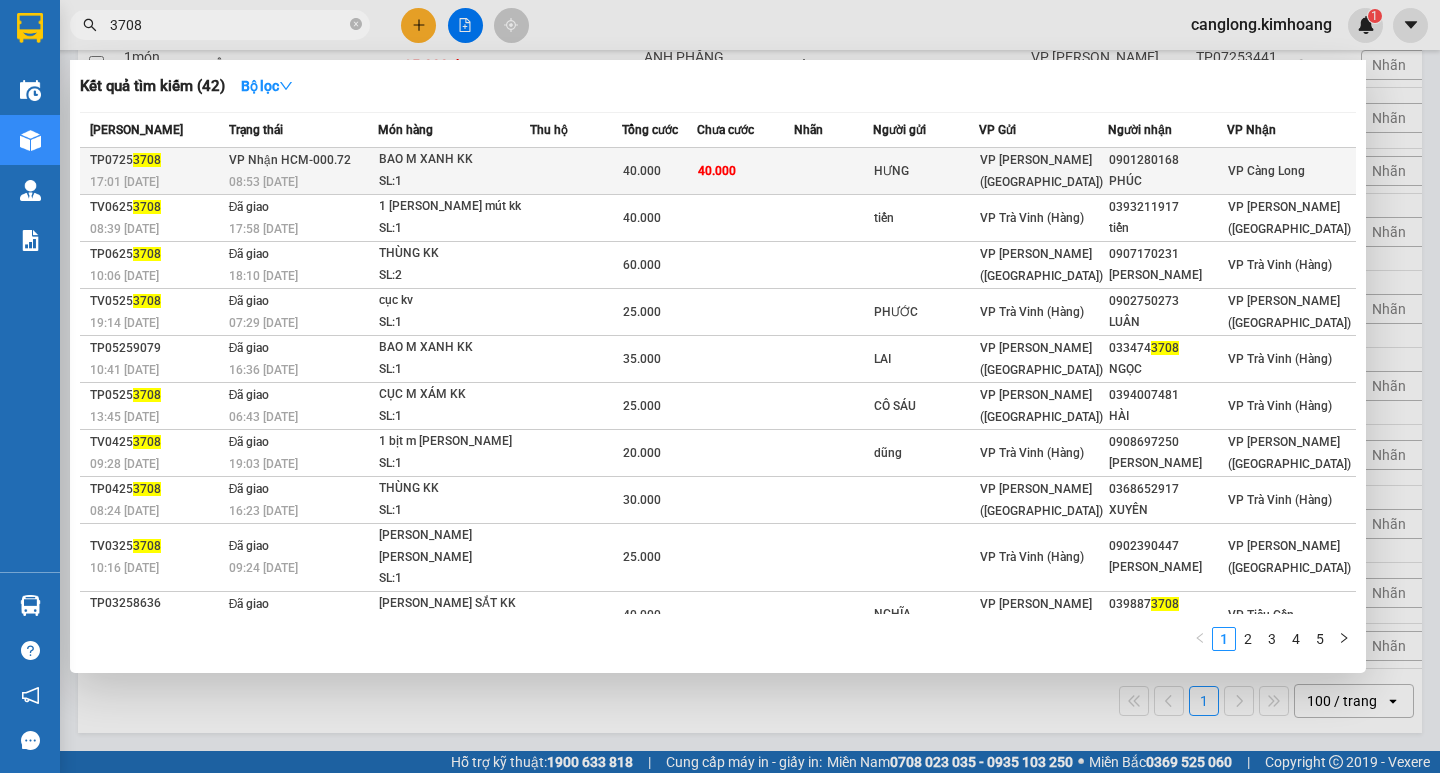type on "3708" 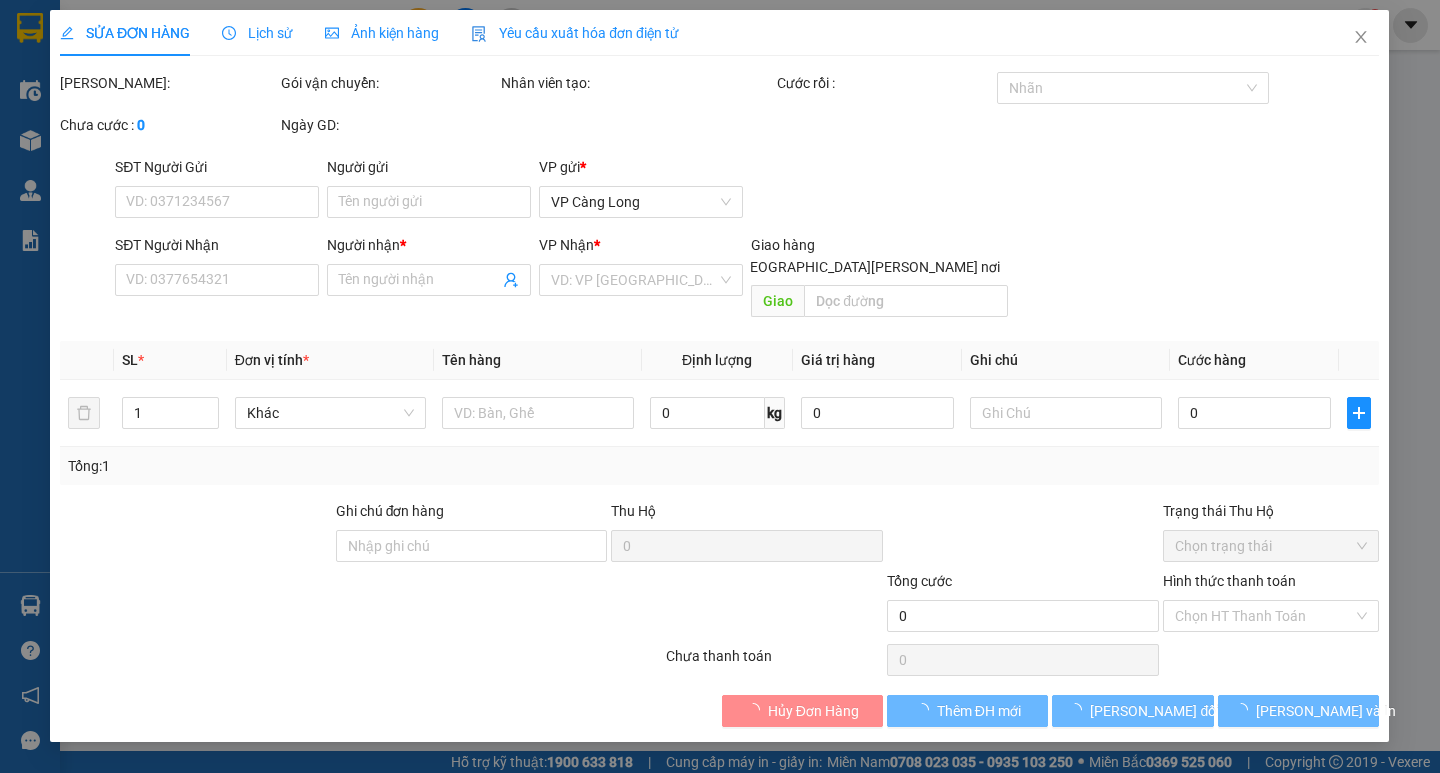 type on "HƯNG" 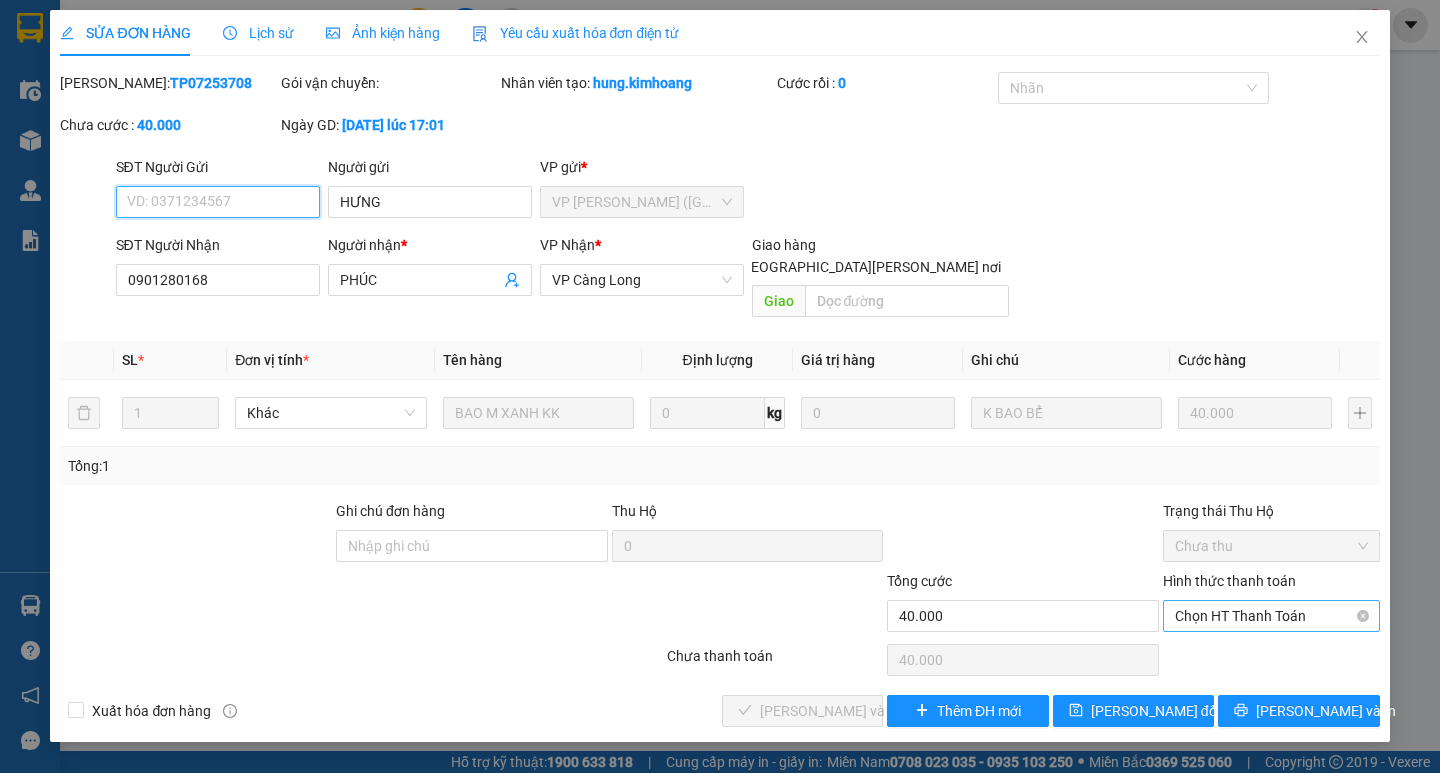 click on "Chọn HT Thanh Toán" at bounding box center [1271, 616] 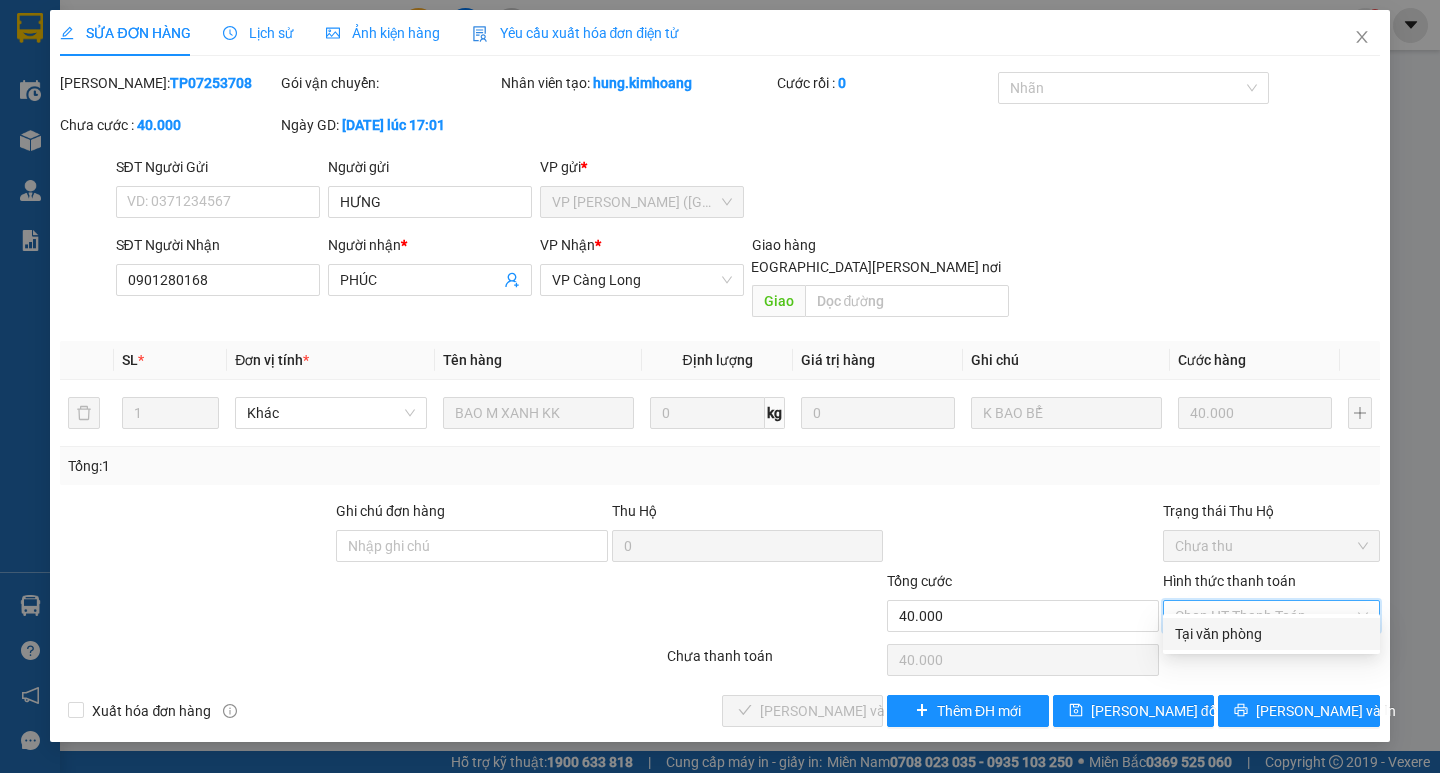 click on "Total Paid Fee 0 Total UnPaid Fee 40.000 Cash Collection Total Fee Mã ĐH:  TP07253708 Gói vận chuyển:   [PERSON_NAME] tạo:   hung.kimhoang Cước rồi :   0   [PERSON_NAME] cước :   40.000 Ngày GD:   [DATE] lúc 17:01 SĐT Người Gửi VD: 0371234567 Người gửi HƯNG VP gửi  * VP [PERSON_NAME] ([GEOGRAPHIC_DATA]) SĐT Người [PERSON_NAME] 0901280168 Người [PERSON_NAME]  * [PERSON_NAME] [PERSON_NAME]  * VP [PERSON_NAME] [PERSON_NAME] hàng [PERSON_NAME] nơi [PERSON_NAME]  * Đơn vị tính  * Tên hàng  Định [PERSON_NAME] trị hàng Ghi [PERSON_NAME] hàng                   1 [PERSON_NAME] M XANH KK 0 kg 0 K BAO BỂ 40.000 Tổng:  1 Ghi [PERSON_NAME] hàng Thu Hộ 0 Trạng thái Thu Hộ   Chưa thu [PERSON_NAME] 40.000 [PERSON_NAME] [PERSON_NAME] HT [PERSON_NAME] Số [PERSON_NAME] thu trước 0 [PERSON_NAME] [PERSON_NAME] [PERSON_NAME] 40.000 [PERSON_NAME] [PERSON_NAME] Xuất [PERSON_NAME] hàng [PERSON_NAME] và [PERSON_NAME] hàng Thêm ĐH mới [PERSON_NAME] đổi [PERSON_NAME] và In [PERSON_NAME] [PERSON_NAME]" at bounding box center [719, 399] 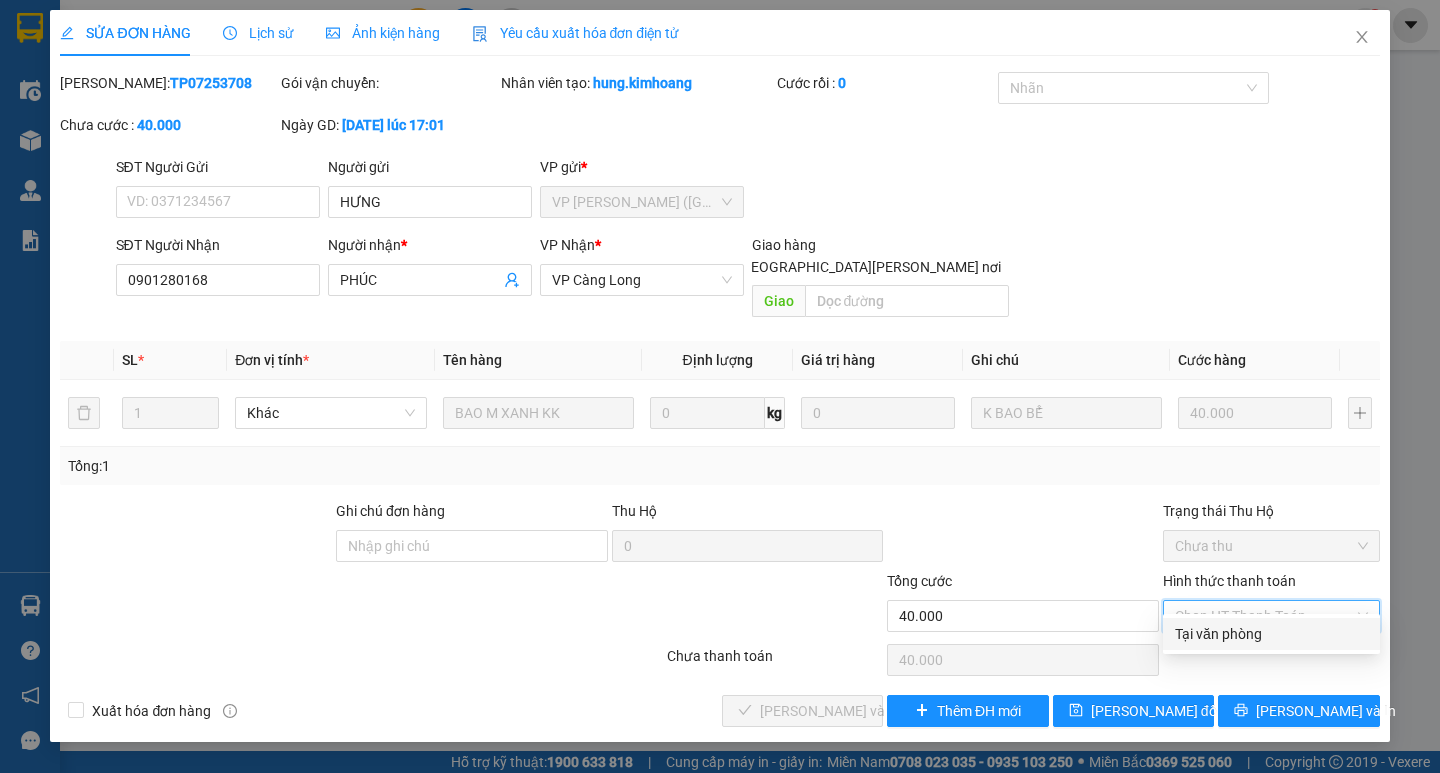 drag, startPoint x: 1282, startPoint y: 640, endPoint x: 1221, endPoint y: 640, distance: 61 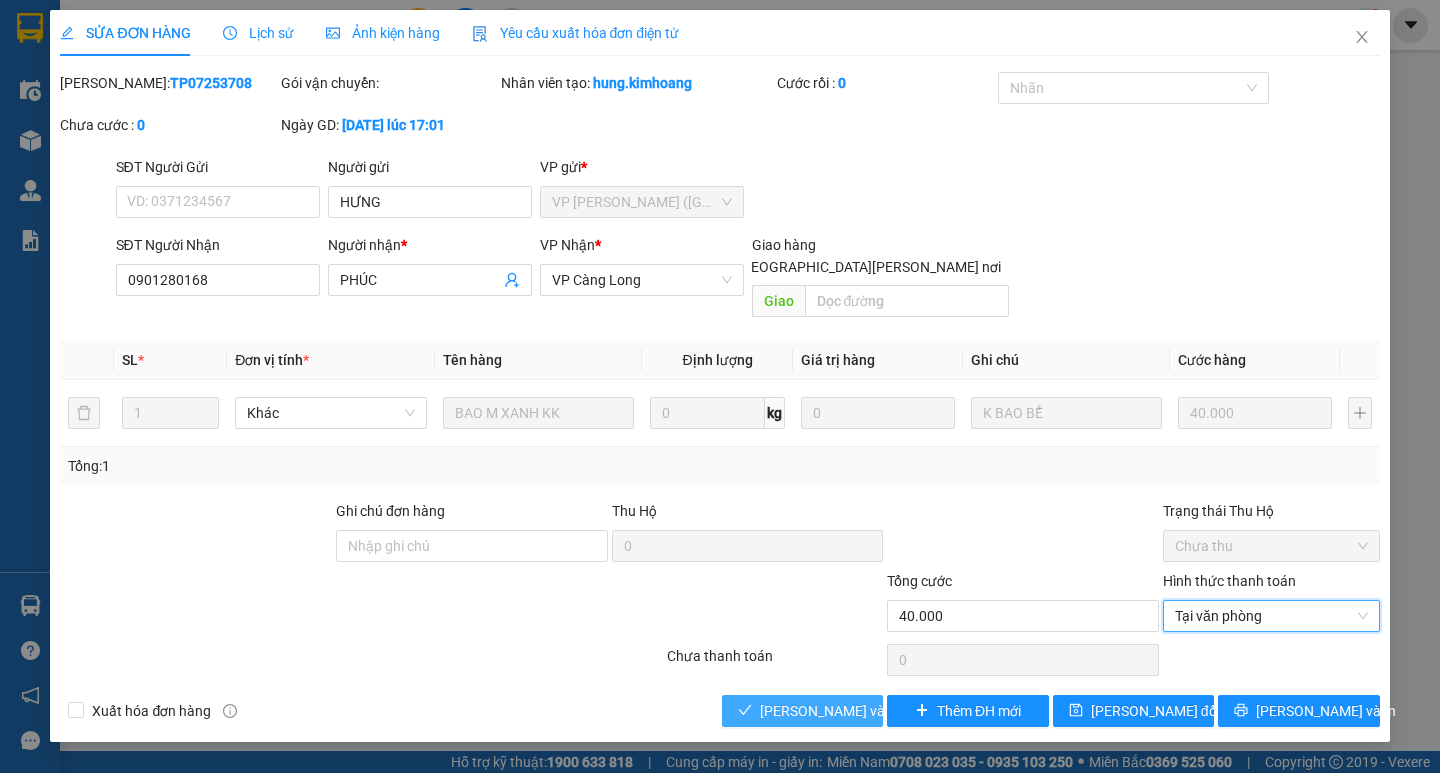 click on "[PERSON_NAME] và [PERSON_NAME] hàng" at bounding box center [895, 711] 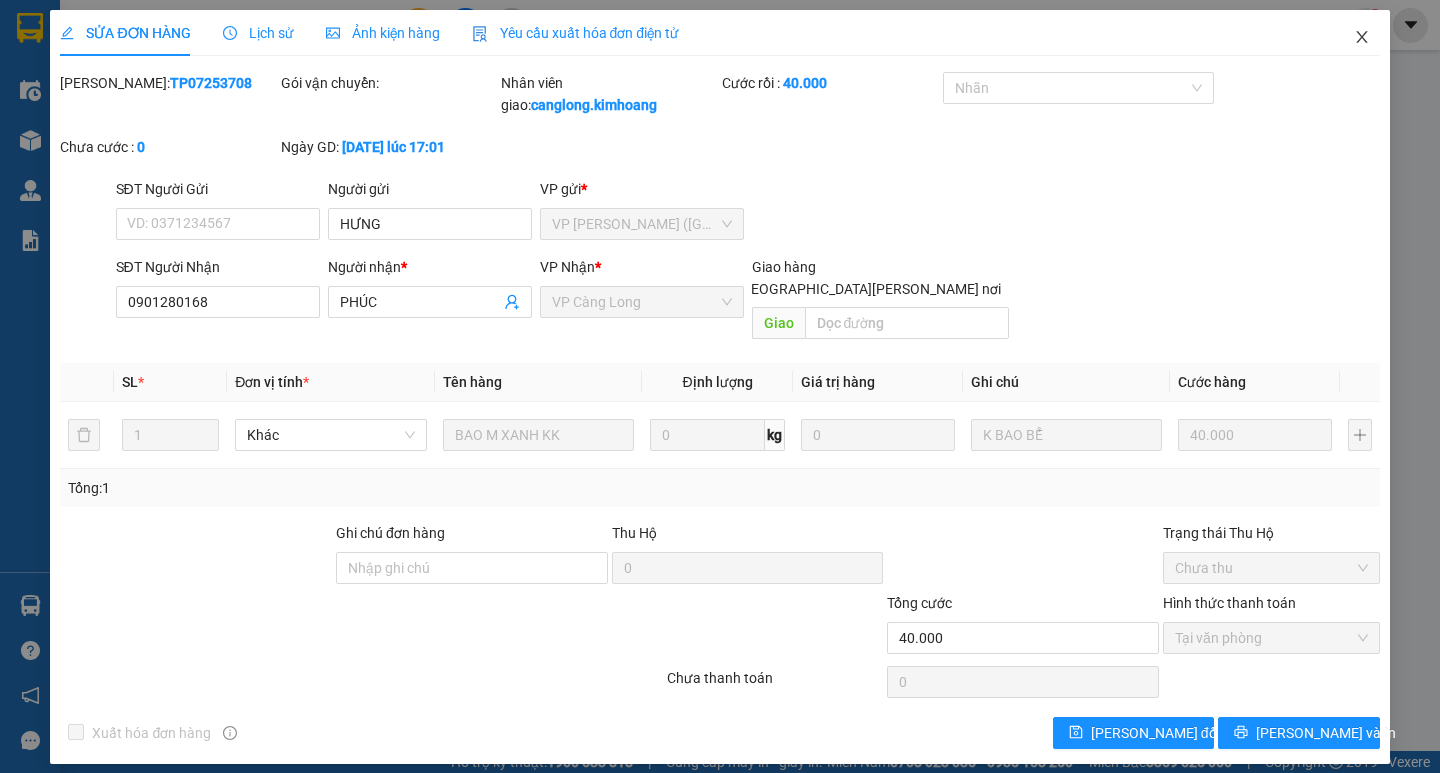 click at bounding box center (1362, 38) 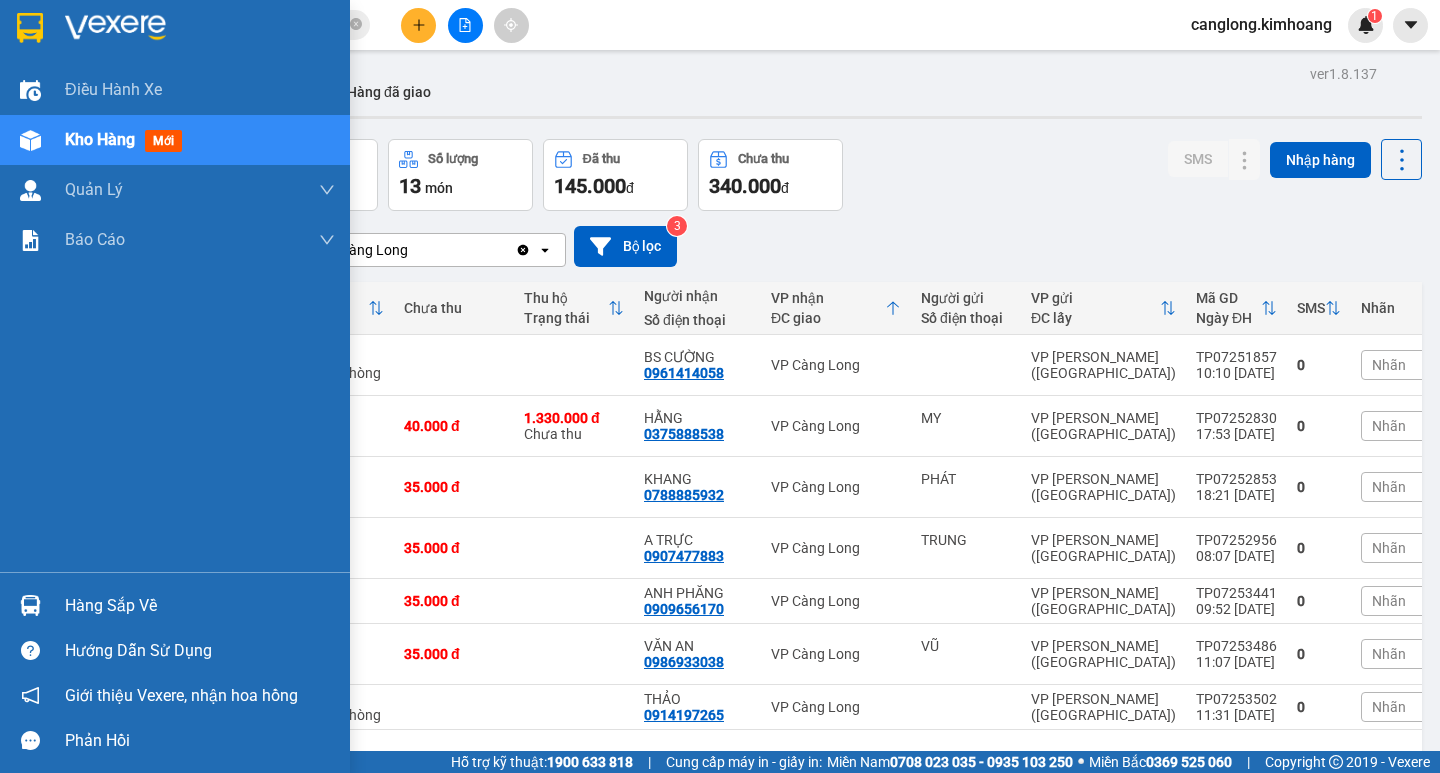 click on "Hàng sắp về" at bounding box center [200, 606] 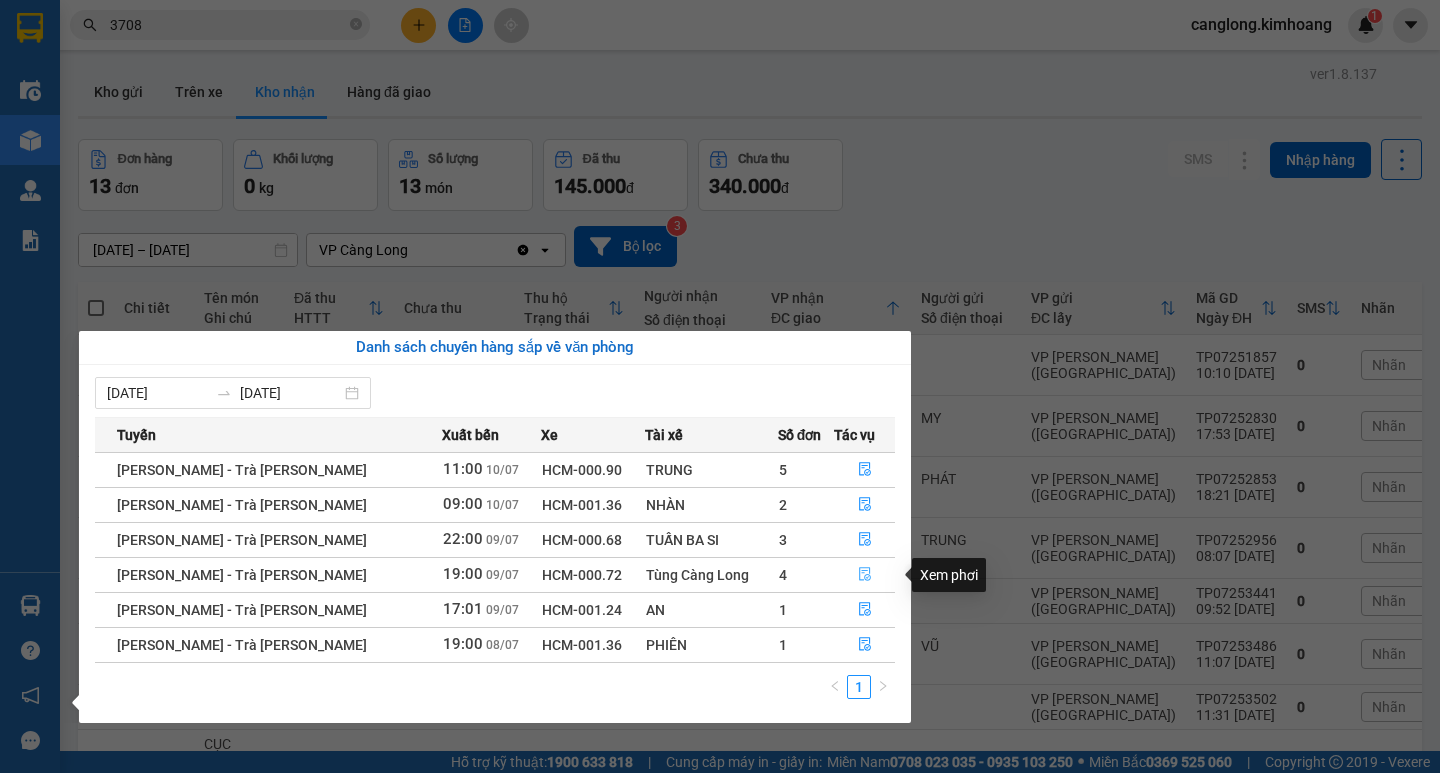 click 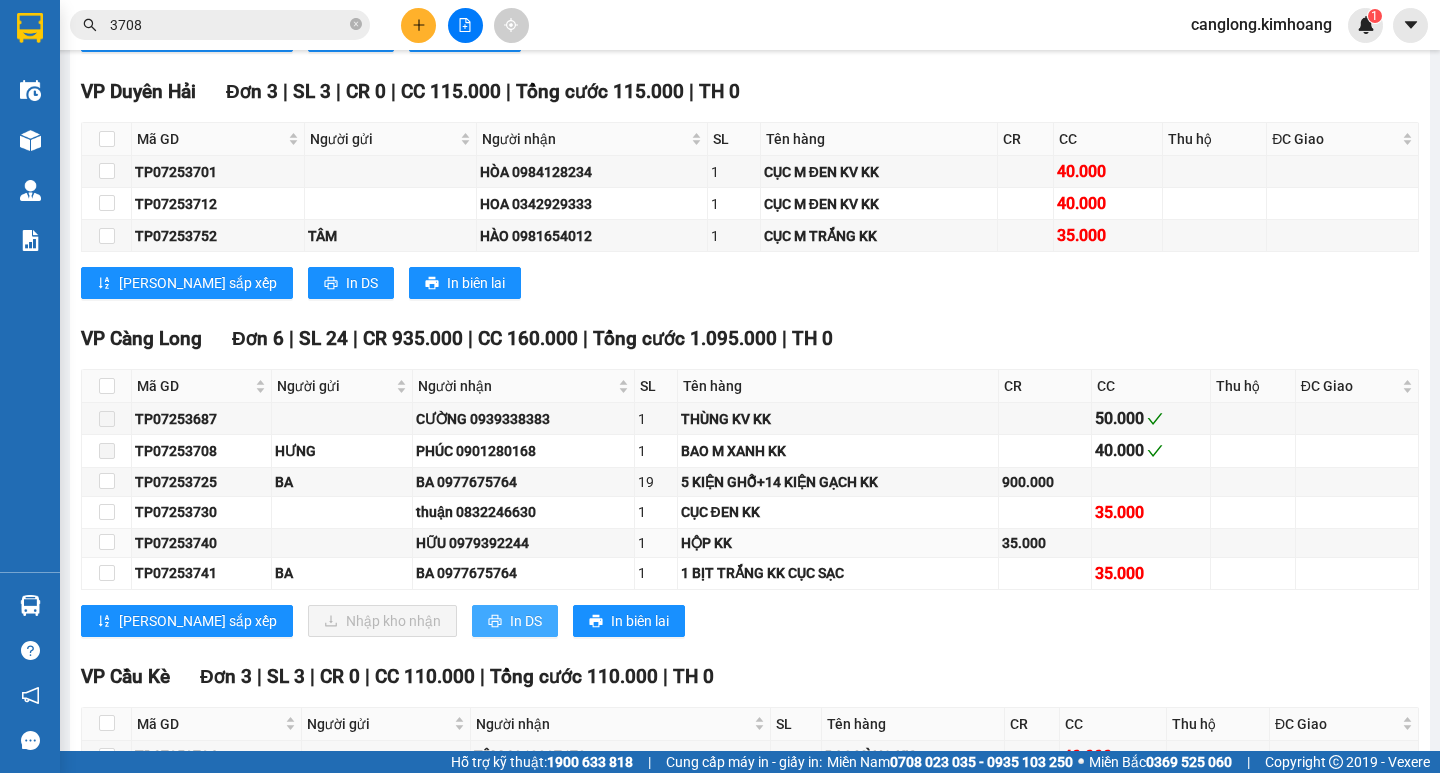 scroll, scrollTop: 3000, scrollLeft: 0, axis: vertical 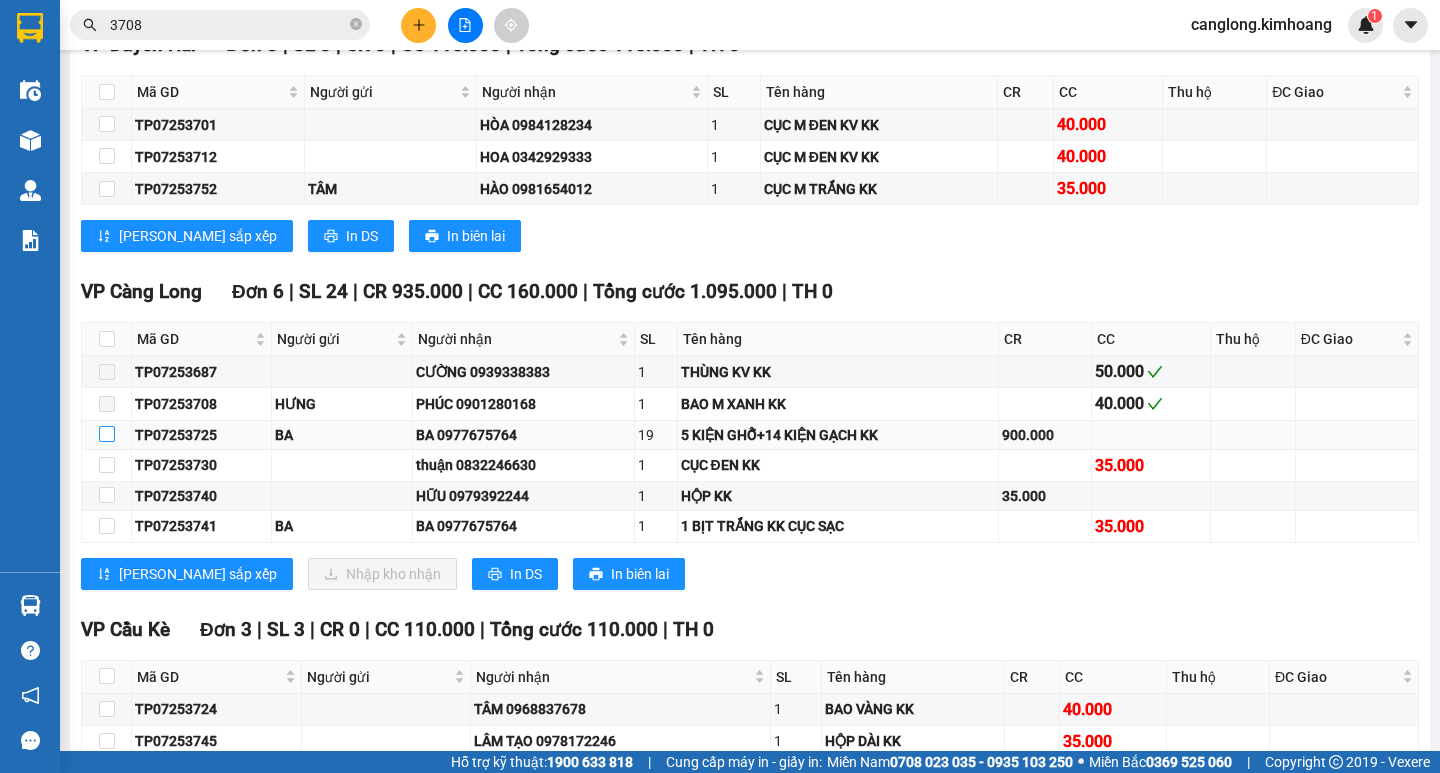 click at bounding box center (107, 434) 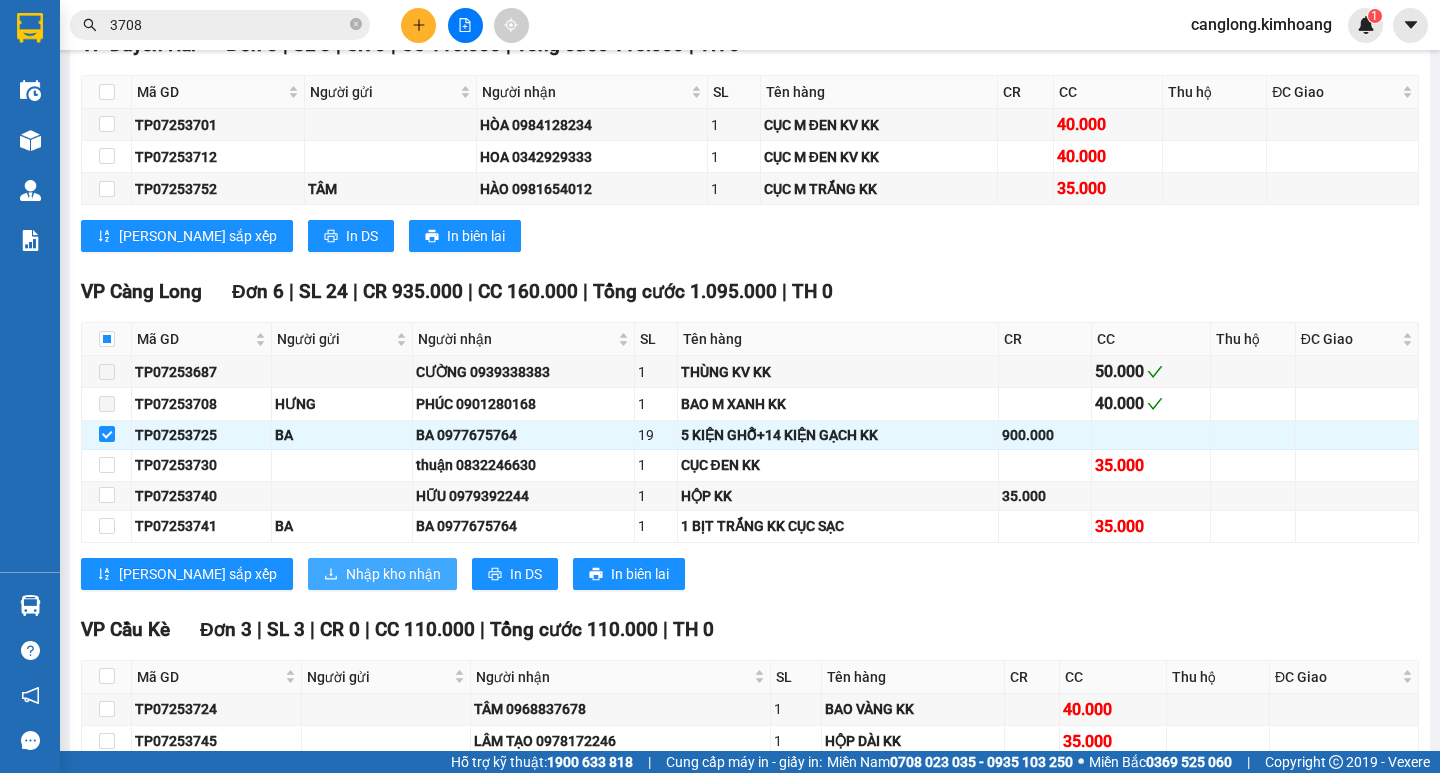click on "Nhập kho nhận" at bounding box center (393, 574) 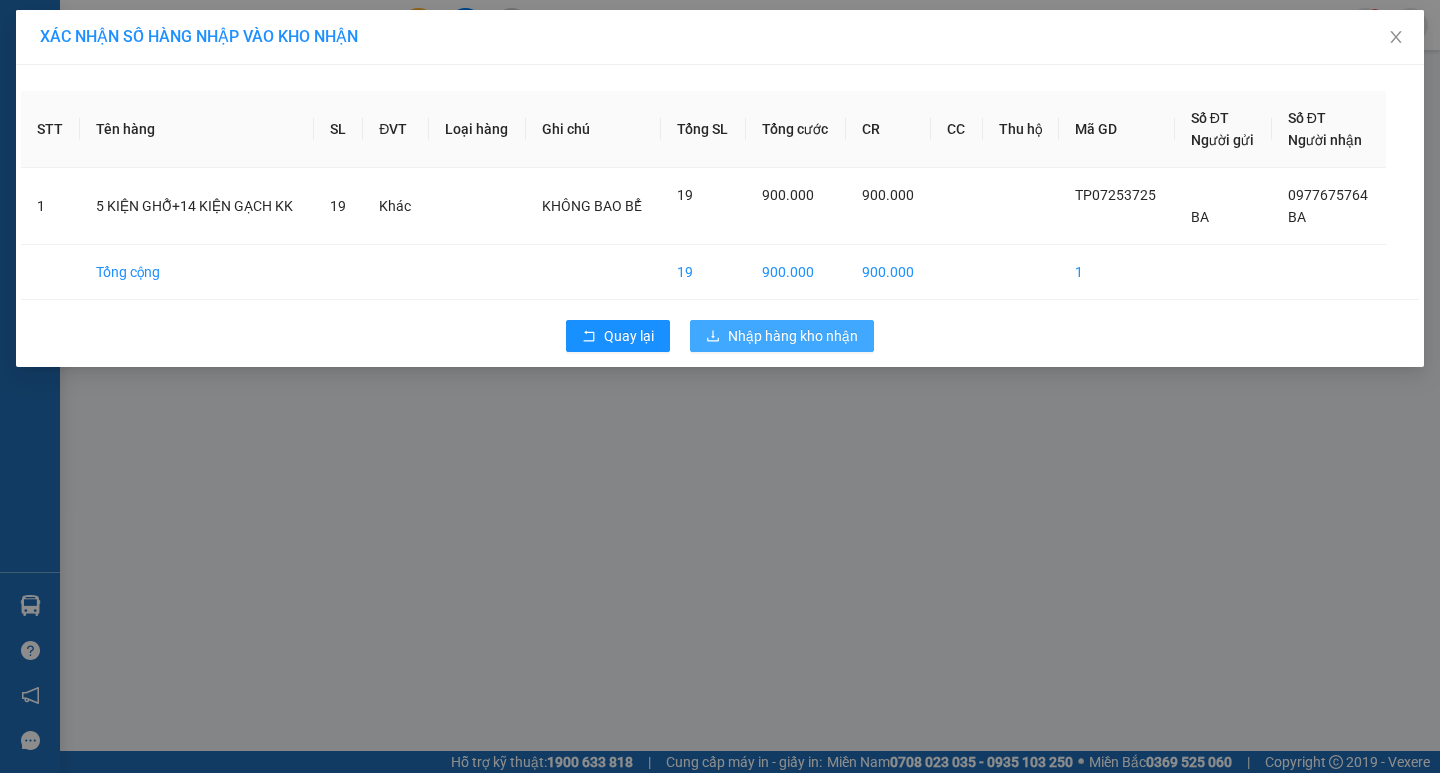 click on "Nhập hàng kho nhận" at bounding box center (793, 336) 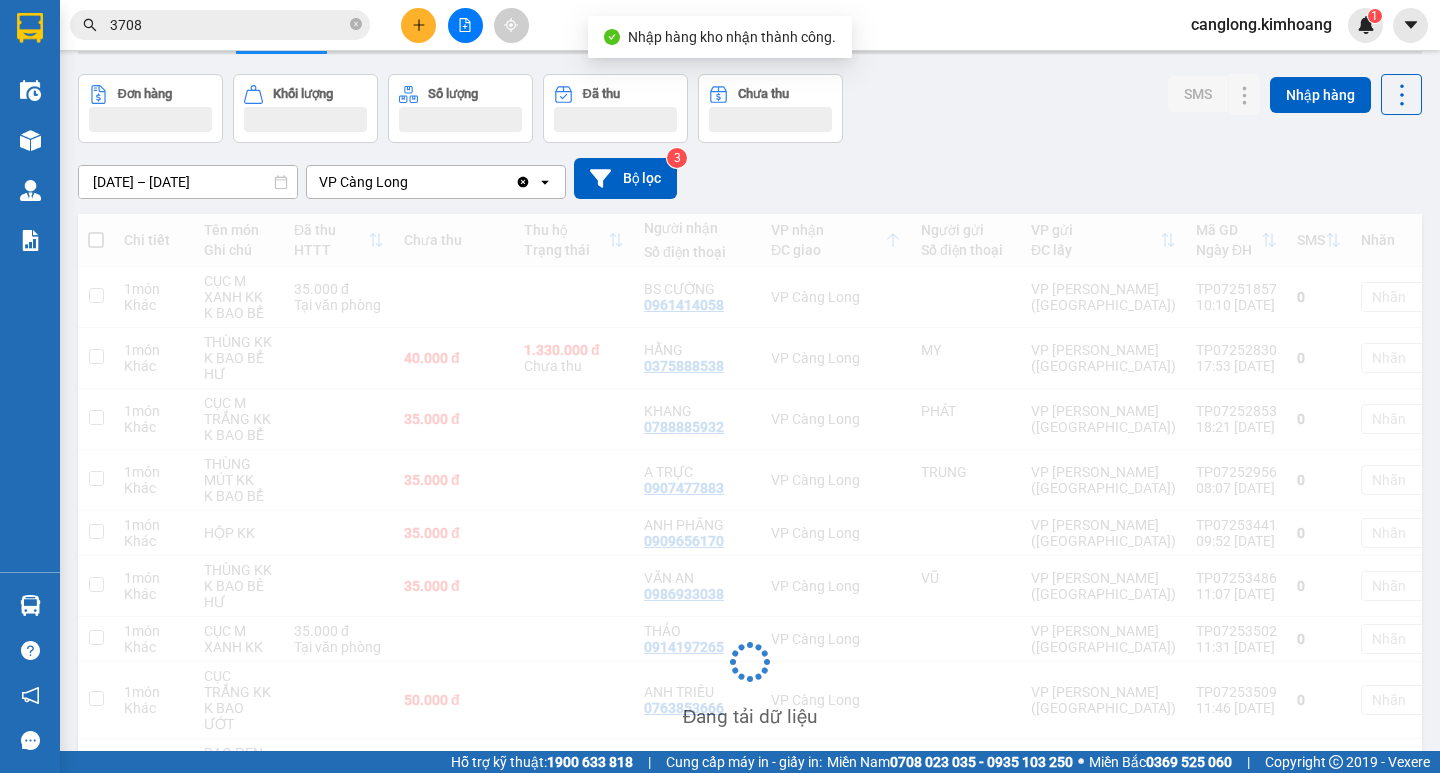 scroll, scrollTop: 100, scrollLeft: 0, axis: vertical 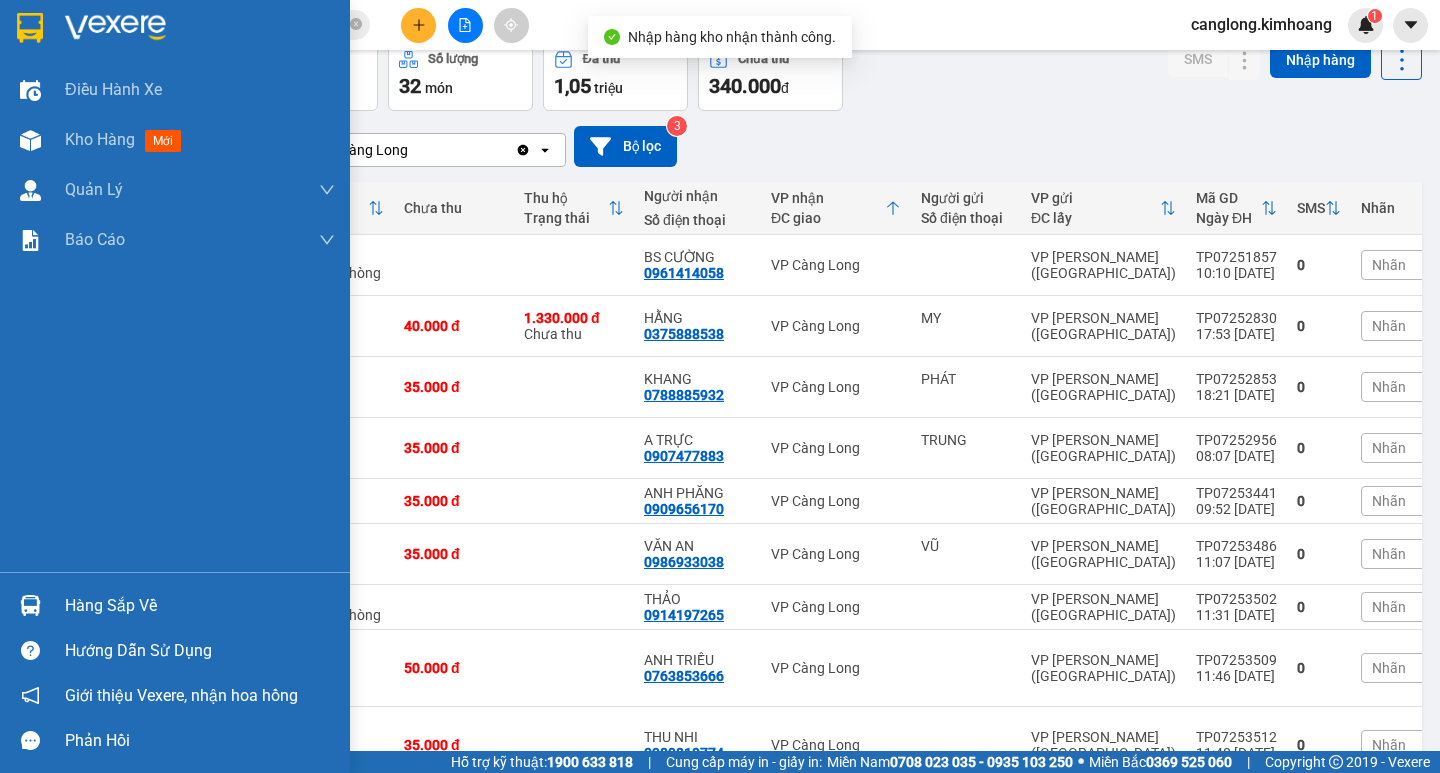 click on "Hàng sắp về" at bounding box center [200, 606] 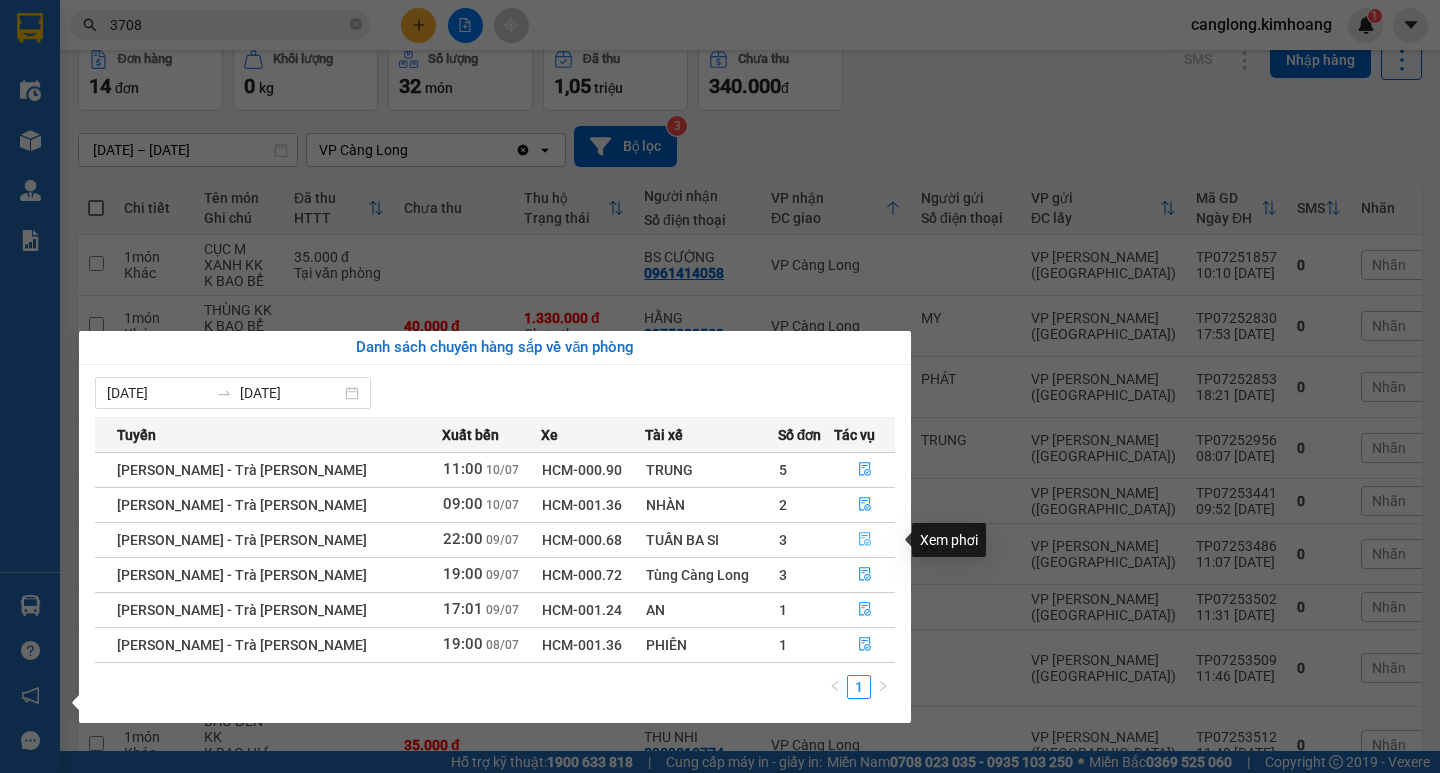 click at bounding box center [864, 540] 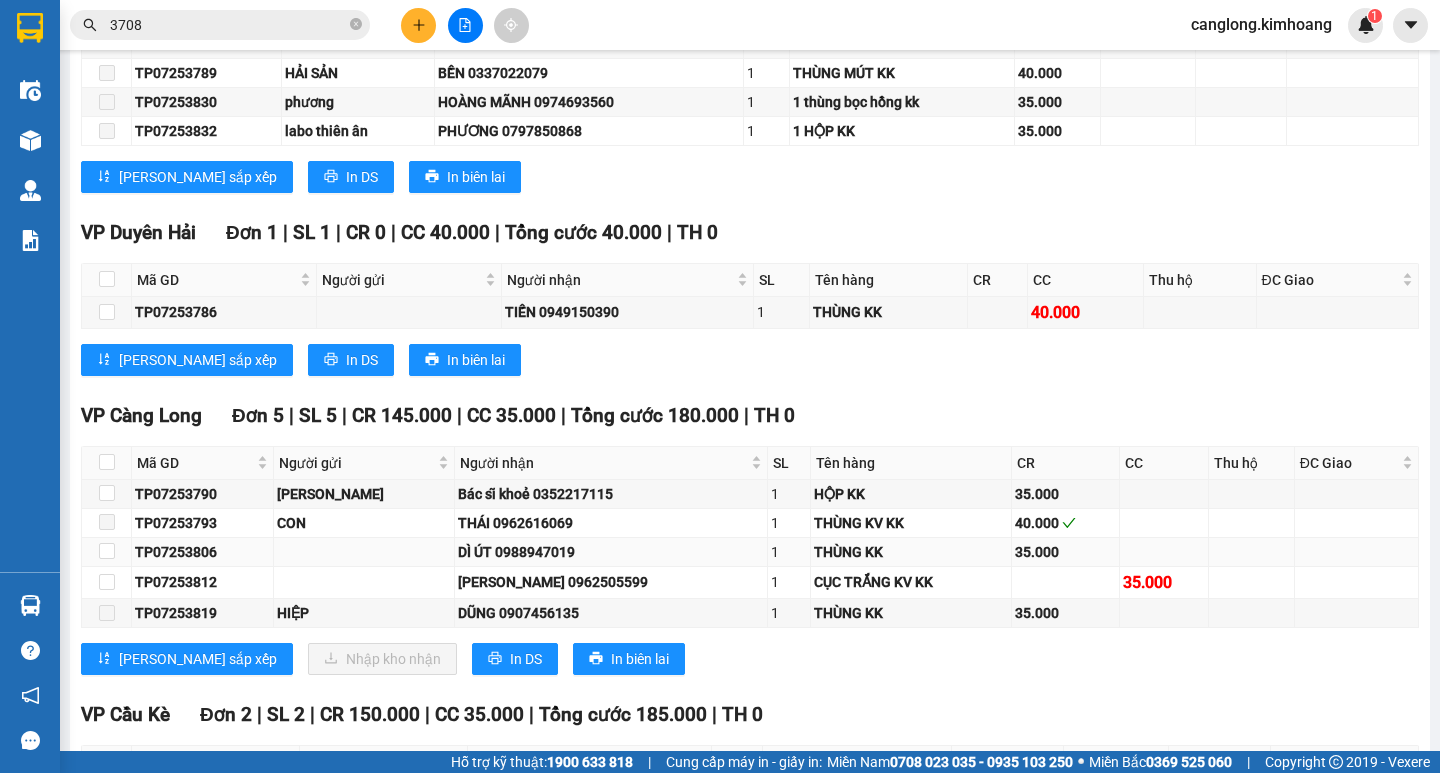 scroll, scrollTop: 2400, scrollLeft: 0, axis: vertical 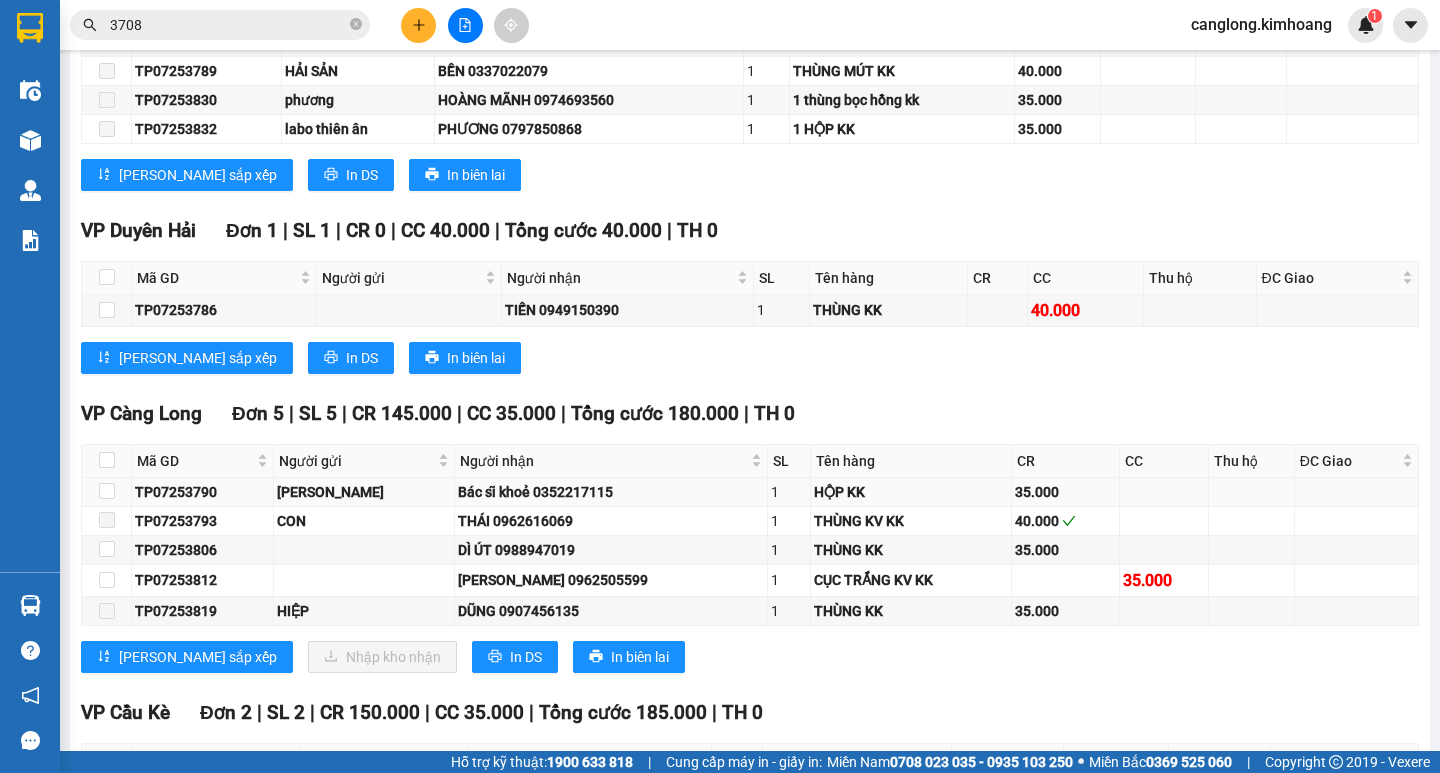 click on "TP07253790" at bounding box center [202, 492] 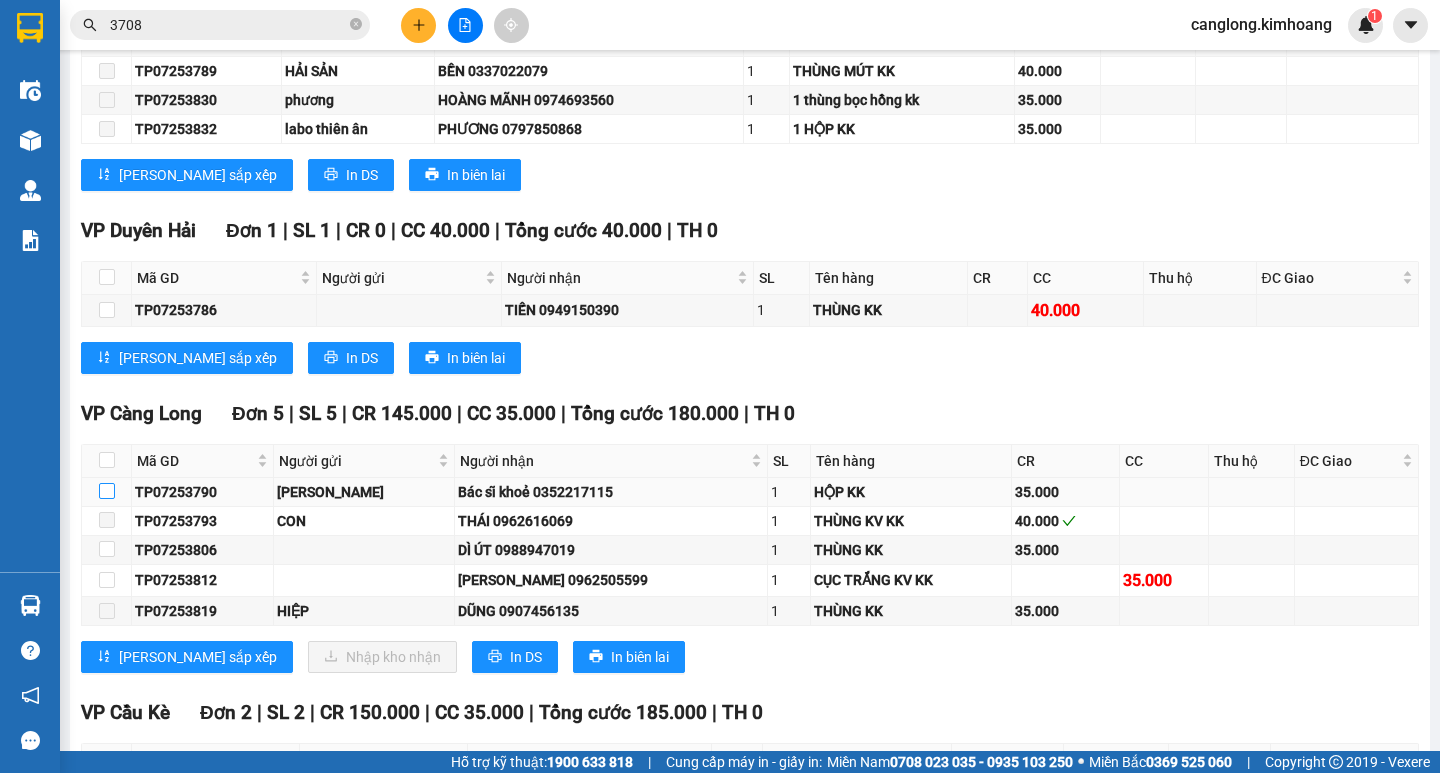 click at bounding box center (107, 491) 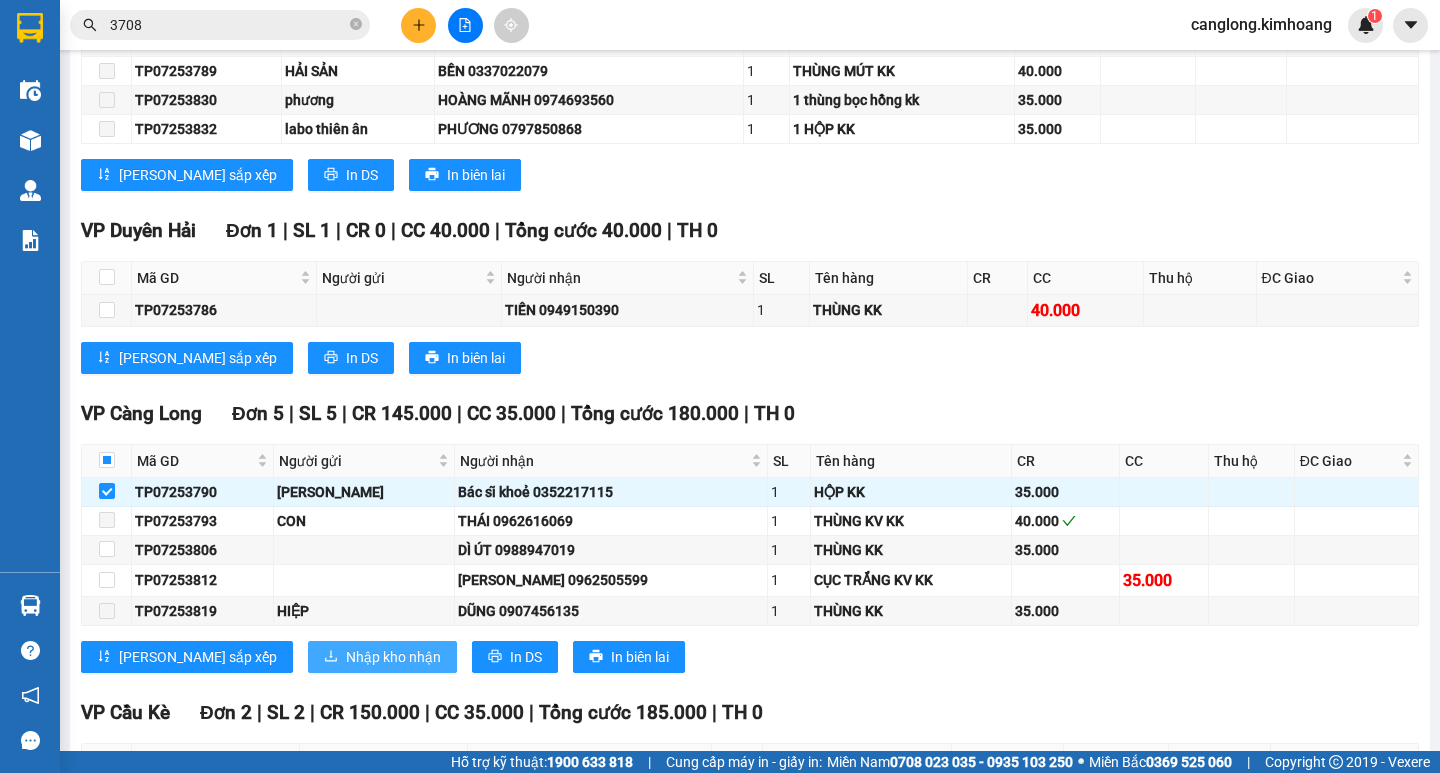 click on "Nhập kho nhận" at bounding box center [393, 657] 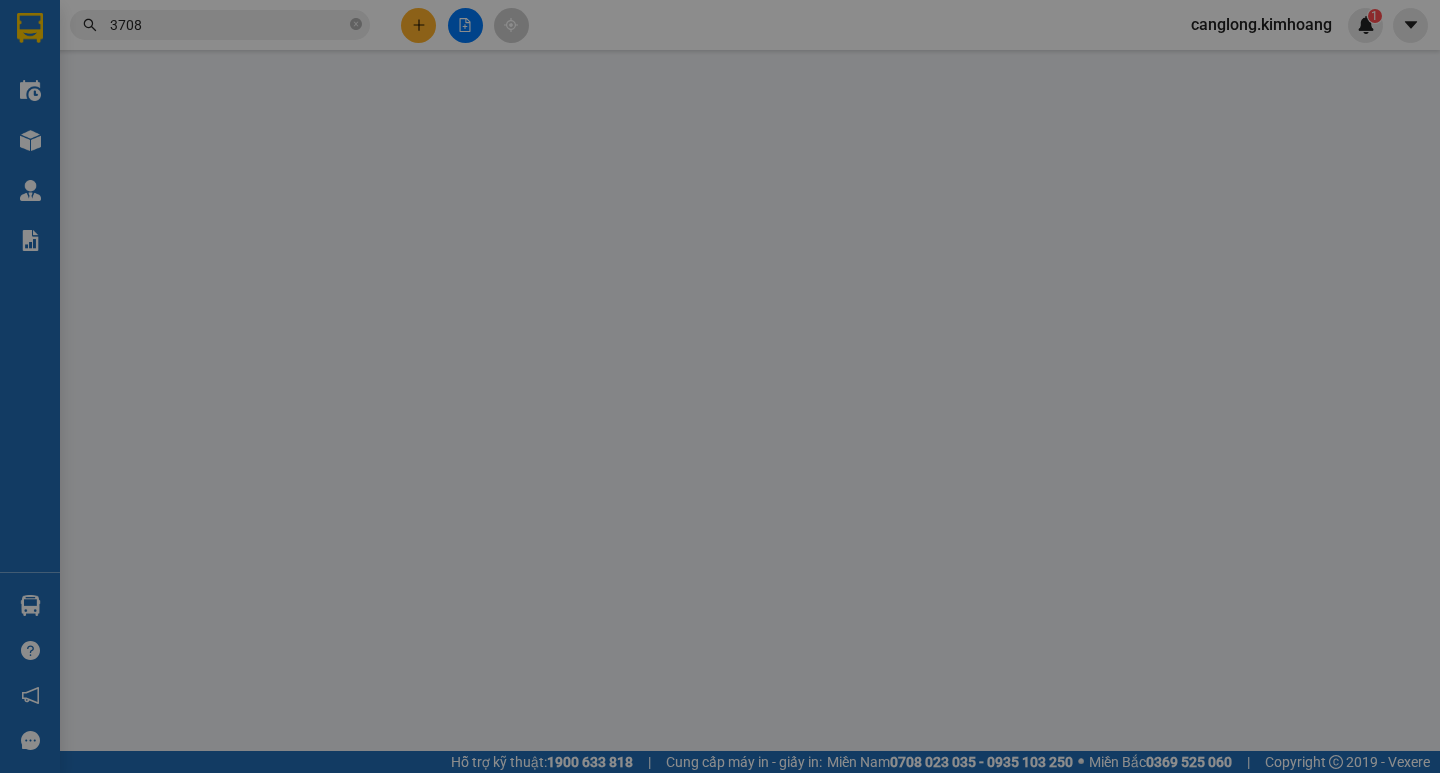 scroll, scrollTop: 0, scrollLeft: 0, axis: both 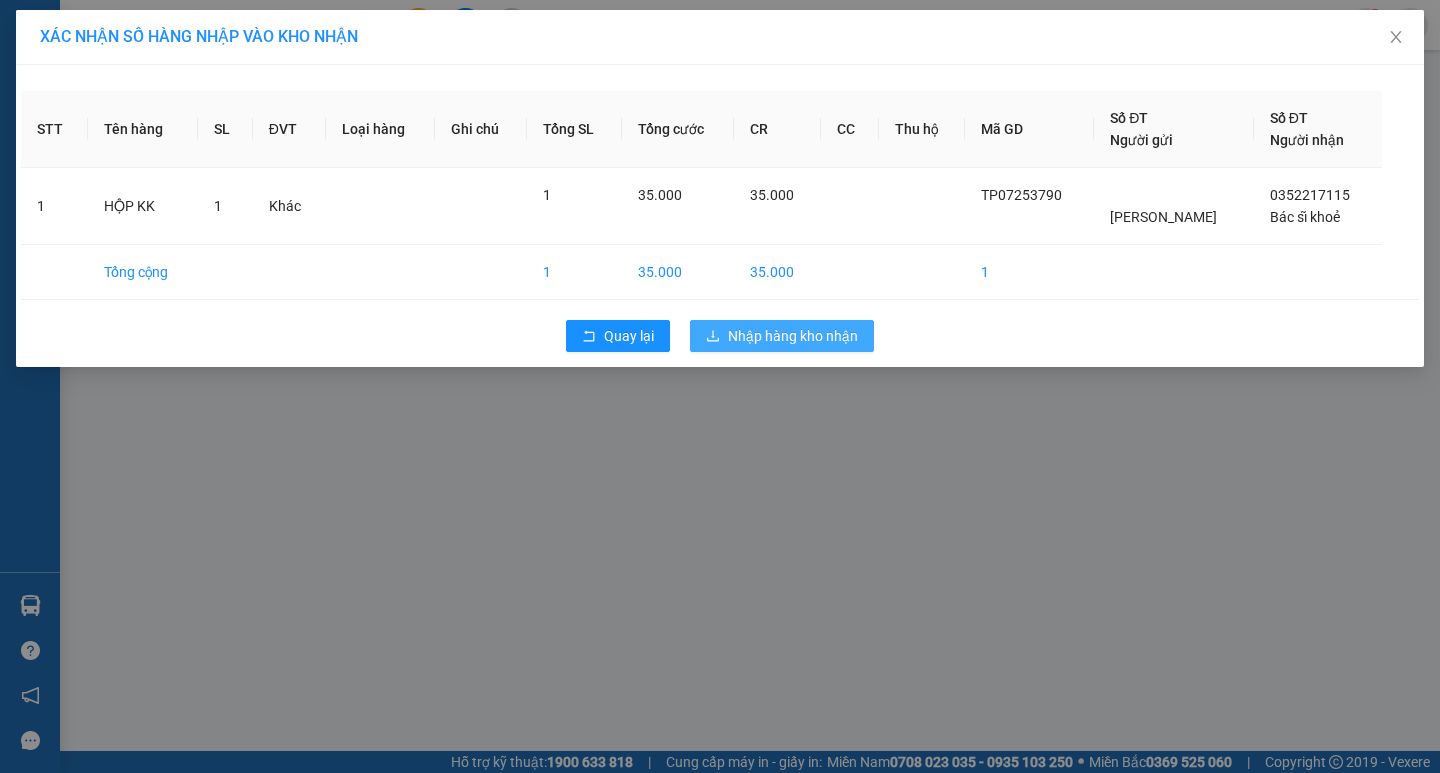 click on "Nhập hàng kho nhận" at bounding box center [793, 336] 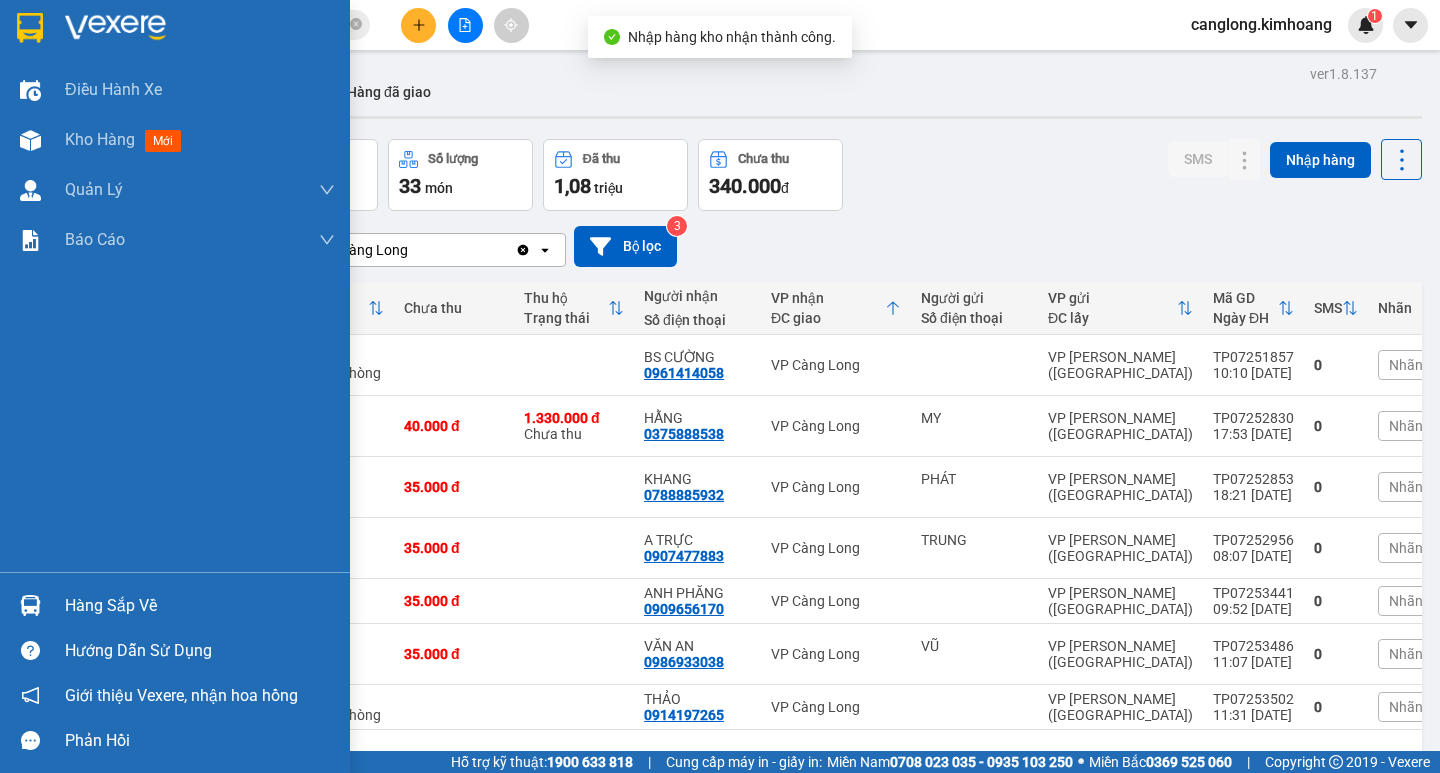 click on "Hàng sắp về" at bounding box center (175, 605) 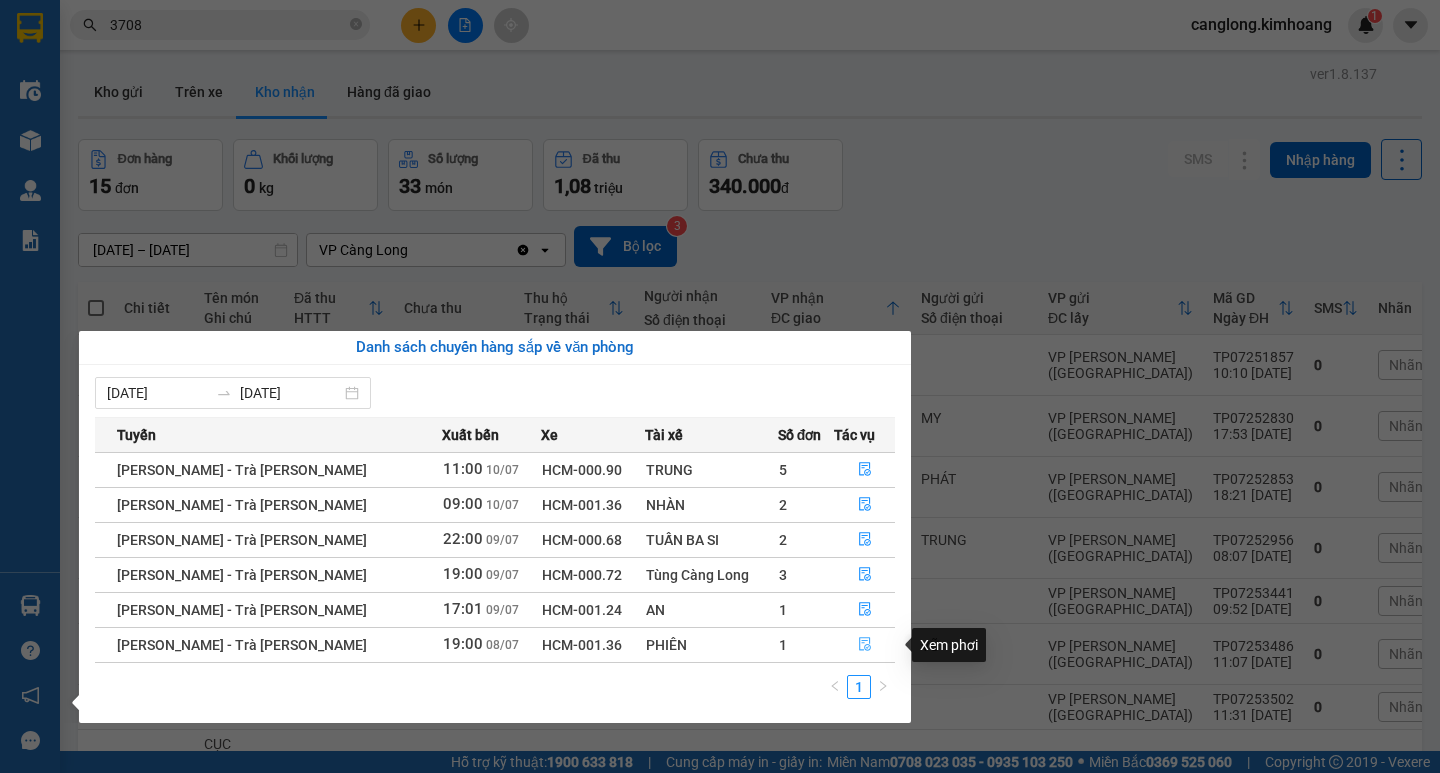 click 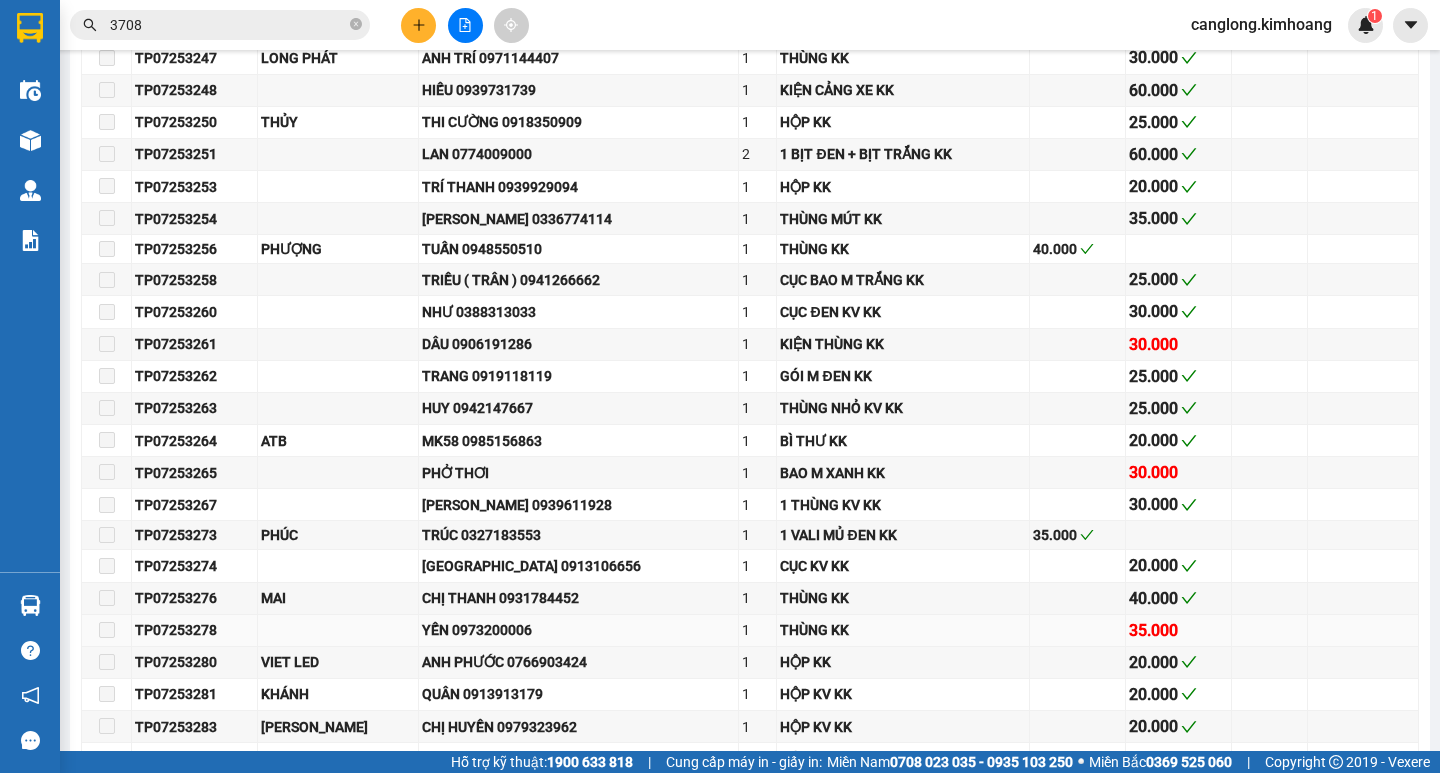 type on "08/07/2025" 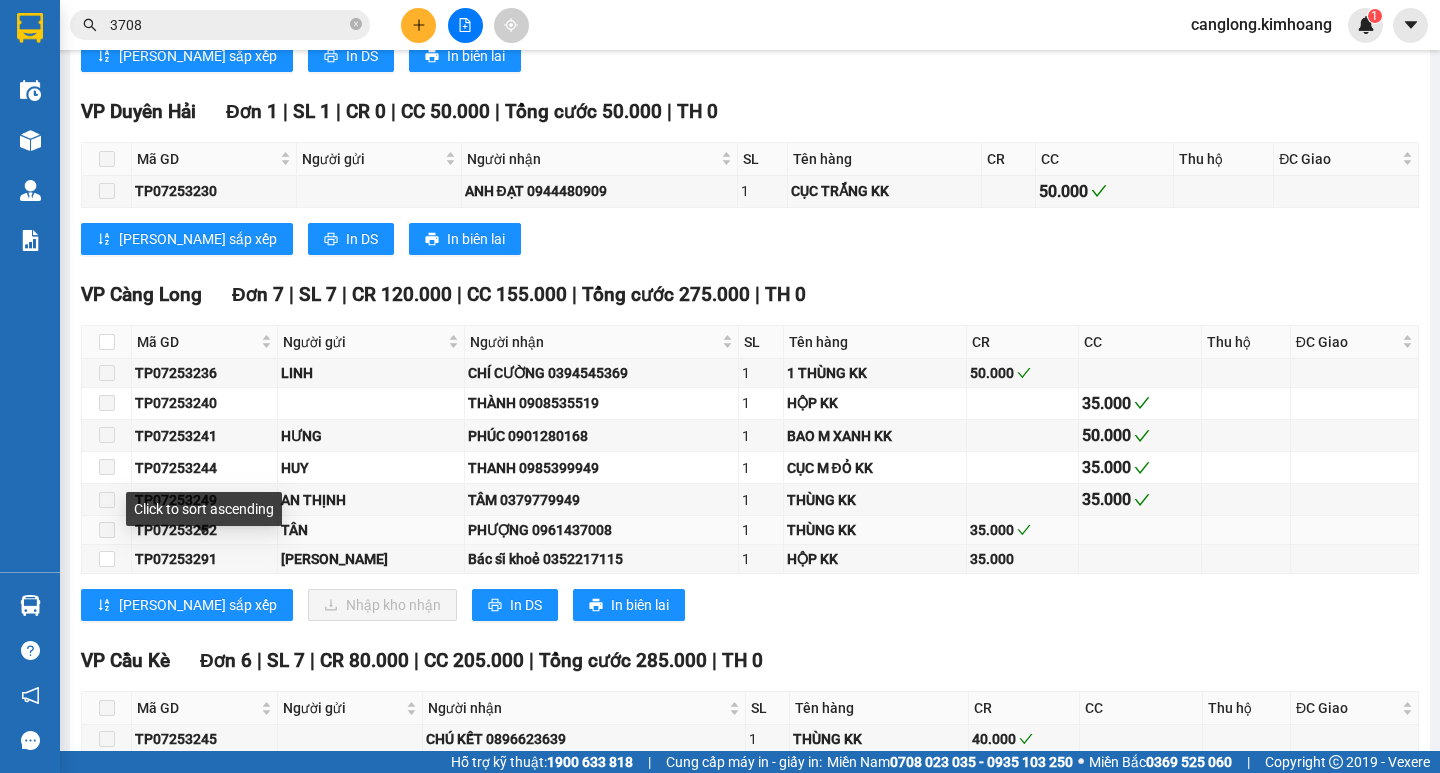 scroll, scrollTop: 2700, scrollLeft: 0, axis: vertical 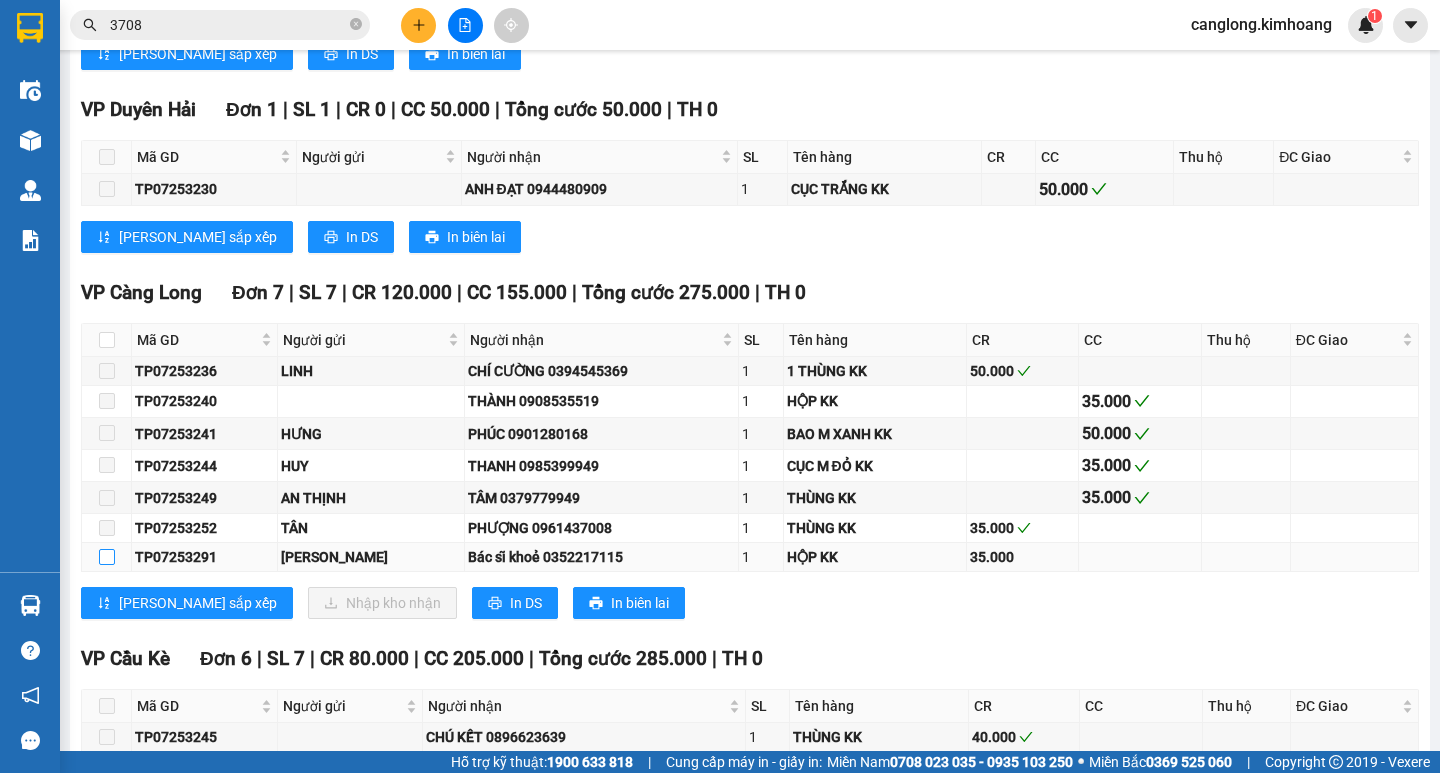 click at bounding box center (107, 557) 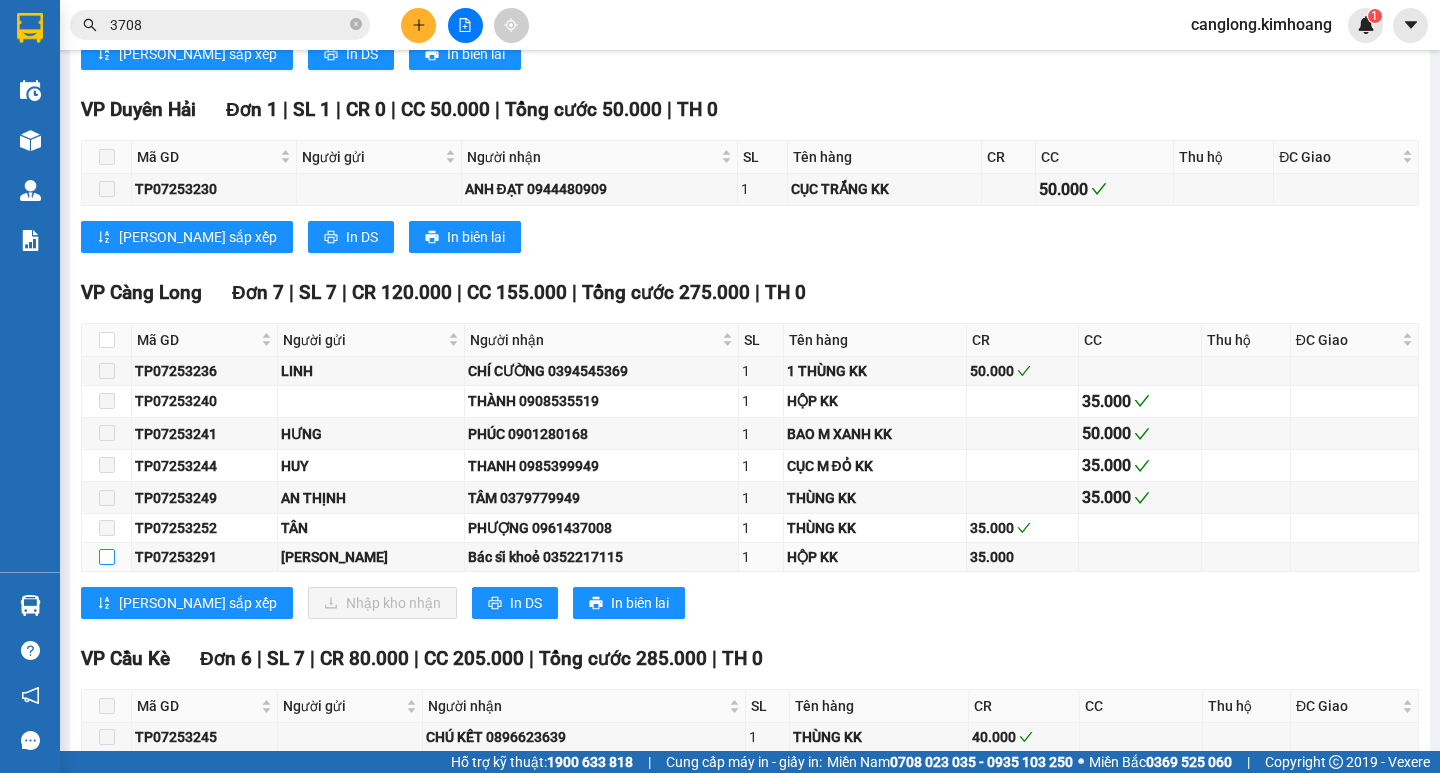 checkbox on "true" 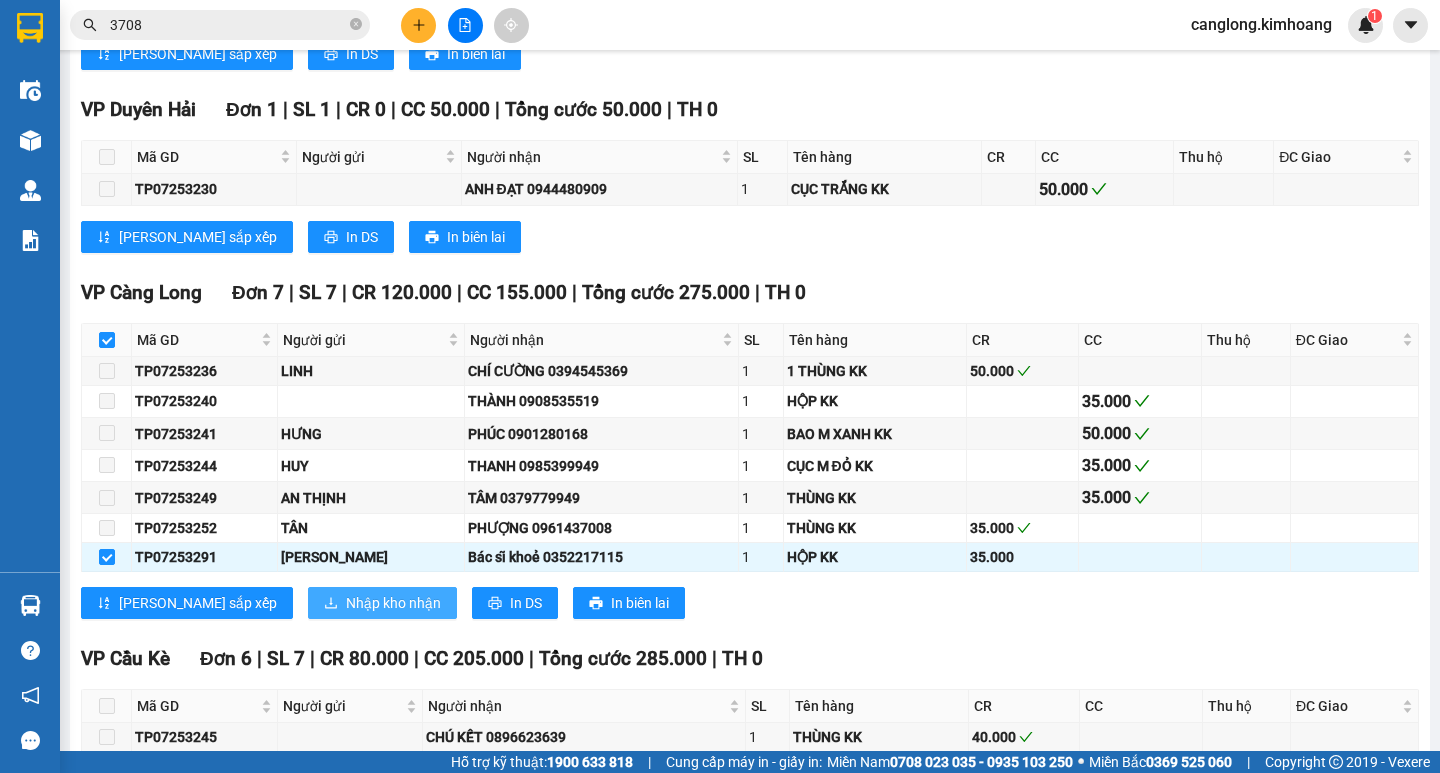 click on "Nhập kho nhận" at bounding box center [382, 603] 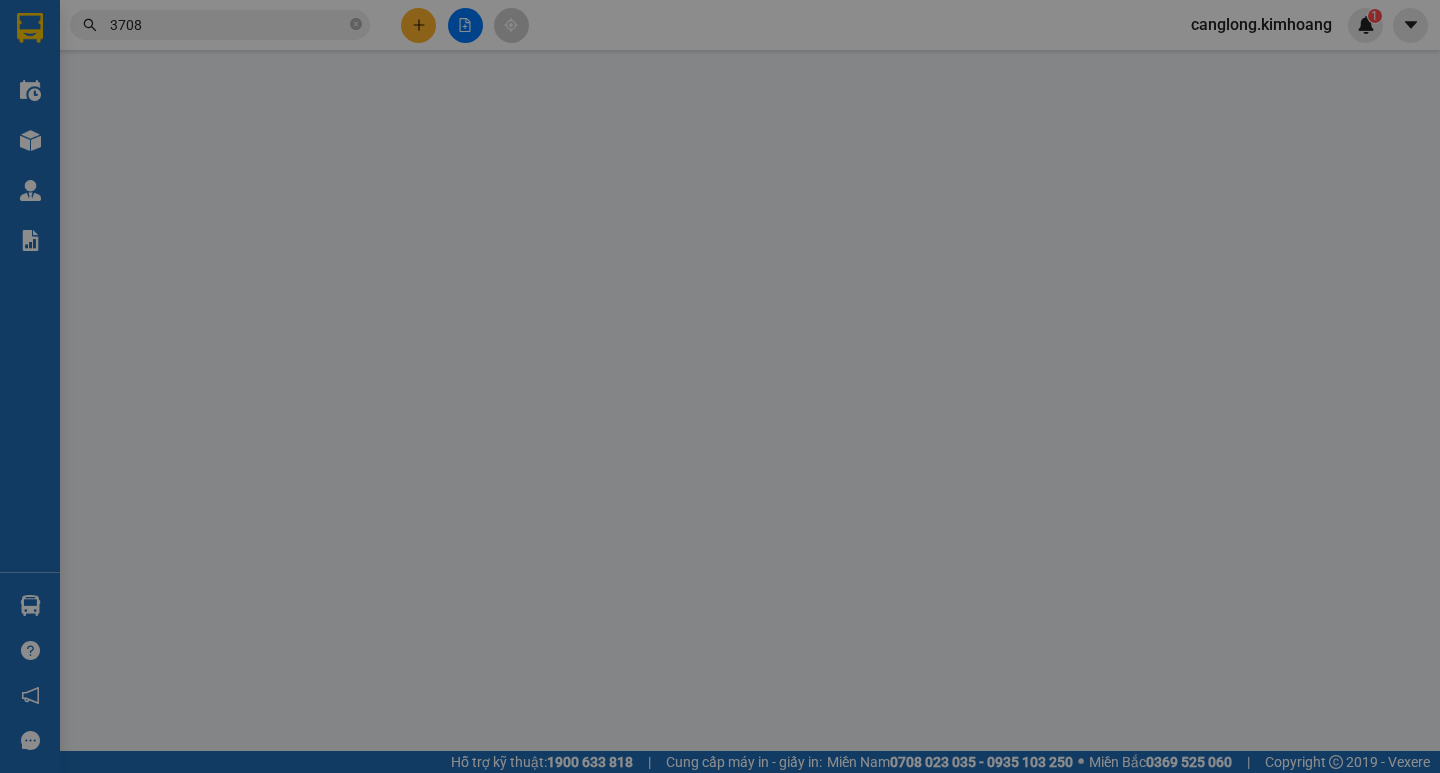 scroll, scrollTop: 0, scrollLeft: 0, axis: both 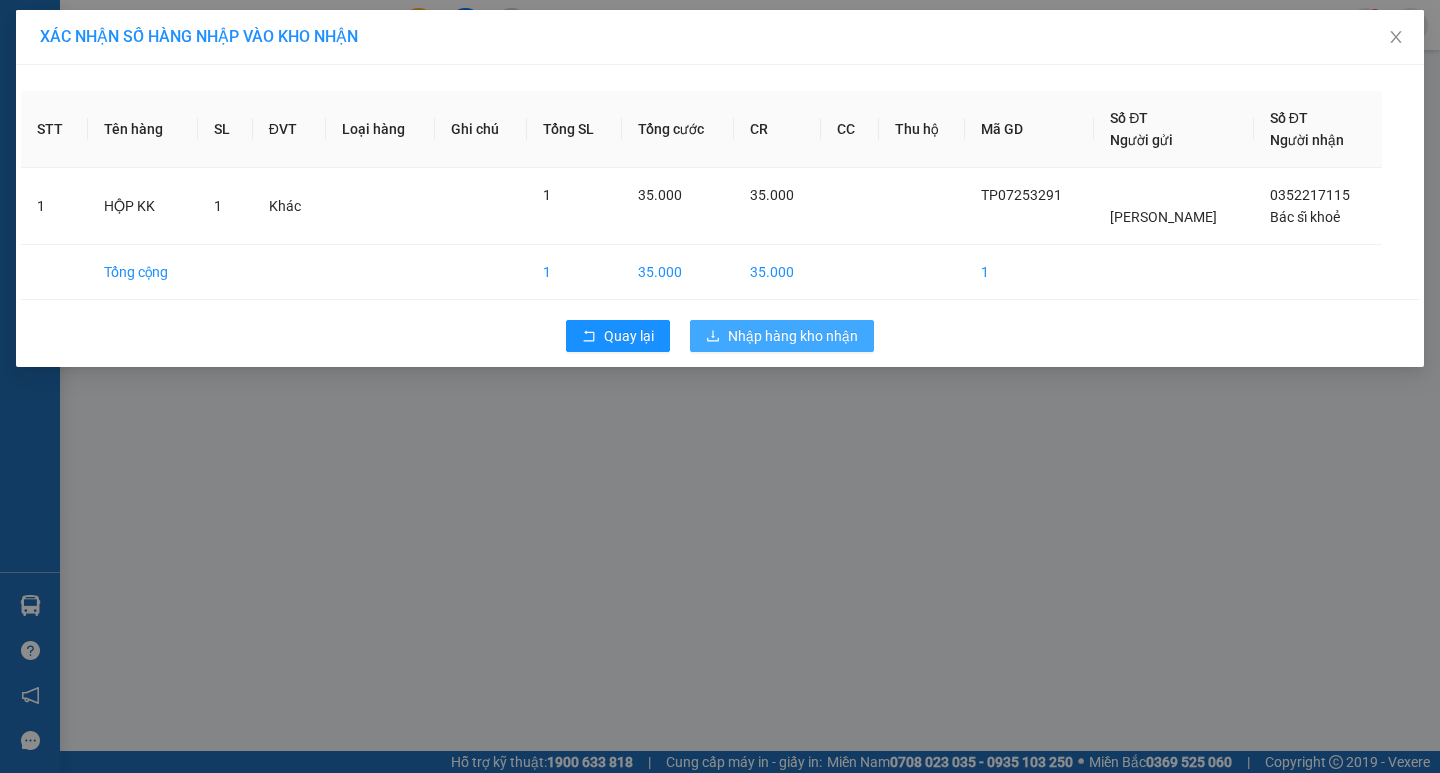 click on "Nhập hàng kho nhận" at bounding box center [782, 336] 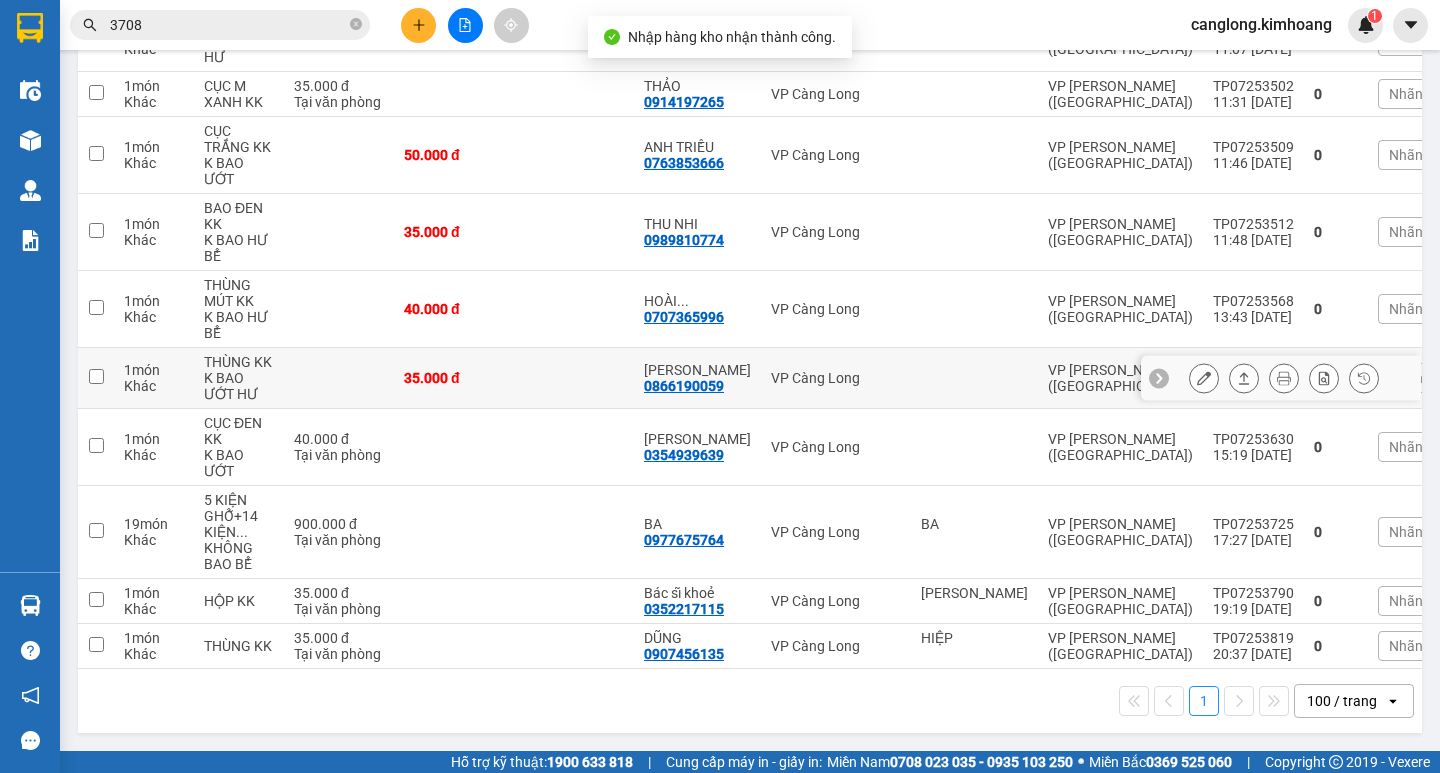 scroll, scrollTop: 666, scrollLeft: 0, axis: vertical 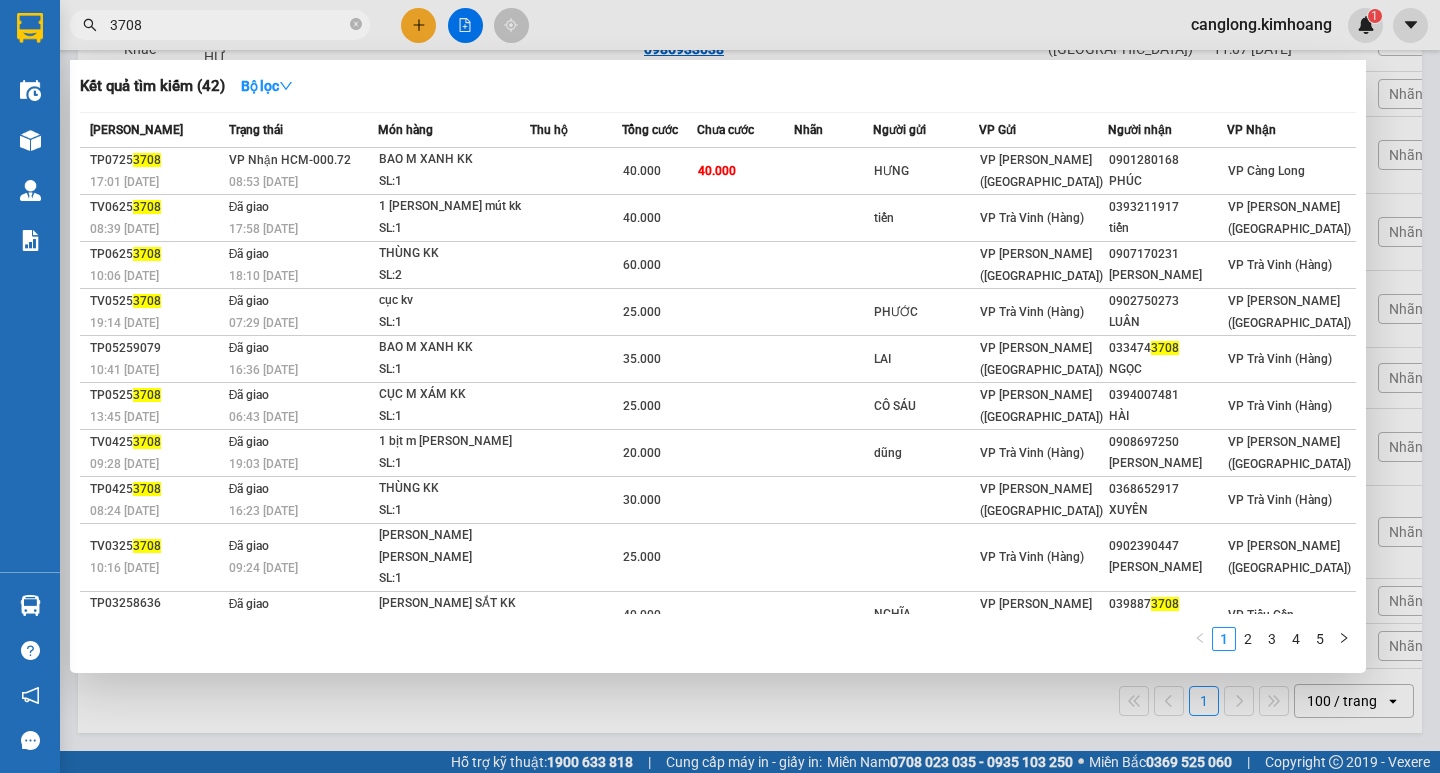 click on "3708" at bounding box center (228, 25) 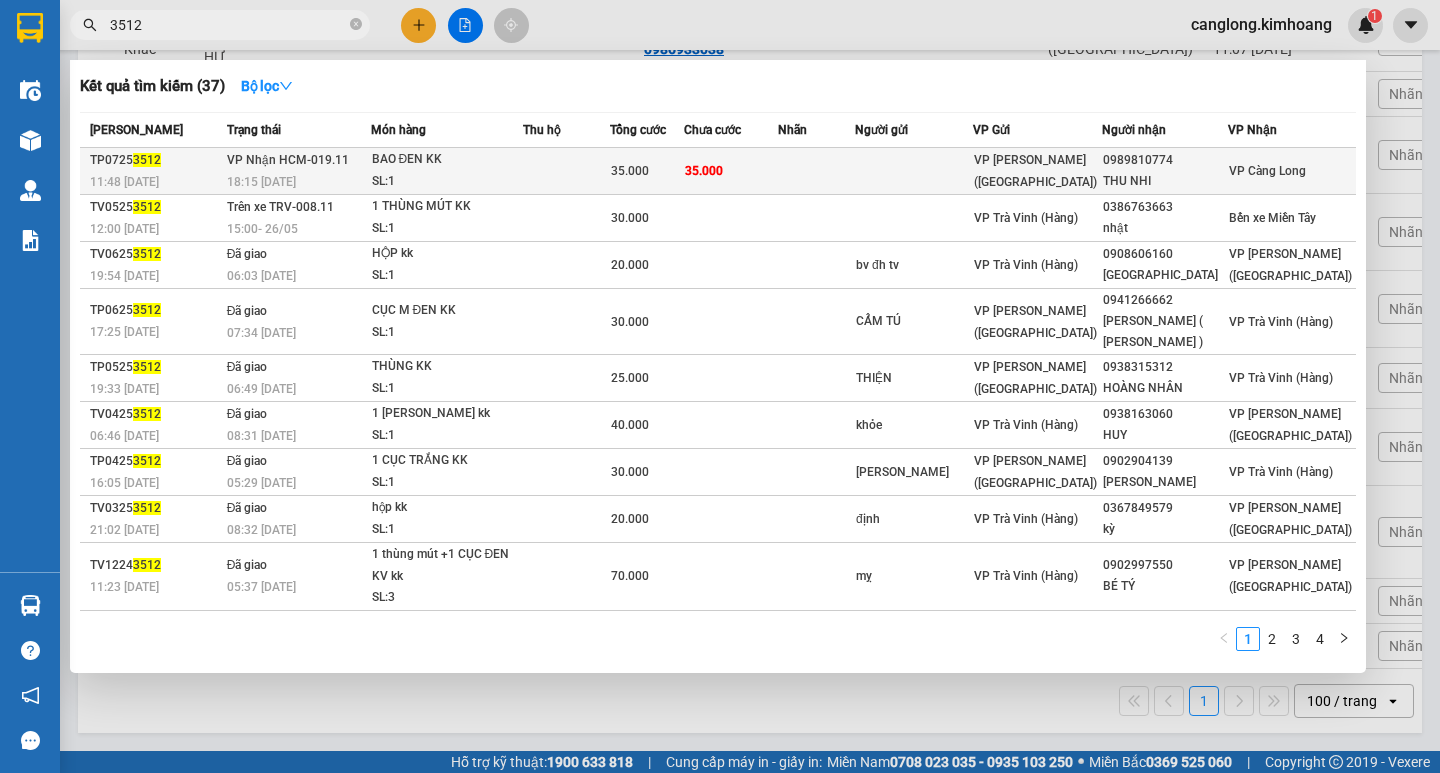type on "3512" 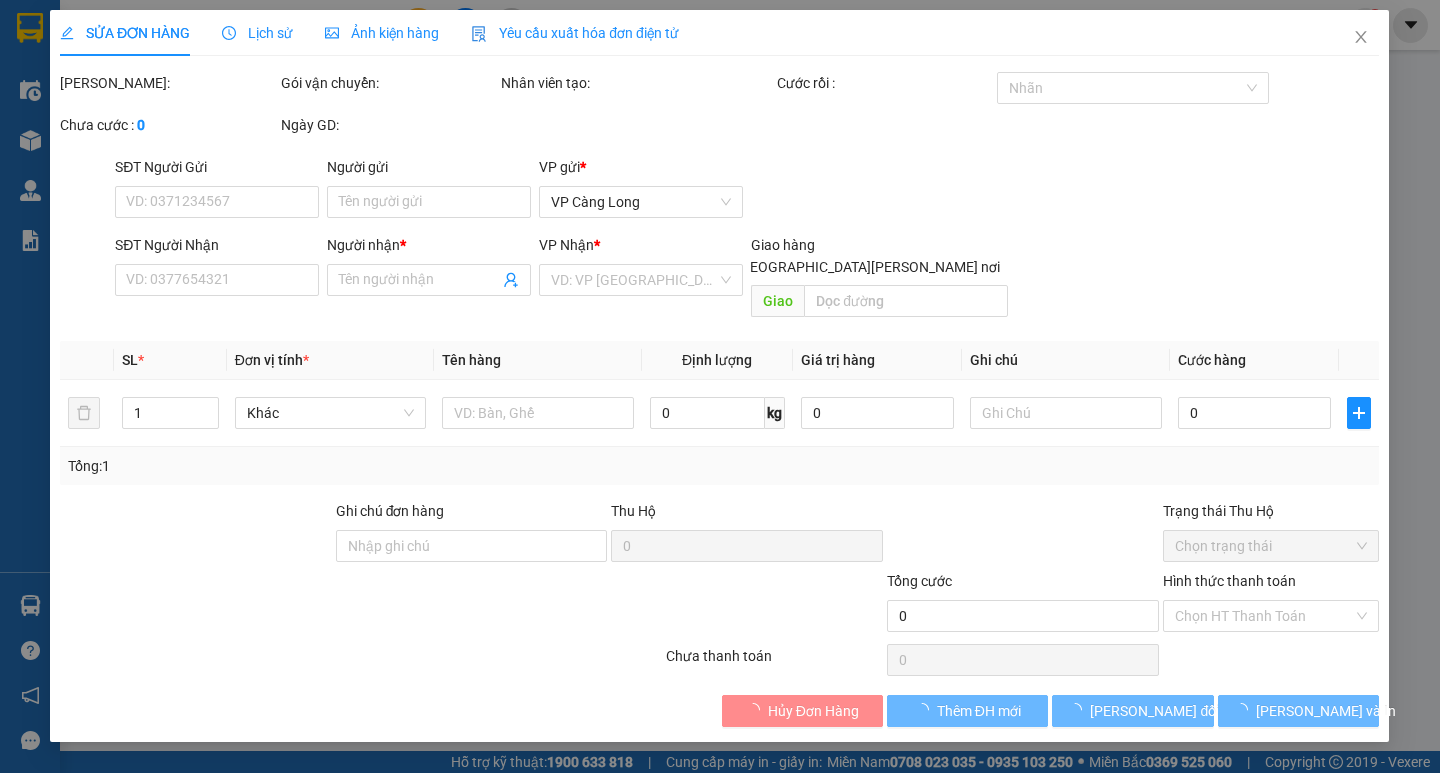 scroll, scrollTop: 0, scrollLeft: 0, axis: both 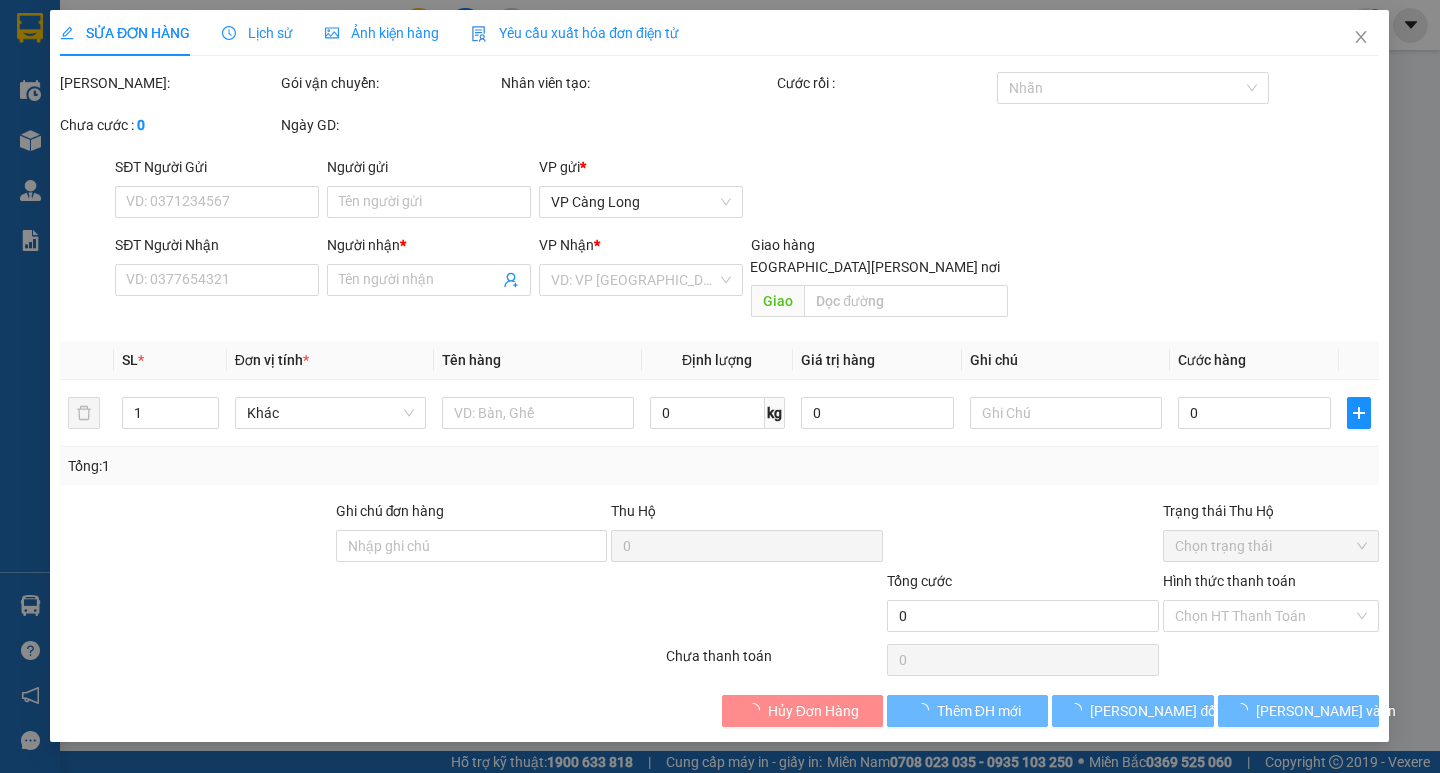 type on "0989810774" 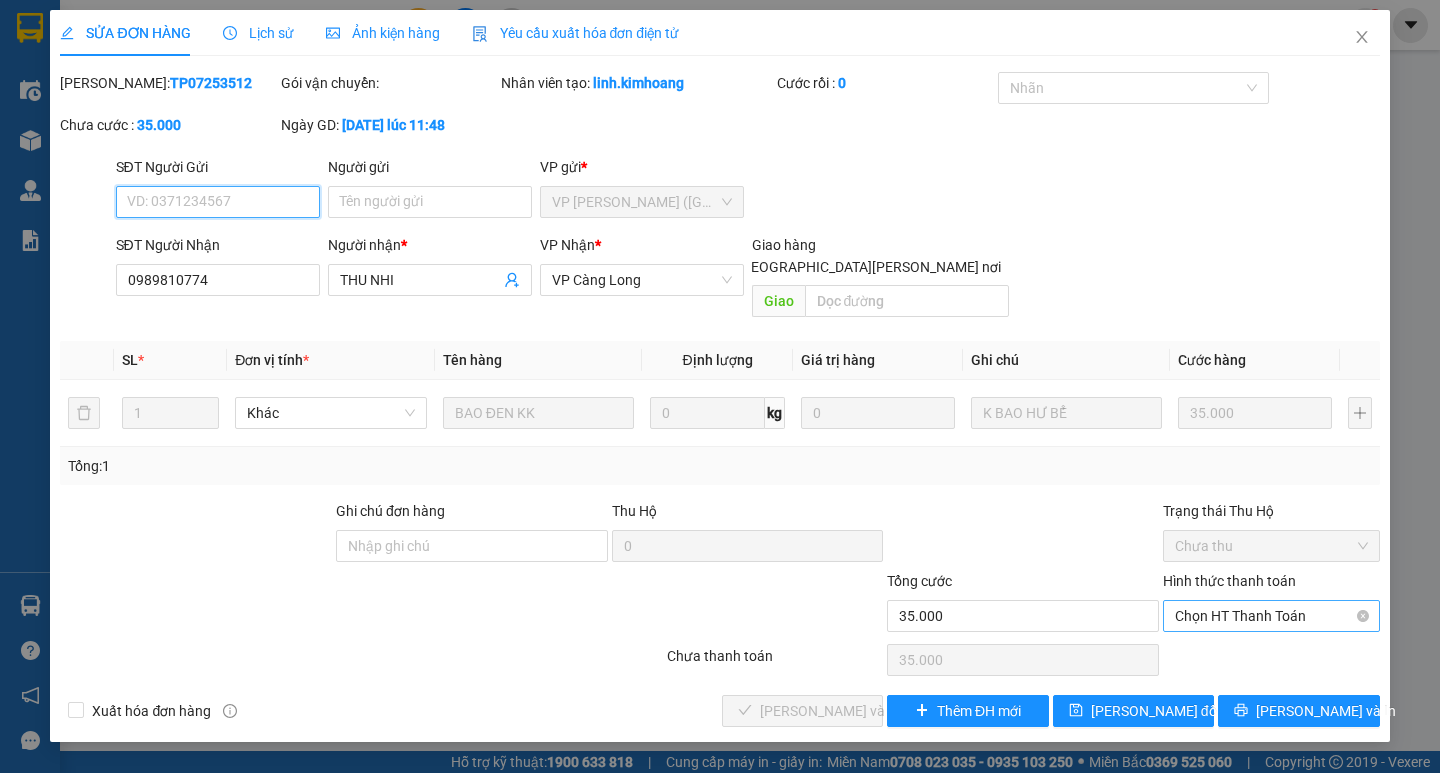 click on "Chọn HT Thanh Toán" at bounding box center [1271, 616] 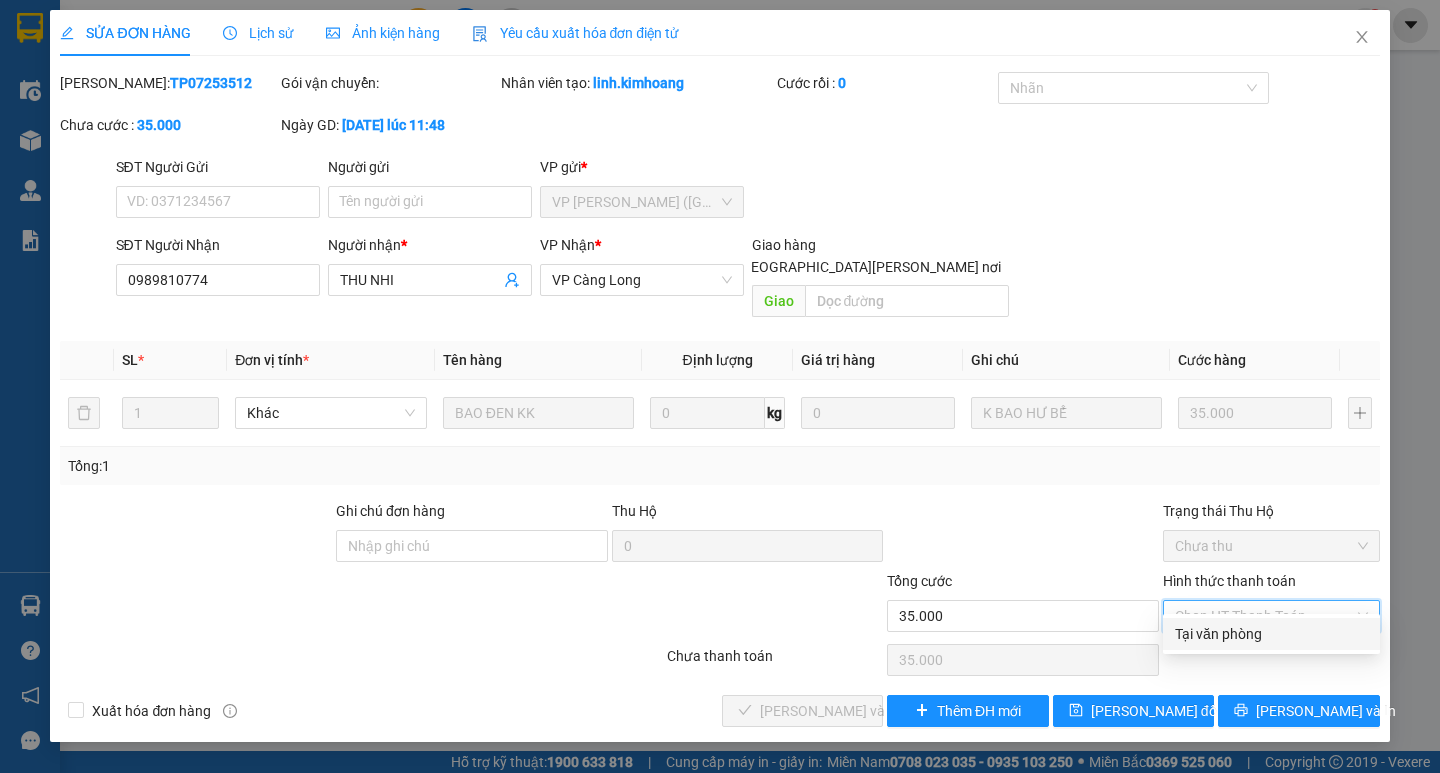click on "Tại văn phòng" at bounding box center (1271, 634) 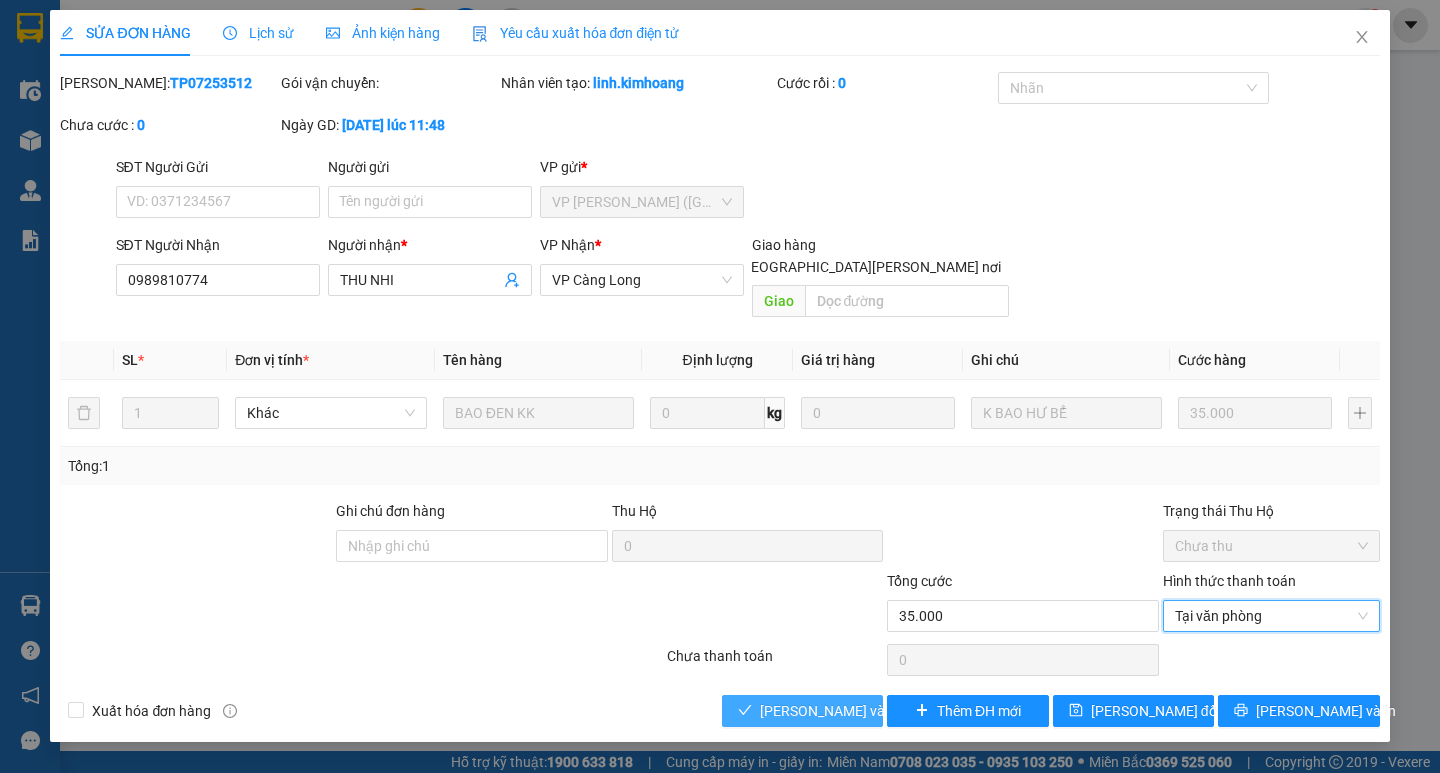 click on "[PERSON_NAME] và Giao hàng" at bounding box center [895, 711] 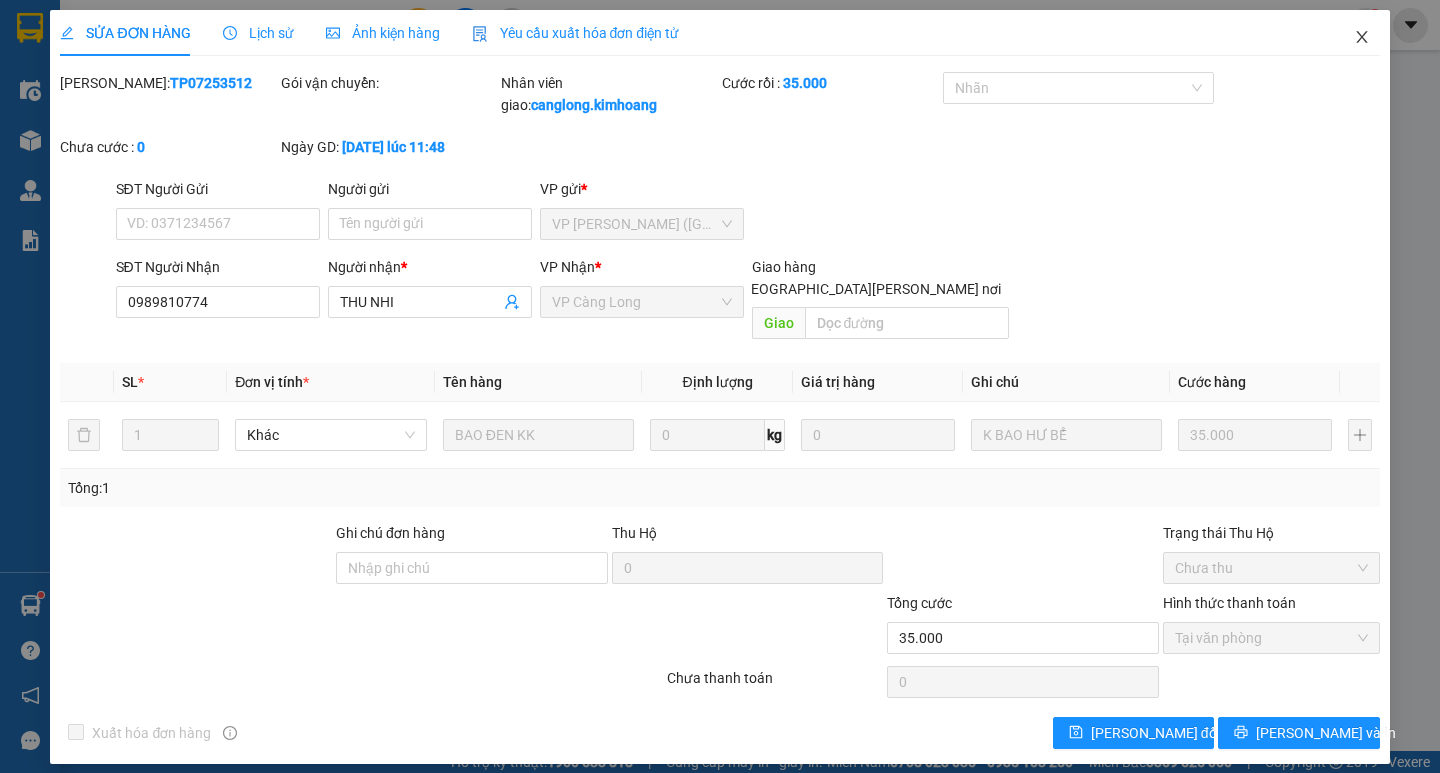 click 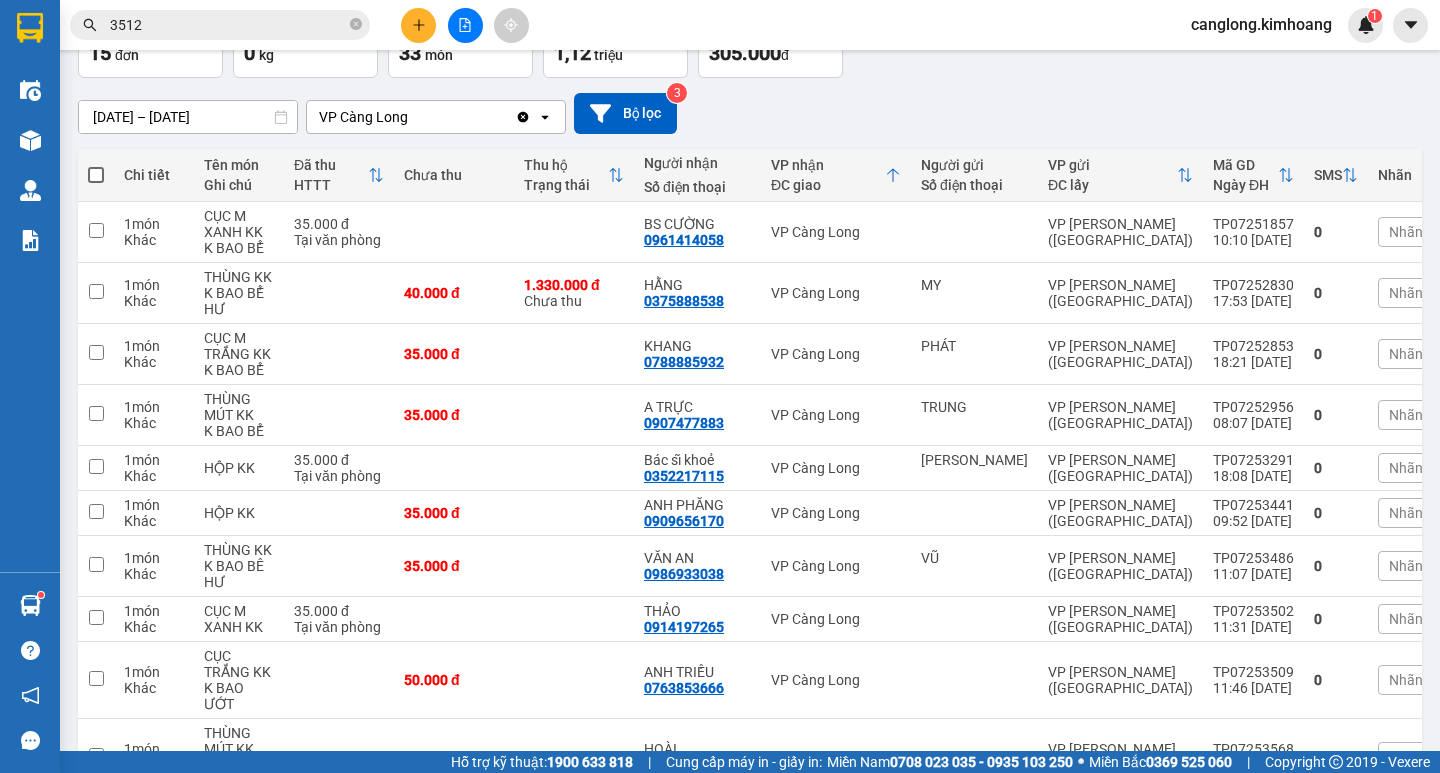 scroll, scrollTop: 189, scrollLeft: 0, axis: vertical 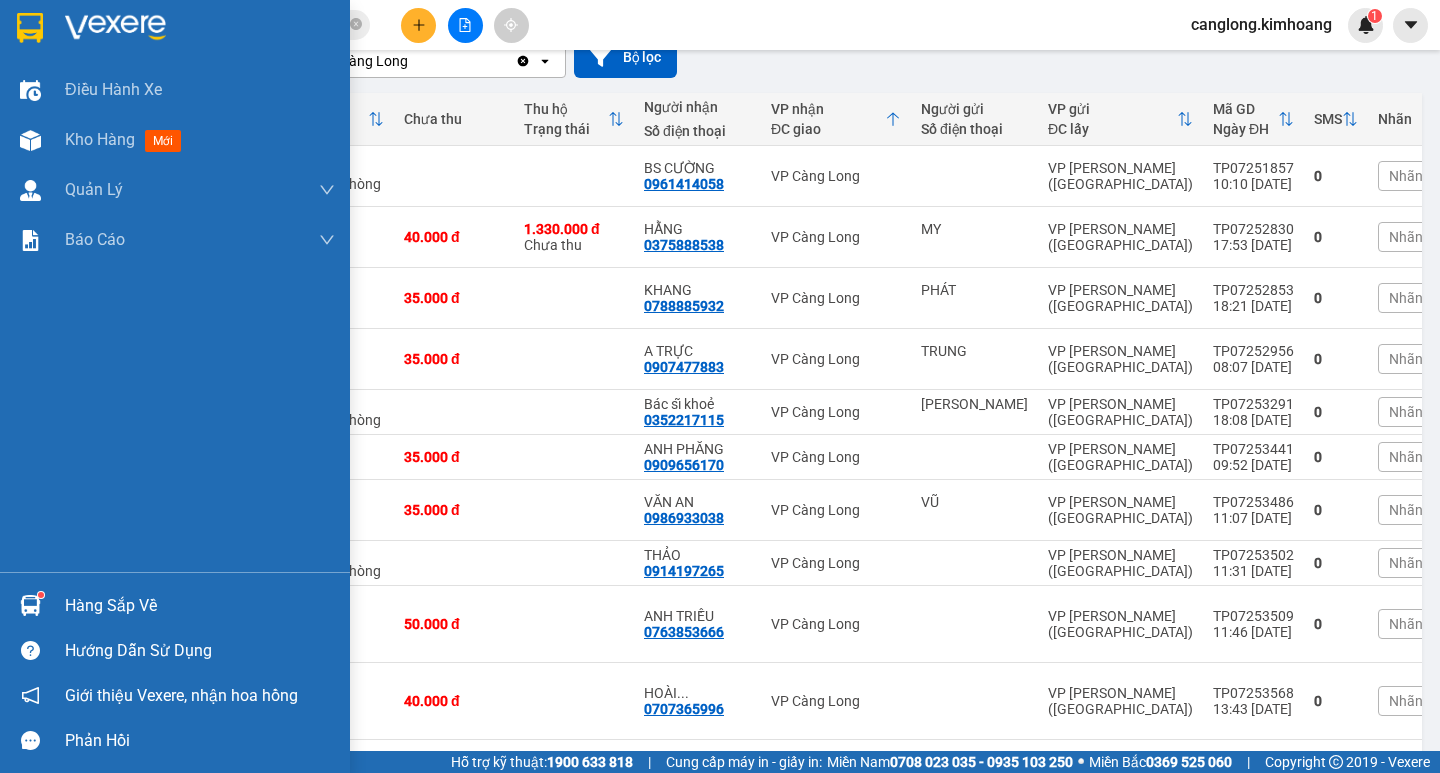 click on "Hàng sắp về" at bounding box center (200, 606) 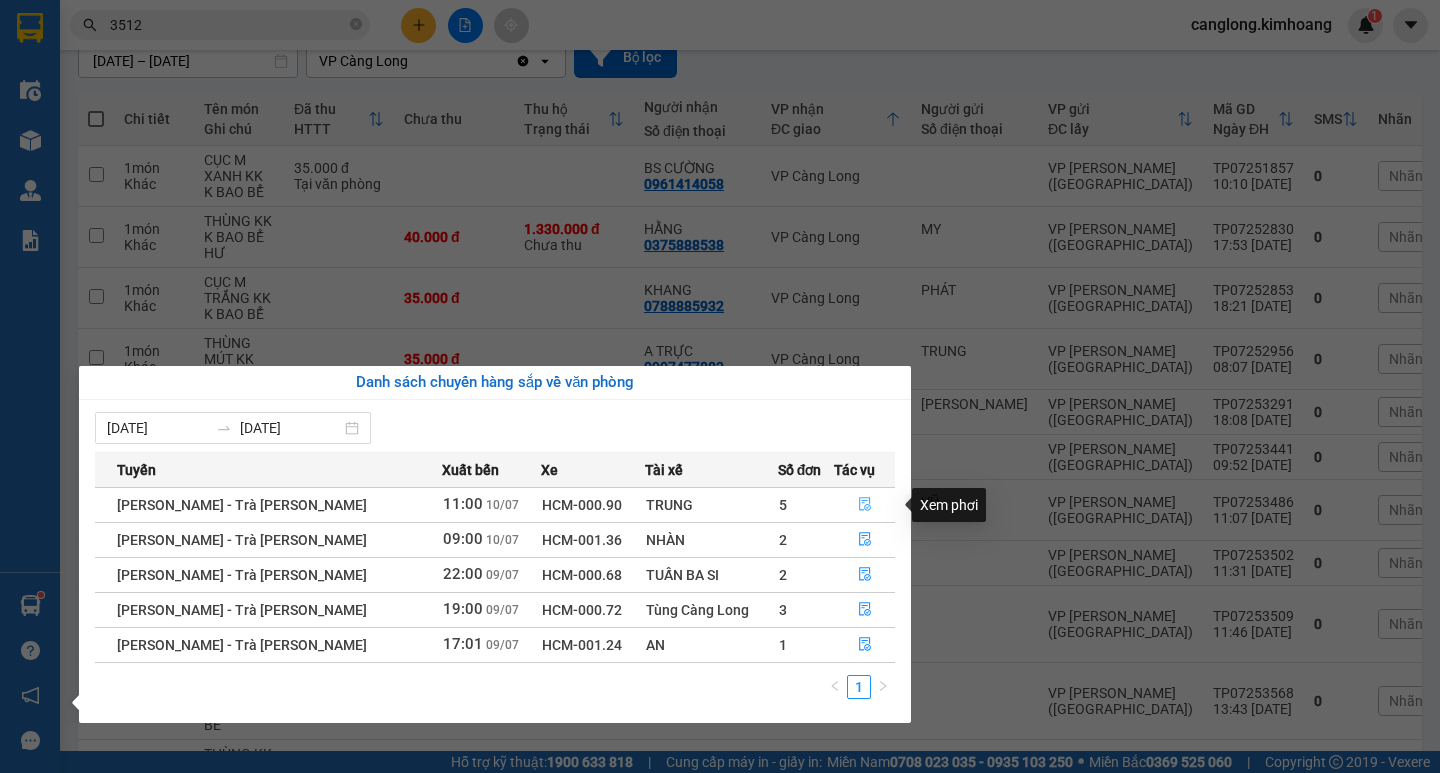 click 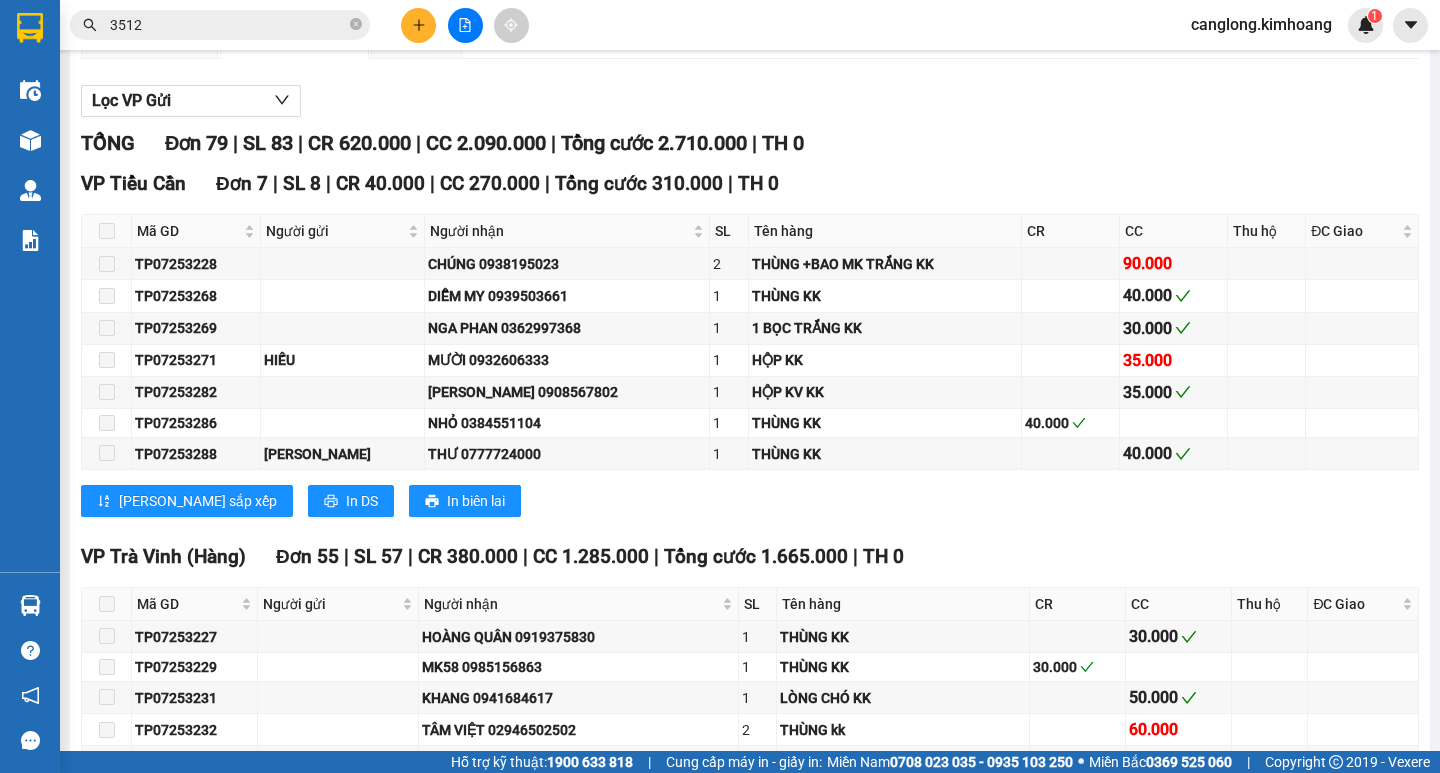 scroll, scrollTop: 0, scrollLeft: 0, axis: both 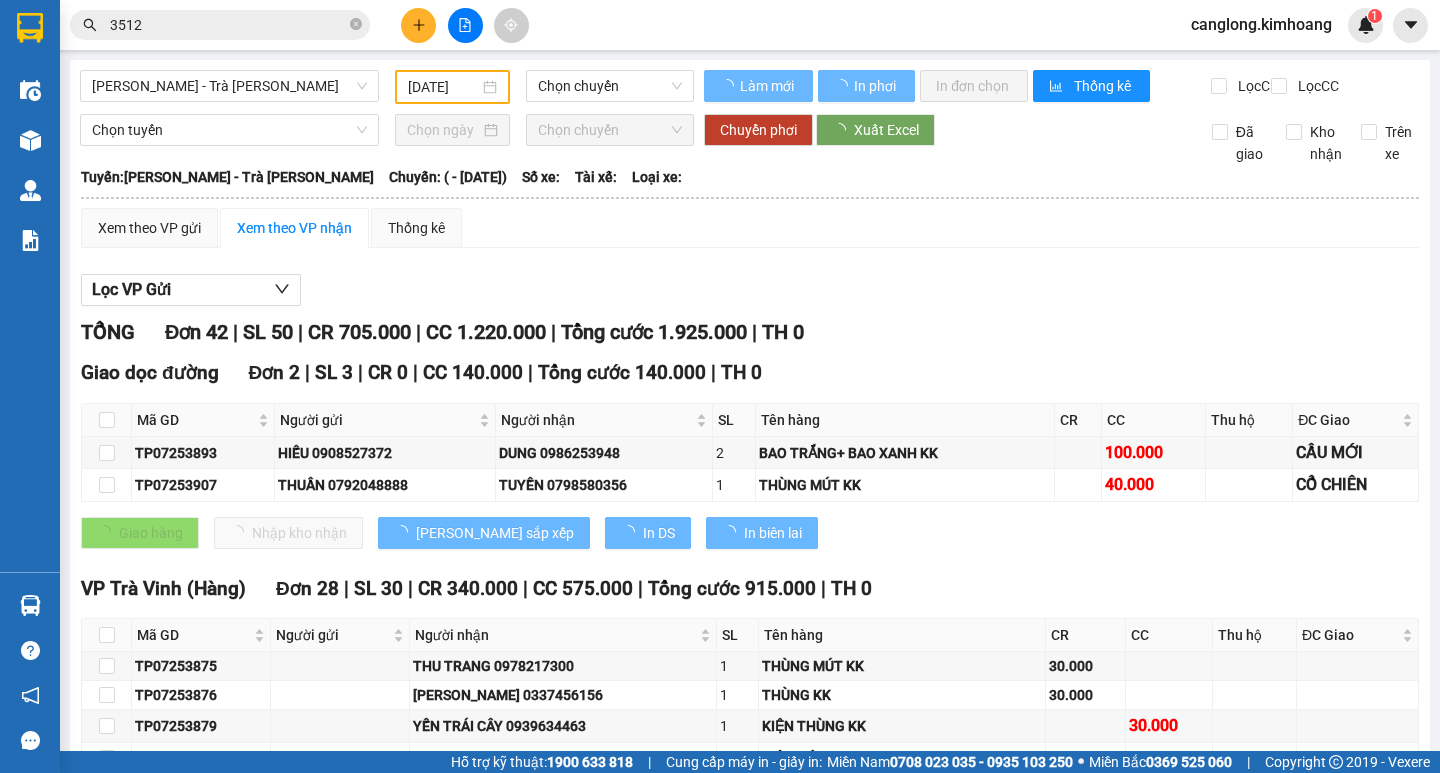 type on "[DATE]" 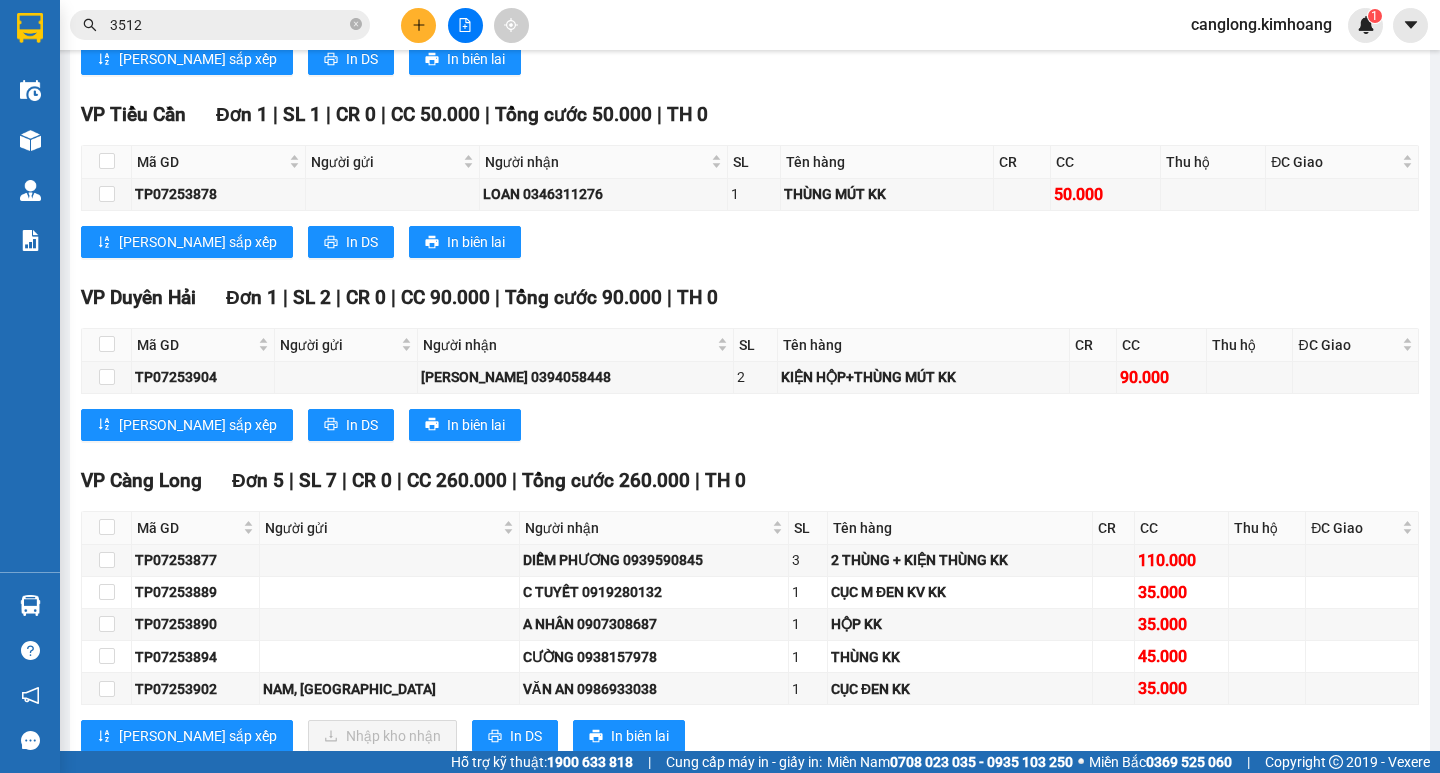 scroll, scrollTop: 1400, scrollLeft: 0, axis: vertical 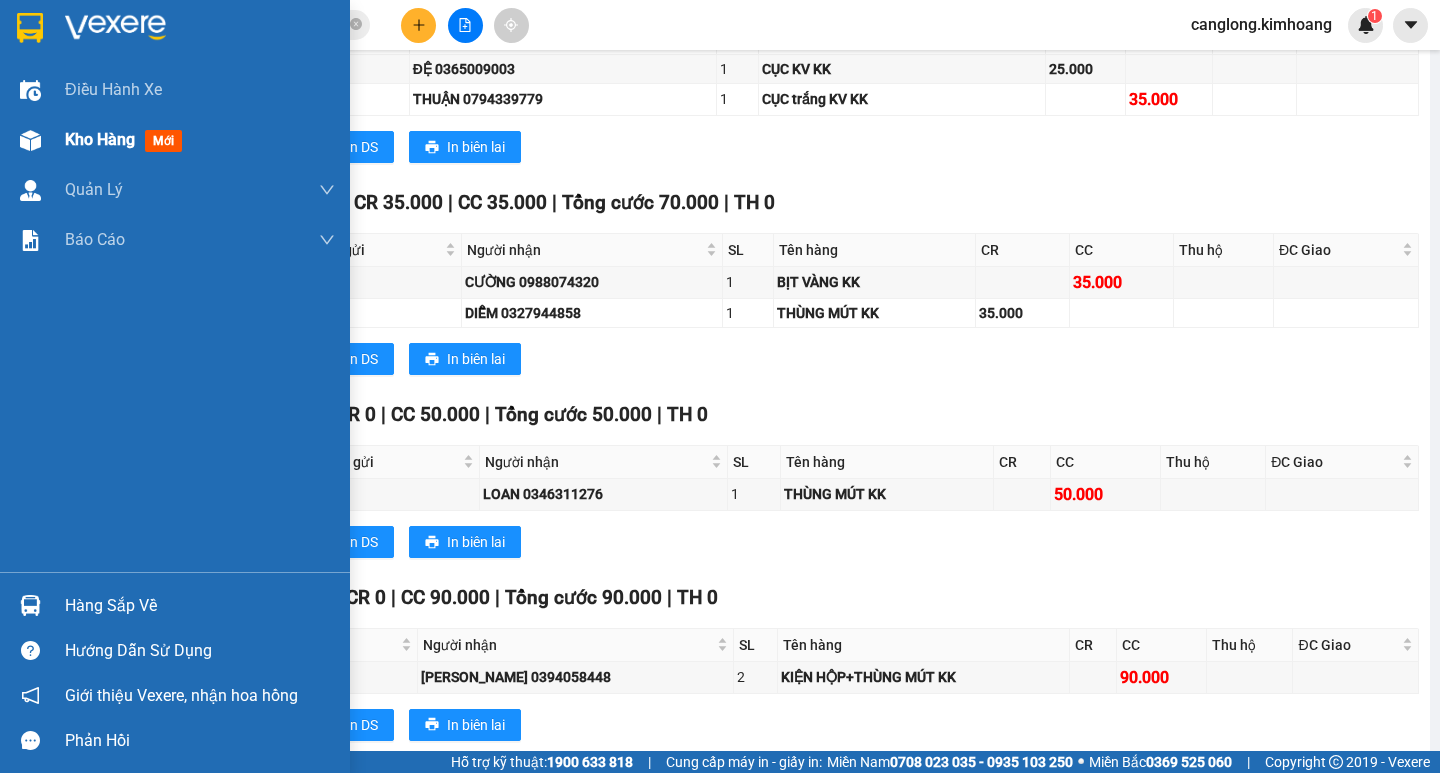 click on "Kho hàng mới" at bounding box center (175, 140) 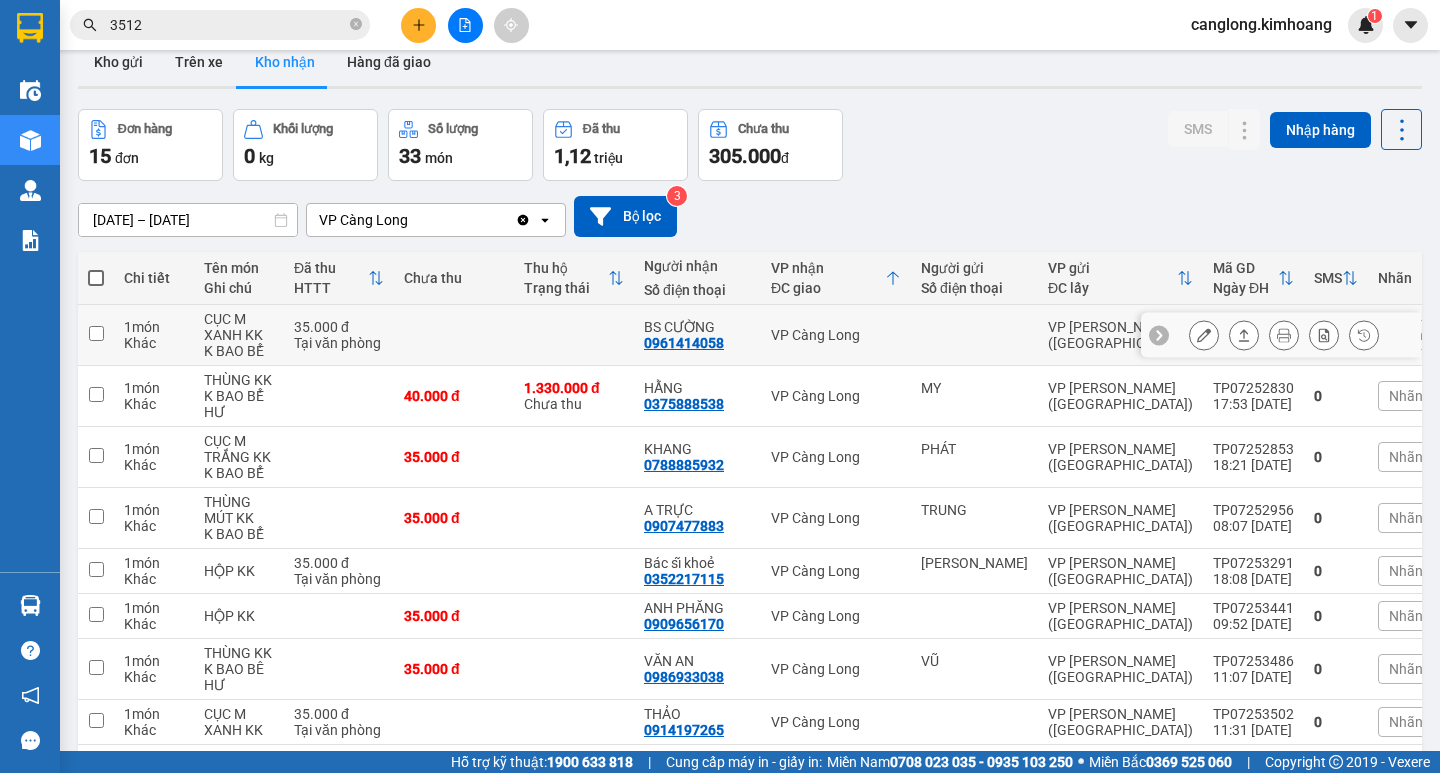 scroll, scrollTop: 0, scrollLeft: 0, axis: both 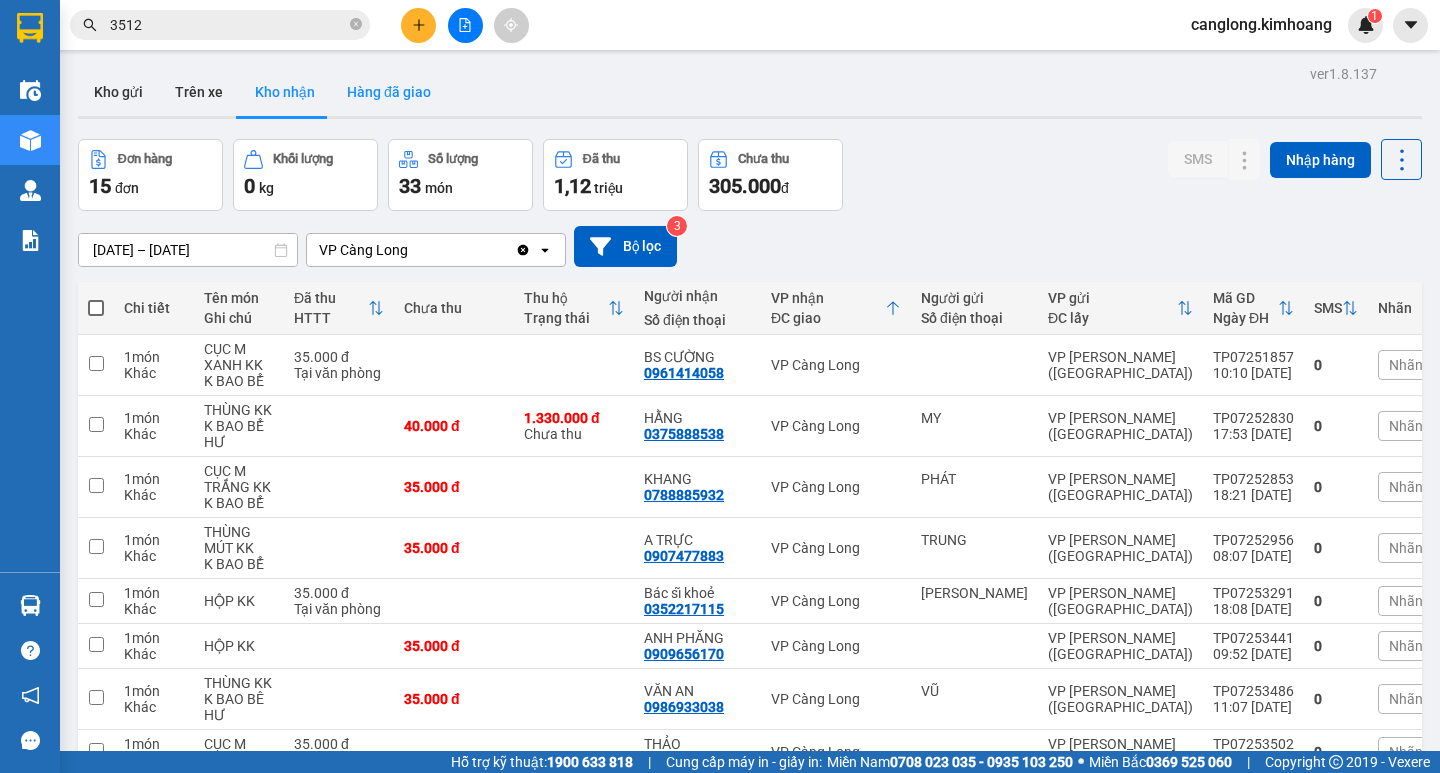click on "Hàng đã giao" at bounding box center (389, 92) 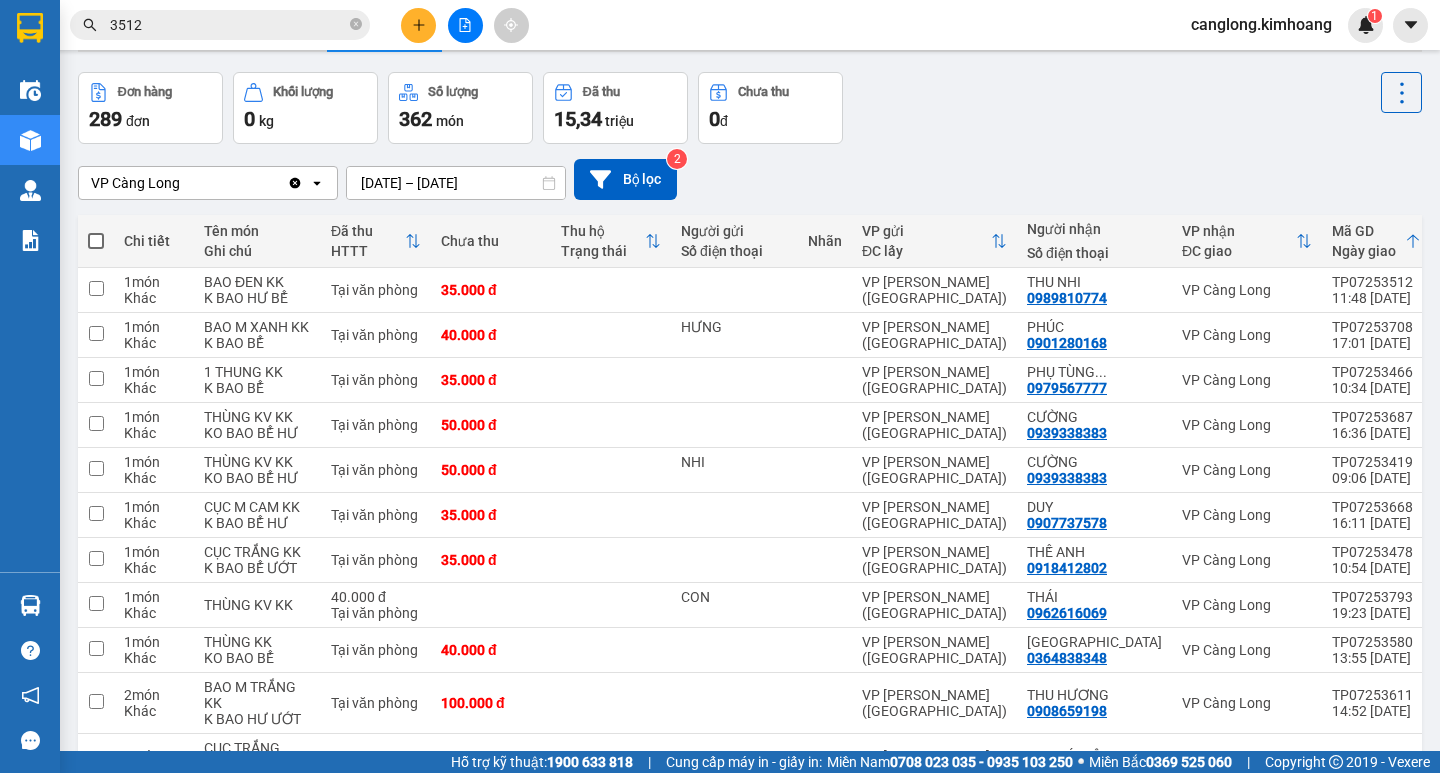 scroll, scrollTop: 0, scrollLeft: 0, axis: both 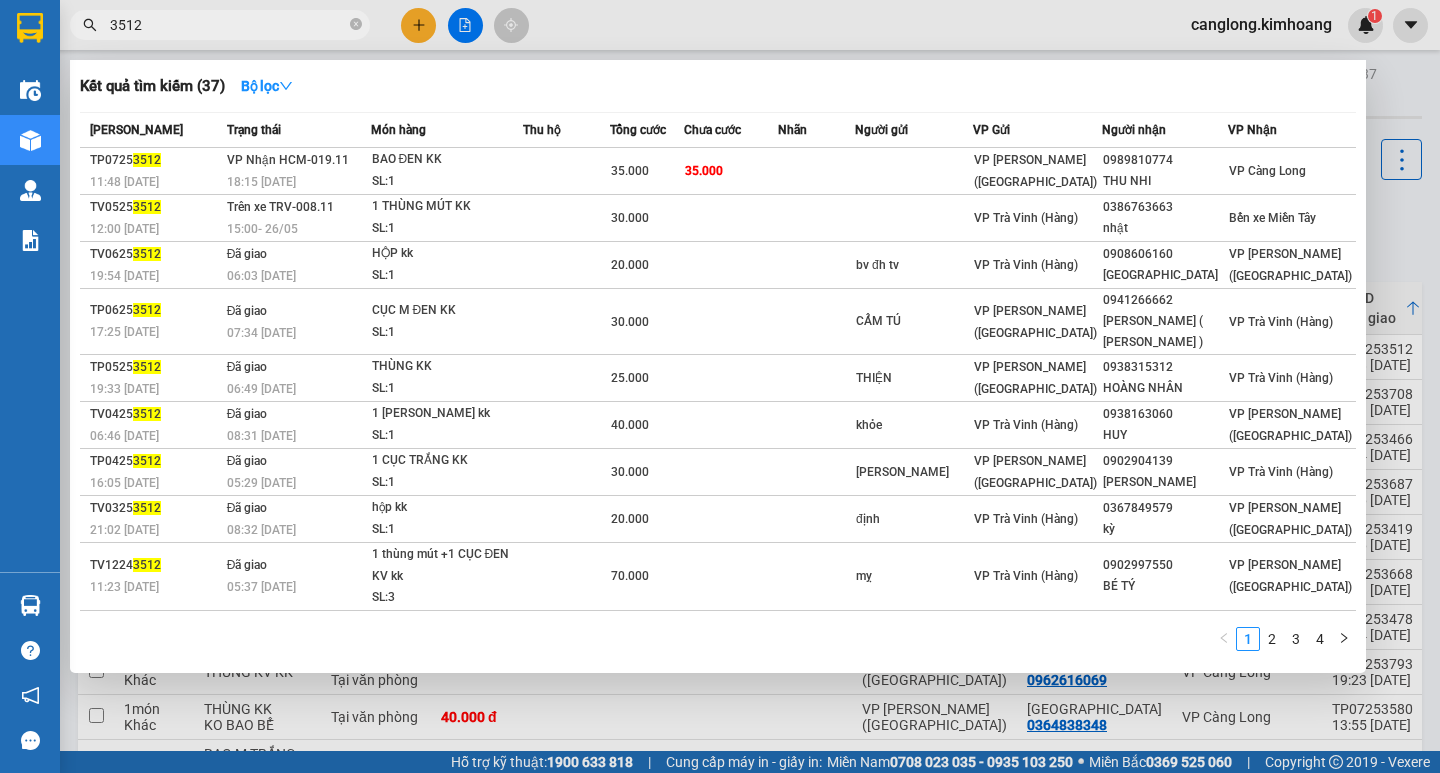 click on "3512" at bounding box center [220, 25] 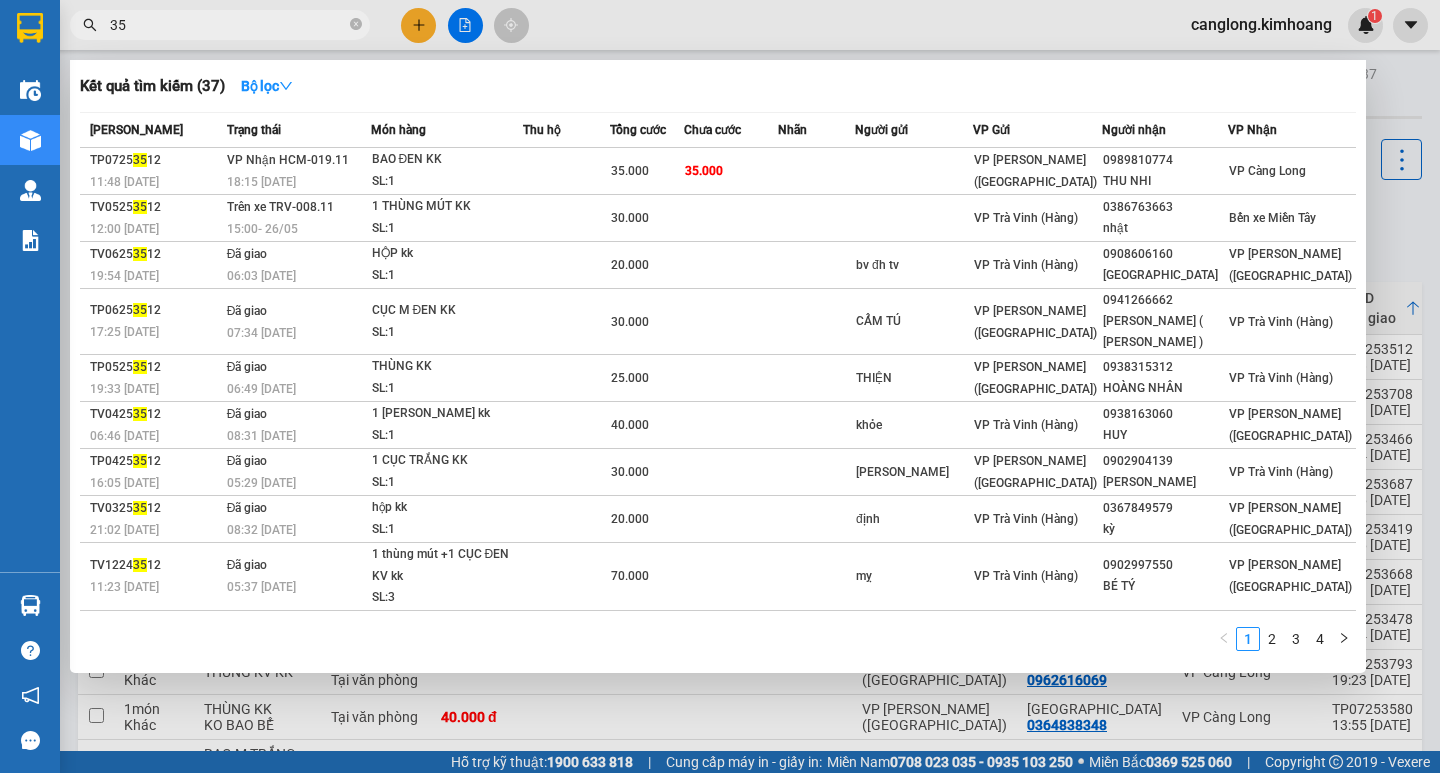 type on "3" 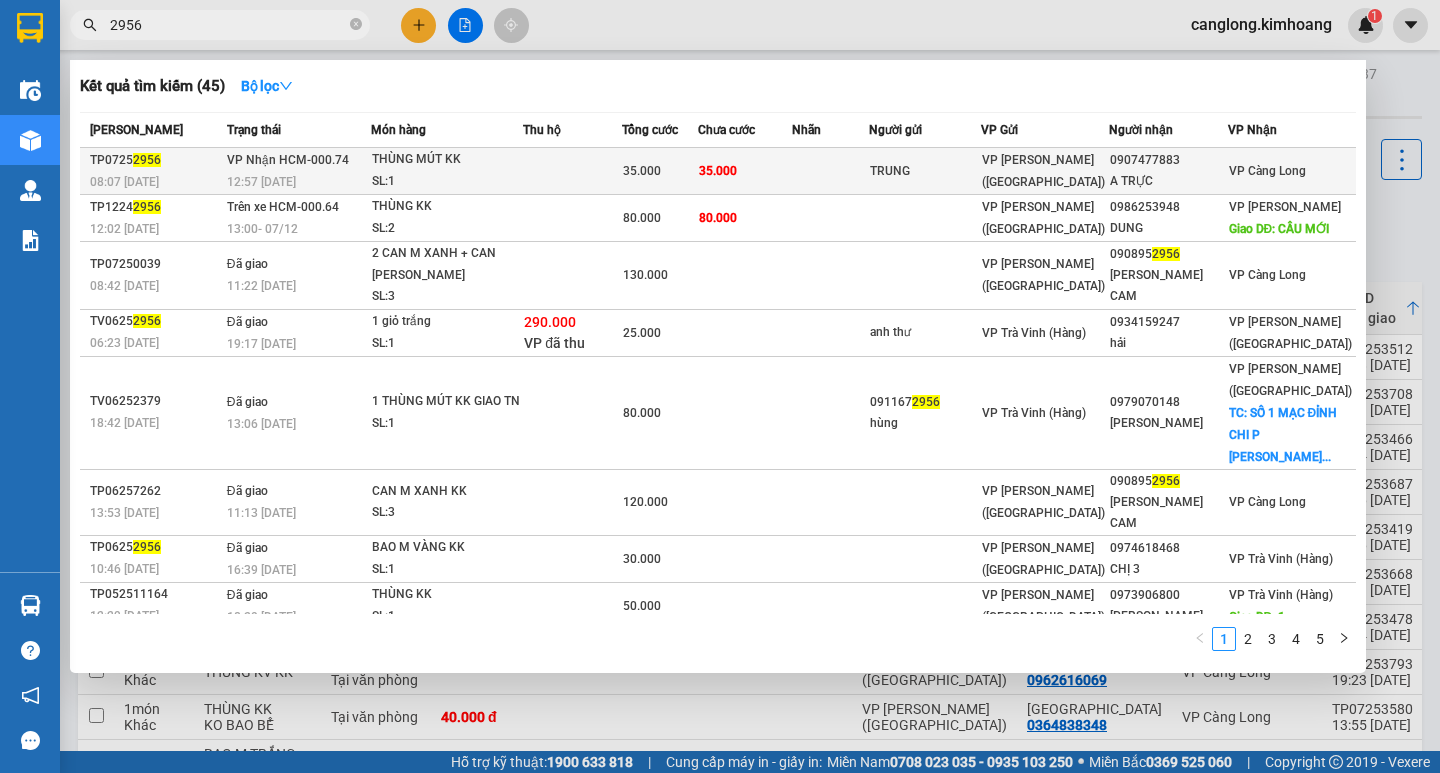 type on "2956" 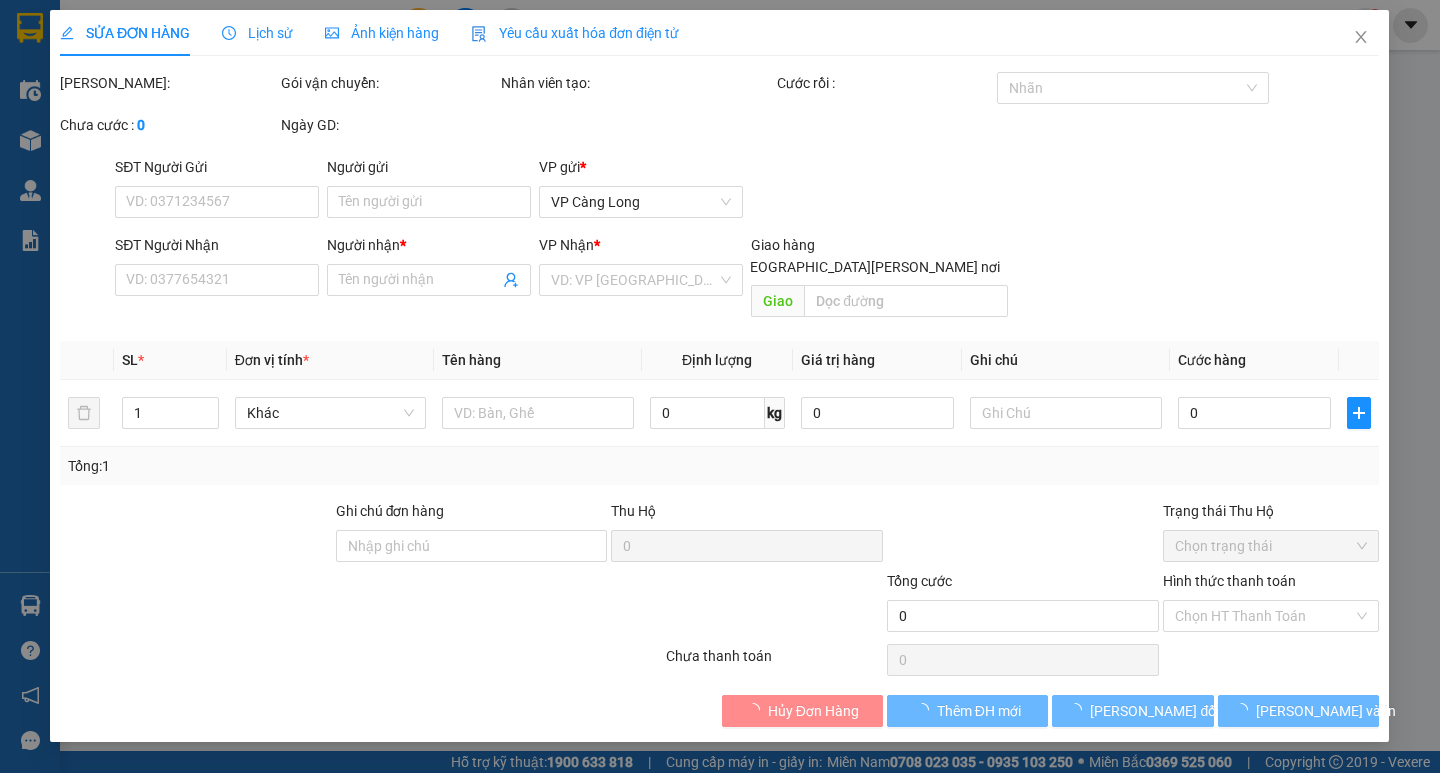 type on "TRUNG" 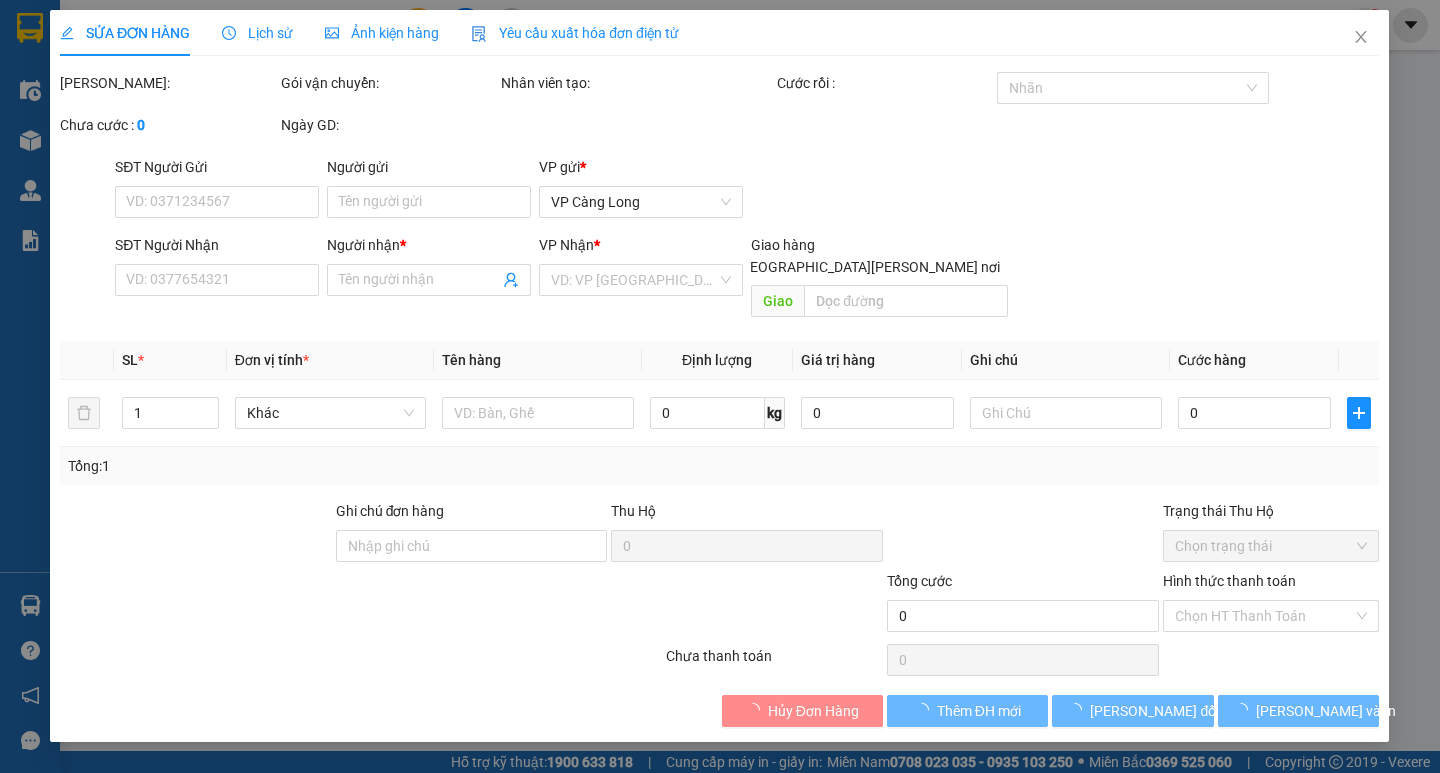 type on "0907477883" 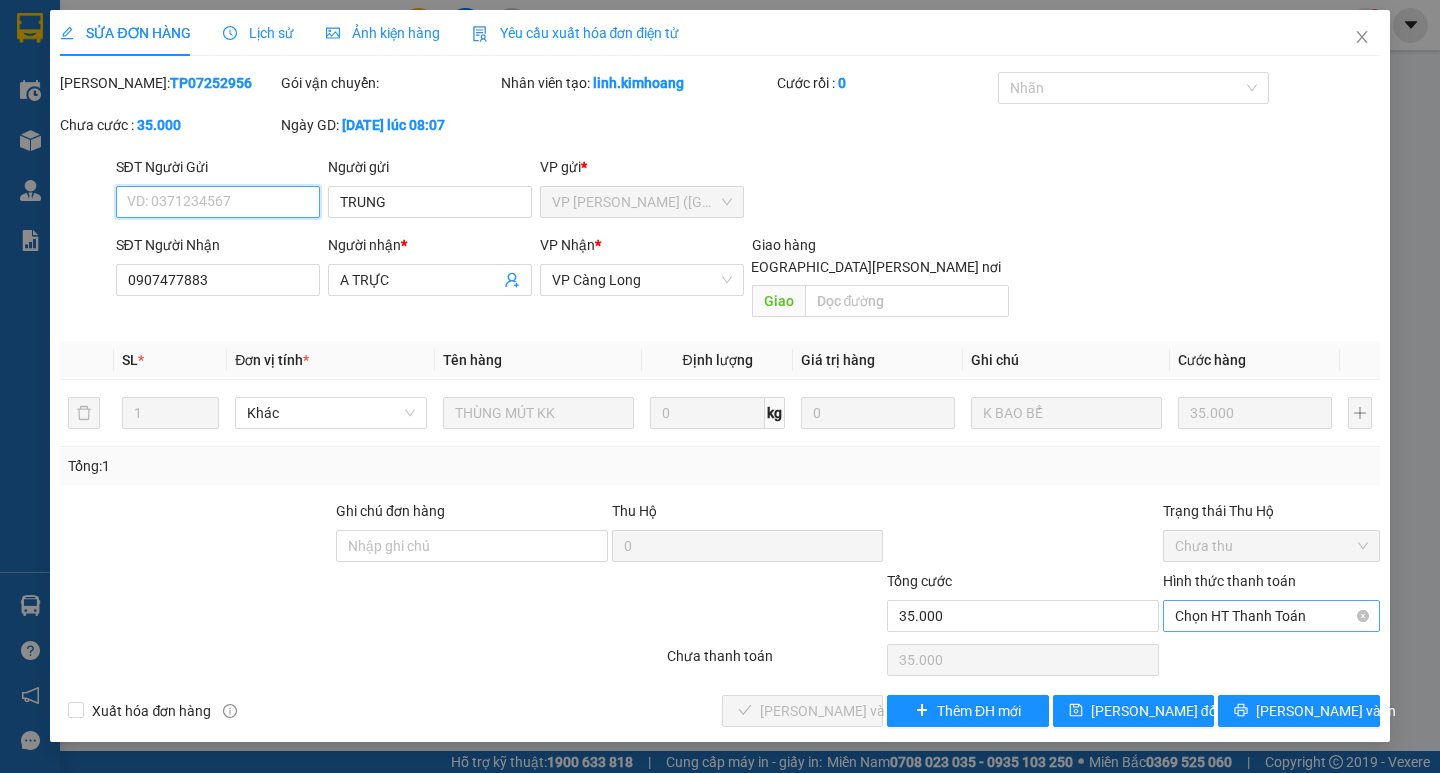 click on "Chọn HT Thanh Toán" at bounding box center [1271, 616] 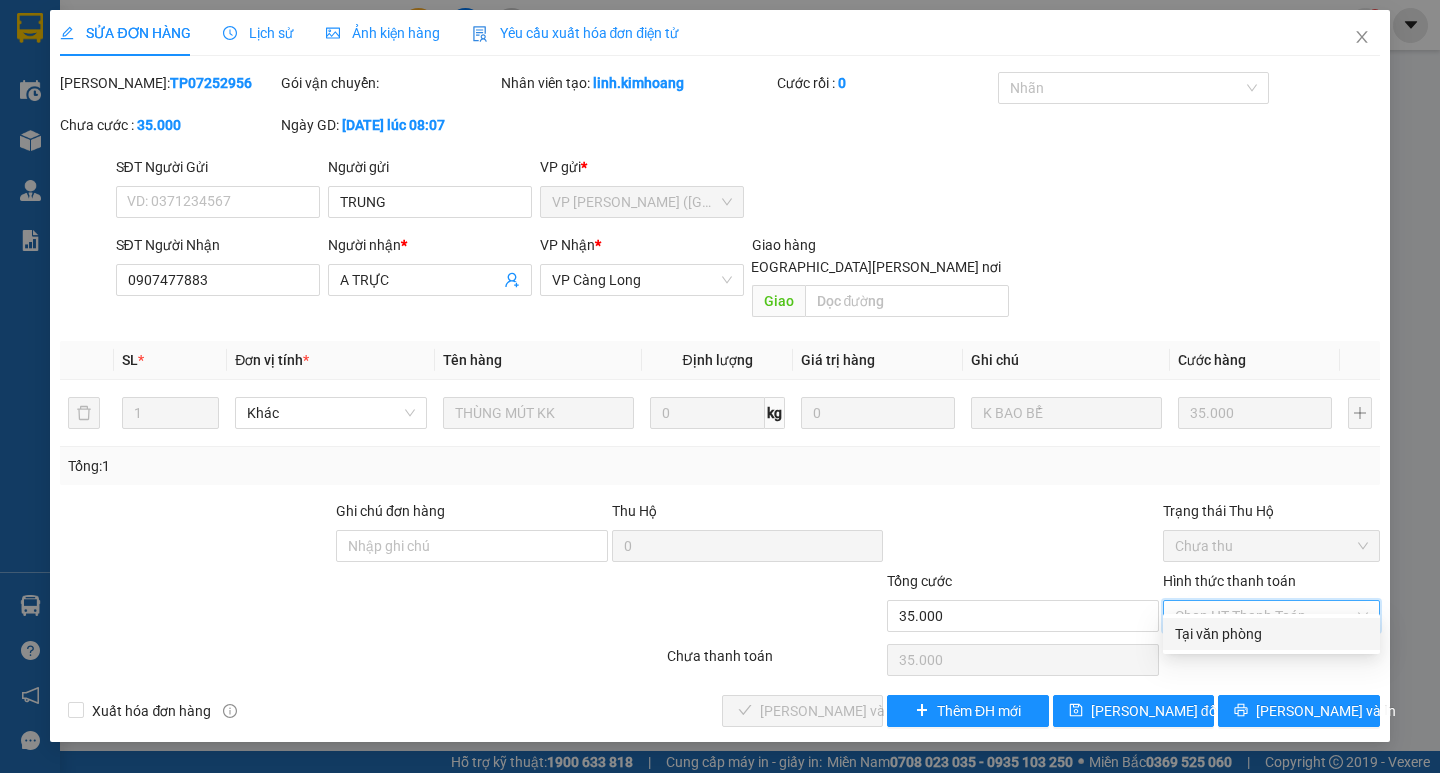 drag, startPoint x: 1210, startPoint y: 627, endPoint x: 1026, endPoint y: 646, distance: 184.97838 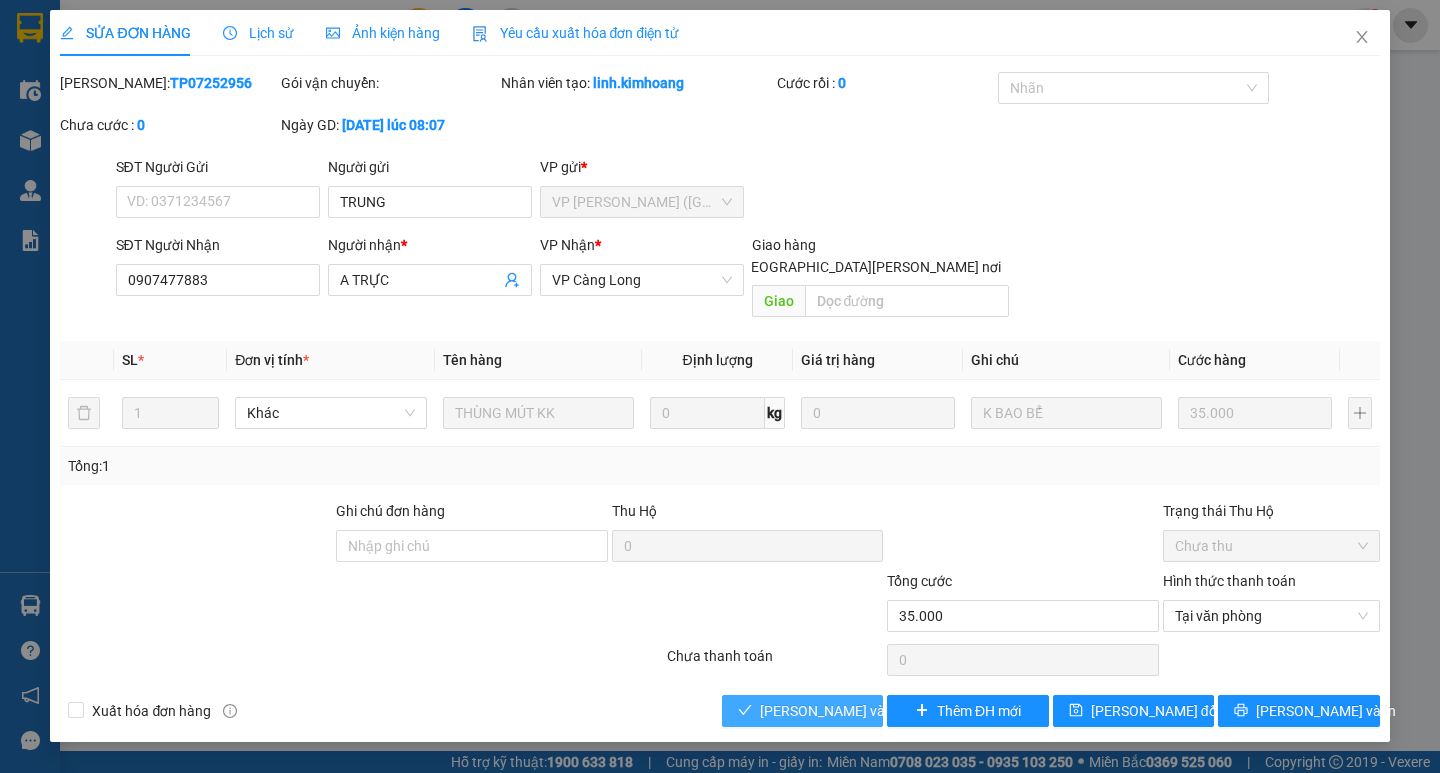 click on "[PERSON_NAME] và Giao hàng" at bounding box center (895, 711) 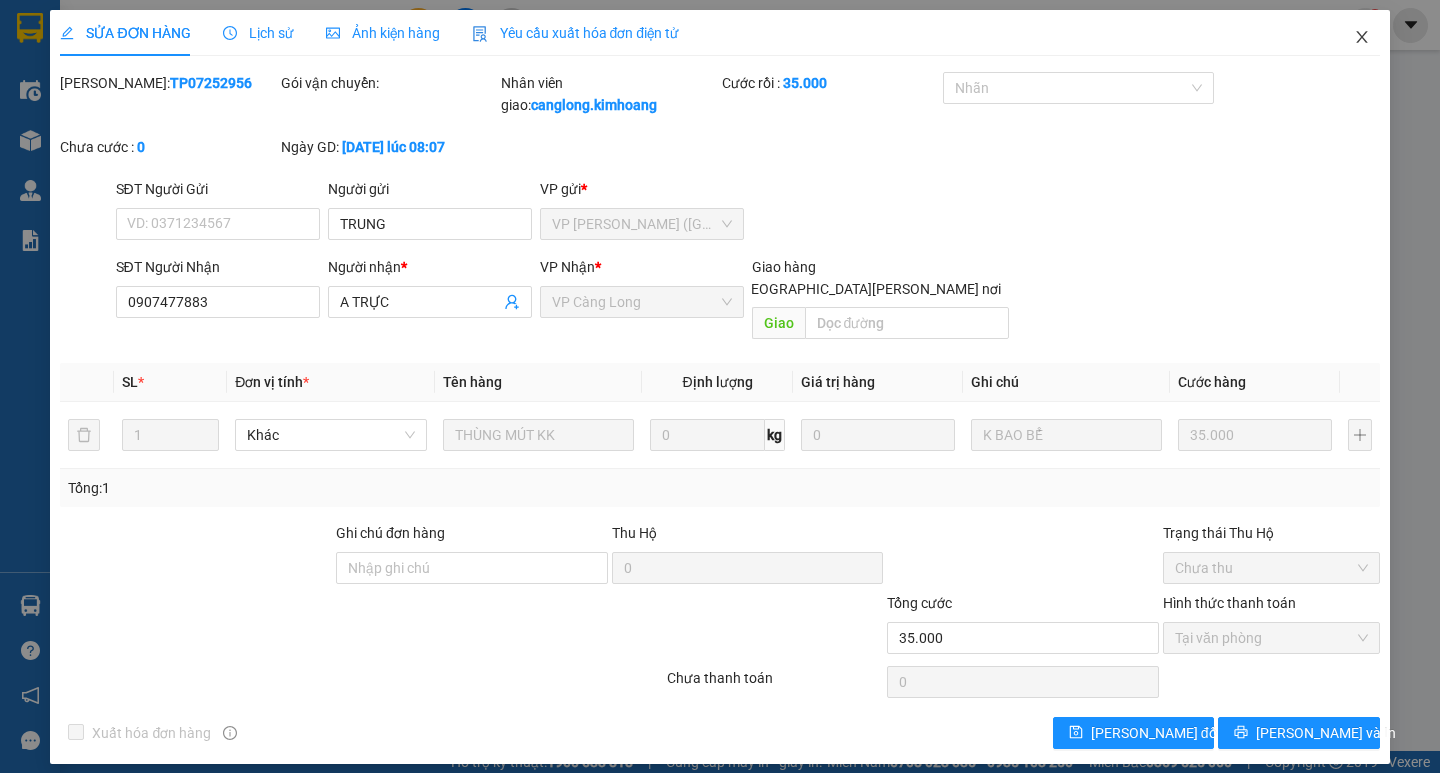 drag, startPoint x: 1367, startPoint y: 30, endPoint x: 1299, endPoint y: 68, distance: 77.89737 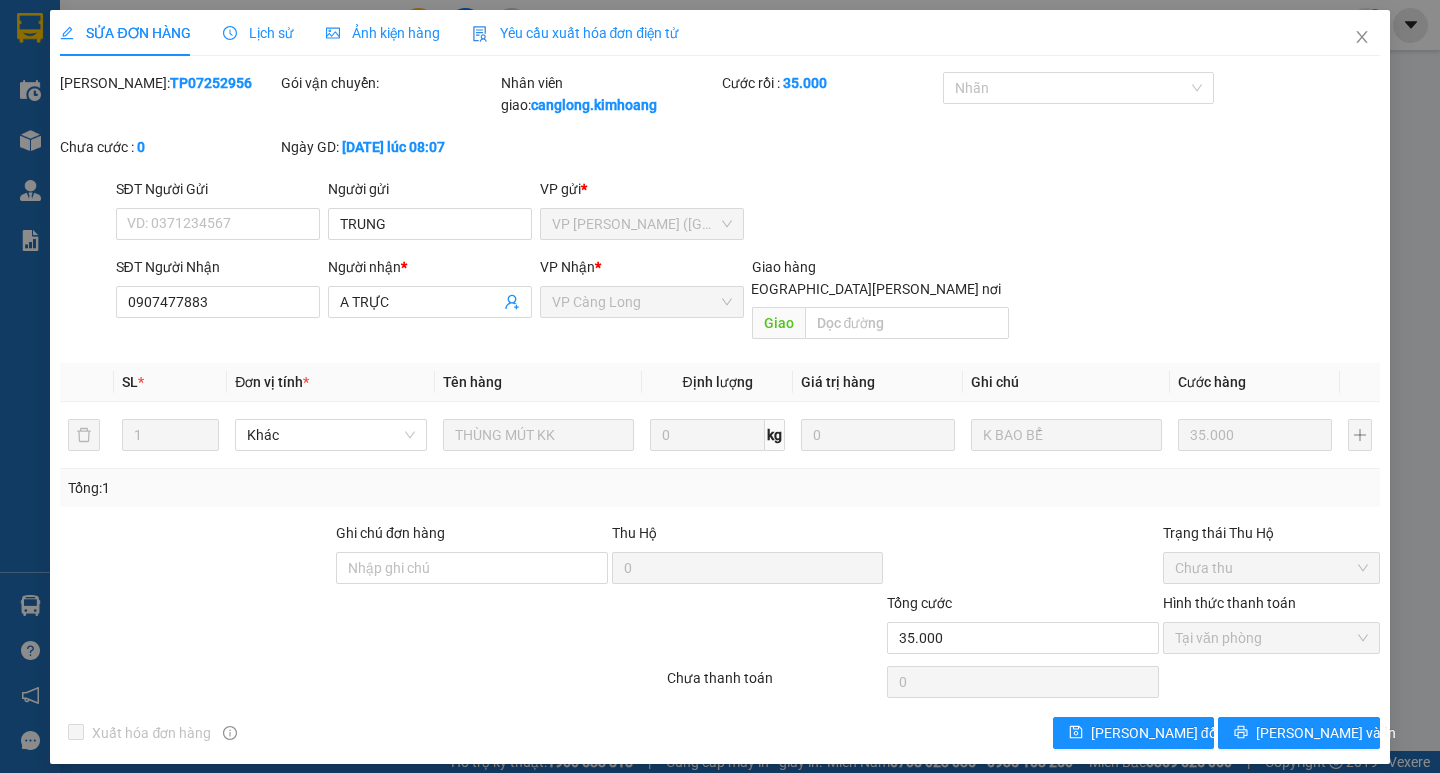 click on "1" at bounding box center (1365, 25) 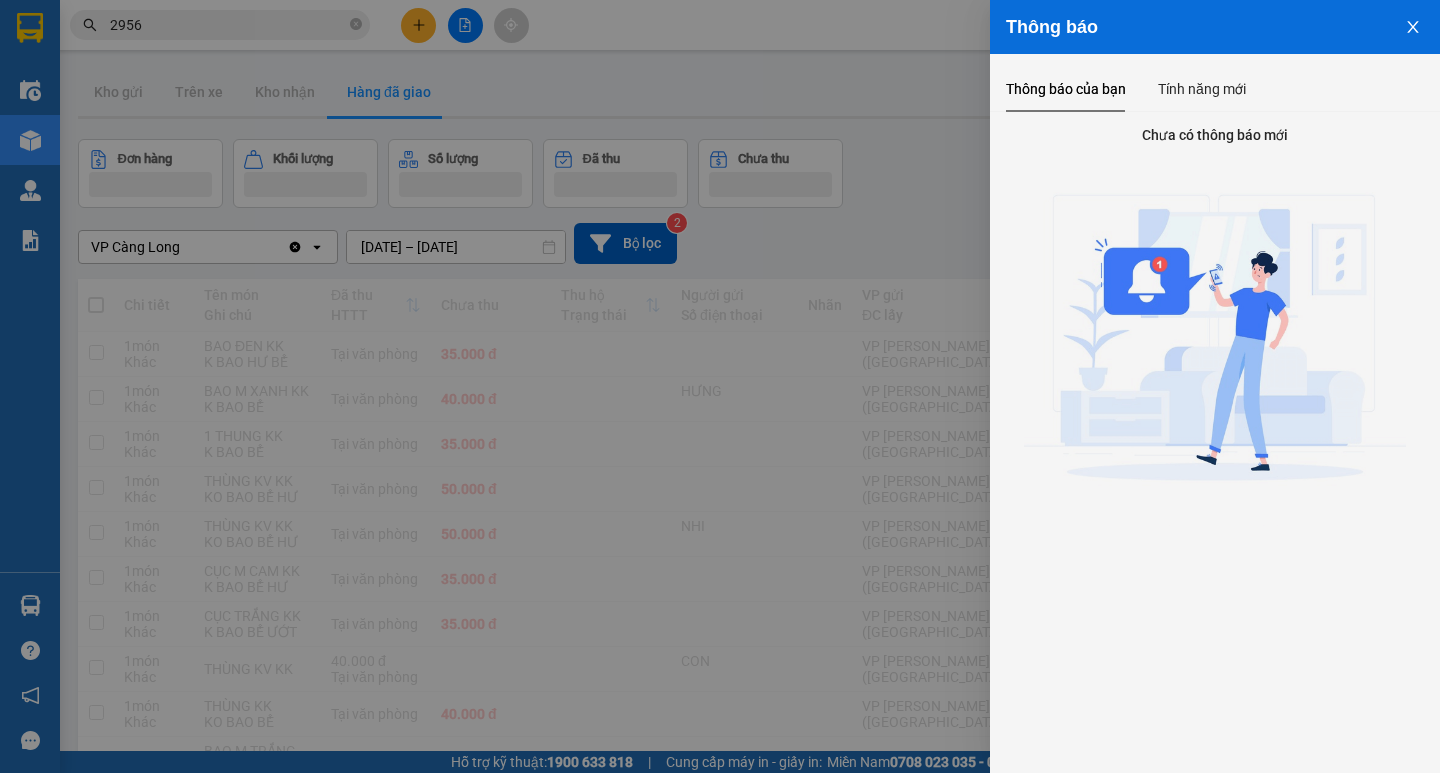 click at bounding box center (1413, 25) 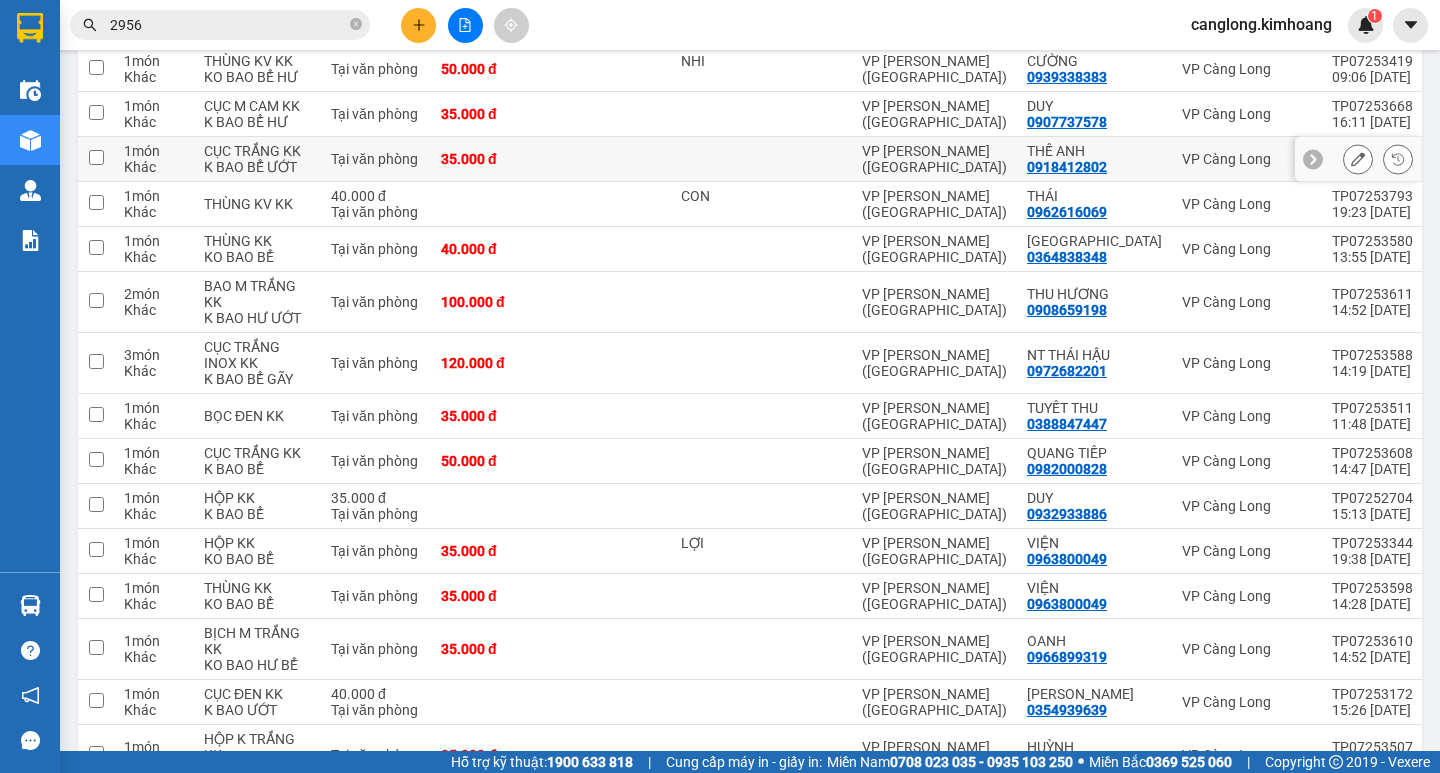 scroll, scrollTop: 700, scrollLeft: 0, axis: vertical 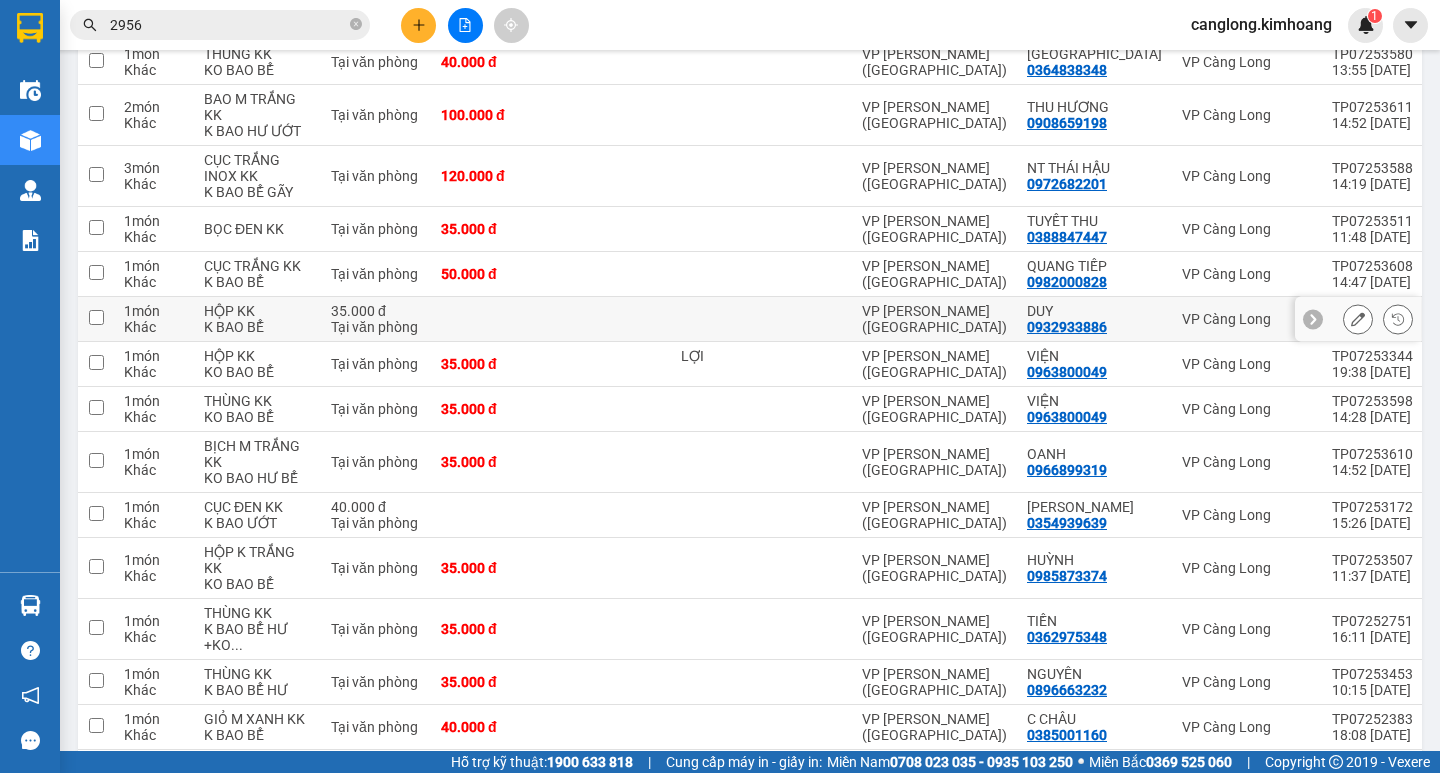 click on "DUY 0932933886" at bounding box center [1094, 319] 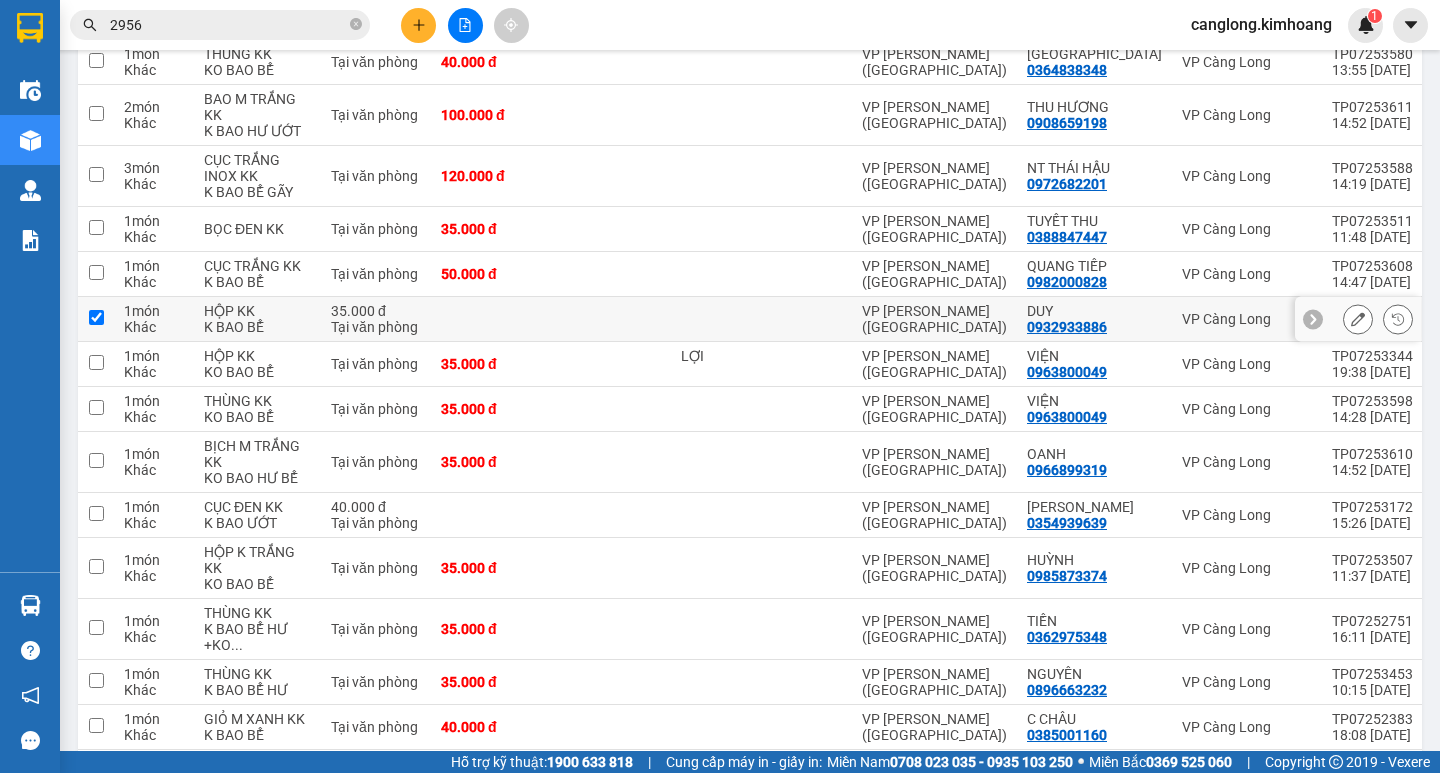 checkbox on "true" 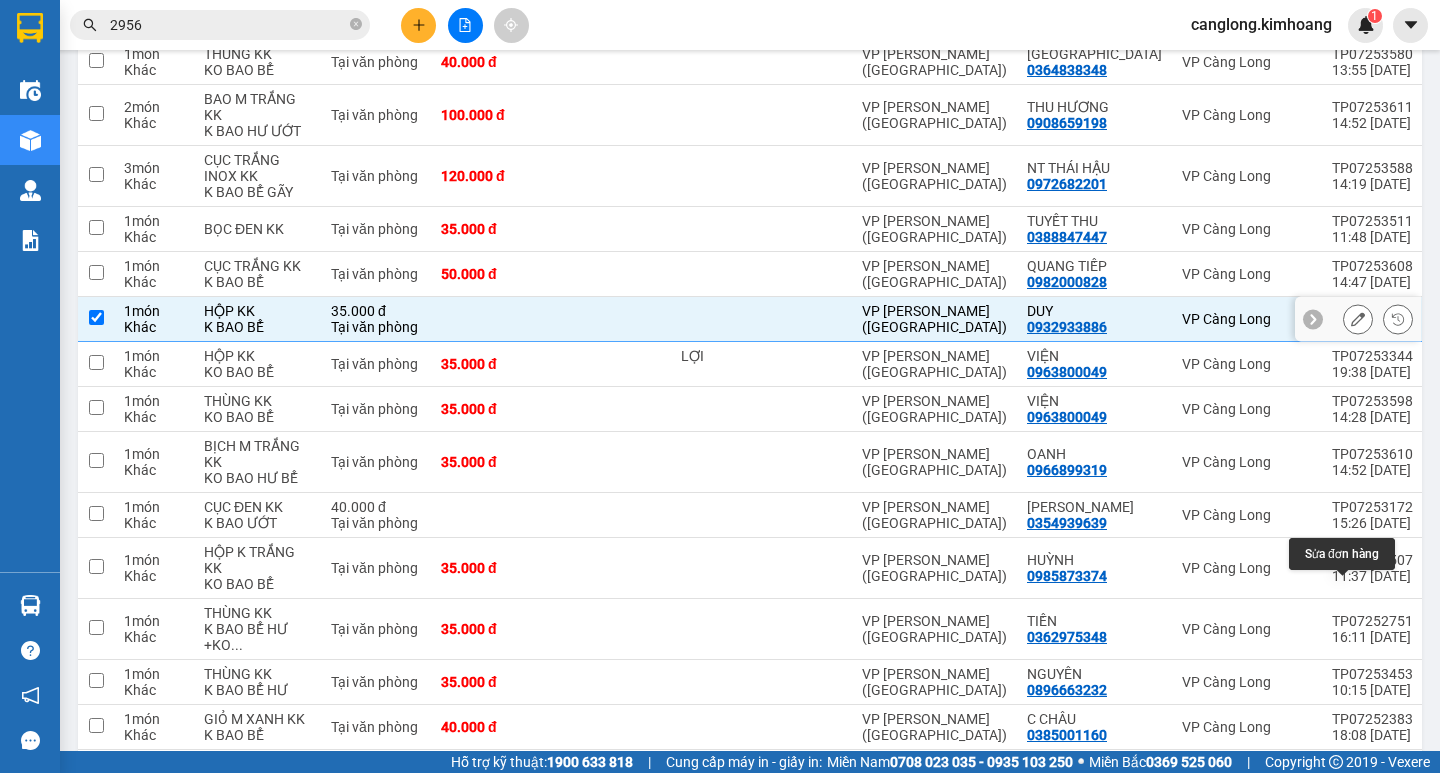 click at bounding box center (1358, 319) 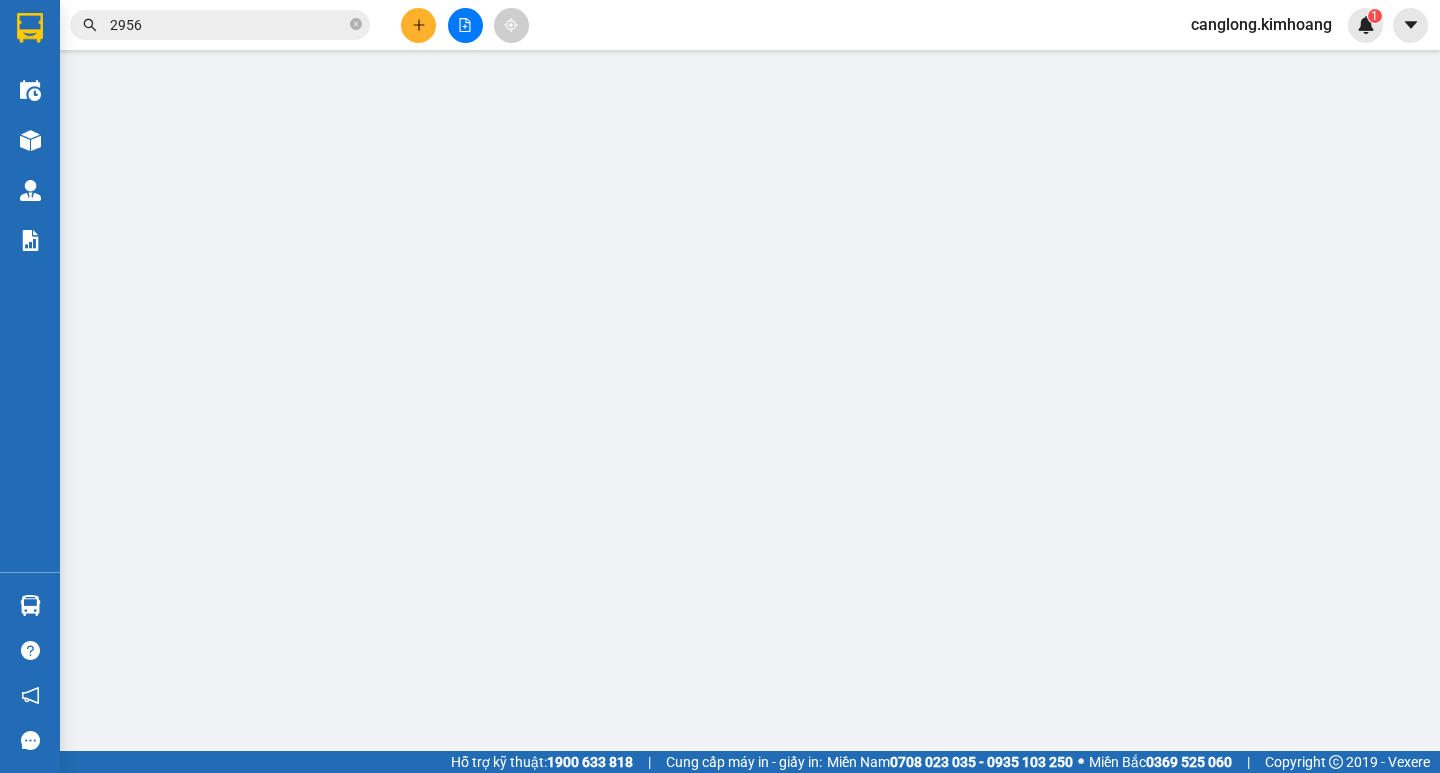 type on "0932933886" 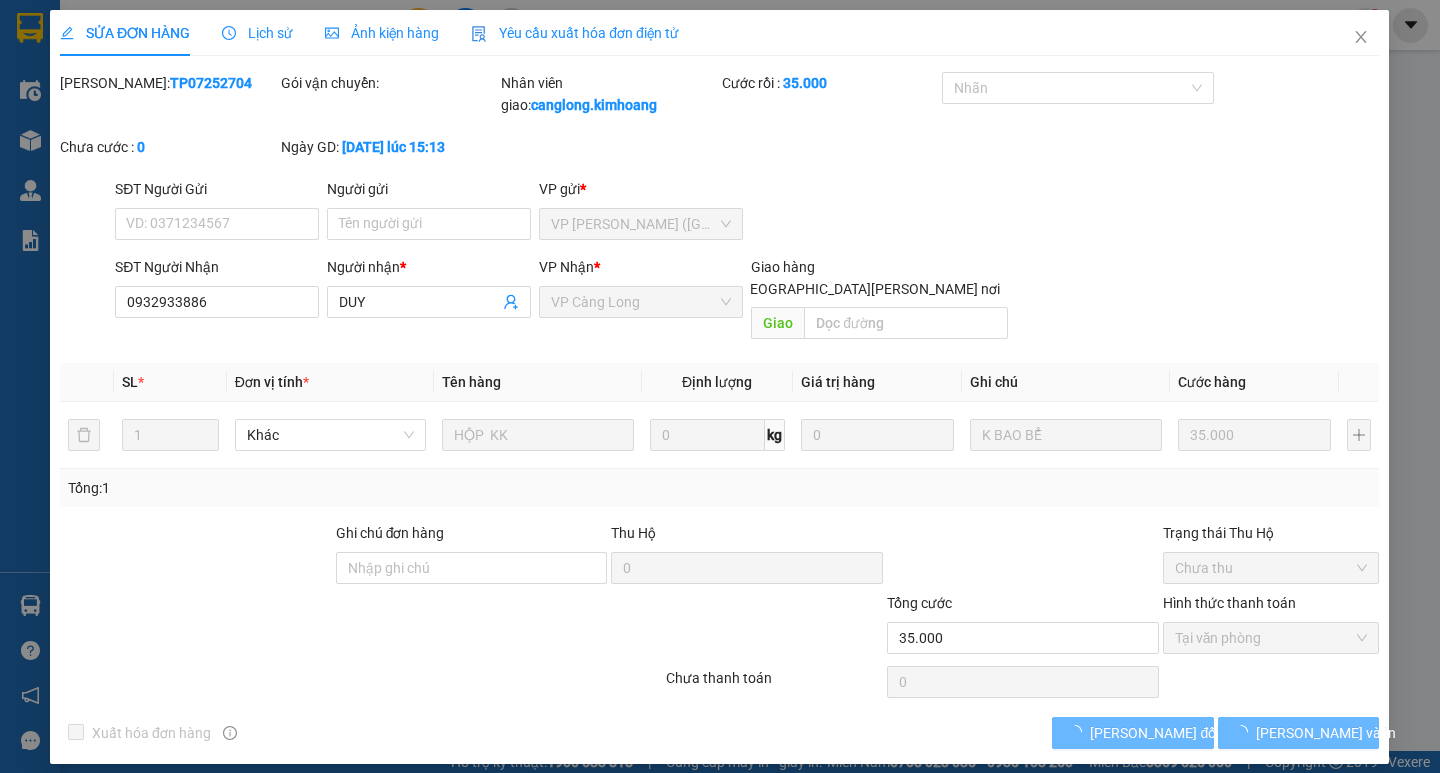 scroll, scrollTop: 0, scrollLeft: 0, axis: both 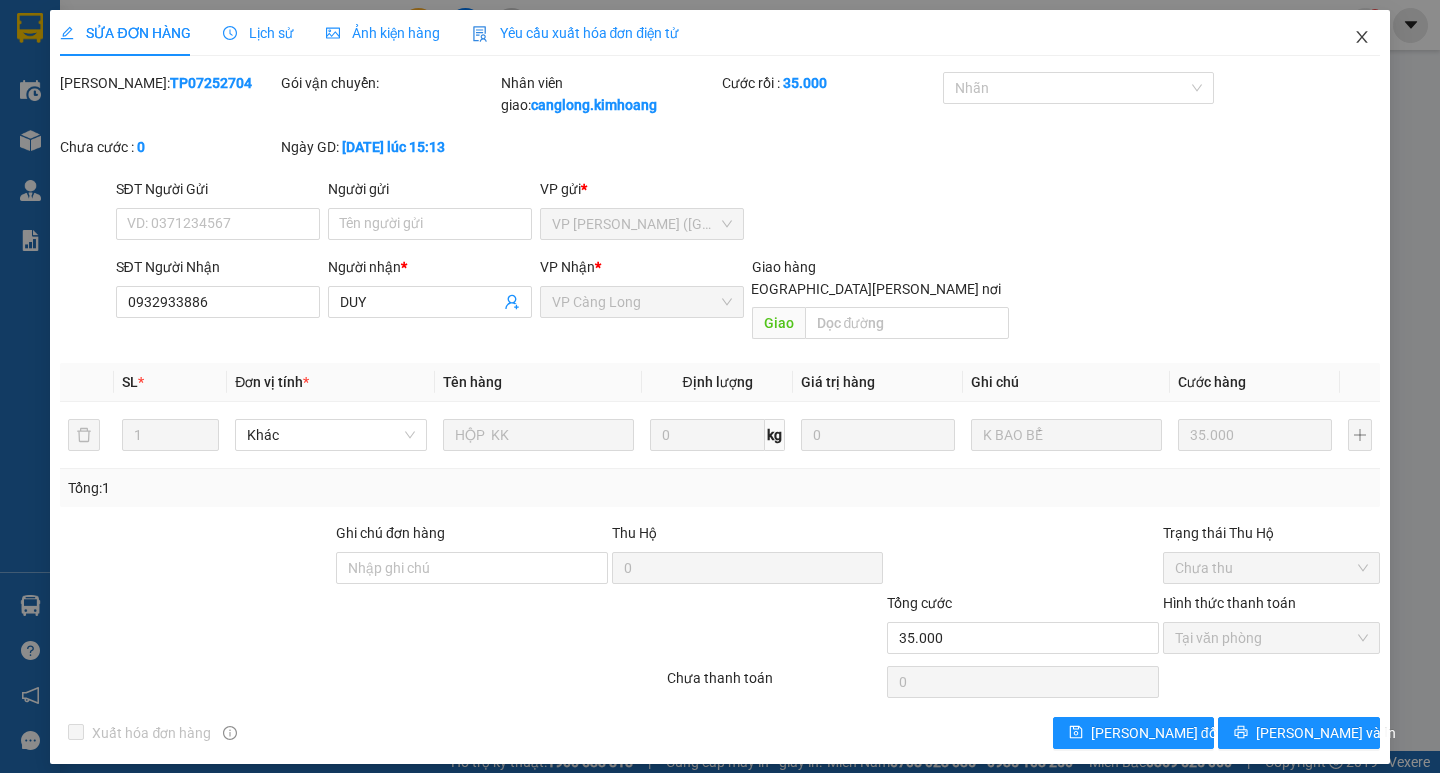 click 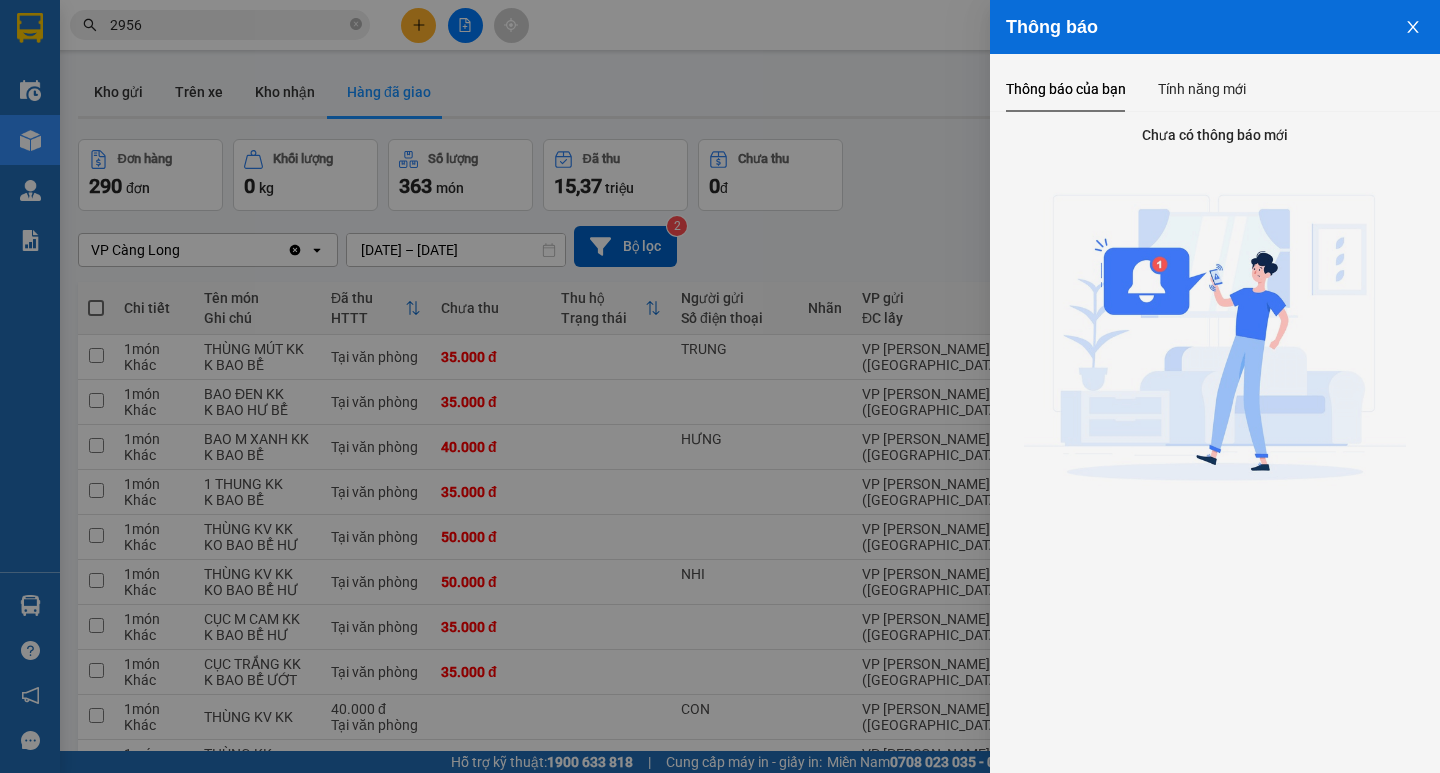 click 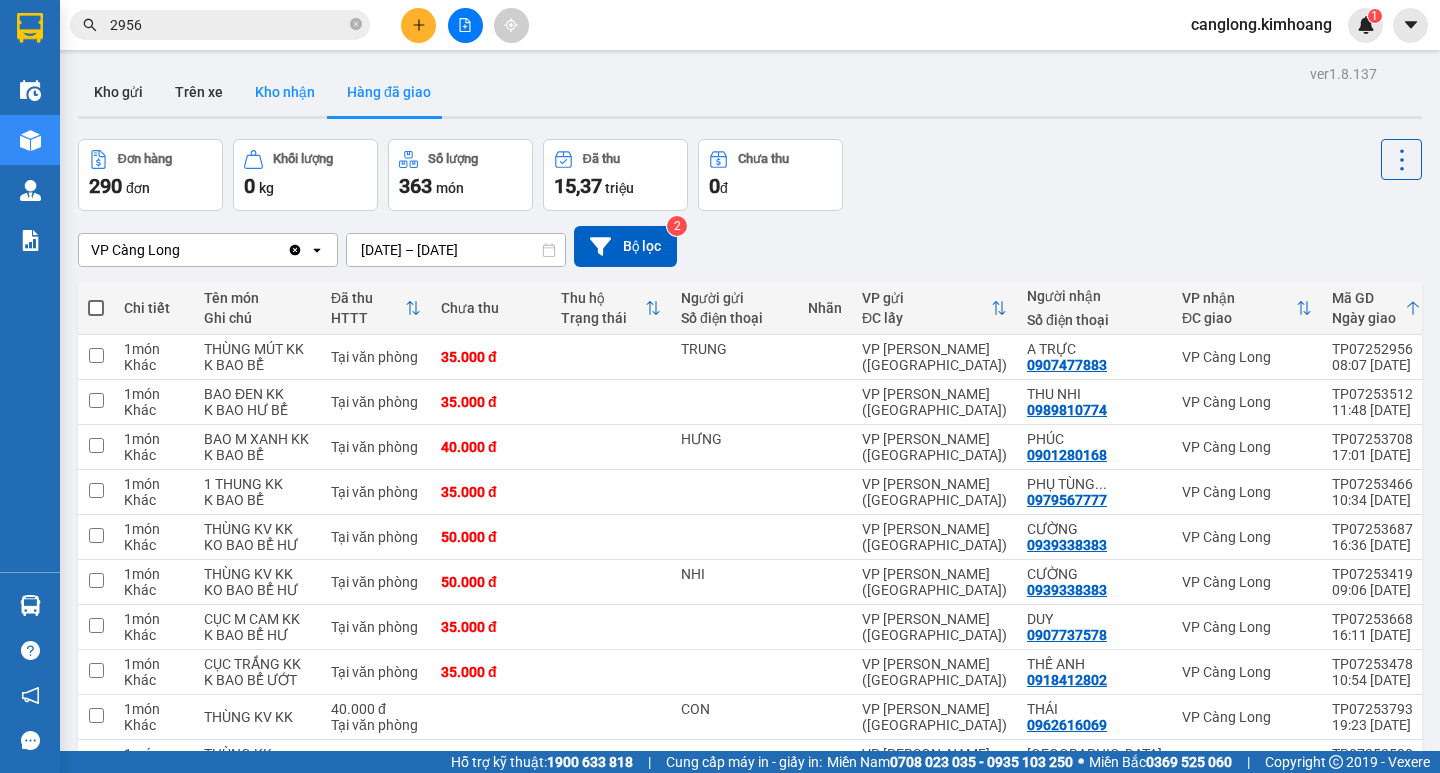click on "Kho nhận" at bounding box center [285, 92] 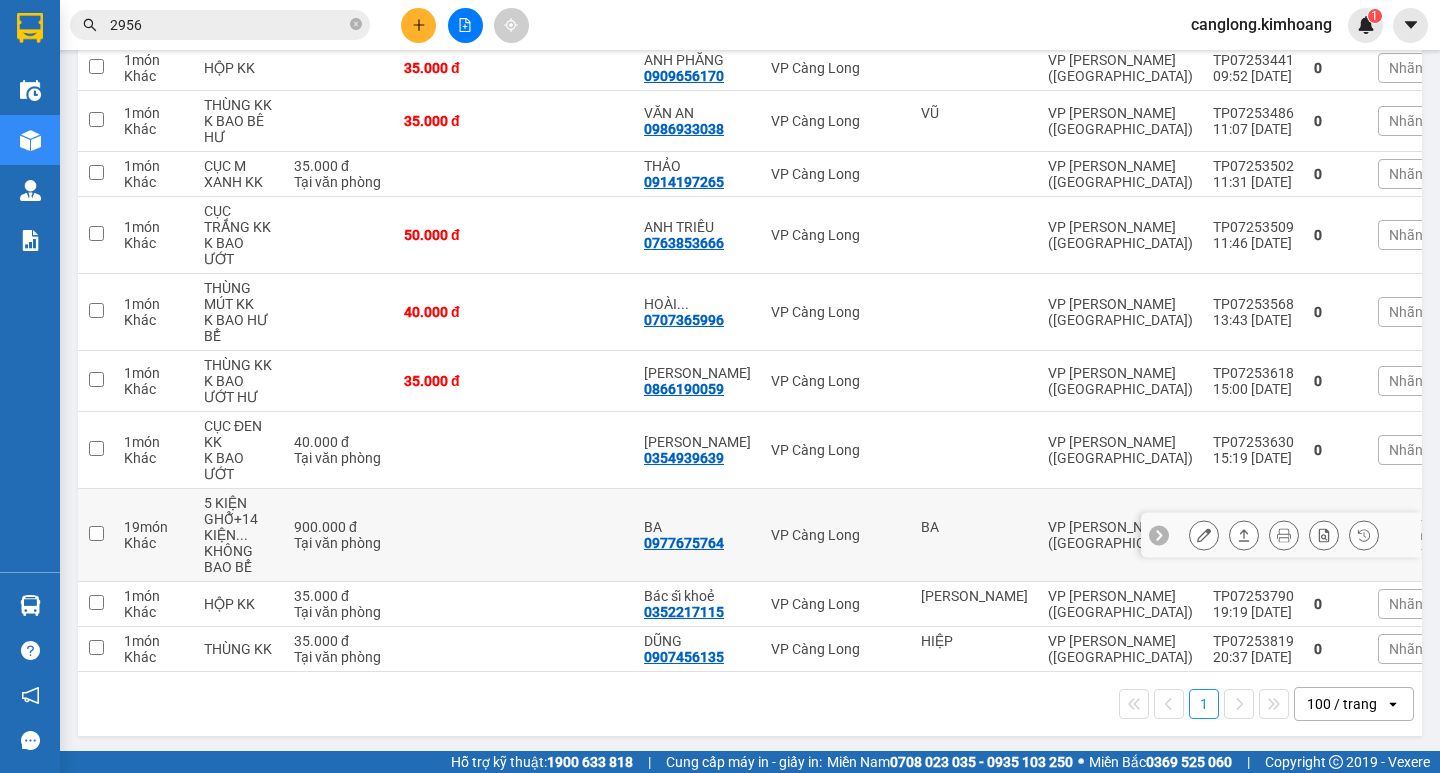 scroll, scrollTop: 528, scrollLeft: 0, axis: vertical 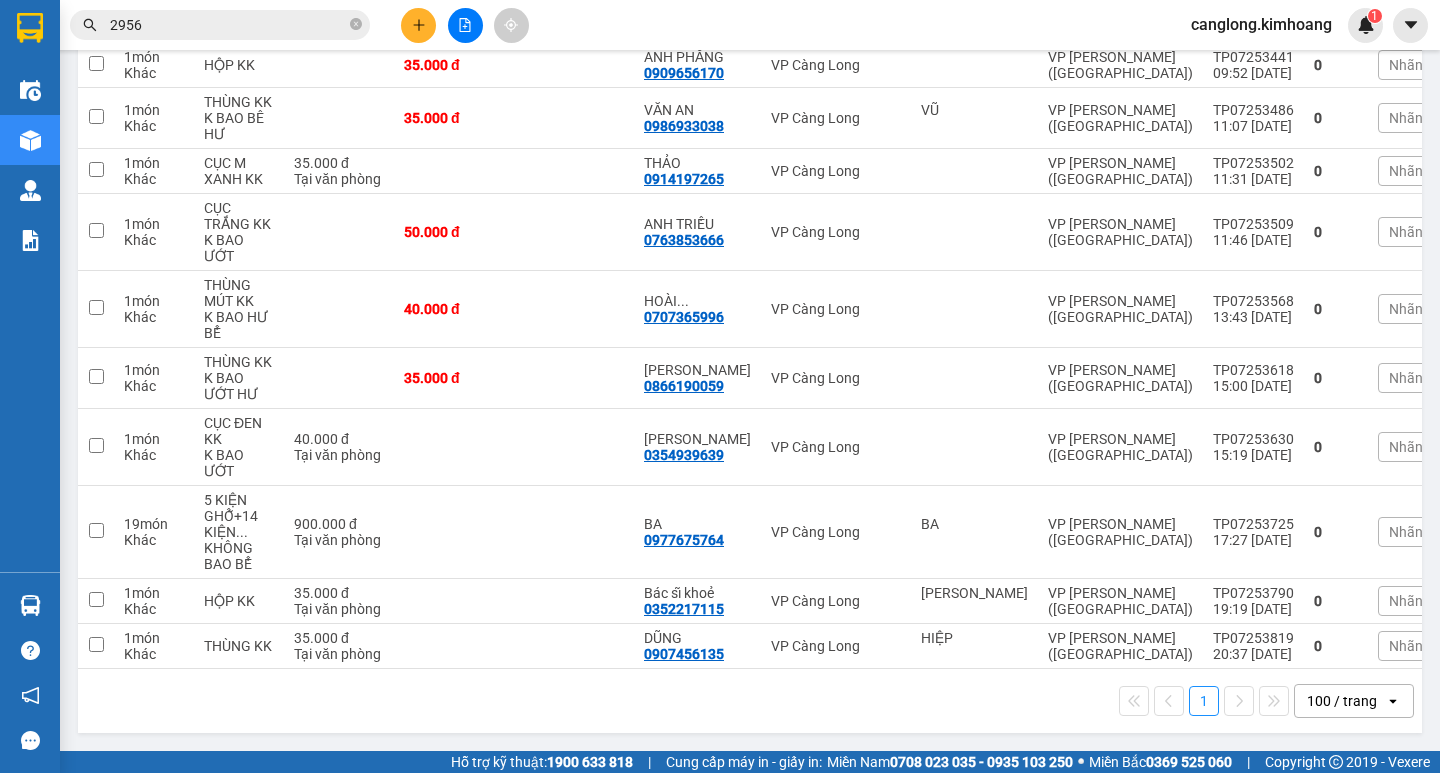 drag, startPoint x: 961, startPoint y: 710, endPoint x: 844, endPoint y: 665, distance: 125.35549 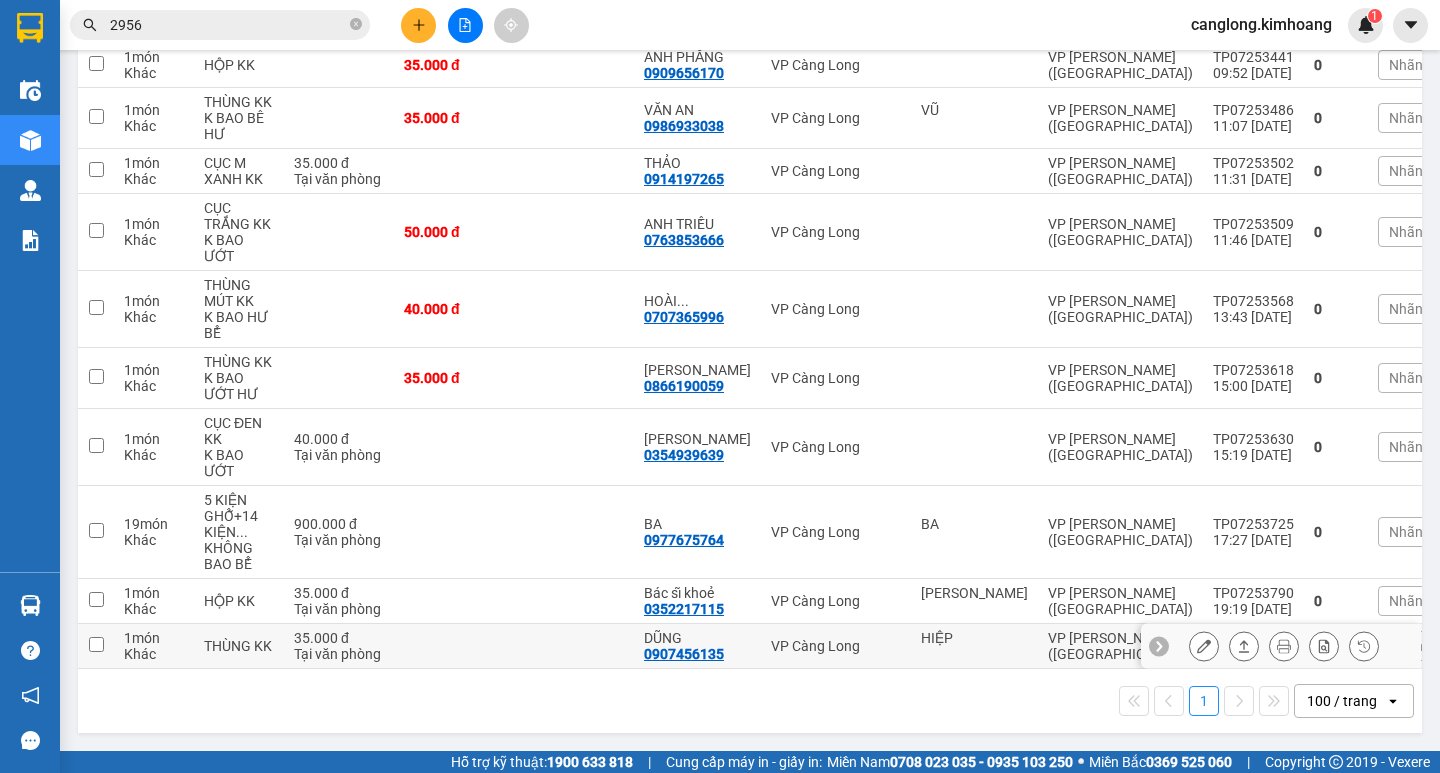 drag, startPoint x: 836, startPoint y: 665, endPoint x: 743, endPoint y: 636, distance: 97.41663 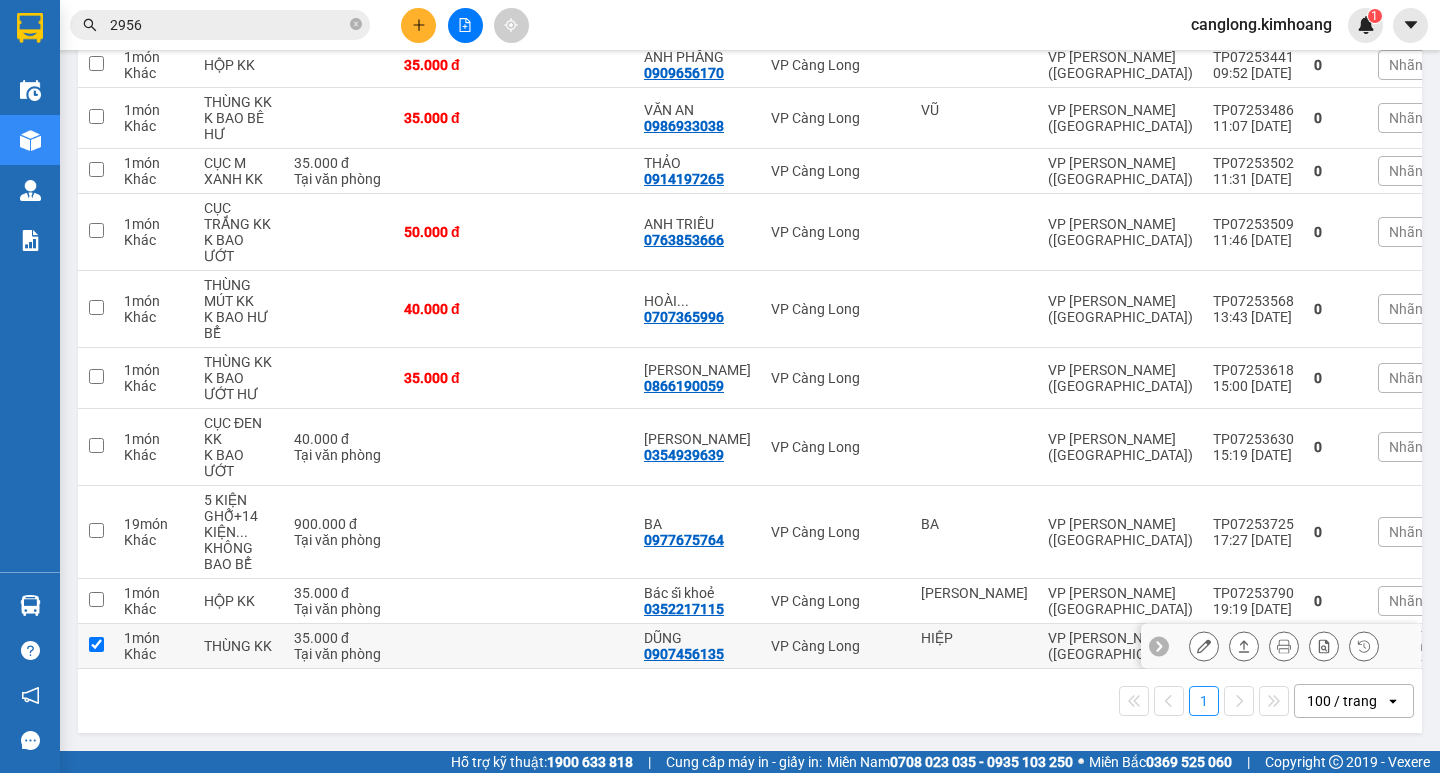 checkbox on "true" 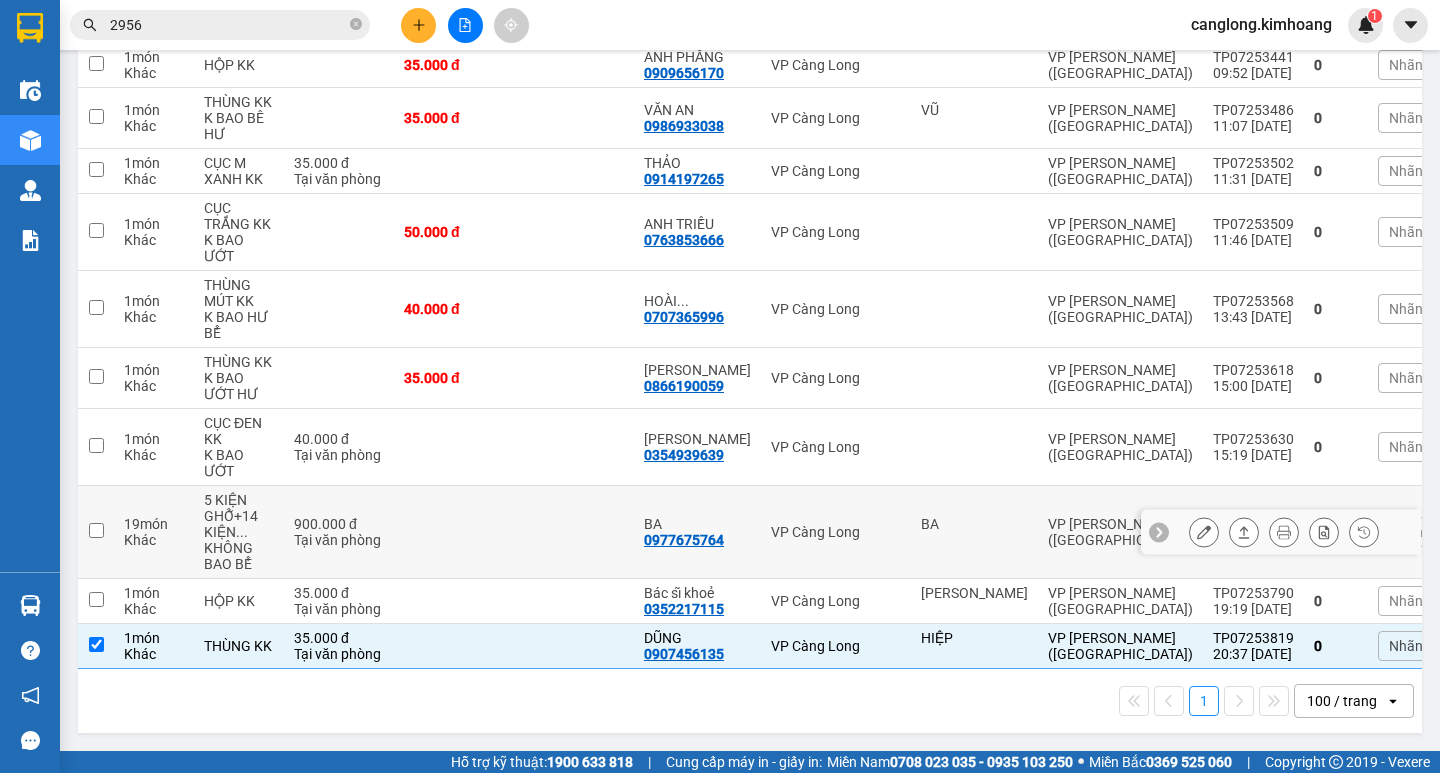 drag, startPoint x: 879, startPoint y: 418, endPoint x: 388, endPoint y: 546, distance: 507.4101 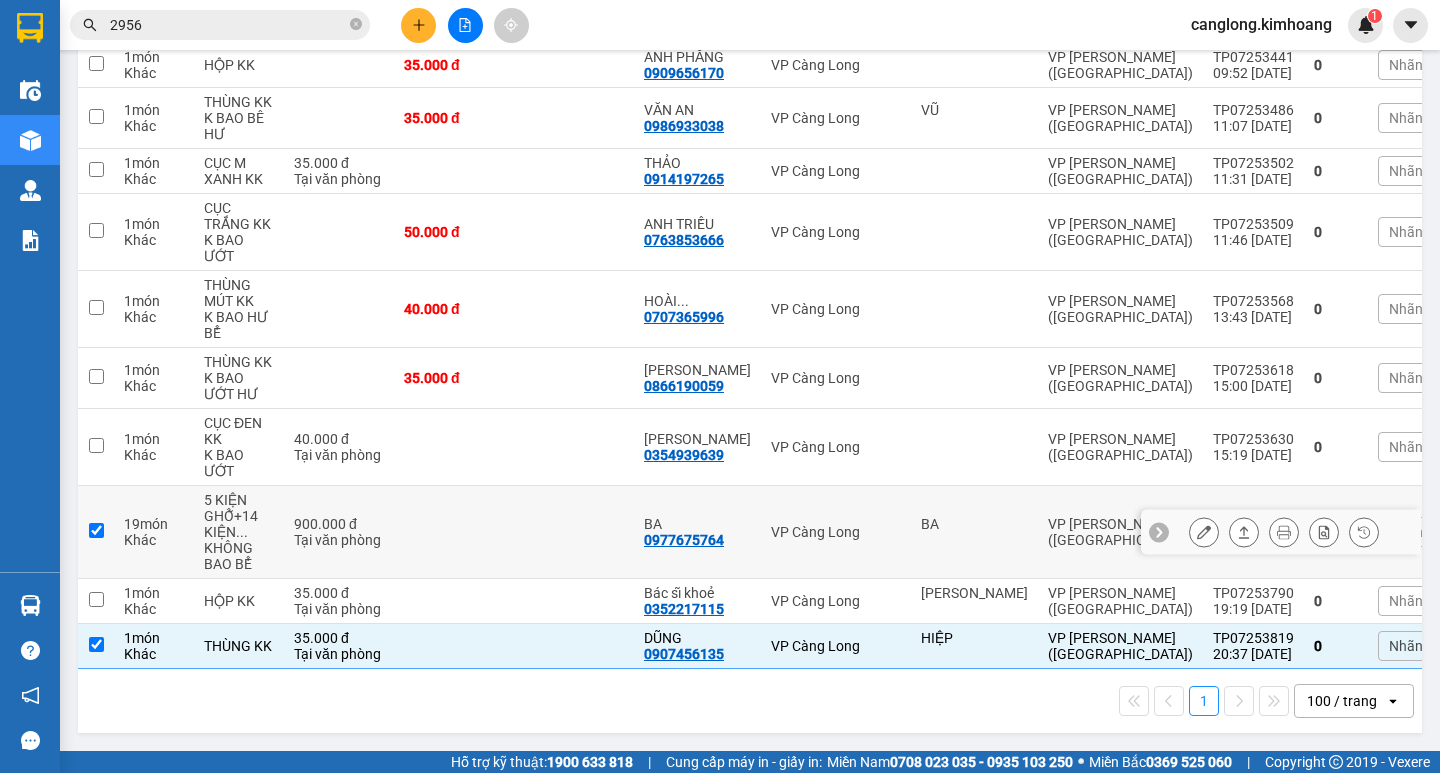 checkbox on "true" 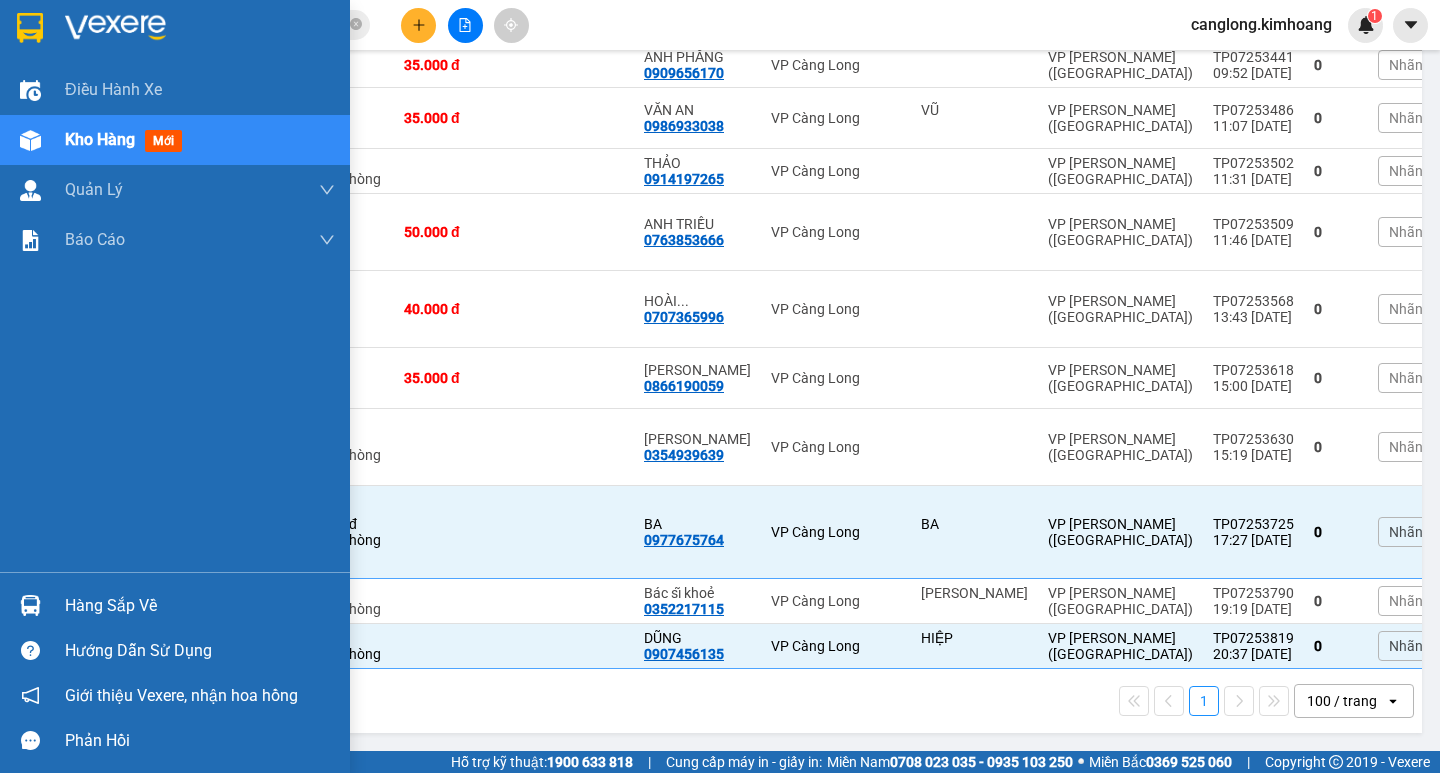 click on "Hàng sắp về" at bounding box center [200, 606] 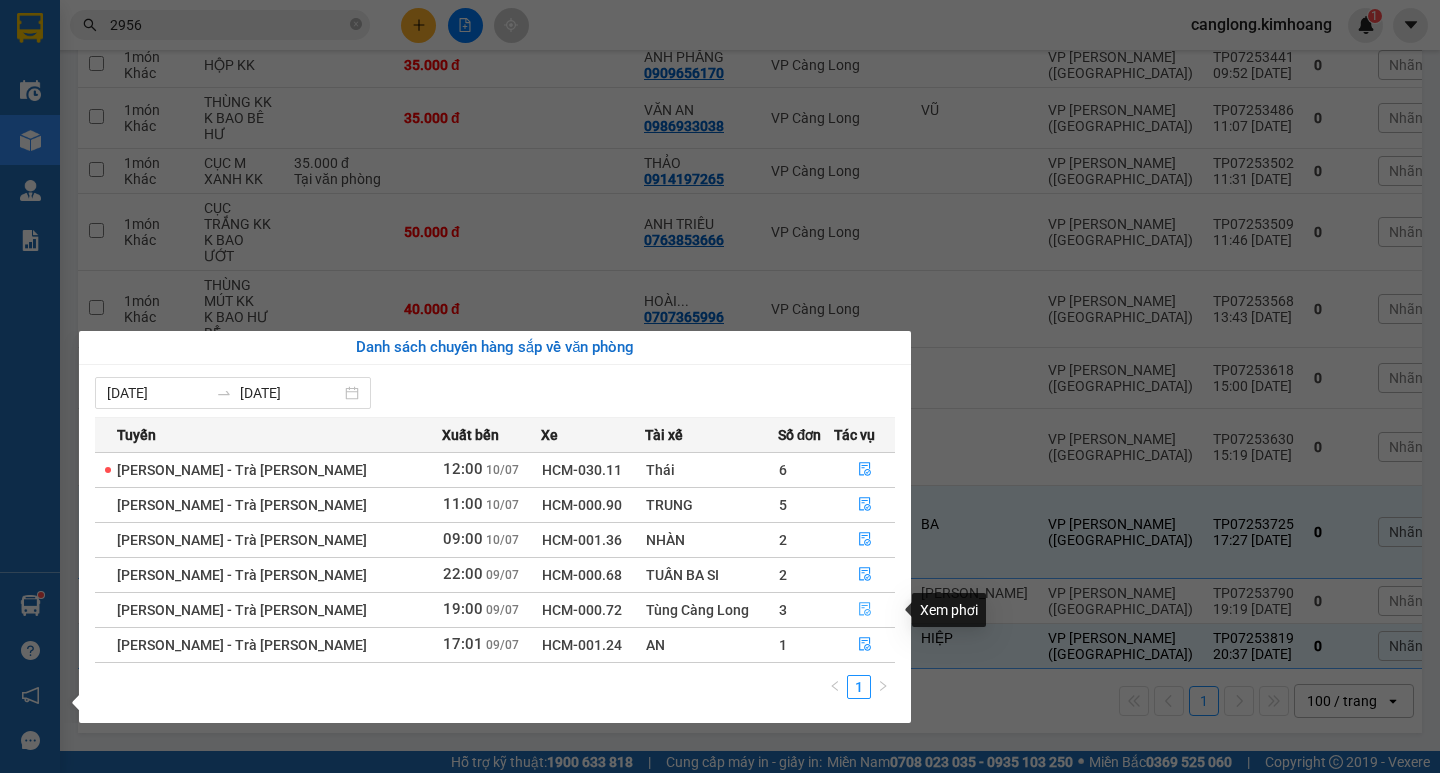 click 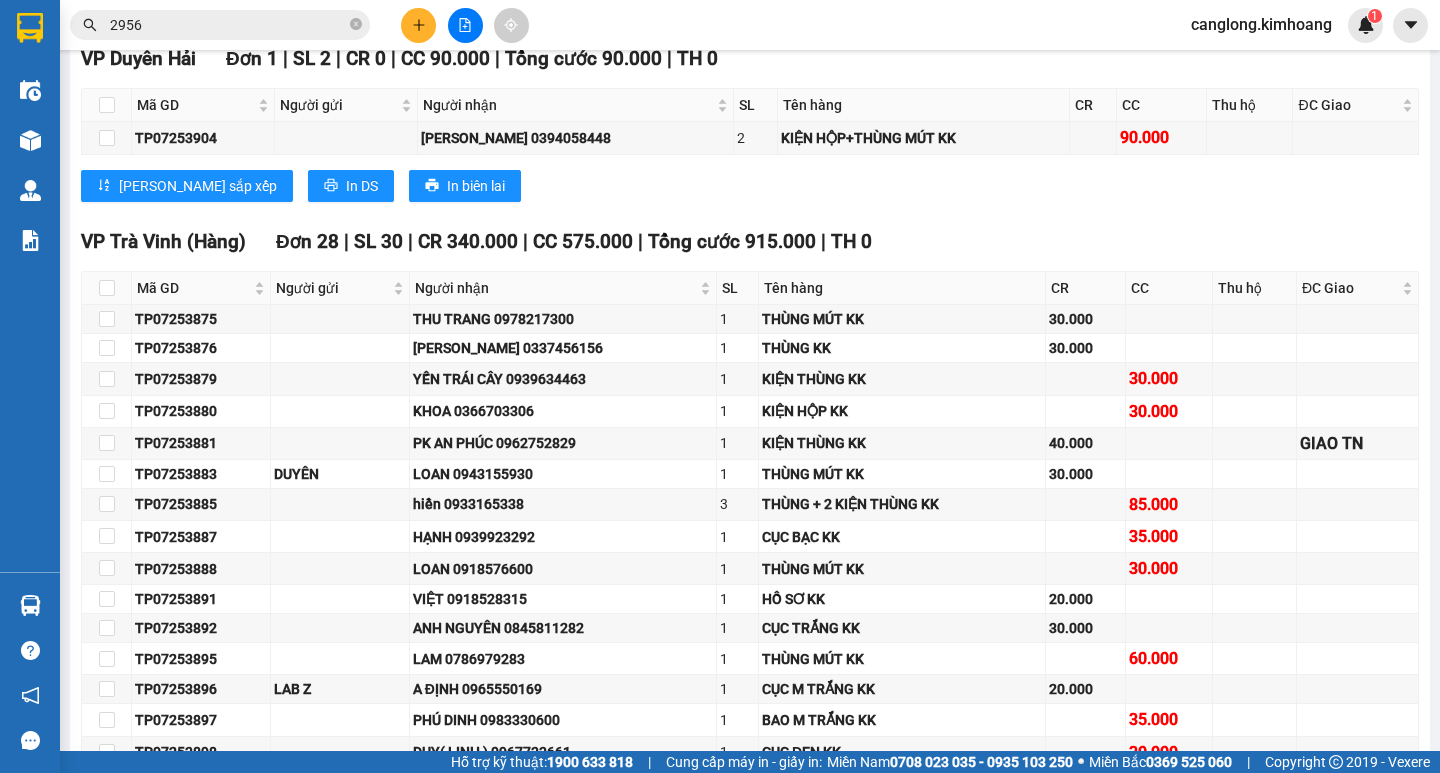 scroll, scrollTop: 0, scrollLeft: 0, axis: both 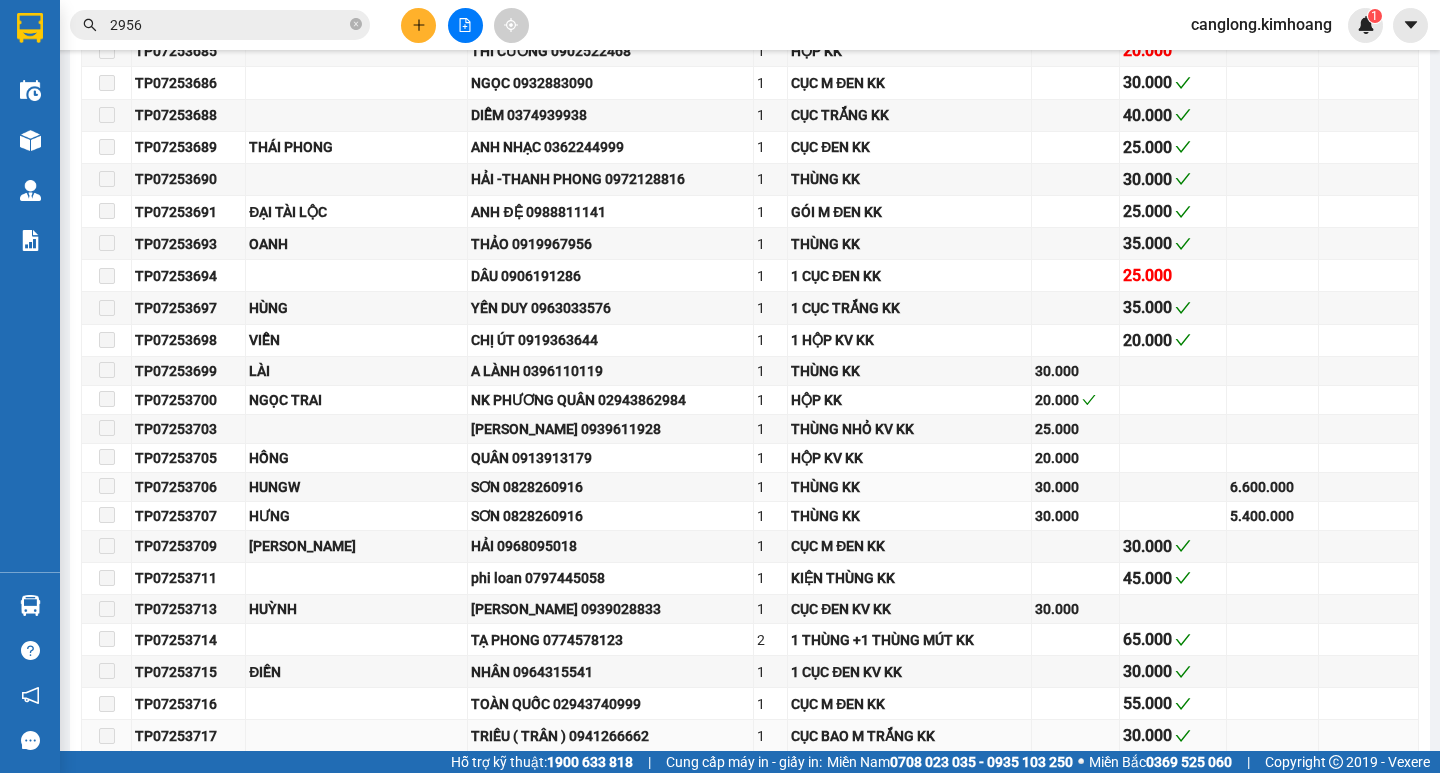 type on "09/07/2025" 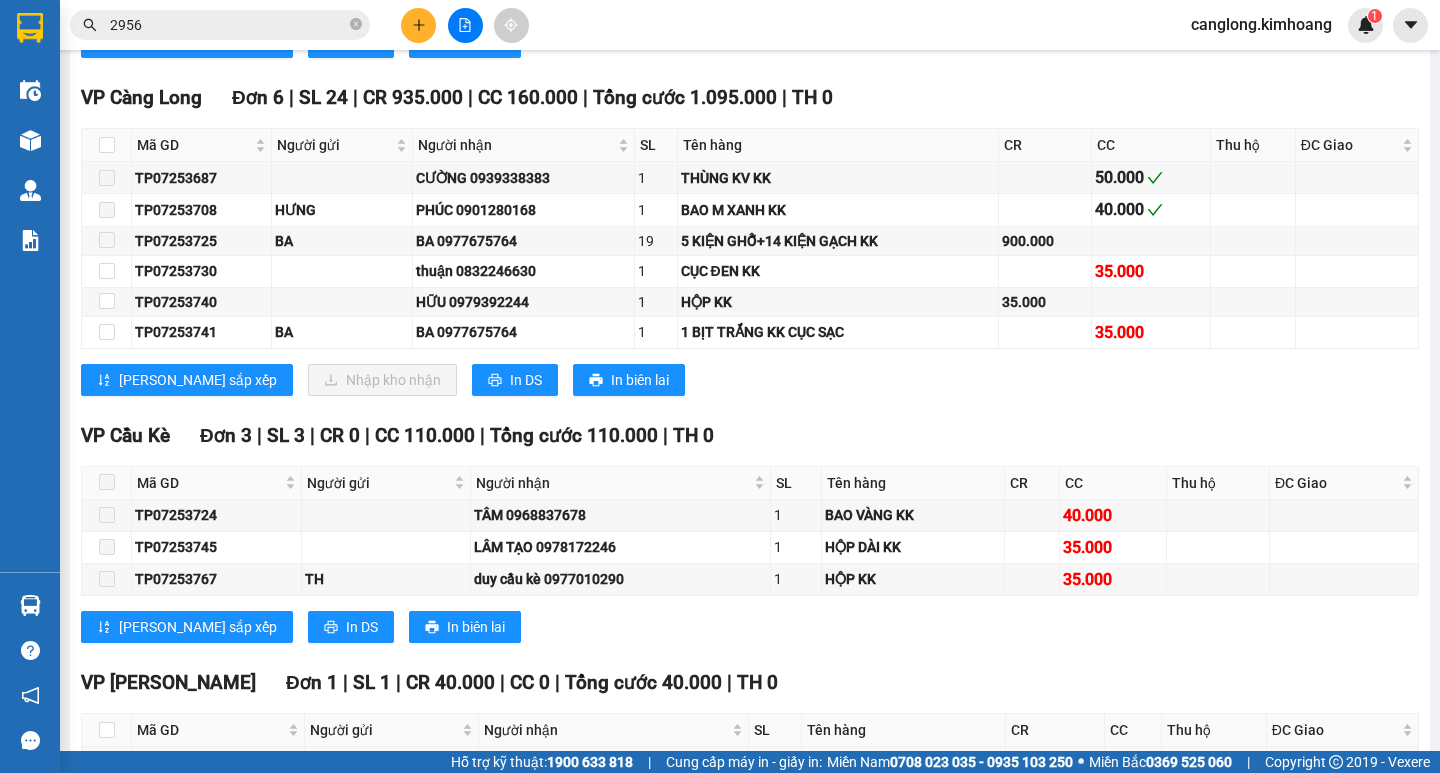 scroll, scrollTop: 3200, scrollLeft: 0, axis: vertical 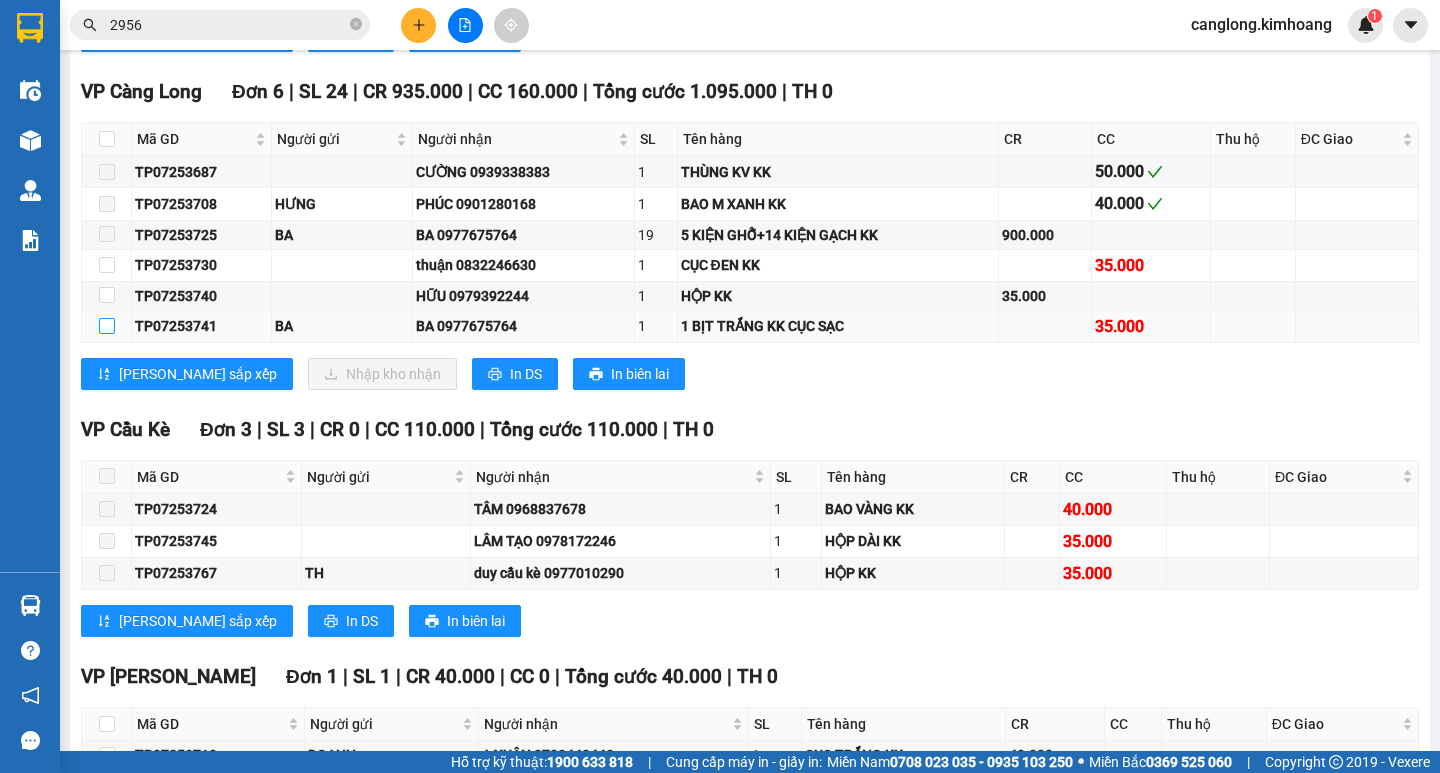 click at bounding box center (107, 326) 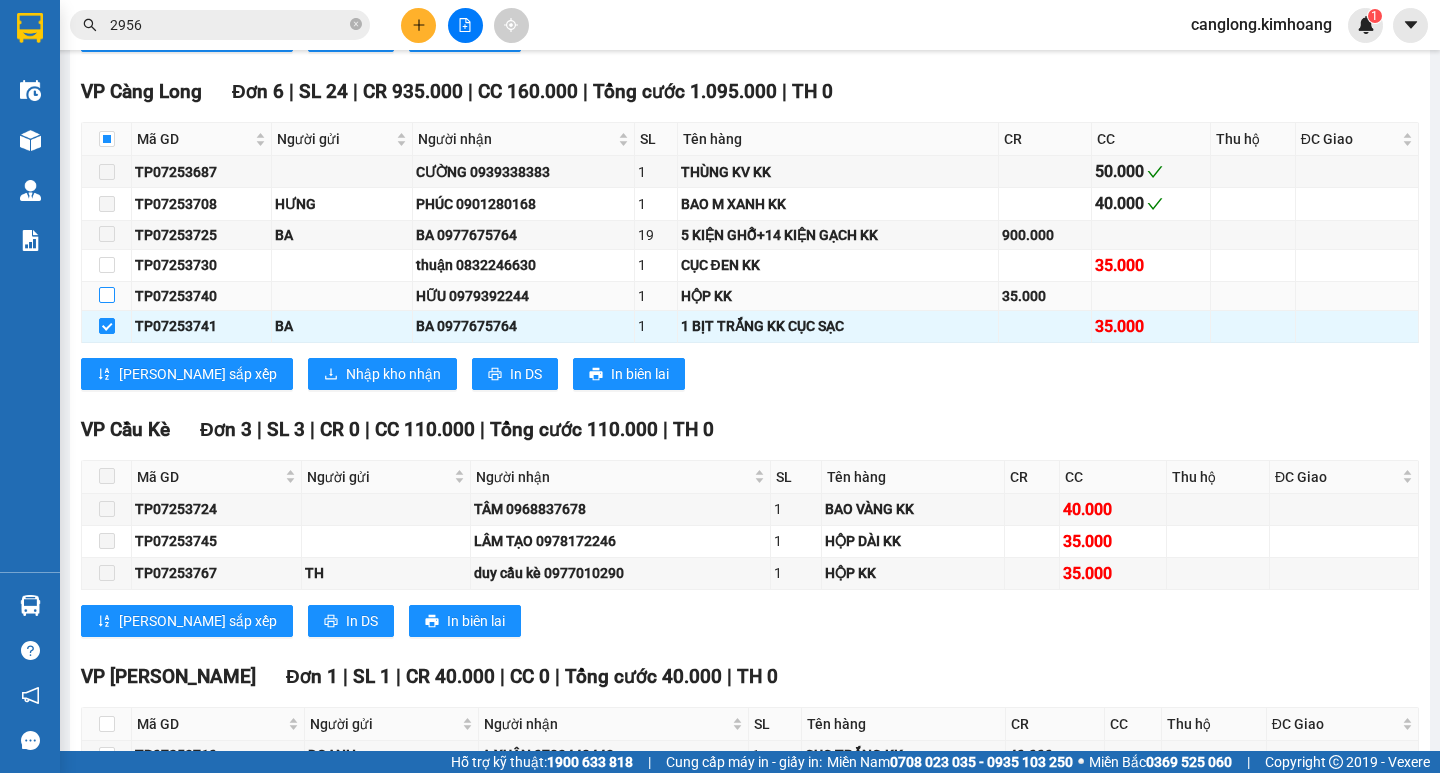 click at bounding box center (107, 296) 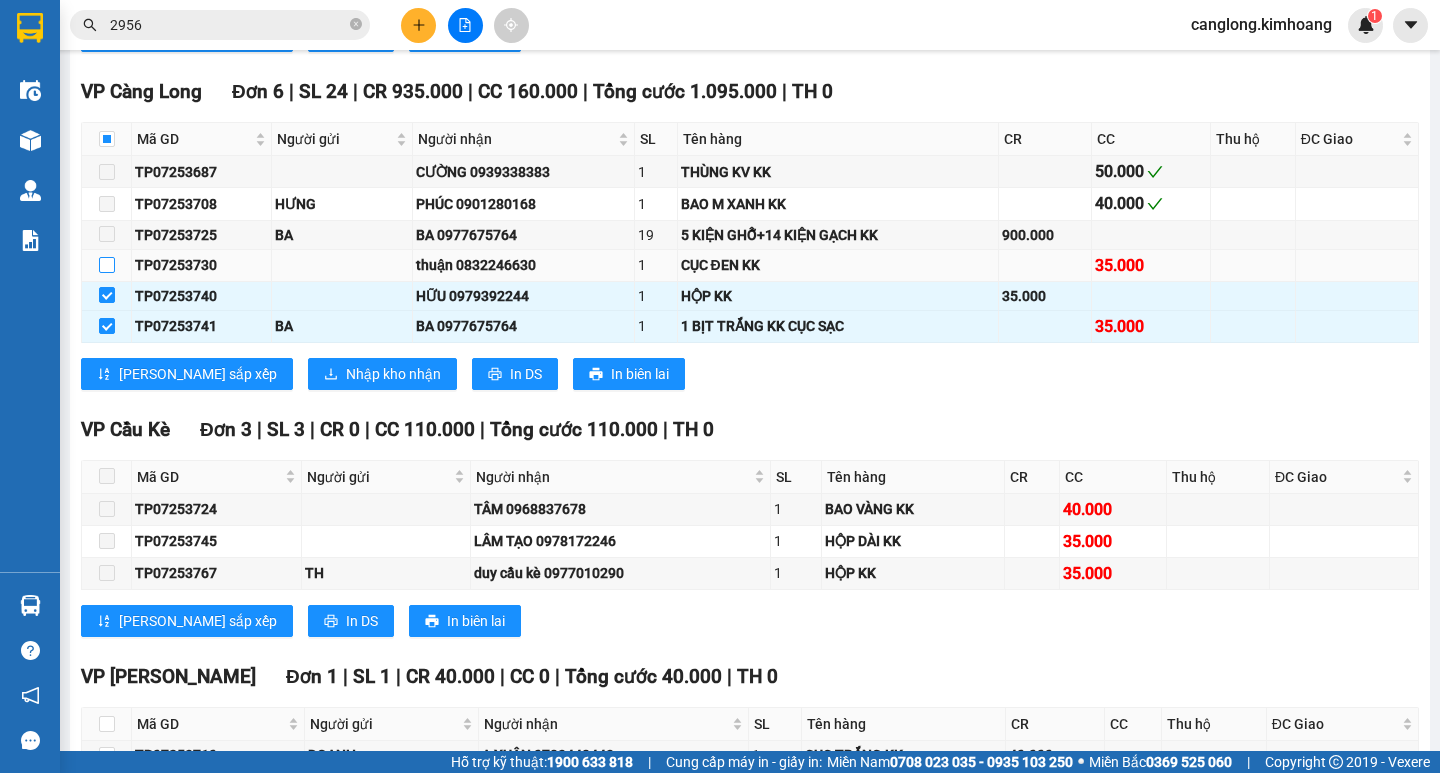 click at bounding box center (107, 265) 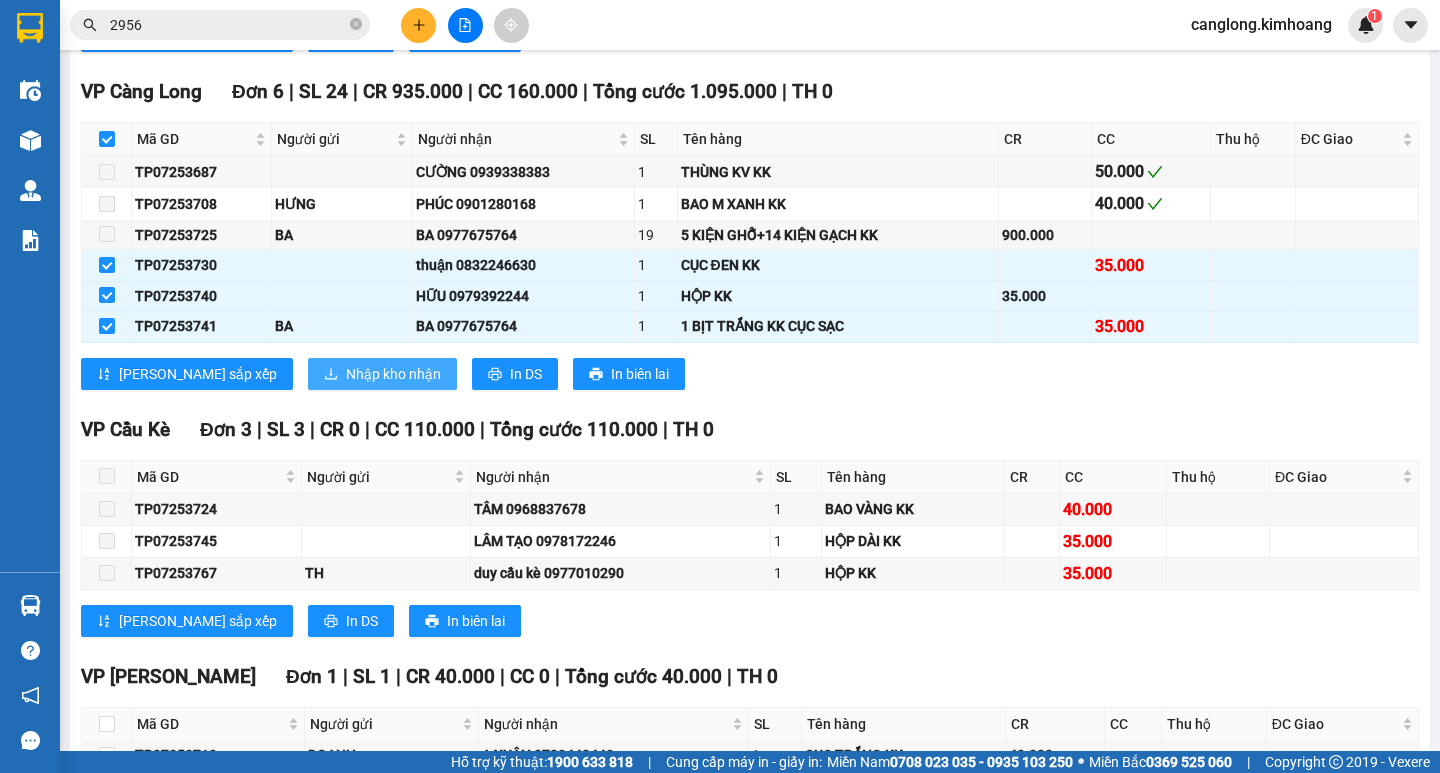 click on "Nhập kho nhận" at bounding box center [393, 374] 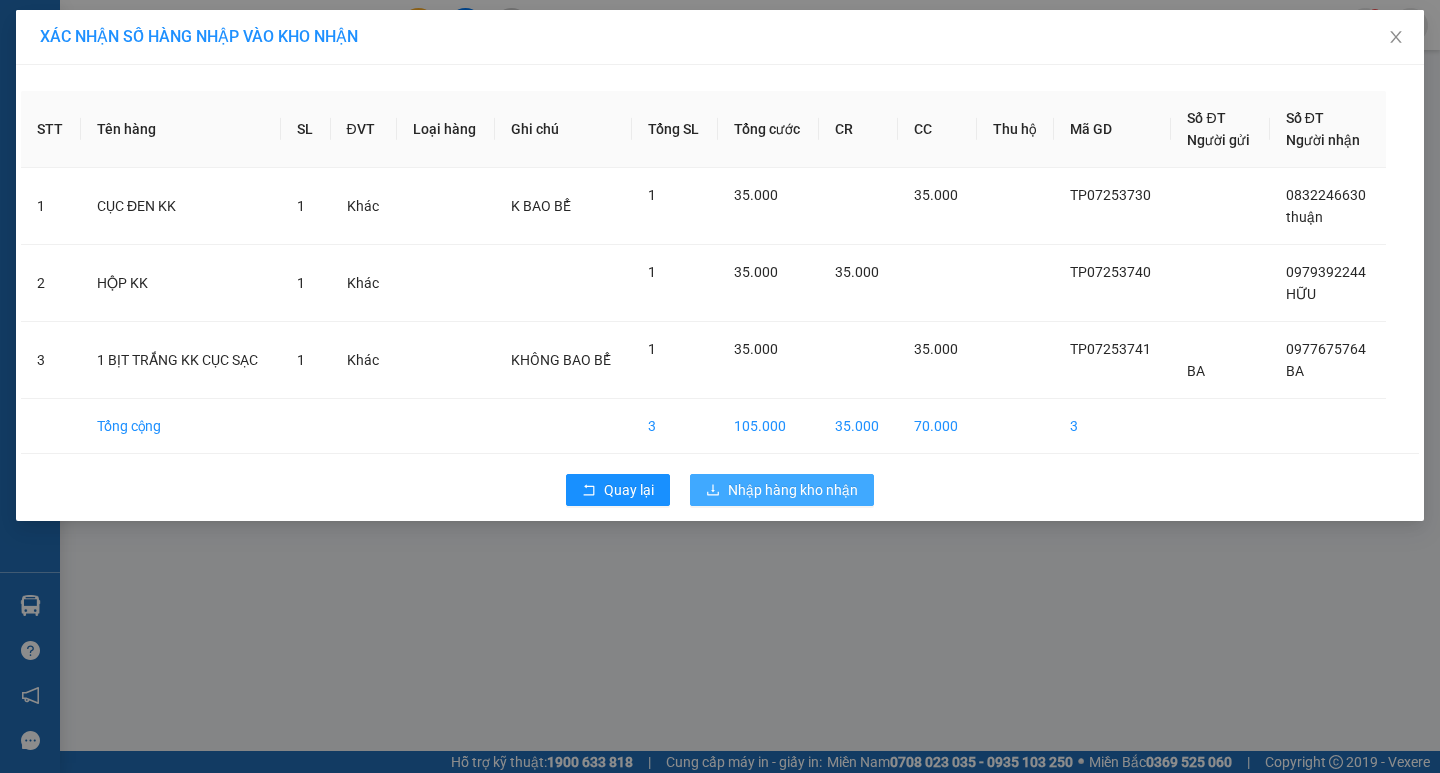 click on "Nhập hàng kho nhận" at bounding box center [793, 490] 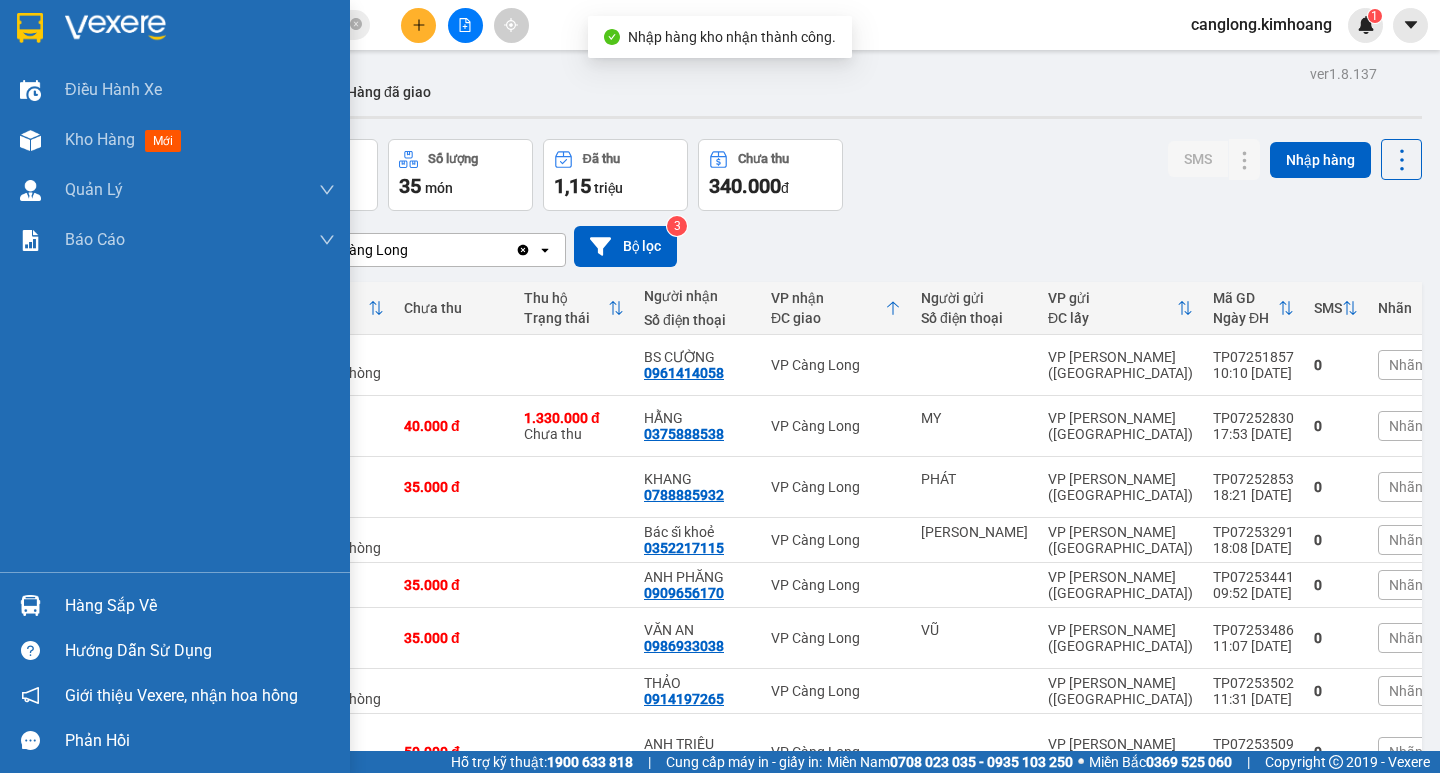 click on "Hàng sắp về" at bounding box center [200, 606] 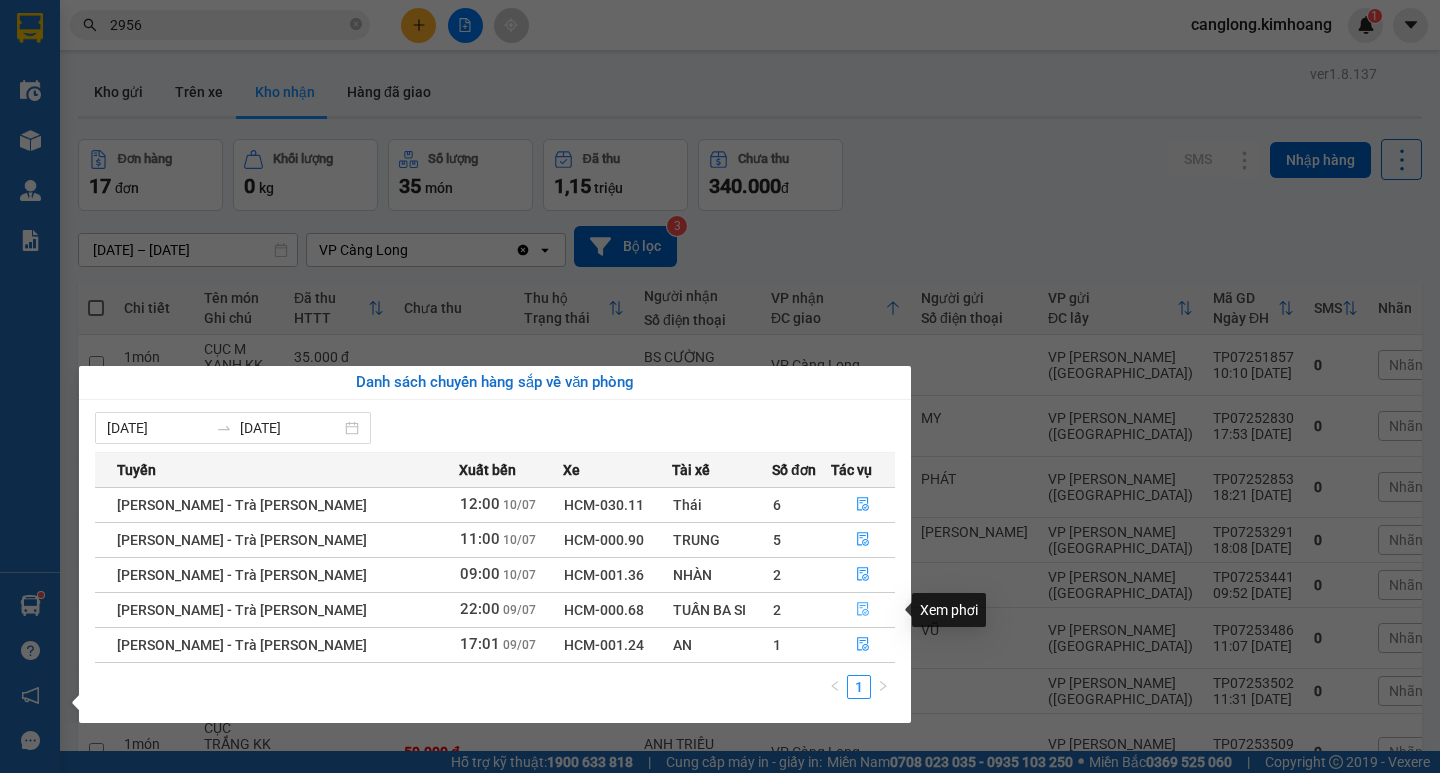 click 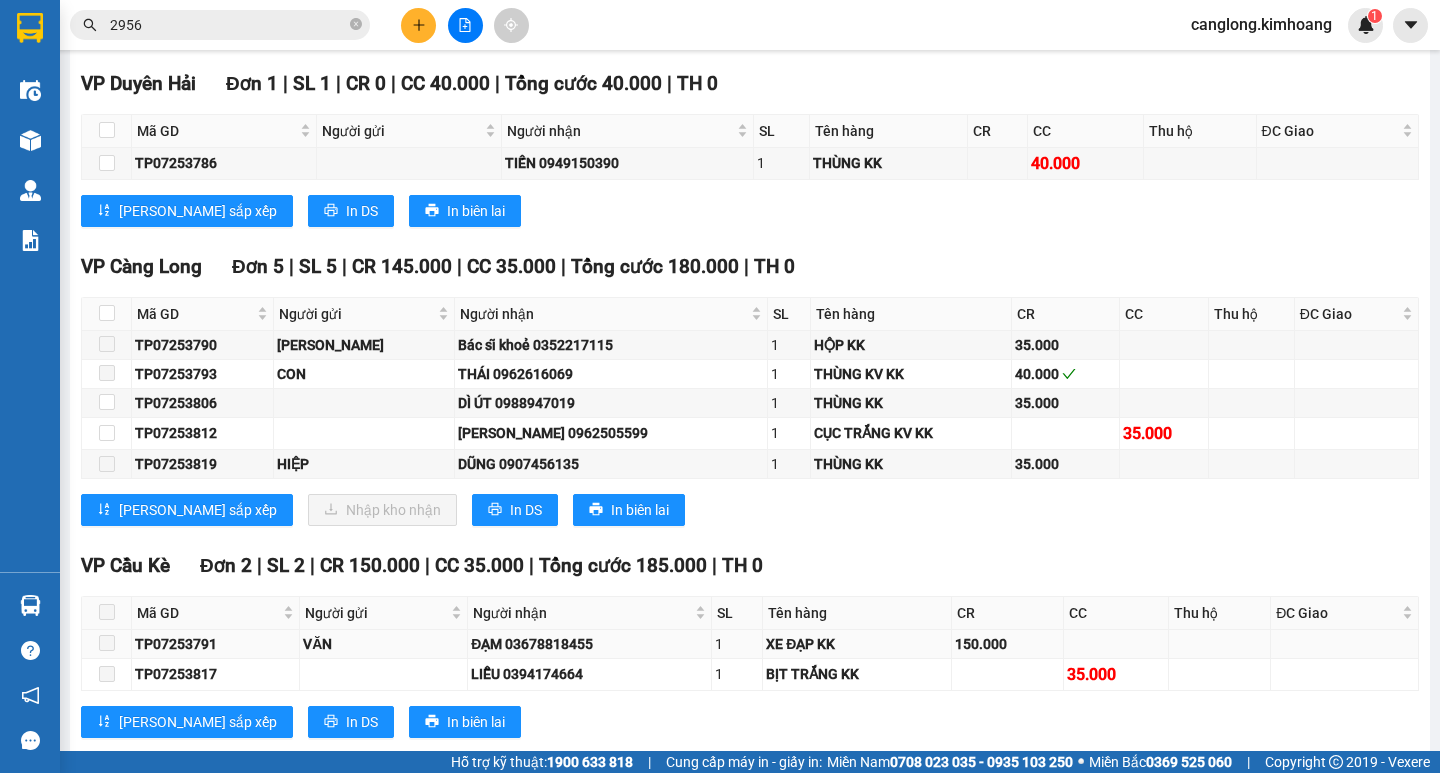 scroll, scrollTop: 2600, scrollLeft: 0, axis: vertical 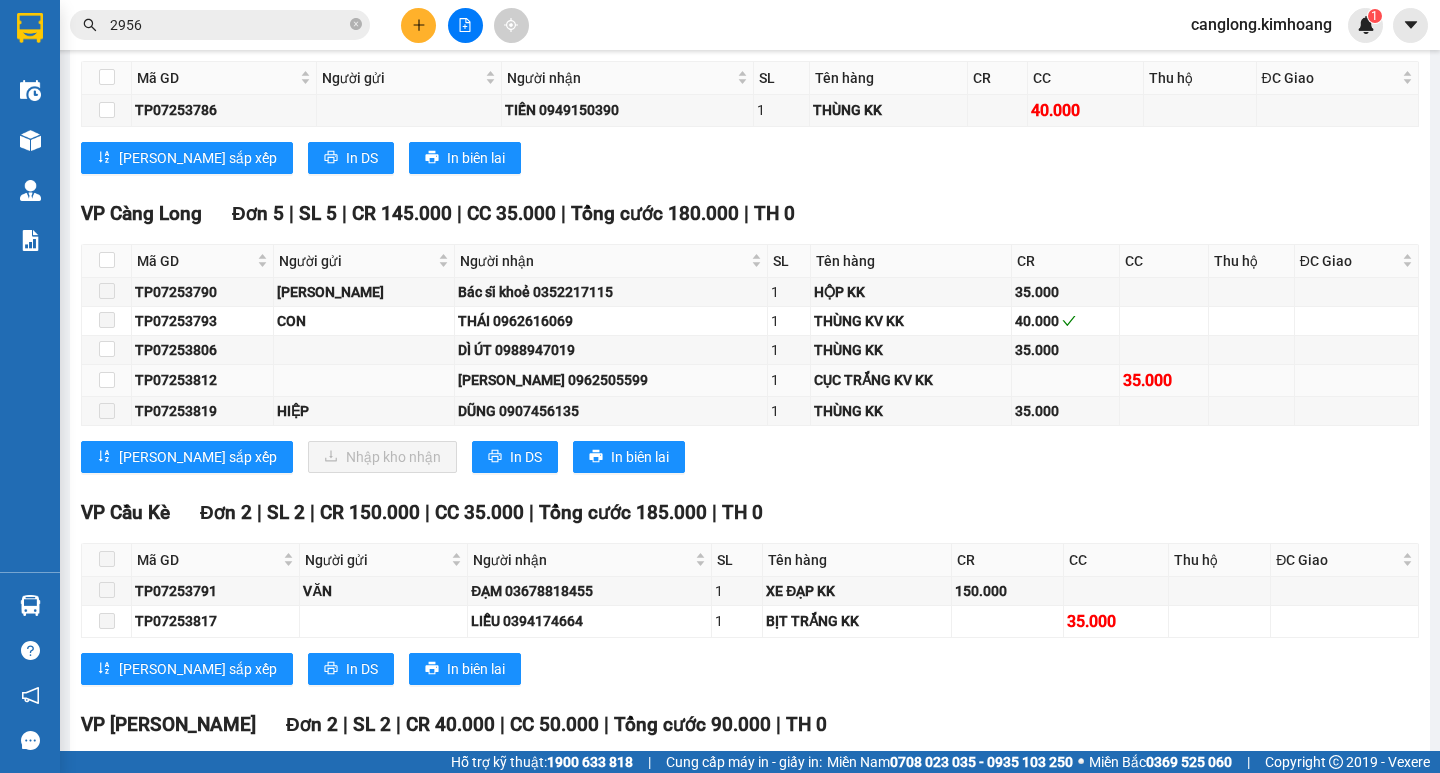 click at bounding box center (364, 381) 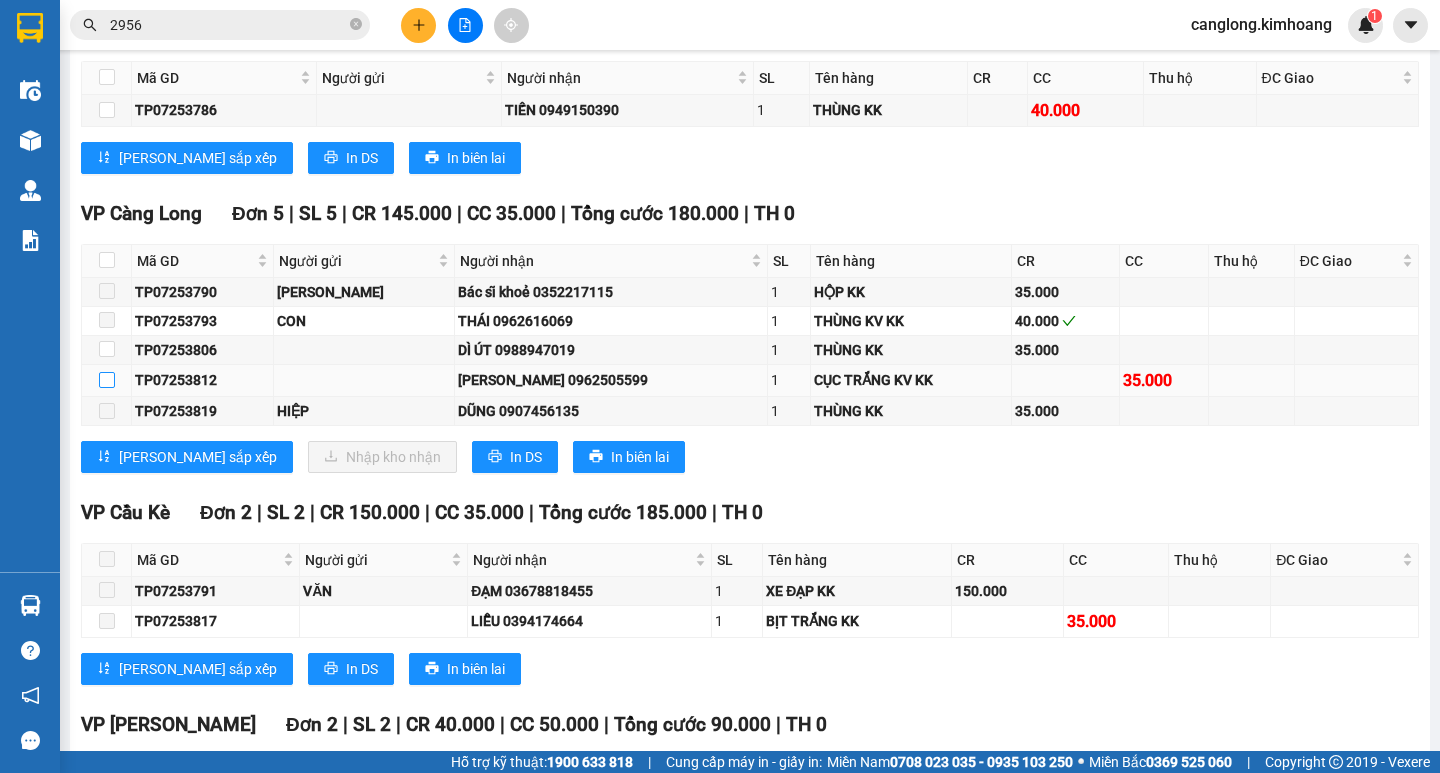 click at bounding box center (107, 380) 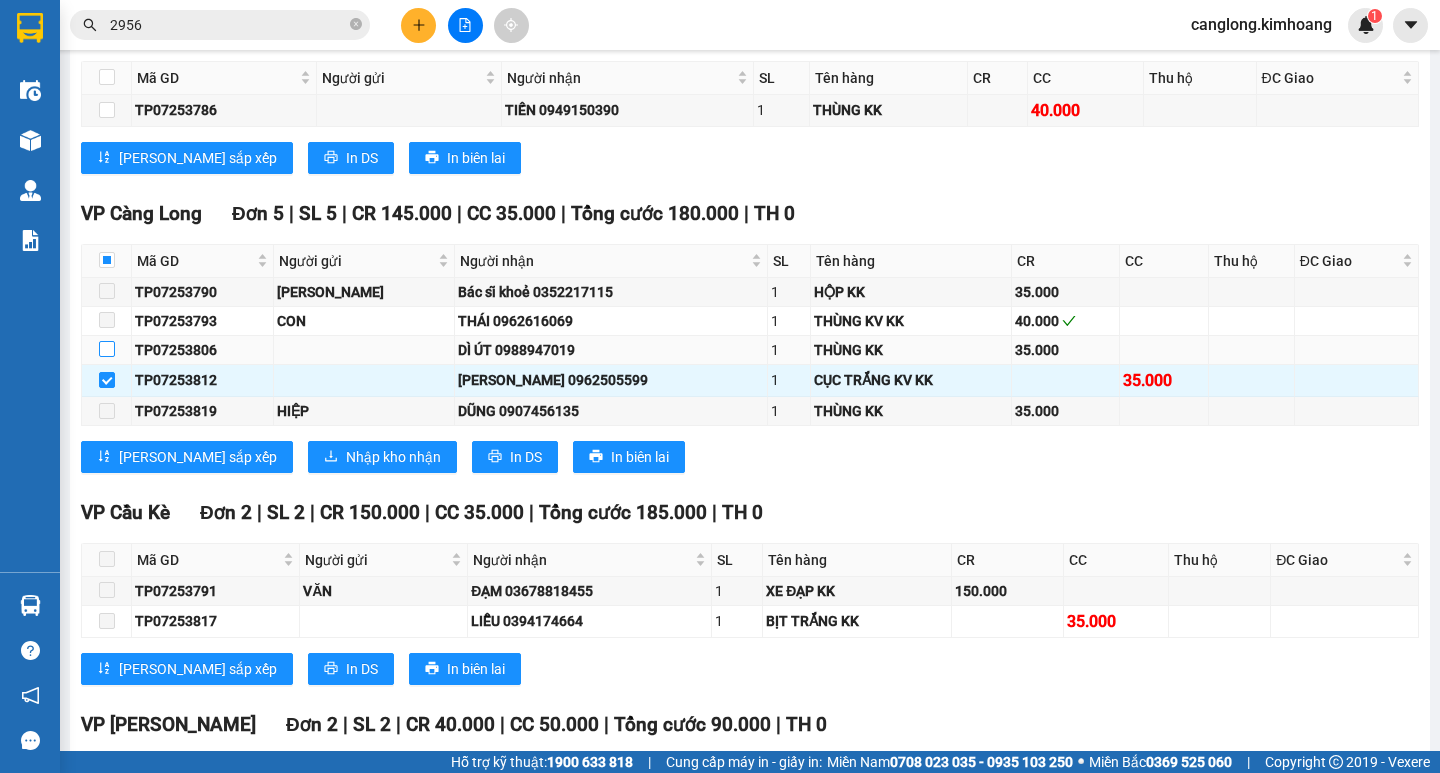 click at bounding box center (107, 349) 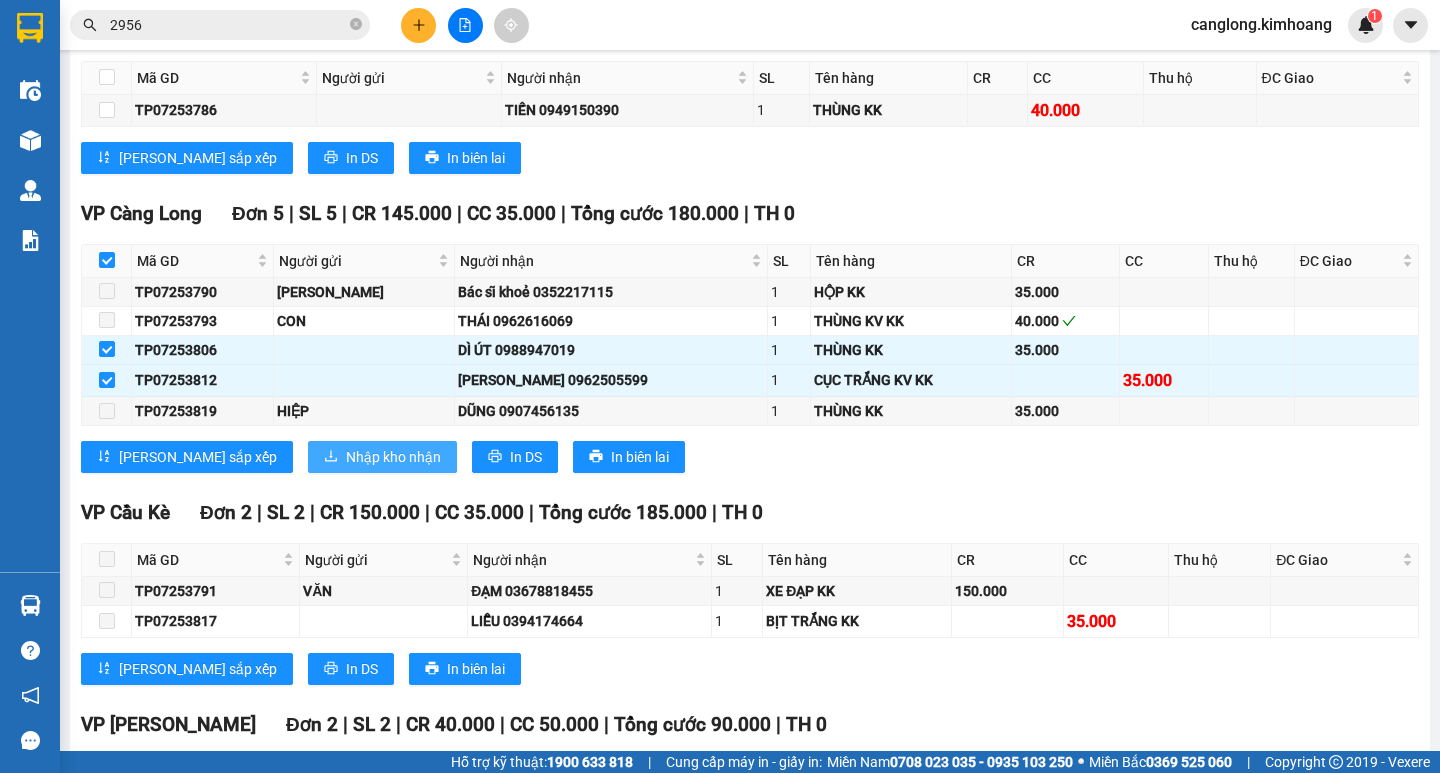 click on "Nhập kho nhận" at bounding box center (393, 457) 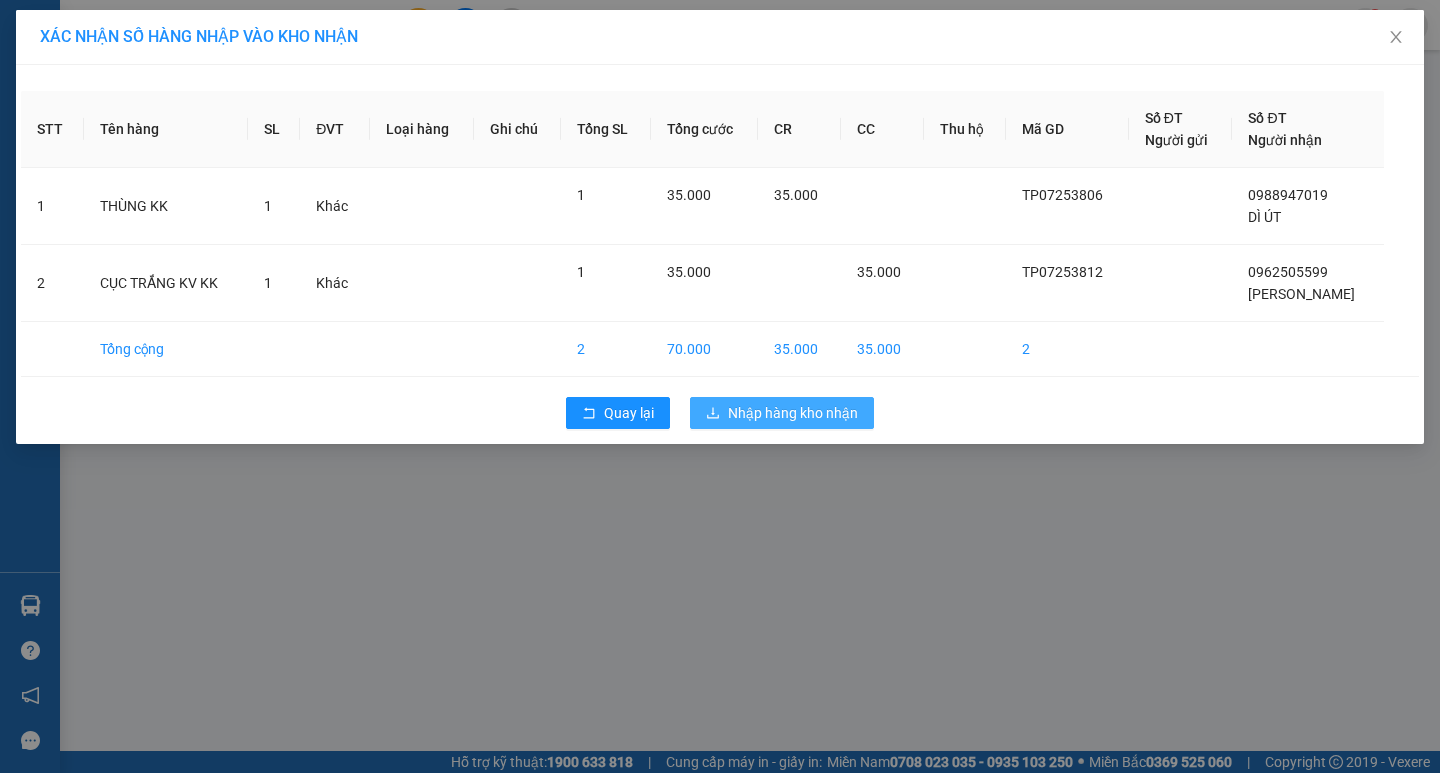 click on "Nhập hàng kho nhận" at bounding box center (793, 413) 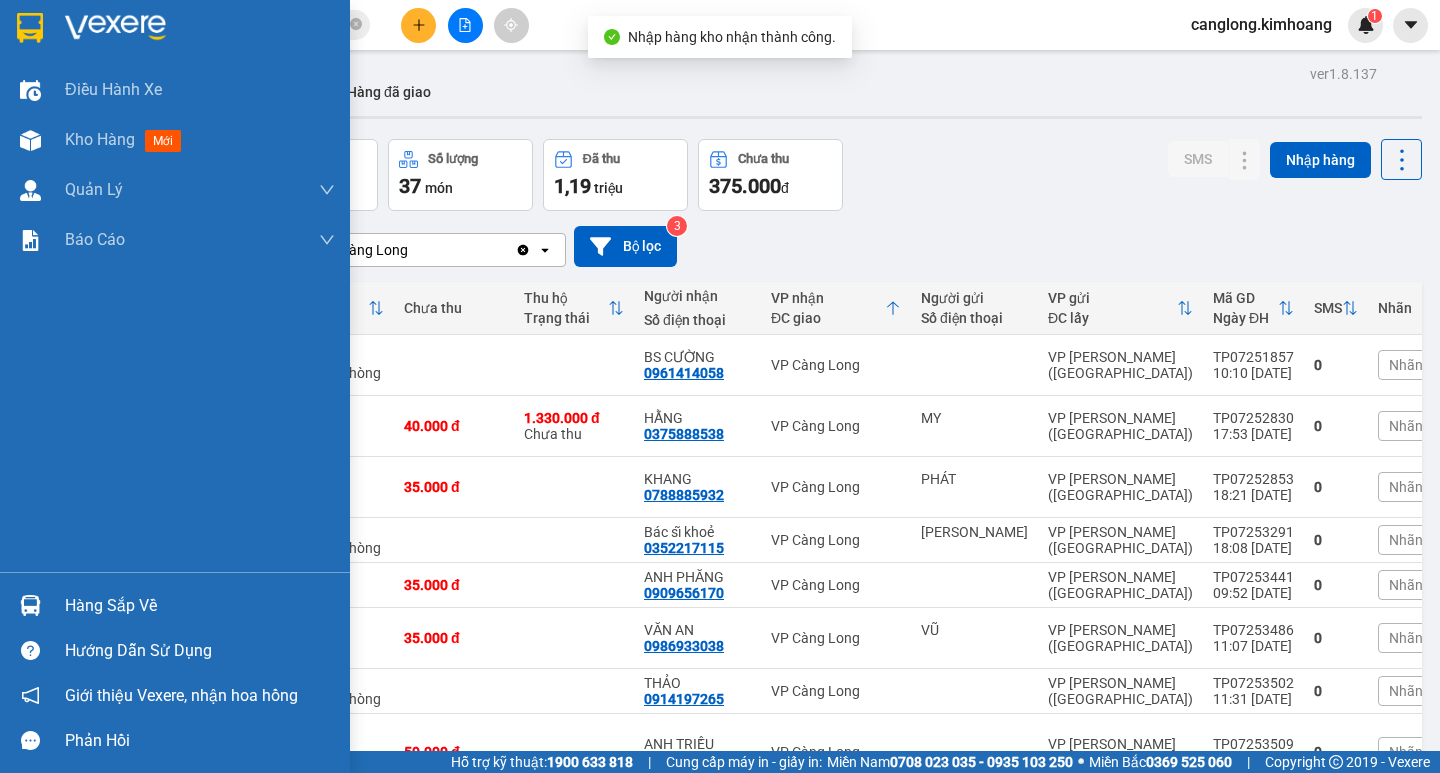 click on "Hàng sắp về" at bounding box center (175, 605) 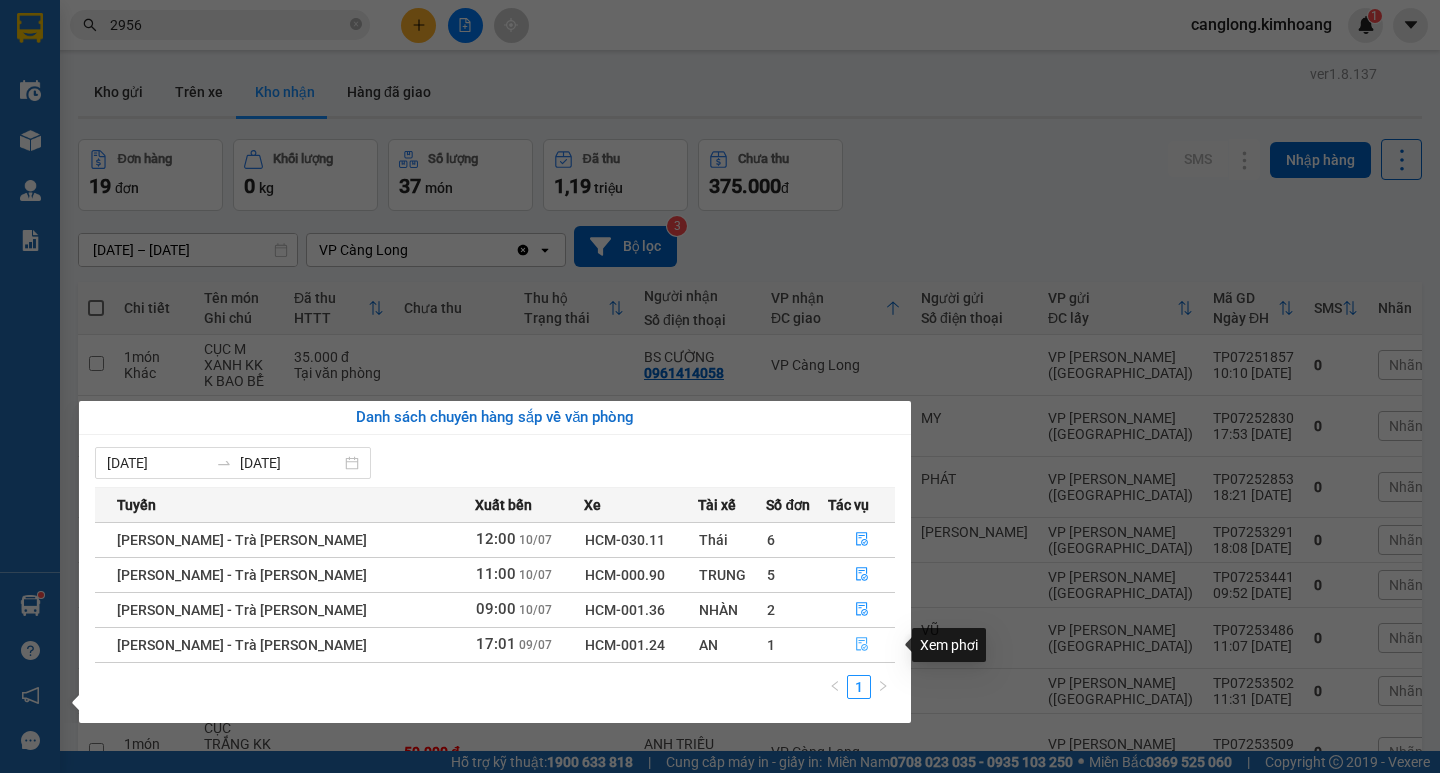 click 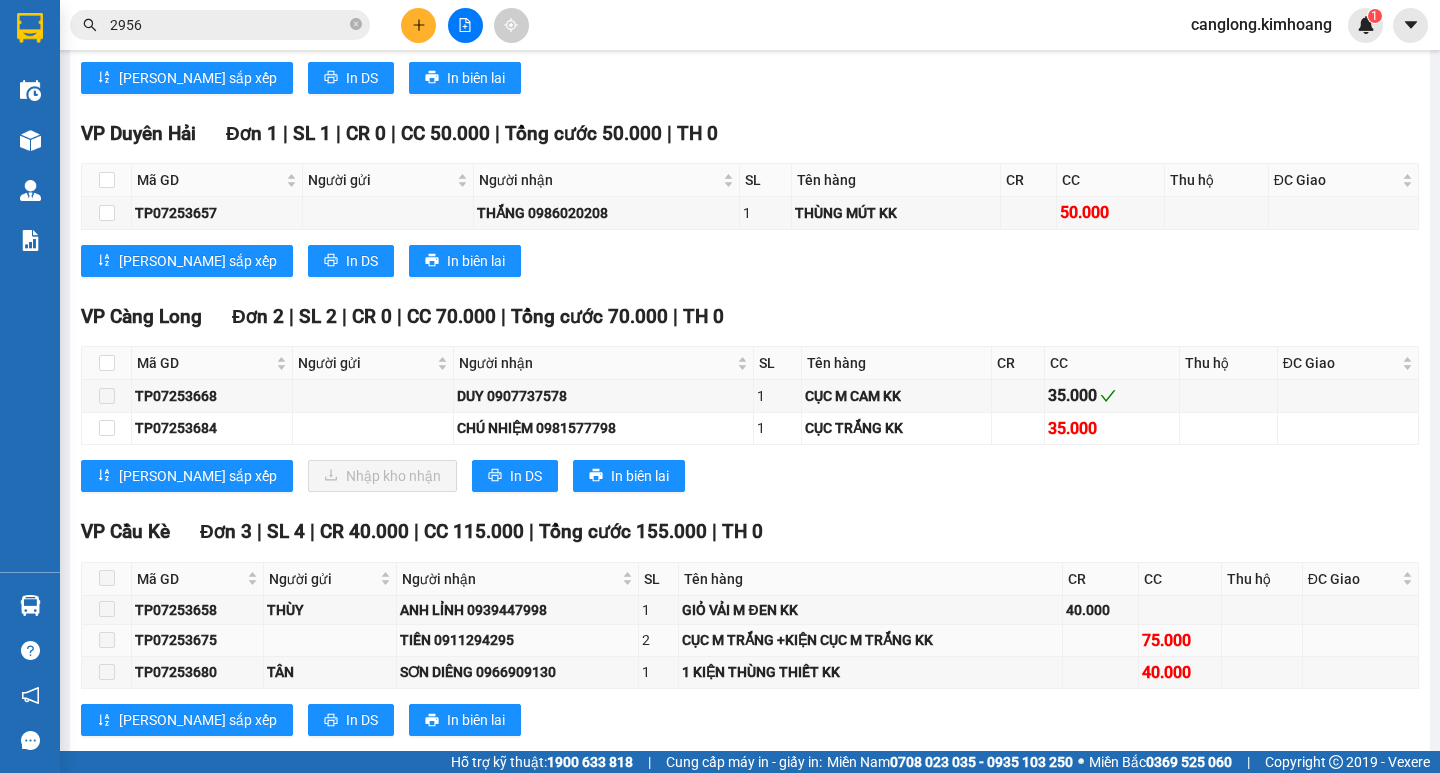 scroll, scrollTop: 2012, scrollLeft: 0, axis: vertical 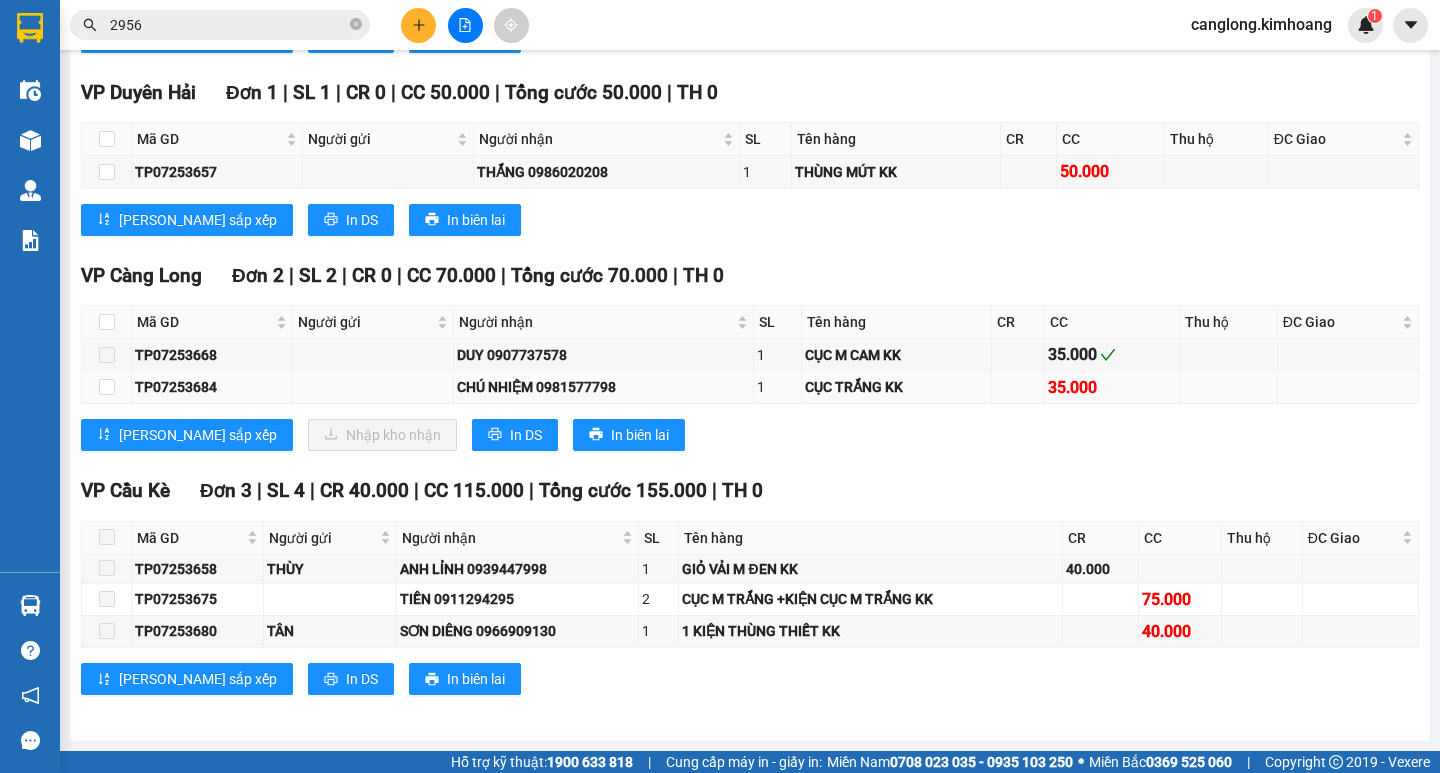 click at bounding box center [373, 388] 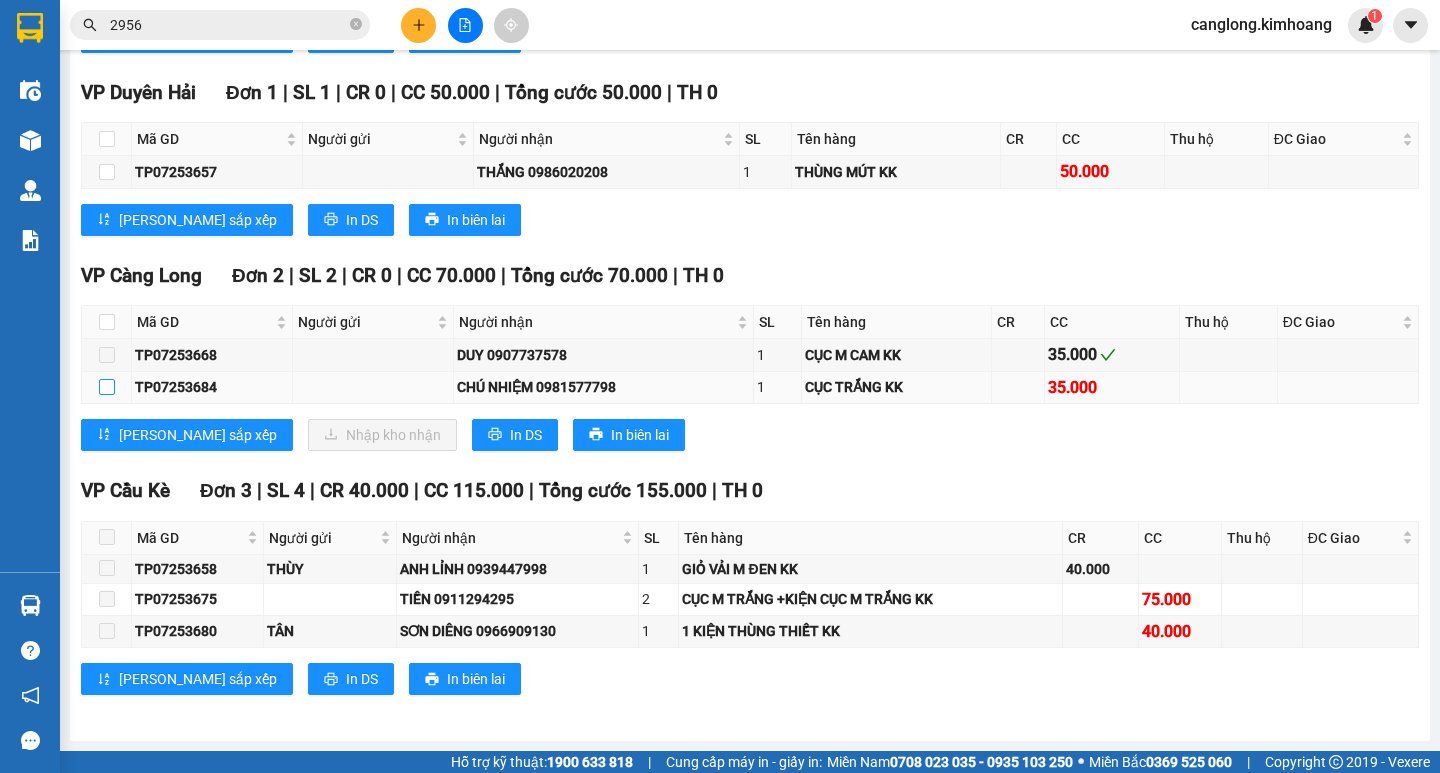 click at bounding box center (107, 387) 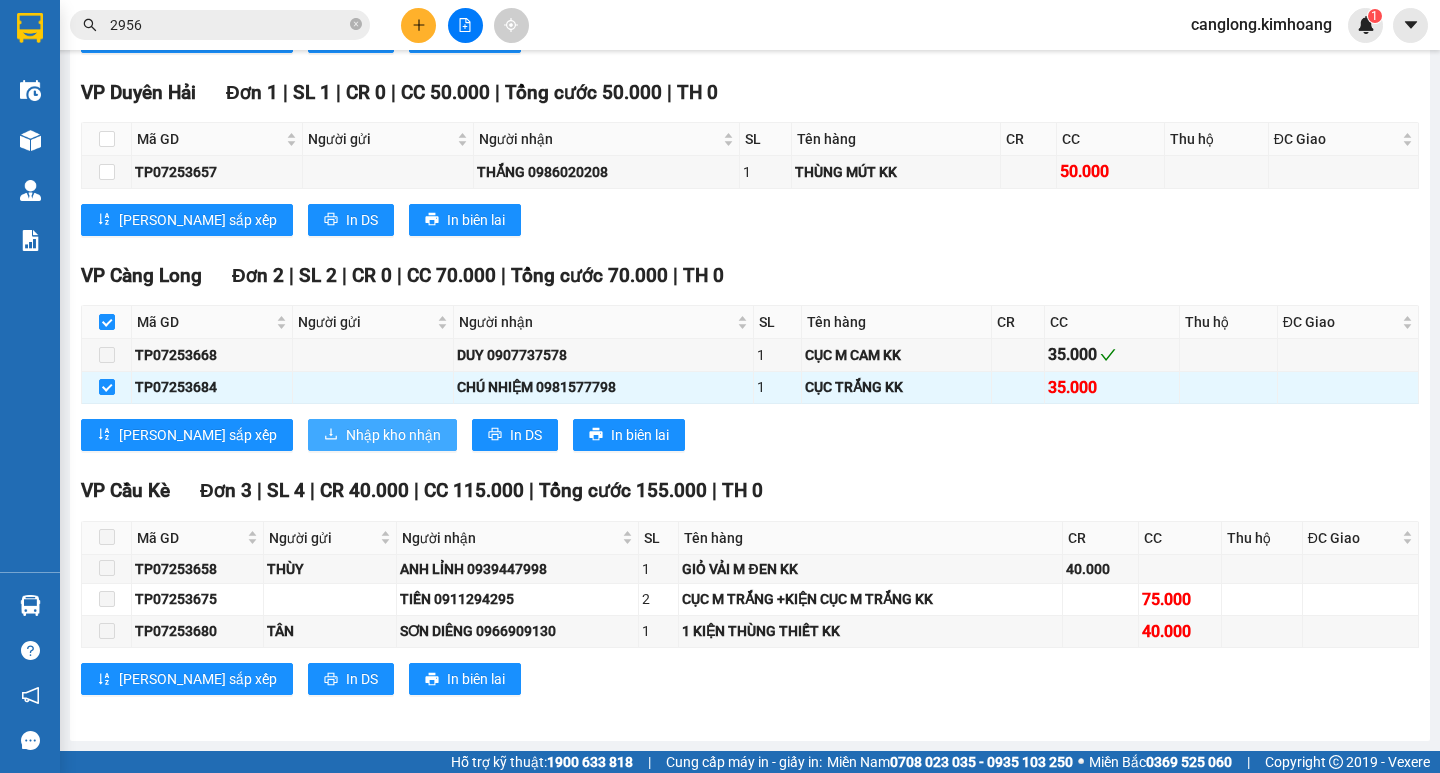 click on "Nhập kho nhận" at bounding box center [393, 435] 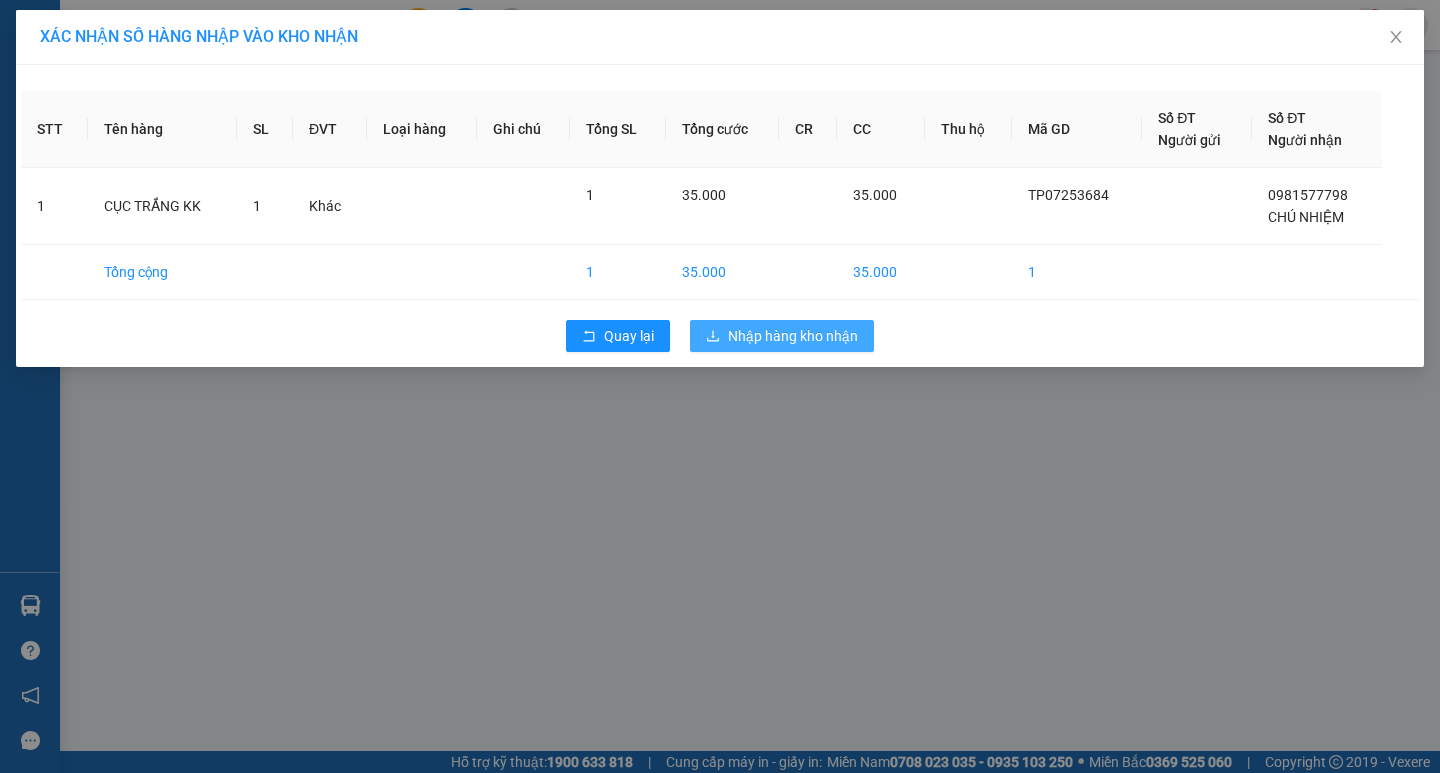 click on "Nhập hàng kho nhận" at bounding box center [793, 336] 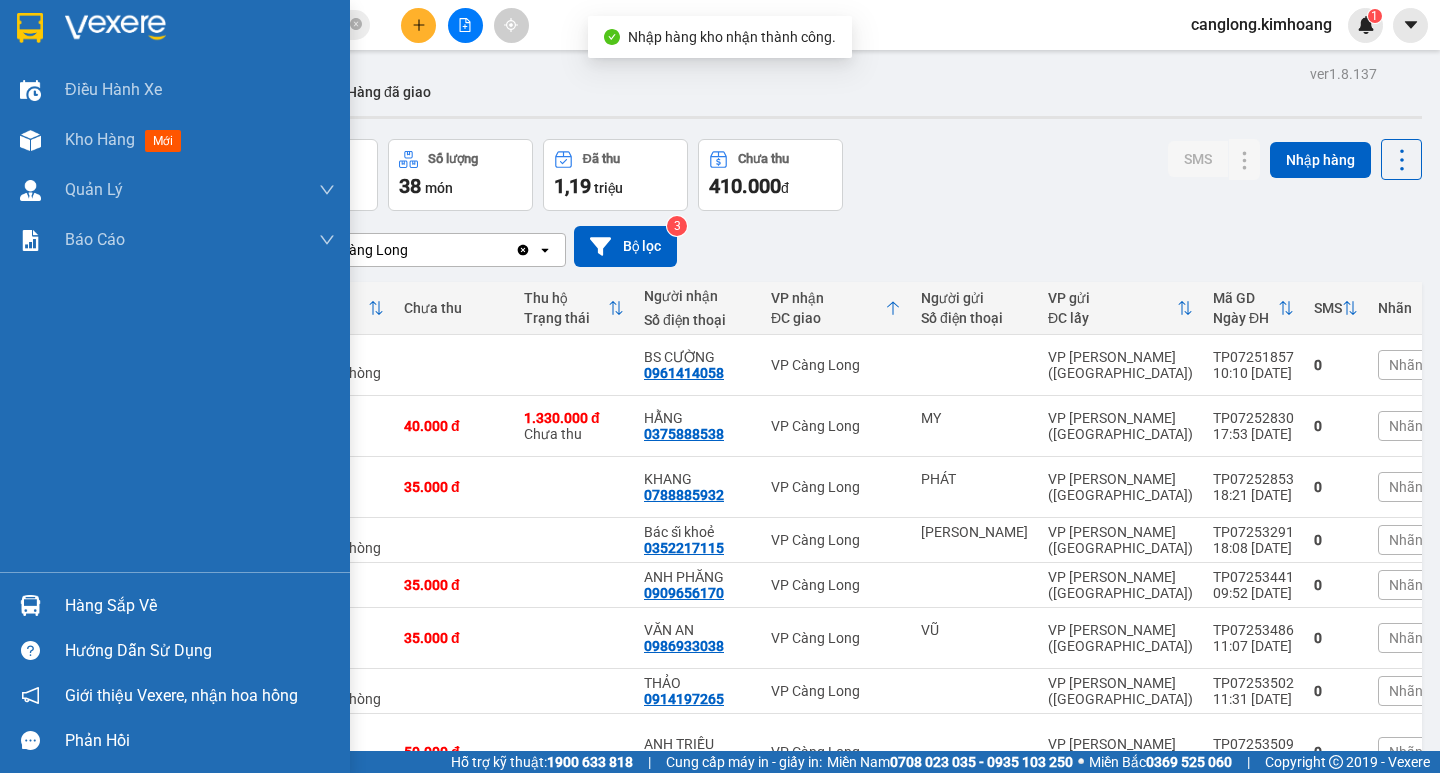 click on "Hàng sắp về" at bounding box center (200, 606) 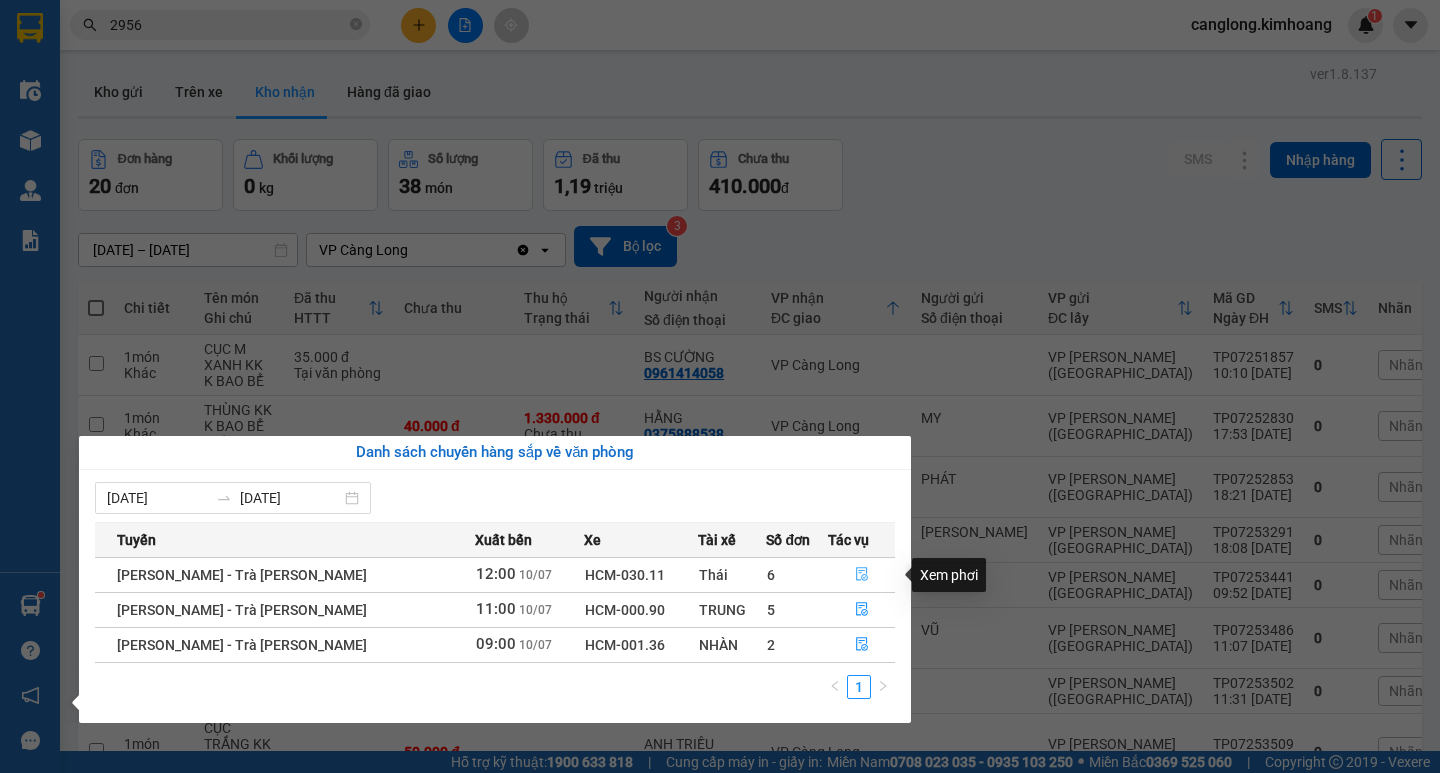 click at bounding box center [861, 575] 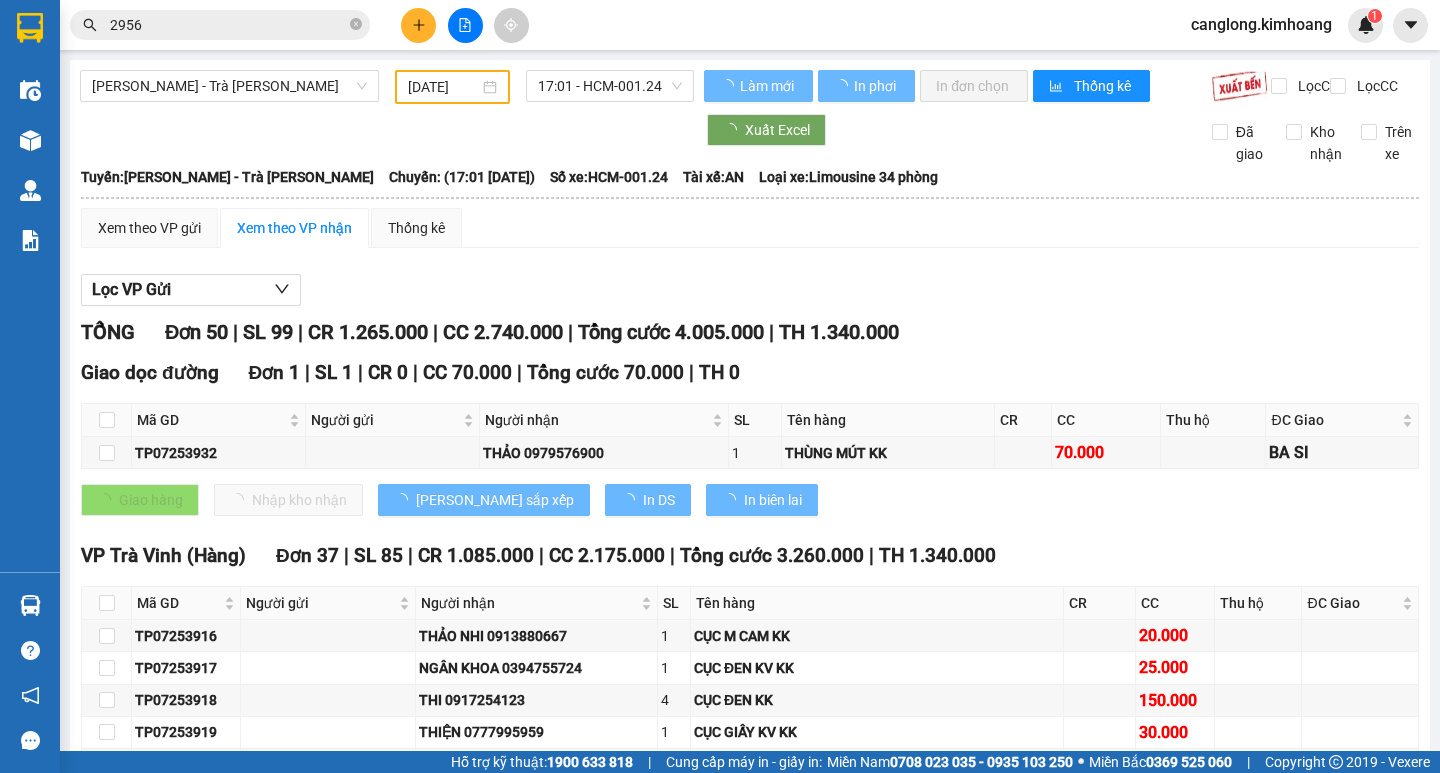 type on "[DATE]" 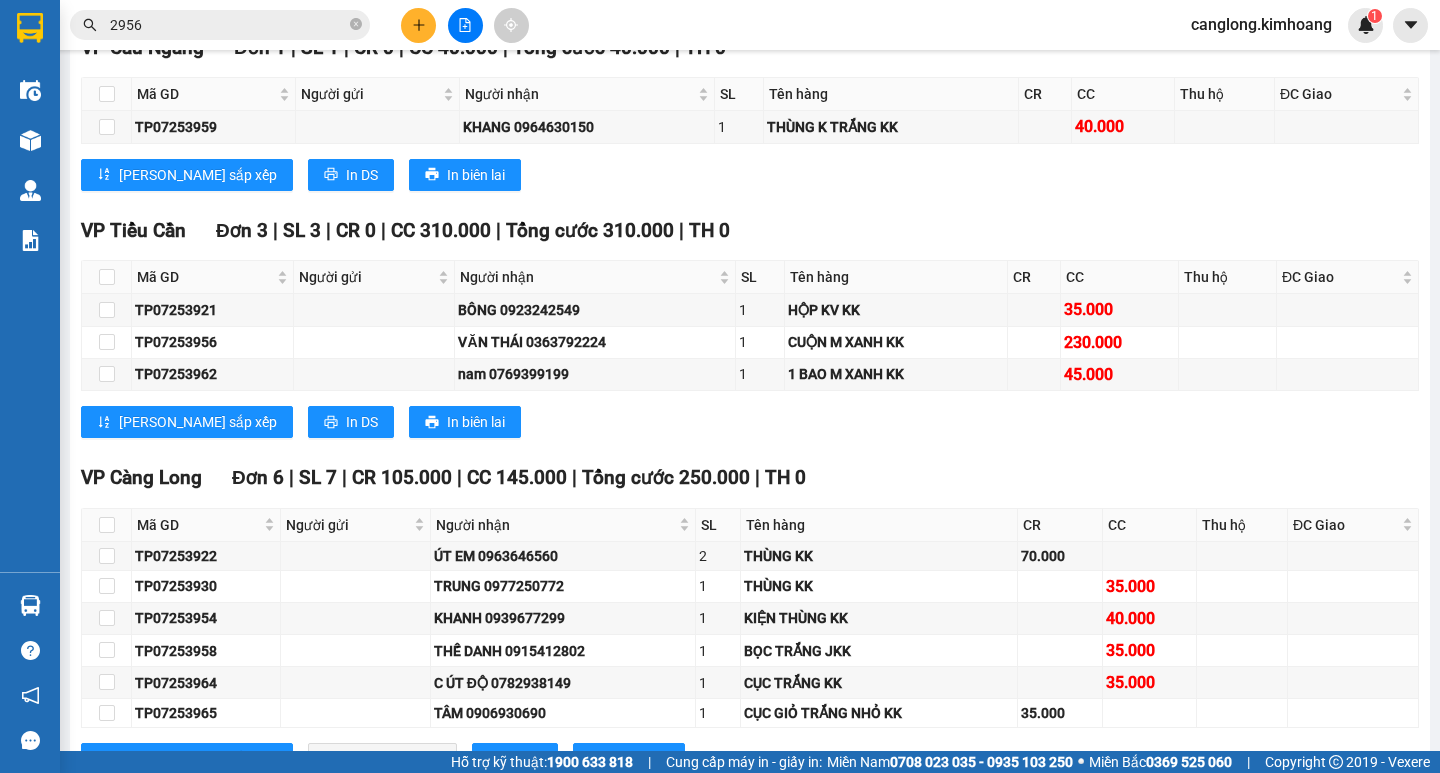 scroll, scrollTop: 2000, scrollLeft: 0, axis: vertical 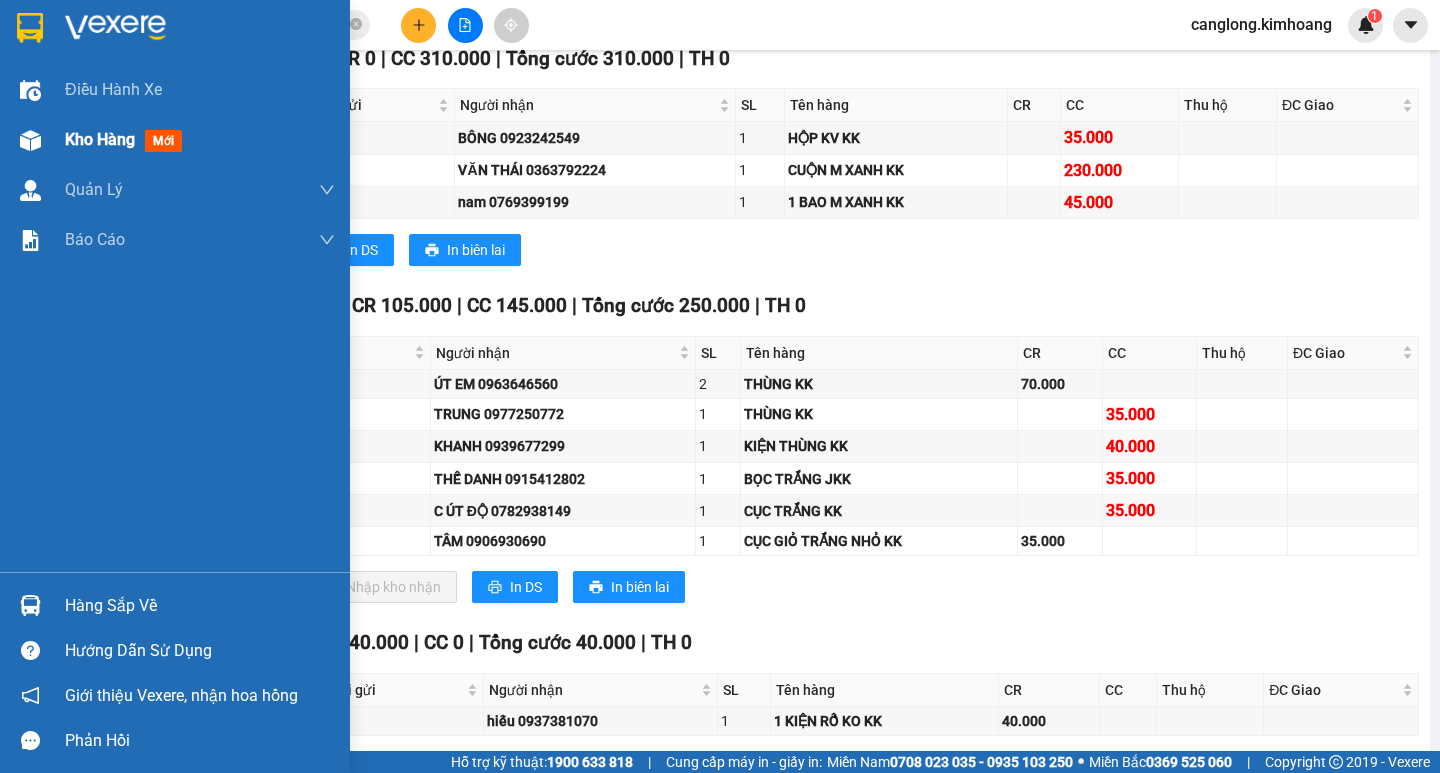 click on "Kho hàng mới" at bounding box center [127, 139] 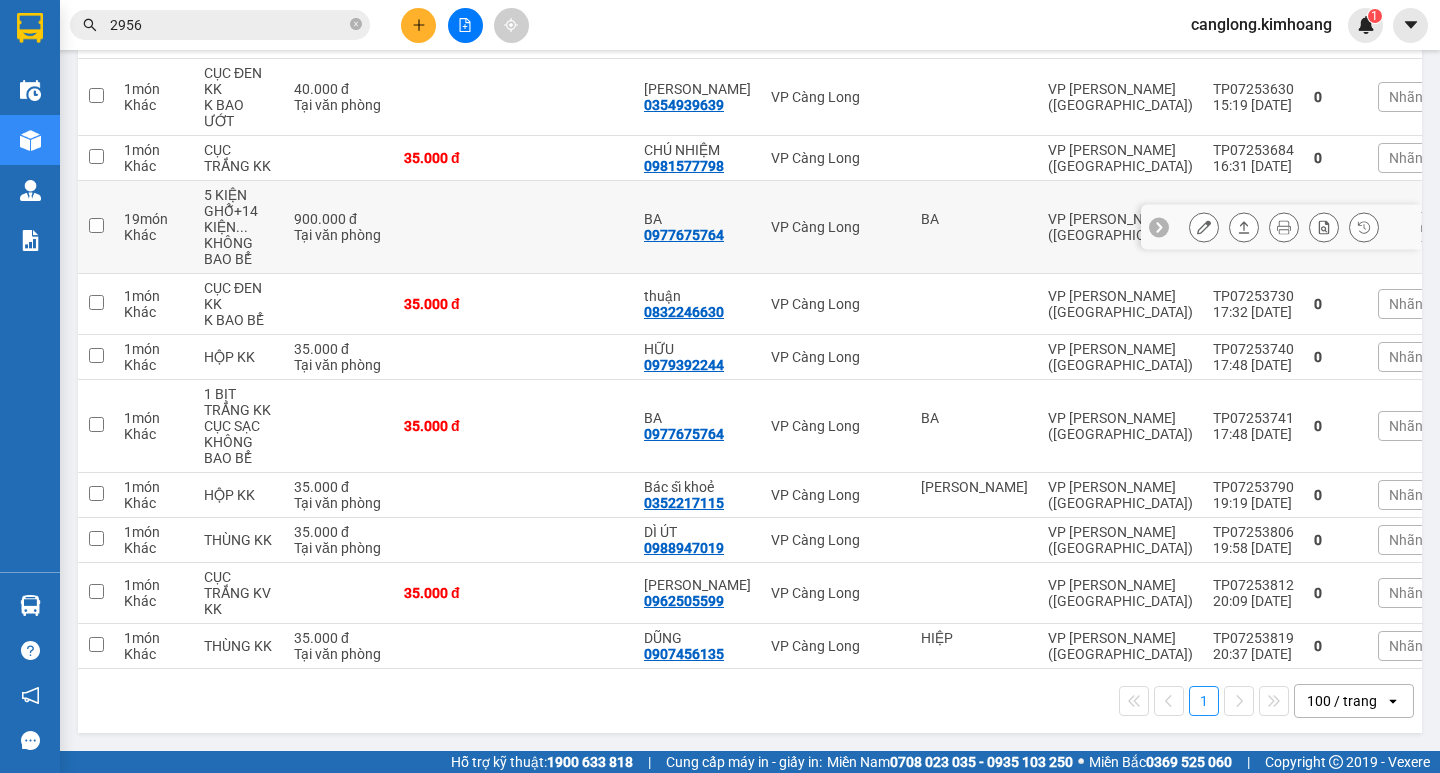 scroll, scrollTop: 878, scrollLeft: 0, axis: vertical 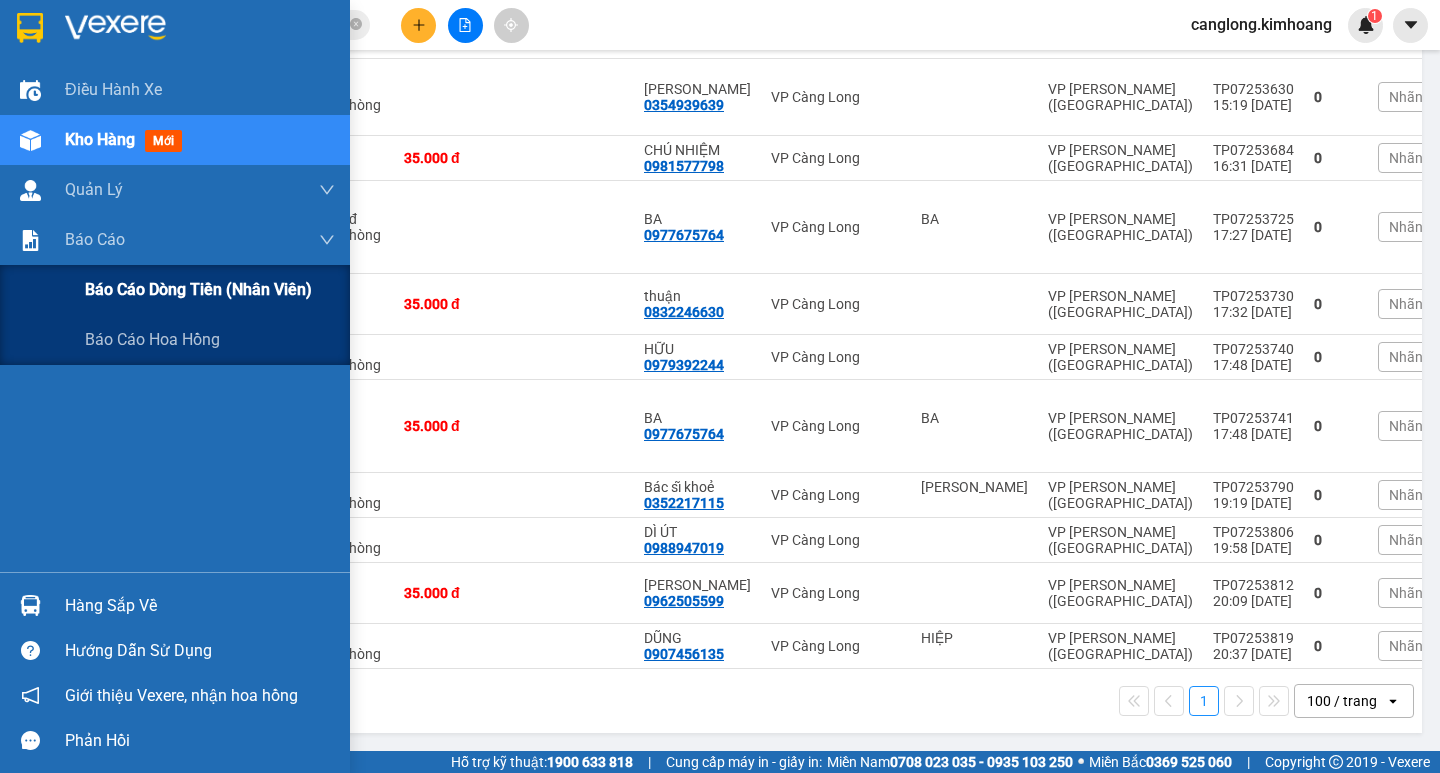 click on "Báo cáo dòng tiền (nhân viên)" at bounding box center [198, 289] 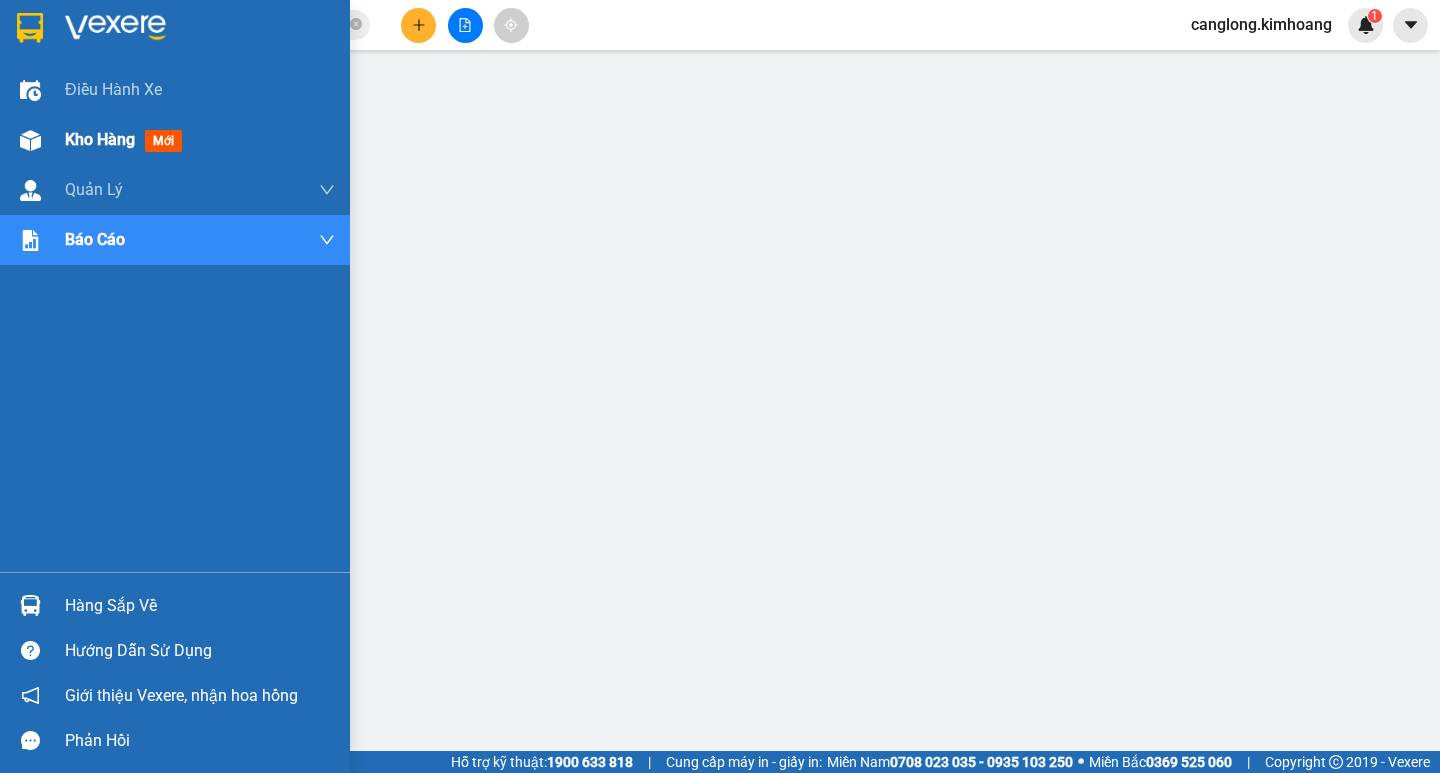 click on "Kho hàng" at bounding box center [100, 139] 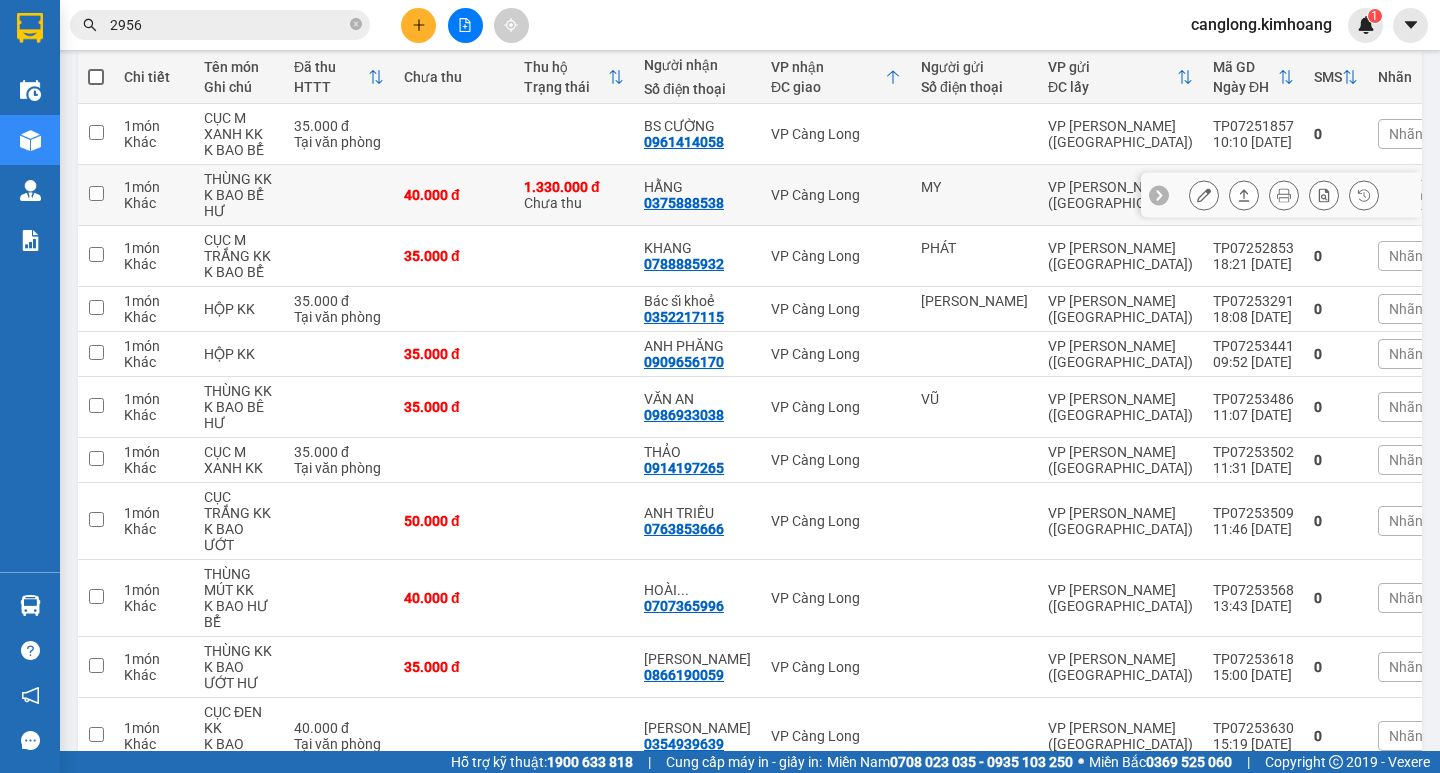 scroll, scrollTop: 0, scrollLeft: 0, axis: both 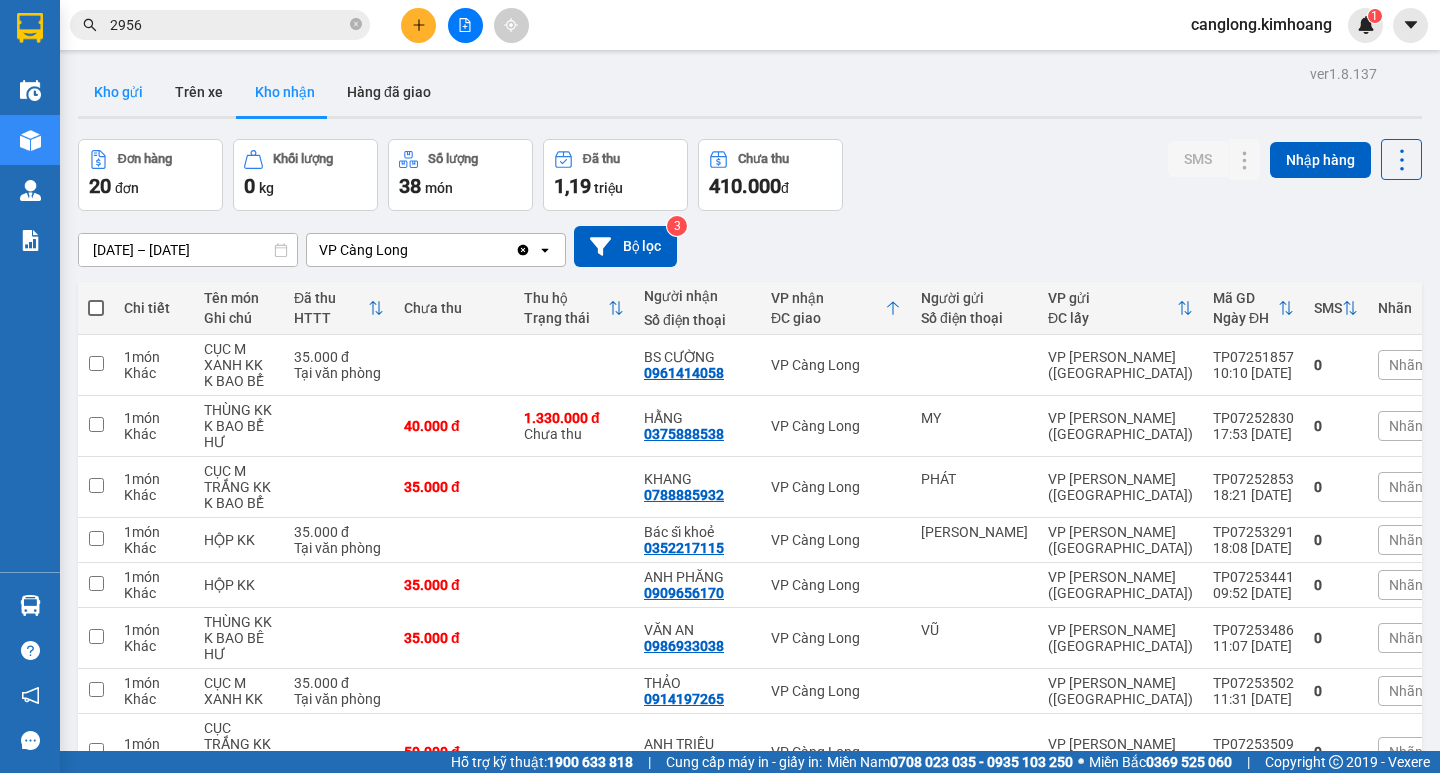 click on "Kho gửi" at bounding box center (118, 92) 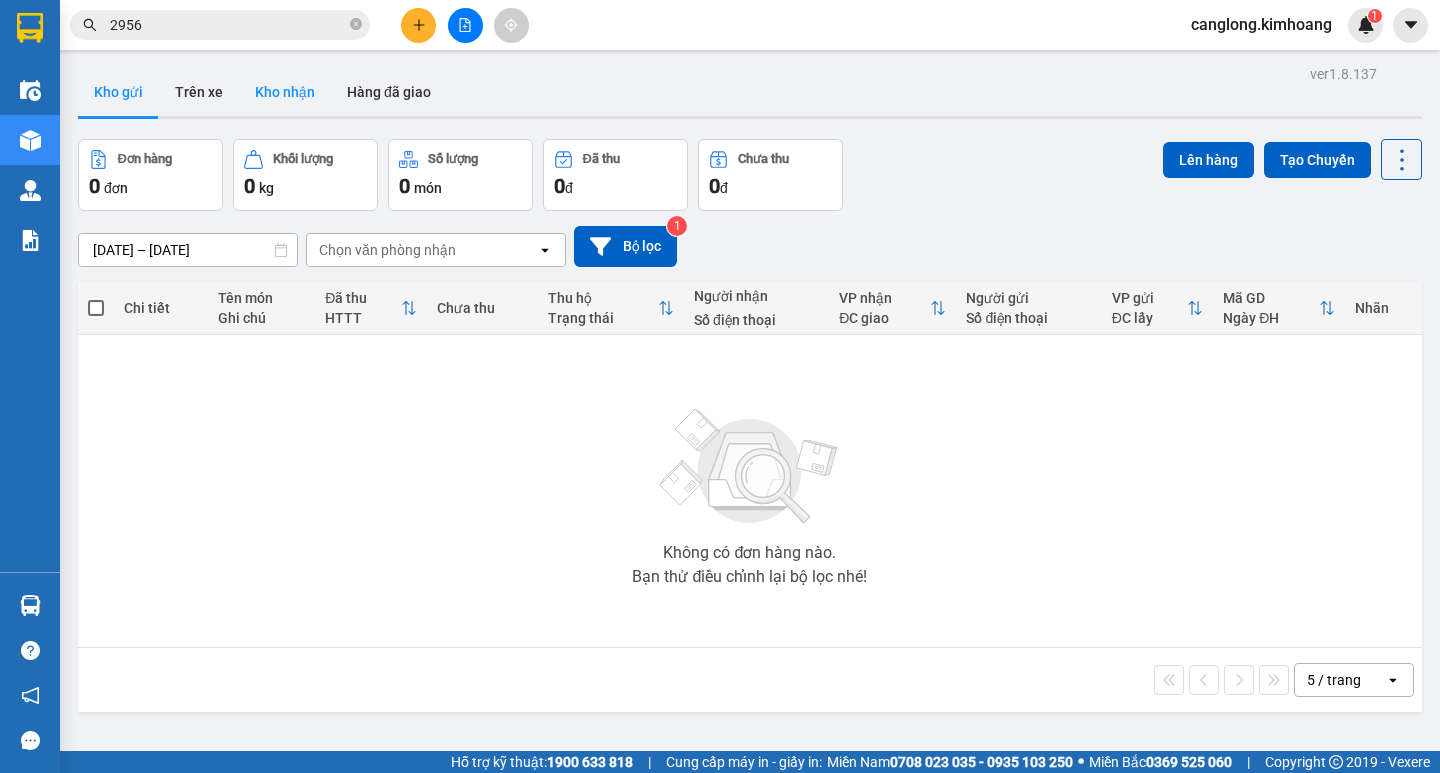click on "Kho nhận" at bounding box center [285, 92] 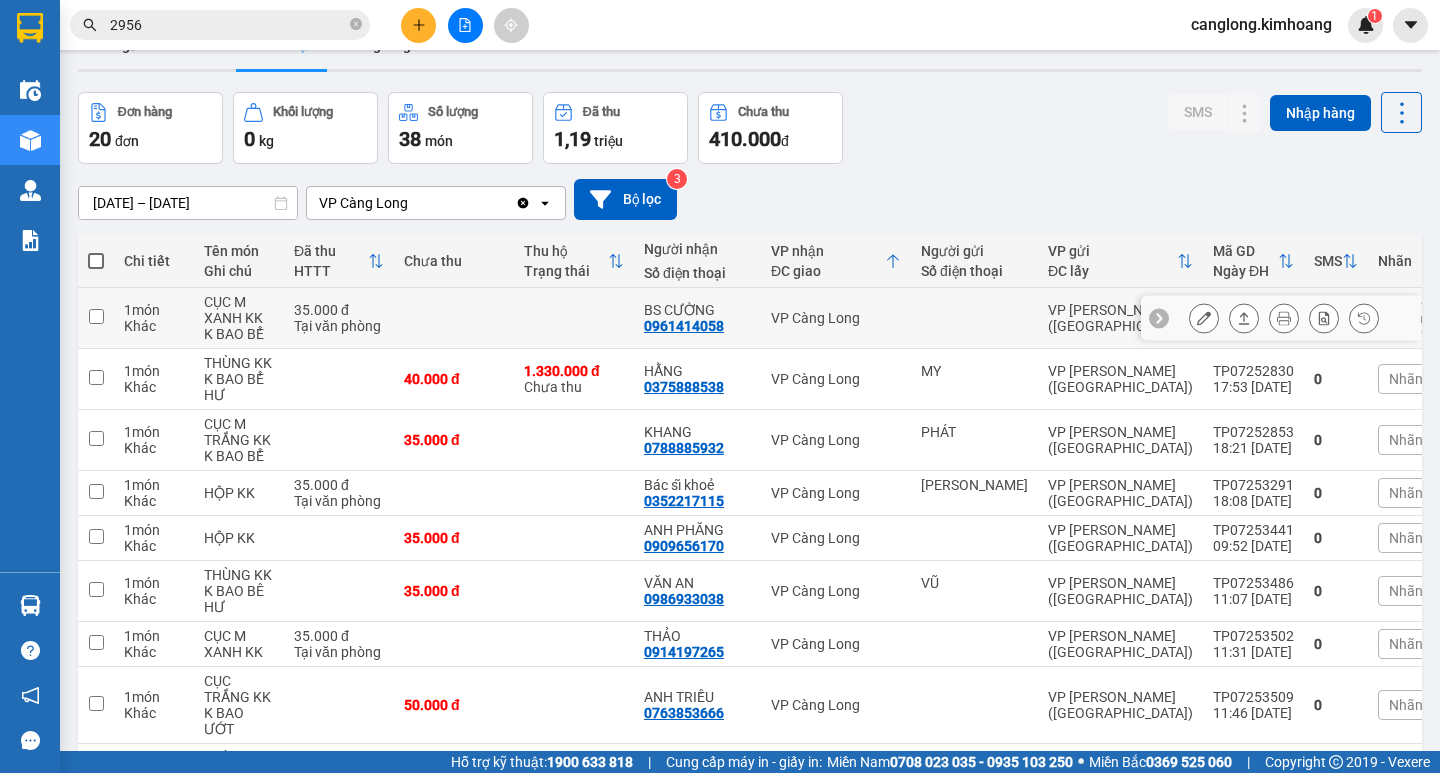 scroll, scrollTop: 0, scrollLeft: 0, axis: both 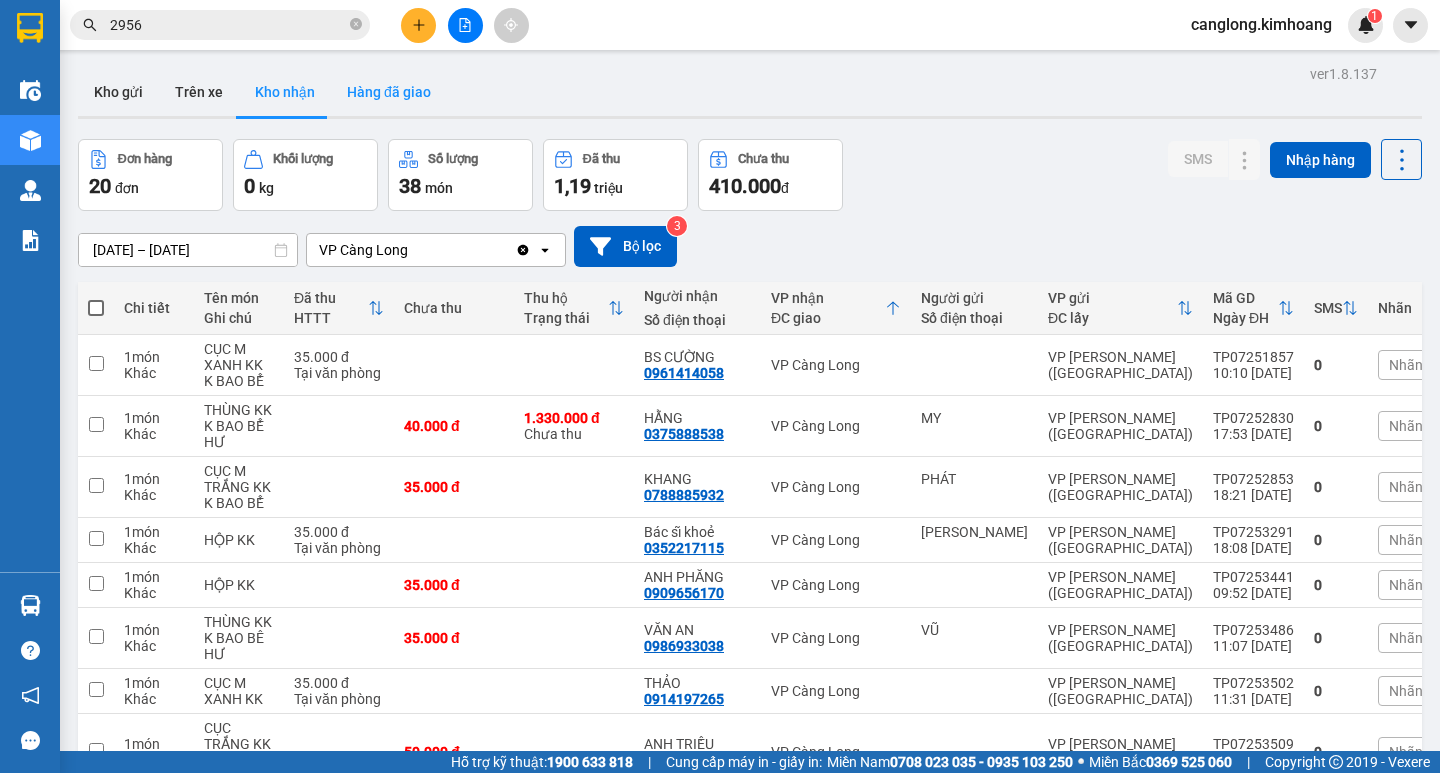 click on "Hàng đã giao" at bounding box center (389, 92) 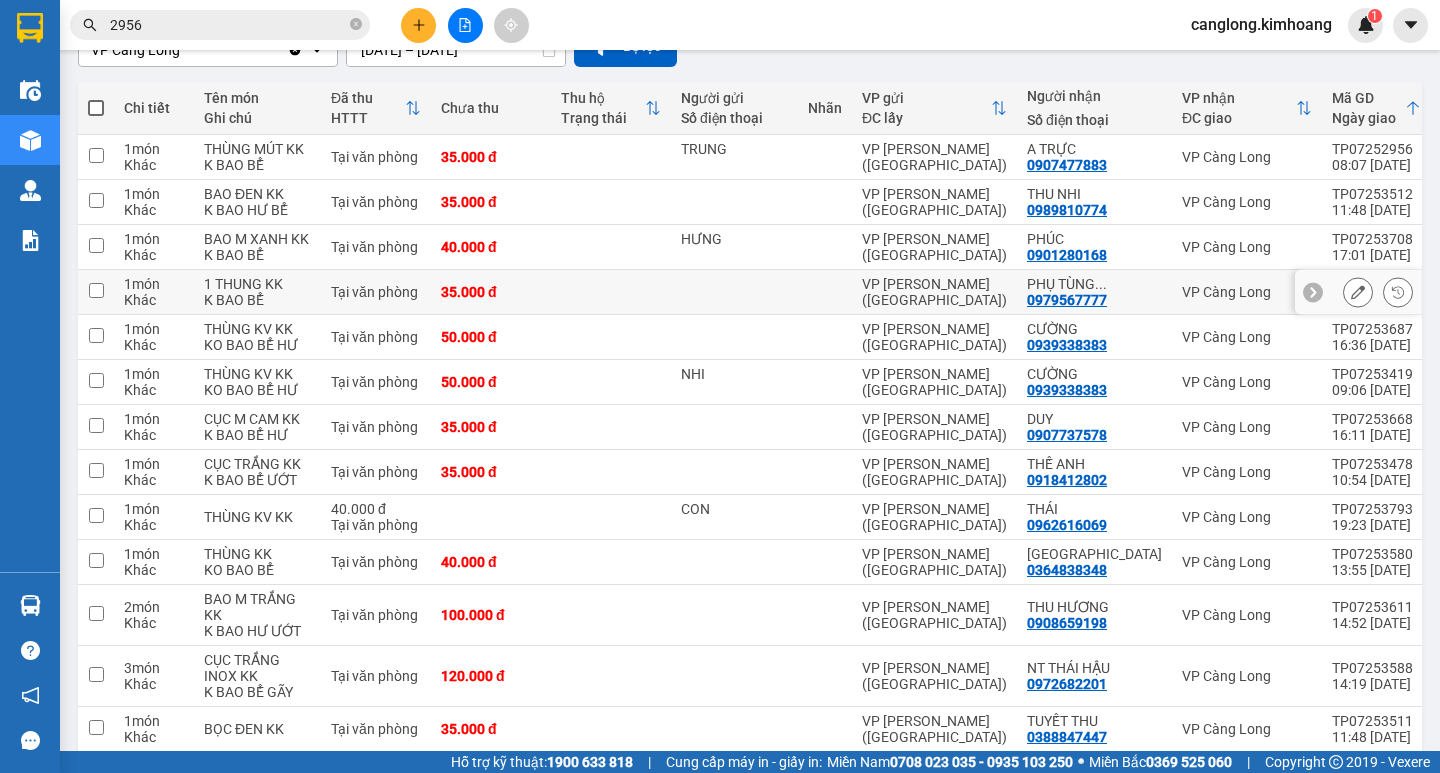 scroll, scrollTop: 0, scrollLeft: 0, axis: both 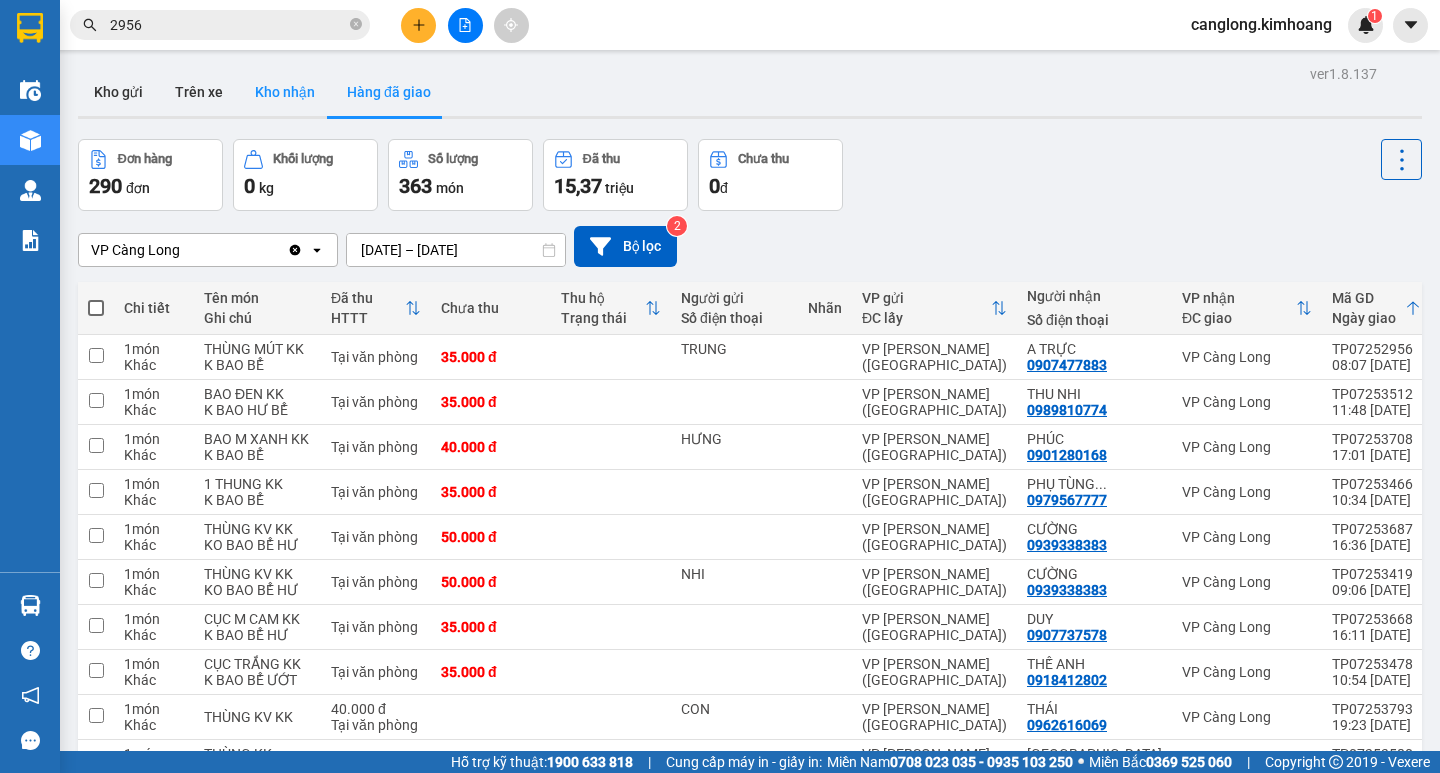 click on "Kho nhận" at bounding box center (285, 92) 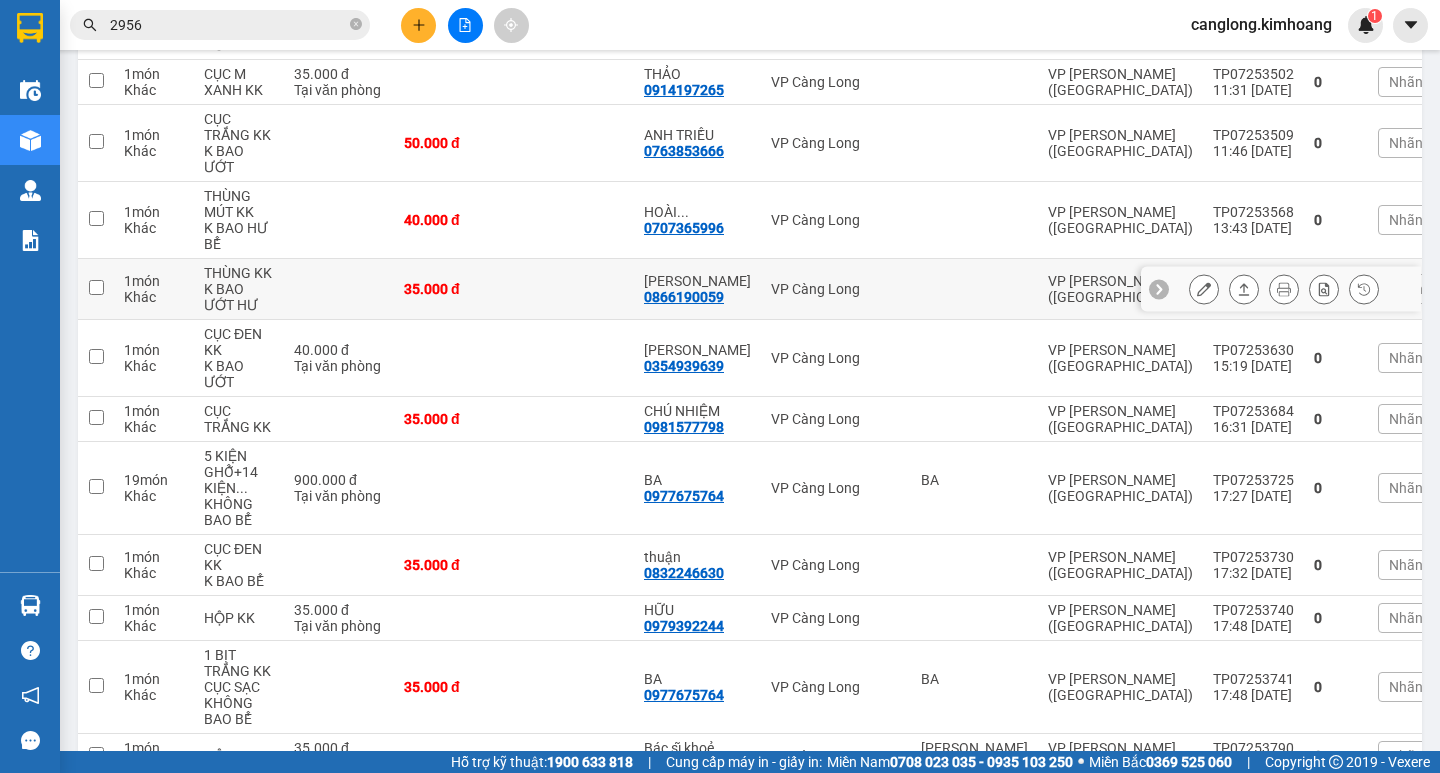 scroll, scrollTop: 878, scrollLeft: 0, axis: vertical 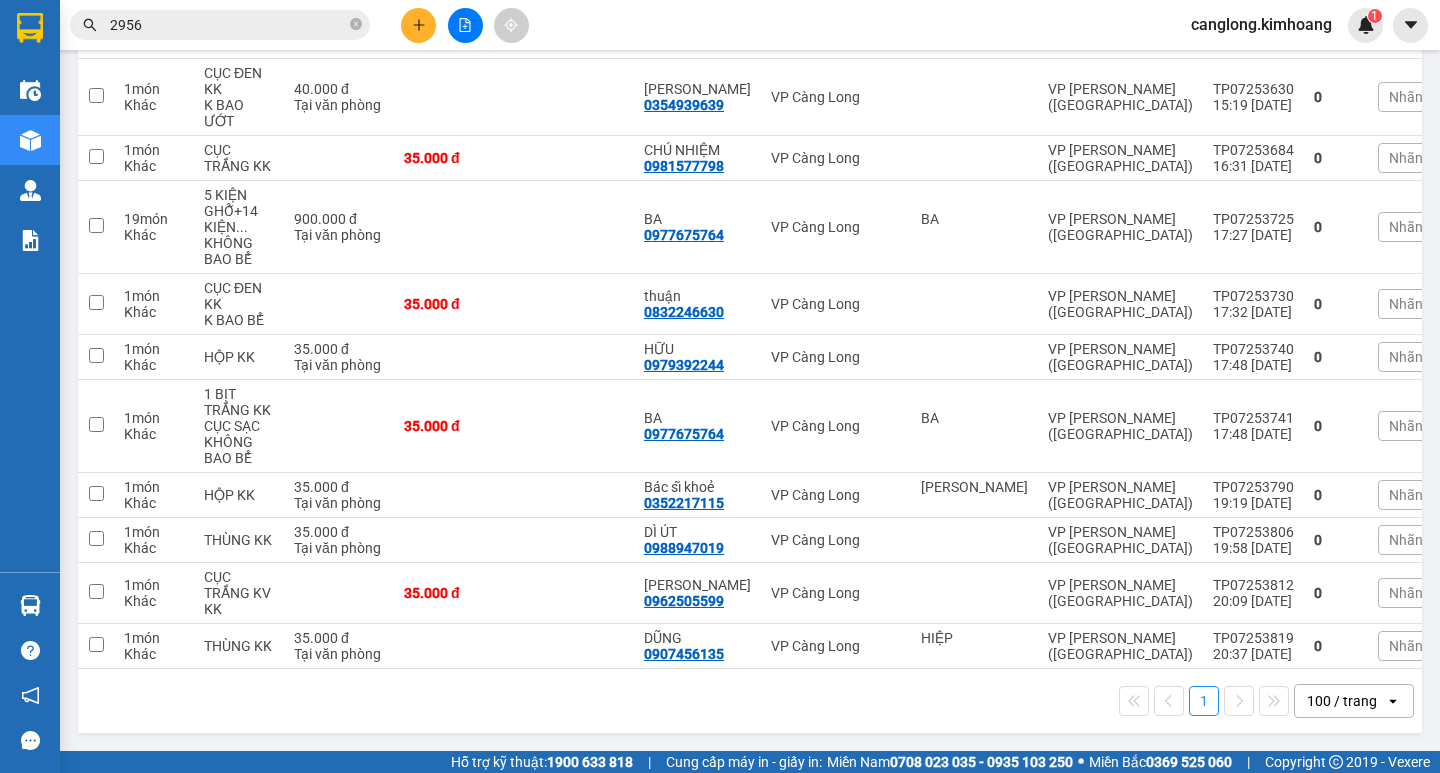 click on "2956" at bounding box center [228, 25] 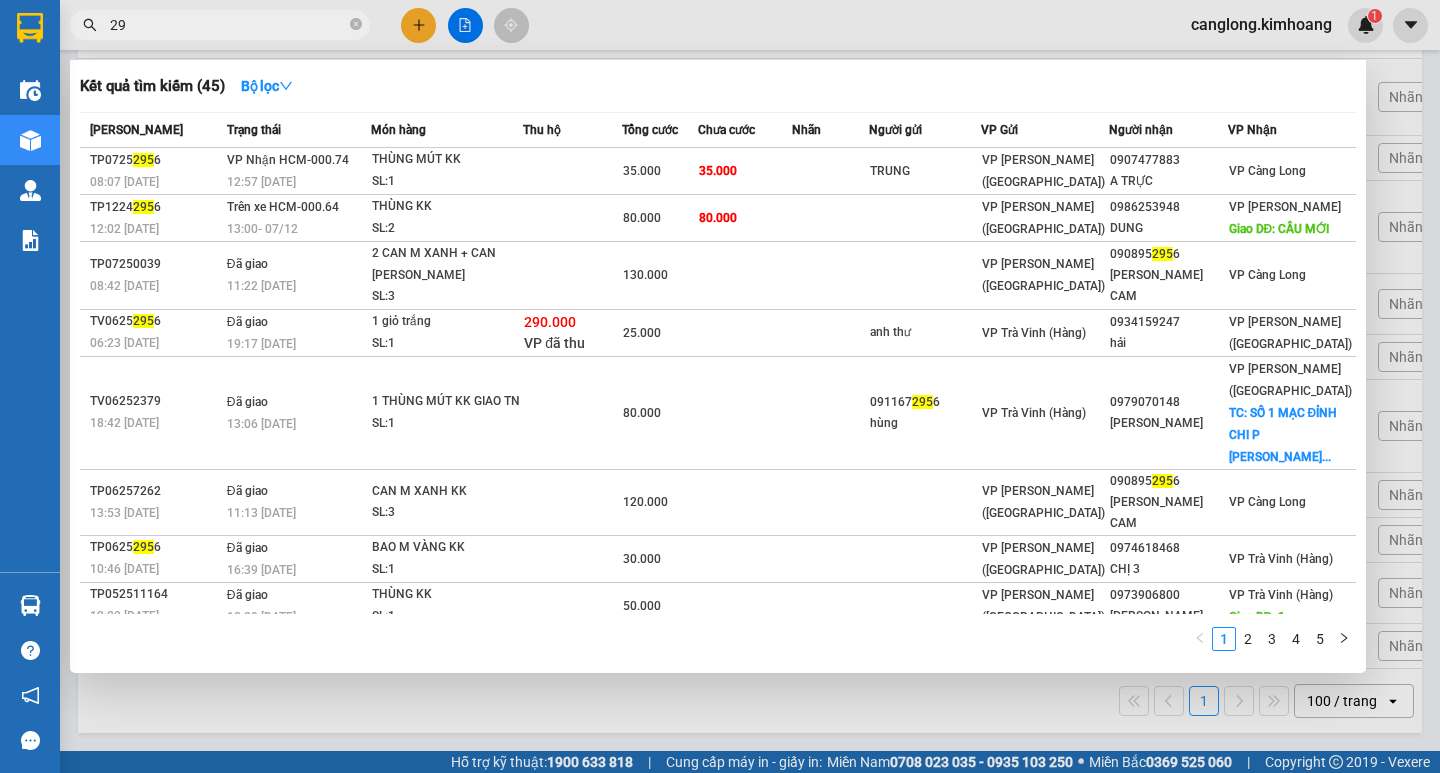 type on "2" 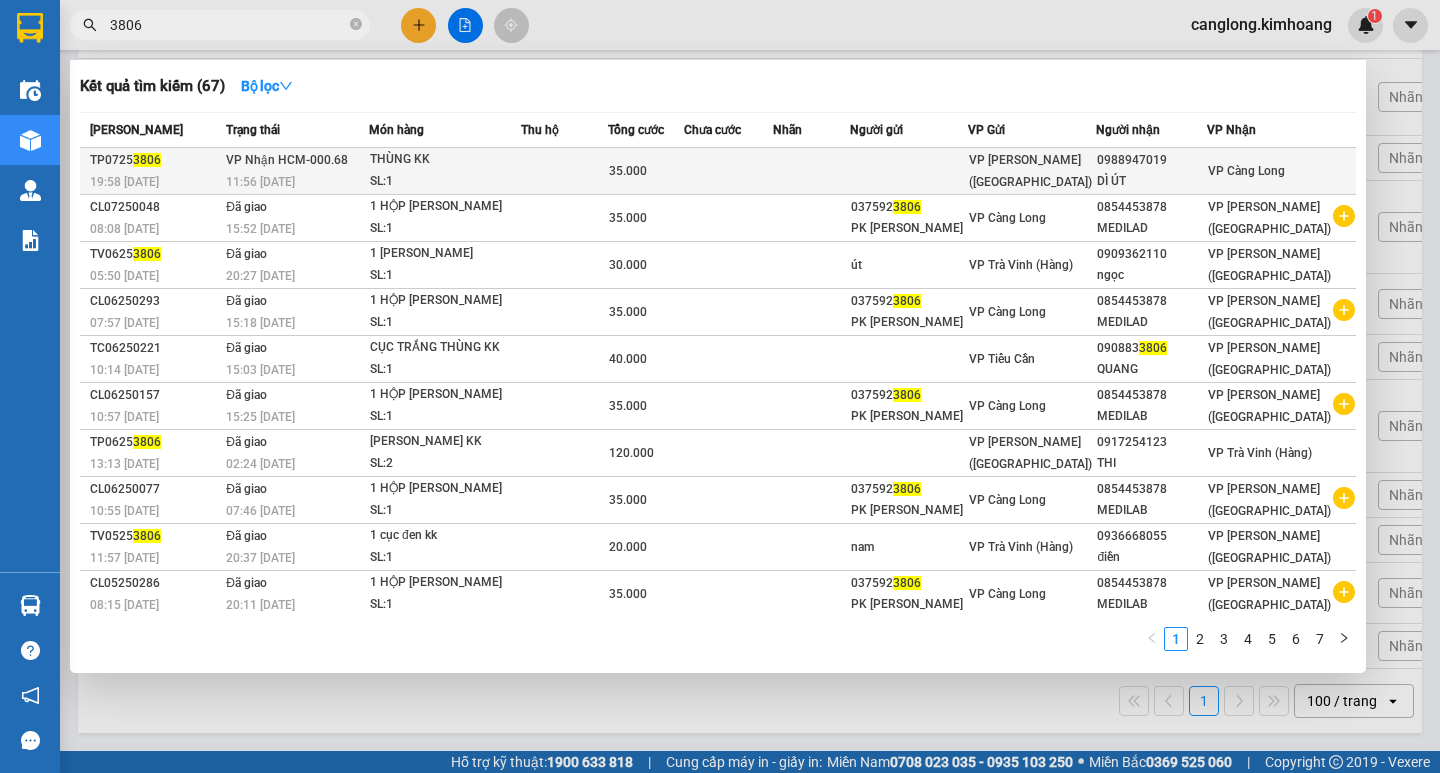 type on "3806" 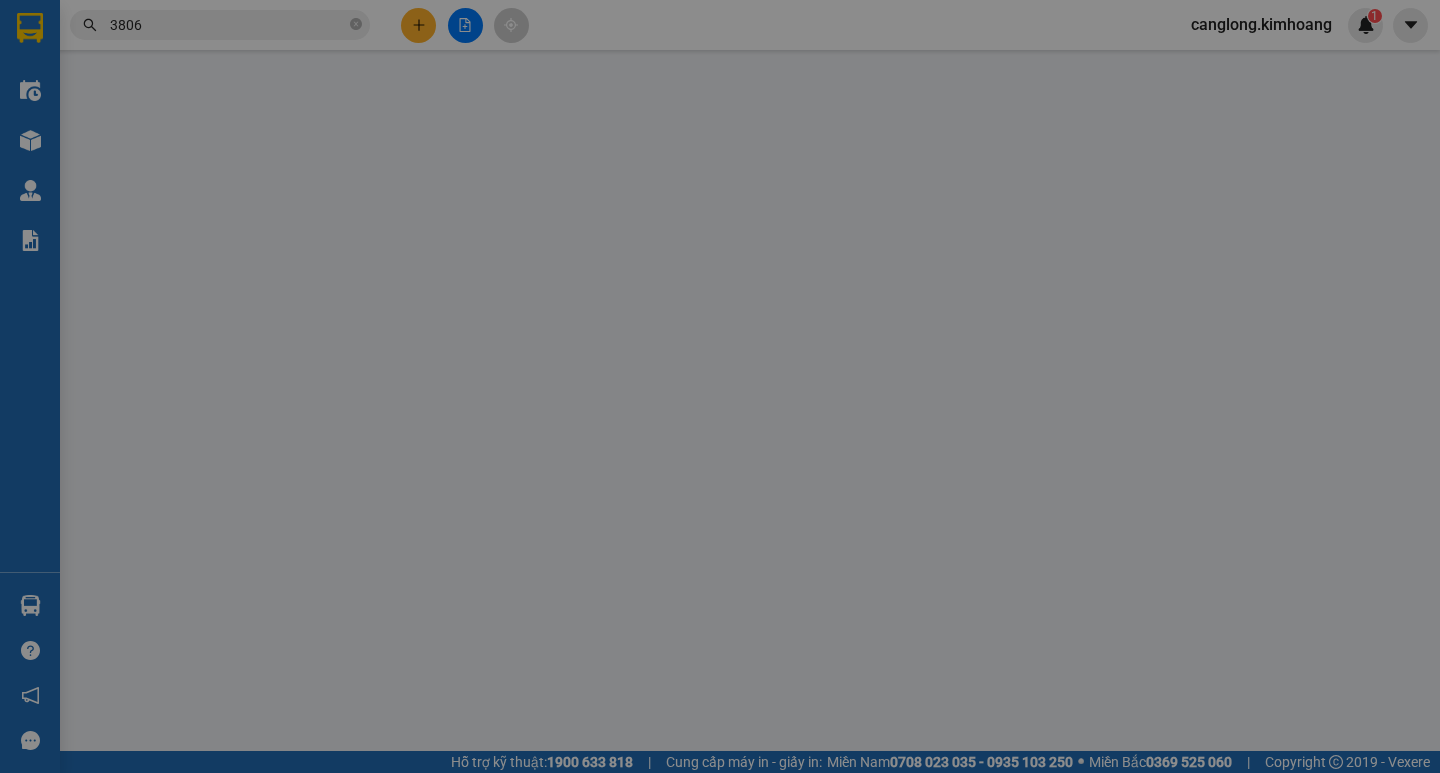 scroll, scrollTop: 0, scrollLeft: 0, axis: both 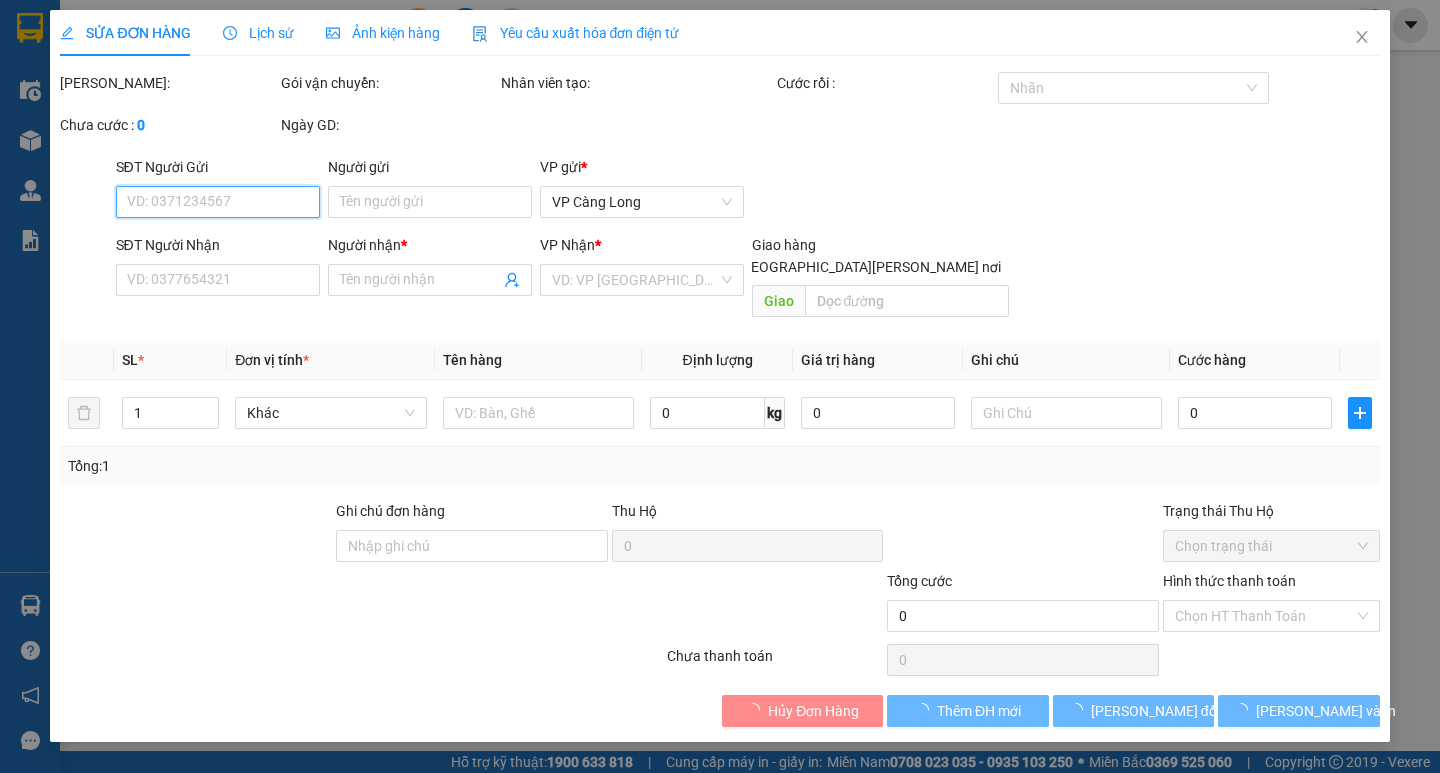 type on "0988947019" 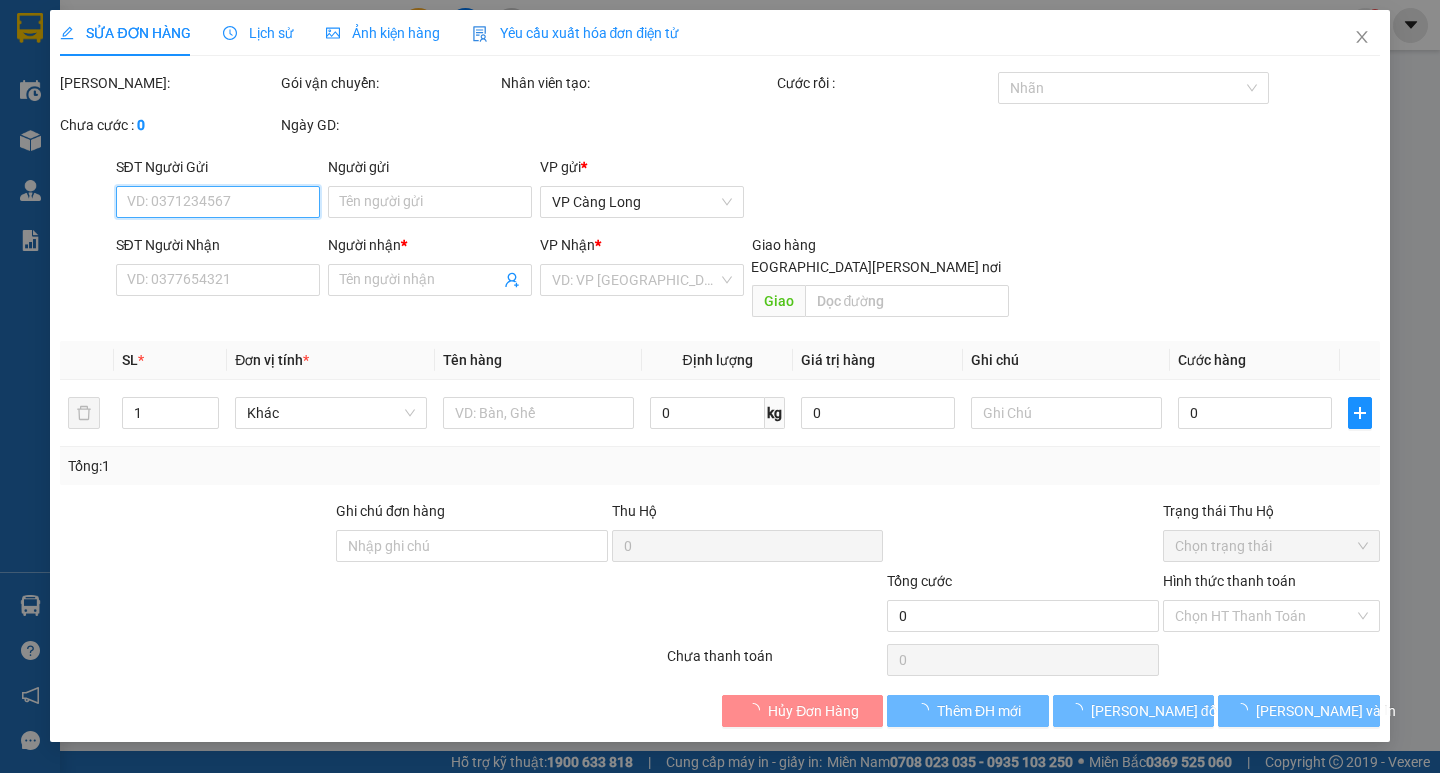 type on "DÌ ÚT" 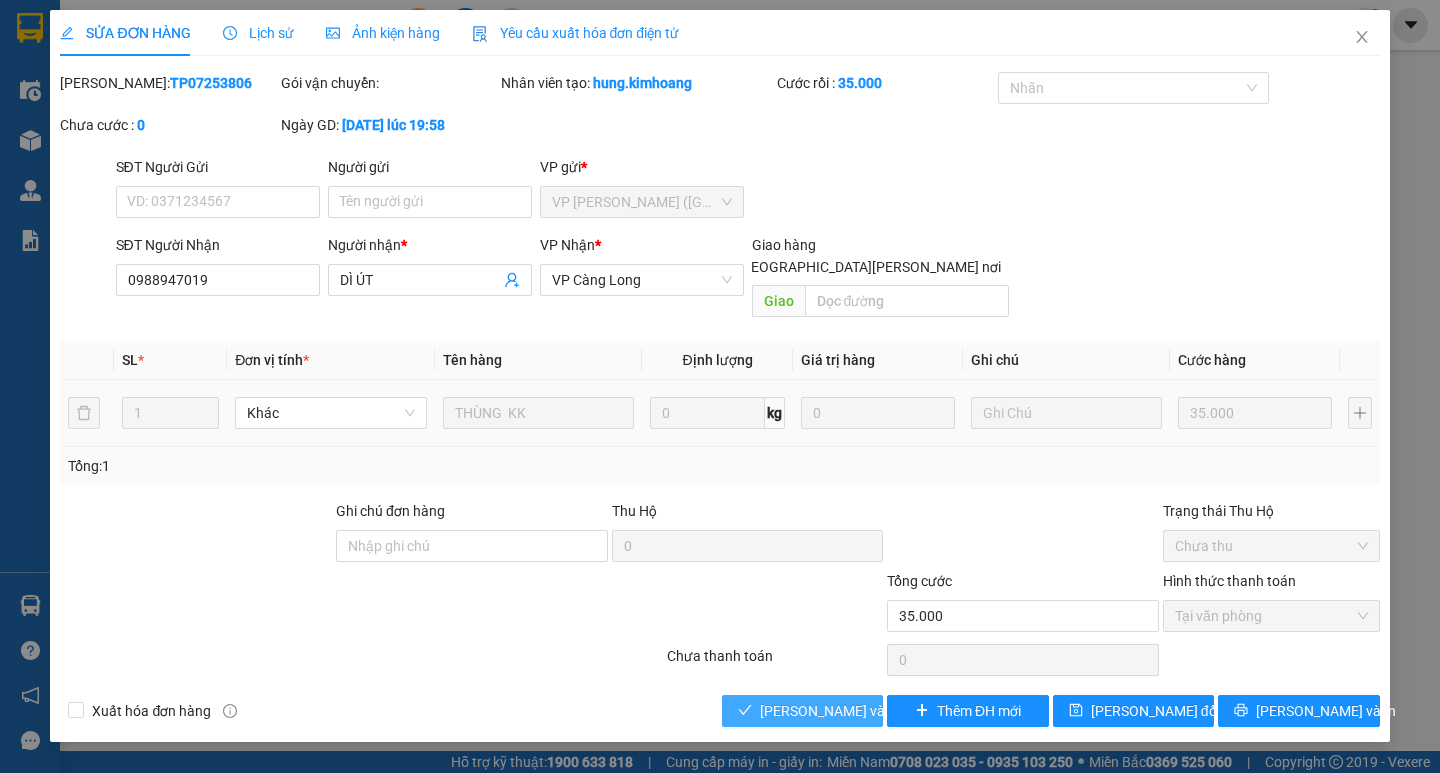 click on "[PERSON_NAME] và Giao hàng" at bounding box center [895, 711] 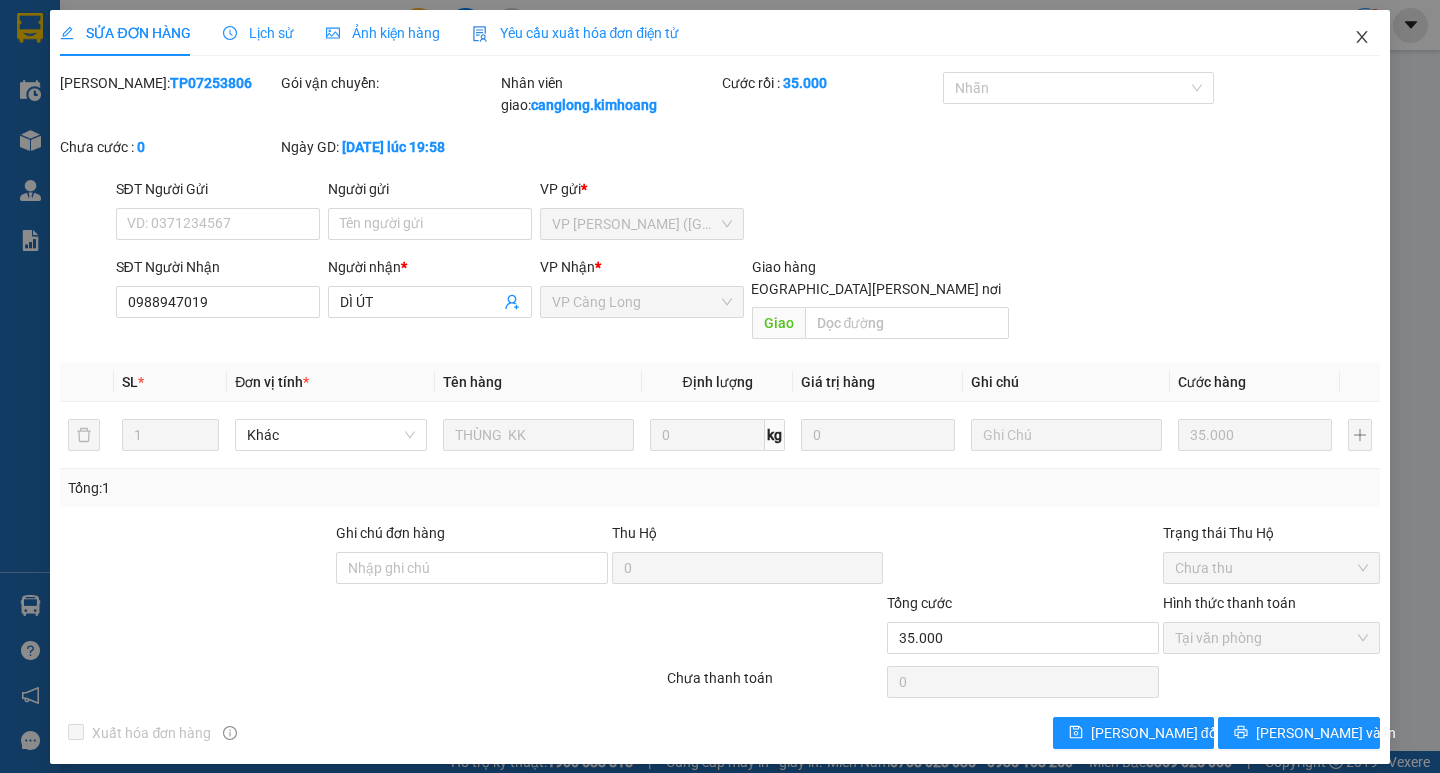 click 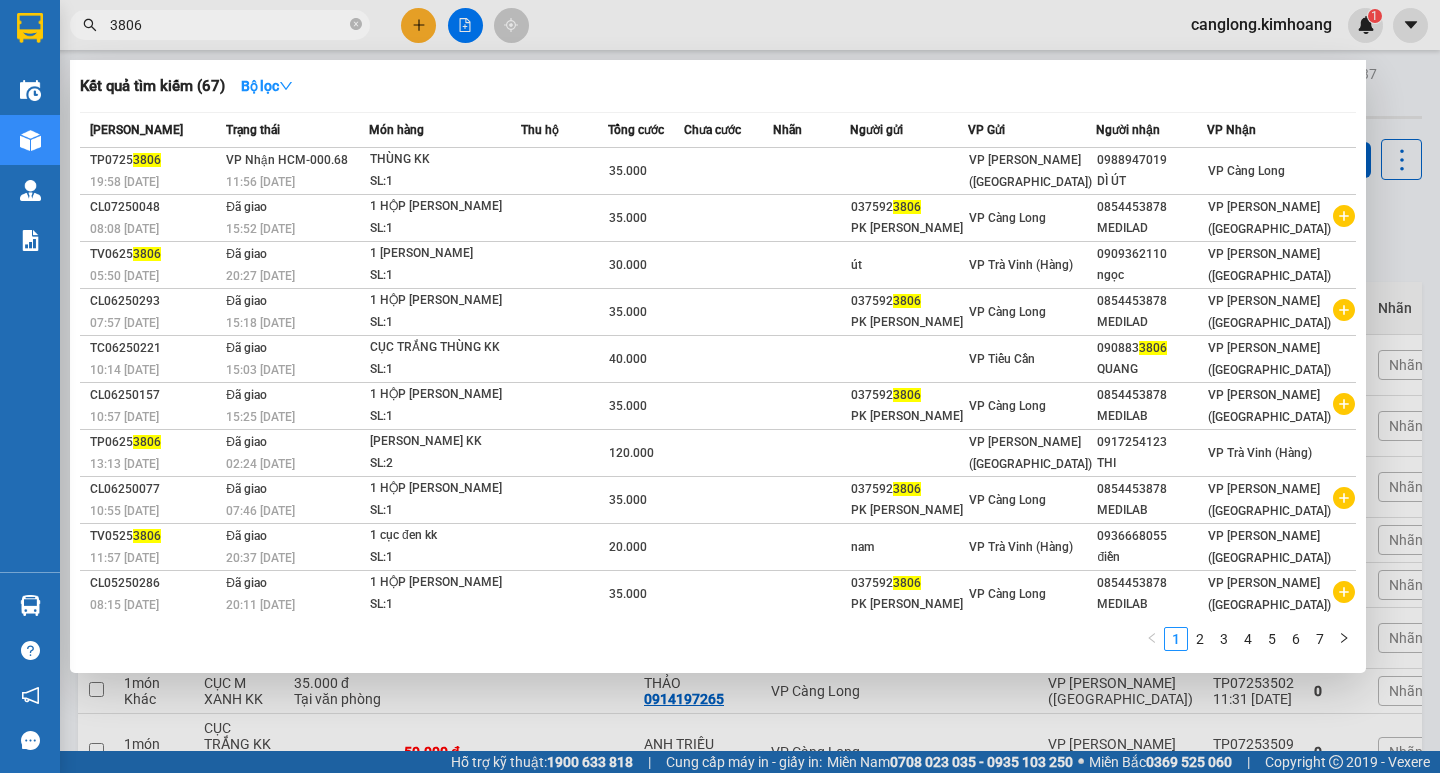 click on "3806" at bounding box center (228, 25) 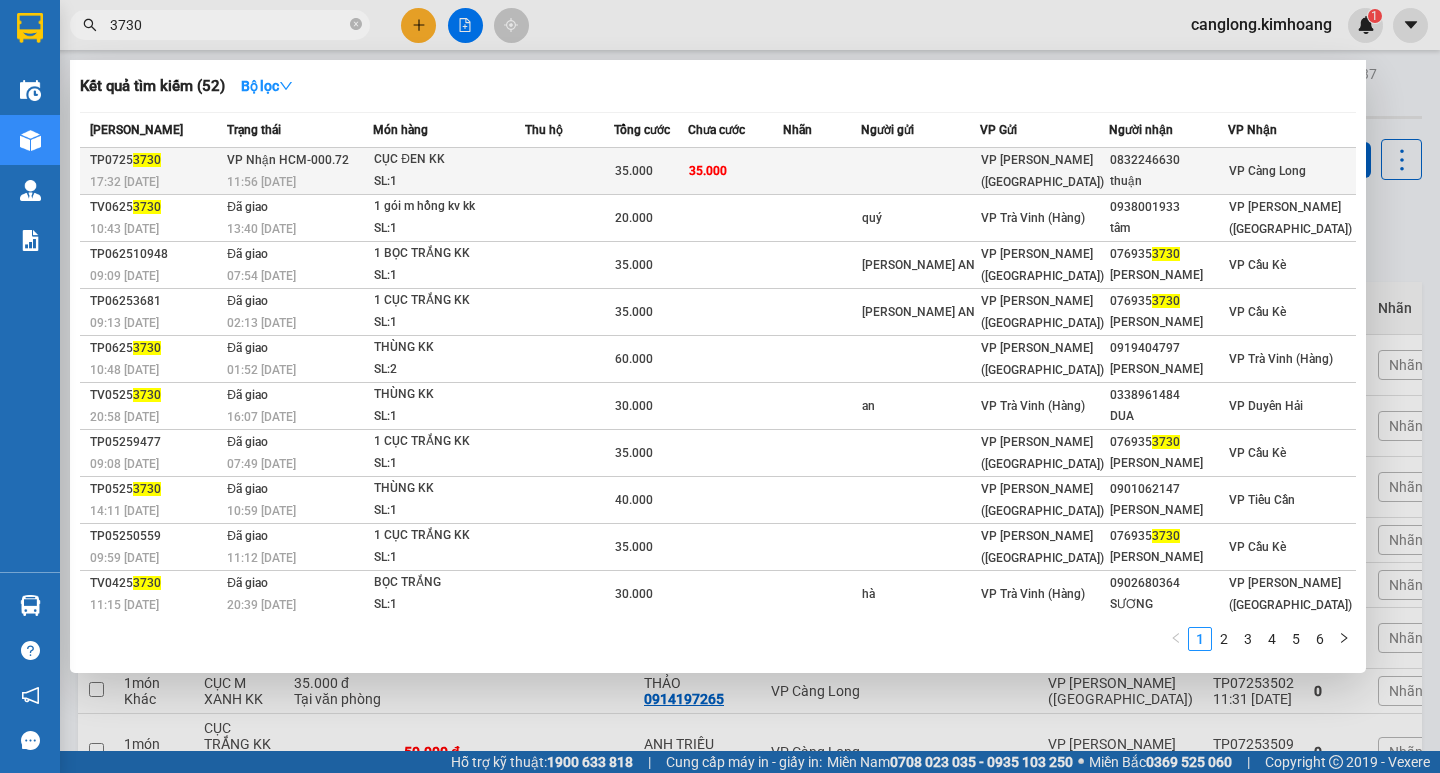 type on "3730" 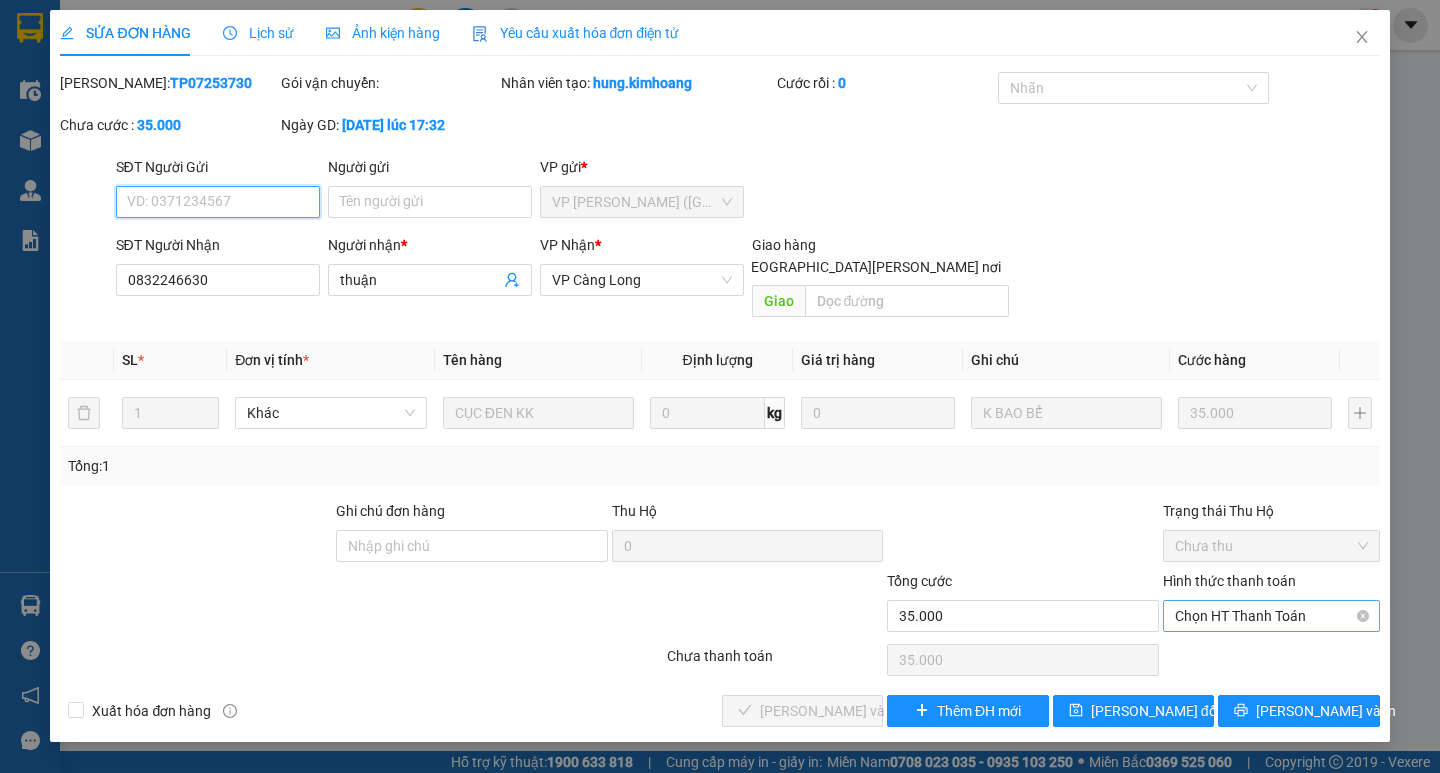 click on "Chọn HT Thanh Toán" at bounding box center [1271, 616] 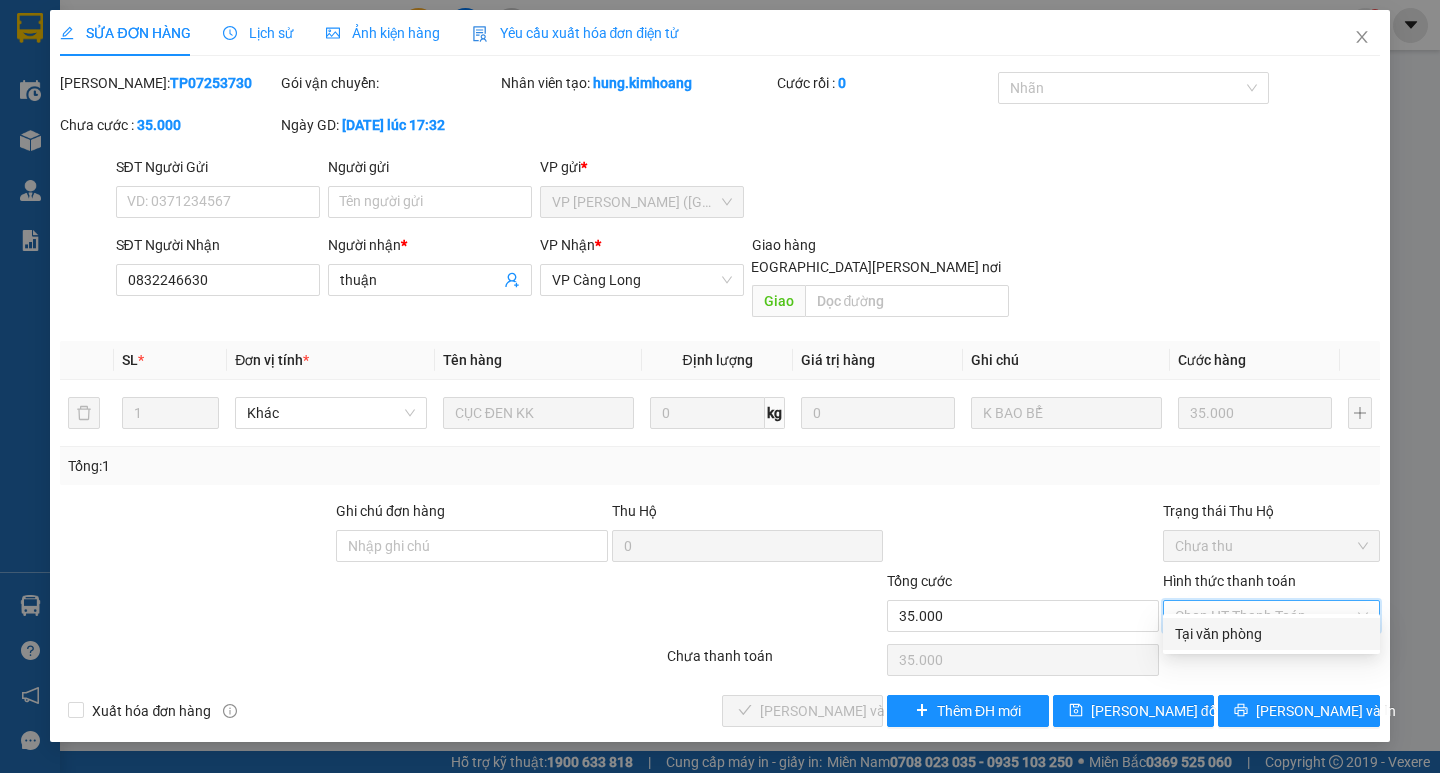 click on "Tại văn phòng" at bounding box center (1271, 634) 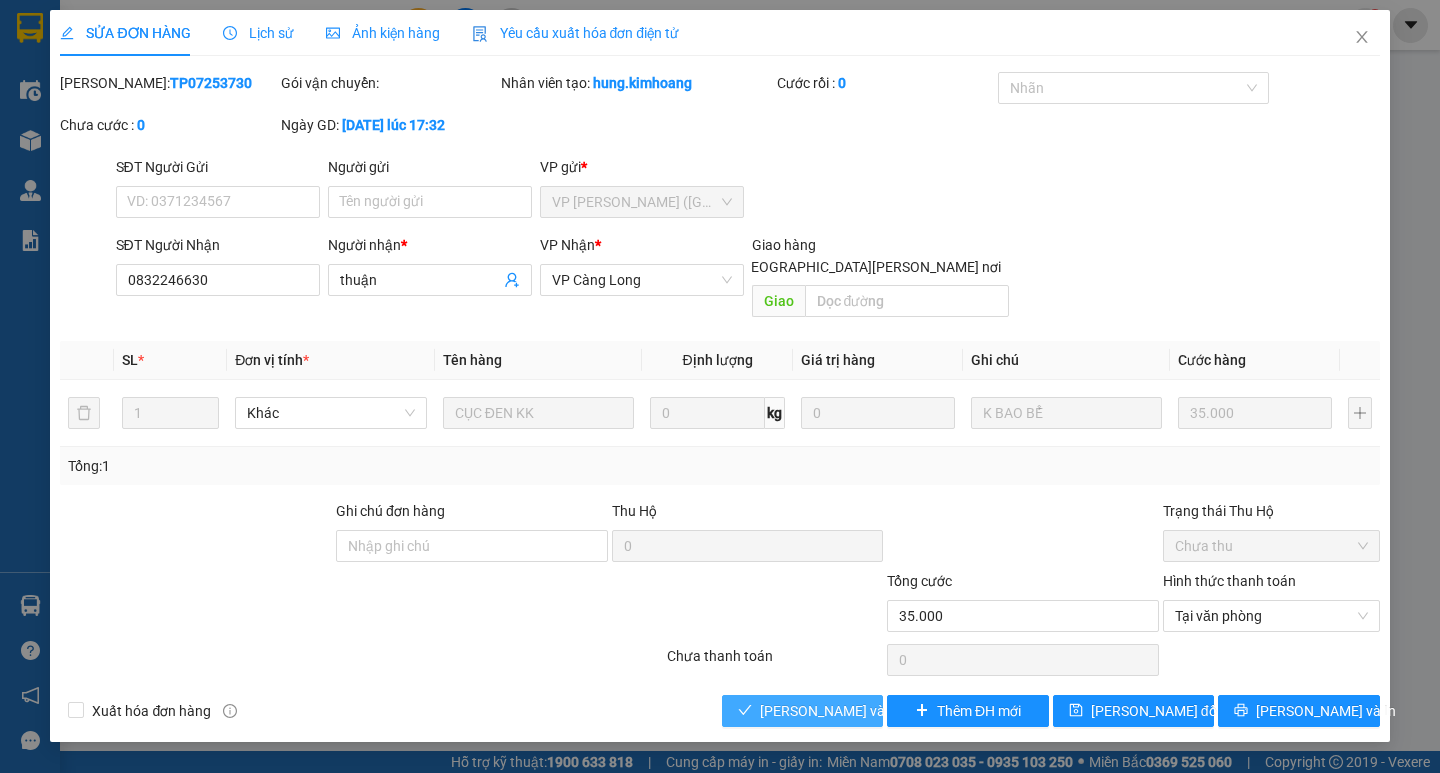 click on "[PERSON_NAME] và Giao hàng" at bounding box center [895, 711] 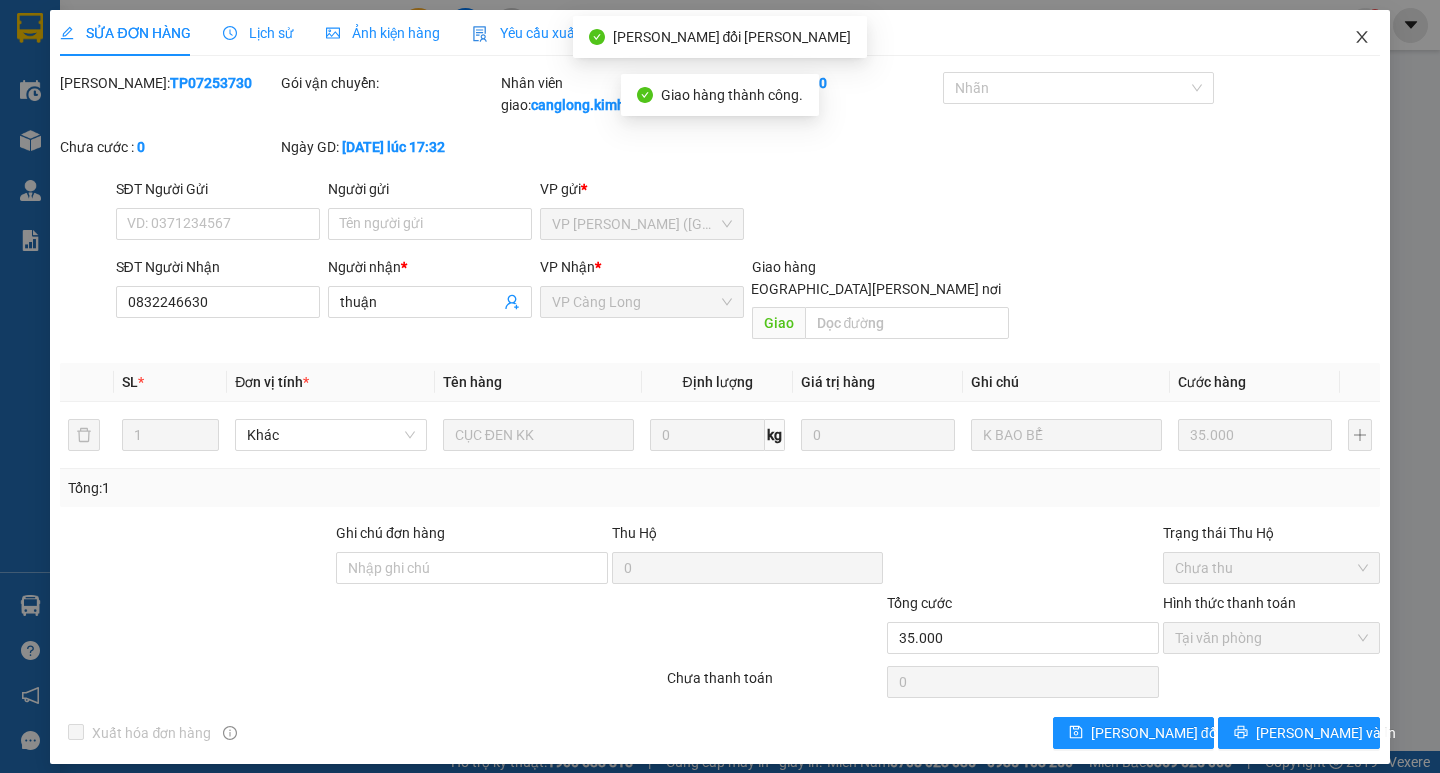 click 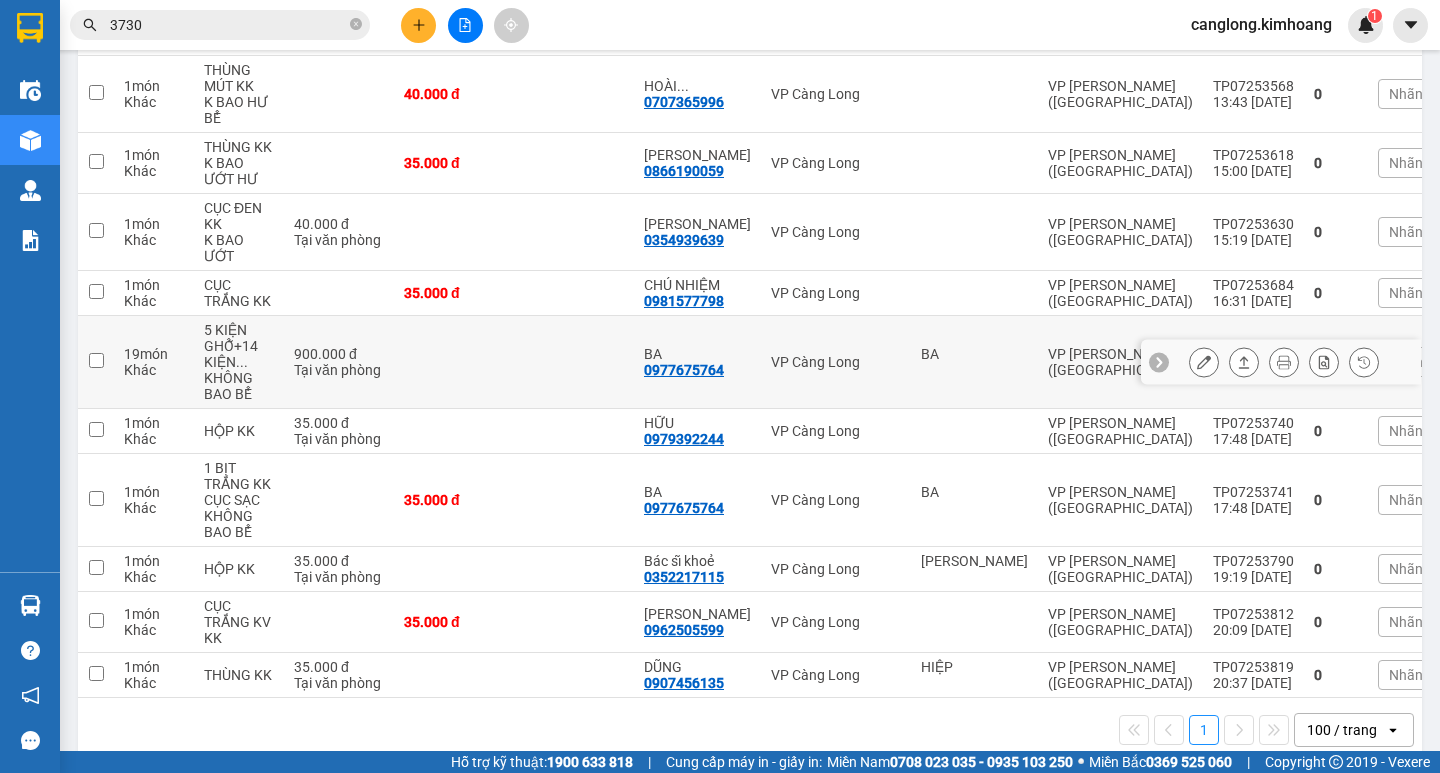 scroll, scrollTop: 772, scrollLeft: 0, axis: vertical 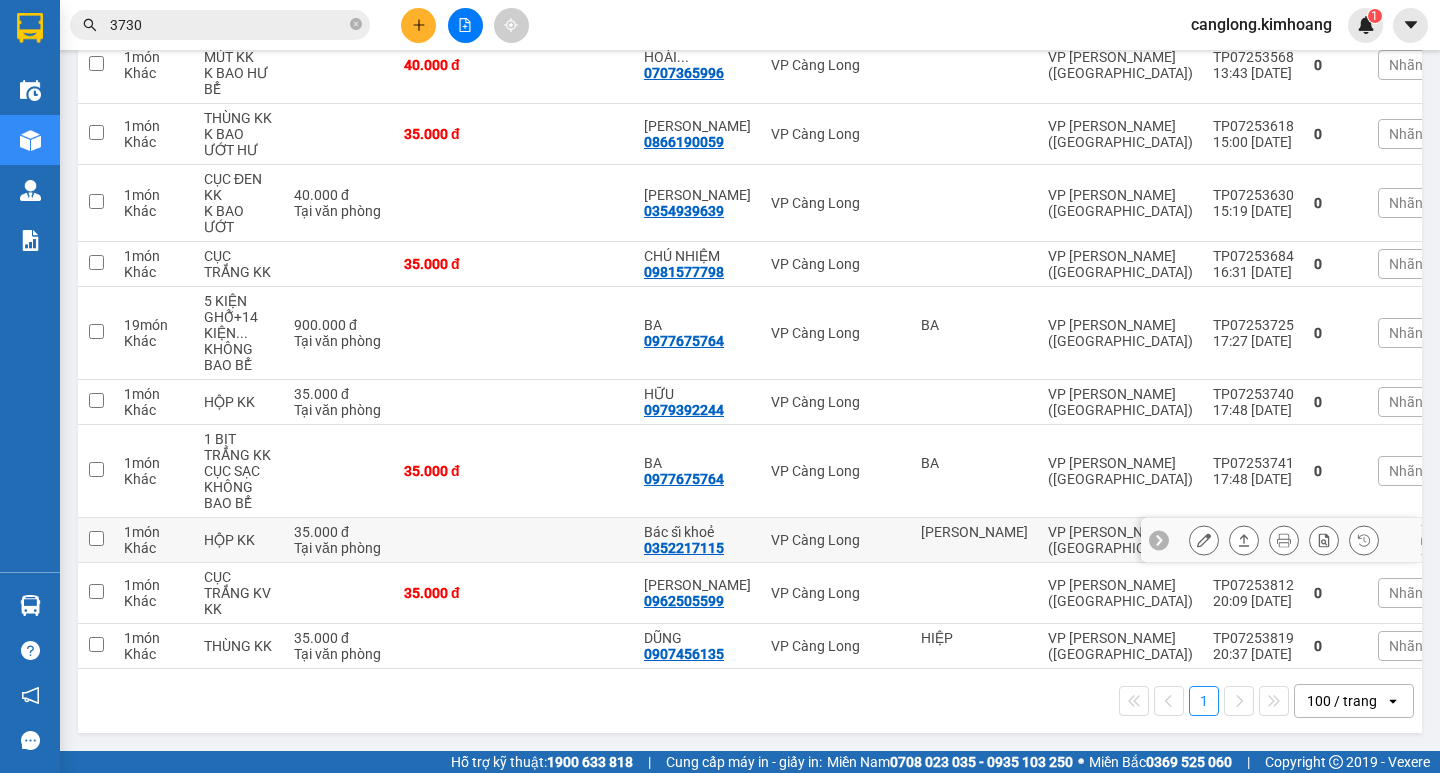 click on "Chi tiết Tên món Ghi chú Đã thu HTTT Chưa thu Thu hộ Trạng thái Người nhận Số điện thoại VP nhận ĐC giao Người gửi Số điện thoại VP gửi ĐC lấy Mã GD Ngày ĐH SMS Nhãn 1  món Khác CỤC M XANH KK  K BAO BỂ  35.000 đ Tại văn phòng BS CƯỜNG  0961414058 VP Càng Long VP Trần Phú (Hàng) TP07251857 10:10 05/07 0 Nhãn 1  món Khác THÙNG KK  K BAO BỂ HƯ  40.000 đ 1.330.000 đ Chưa thu HẰNG 0375888538 VP Càng Long MY VP Trần Phú (Hàng) TP07252830 17:53 07/07 0 Nhãn 1  món Khác CỤC M TRẮNG  KK      K BAO BỂ  35.000 đ KHANG 0788885932 VP Càng Long PHÁT VP Trần Phú (Hàng) TP07252853 18:21 07/07 0 Nhãn 1  món Khác HỘP KK  35.000 đ Tại văn phòng Bác sĩ khoẻ 0352217115 VP Càng Long QUANG TÚ VP Trần Phú (Hàng) TP07253291 18:08 08/07 0 Nhãn 1  món Khác HỘP KK 35.000 đ ANH PHĂNG 0909656170 VP Càng Long VP Trần Phú (Hàng) TP07253441 09:52 09/07 0 Nhãn 1  món Khác THÙNG KK  K BAO BÊ HƯ  35.000 đ 0" at bounding box center (750, 125) 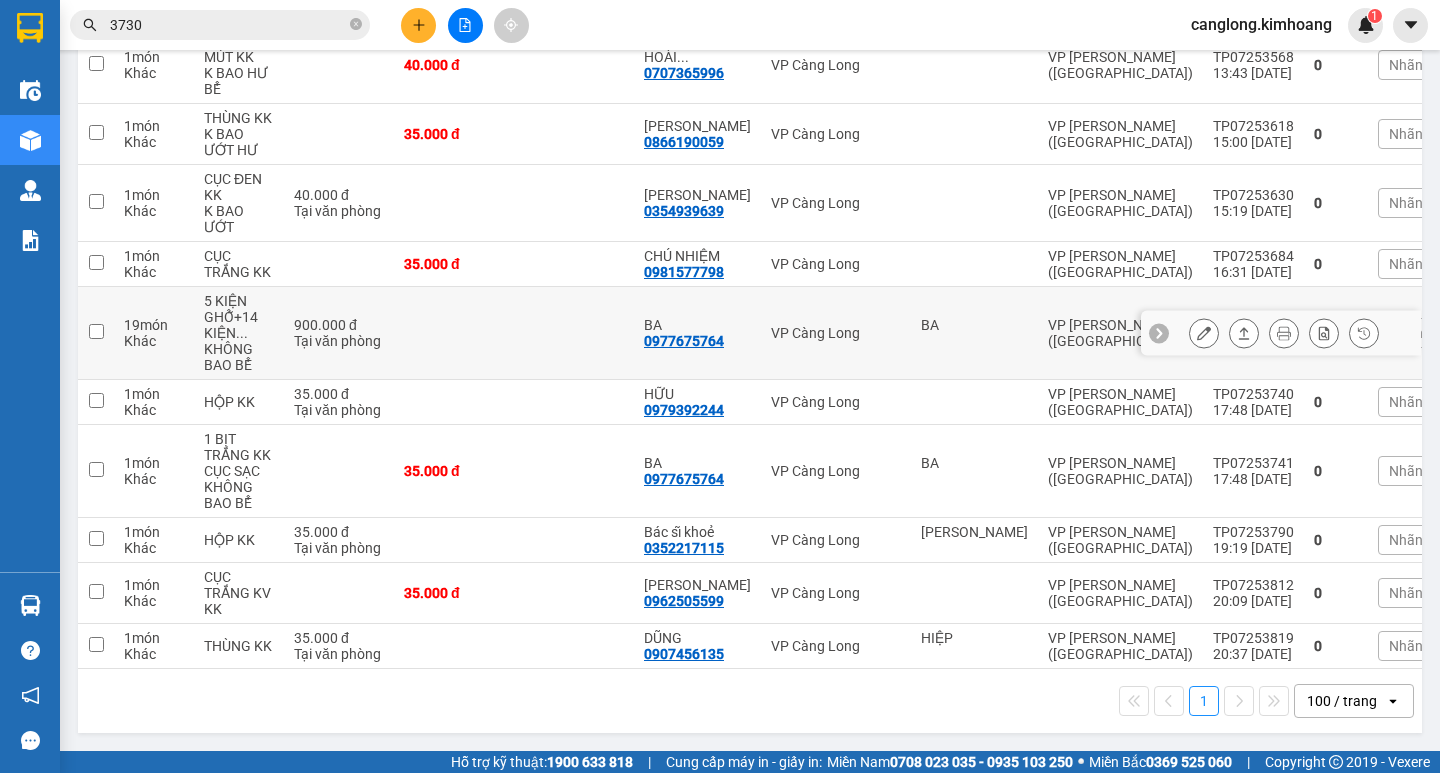 click on "VP Càng Long" at bounding box center (836, 333) 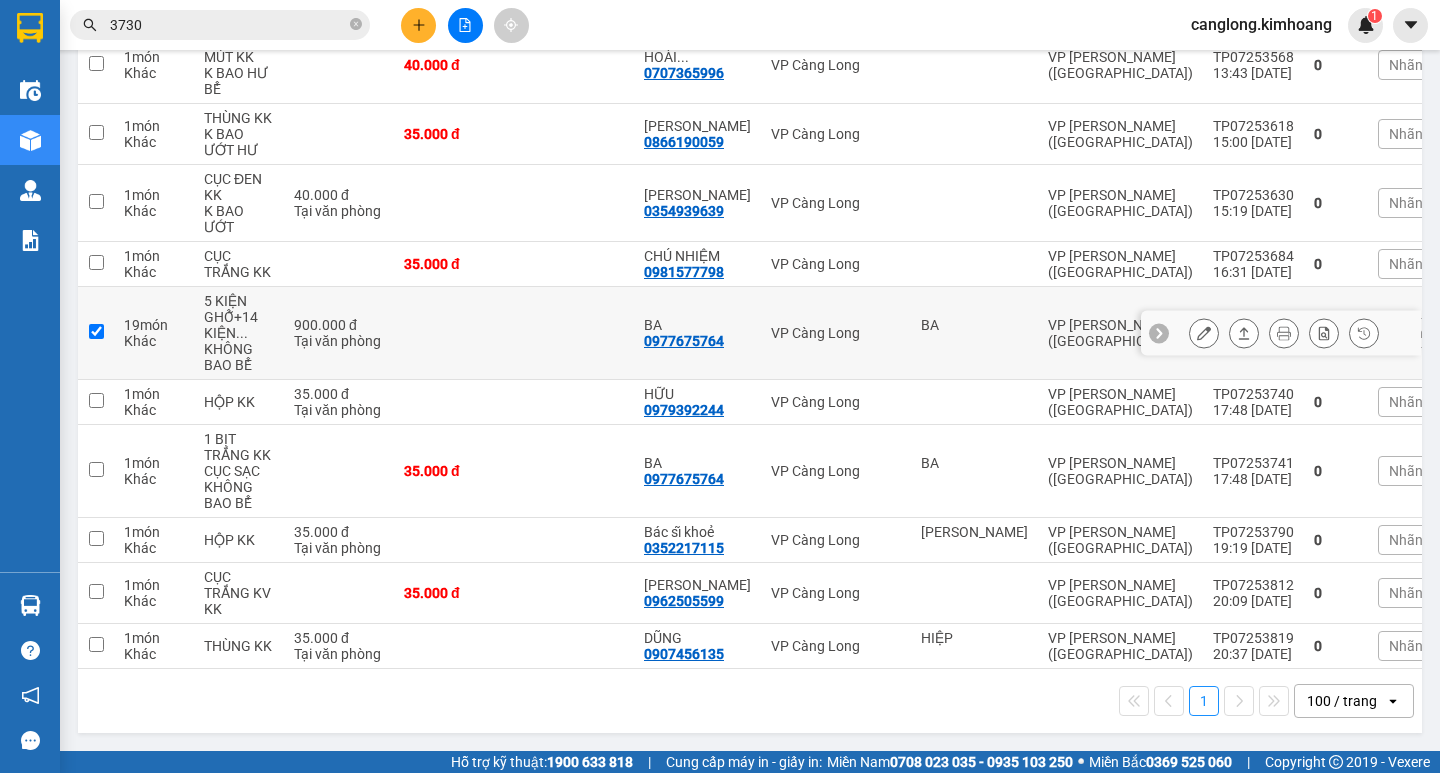 checkbox on "true" 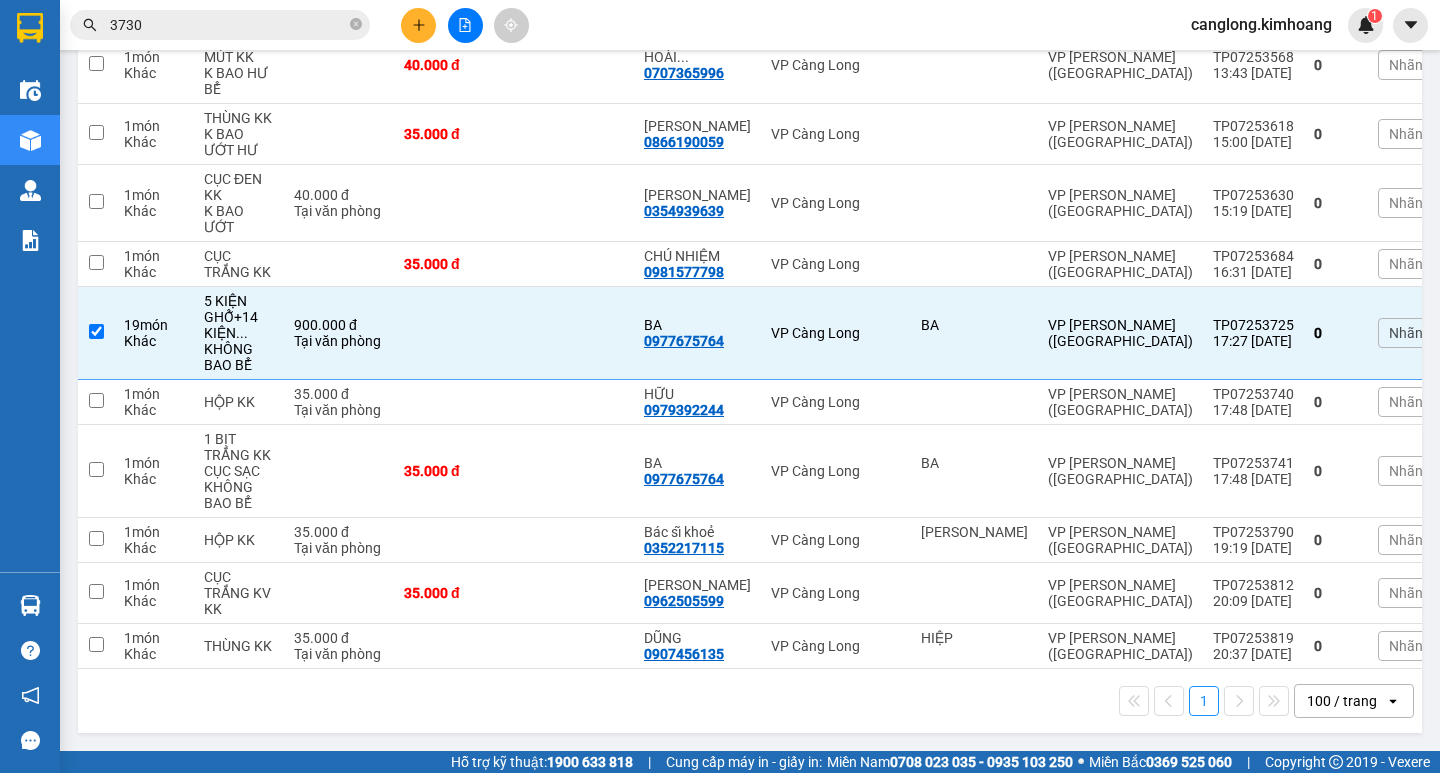 click on "3730" at bounding box center [228, 25] 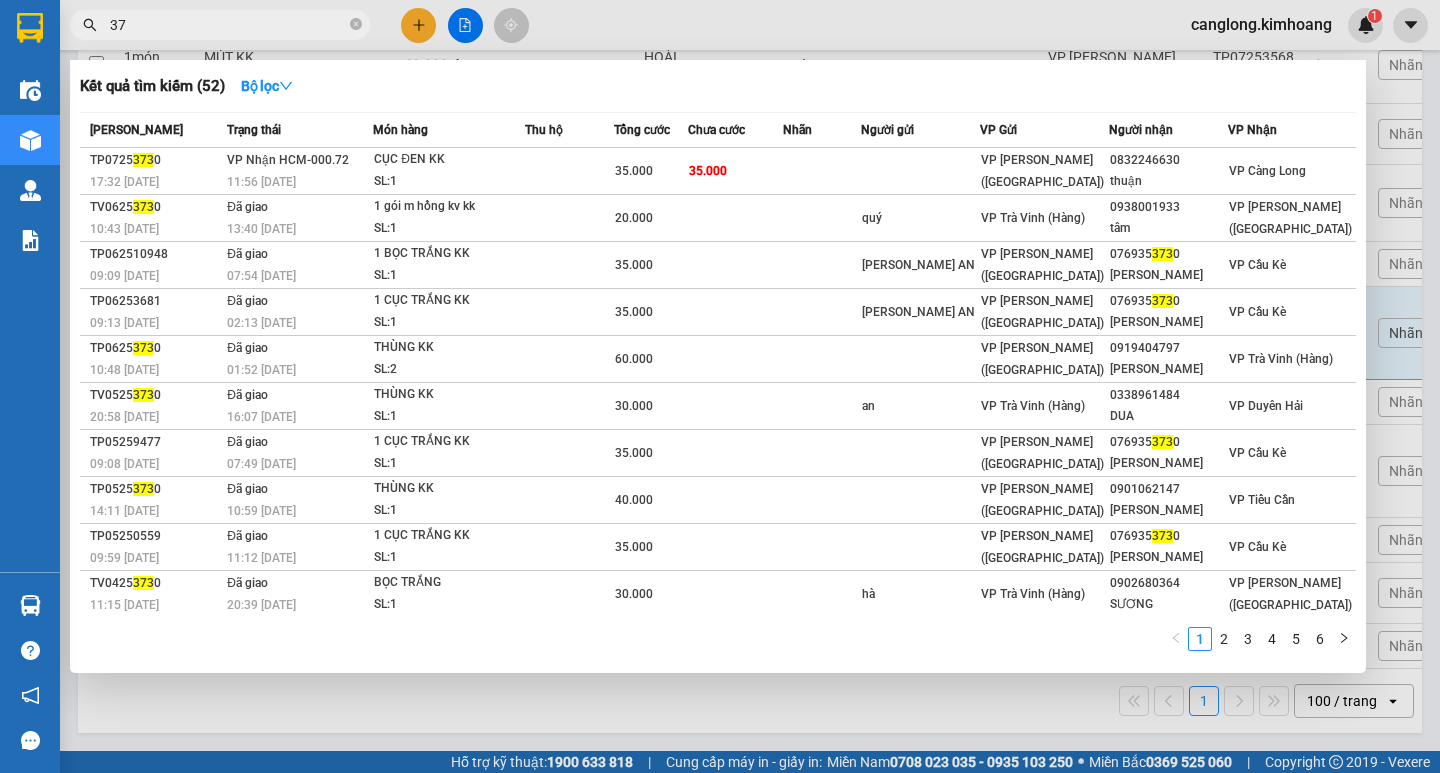 type on "3" 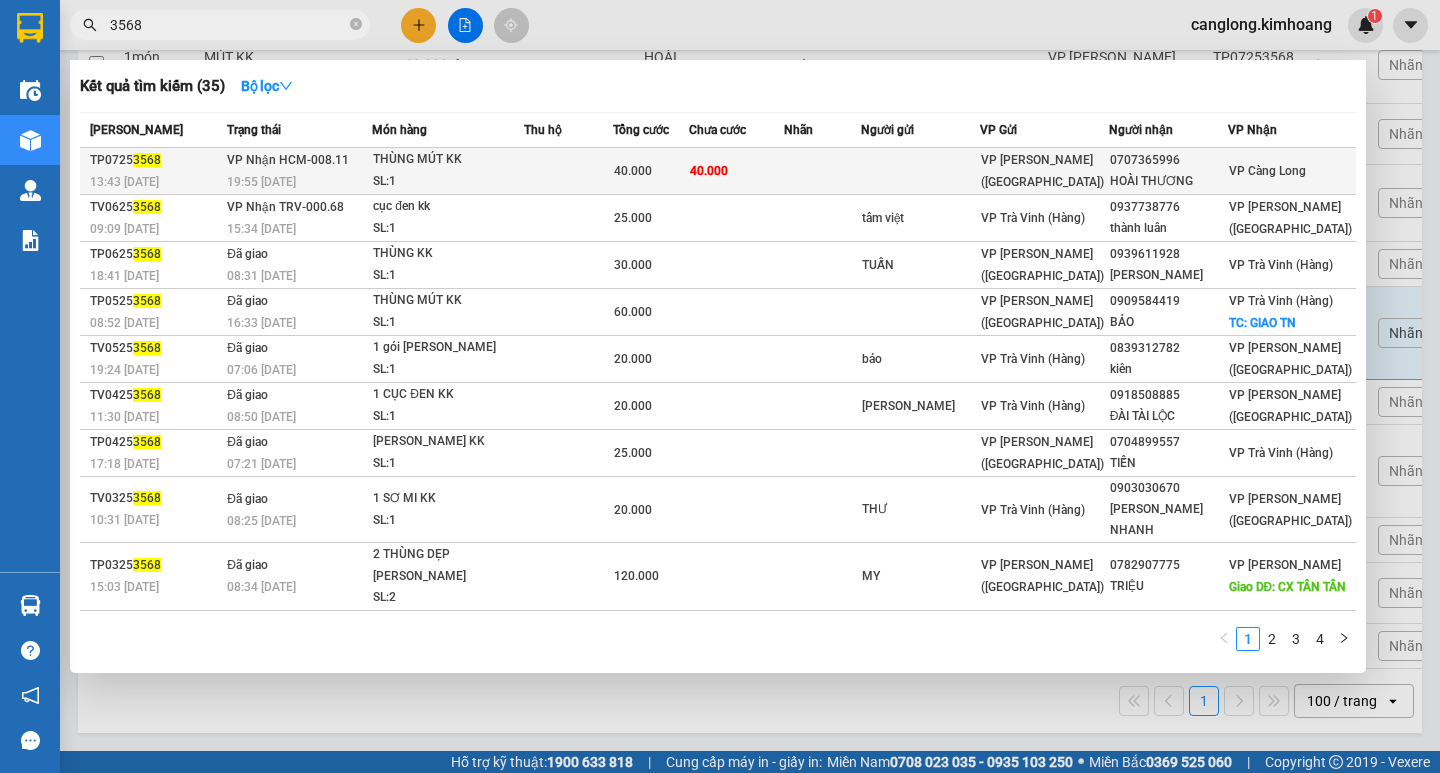 type on "3568" 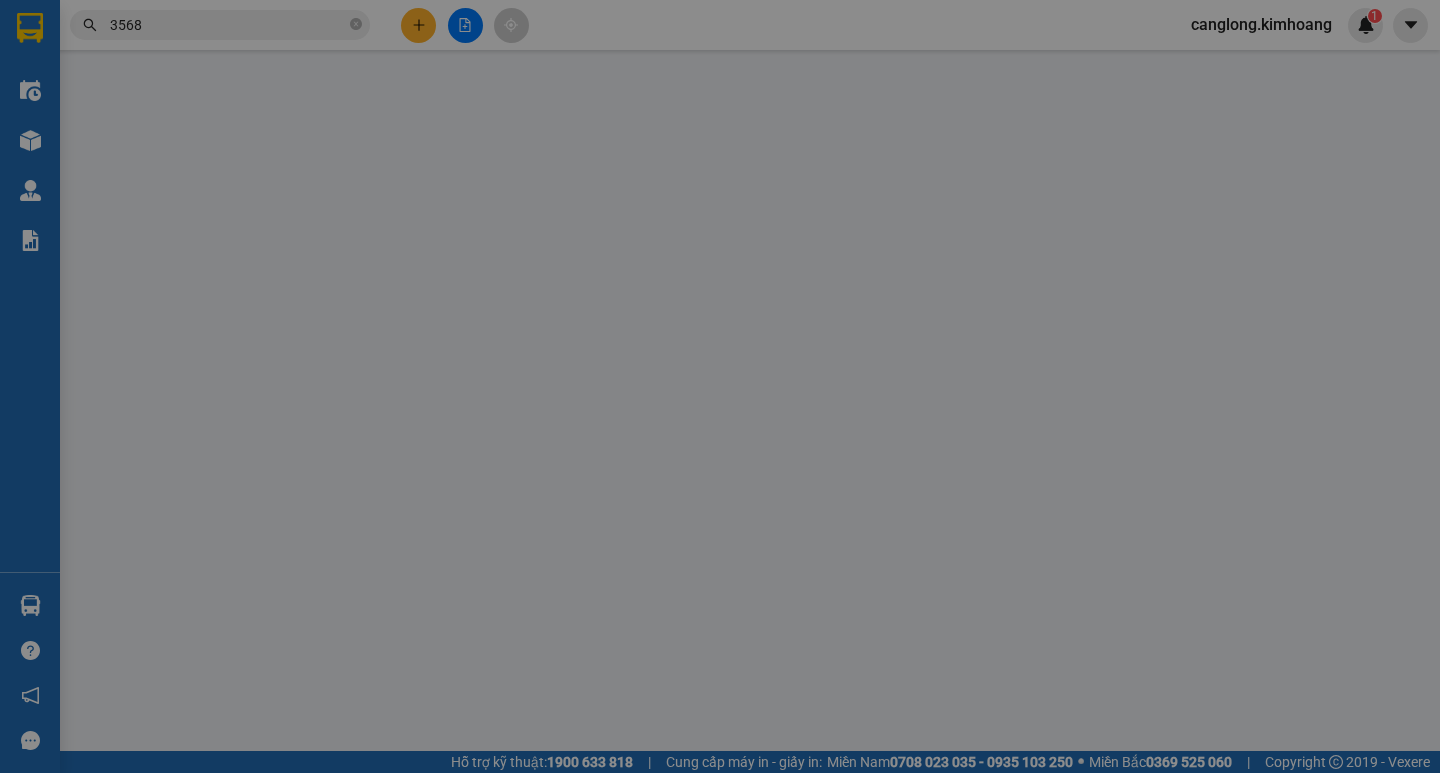 scroll, scrollTop: 0, scrollLeft: 0, axis: both 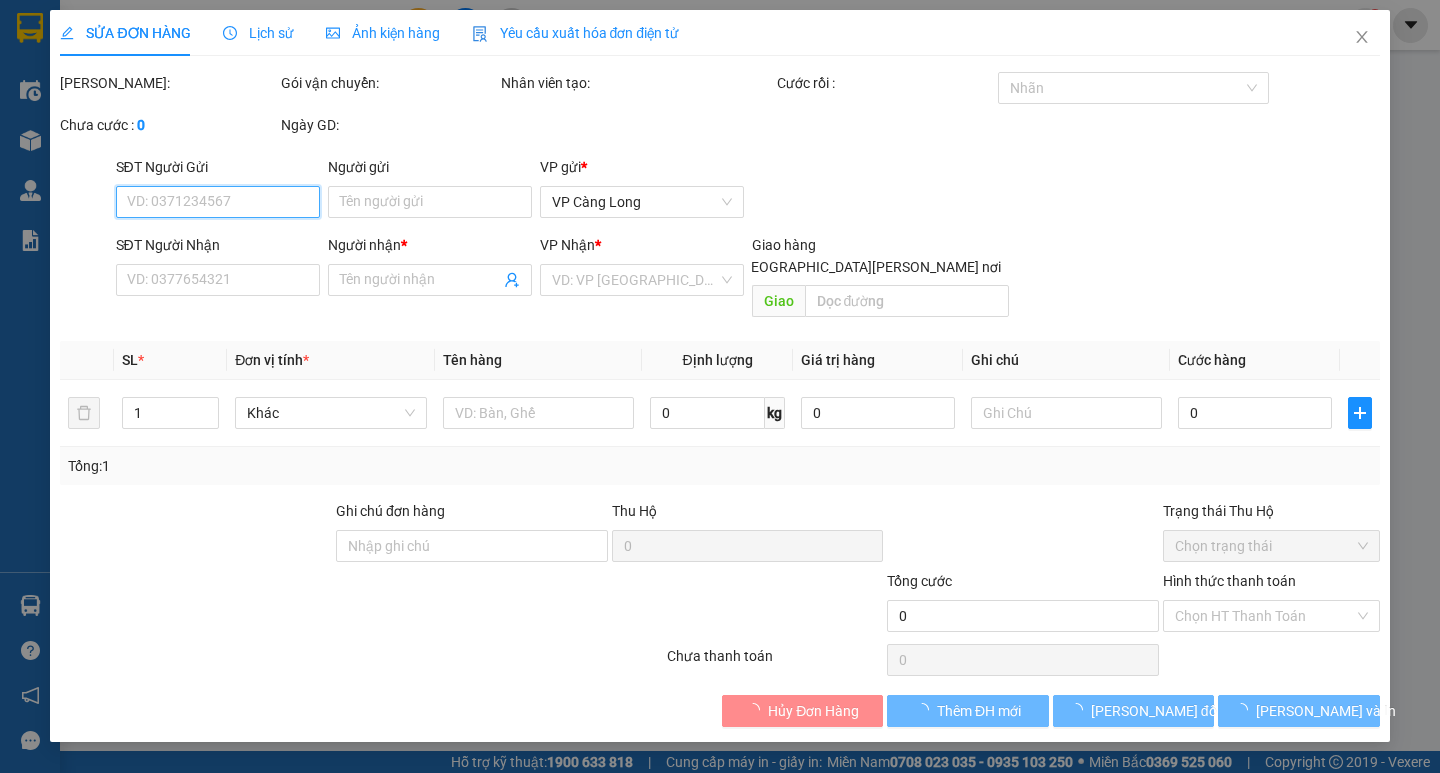 type on "0707365996" 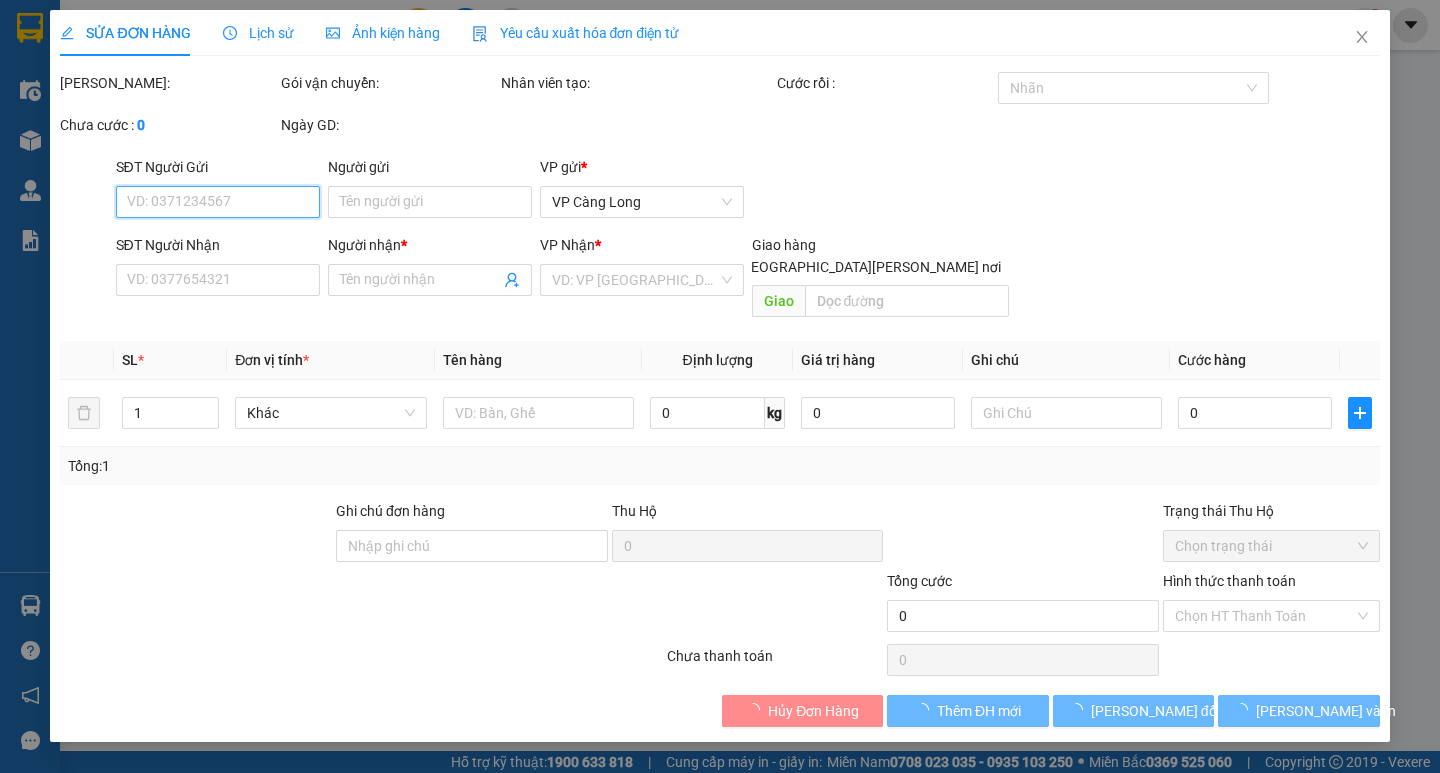 type on "HOÀI THƯƠNG" 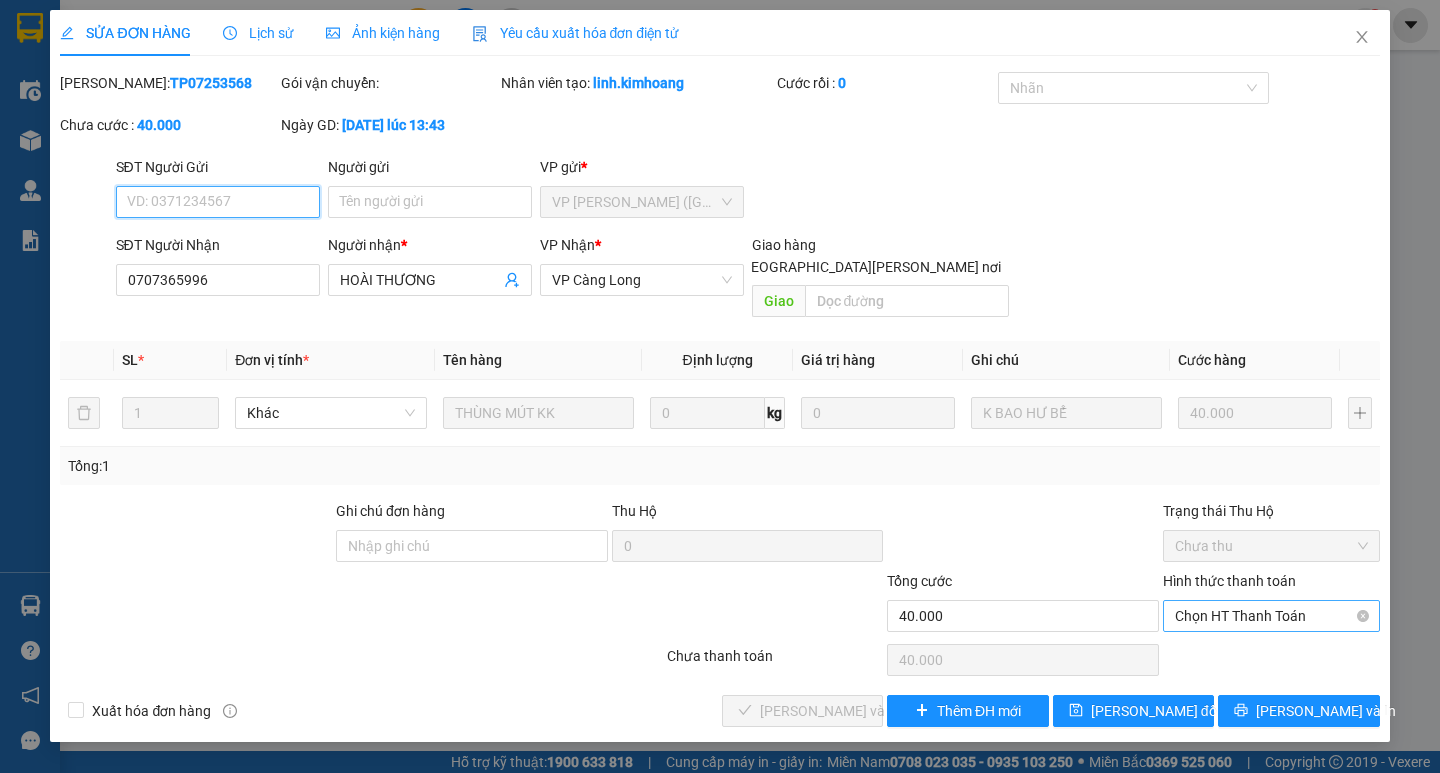 click on "Chọn HT Thanh Toán" at bounding box center (1271, 616) 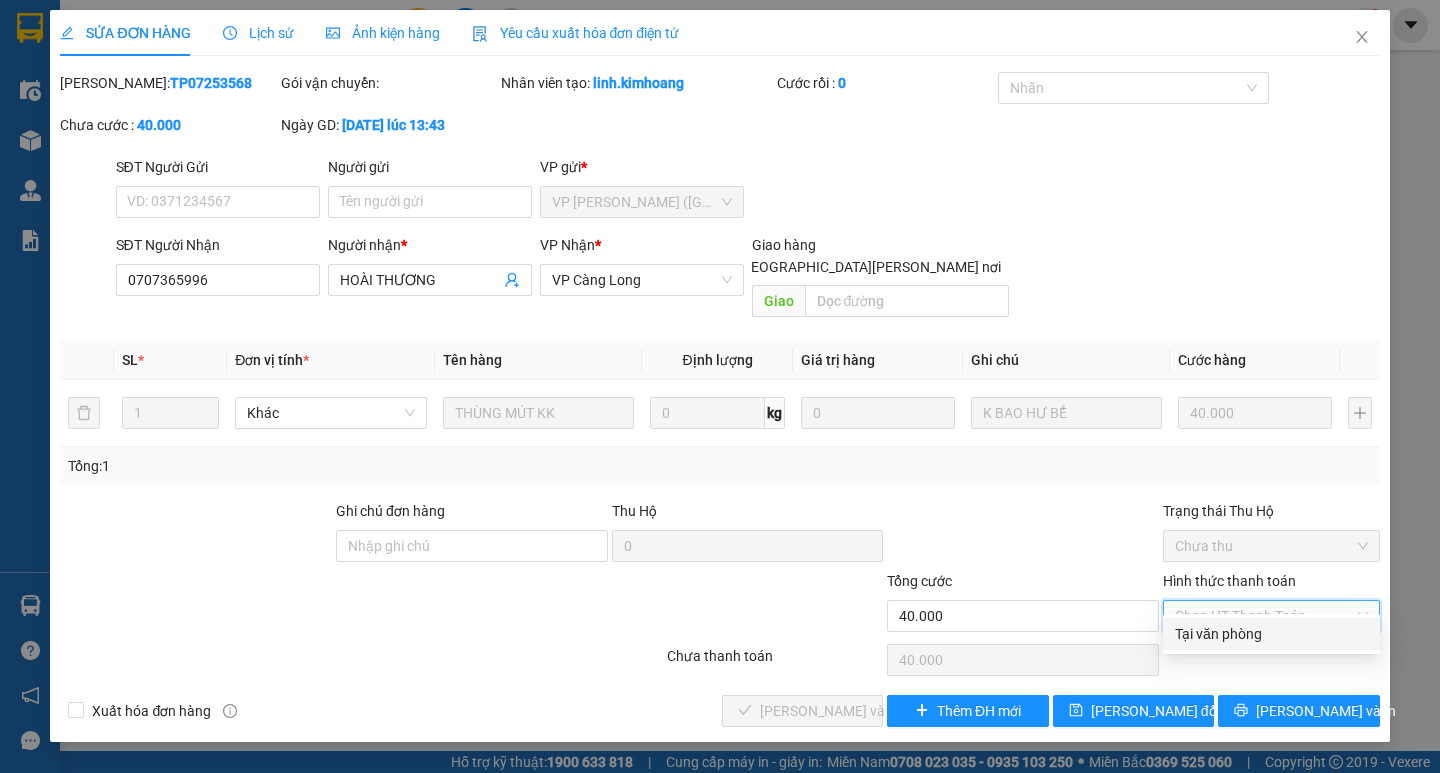 drag, startPoint x: 1218, startPoint y: 636, endPoint x: 1070, endPoint y: 643, distance: 148.16545 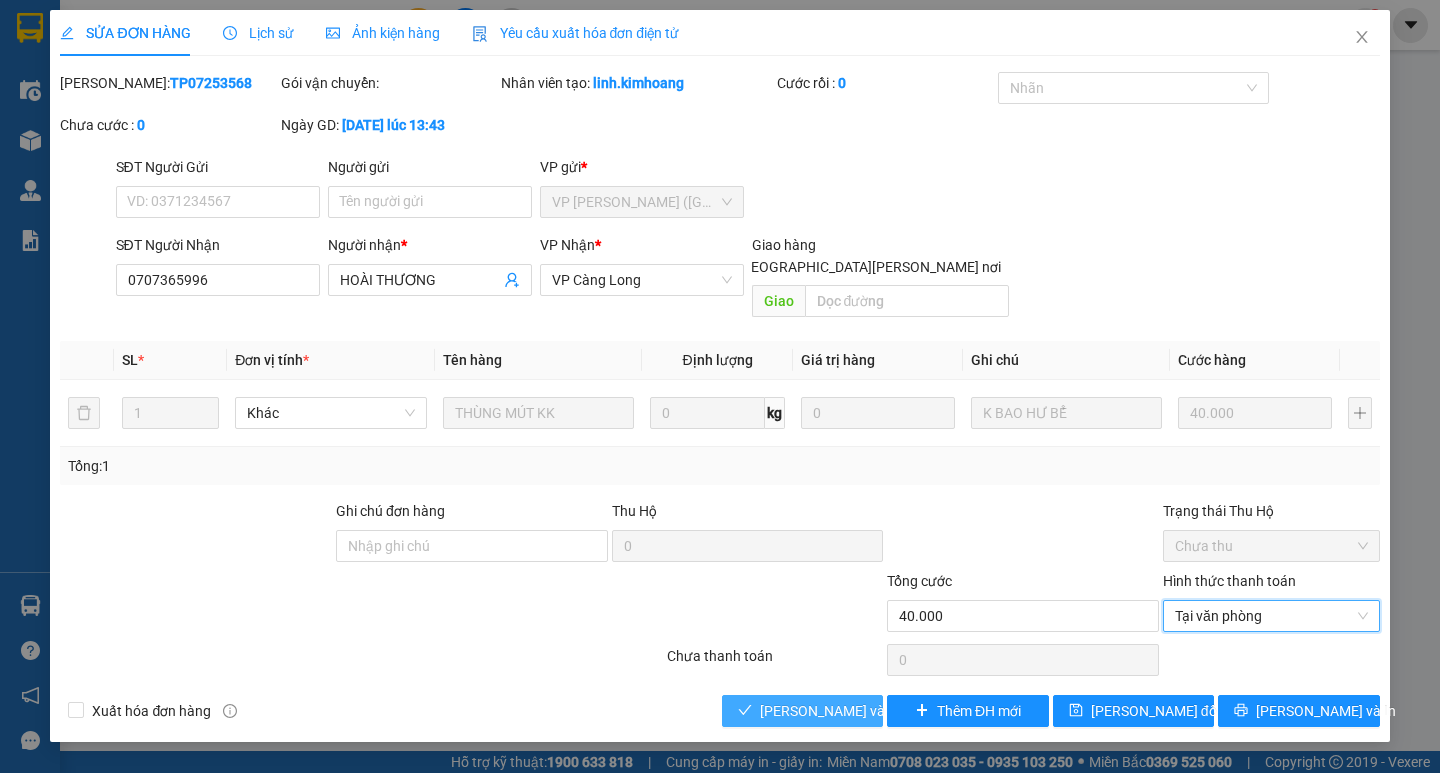 click on "[PERSON_NAME] và Giao hàng" at bounding box center [895, 711] 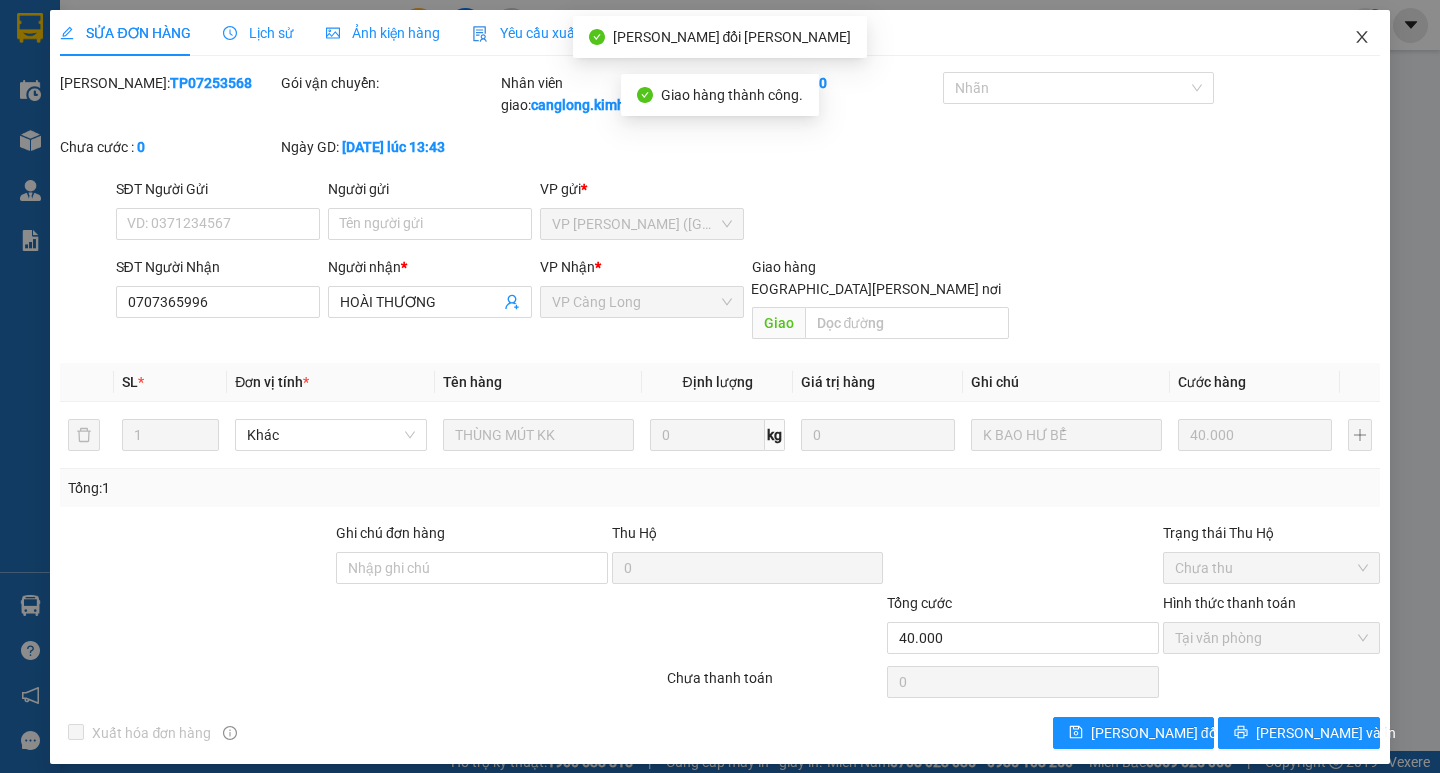 click 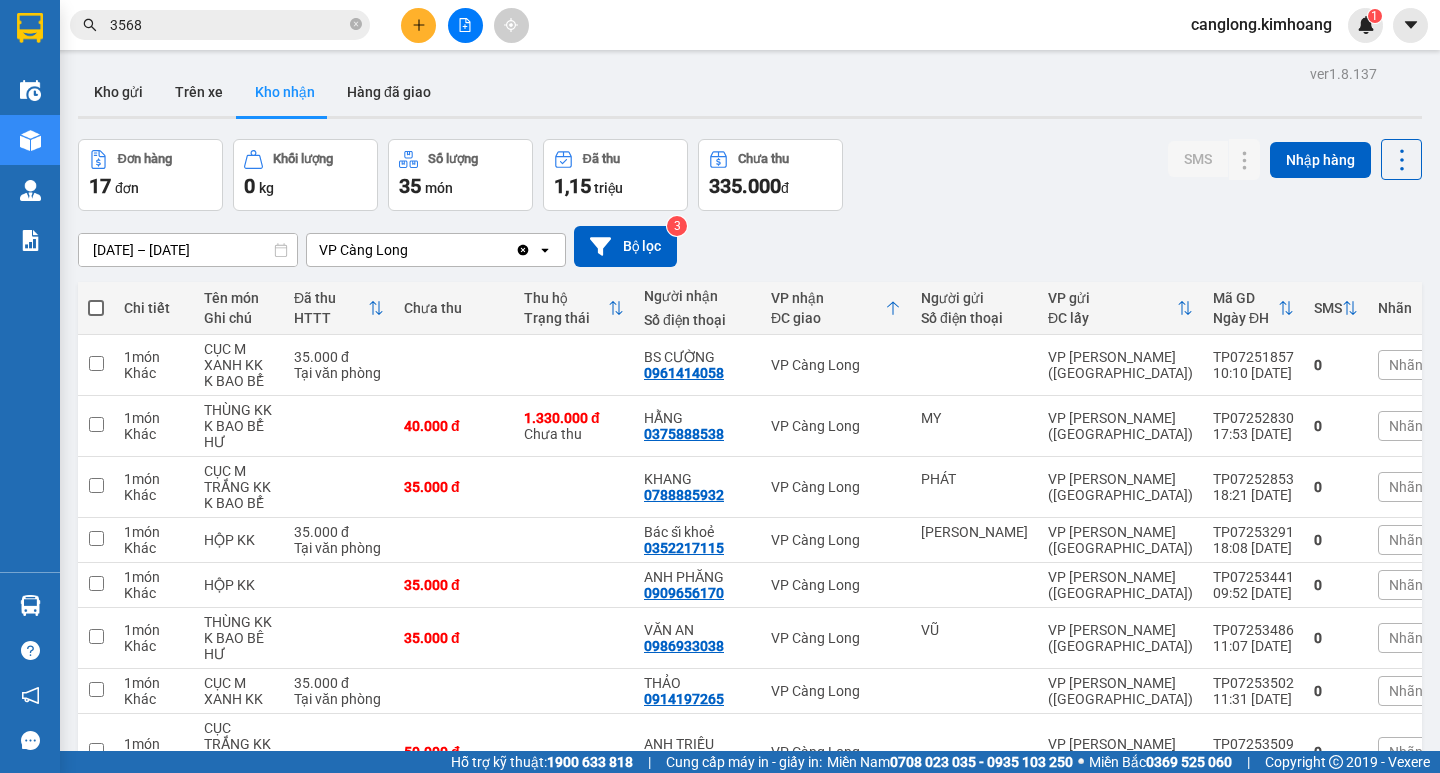 scroll, scrollTop: 0, scrollLeft: 0, axis: both 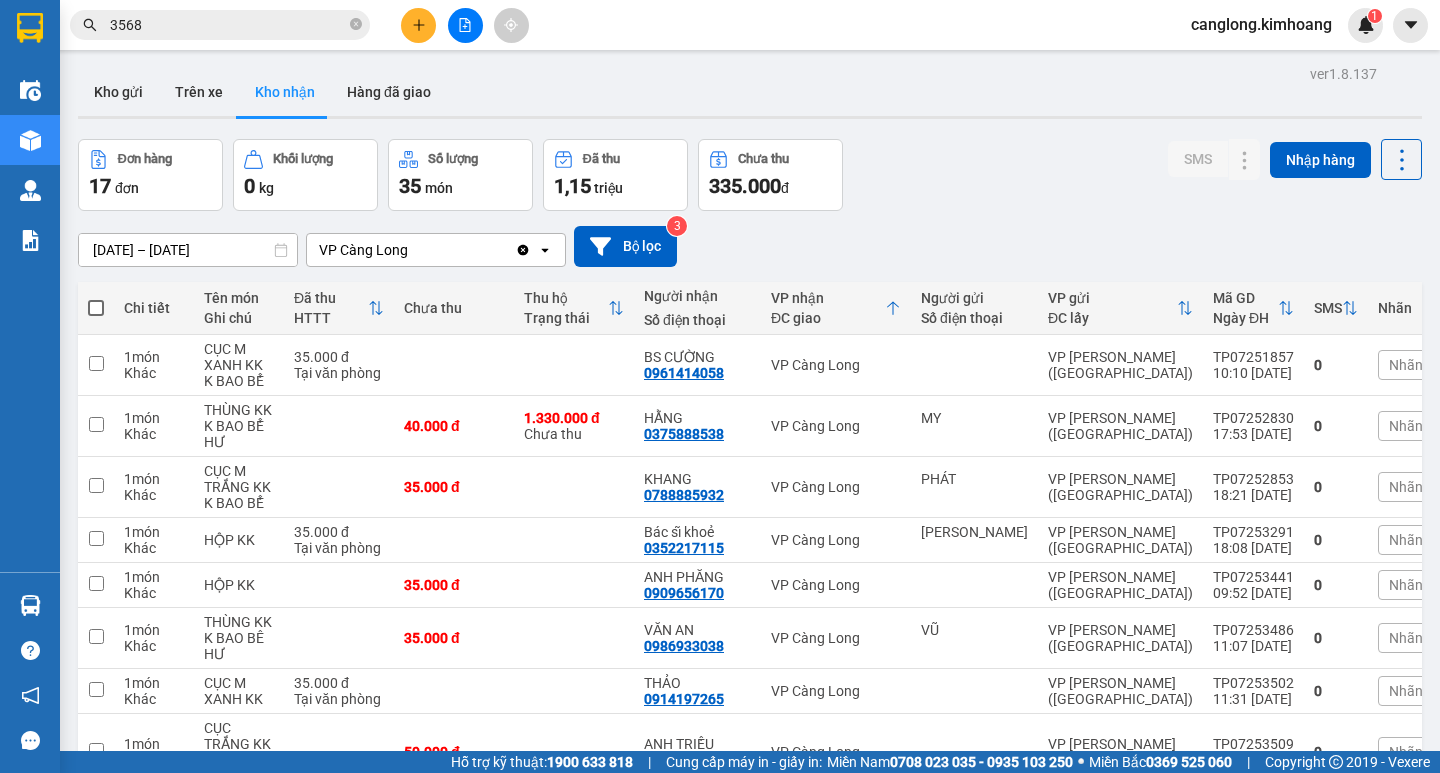 click on "Đơn hàng 17 đơn Khối lượng 0 kg Số lượng 35 món Đã thu 1,15   triệu Chưa thu 335.000  đ SMS Nhập hàng" at bounding box center [750, 175] 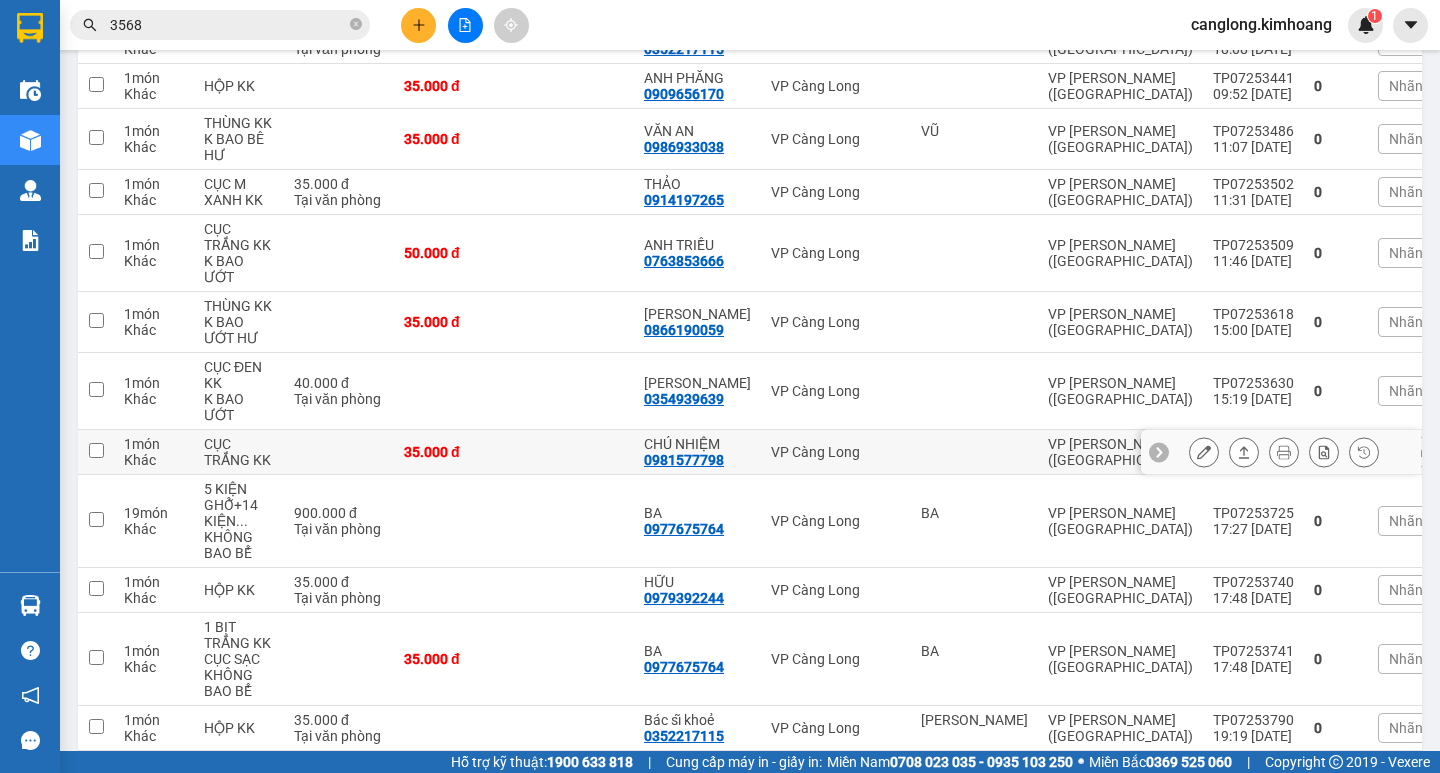 scroll, scrollTop: 500, scrollLeft: 0, axis: vertical 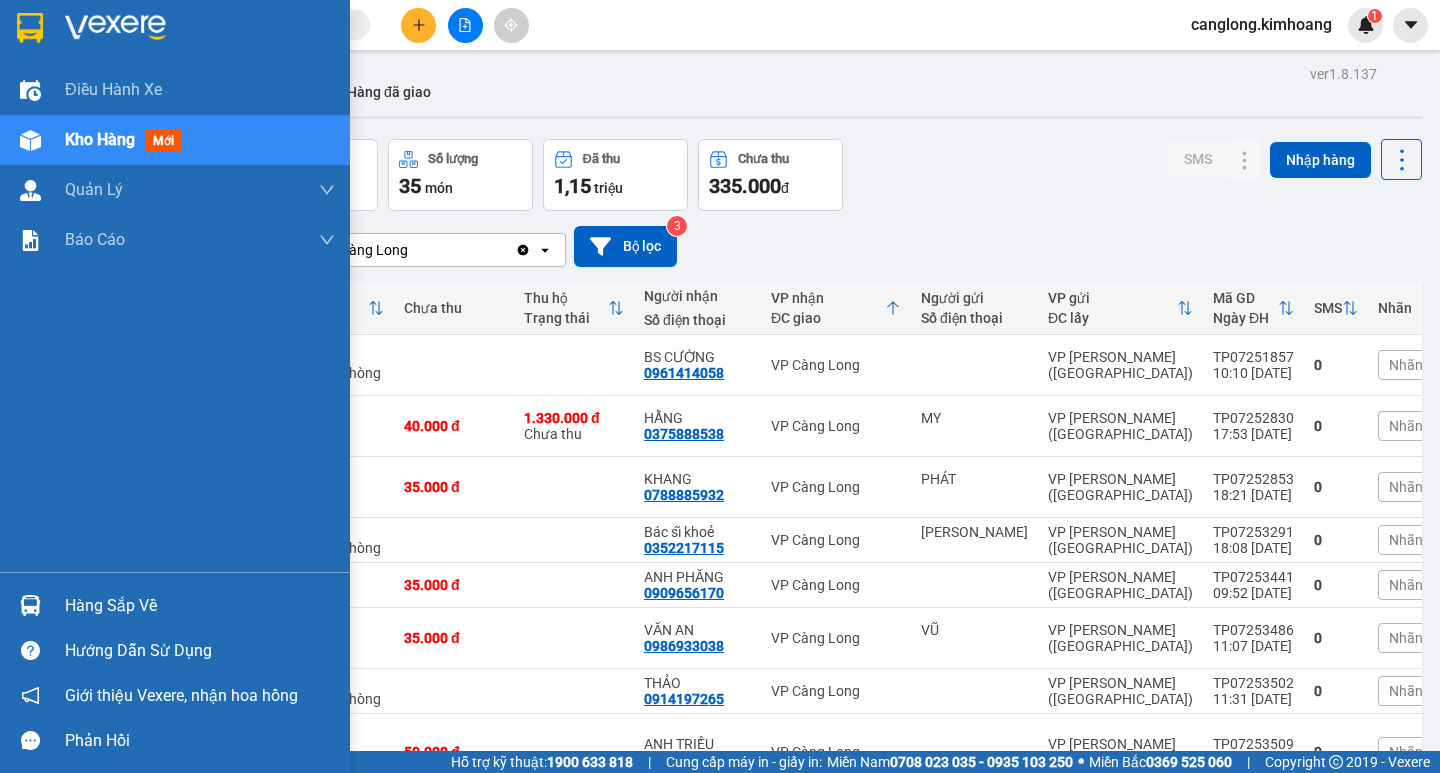 click on "Hàng sắp về" at bounding box center [200, 606] 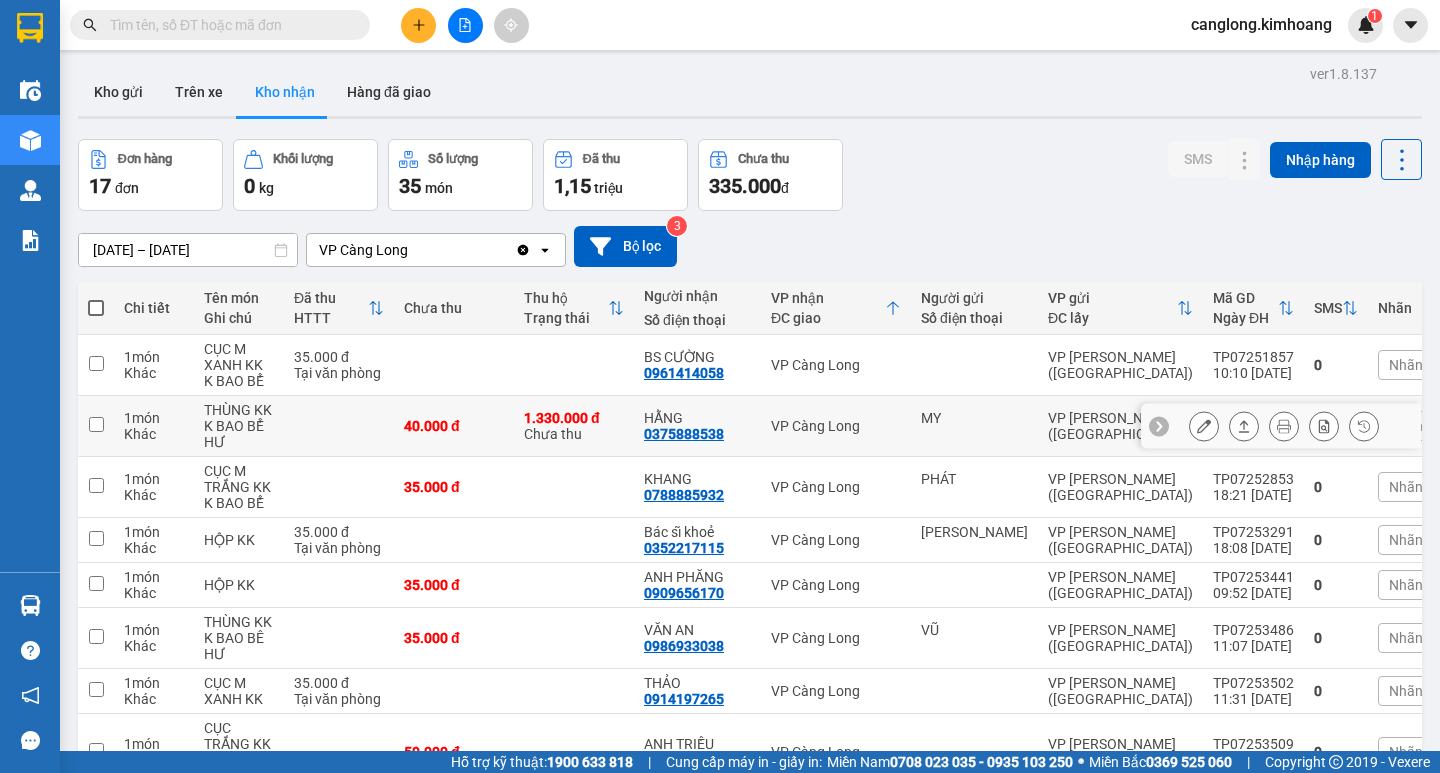 click on "Kết quả tìm kiếm ( 0 )  Bộ lọc  No Data canglong.kimhoang 1     Điều hành xe     Kho hàng mới     Quản [PERSON_NAME] lý chuyến Quản lý khách hàng mới     Báo cáo Báo cáo dòng tiền (nhân viên) Báo cáo hoa hồng Hàng sắp về Hướng dẫn sử dụng Giới thiệu Vexere, nhận hoa hồng Phản hồi Phần mềm hỗ trợ bạn tốt chứ? ver  1.8.137 Kho gửi Trên xe Kho nhận Hàng đã giao Đơn hàng 17 đơn Khối lượng 0 kg Số lượng 35 món Đã thu 1,15   triệu Chưa thu 335.000  đ SMS Nhập hàng [DATE] – [DATE] Press the down arrow key to interact with the calendar and select a date. Press the escape button to close the calendar. Selected date range is from [DATE] to [DATE]. VP Càng Long Clear value open Bộ lọc 3 Chi tiết Tên món Ghi chú Đã thu HTTT Chưa thu Thu hộ Trạng thái Người nhận Số điện thoại VP nhận ĐC giao Người gửi Số điện thoại VP gửi ĐC lấy Mã GD SMS 1 0" at bounding box center [720, 386] 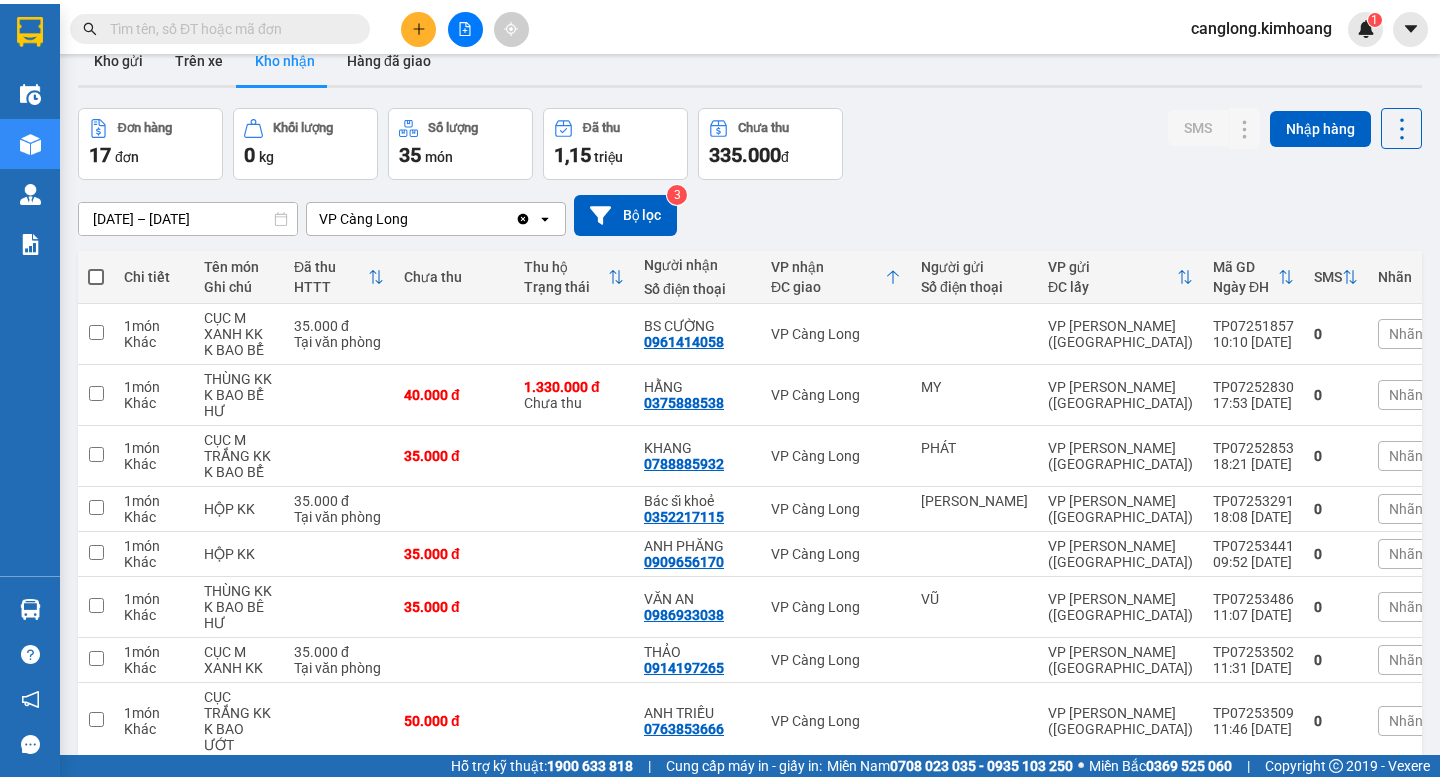 scroll, scrollTop: 0, scrollLeft: 0, axis: both 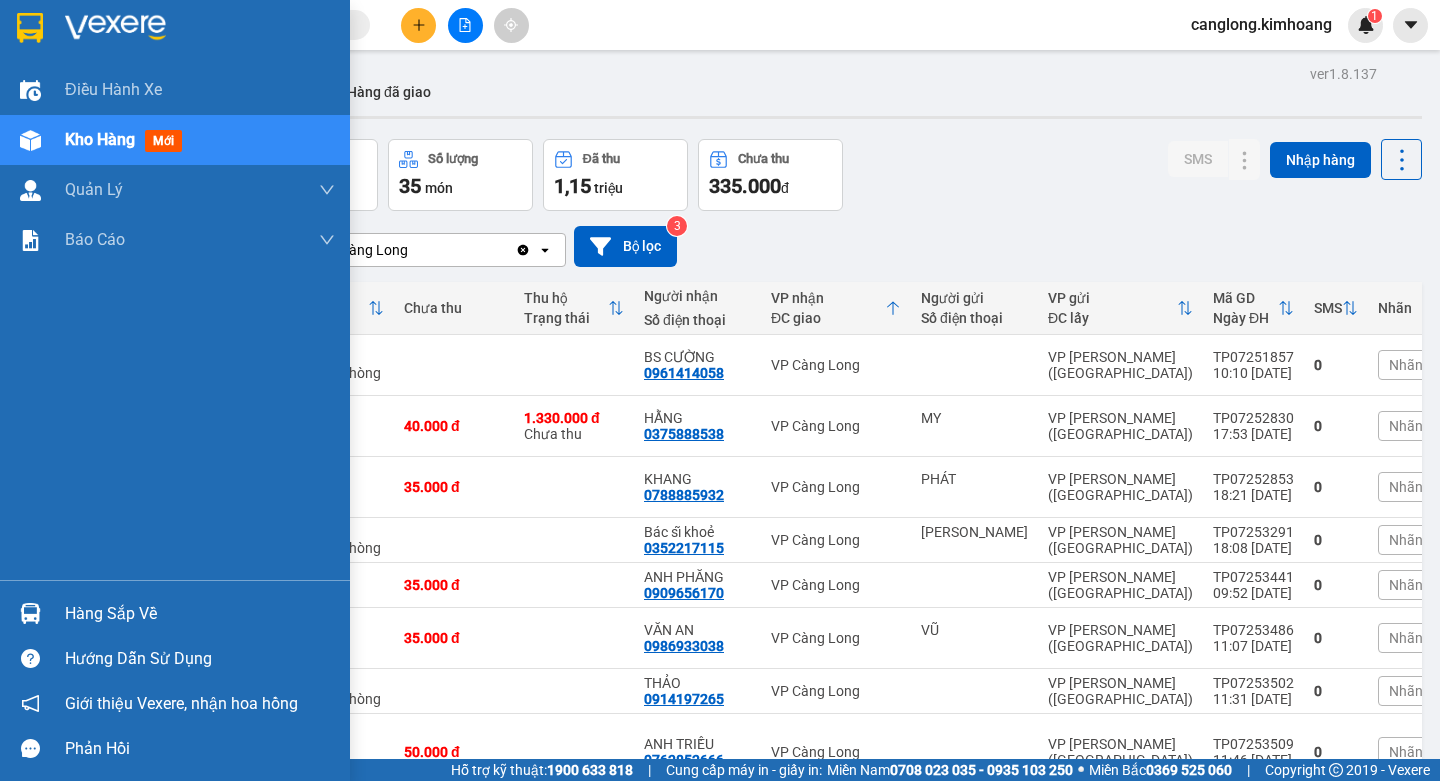 click on "Hàng sắp về" at bounding box center [200, 614] 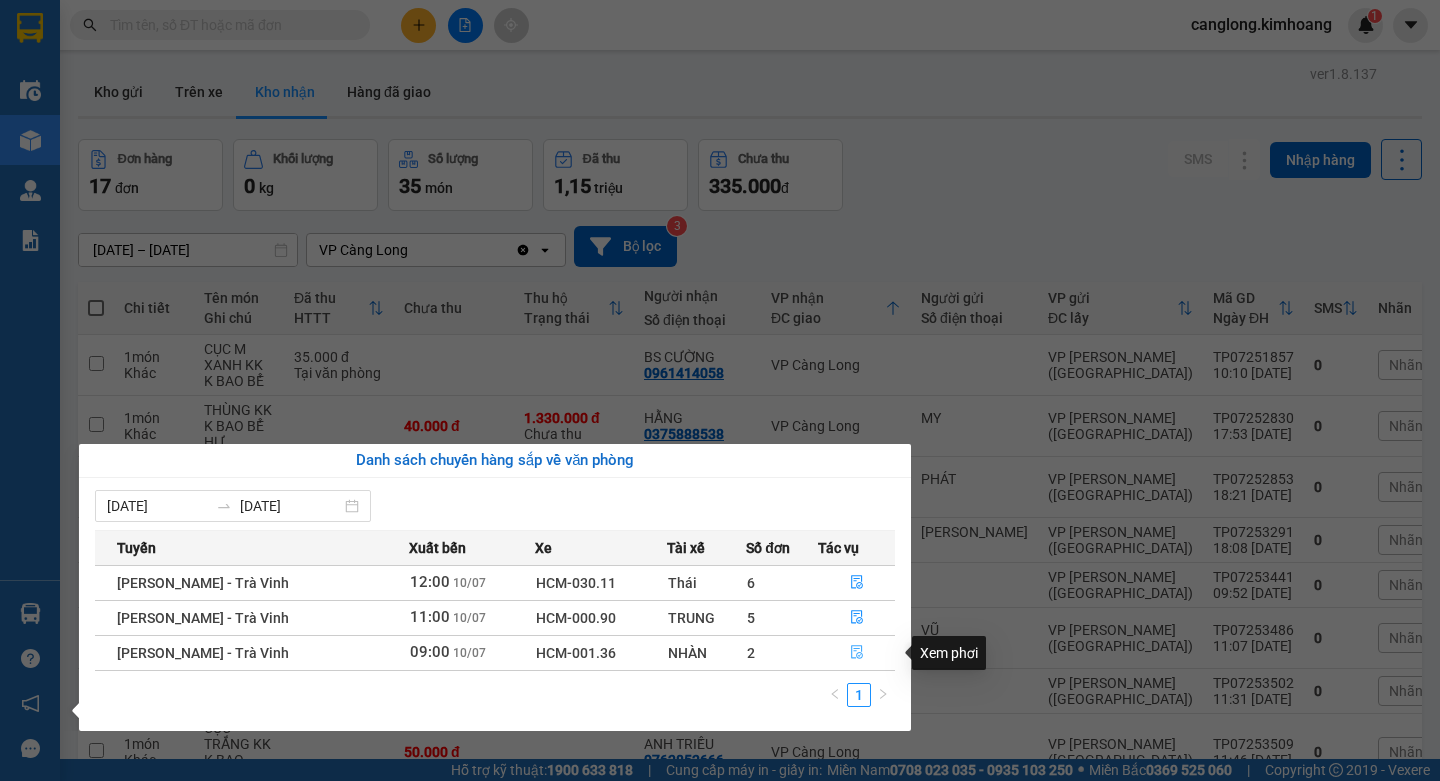click at bounding box center [856, 653] 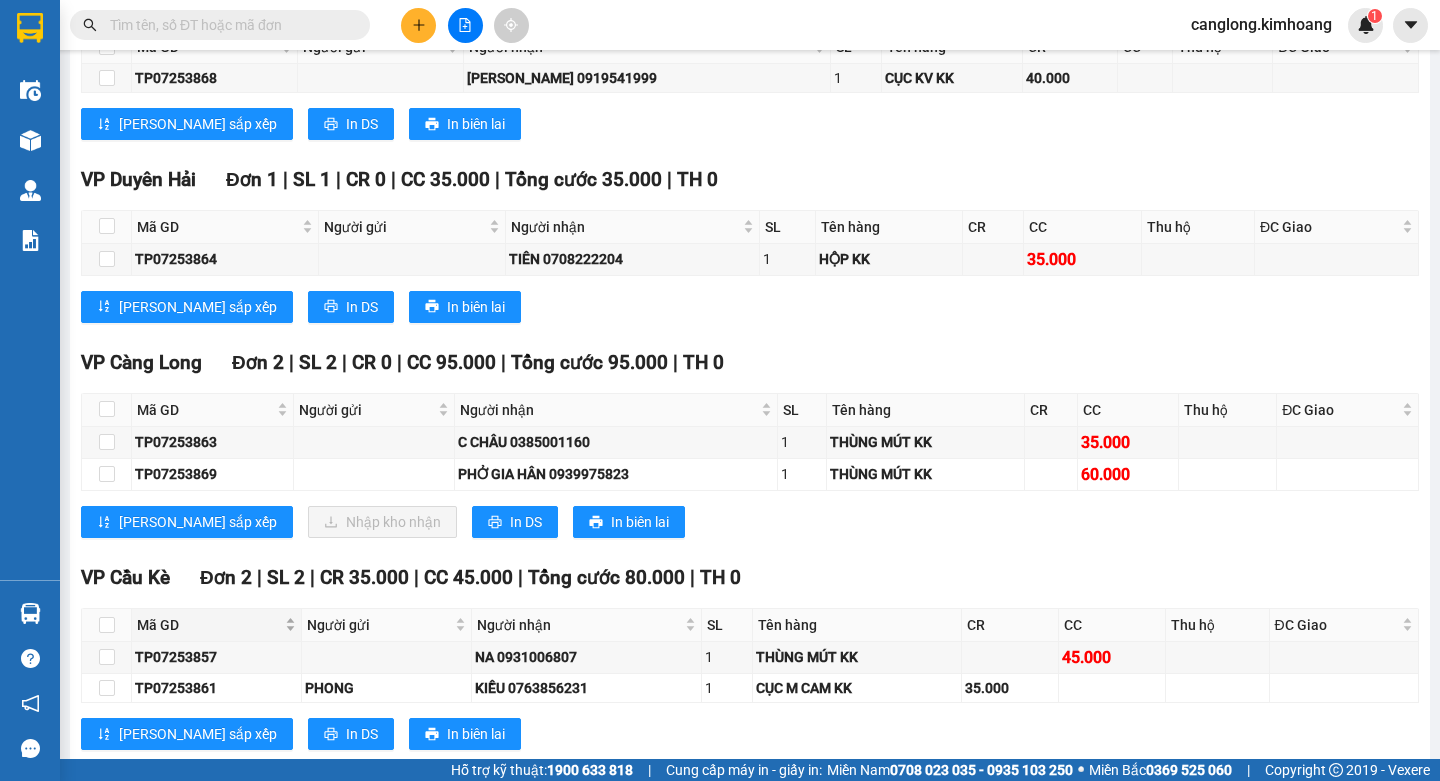 scroll, scrollTop: 1637, scrollLeft: 0, axis: vertical 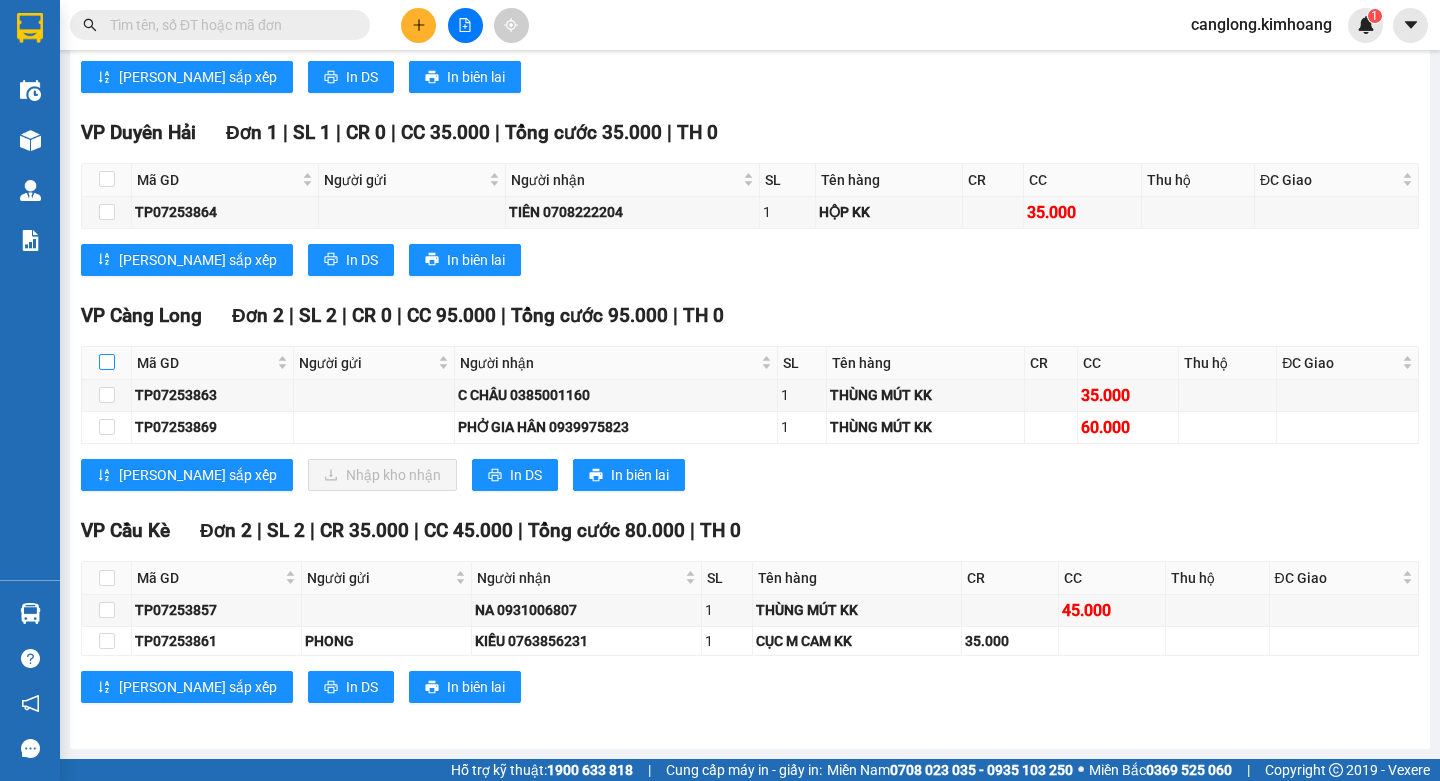 click at bounding box center [107, 362] 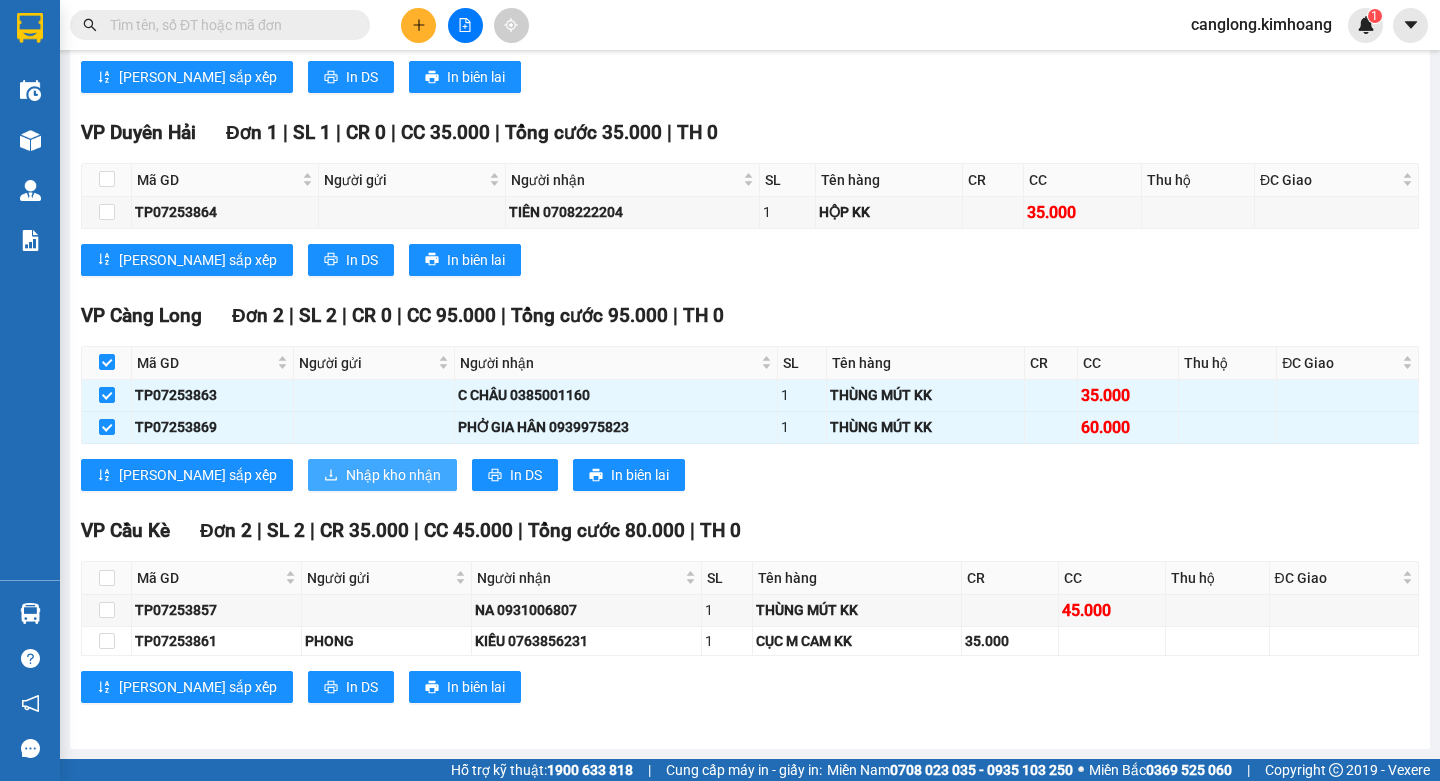 click on "Nhập kho nhận" at bounding box center (382, 475) 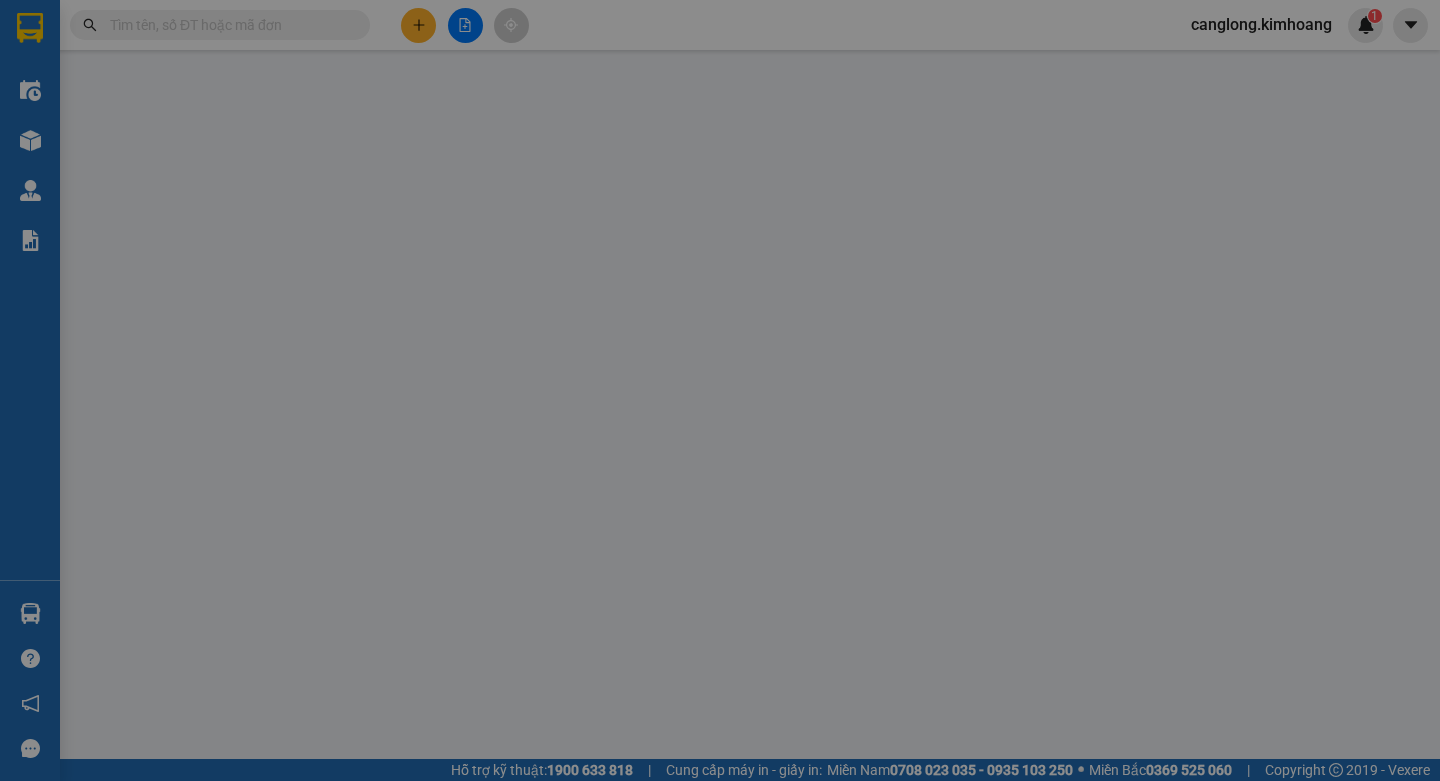scroll, scrollTop: 0, scrollLeft: 0, axis: both 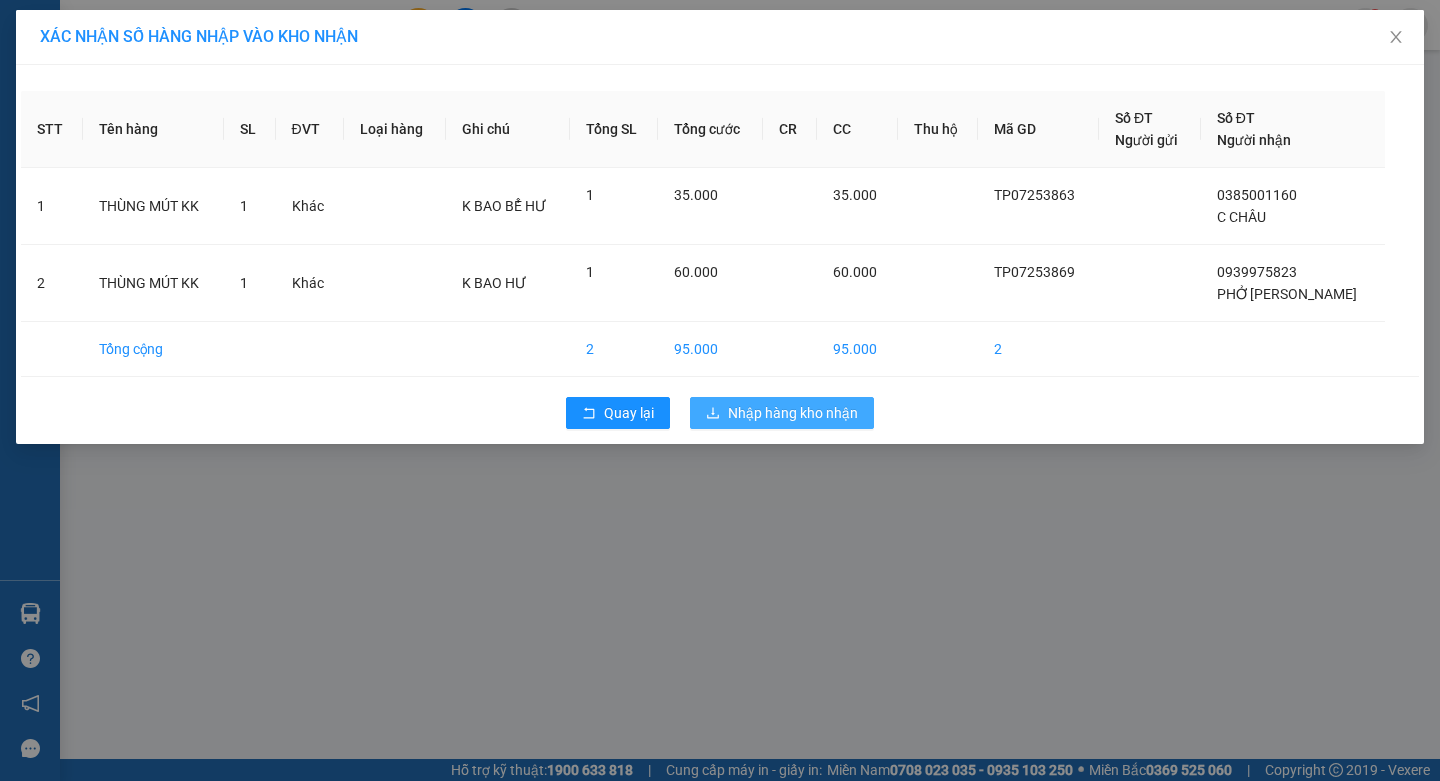 click on "Nhập hàng kho nhận" at bounding box center [793, 413] 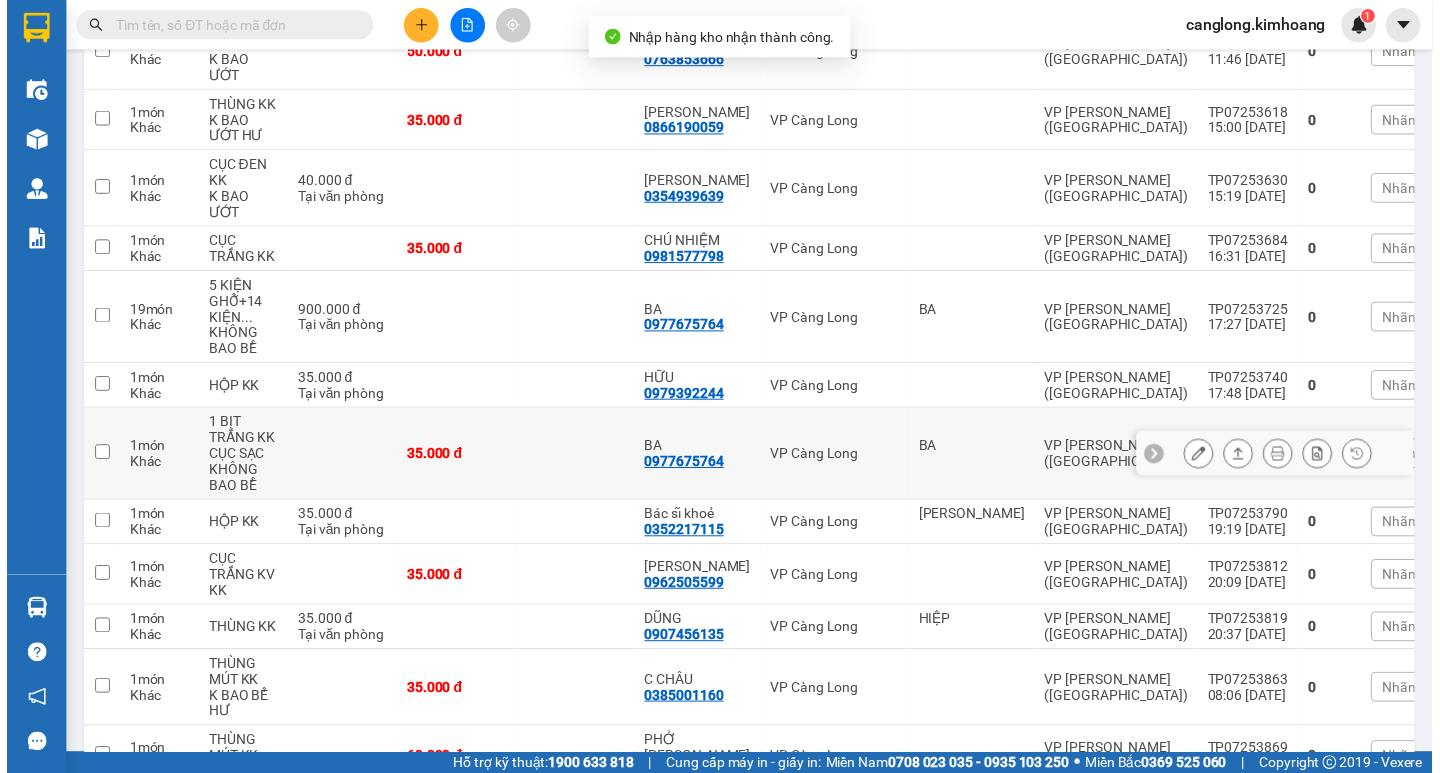 scroll, scrollTop: 825, scrollLeft: 0, axis: vertical 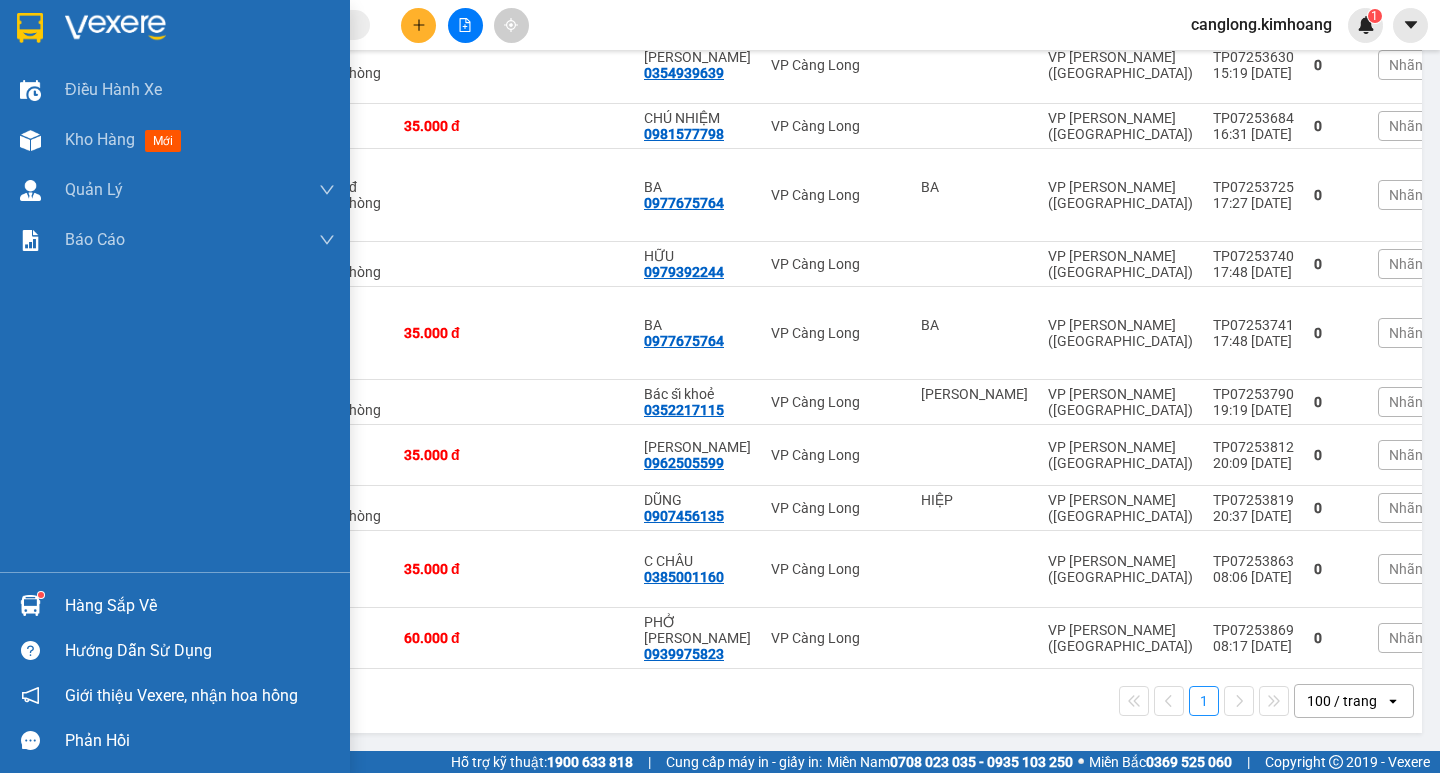 click on "Hàng sắp về" at bounding box center (200, 606) 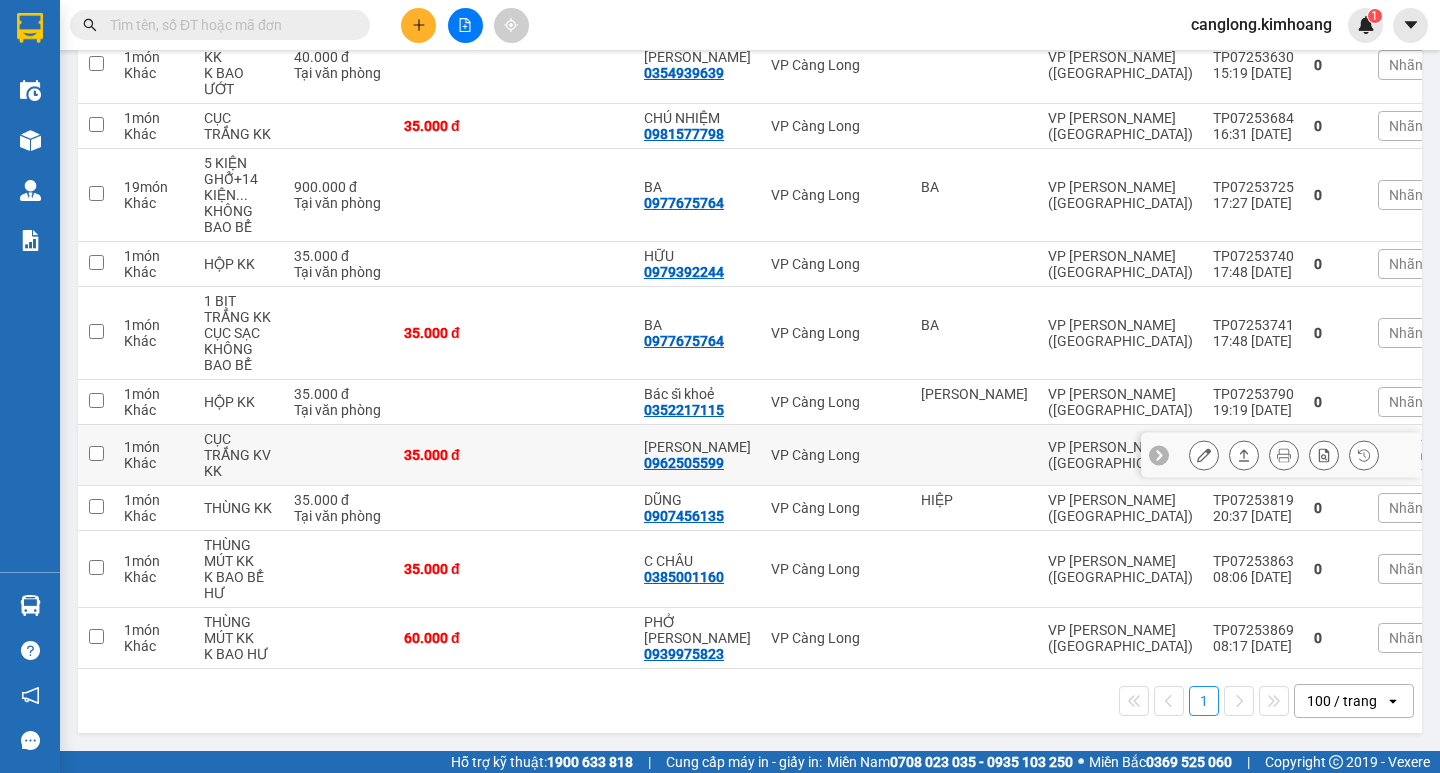 click on "Kết quả tìm kiếm ( 0 )  Bộ lọc  No Data canglong.kimhoang 1     Điều hành xe     Kho hàng mới     Quản [PERSON_NAME] lý chuyến Quản lý khách hàng mới     Báo cáo Báo cáo dòng tiền (nhân viên) Báo cáo hoa hồng Hàng sắp về Hướng dẫn sử dụng Giới thiệu Vexere, nhận hoa hồng Phản hồi Phần mềm hỗ trợ bạn tốt chứ? ver  1.8.137 Kho gửi Trên xe Kho nhận Hàng đã giao Đơn hàng 19 đơn Khối lượng 0 kg Số lượng 37 món Đã thu 1,15   triệu Chưa thu 430.000  đ SMS Nhập hàng [DATE] – [DATE] Press the down arrow key to interact with the calendar and select a date. Press the escape button to close the calendar. Selected date range is from [DATE] to [DATE]. VP Càng Long Clear value open Bộ lọc 3 Chi tiết Tên món Ghi chú Đã thu HTTT Chưa thu Thu hộ Trạng thái Người nhận Số điện thoại VP nhận ĐC giao Người gửi Số điện thoại VP gửi ĐC lấy Mã GD SMS 1 0" at bounding box center [720, 386] 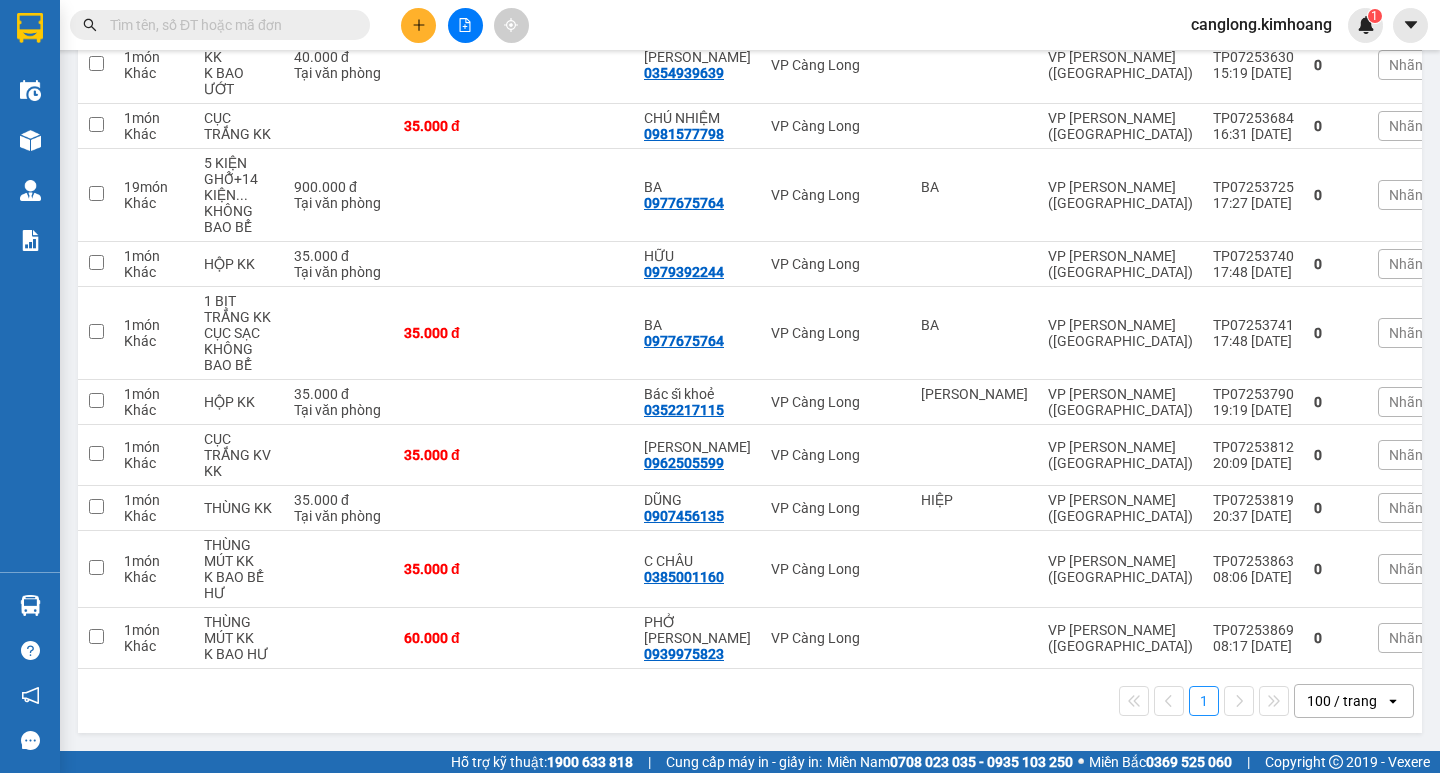 click at bounding box center (228, 25) 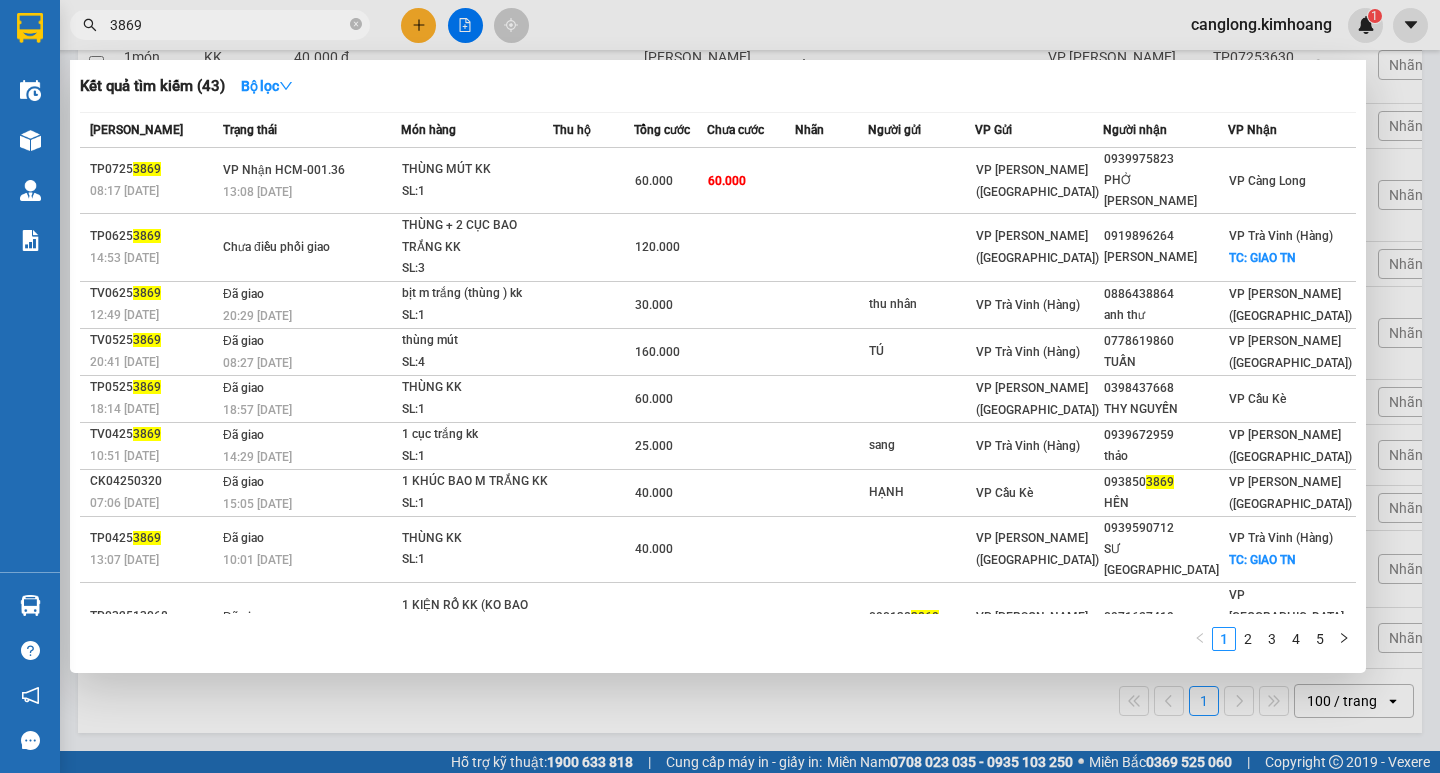 type on "3869" 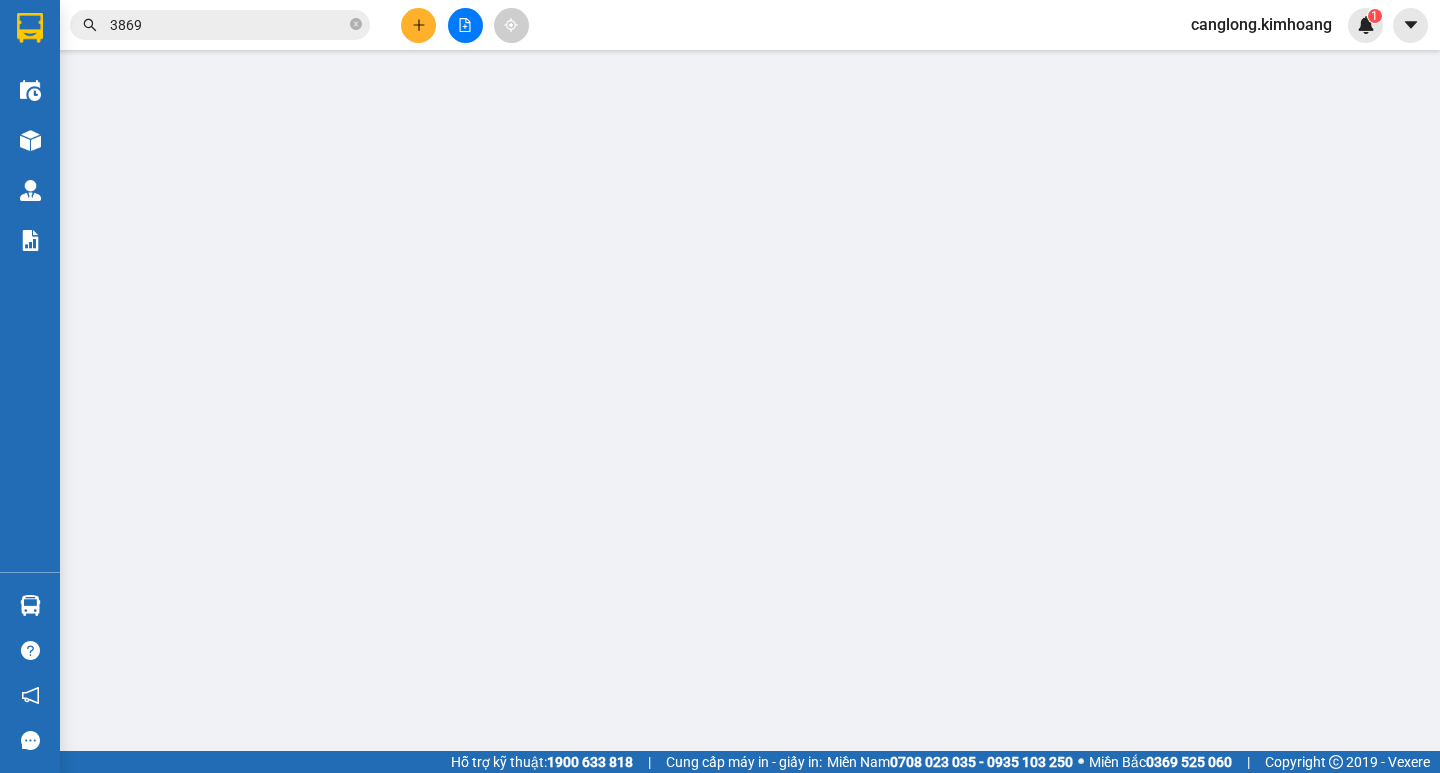 scroll, scrollTop: 0, scrollLeft: 0, axis: both 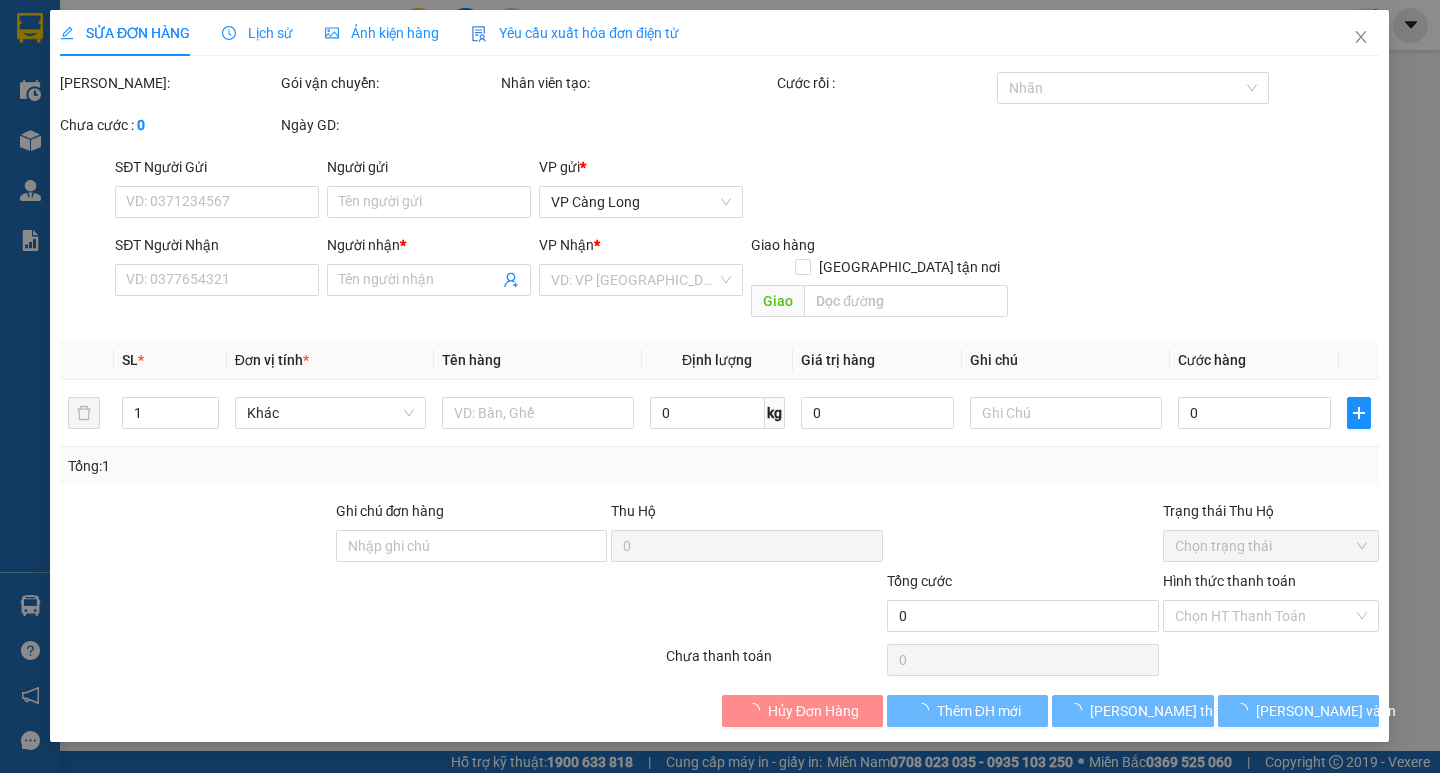 type on "0939975823" 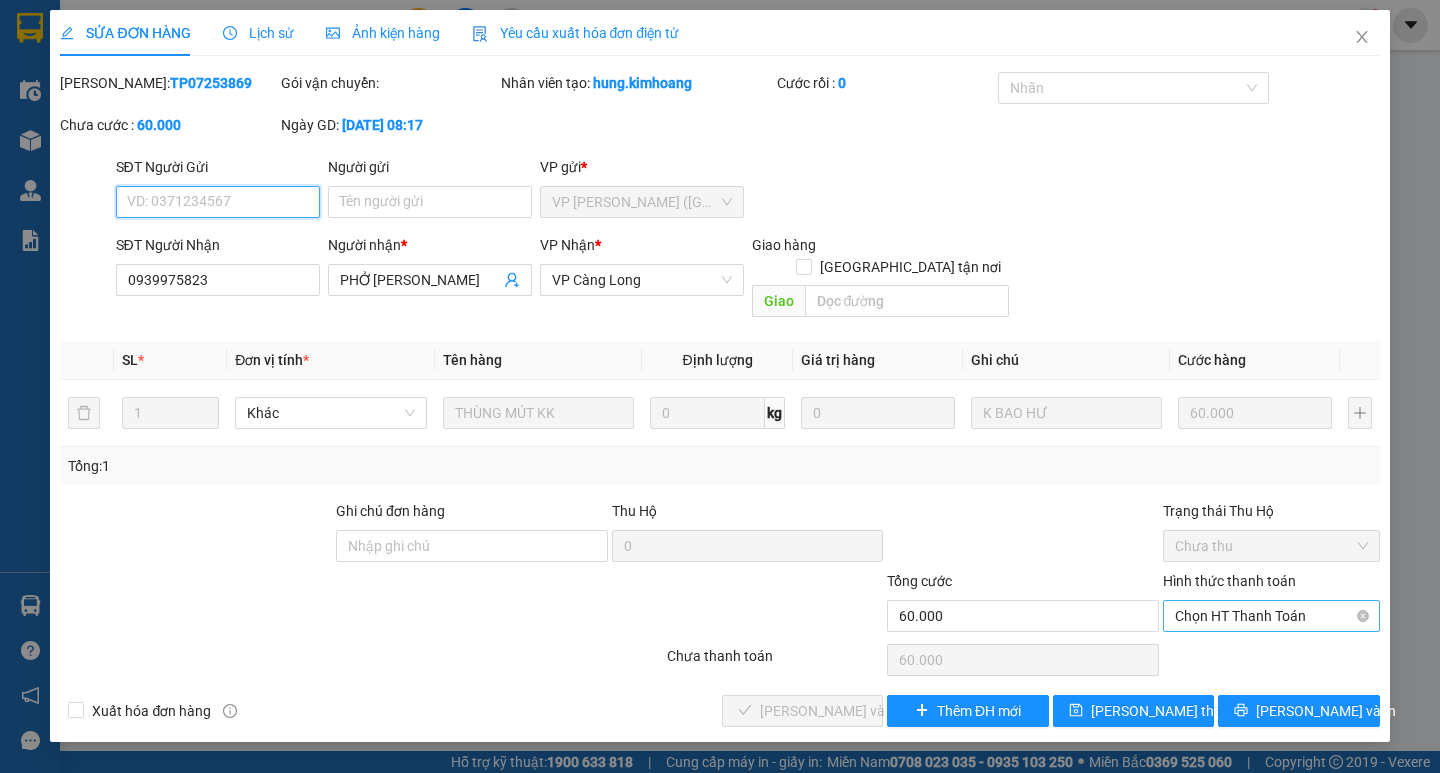 click on "Chọn HT Thanh Toán" at bounding box center (1271, 616) 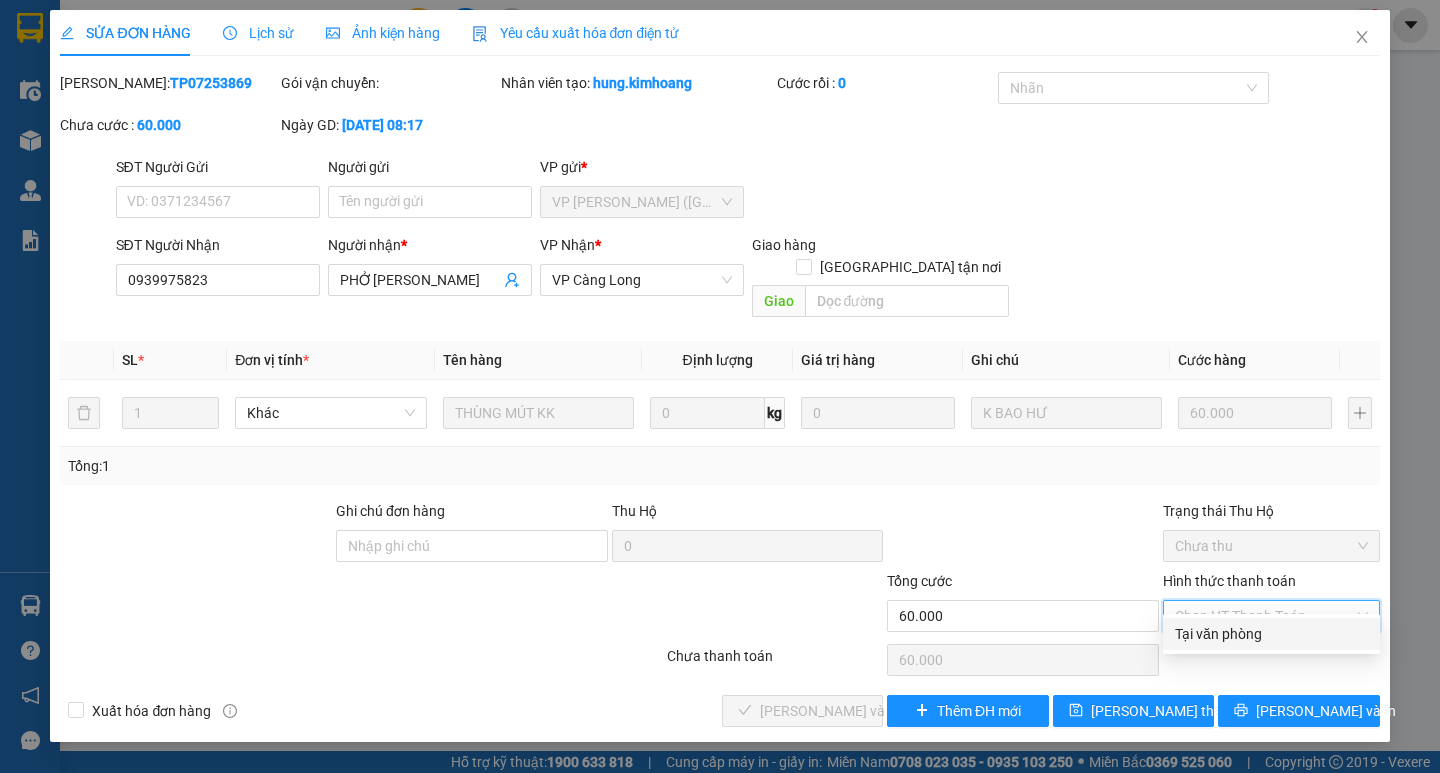 drag, startPoint x: 1213, startPoint y: 628, endPoint x: 837, endPoint y: 615, distance: 376.22467 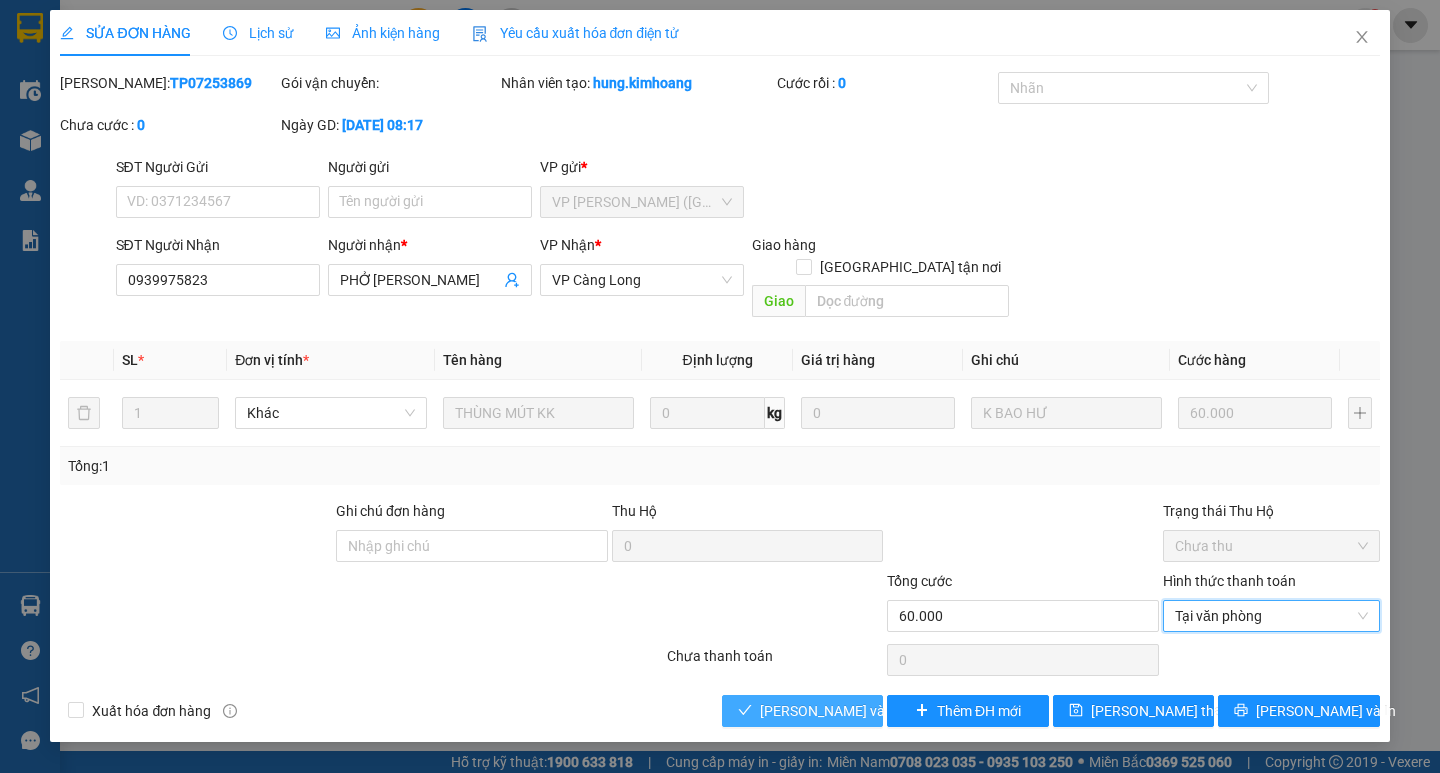 click on "[PERSON_NAME] và Giao hàng" at bounding box center (856, 711) 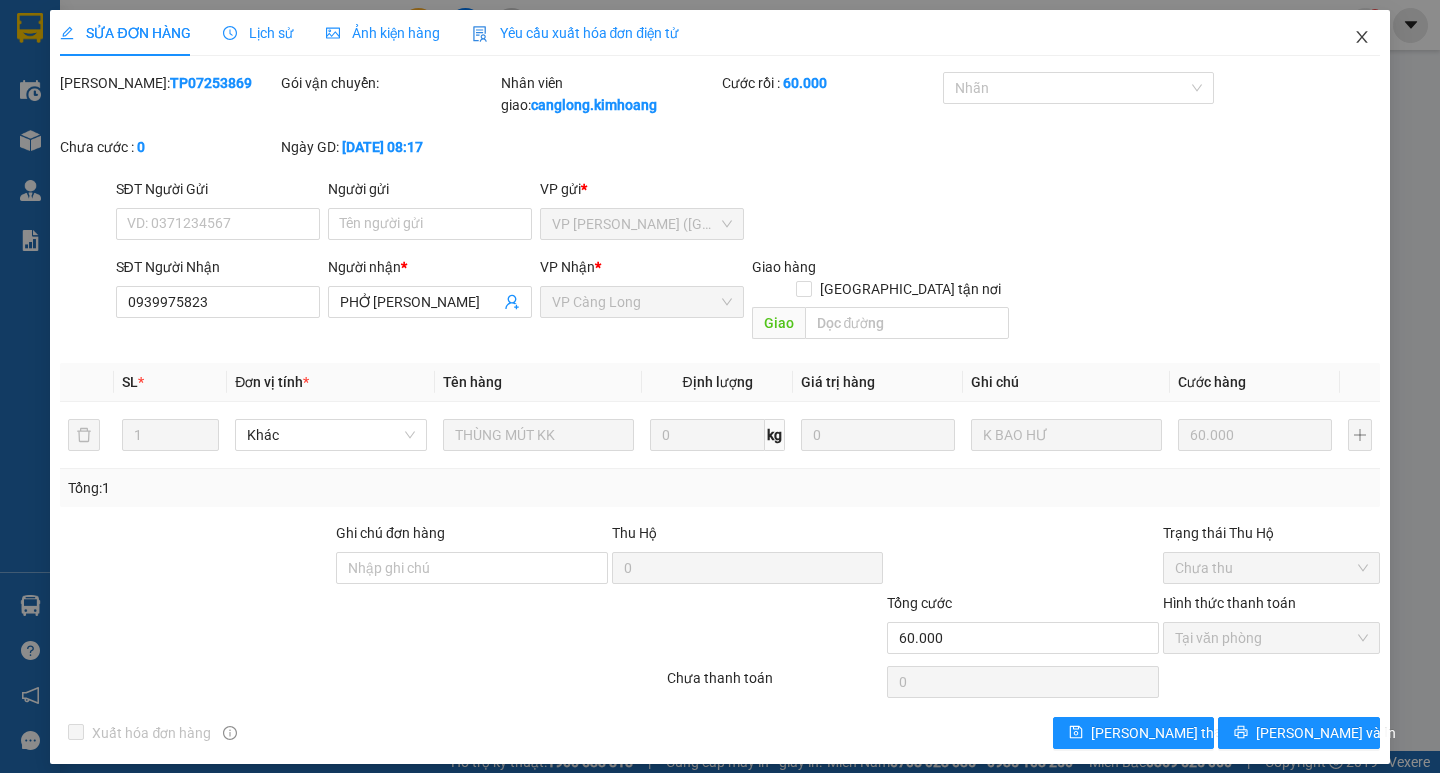 click 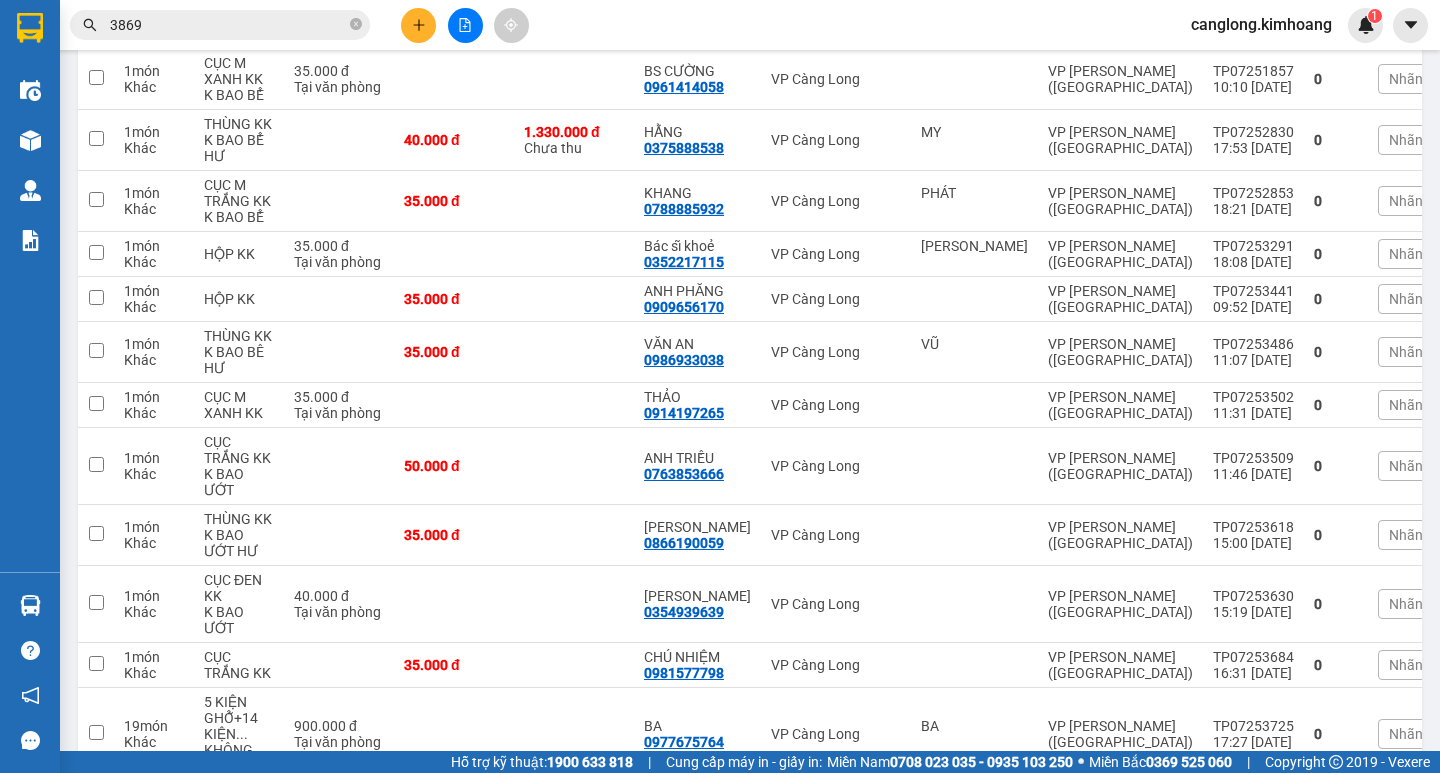 scroll, scrollTop: 0, scrollLeft: 0, axis: both 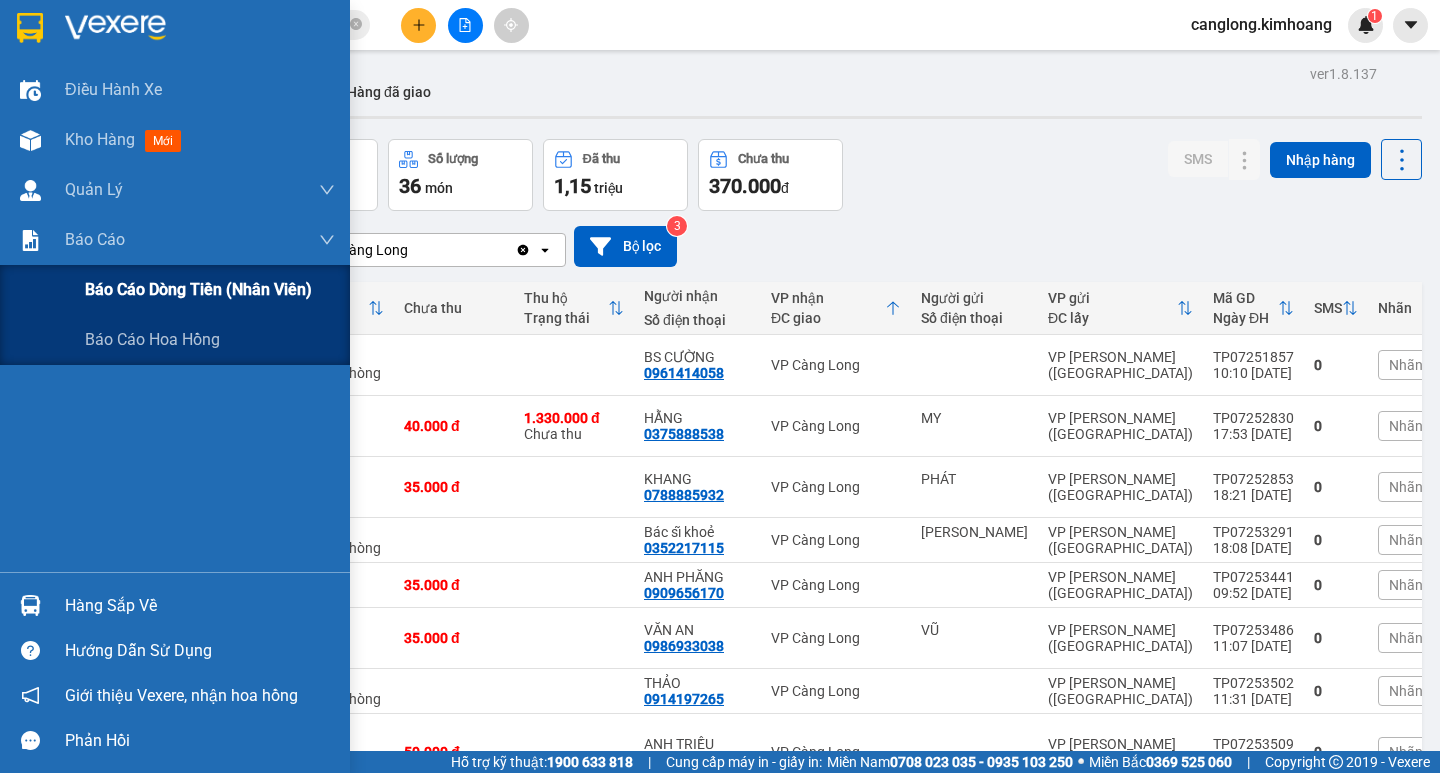 click on "Báo cáo dòng tiền (nhân viên)" at bounding box center [198, 289] 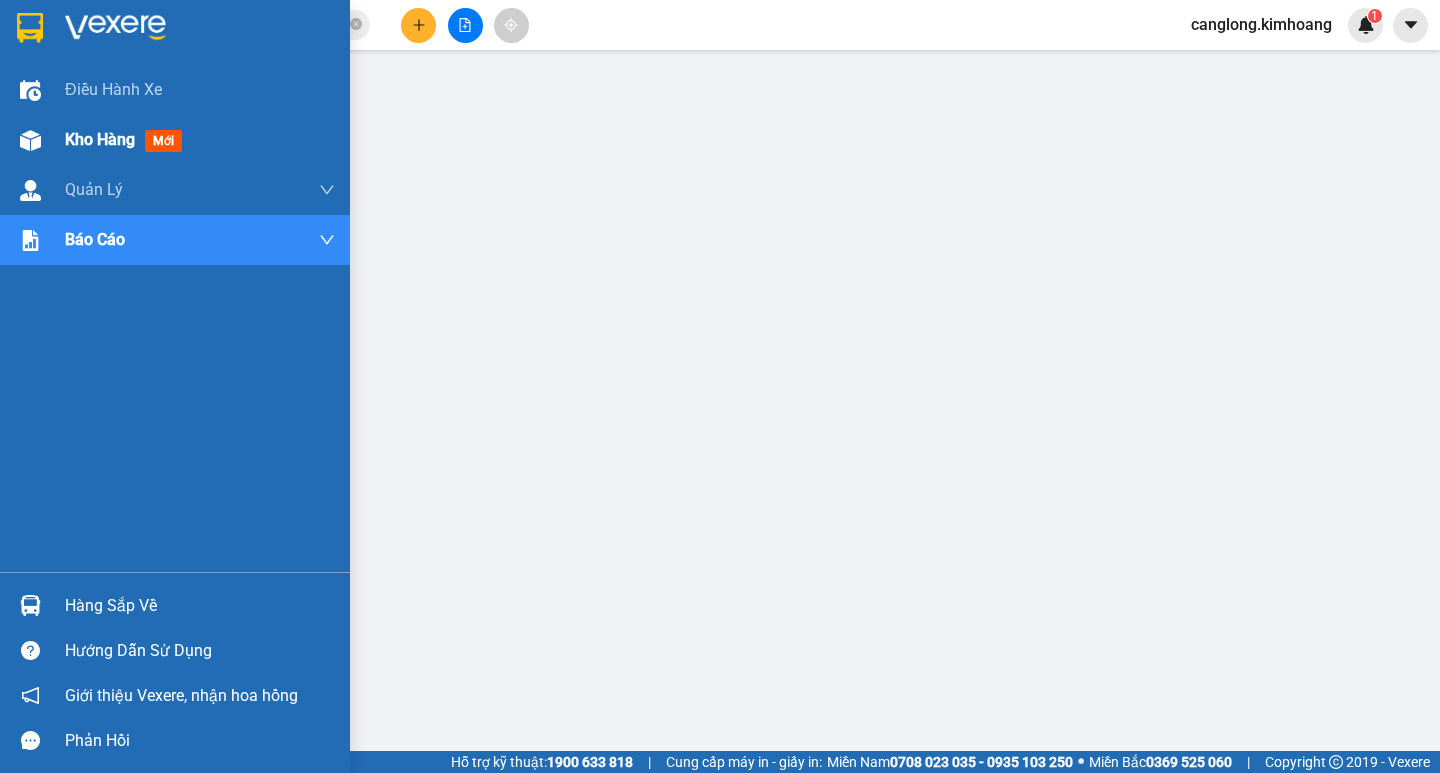 click on "Kho hàng" at bounding box center [100, 139] 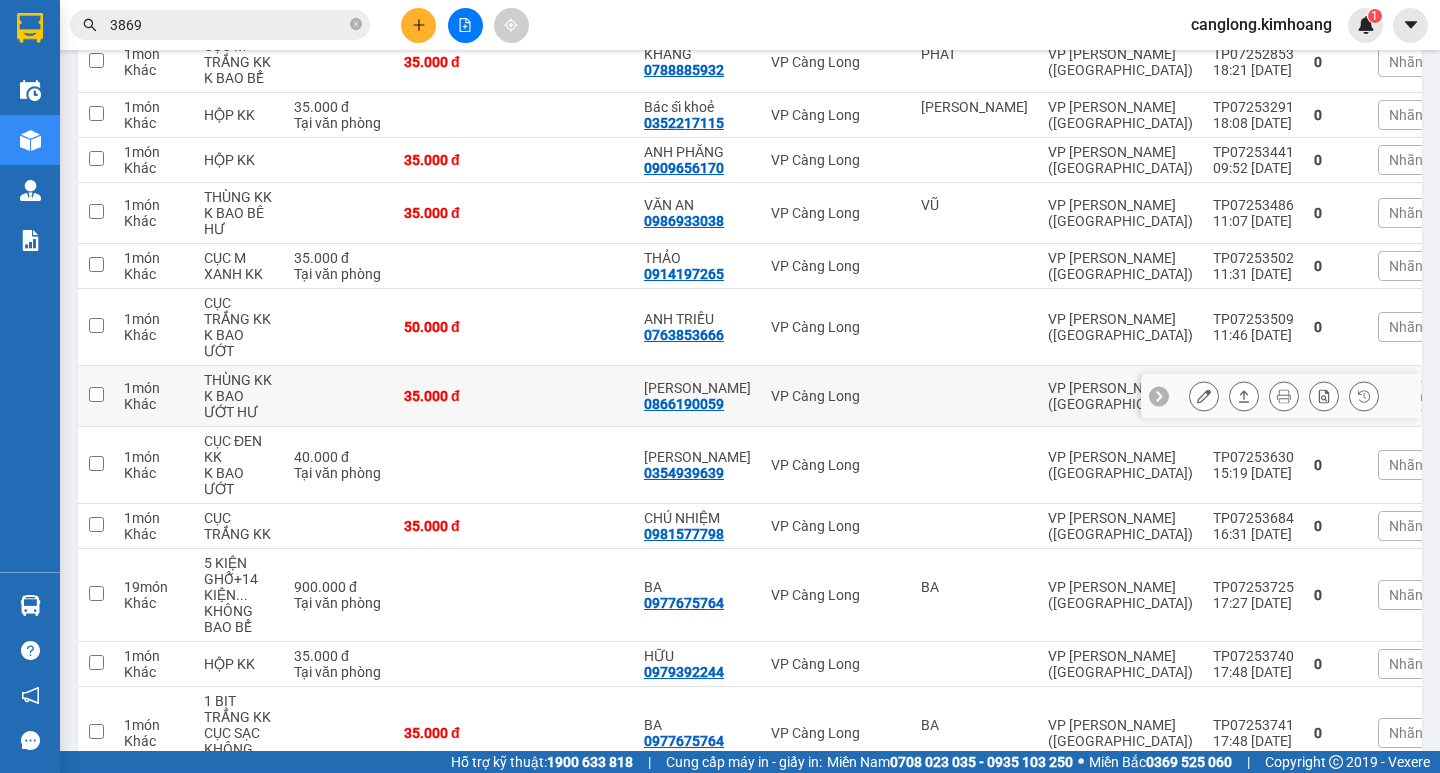 scroll, scrollTop: 372, scrollLeft: 0, axis: vertical 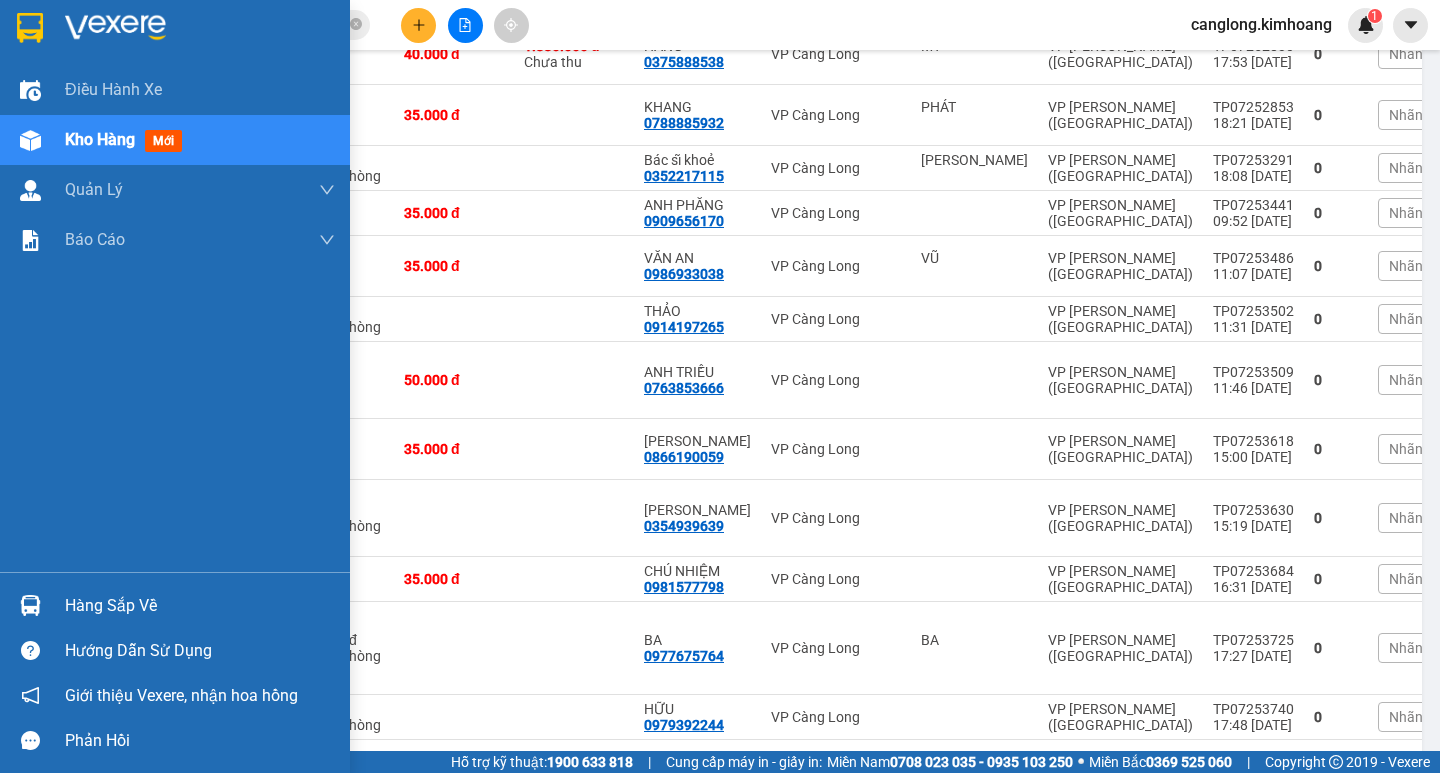 click on "Hàng sắp về" at bounding box center [200, 606] 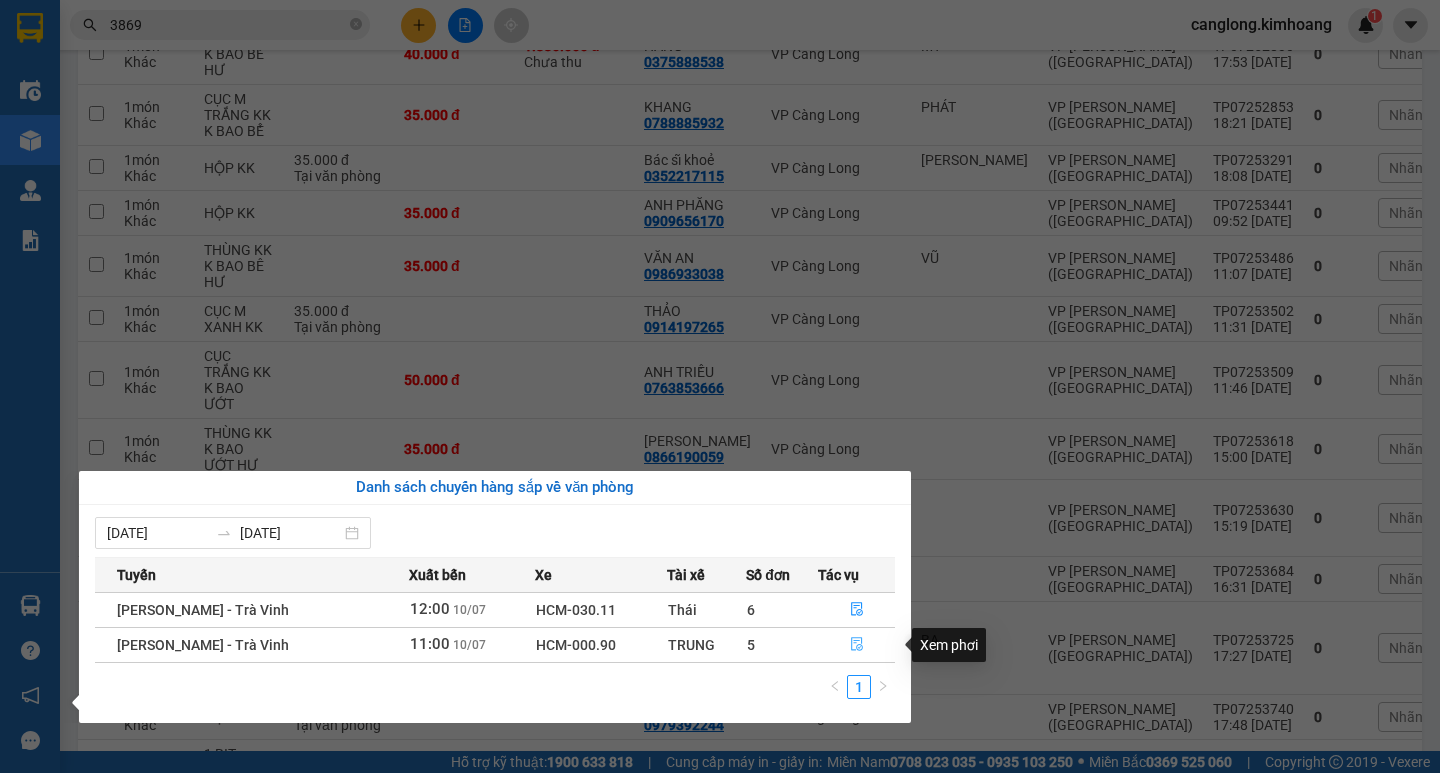 click at bounding box center (856, 645) 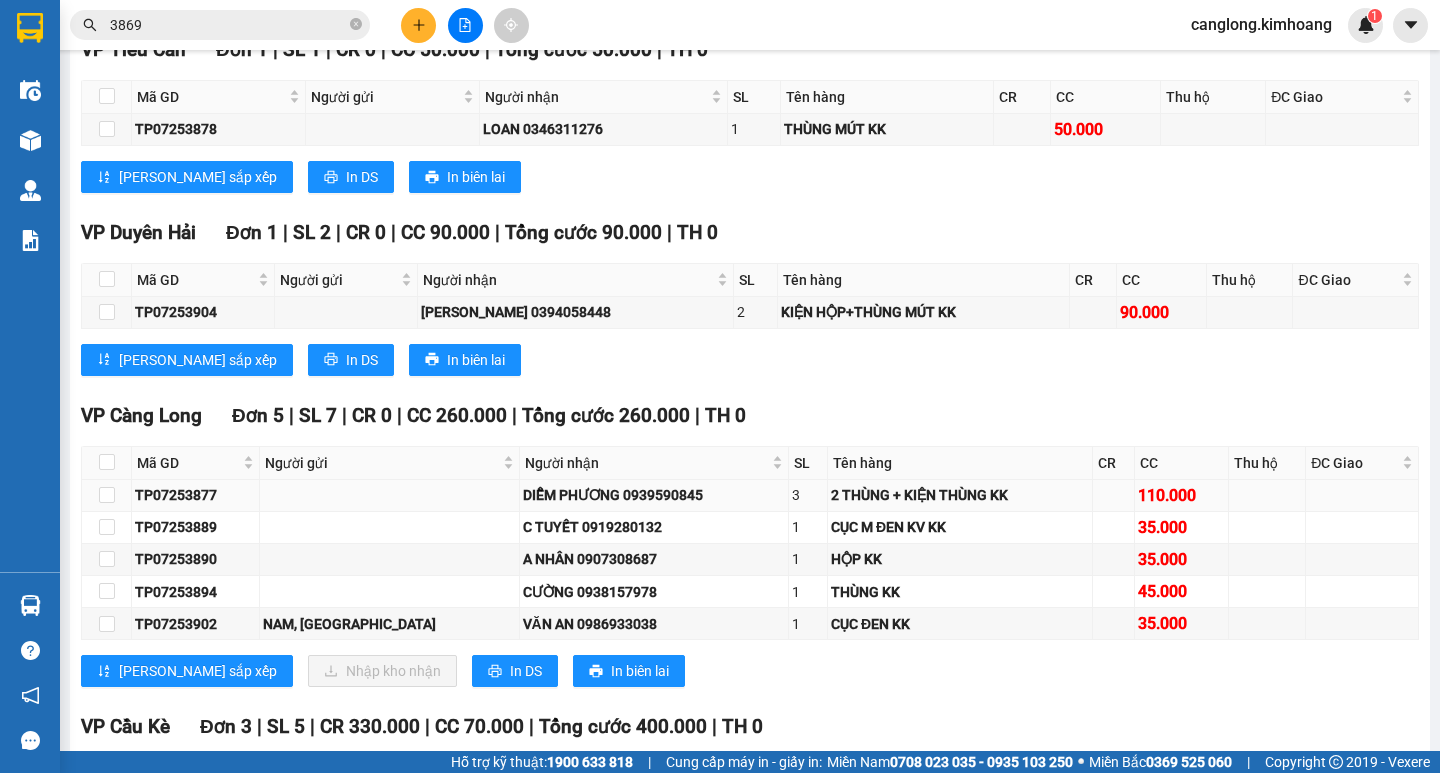 scroll, scrollTop: 1800, scrollLeft: 0, axis: vertical 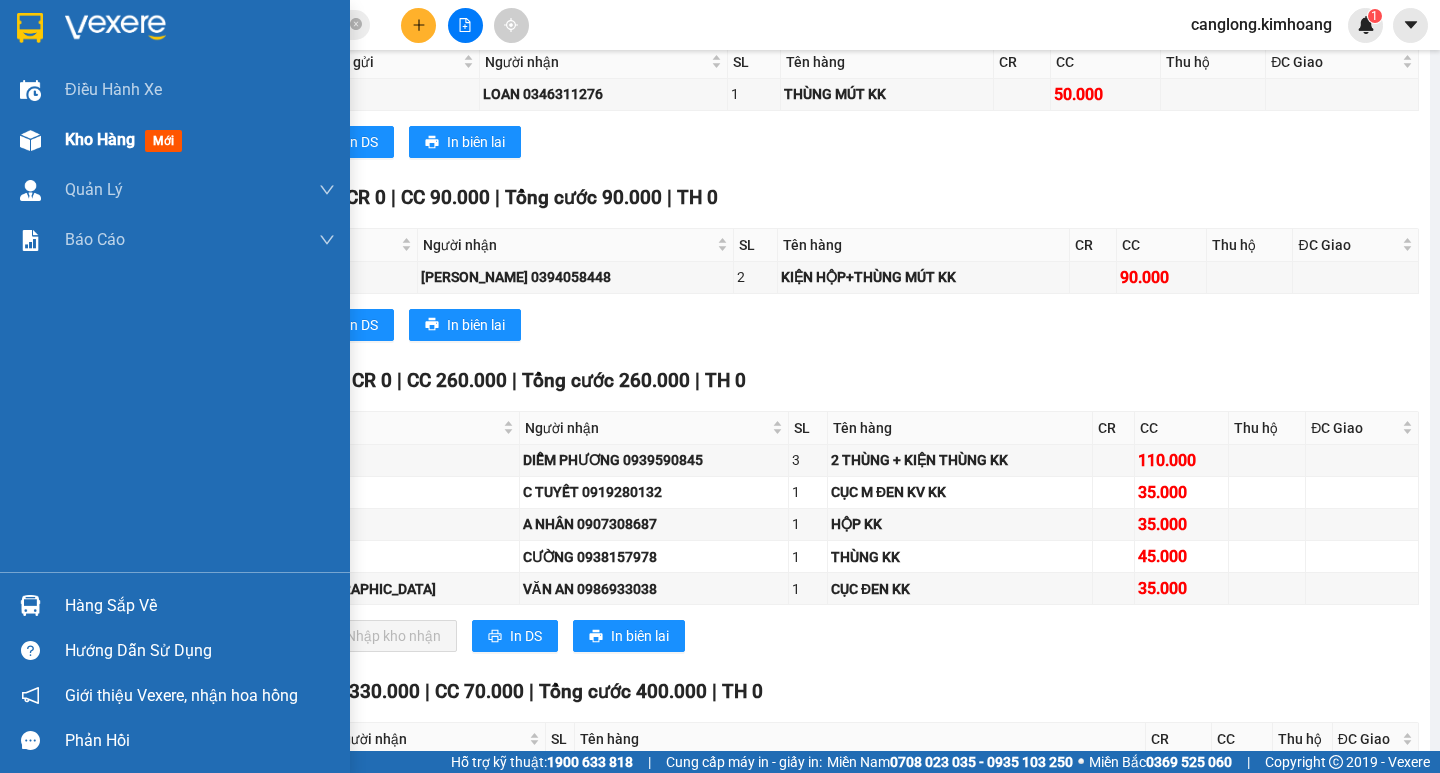 click on "Kho hàng mới" at bounding box center [175, 140] 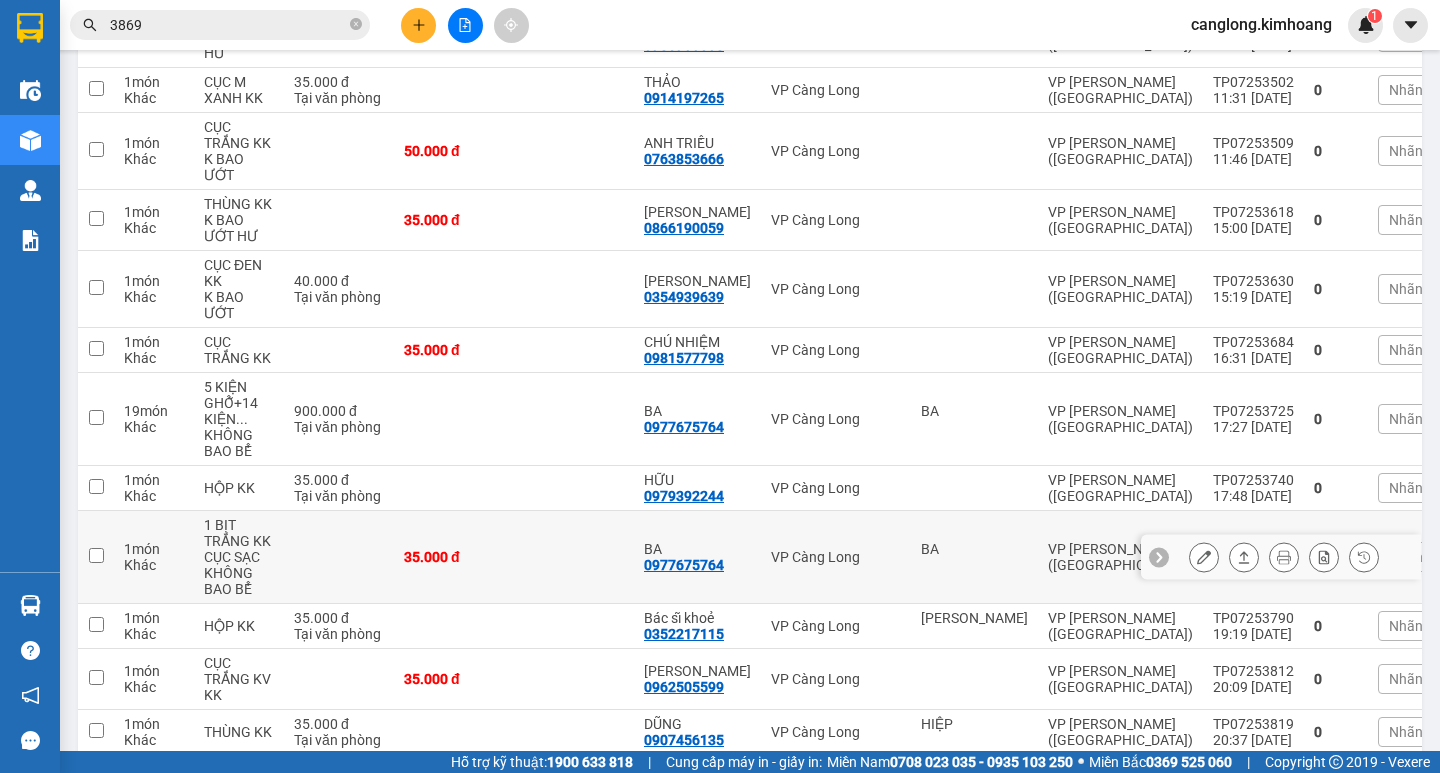 scroll, scrollTop: 772, scrollLeft: 0, axis: vertical 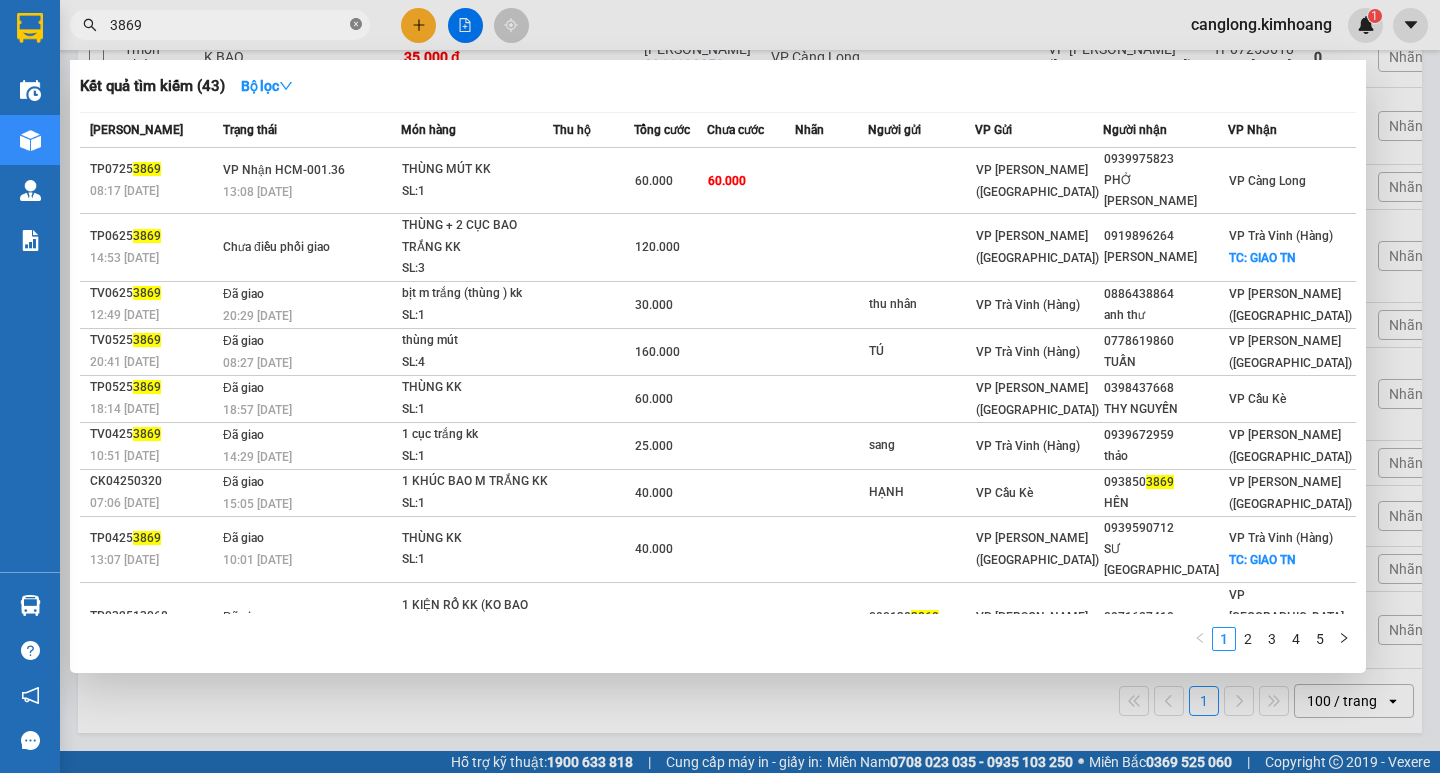 click at bounding box center [356, 25] 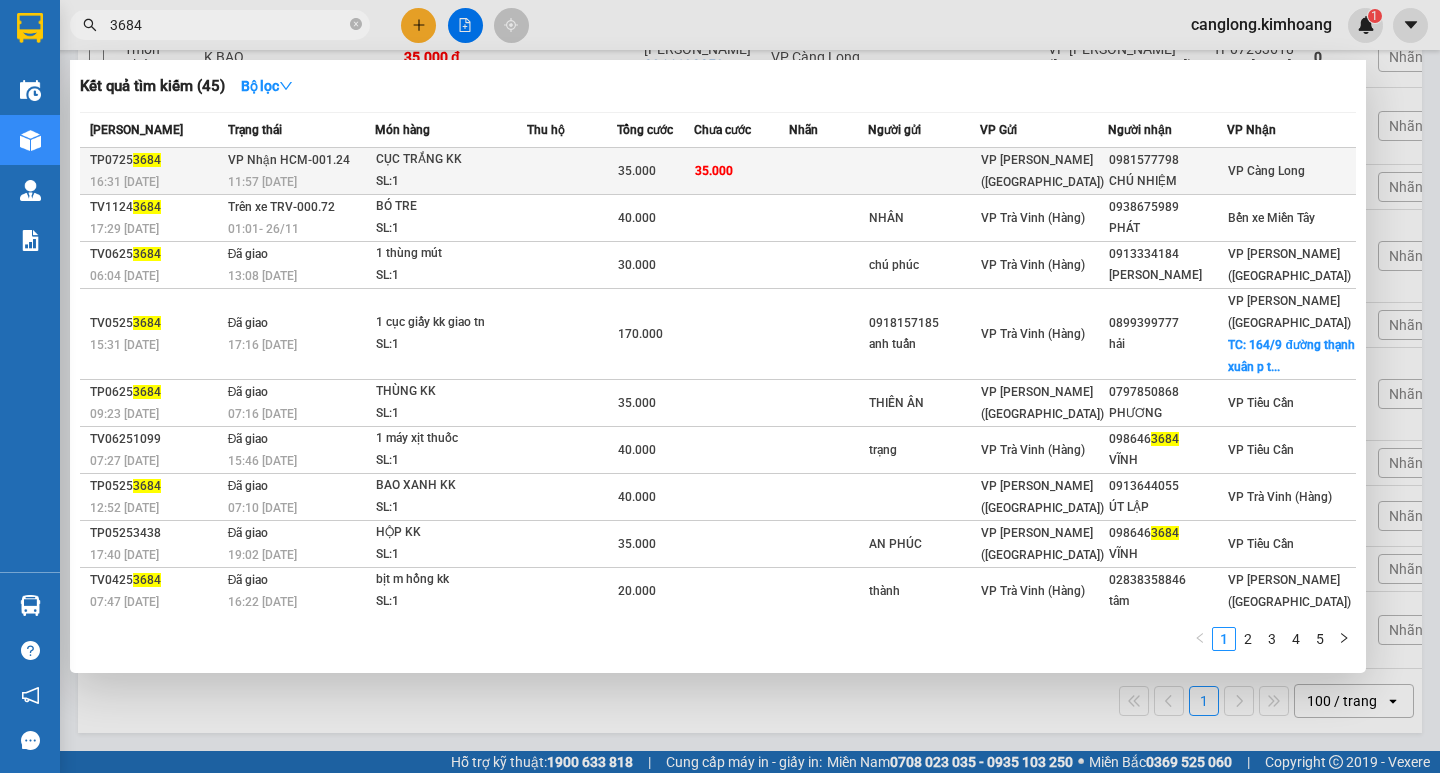 type on "3684" 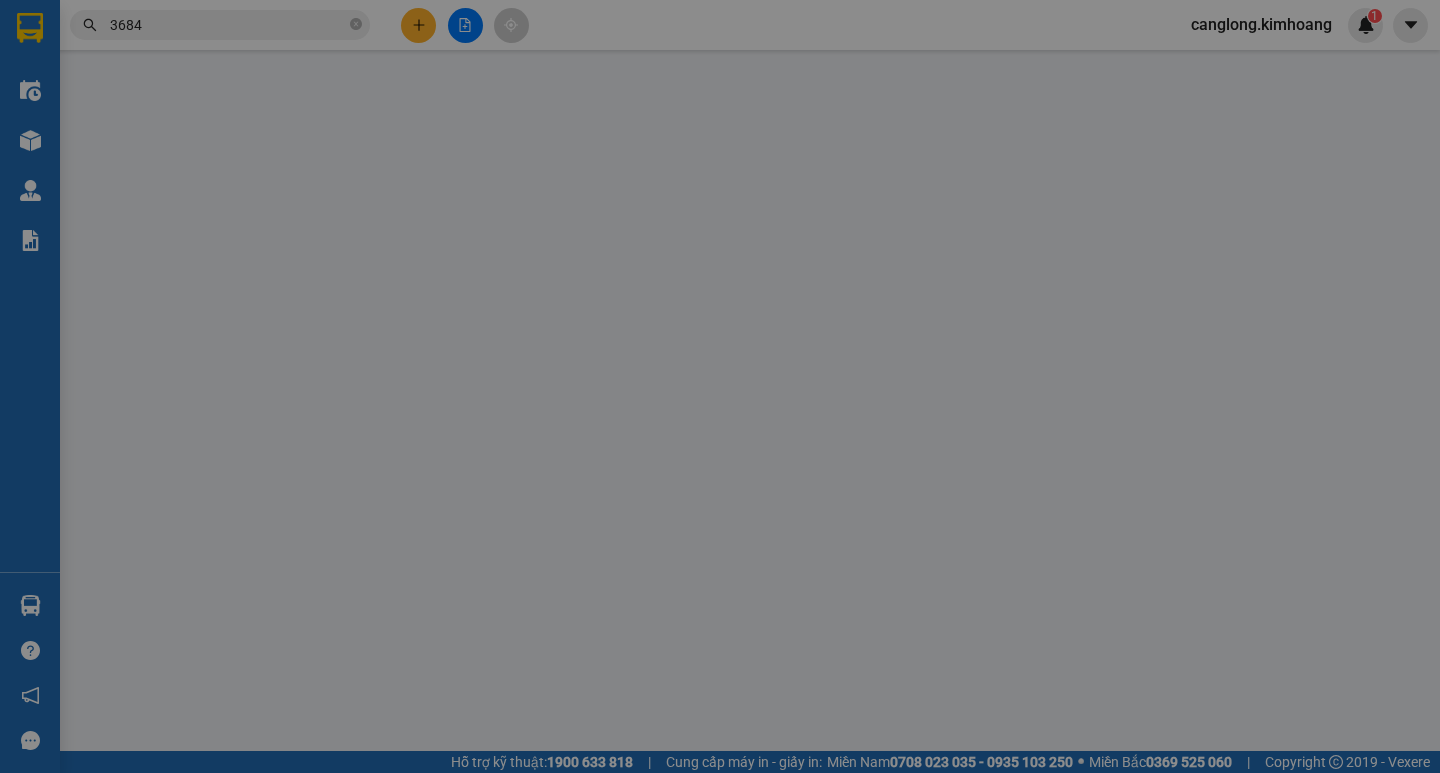 scroll, scrollTop: 0, scrollLeft: 0, axis: both 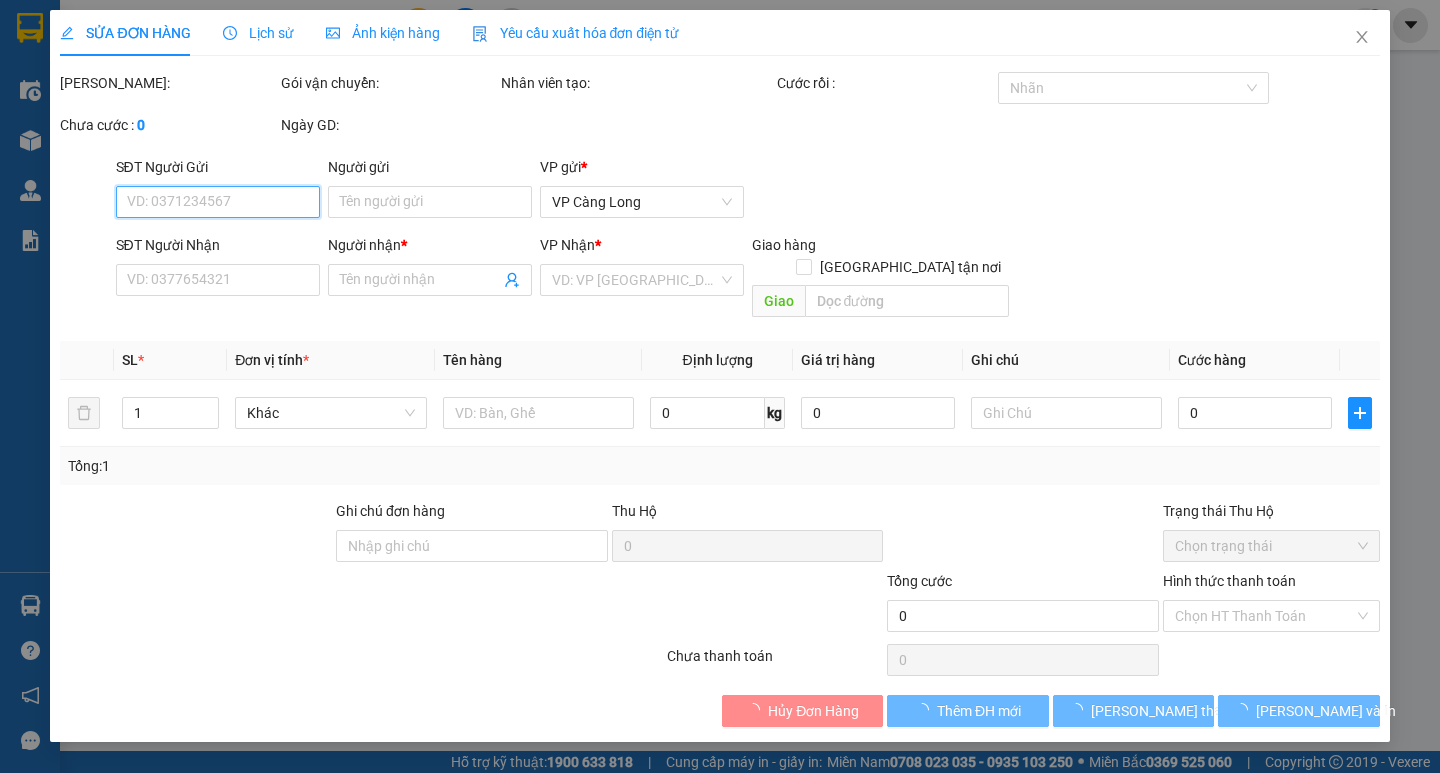 type on "0981577798" 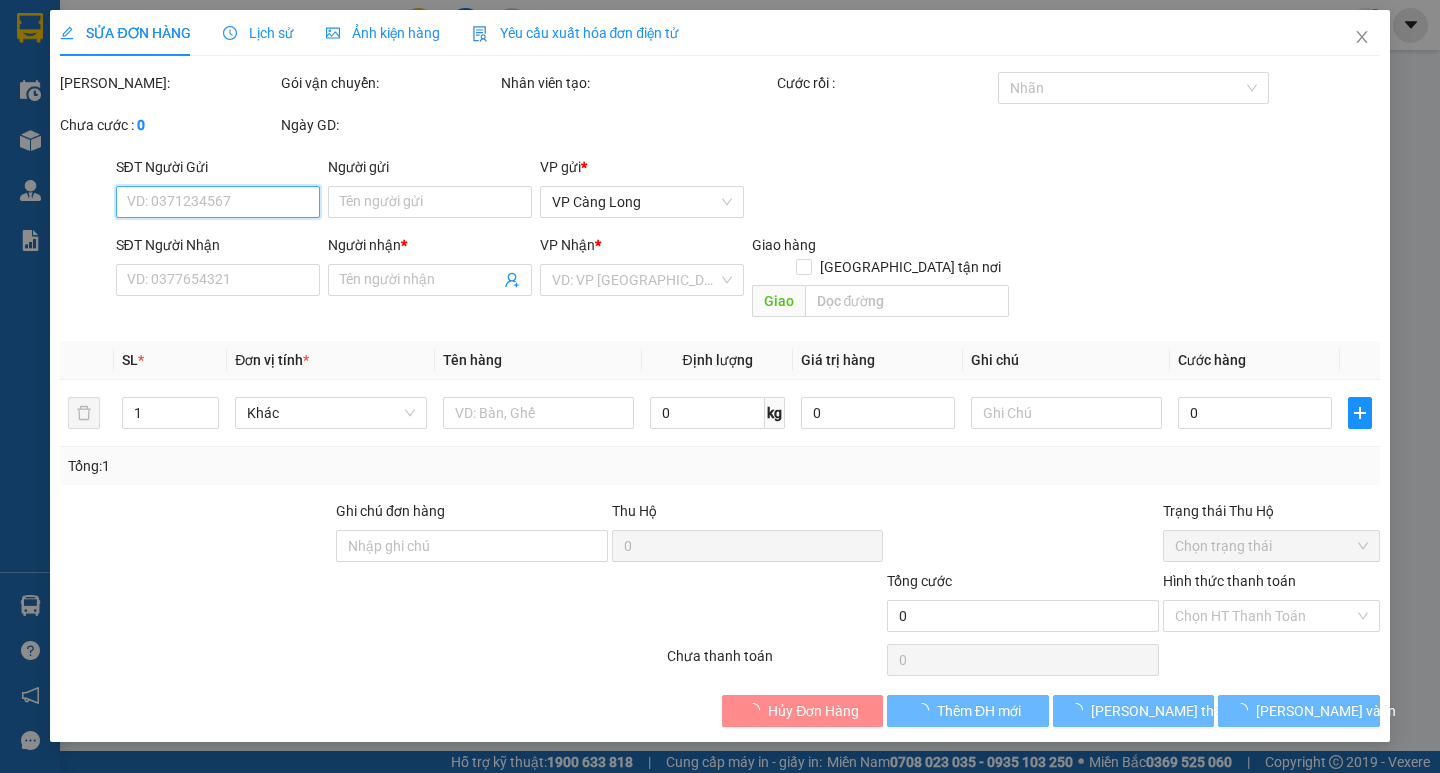 type on "CHÚ NHIỆM" 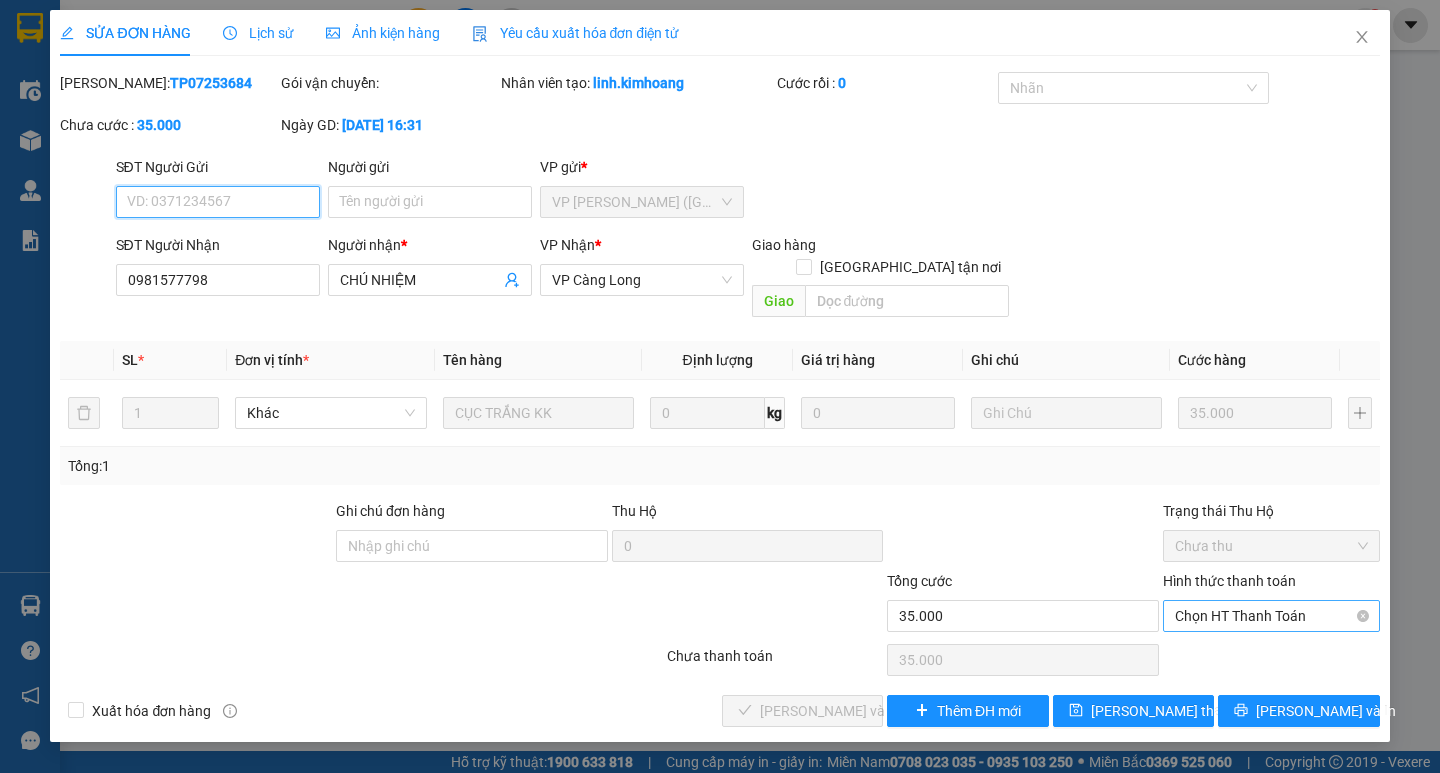 click on "Chọn HT Thanh Toán" at bounding box center (1271, 616) 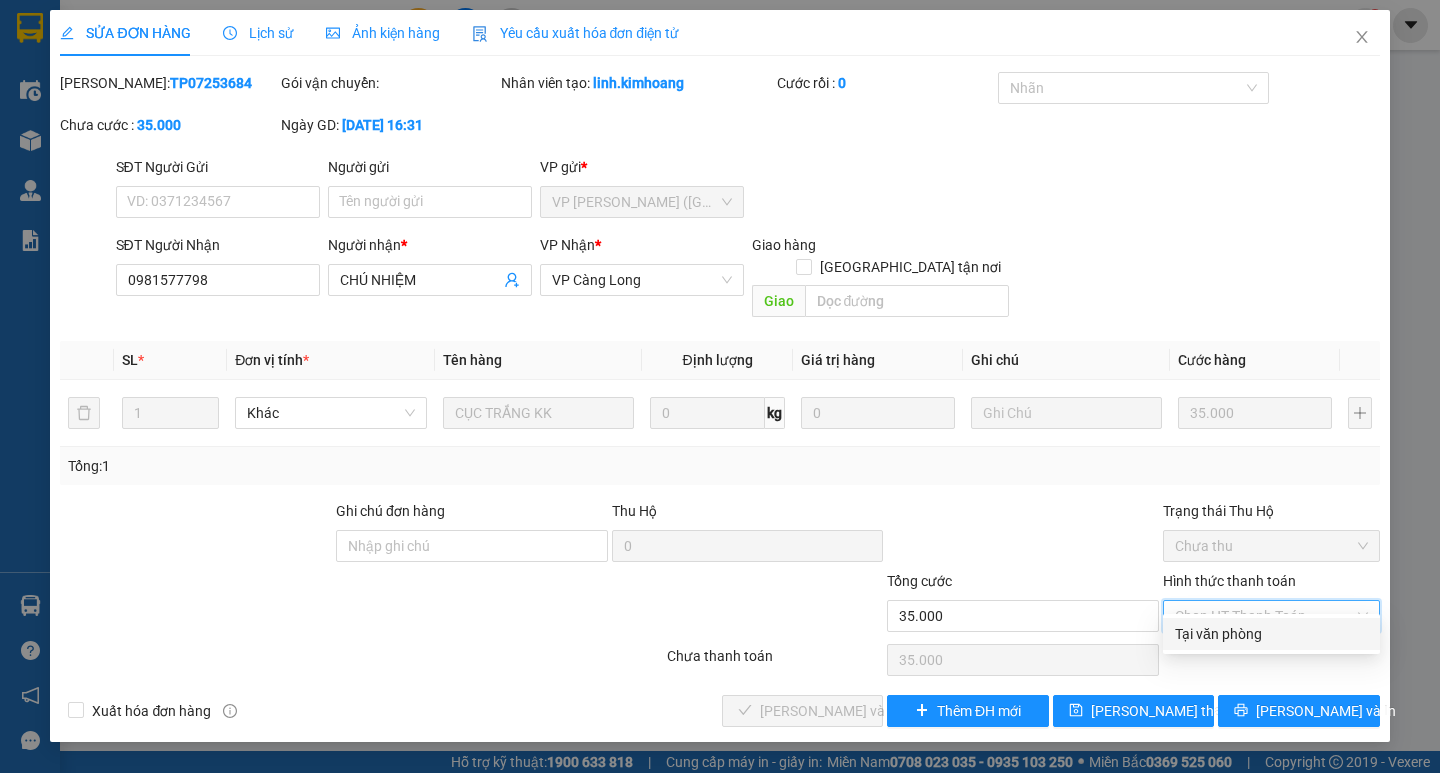 drag, startPoint x: 1203, startPoint y: 628, endPoint x: 1151, endPoint y: 642, distance: 53.851646 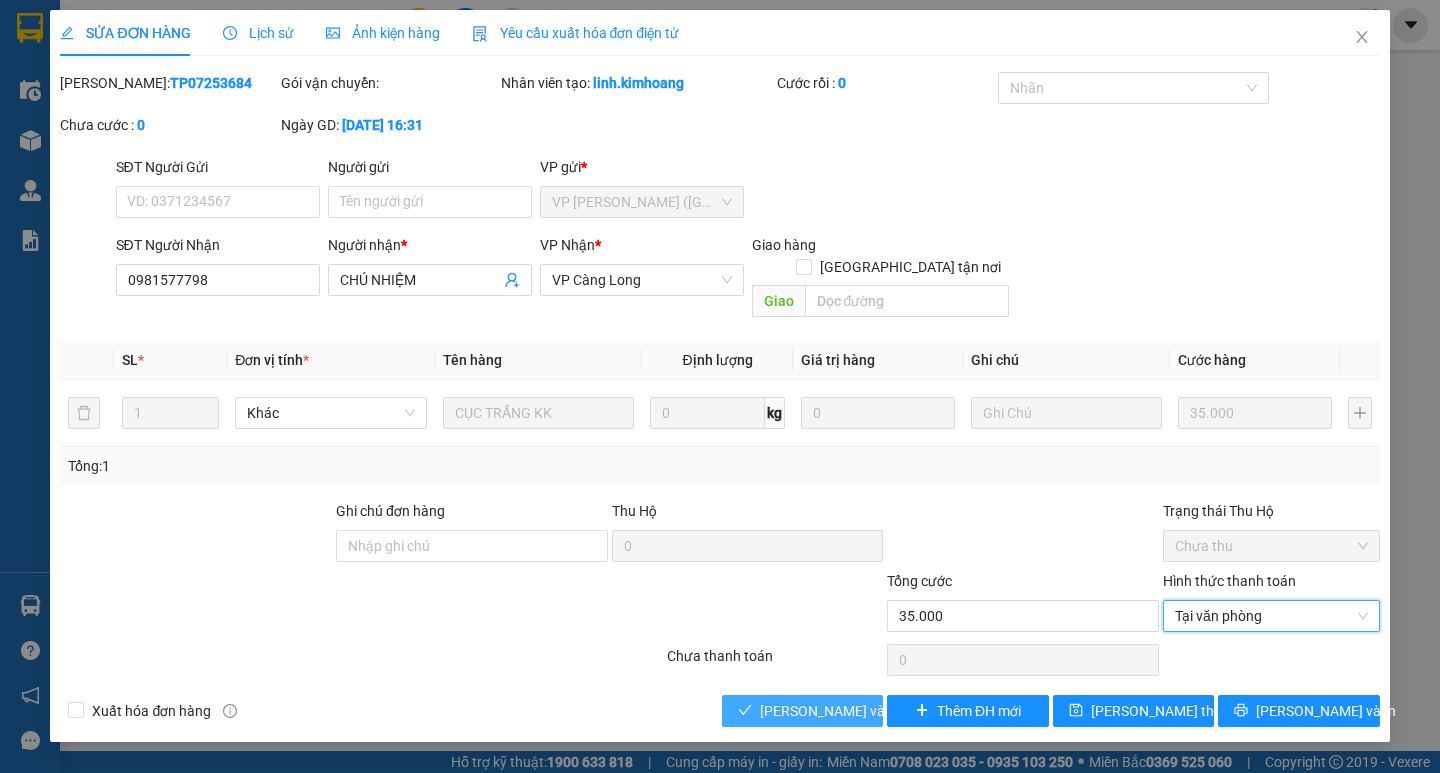 click on "[PERSON_NAME] và Giao hàng" at bounding box center [856, 711] 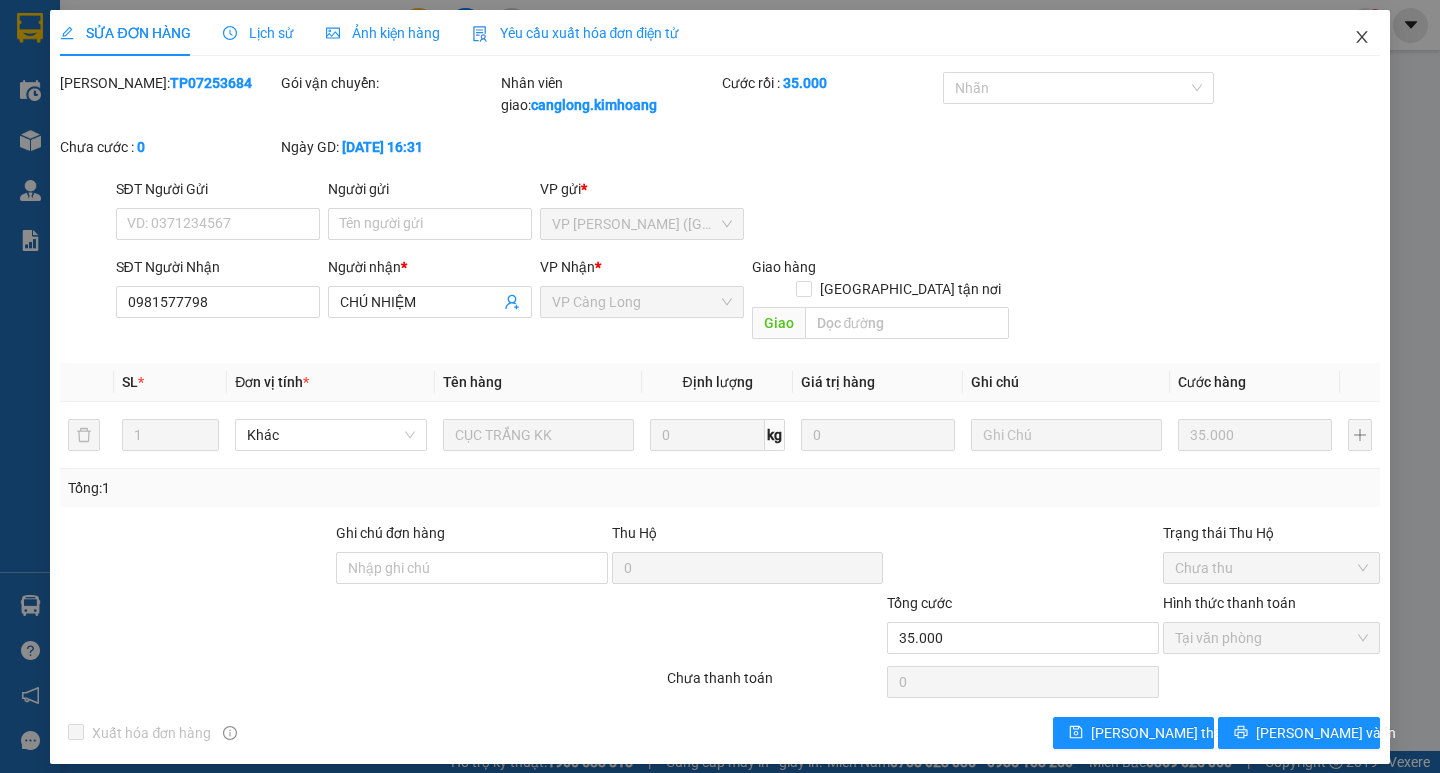 click 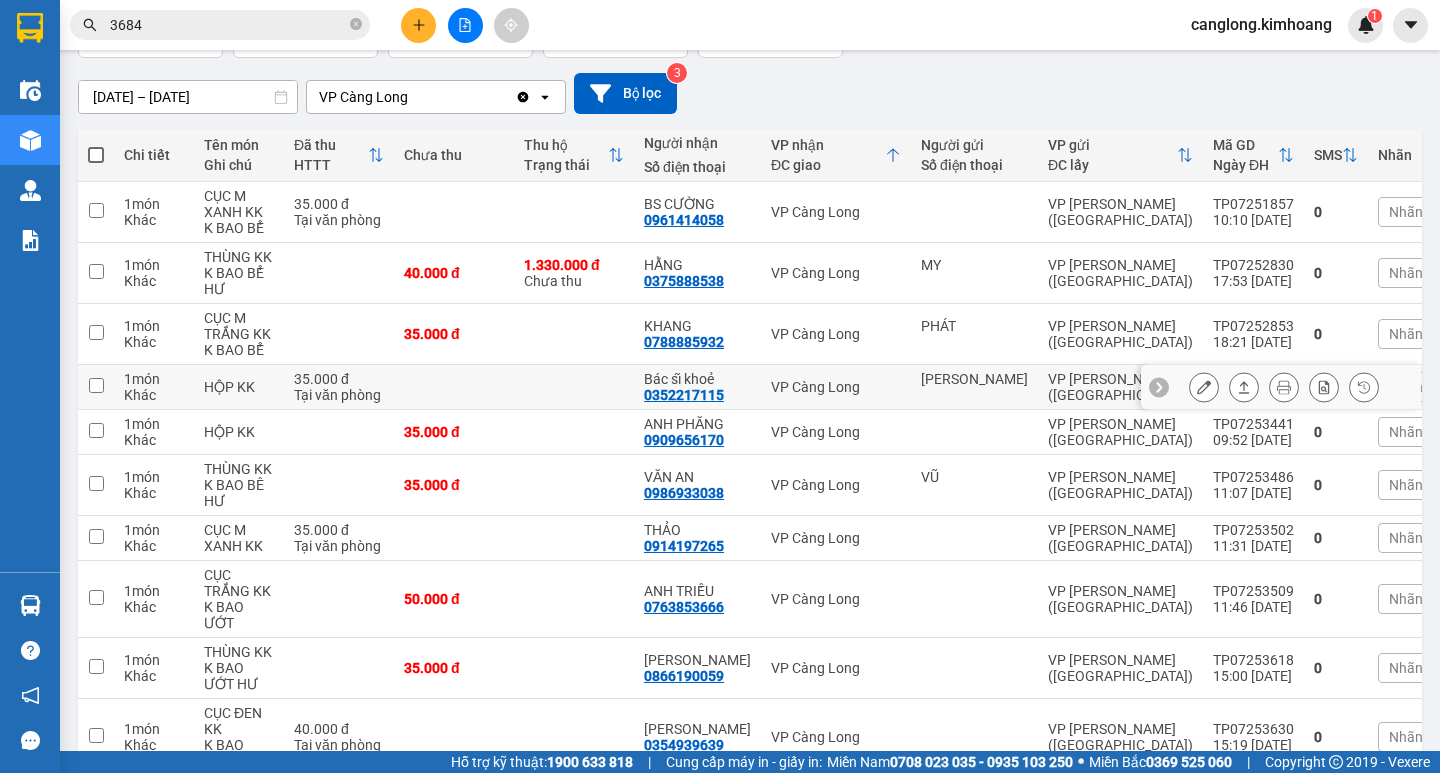 scroll, scrollTop: 200, scrollLeft: 0, axis: vertical 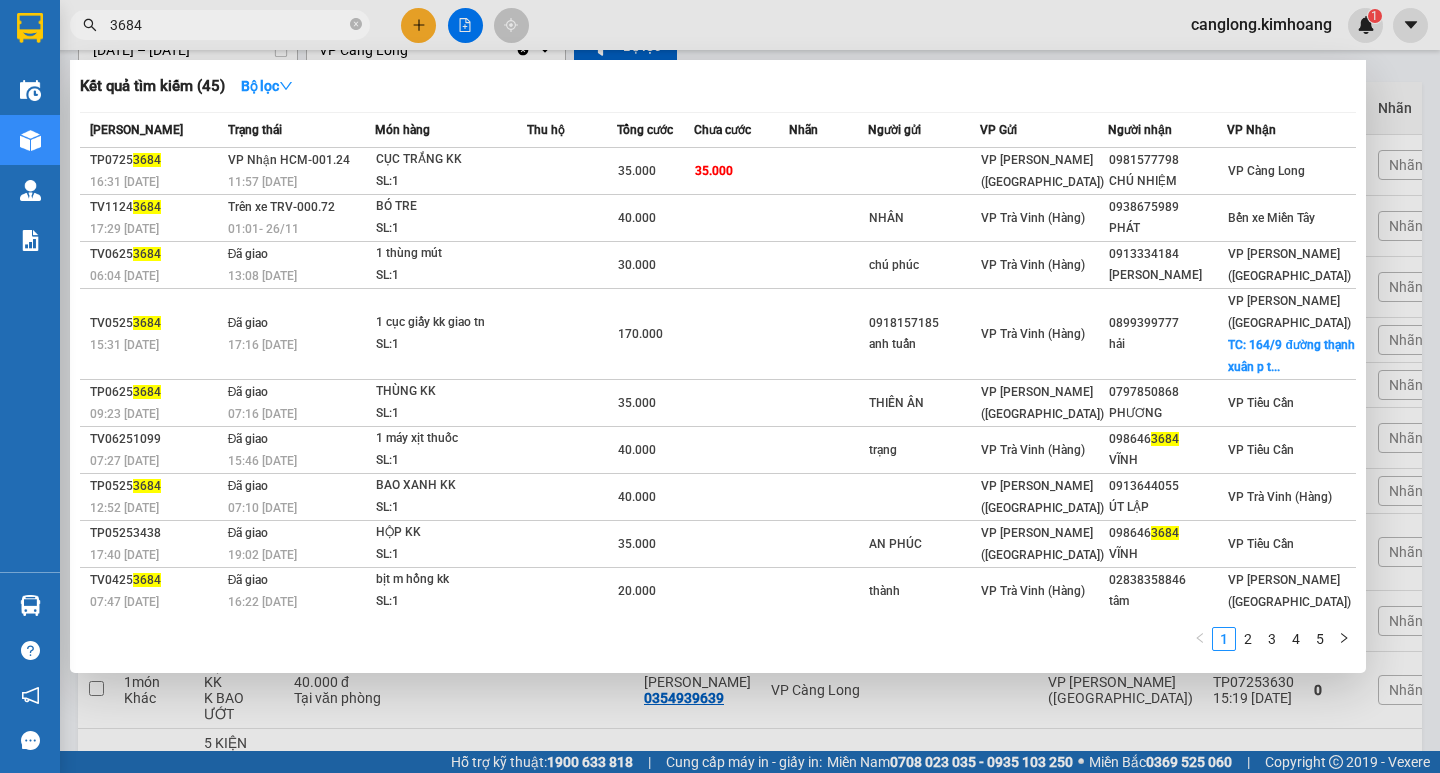 click on "3684" at bounding box center (228, 25) 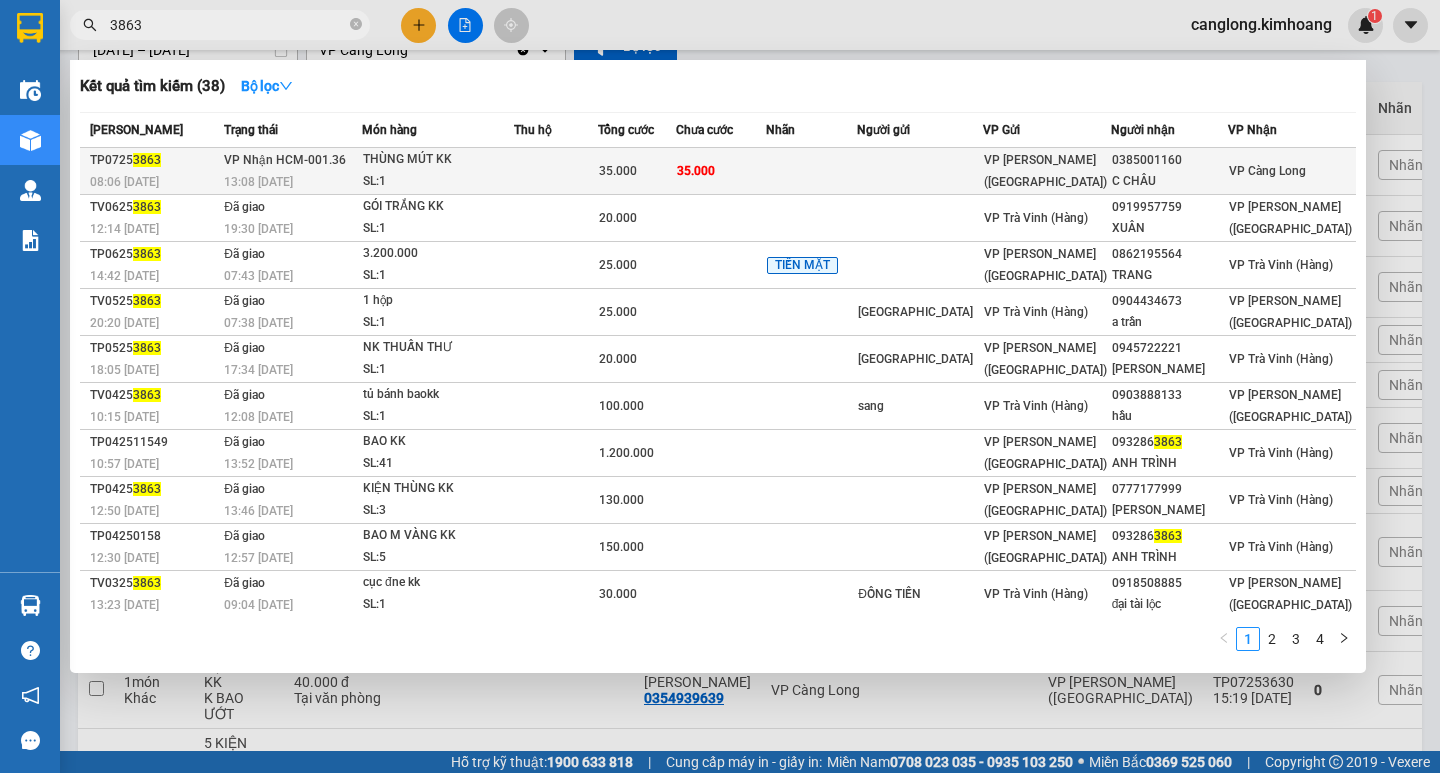 type on "3863" 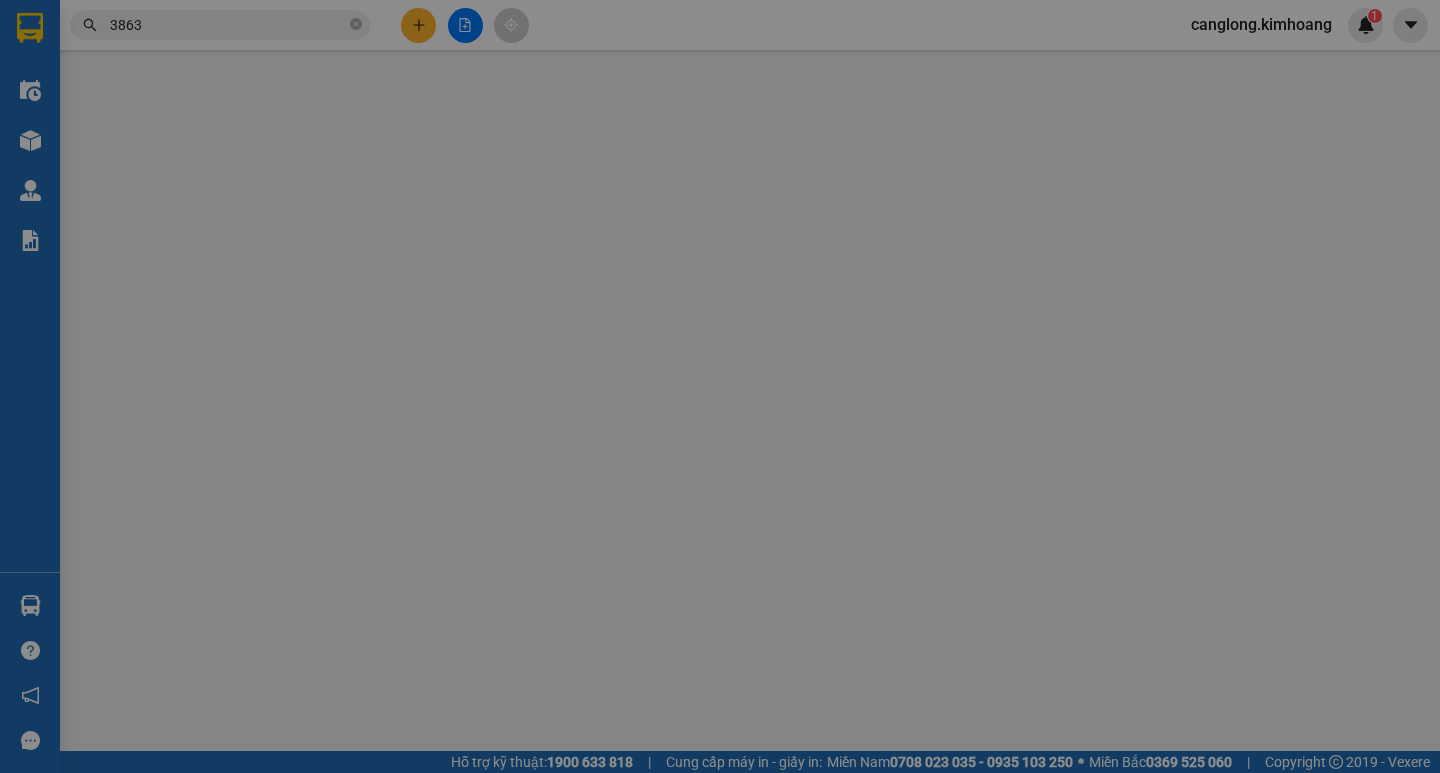 scroll, scrollTop: 0, scrollLeft: 0, axis: both 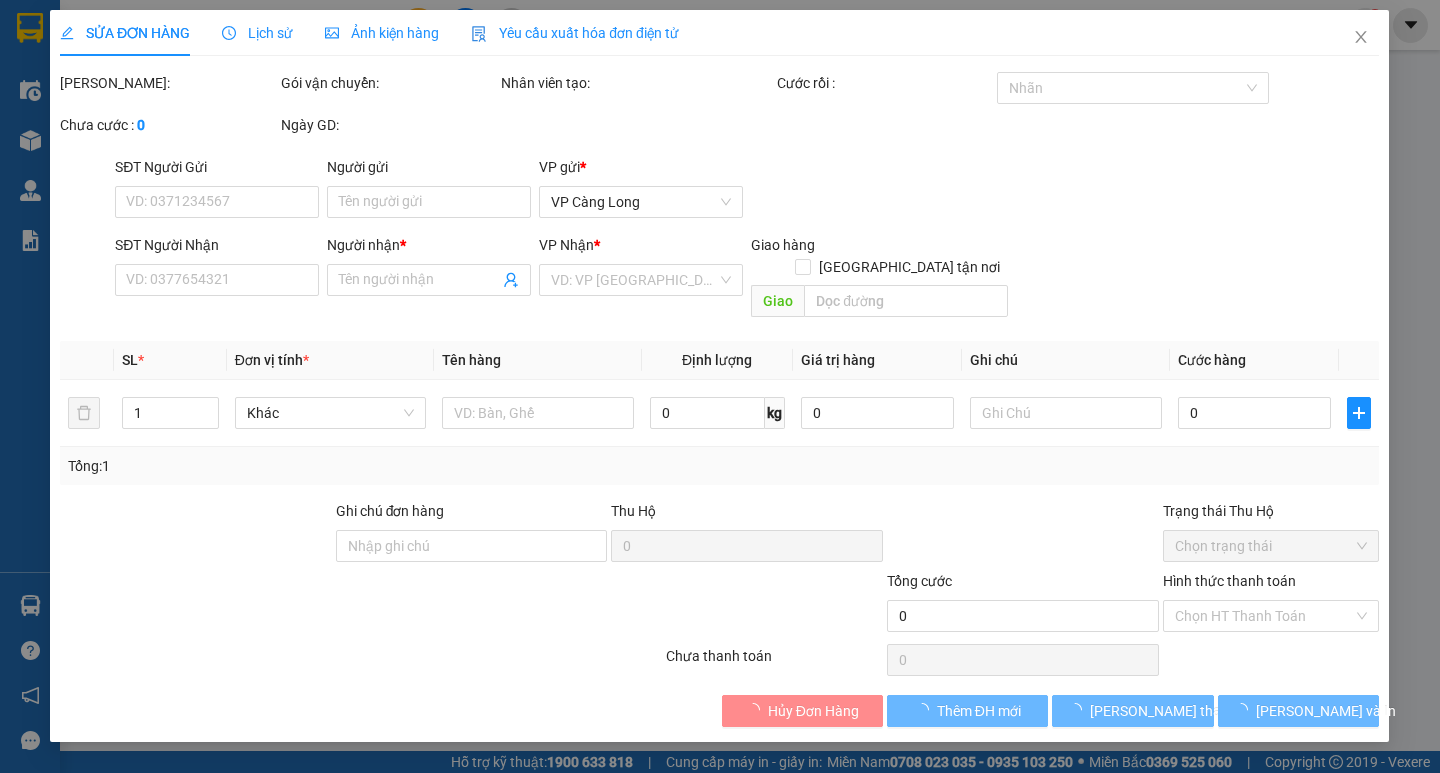type on "0385001160" 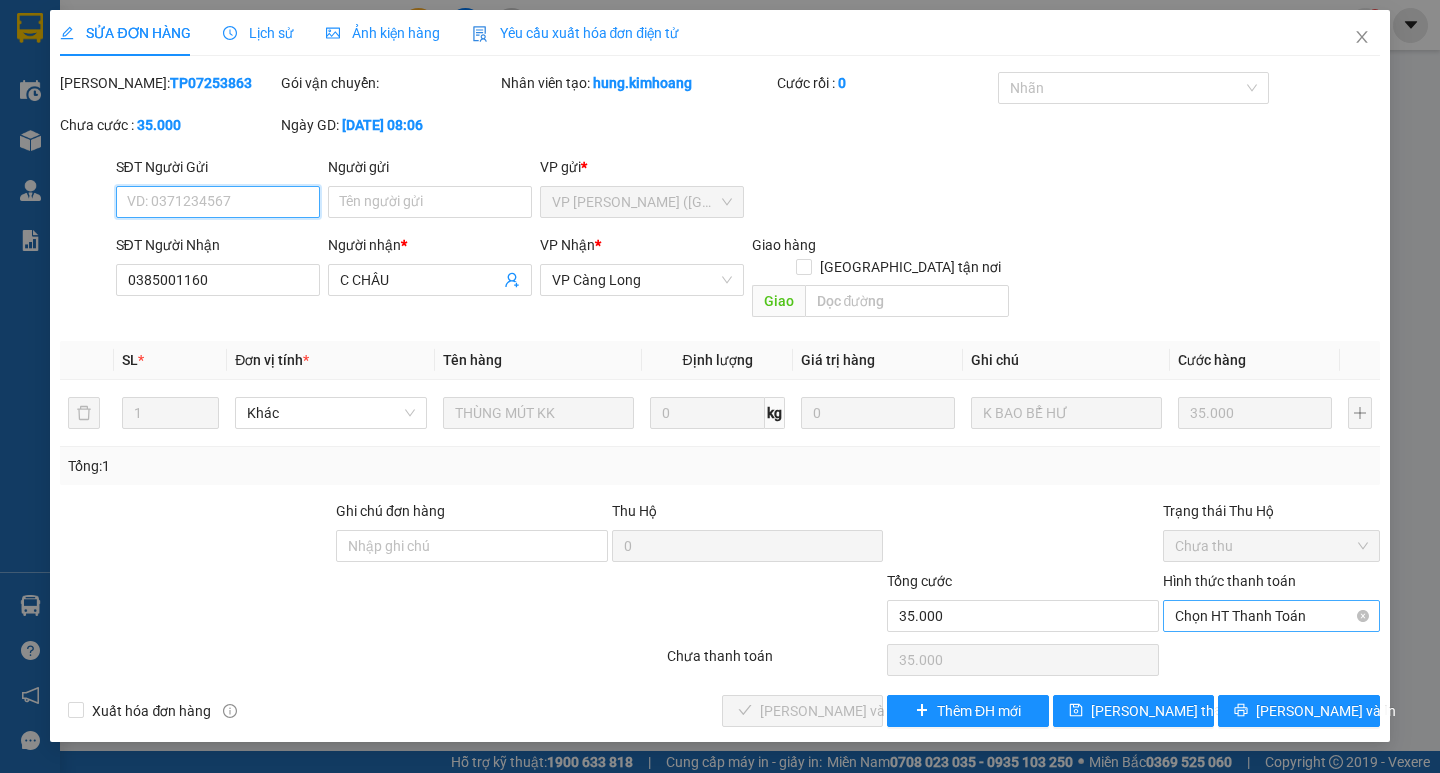 click on "Chọn HT Thanh Toán" at bounding box center [1271, 616] 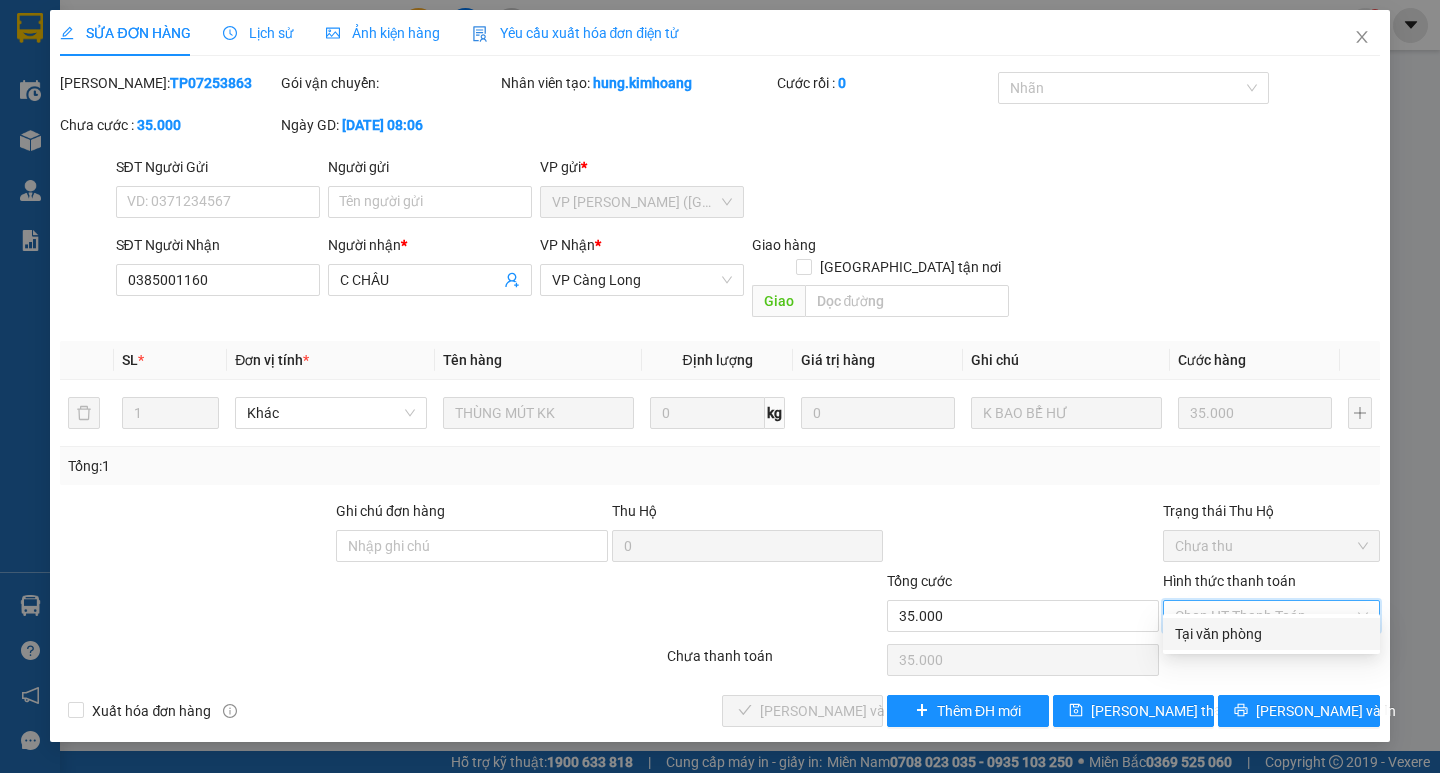 drag, startPoint x: 1215, startPoint y: 631, endPoint x: 1018, endPoint y: 631, distance: 197 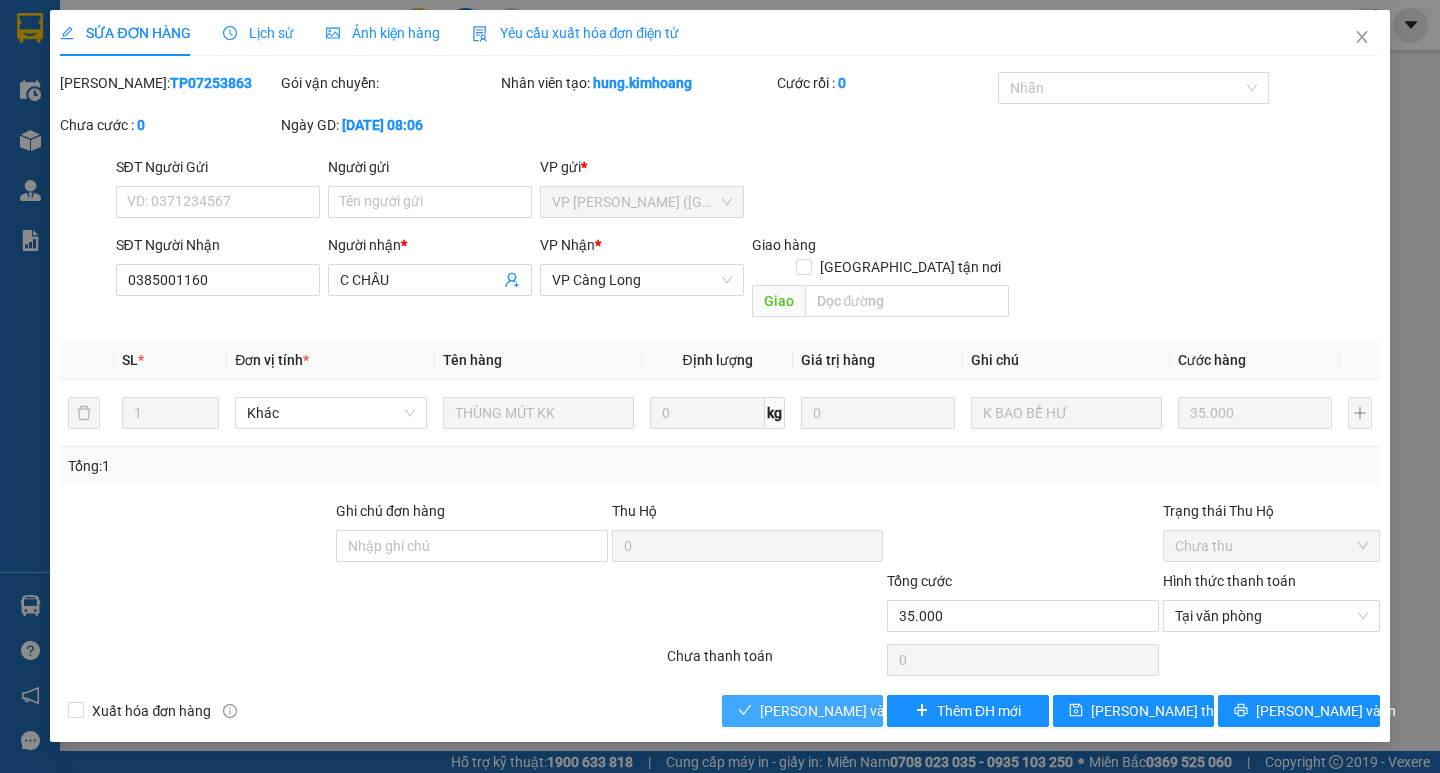 click on "[PERSON_NAME] và Giao hàng" at bounding box center (856, 711) 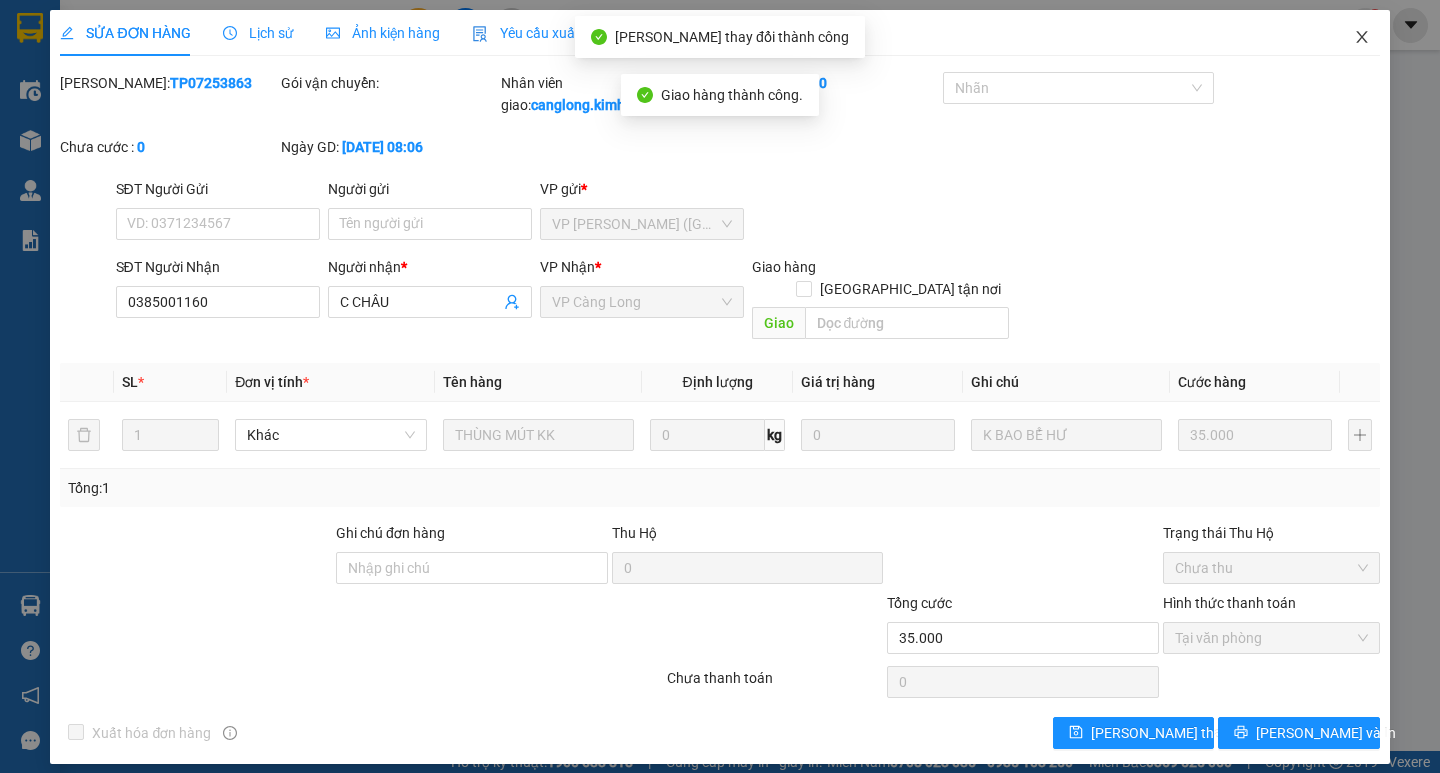 click at bounding box center (1362, 38) 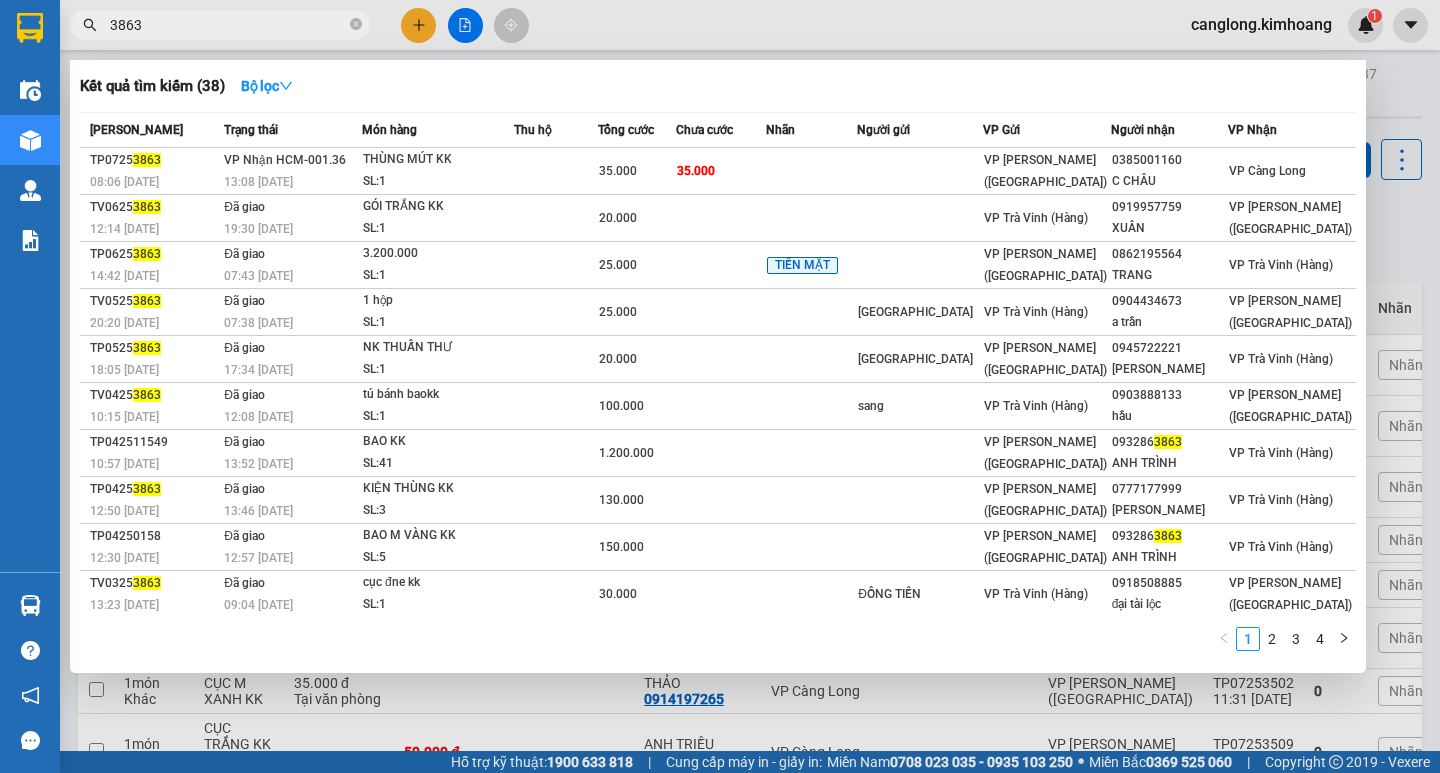 click on "3863" at bounding box center (228, 25) 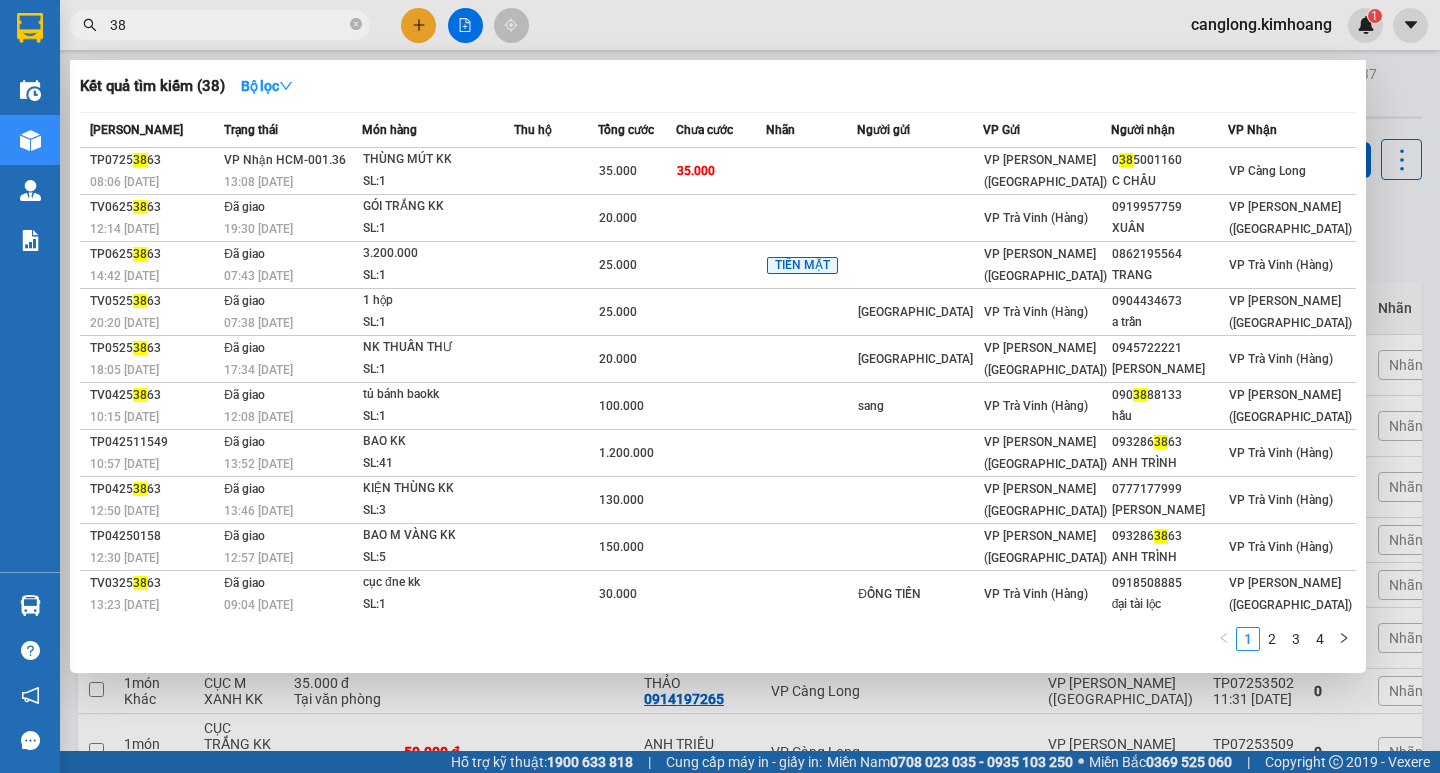 type on "3" 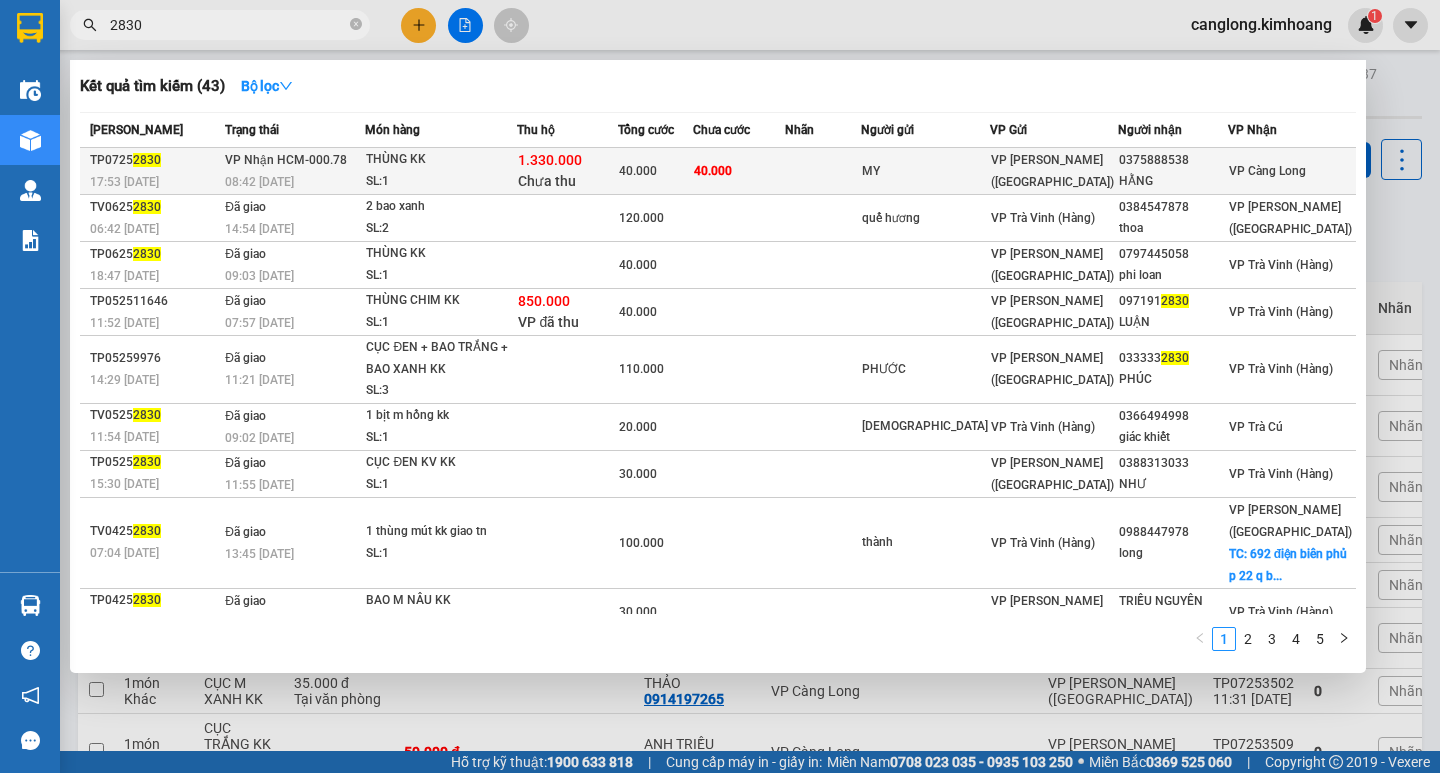type on "2830" 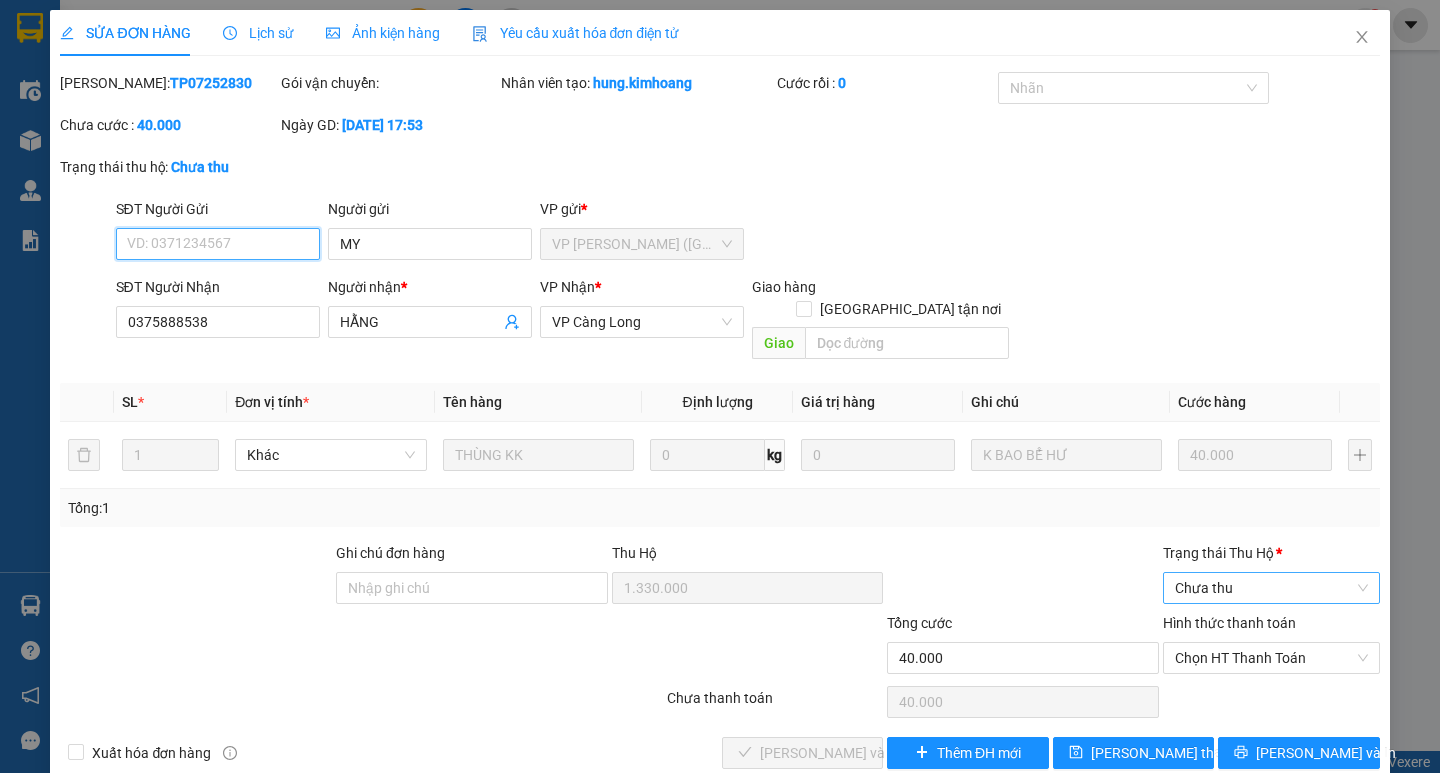 click on "Chưa thu" at bounding box center (1271, 588) 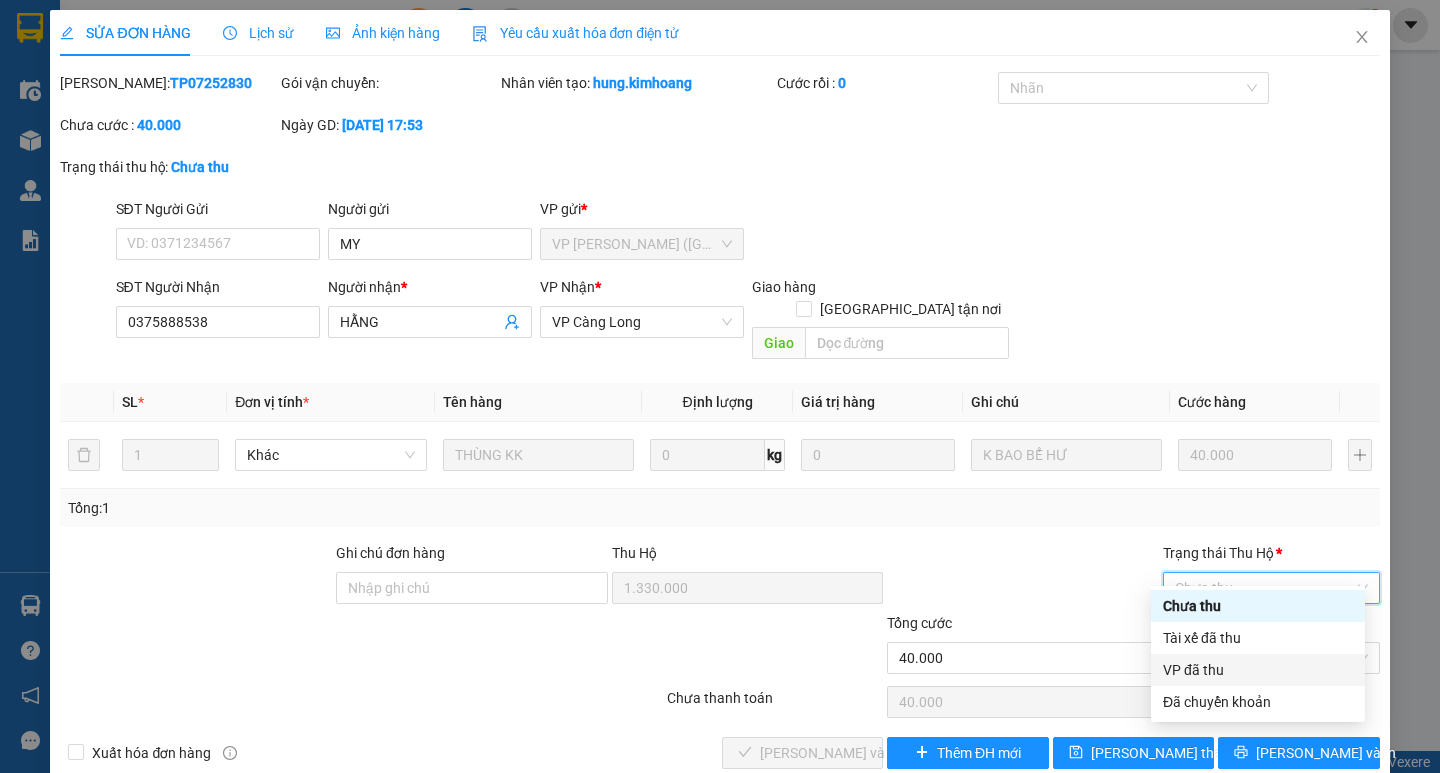 click on "VP đã thu" at bounding box center [1258, 670] 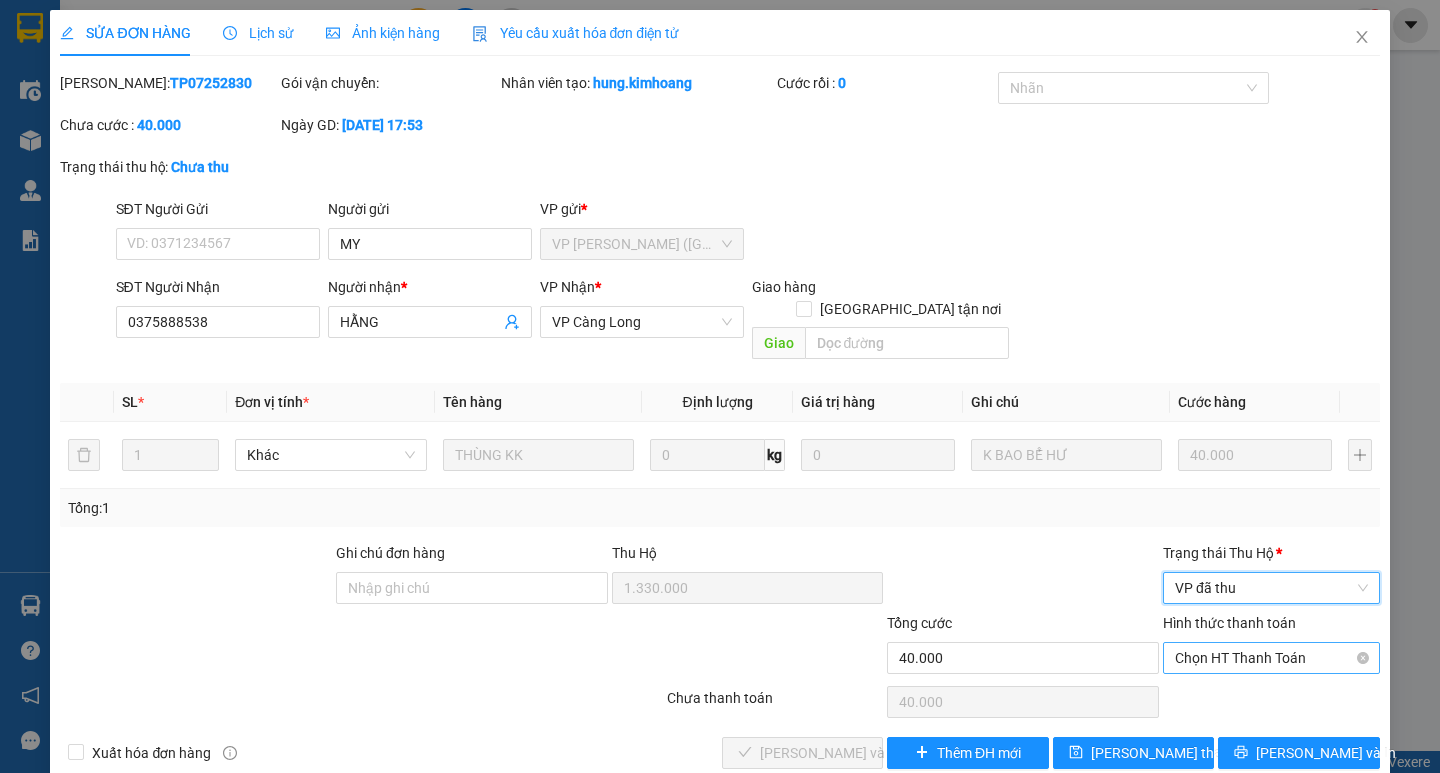 click on "Chọn HT Thanh Toán" at bounding box center (1271, 658) 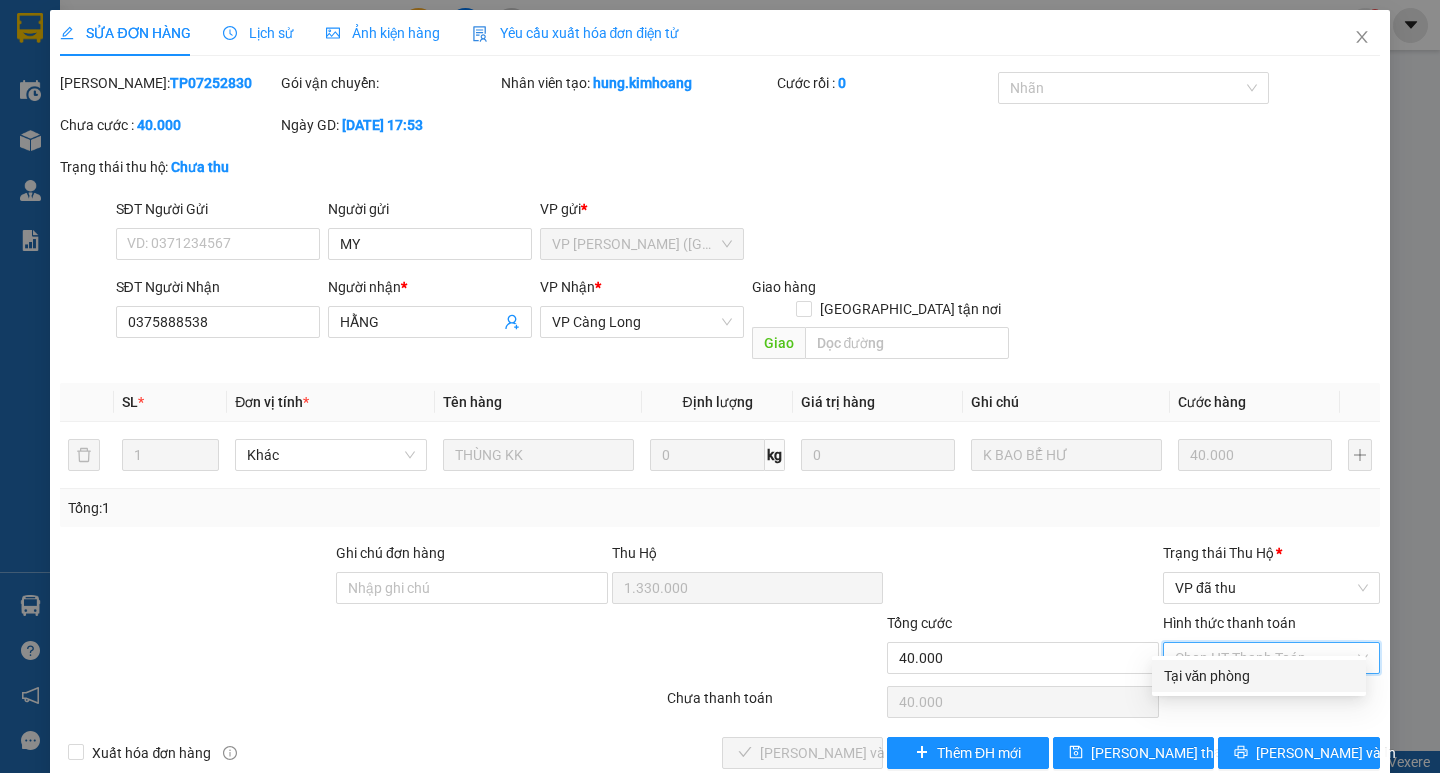 click on "Tại văn phòng" at bounding box center [1259, 676] 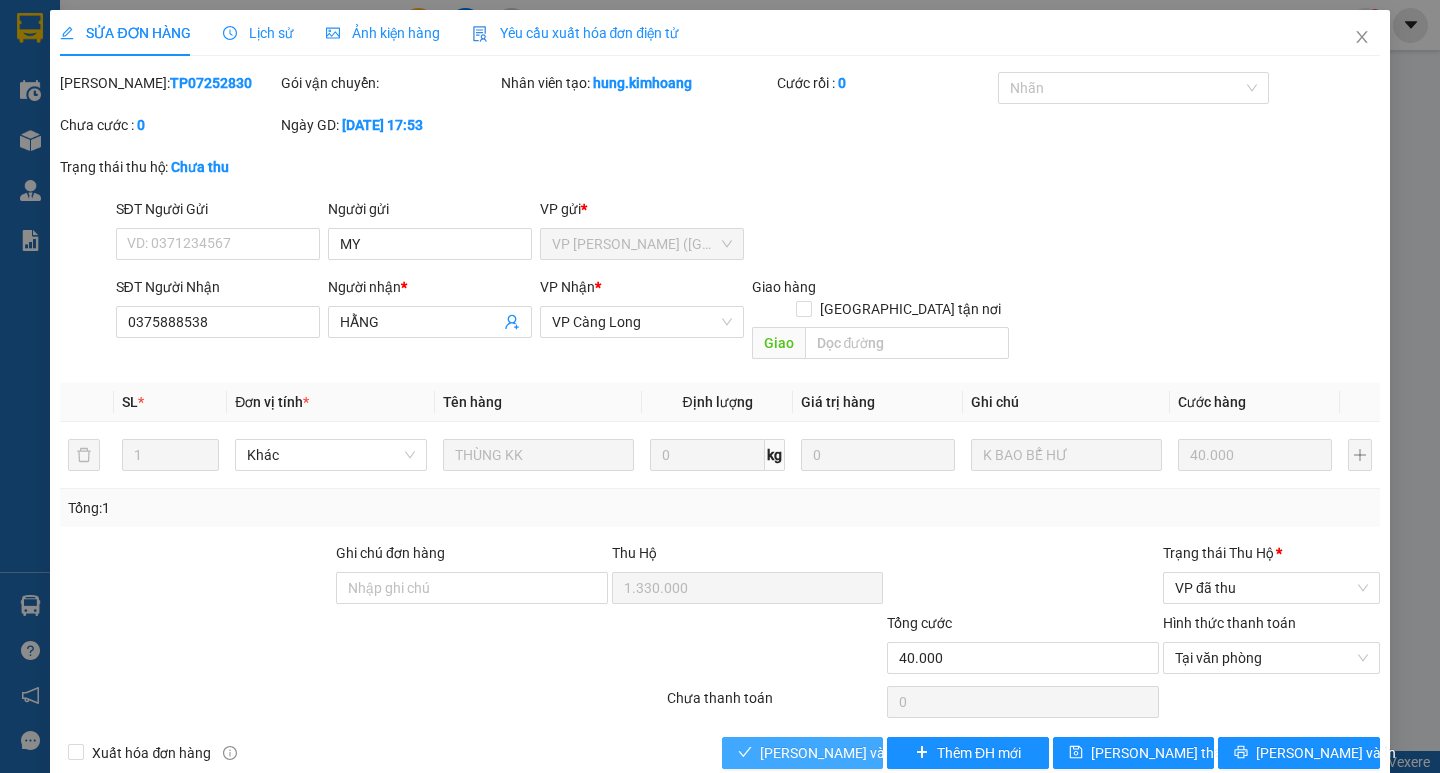 click on "[PERSON_NAME] và Giao hàng" at bounding box center [856, 753] 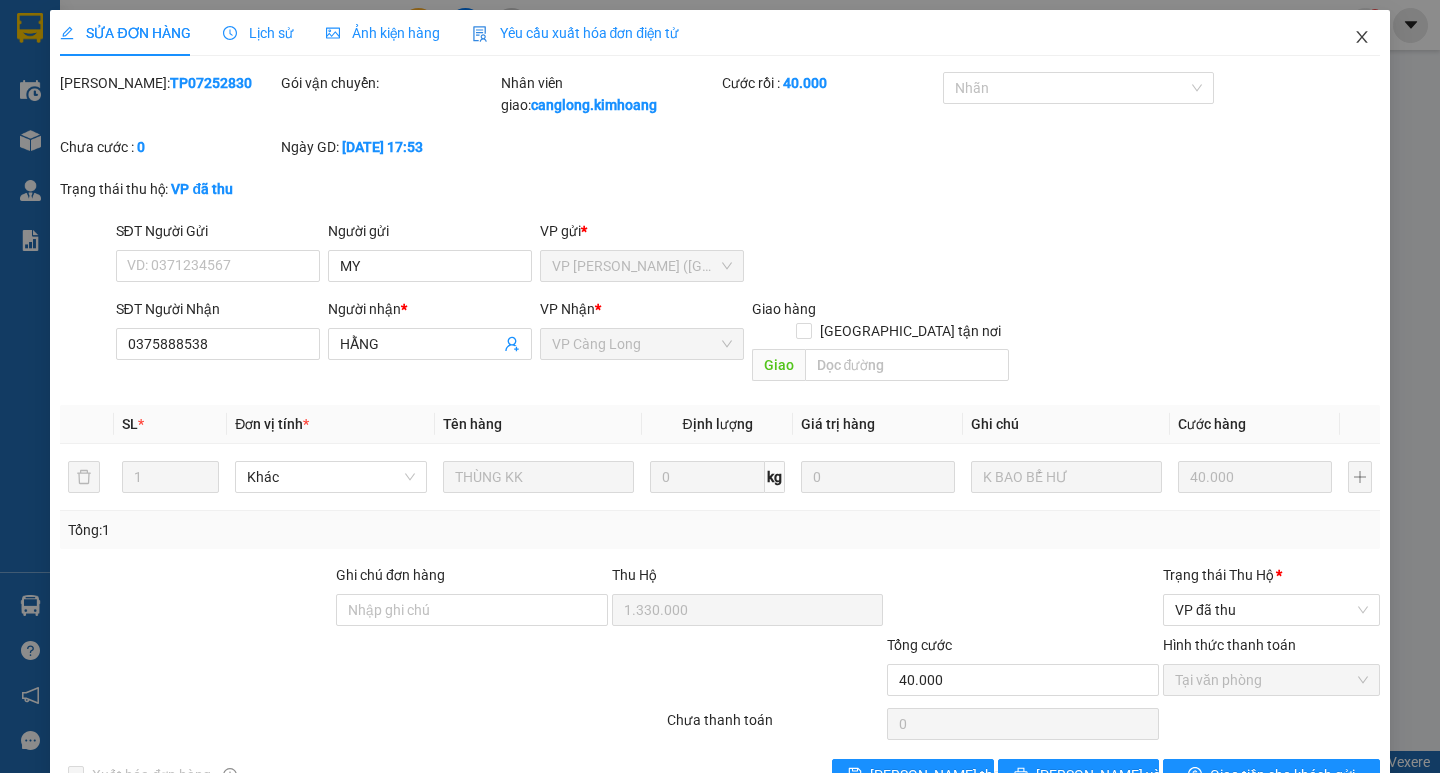 click at bounding box center [1362, 38] 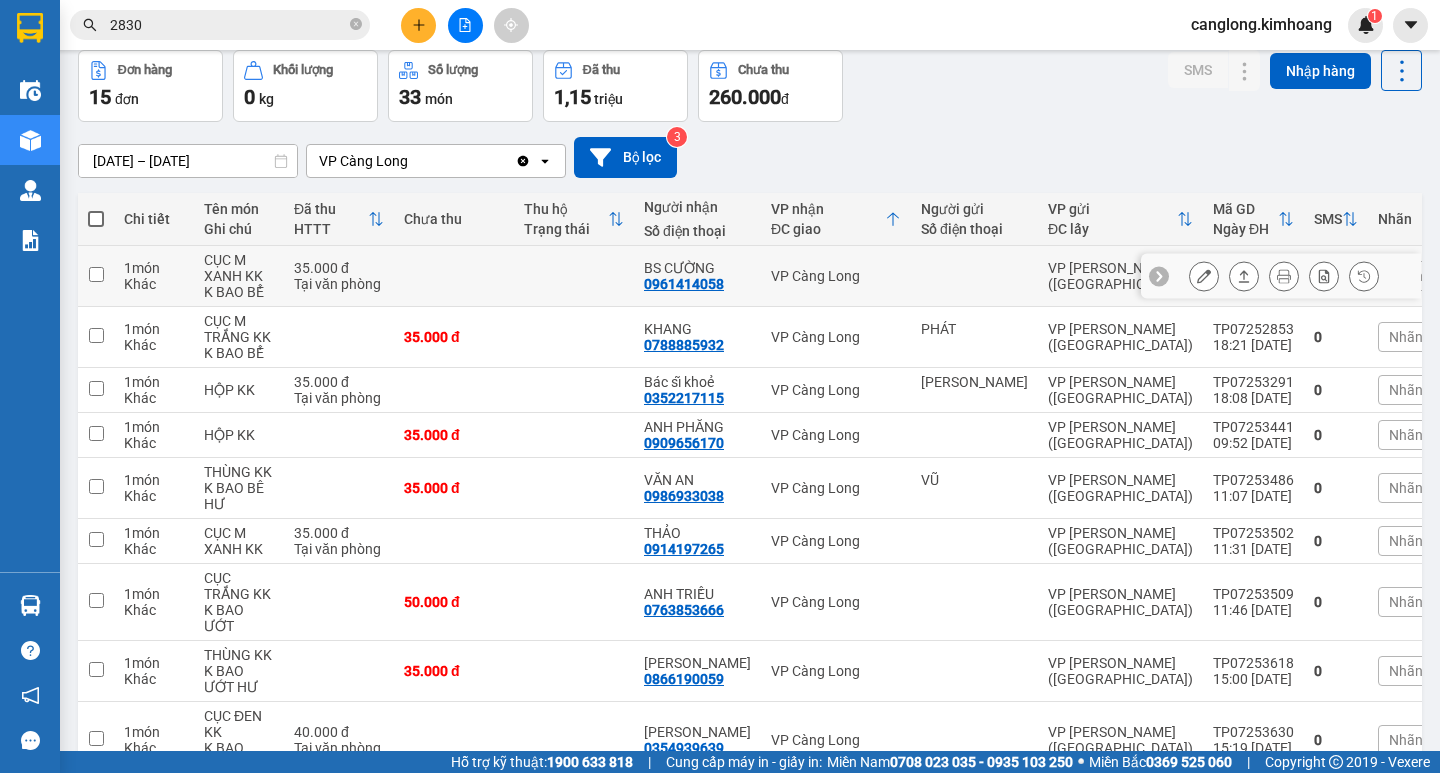 scroll, scrollTop: 0, scrollLeft: 0, axis: both 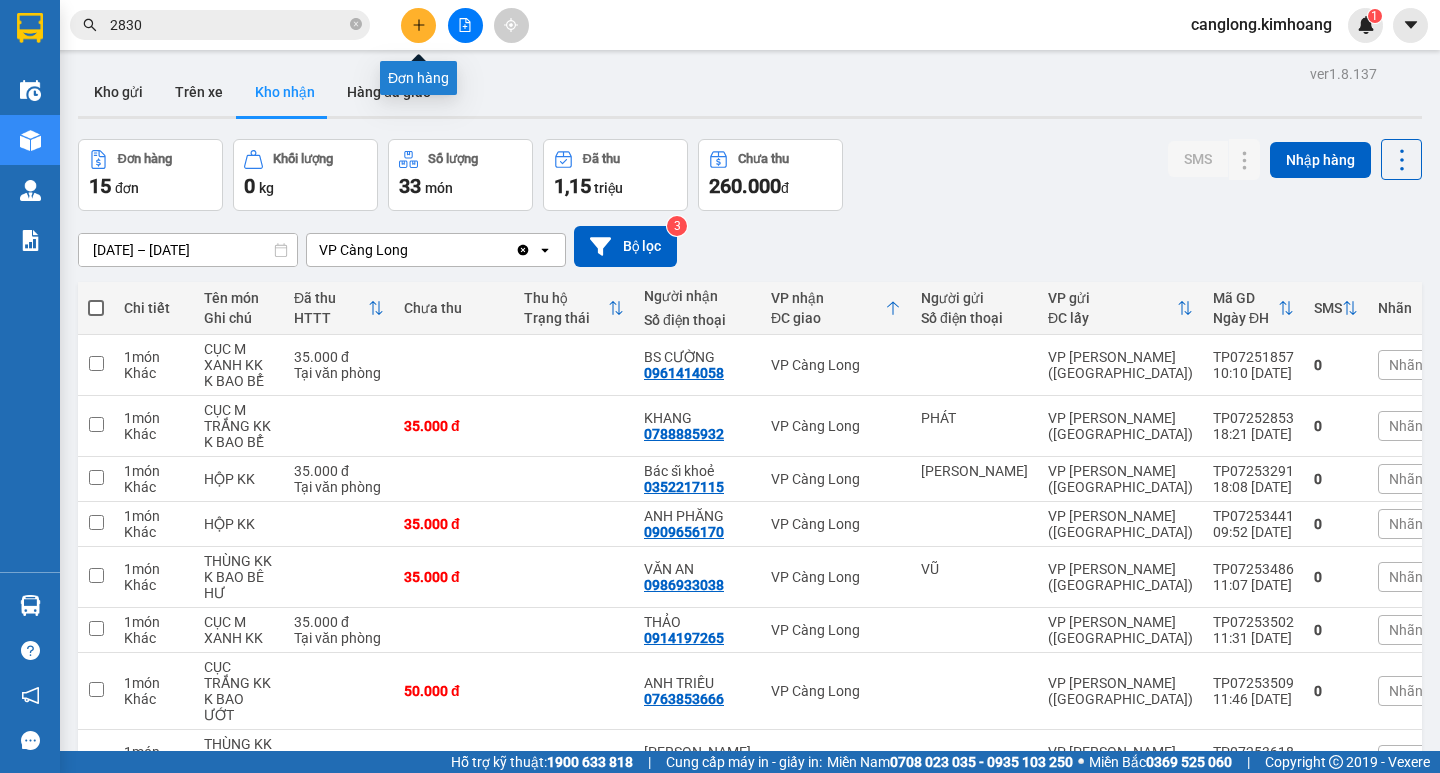 click at bounding box center [418, 25] 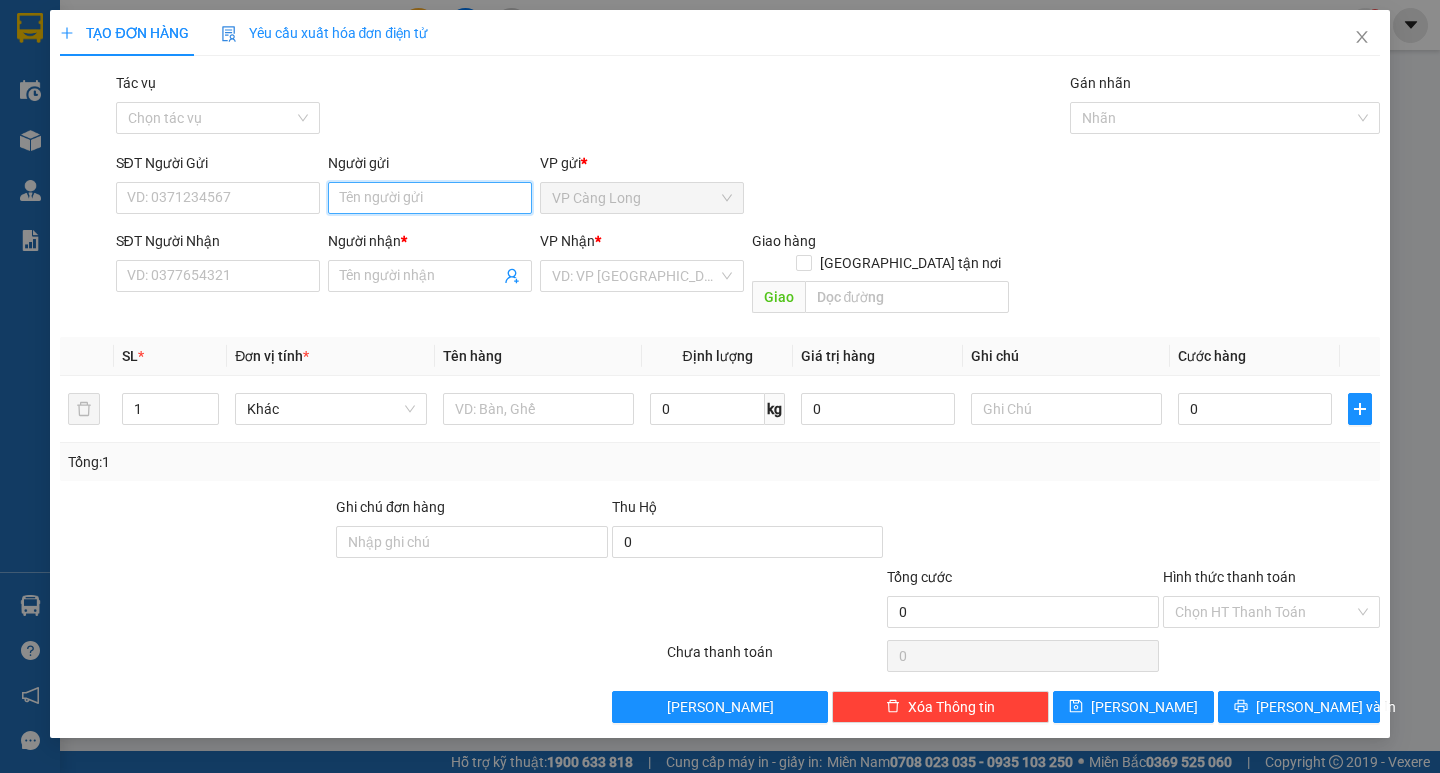 click on "Người gửi" at bounding box center (430, 198) 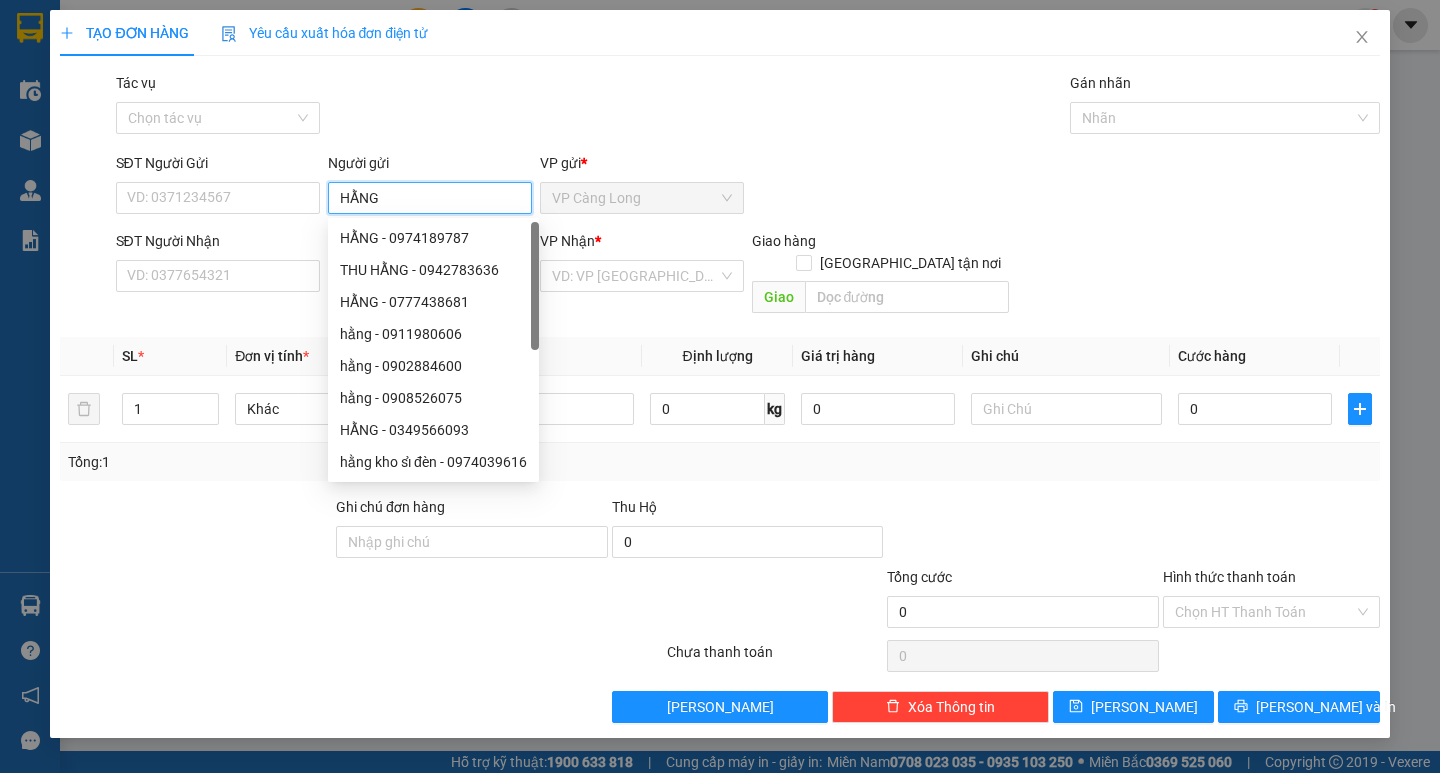 type on "HẰNG" 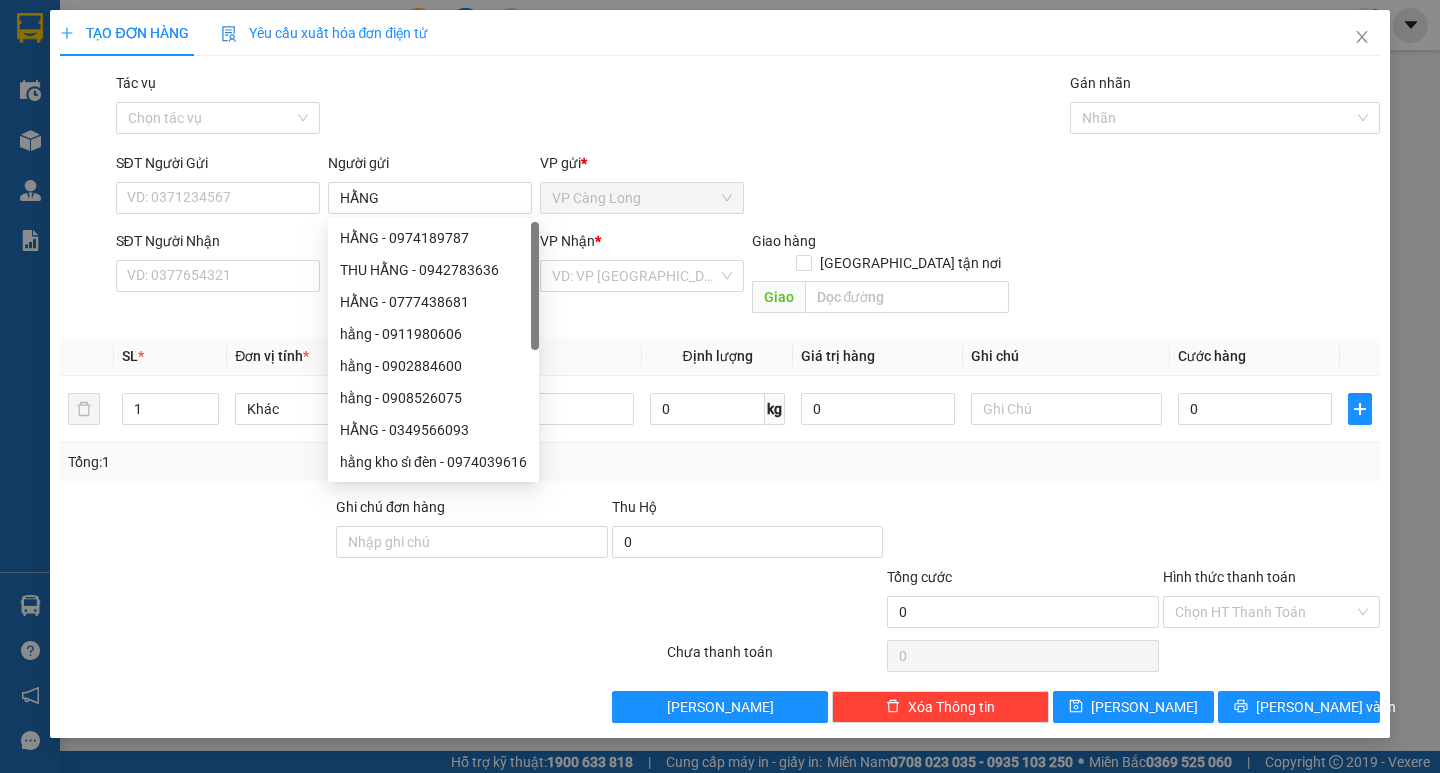 click on "Đơn vị tính  *" at bounding box center [330, 356] 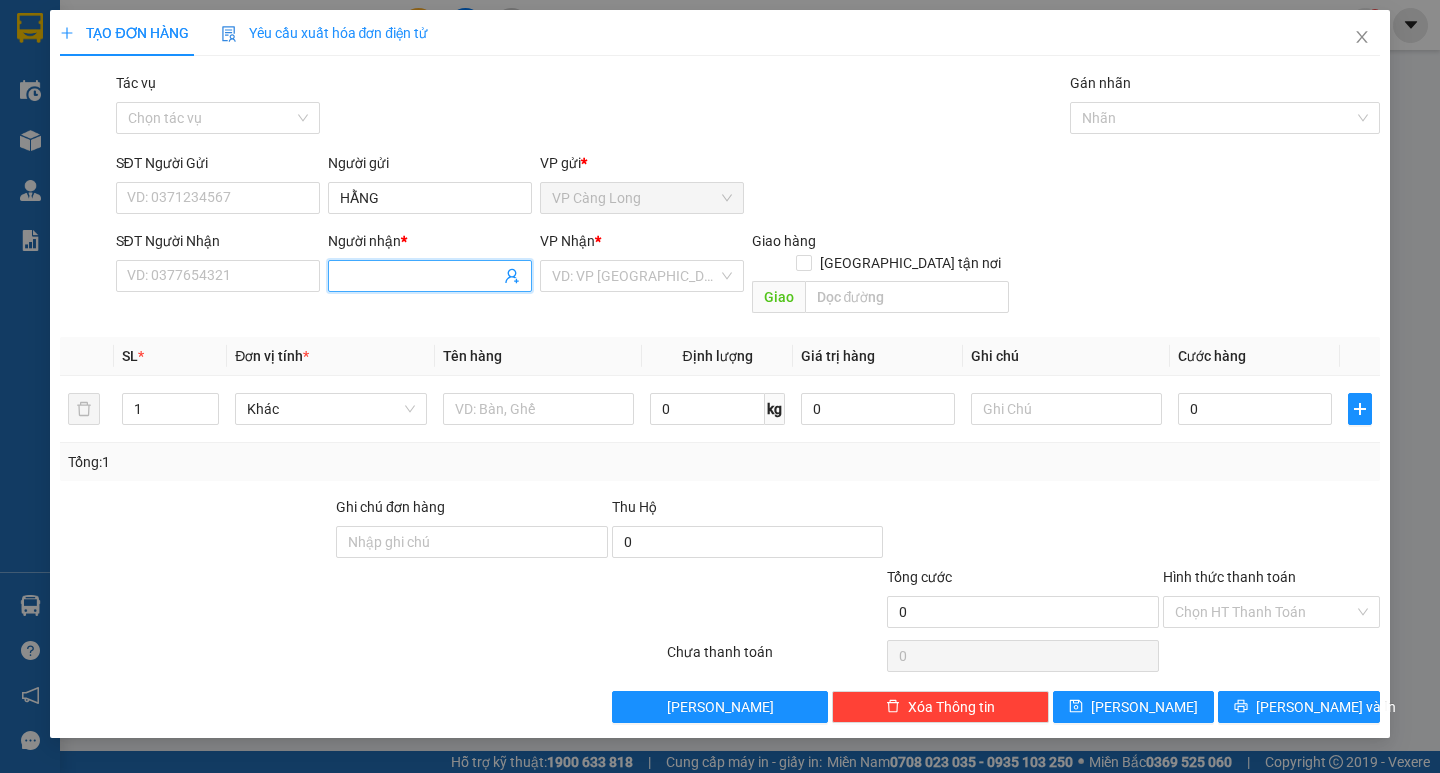 click on "Người nhận  *" at bounding box center [420, 276] 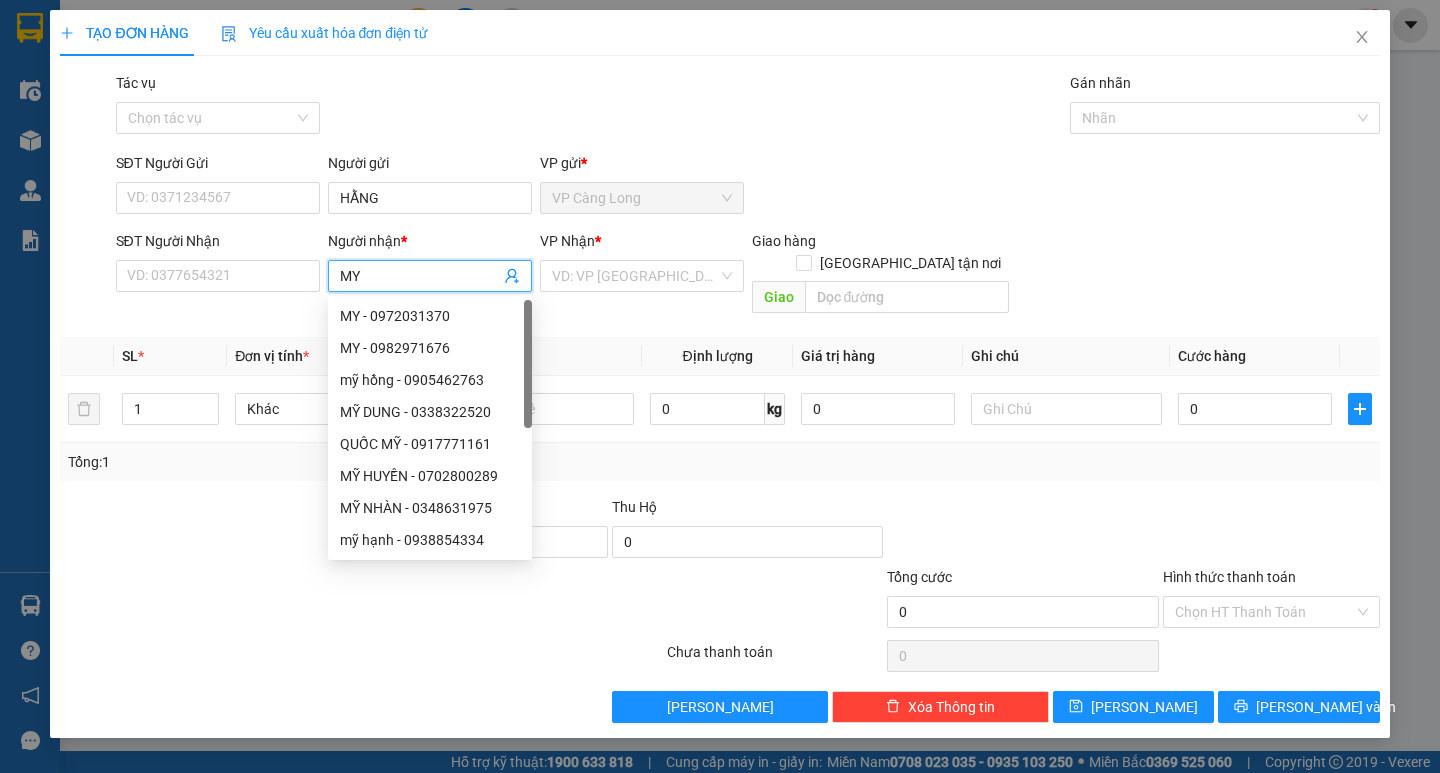 type on "MY" 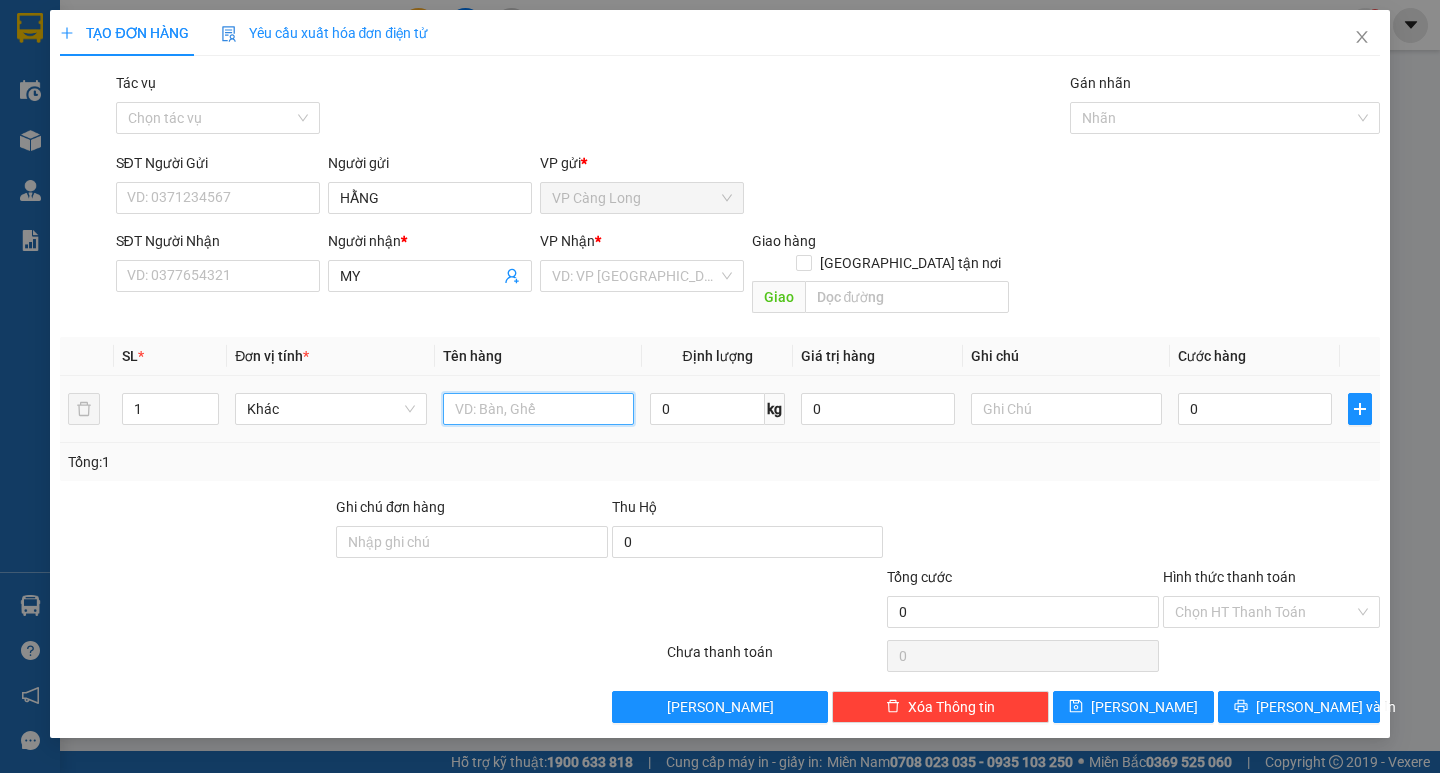 click at bounding box center [538, 409] 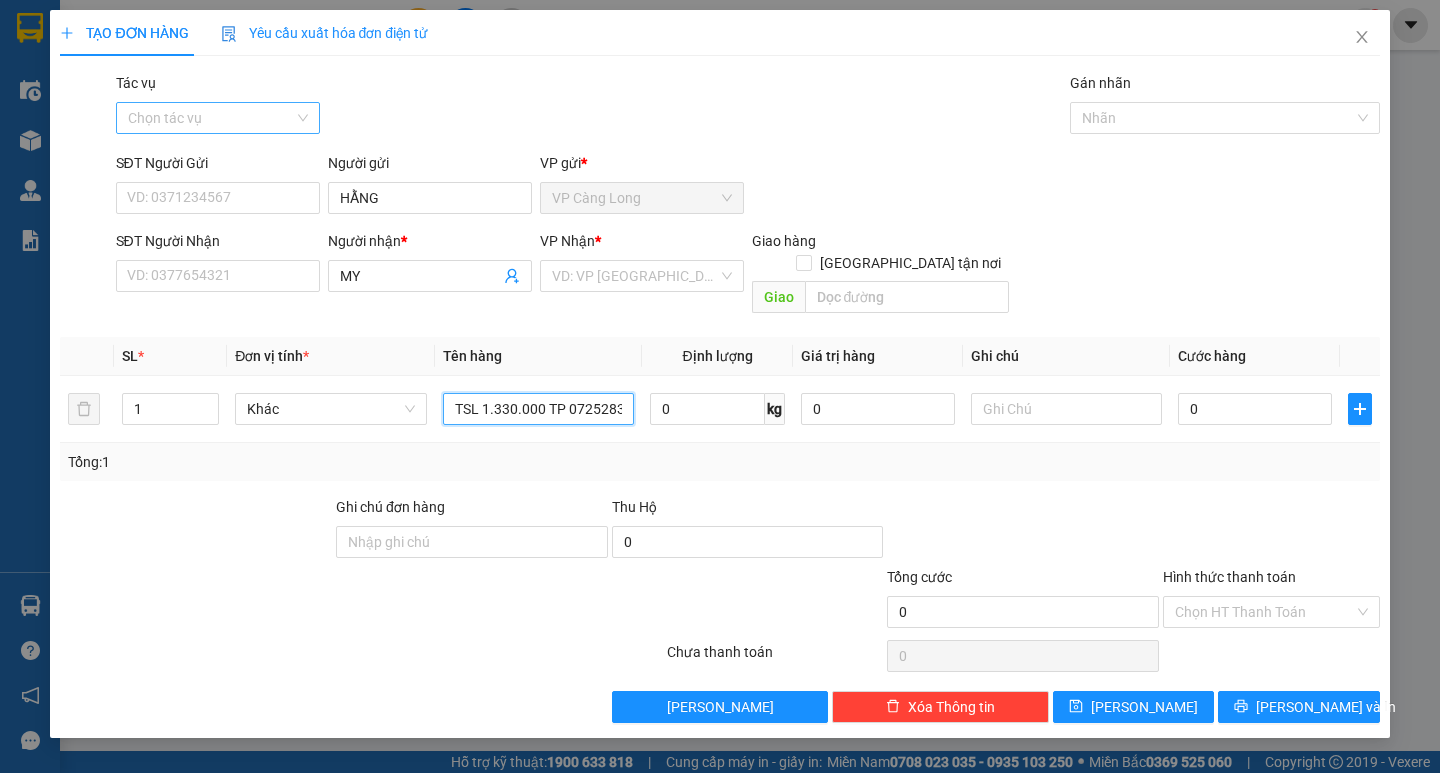type on "TSL 1.330.000 TP 07252830" 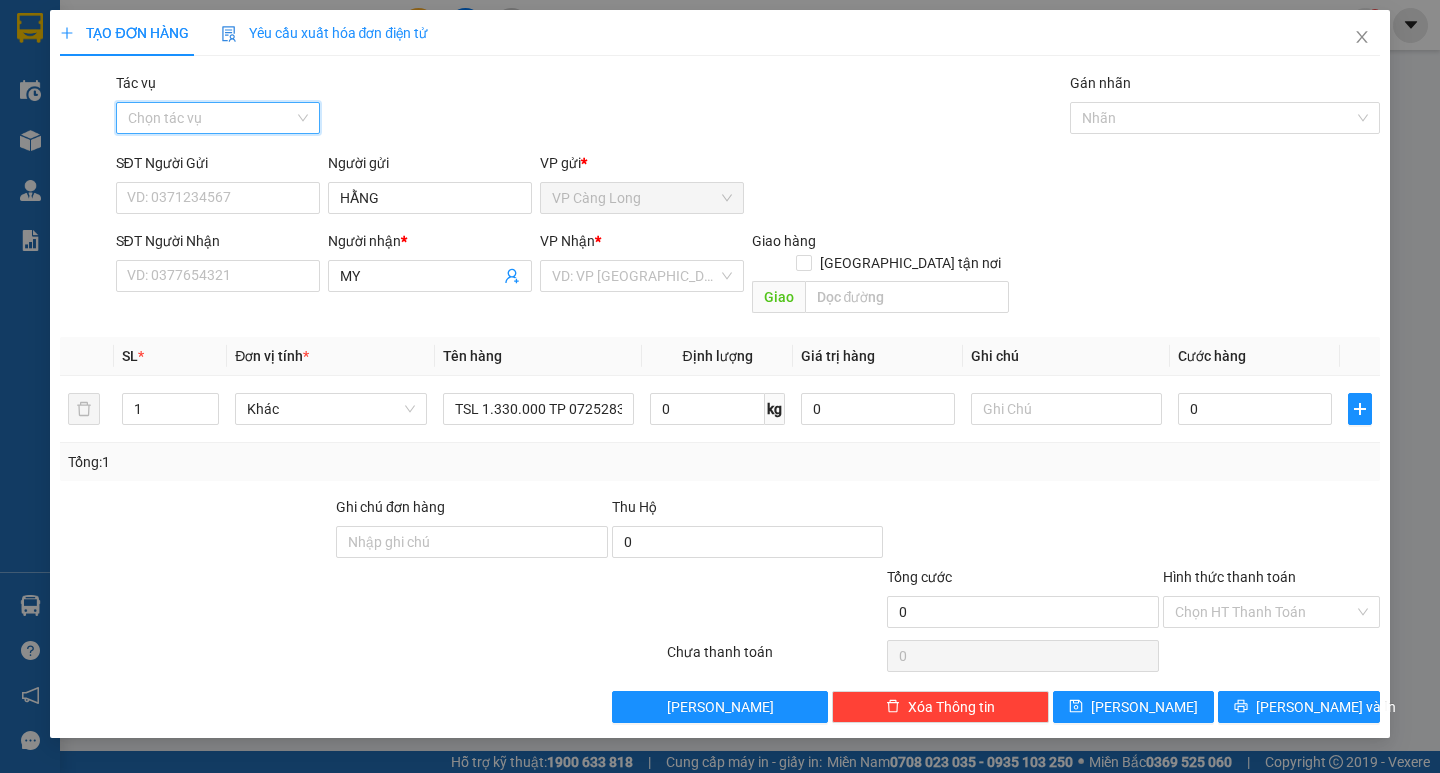 click on "Tác vụ" at bounding box center [211, 118] 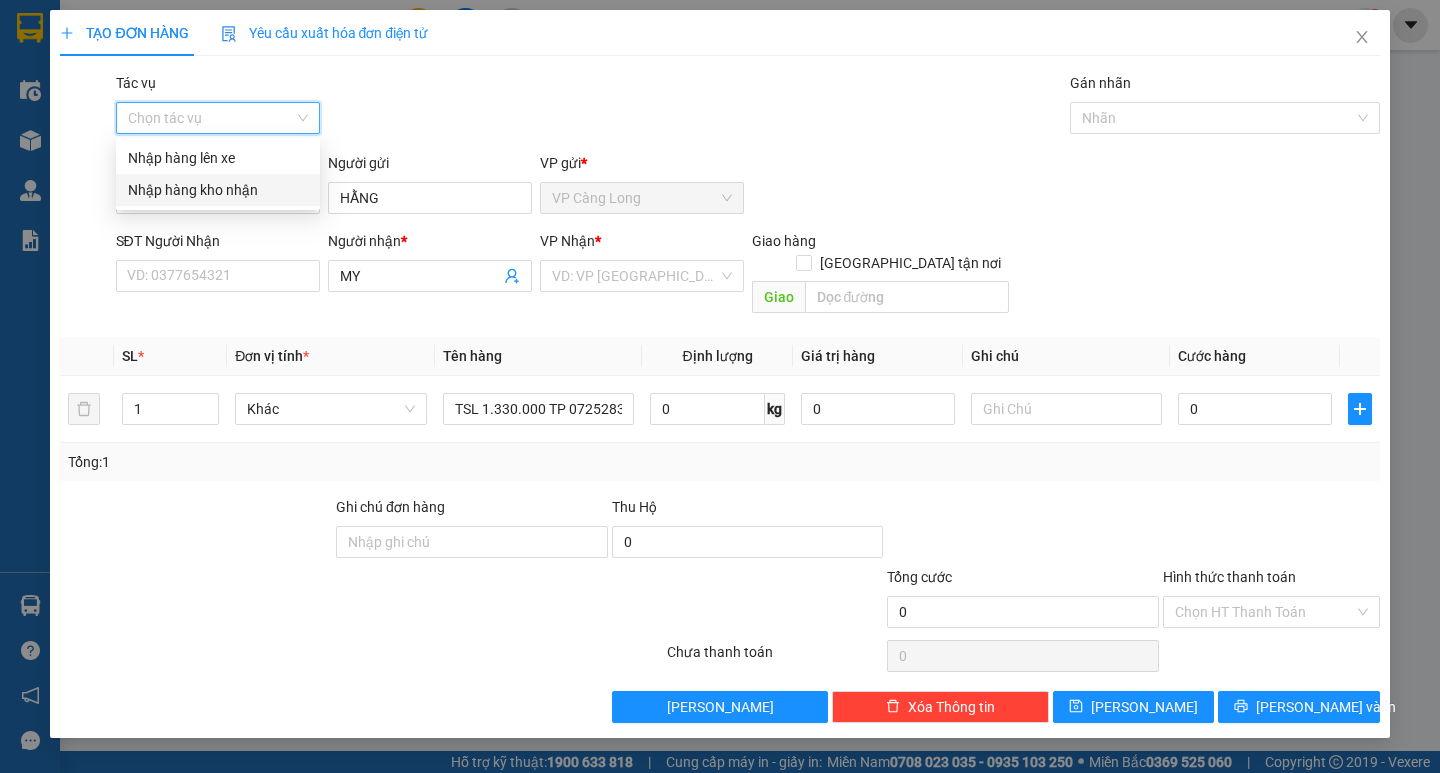 click on "Nhập hàng kho nhận" at bounding box center (218, 190) 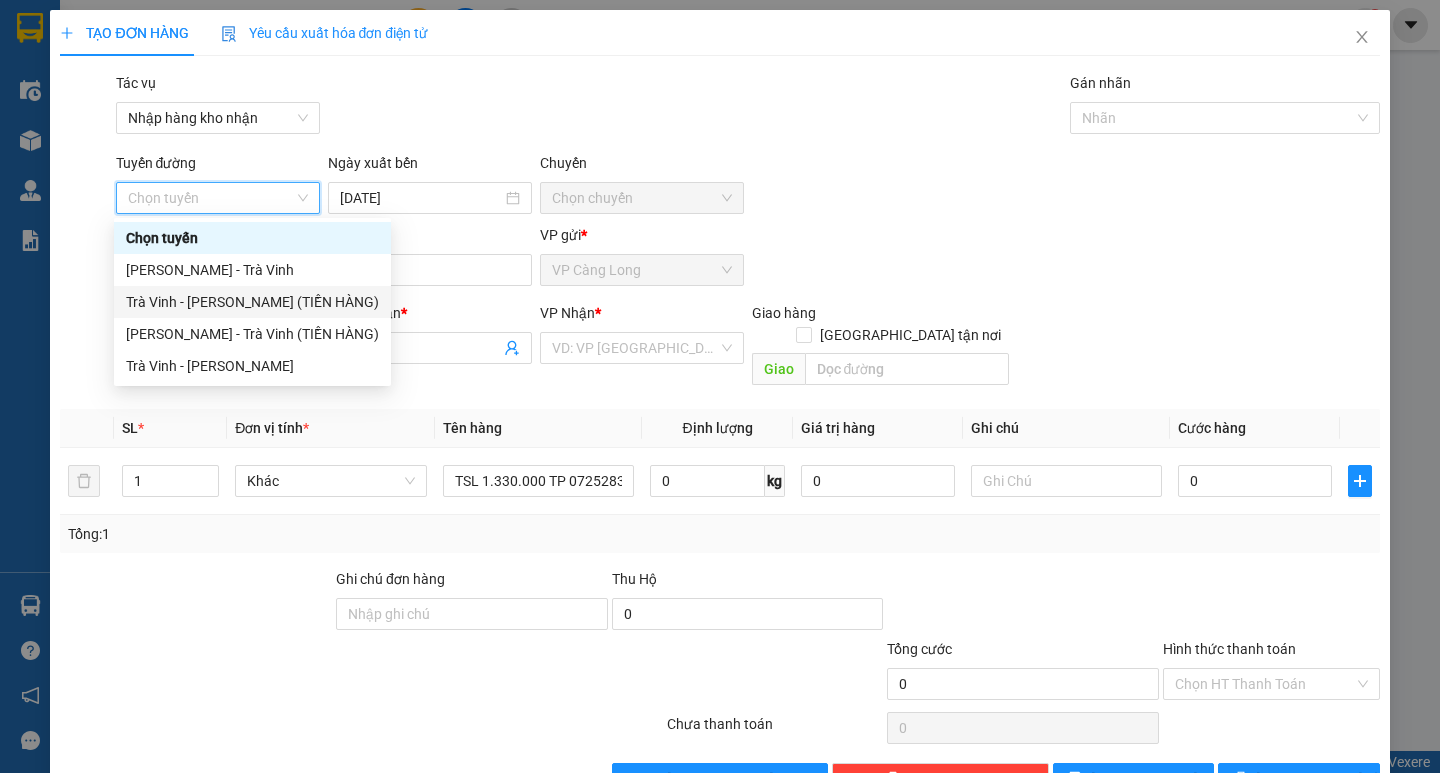 click on "Trà Vinh - [PERSON_NAME] (TIỀN HÀNG)" at bounding box center [252, 302] 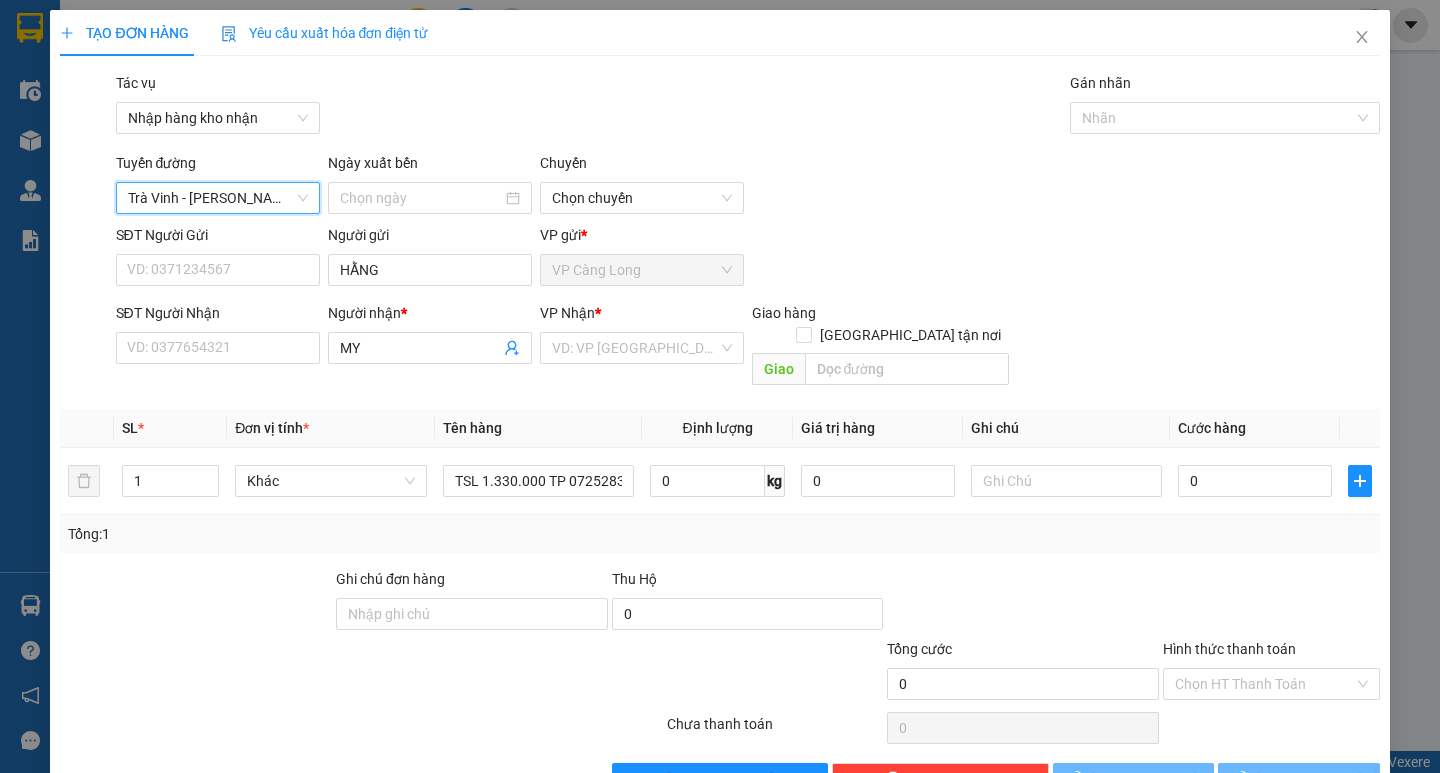 type on "[DATE]" 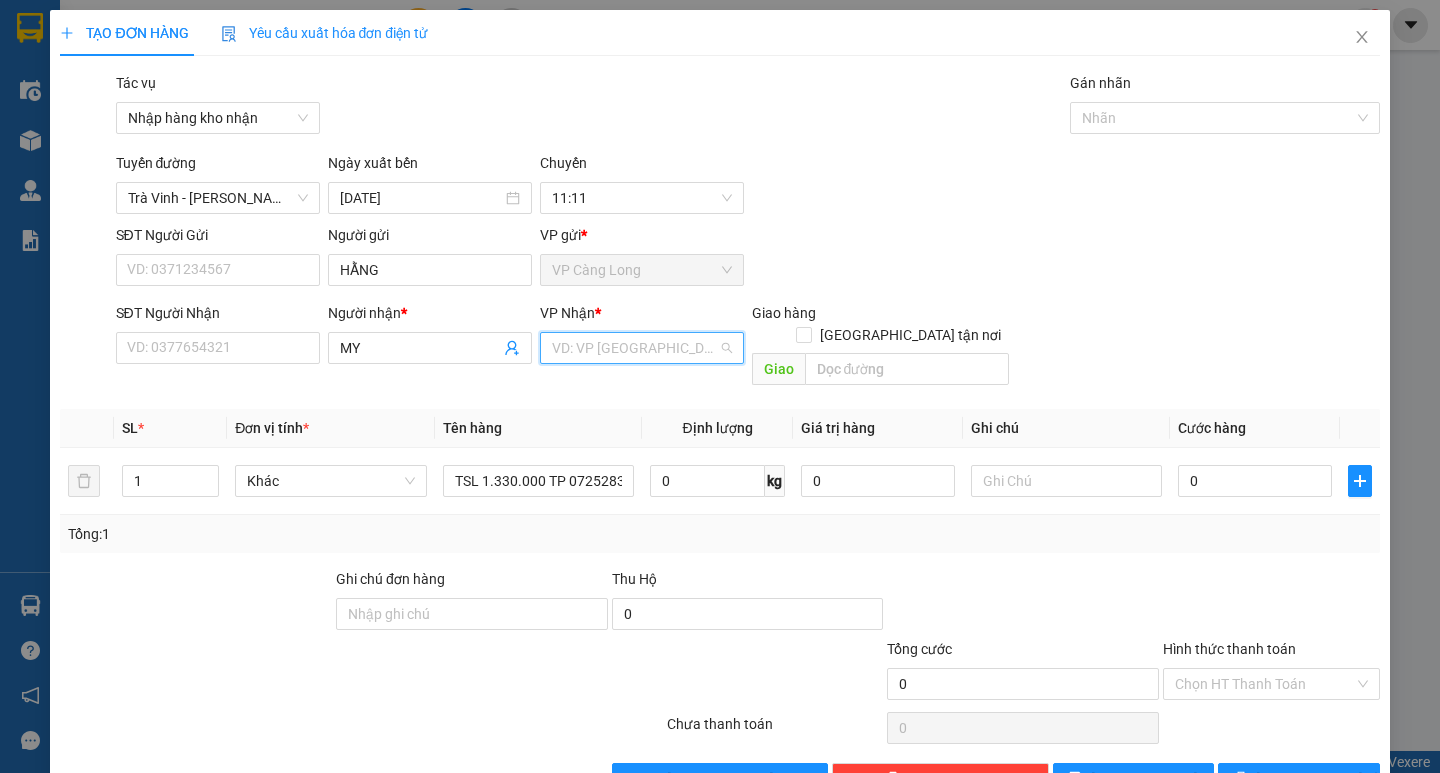 click at bounding box center (635, 348) 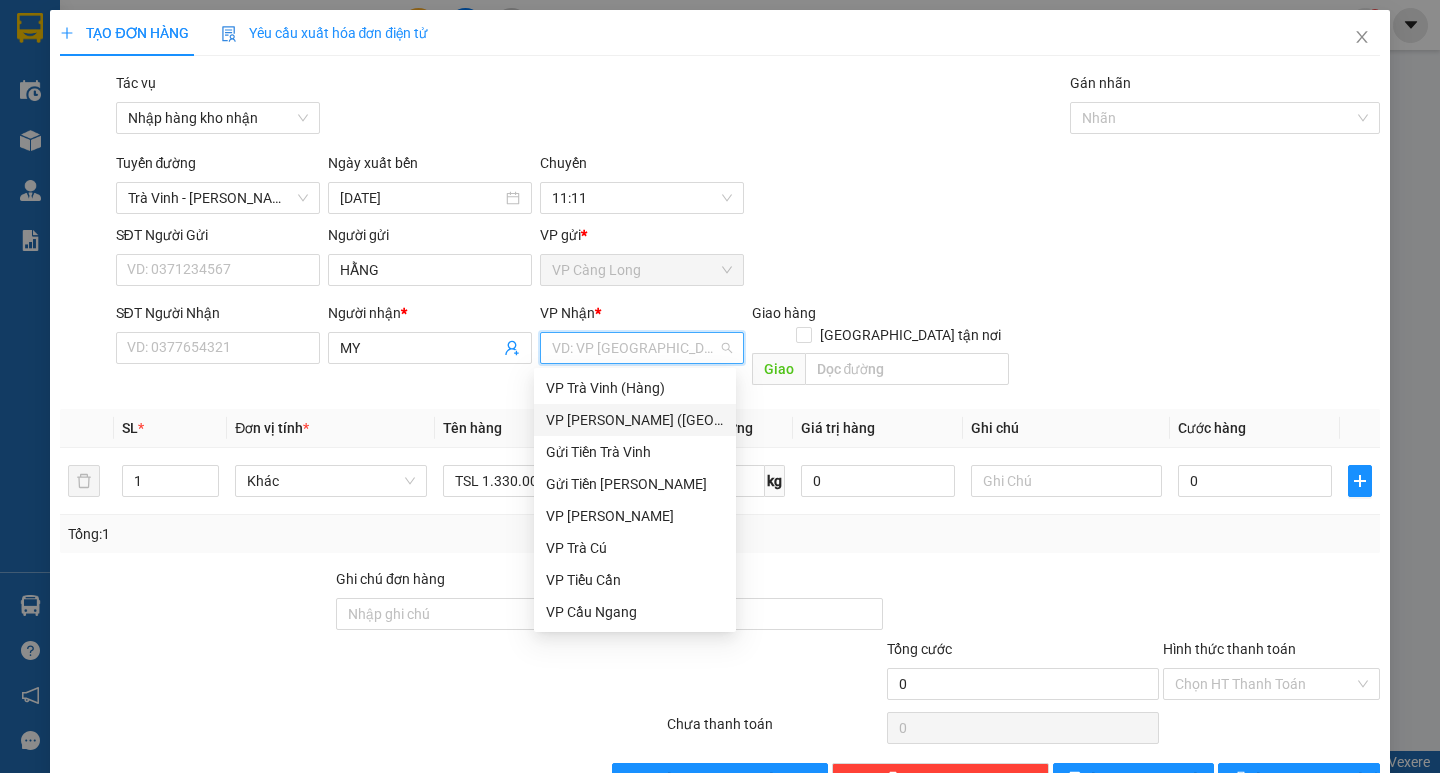 click on "VP [PERSON_NAME] ([GEOGRAPHIC_DATA])" at bounding box center [635, 420] 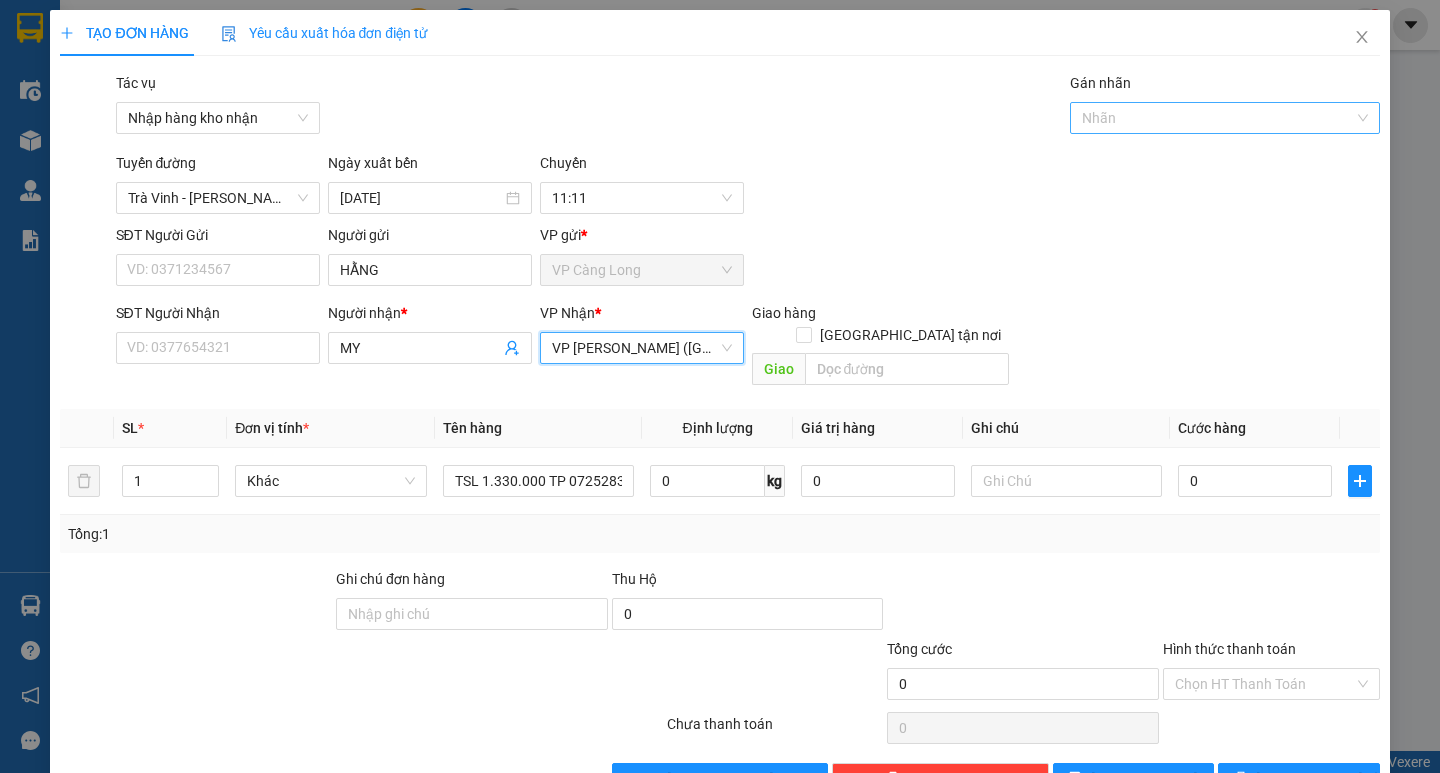 click at bounding box center (1215, 118) 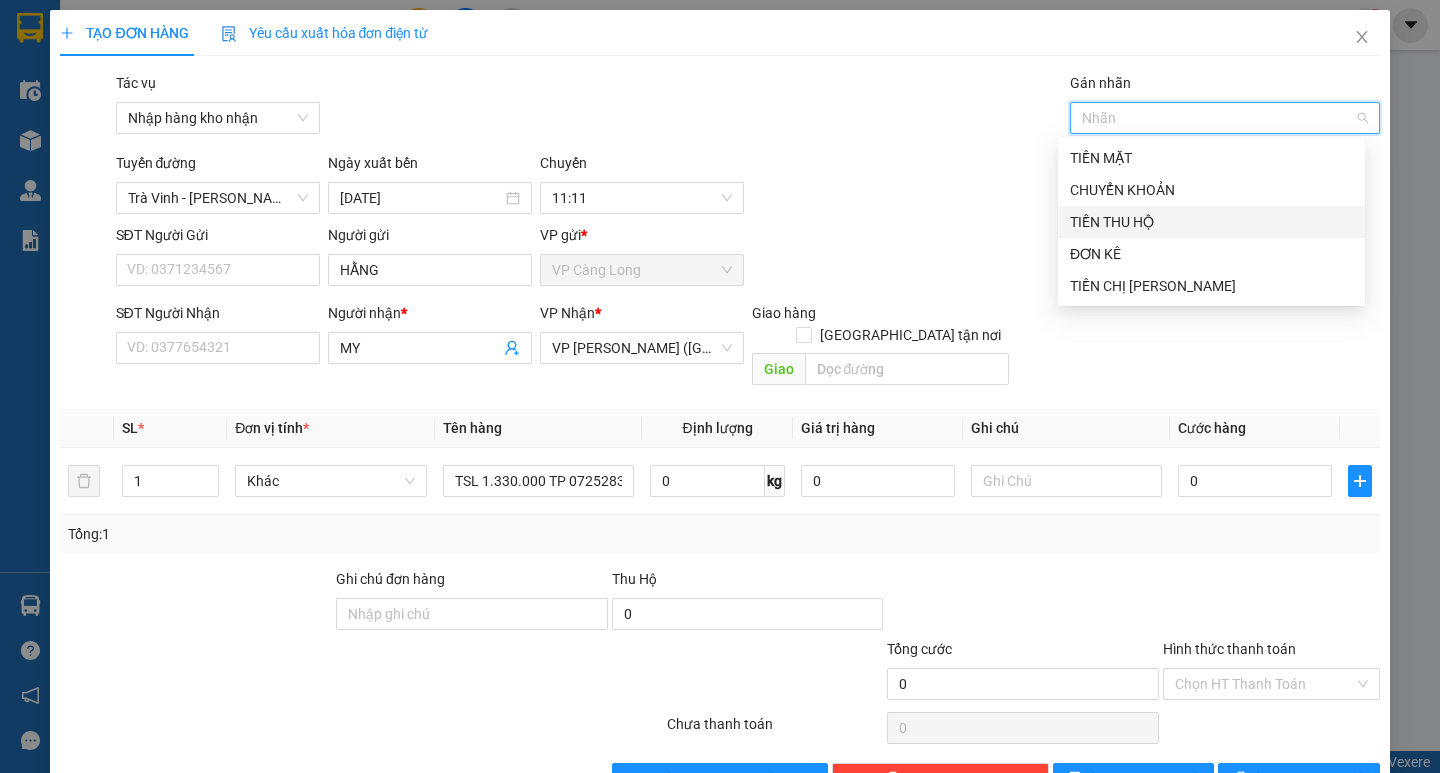 click on "TIỀN THU HỘ" at bounding box center [1211, 222] 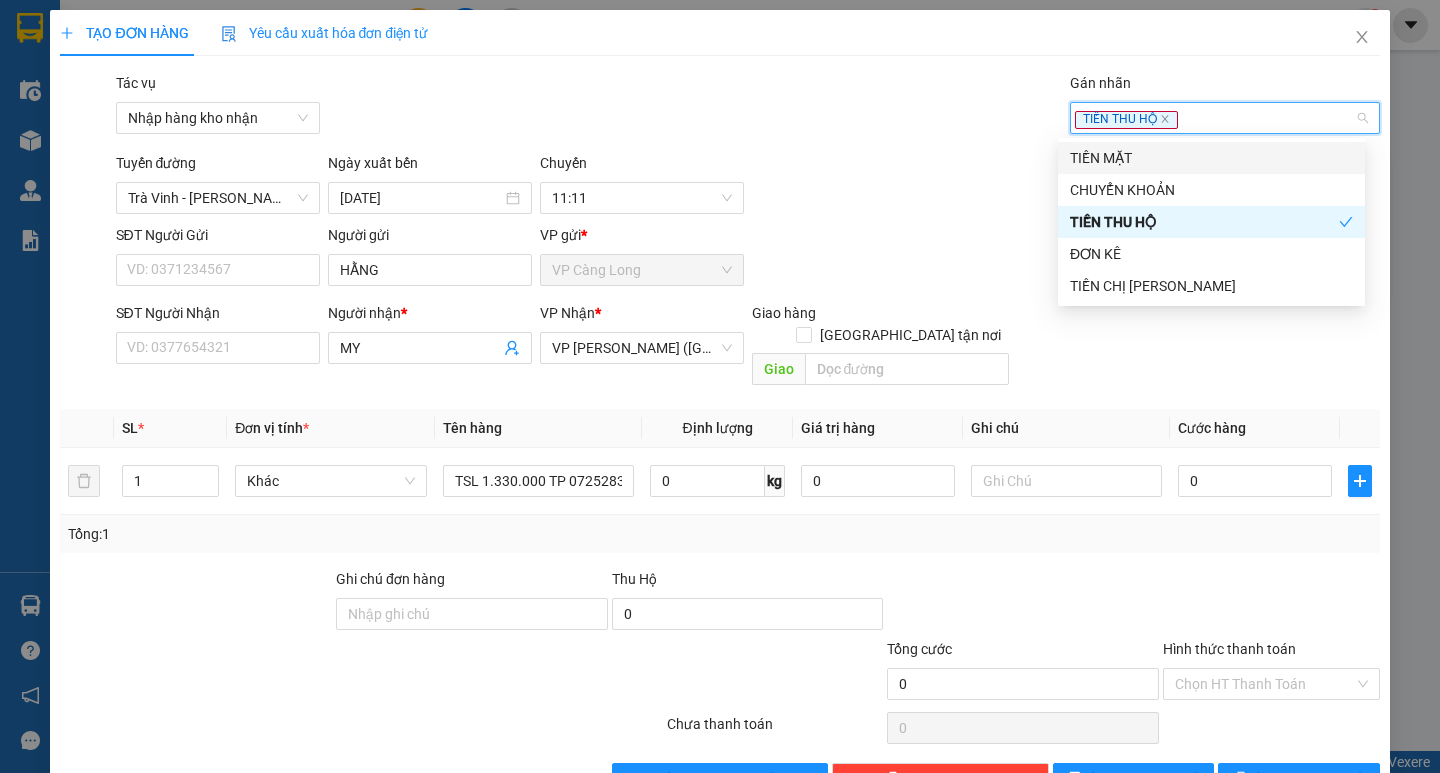 click on "TIỀN MẶT" at bounding box center (1211, 158) 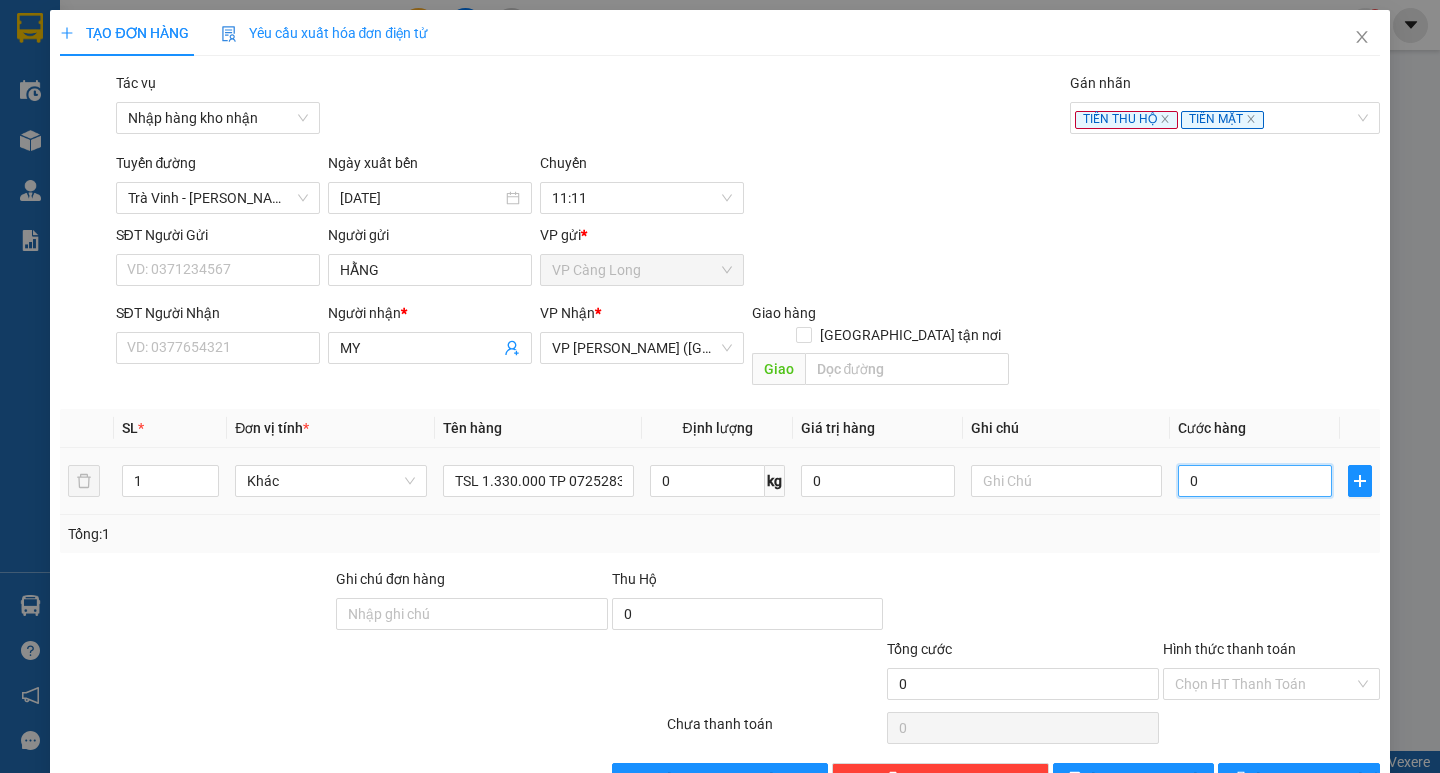 click on "0" at bounding box center [1255, 481] 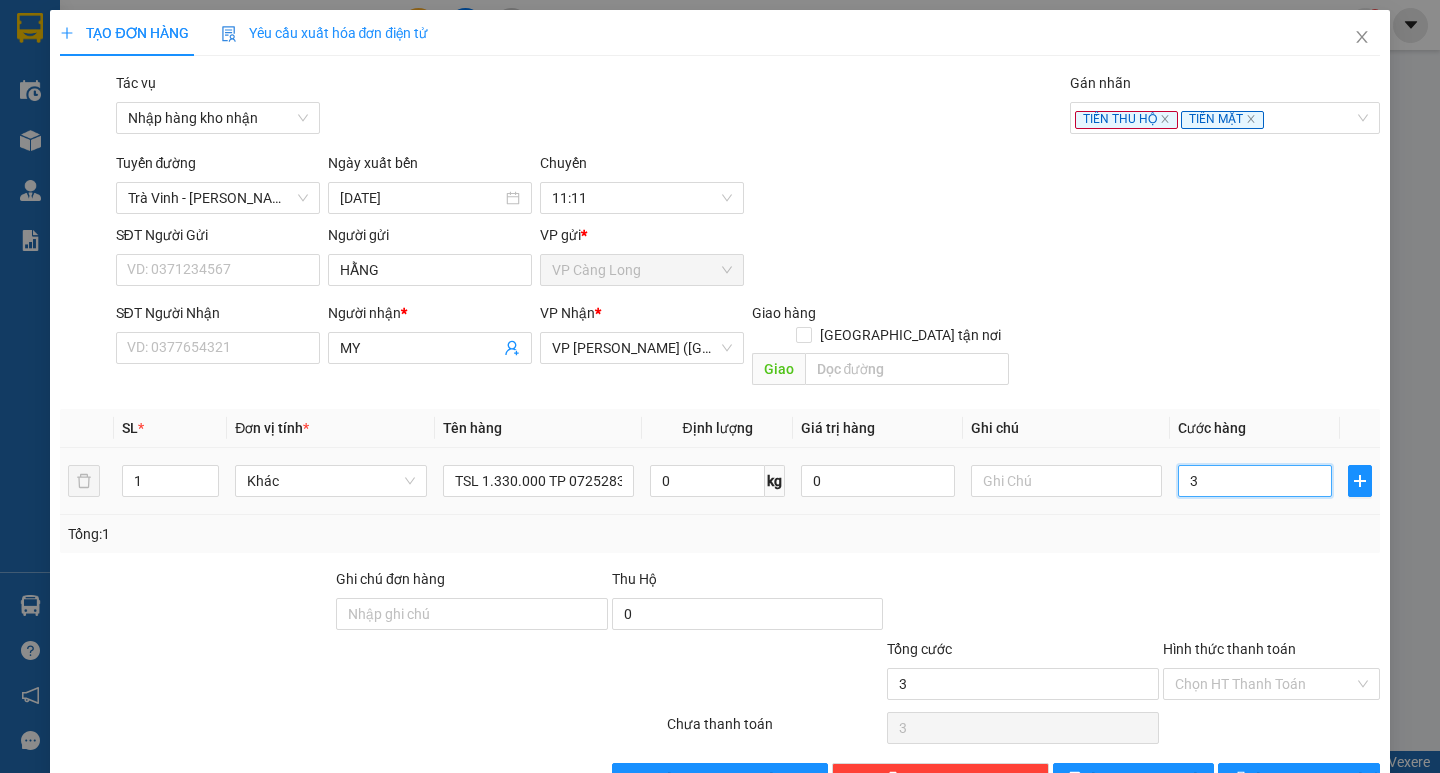 type on "30" 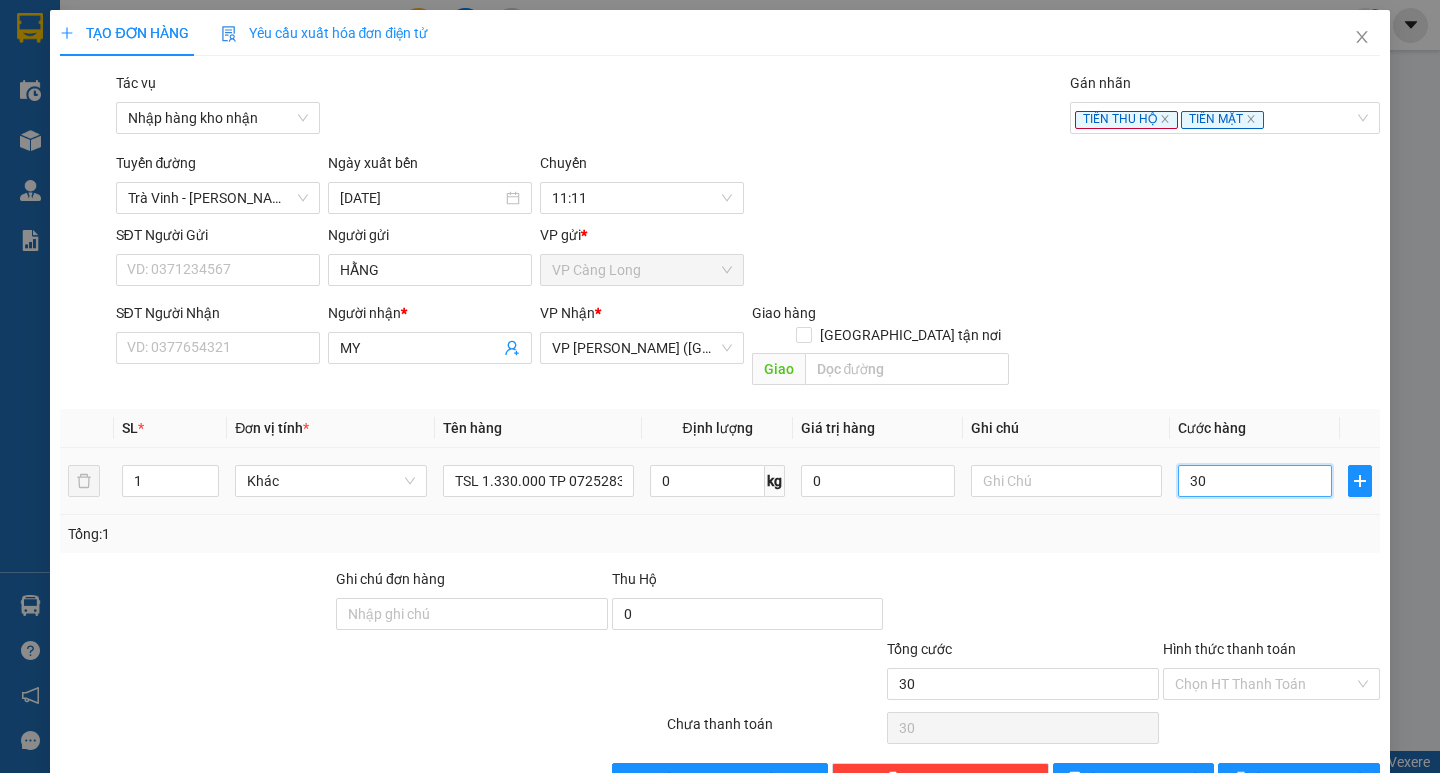 type on "300" 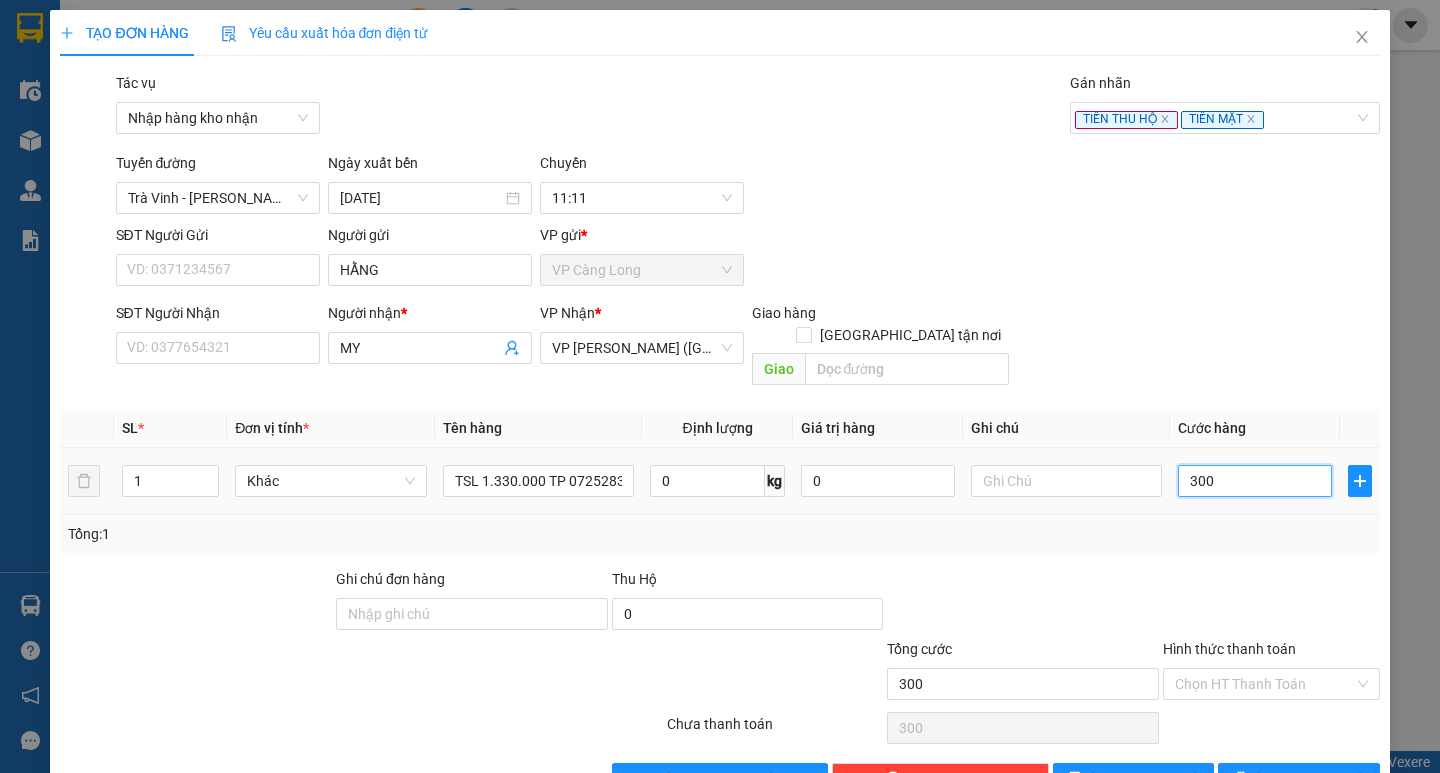 type on "3.000" 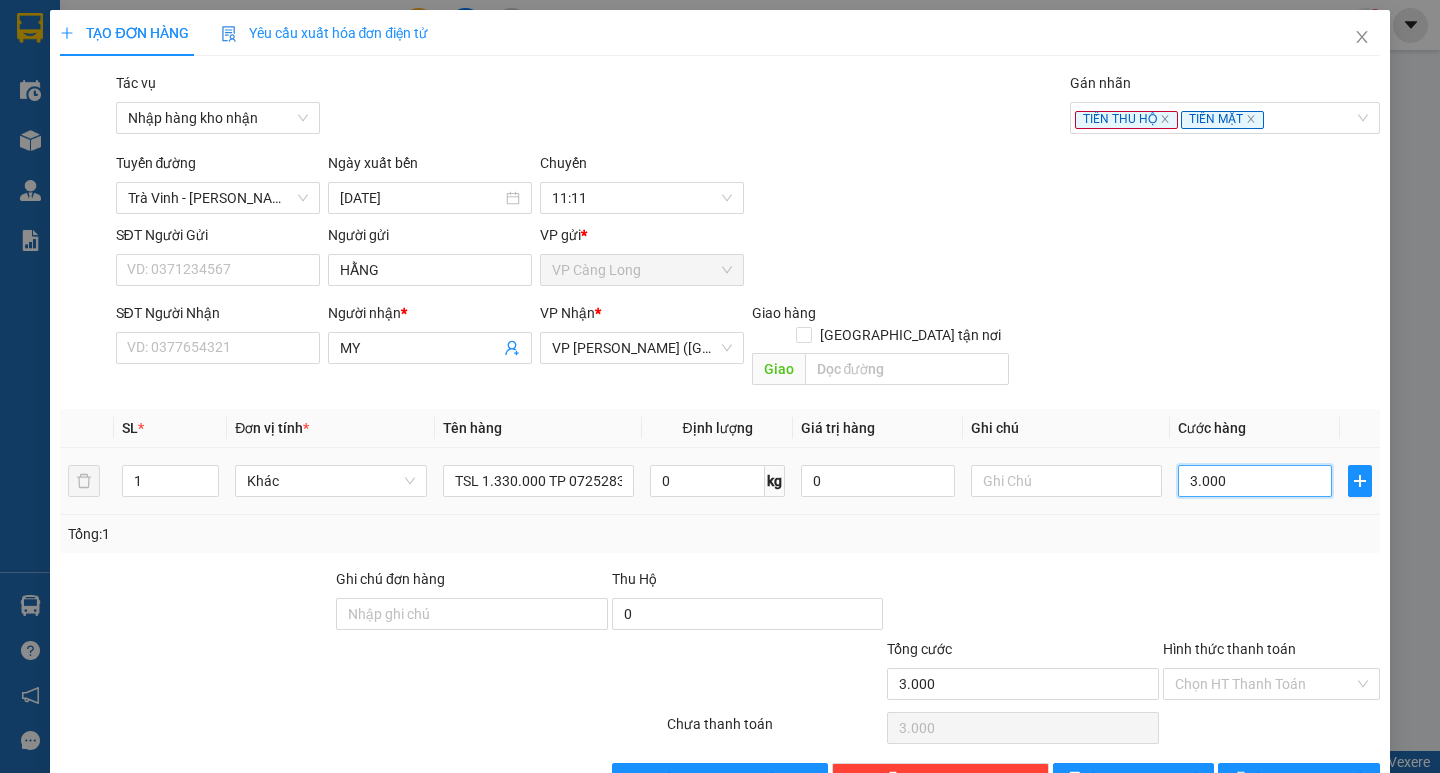 type on "30.000" 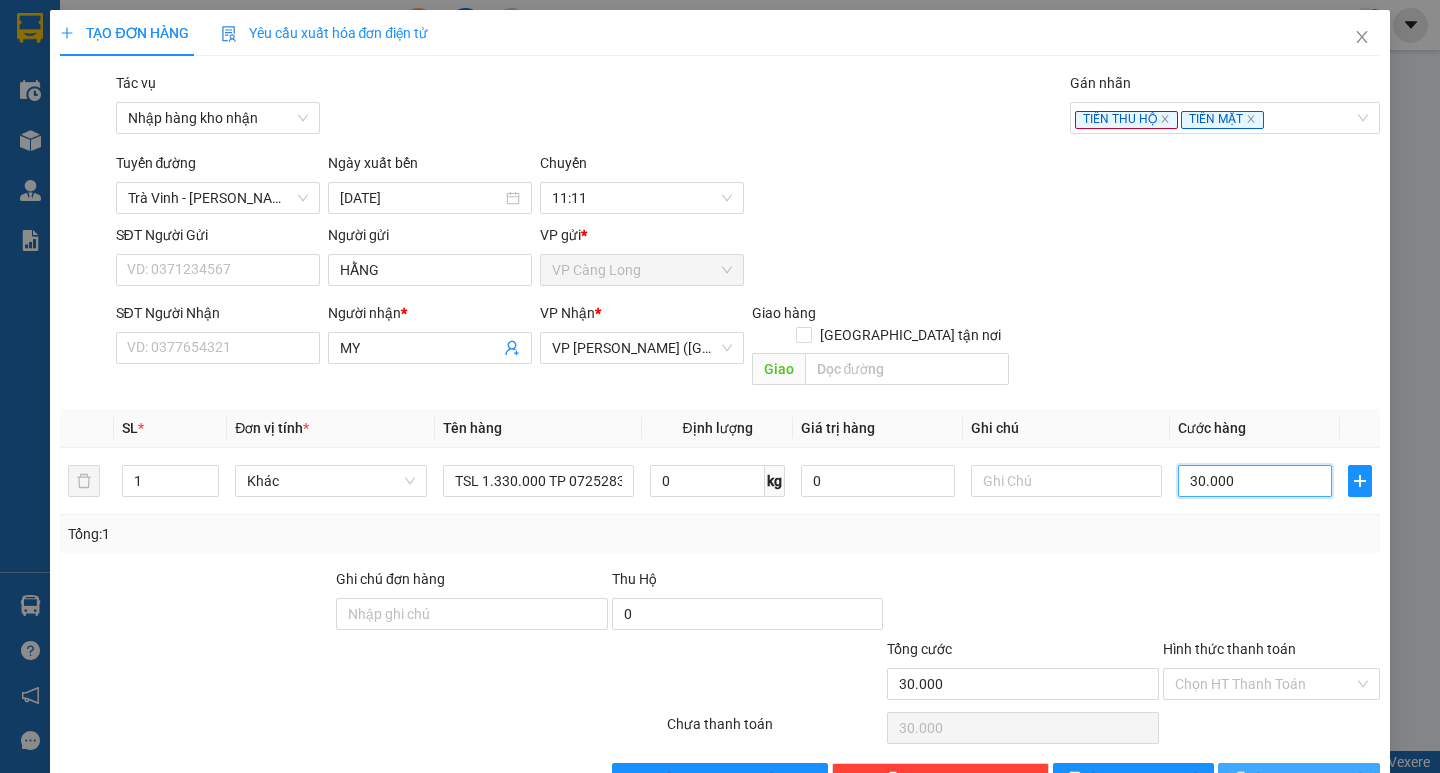 type on "30.000" 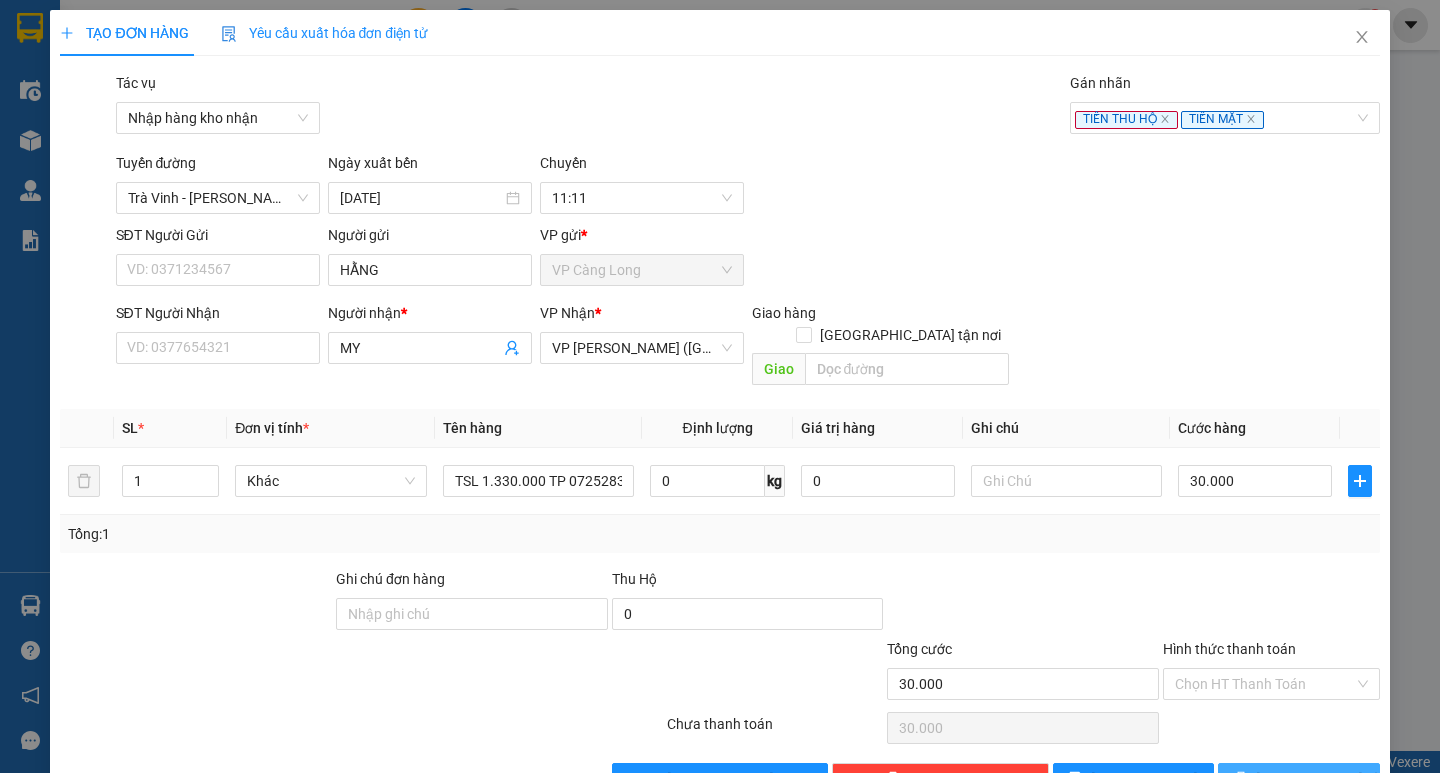 click on "[PERSON_NAME] và In" at bounding box center [1326, 779] 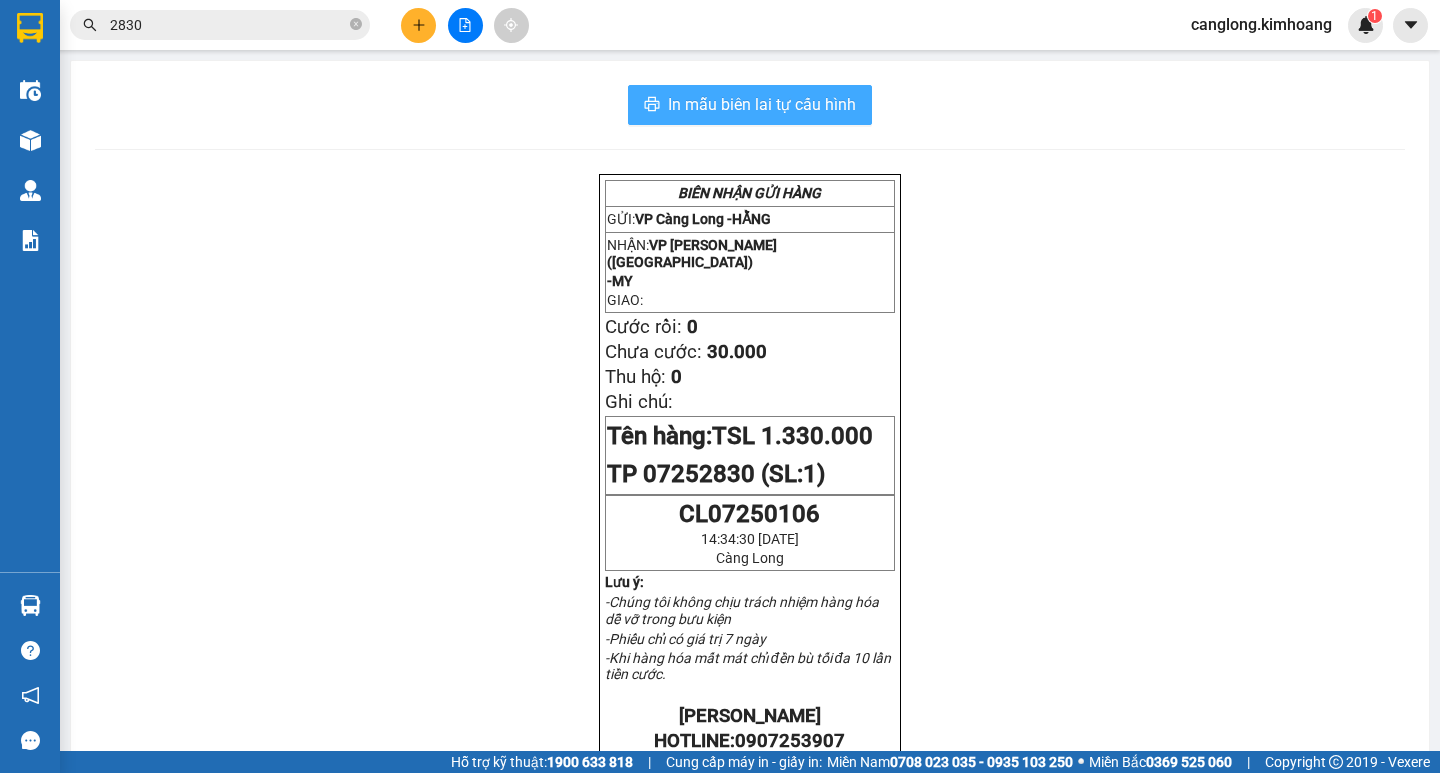 click on "In mẫu biên lai tự cấu hình" at bounding box center [762, 104] 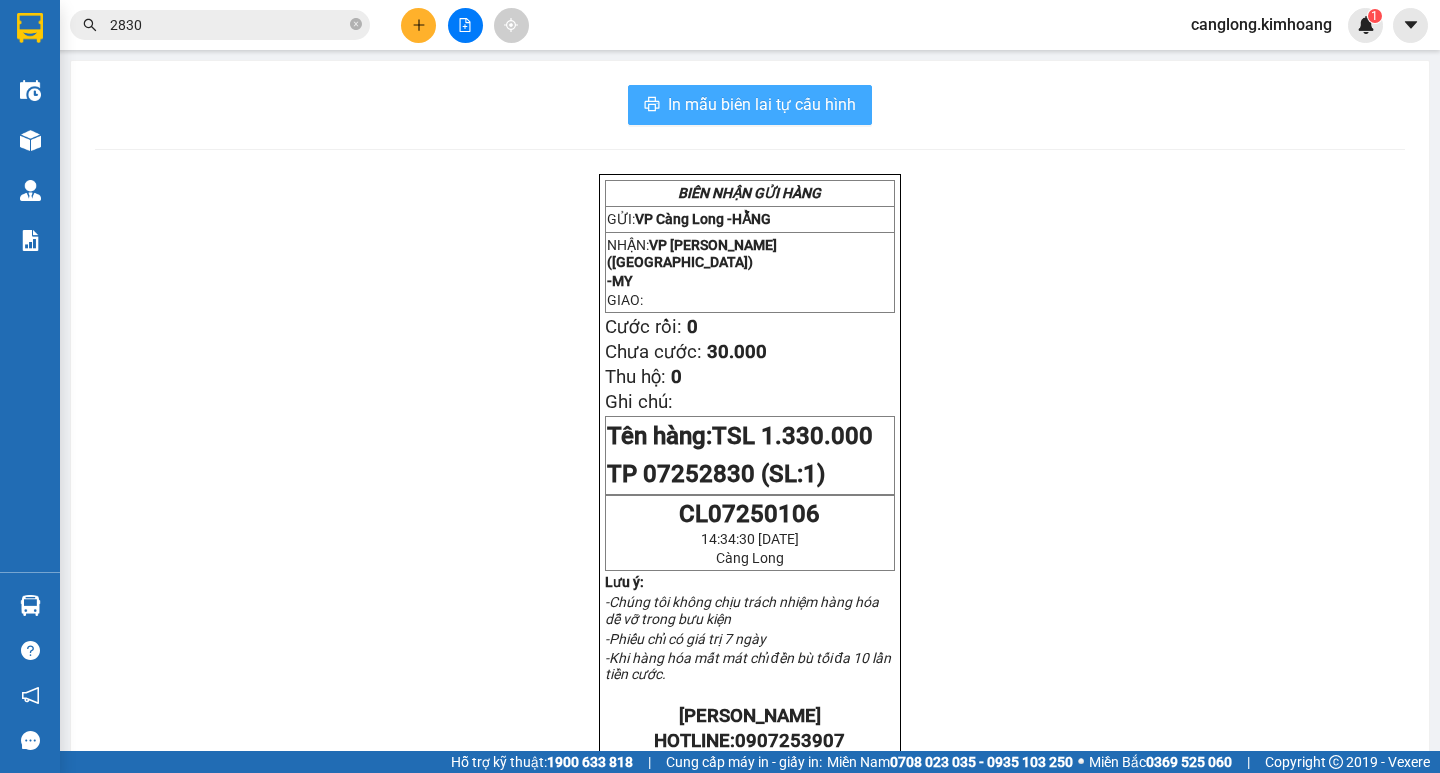 scroll, scrollTop: 0, scrollLeft: 0, axis: both 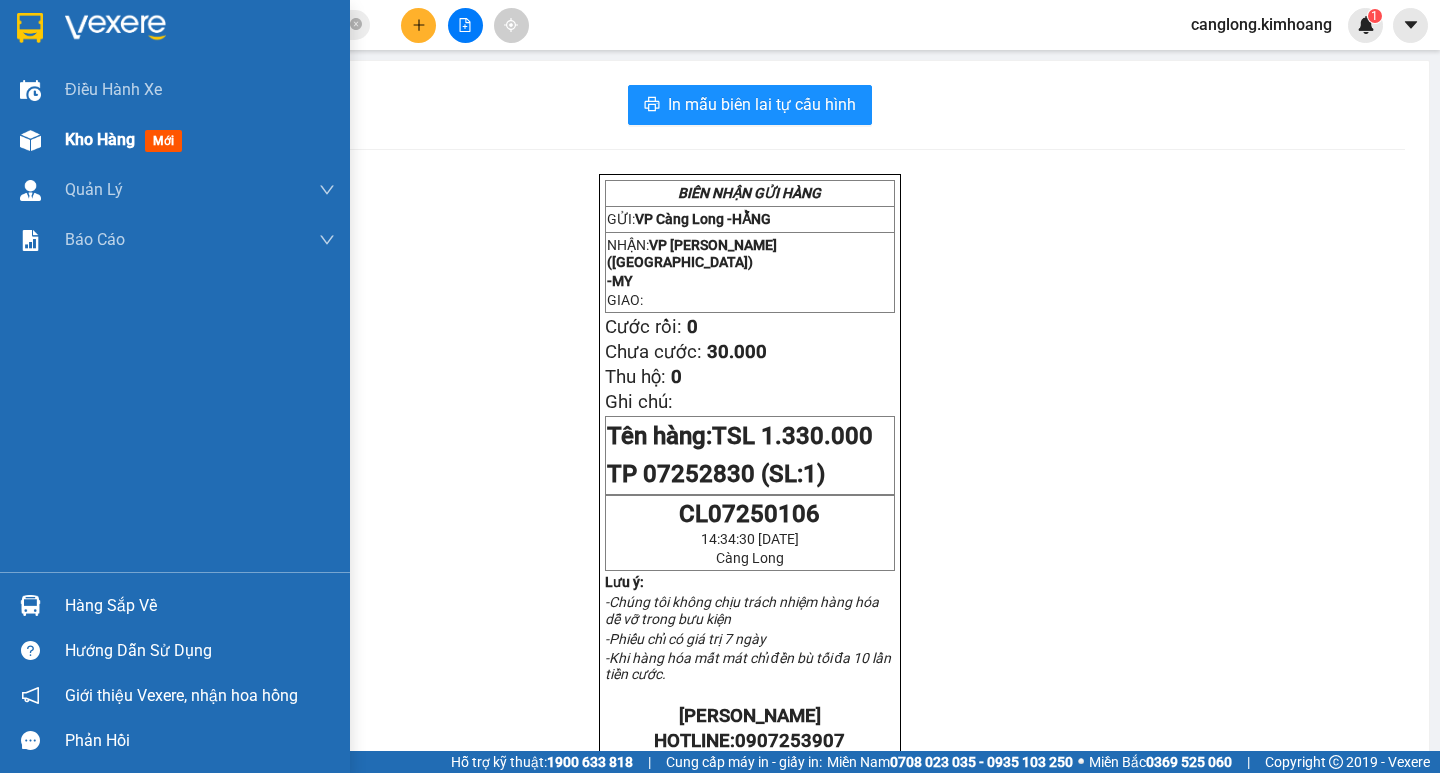 click on "Kho hàng" at bounding box center (100, 139) 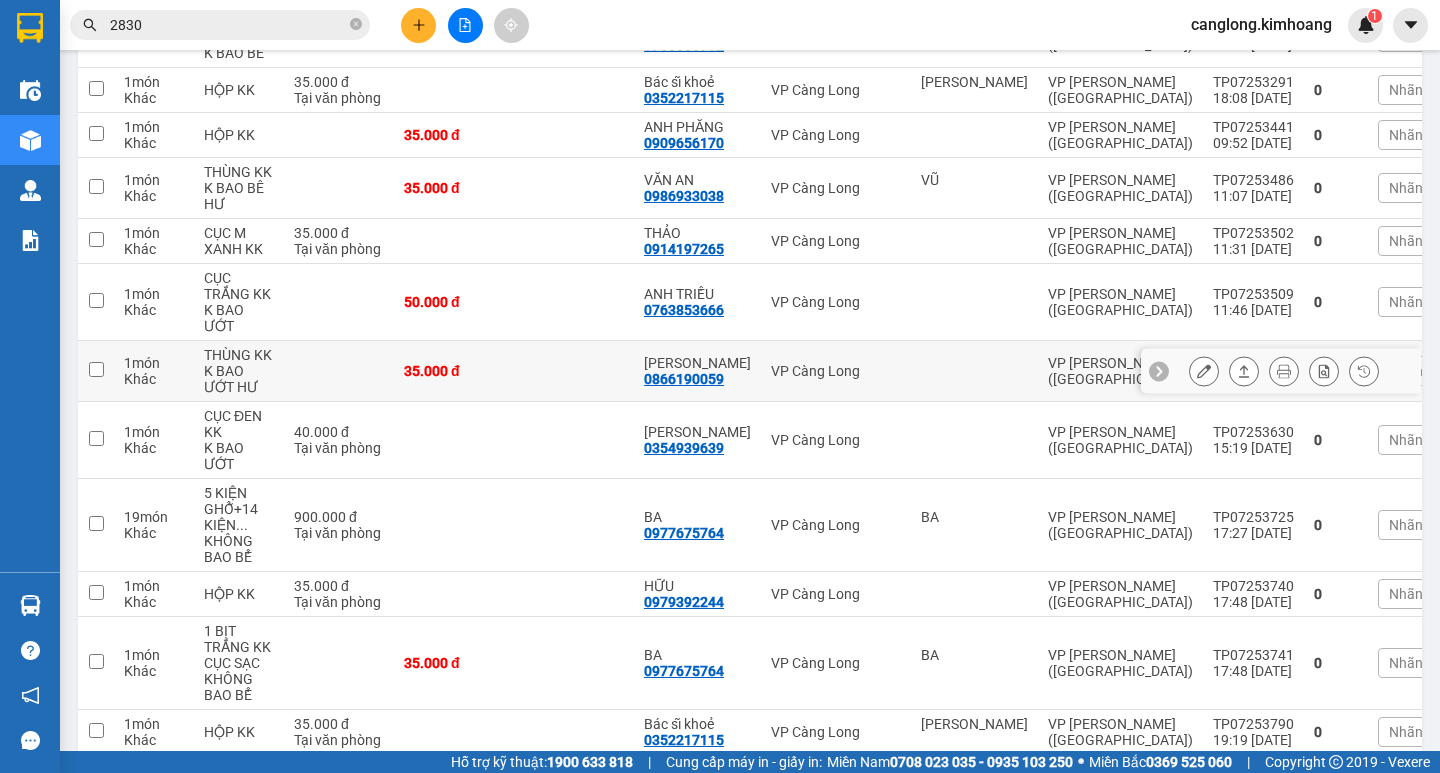 scroll, scrollTop: 589, scrollLeft: 0, axis: vertical 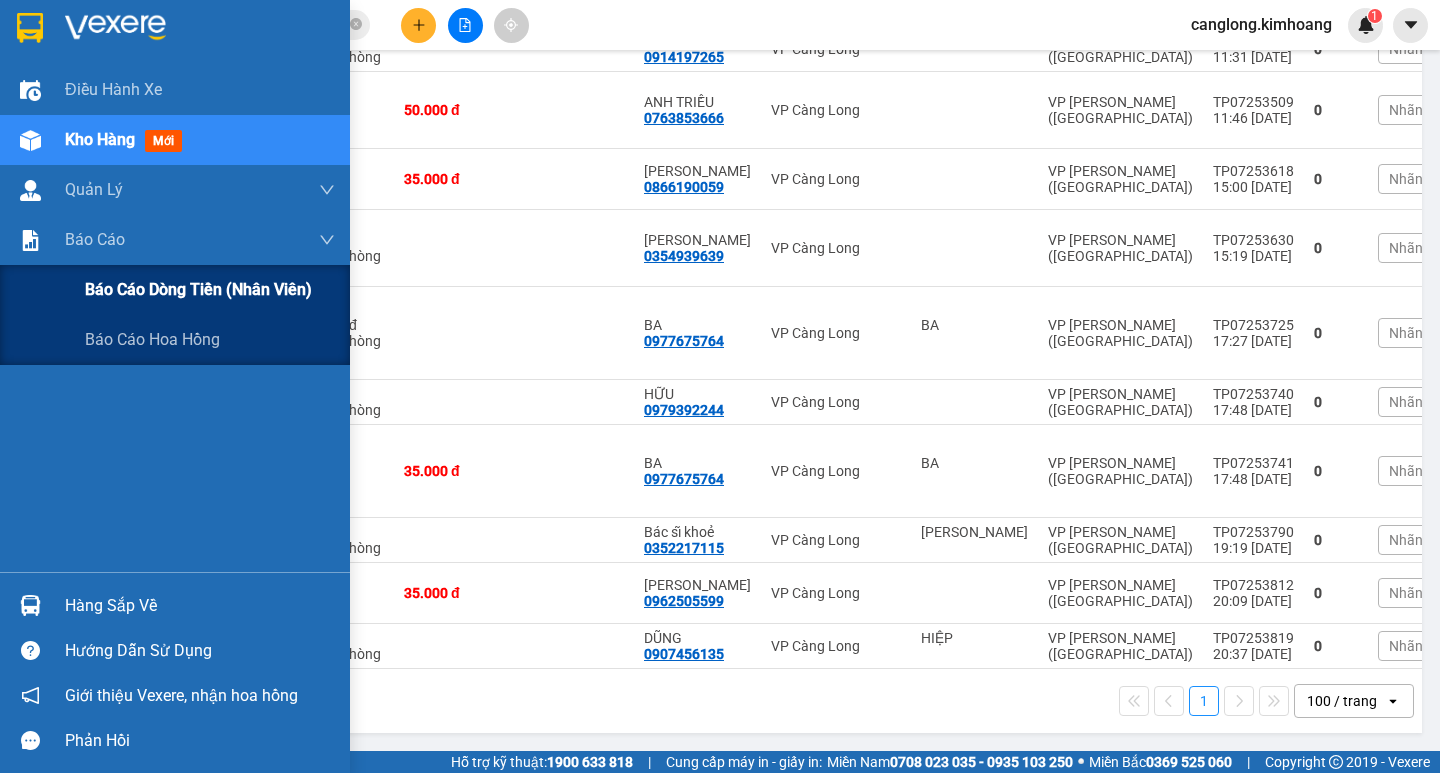 click on "Báo cáo dòng tiền (nhân viên)" at bounding box center [198, 289] 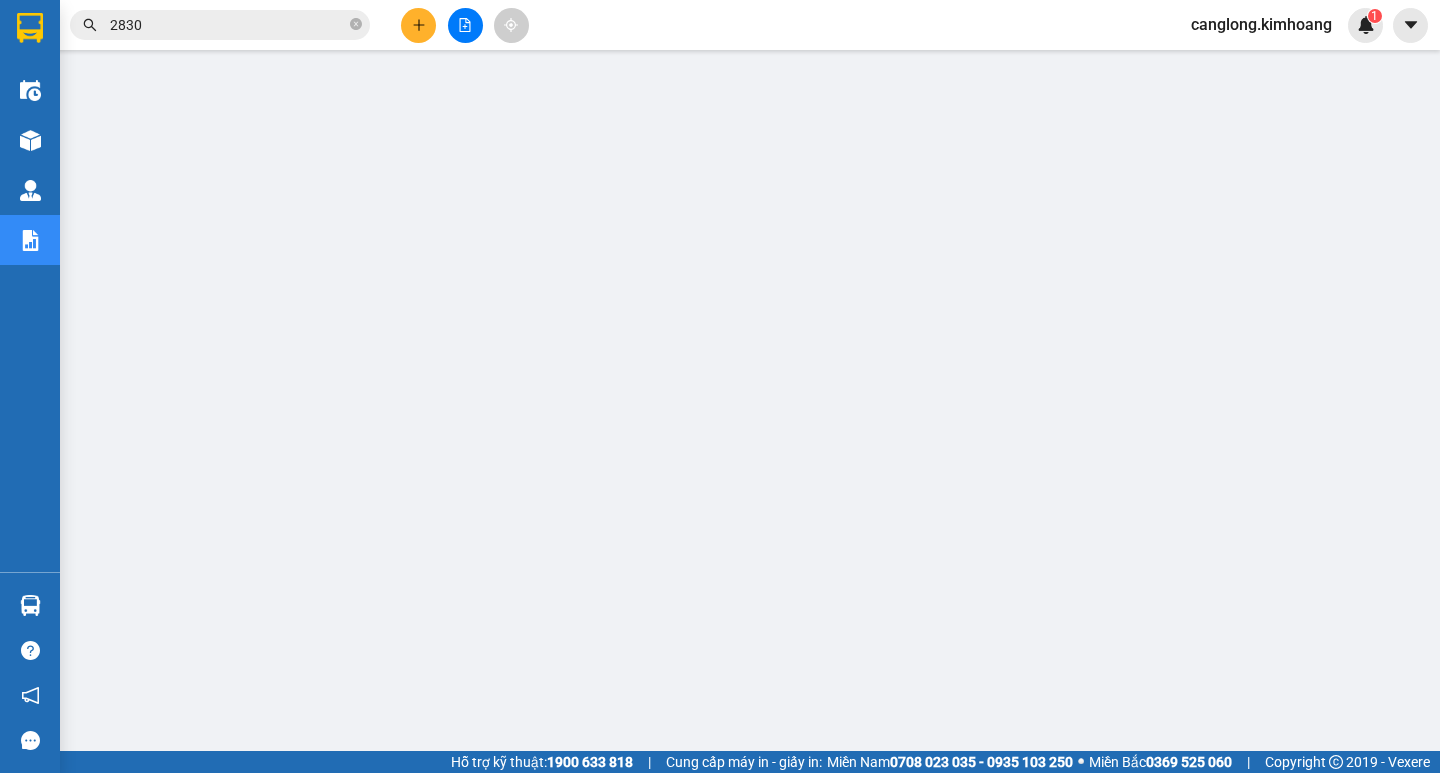 scroll, scrollTop: 0, scrollLeft: 0, axis: both 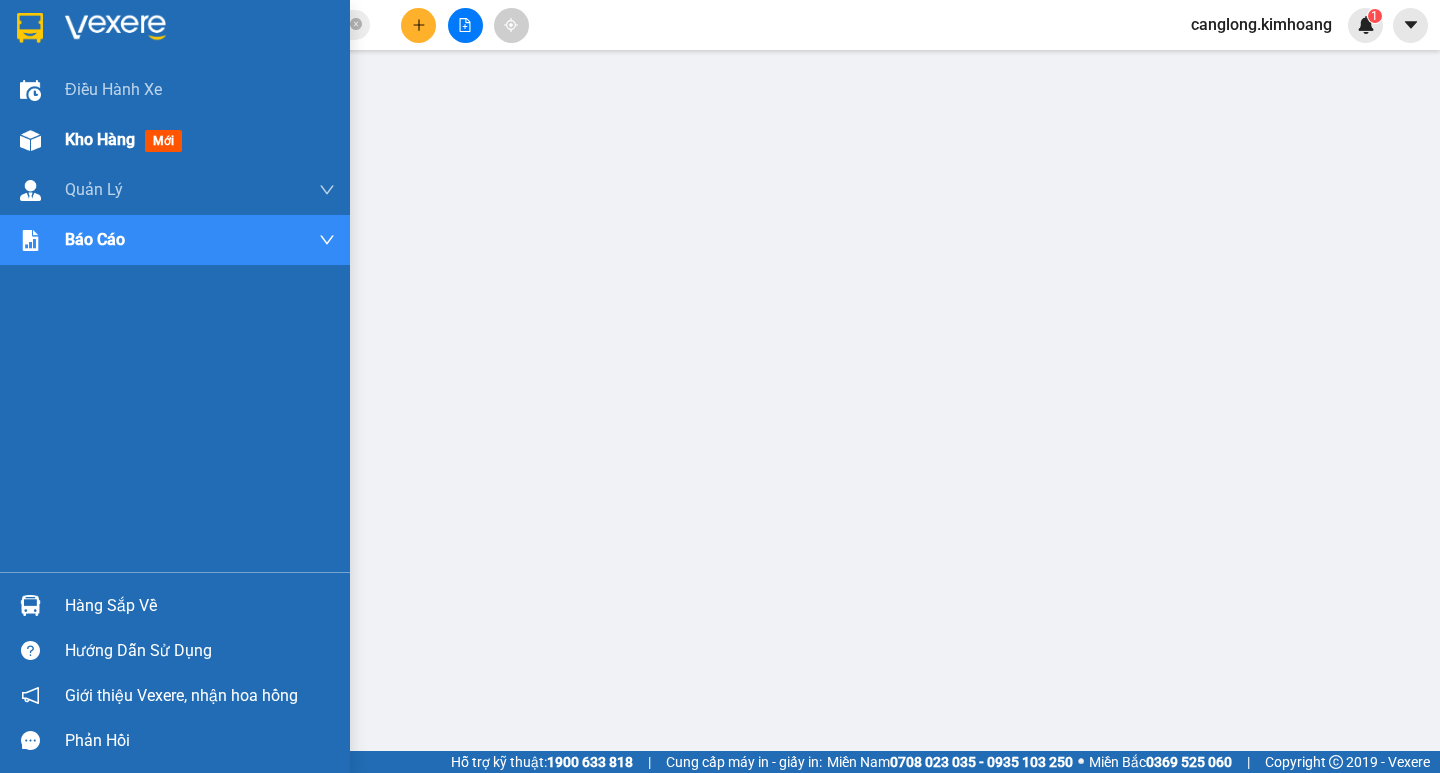 click at bounding box center (30, 140) 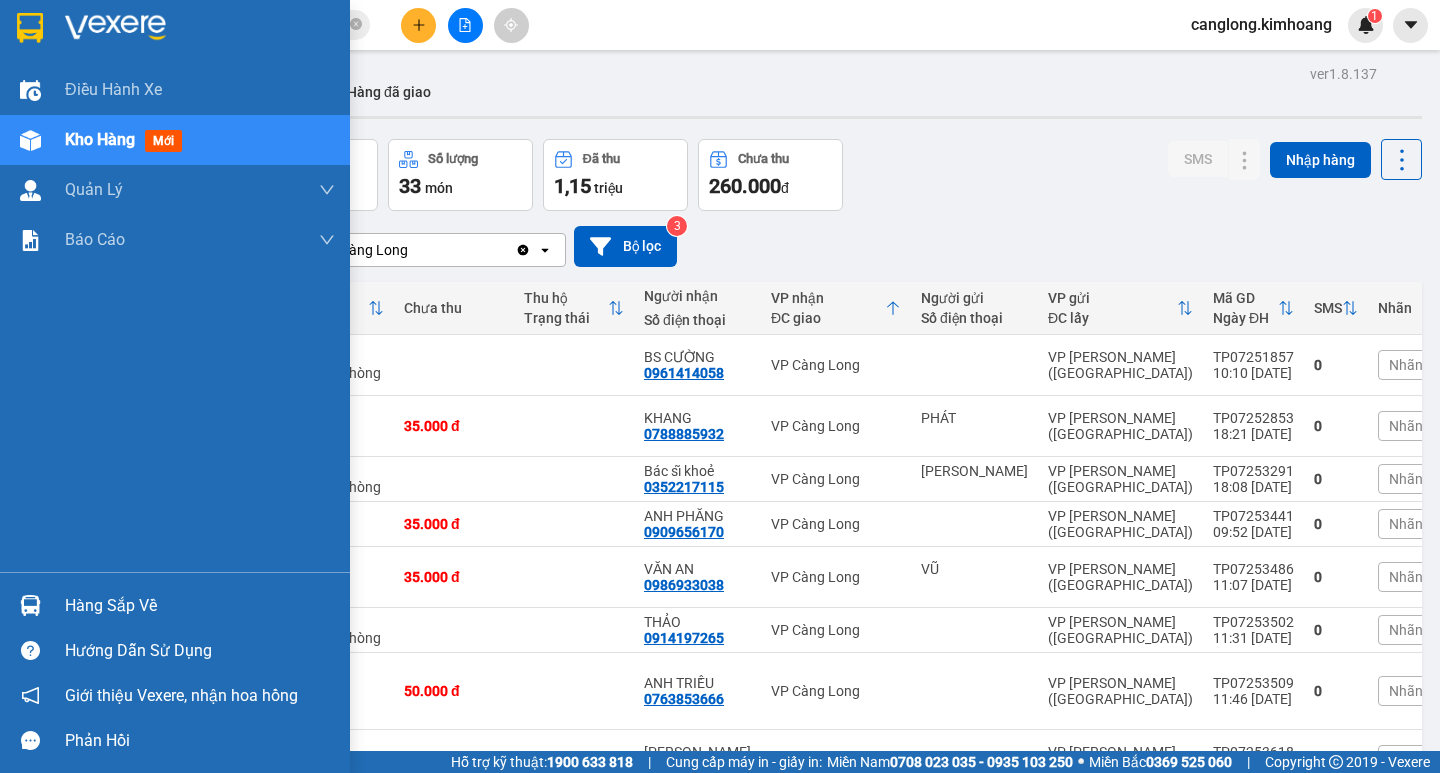 click on "Hàng sắp về" at bounding box center [200, 606] 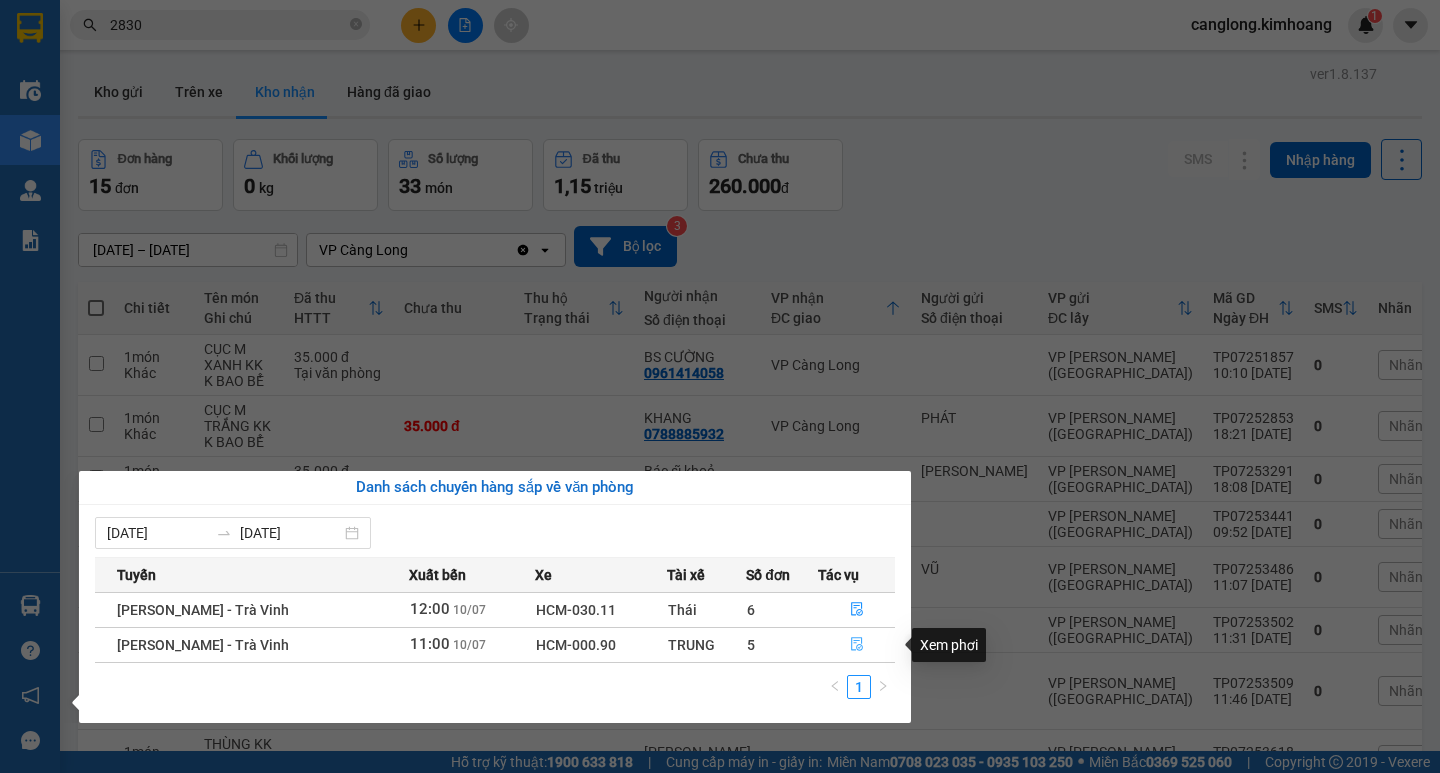 click at bounding box center [856, 645] 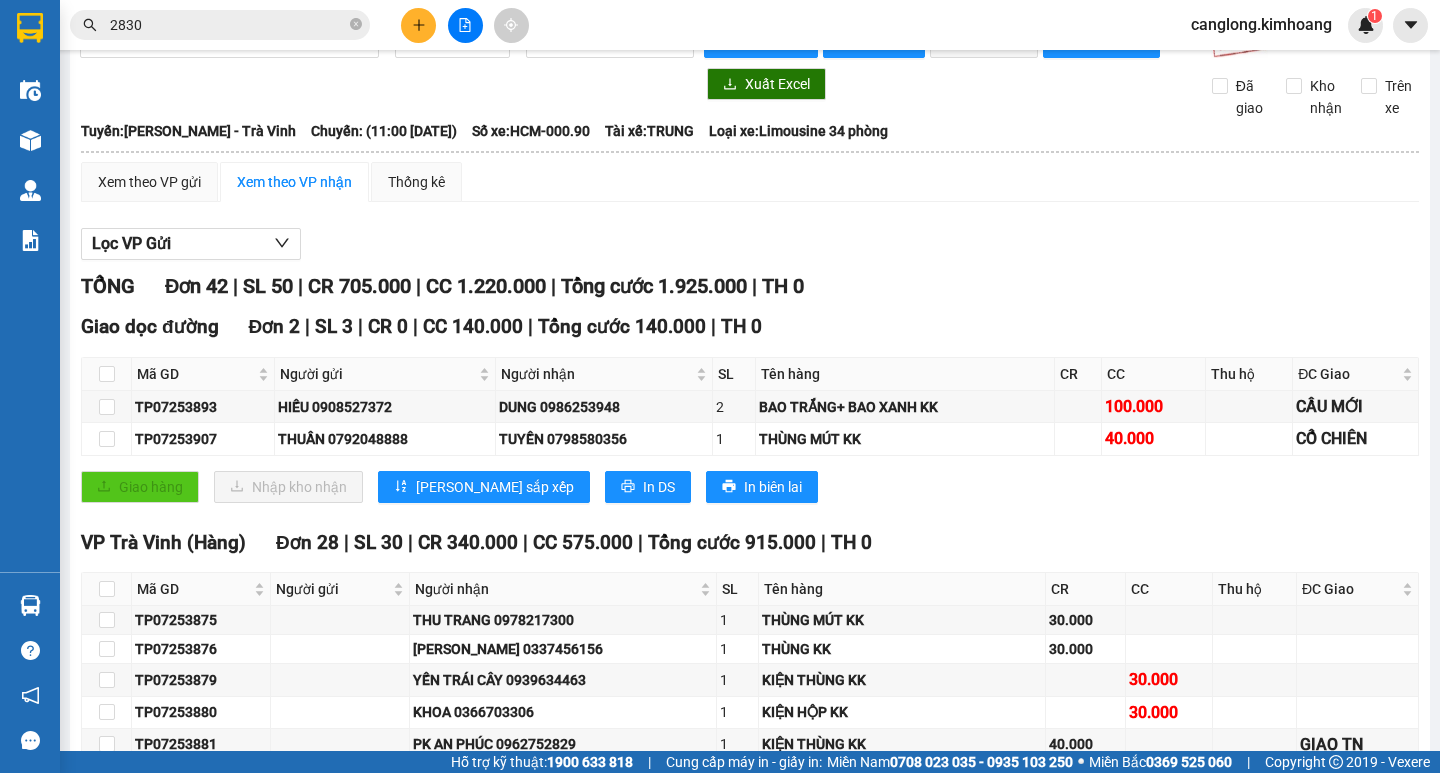 scroll, scrollTop: 0, scrollLeft: 0, axis: both 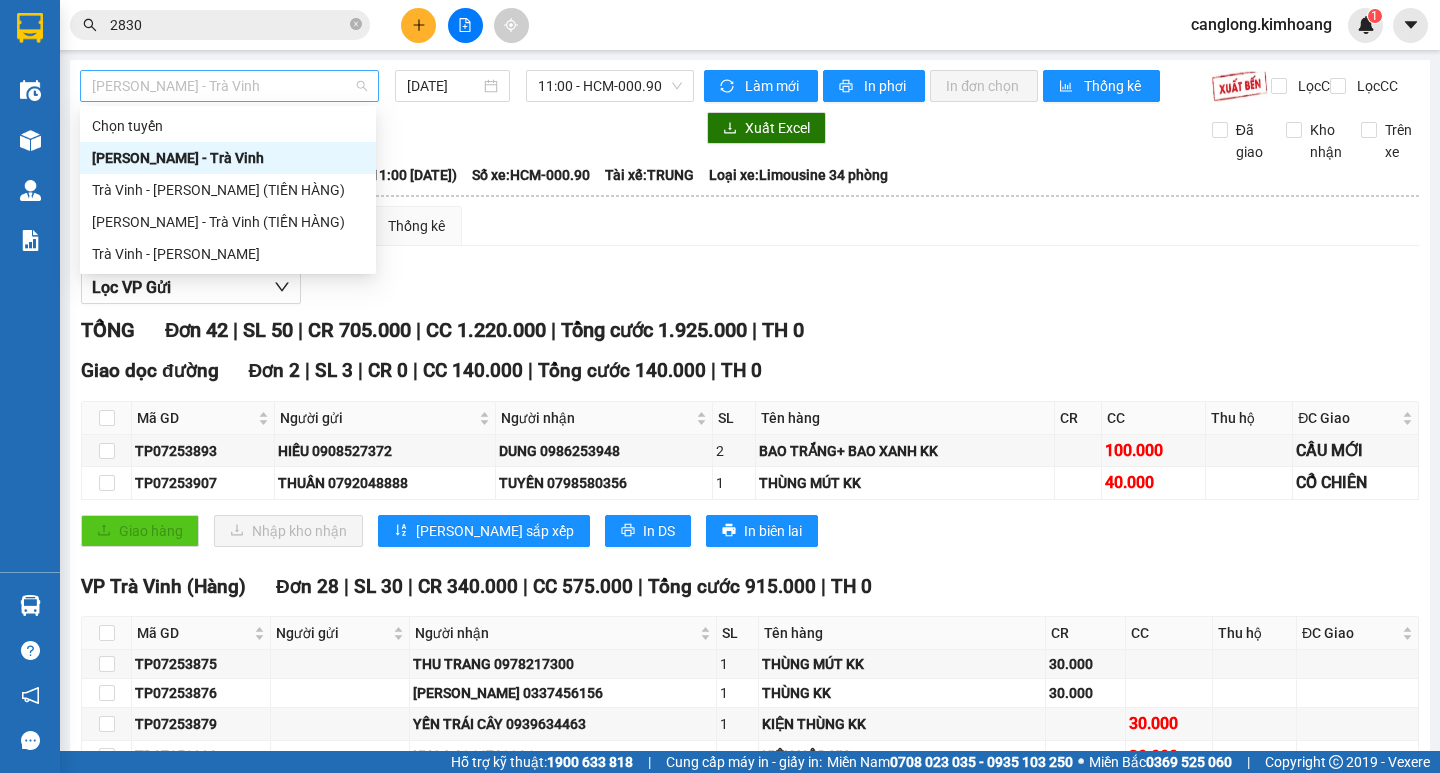 click on "[PERSON_NAME] - Trà Vinh" at bounding box center [229, 86] 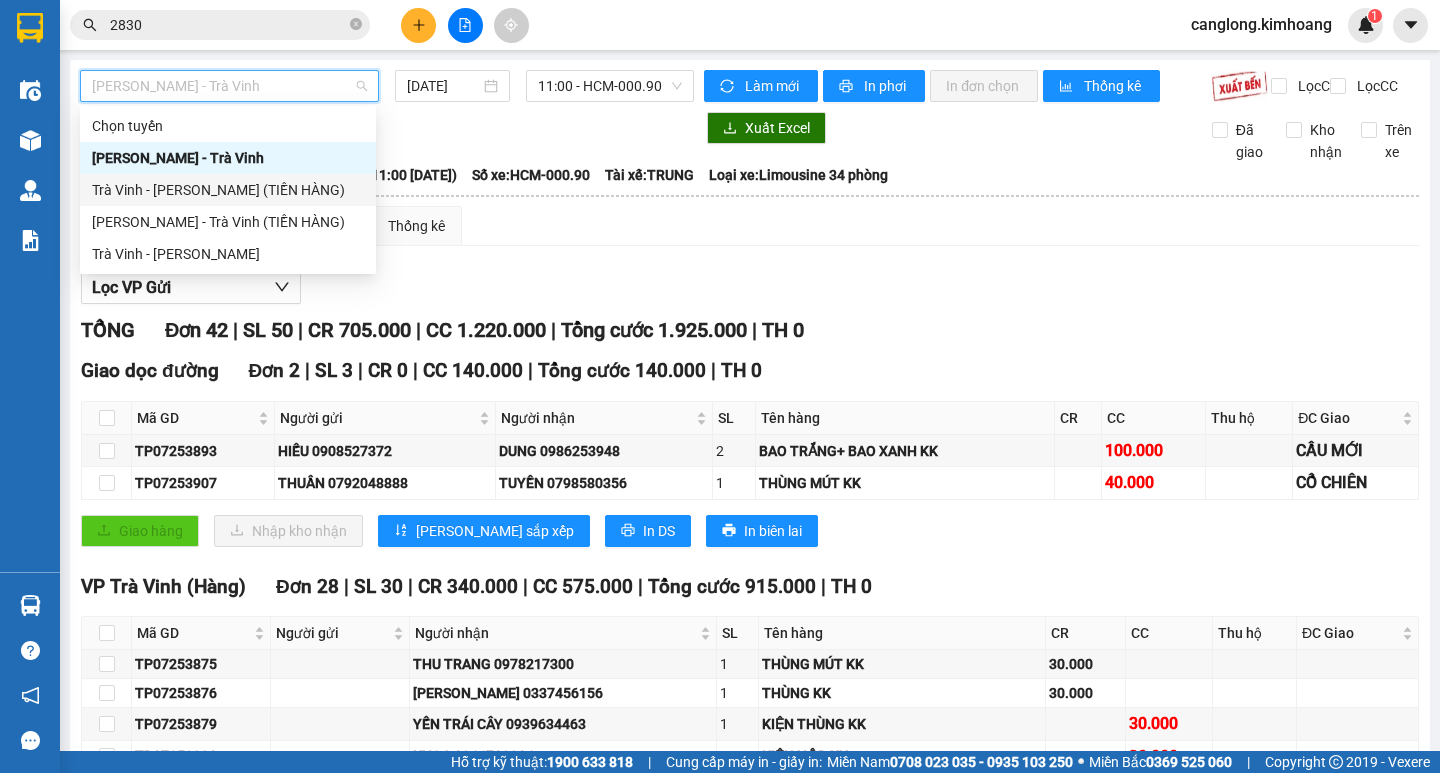 click on "Trà Vinh - [PERSON_NAME] (TIỀN HÀNG)" at bounding box center (228, 190) 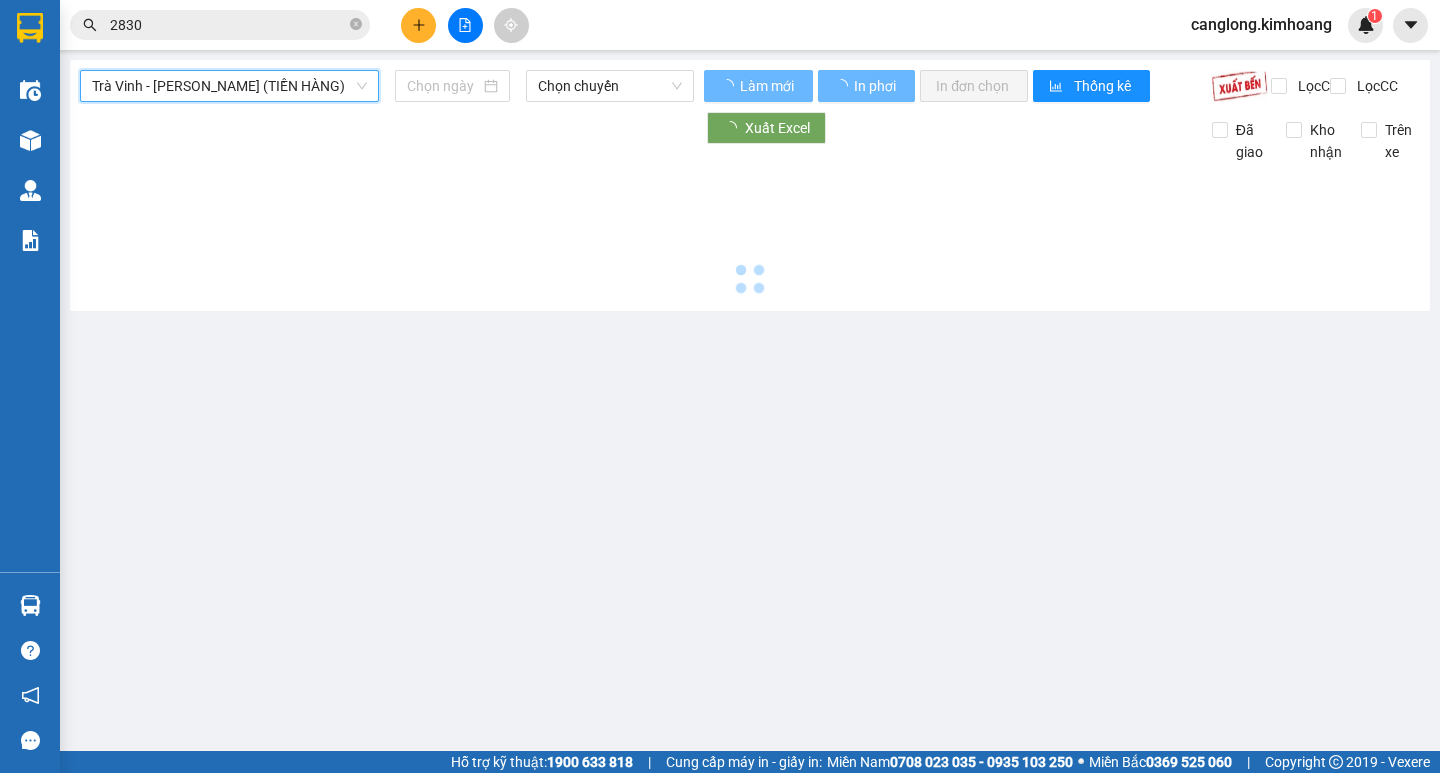 type on "[DATE]" 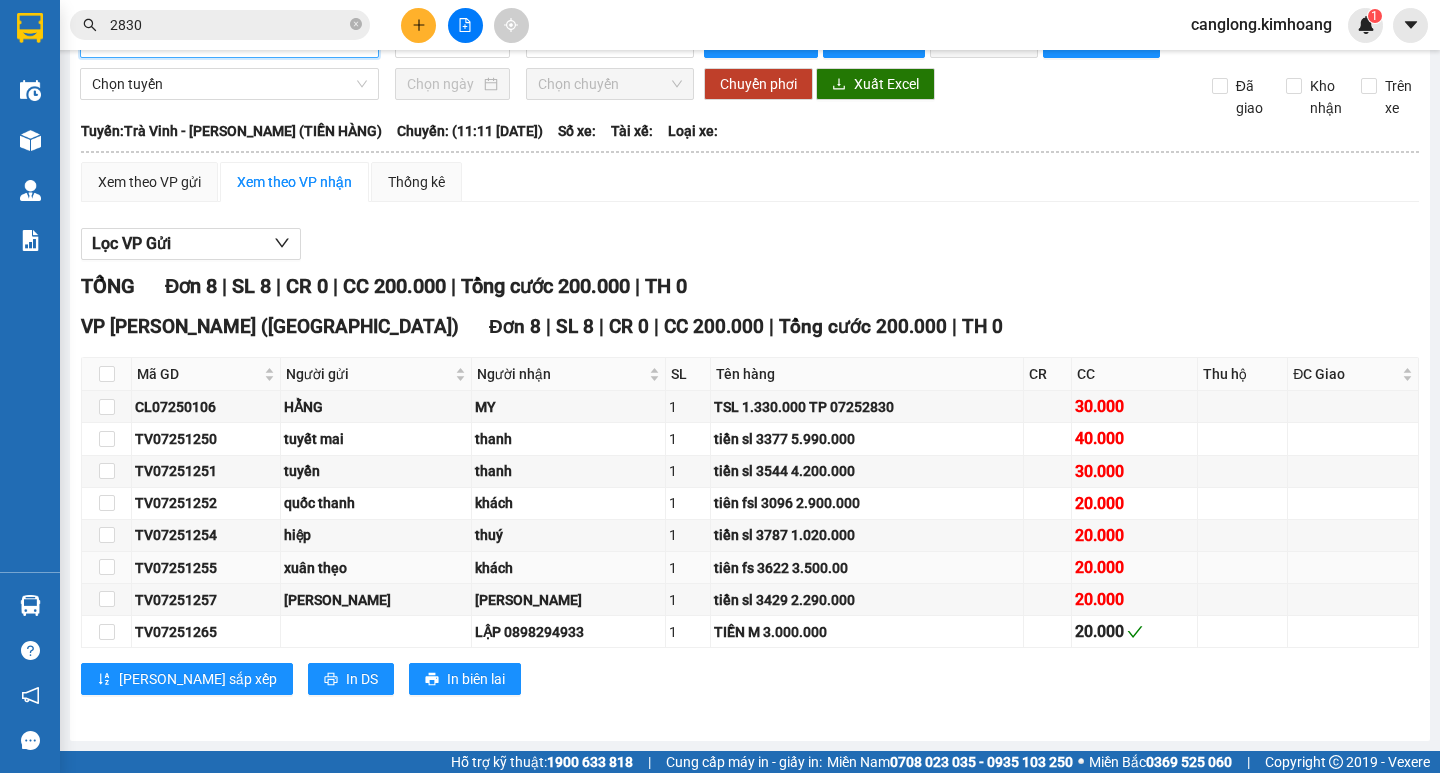 scroll, scrollTop: 0, scrollLeft: 0, axis: both 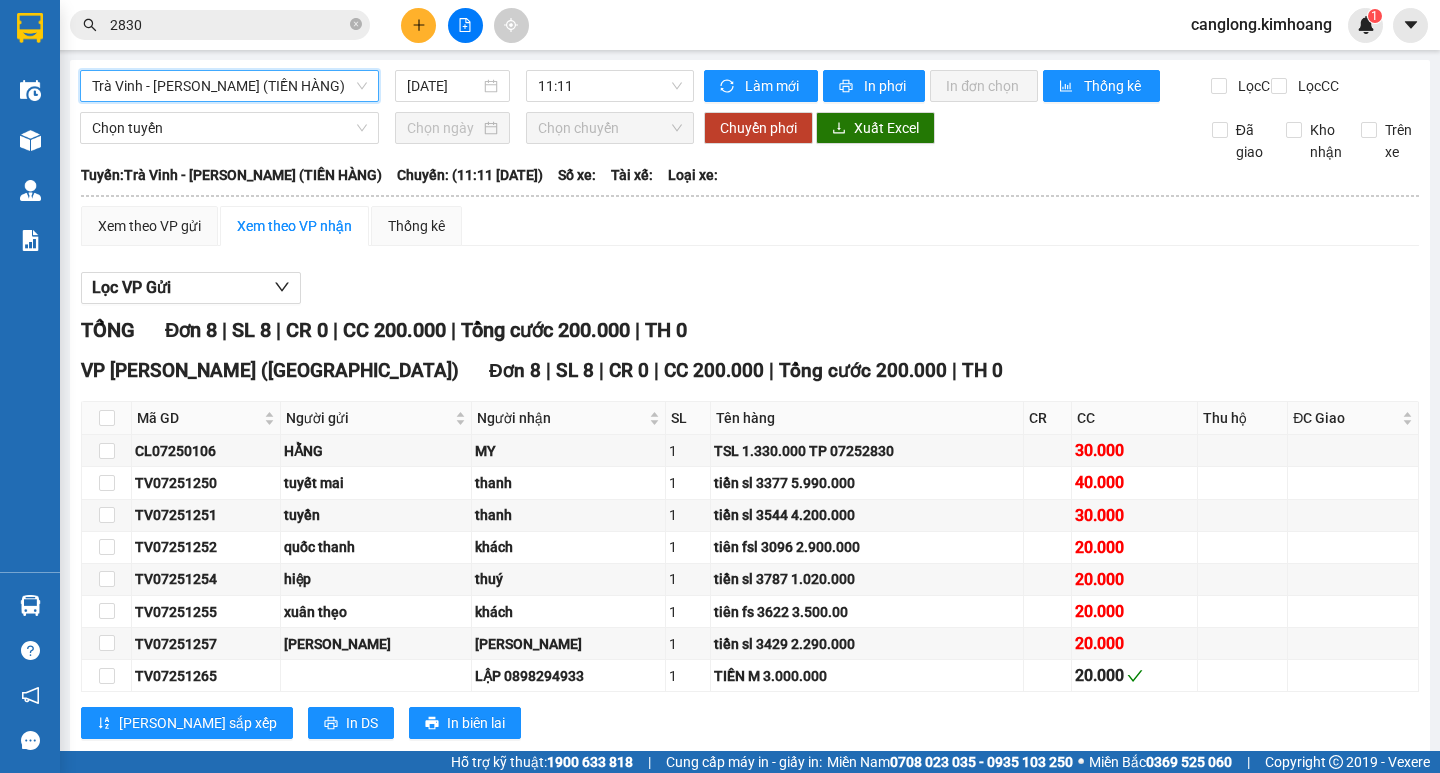 click on "Trà Vinh - [PERSON_NAME] (TIỀN HÀNG)" at bounding box center [229, 86] 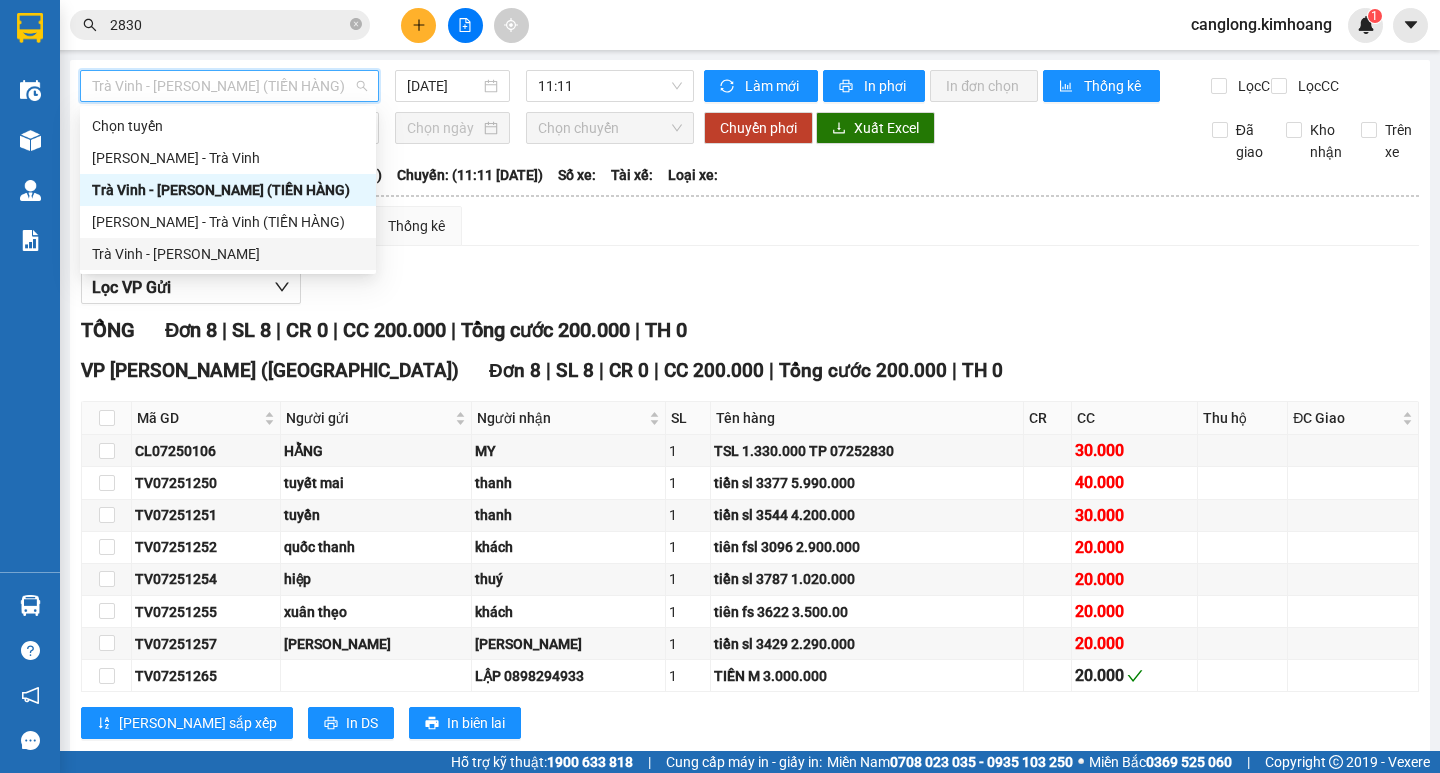 click on "Trà Vinh - [PERSON_NAME]" at bounding box center (228, 254) 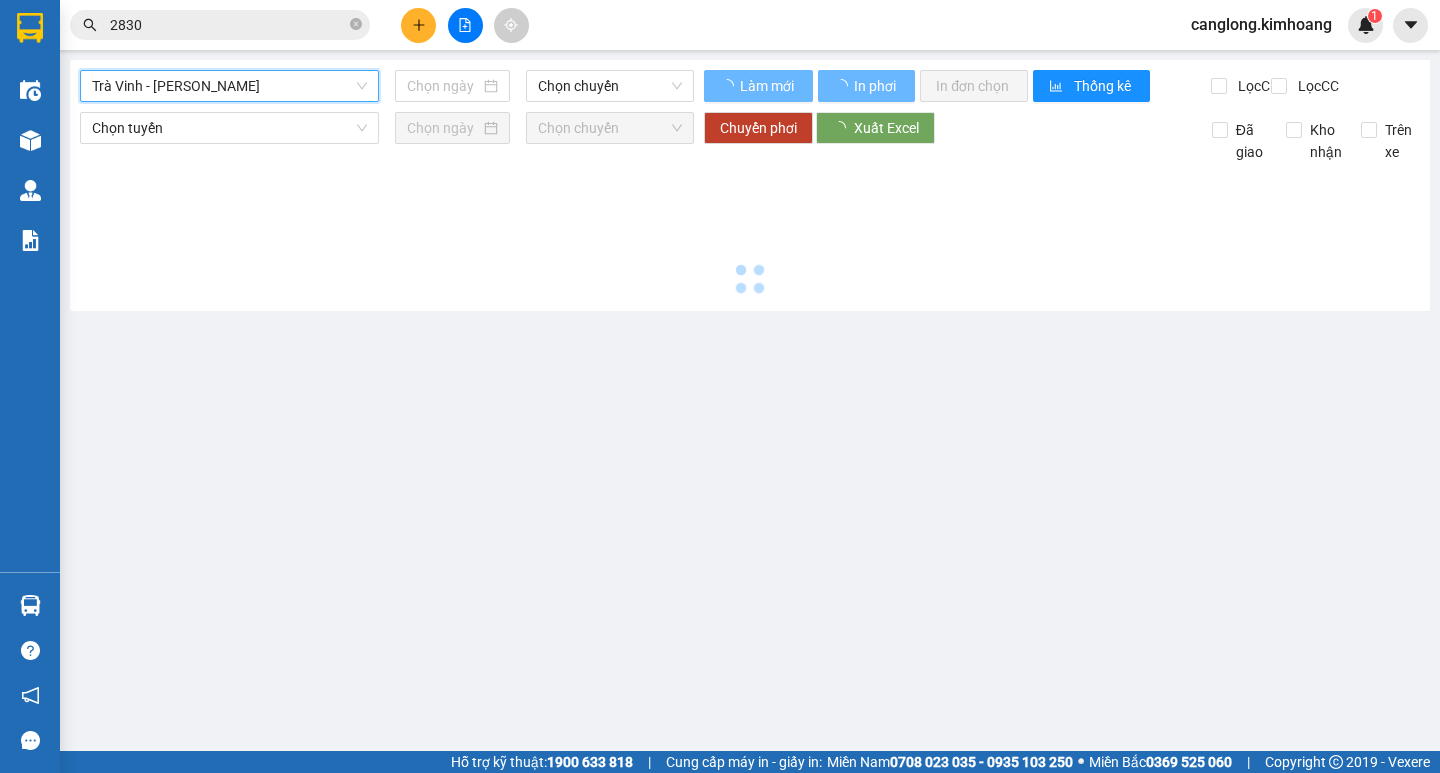 type on "[DATE]" 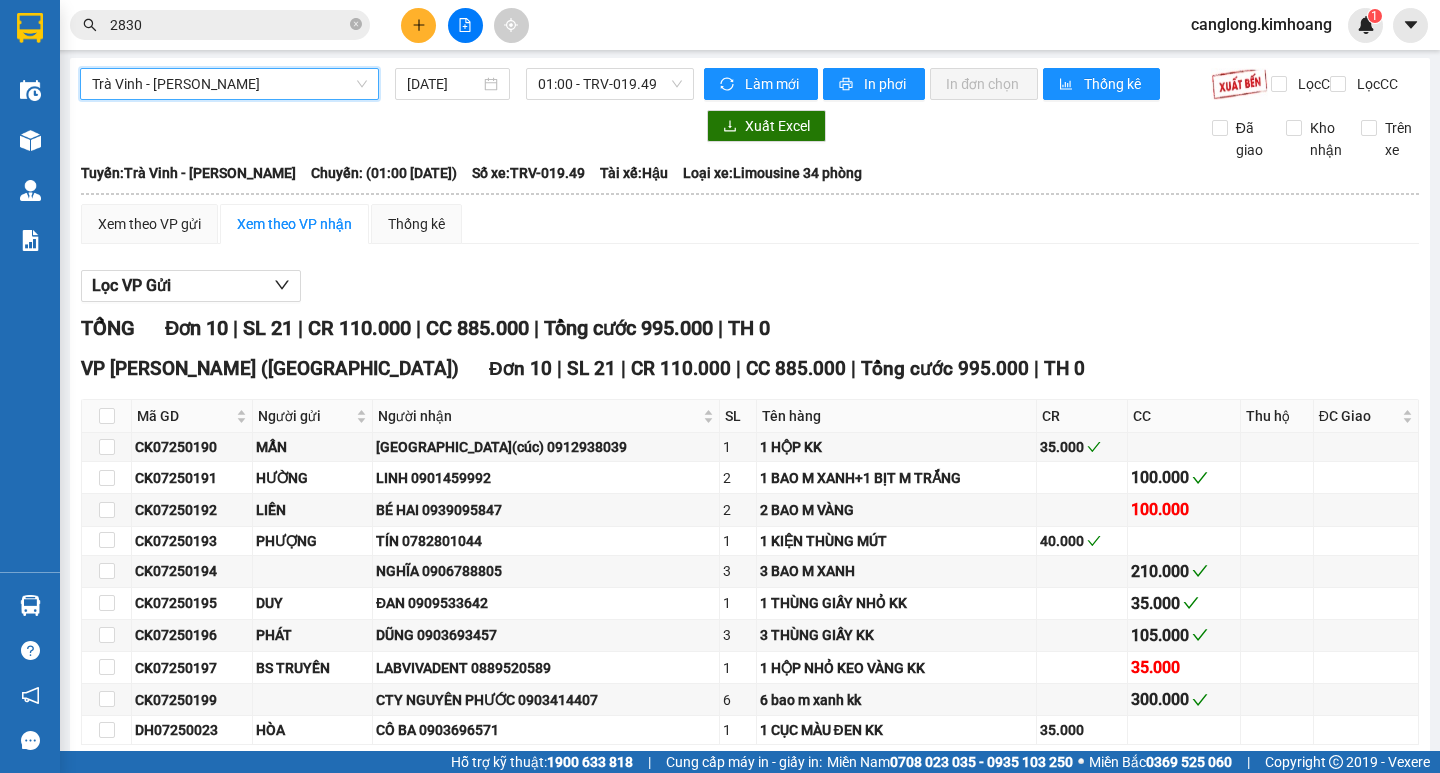 scroll, scrollTop: 0, scrollLeft: 0, axis: both 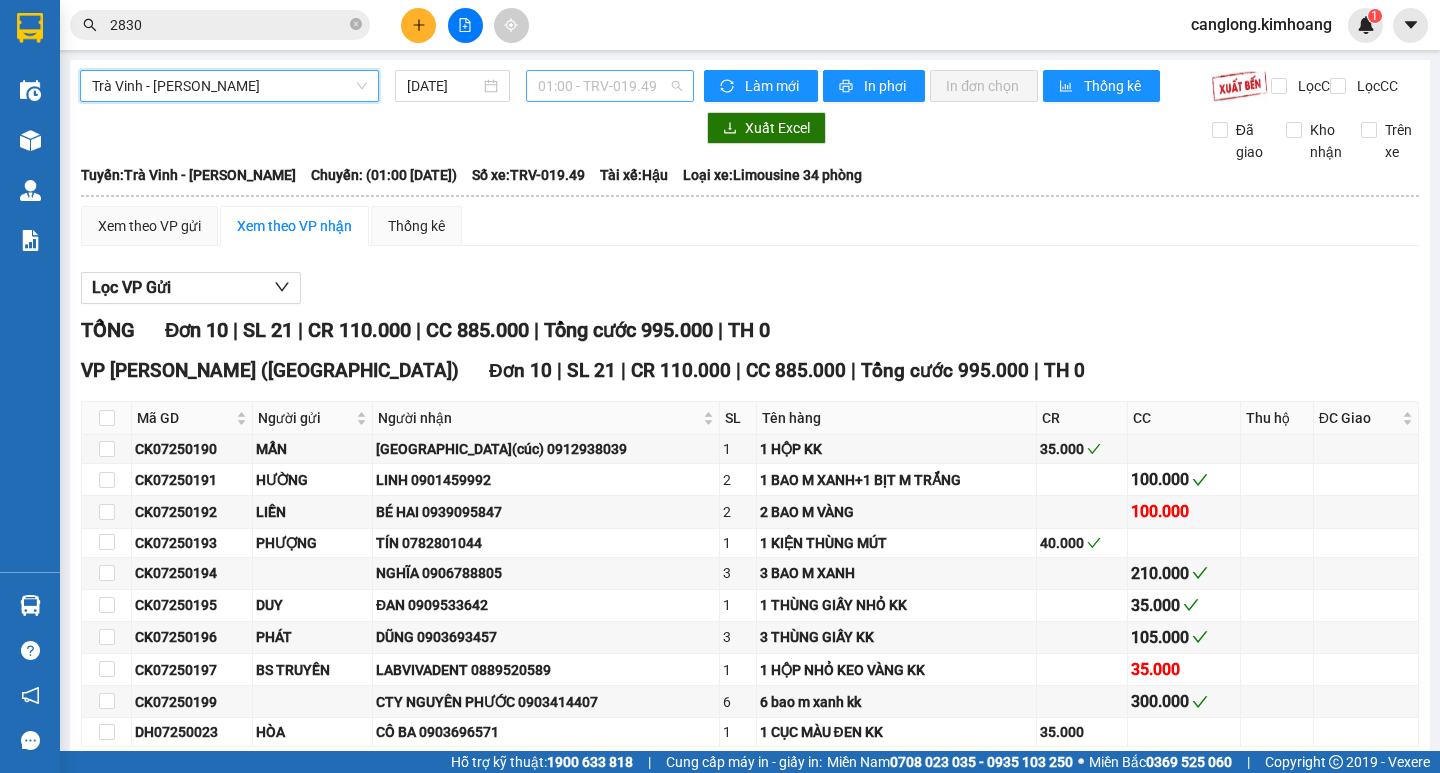 click on "01:00     - TRV-019.49" at bounding box center (610, 86) 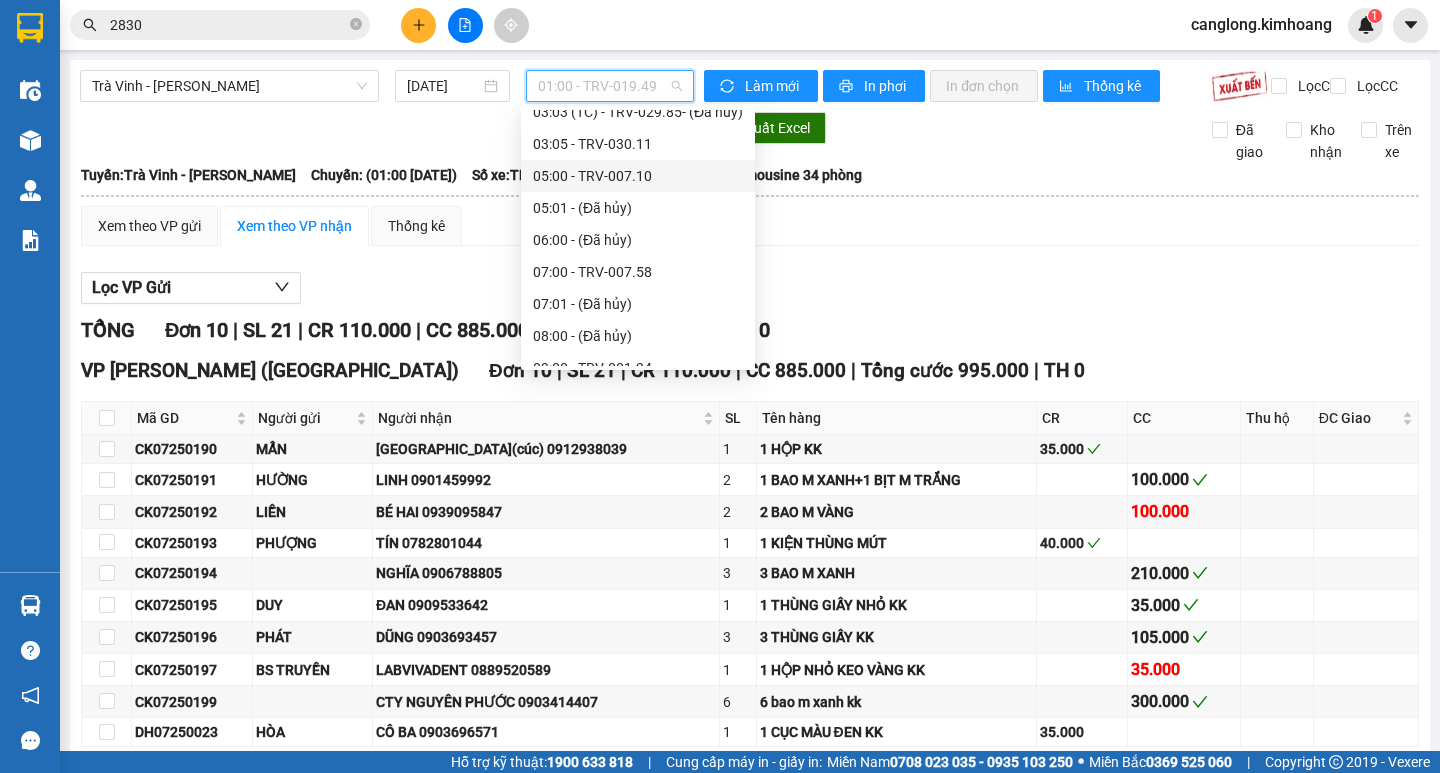scroll, scrollTop: 300, scrollLeft: 0, axis: vertical 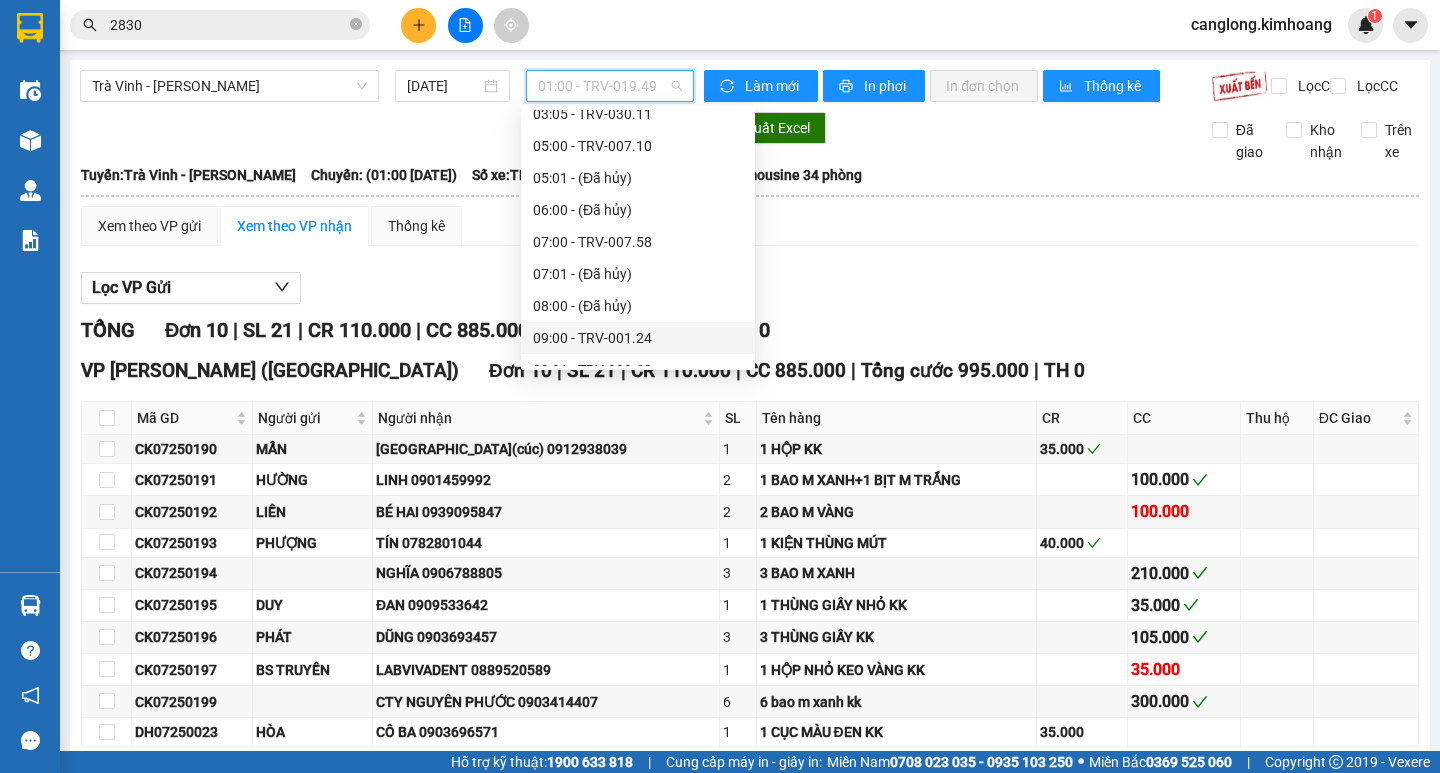 click on "09:00     - TRV-001.24" at bounding box center [638, 338] 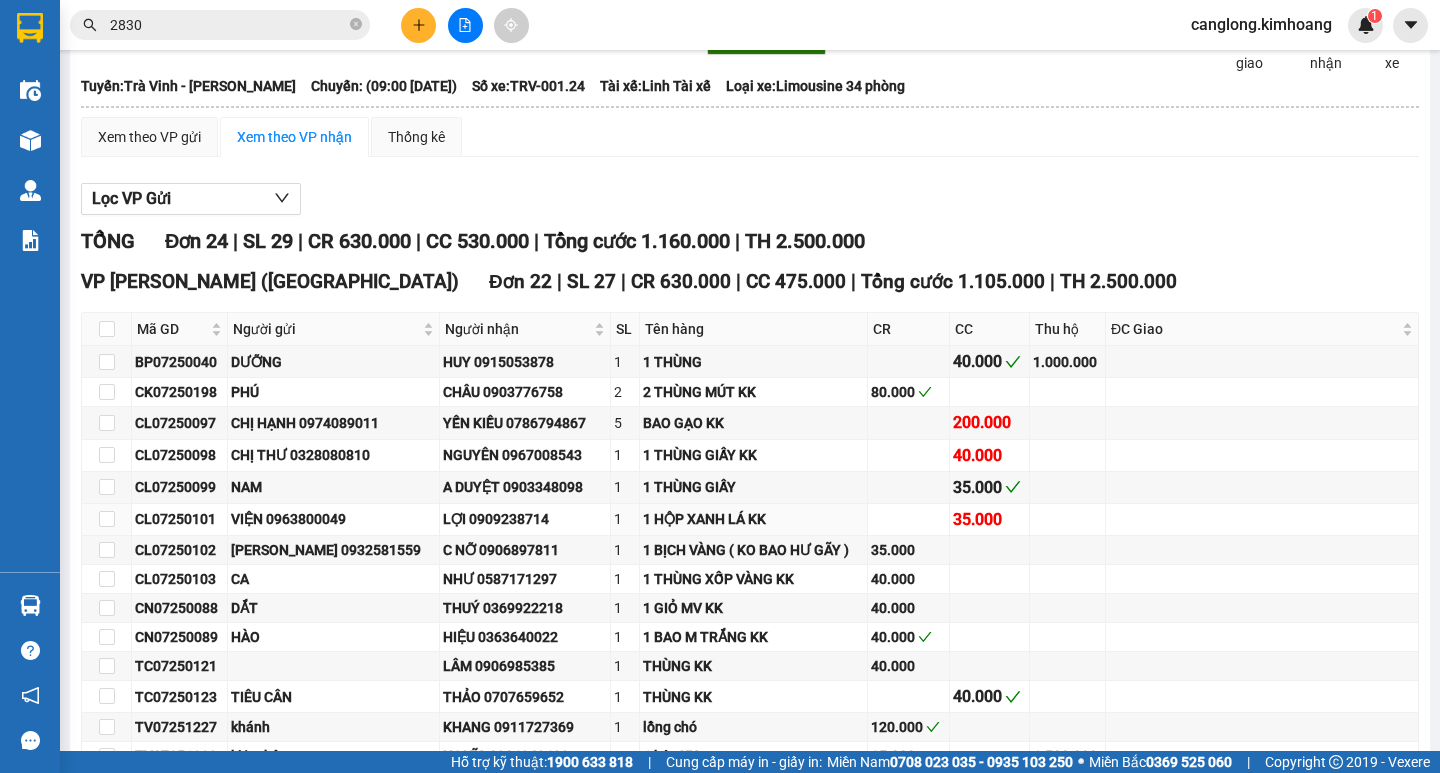 scroll, scrollTop: 0, scrollLeft: 0, axis: both 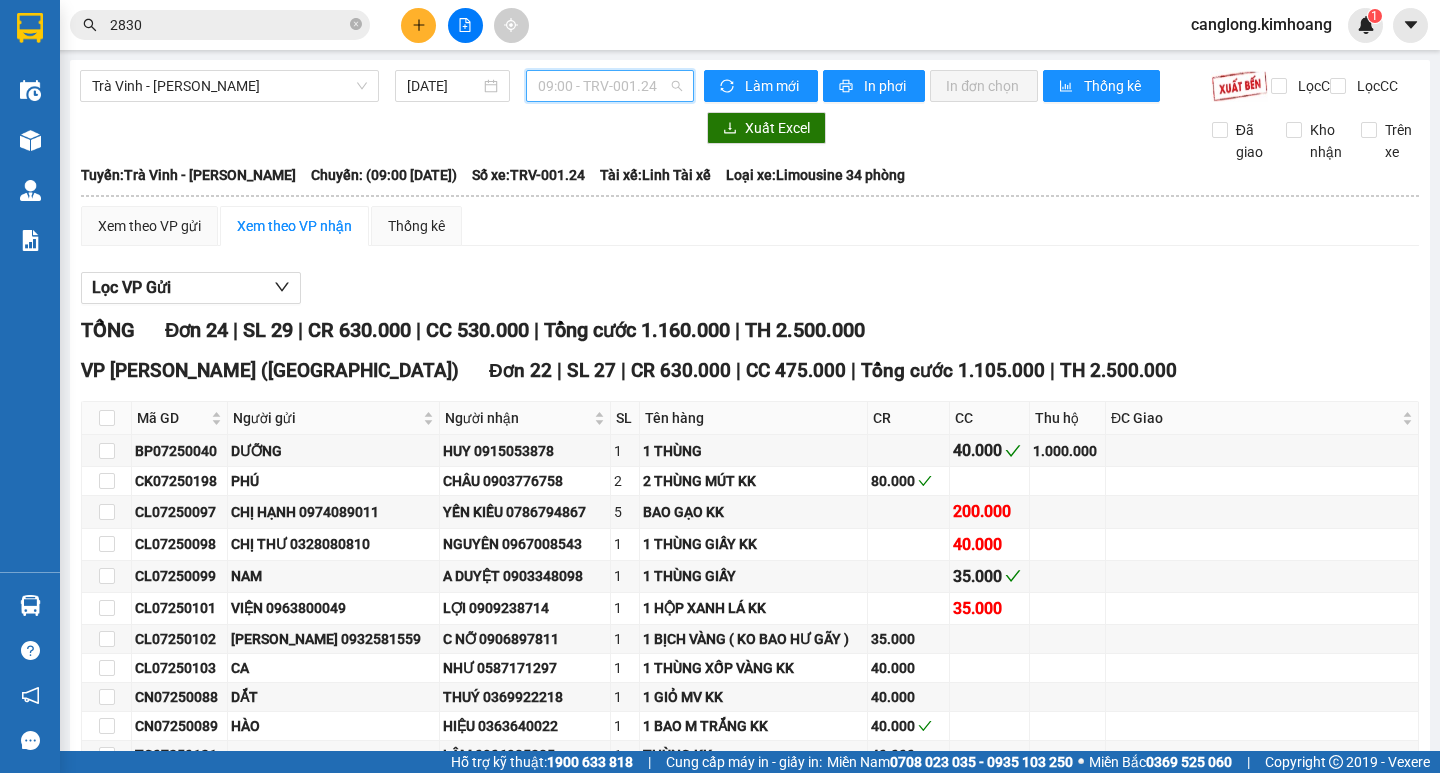 click on "09:00     - TRV-001.24" at bounding box center (610, 86) 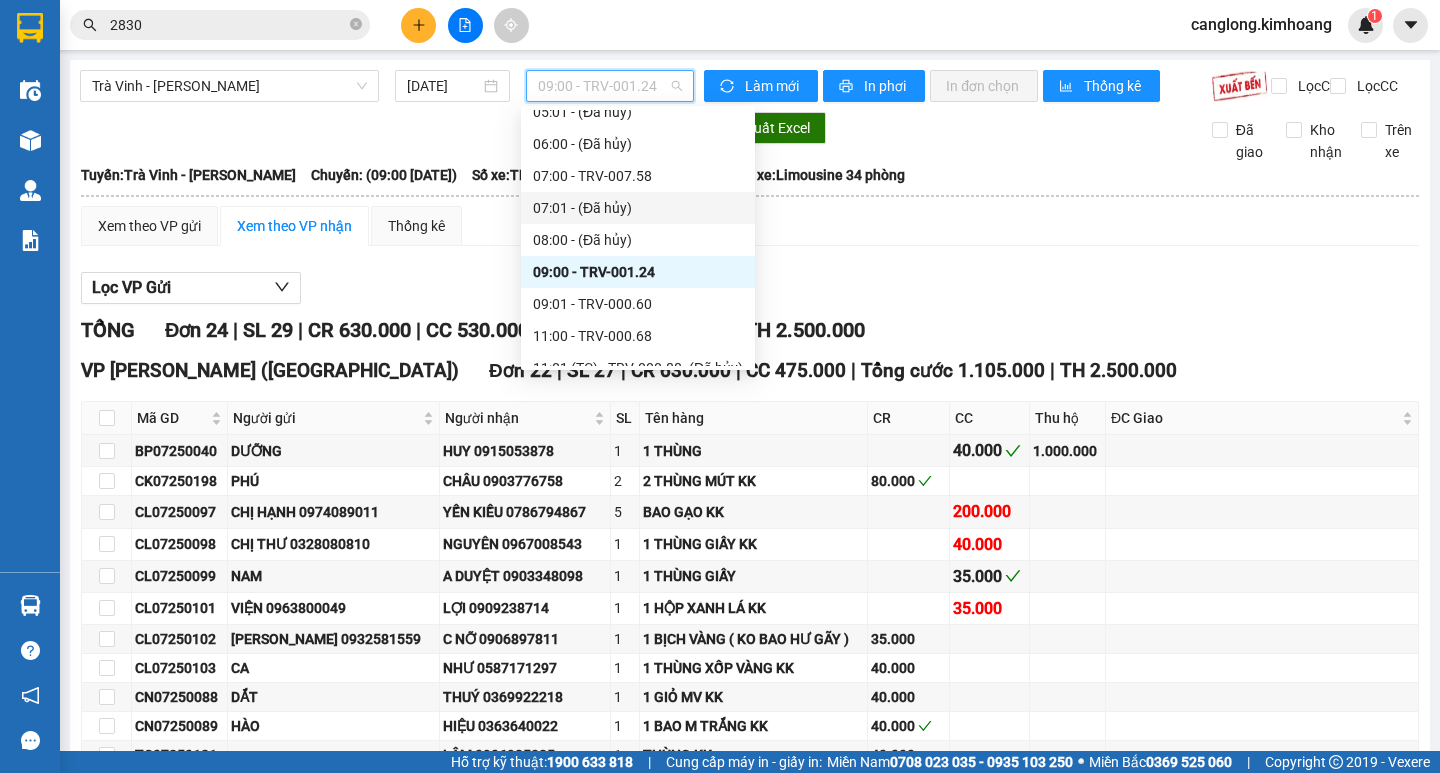 scroll, scrollTop: 400, scrollLeft: 0, axis: vertical 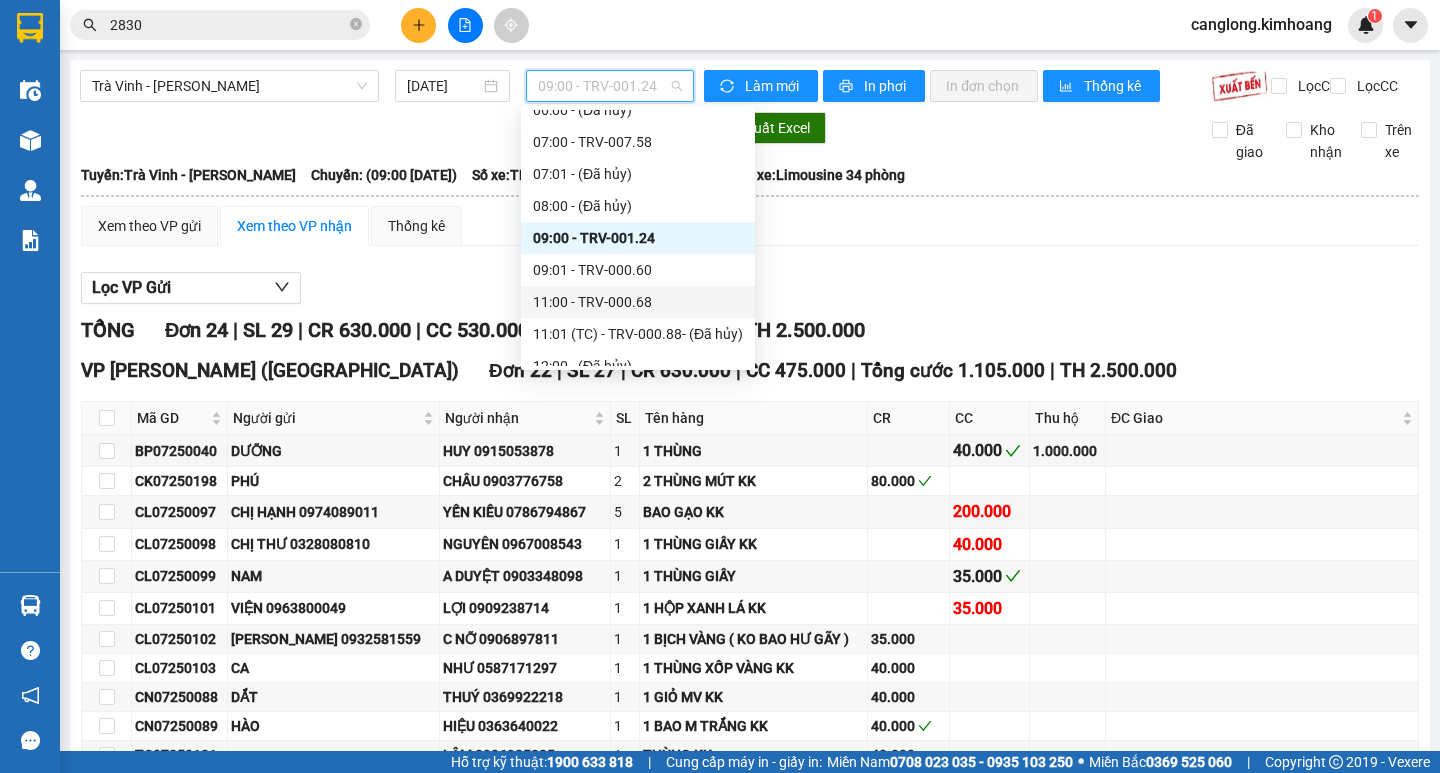 click on "11:00     - TRV-000.68" at bounding box center (638, 302) 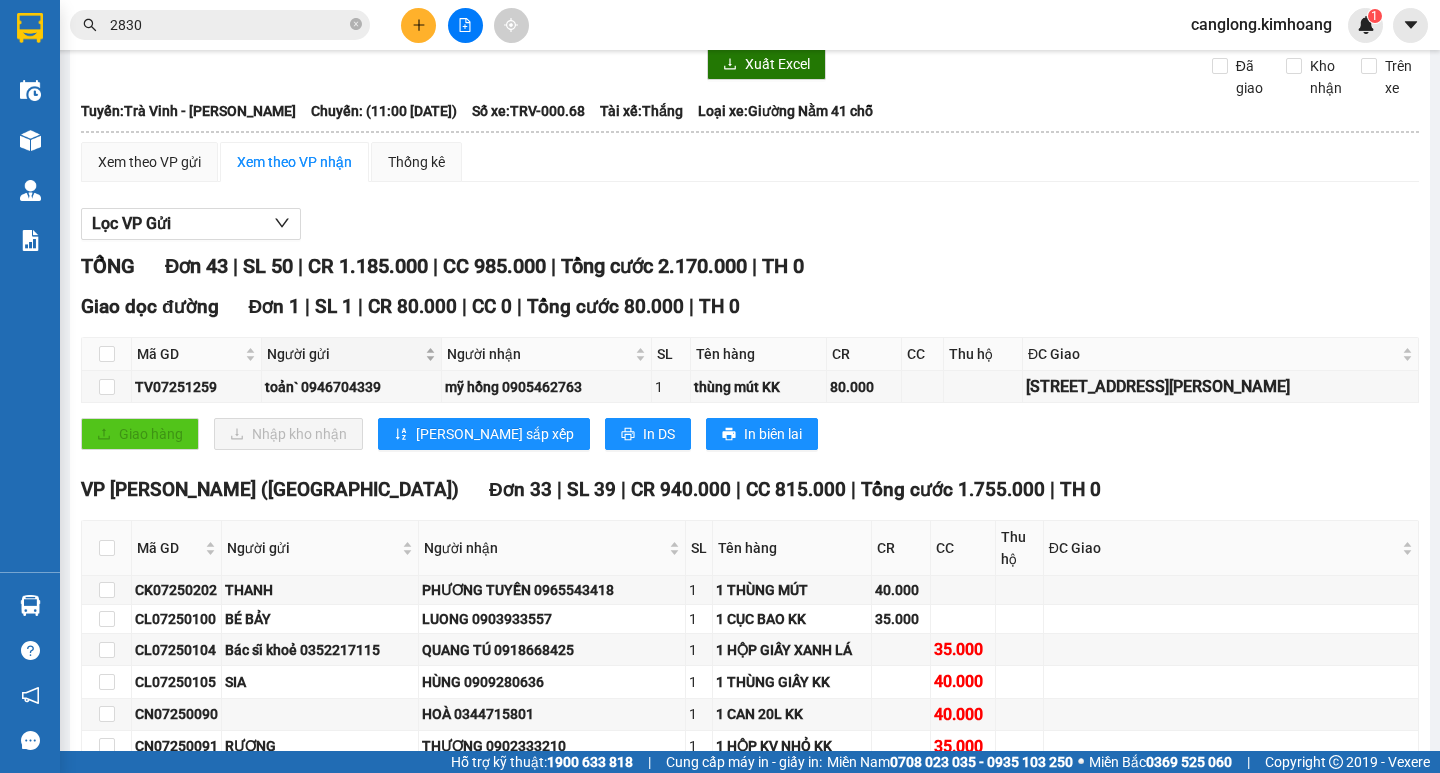 scroll, scrollTop: 0, scrollLeft: 0, axis: both 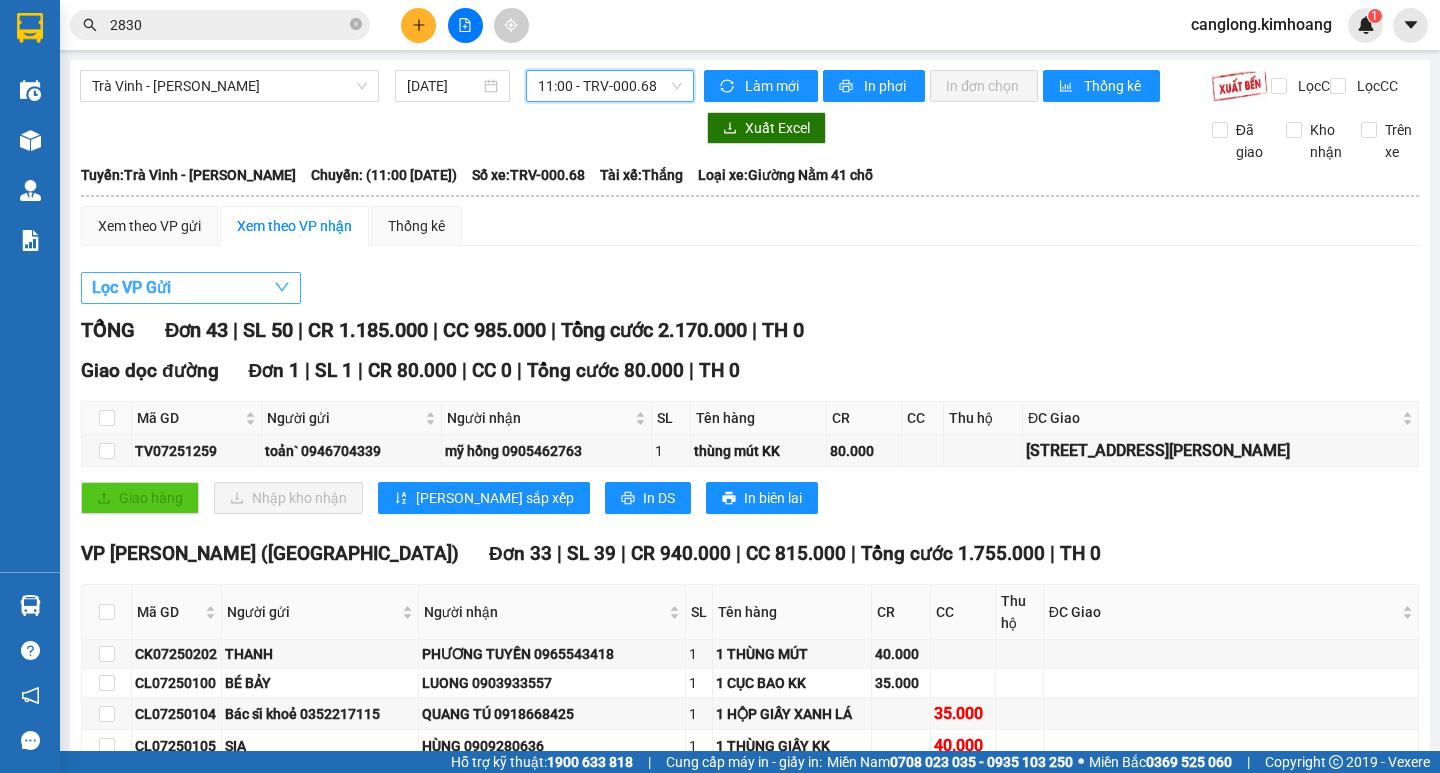 click on "Lọc VP Gửi" at bounding box center (191, 288) 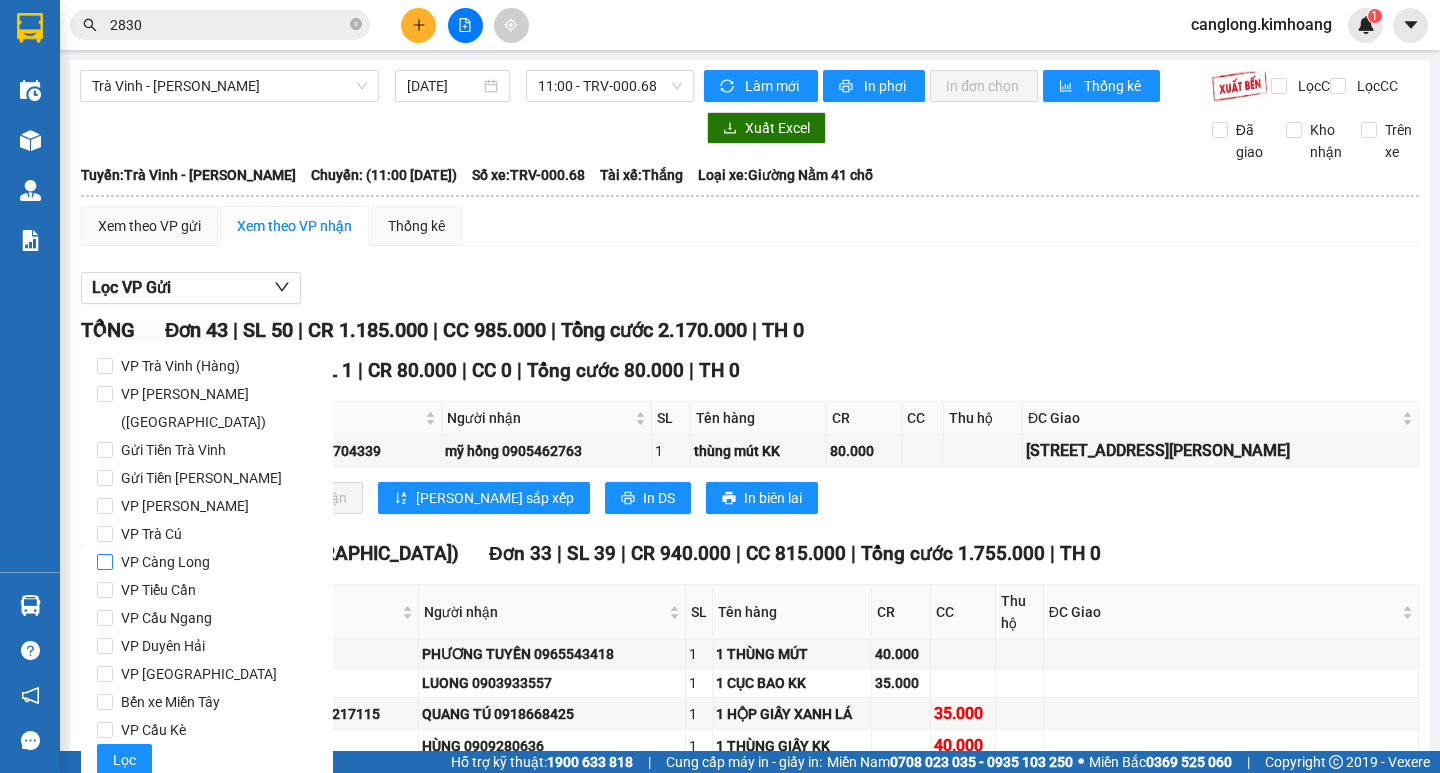 click on "VP Càng Long" at bounding box center [165, 562] 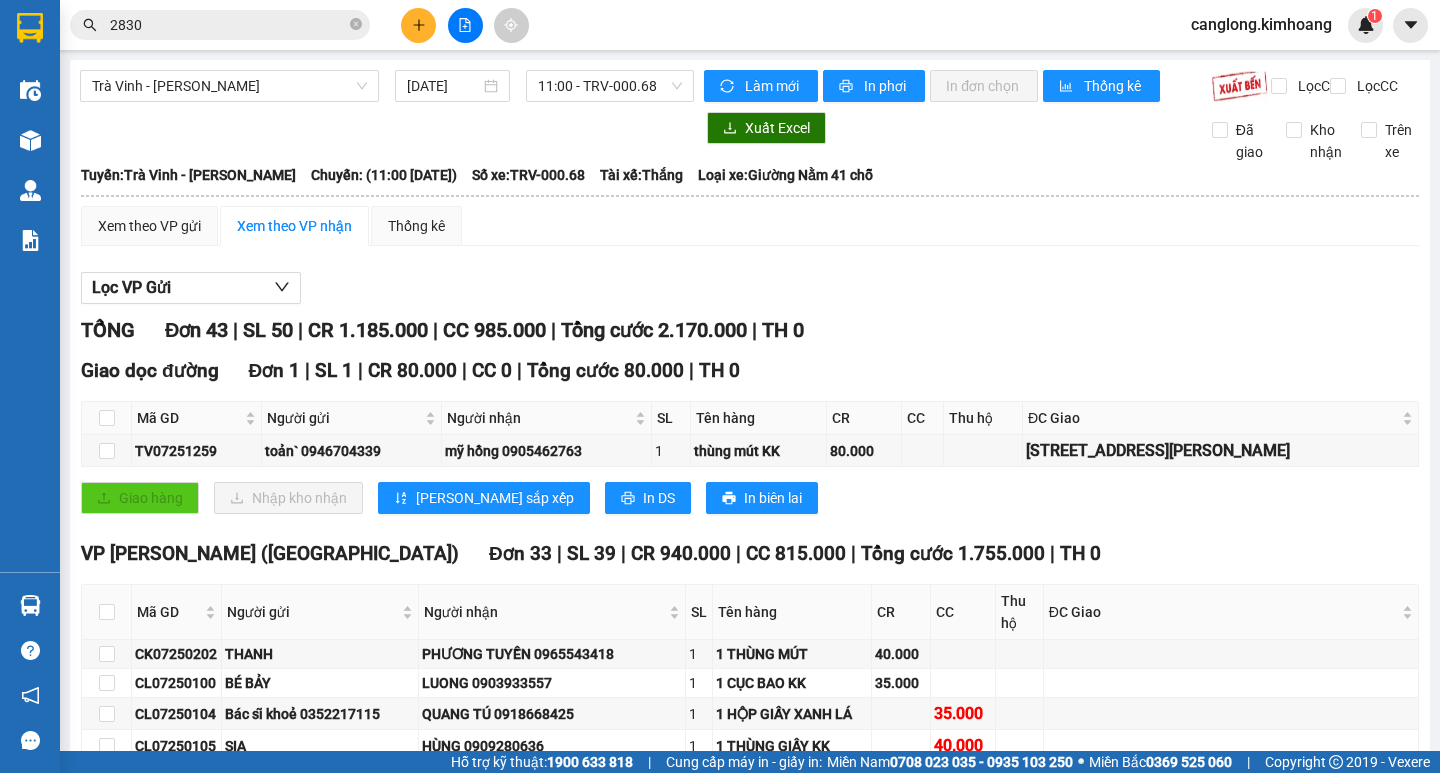 click on "Xem theo VP gửi Xem theo VP nhận Thống kê" at bounding box center (750, 226) 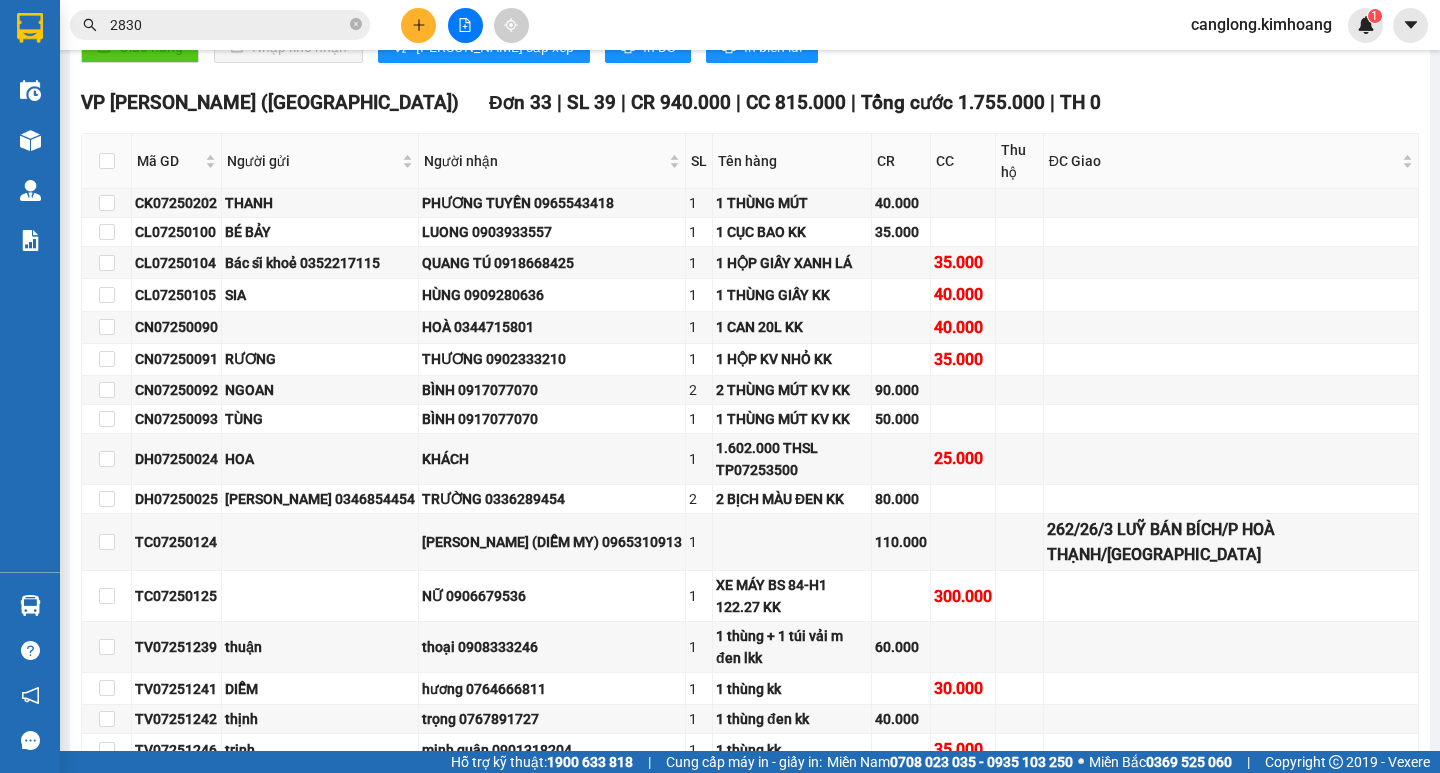 scroll, scrollTop: 0, scrollLeft: 0, axis: both 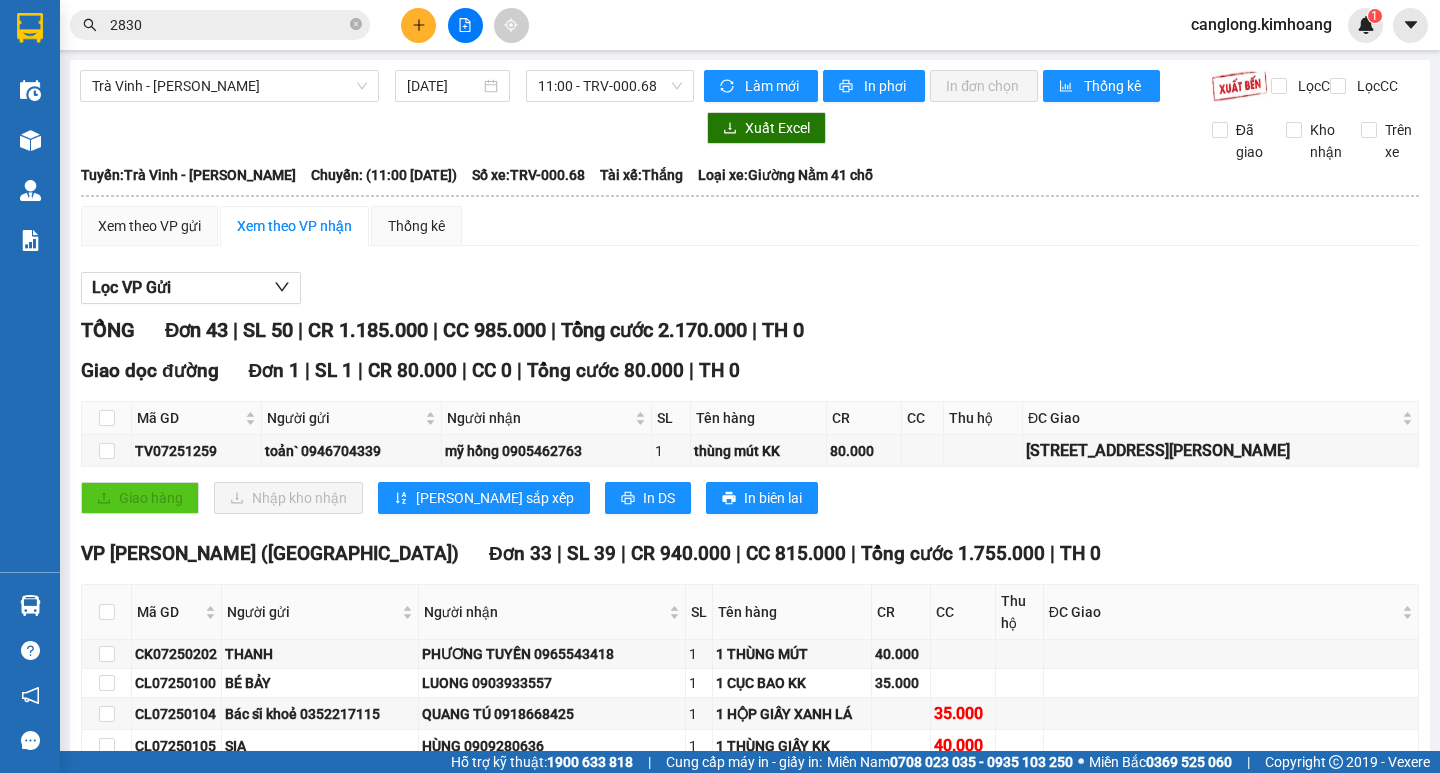 click on "Xem theo VP nhận" at bounding box center (294, 226) 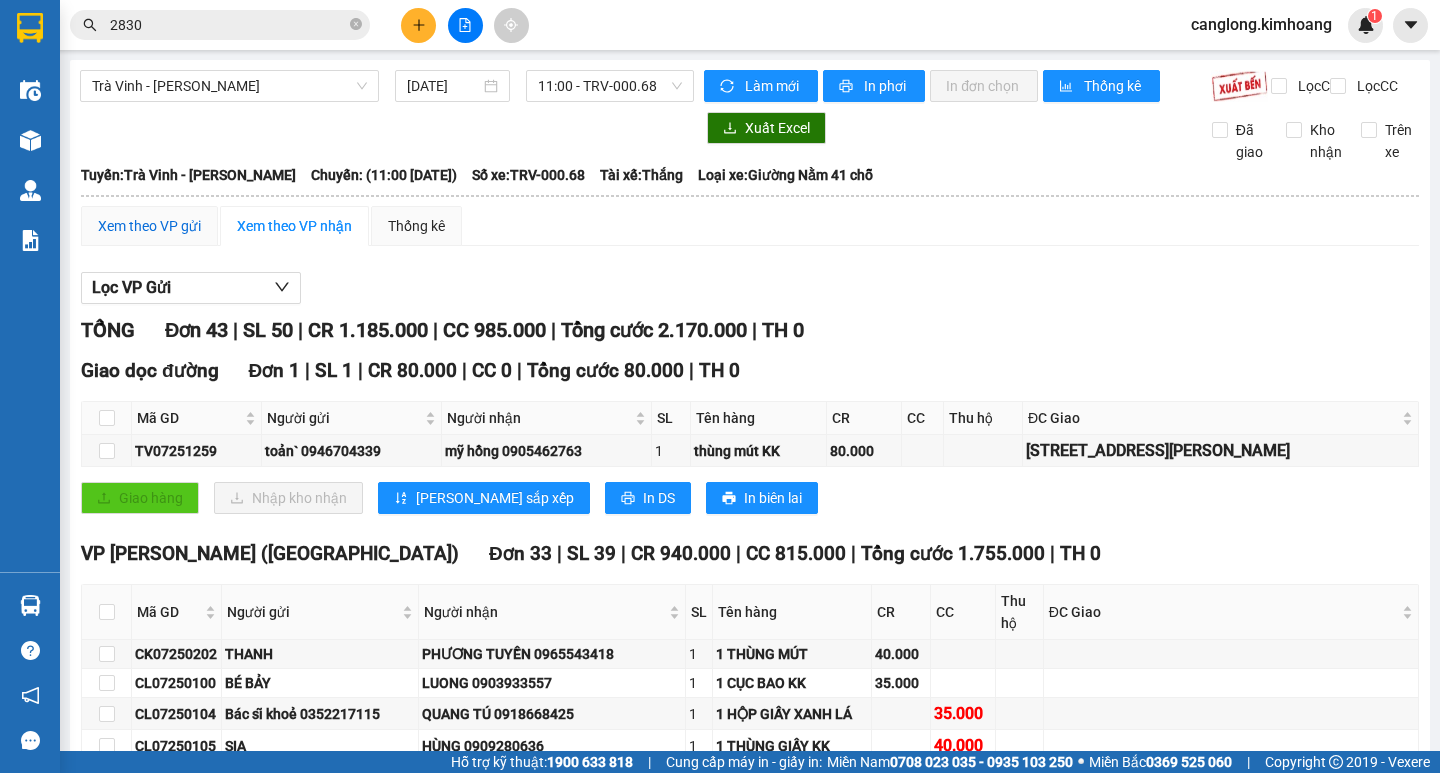 click on "Xem theo VP gửi" at bounding box center (149, 226) 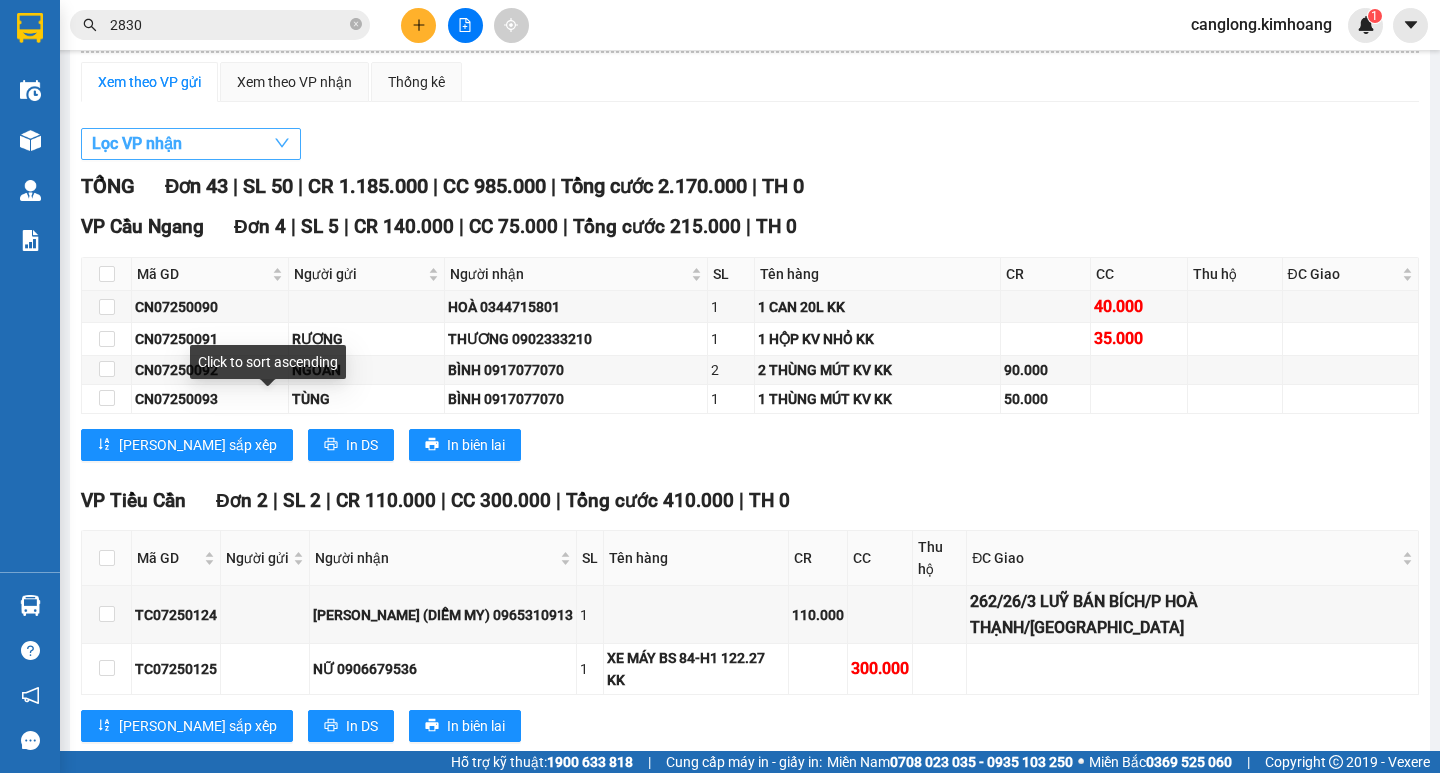 scroll, scrollTop: 0, scrollLeft: 0, axis: both 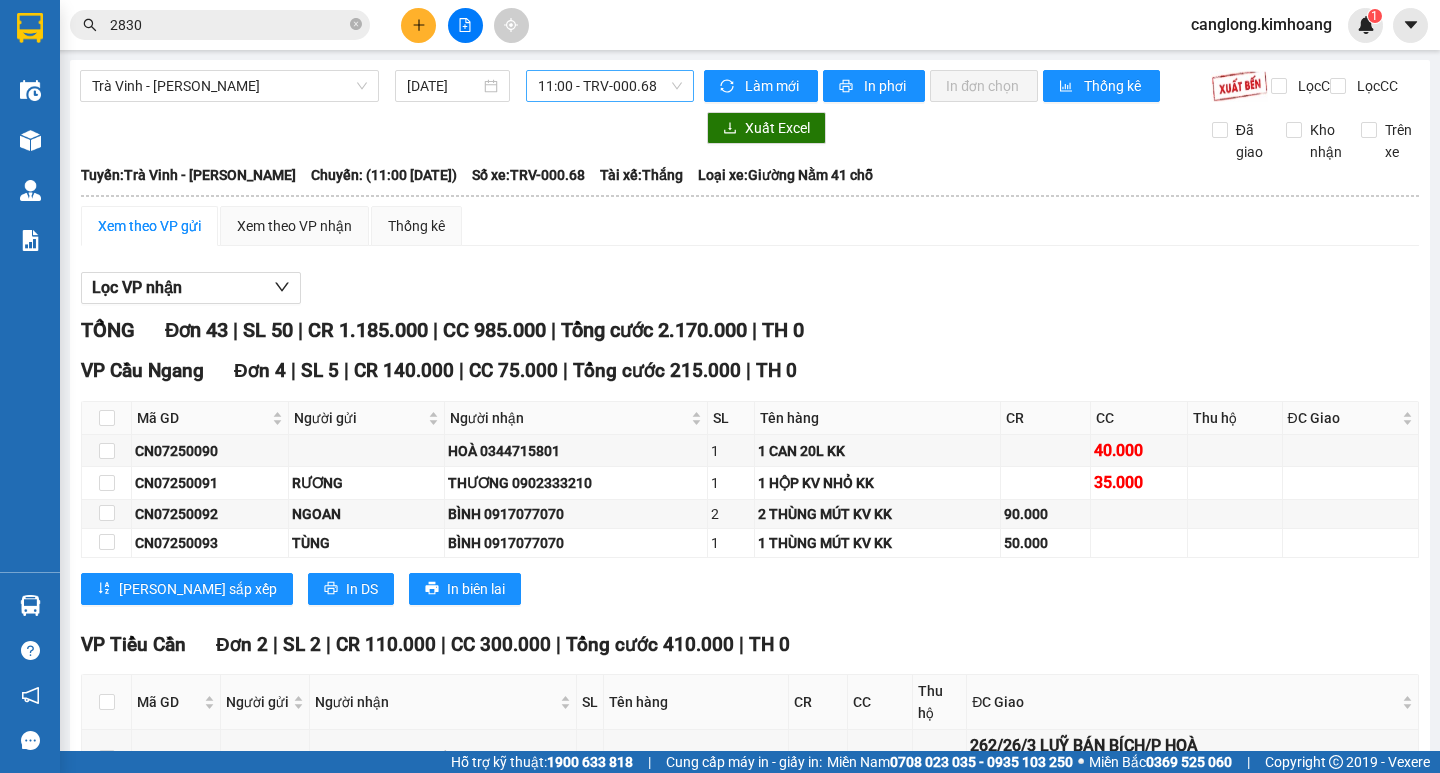 click on "11:00     - TRV-000.68" at bounding box center (610, 86) 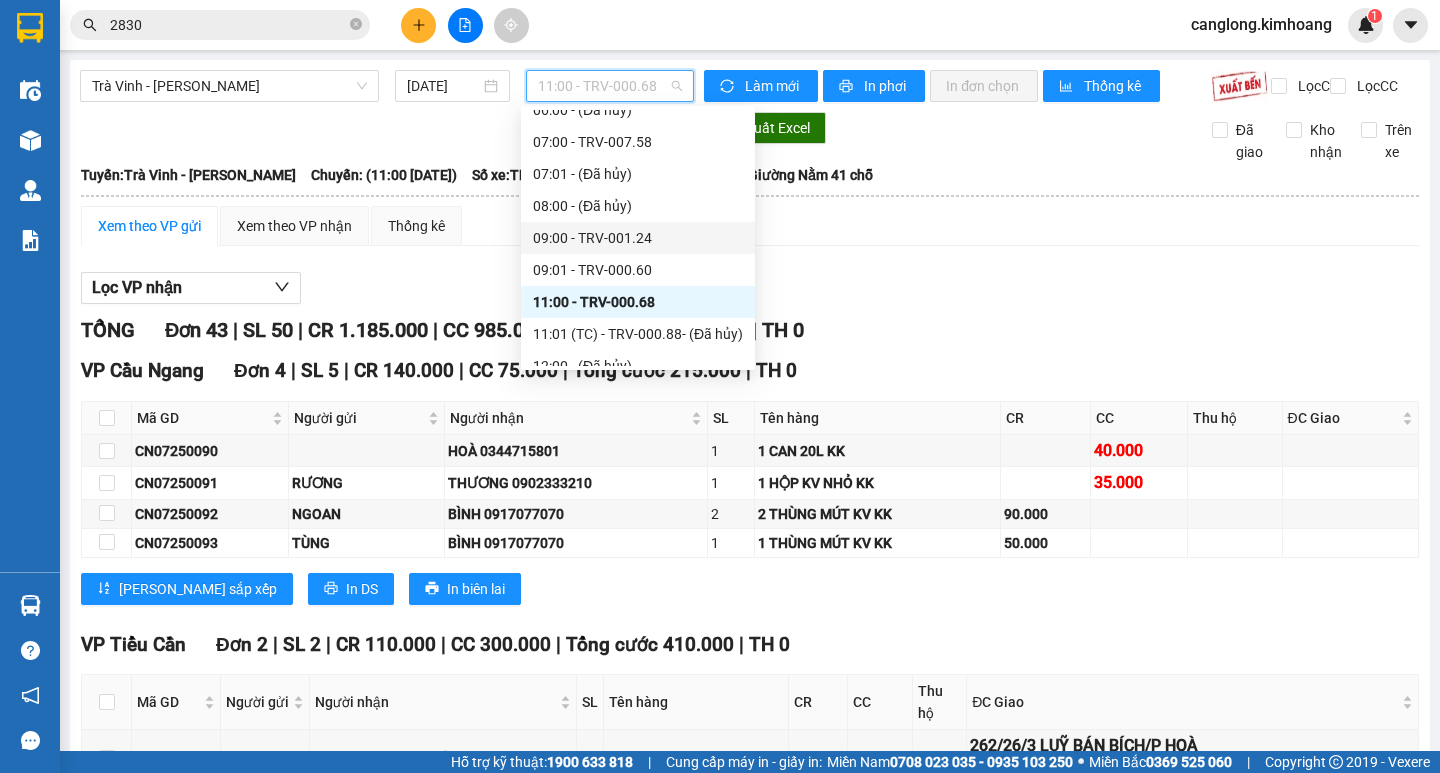 click on "Chọn chuyến 01:00     - TRV-019.49  01:01   (TC)   - TRV-001.19  01:03   (TC)   - TRV-000.90  - (Đã hủy) 01:05     - TRV-030.15  02:00     - (Đã hủy) 03:00     - TRV-019.11  03:02   (TC)   - TRV-000.91  - (Đã hủy) 03:03   (TC)   - TRV-029.85  - (Đã hủy) 03:05     - TRV-030.11  05:00     - TRV-007.10  05:01     - (Đã hủy) 06:00     - (Đã hủy) 07:00     - TRV-007.58  07:01     - (Đã hủy) 08:00     - (Đã hủy) 09:00     - TRV-001.24  09:01     - TRV-000.60  11:00     - TRV-000.68  11:01   (TC)   - TRV-000.88  - (Đã hủy) 12:00     - (Đã hủy) 13:00     - TRV-000.78  13:01     - TRV-000.72  15:00     - TRV-008.11  15:01   (TC)   - TRV-000.80  - (Đã hủy) 17:00     17:01     18:00" at bounding box center (638, 158) 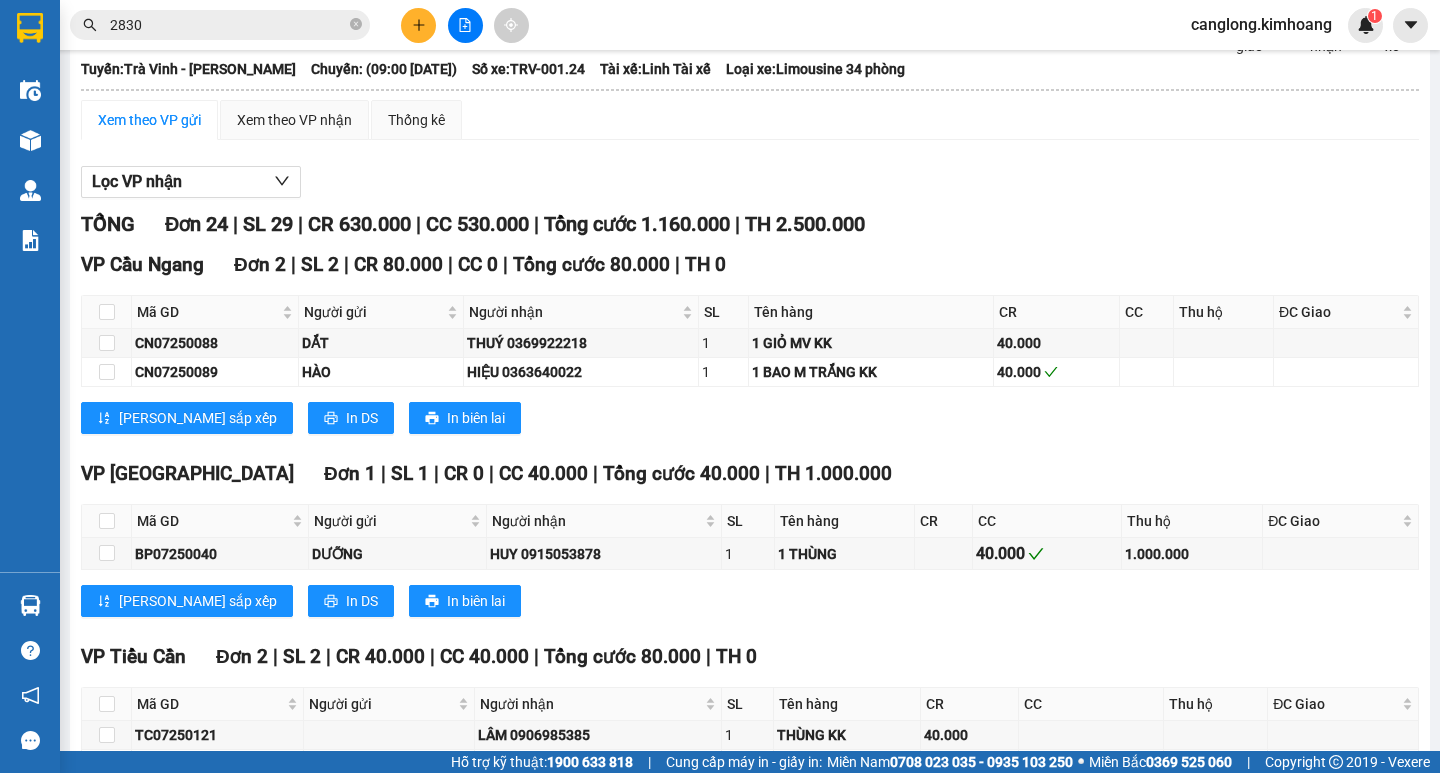 scroll, scrollTop: 0, scrollLeft: 0, axis: both 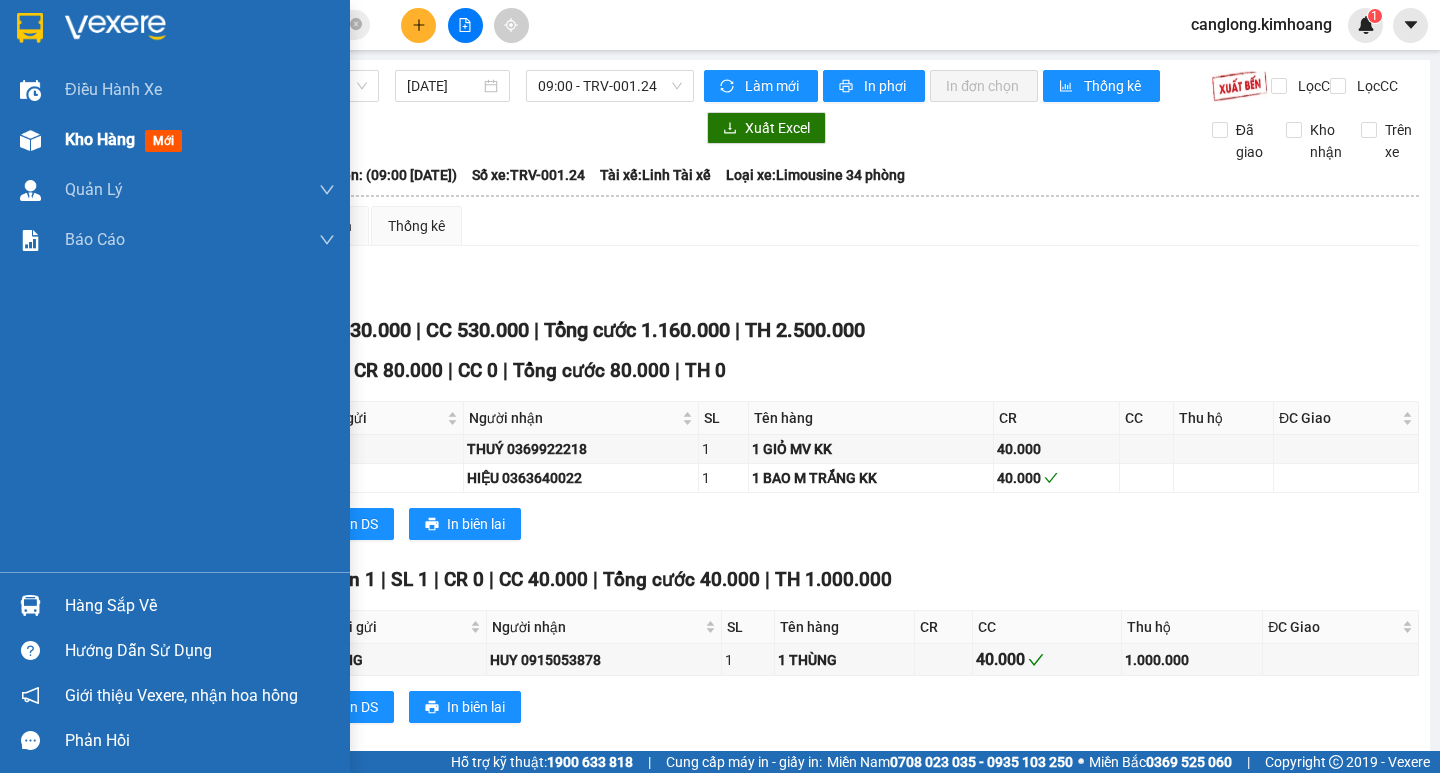 click on "Kho hàng mới" at bounding box center (175, 140) 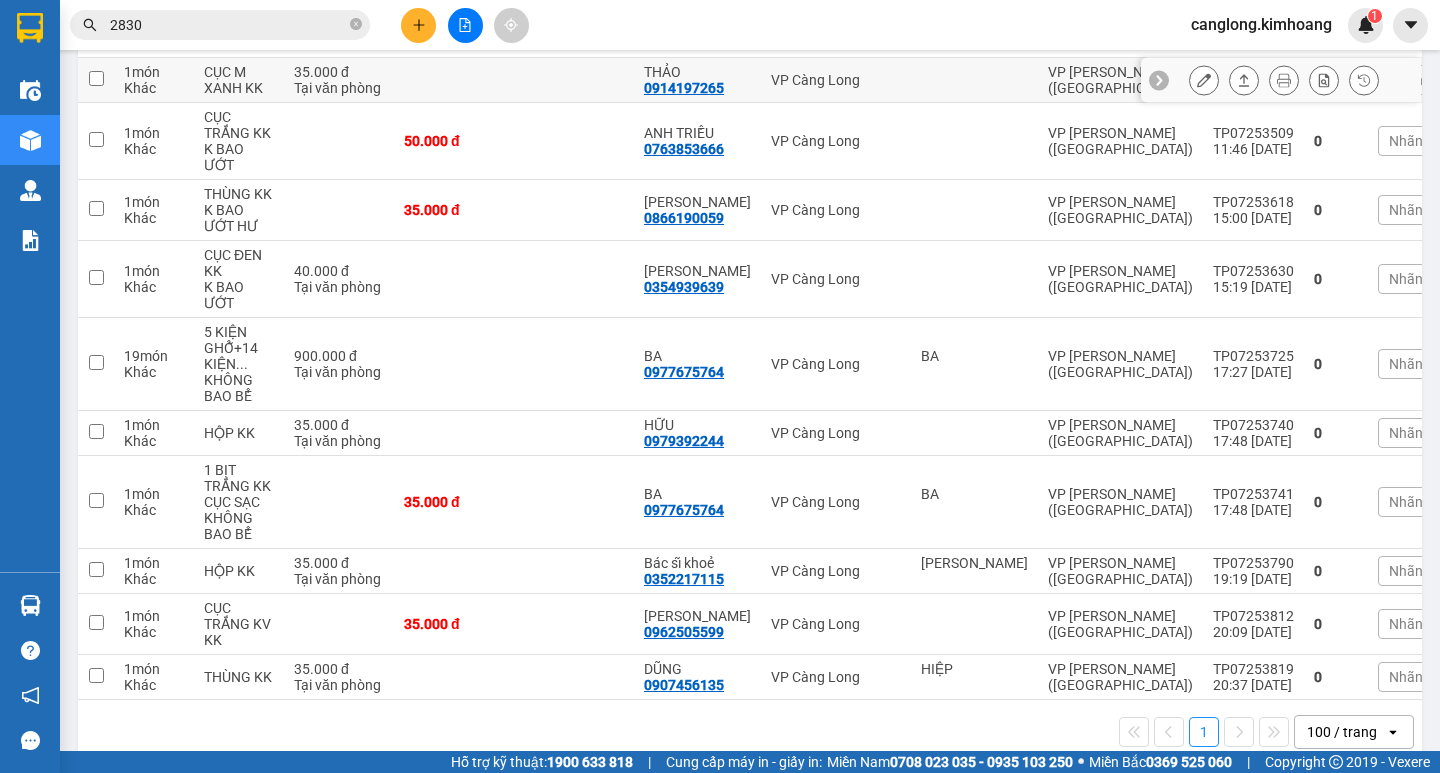 scroll, scrollTop: 589, scrollLeft: 0, axis: vertical 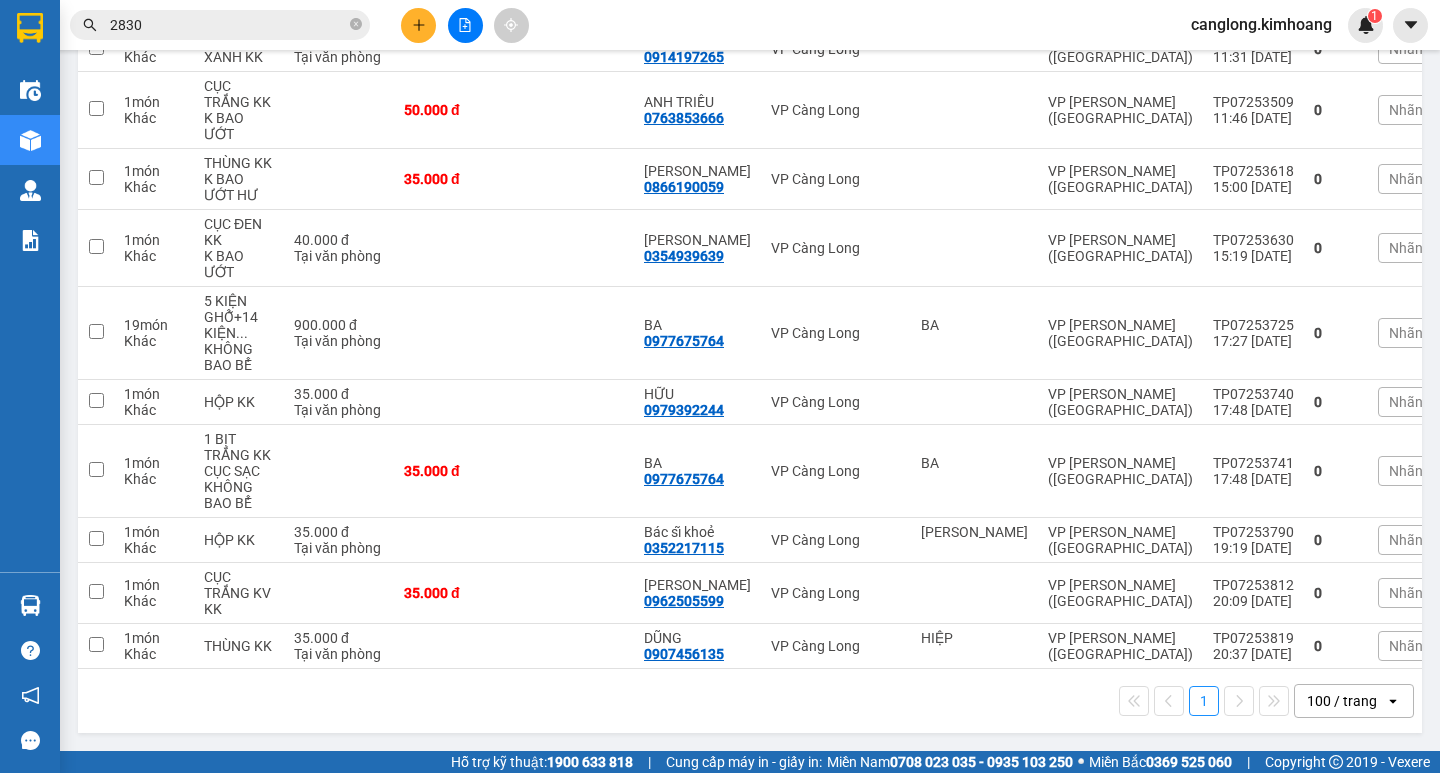 click on "2830" at bounding box center [228, 25] 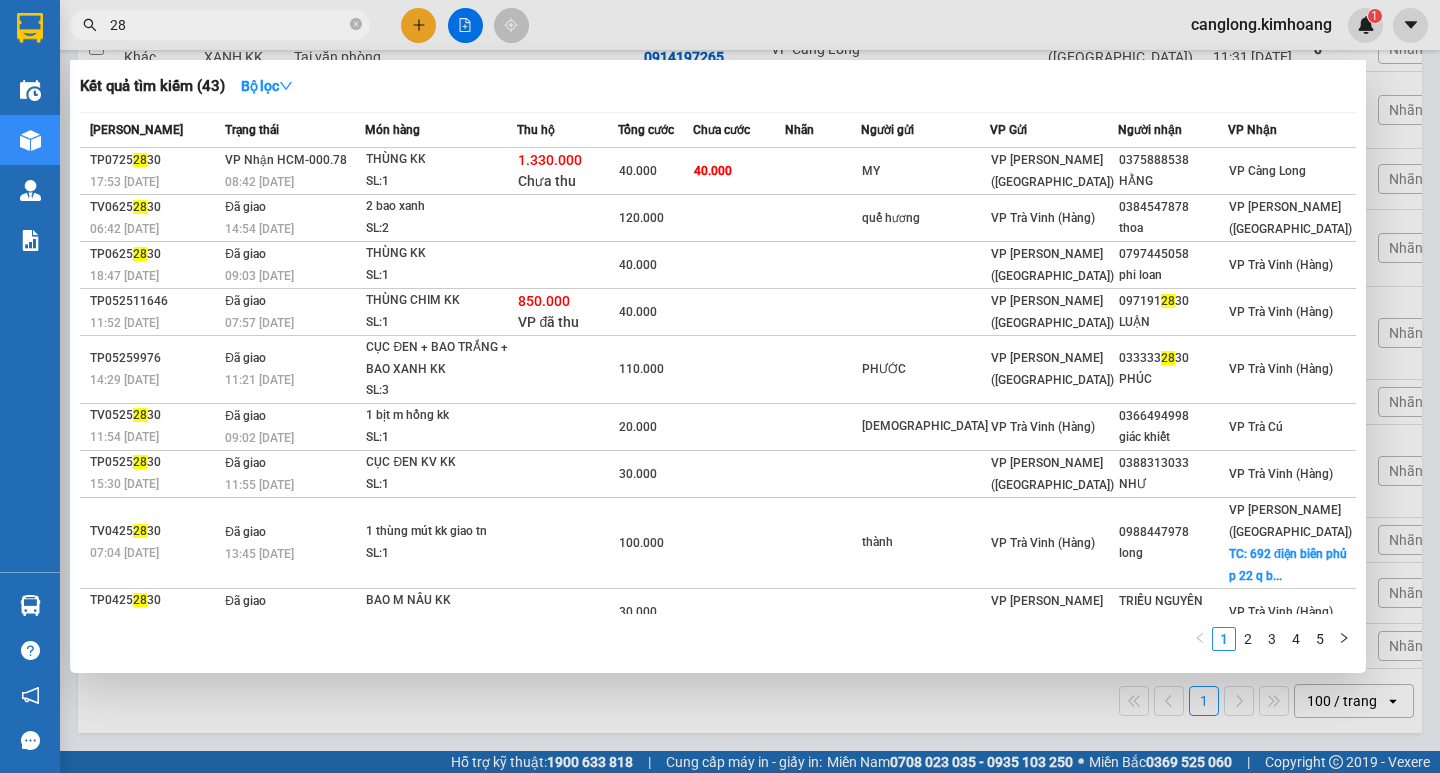 type on "2" 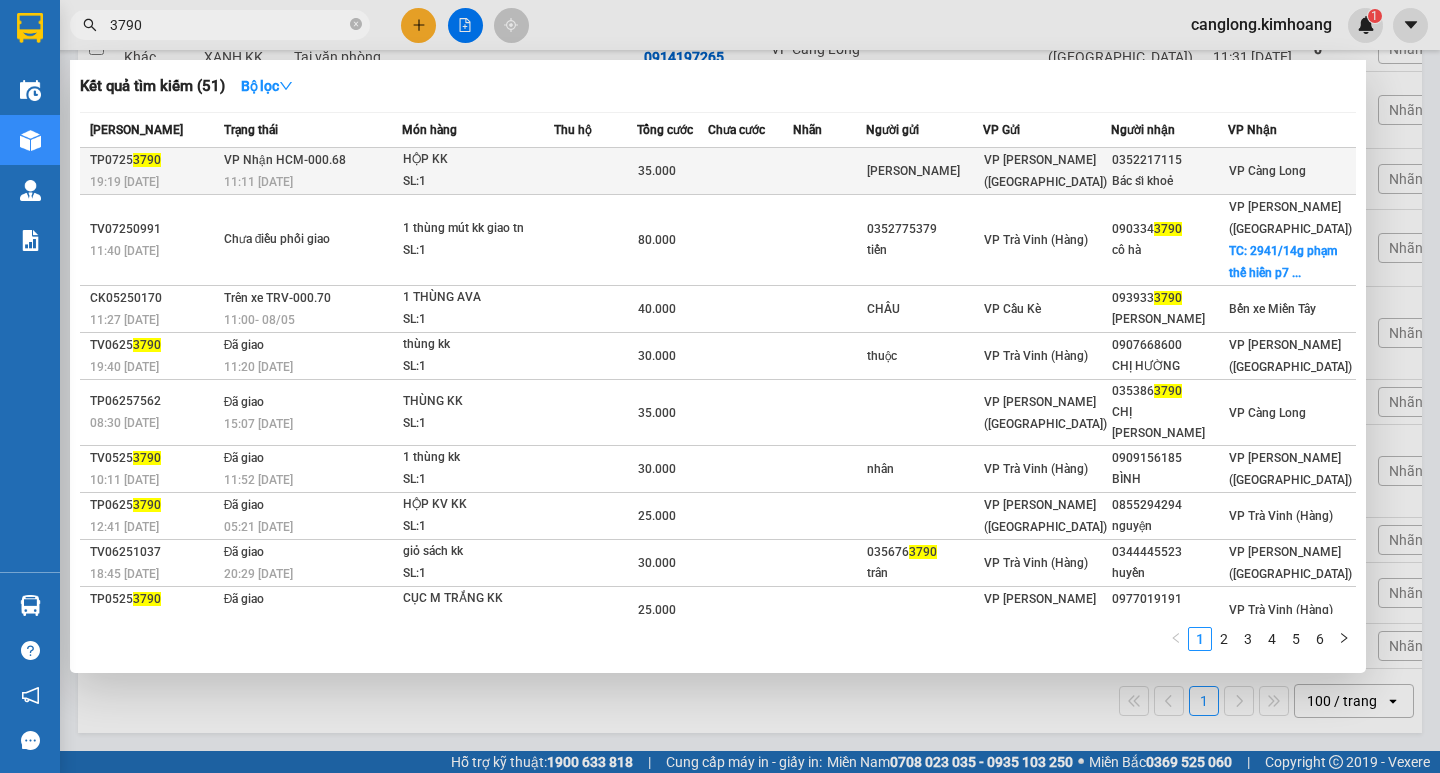 type on "3790" 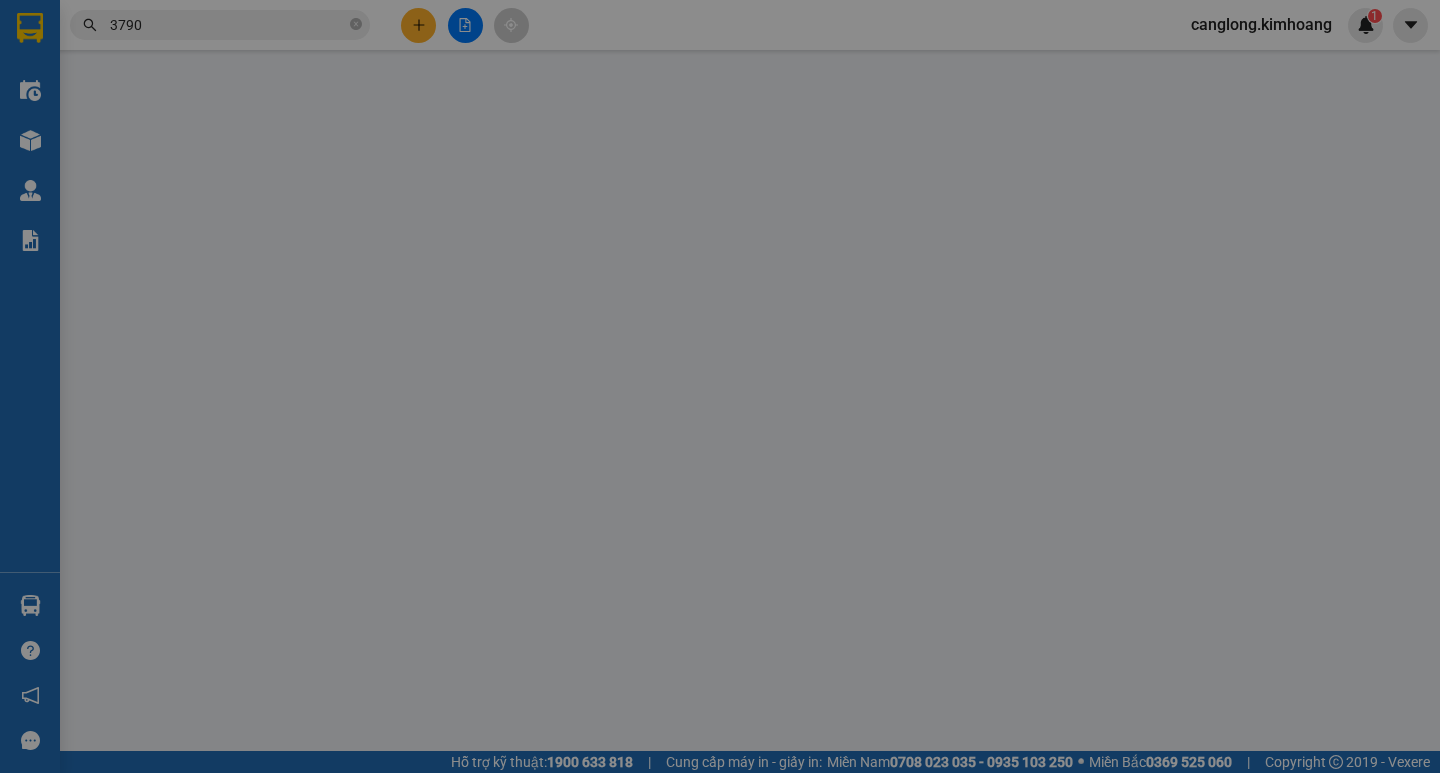 scroll, scrollTop: 0, scrollLeft: 0, axis: both 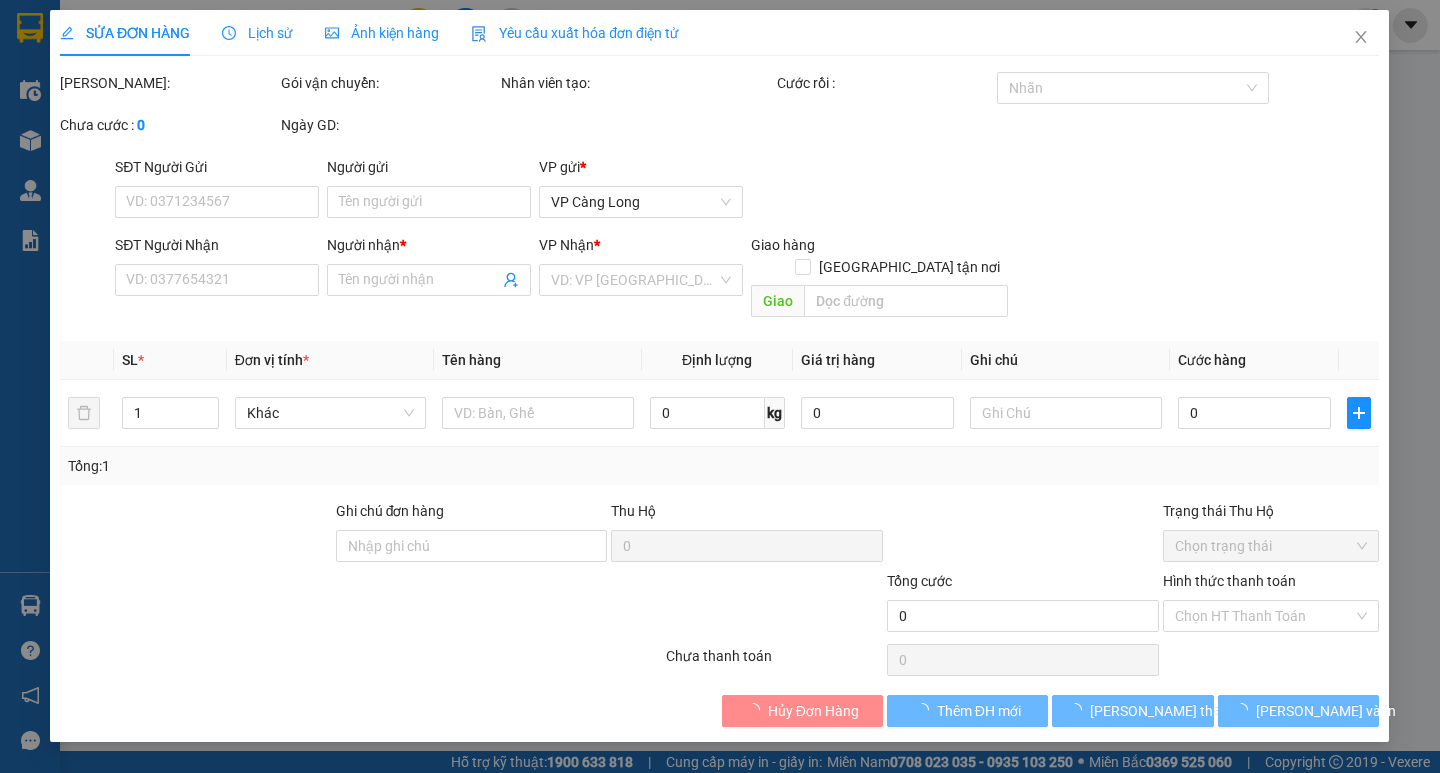type on "[PERSON_NAME]" 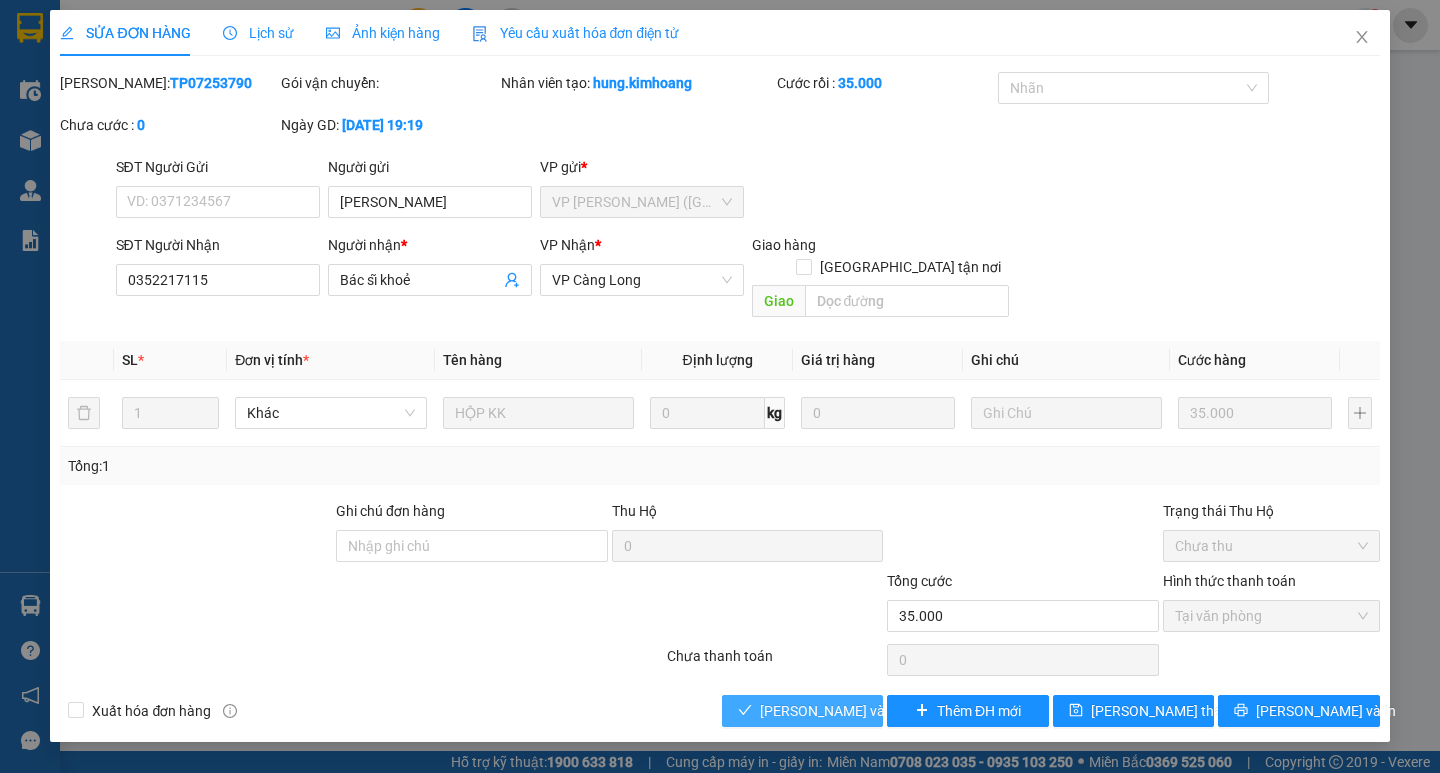 click on "[PERSON_NAME] và [PERSON_NAME] hàng" at bounding box center (856, 711) 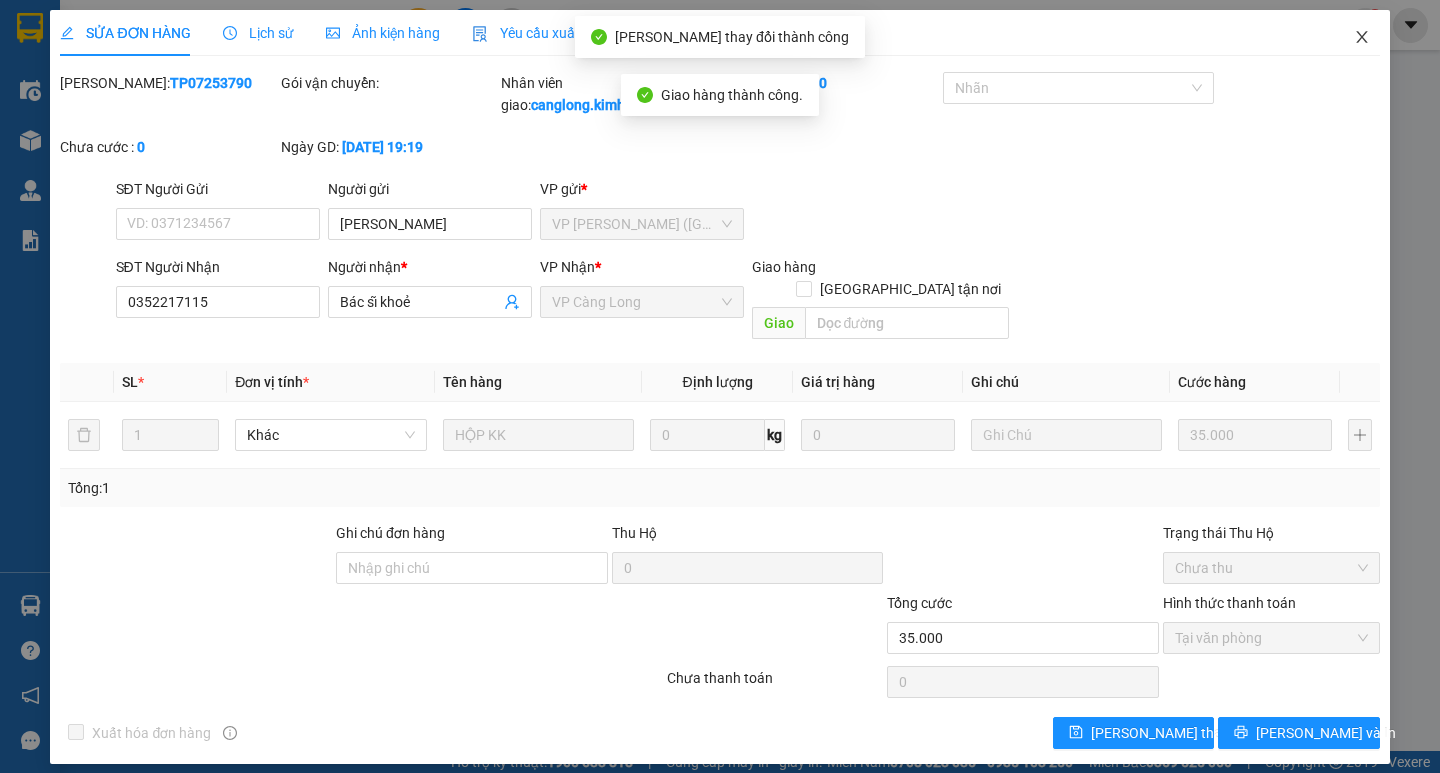 click 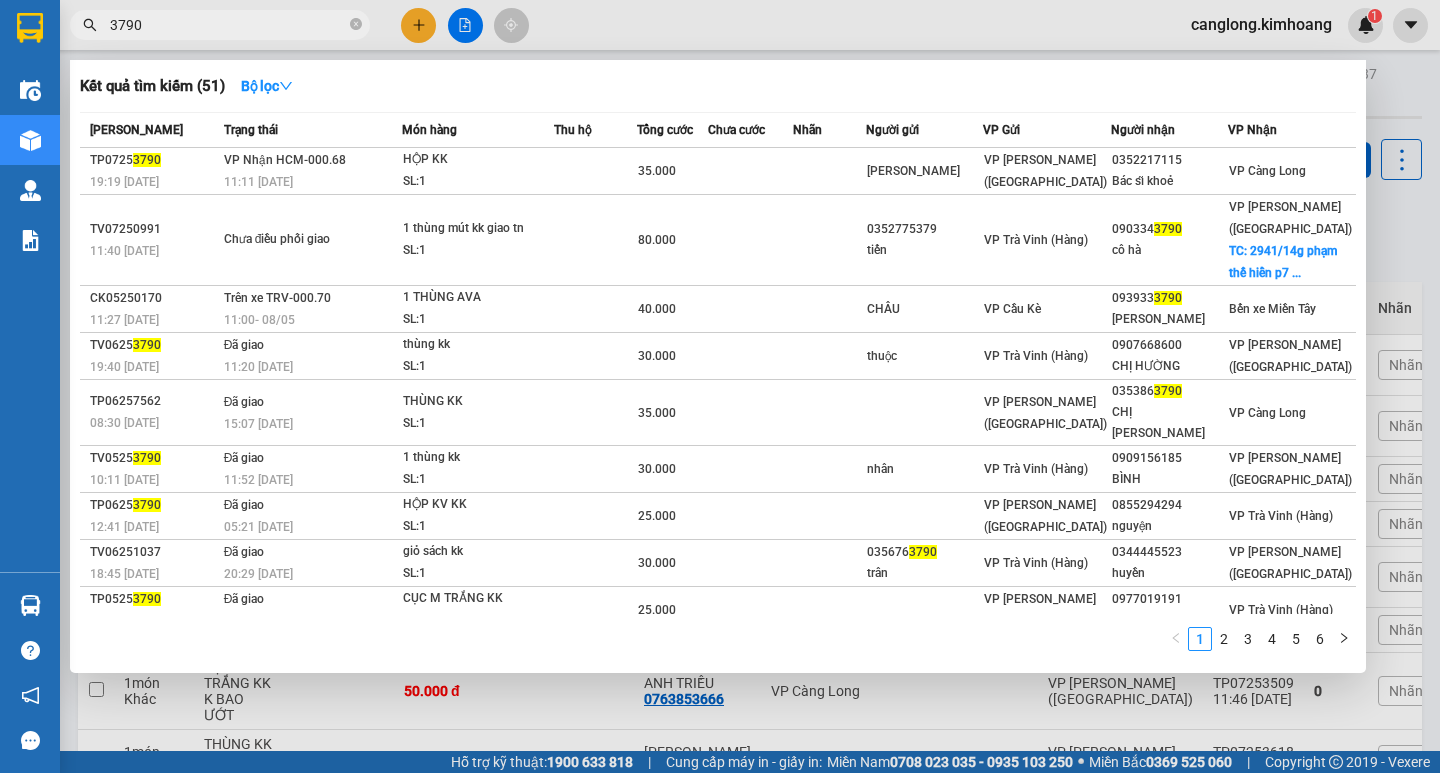 click on "3790" at bounding box center [228, 25] 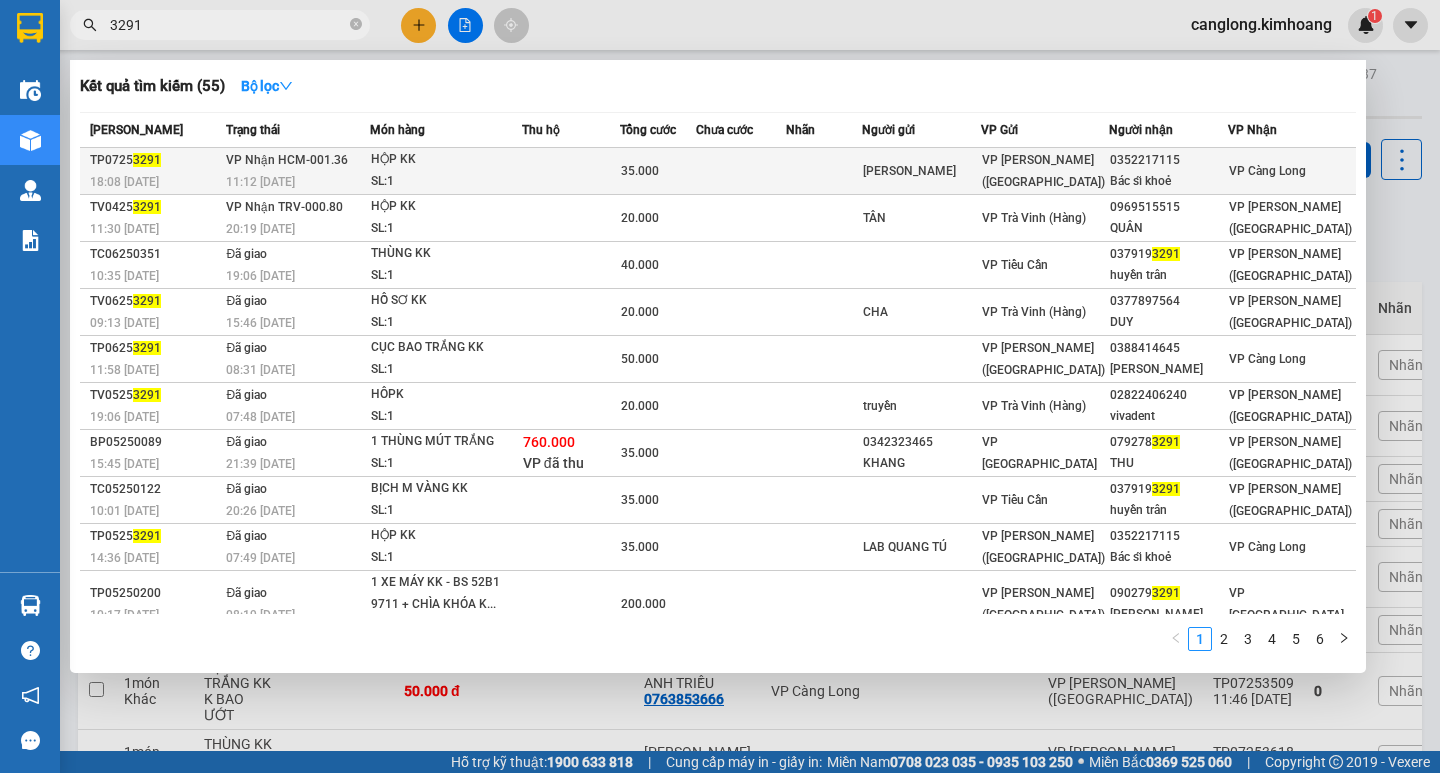 type on "3291" 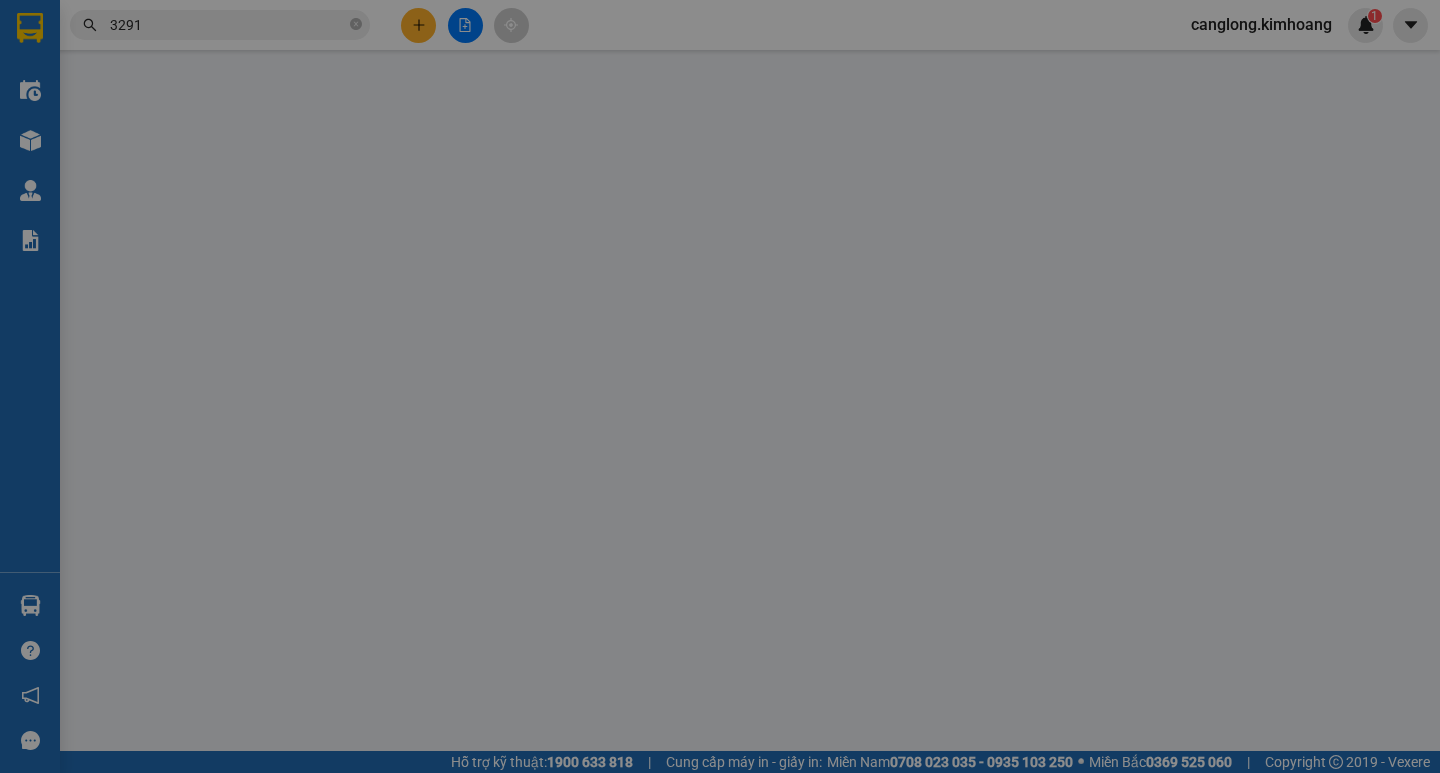 type on "[PERSON_NAME]" 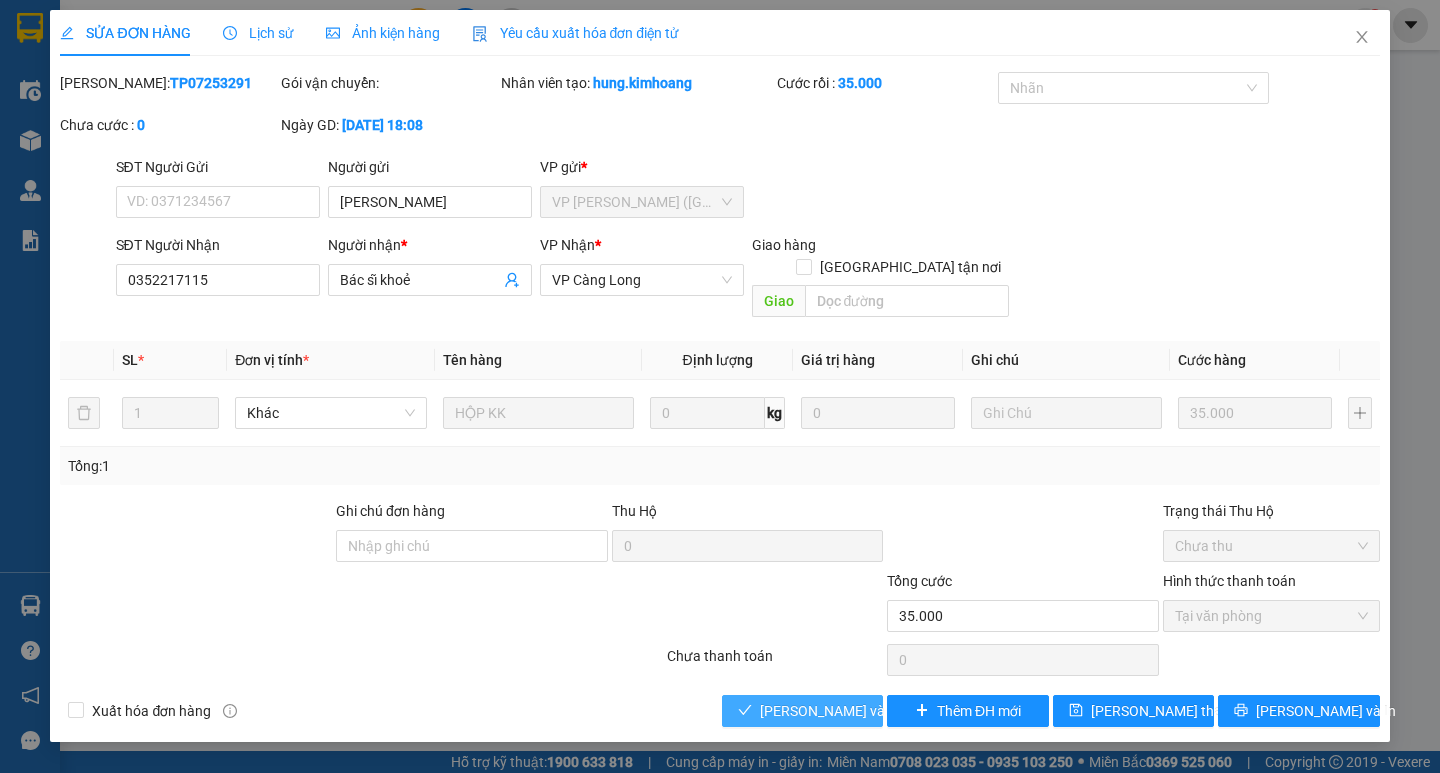 click on "[PERSON_NAME] và [PERSON_NAME] hàng" at bounding box center (856, 711) 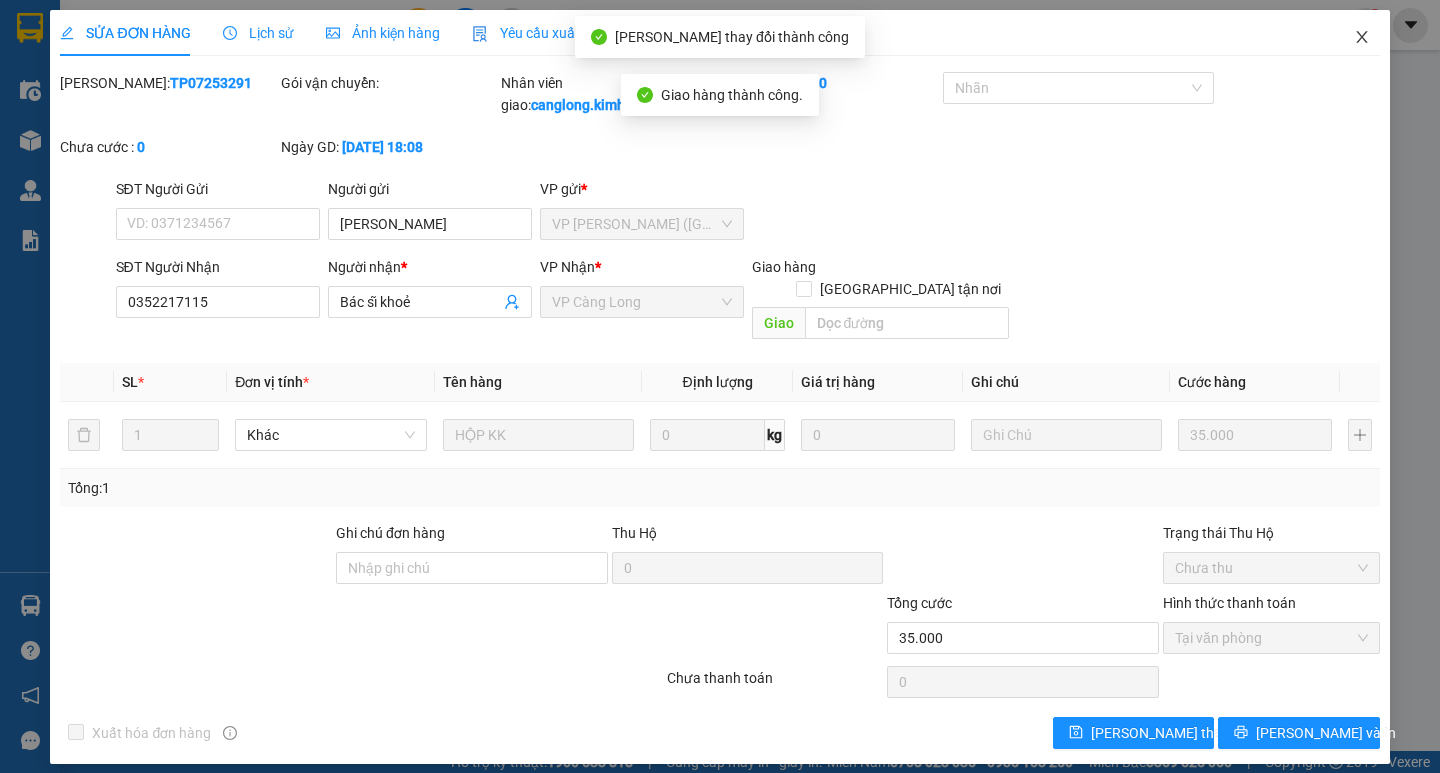 drag, startPoint x: 1365, startPoint y: 32, endPoint x: 1360, endPoint y: 56, distance: 24.5153 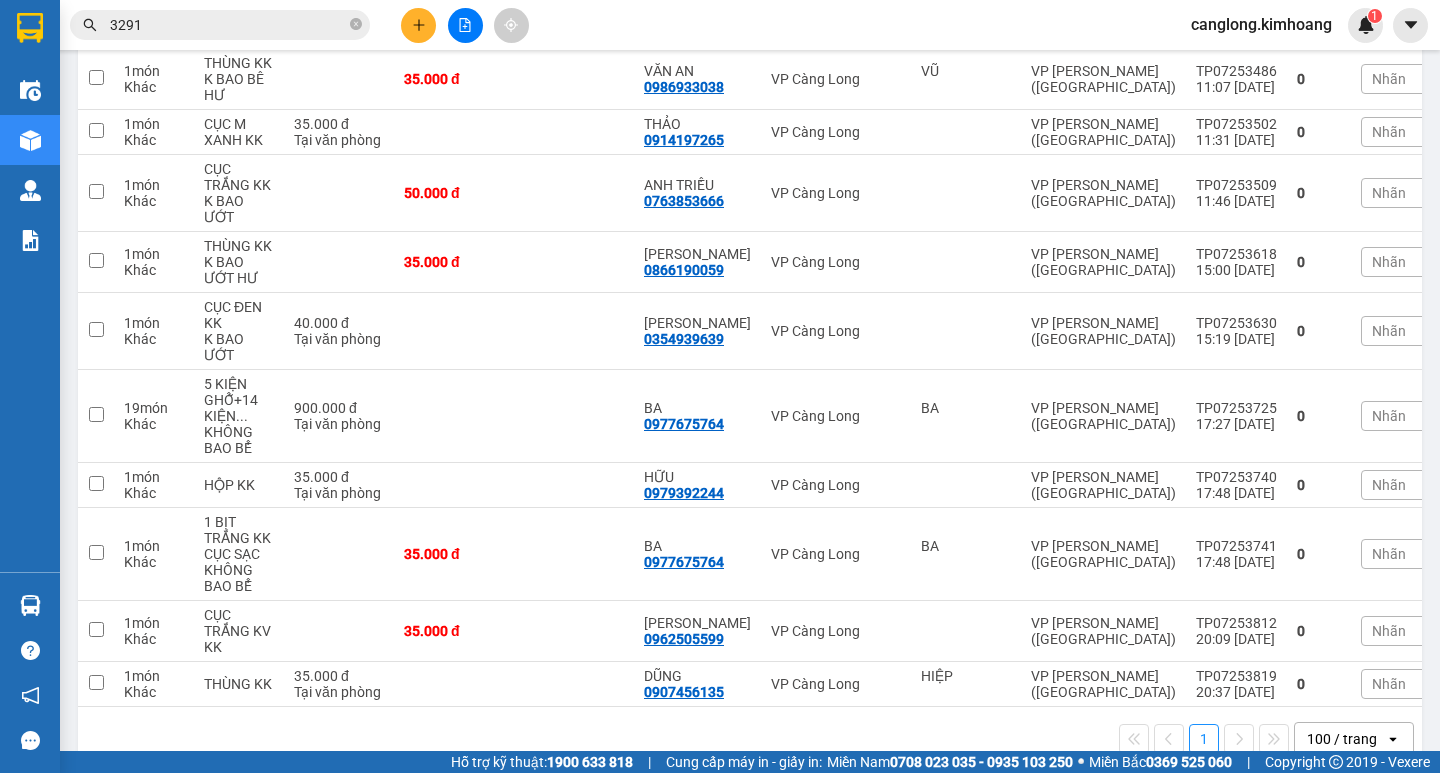 scroll, scrollTop: 499, scrollLeft: 0, axis: vertical 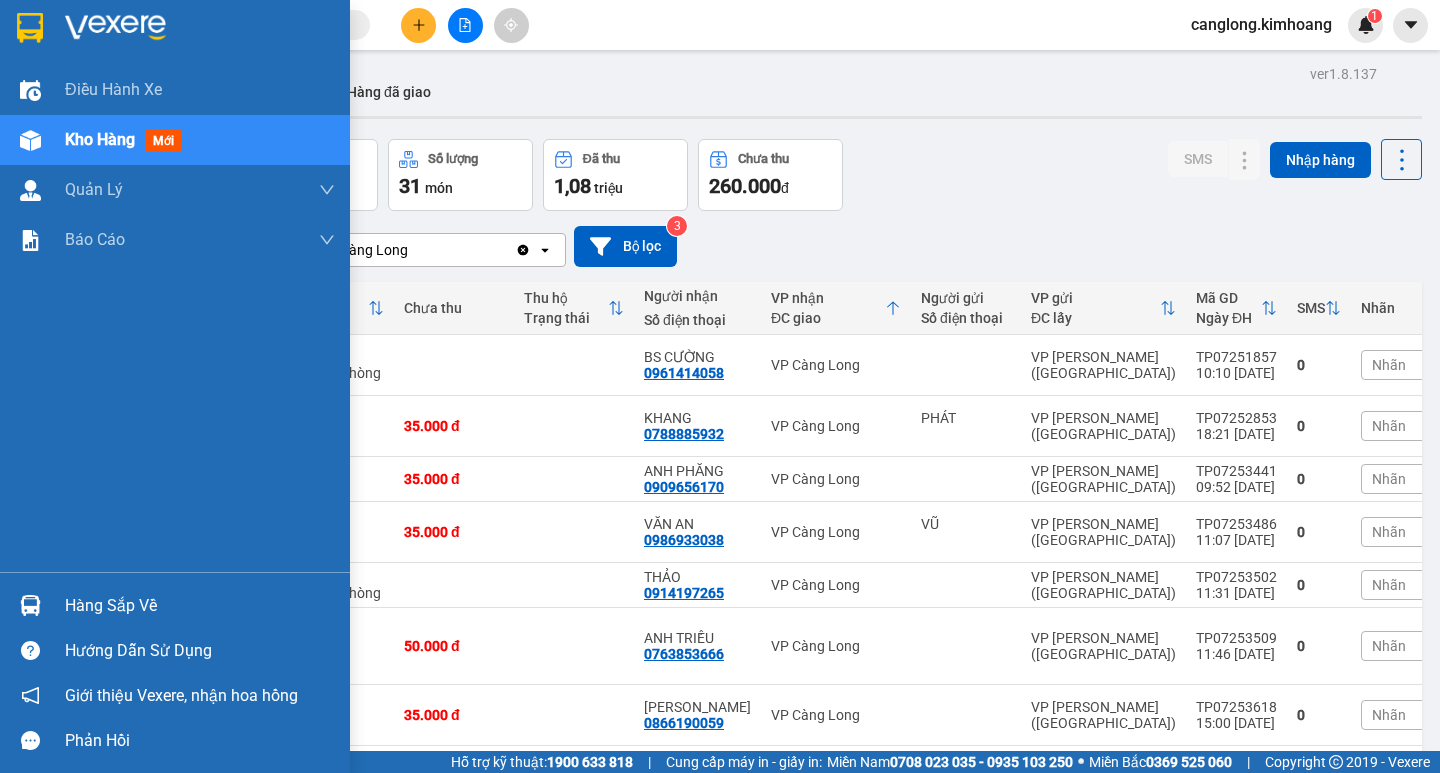 click at bounding box center (30, 605) 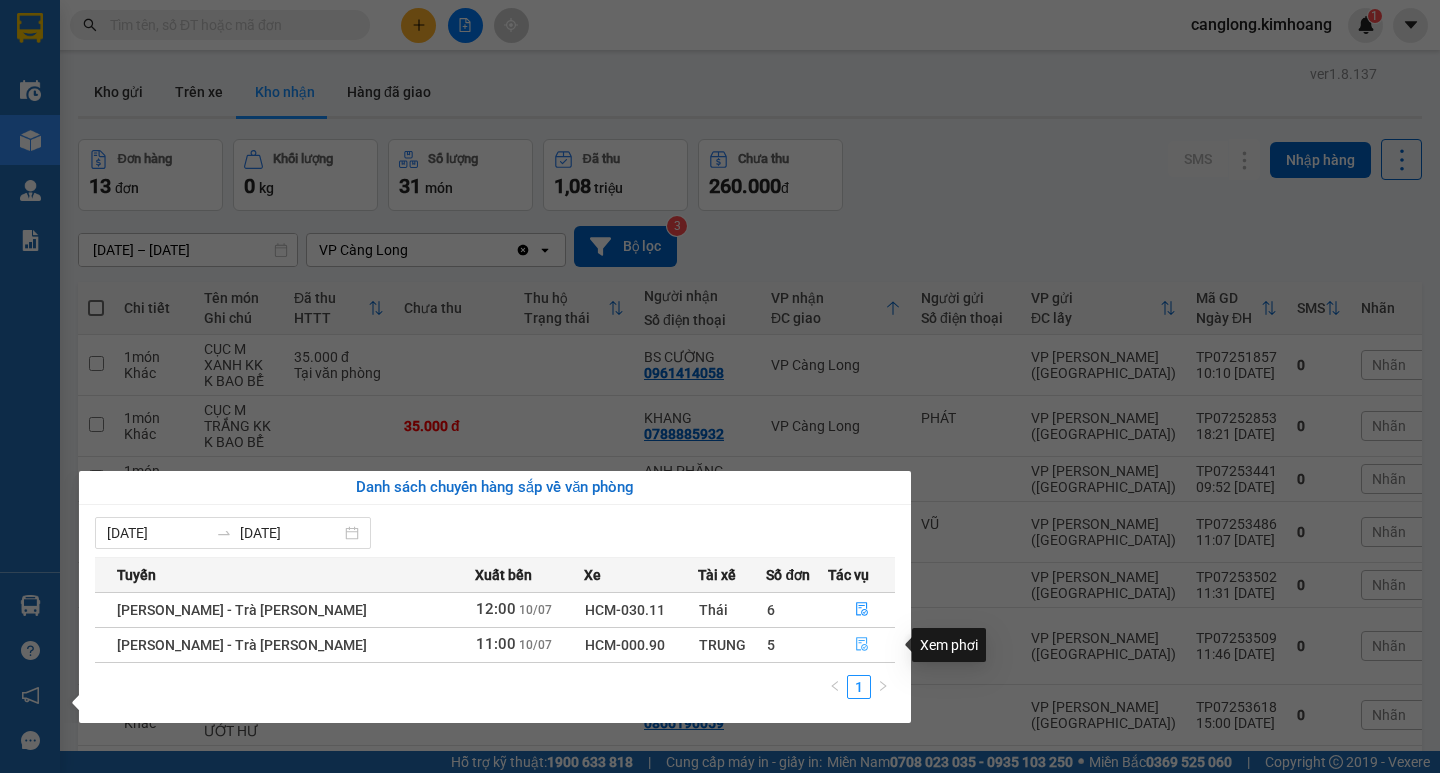 click at bounding box center [861, 645] 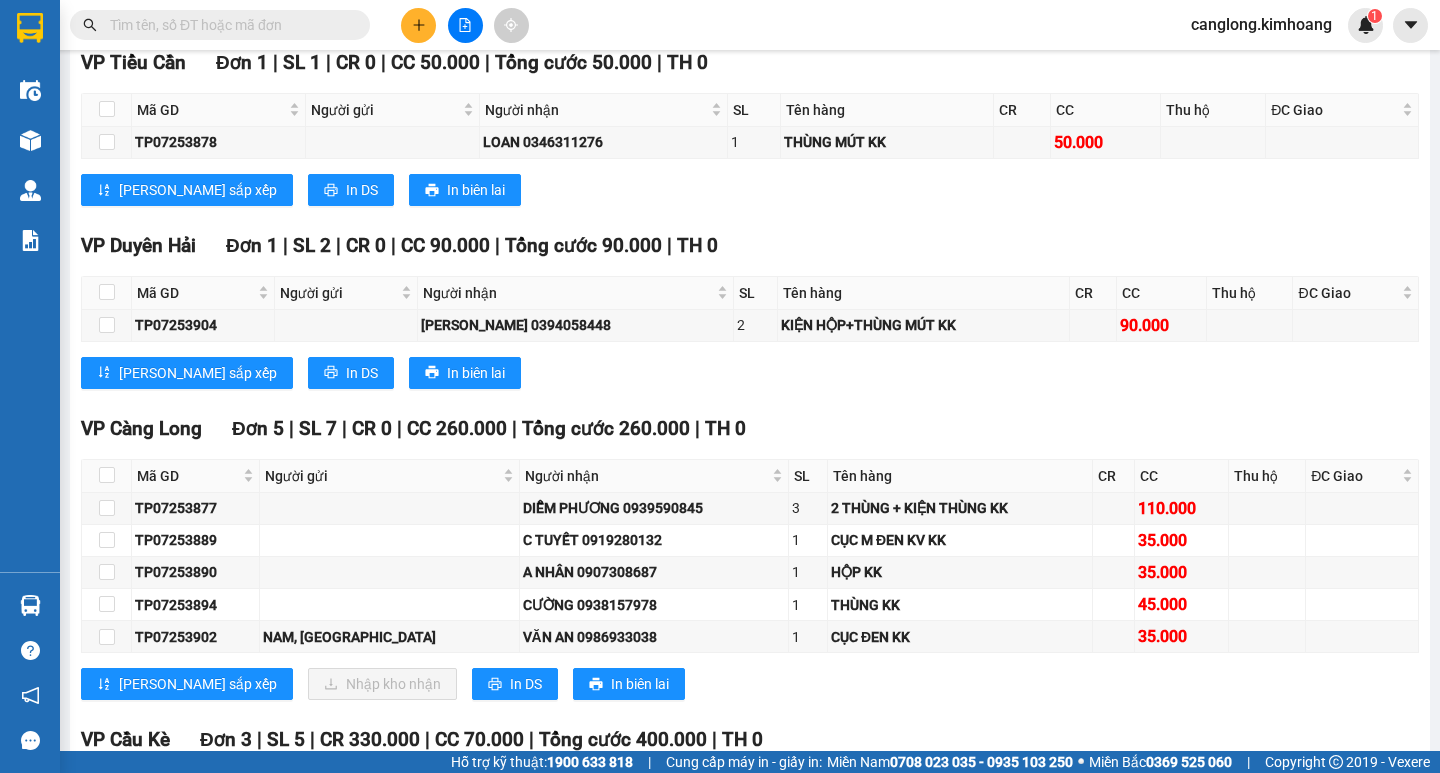 scroll, scrollTop: 1800, scrollLeft: 0, axis: vertical 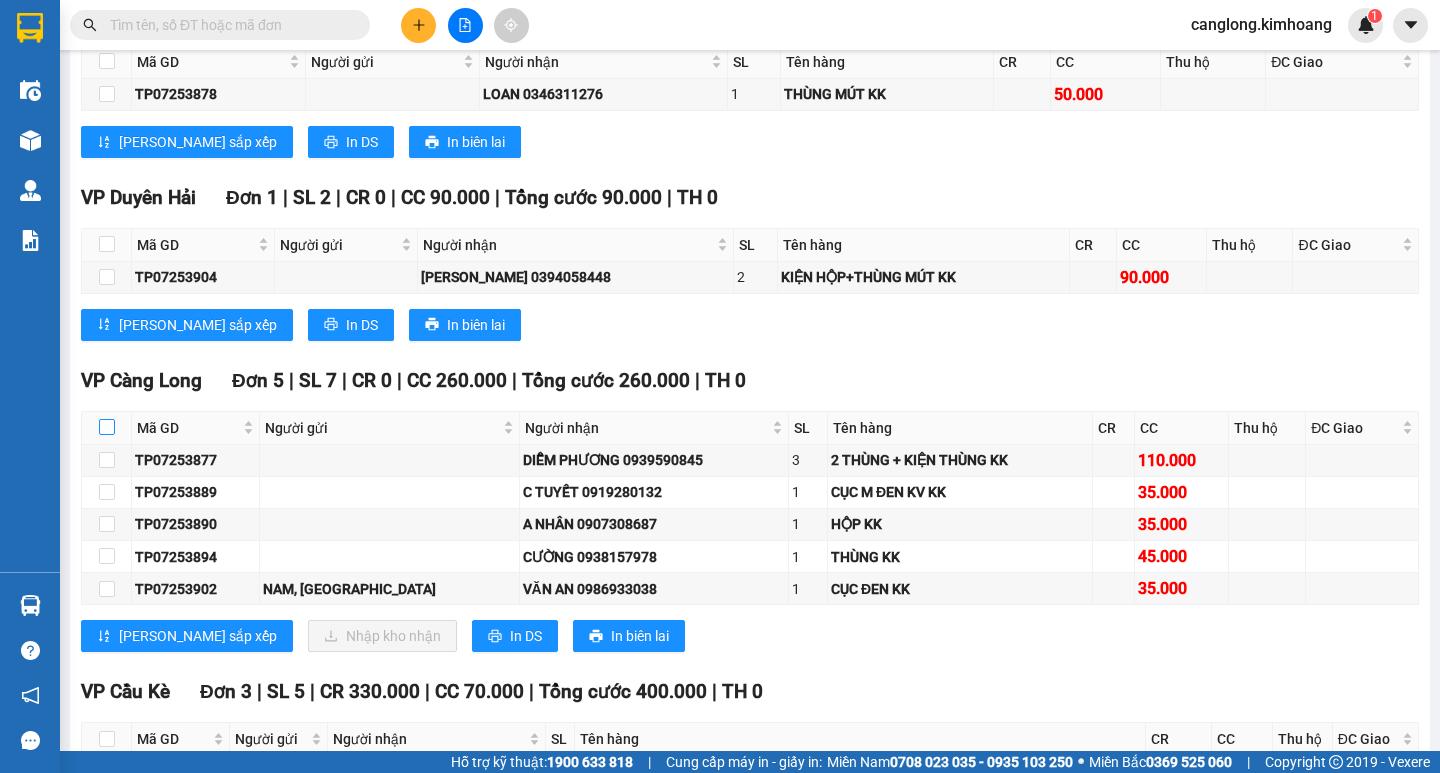 click at bounding box center [107, 428] 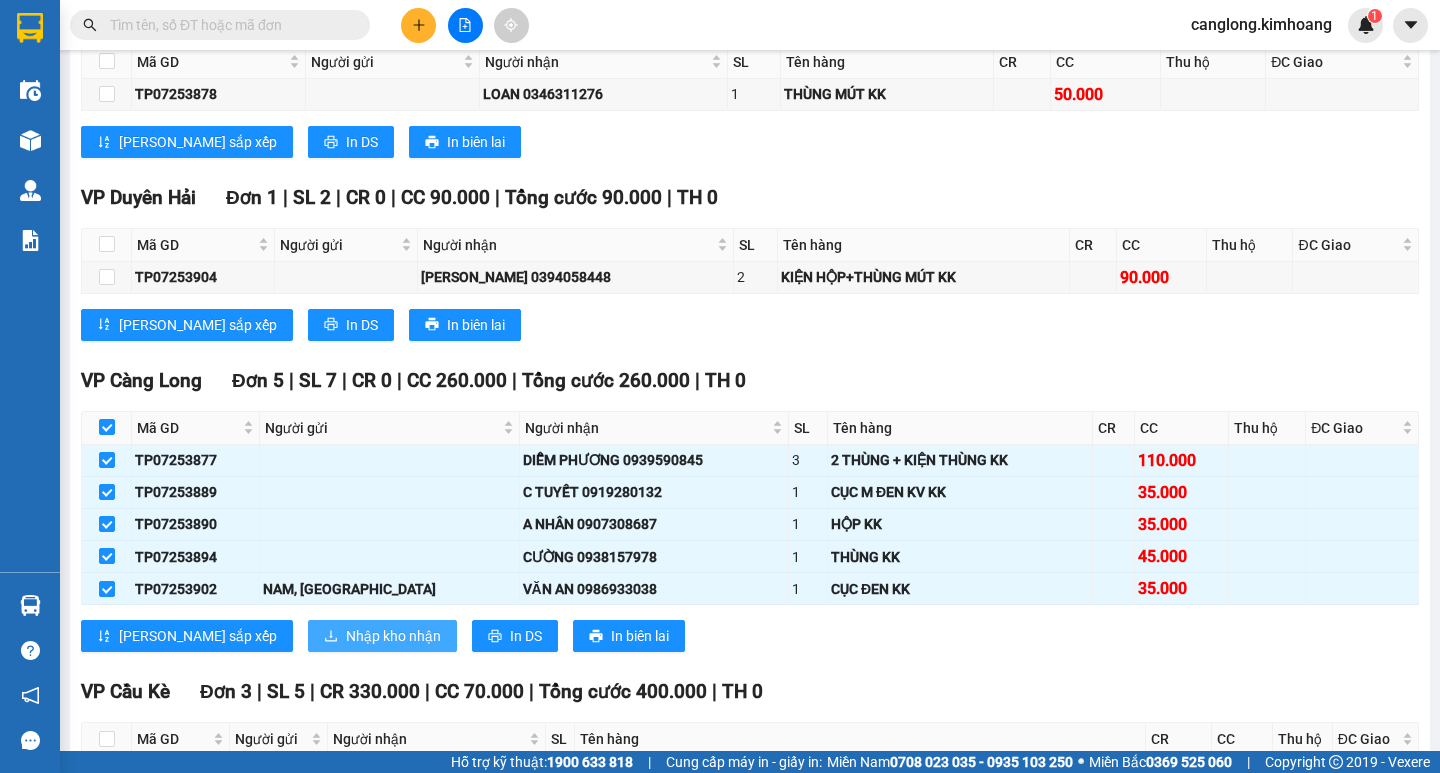 click on "Nhập kho nhận" at bounding box center (393, 636) 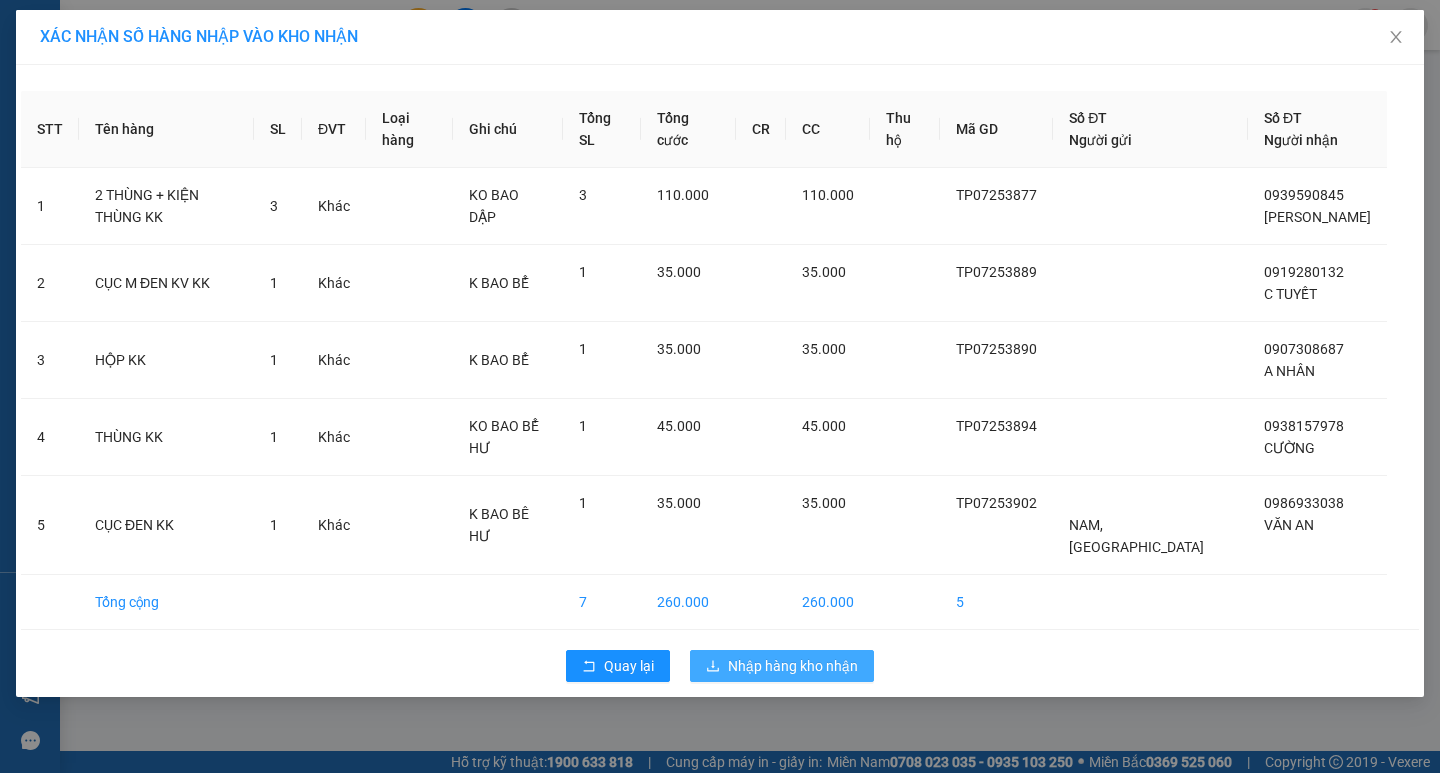 click on "Nhập hàng kho nhận" at bounding box center [782, 666] 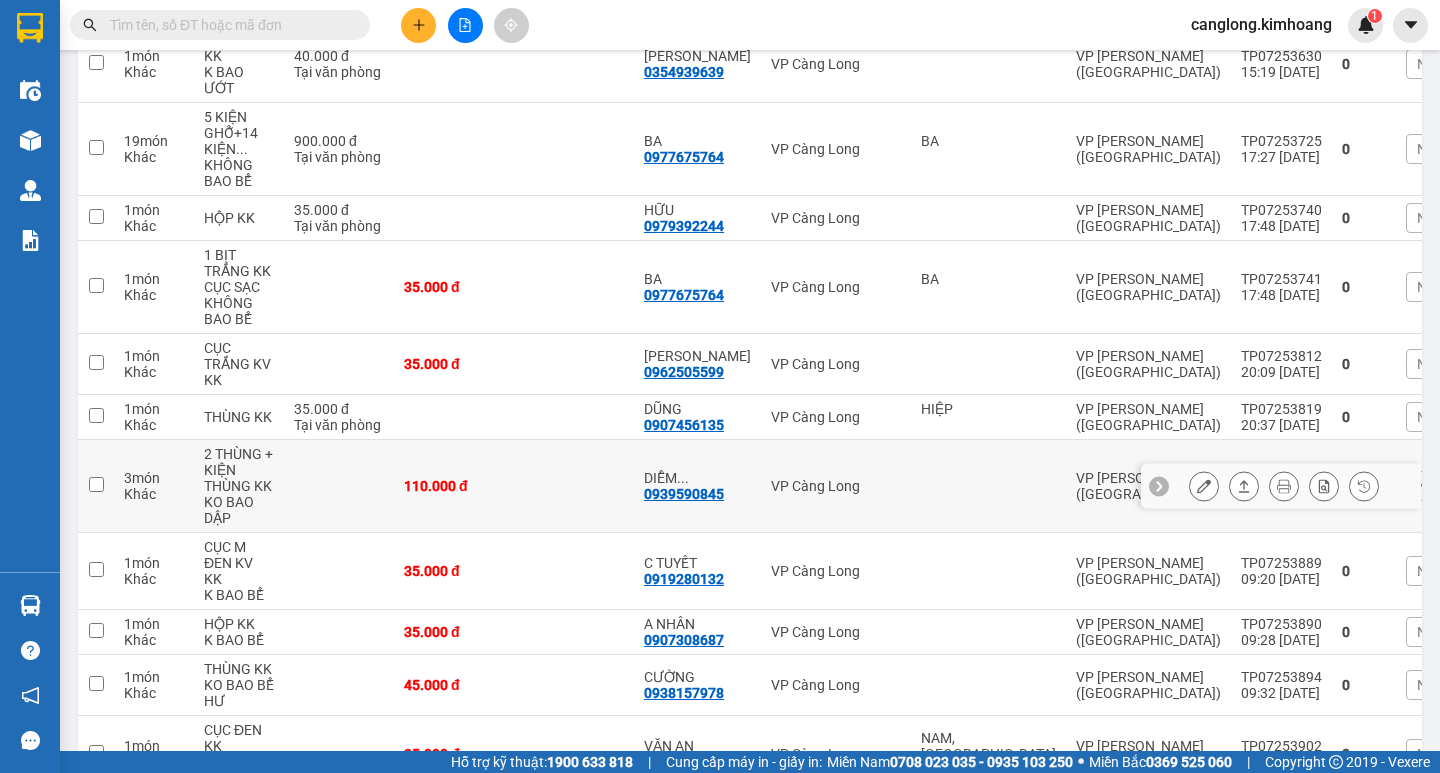 scroll, scrollTop: 836, scrollLeft: 0, axis: vertical 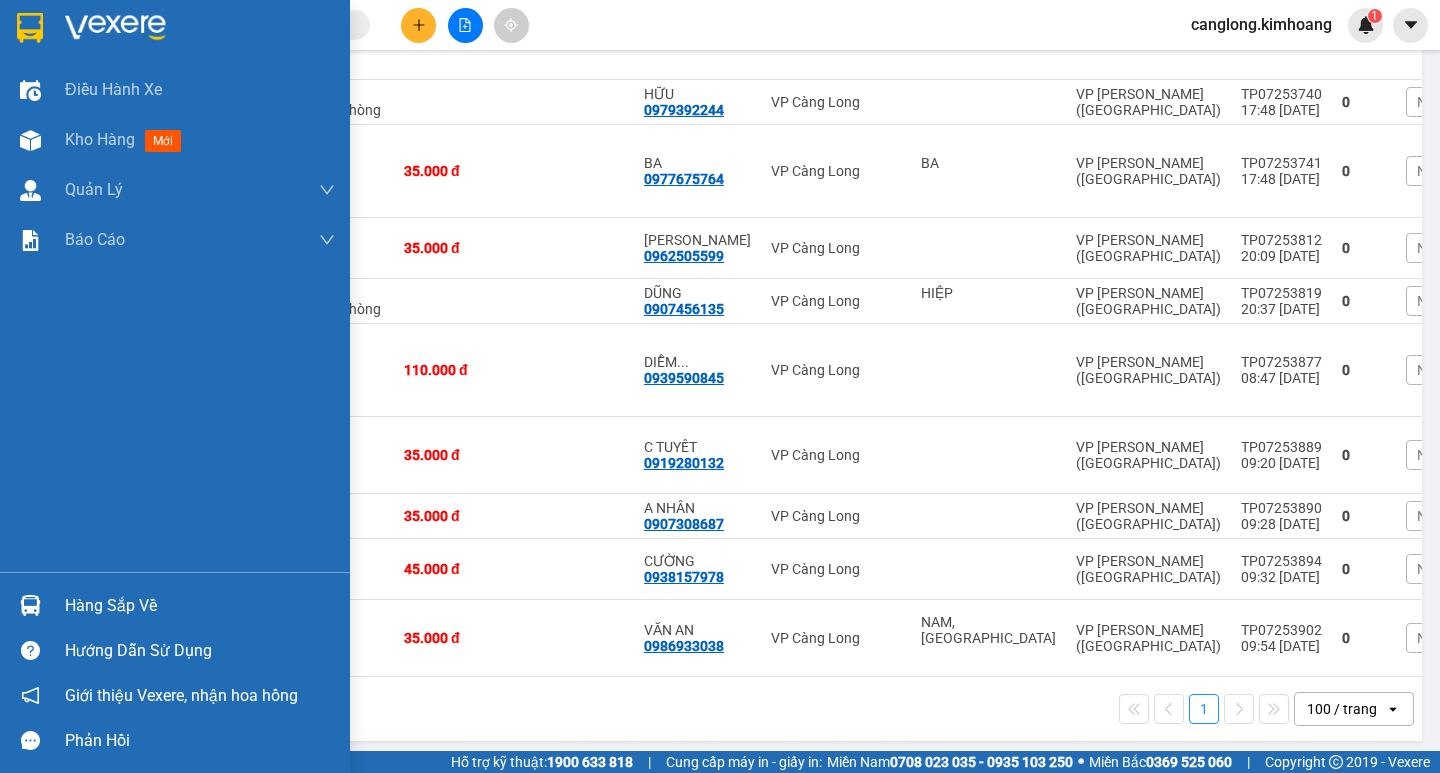 click on "Hàng sắp về" at bounding box center (200, 606) 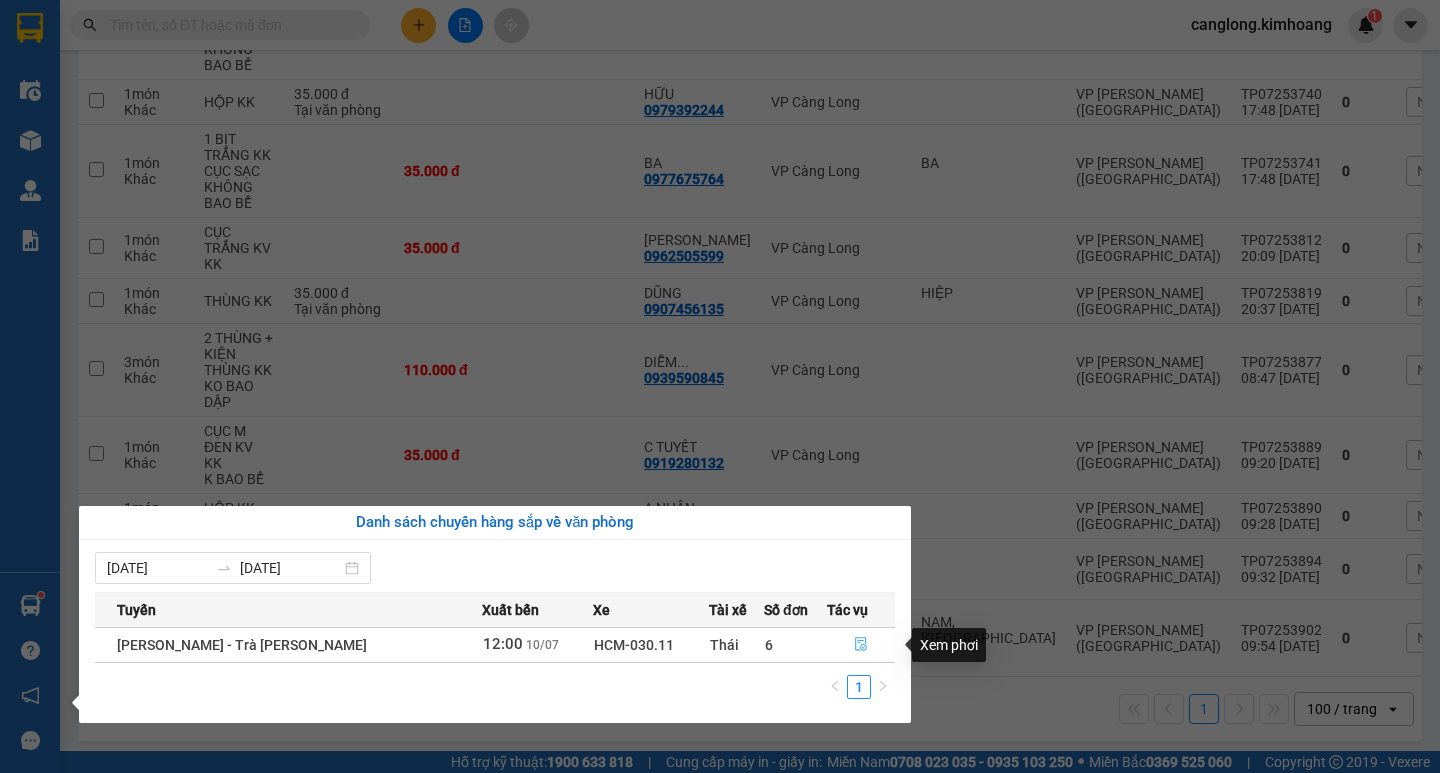 click 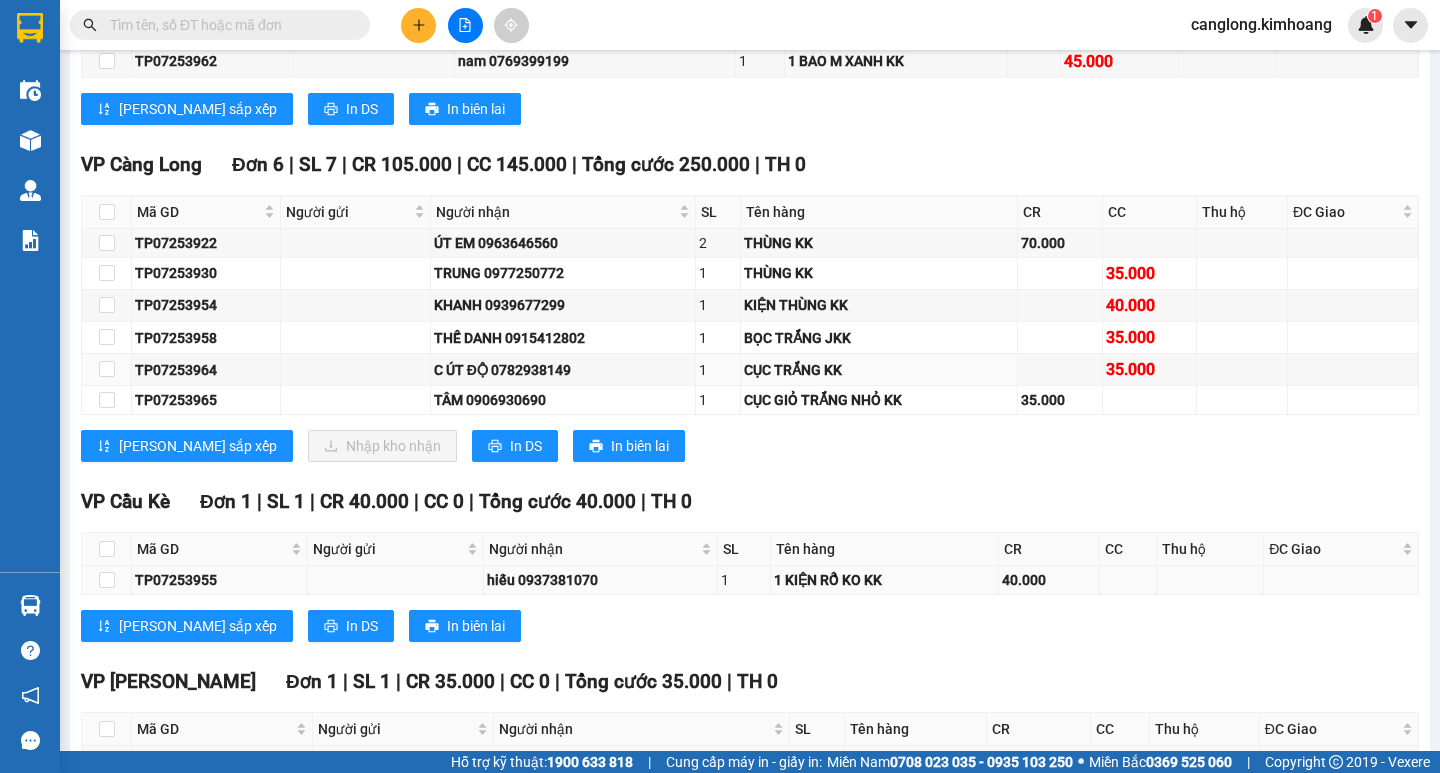 scroll, scrollTop: 2200, scrollLeft: 0, axis: vertical 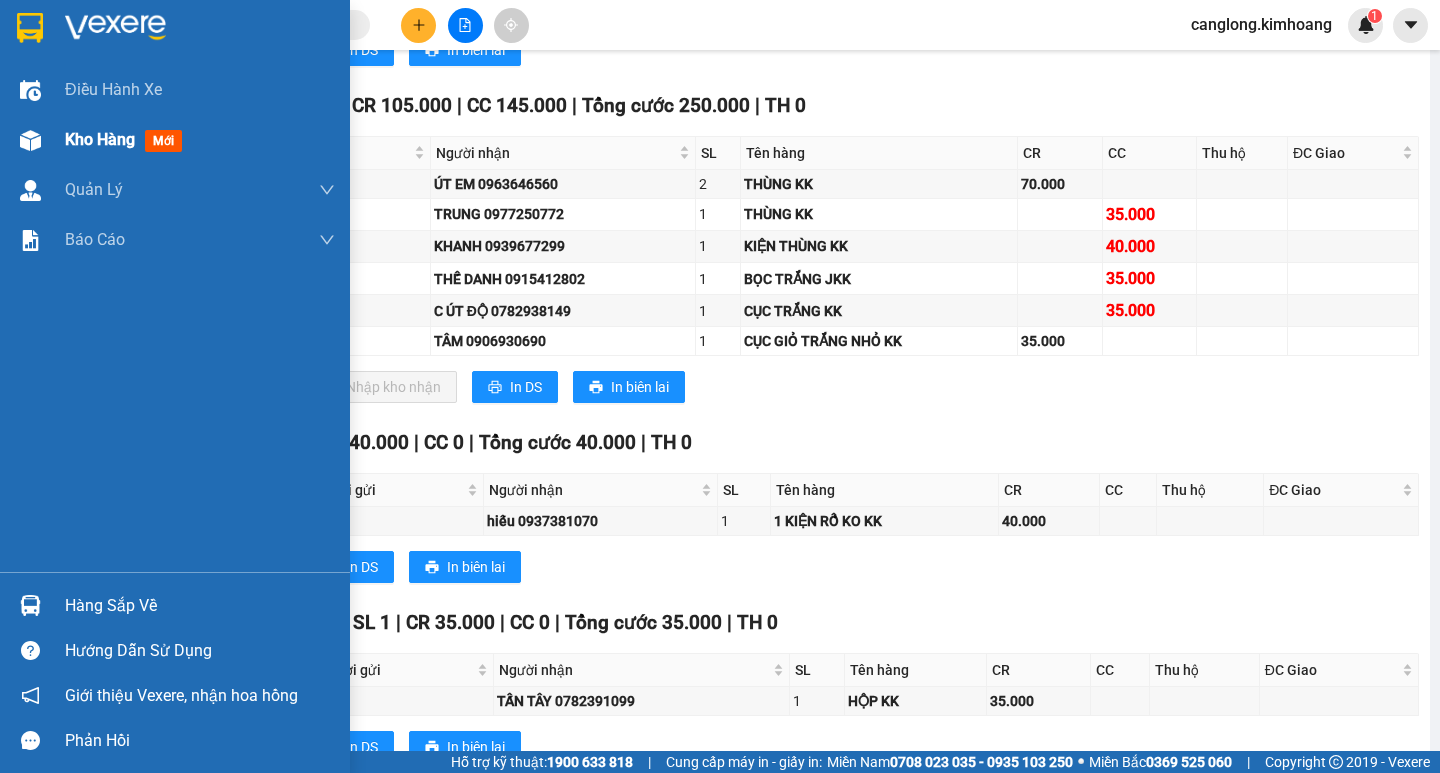 click on "Kho hàng" at bounding box center (100, 139) 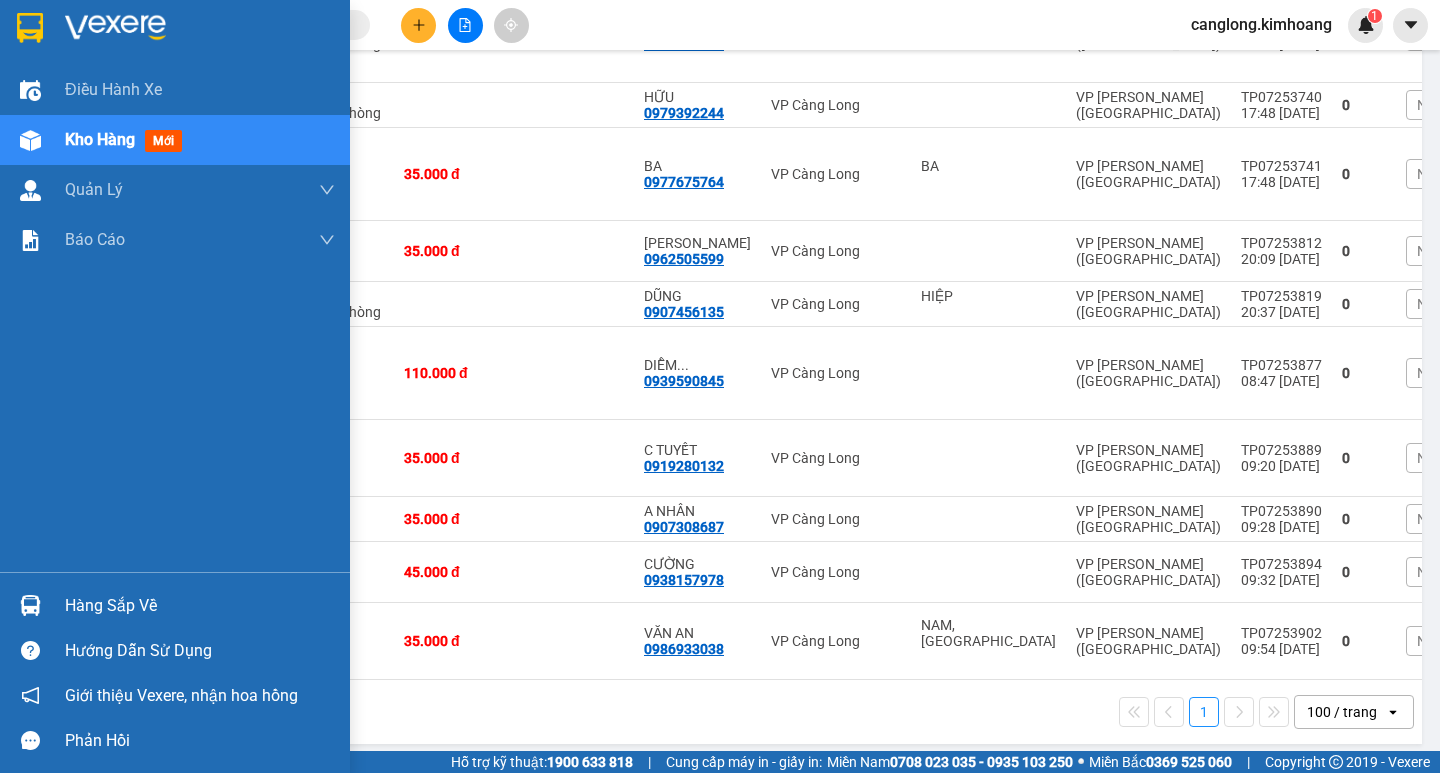 scroll, scrollTop: 836, scrollLeft: 0, axis: vertical 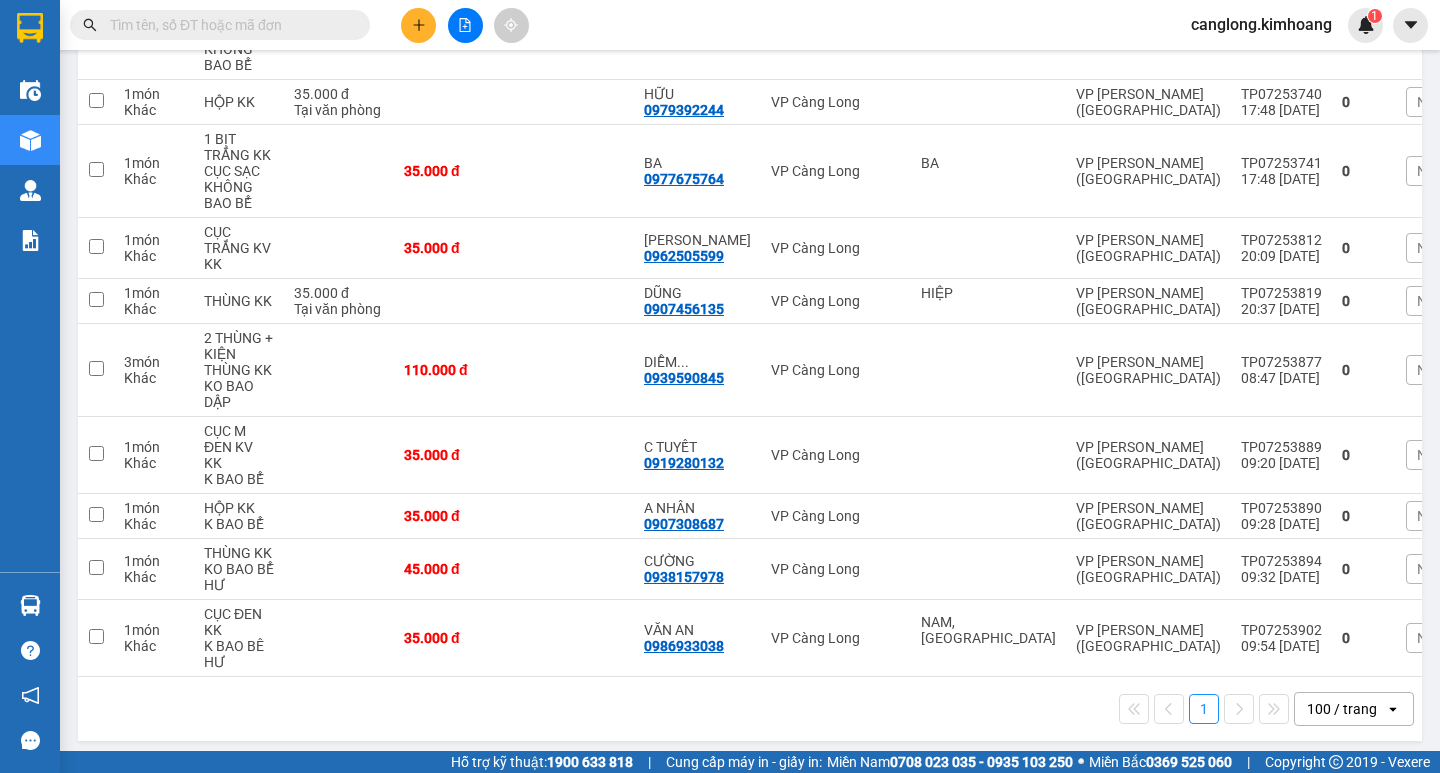 click at bounding box center (228, 25) 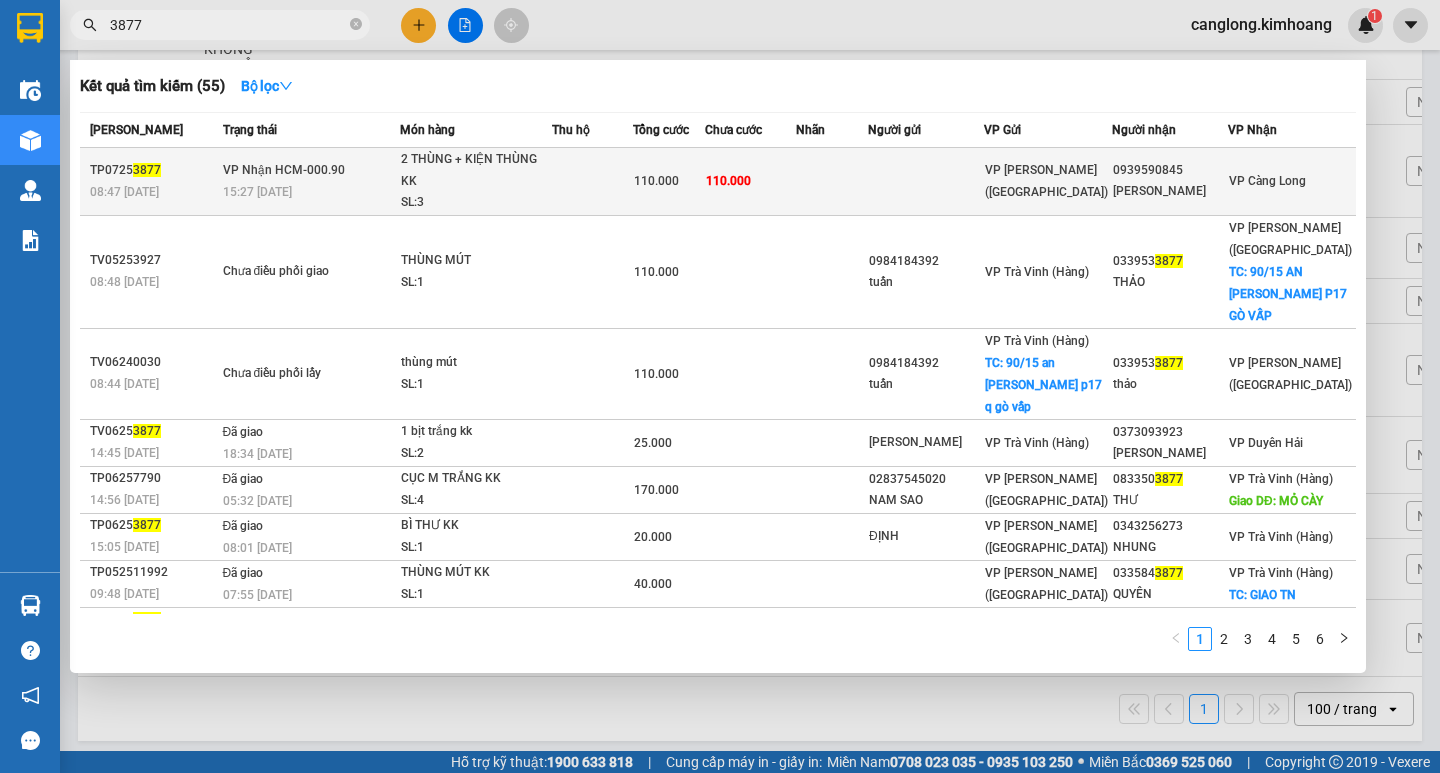 type on "3877" 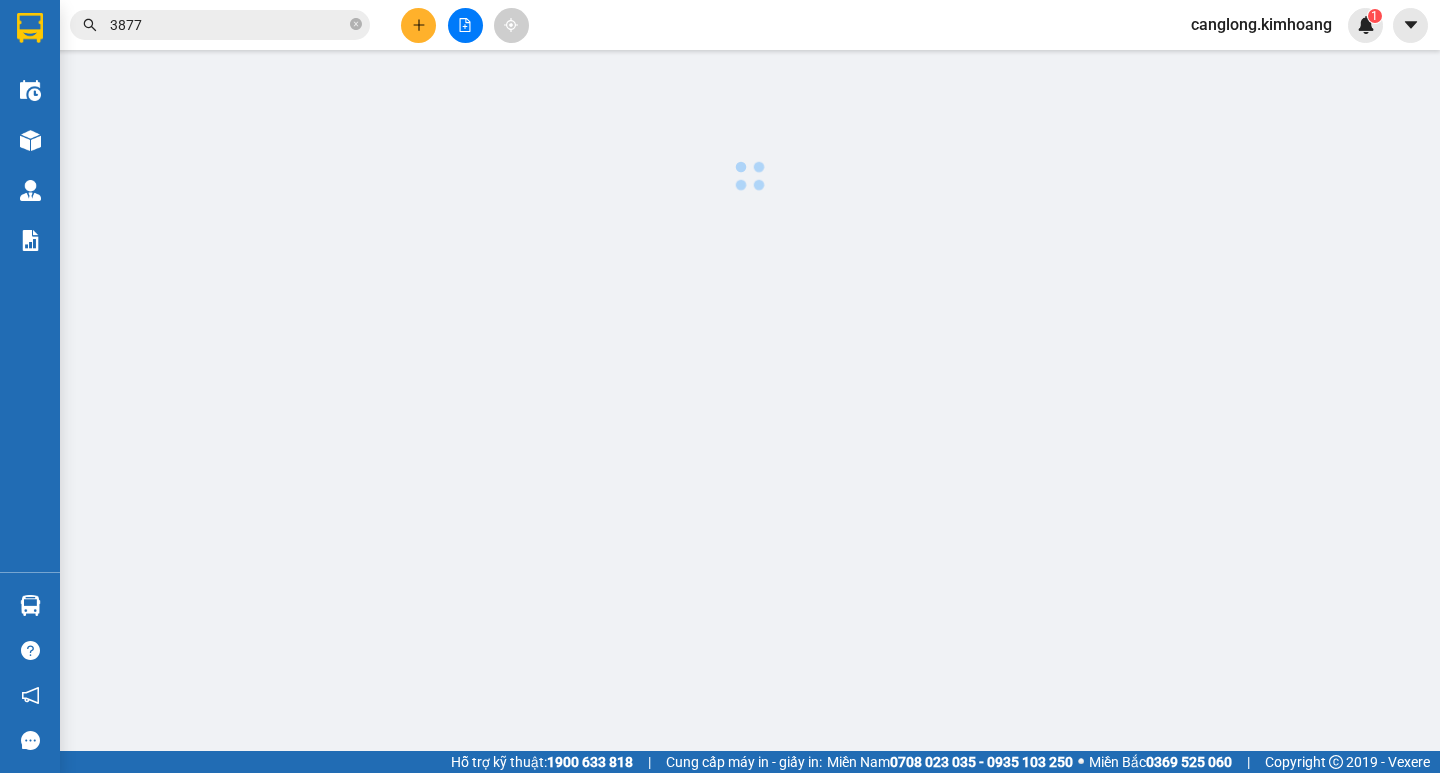 scroll, scrollTop: 0, scrollLeft: 0, axis: both 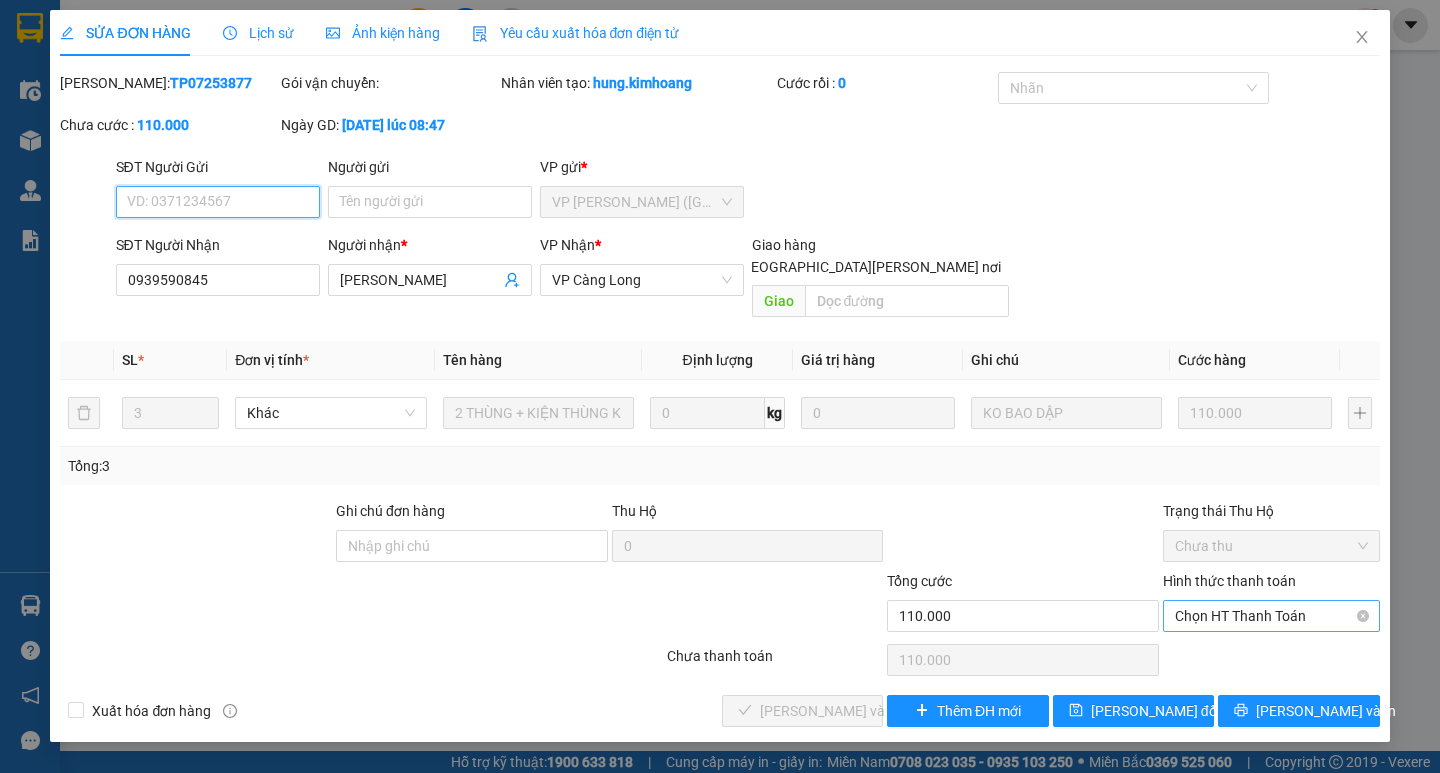 click on "Chọn HT Thanh Toán" at bounding box center (1271, 616) 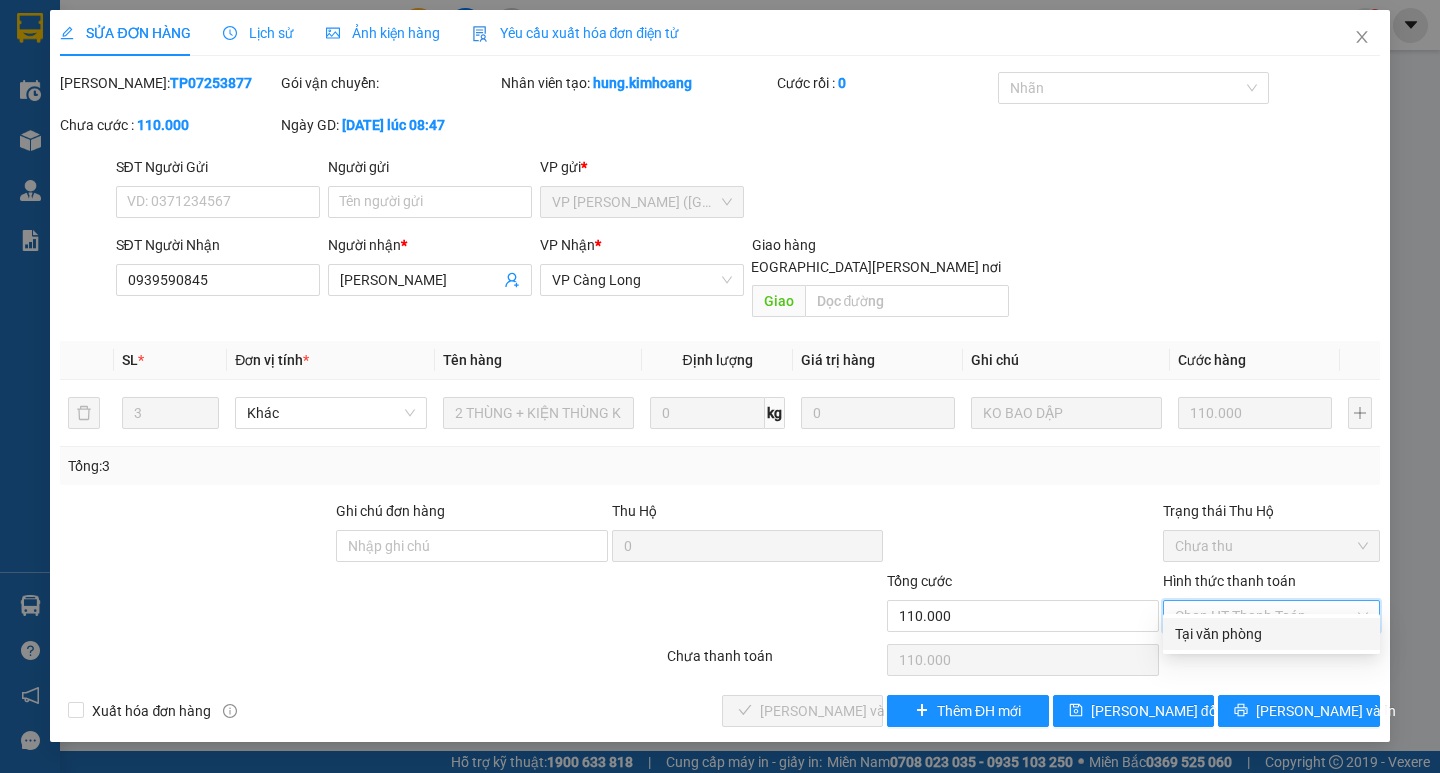 drag, startPoint x: 1199, startPoint y: 628, endPoint x: 1161, endPoint y: 628, distance: 38 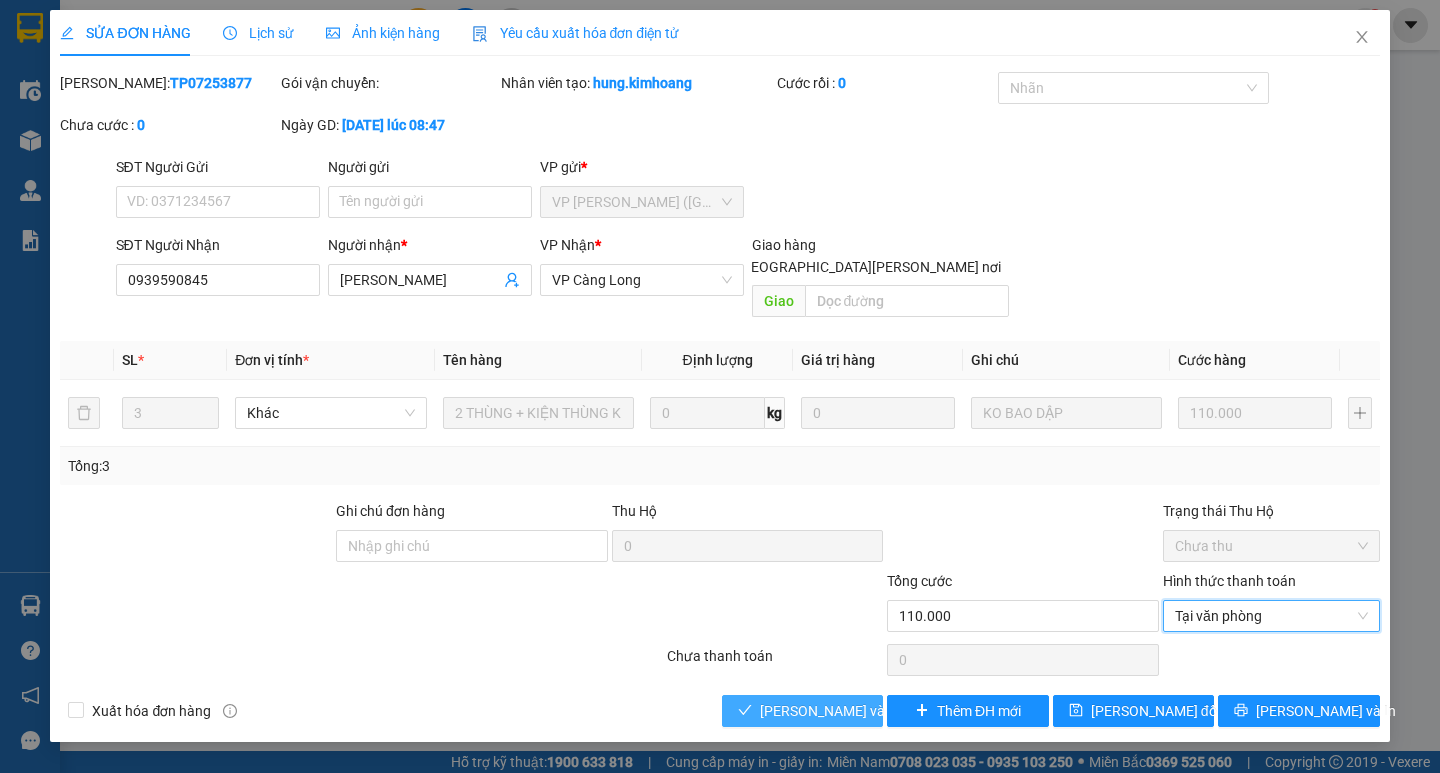 click on "[PERSON_NAME] và [PERSON_NAME] hàng" at bounding box center (895, 711) 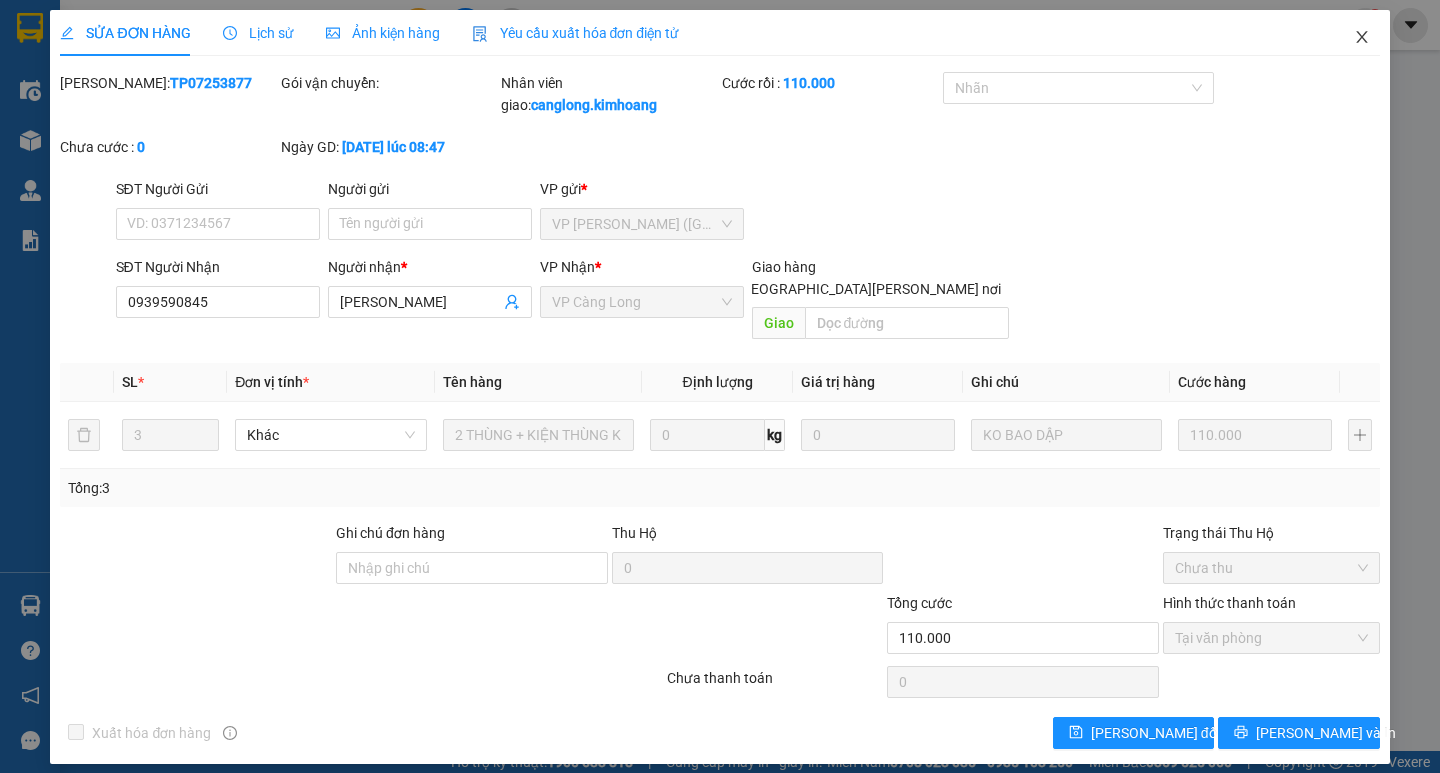 click 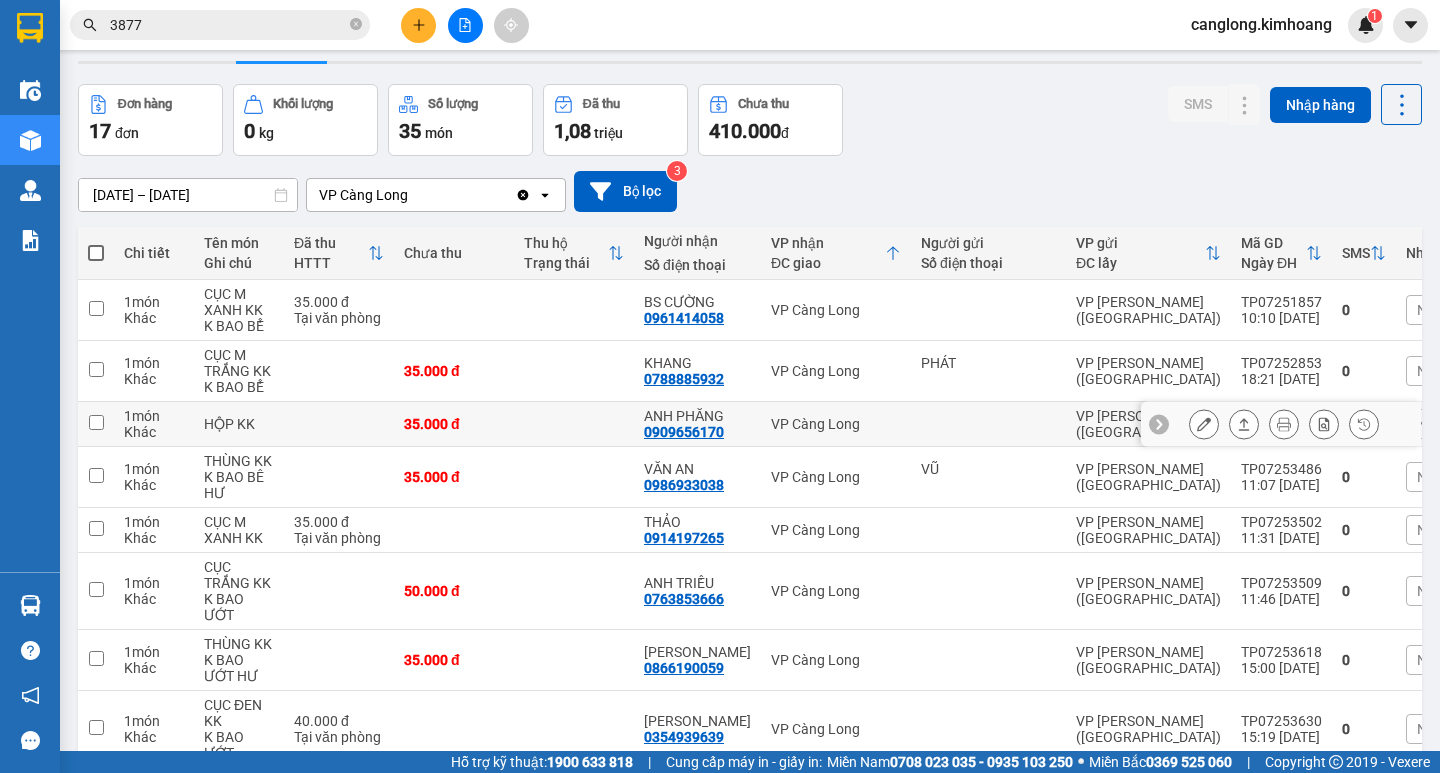 scroll, scrollTop: 100, scrollLeft: 0, axis: vertical 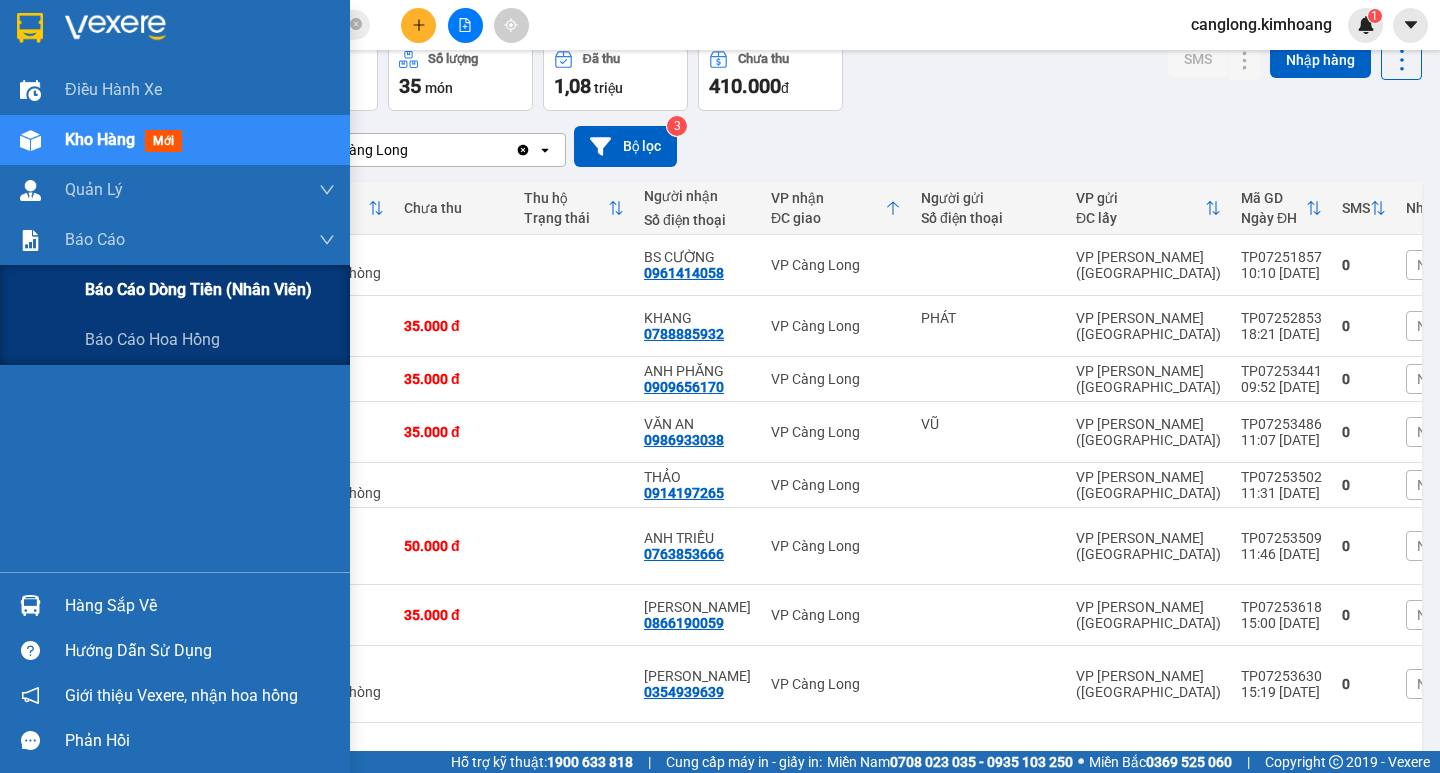 click on "Báo cáo dòng tiền (nhân viên)" at bounding box center [198, 289] 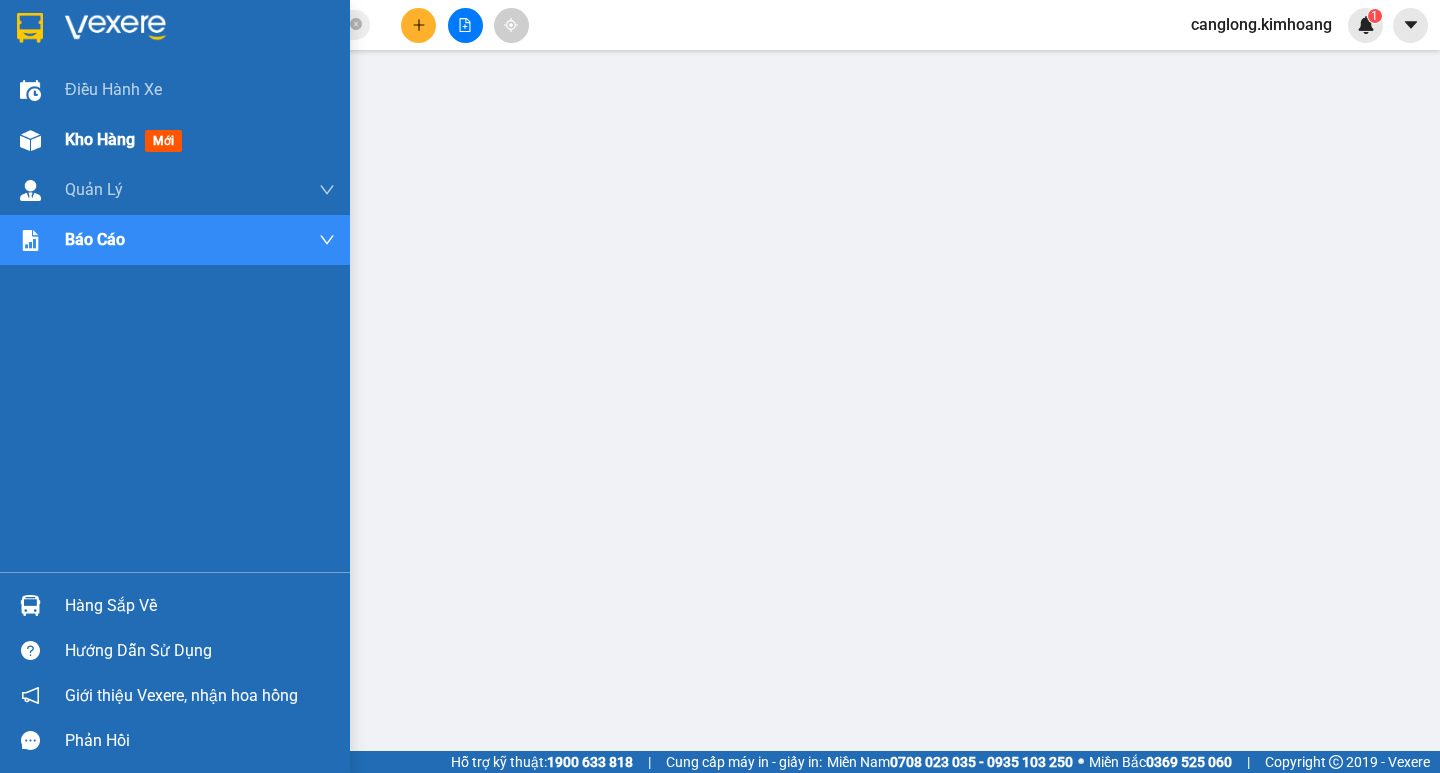 click at bounding box center (30, 140) 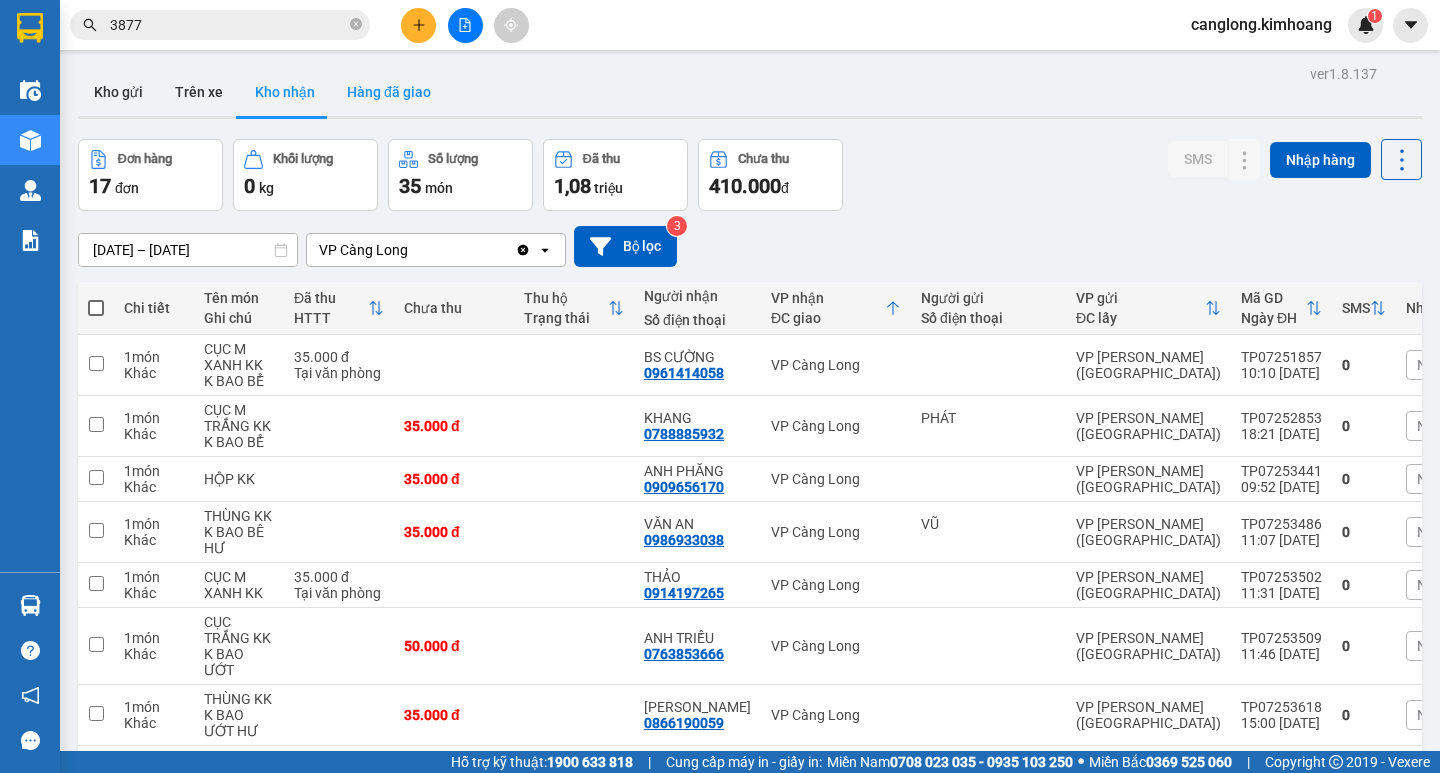 click on "Hàng đã giao" at bounding box center (389, 92) 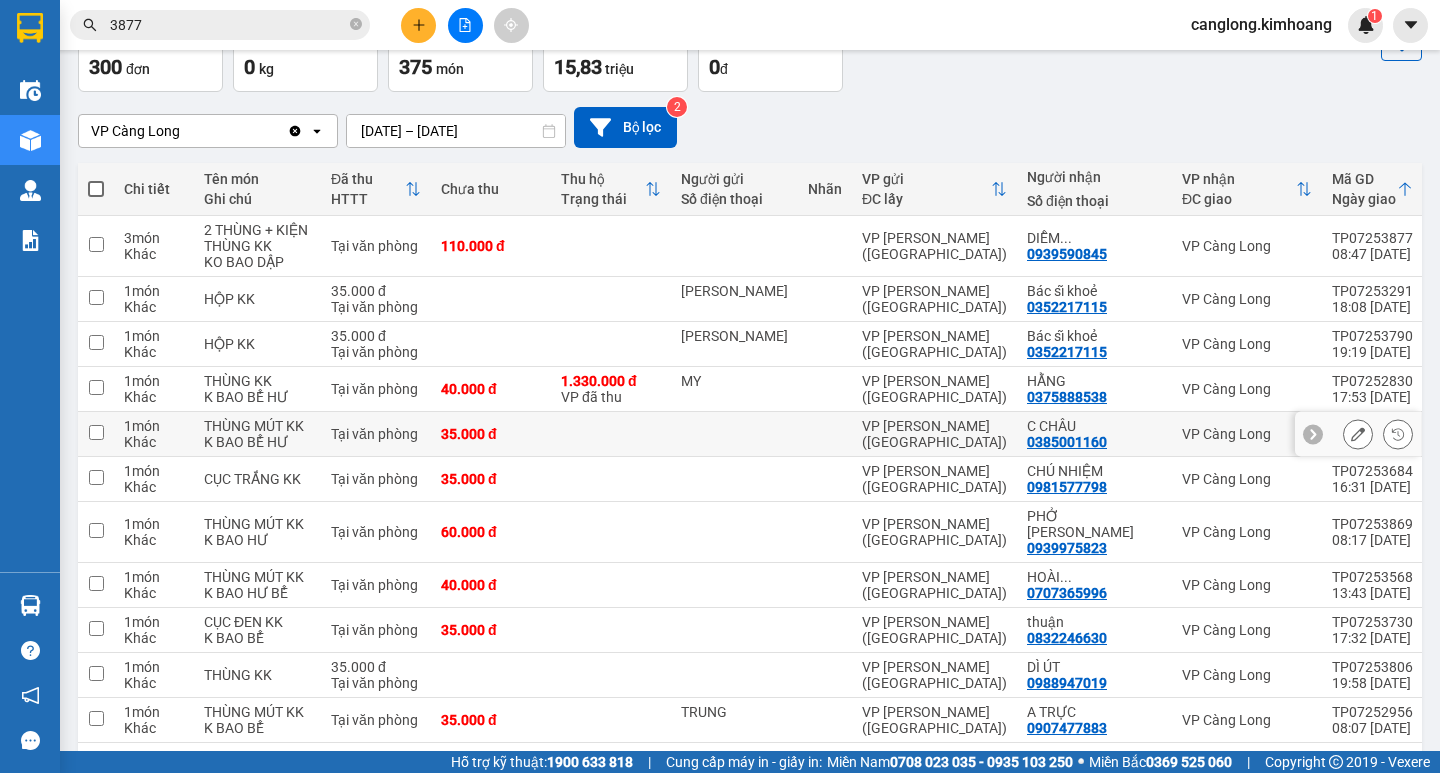 scroll, scrollTop: 100, scrollLeft: 0, axis: vertical 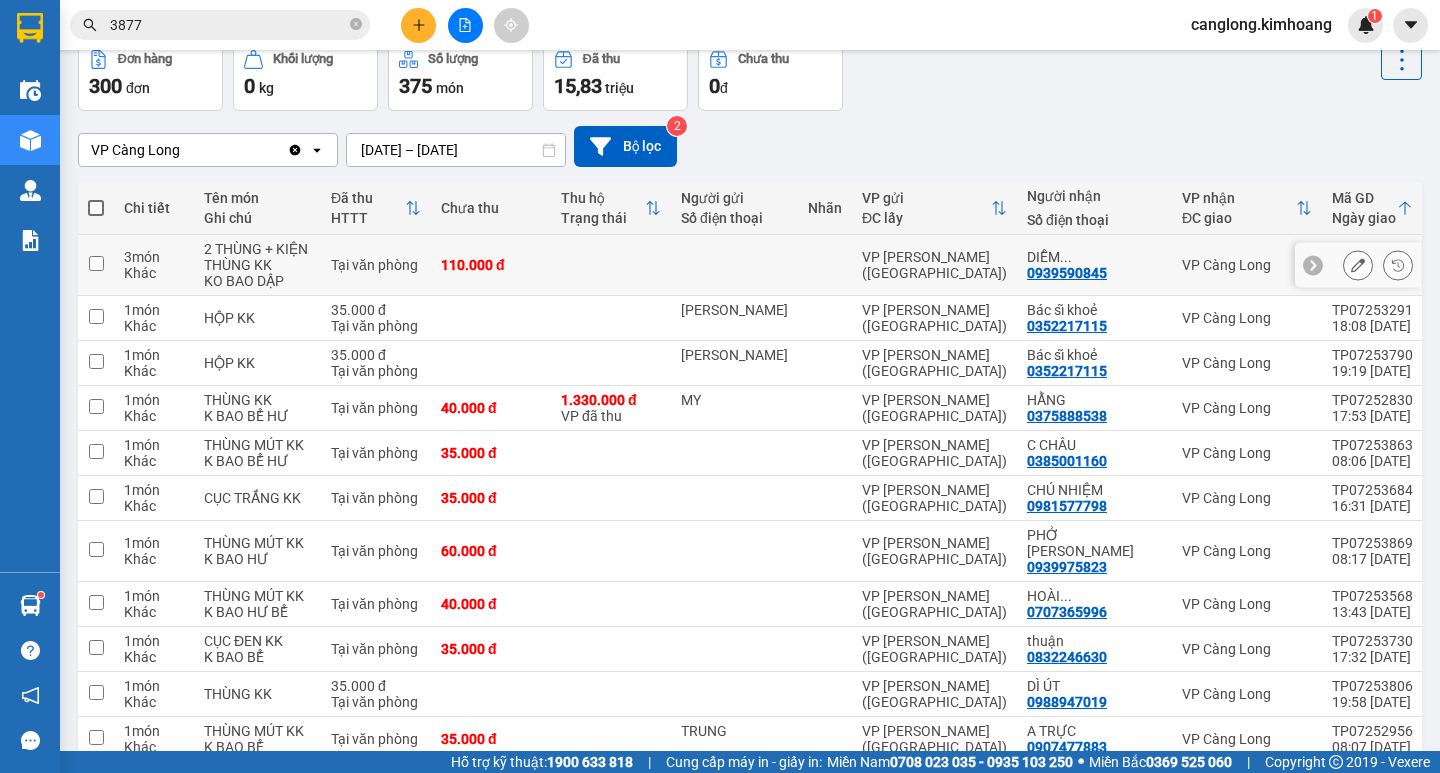 click on "3  món Khác 2 THÙNG + KIỆN THÙNG KK  KO BAO DẬP  Tại văn phòng 110.000 đ VP Trần Phú (Hàng) DIỄM ... 0939590845 VP Càng Long TP07253877 08:47 10/07 canglong.kimhoang 0 HCM-000.90" at bounding box center [898, 265] 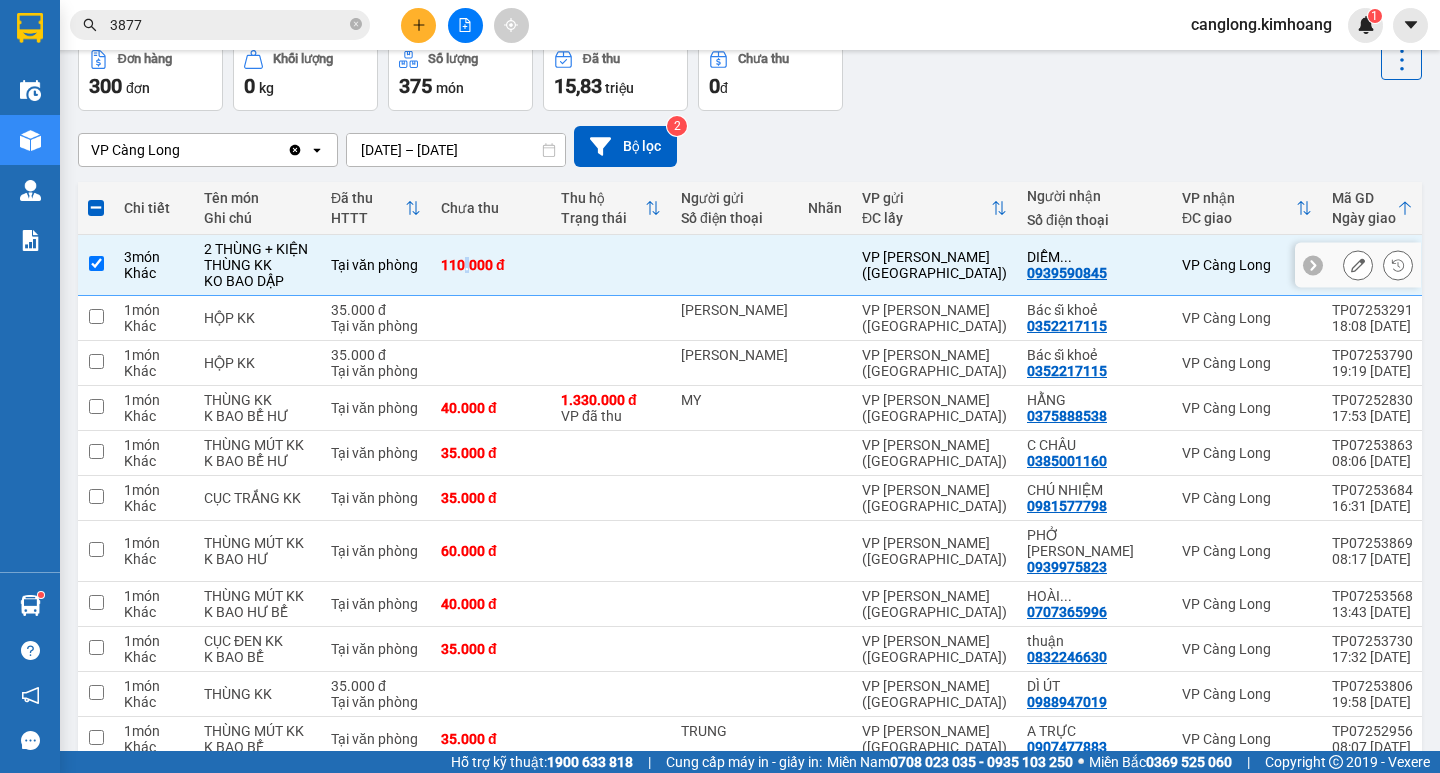 drag, startPoint x: 721, startPoint y: 297, endPoint x: 409, endPoint y: 248, distance: 315.8243 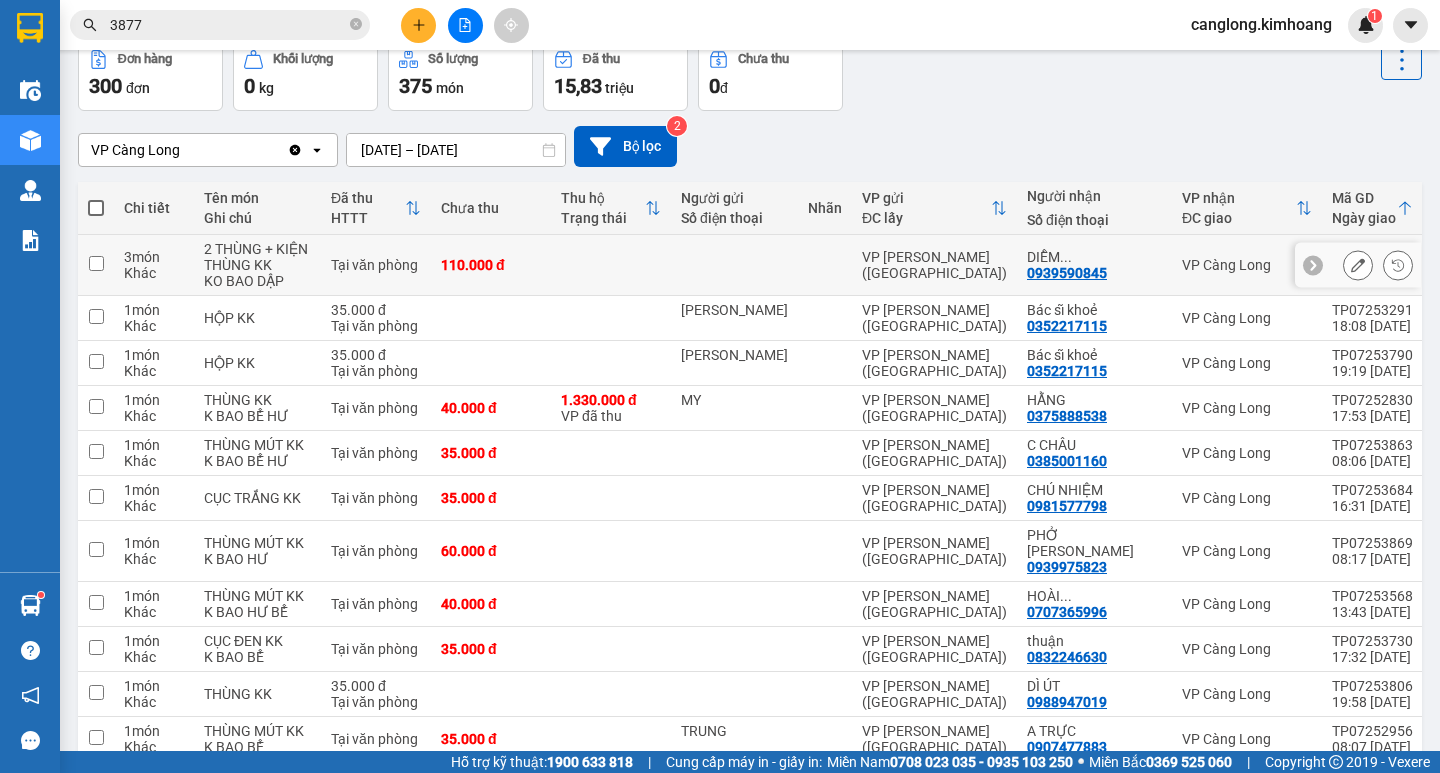 drag, startPoint x: 485, startPoint y: 297, endPoint x: 419, endPoint y: 221, distance: 100.65784 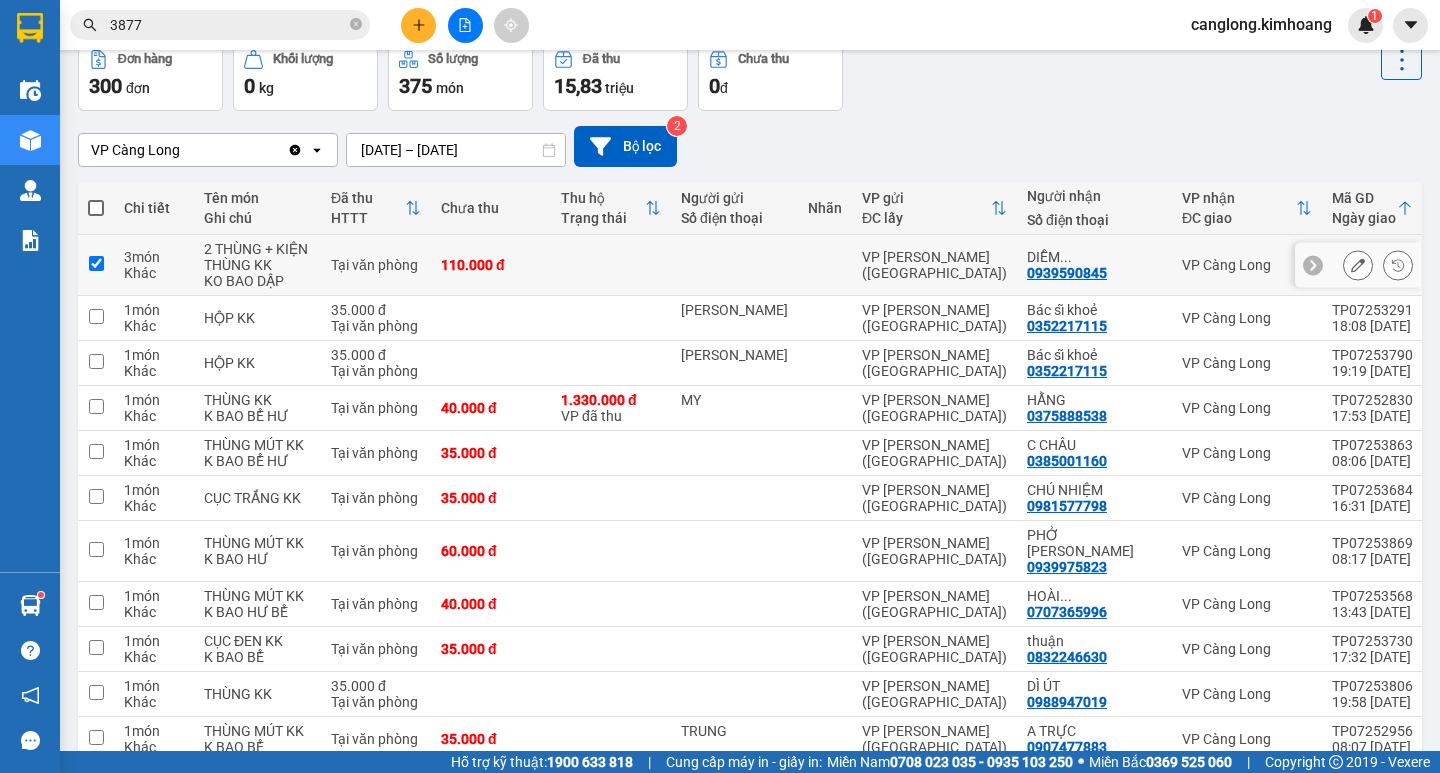 checkbox on "true" 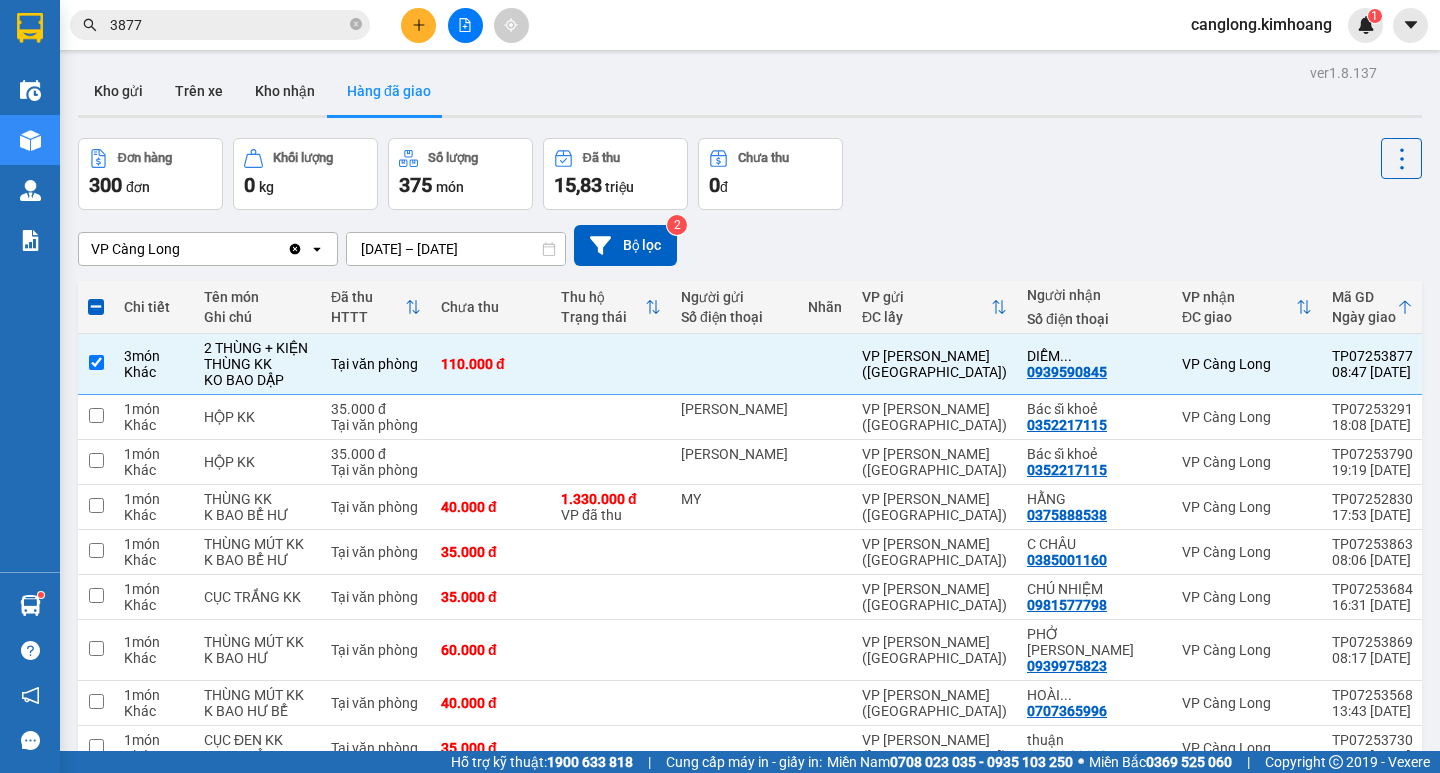 scroll, scrollTop: 0, scrollLeft: 0, axis: both 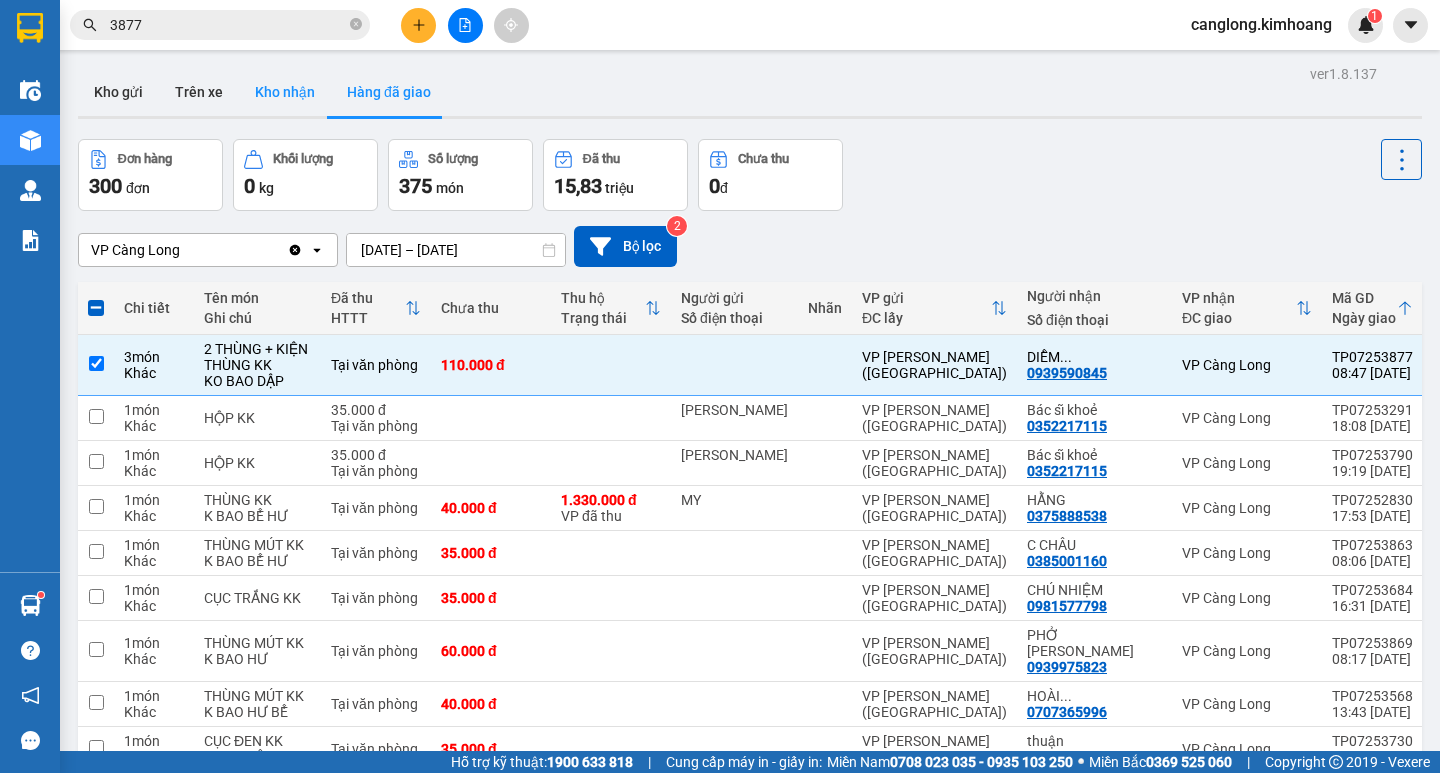 click on "Kho nhận" at bounding box center (285, 92) 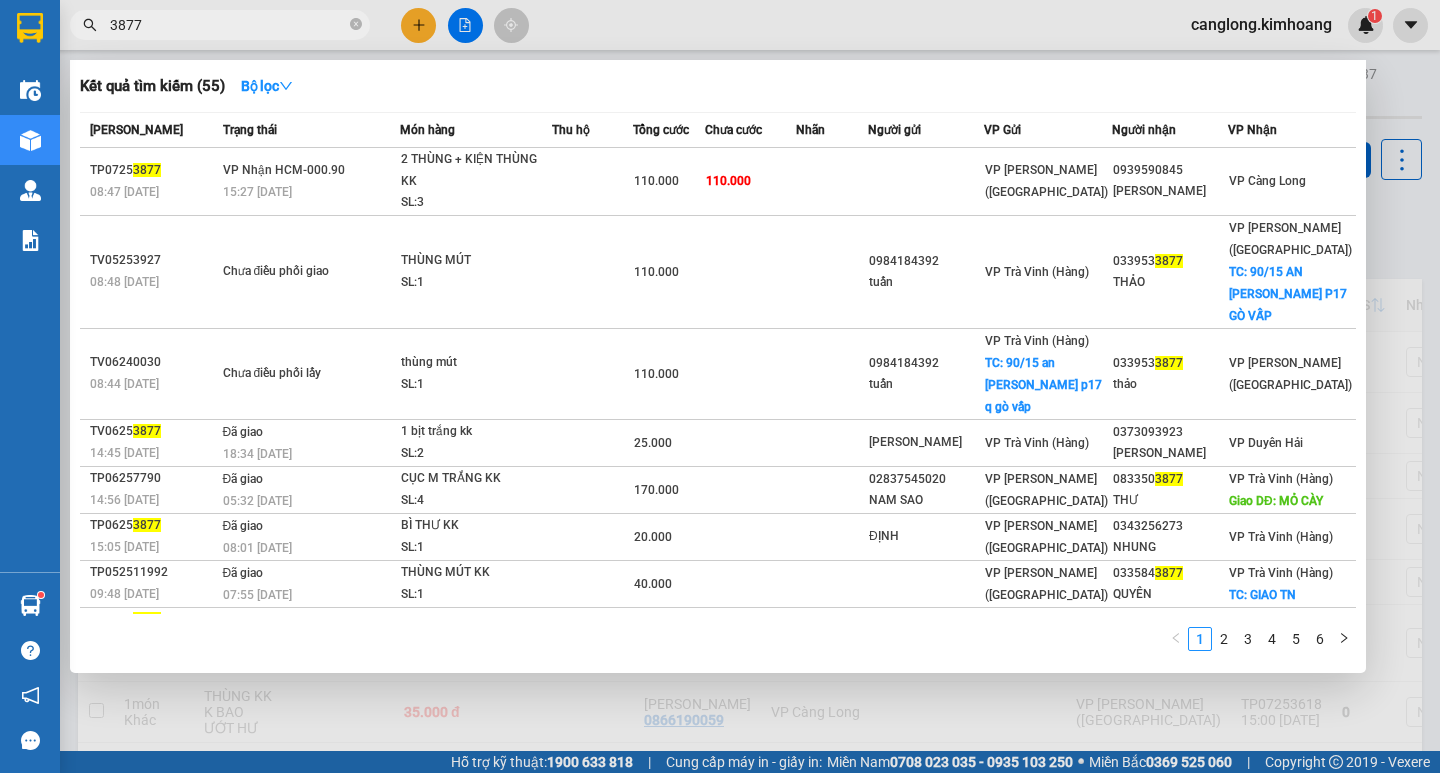 click on "3877" at bounding box center [228, 25] 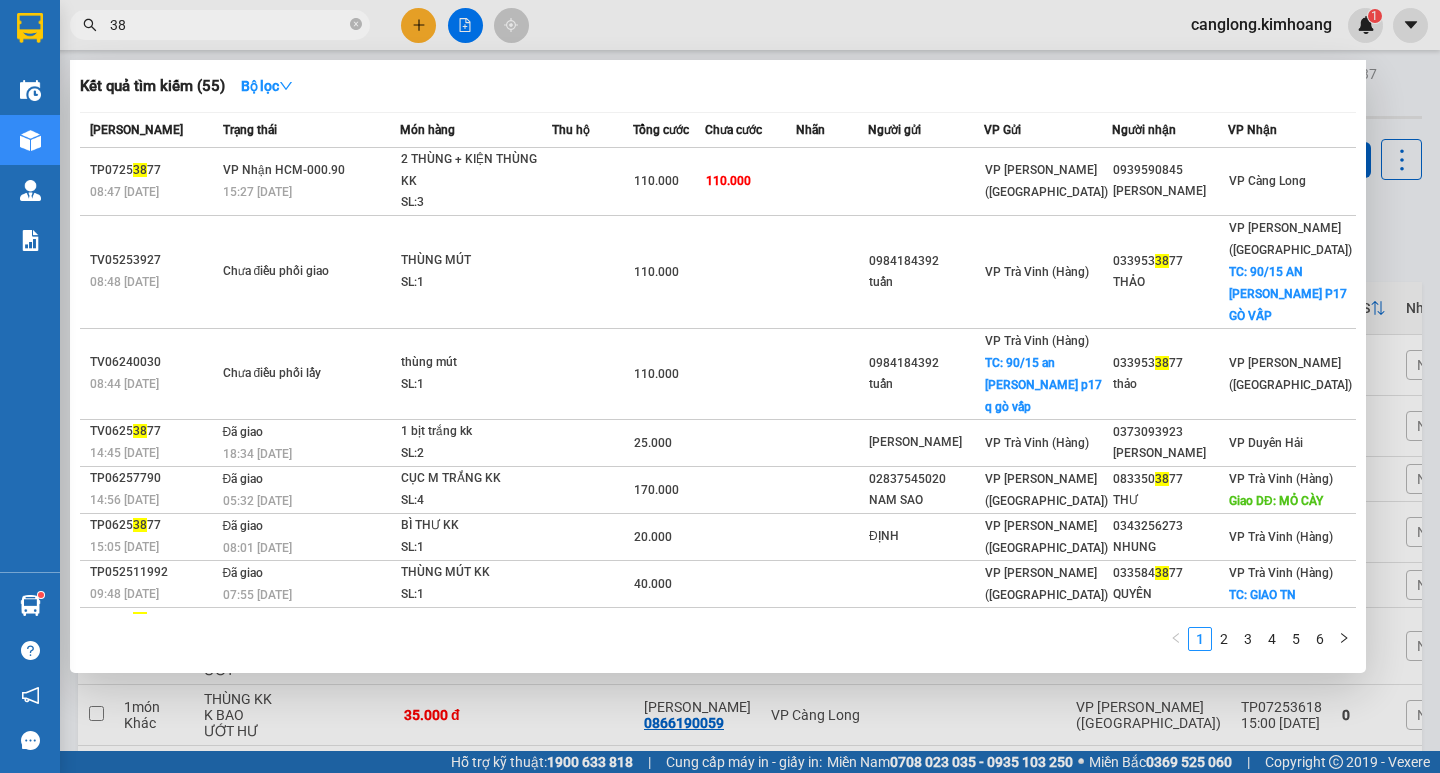 type on "3" 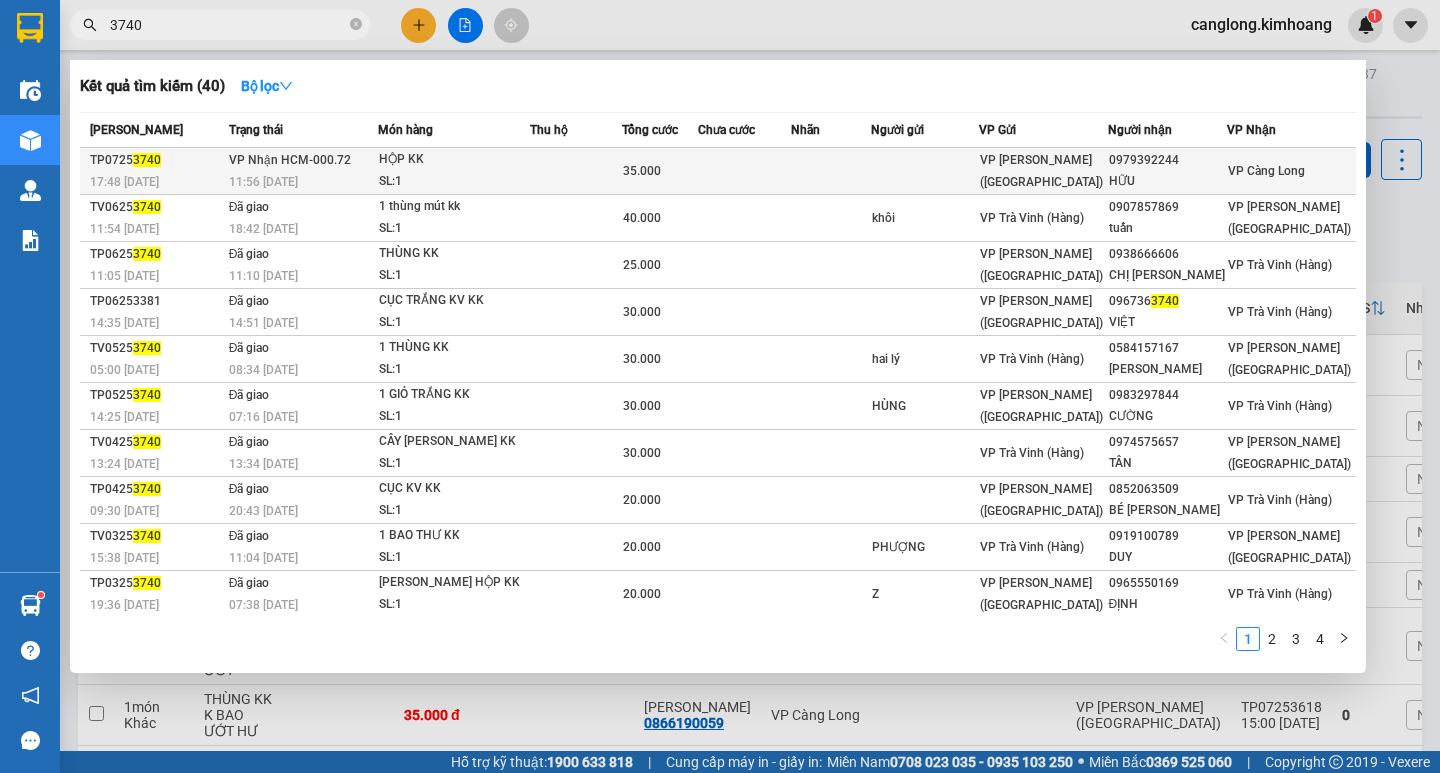 type on "3740" 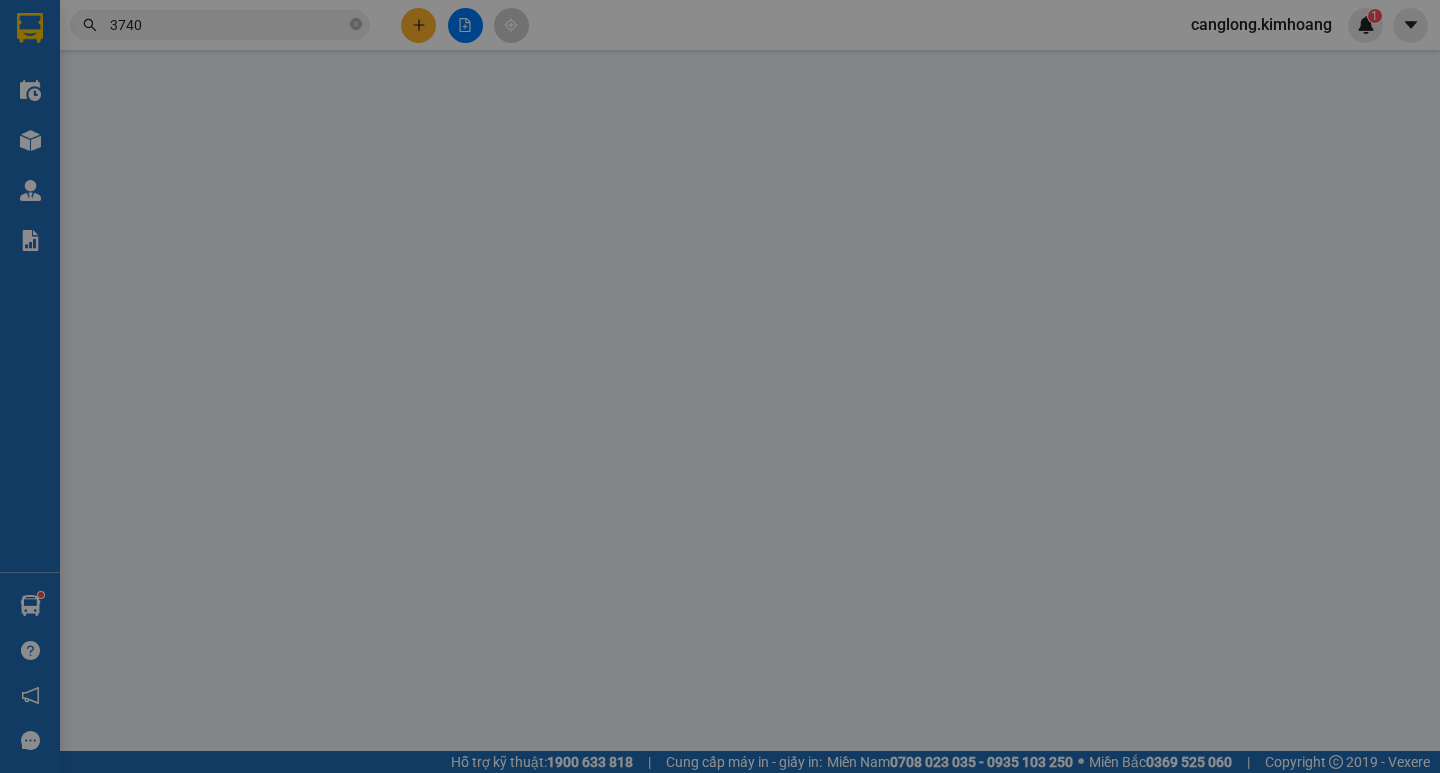 type on "0979392244" 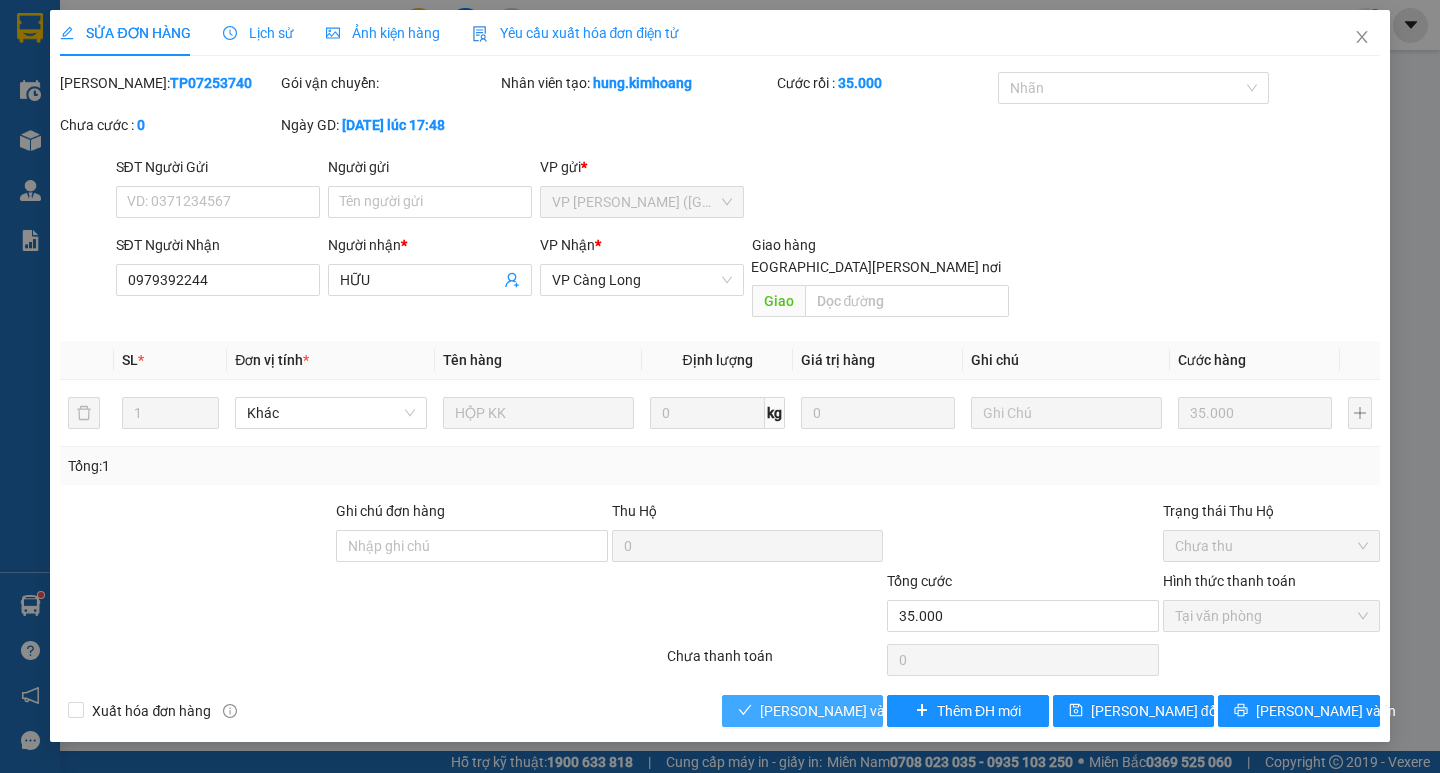 click on "[PERSON_NAME] và Giao hàng" at bounding box center (895, 711) 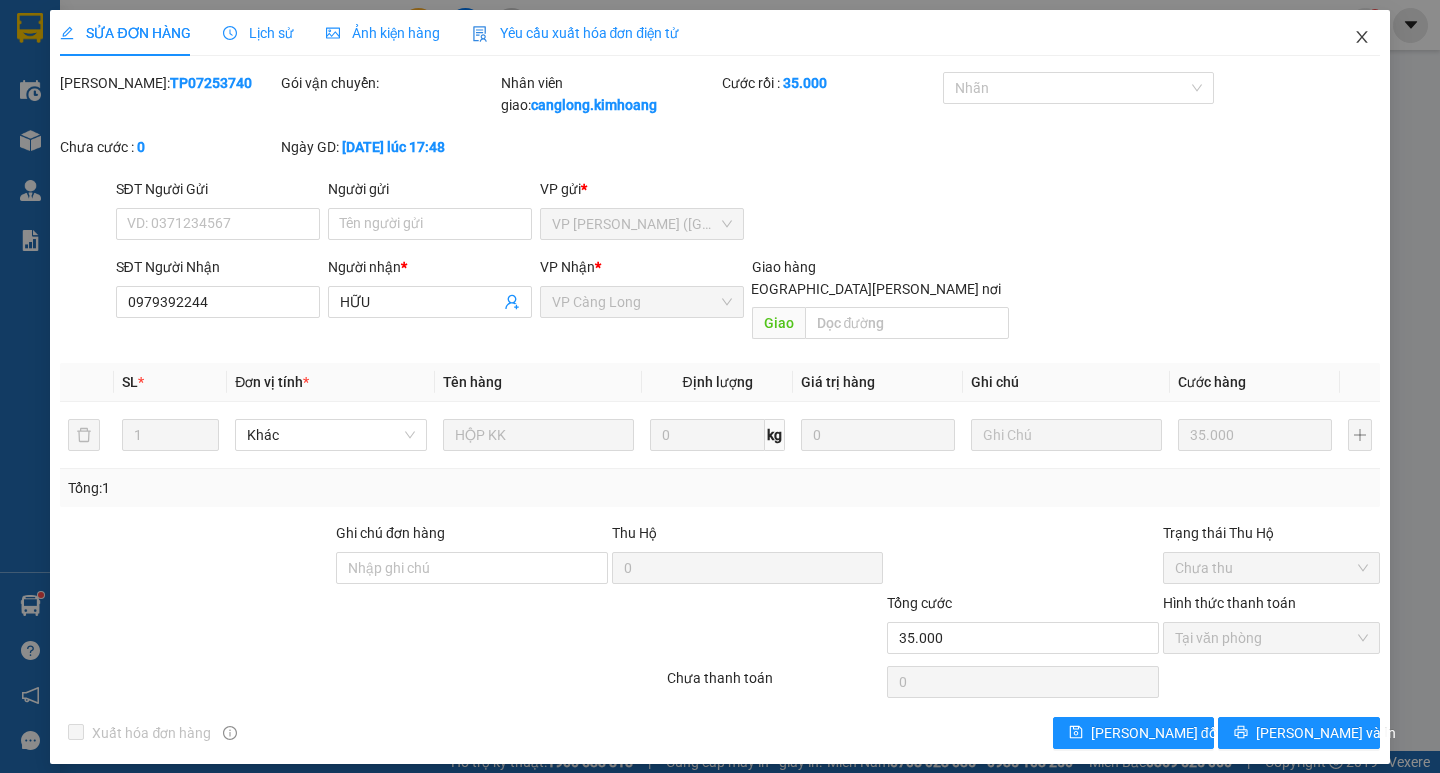 click at bounding box center [1362, 38] 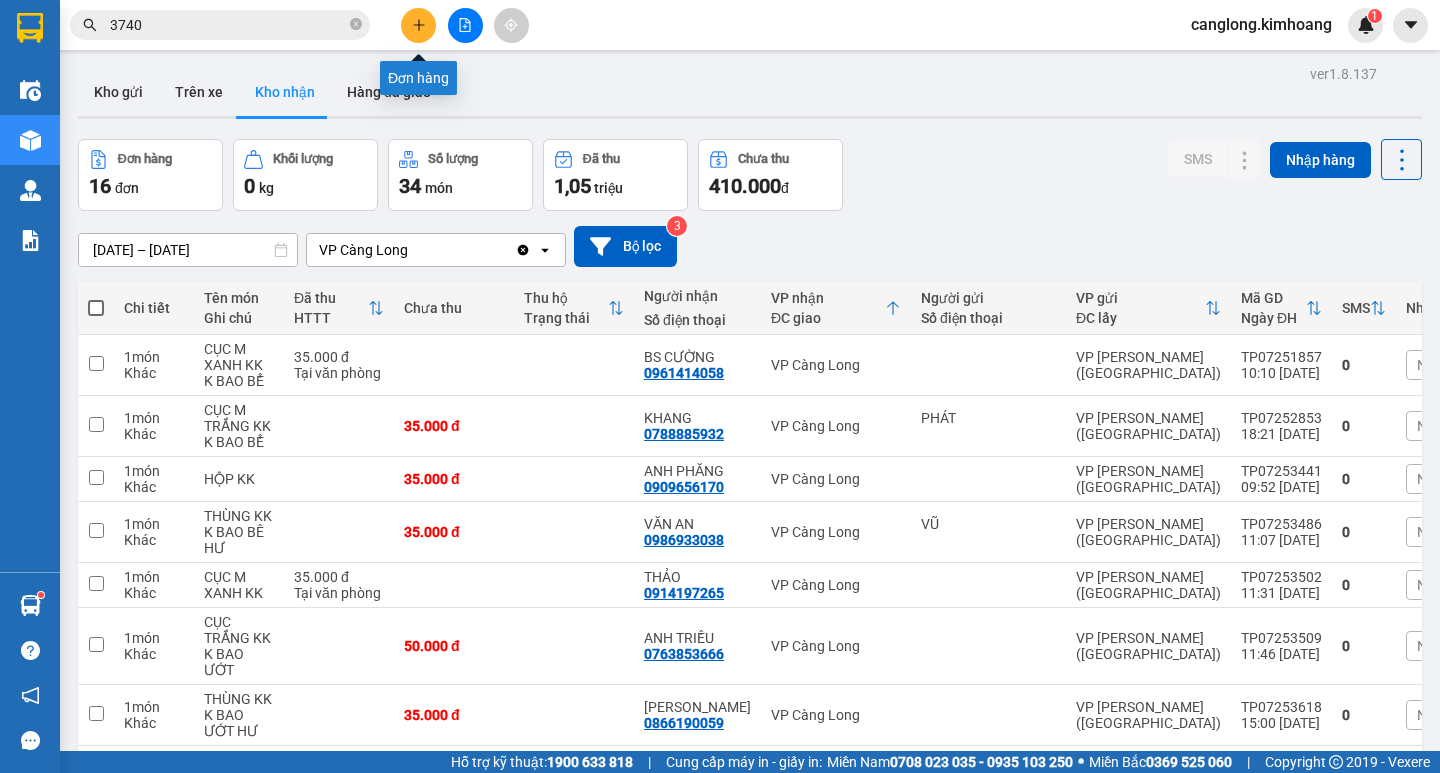 click at bounding box center (418, 25) 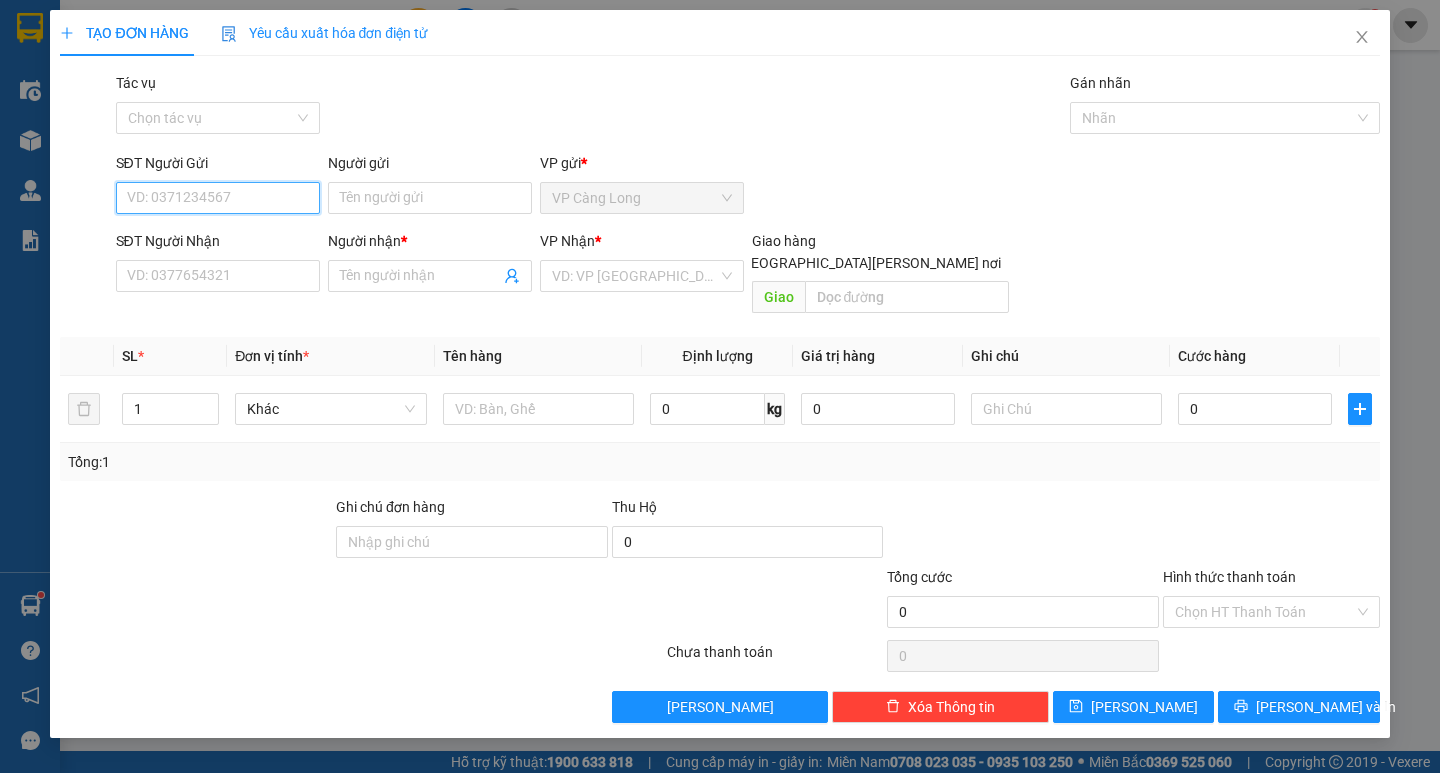 click on "SĐT Người Gửi" at bounding box center [218, 198] 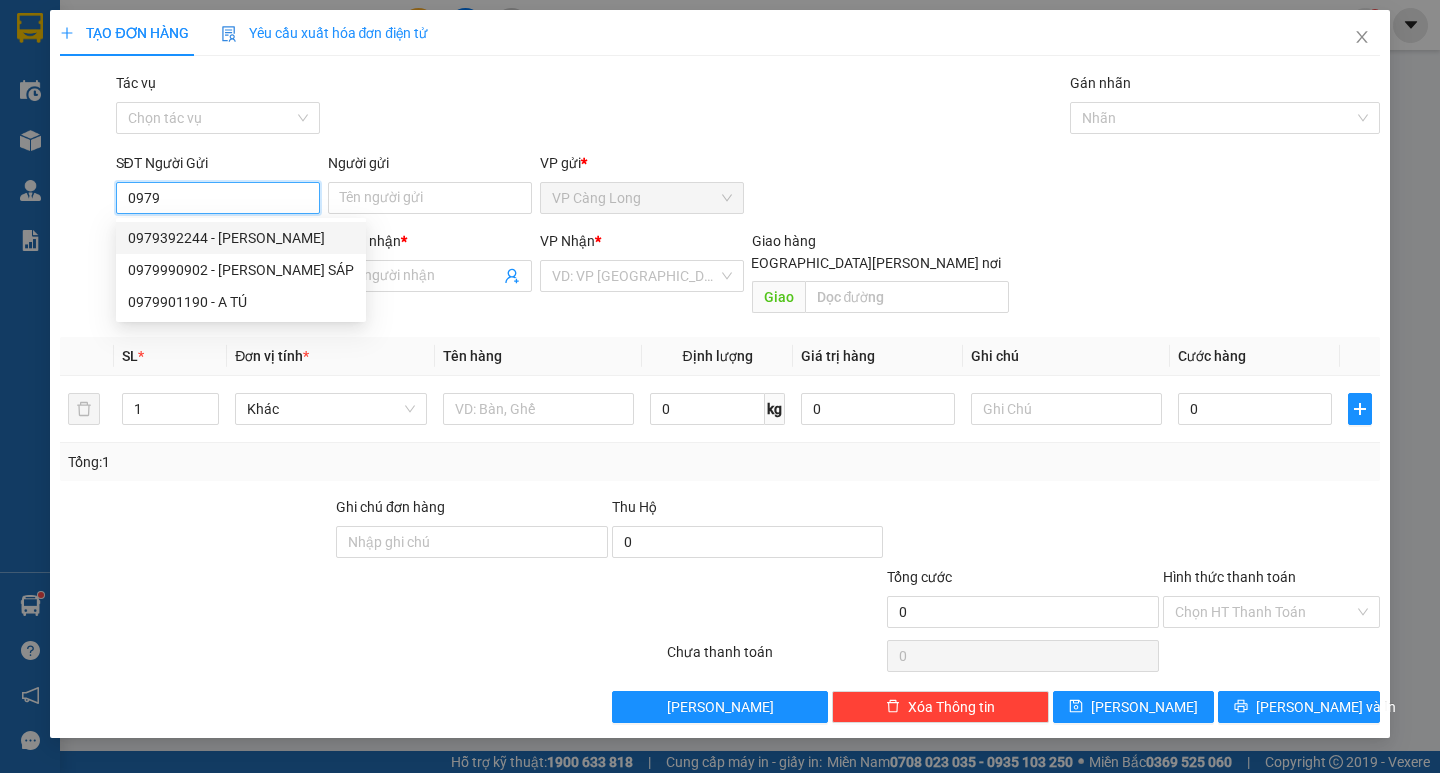 click on "0979392244 - HỮU" at bounding box center [241, 238] 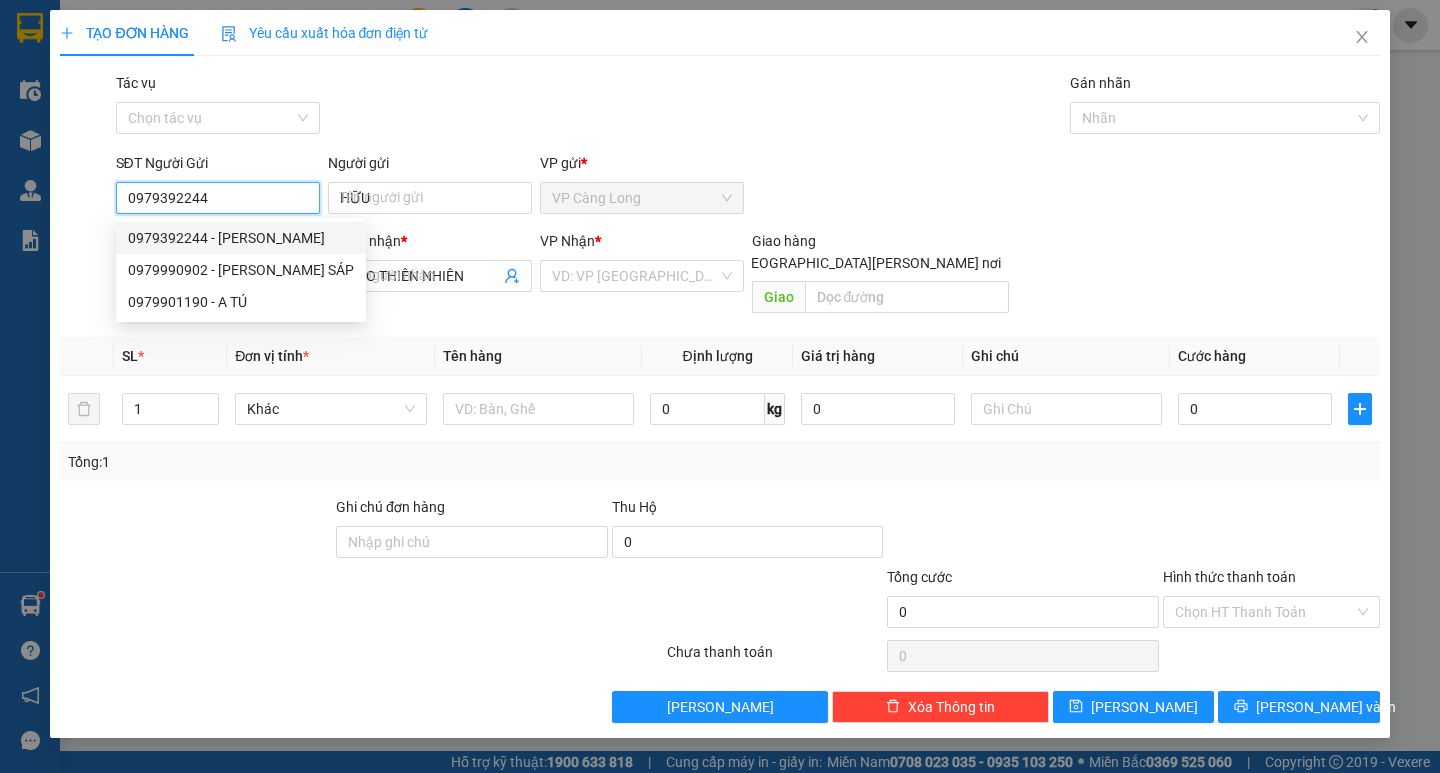 type on "35.000" 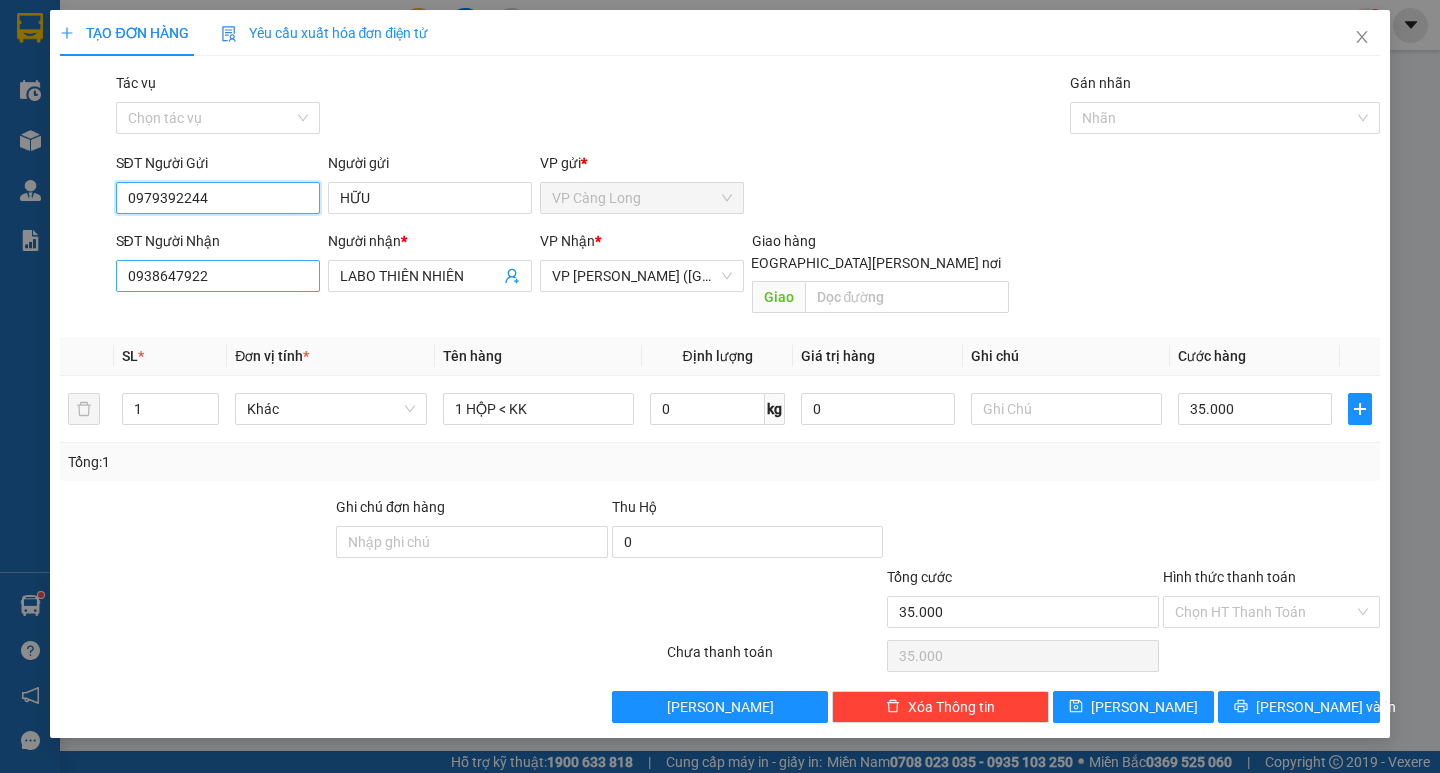 type on "0979392244" 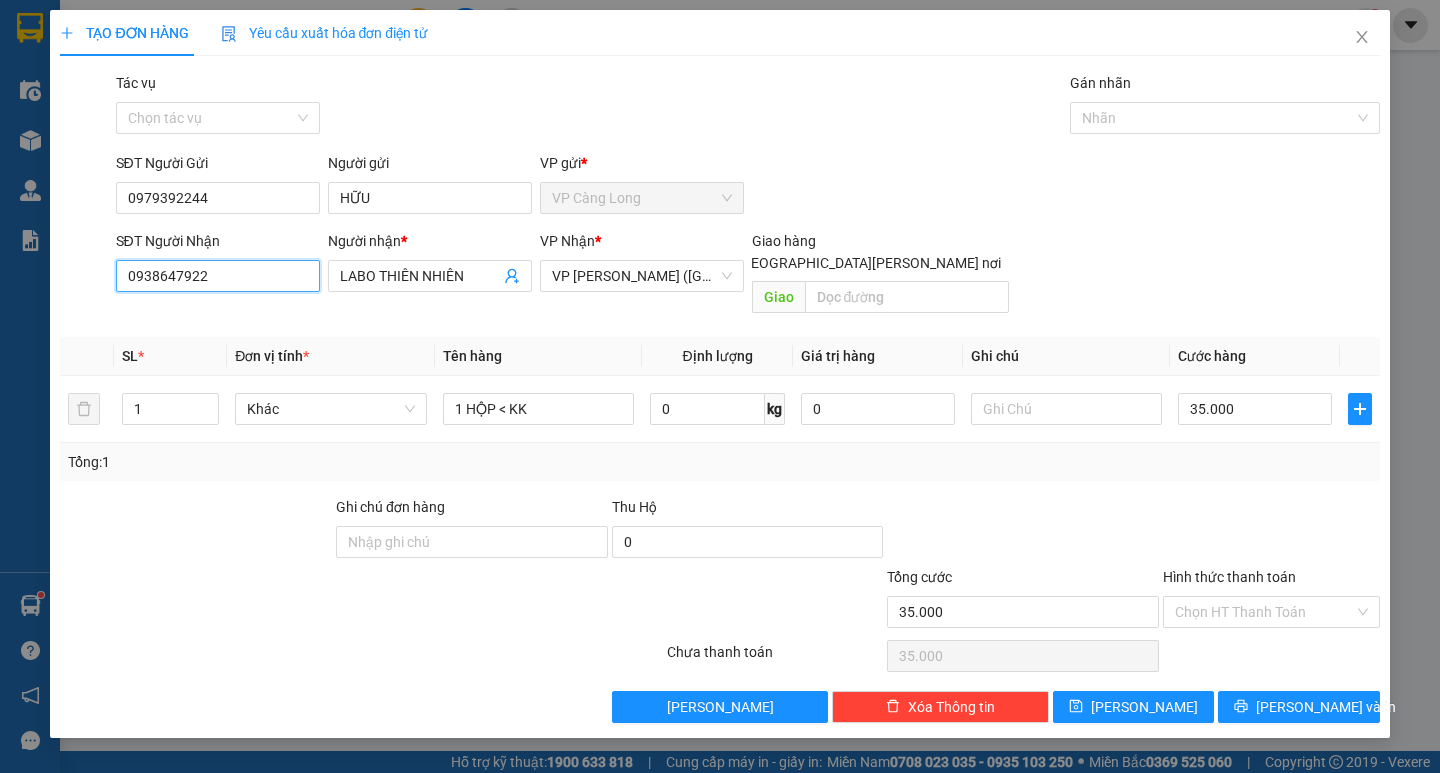 click on "0938647922" at bounding box center (218, 276) 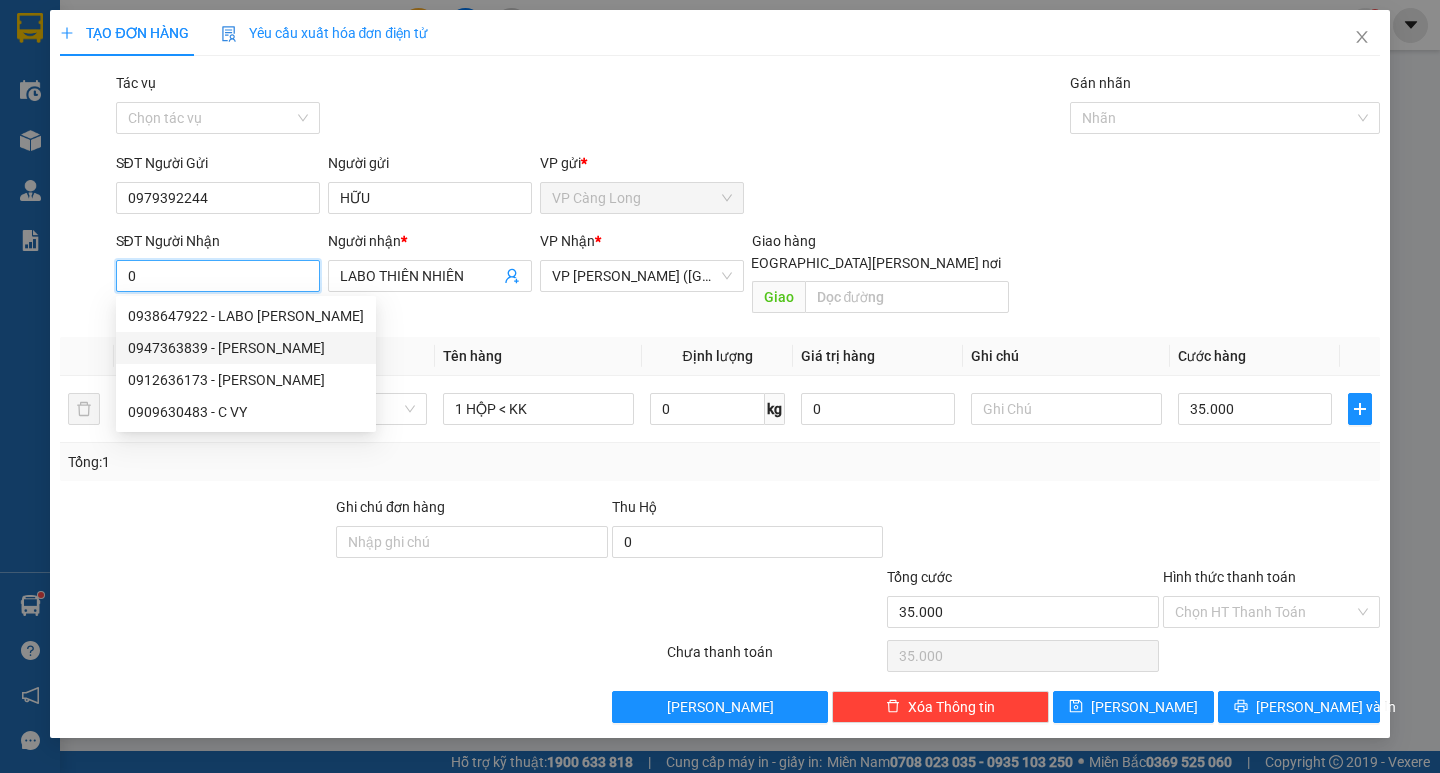 click on "0947363839 - PHƯƠNG" at bounding box center [246, 348] 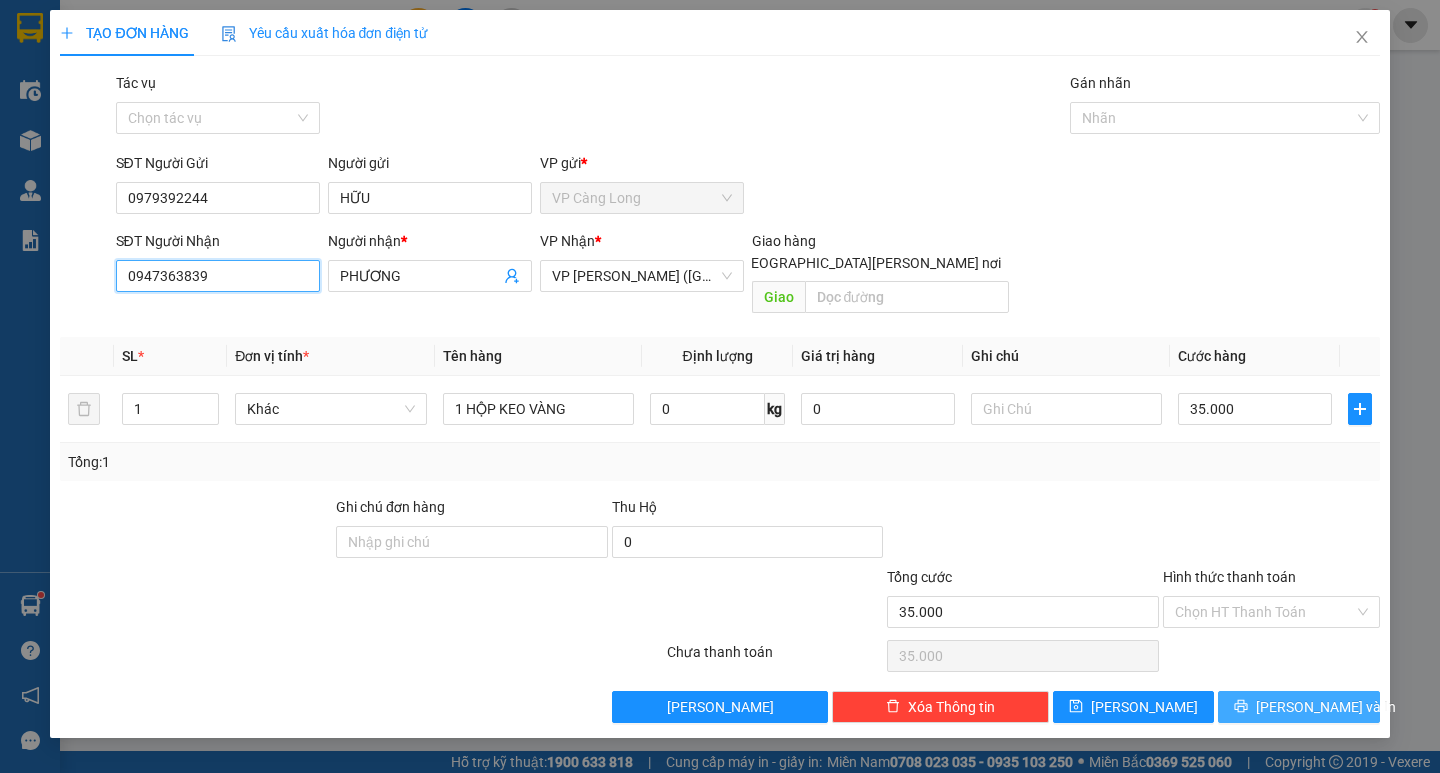 type on "0947363839" 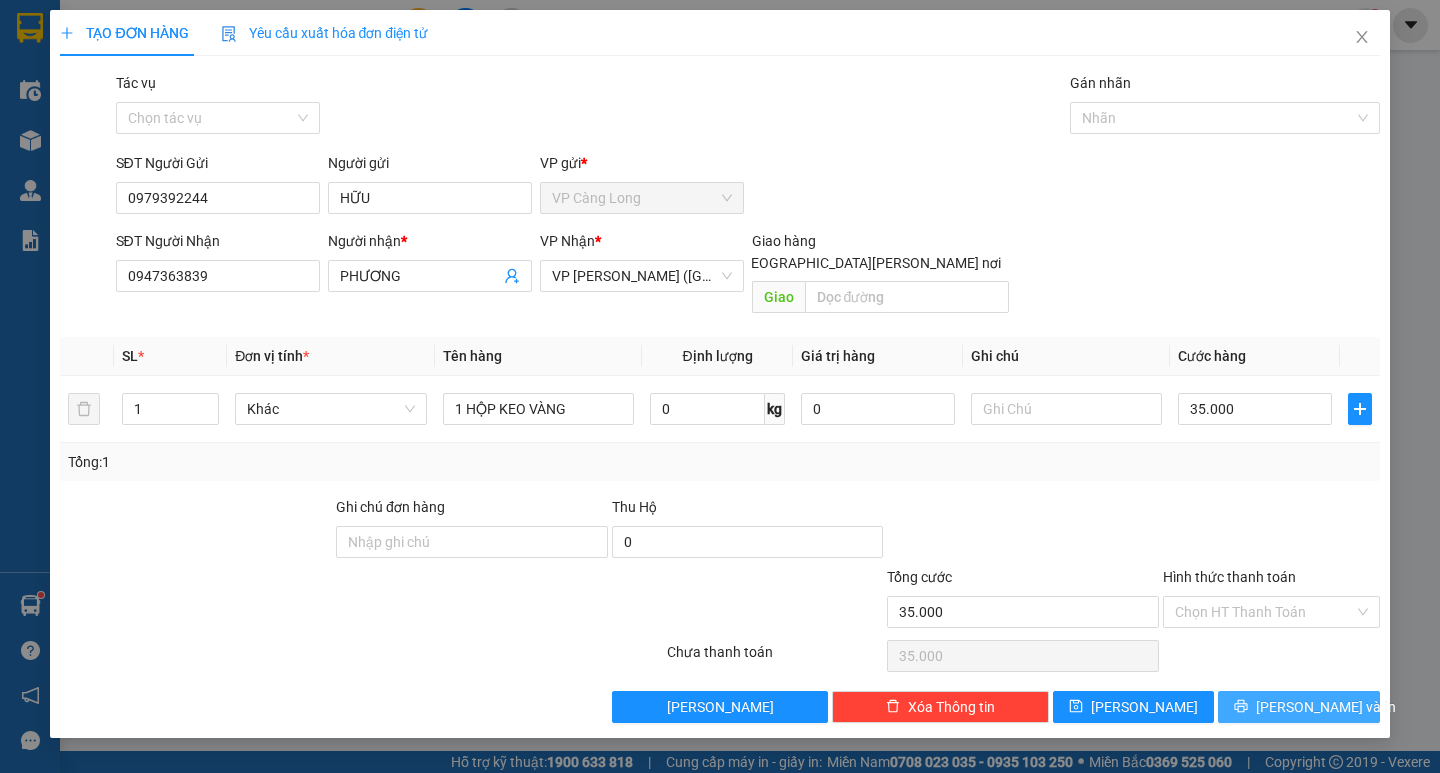 click on "[PERSON_NAME] và In" at bounding box center (1298, 707) 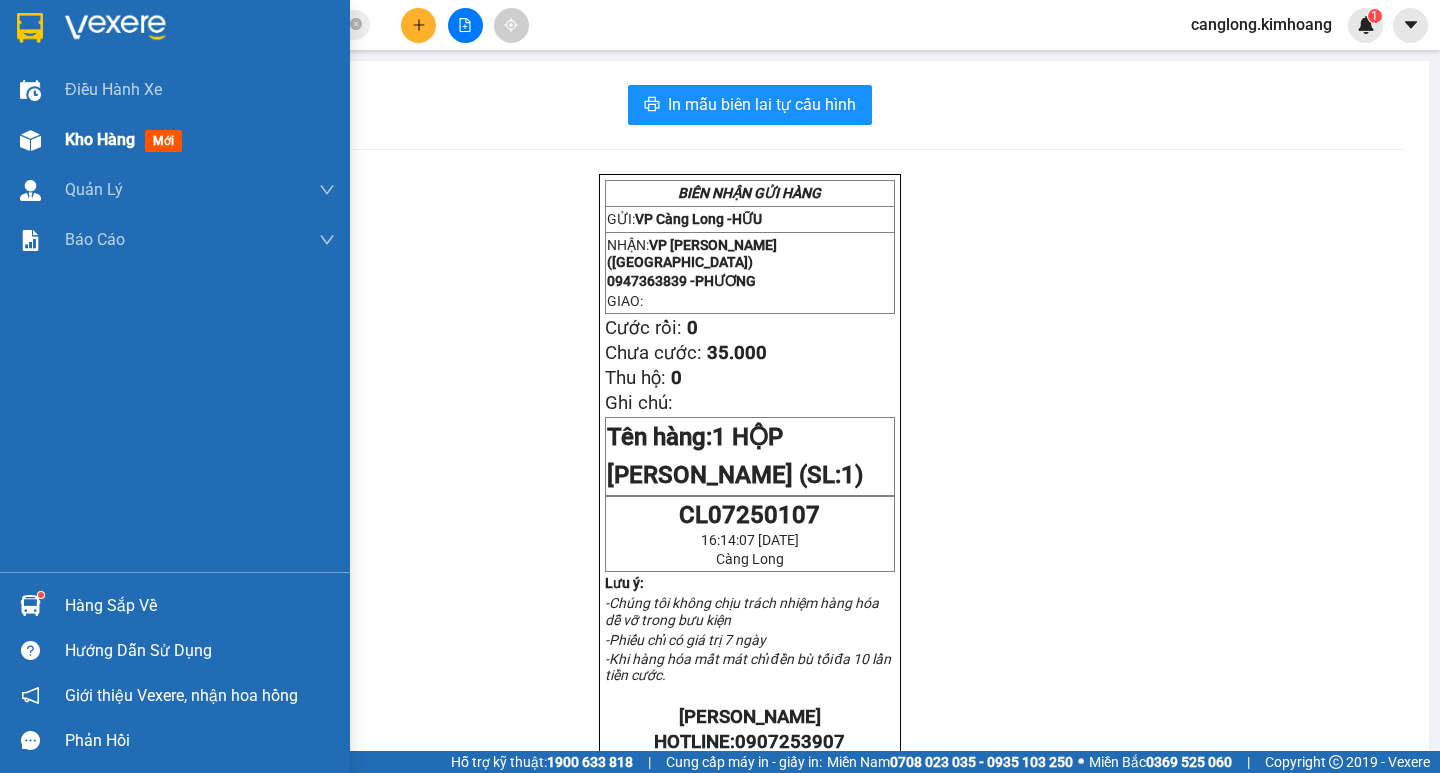click at bounding box center [30, 140] 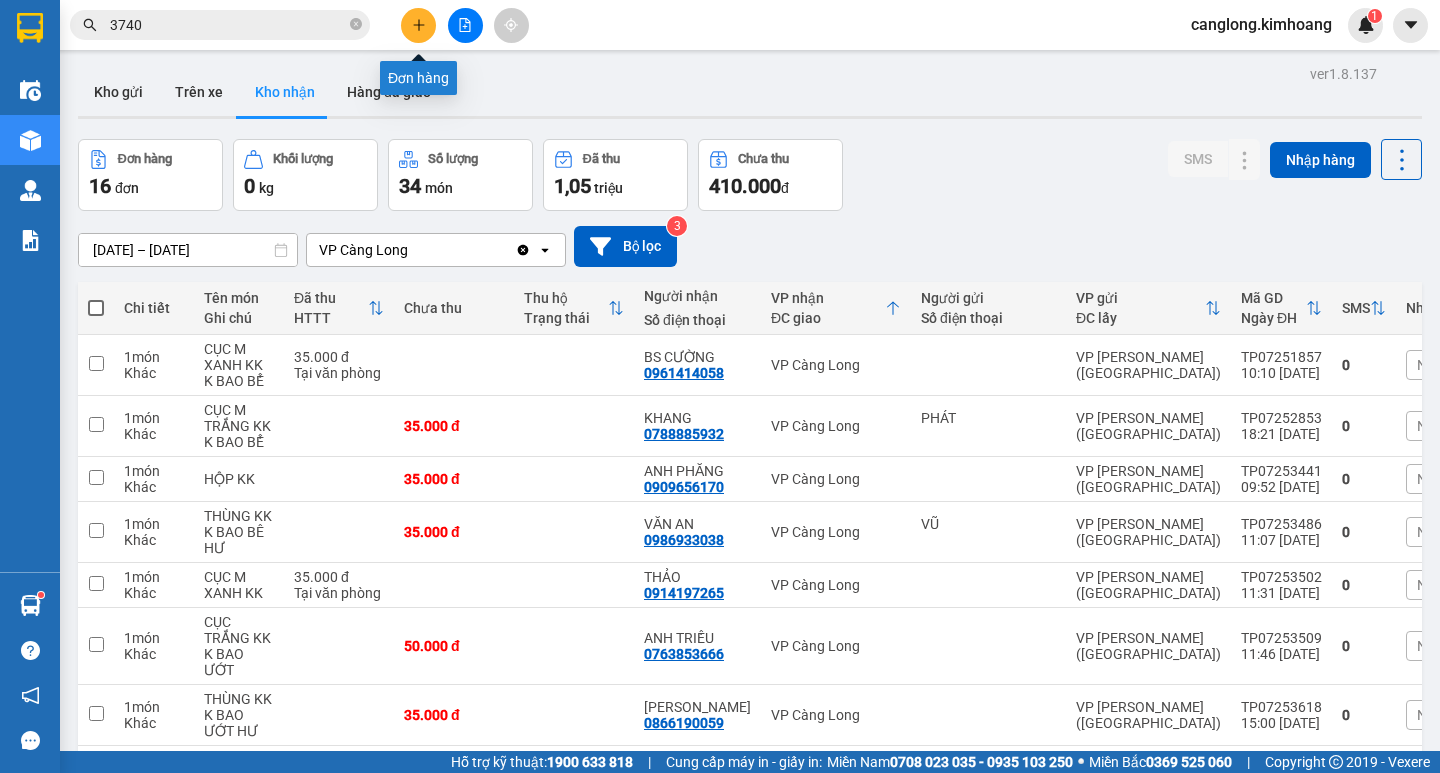 click 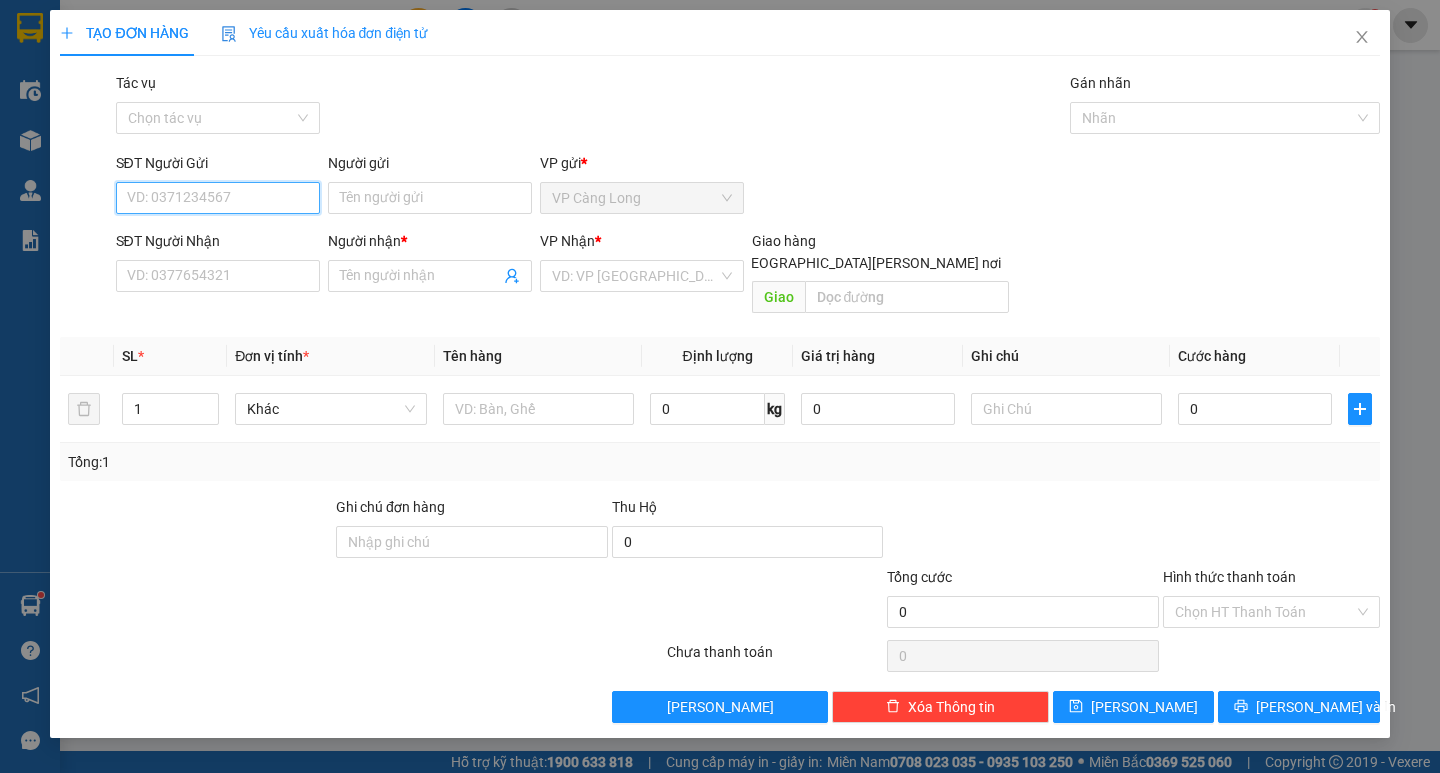 click on "SĐT Người Gửi" at bounding box center [218, 198] 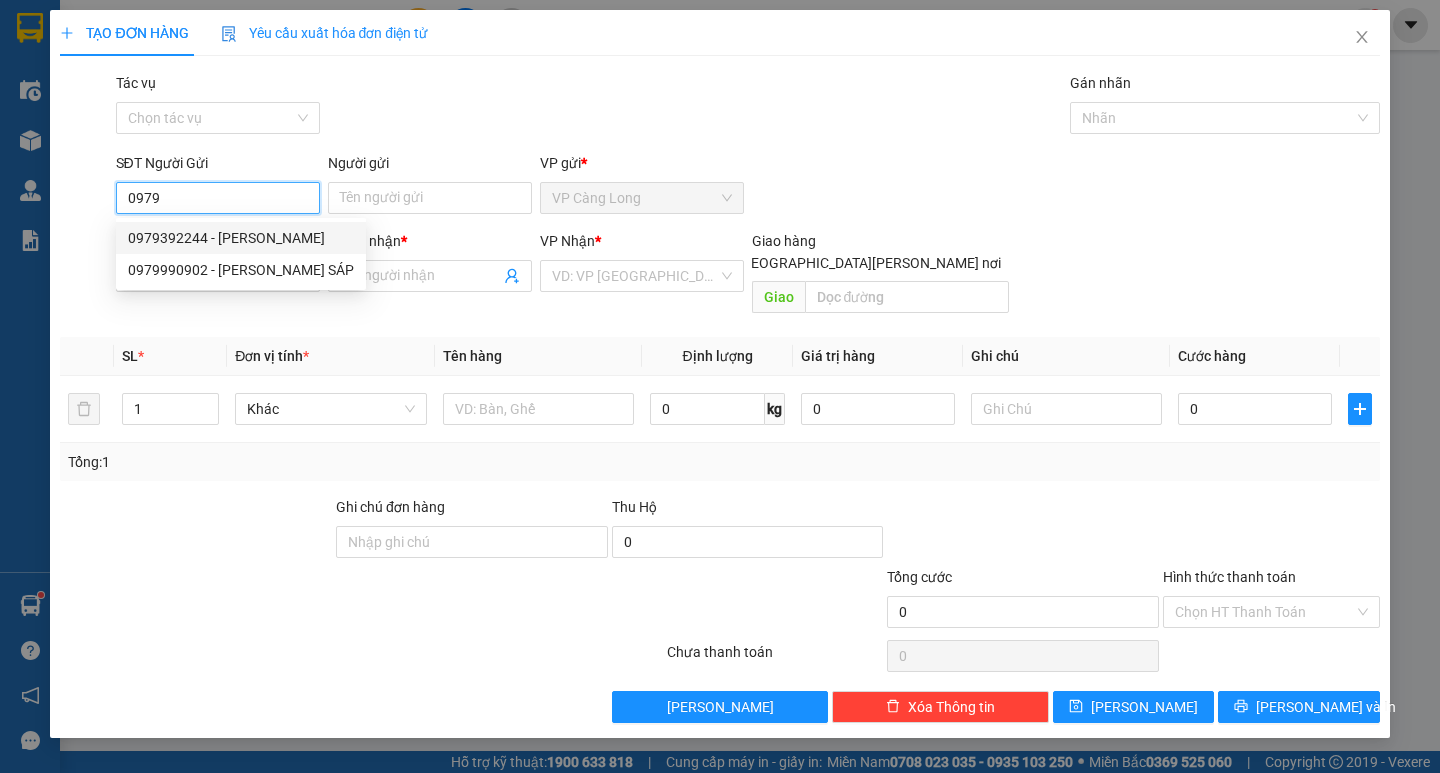 click on "0979392244 - HỮU" at bounding box center [241, 238] 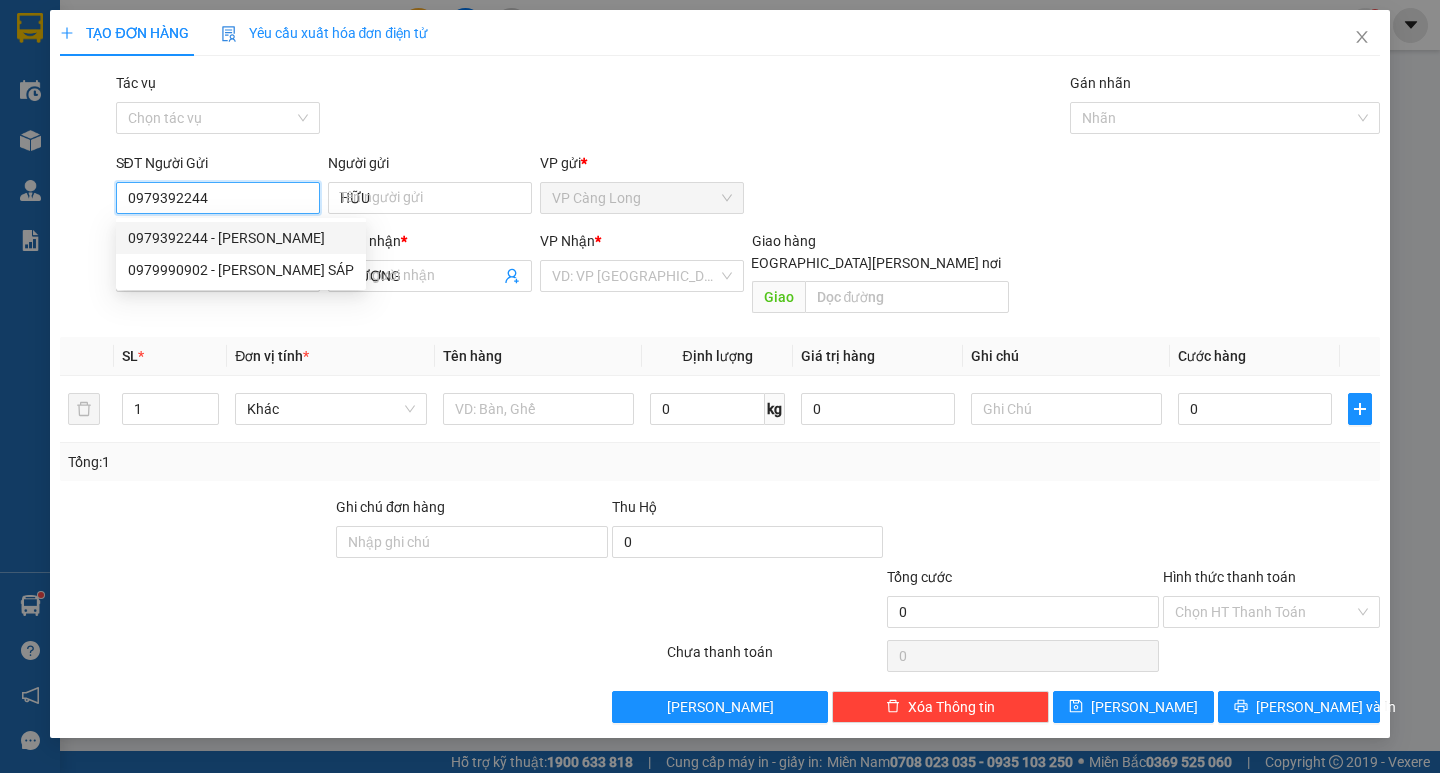 type on "35.000" 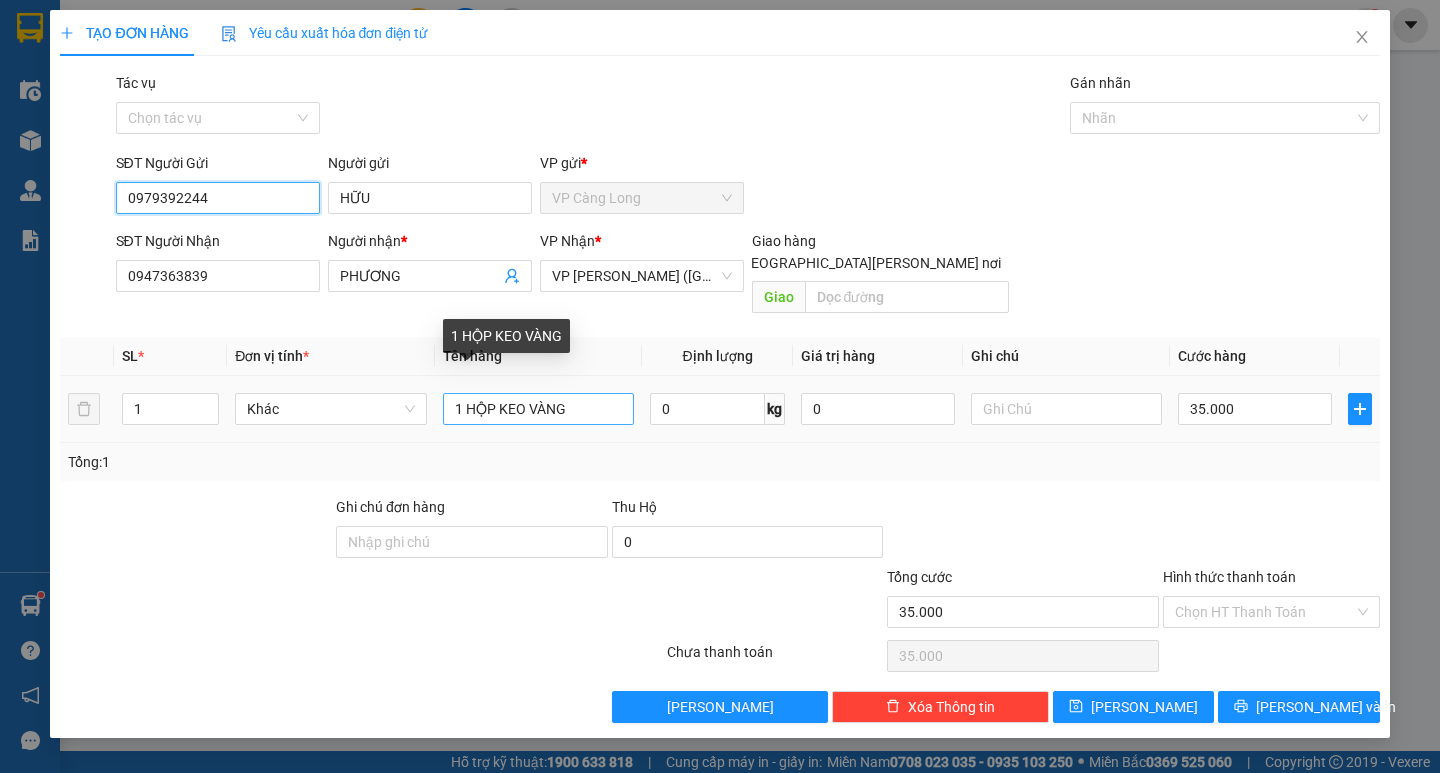 type on "0979392244" 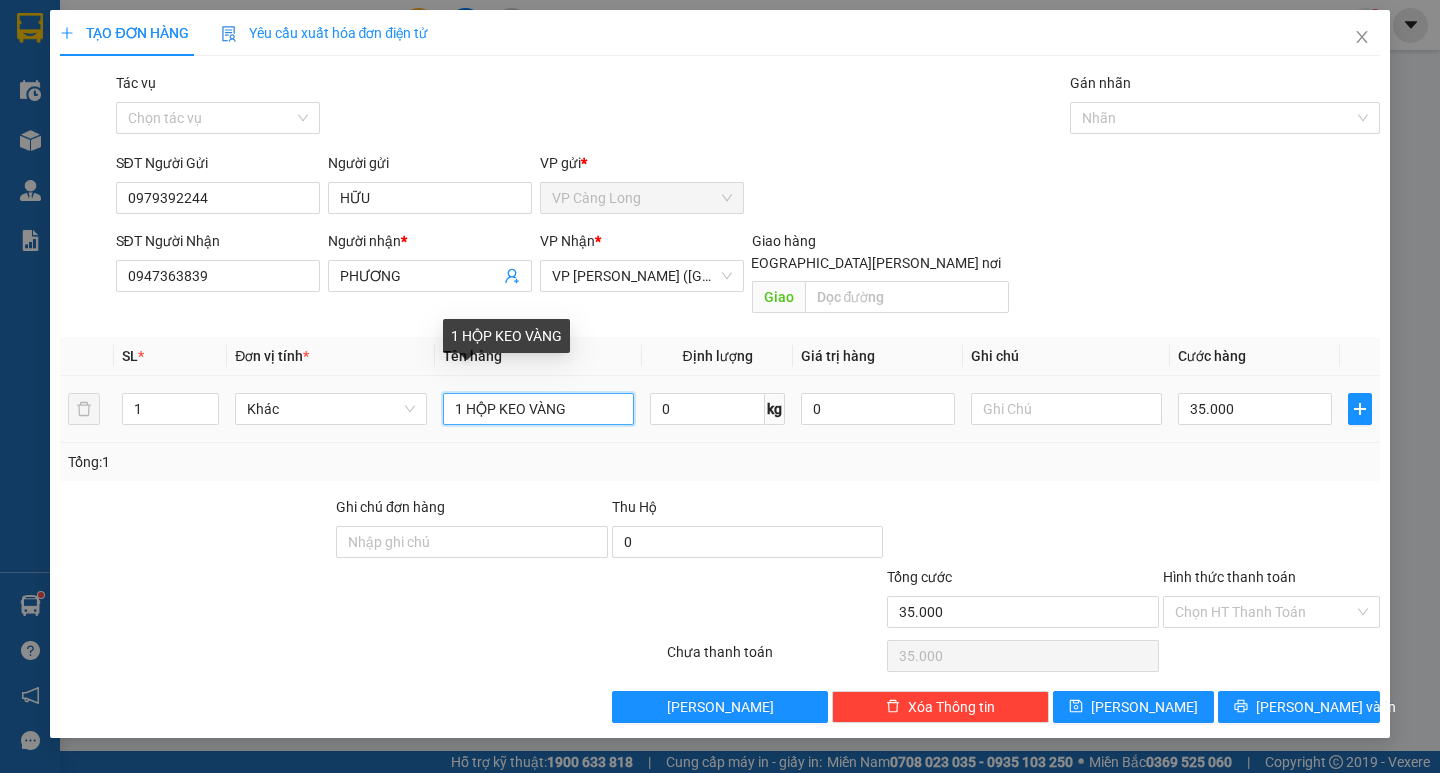 click on "1 HỘP KEO VÀNG" at bounding box center [538, 409] 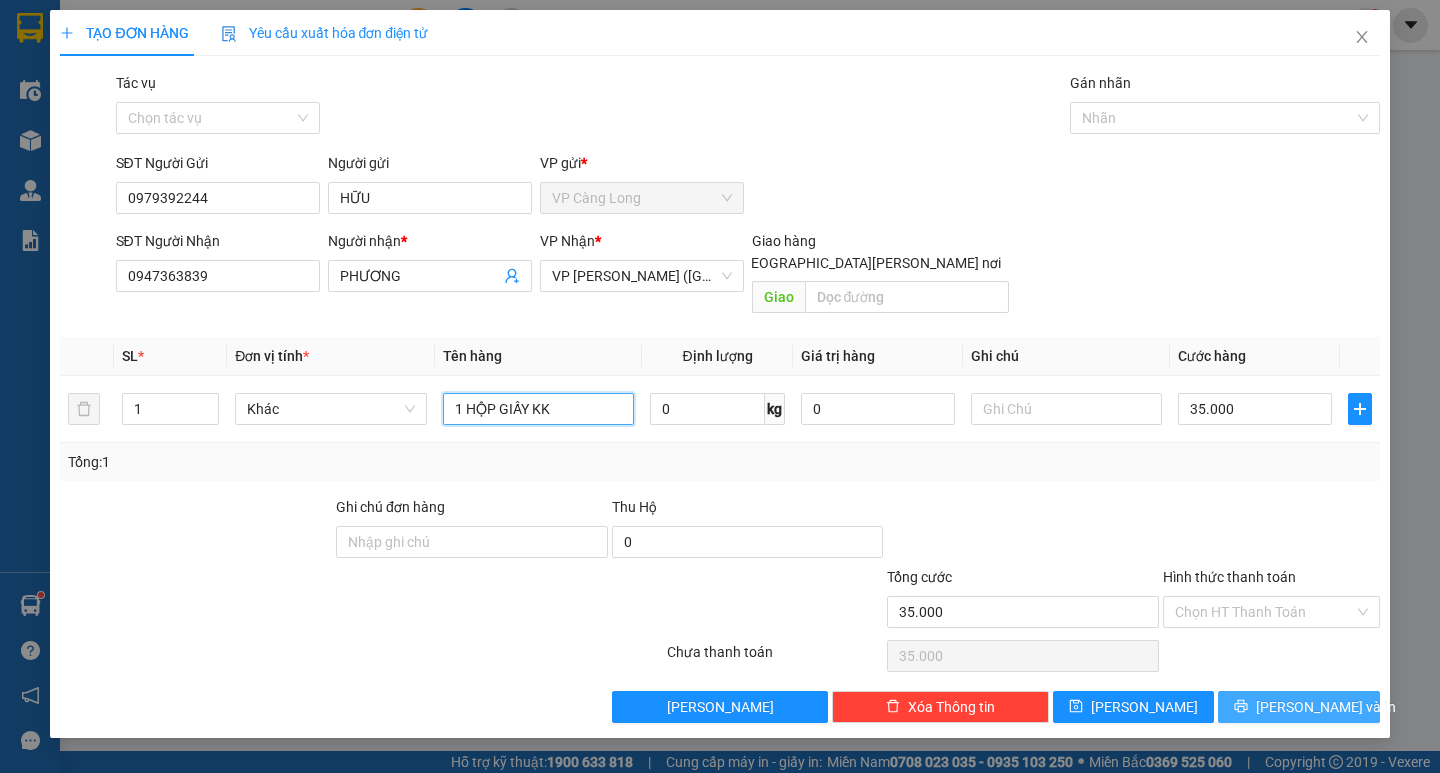 type on "1 HỘP GIẤY KK" 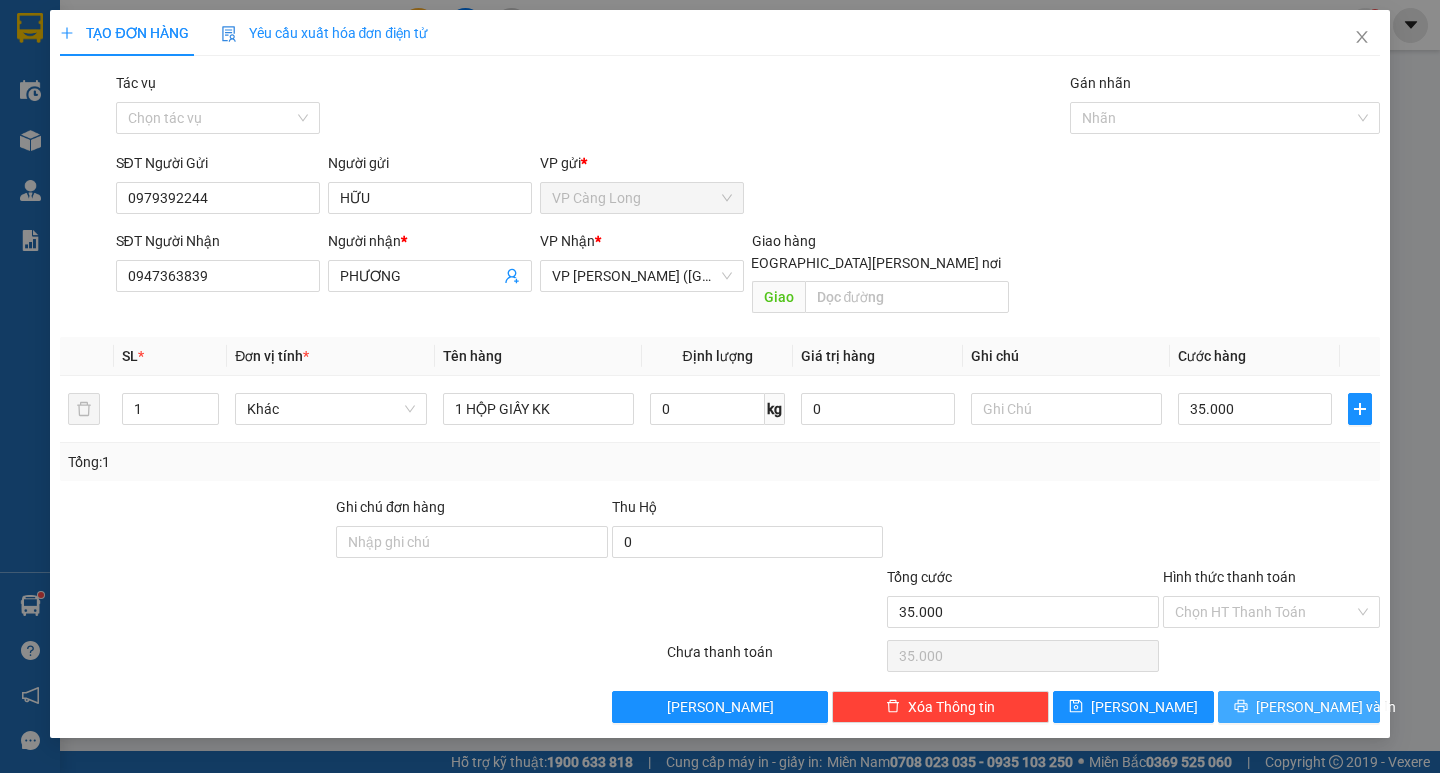 click on "[PERSON_NAME] và In" at bounding box center [1326, 707] 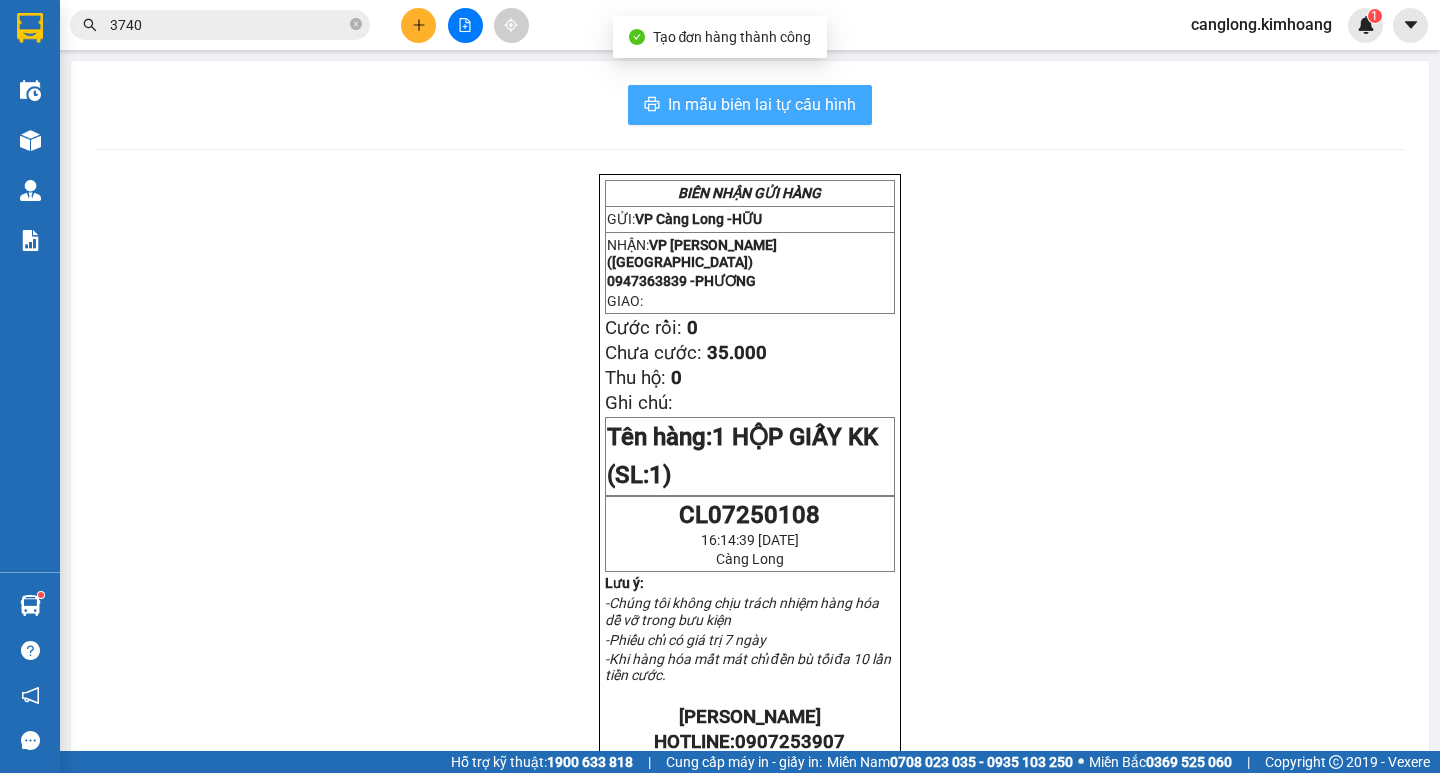 click on "In mẫu biên lai tự cấu hình" at bounding box center (762, 104) 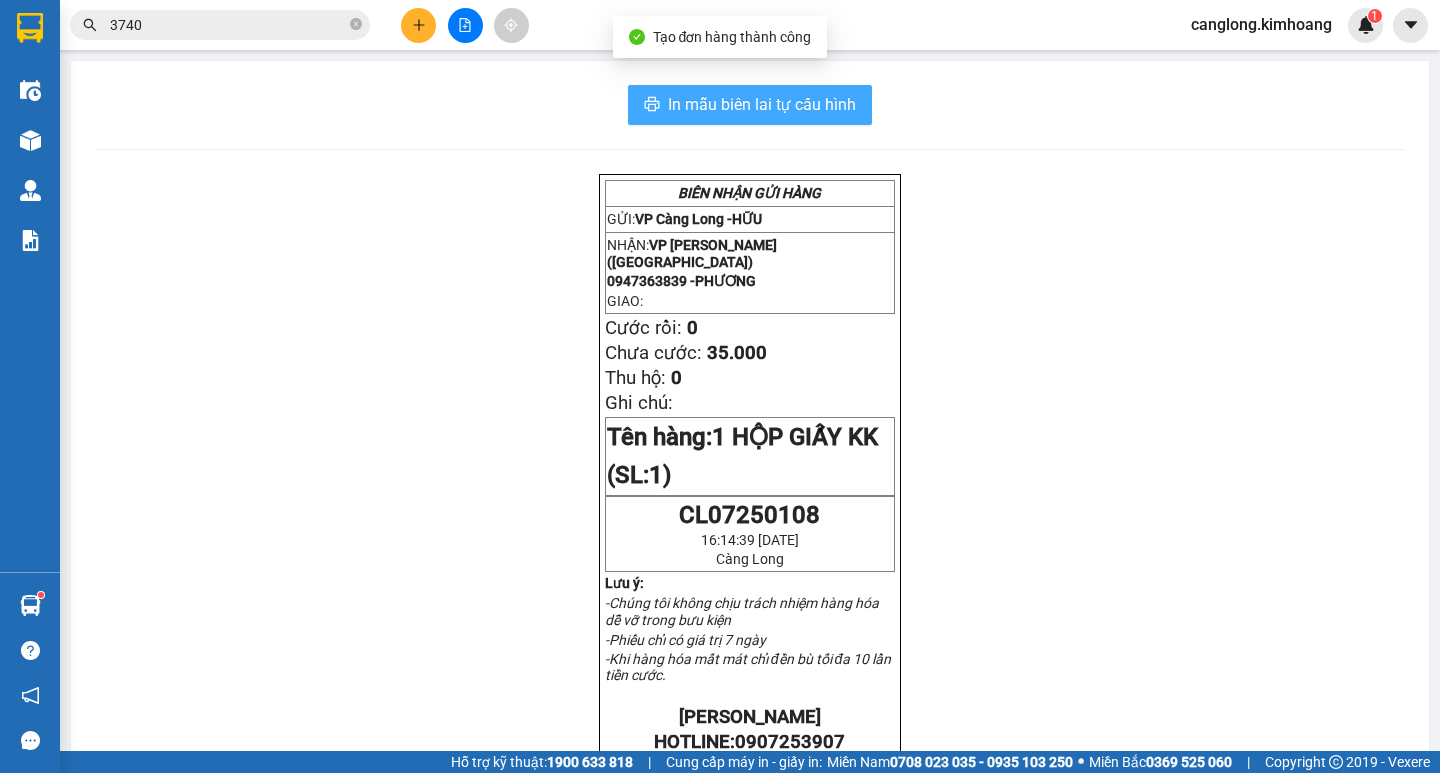 scroll, scrollTop: 0, scrollLeft: 0, axis: both 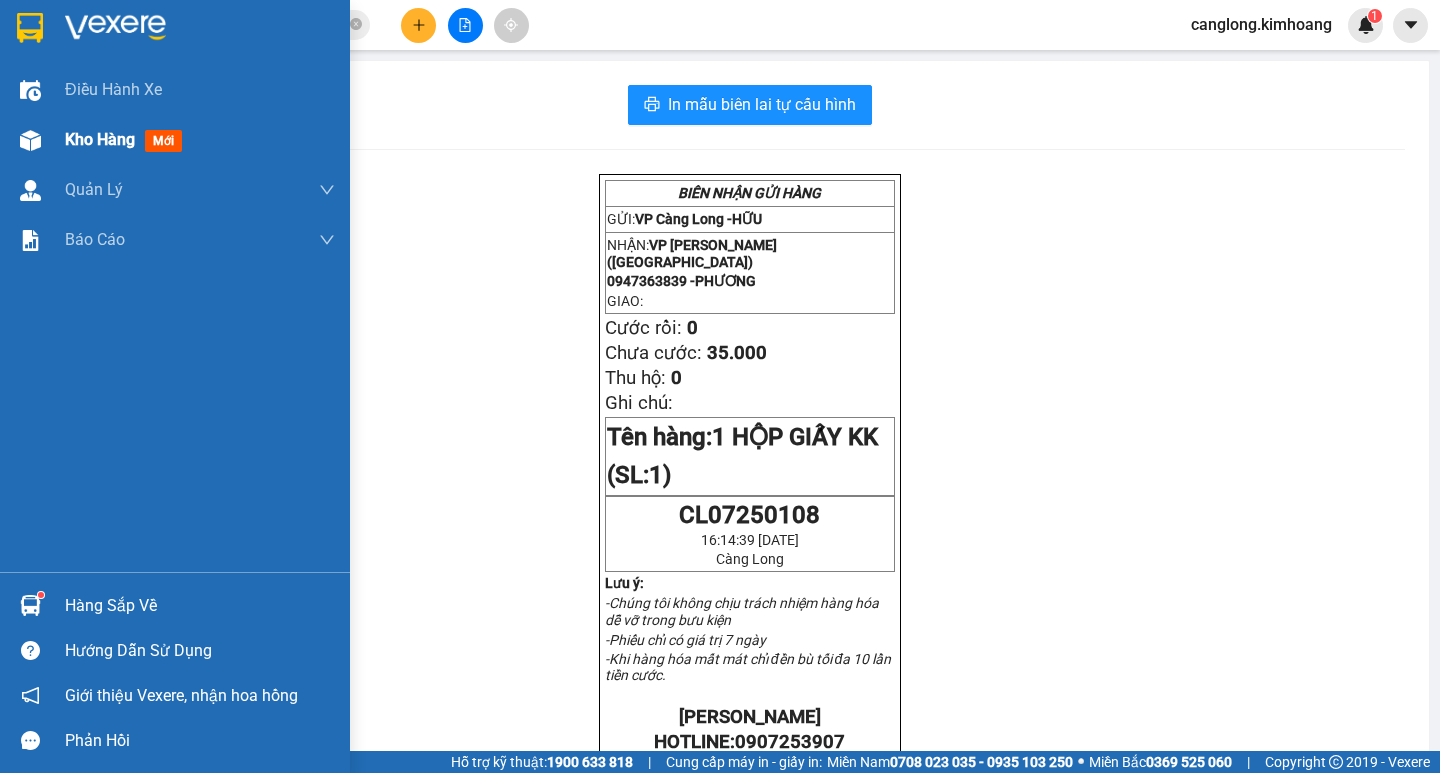 click on "Kho hàng mới" at bounding box center (127, 139) 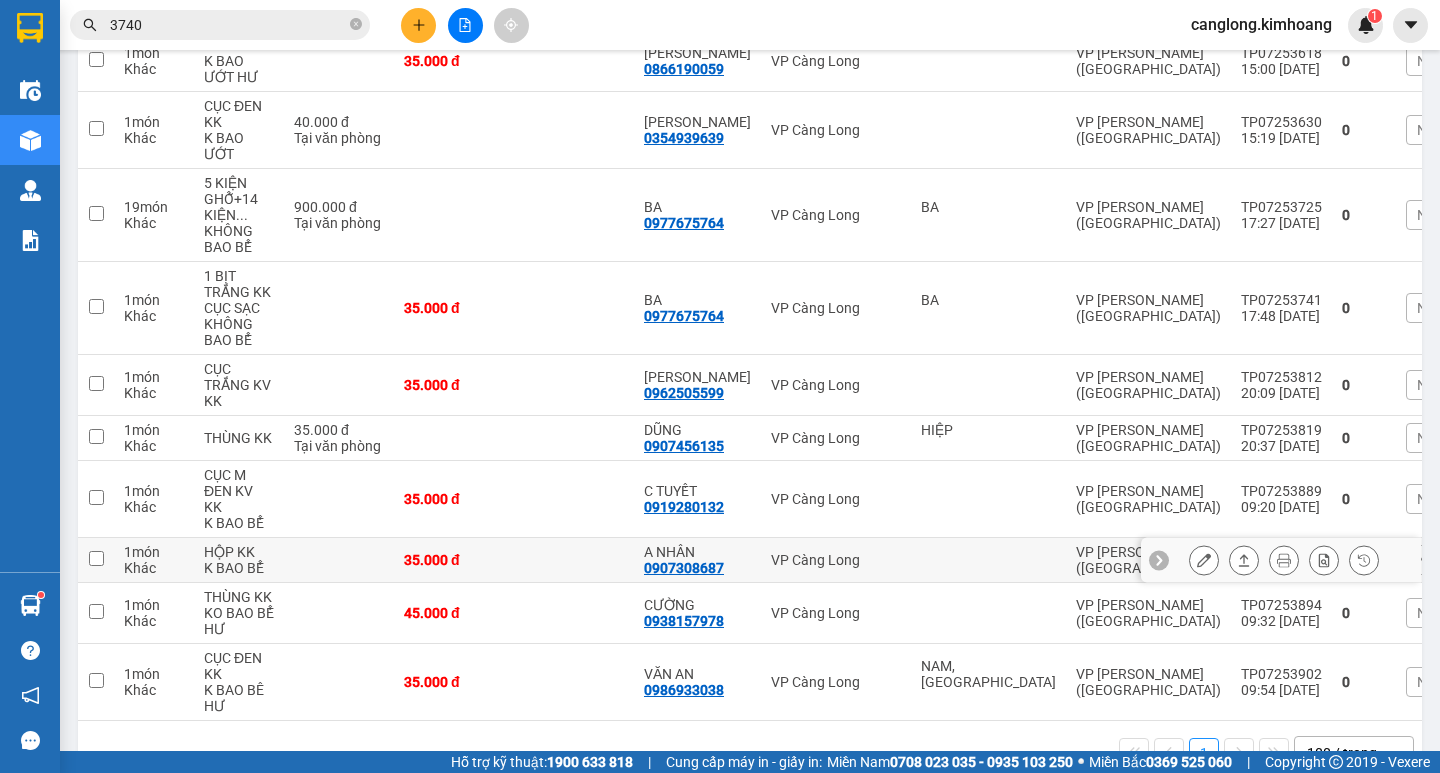 scroll, scrollTop: 698, scrollLeft: 0, axis: vertical 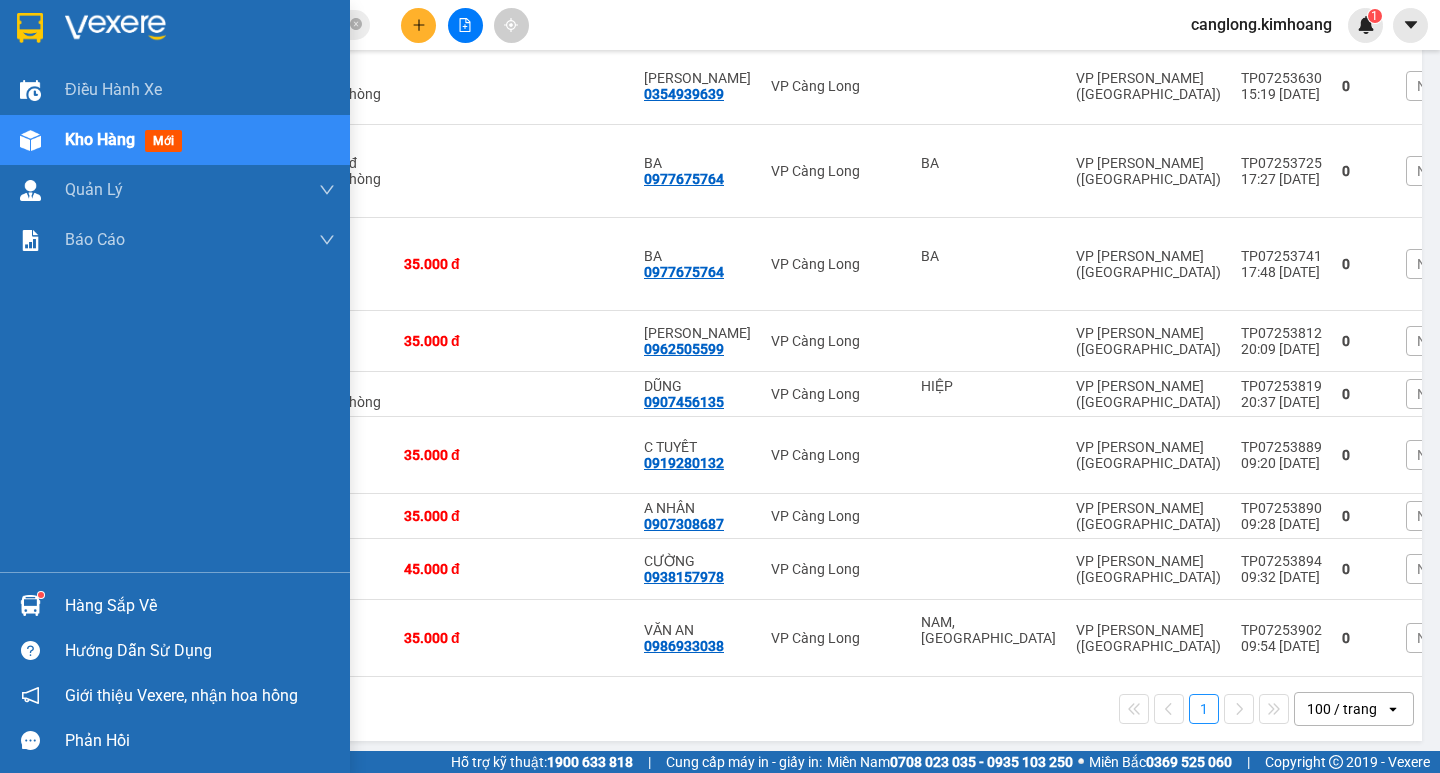 click at bounding box center (30, 605) 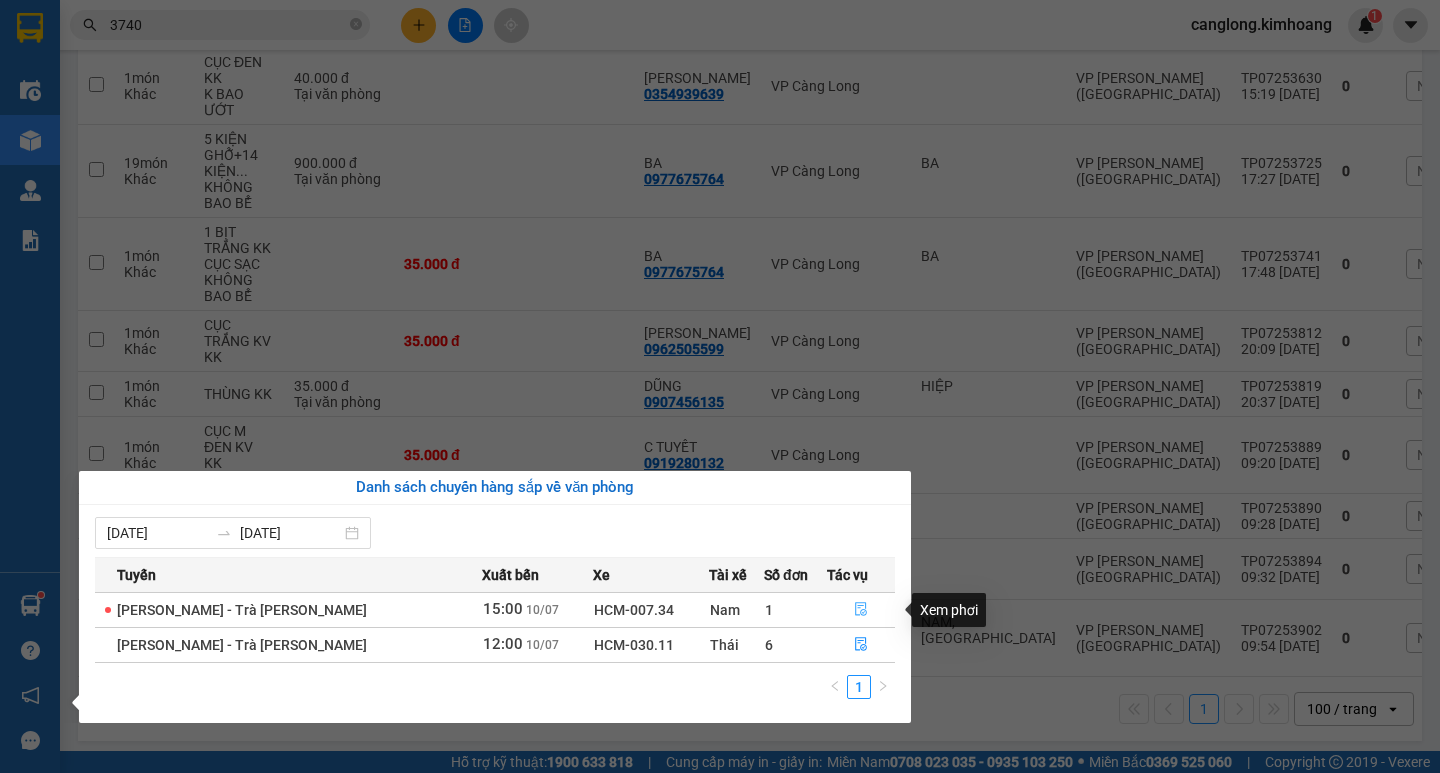 click at bounding box center [861, 610] 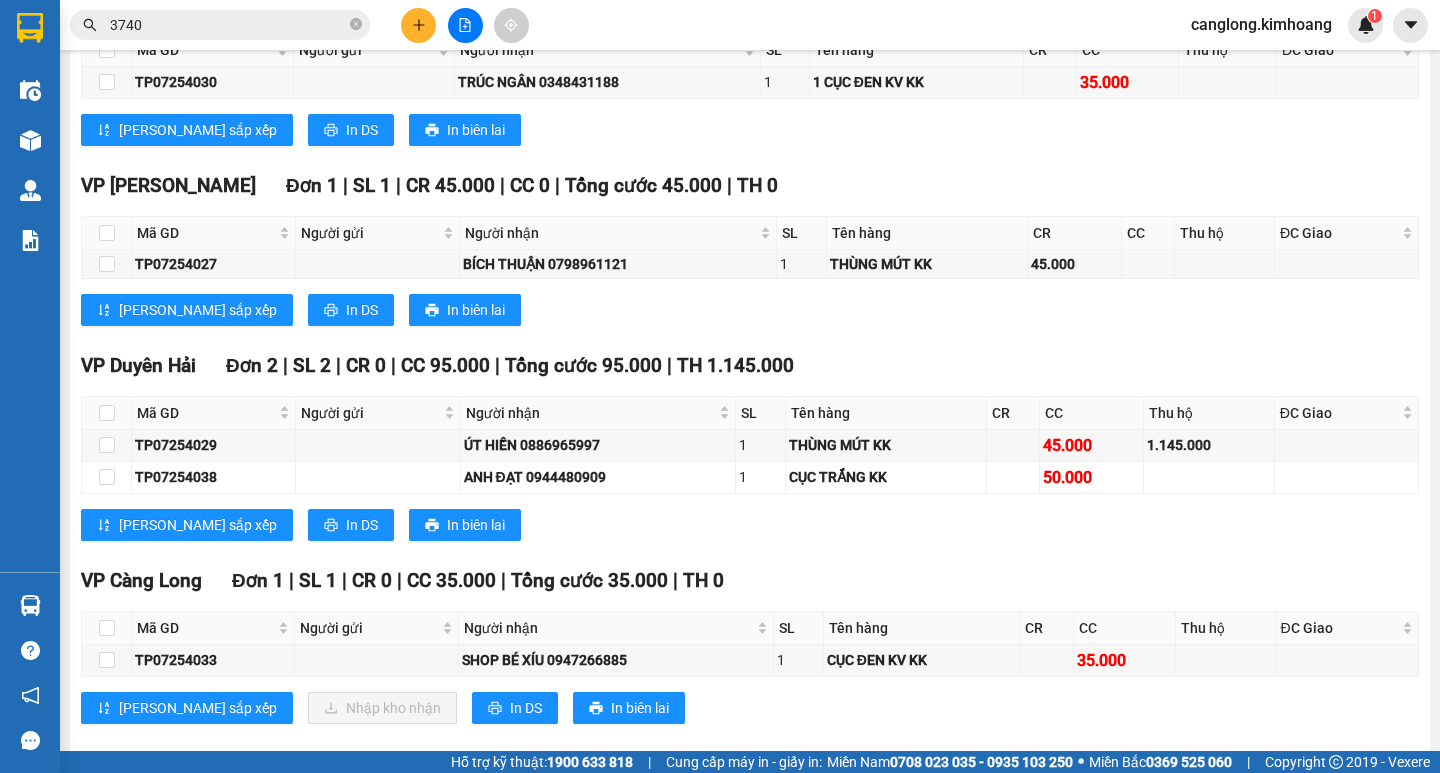 scroll, scrollTop: 1200, scrollLeft: 0, axis: vertical 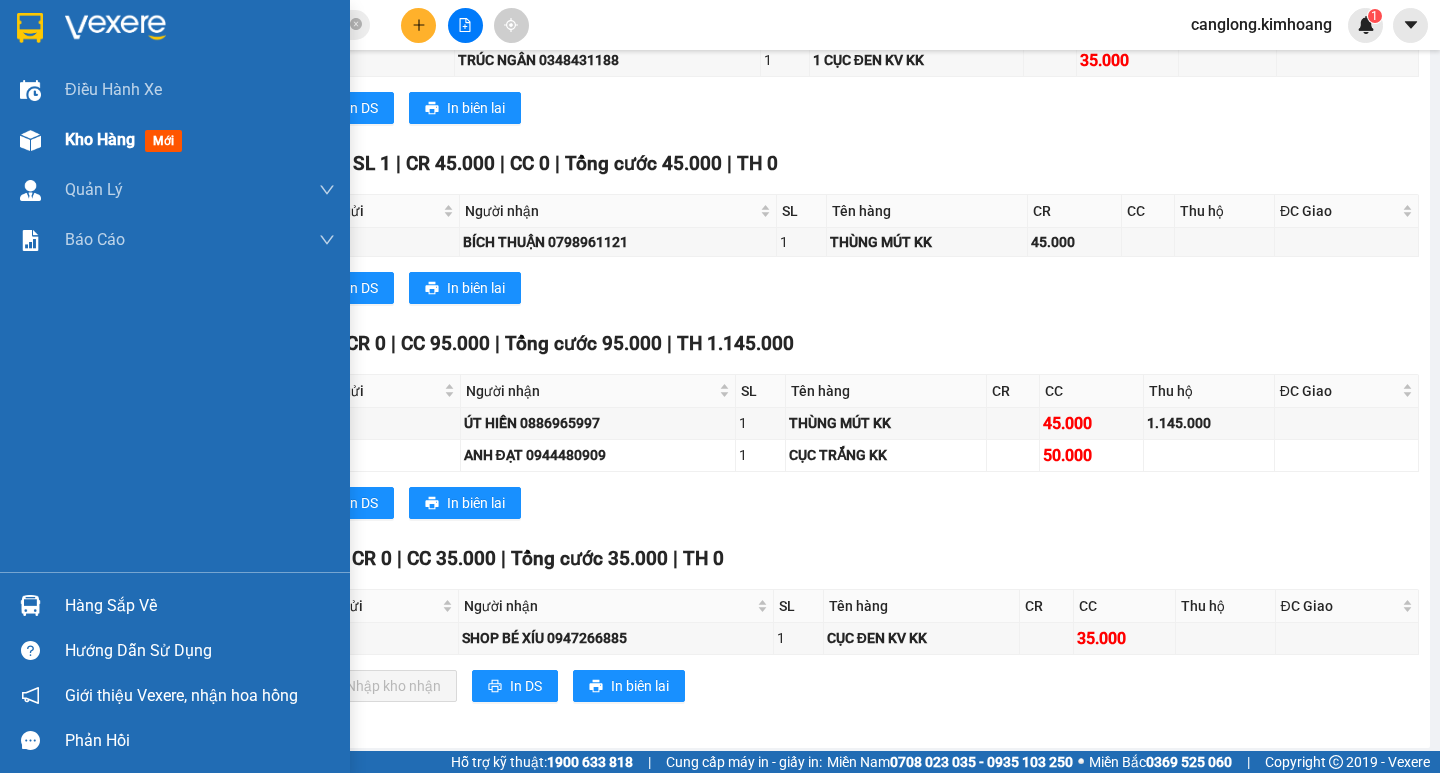 click on "Kho hàng" at bounding box center [100, 139] 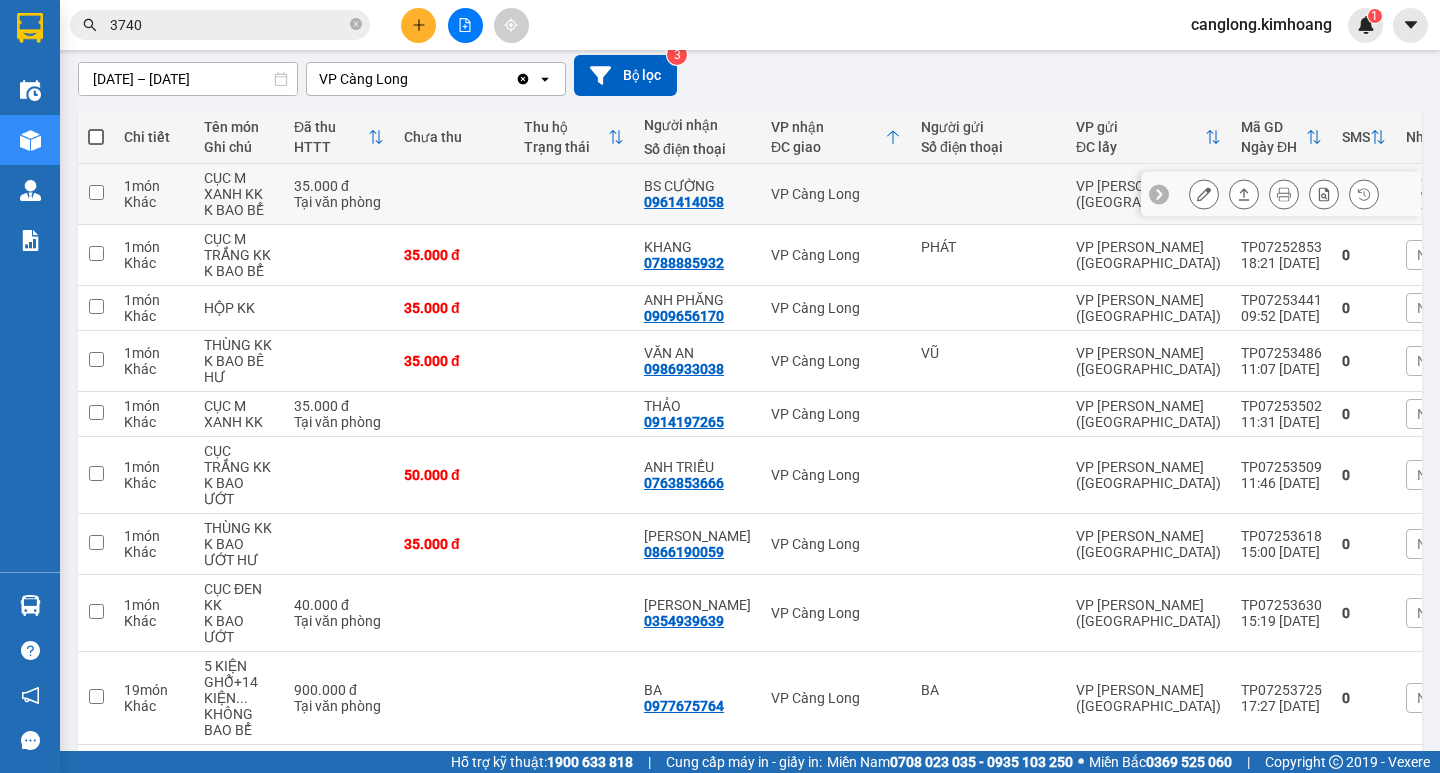 scroll, scrollTop: 98, scrollLeft: 0, axis: vertical 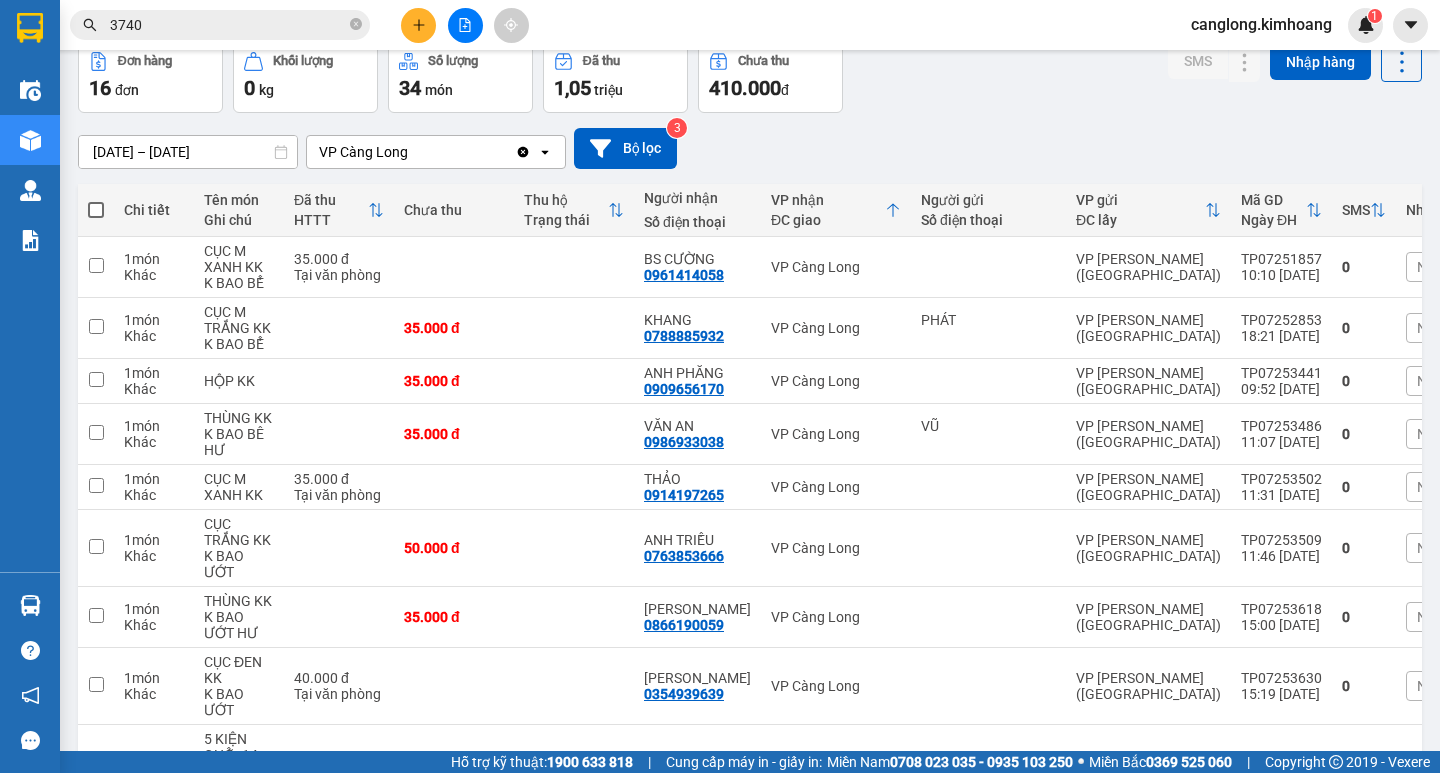 click on "3740" at bounding box center (228, 25) 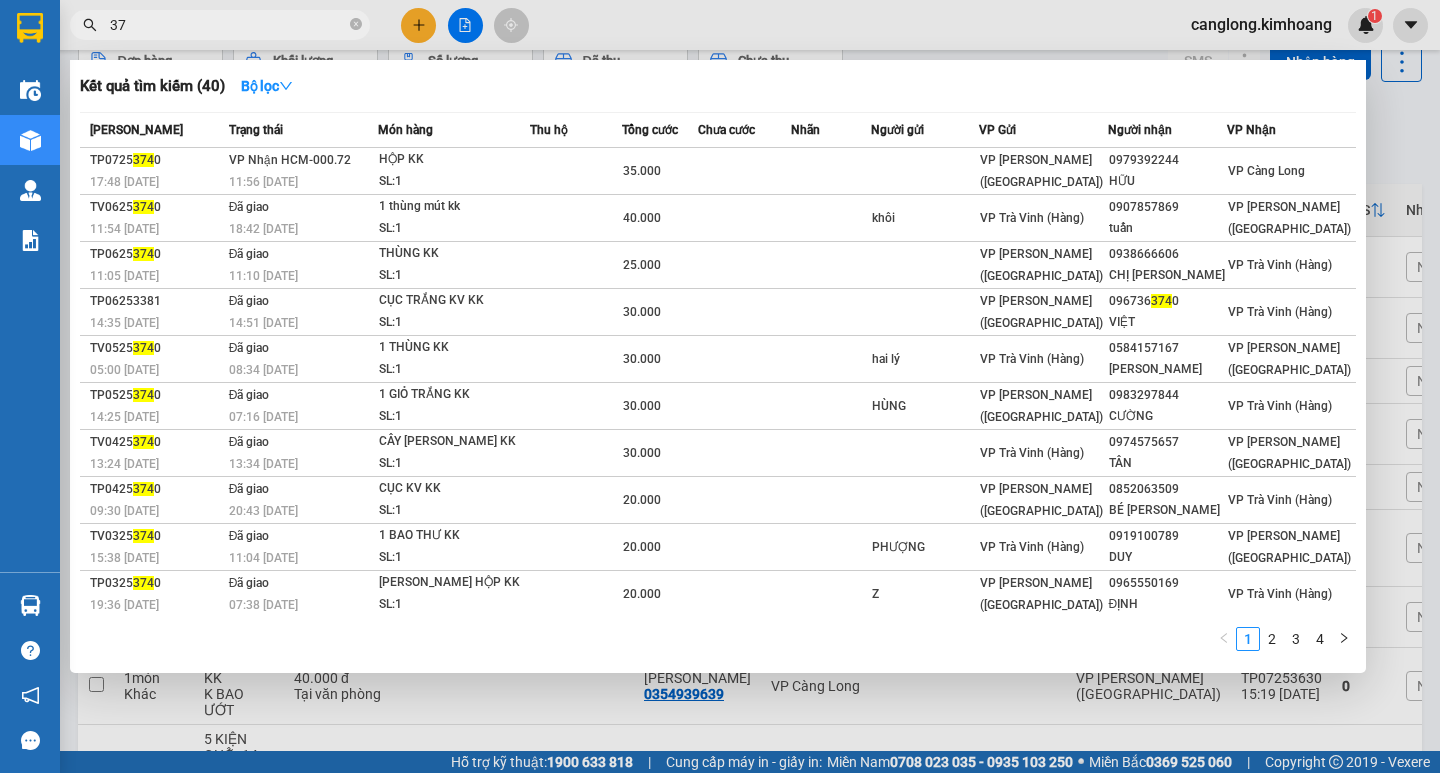 type on "3" 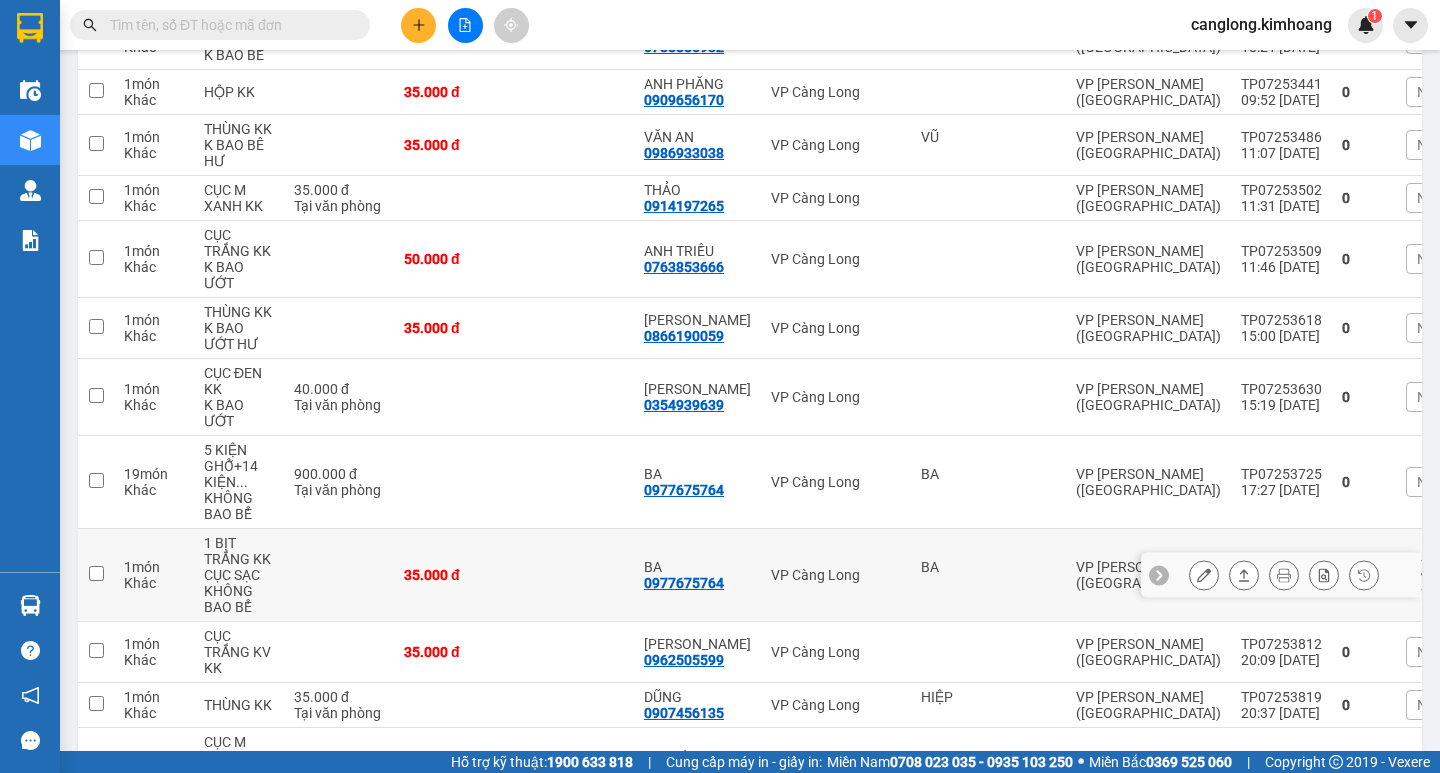 scroll, scrollTop: 398, scrollLeft: 0, axis: vertical 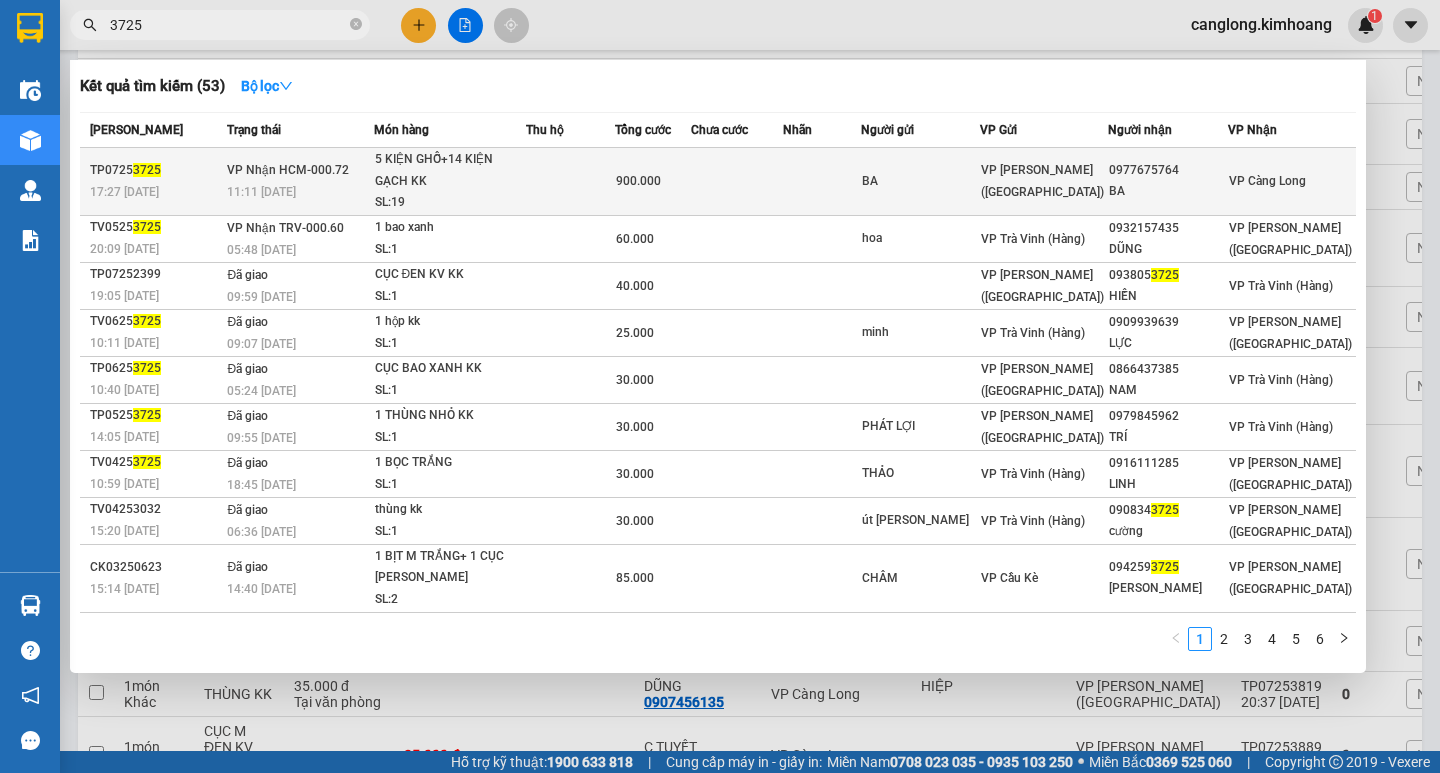 type on "3725" 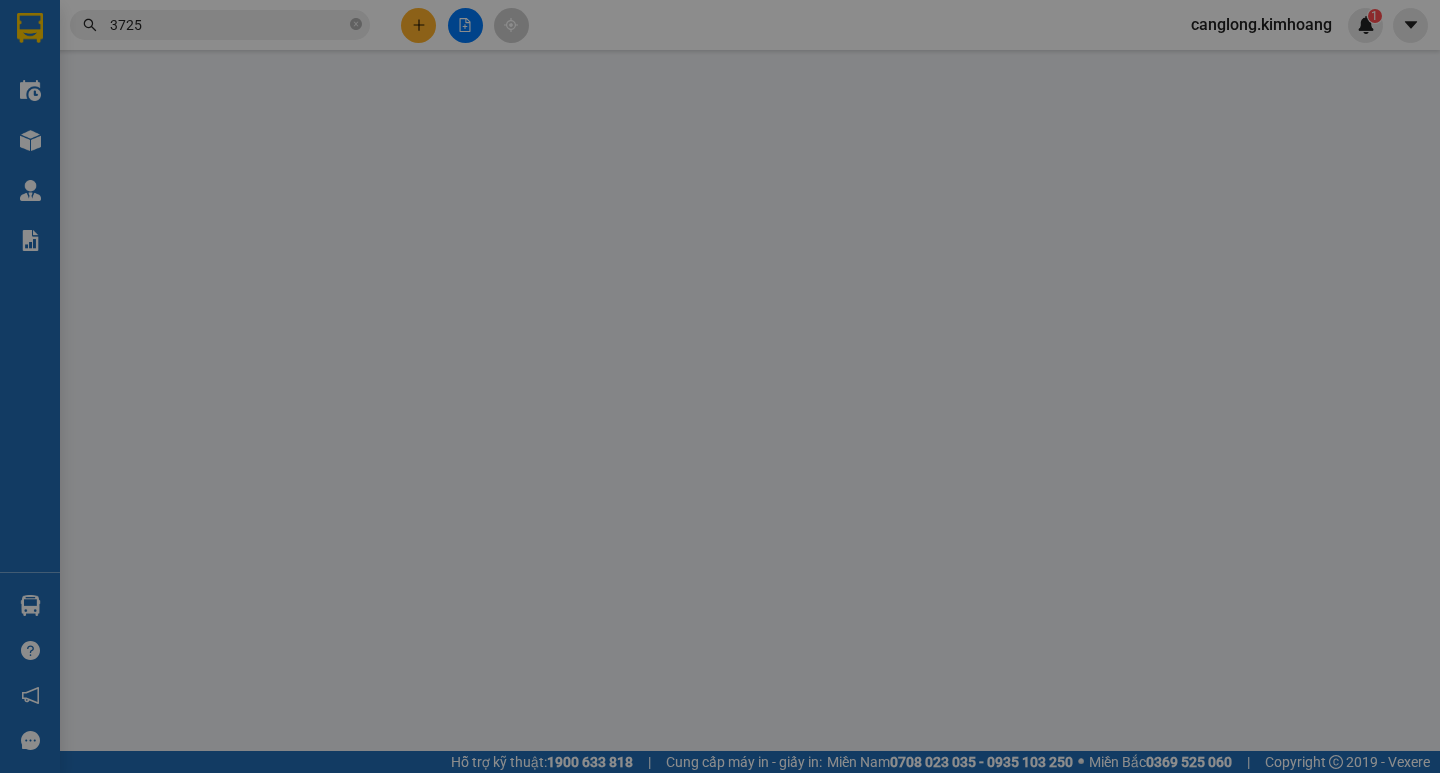 type on "BA" 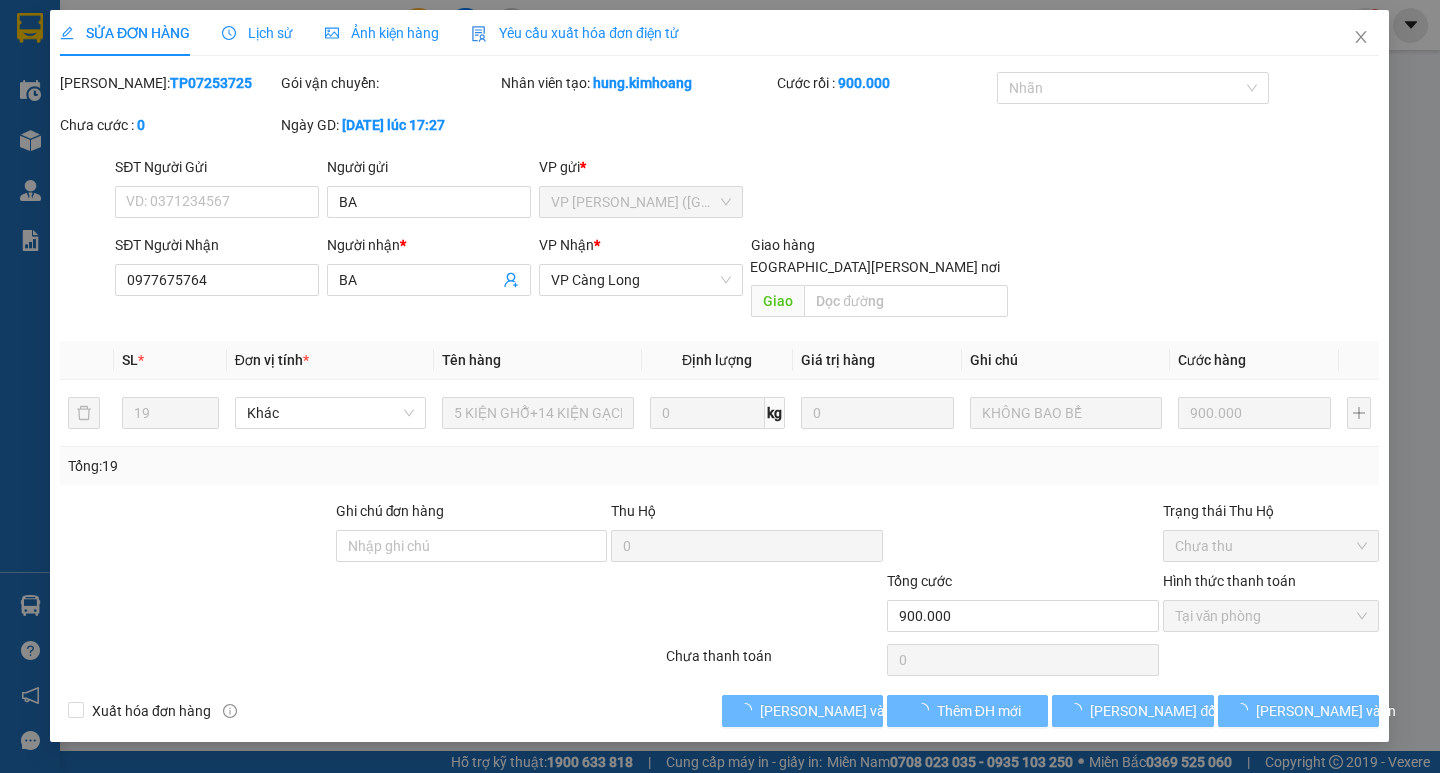 scroll, scrollTop: 0, scrollLeft: 0, axis: both 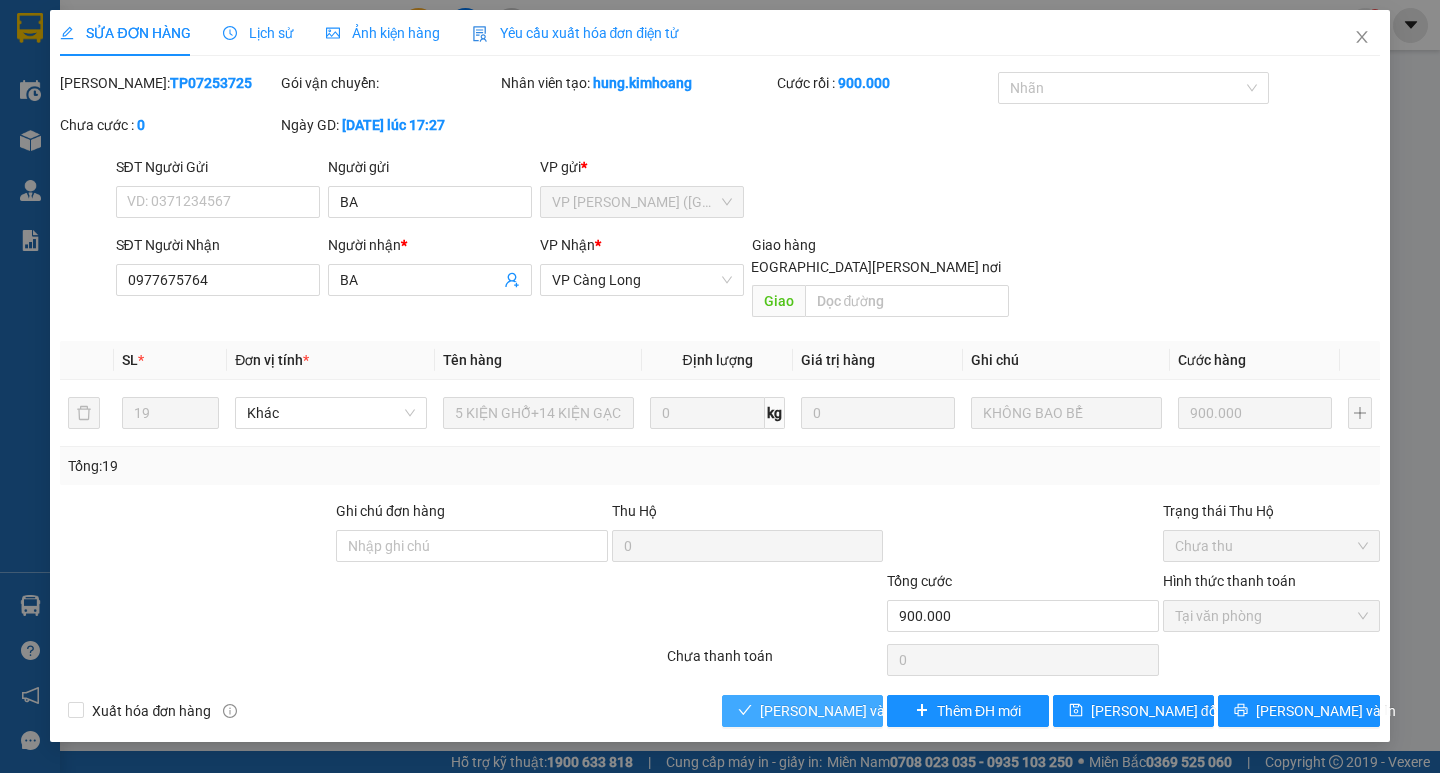 click on "[PERSON_NAME] và Giao hàng" at bounding box center (895, 711) 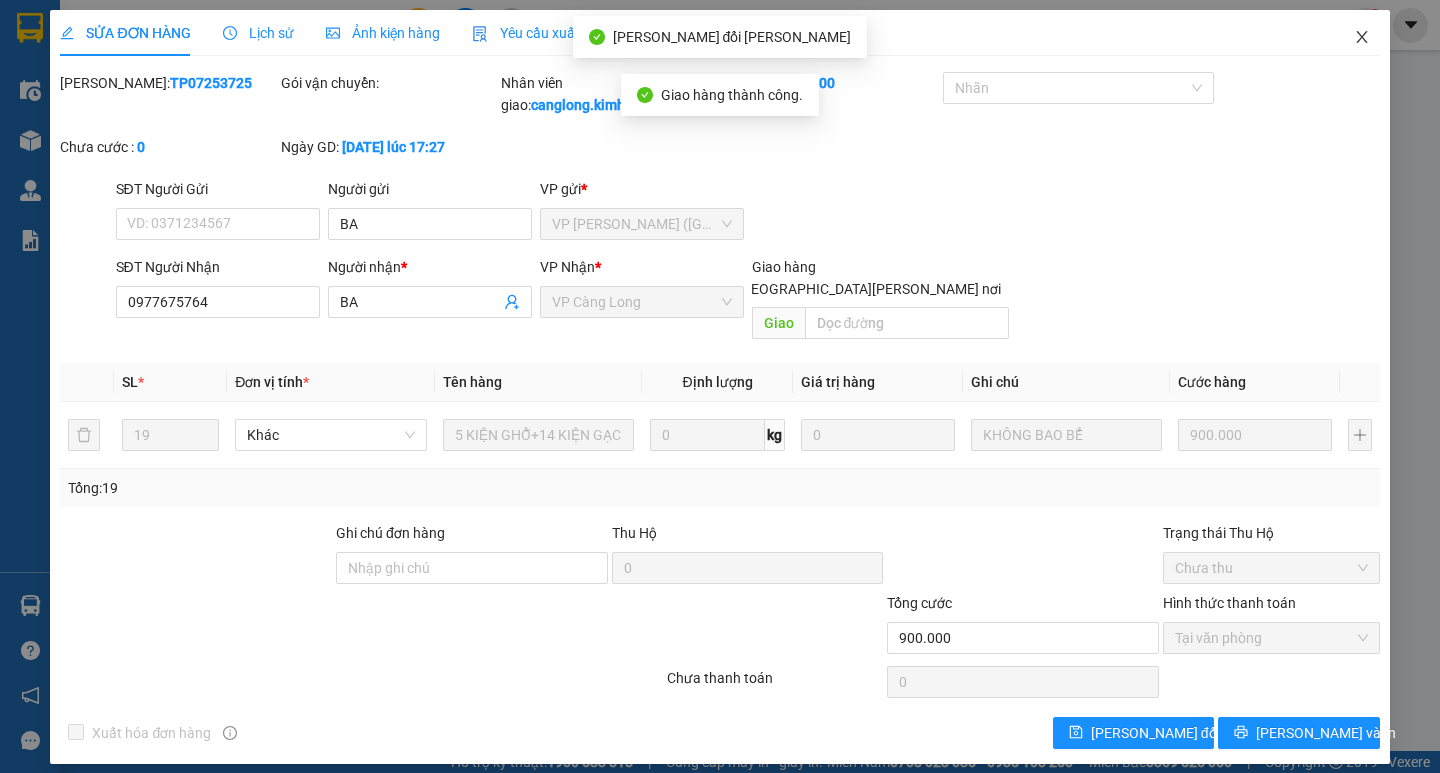click 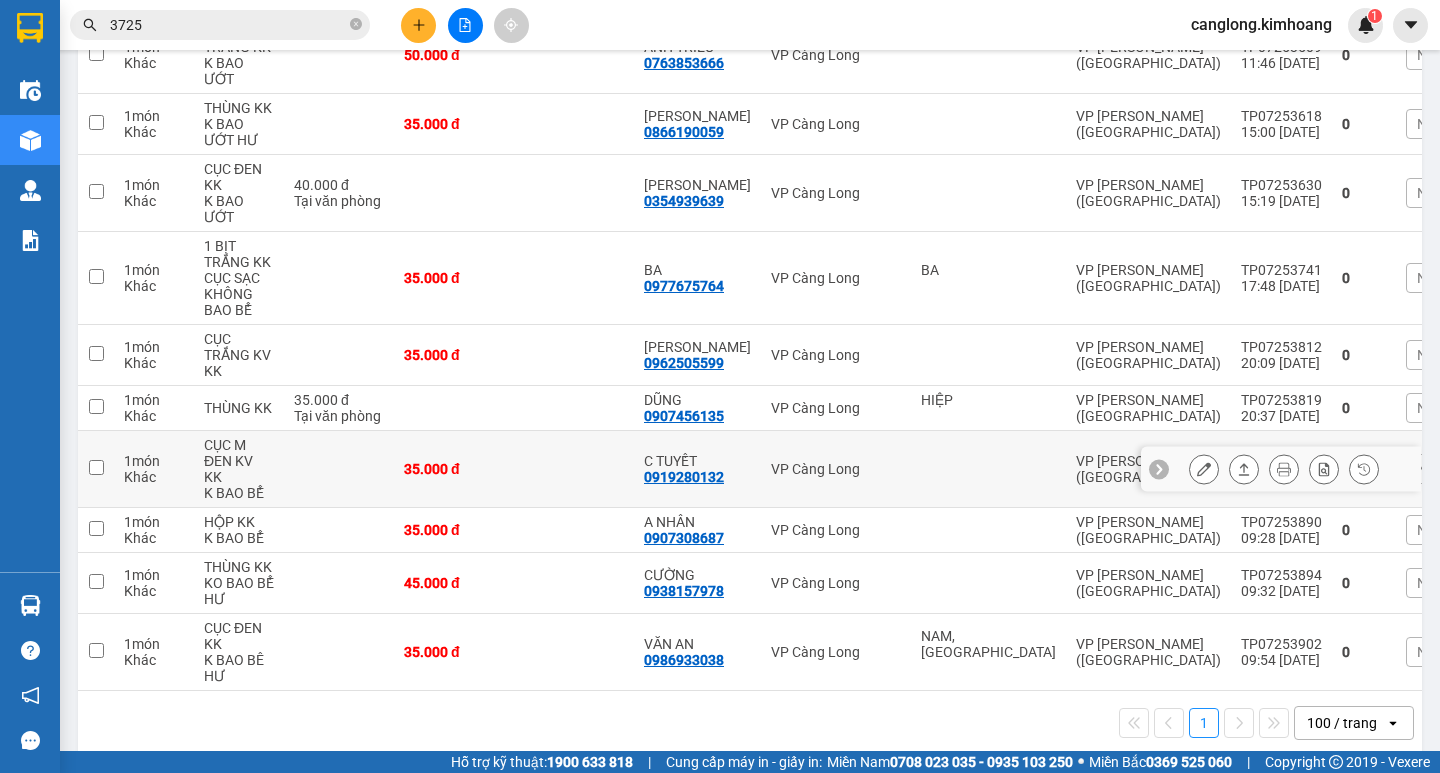 scroll, scrollTop: 600, scrollLeft: 0, axis: vertical 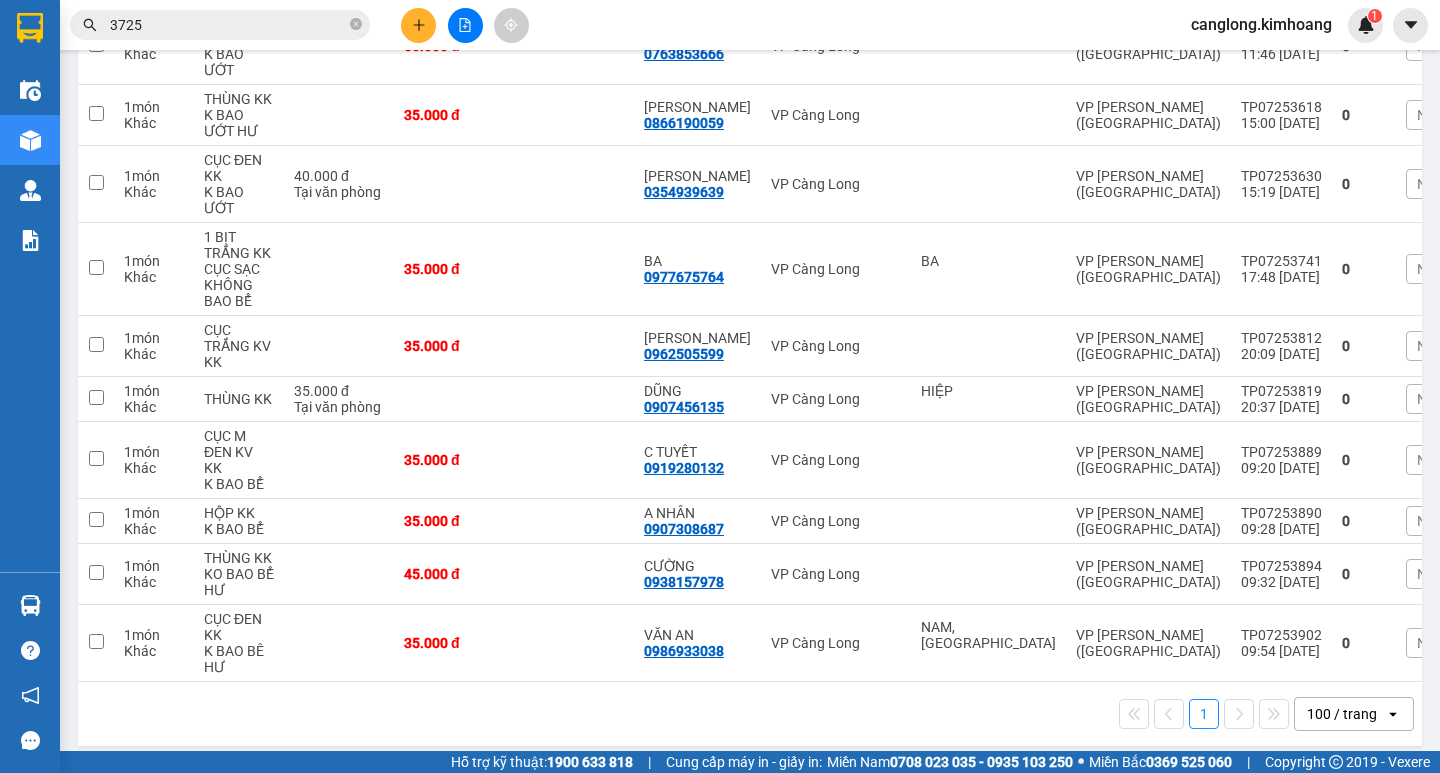 click on "3725" at bounding box center (228, 25) 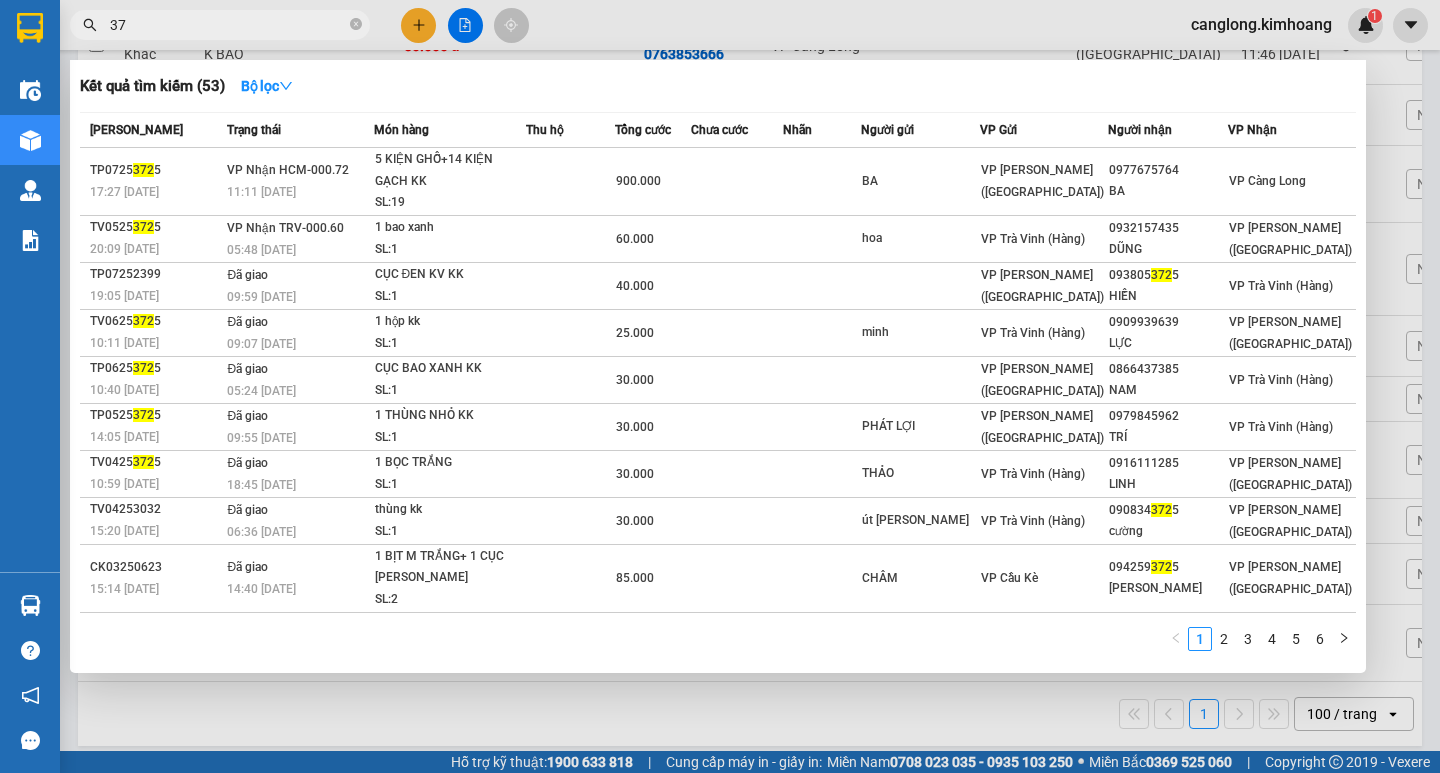 type on "3" 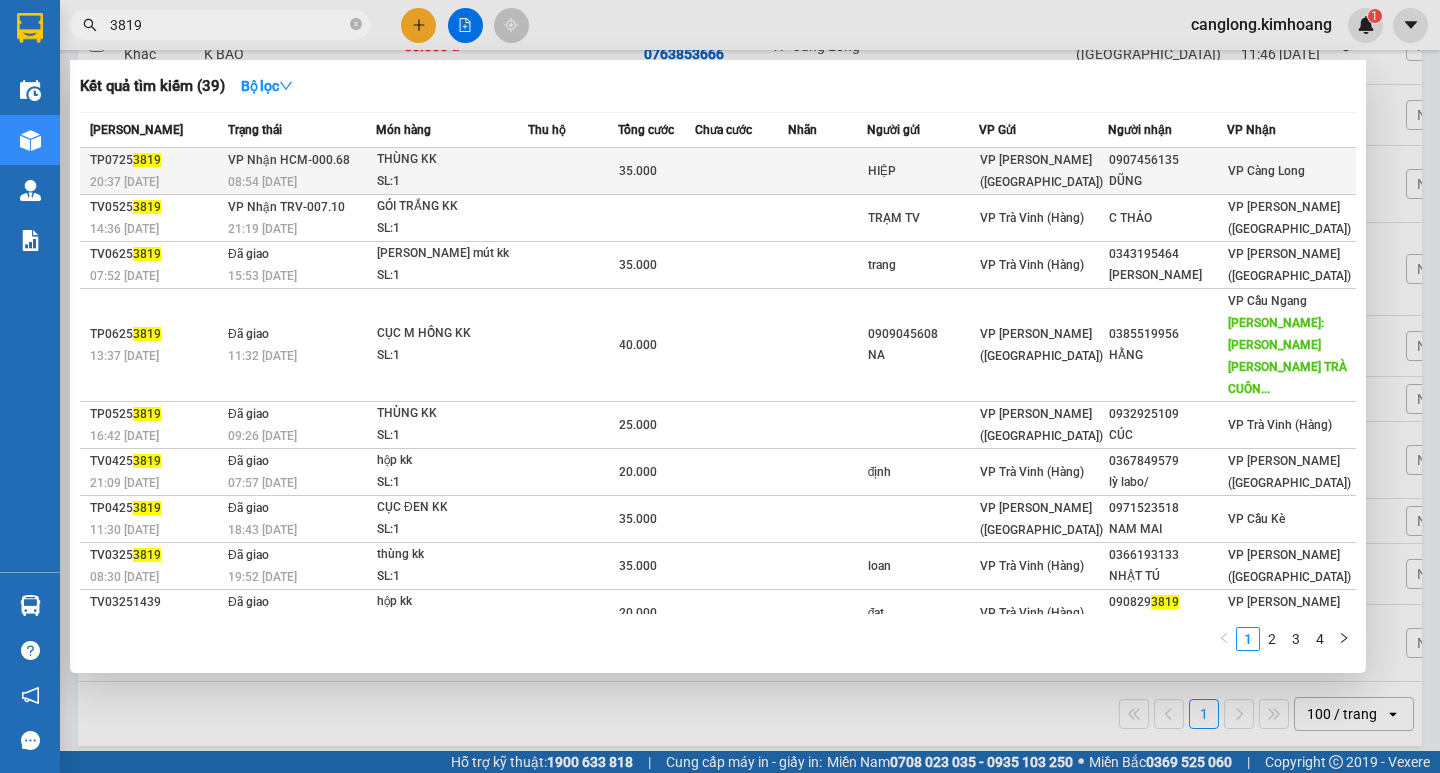 type on "3819" 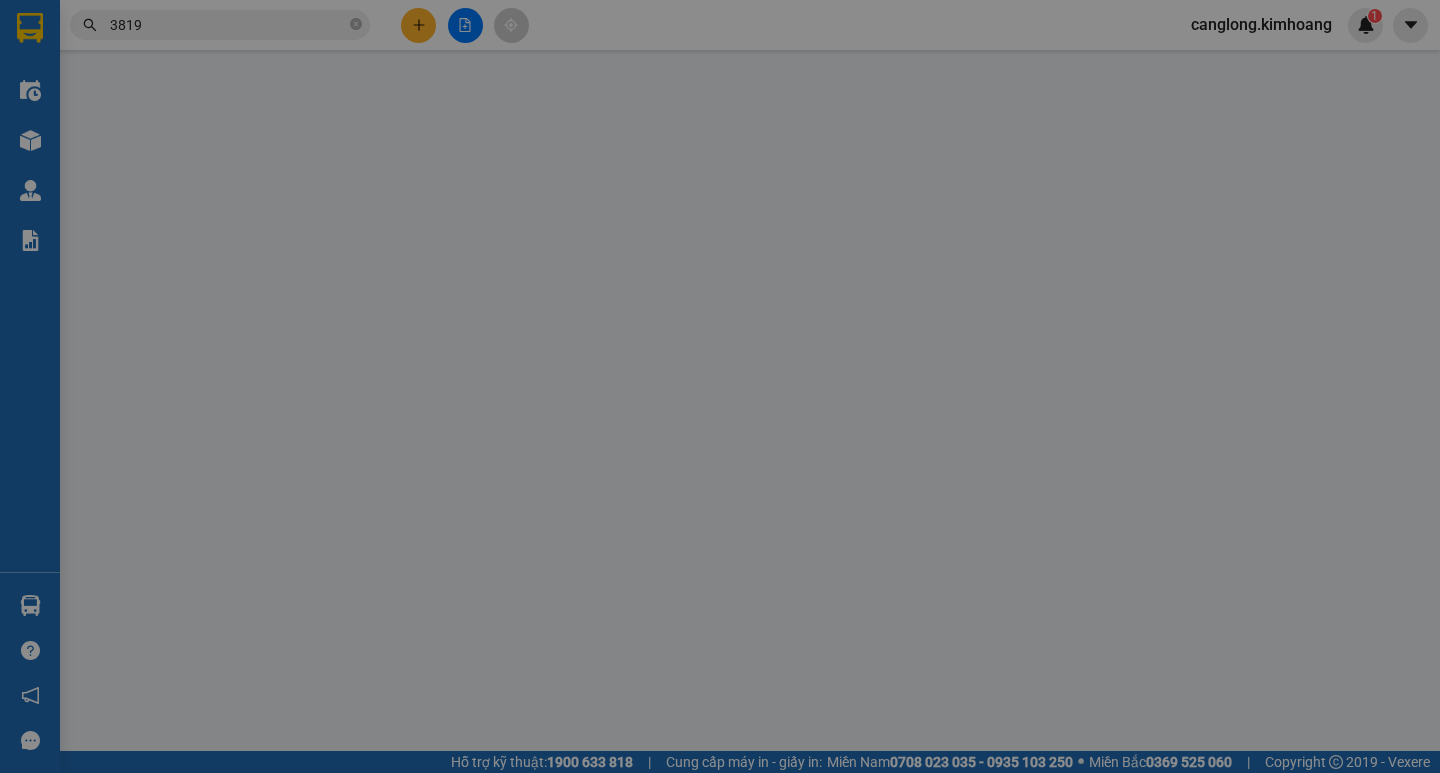 scroll, scrollTop: 0, scrollLeft: 0, axis: both 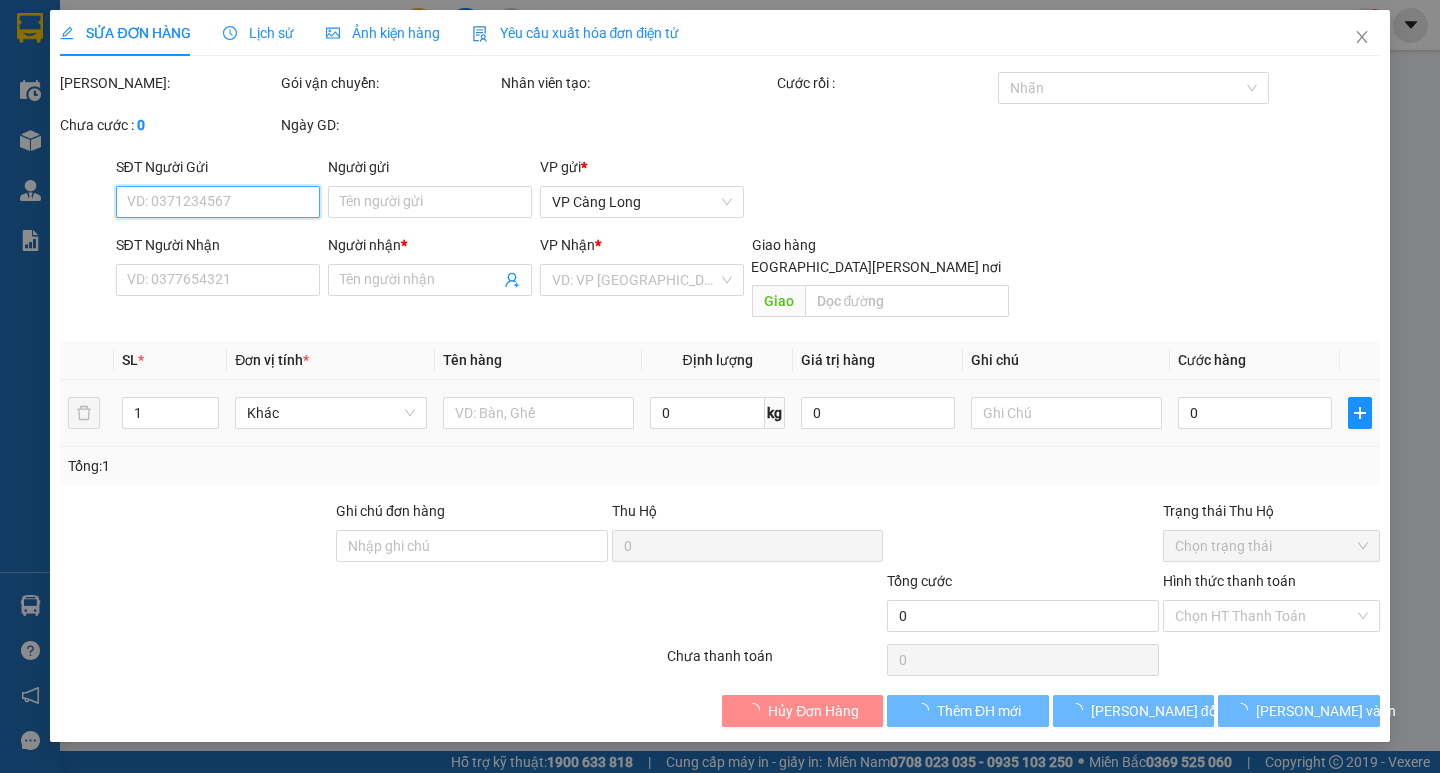 type on "HIỆP" 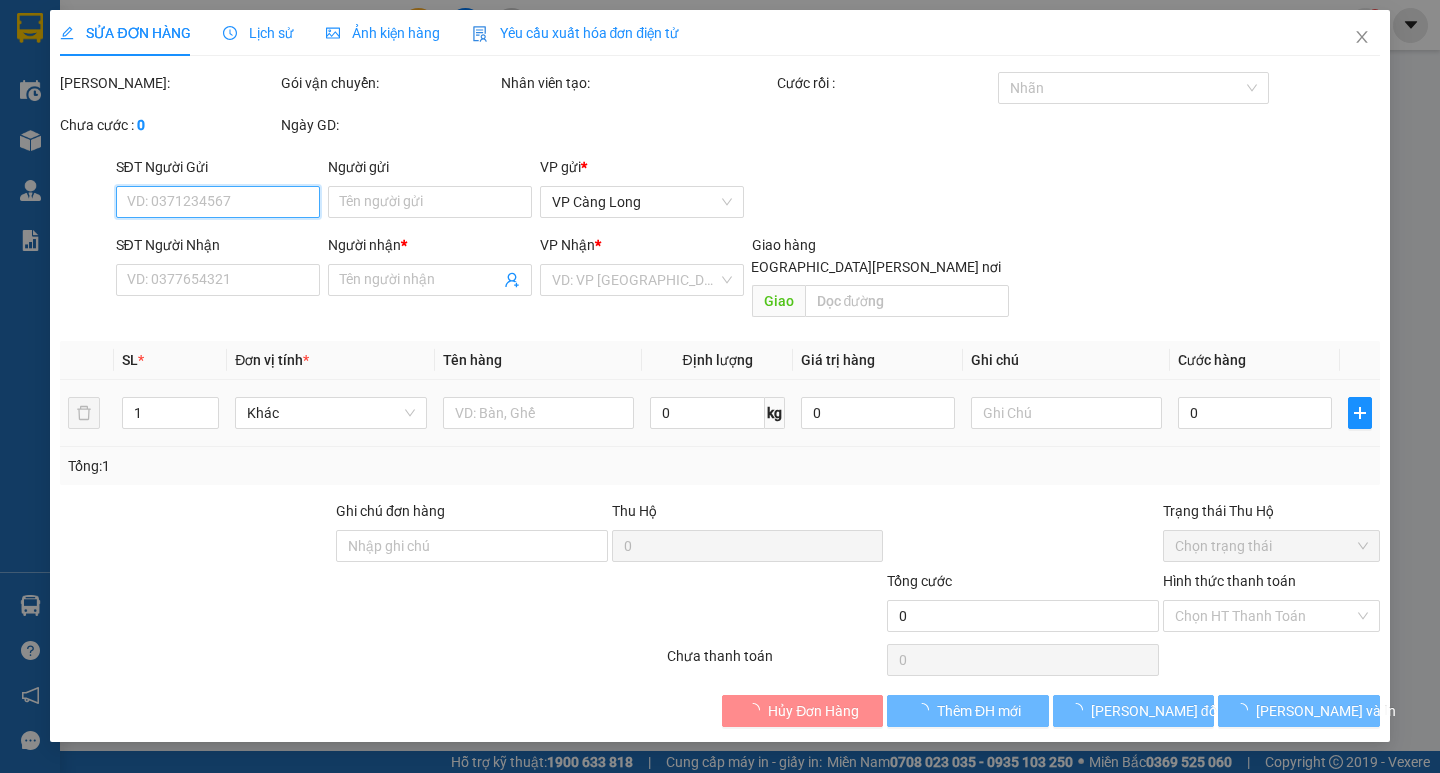 type on "0907456135" 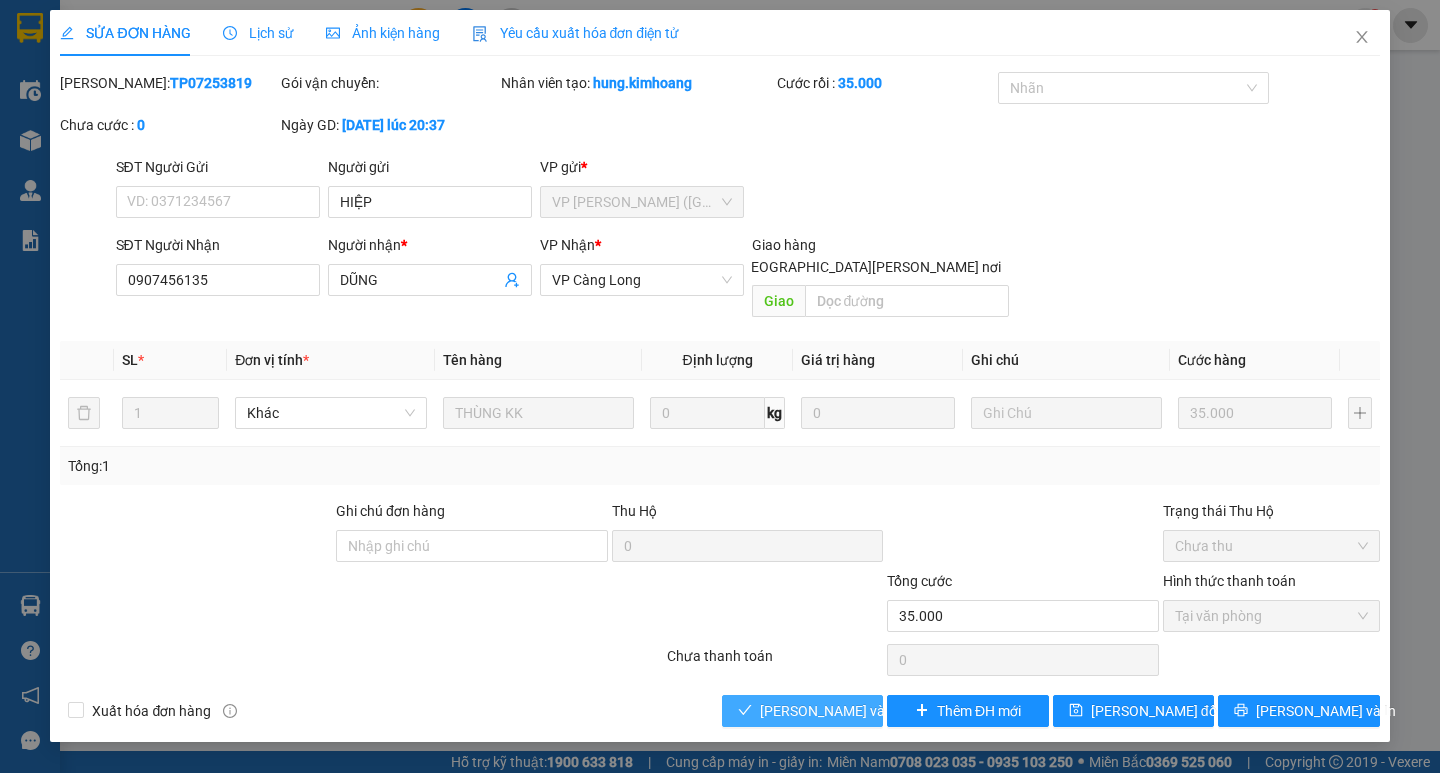 click on "[PERSON_NAME] và Giao hàng" at bounding box center (895, 711) 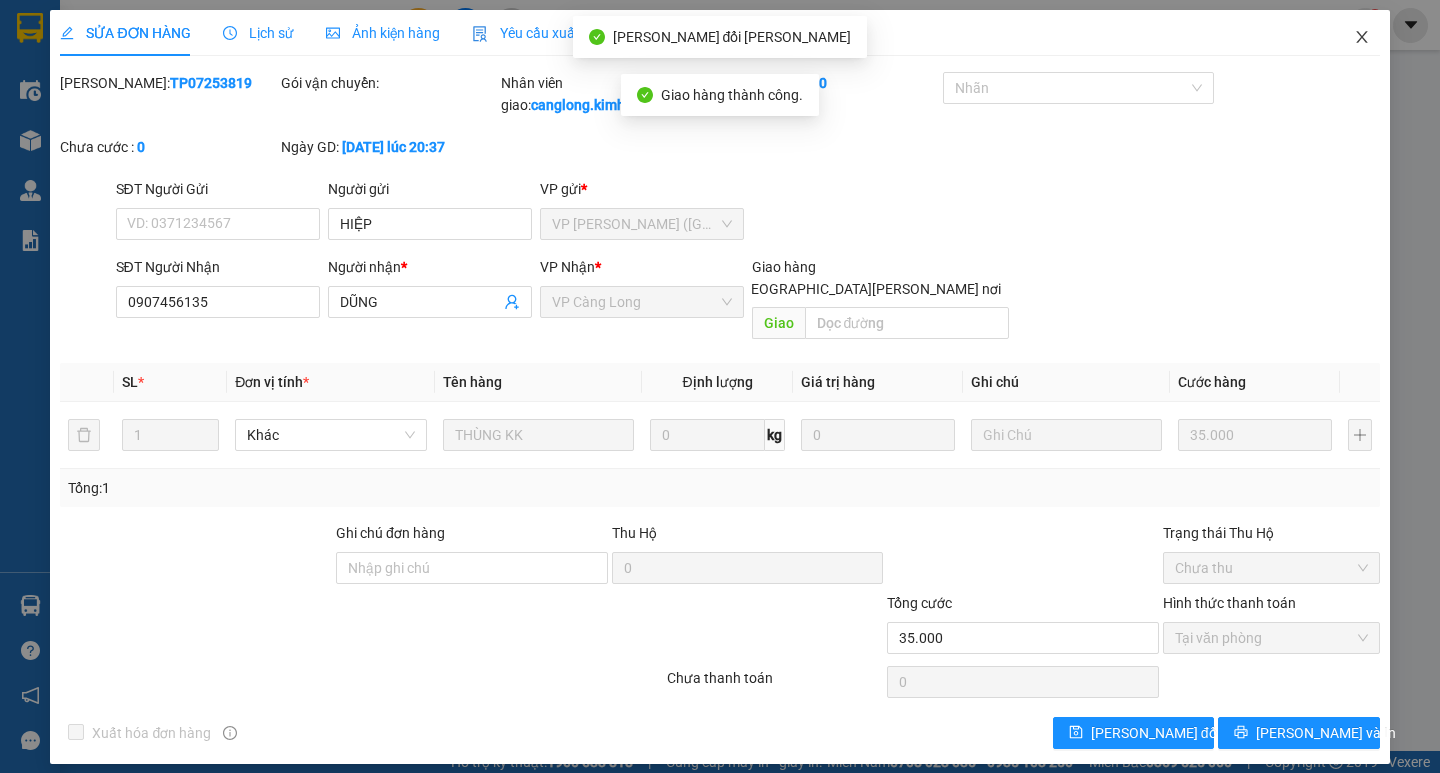 click 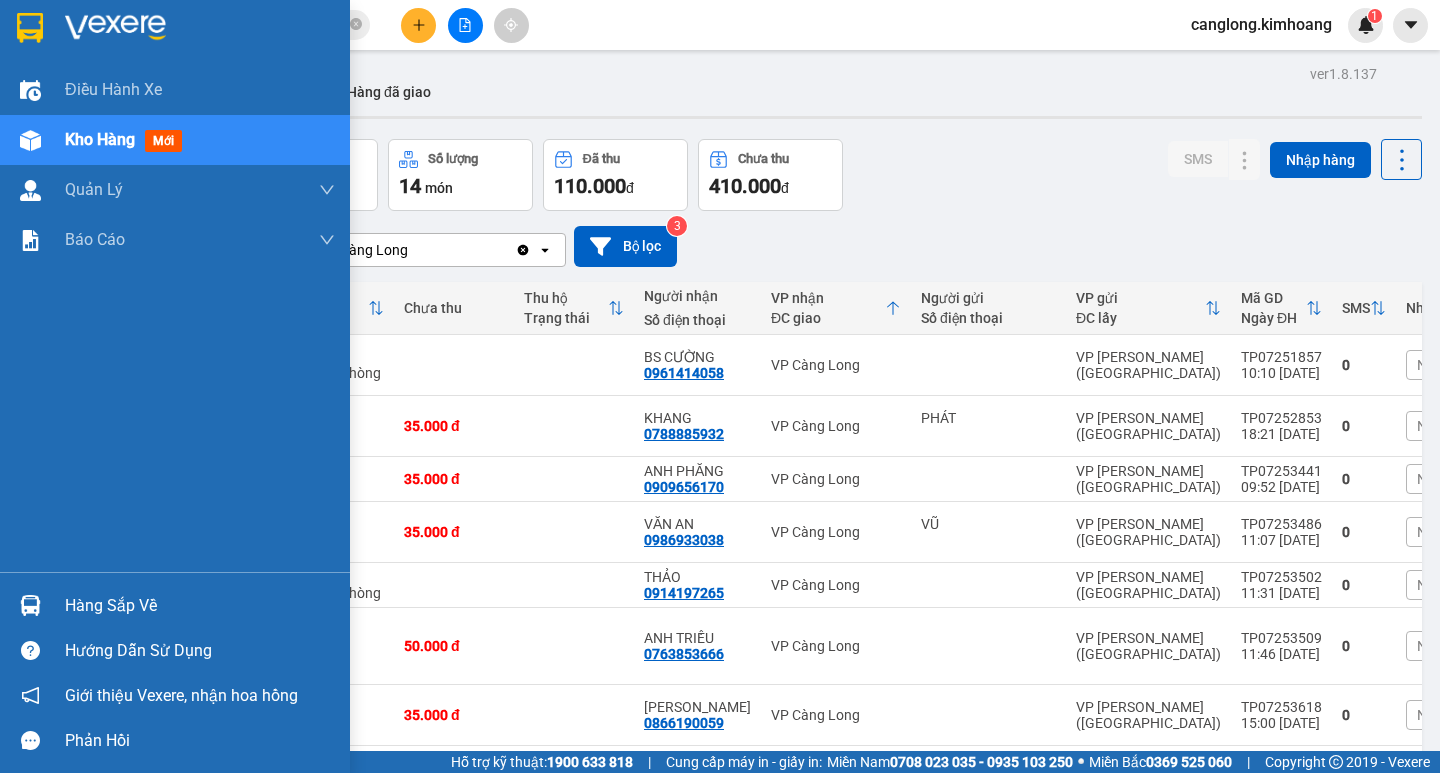 click on "Hàng sắp về" at bounding box center [175, 605] 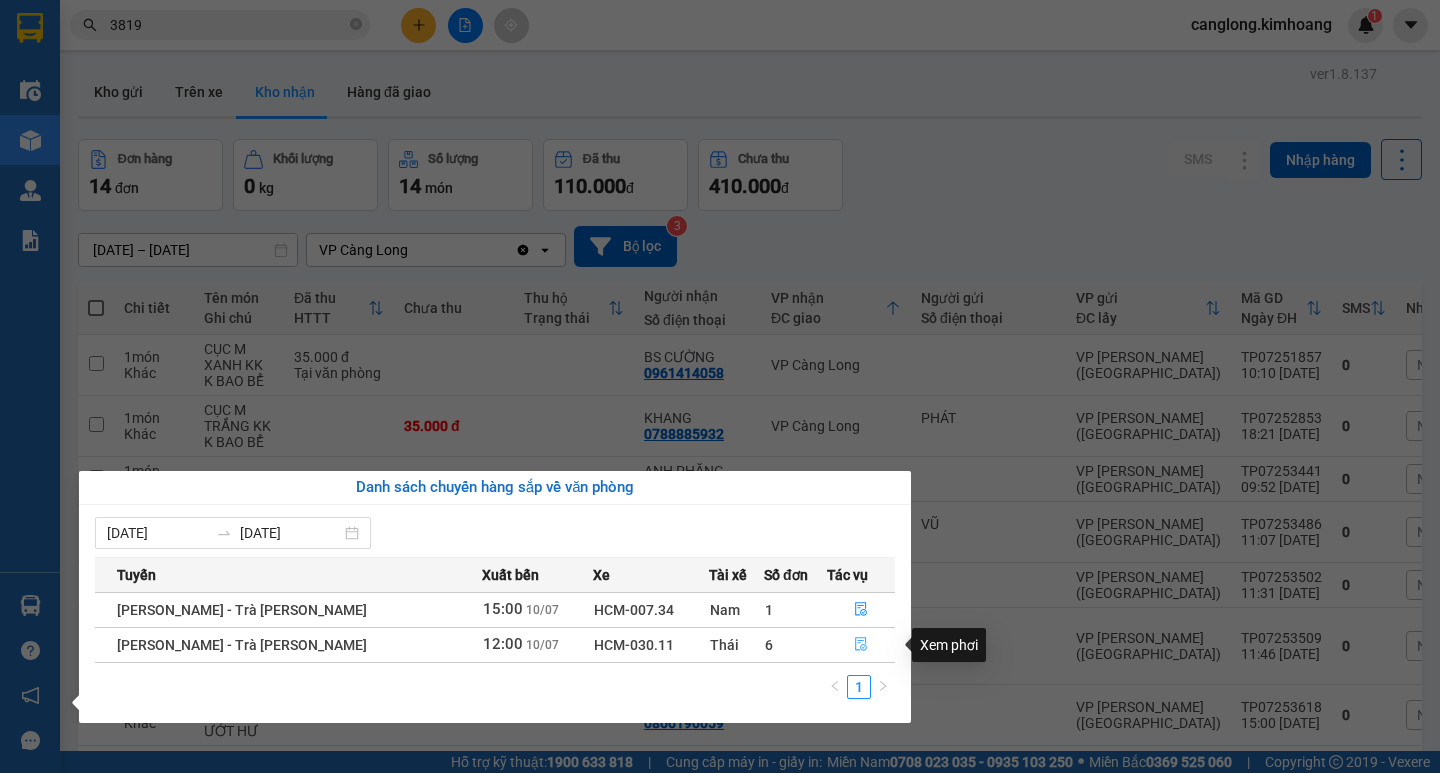 click 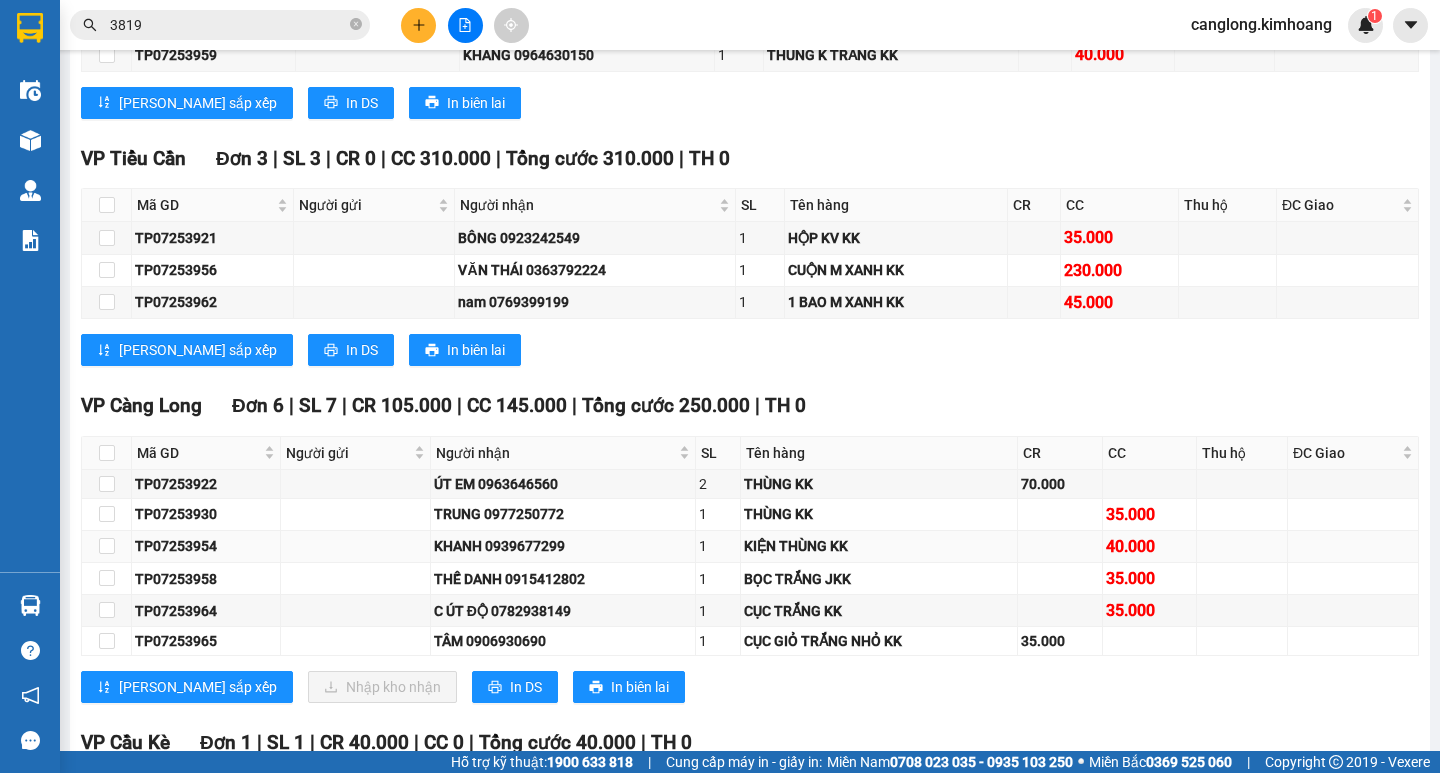scroll, scrollTop: 2000, scrollLeft: 0, axis: vertical 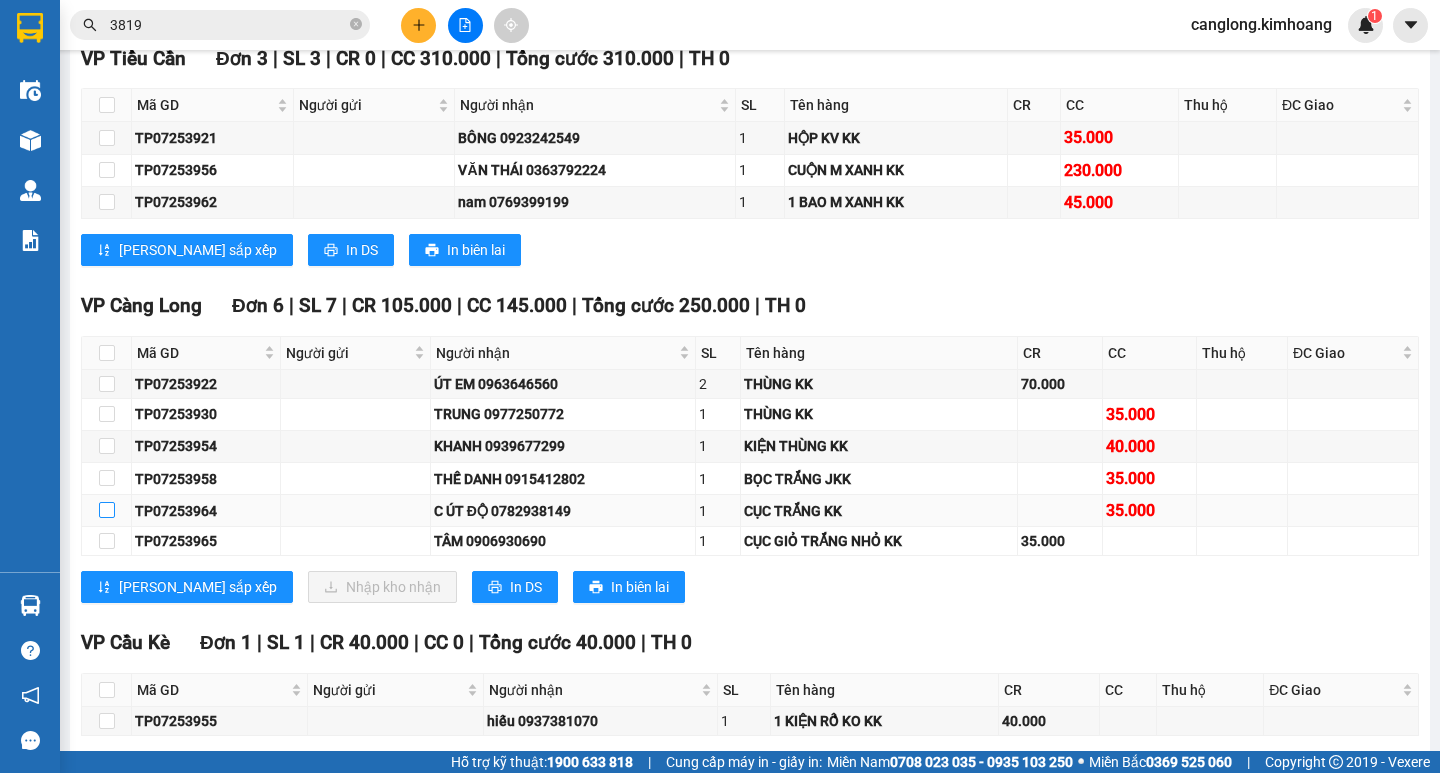 click at bounding box center (107, 510) 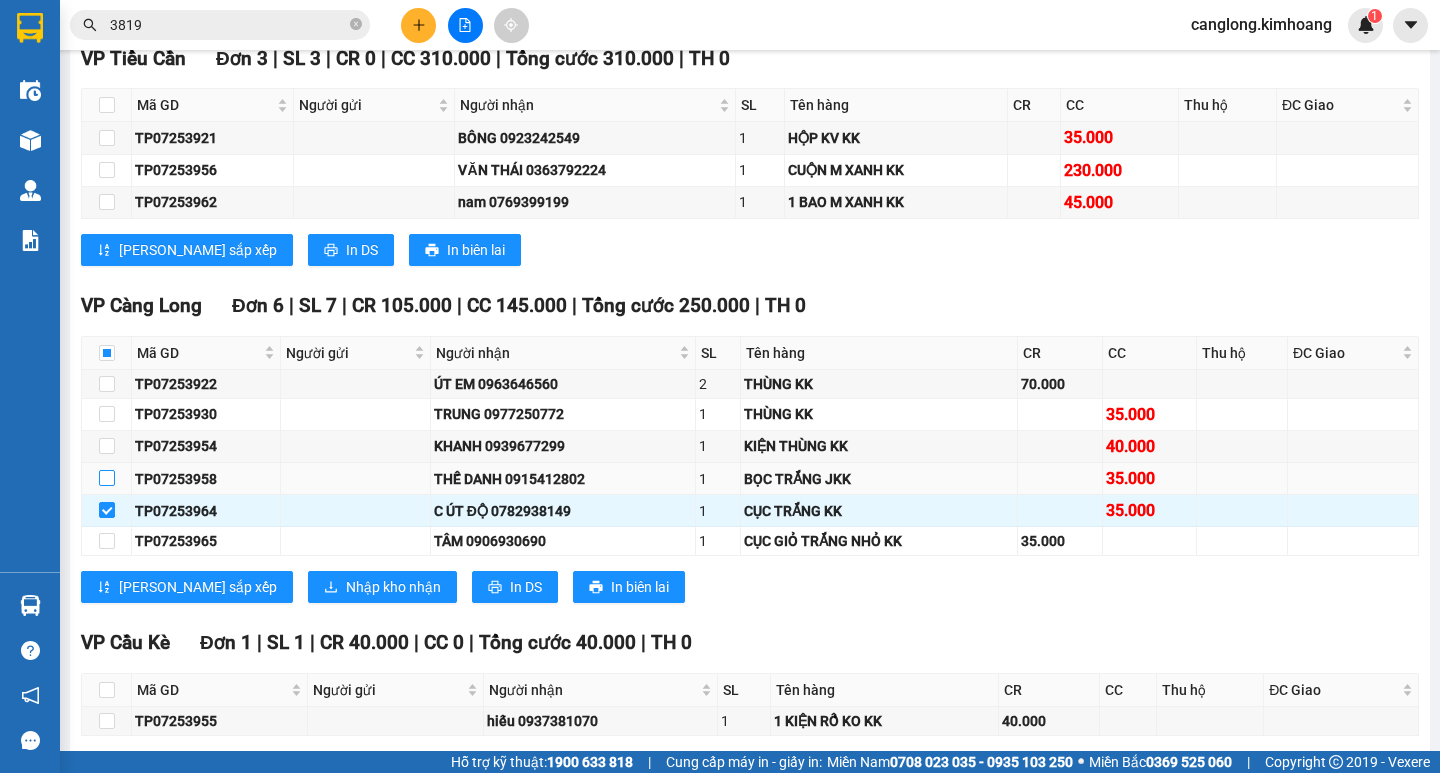 click at bounding box center [107, 478] 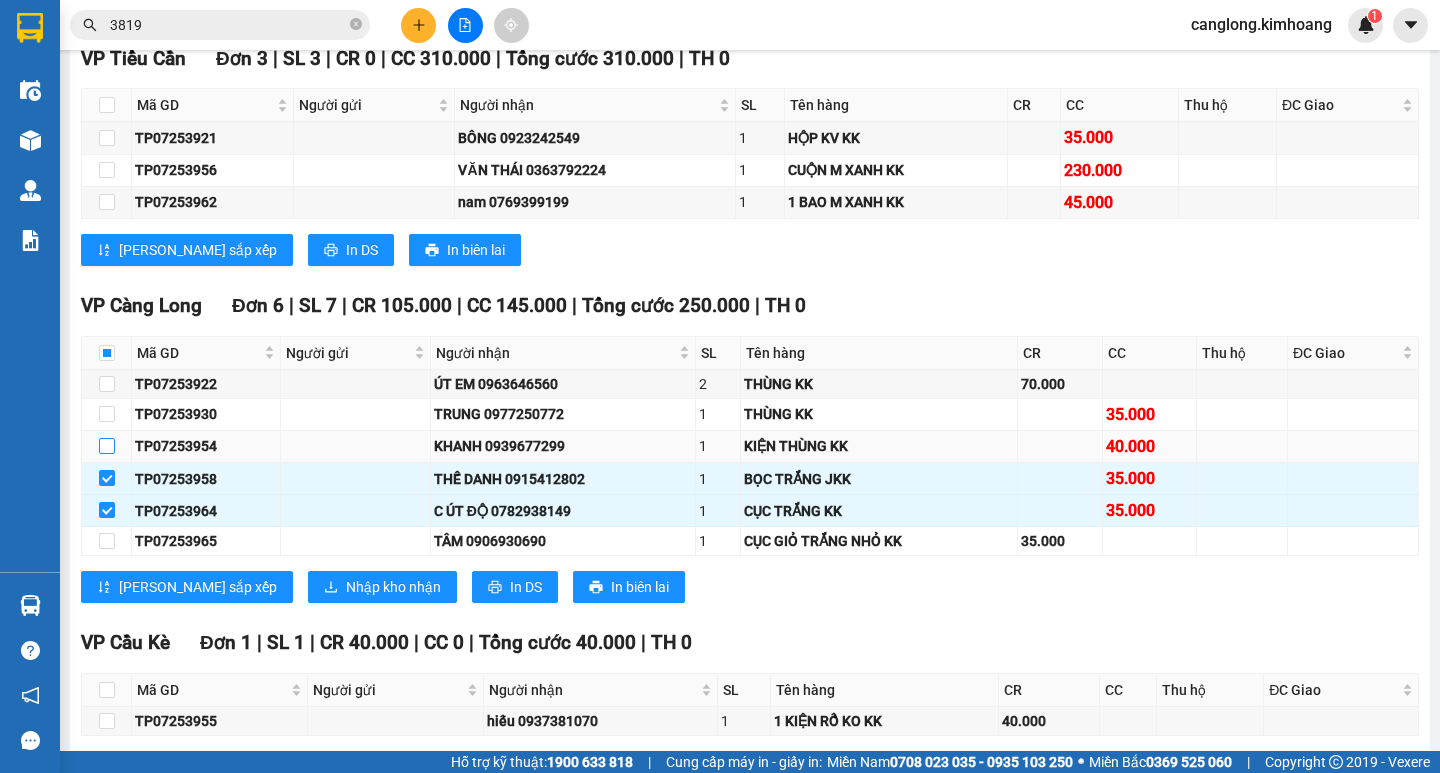 click at bounding box center (107, 446) 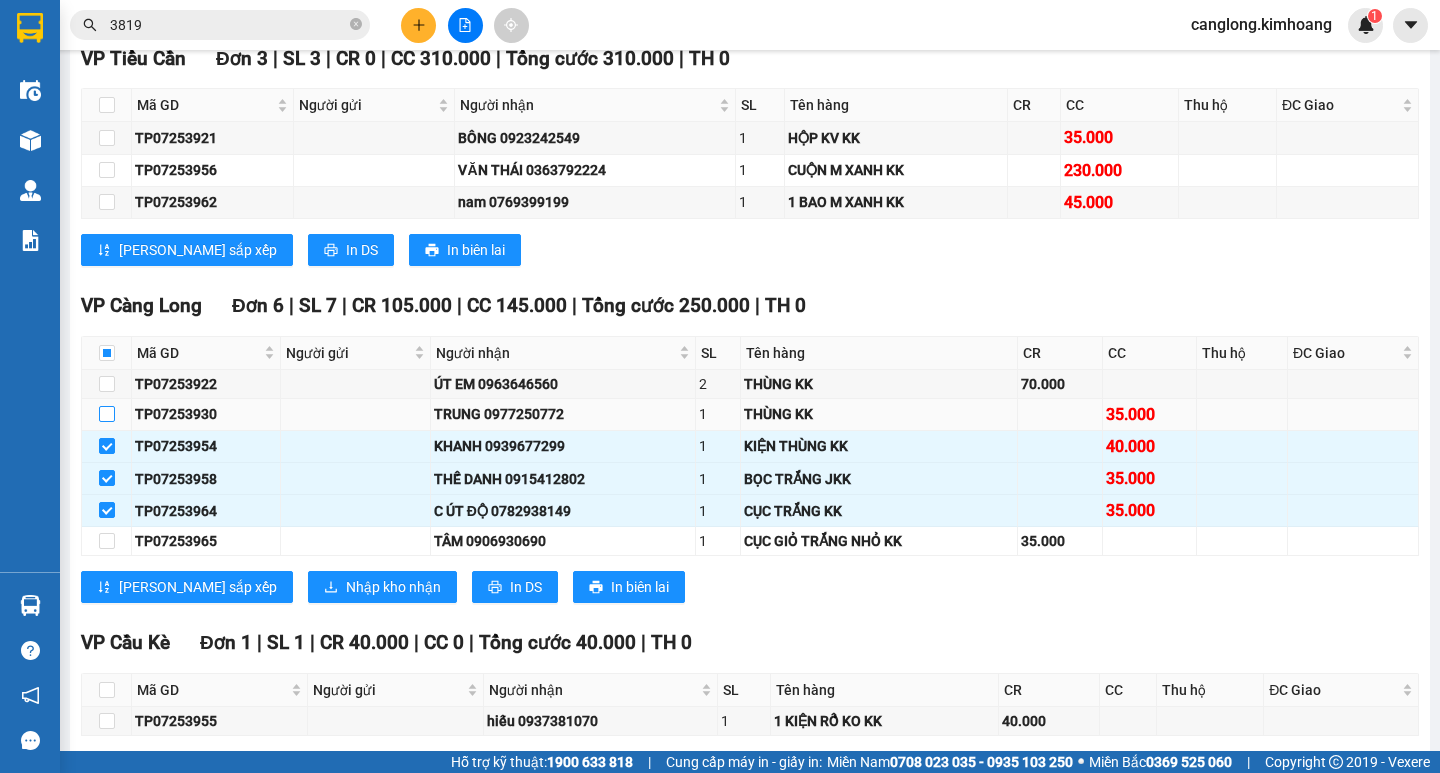 click at bounding box center [107, 414] 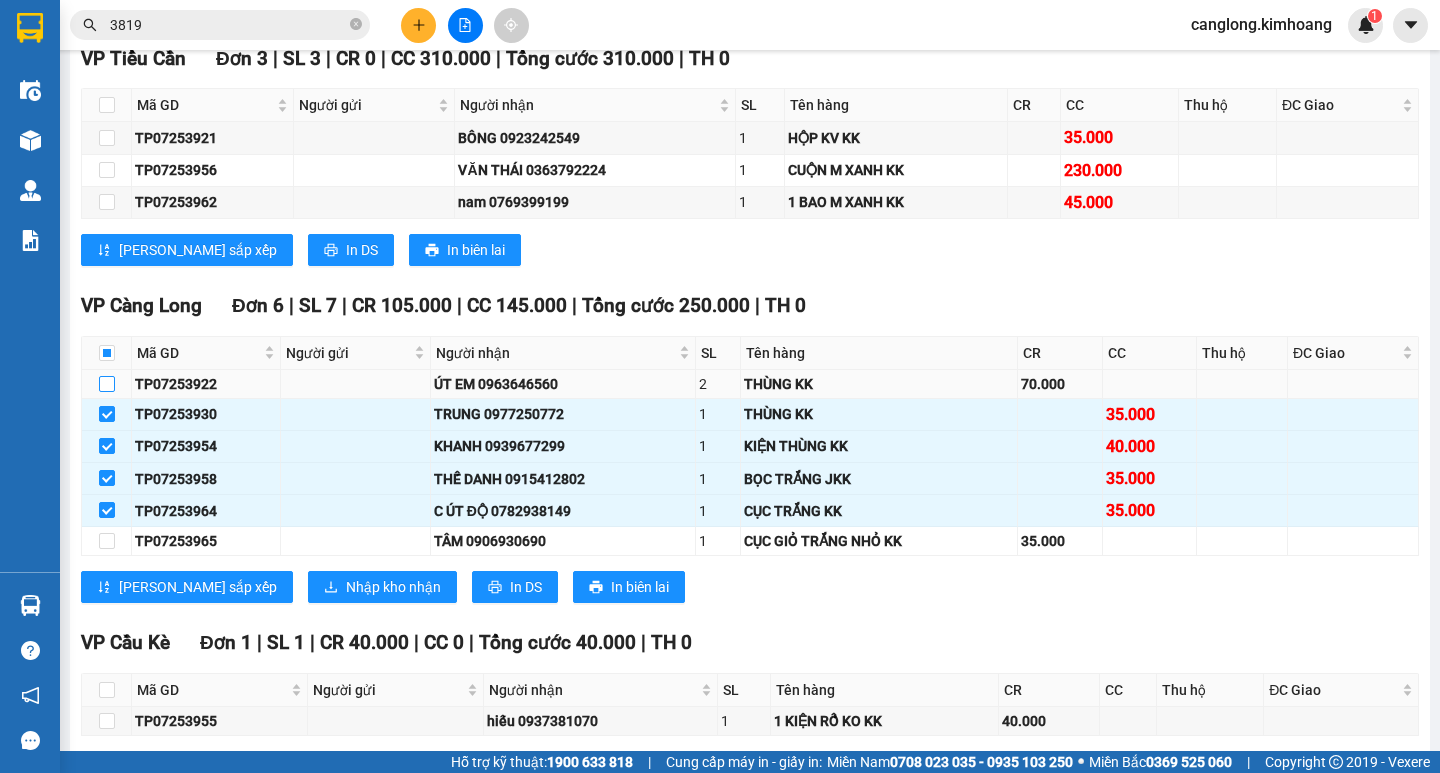 click at bounding box center (107, 384) 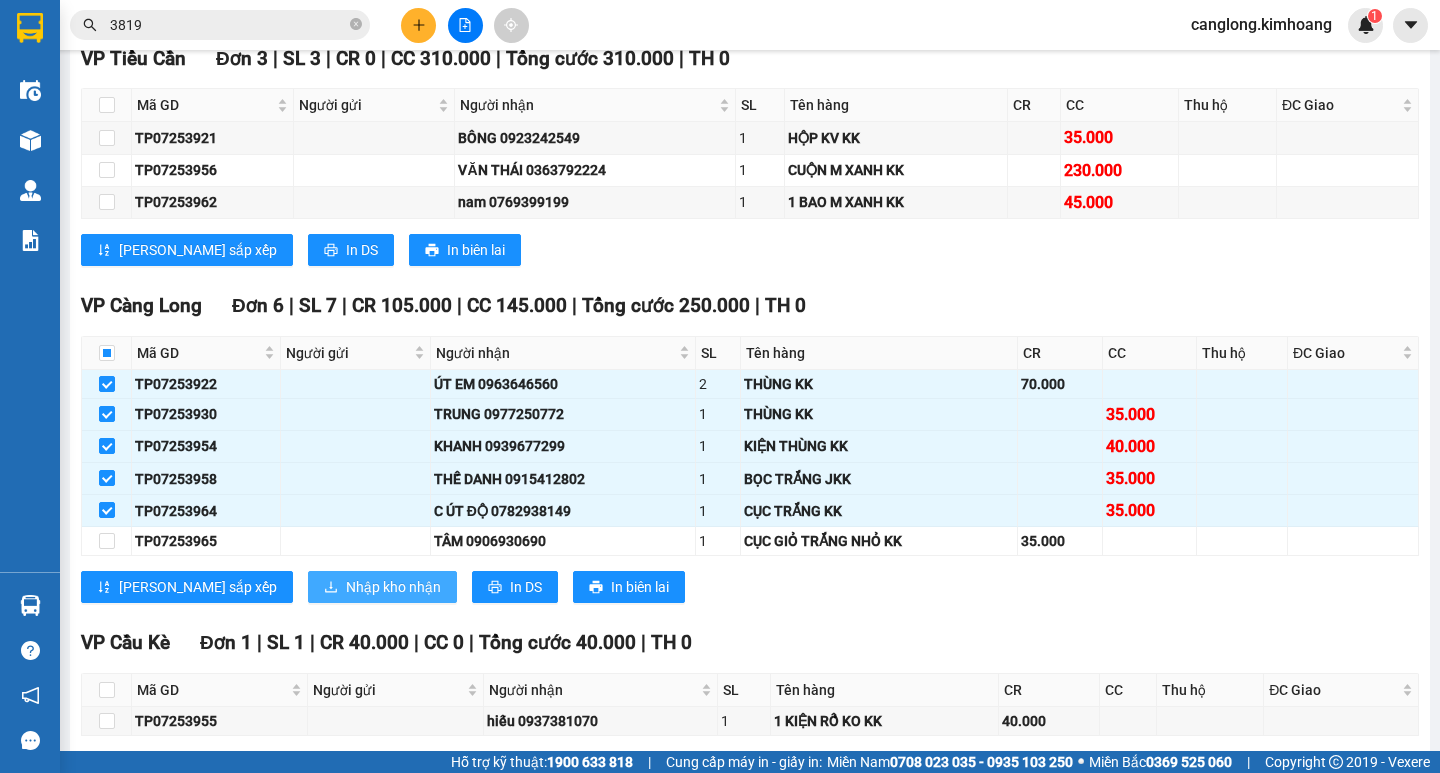 click on "Nhập kho nhận" at bounding box center [393, 587] 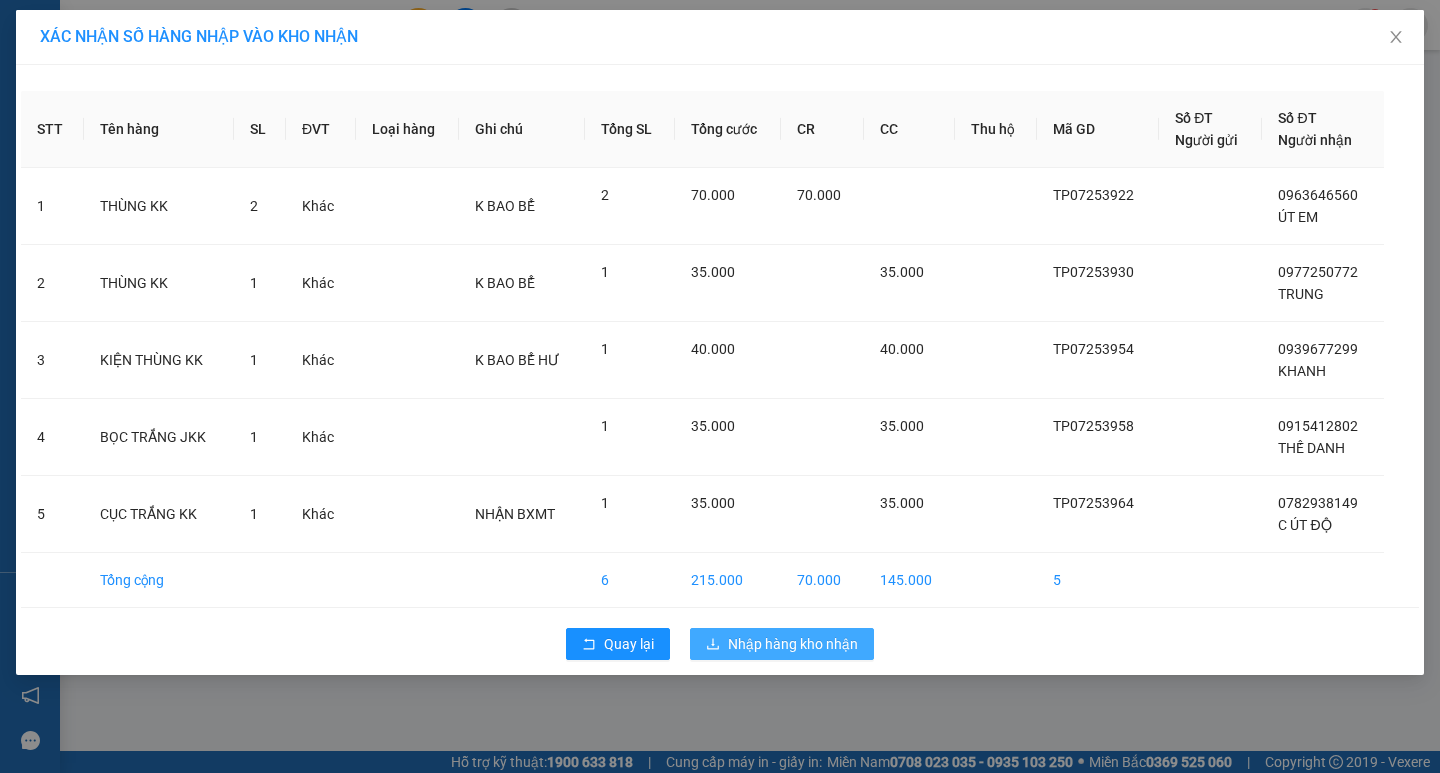 click on "Nhập hàng kho nhận" at bounding box center (793, 644) 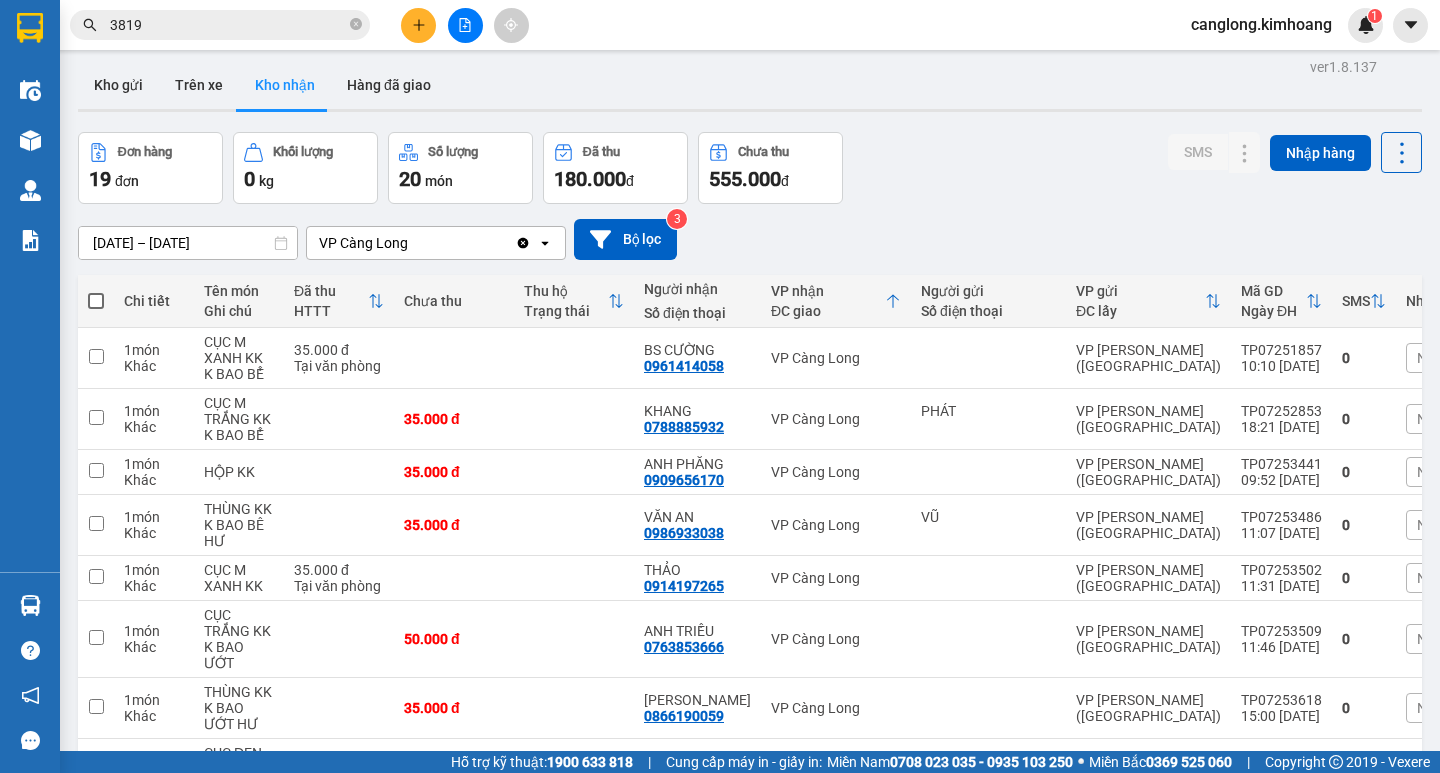 scroll, scrollTop: 0, scrollLeft: 0, axis: both 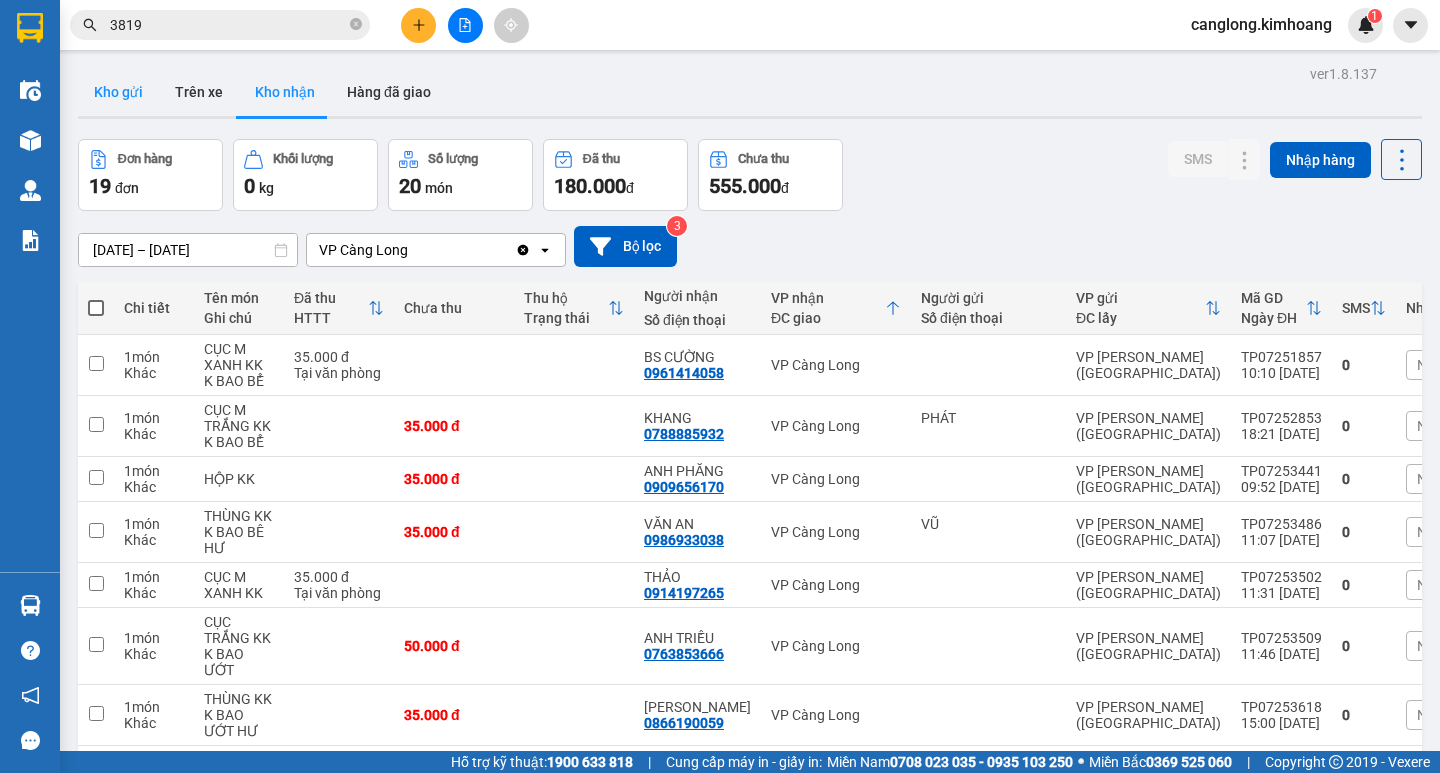 click on "Kho gửi" at bounding box center [118, 92] 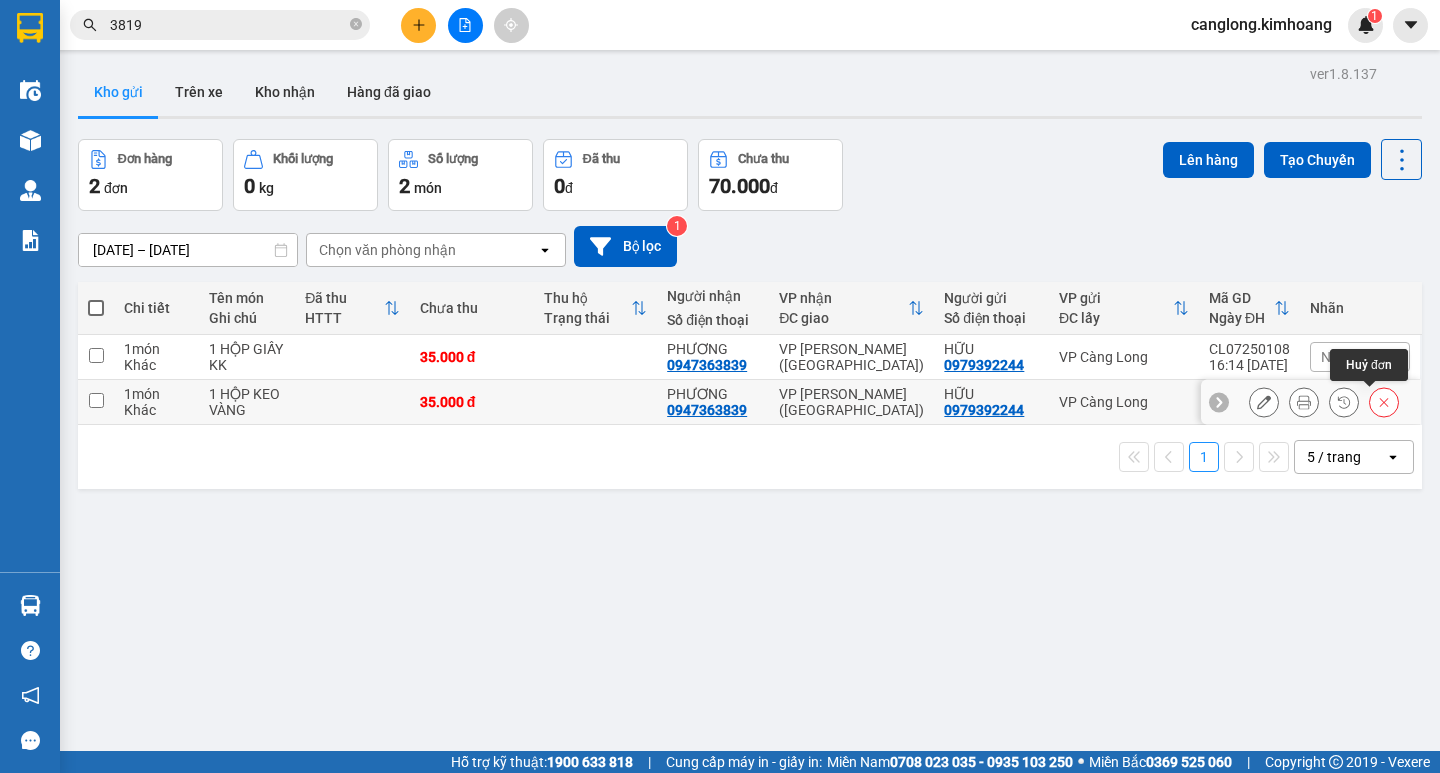 click at bounding box center [1384, 402] 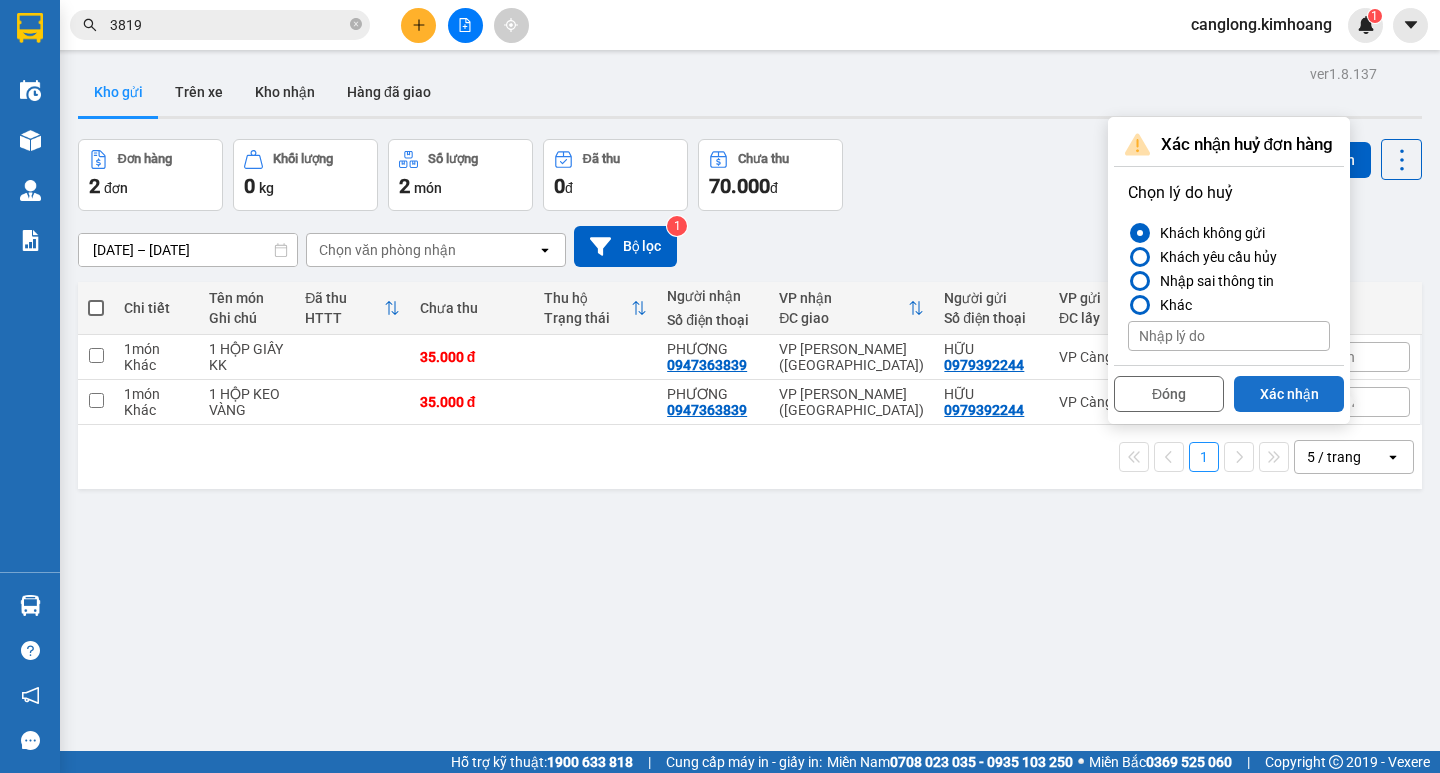 click on "Xác nhận" at bounding box center [1289, 394] 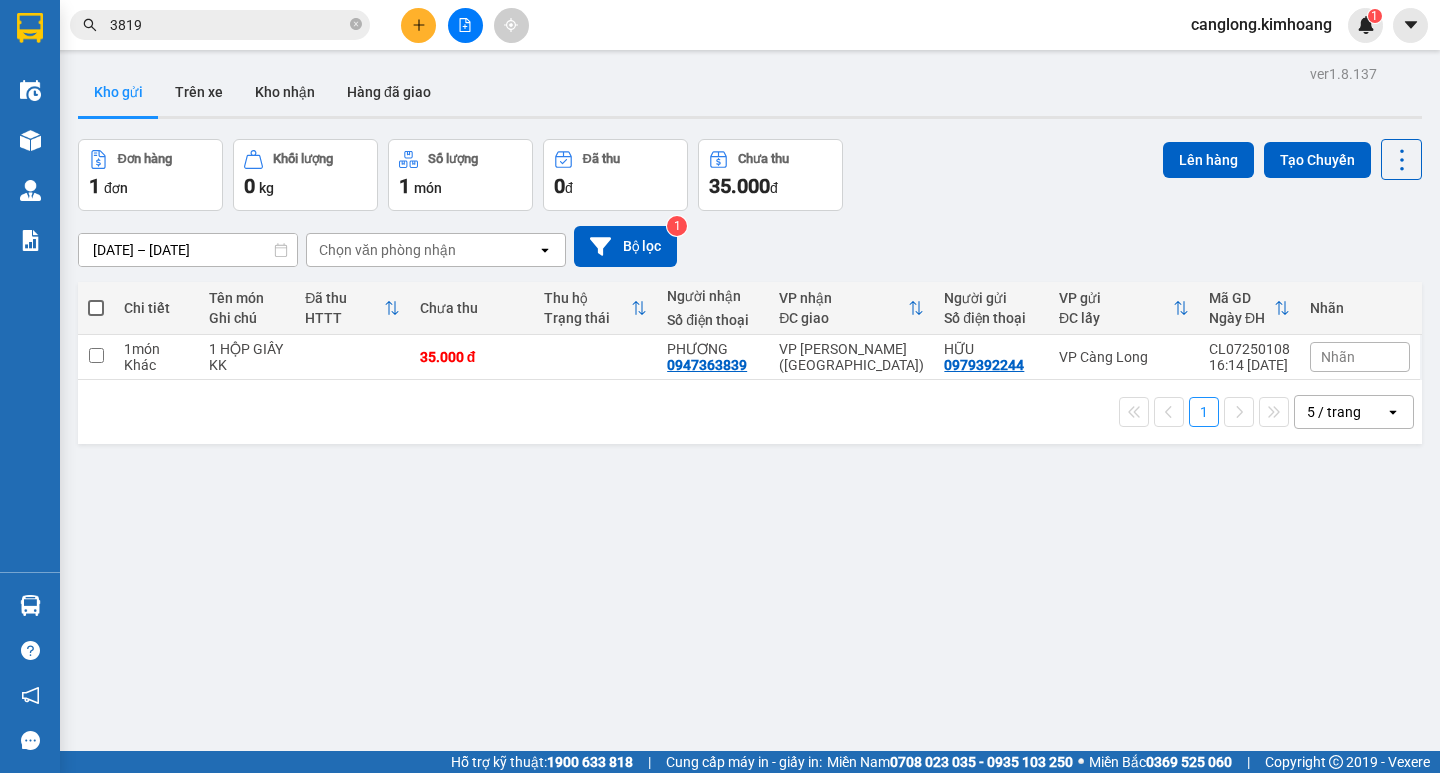 click at bounding box center (96, 308) 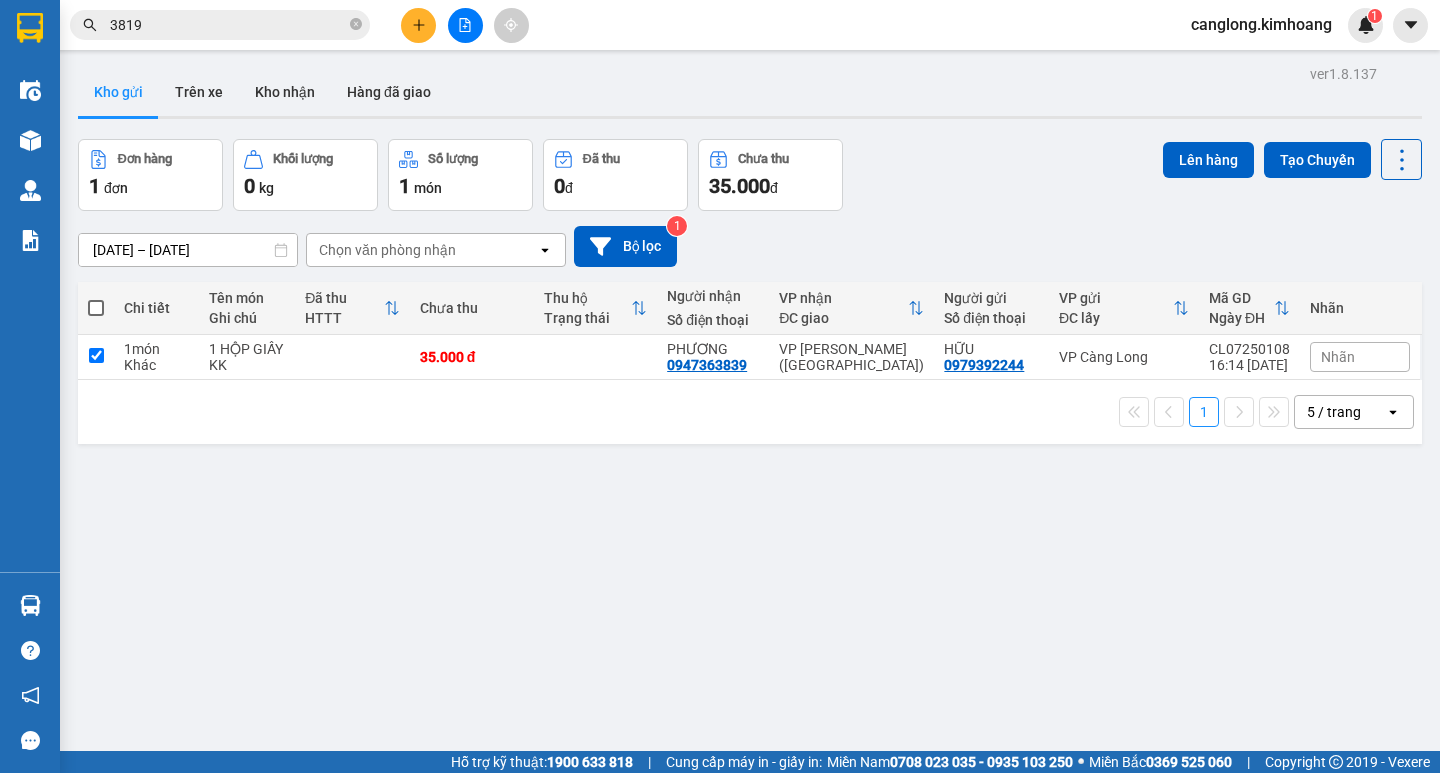 checkbox on "true" 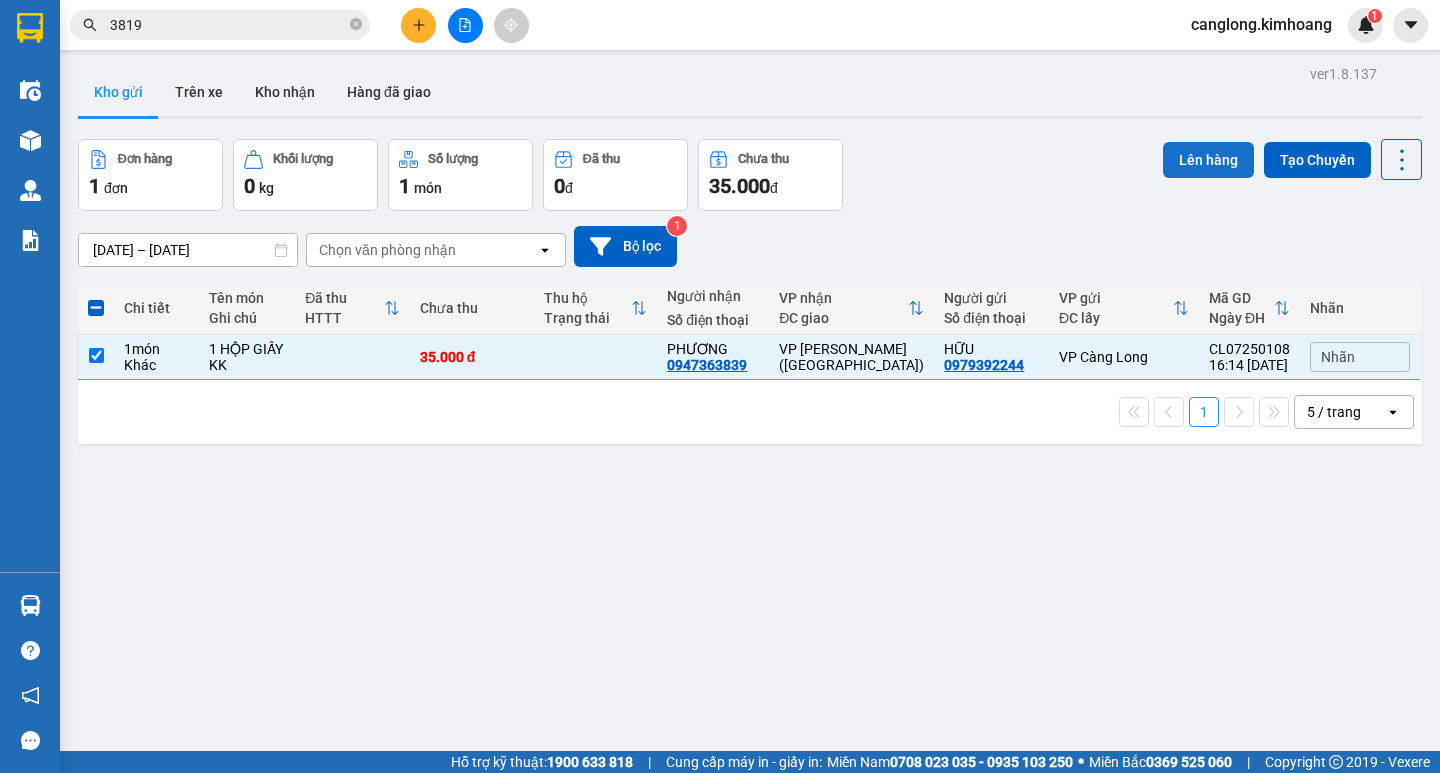 drag, startPoint x: 1191, startPoint y: 144, endPoint x: 1182, endPoint y: 151, distance: 11.401754 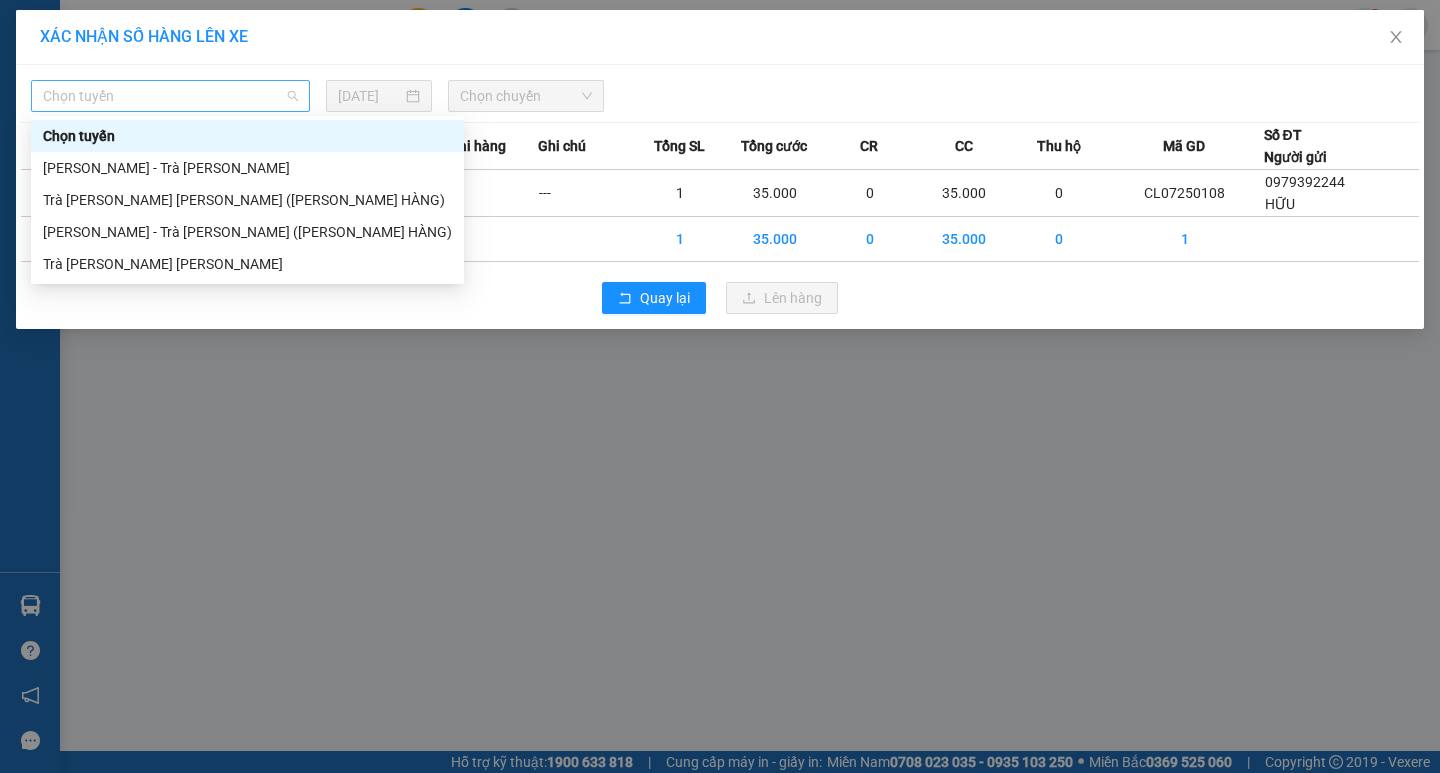 click on "Chọn tuyến" at bounding box center (170, 96) 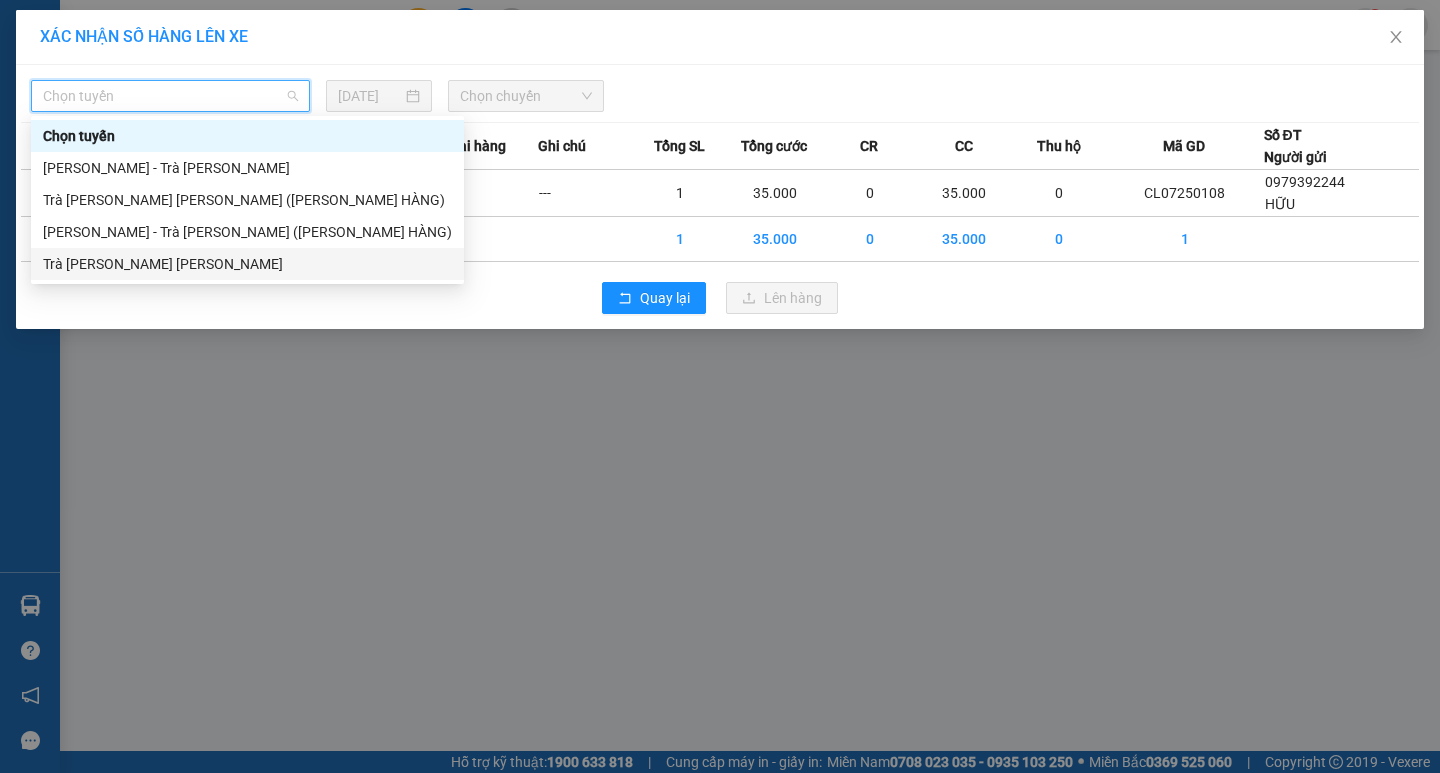click on "Trà Vinh - Hồ Chí Minh" at bounding box center [247, 264] 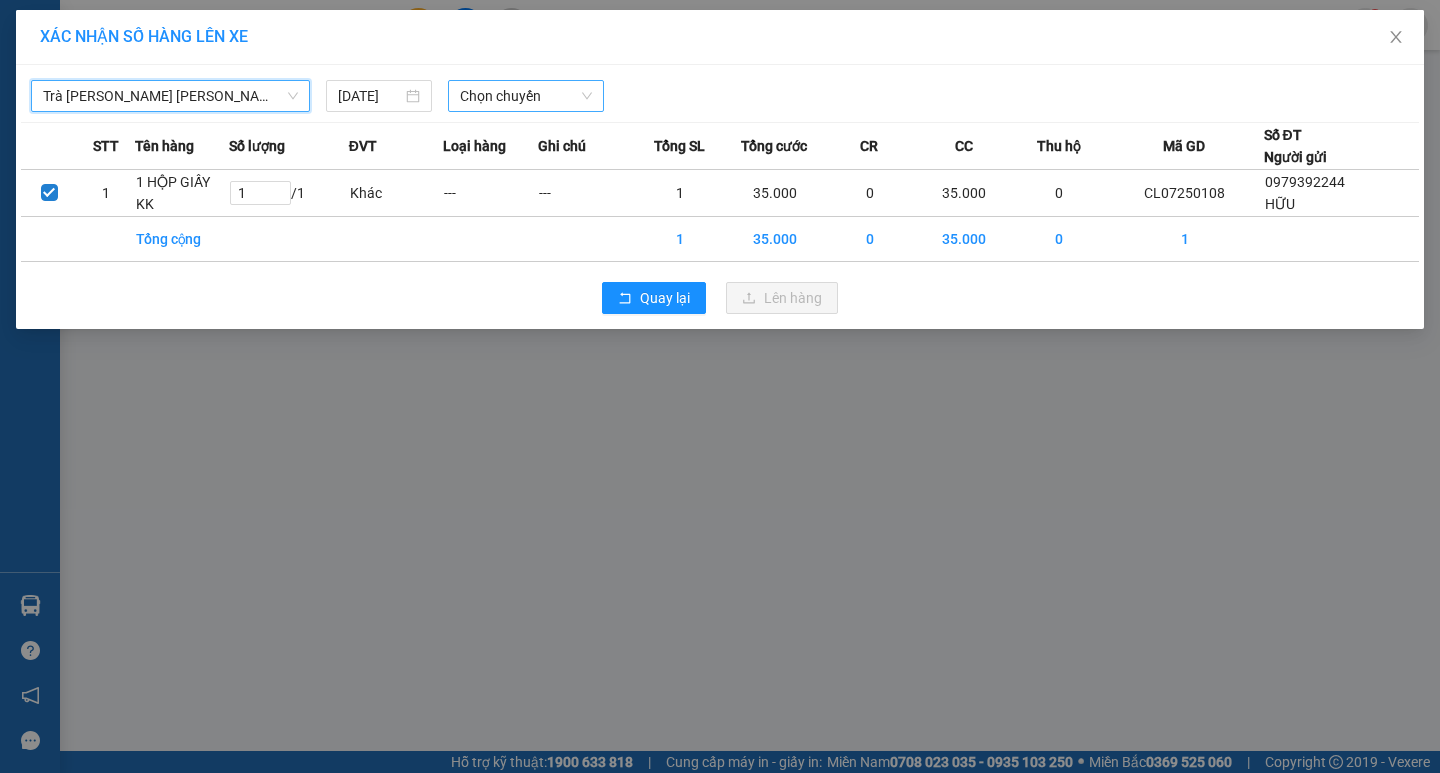 click on "Chọn chuyến" at bounding box center [526, 96] 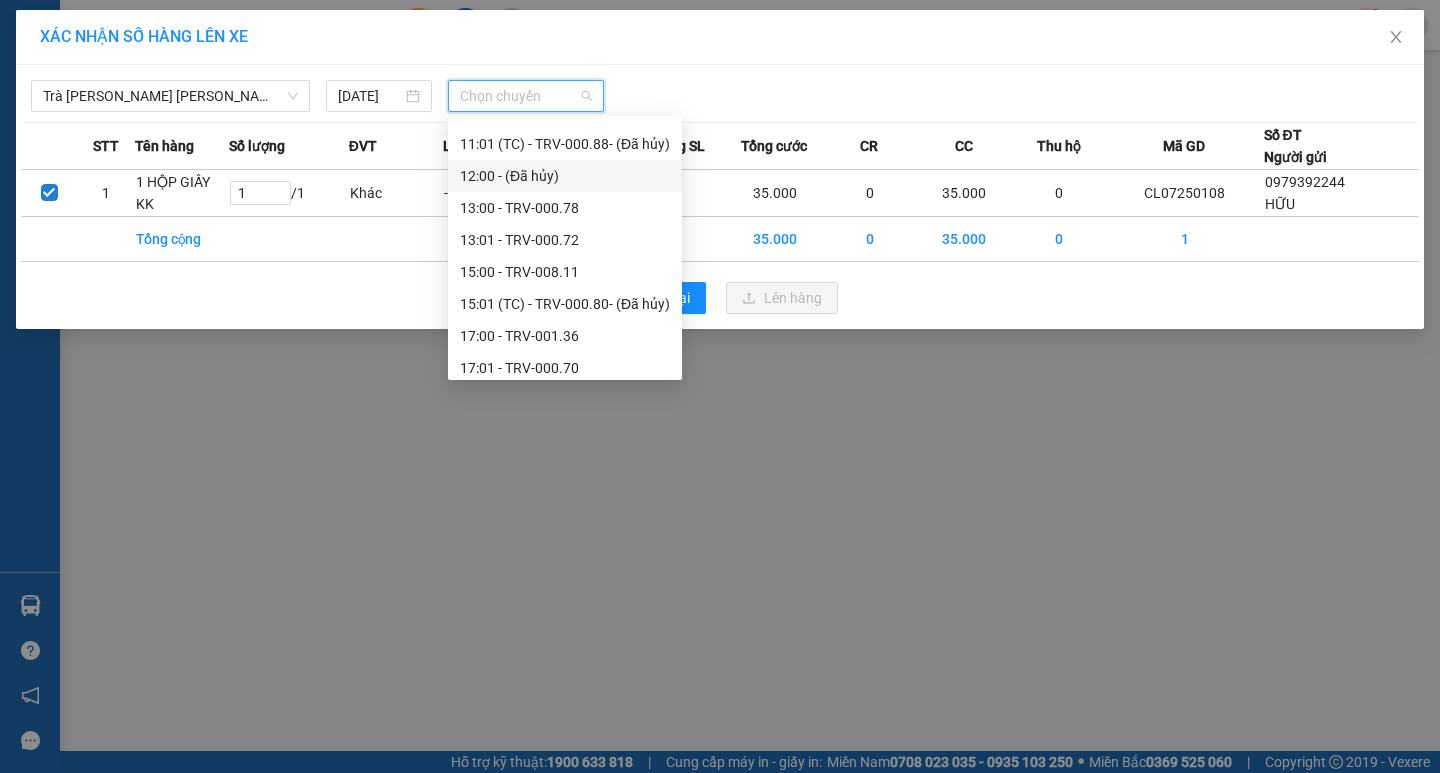 scroll, scrollTop: 640, scrollLeft: 0, axis: vertical 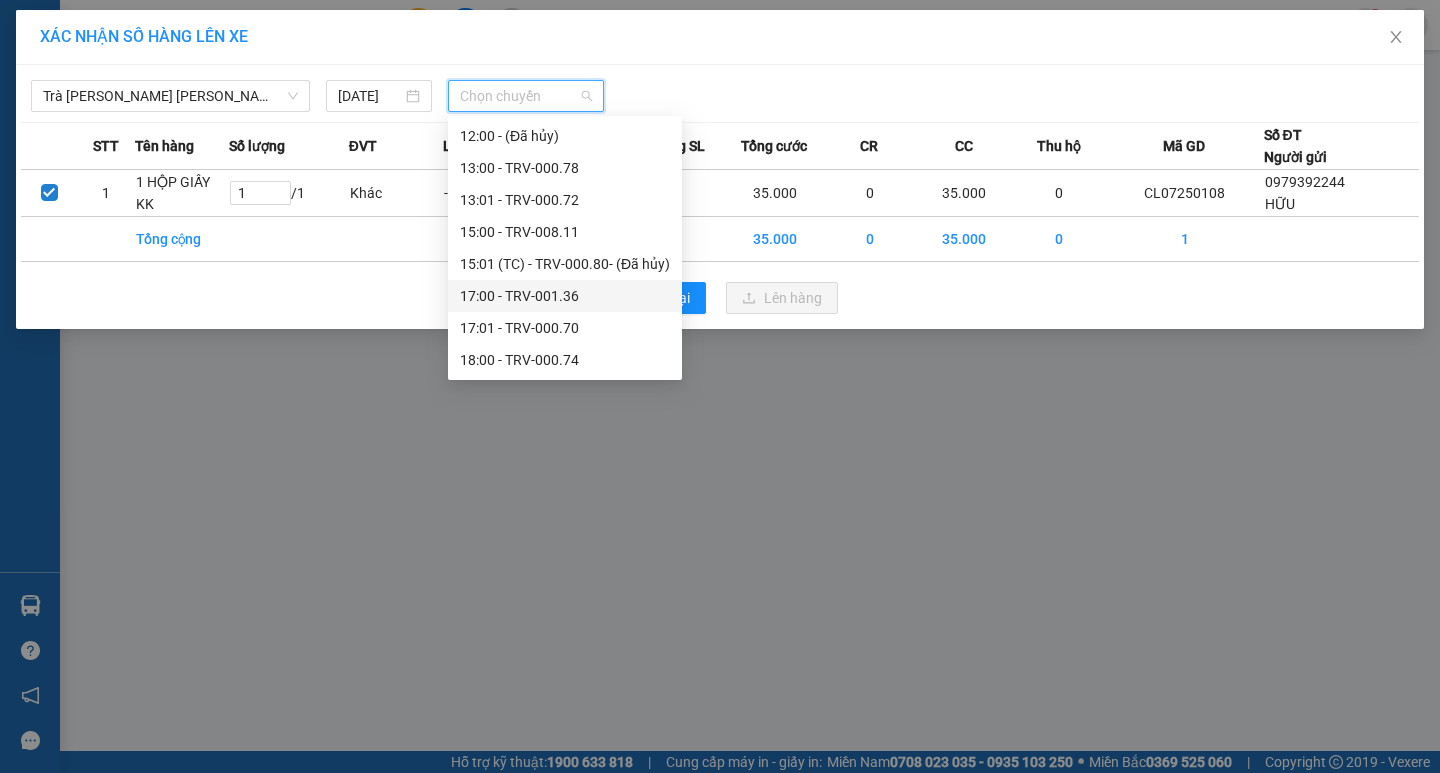 click on "17:00     - TRV-001.36" at bounding box center (565, 296) 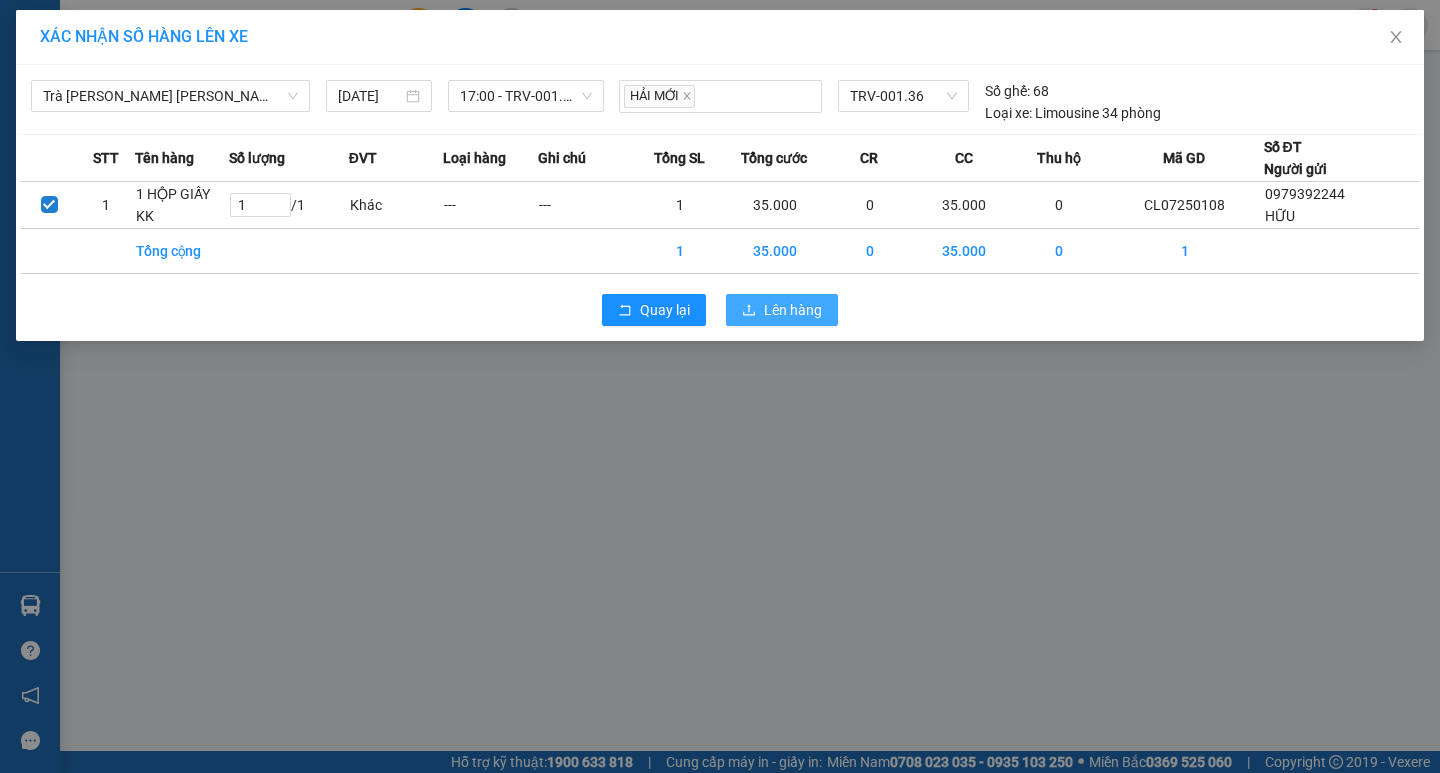 click on "Lên hàng" at bounding box center [782, 310] 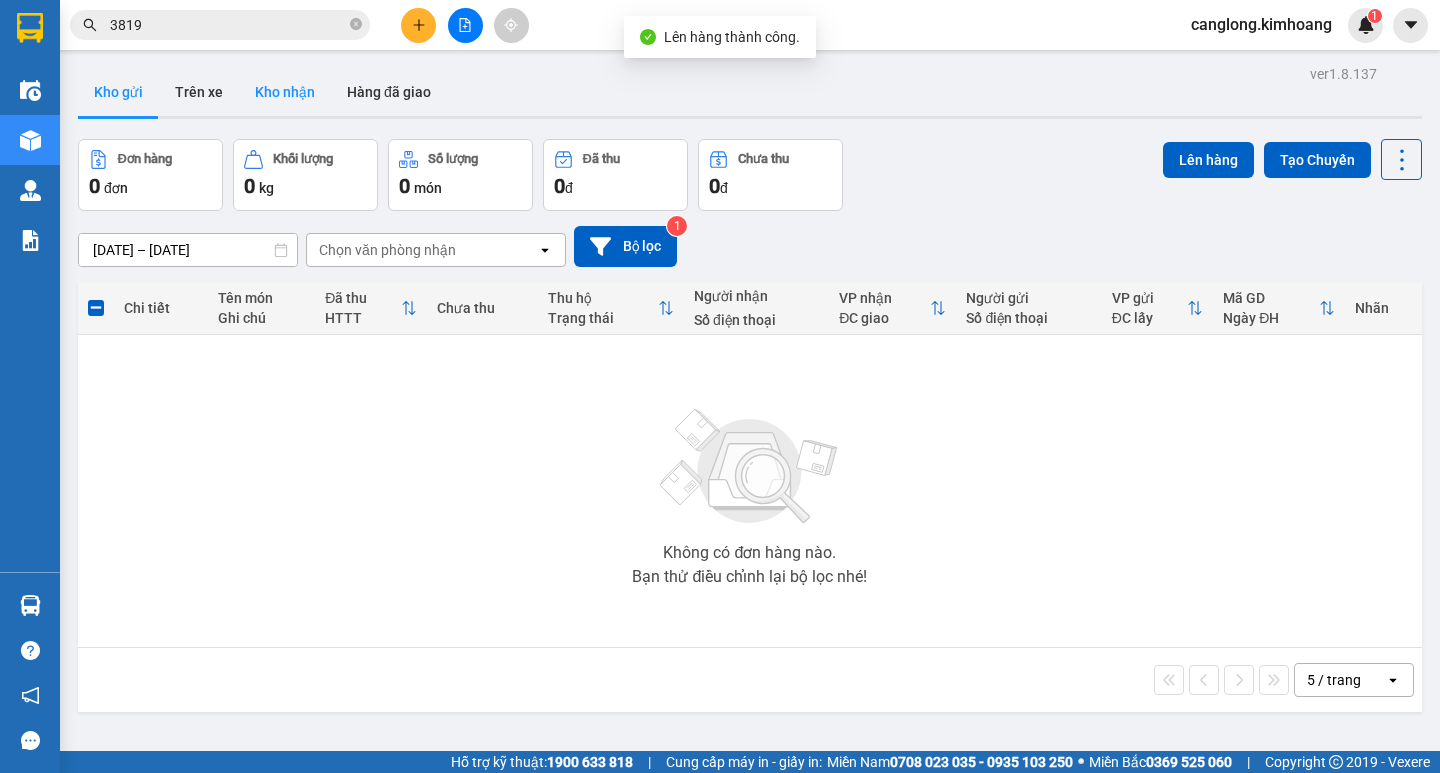 click on "Kho nhận" at bounding box center [285, 92] 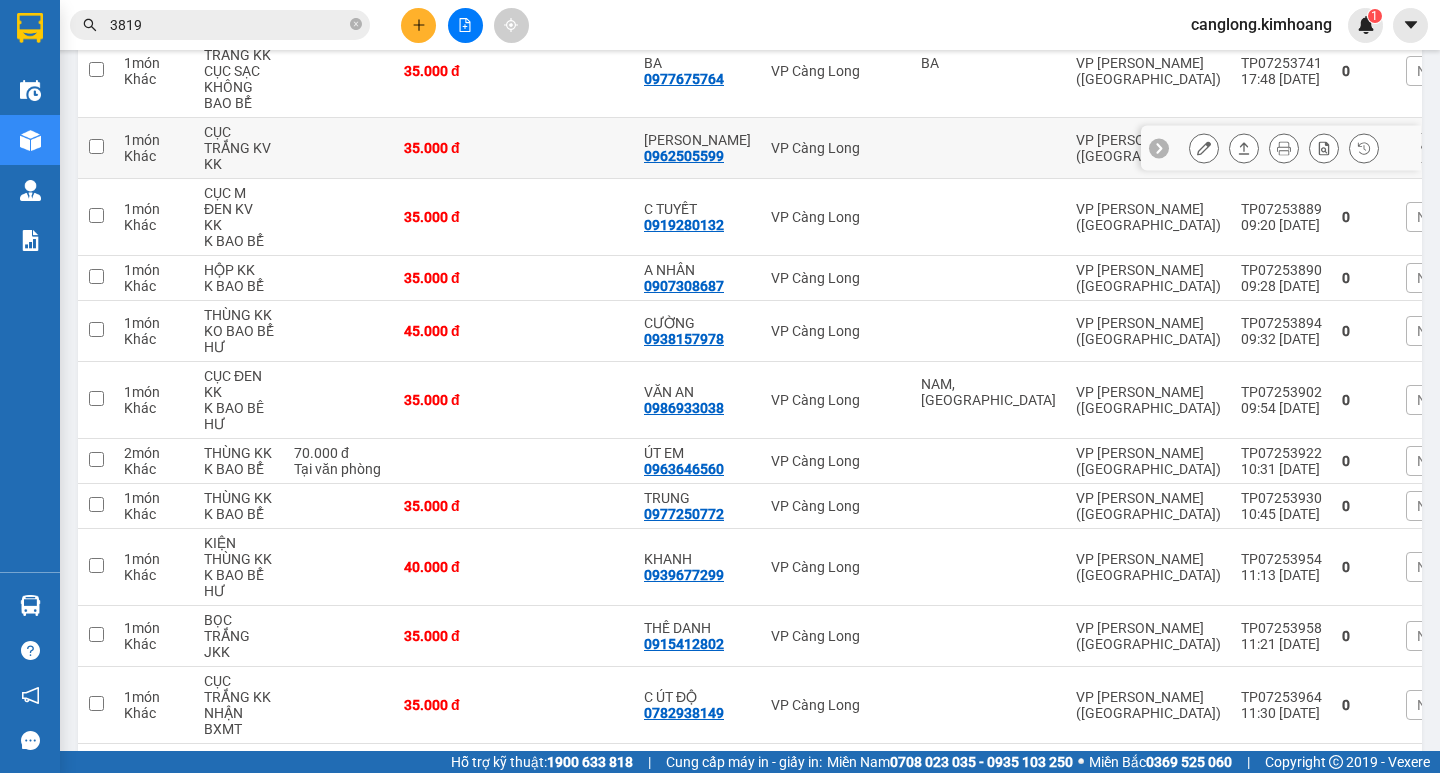 scroll, scrollTop: 800, scrollLeft: 0, axis: vertical 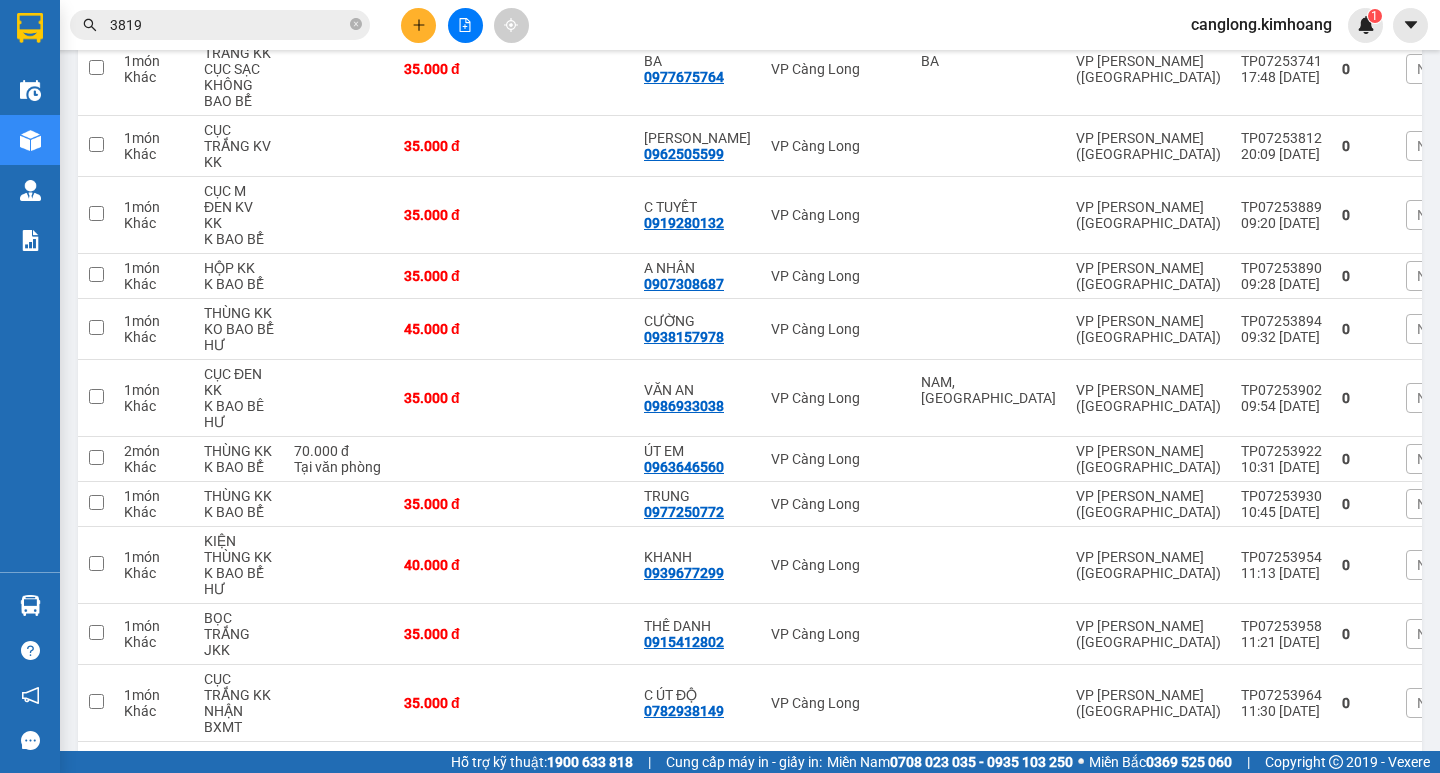 click on "3819" at bounding box center (228, 25) 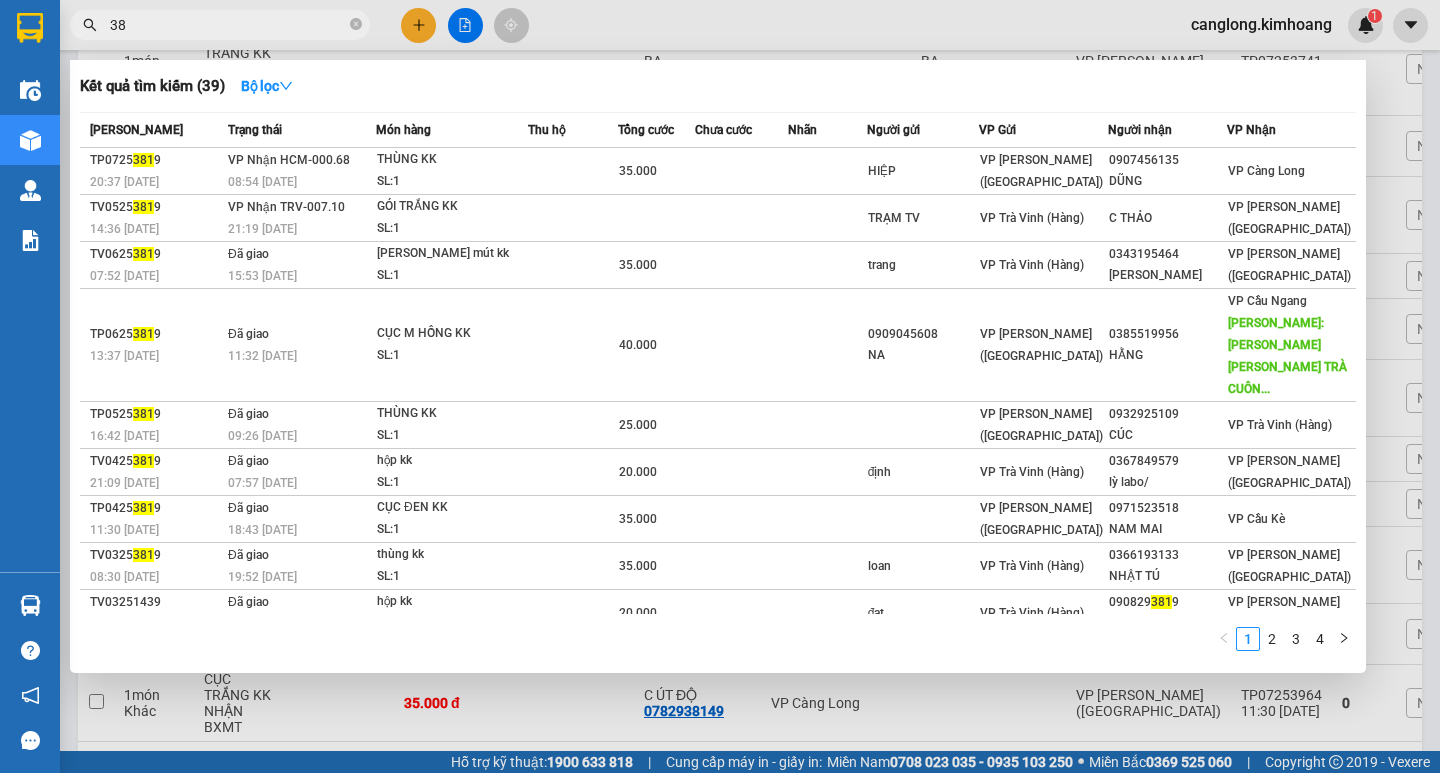 type on "3" 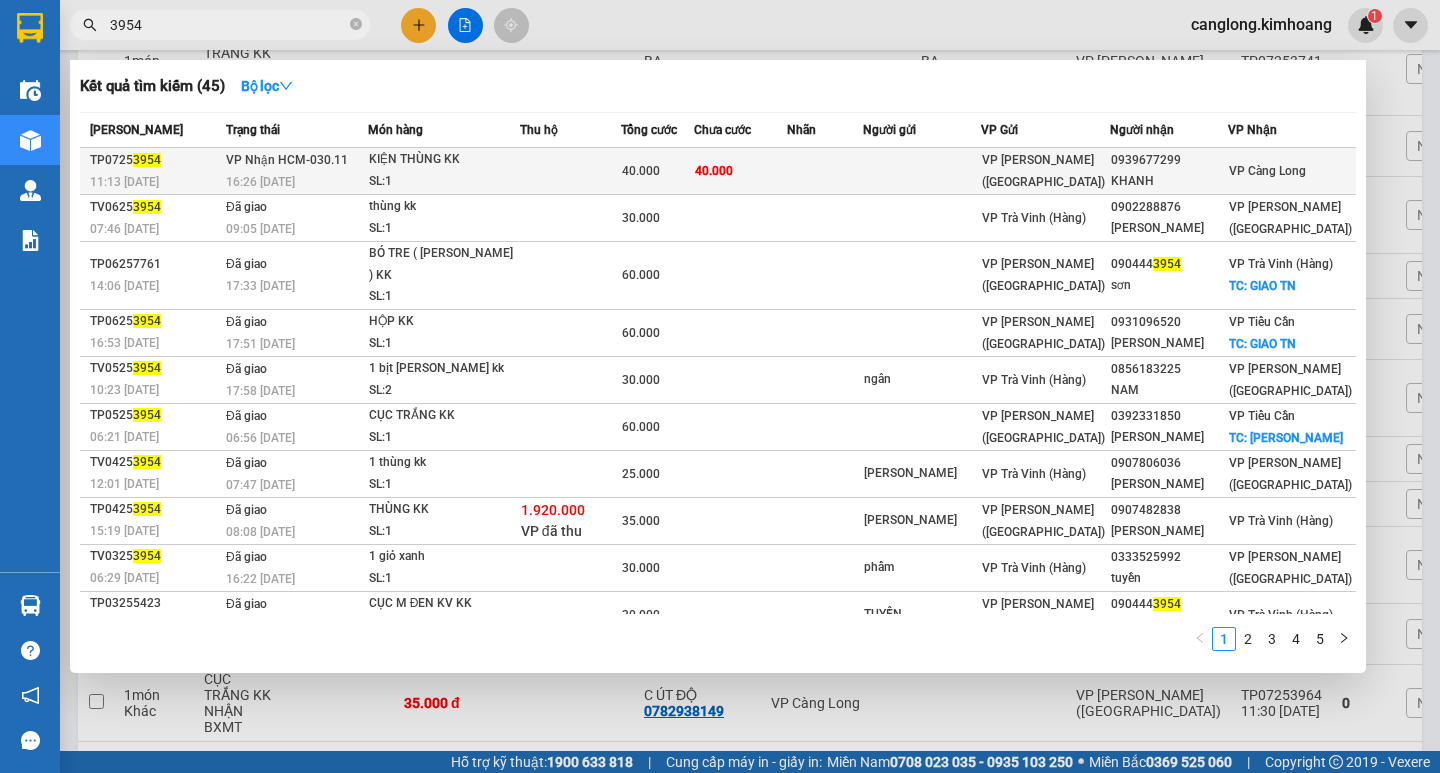 type on "3954" 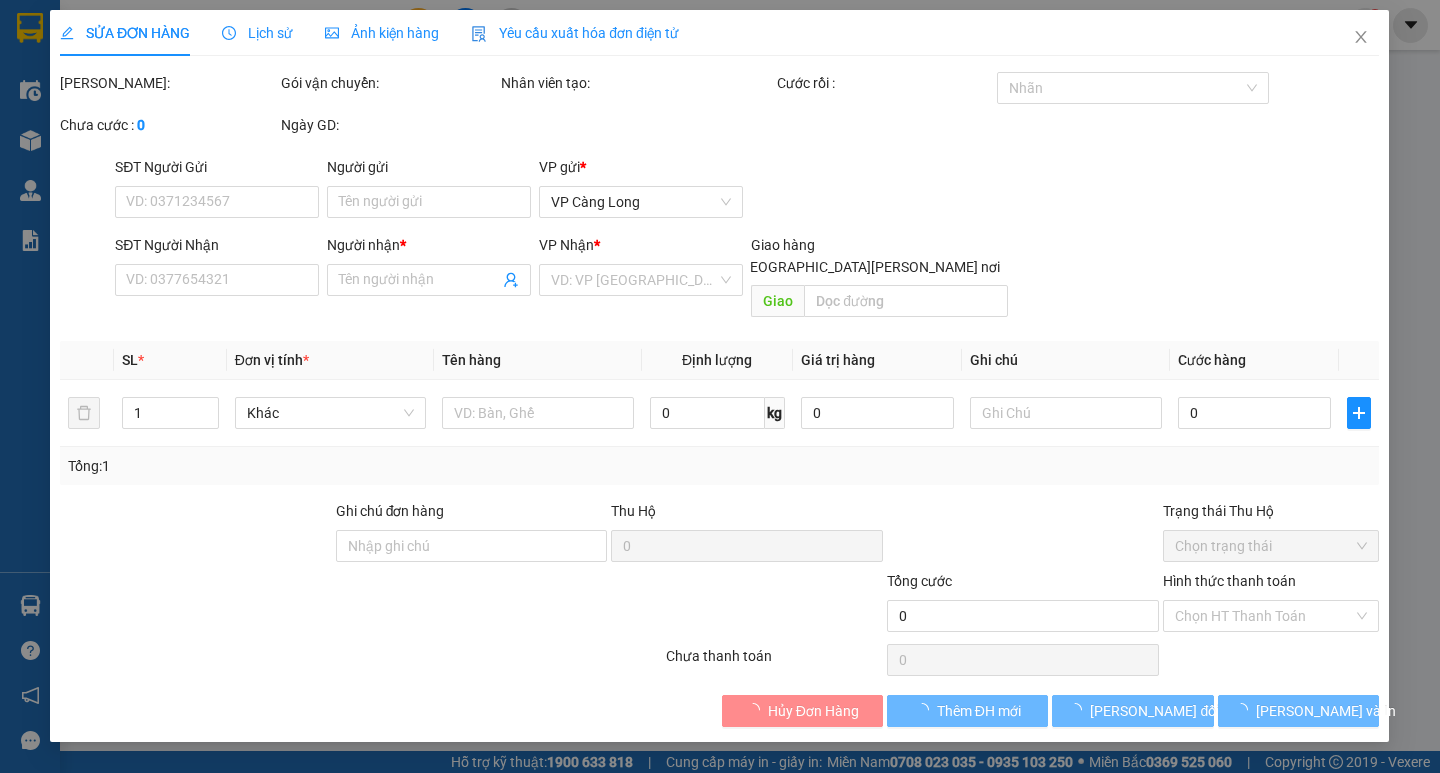 type on "0939677299" 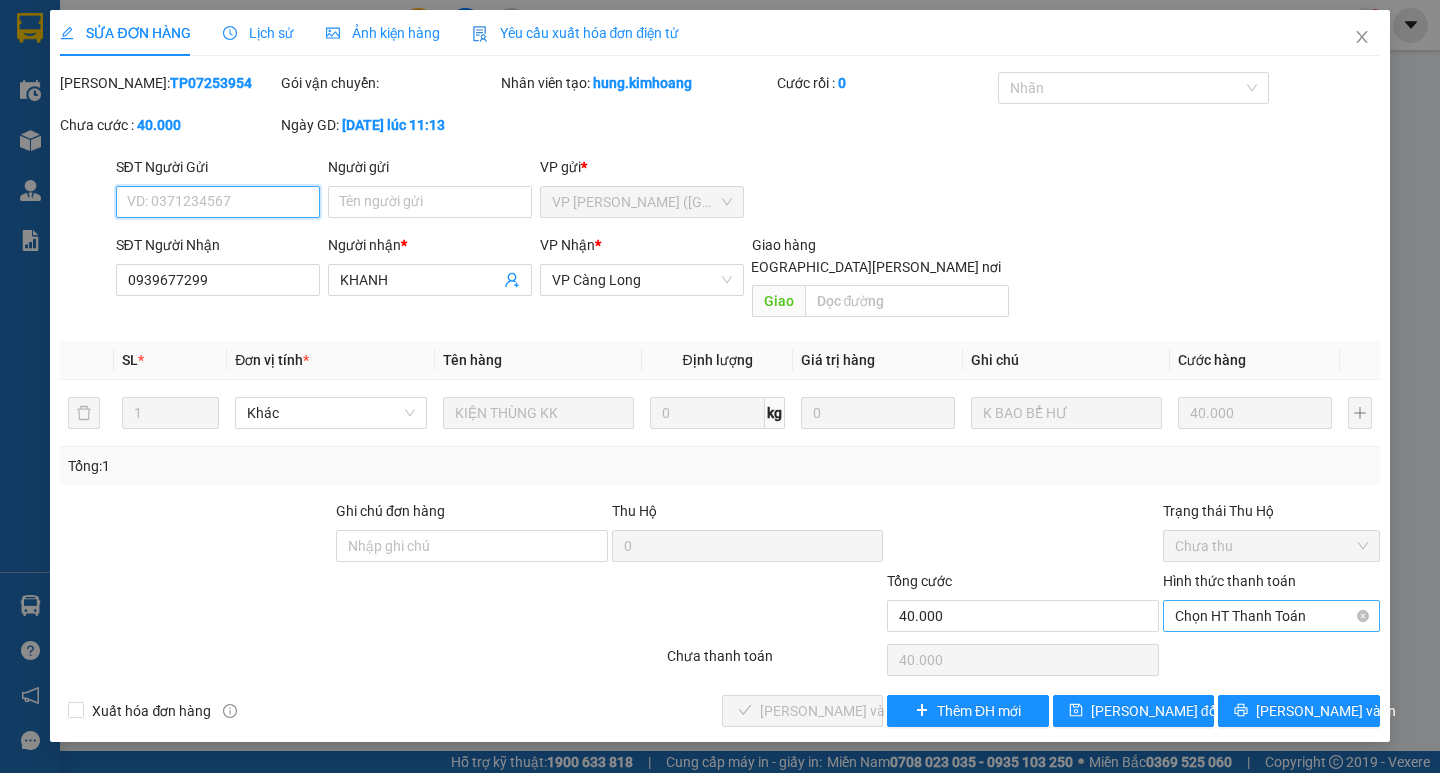 click on "Chọn HT Thanh Toán" at bounding box center [1271, 616] 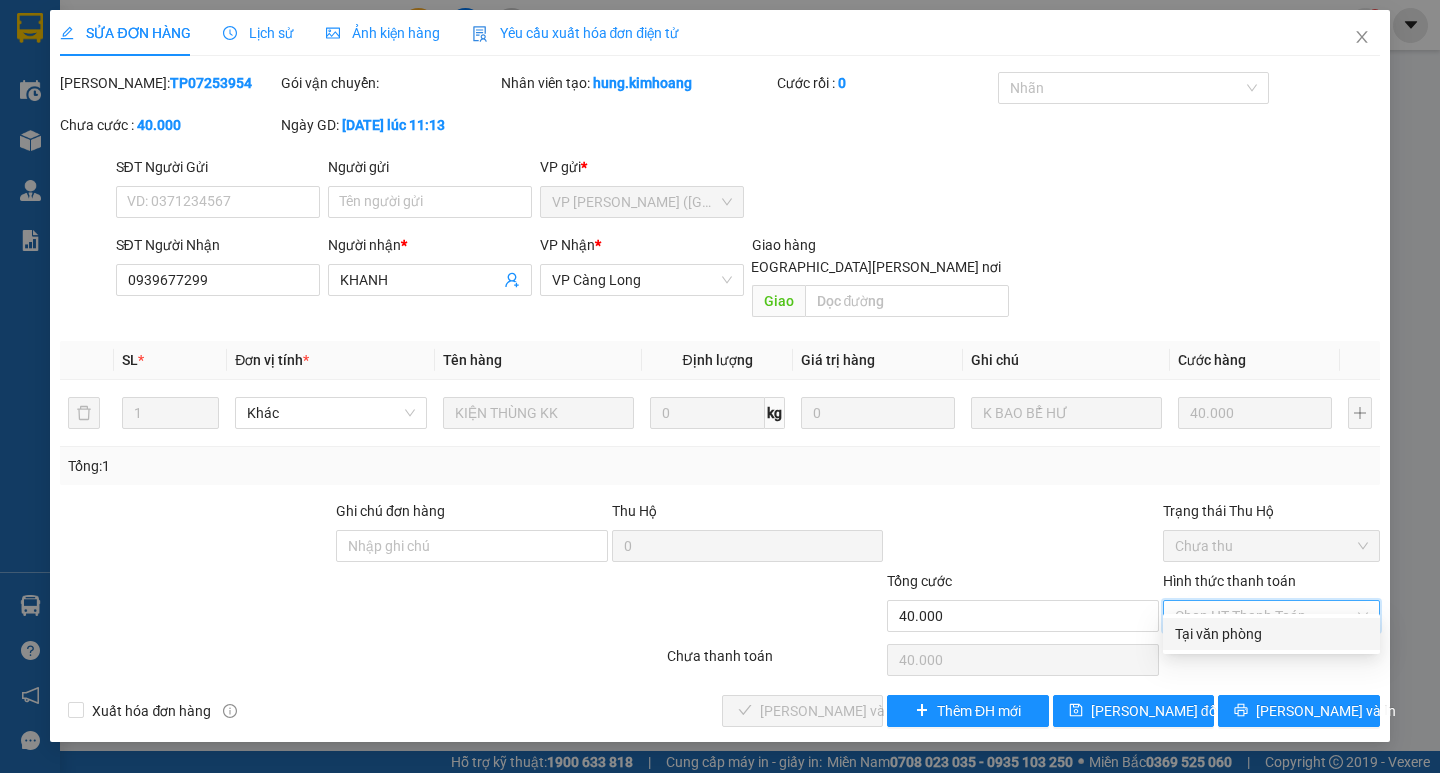 drag, startPoint x: 1193, startPoint y: 622, endPoint x: 1085, endPoint y: 633, distance: 108.55874 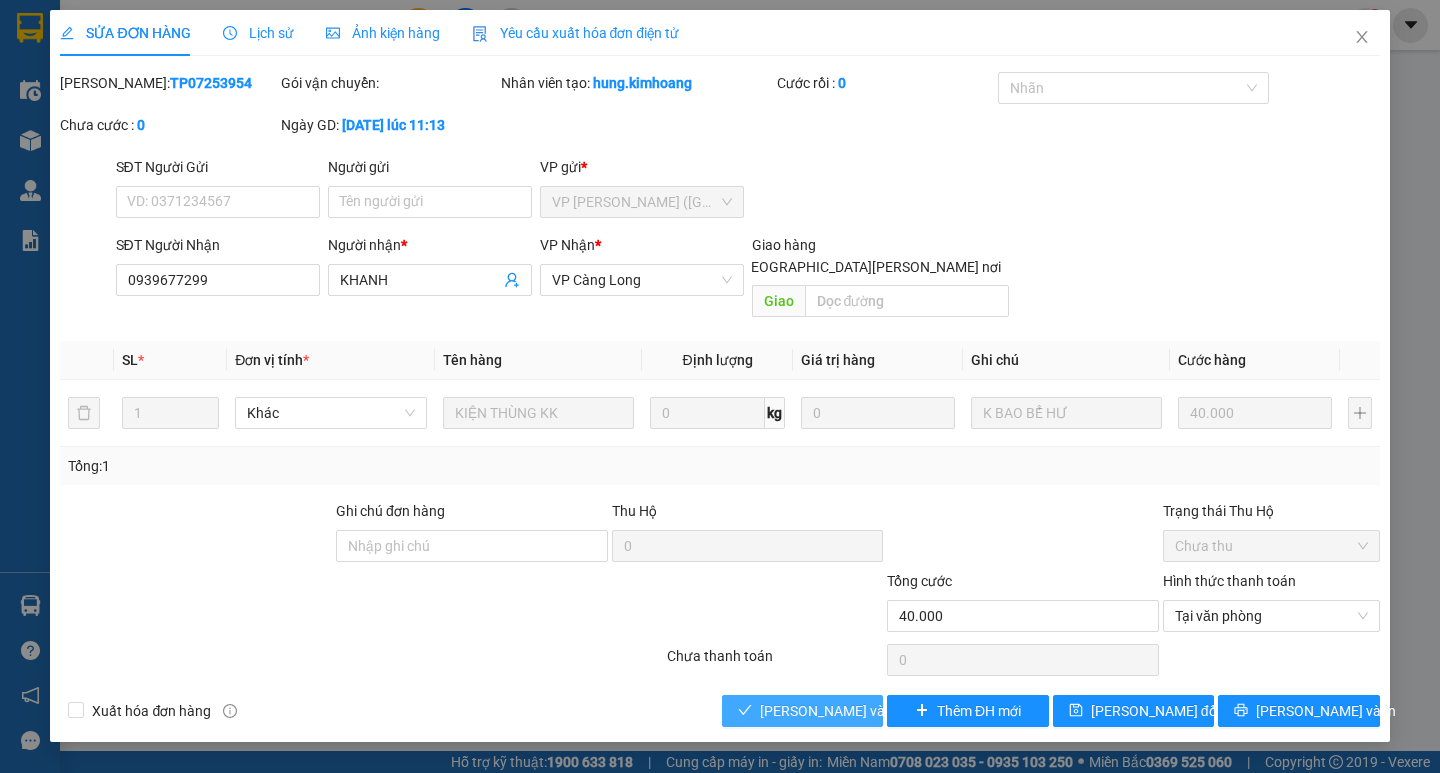 click on "[PERSON_NAME] và Giao hàng" at bounding box center [895, 711] 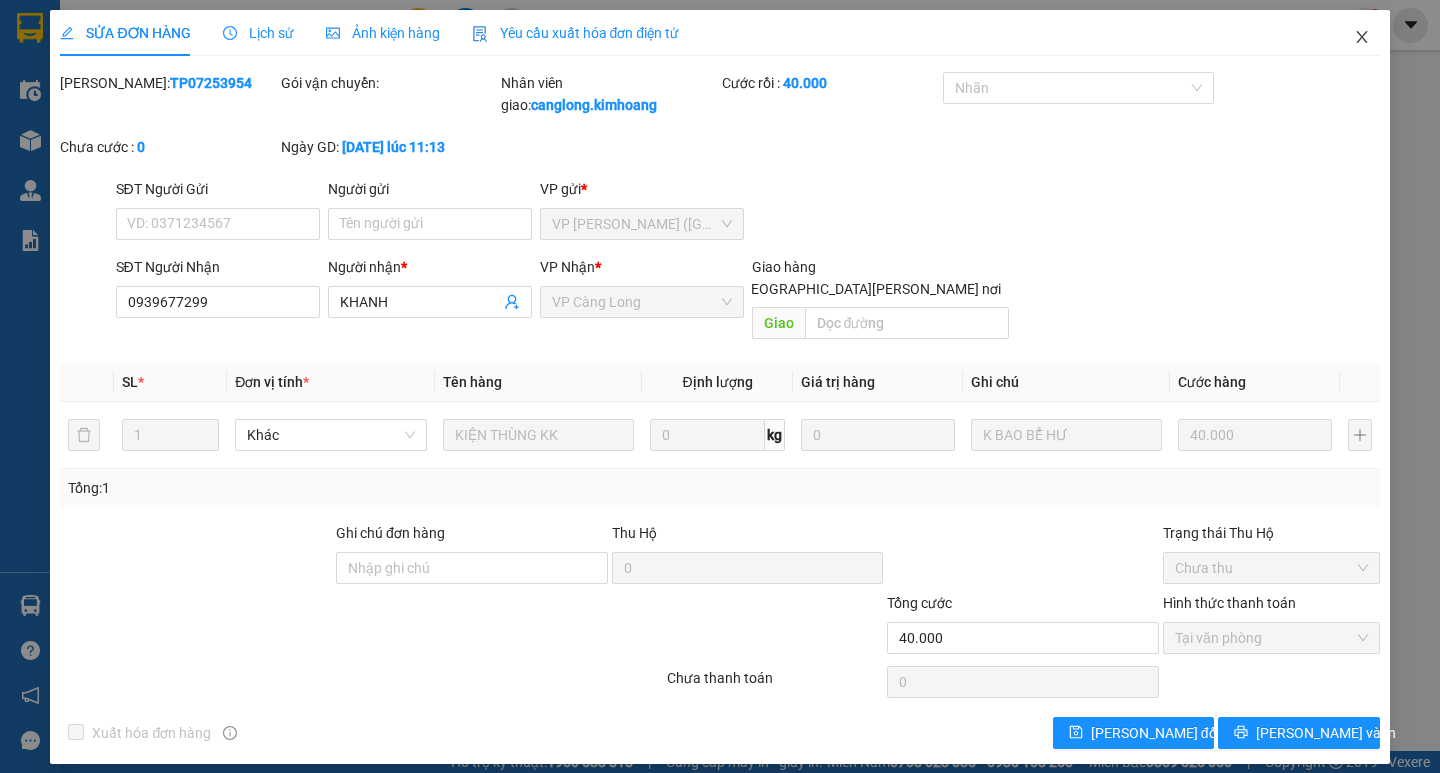 click 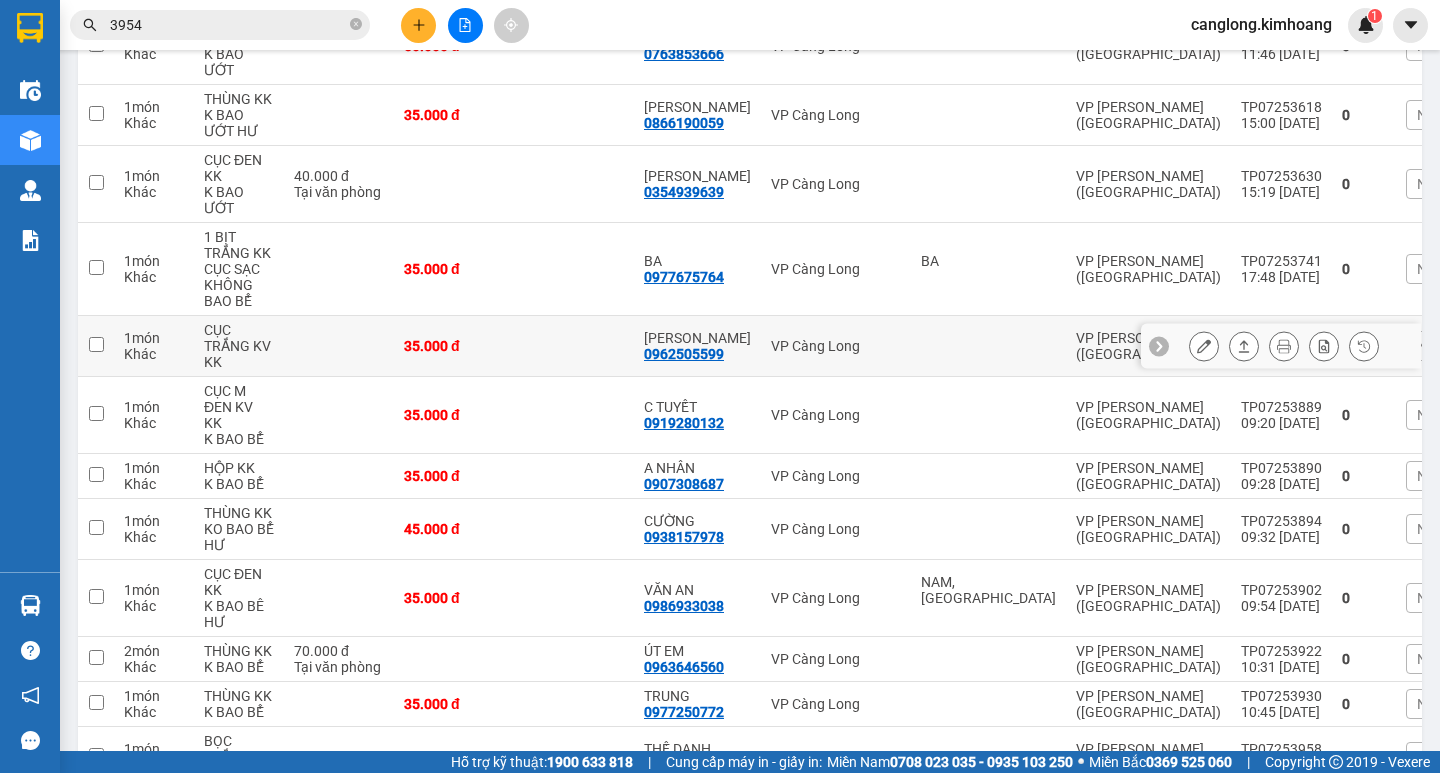 scroll, scrollTop: 772, scrollLeft: 0, axis: vertical 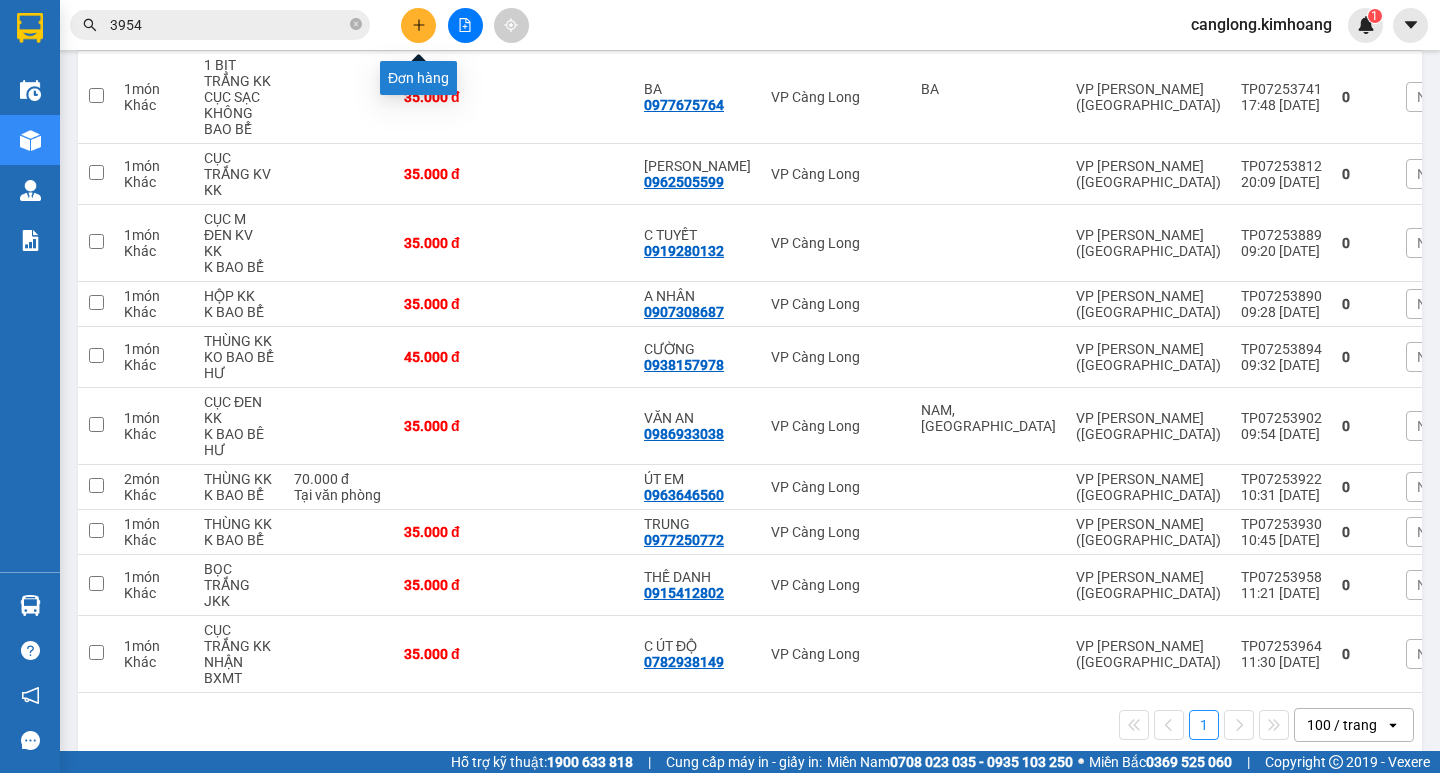 click 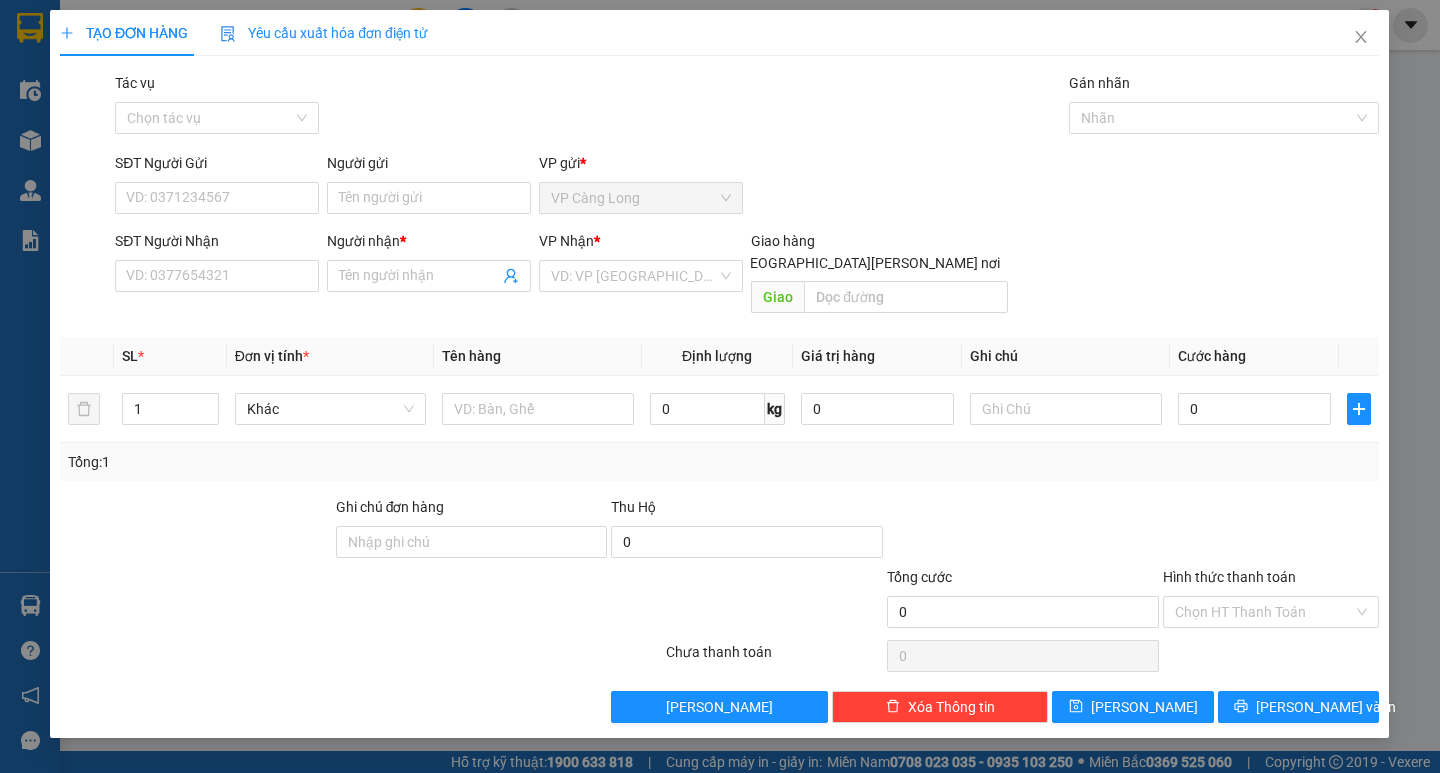 scroll, scrollTop: 0, scrollLeft: 0, axis: both 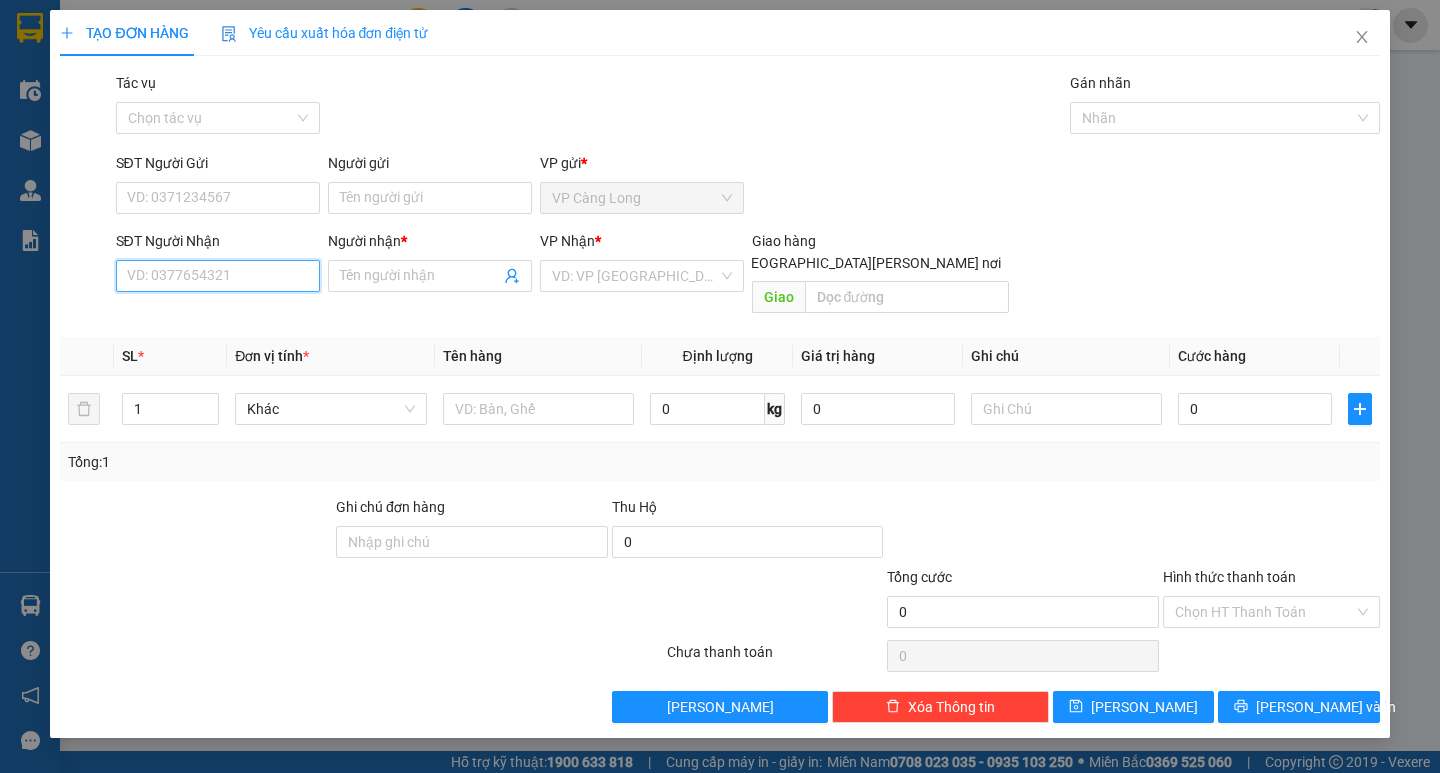 click on "SĐT Người Nhận" at bounding box center [218, 276] 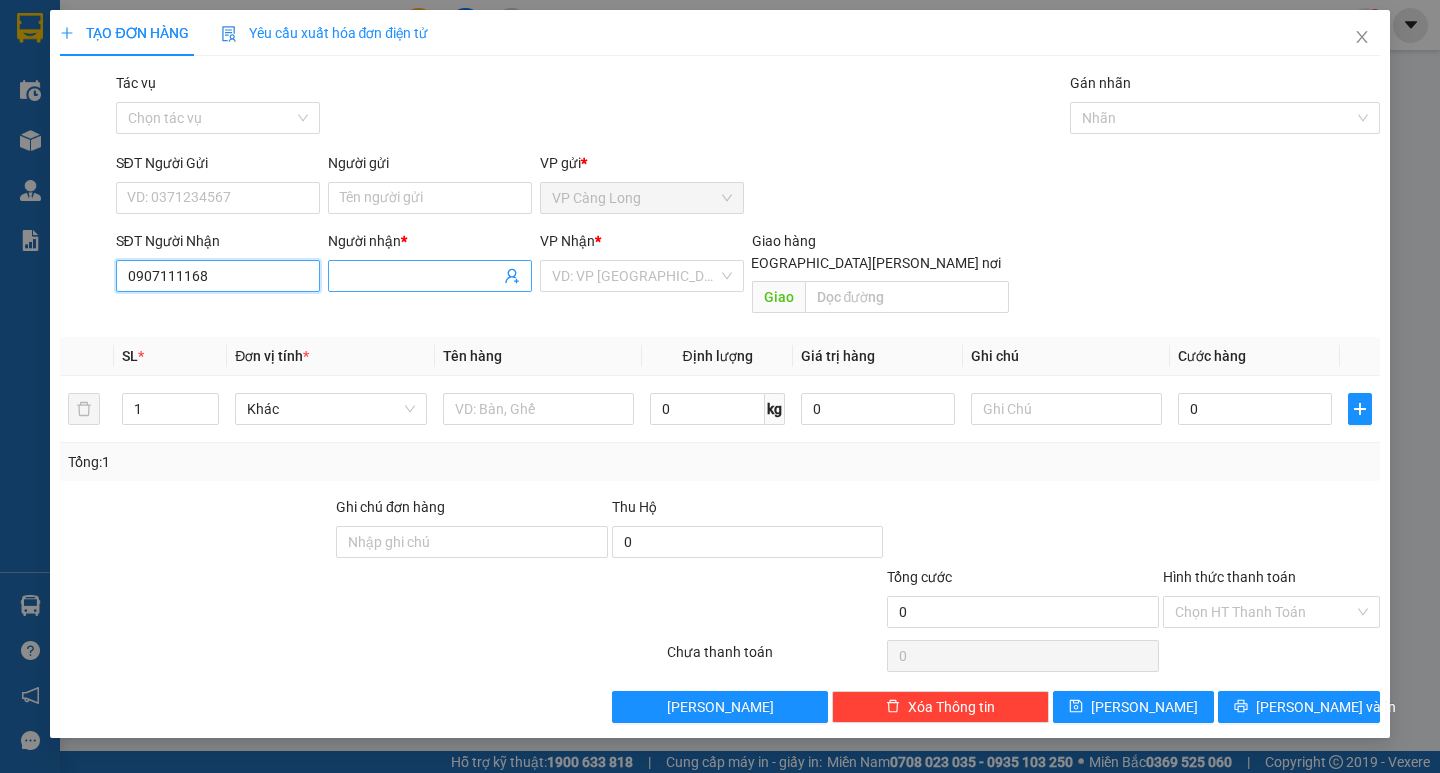 type on "0907111168" 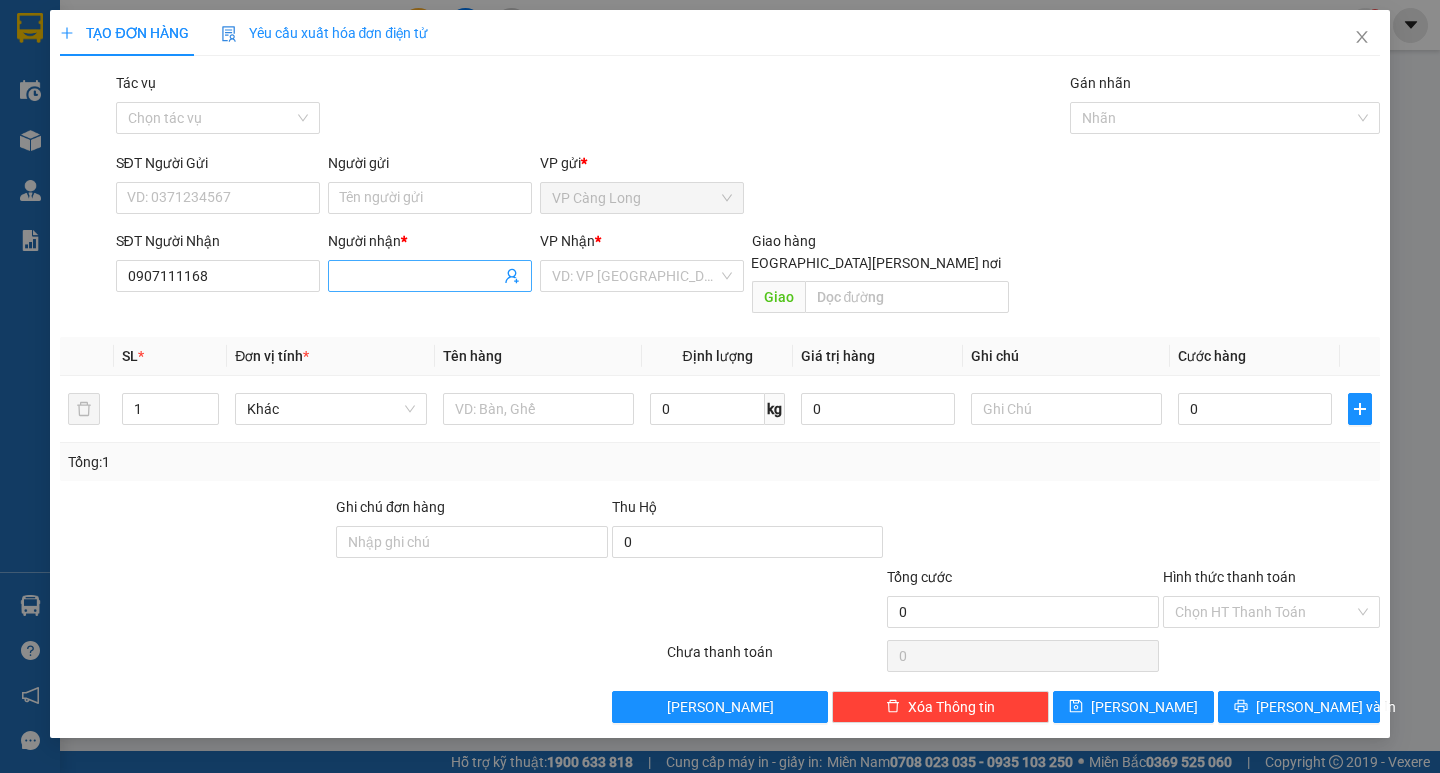 click on "Người nhận  *" at bounding box center [420, 276] 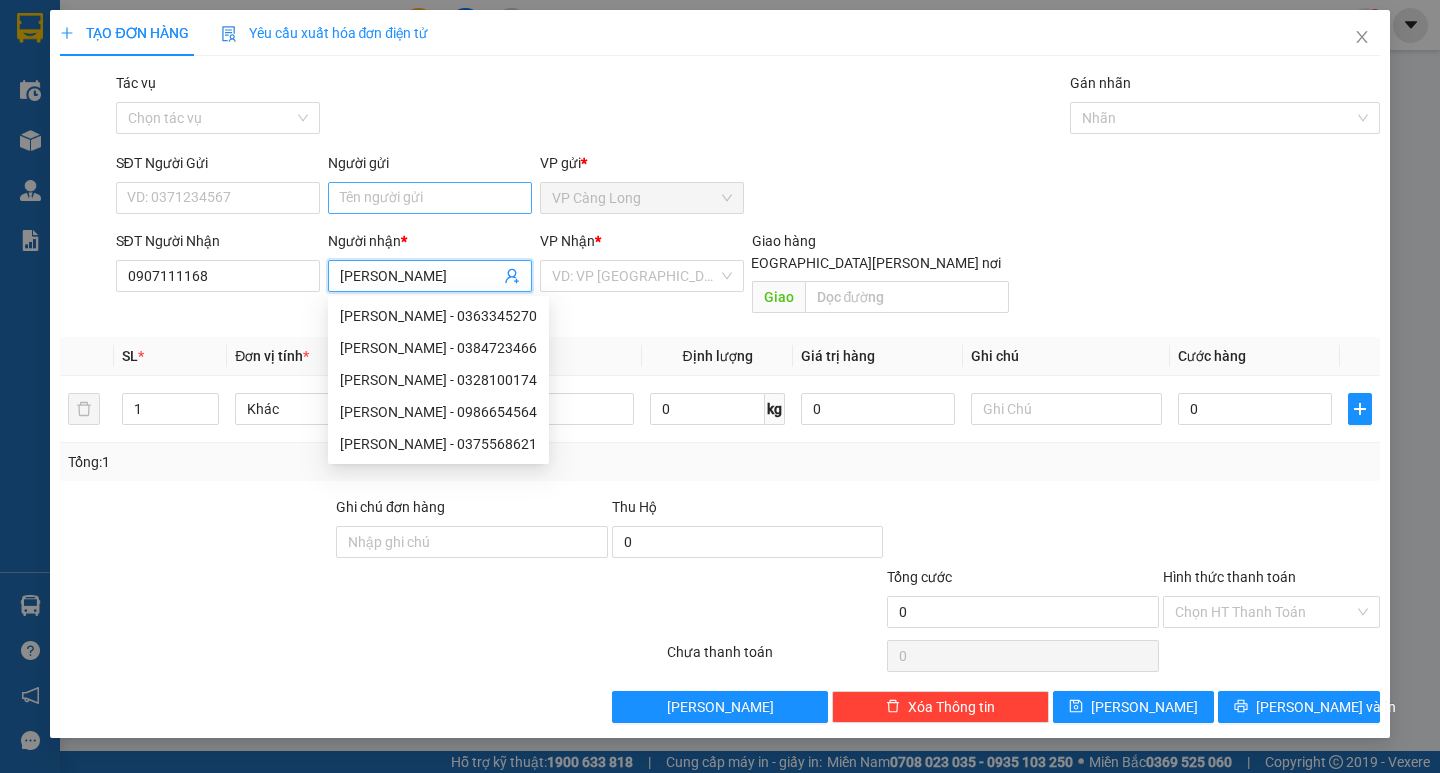 type on "HUYỀN TRANG" 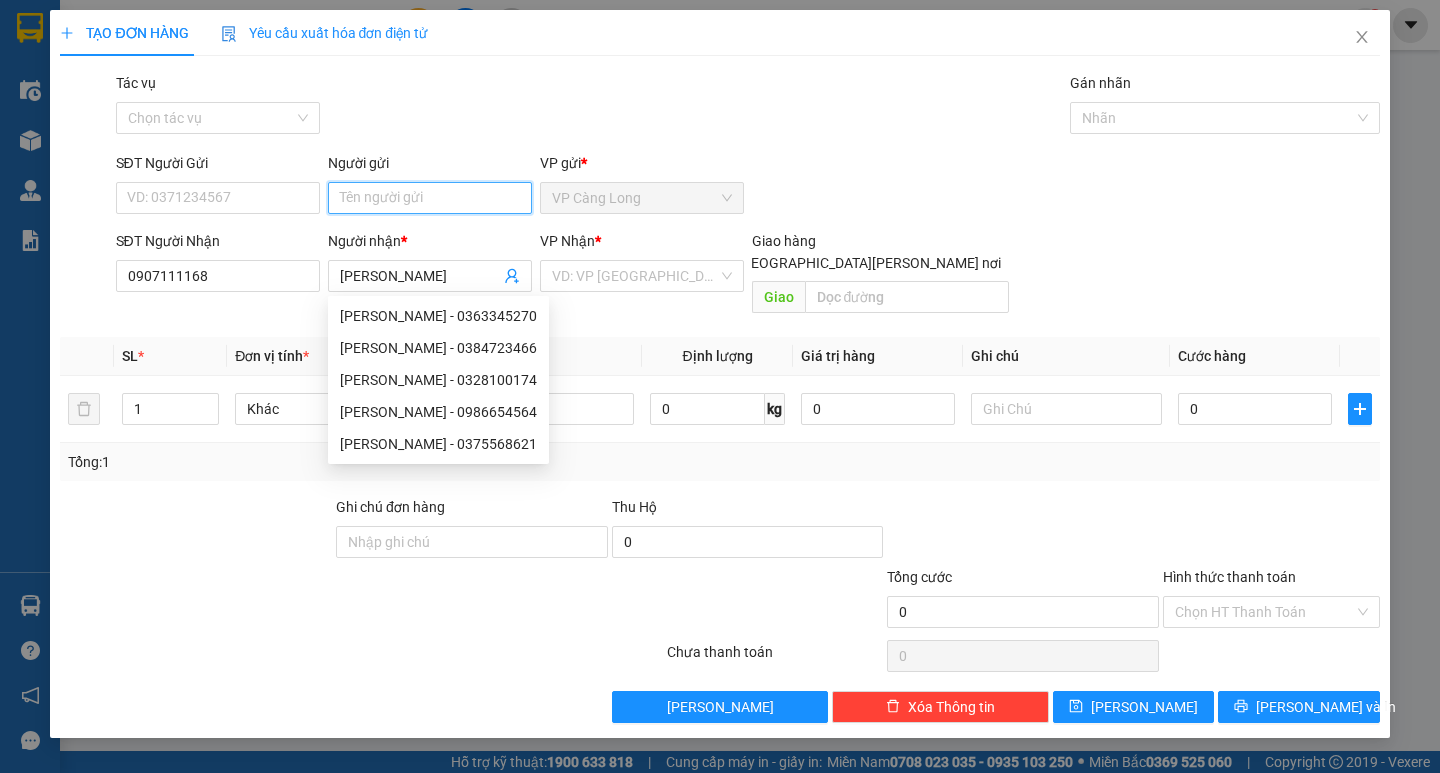 click on "Người gửi" at bounding box center (430, 198) 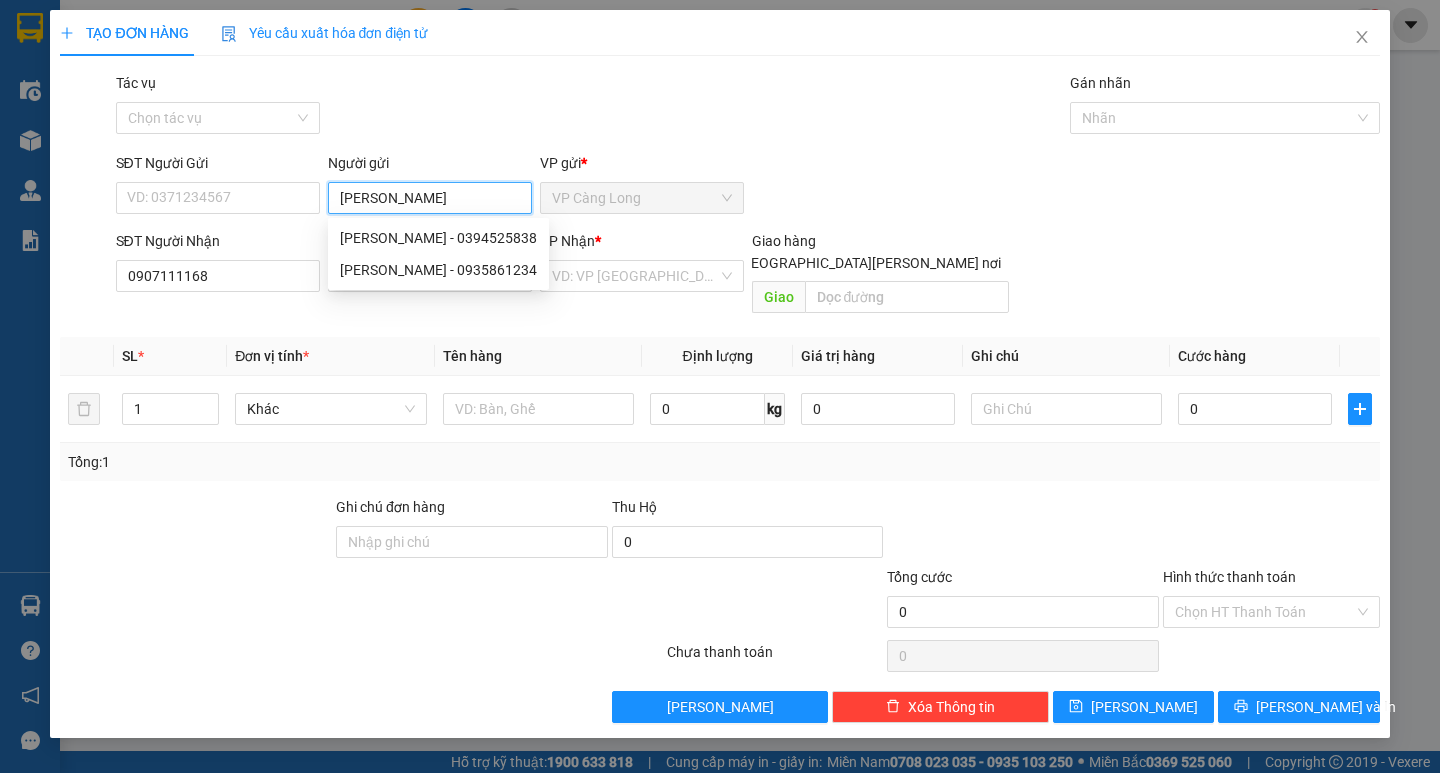 type on "KIM XUÂN" 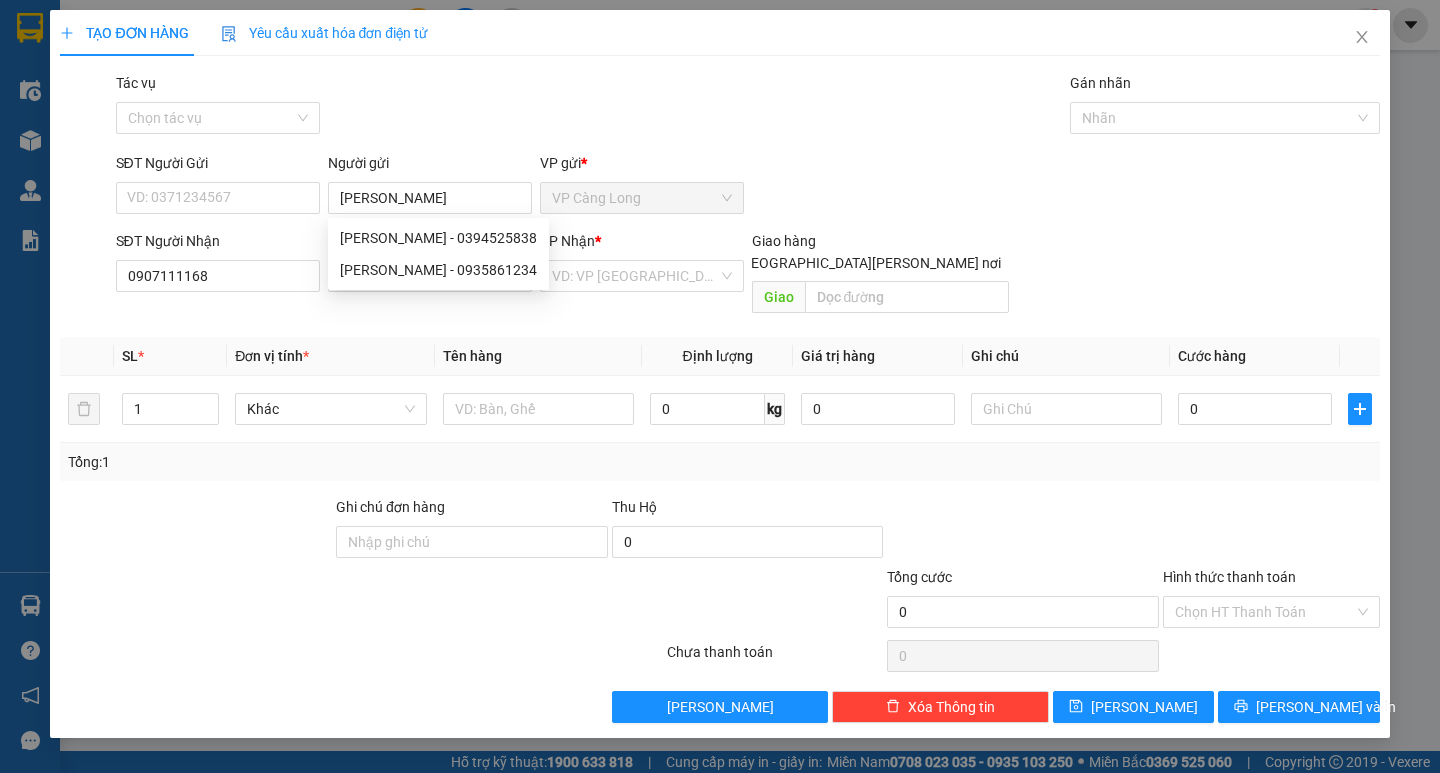 click on "Đơn vị tính  *" at bounding box center [330, 356] 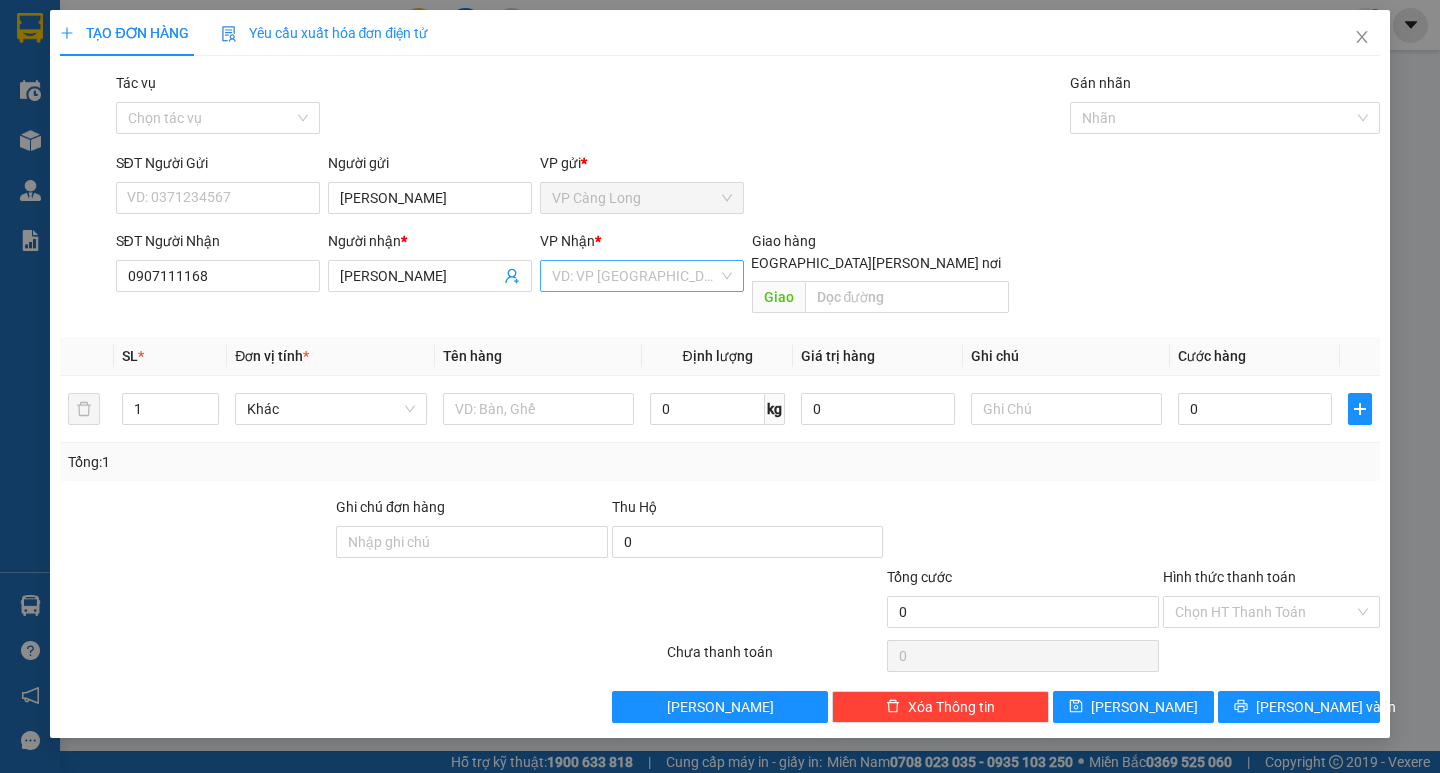 click at bounding box center [635, 276] 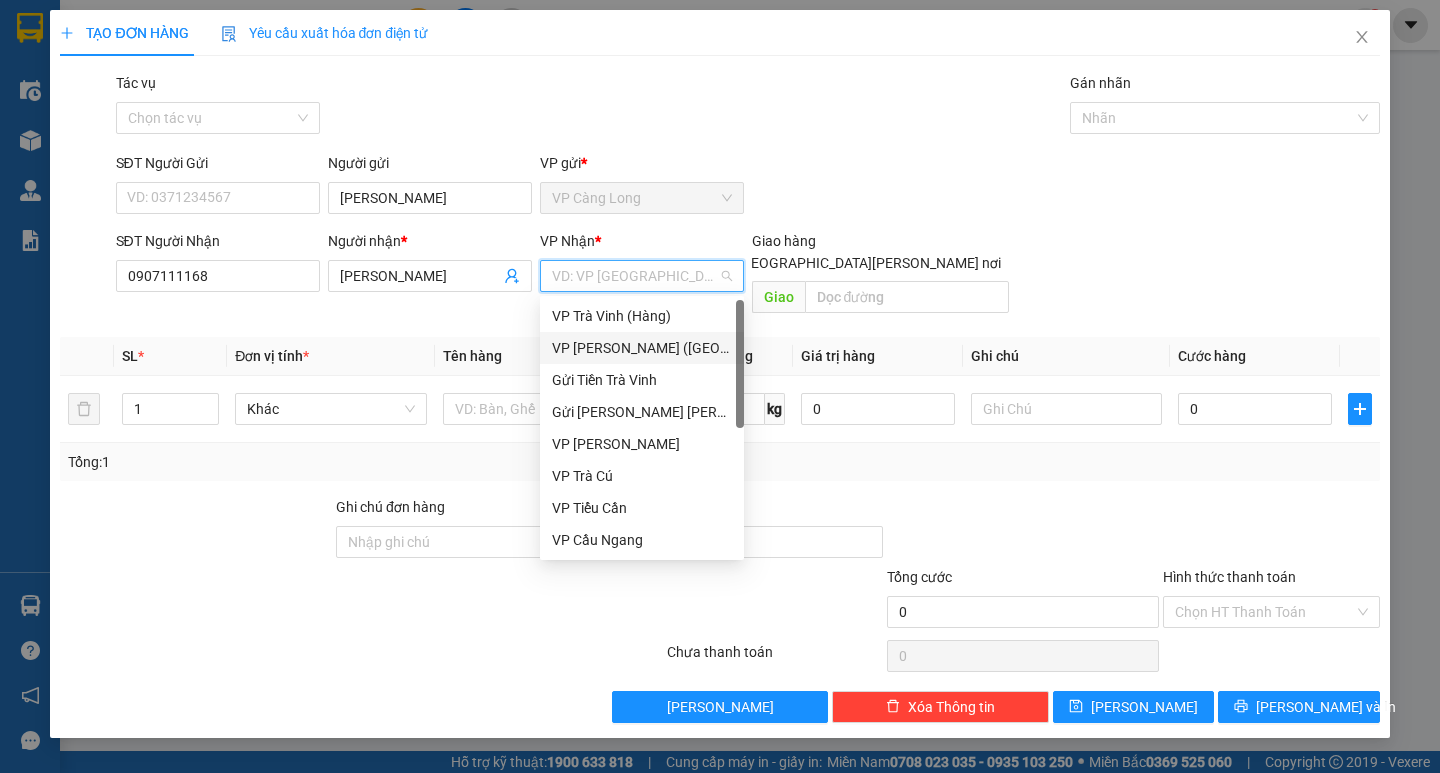 click on "VP [PERSON_NAME] ([GEOGRAPHIC_DATA])" at bounding box center (642, 348) 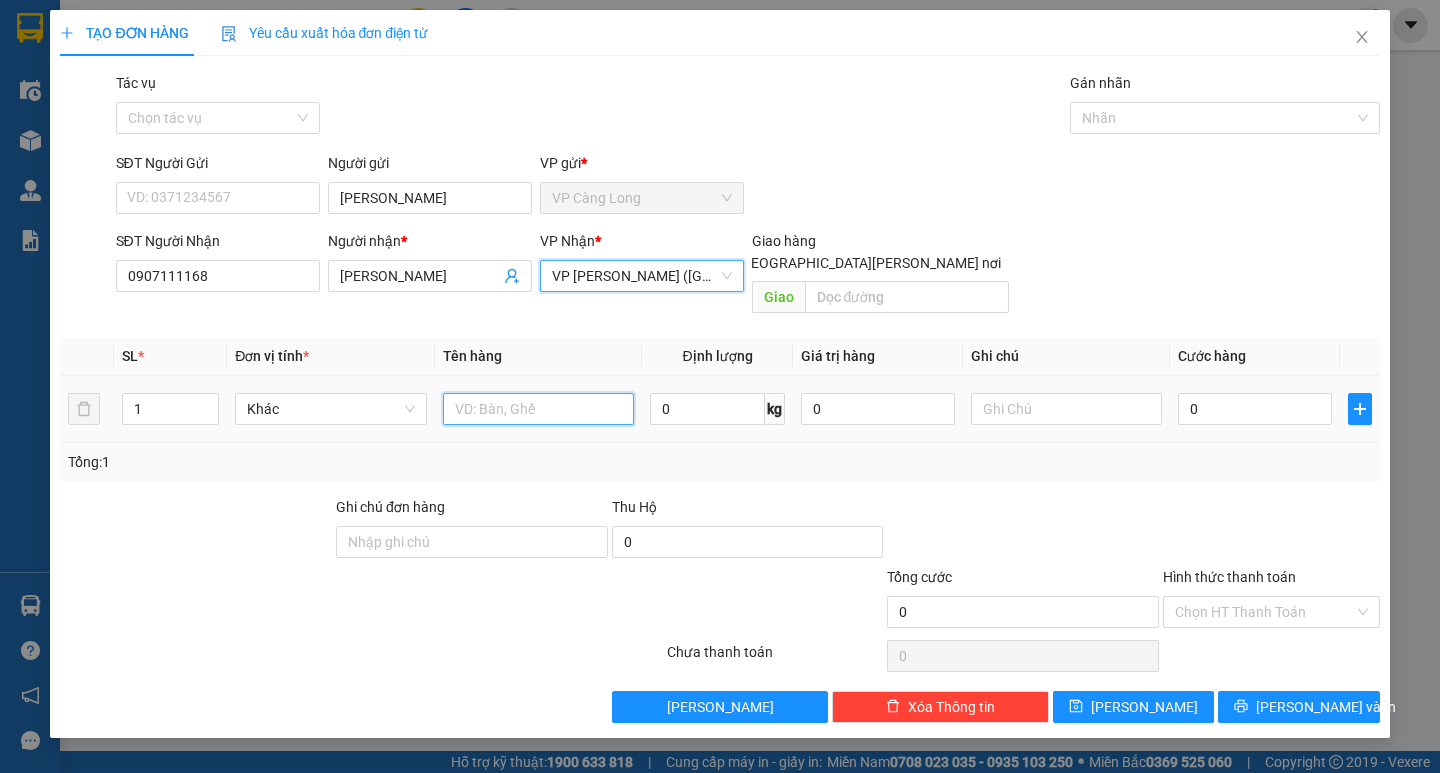 click at bounding box center (538, 409) 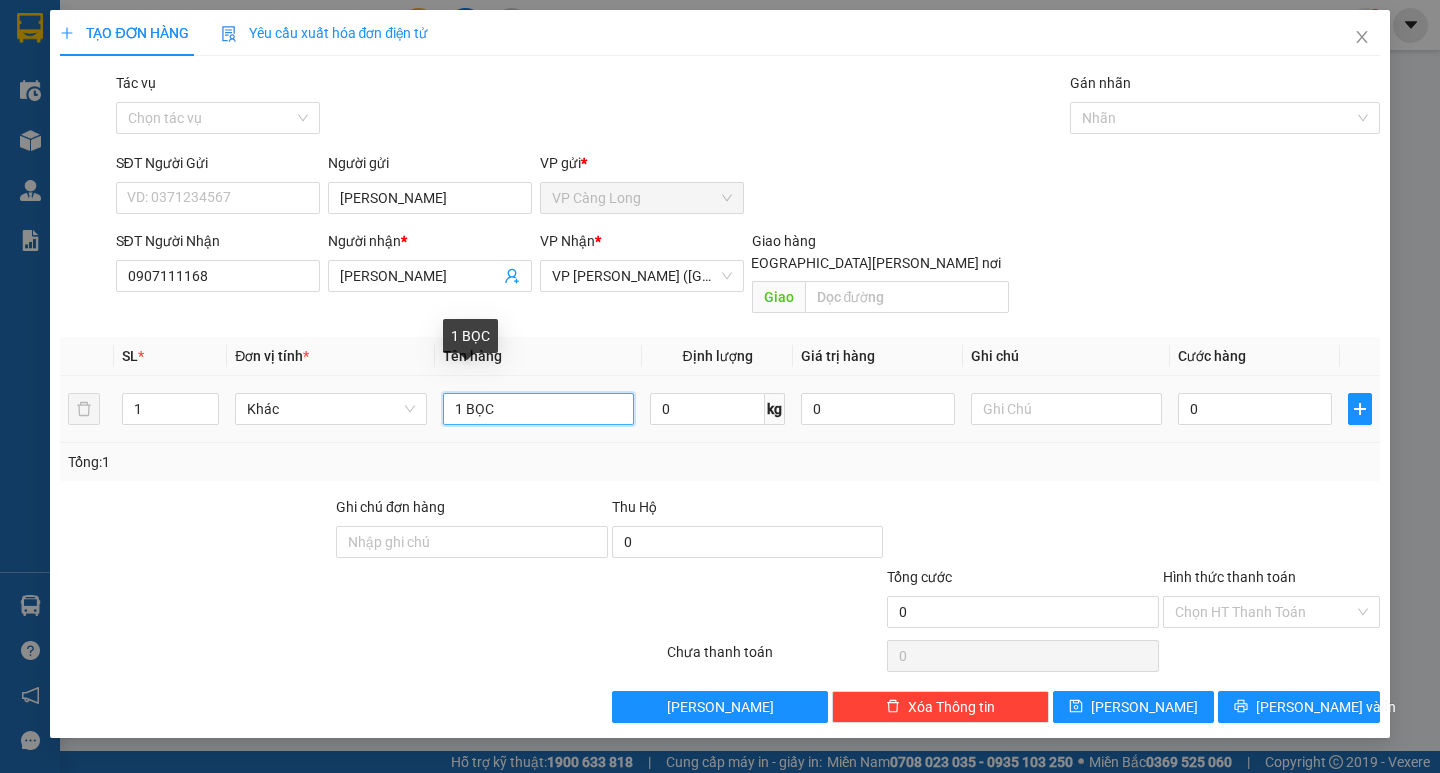 drag, startPoint x: 508, startPoint y: 378, endPoint x: 504, endPoint y: 391, distance: 13.601471 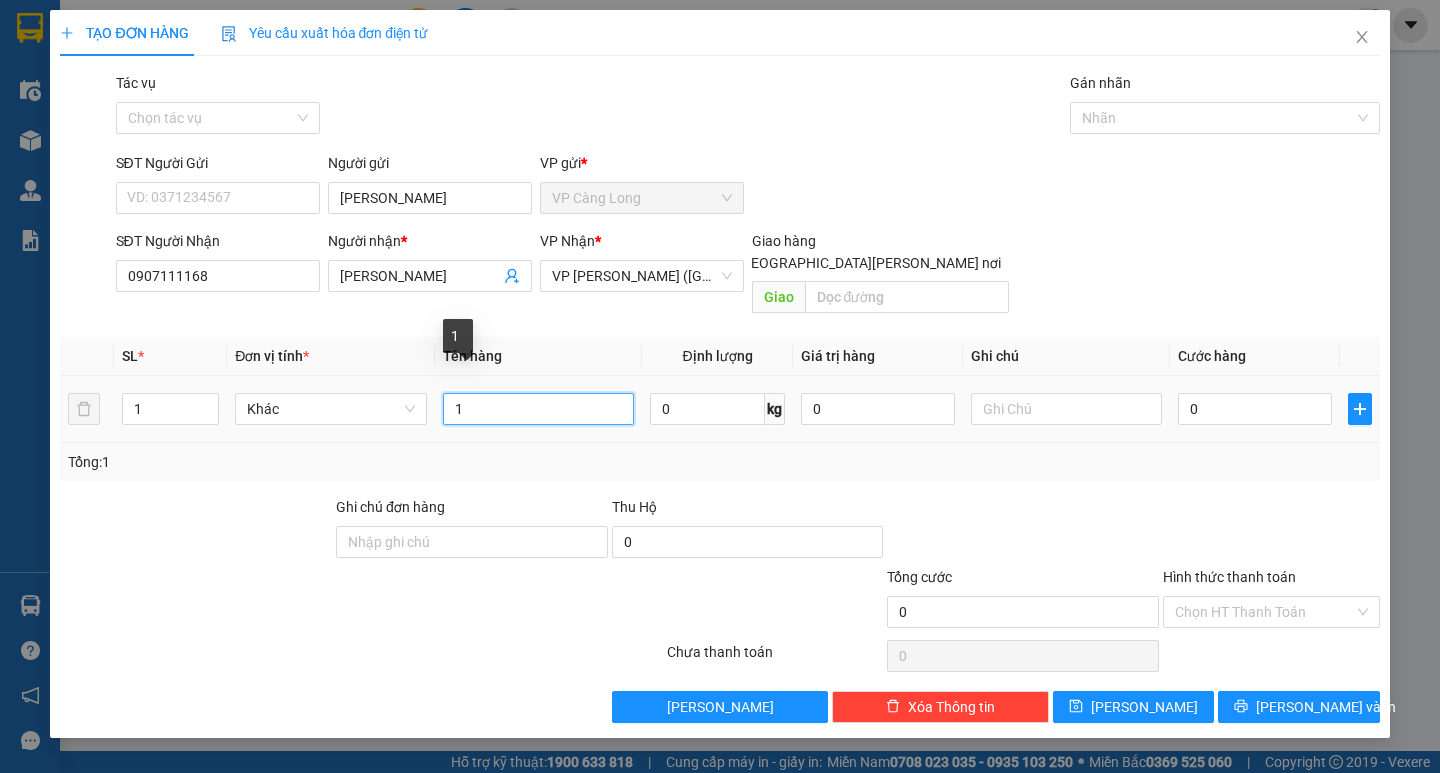 type on "1" 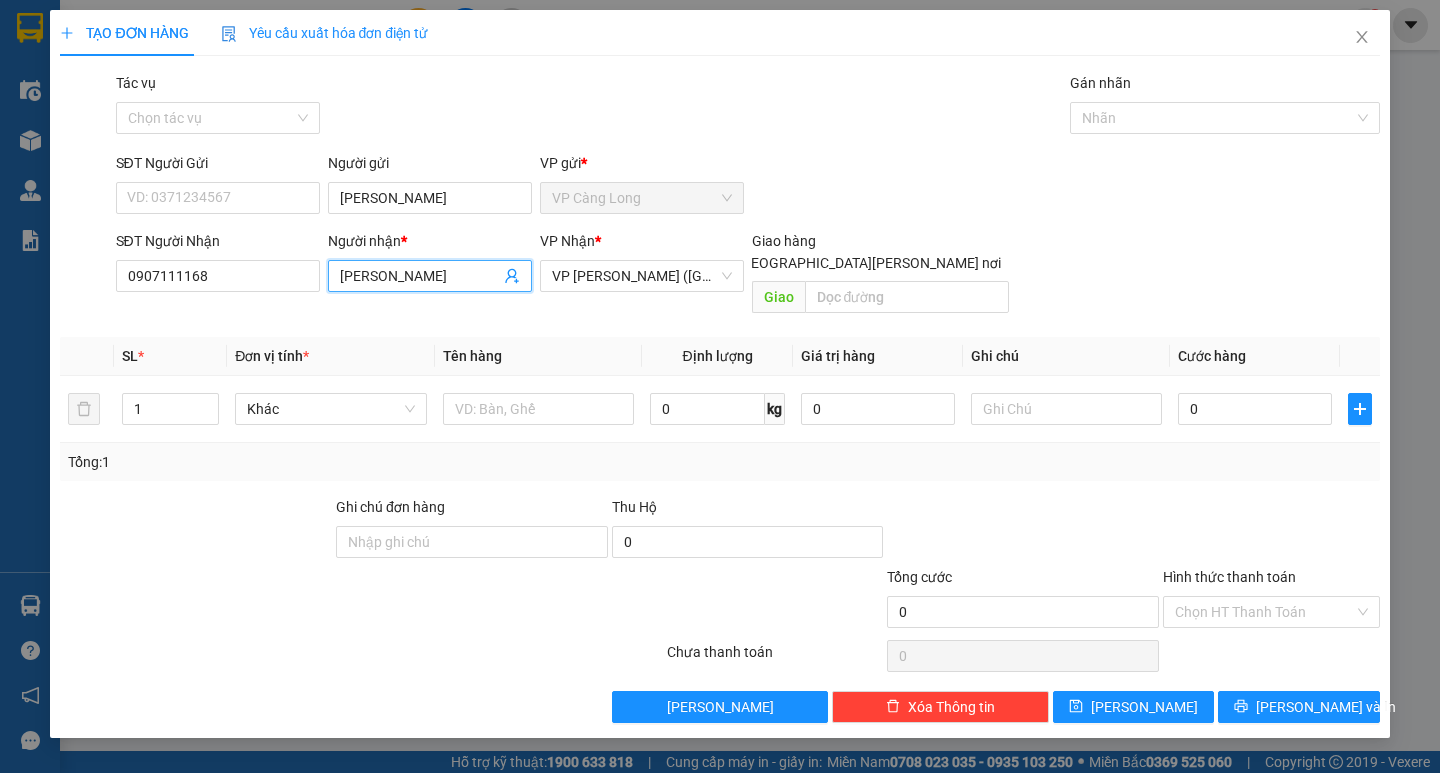 click on "HUYỀN TRANG" at bounding box center [420, 276] 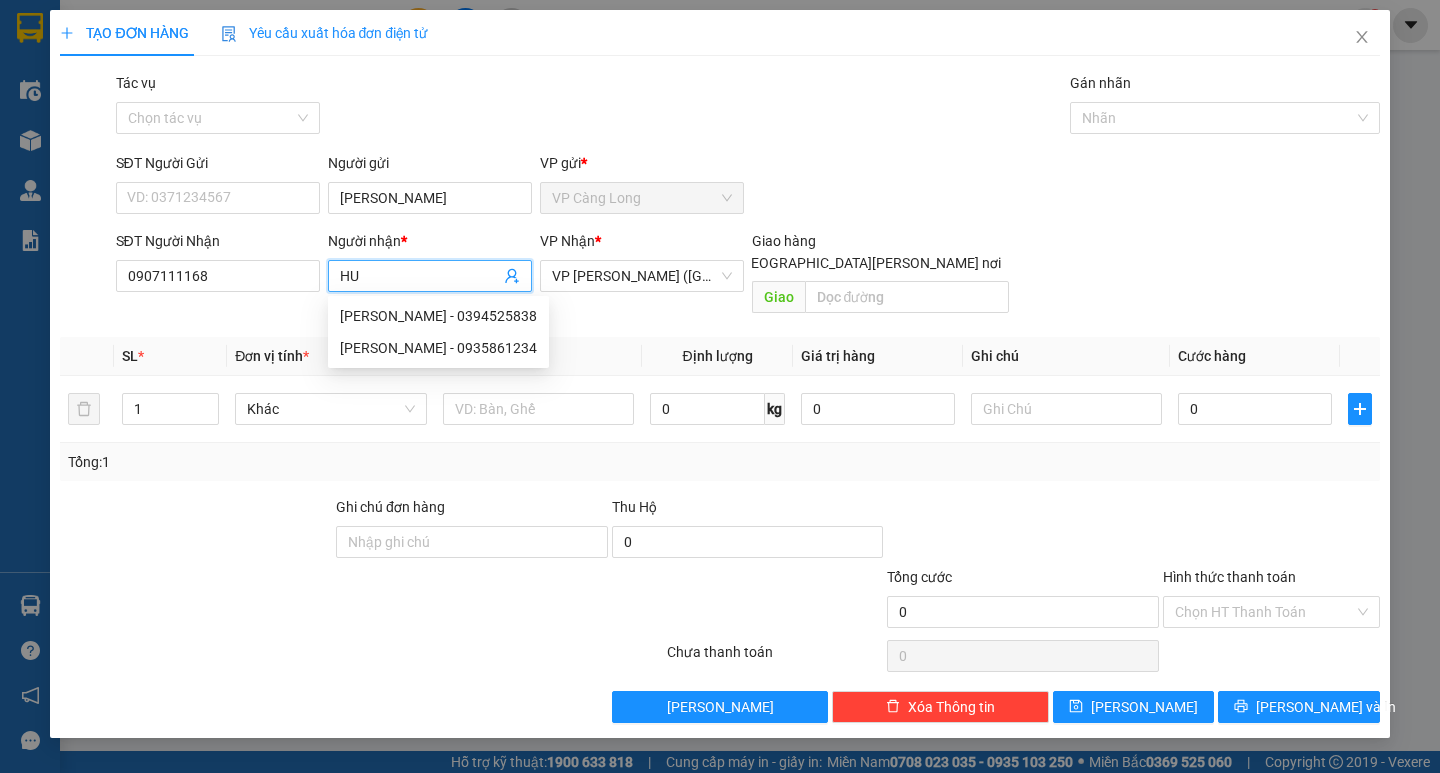 type on "H" 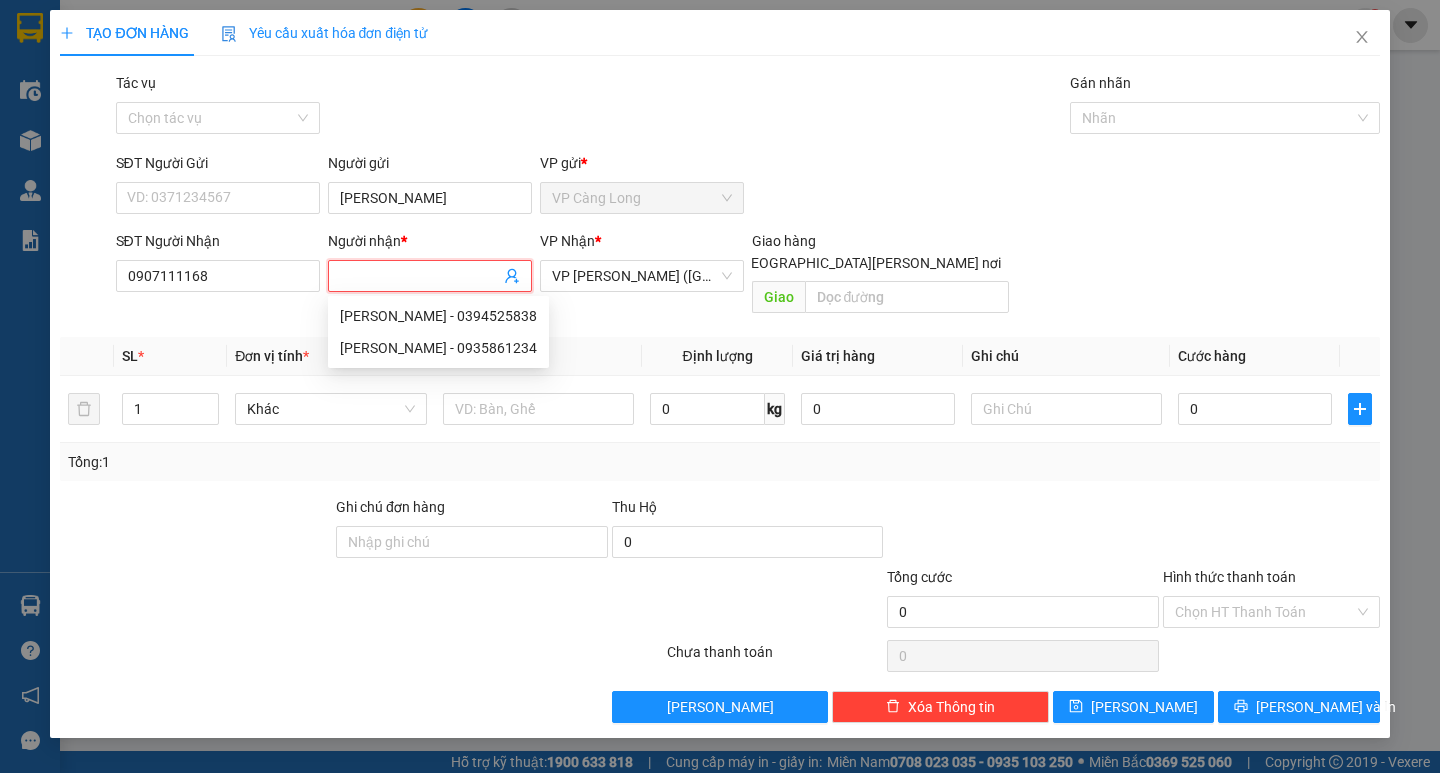 type 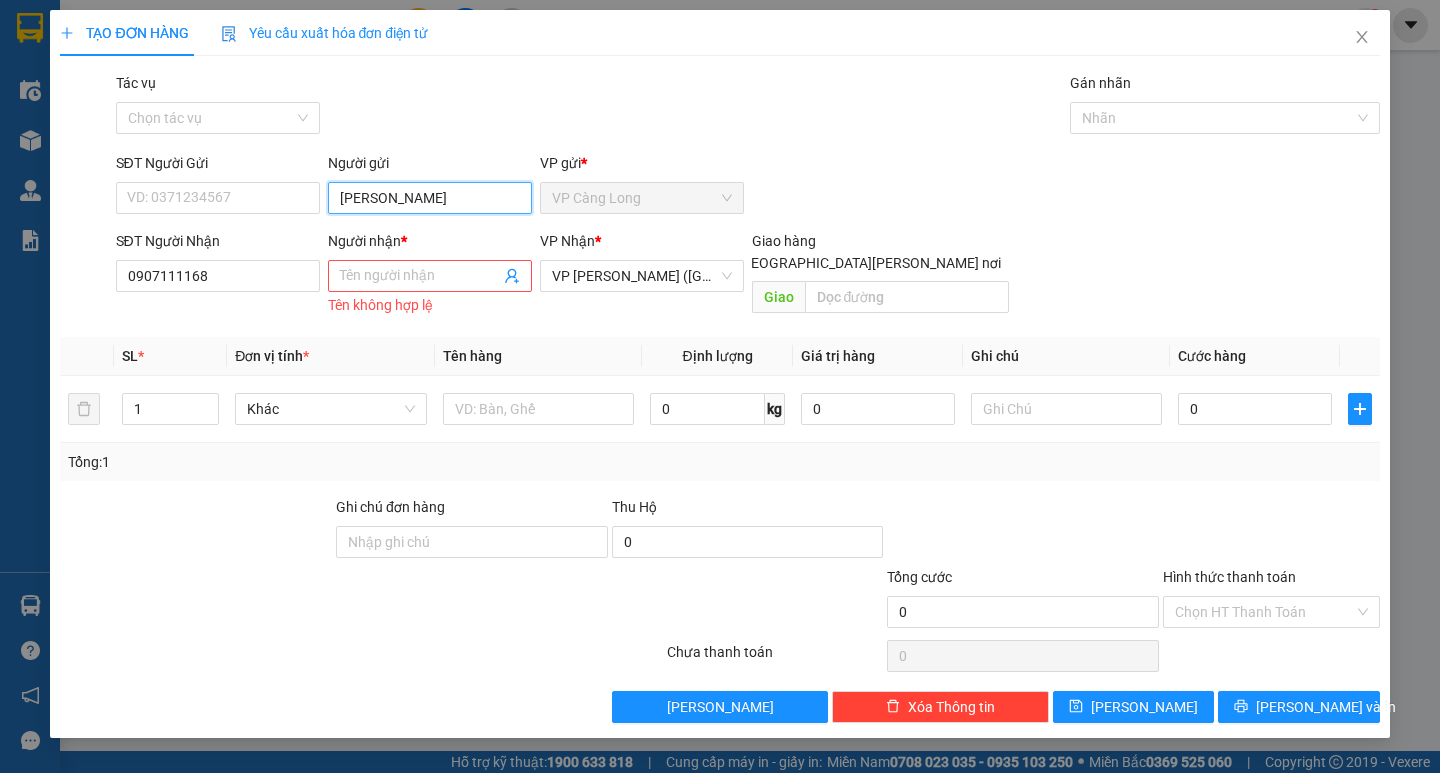 click on "KIM XUÂN" at bounding box center (430, 198) 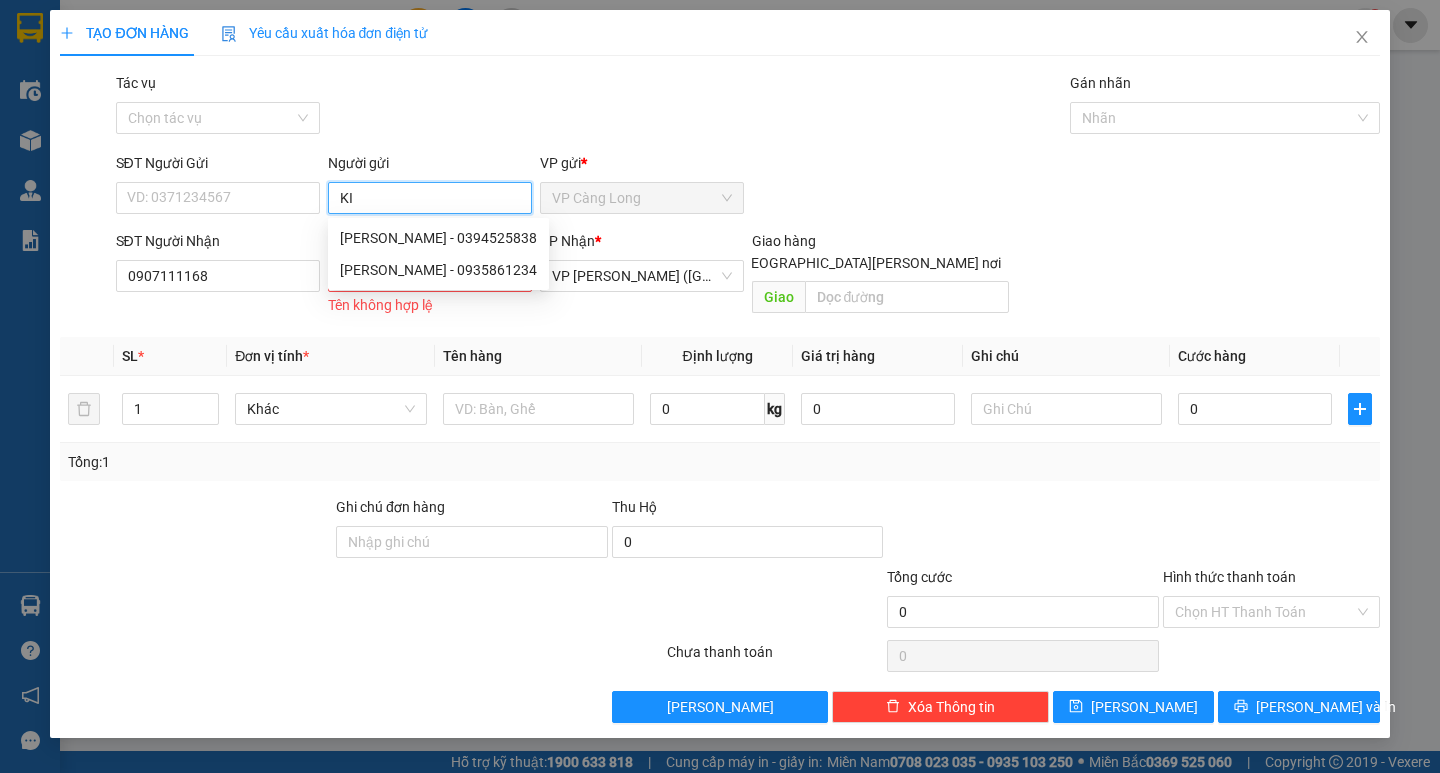type on "K" 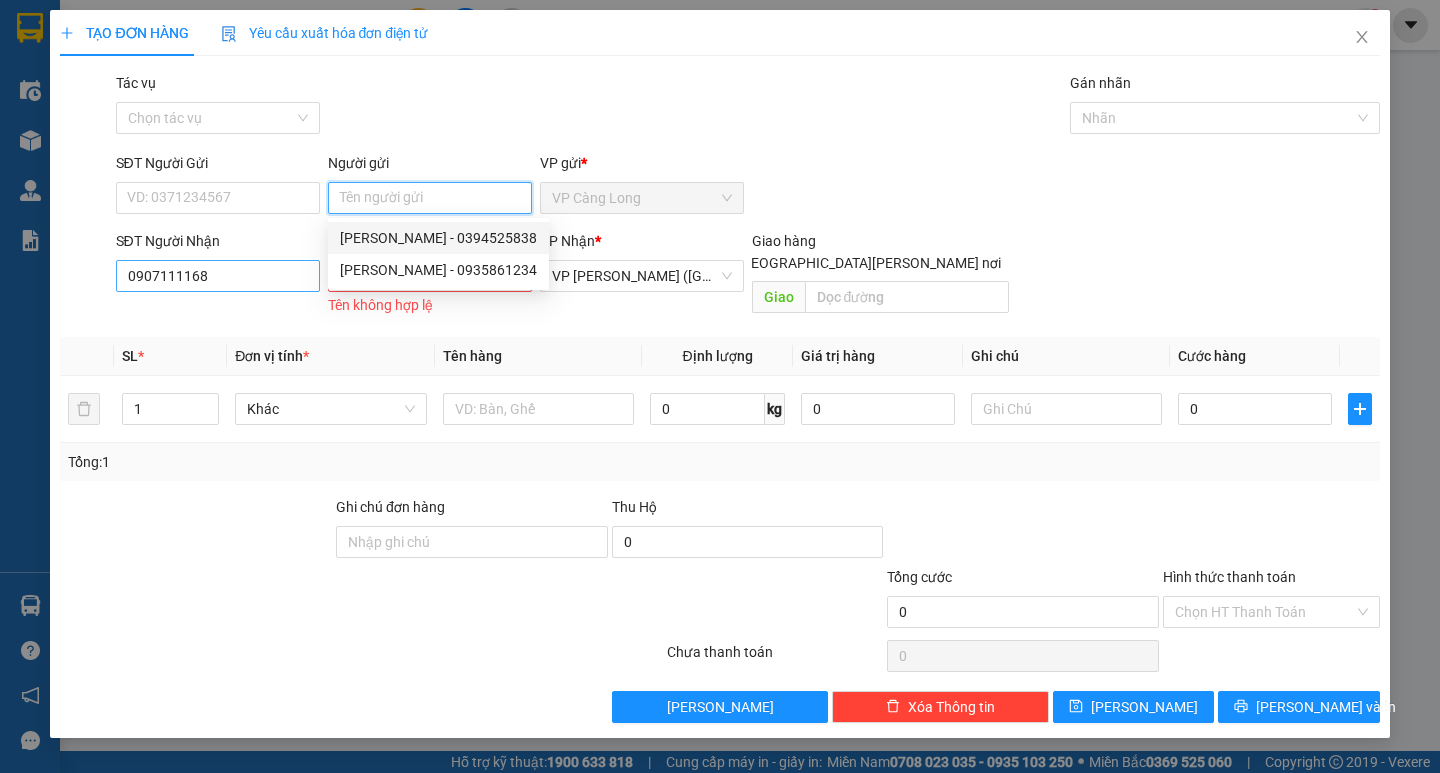 type 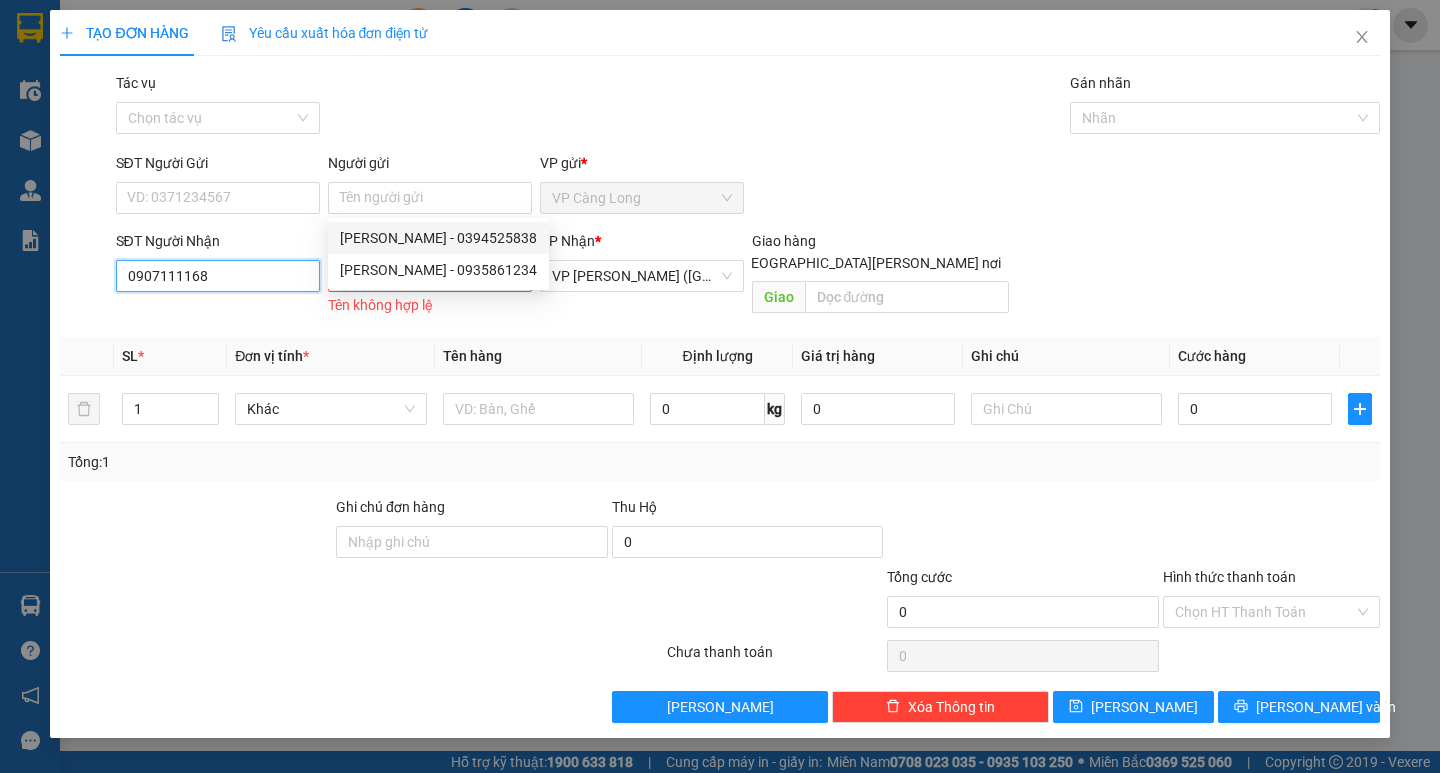 click on "0907111168" at bounding box center [218, 276] 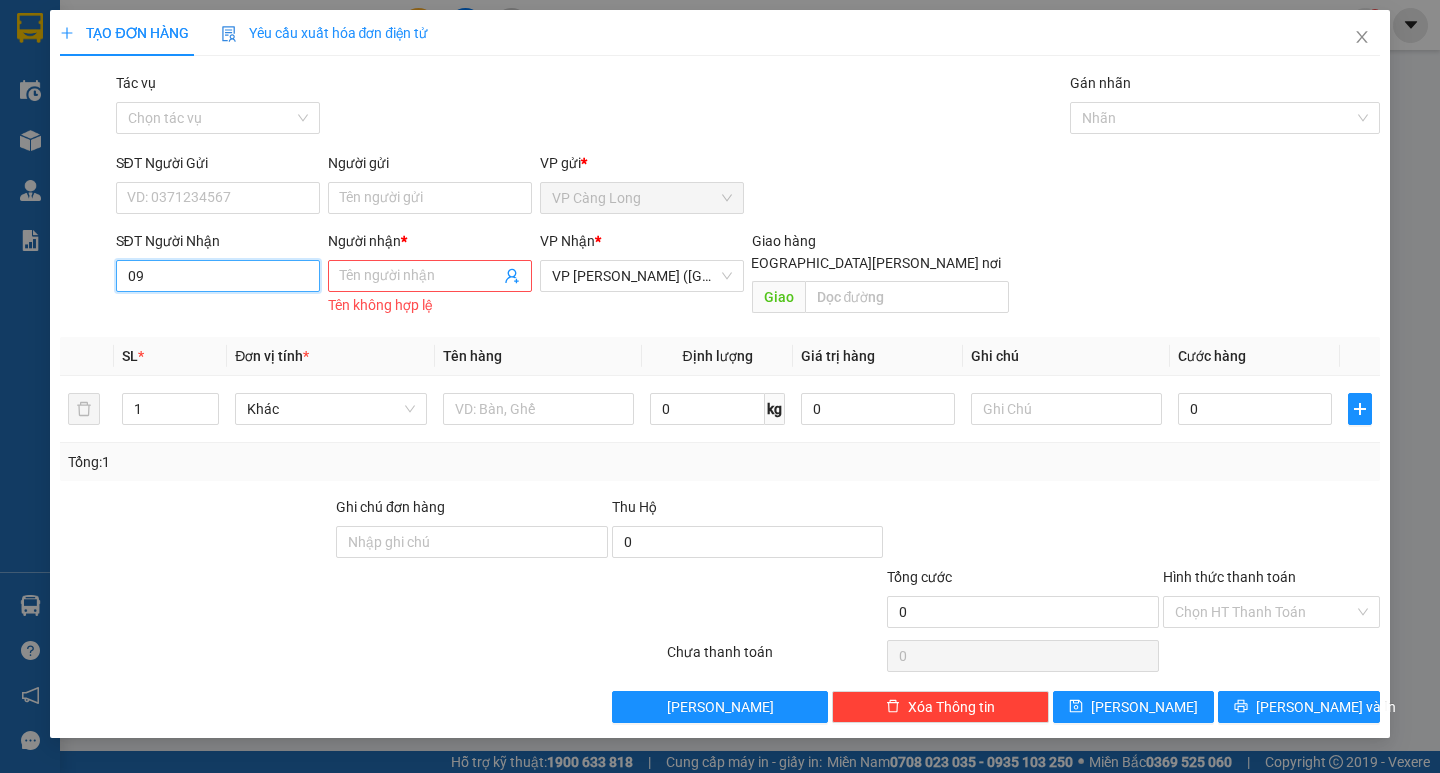 type on "0" 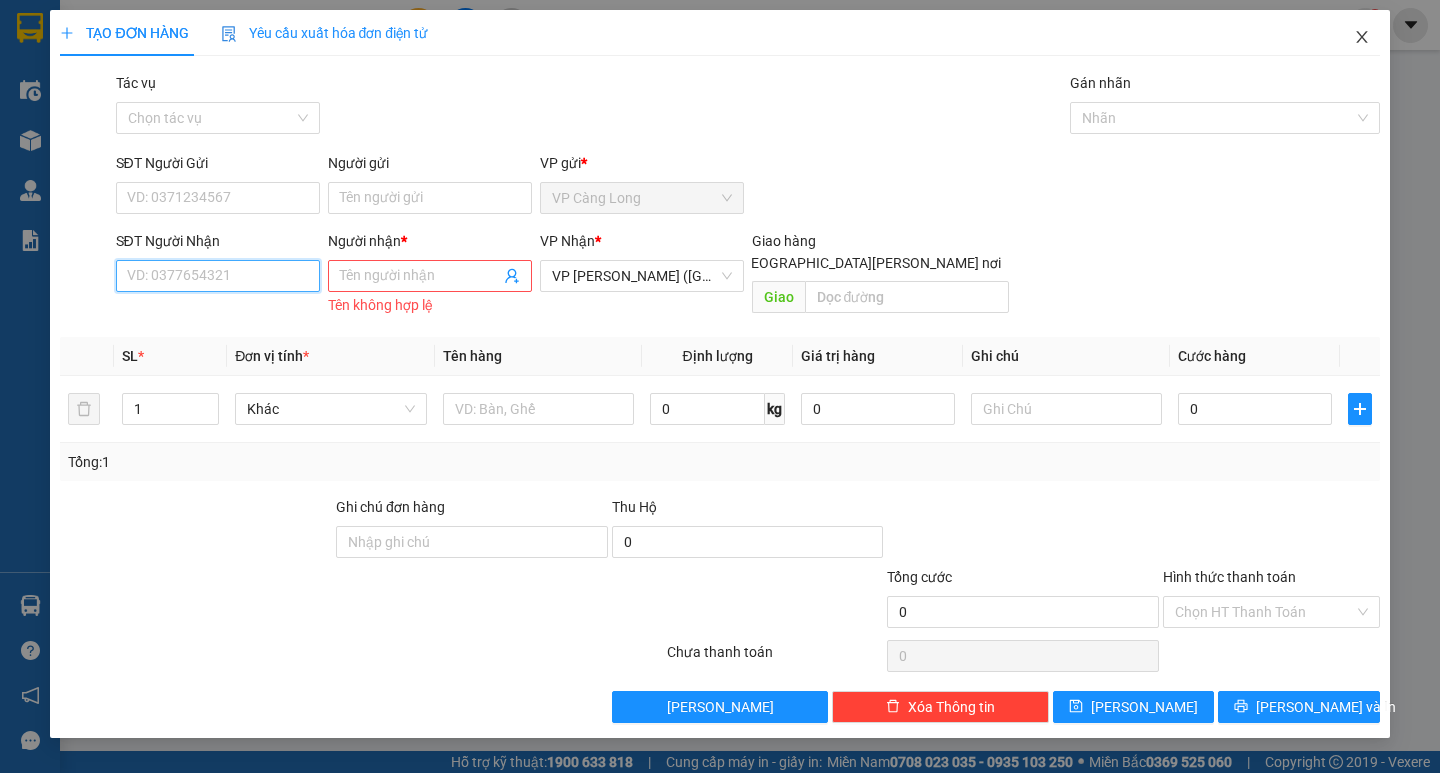 type 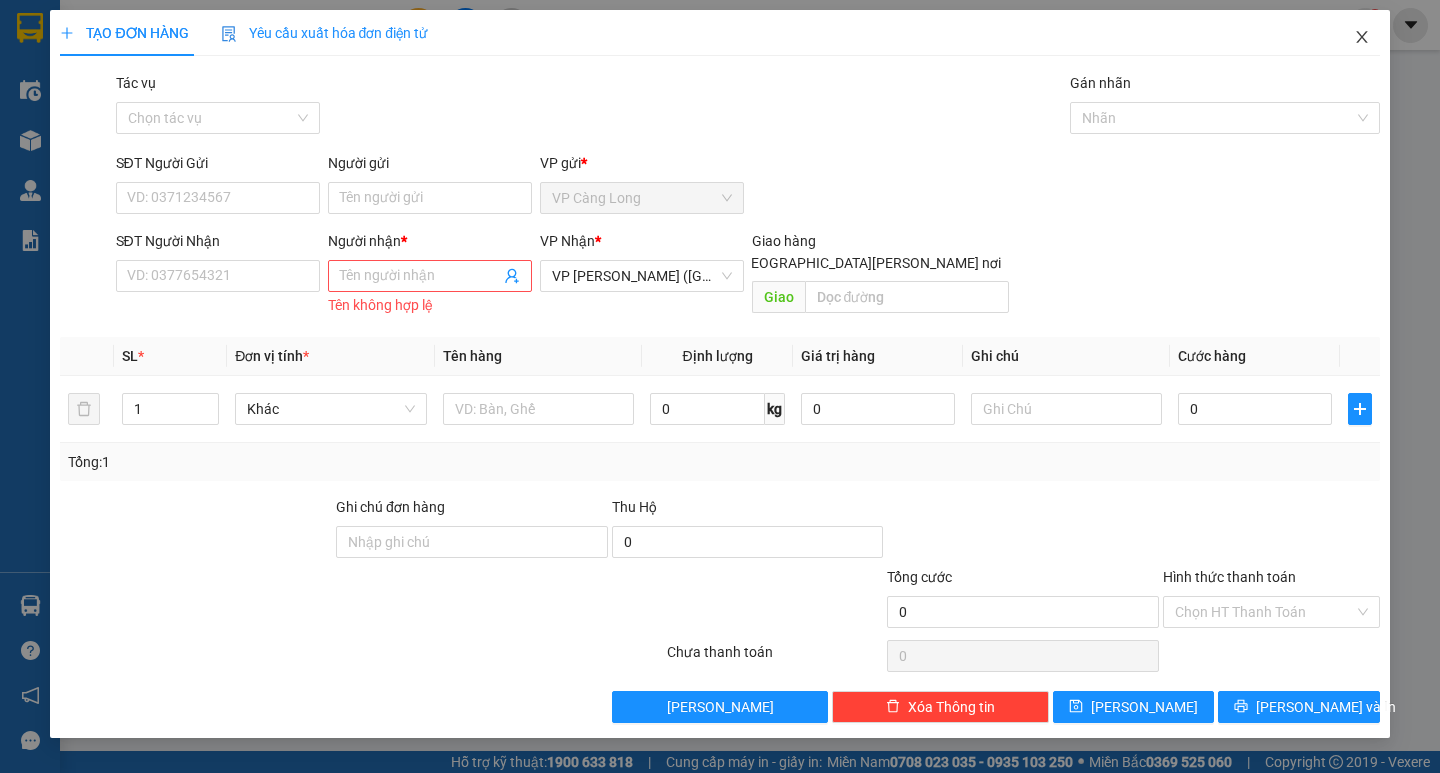 click 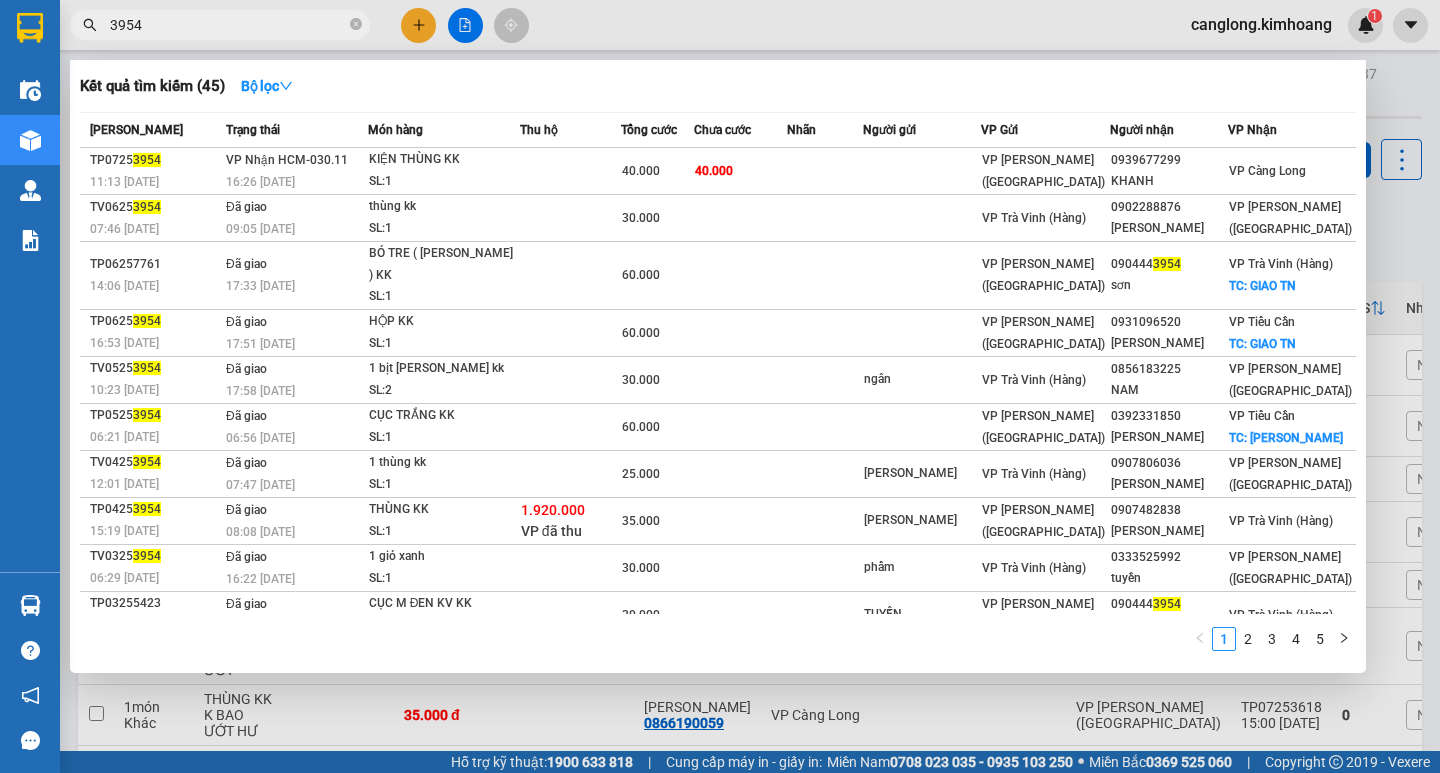 click on "3954" at bounding box center (220, 25) 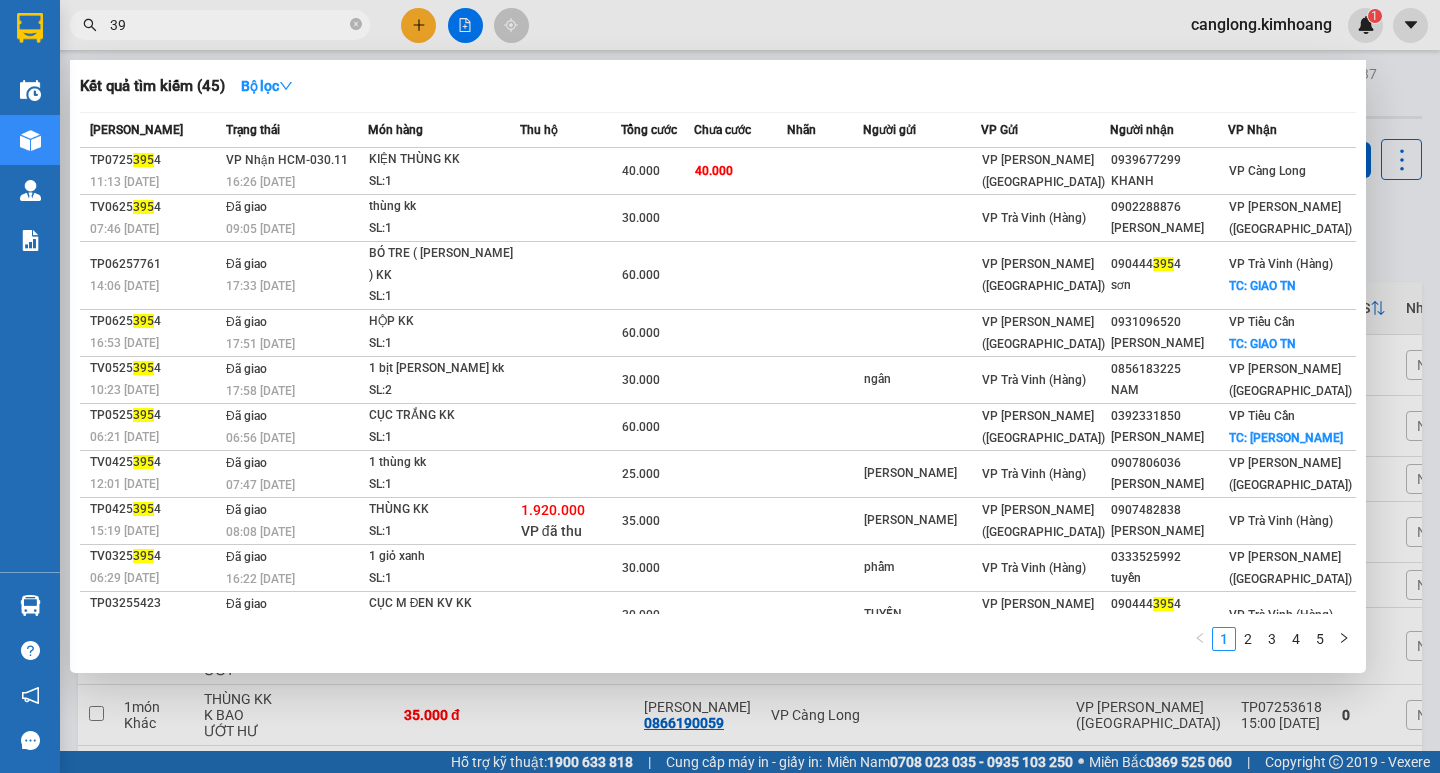 type on "3" 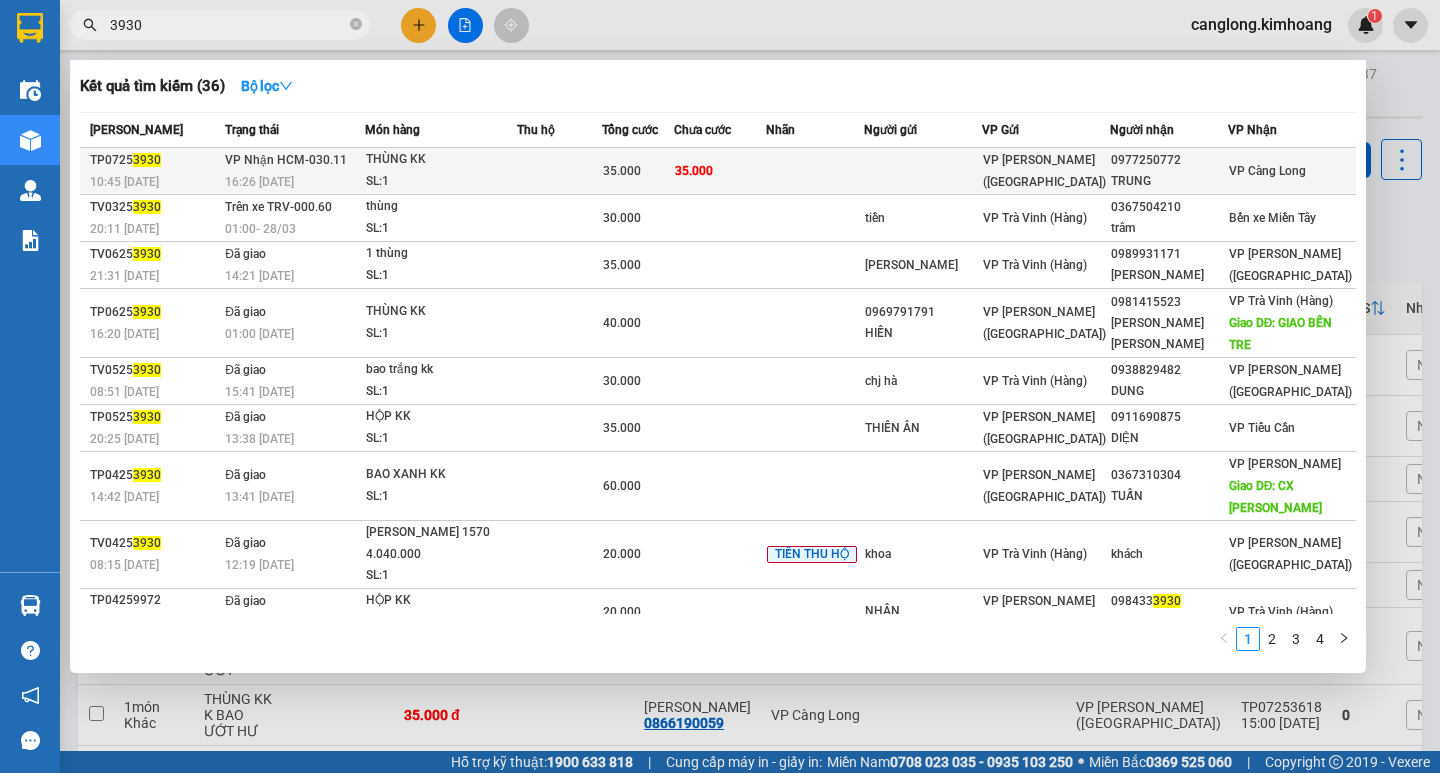 type on "3930" 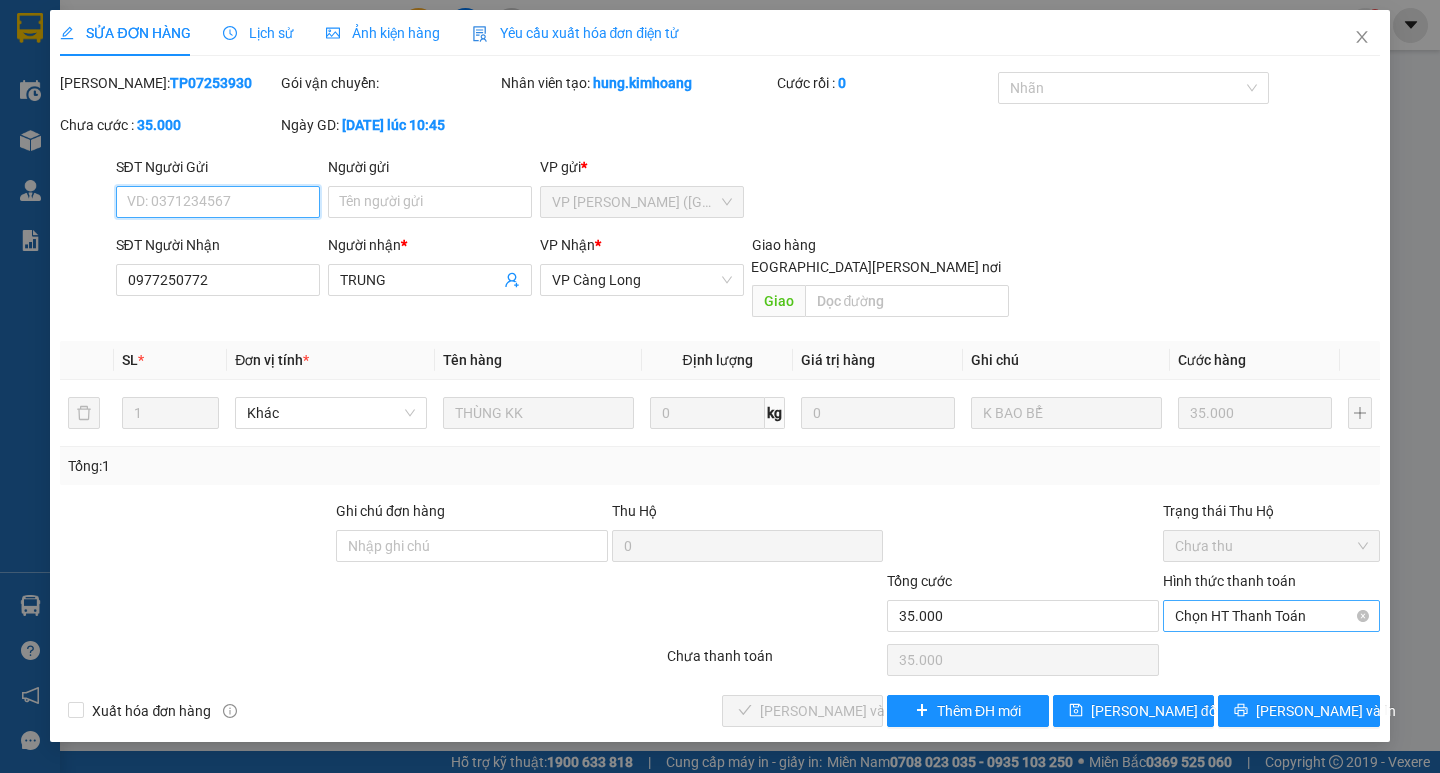 click on "Chọn HT Thanh Toán" at bounding box center (1271, 616) 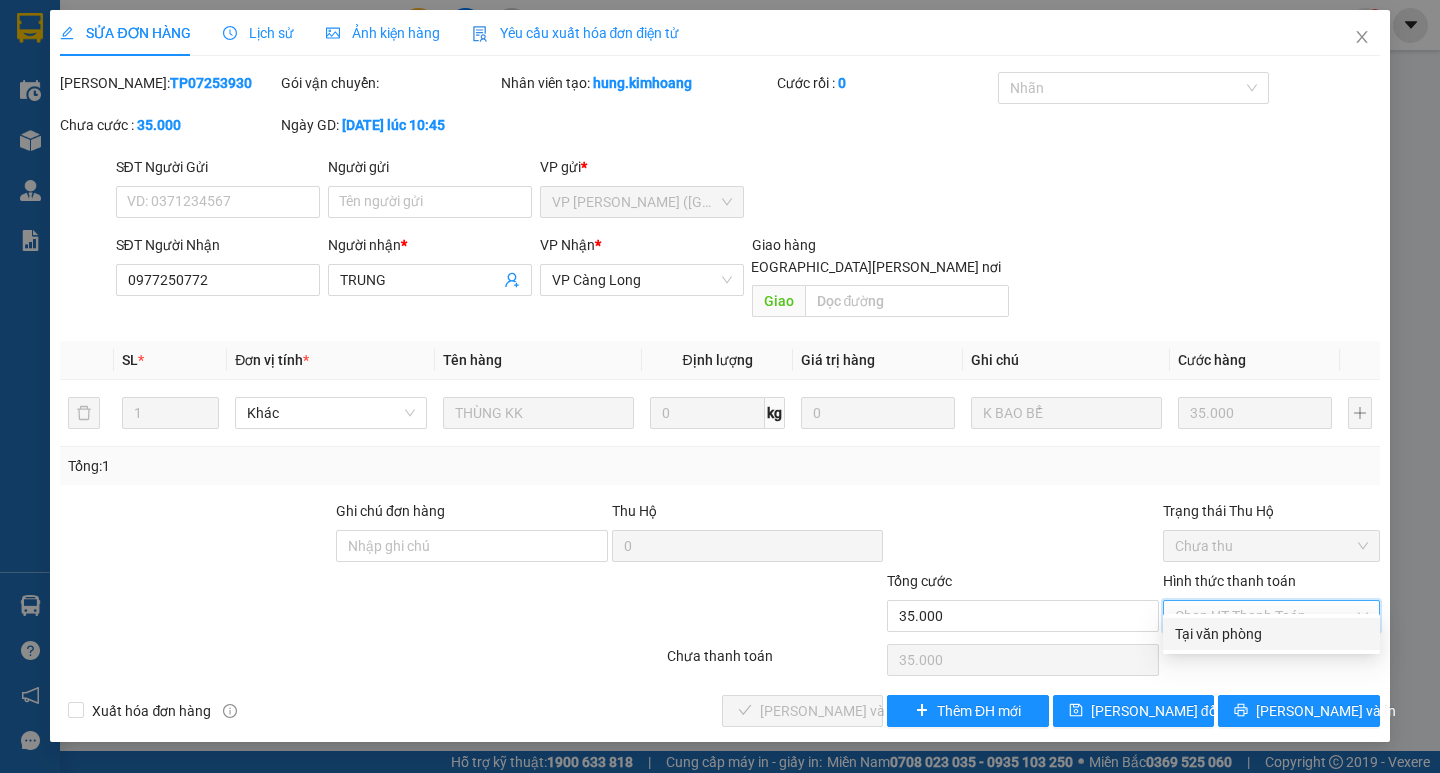 drag, startPoint x: 1205, startPoint y: 620, endPoint x: 1092, endPoint y: 659, distance: 119.54079 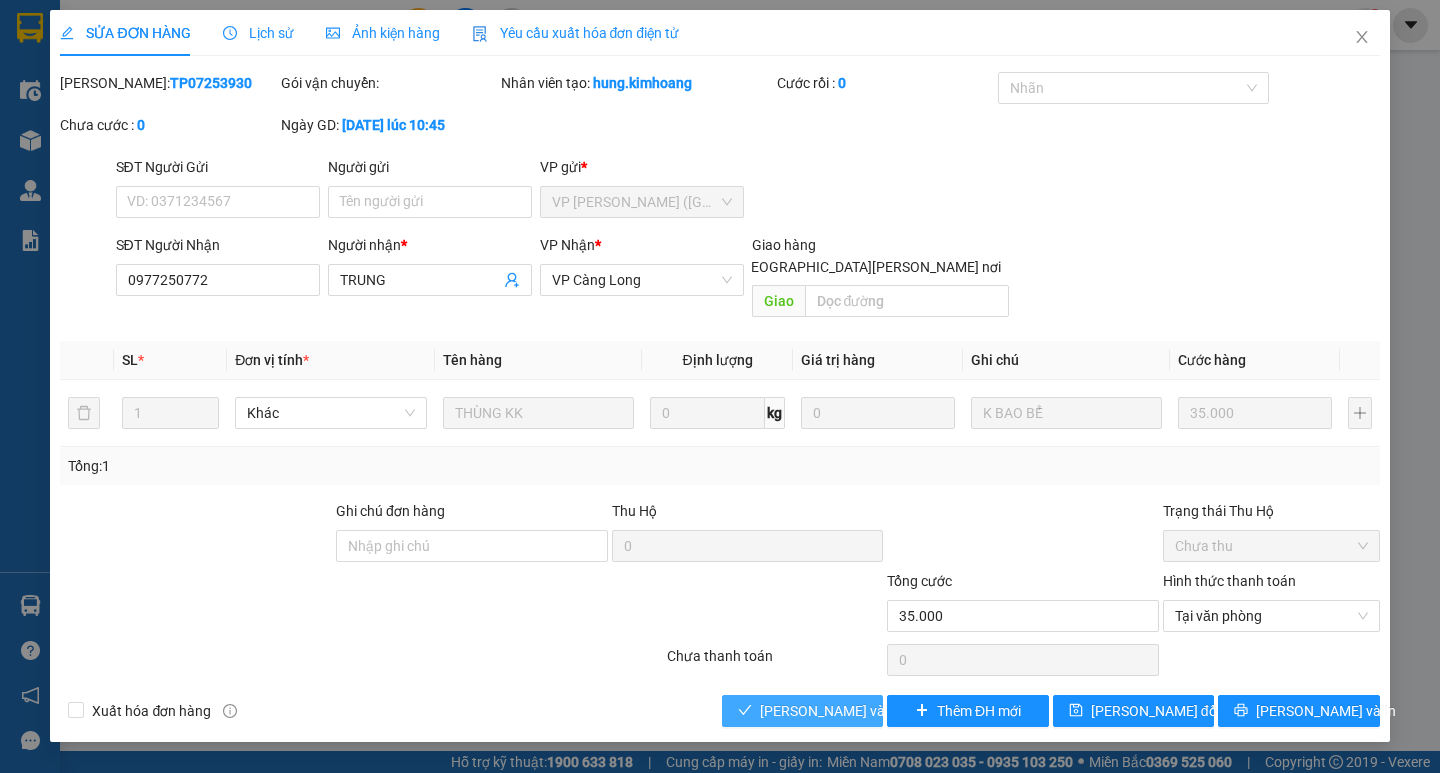 click on "[PERSON_NAME] và Giao hàng" at bounding box center (895, 711) 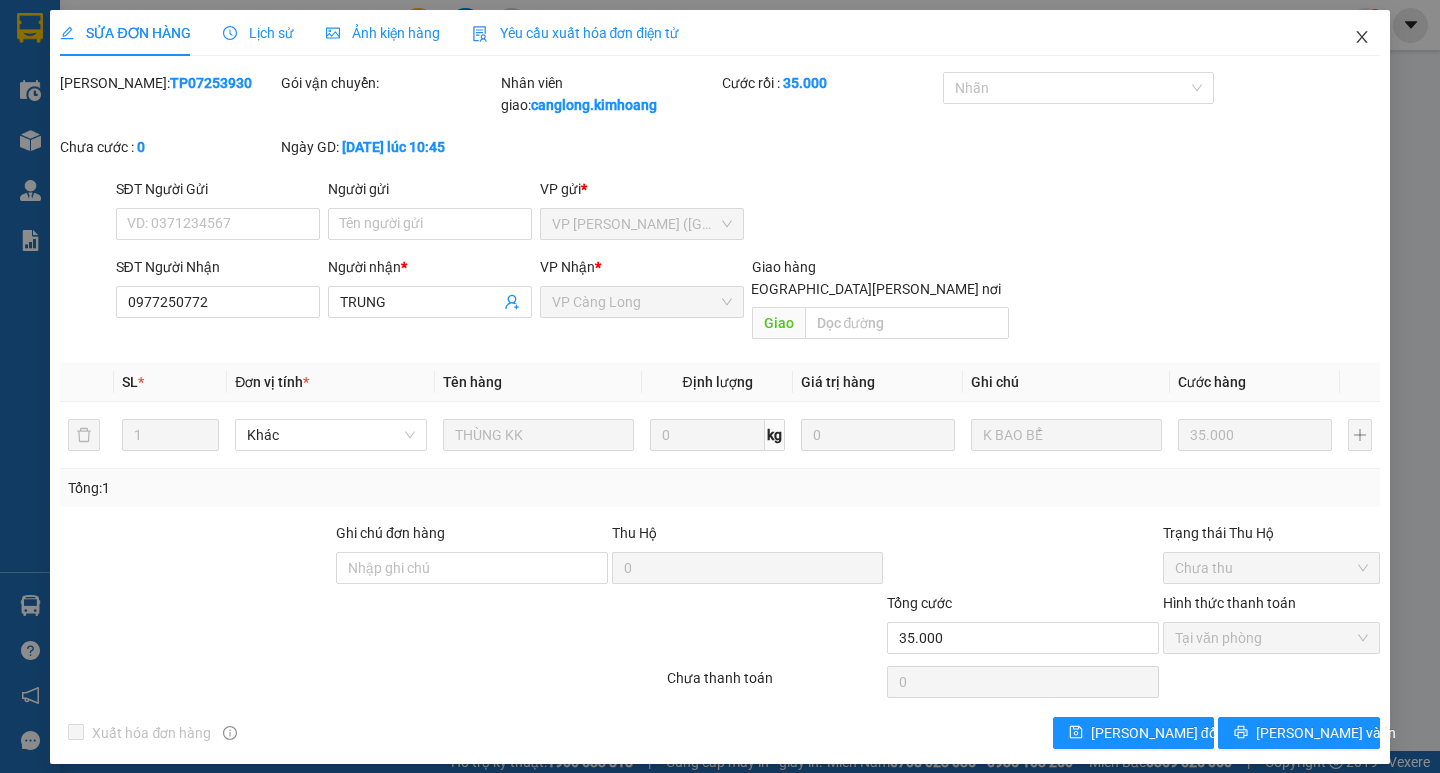 click 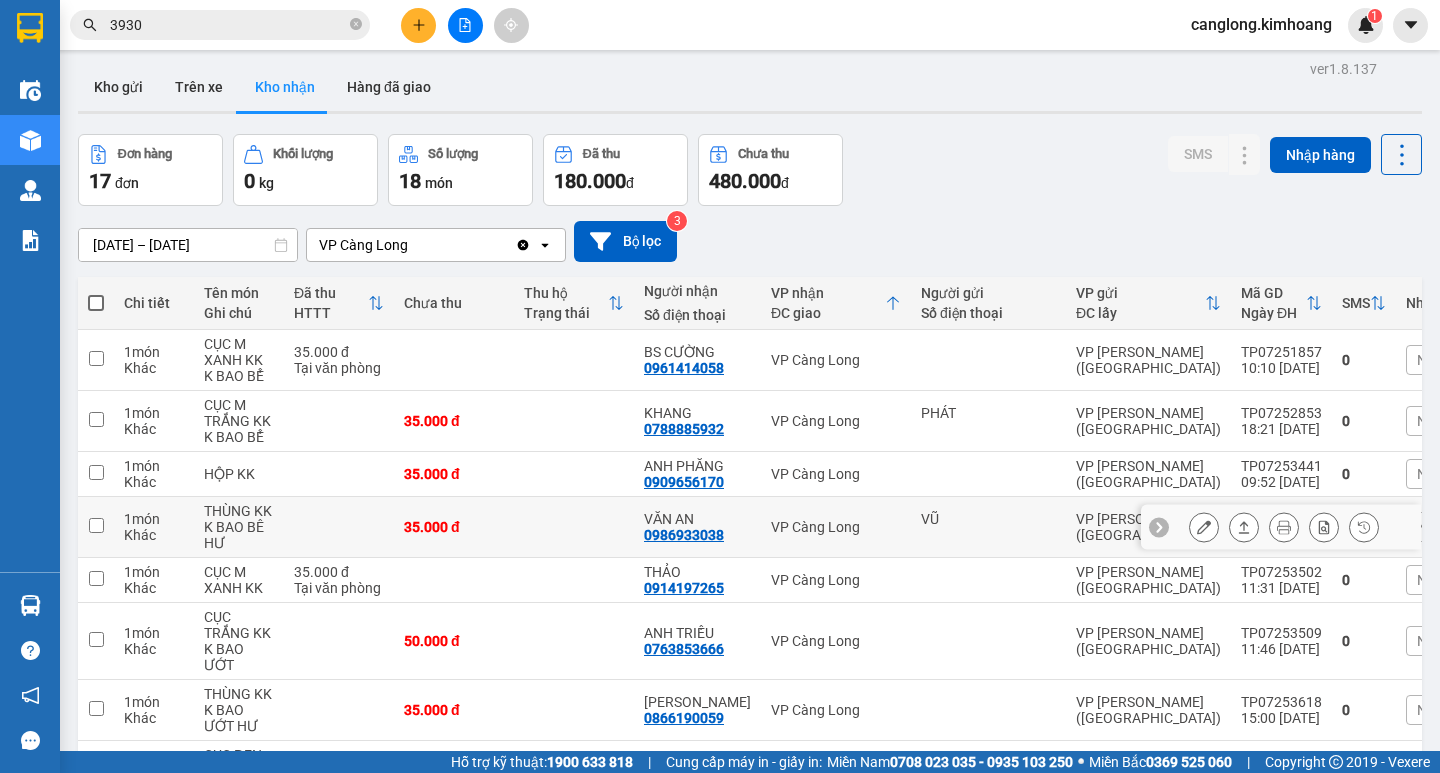 scroll, scrollTop: 0, scrollLeft: 0, axis: both 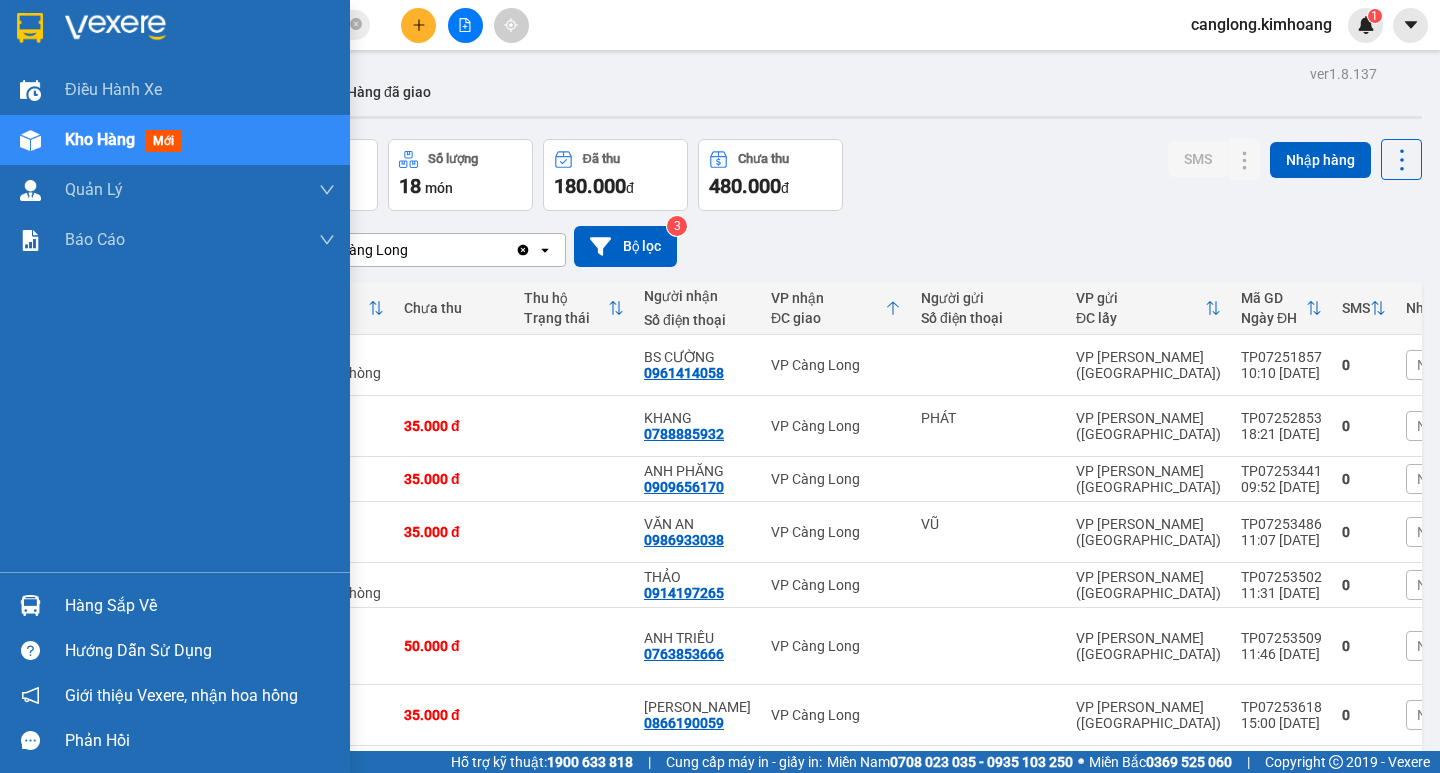click on "Hàng sắp về" at bounding box center [200, 606] 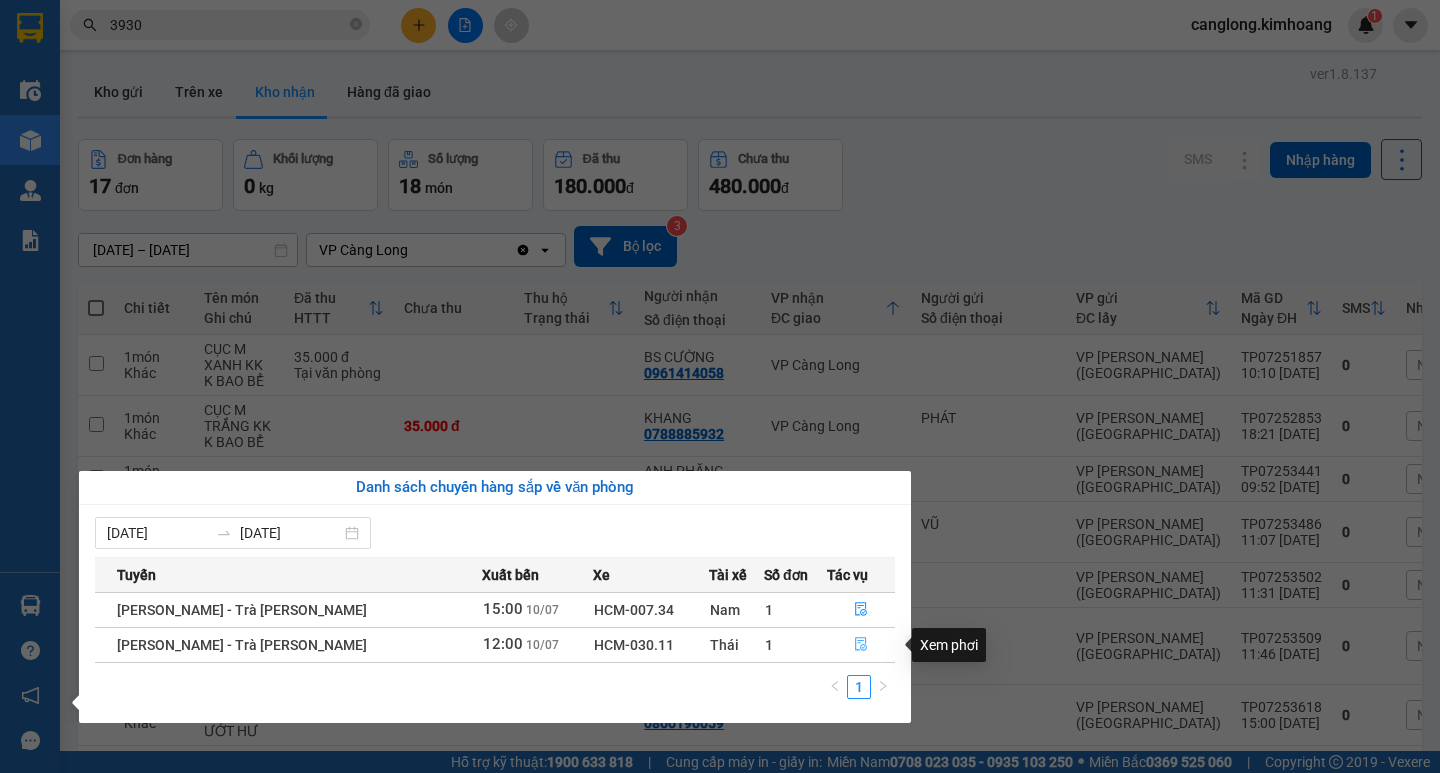 click 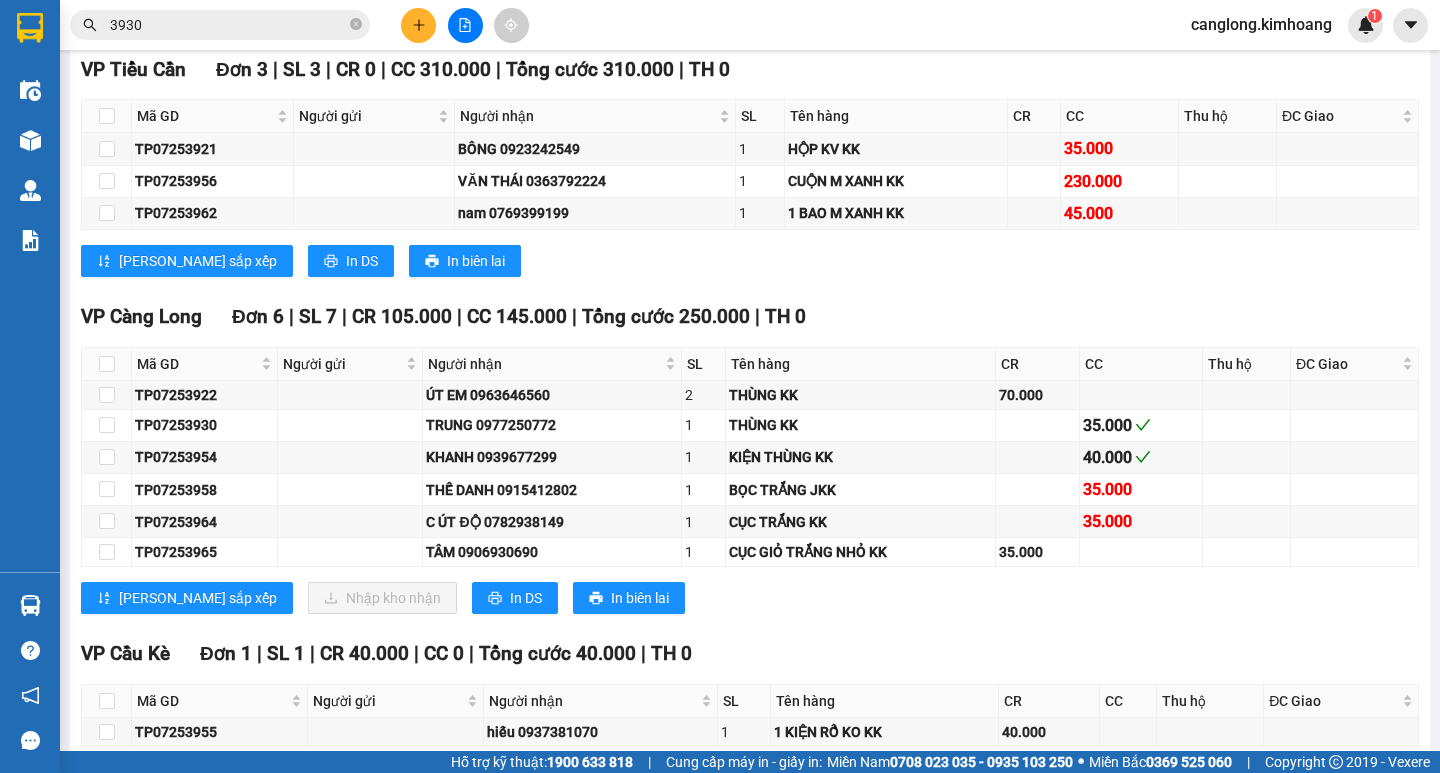 scroll, scrollTop: 2000, scrollLeft: 0, axis: vertical 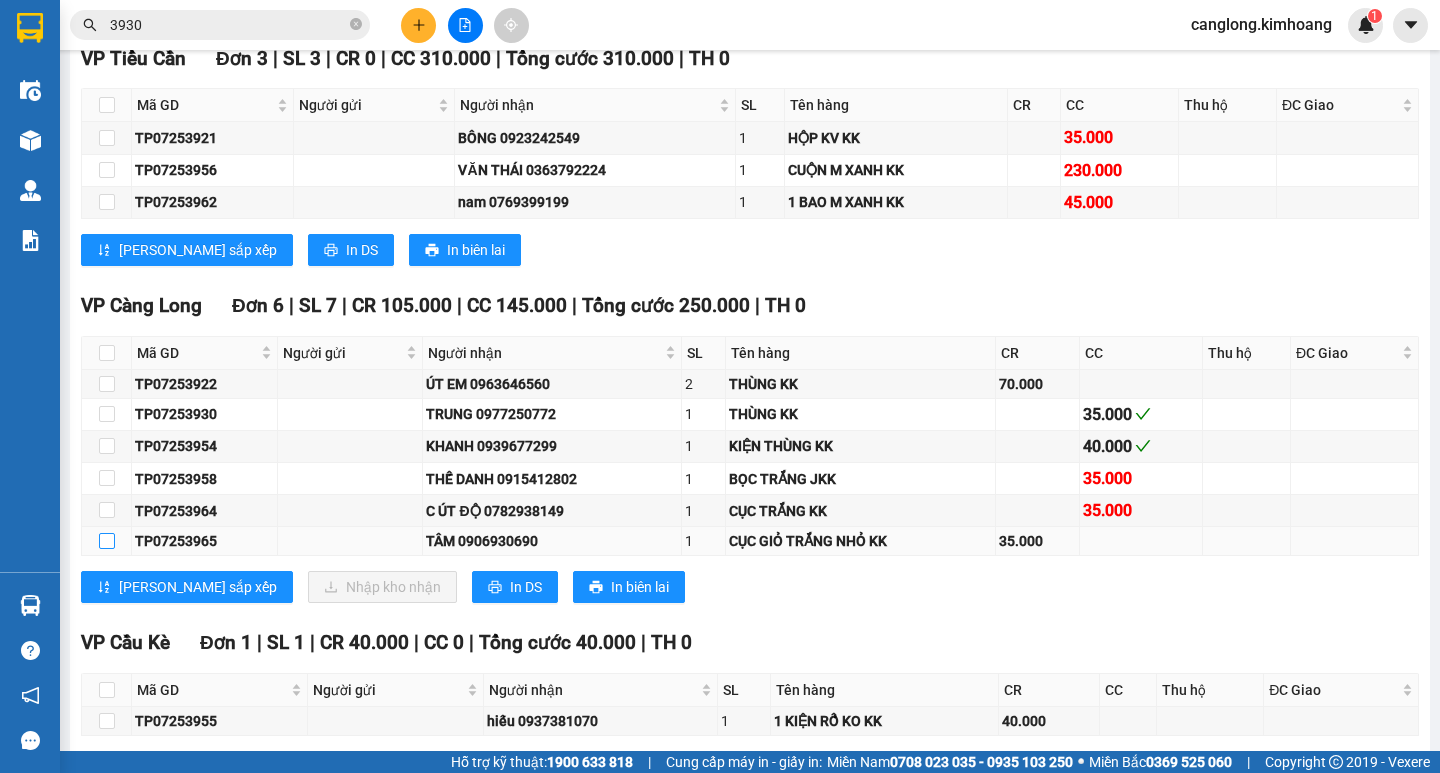 click at bounding box center (107, 541) 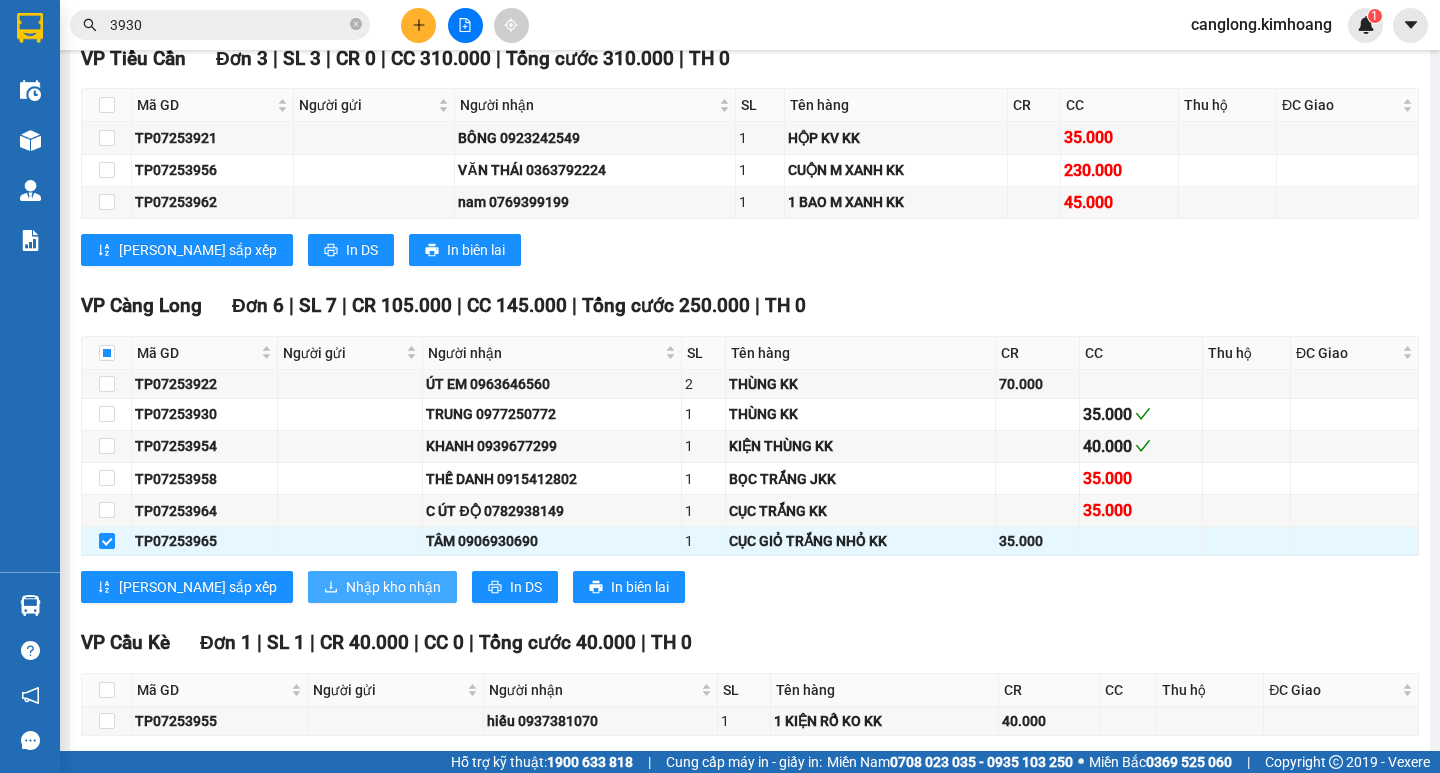 click on "Nhập kho nhận" at bounding box center [393, 587] 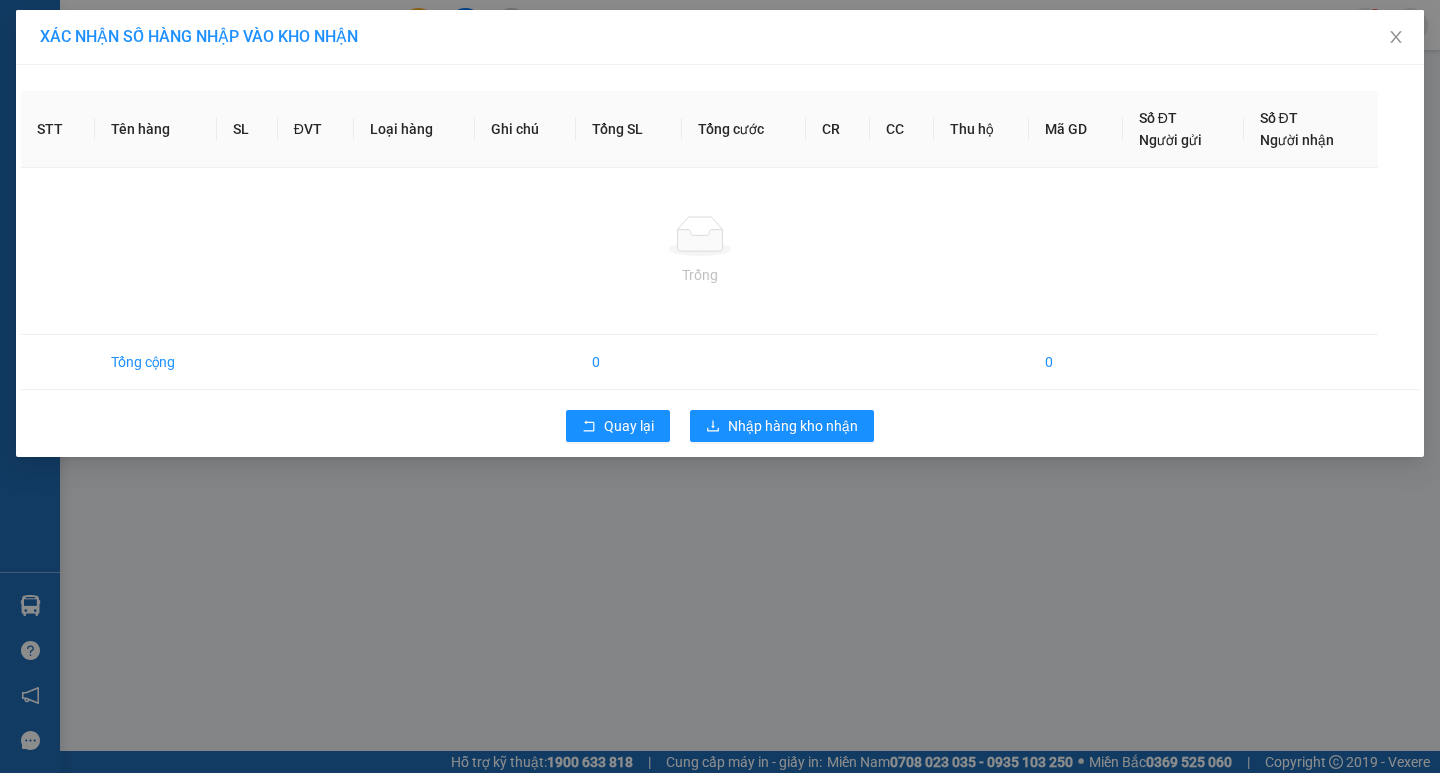 scroll, scrollTop: 0, scrollLeft: 0, axis: both 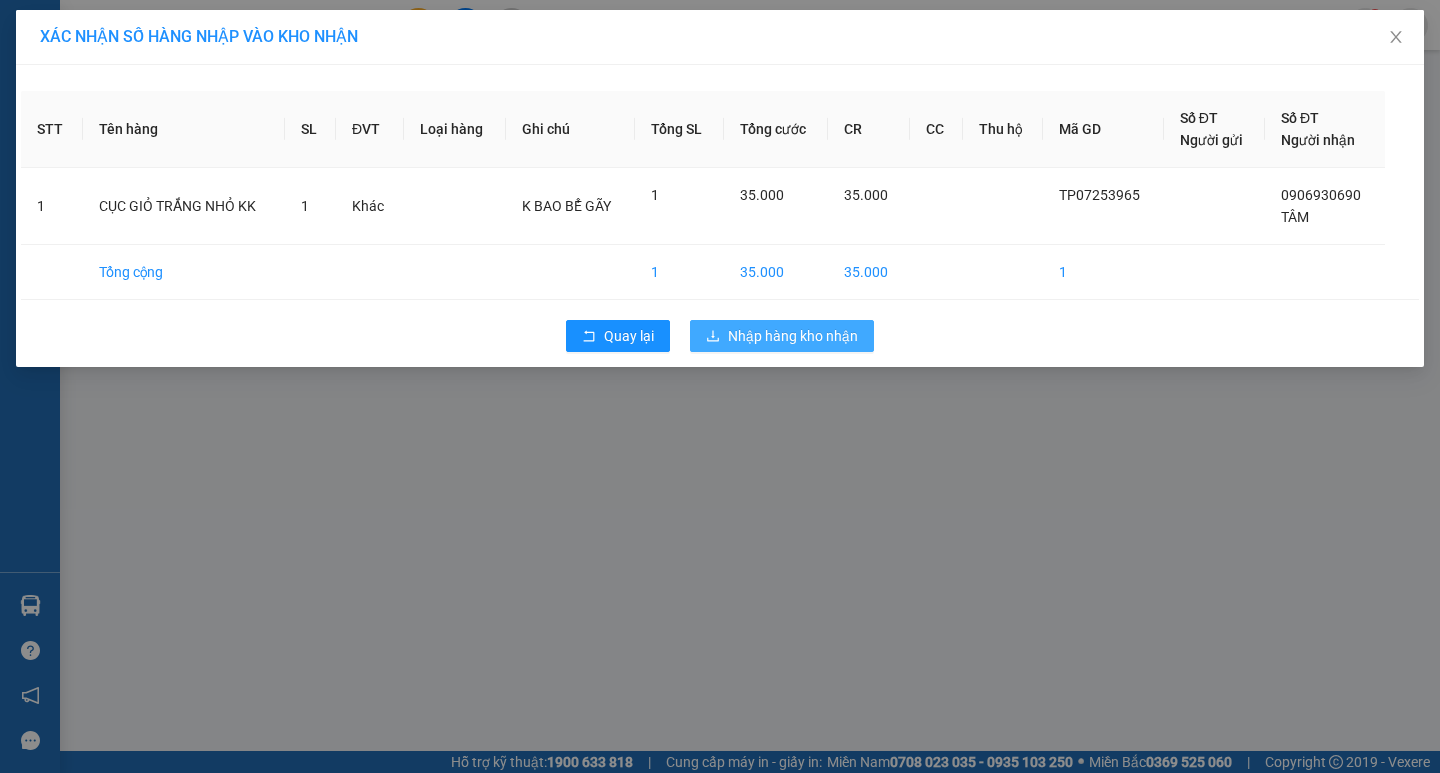 click on "Nhập hàng kho nhận" at bounding box center (793, 336) 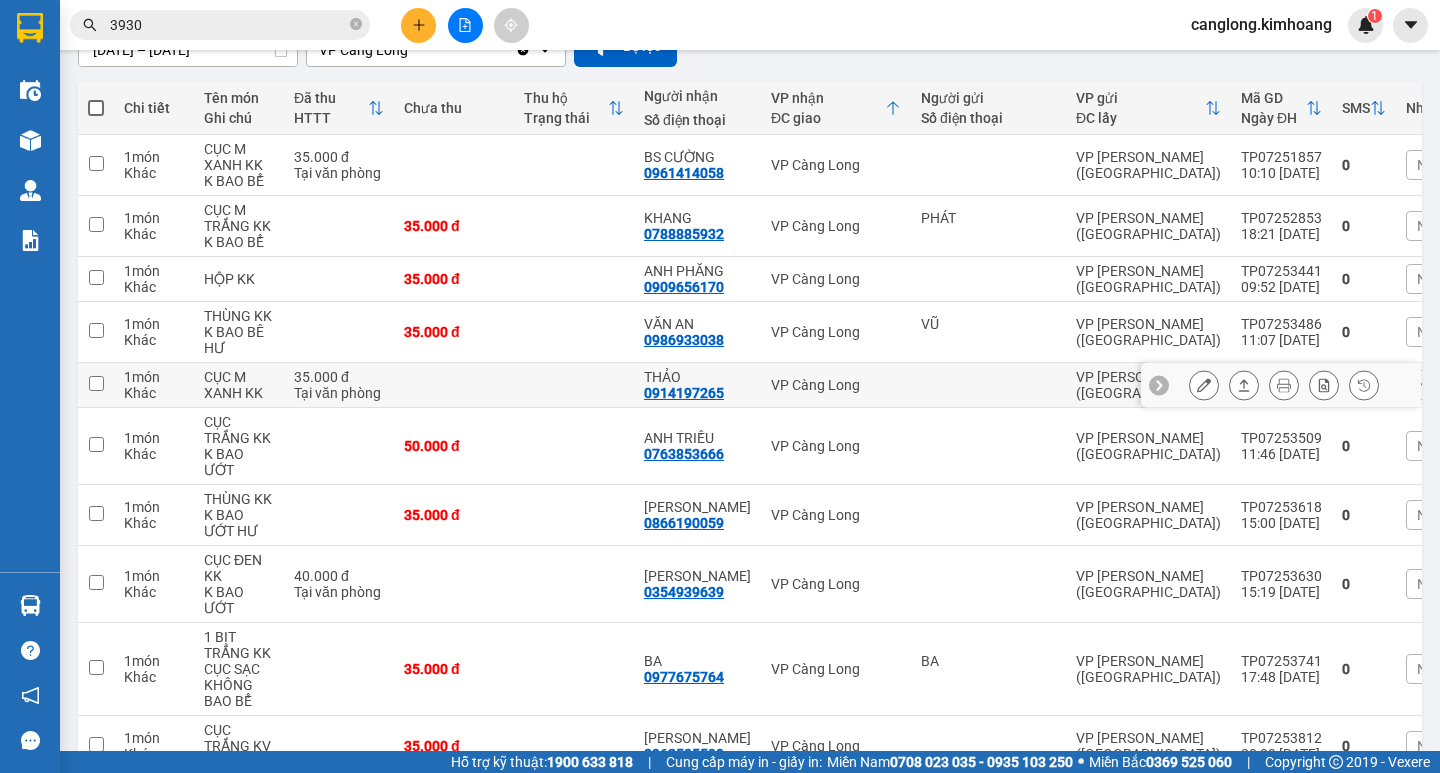 scroll, scrollTop: 100, scrollLeft: 0, axis: vertical 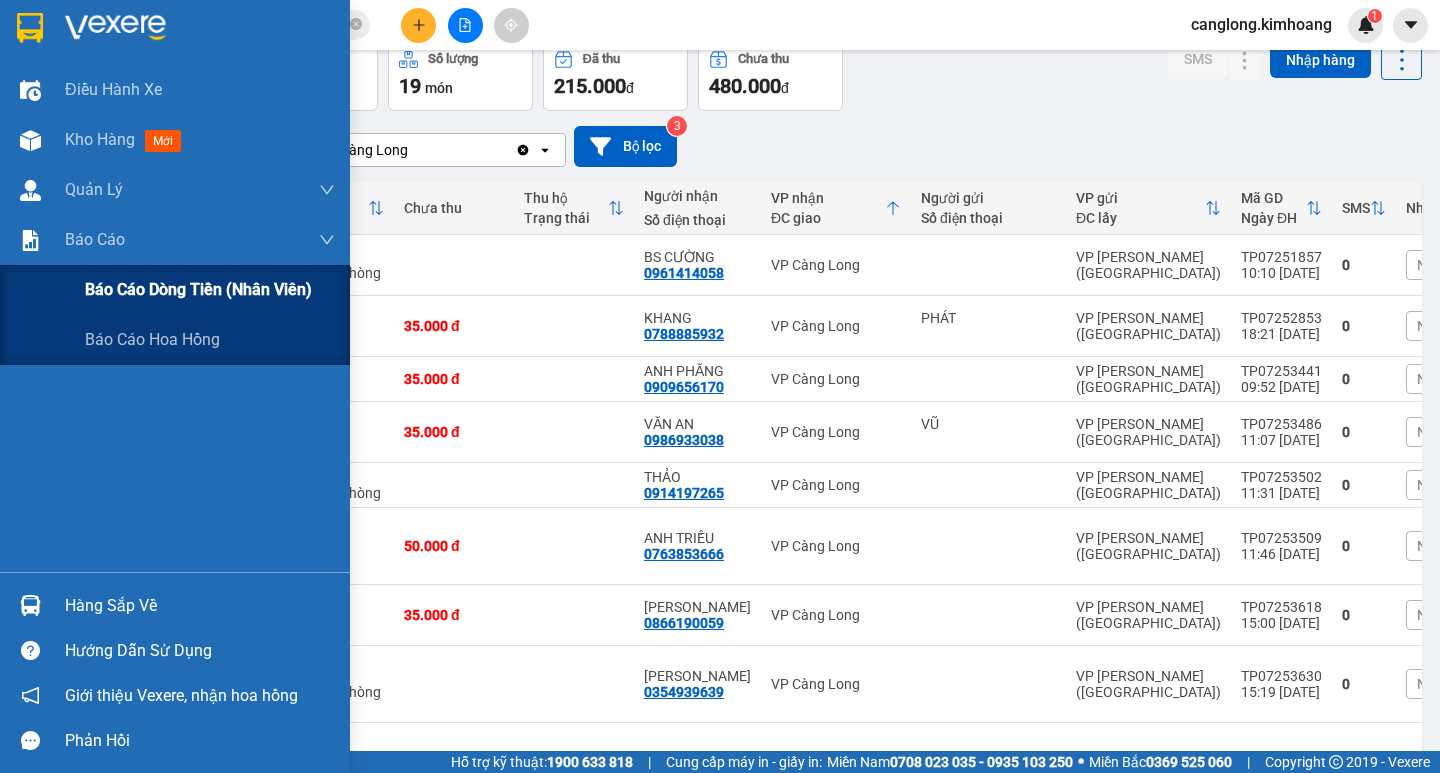drag, startPoint x: 103, startPoint y: 274, endPoint x: 122, endPoint y: 293, distance: 26.870058 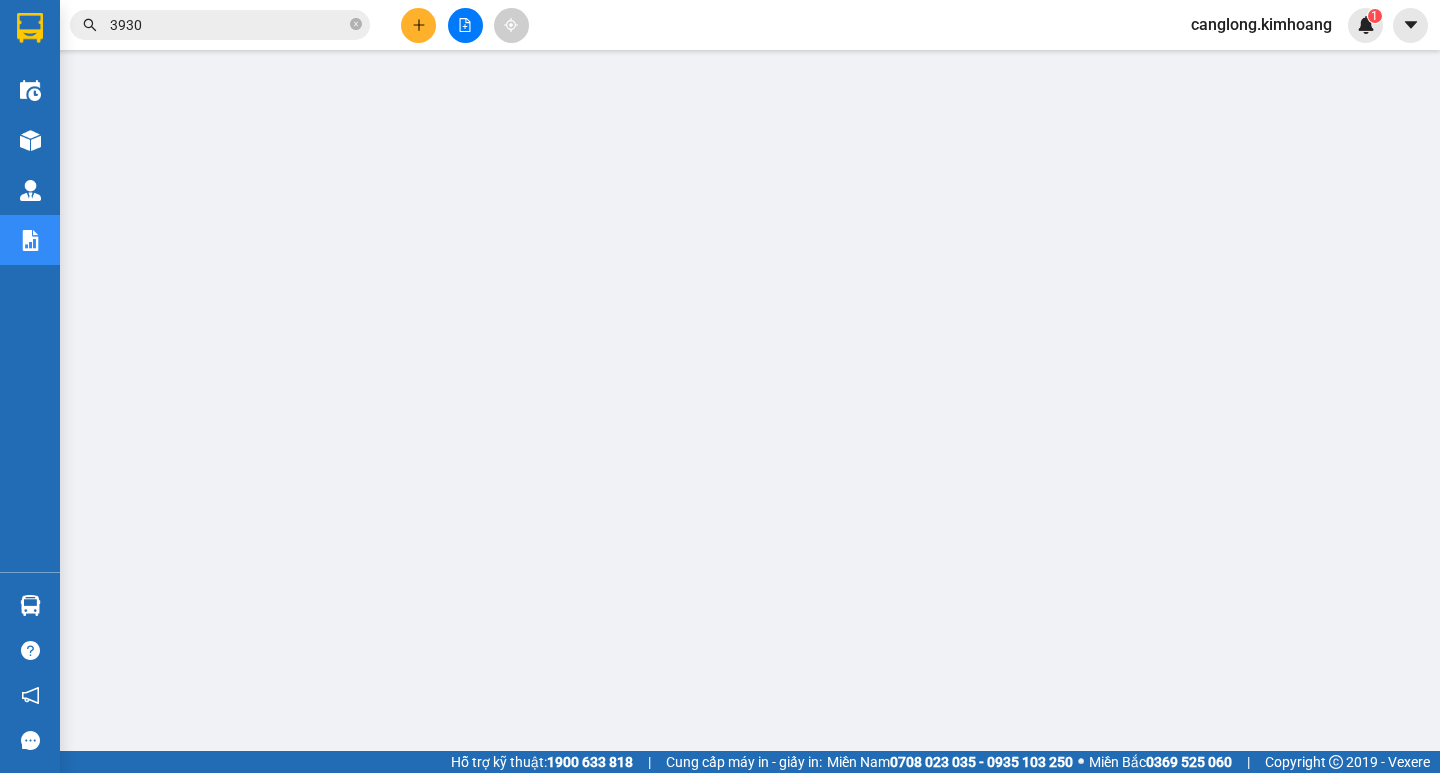 scroll, scrollTop: 0, scrollLeft: 0, axis: both 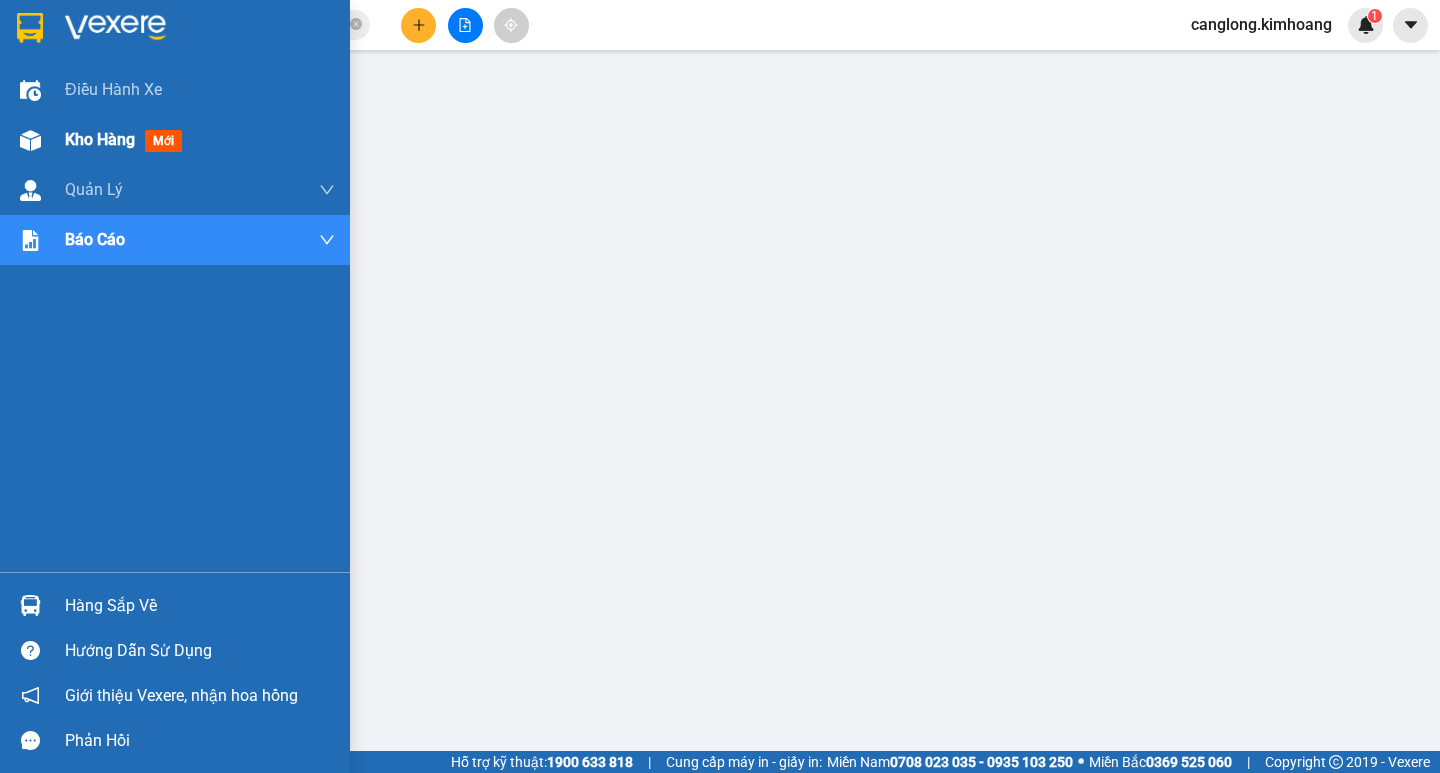click on "Kho hàng mới" at bounding box center [175, 140] 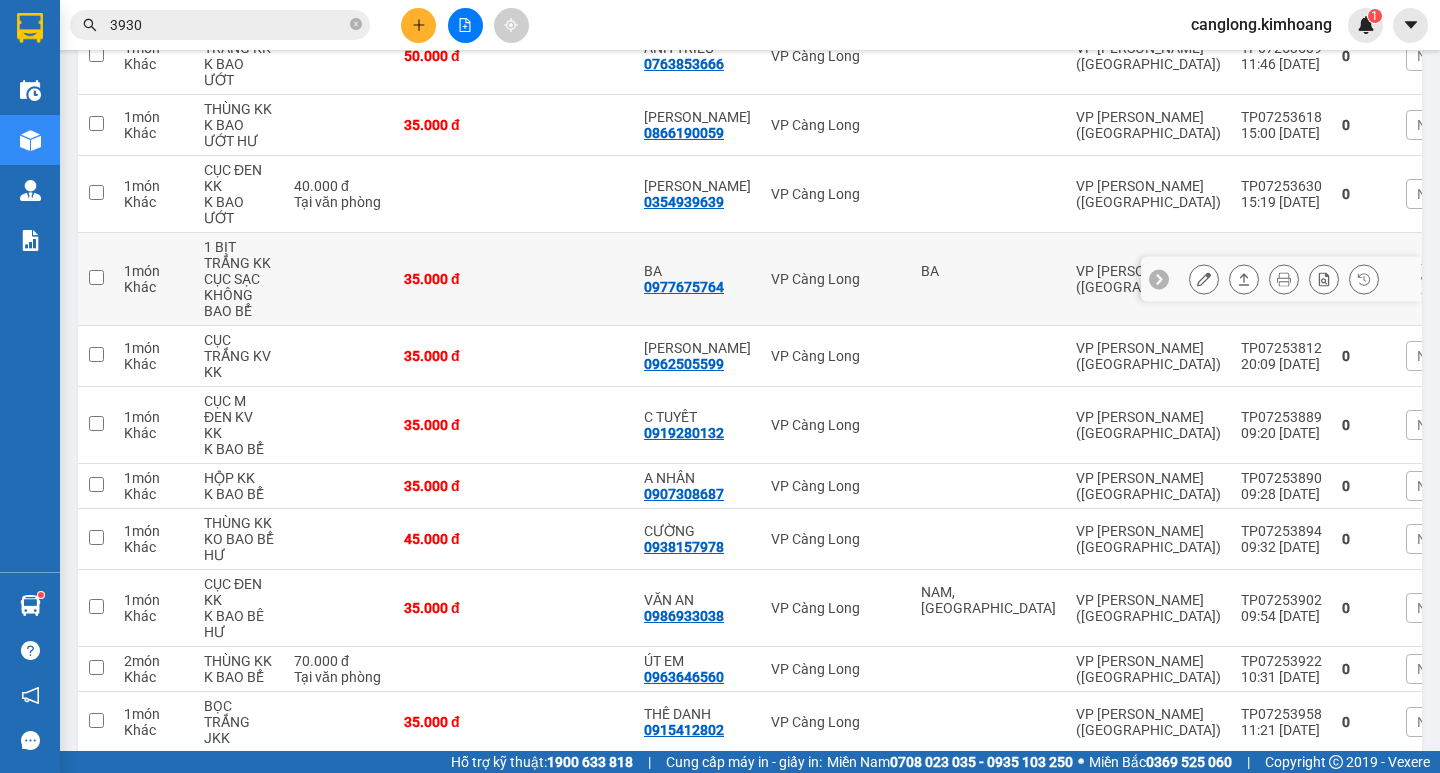 scroll, scrollTop: 600, scrollLeft: 0, axis: vertical 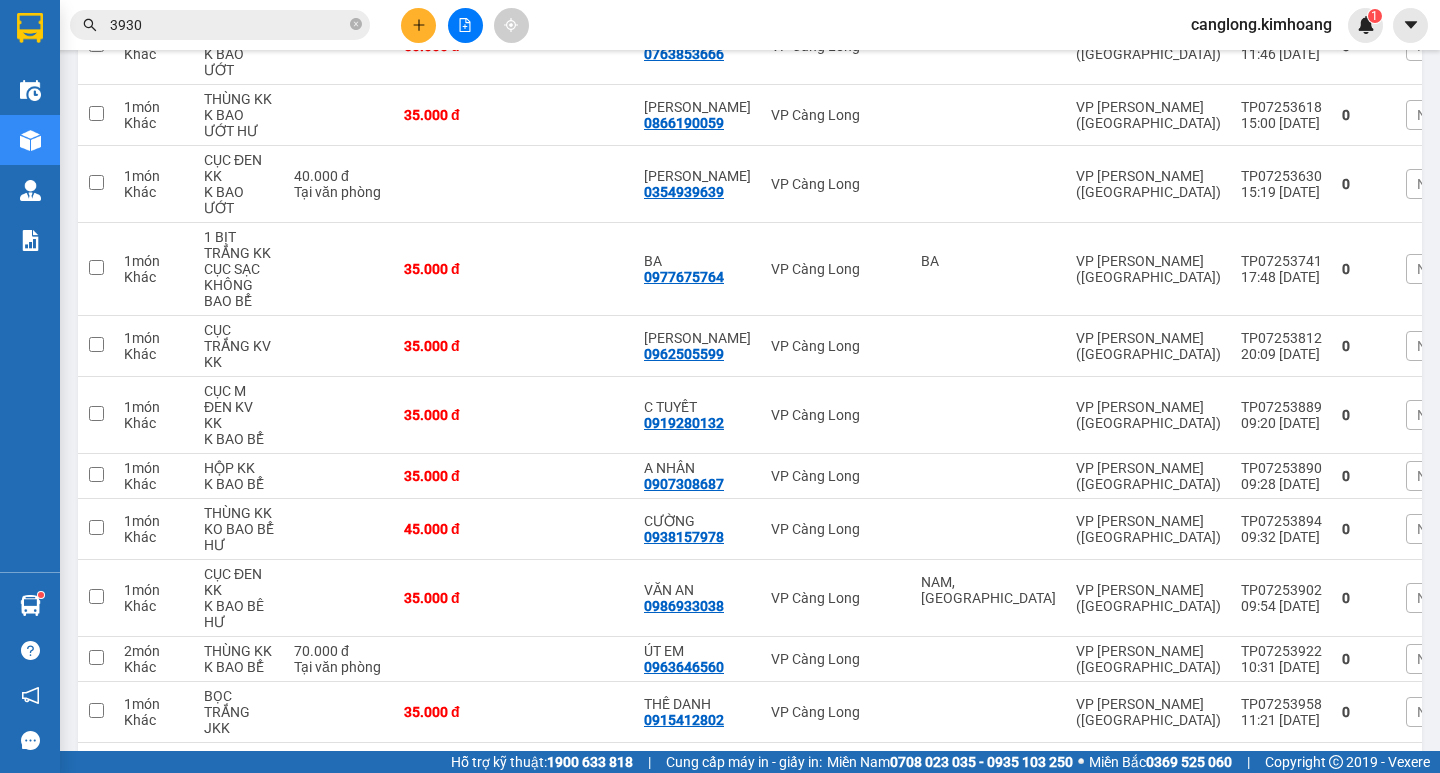 click on "3930" at bounding box center (228, 25) 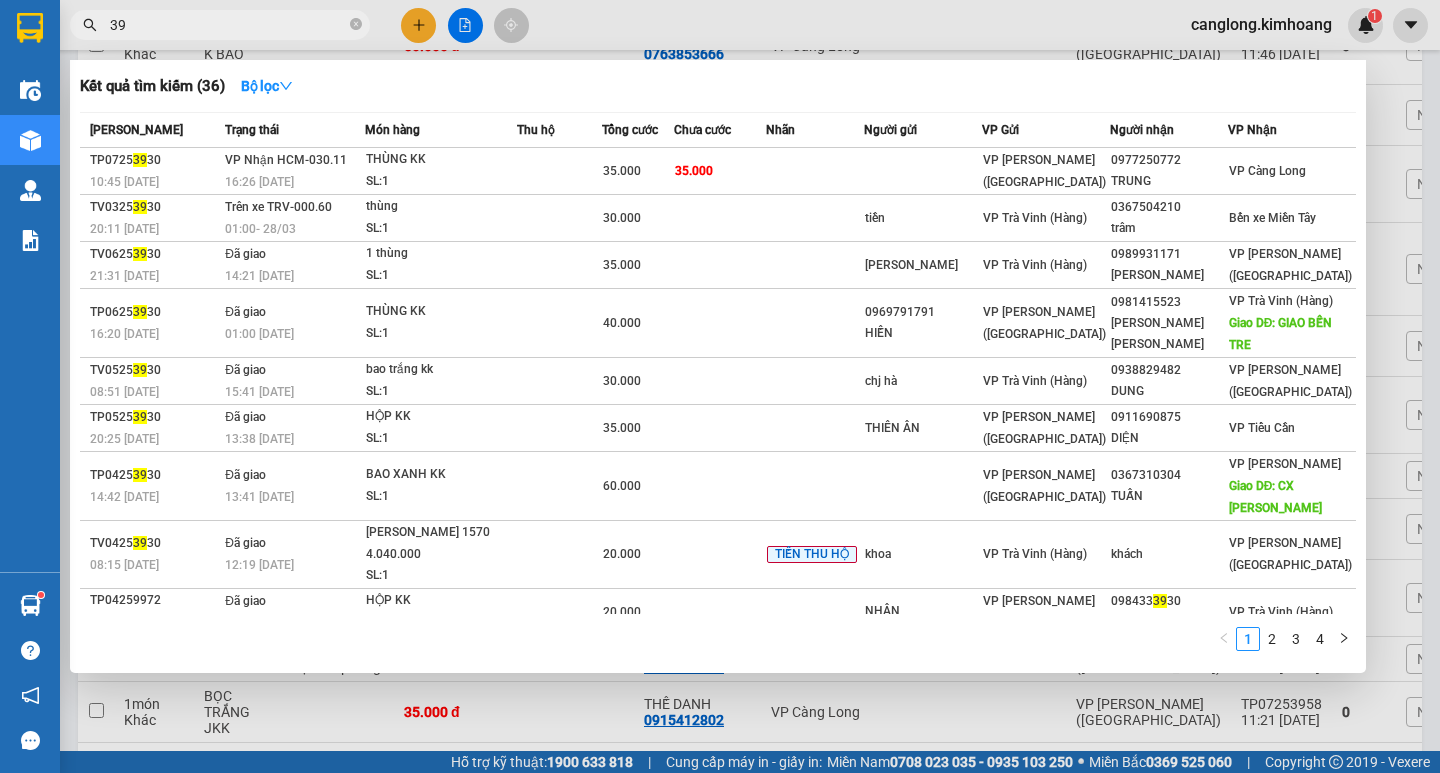 type on "3" 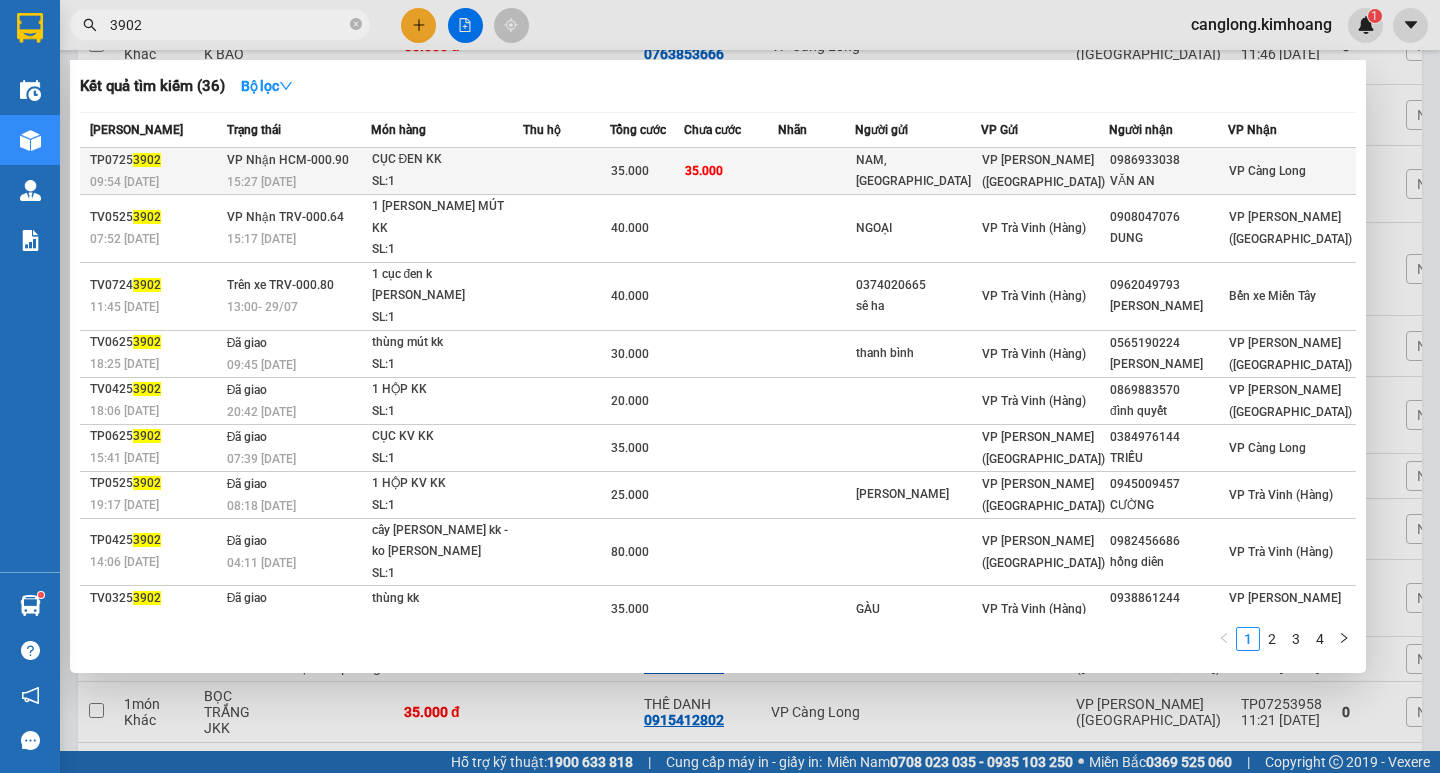 type on "3902" 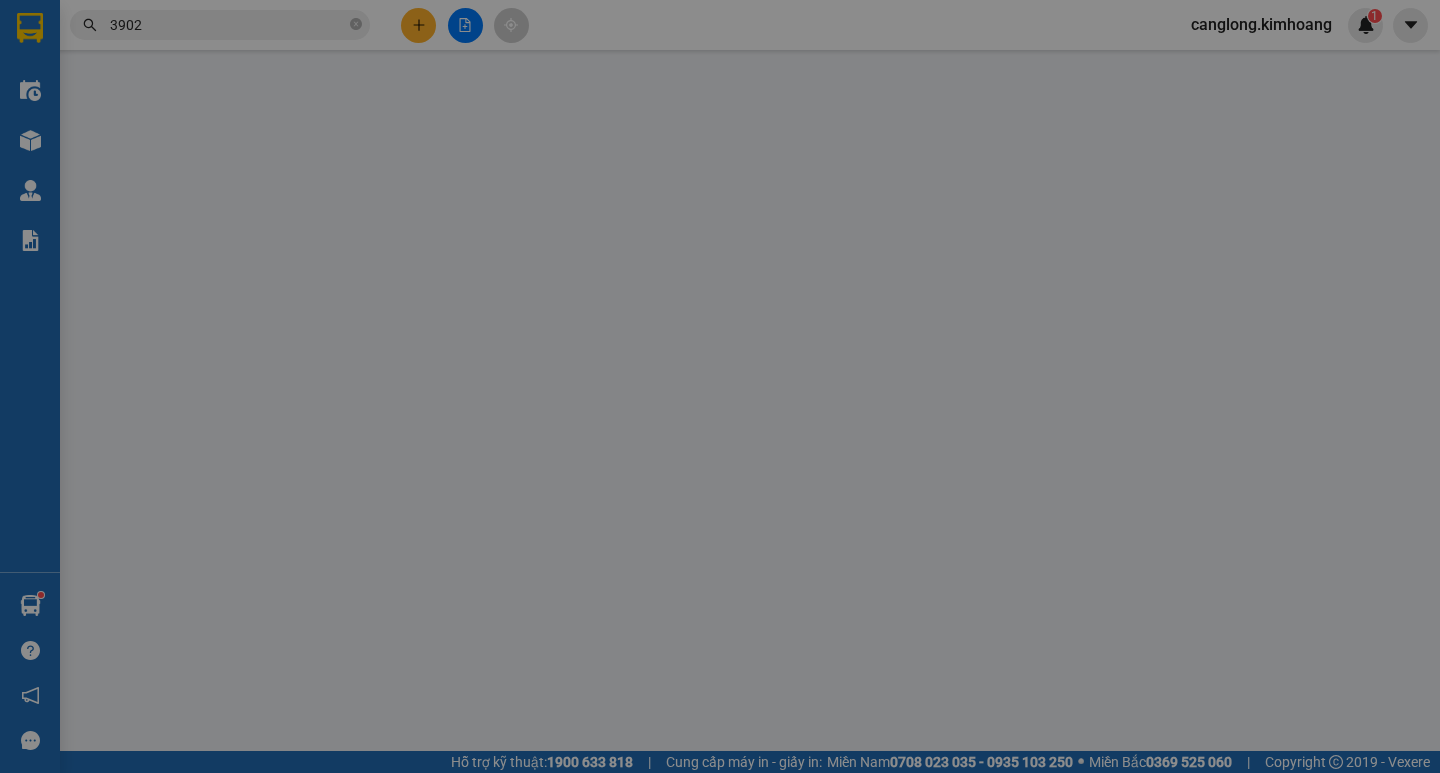 scroll, scrollTop: 0, scrollLeft: 0, axis: both 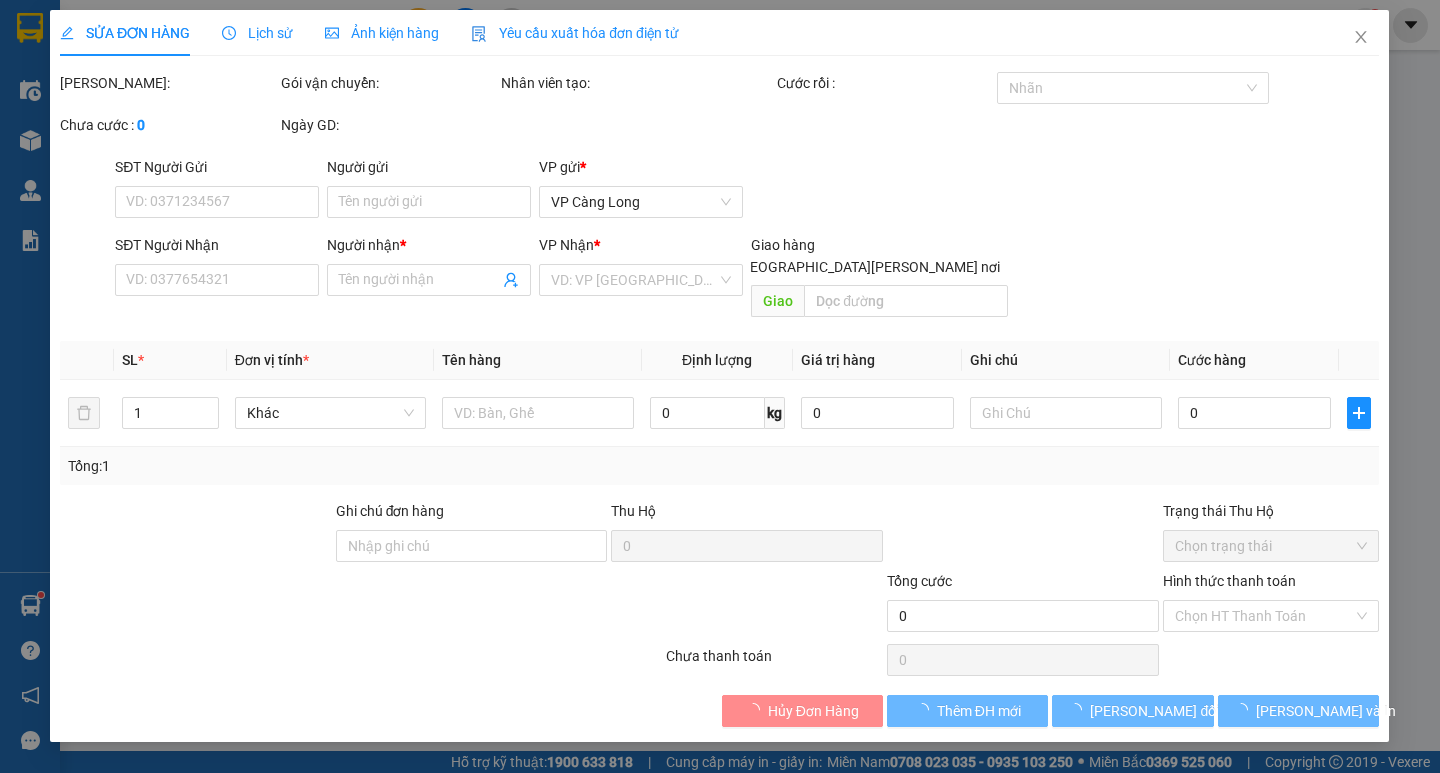 type on "NAM, VIỆT" 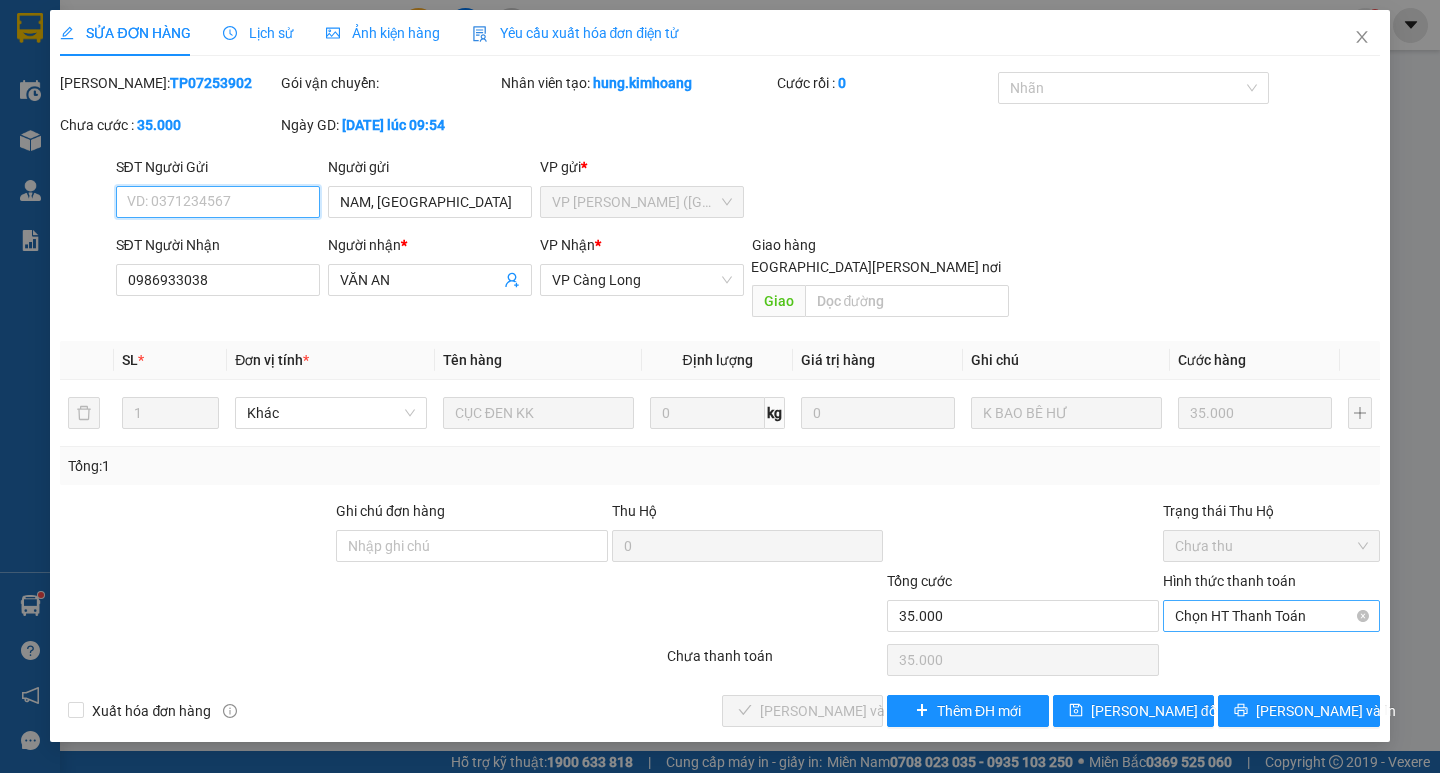click on "Chọn HT Thanh Toán" at bounding box center [1271, 616] 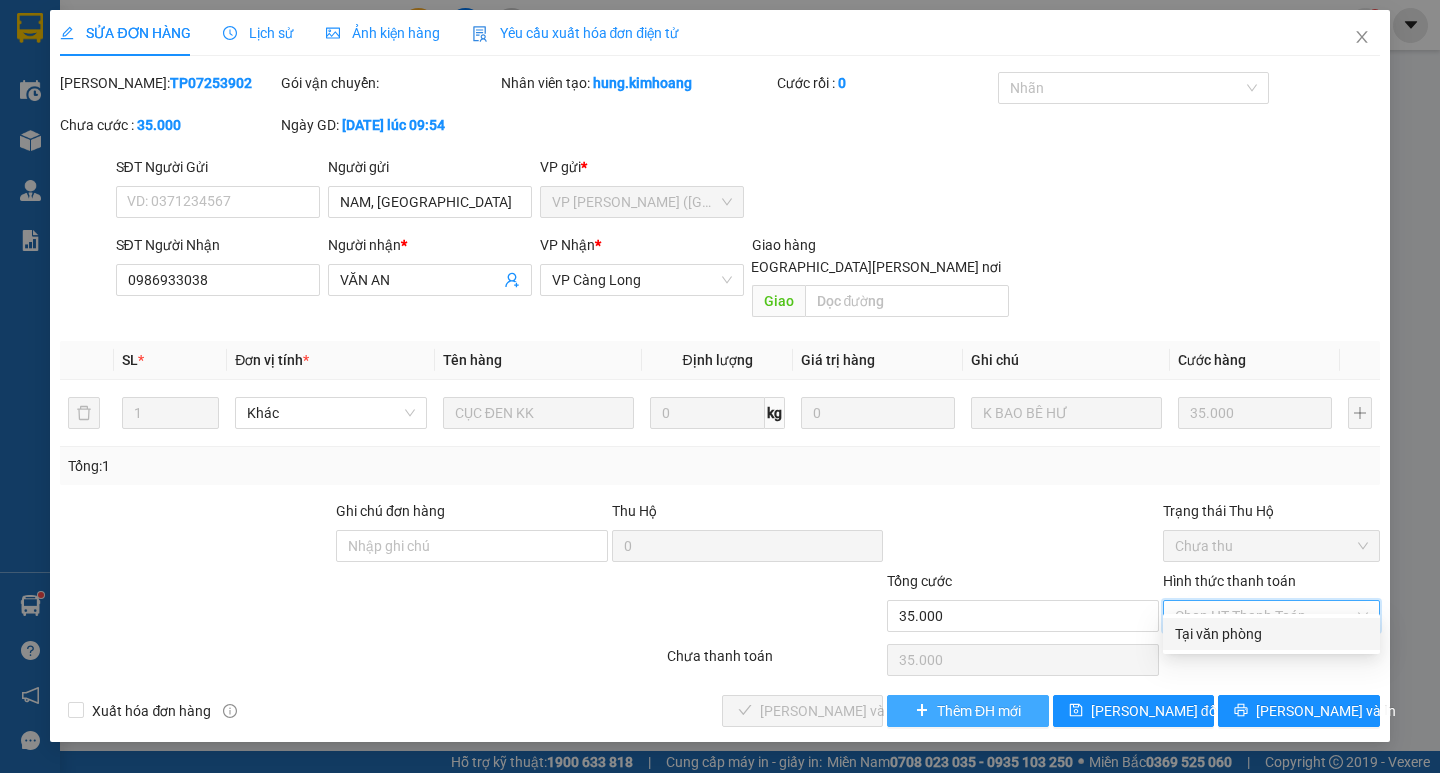 drag, startPoint x: 1213, startPoint y: 611, endPoint x: 1032, endPoint y: 677, distance: 192.65773 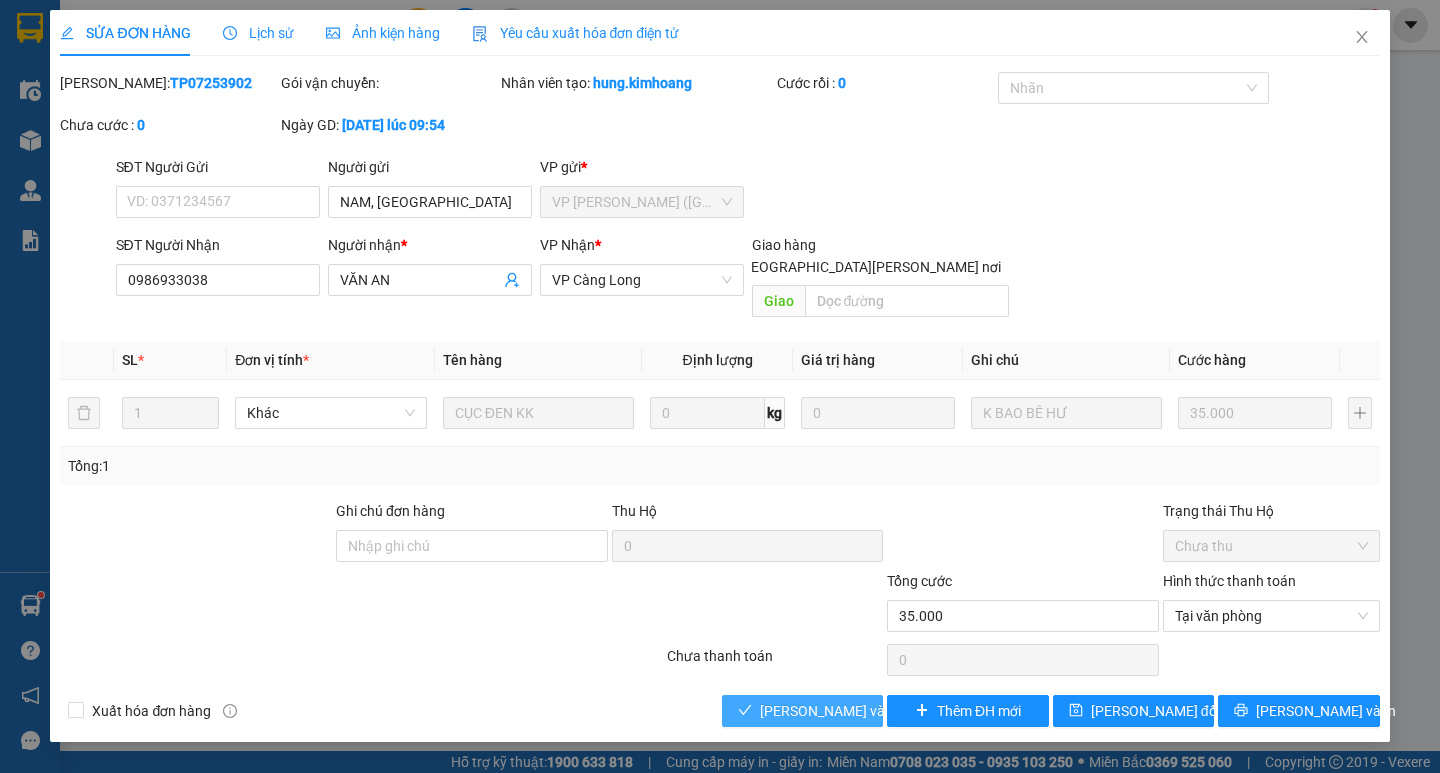 click on "[PERSON_NAME] và Giao hàng" at bounding box center (895, 711) 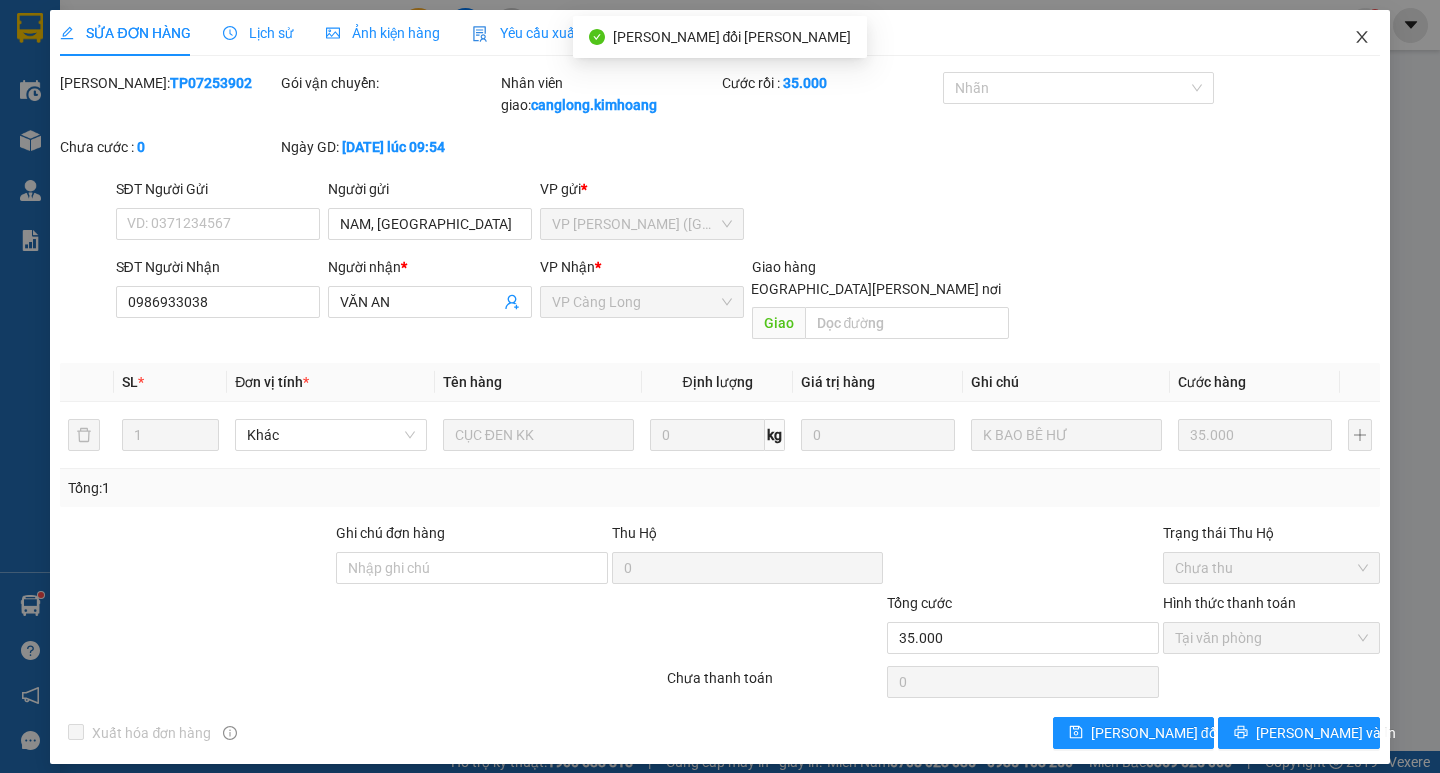click 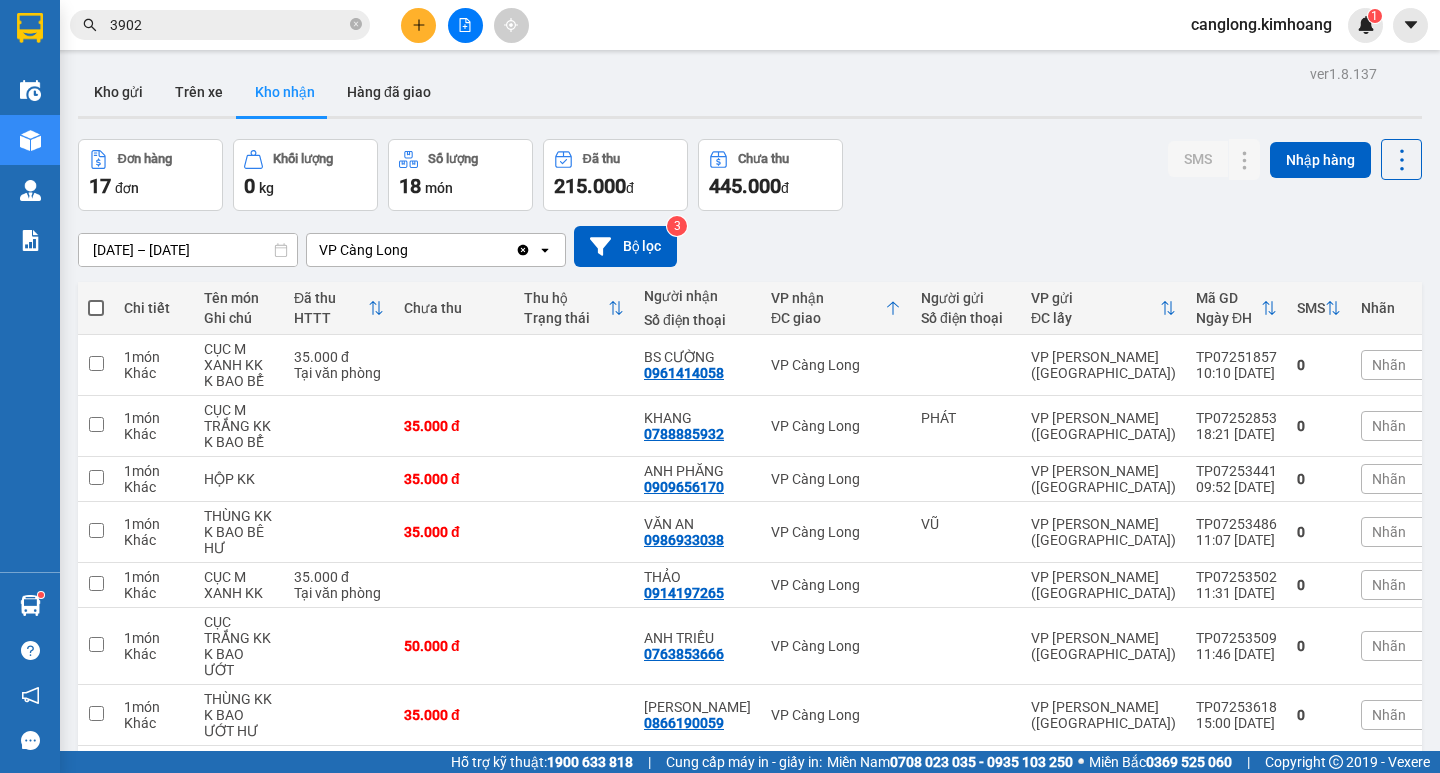 click on "3902" at bounding box center [228, 25] 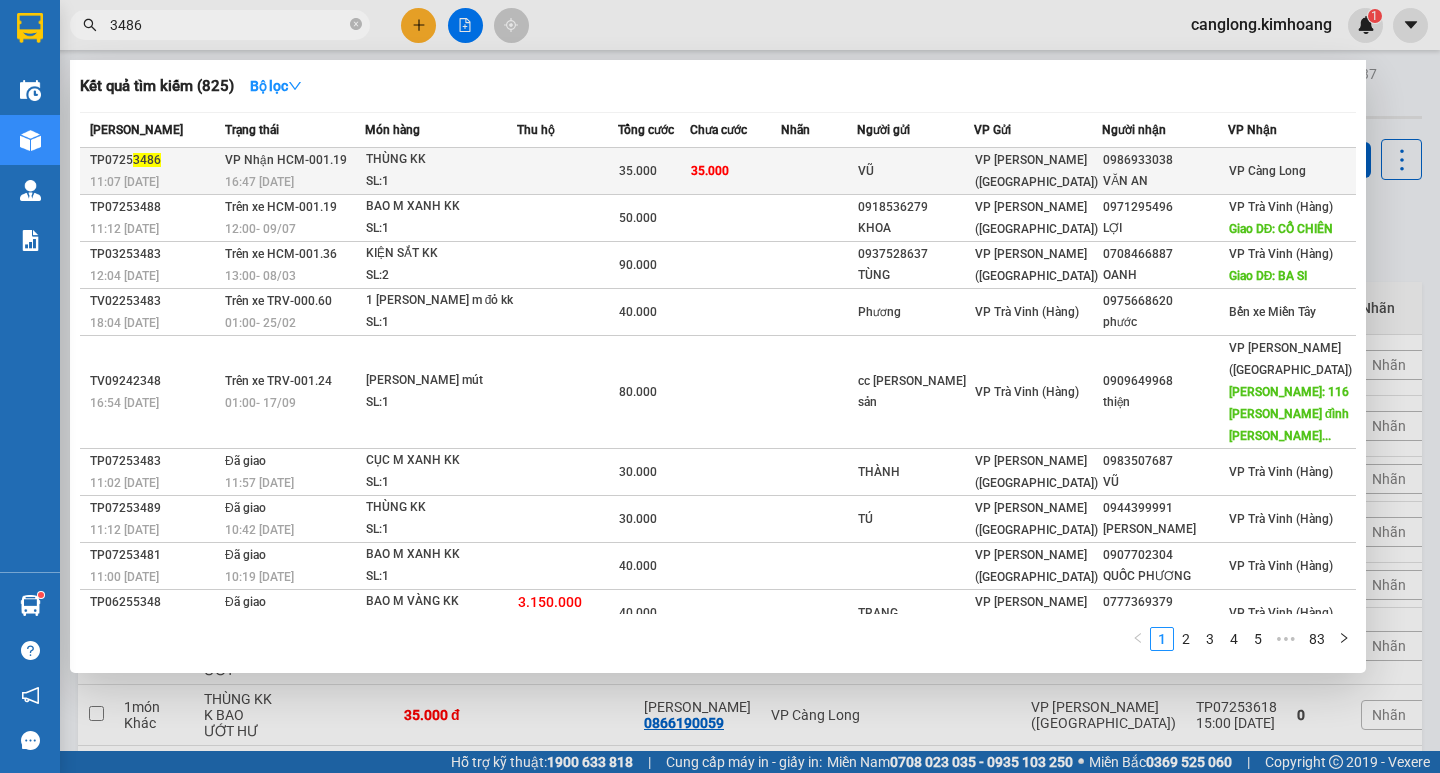 type on "3486" 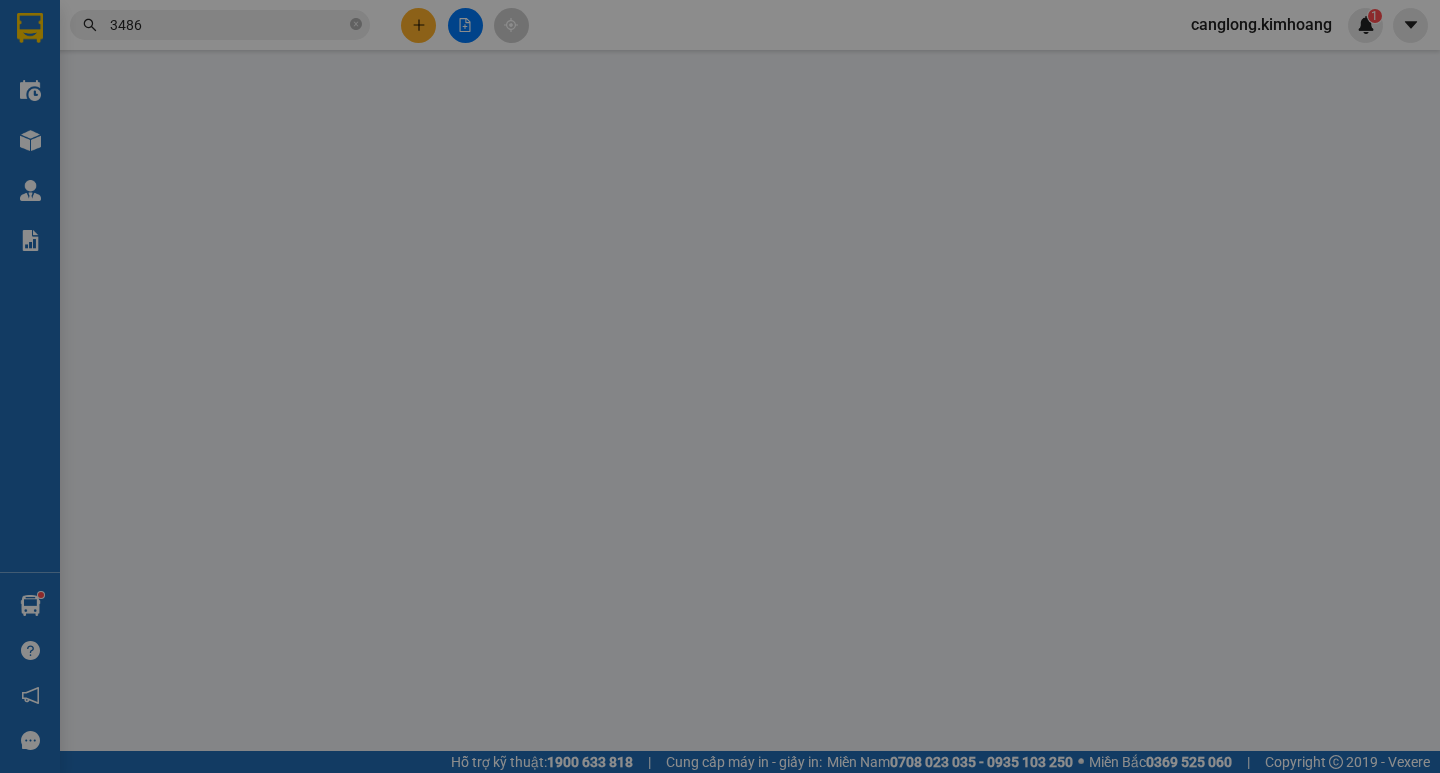 type on "VŨ" 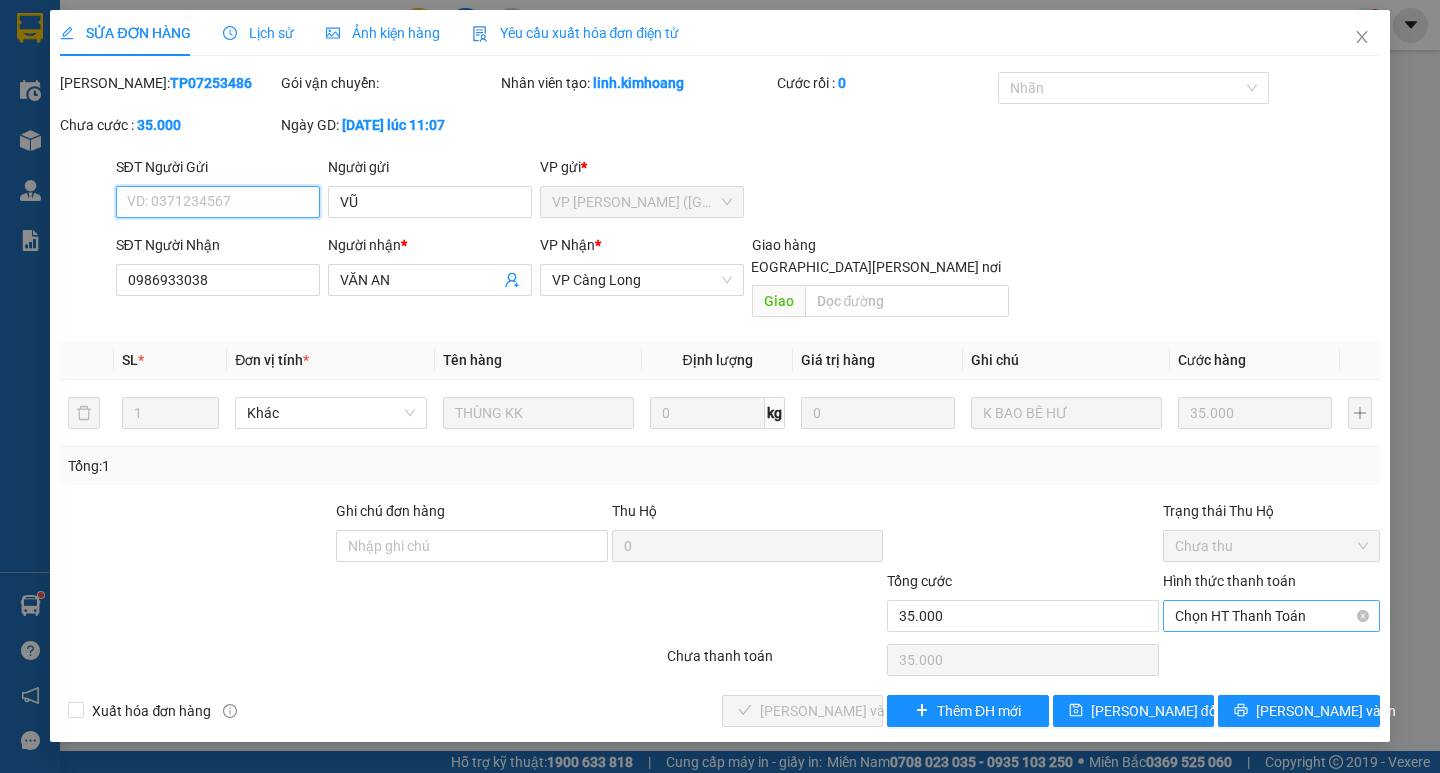 drag, startPoint x: 1216, startPoint y: 587, endPoint x: 1211, endPoint y: 602, distance: 15.811388 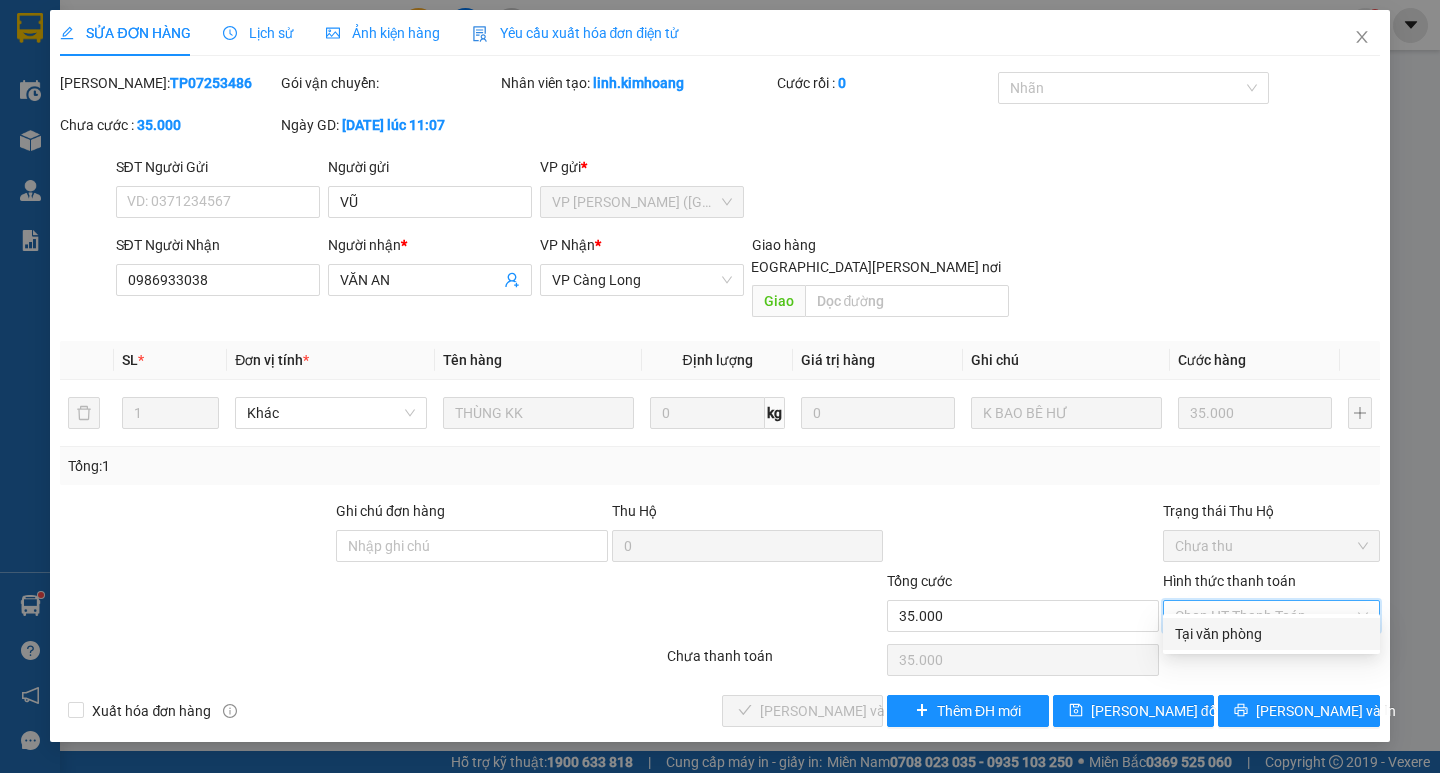 drag, startPoint x: 1219, startPoint y: 627, endPoint x: 1116, endPoint y: 642, distance: 104.0865 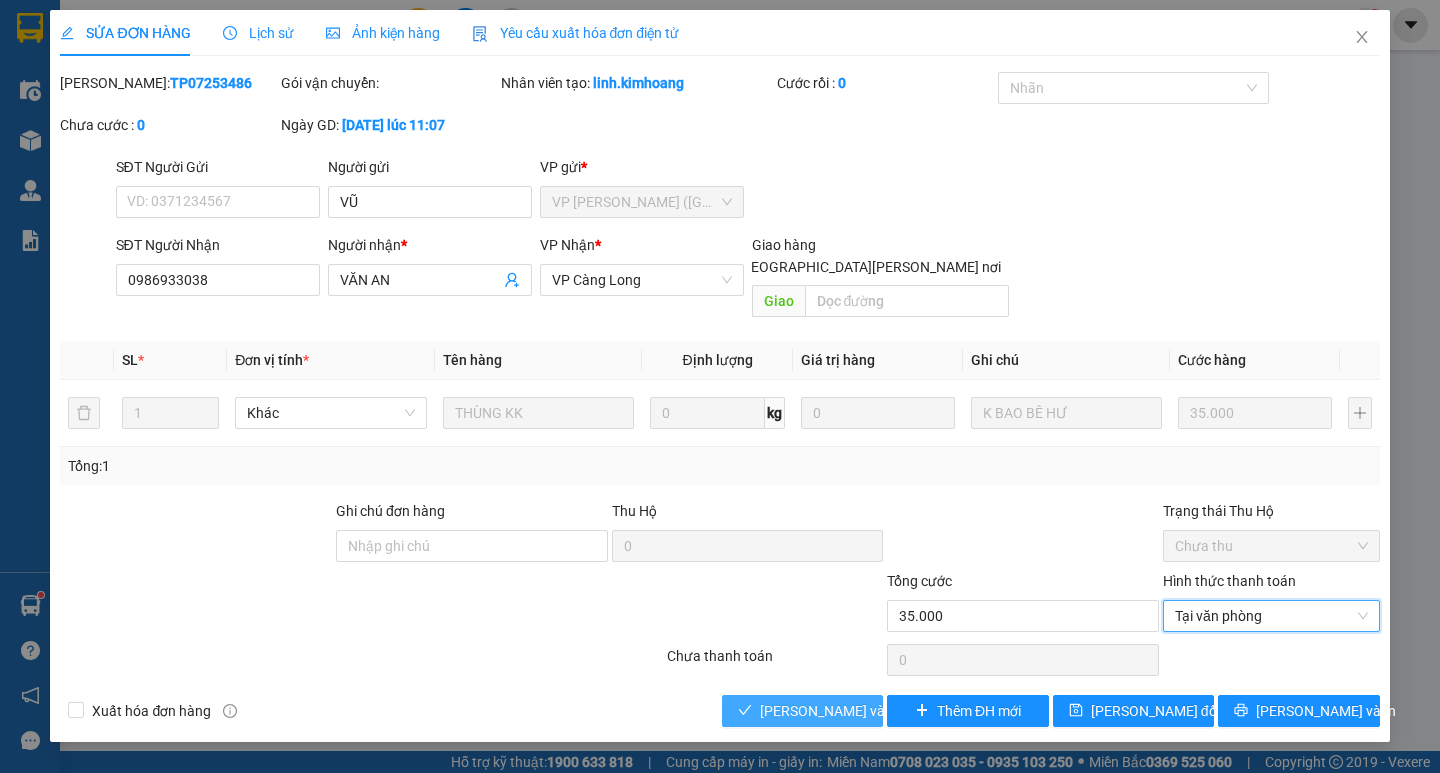 click on "[PERSON_NAME] và Giao hàng" at bounding box center [895, 711] 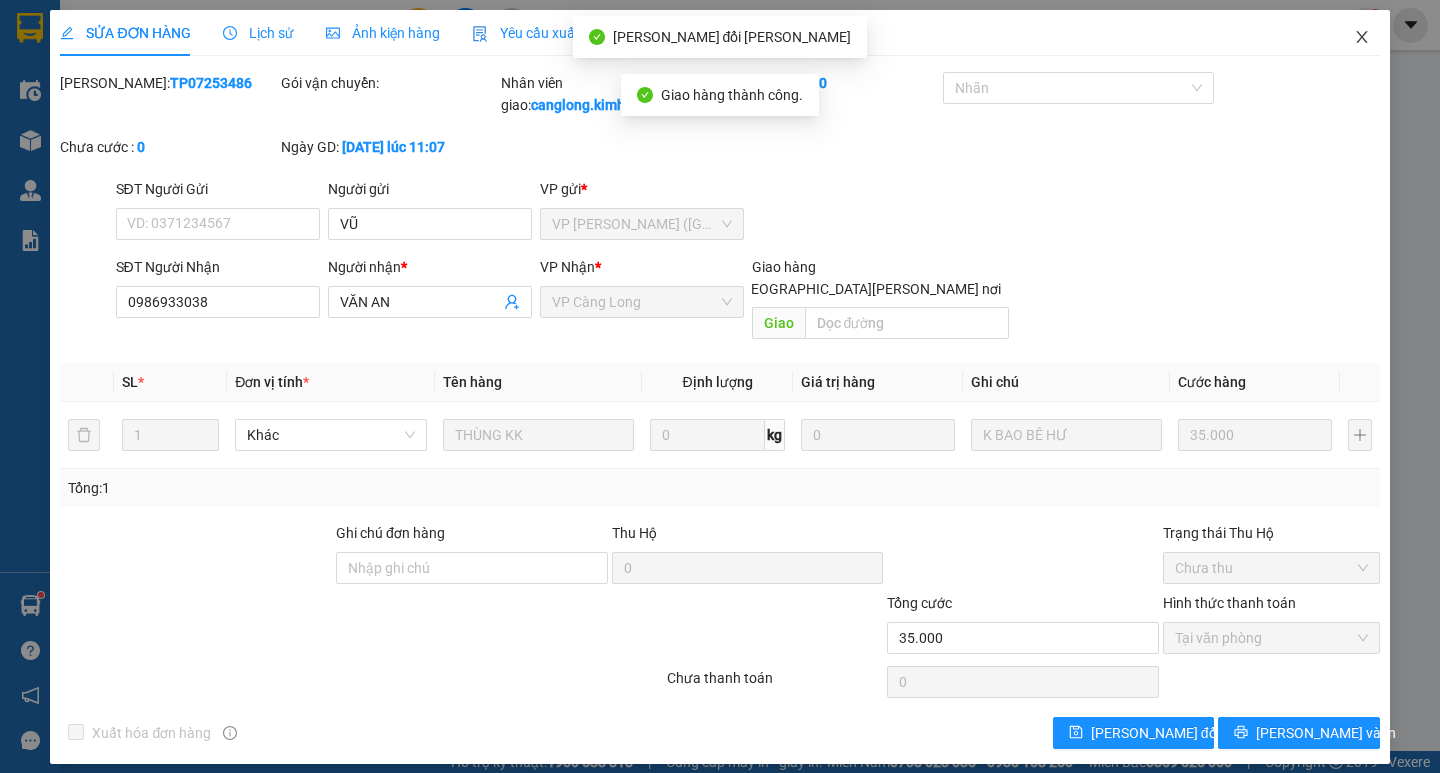 click 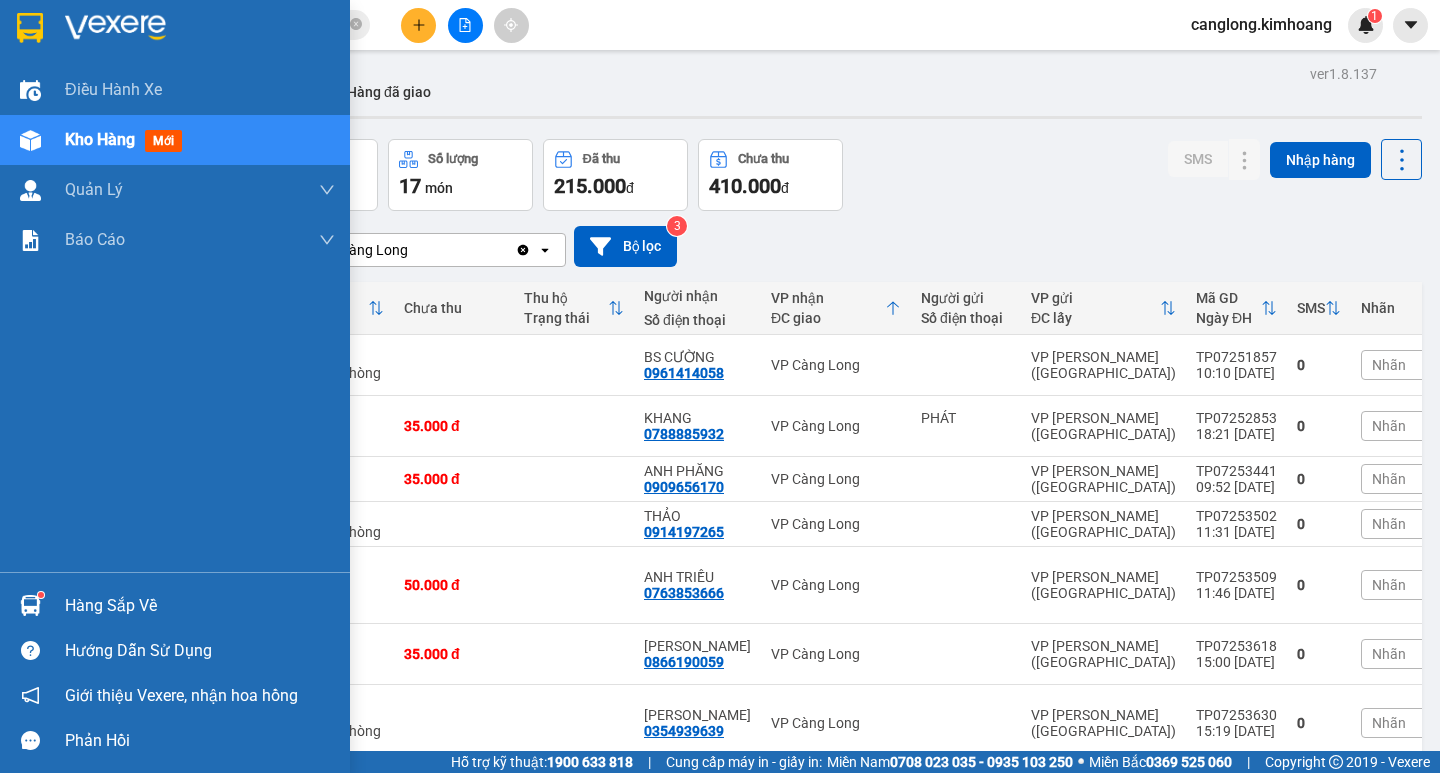 click on "Hàng sắp về" at bounding box center [175, 605] 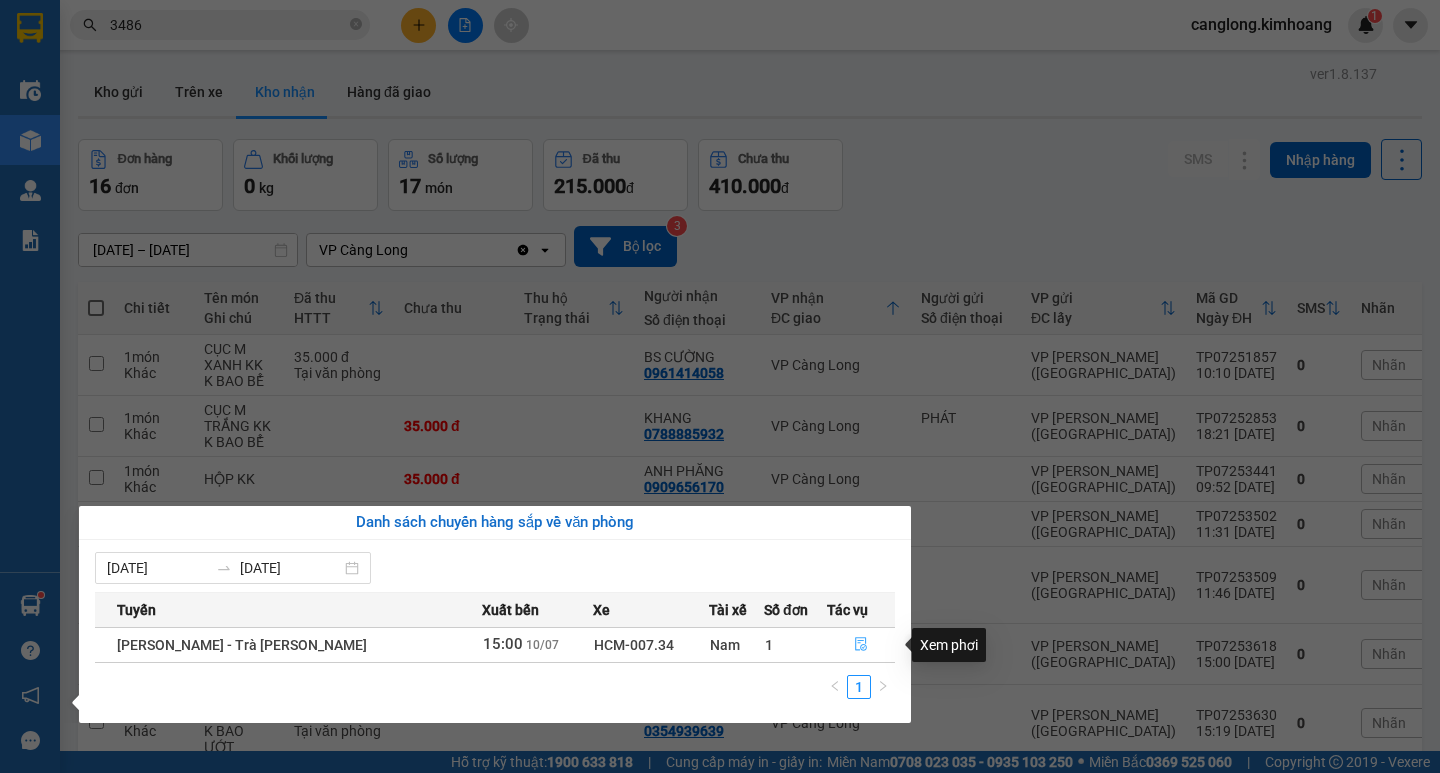 click at bounding box center (861, 645) 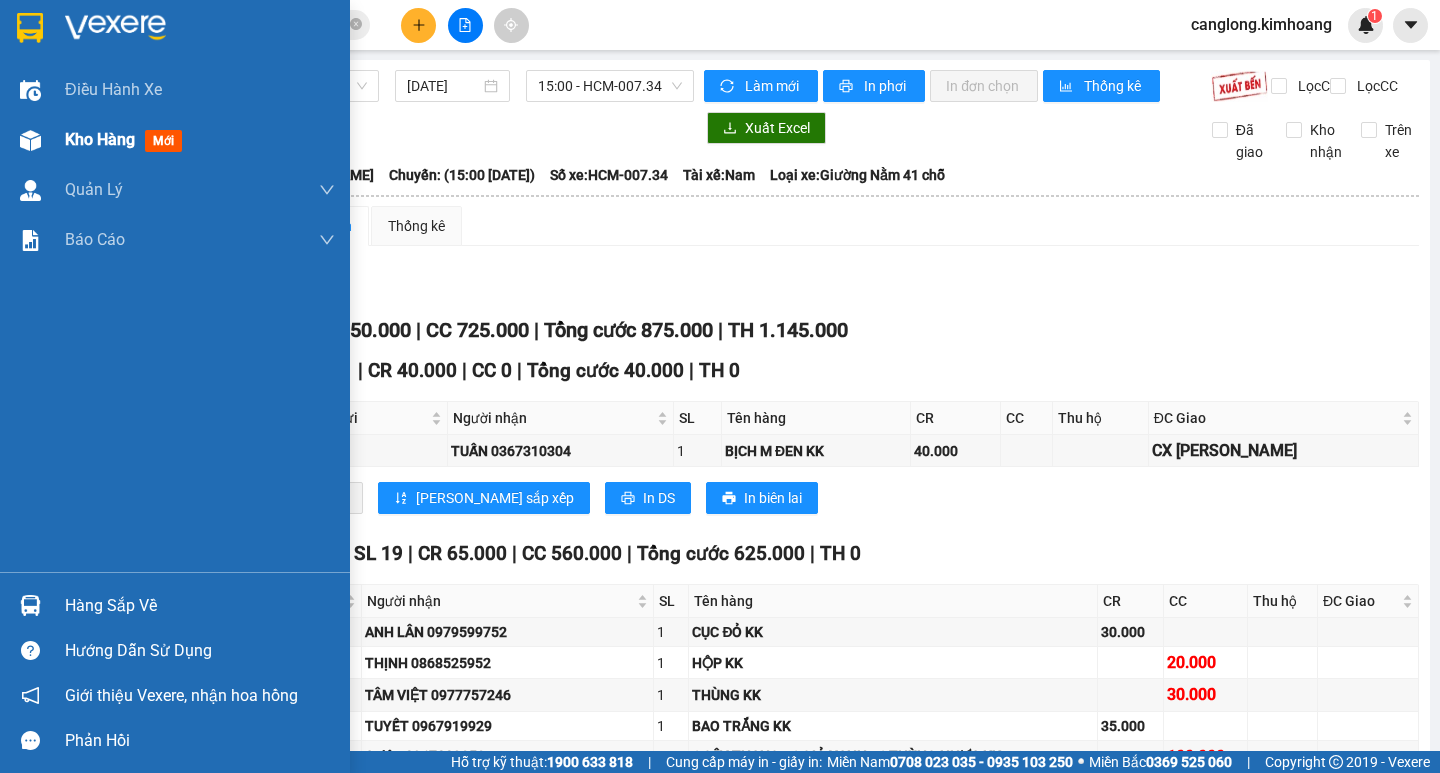 click on "Kho hàng" at bounding box center (100, 139) 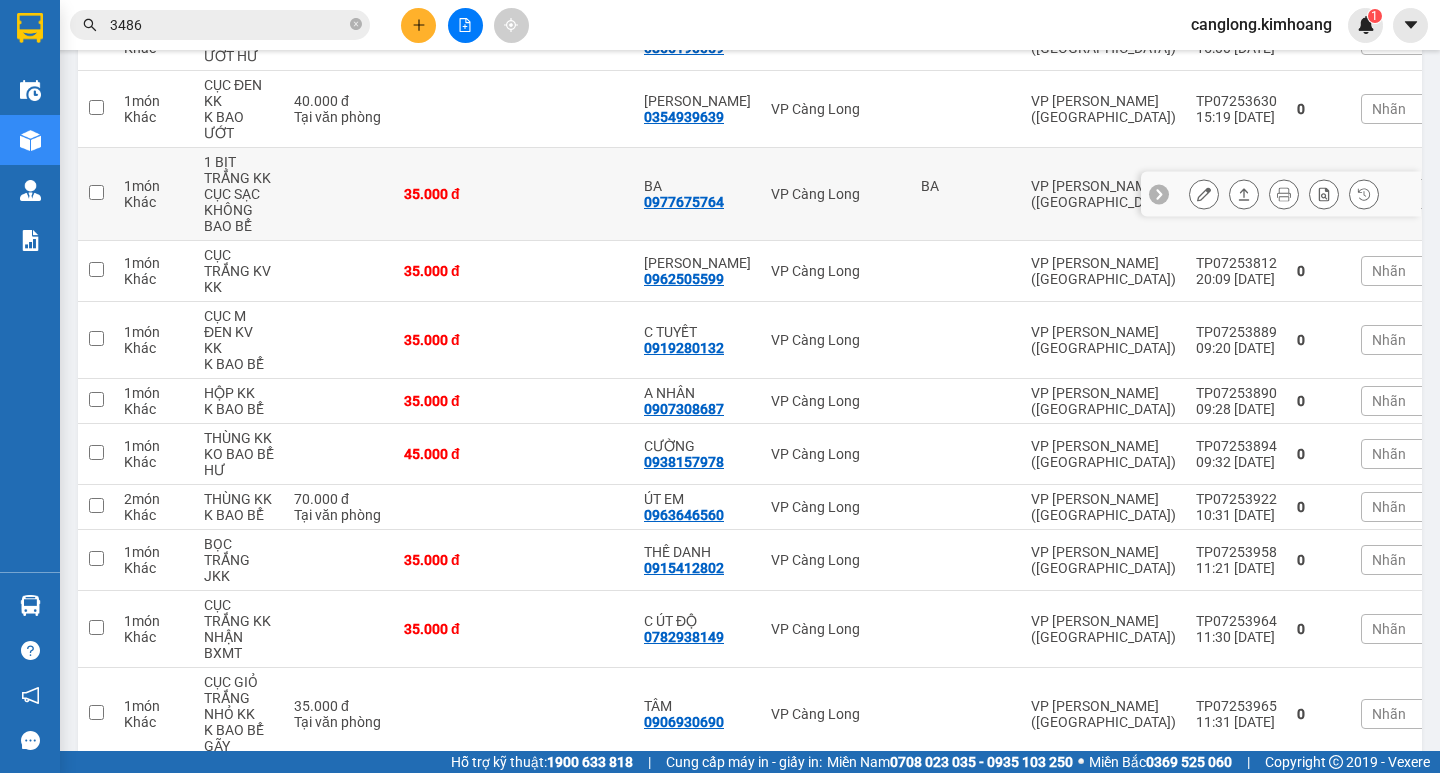 scroll, scrollTop: 682, scrollLeft: 0, axis: vertical 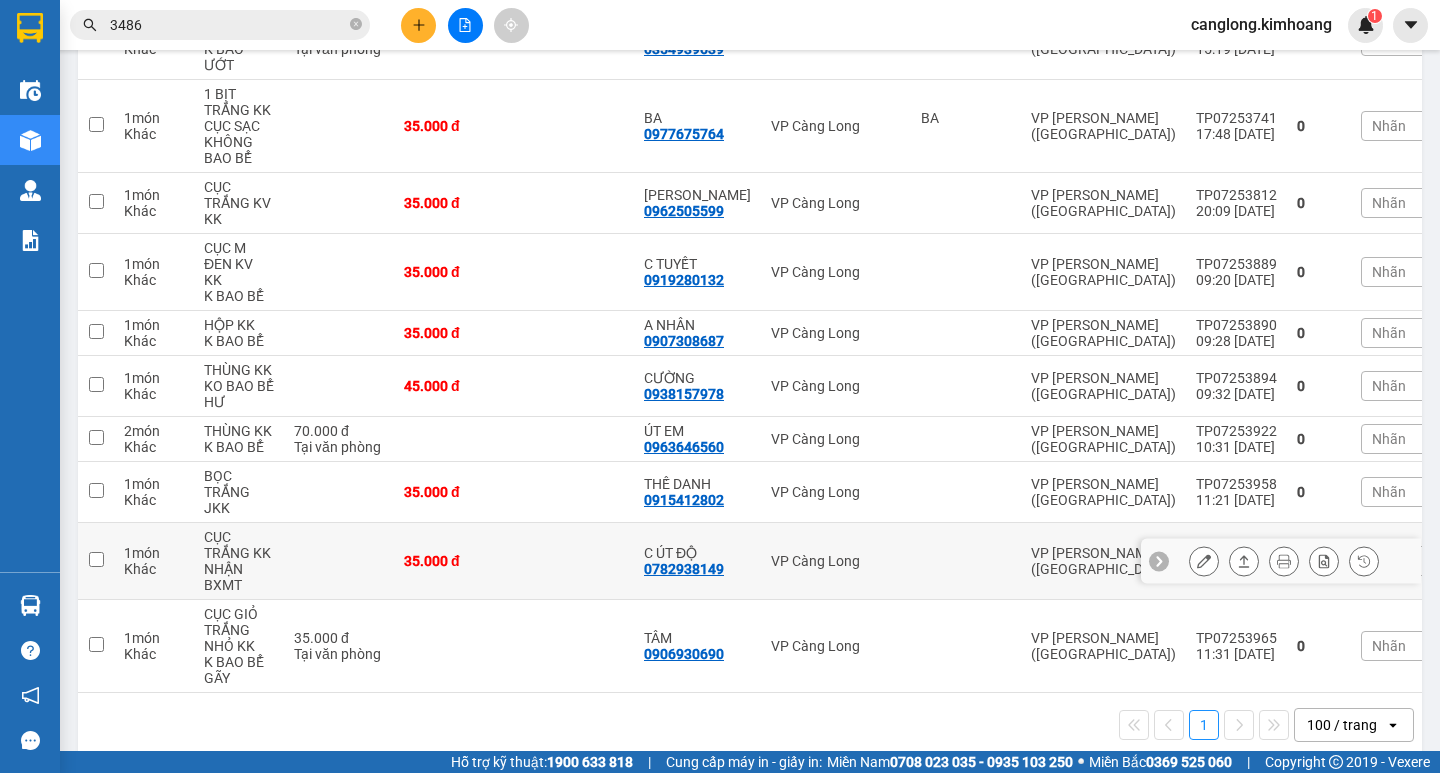 click at bounding box center (574, 561) 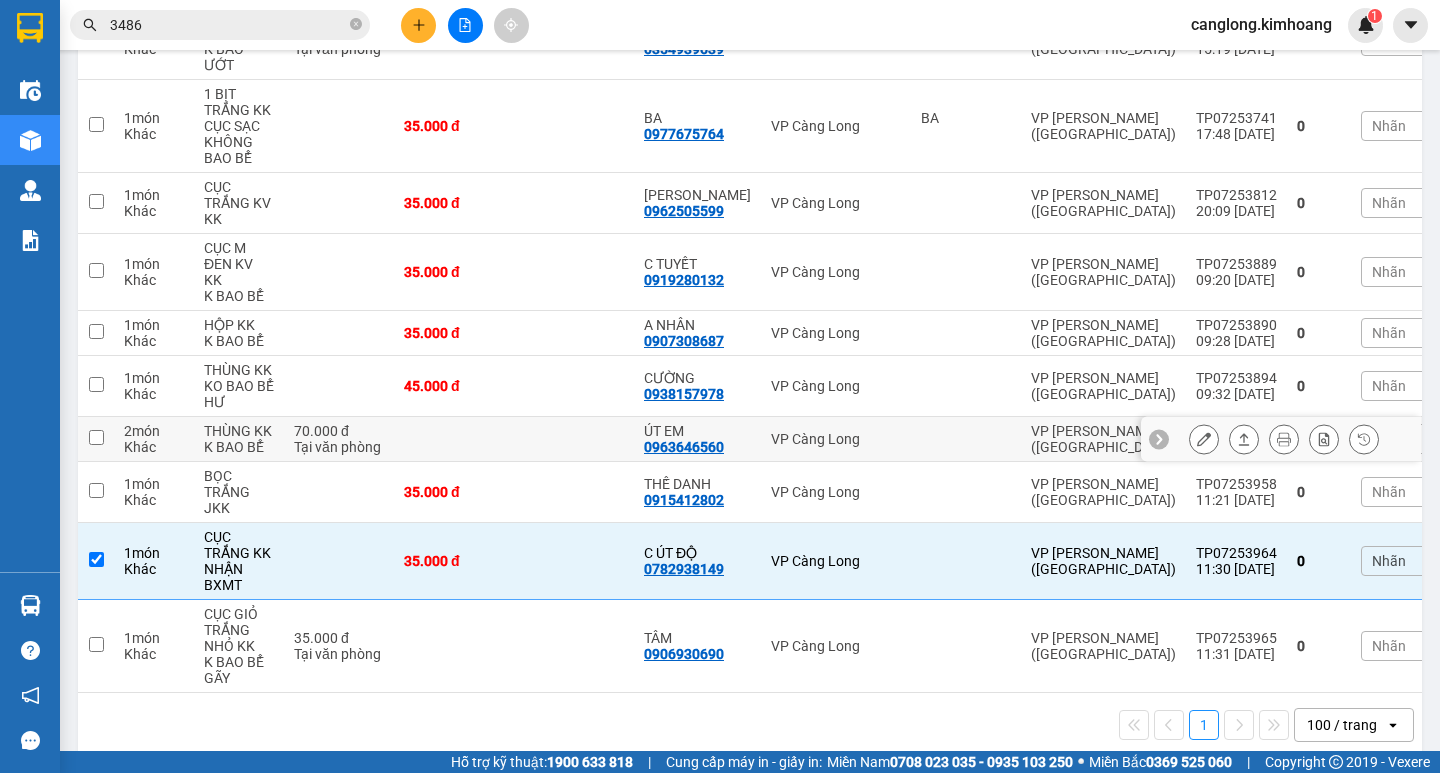checkbox on "true" 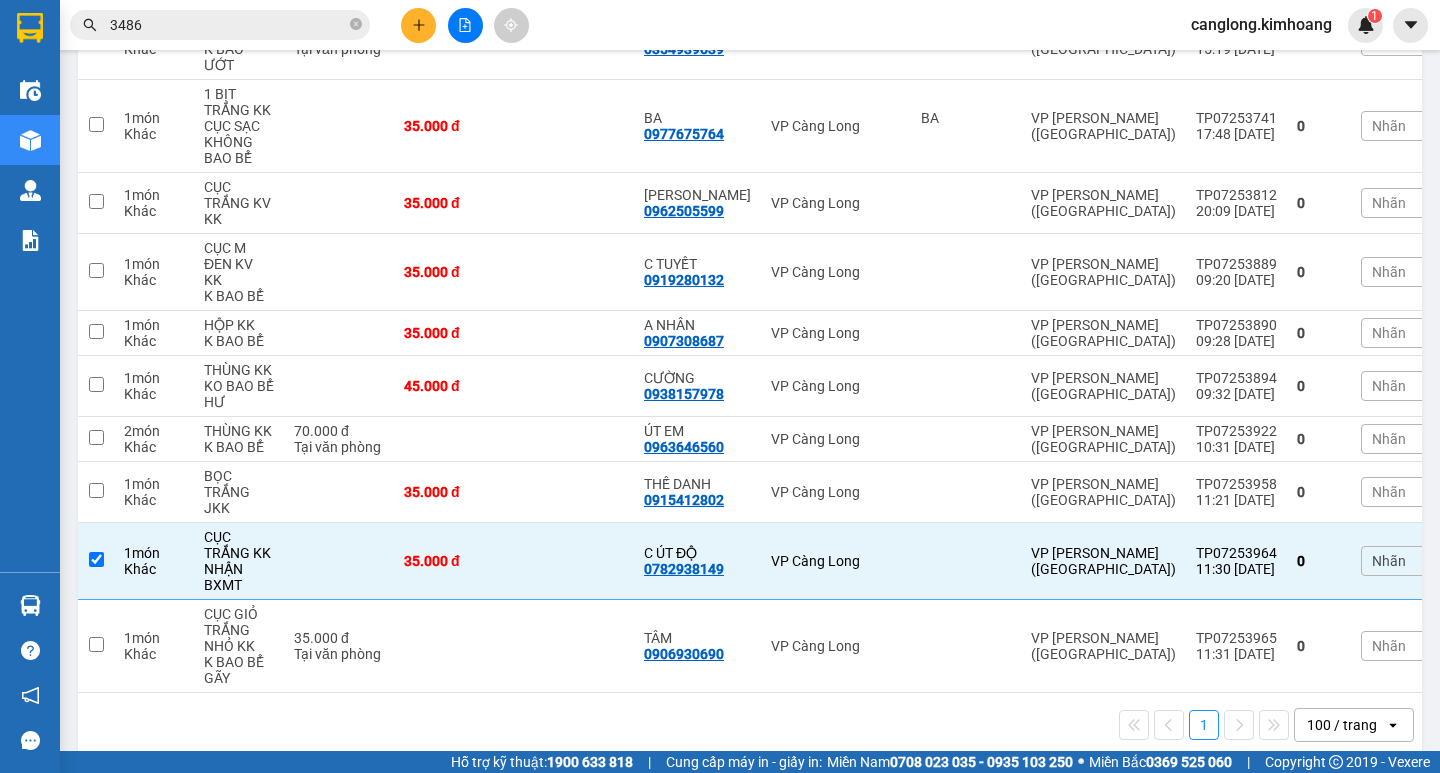 drag, startPoint x: 624, startPoint y: 29, endPoint x: 652, endPoint y: 15, distance: 31.304953 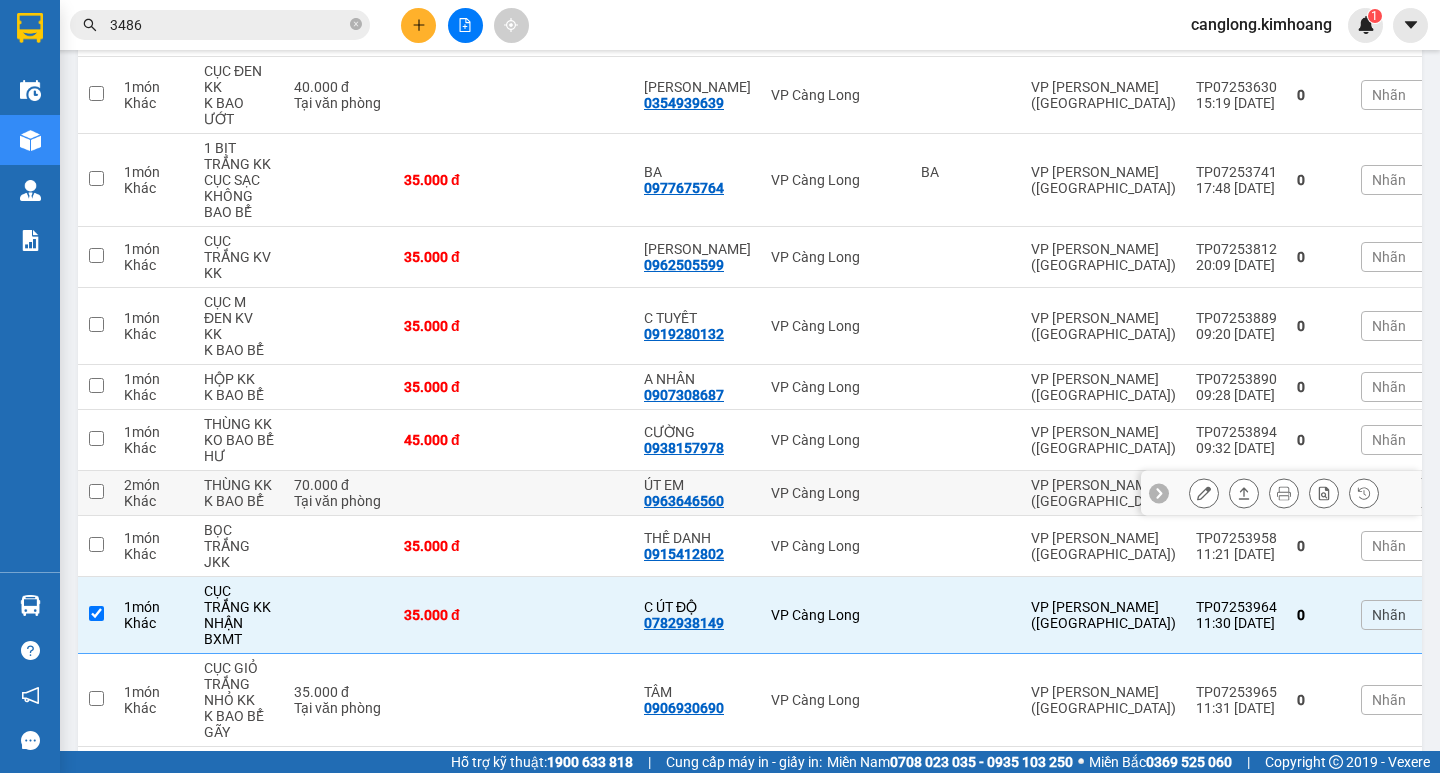 scroll, scrollTop: 582, scrollLeft: 0, axis: vertical 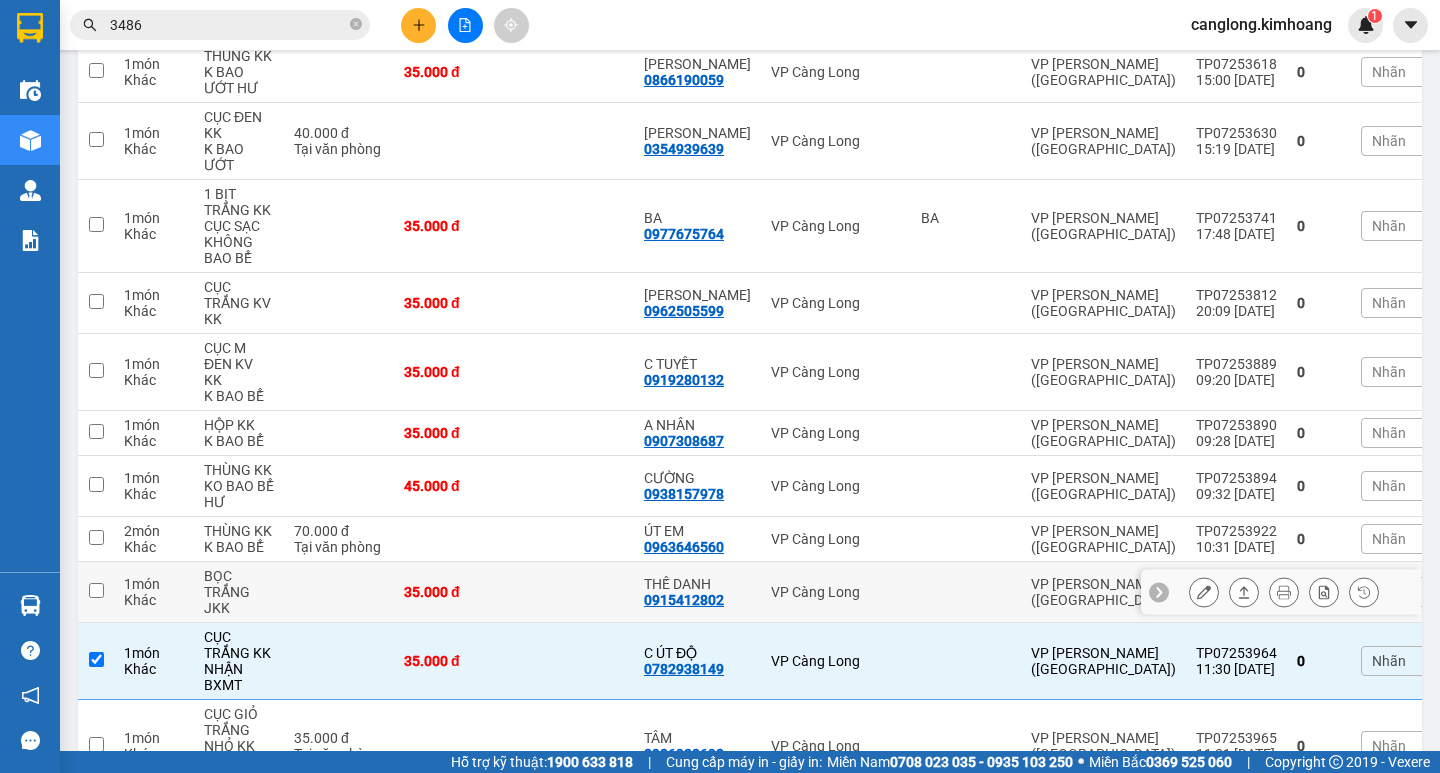 click at bounding box center [339, 592] 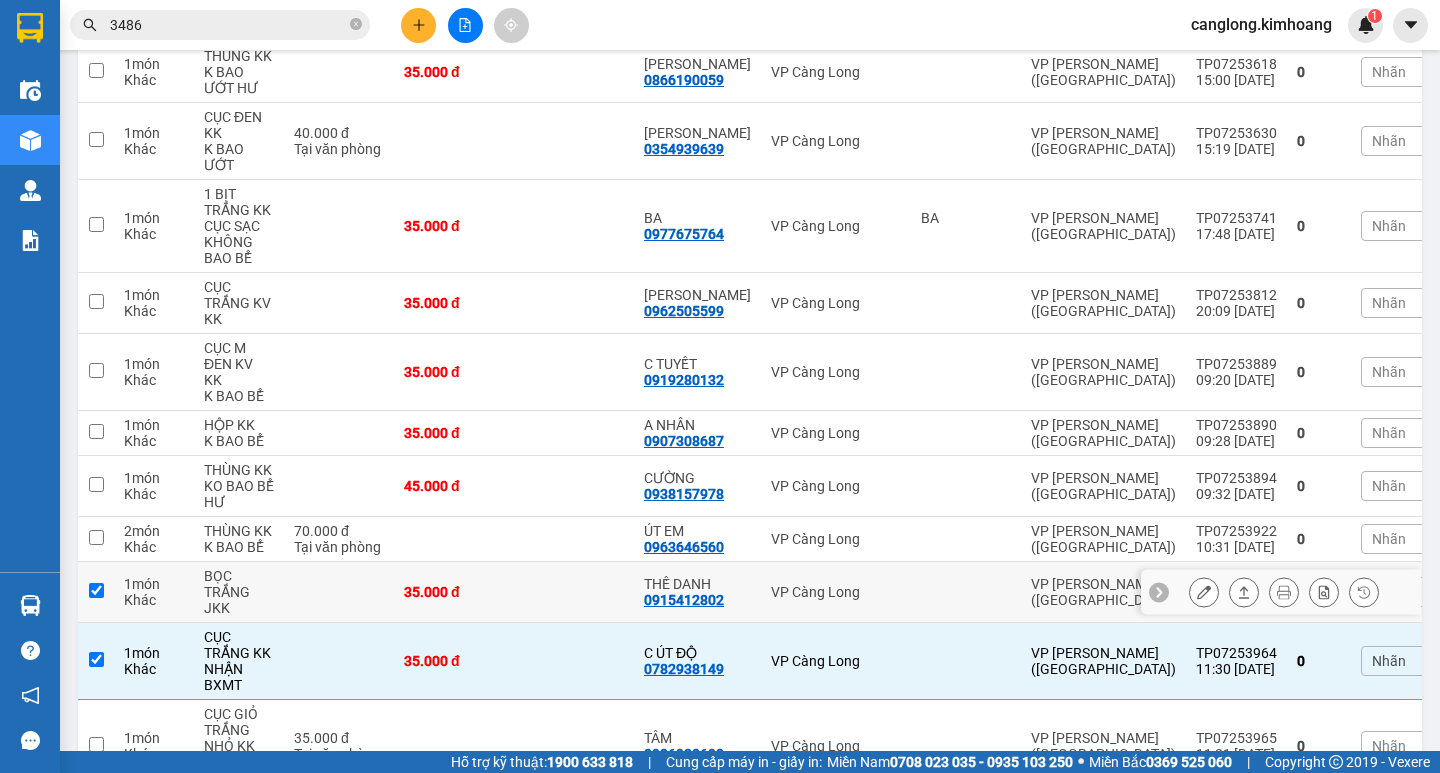 checkbox on "true" 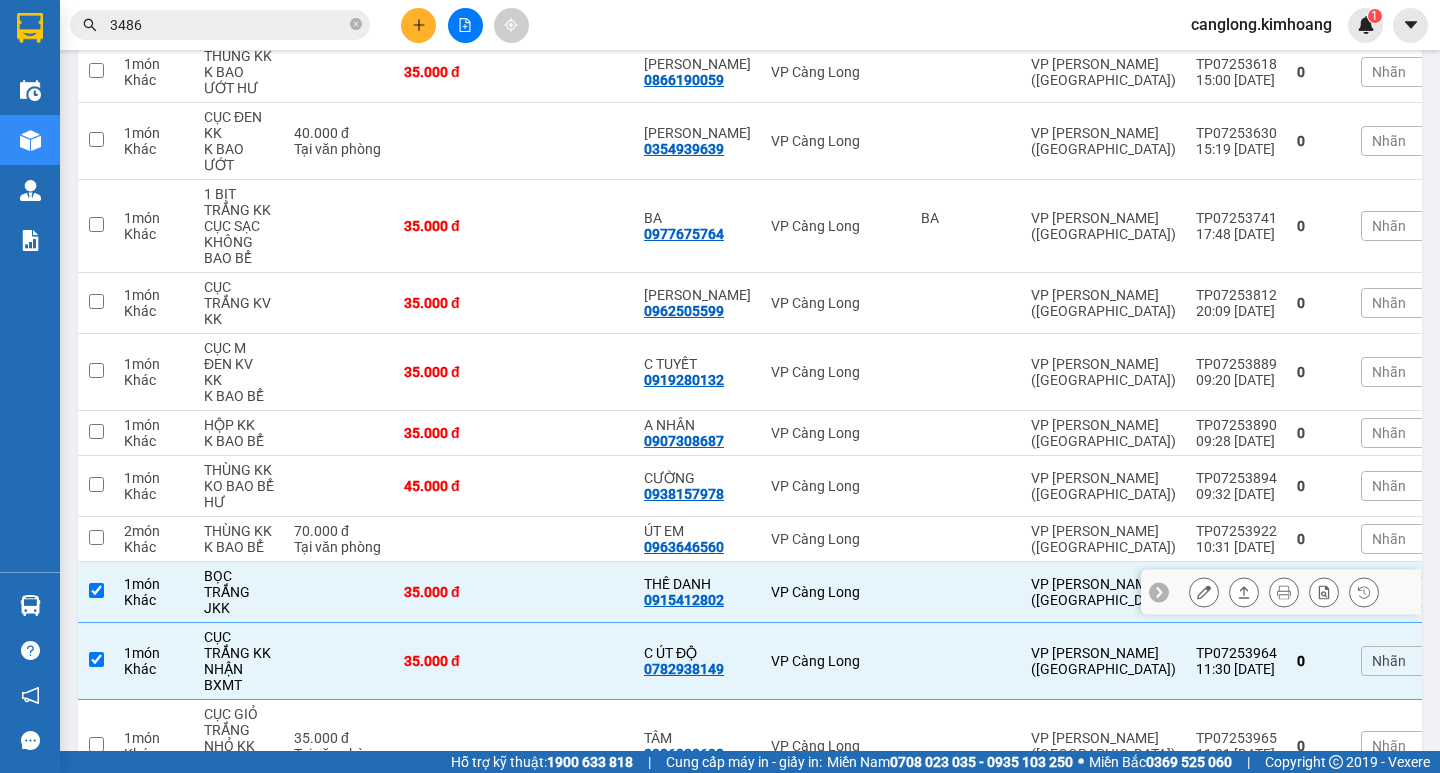drag, startPoint x: 314, startPoint y: 570, endPoint x: 341, endPoint y: 606, distance: 45 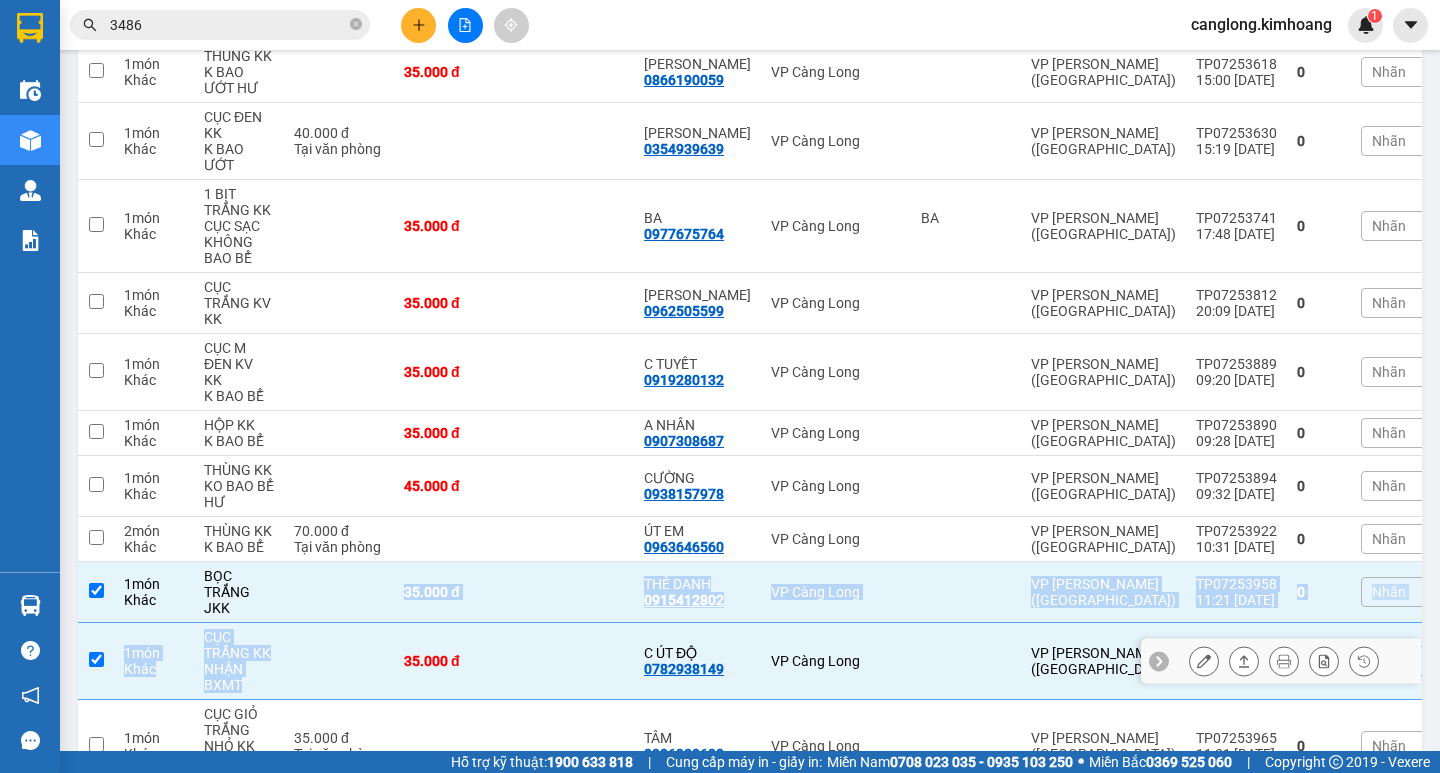 click at bounding box center [339, 661] 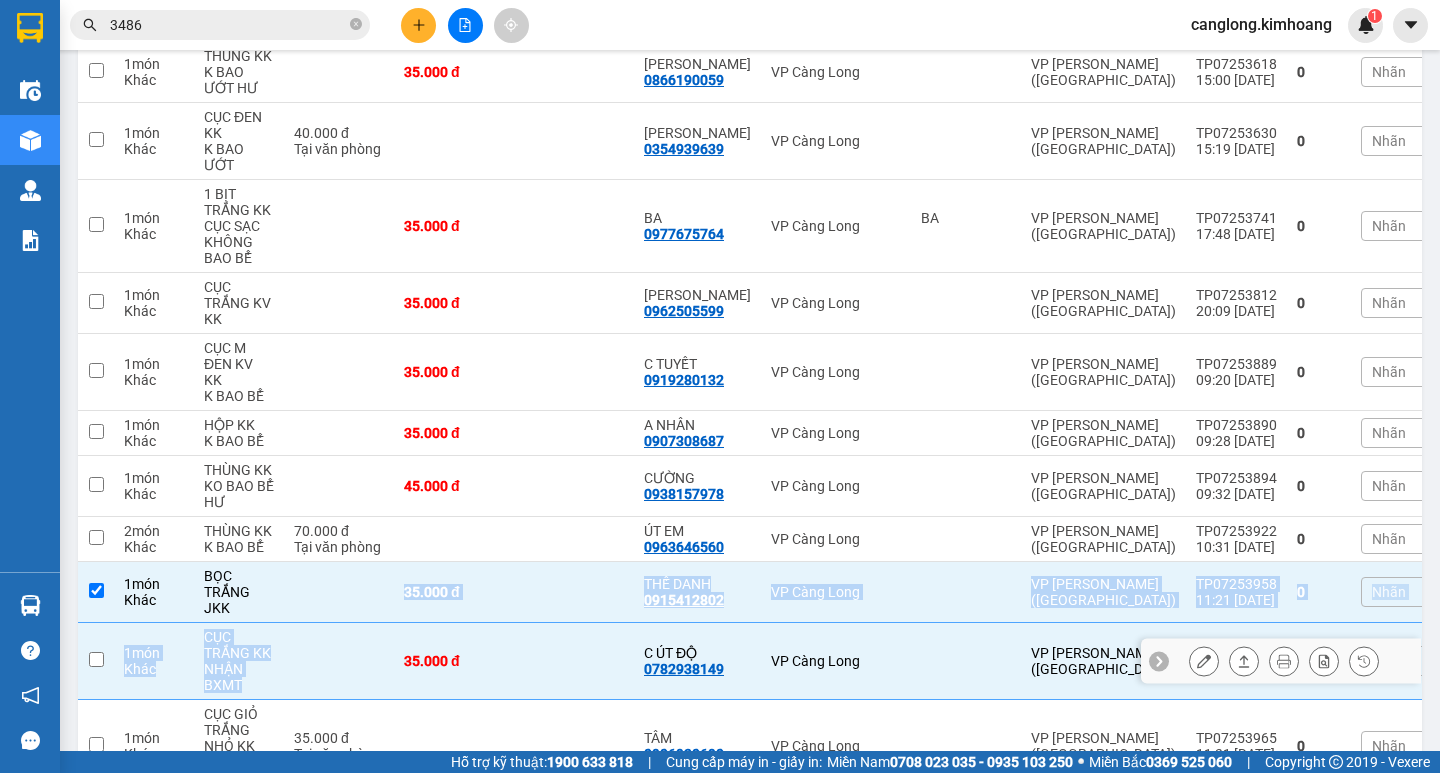 checkbox on "false" 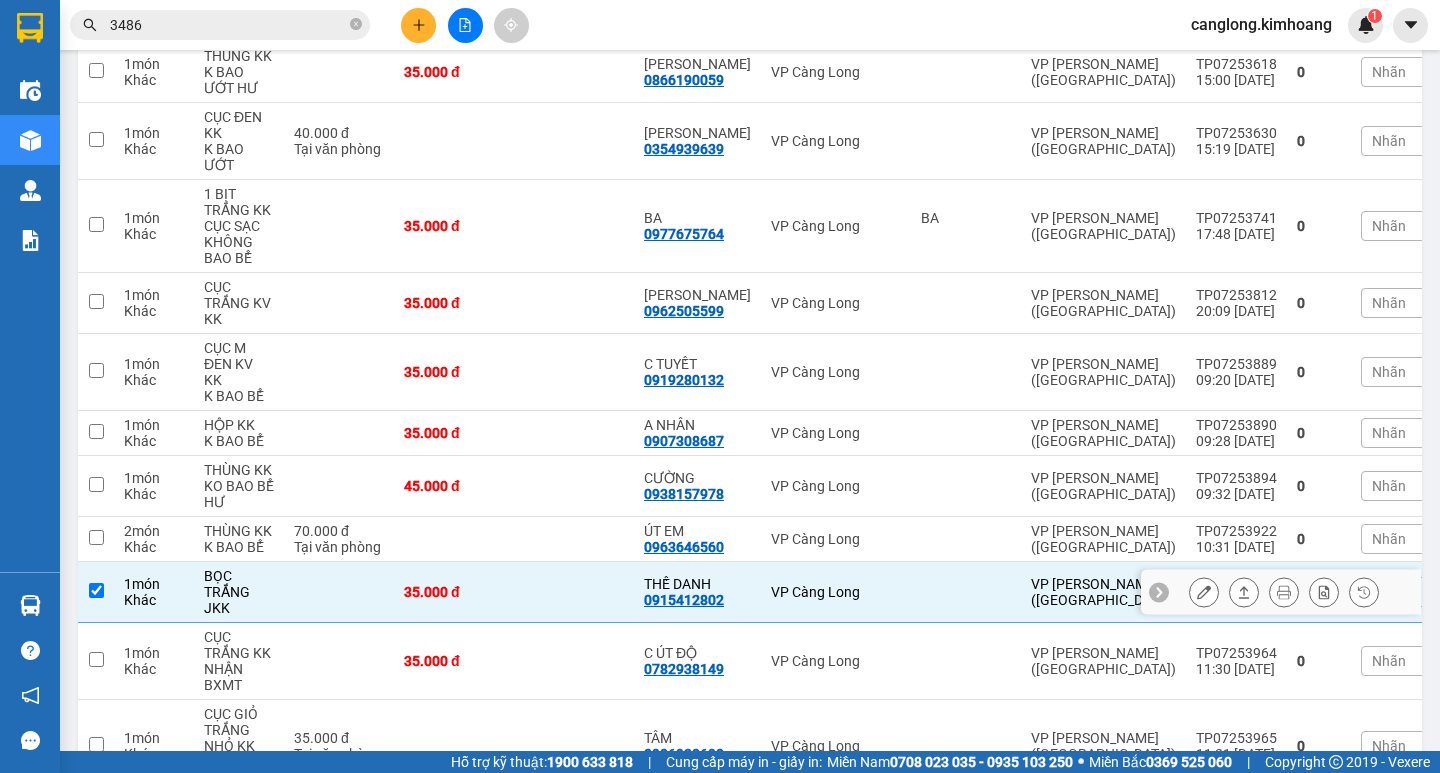 click at bounding box center [339, 592] 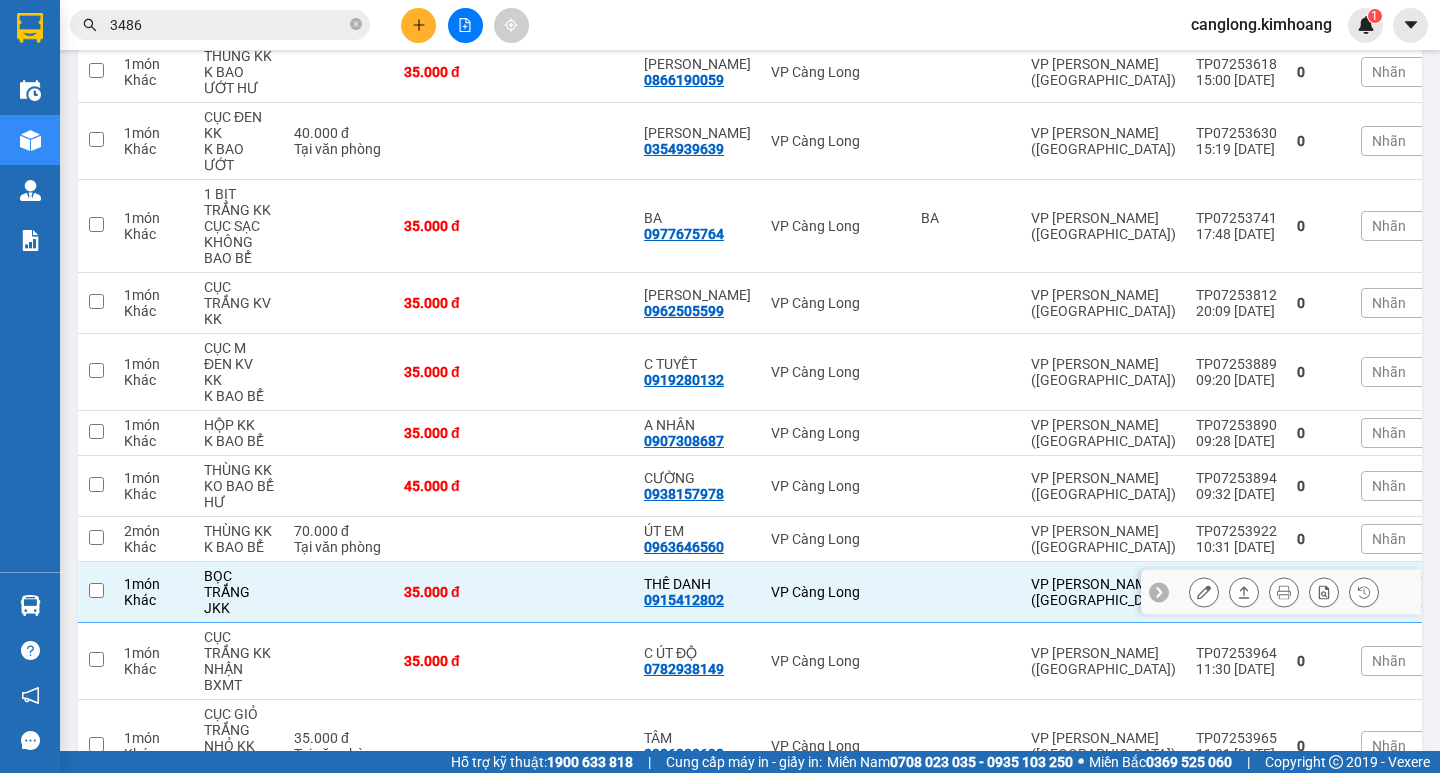 checkbox on "false" 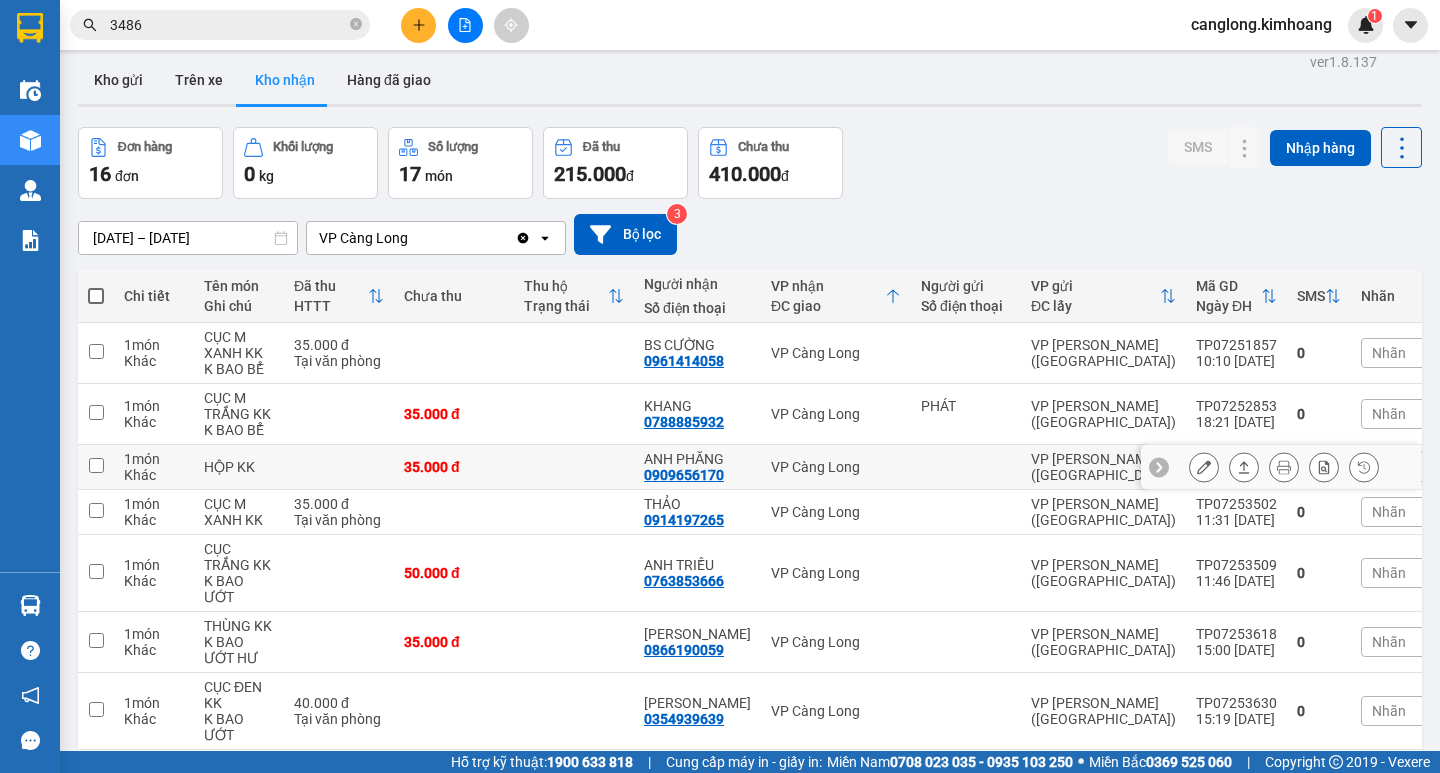 scroll, scrollTop: 0, scrollLeft: 0, axis: both 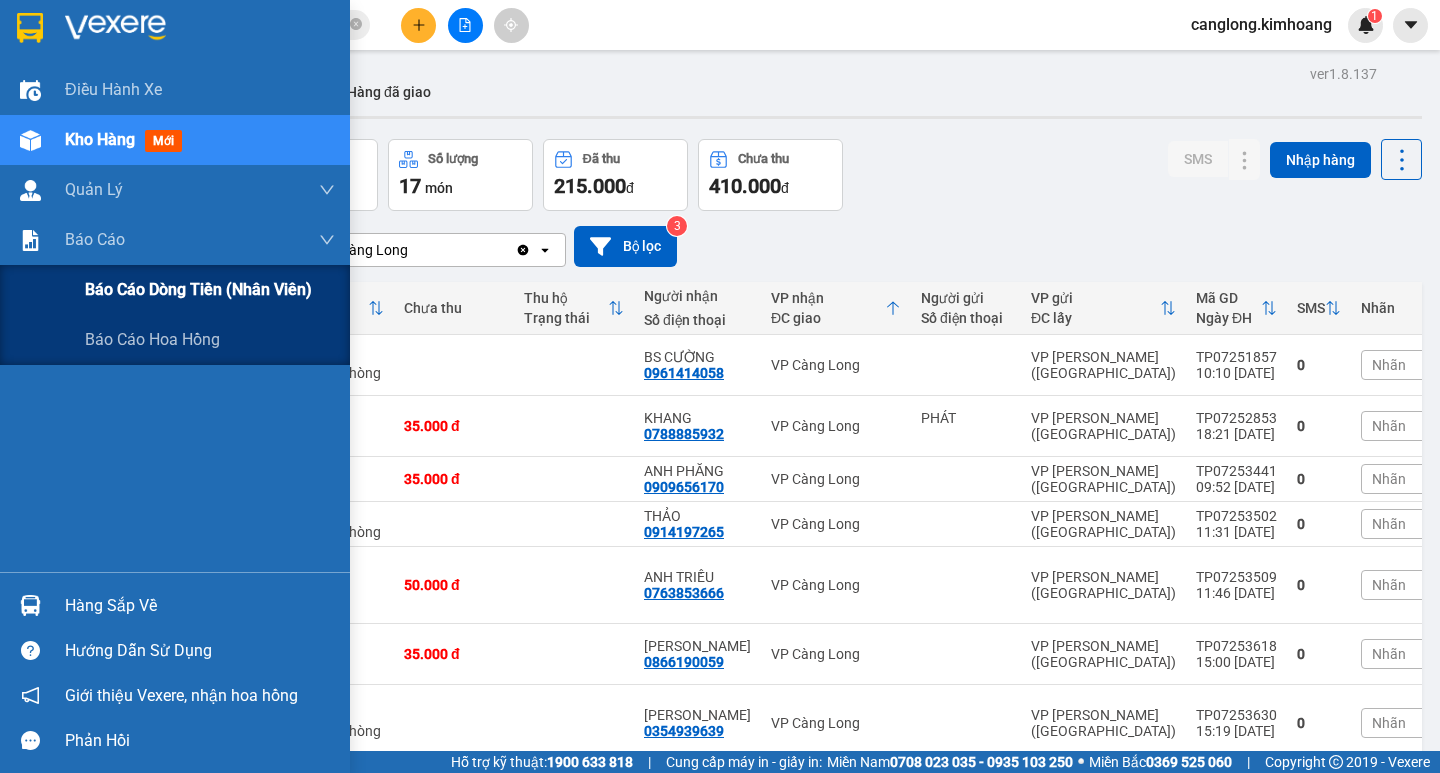 click on "Báo cáo dòng tiền (nhân viên)" at bounding box center (198, 289) 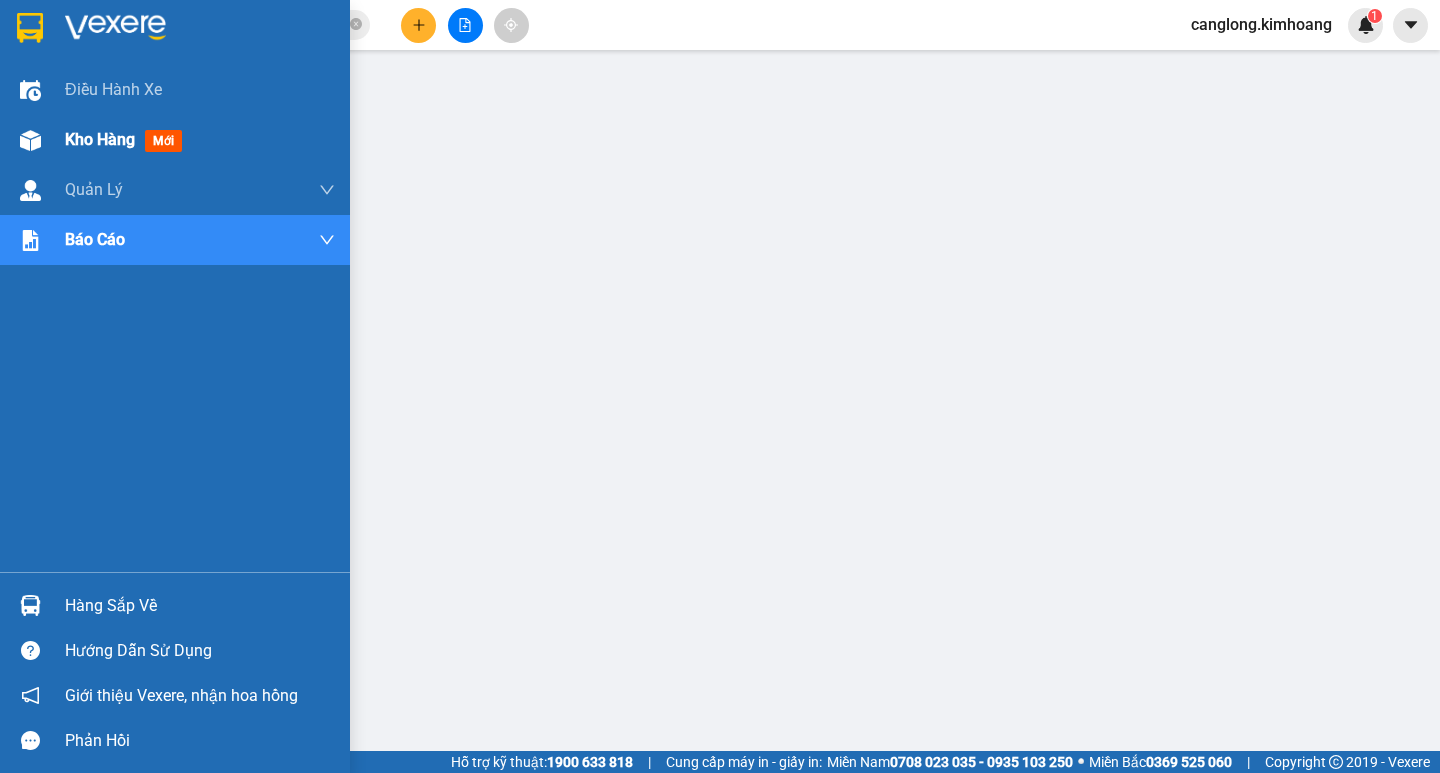 click on "Kho hàng" at bounding box center (100, 139) 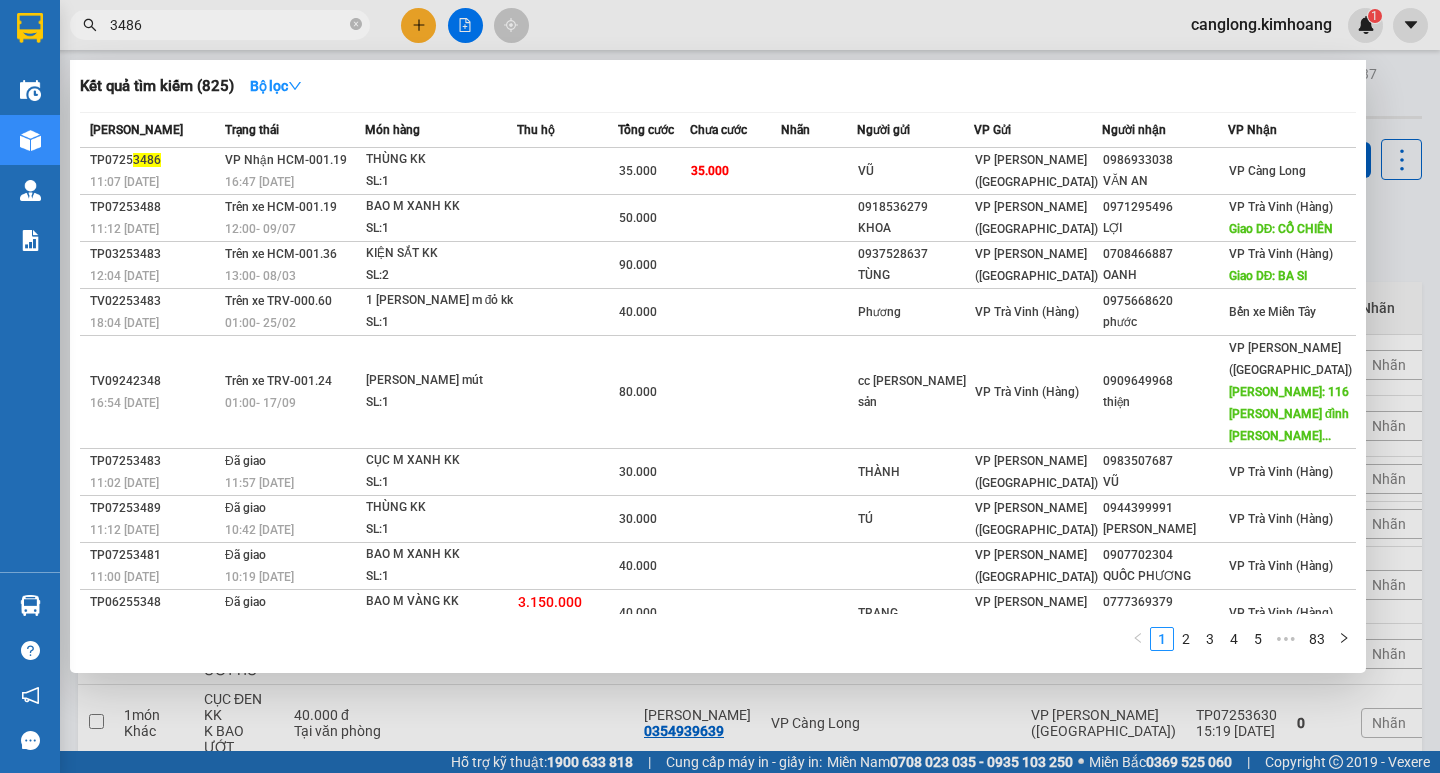 click on "3486" at bounding box center (228, 25) 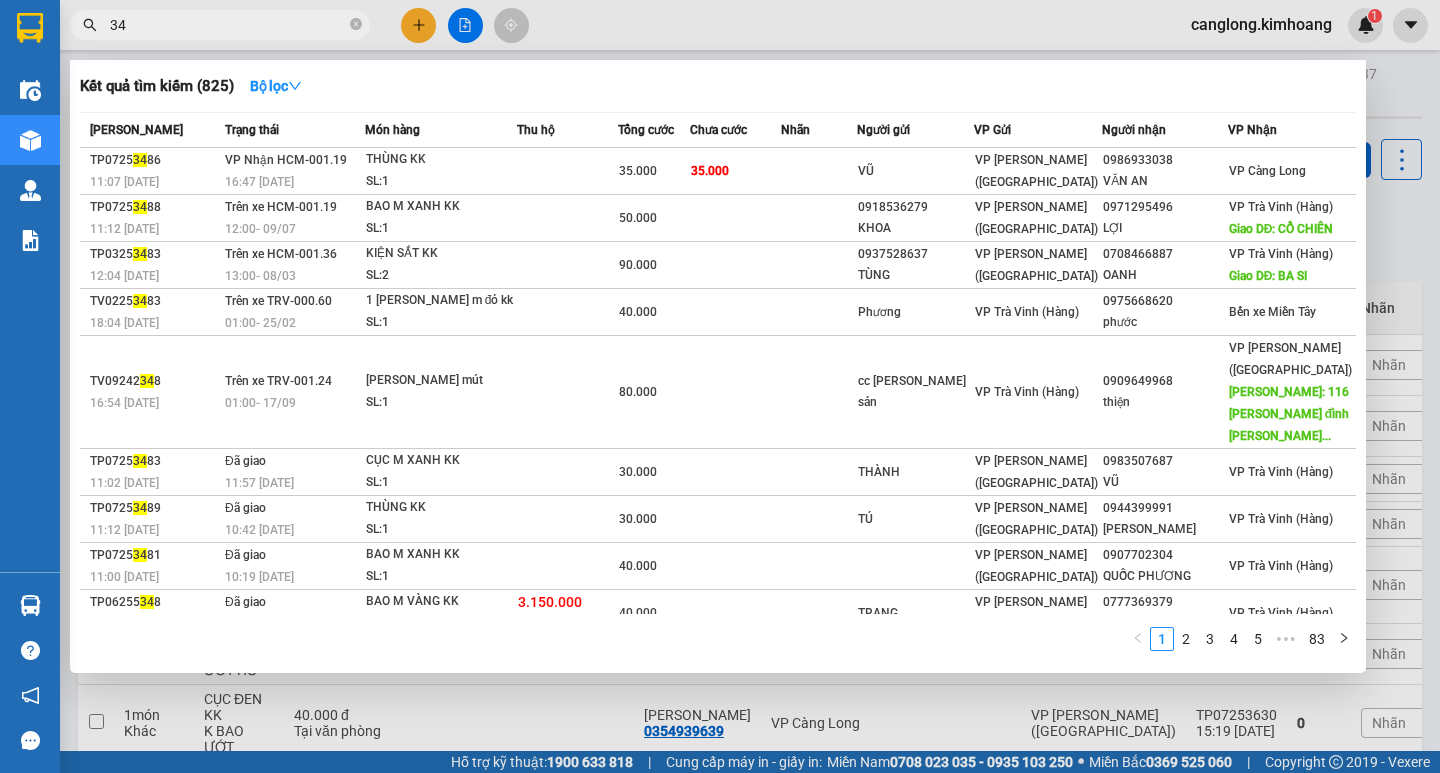 type on "3" 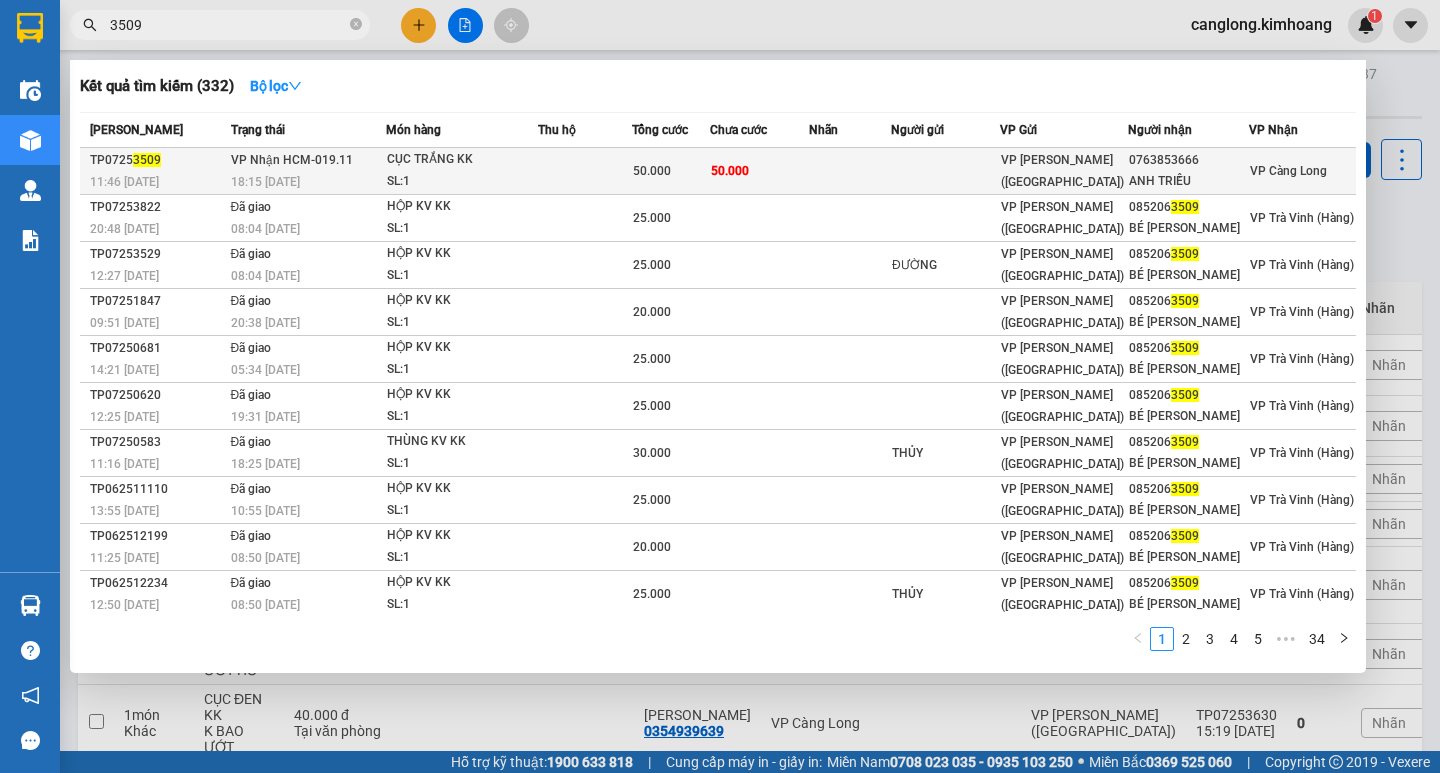 type on "3509" 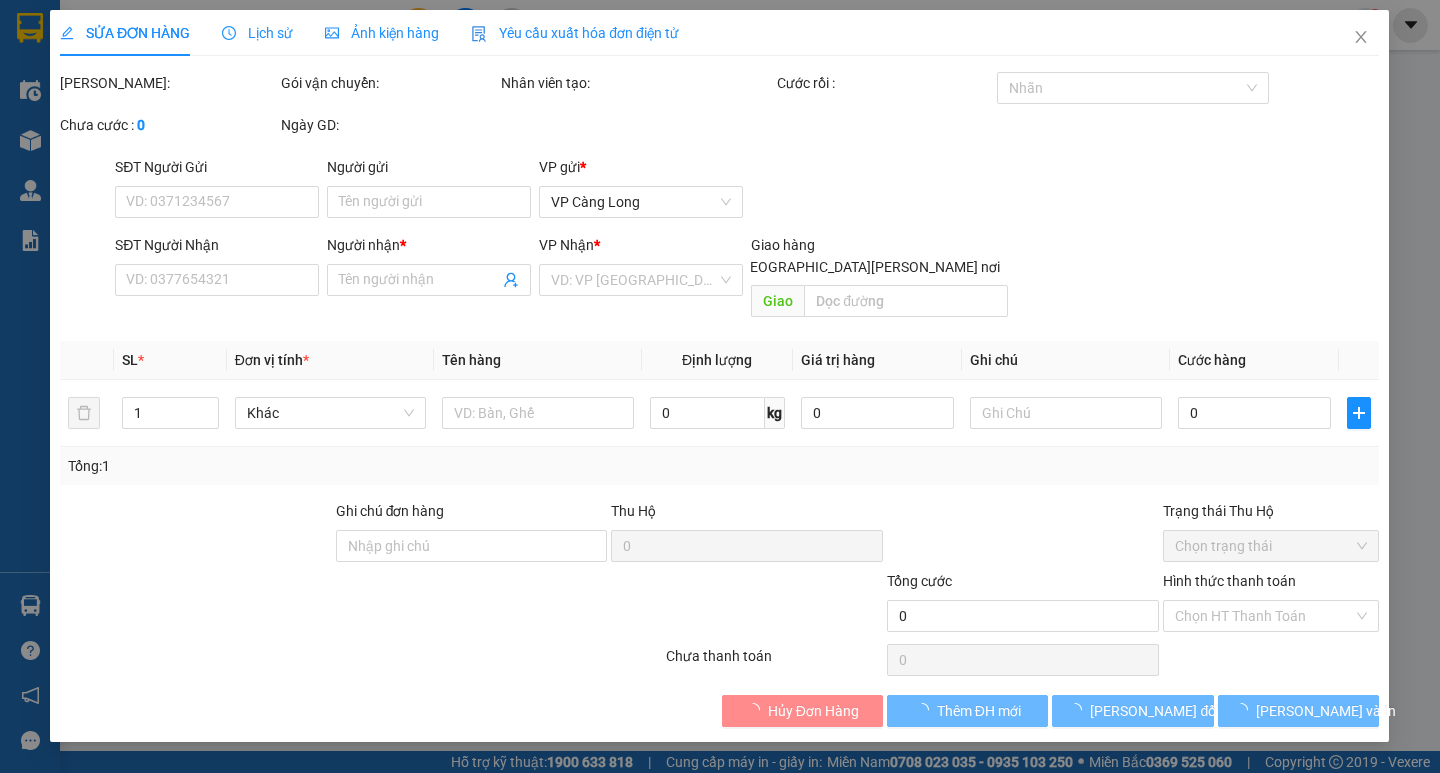 type on "0763853666" 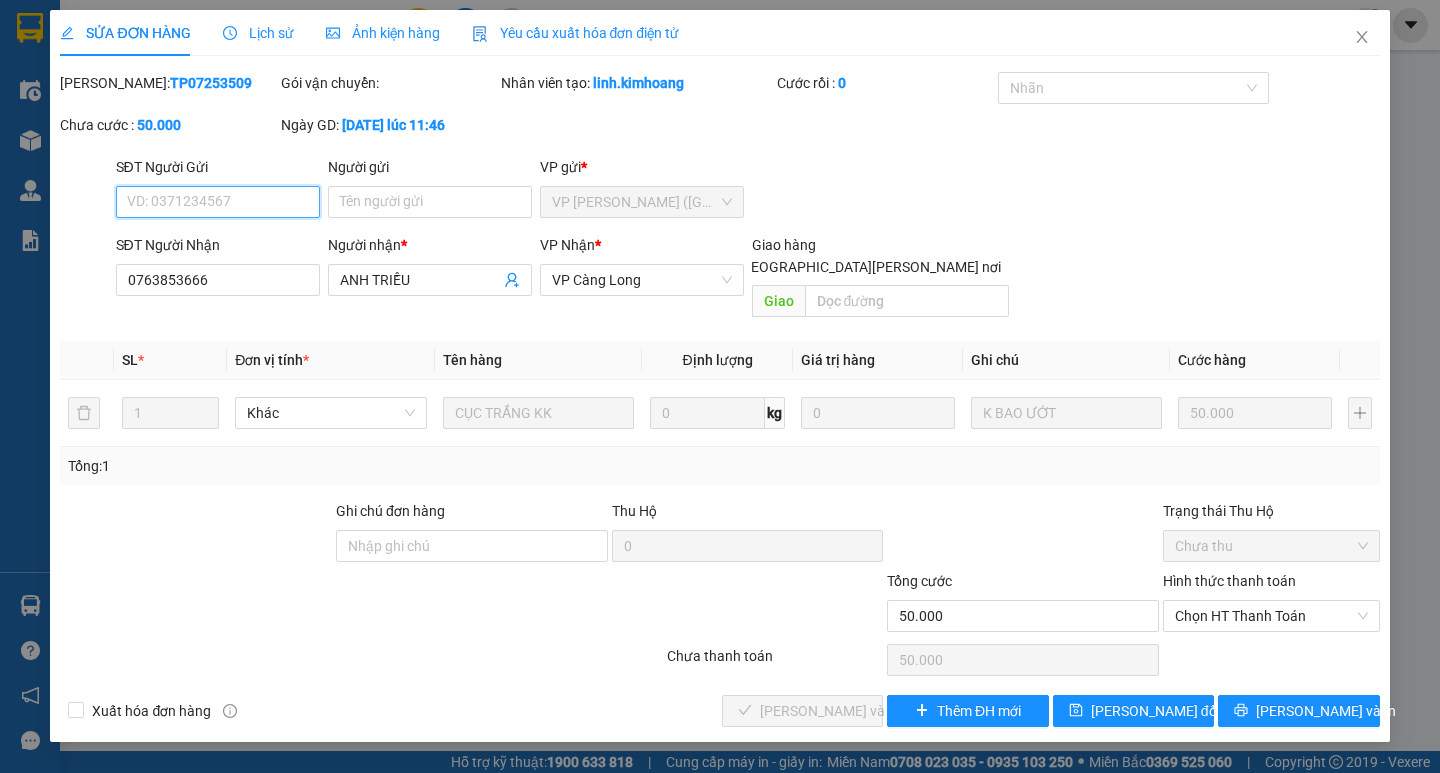 drag, startPoint x: 1252, startPoint y: 587, endPoint x: 1237, endPoint y: 659, distance: 73.545906 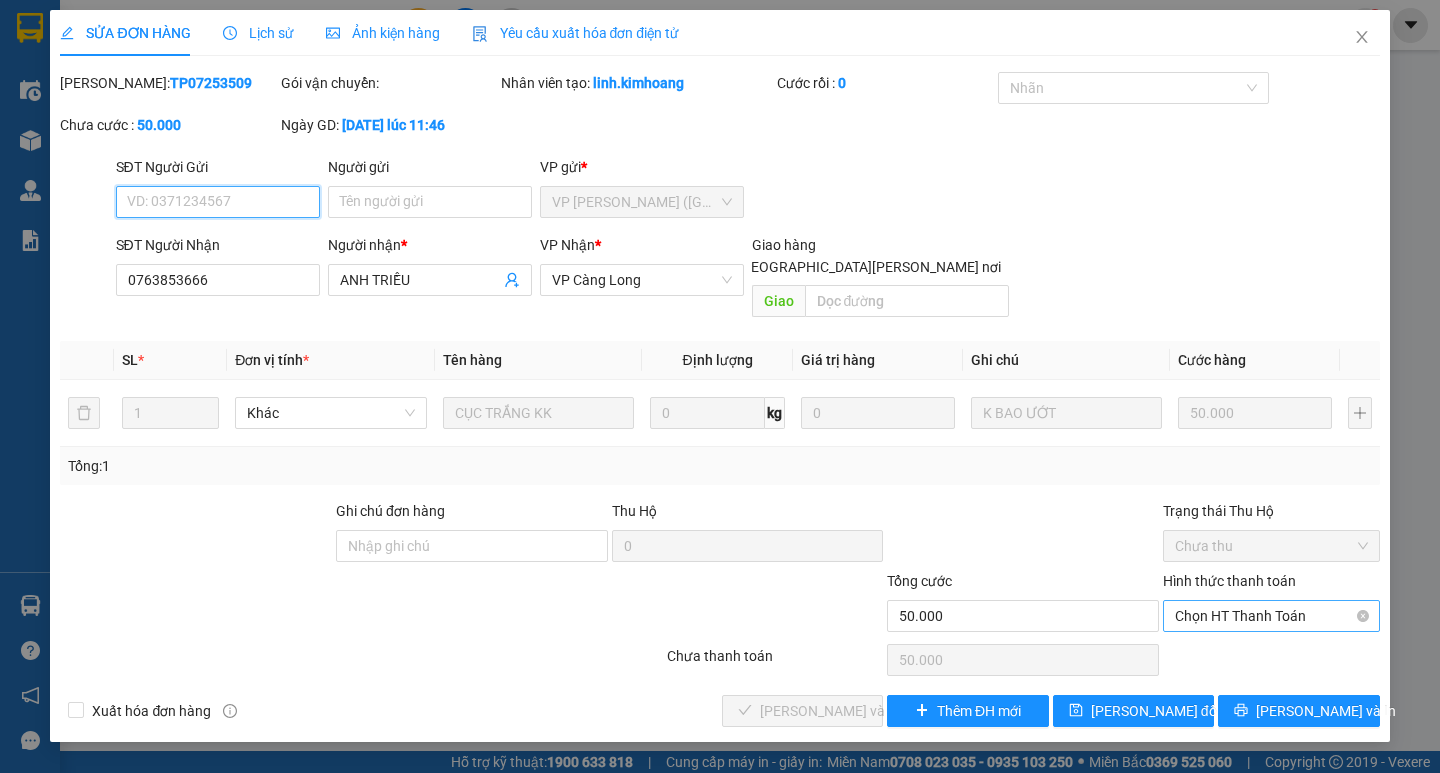 drag, startPoint x: 1241, startPoint y: 586, endPoint x: 1227, endPoint y: 599, distance: 19.104973 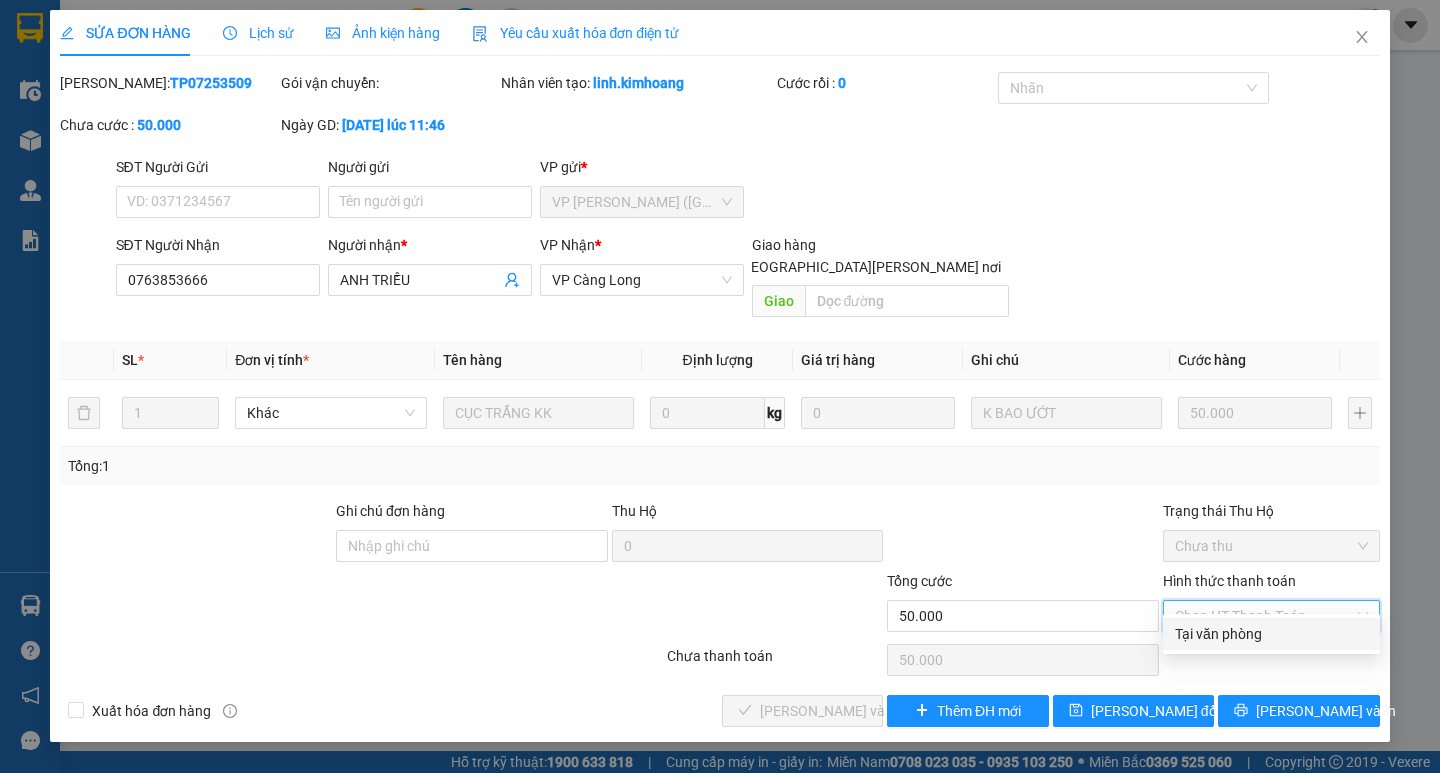 drag, startPoint x: 1230, startPoint y: 621, endPoint x: 1202, endPoint y: 641, distance: 34.4093 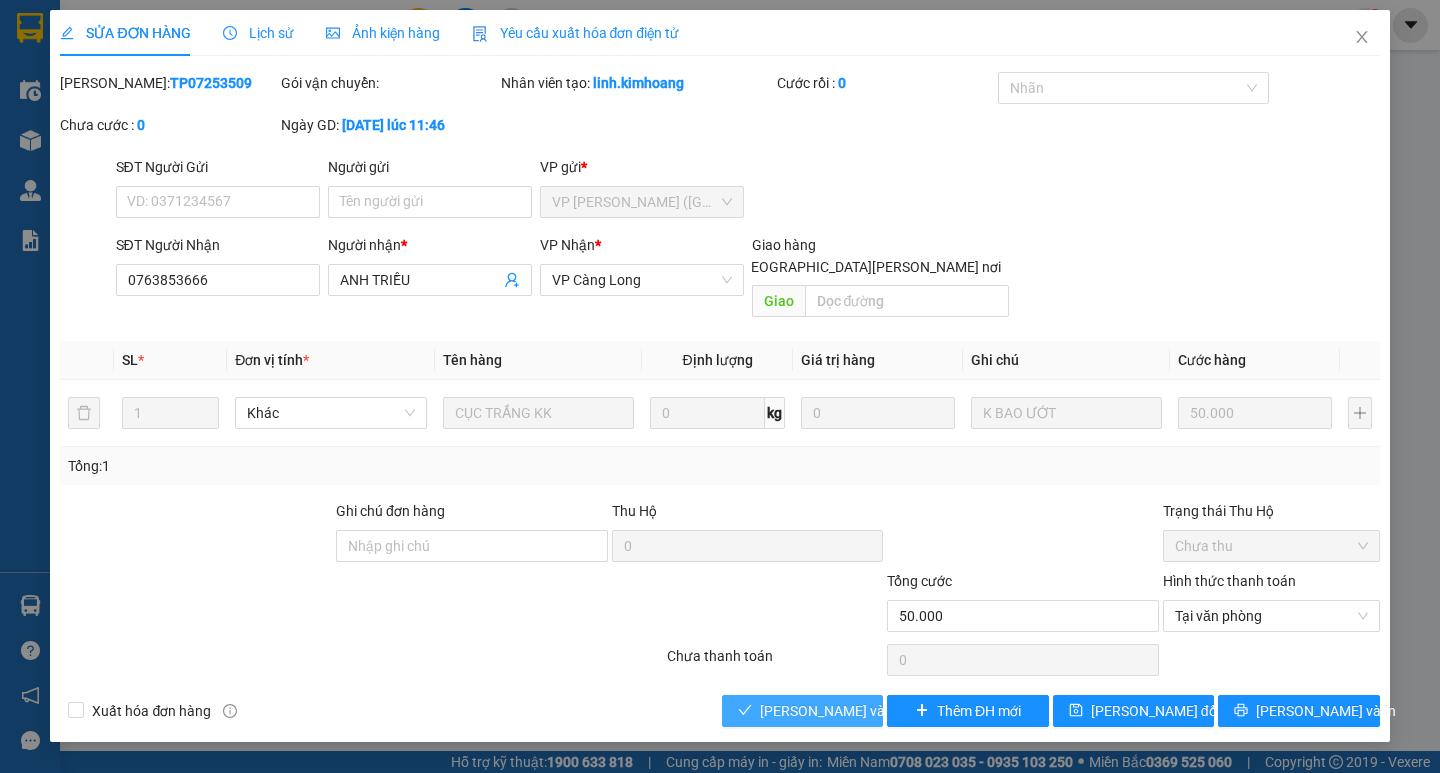 click on "[PERSON_NAME] và Giao hàng" at bounding box center [895, 711] 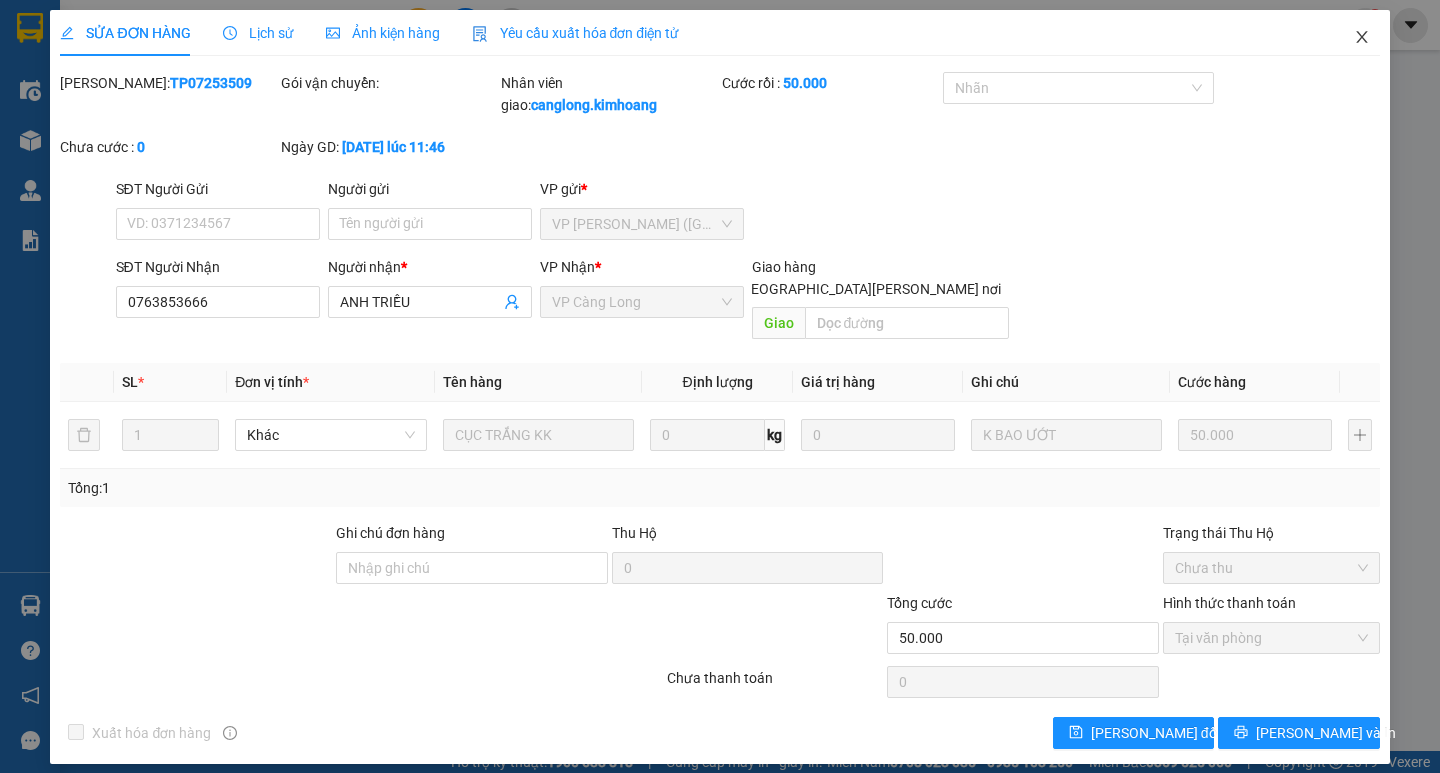 click 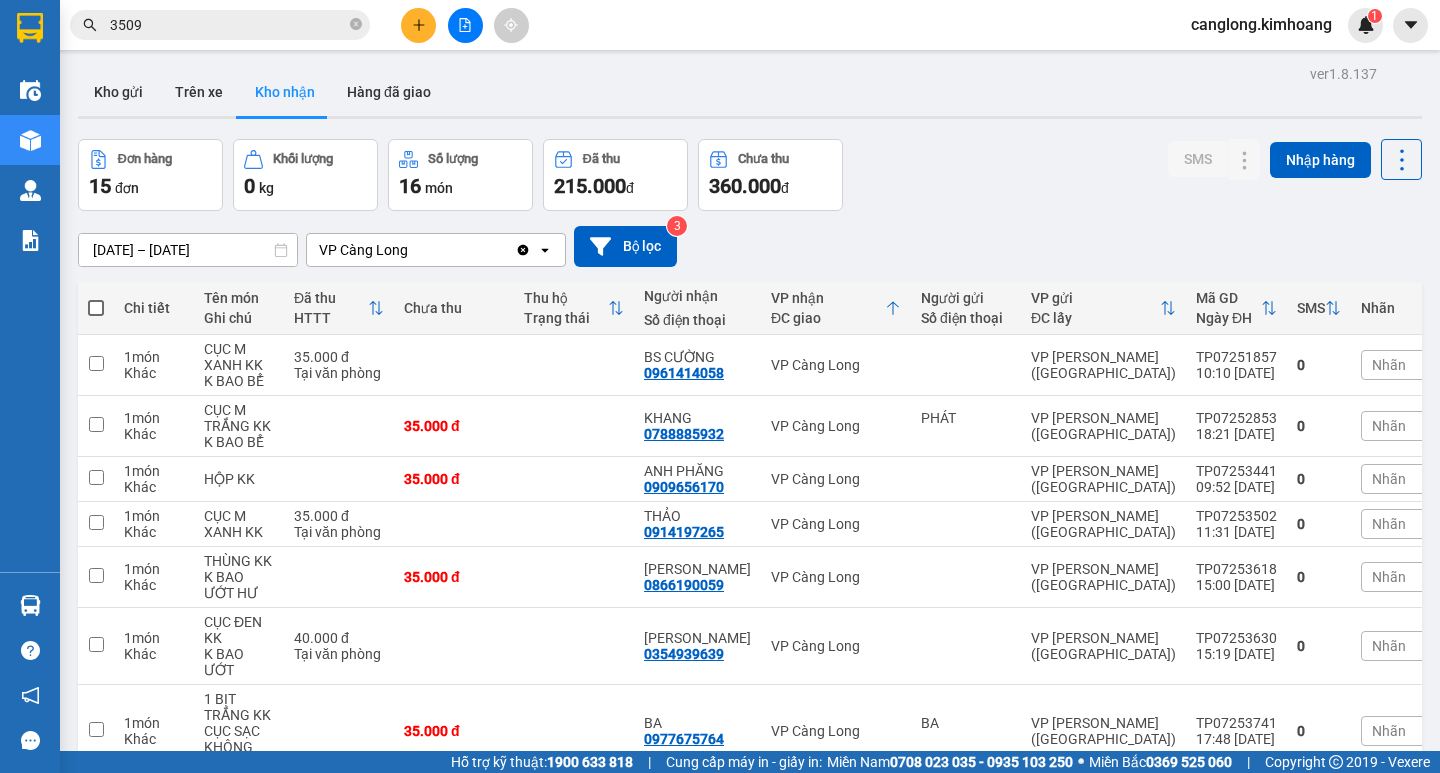click on "3509" at bounding box center (228, 25) 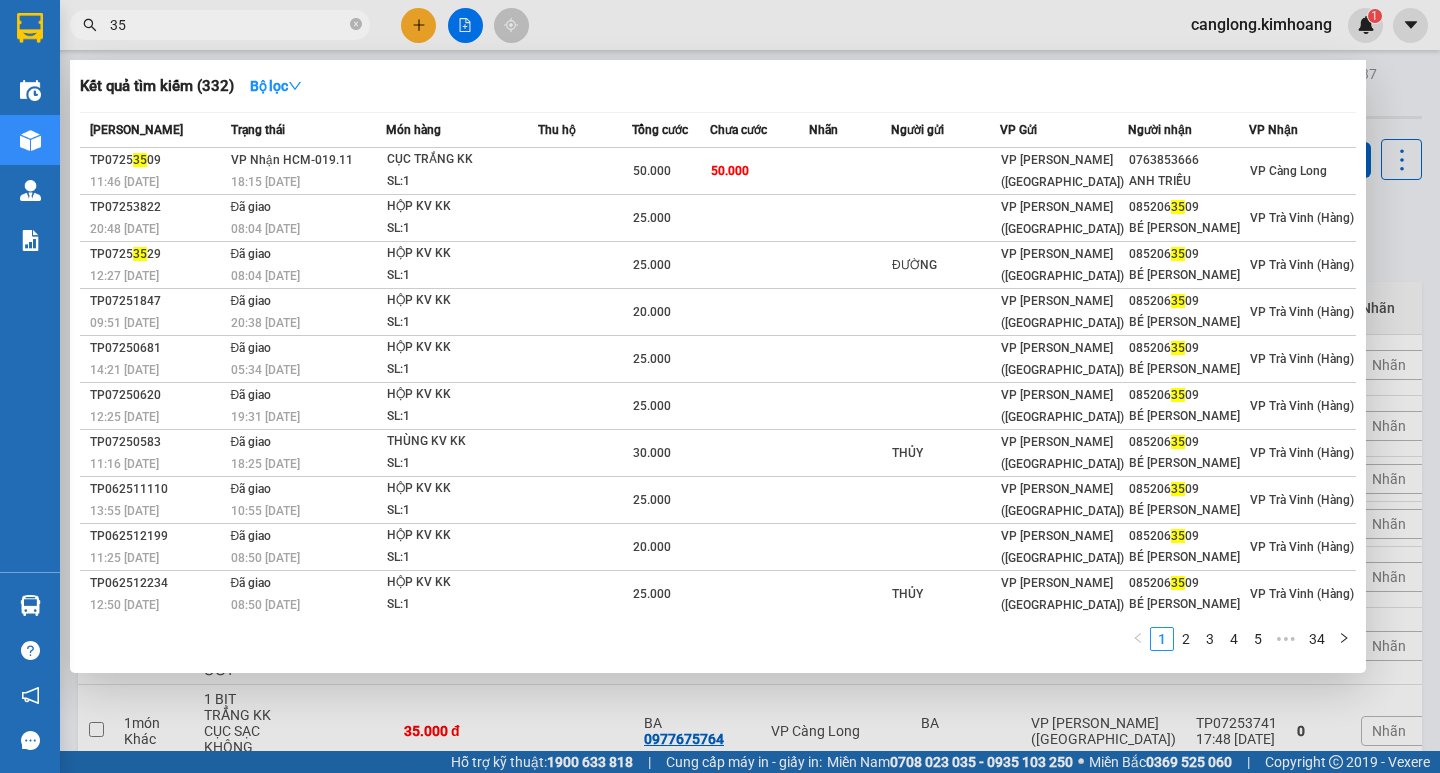 type on "3" 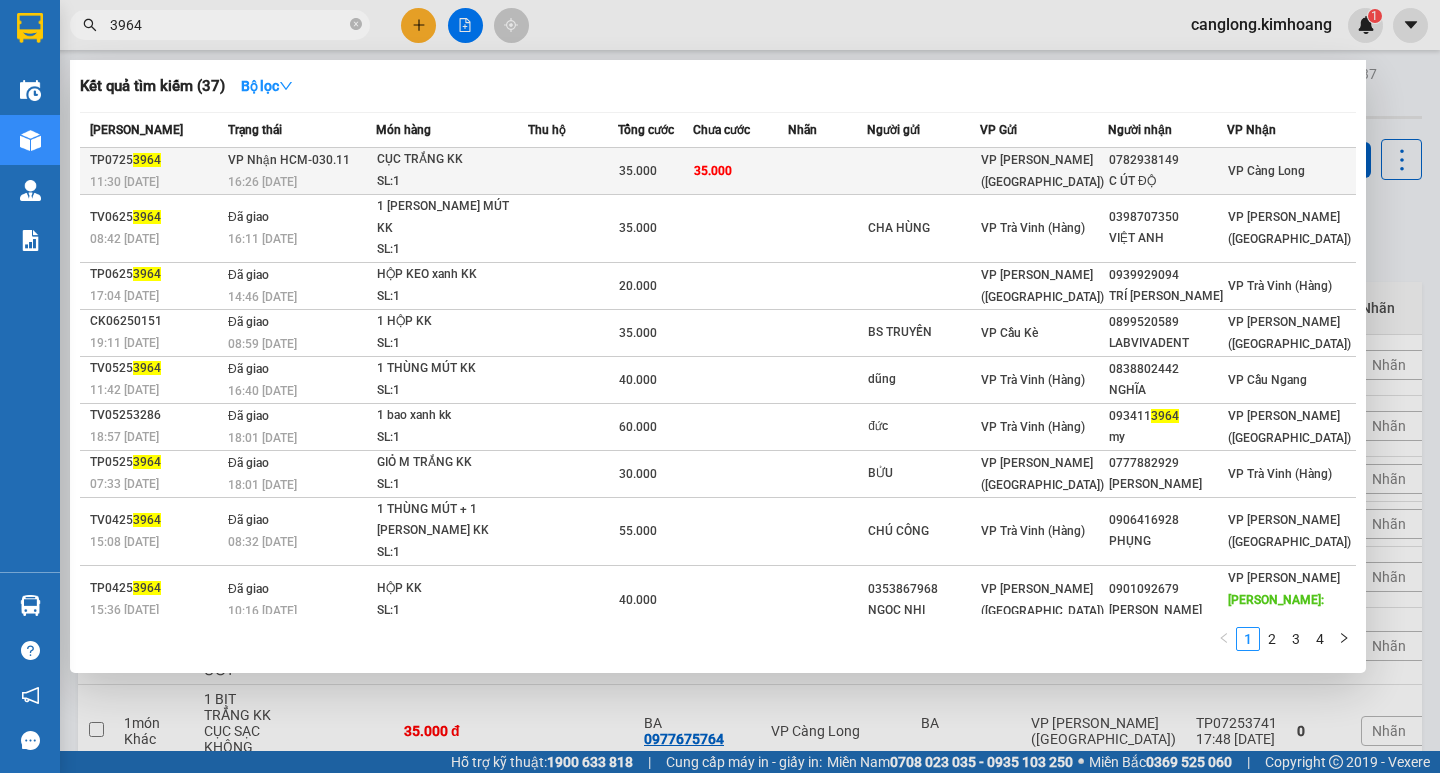 type on "3964" 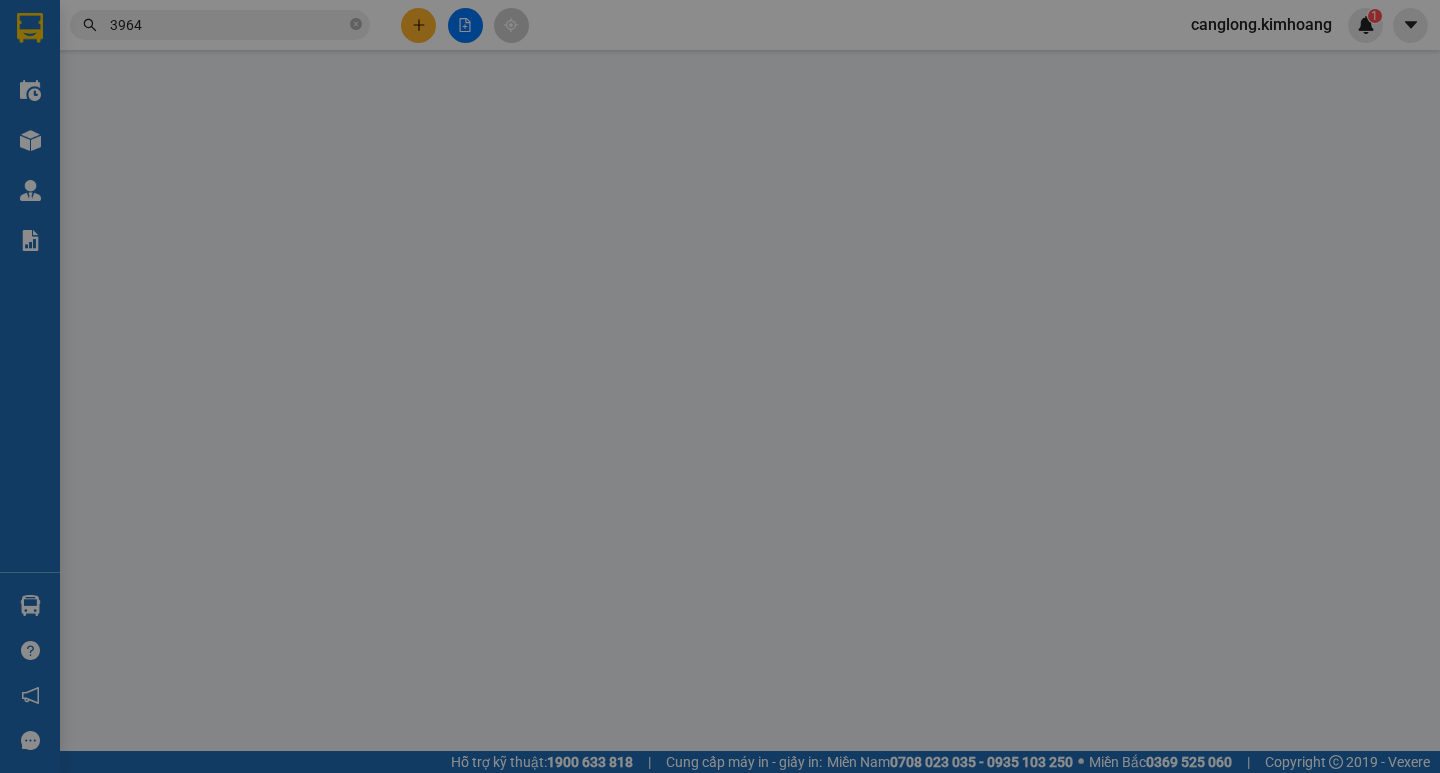 type on "0782938149" 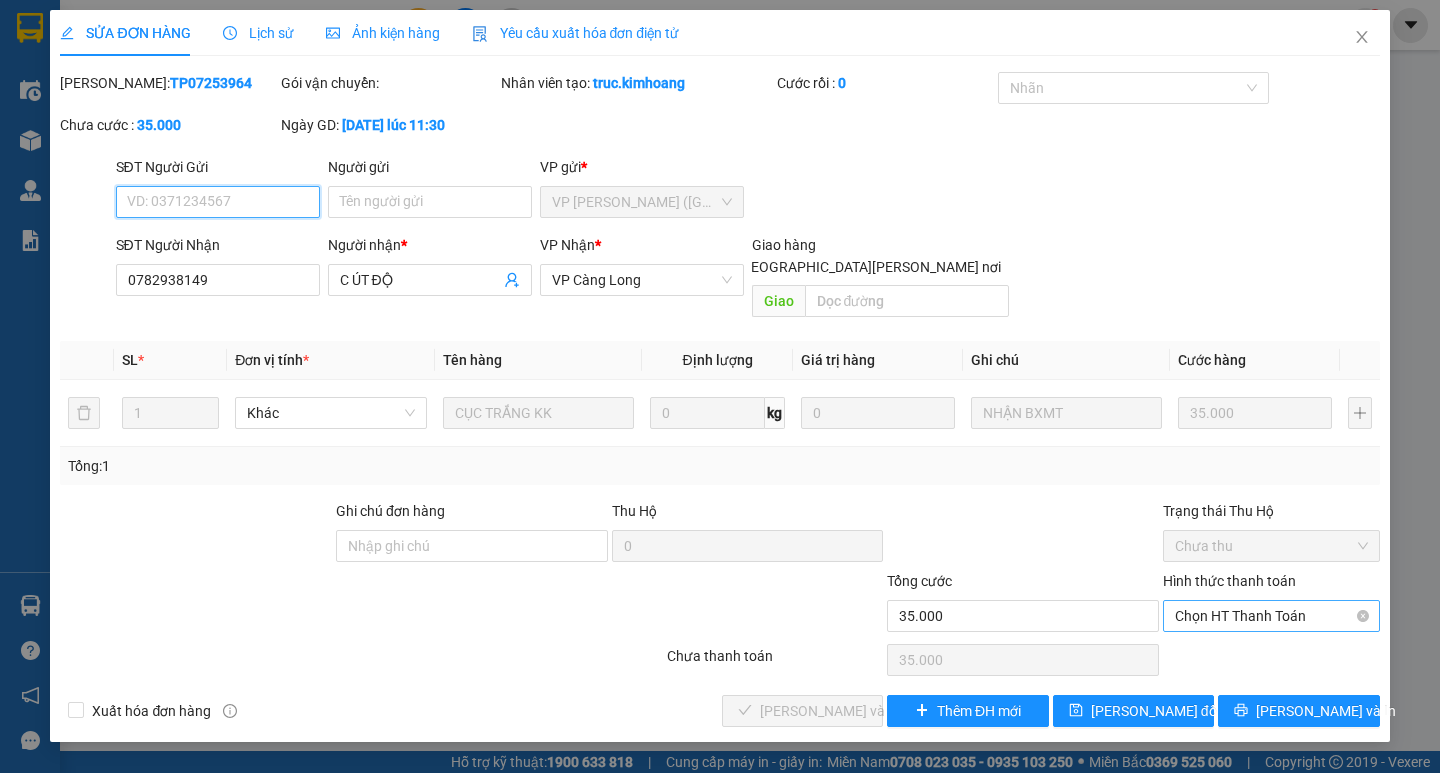 click on "Chọn HT Thanh Toán" at bounding box center [1271, 616] 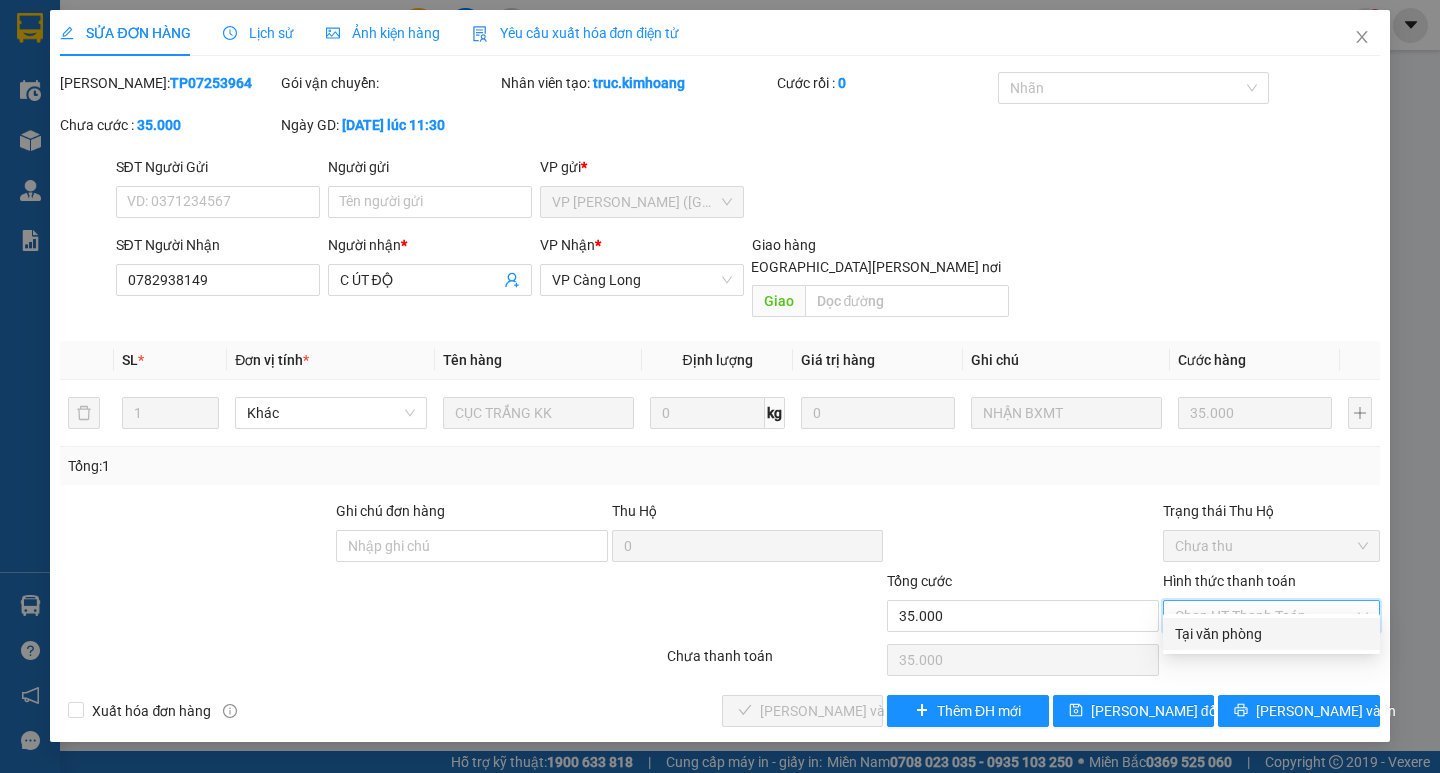 drag, startPoint x: 1248, startPoint y: 629, endPoint x: 948, endPoint y: 671, distance: 302.92572 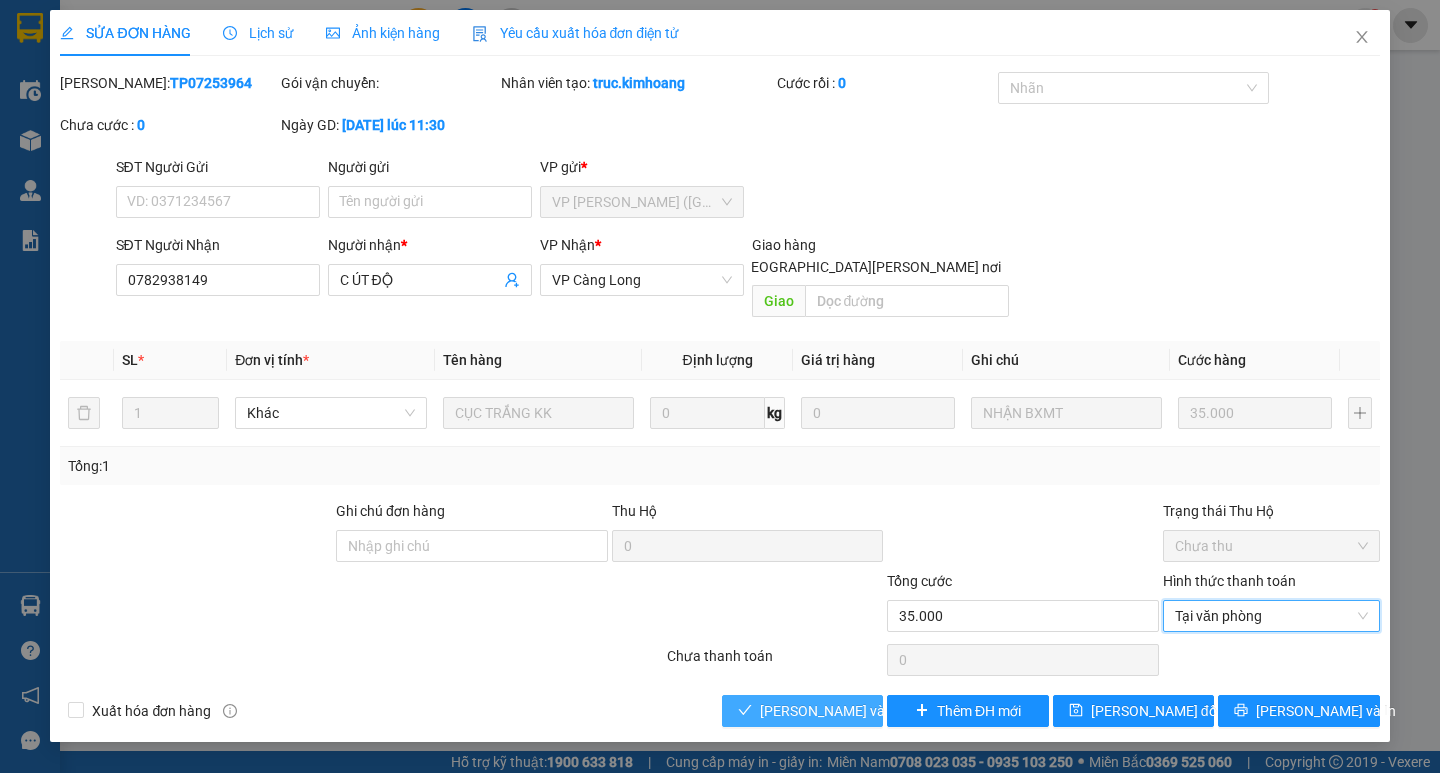 click on "[PERSON_NAME] và Giao hàng" at bounding box center (895, 711) 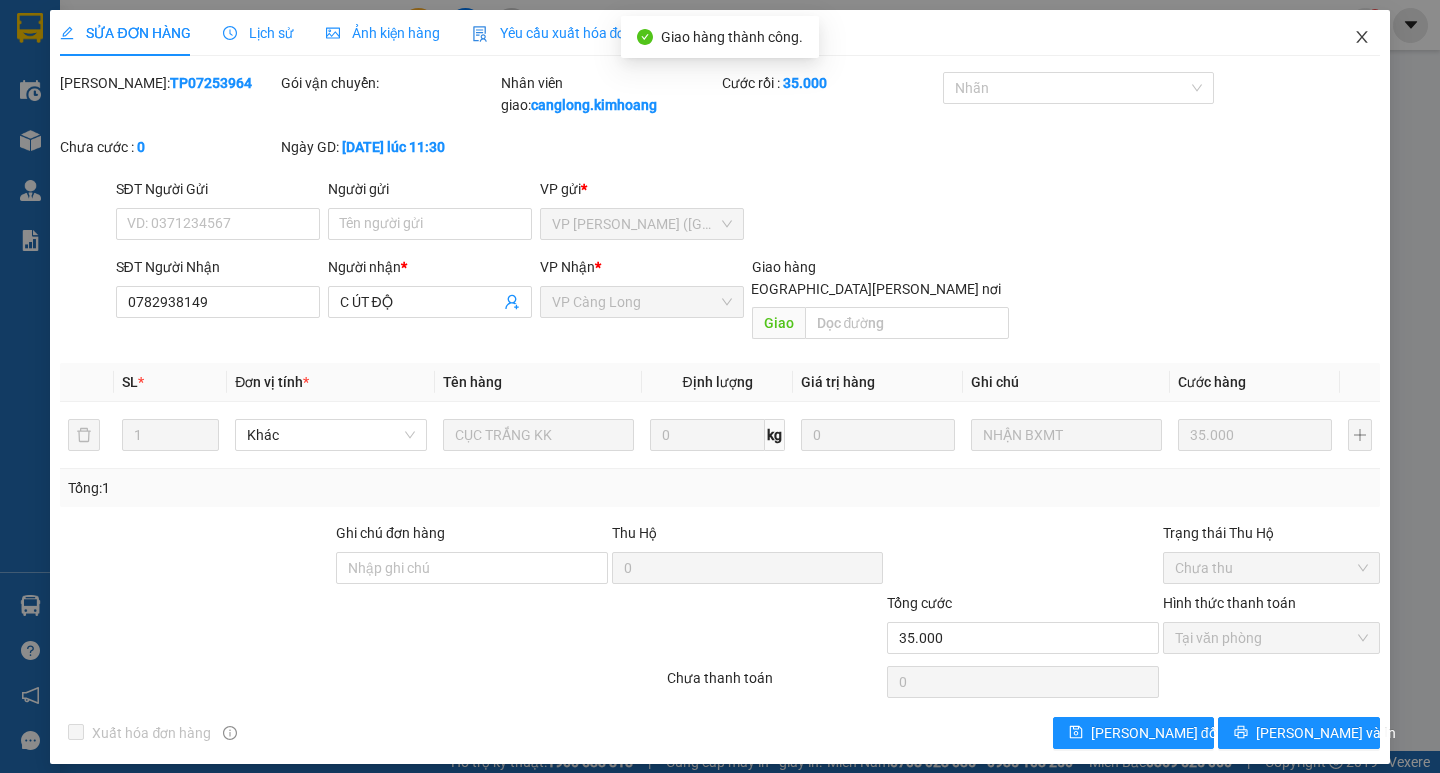 click 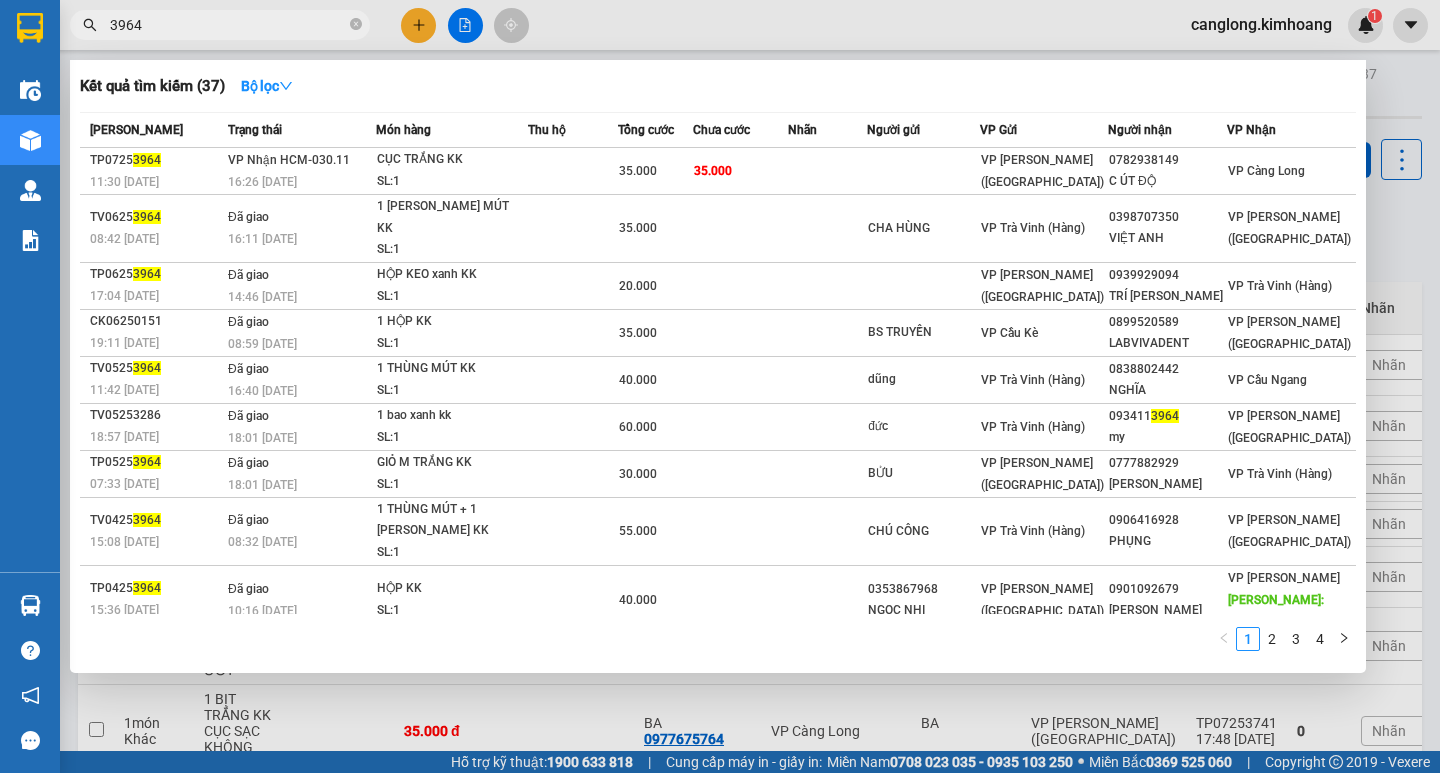 click on "3964" at bounding box center [228, 25] 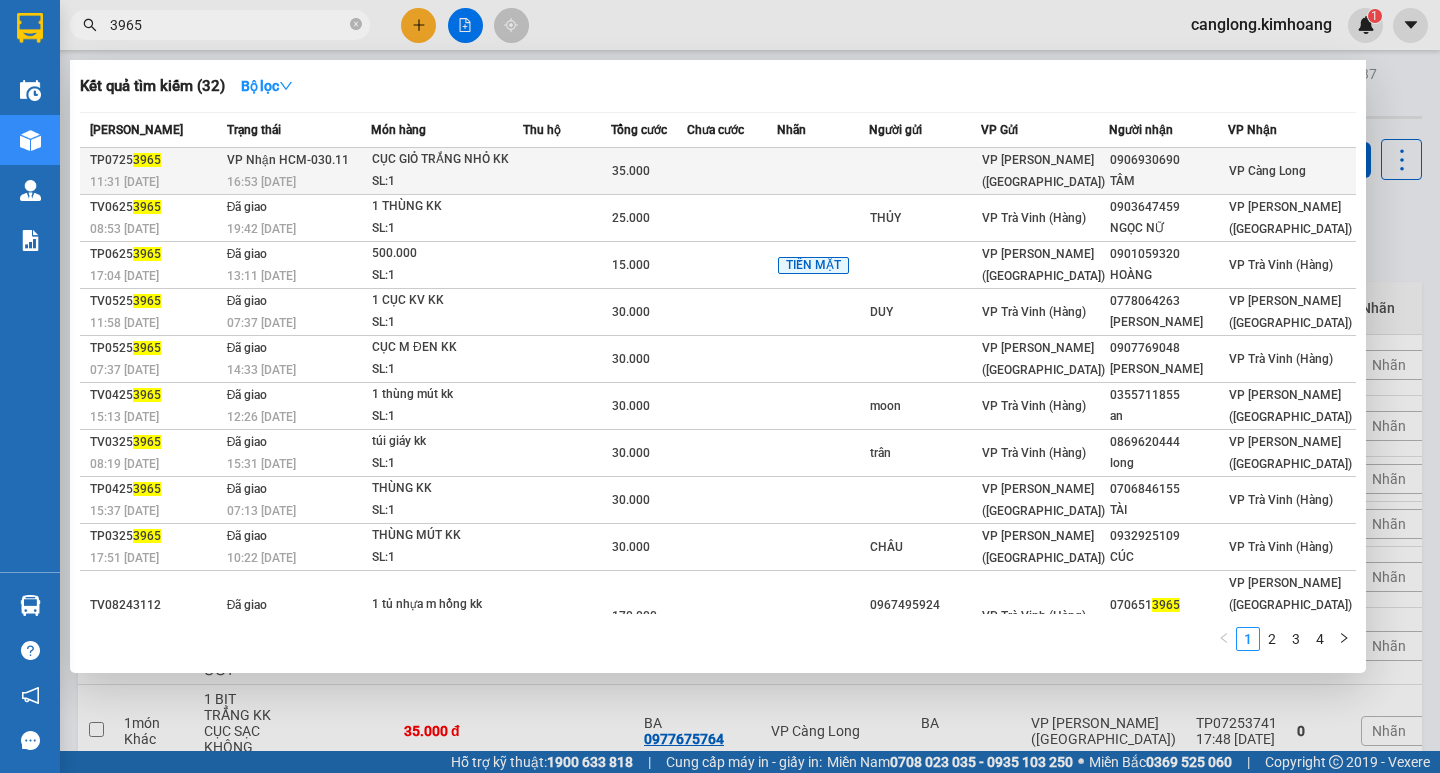 type on "3965" 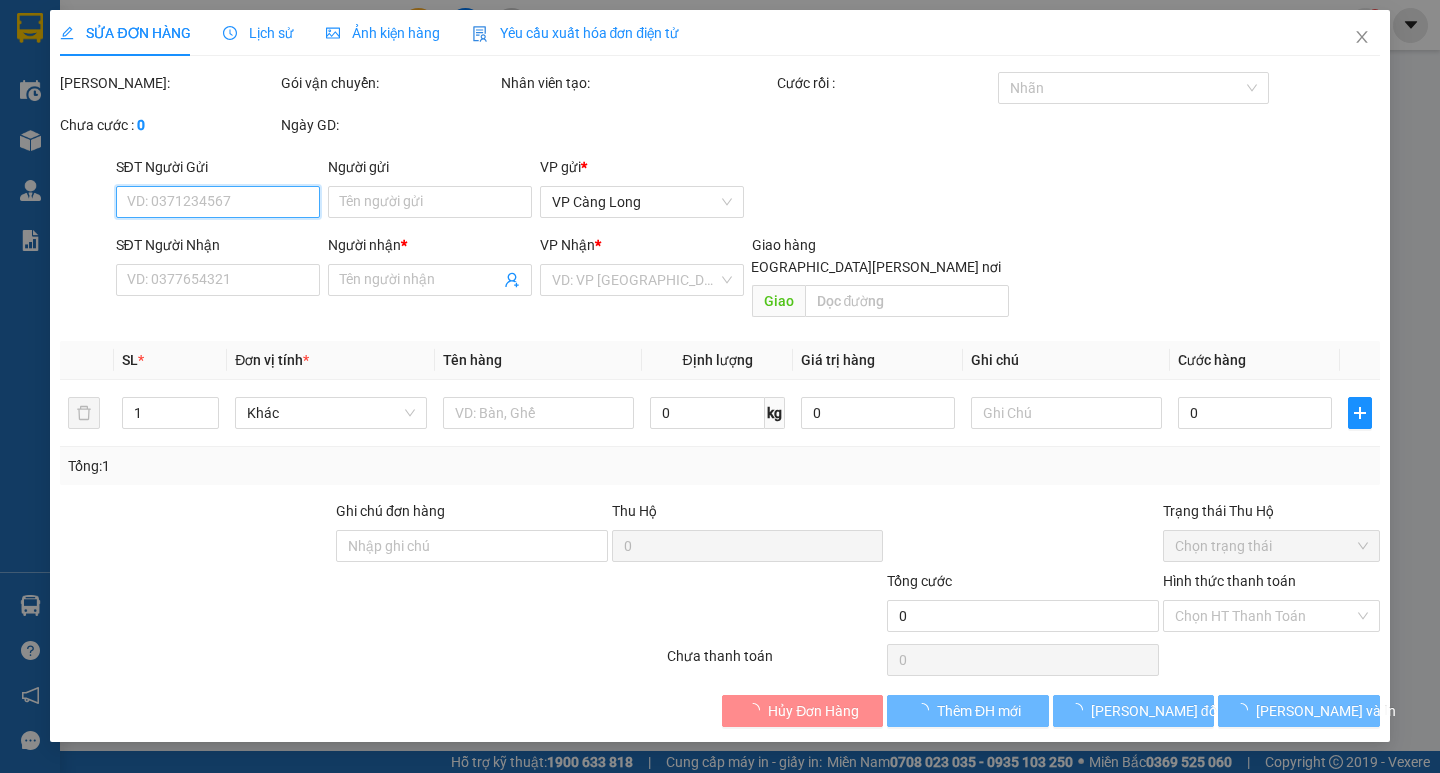 type on "0906930690" 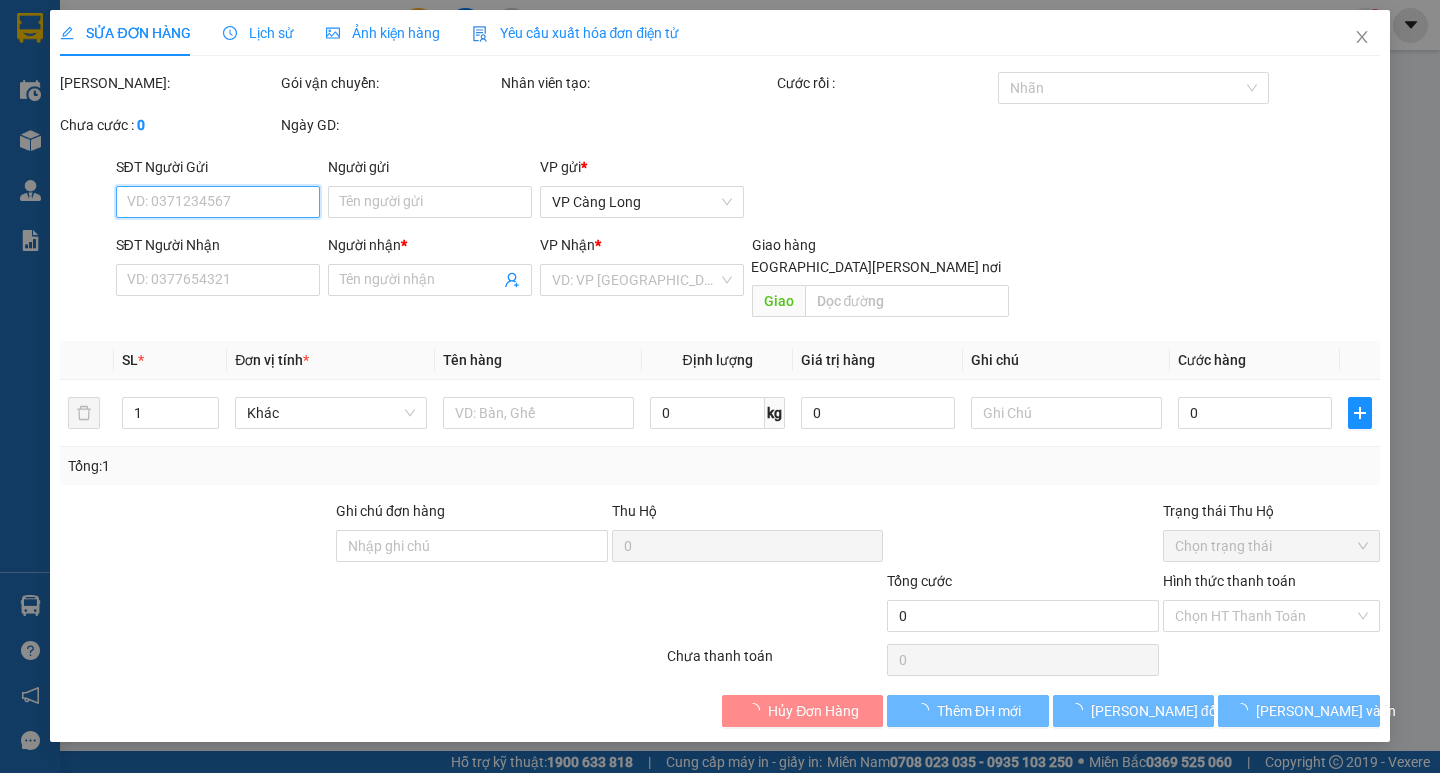 type on "TÂM" 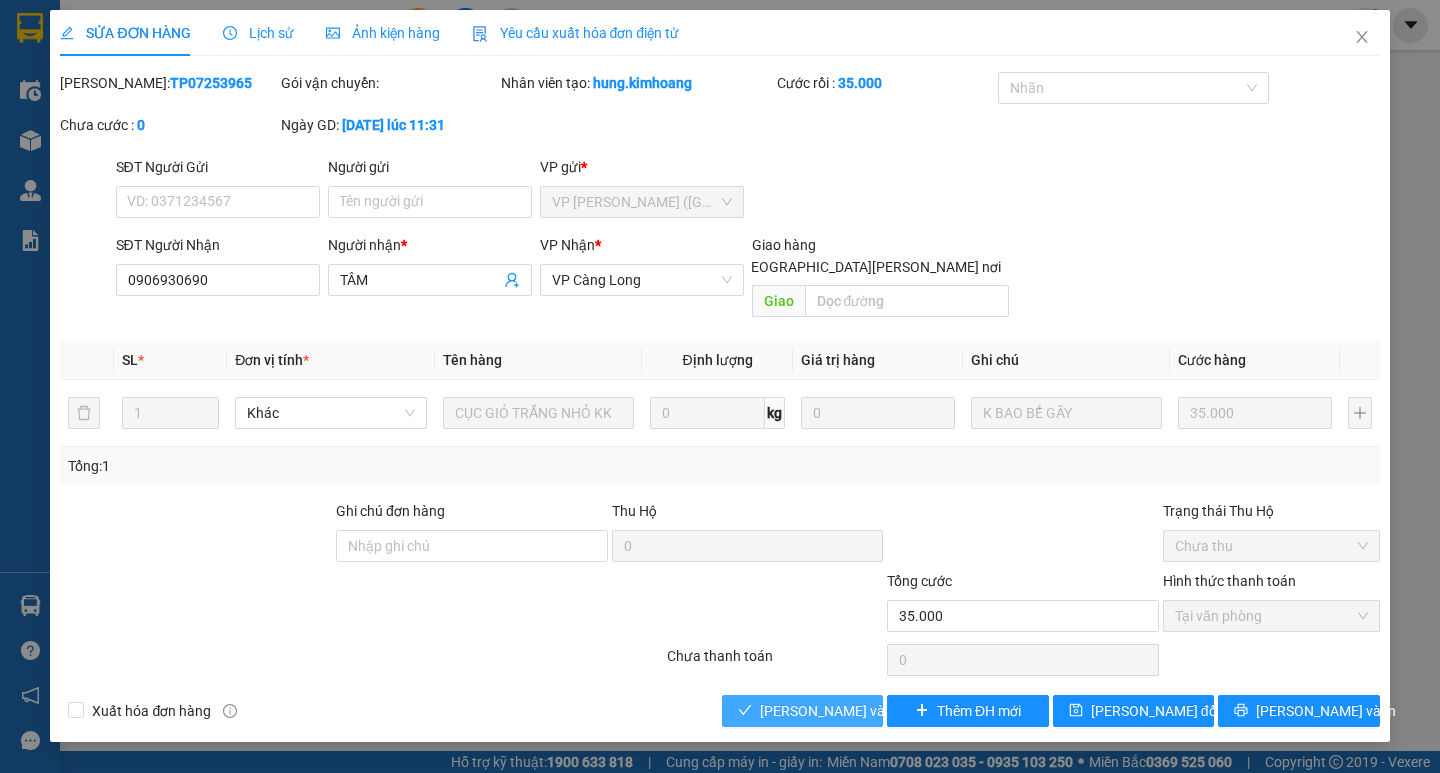 click on "[PERSON_NAME] và Giao hàng" at bounding box center [895, 711] 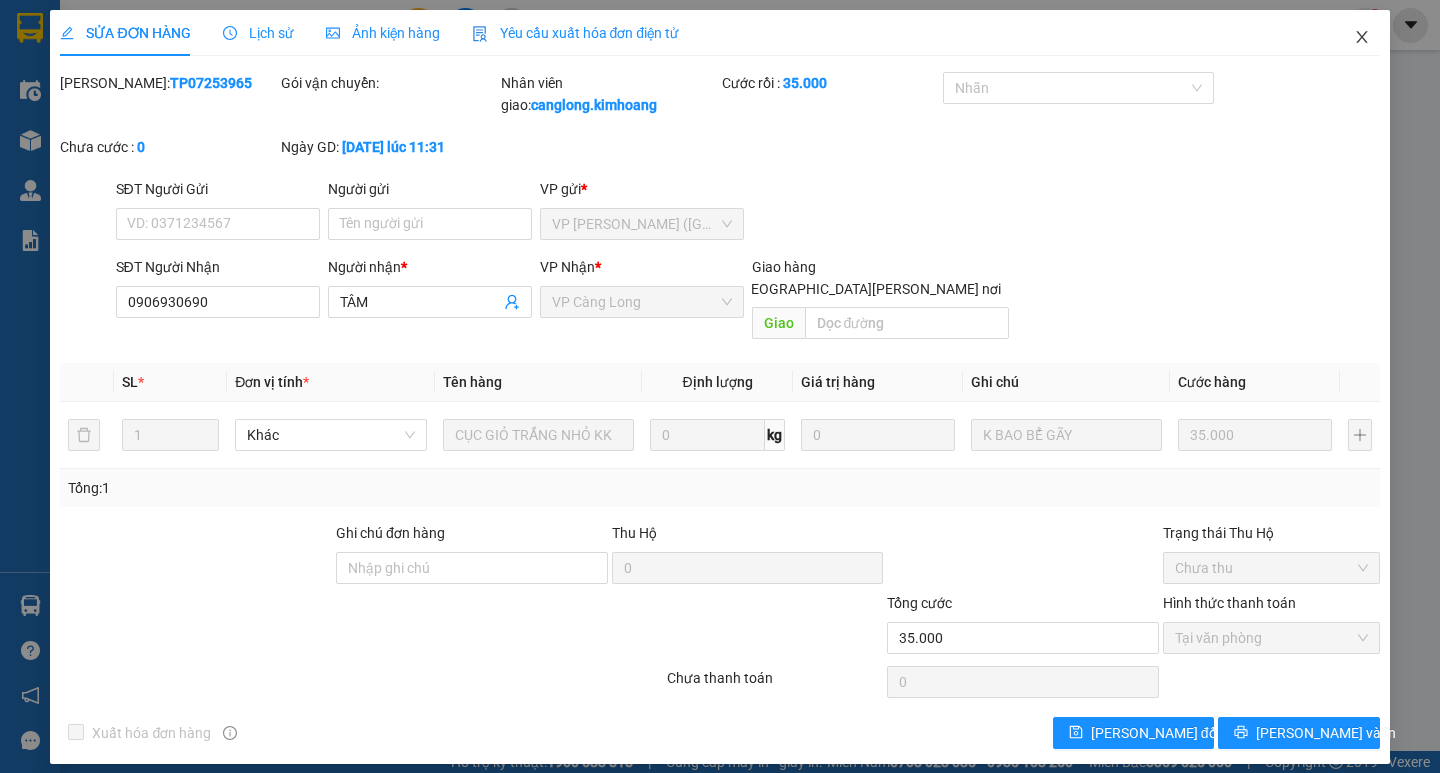drag, startPoint x: 1357, startPoint y: 29, endPoint x: 1361, endPoint y: 43, distance: 14.56022 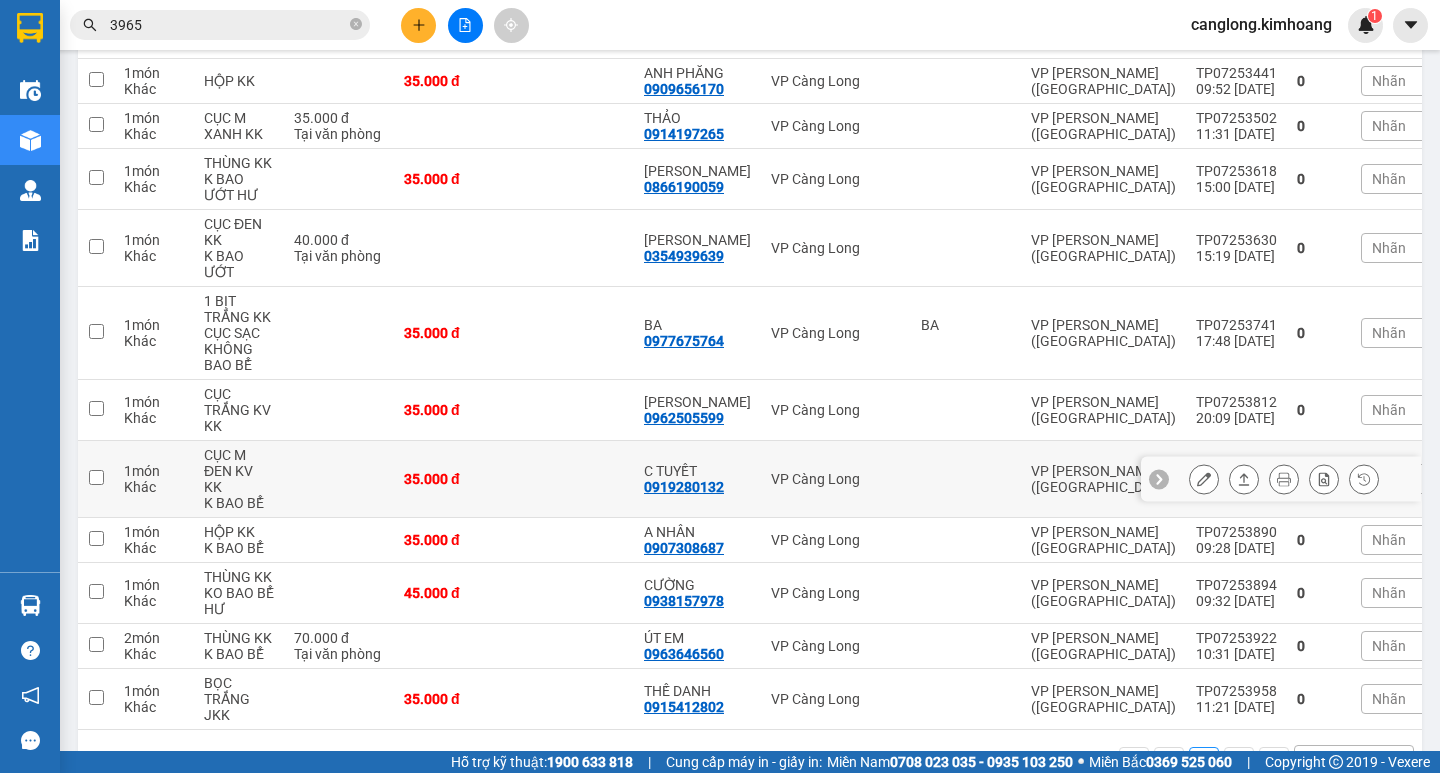 scroll, scrollTop: 400, scrollLeft: 0, axis: vertical 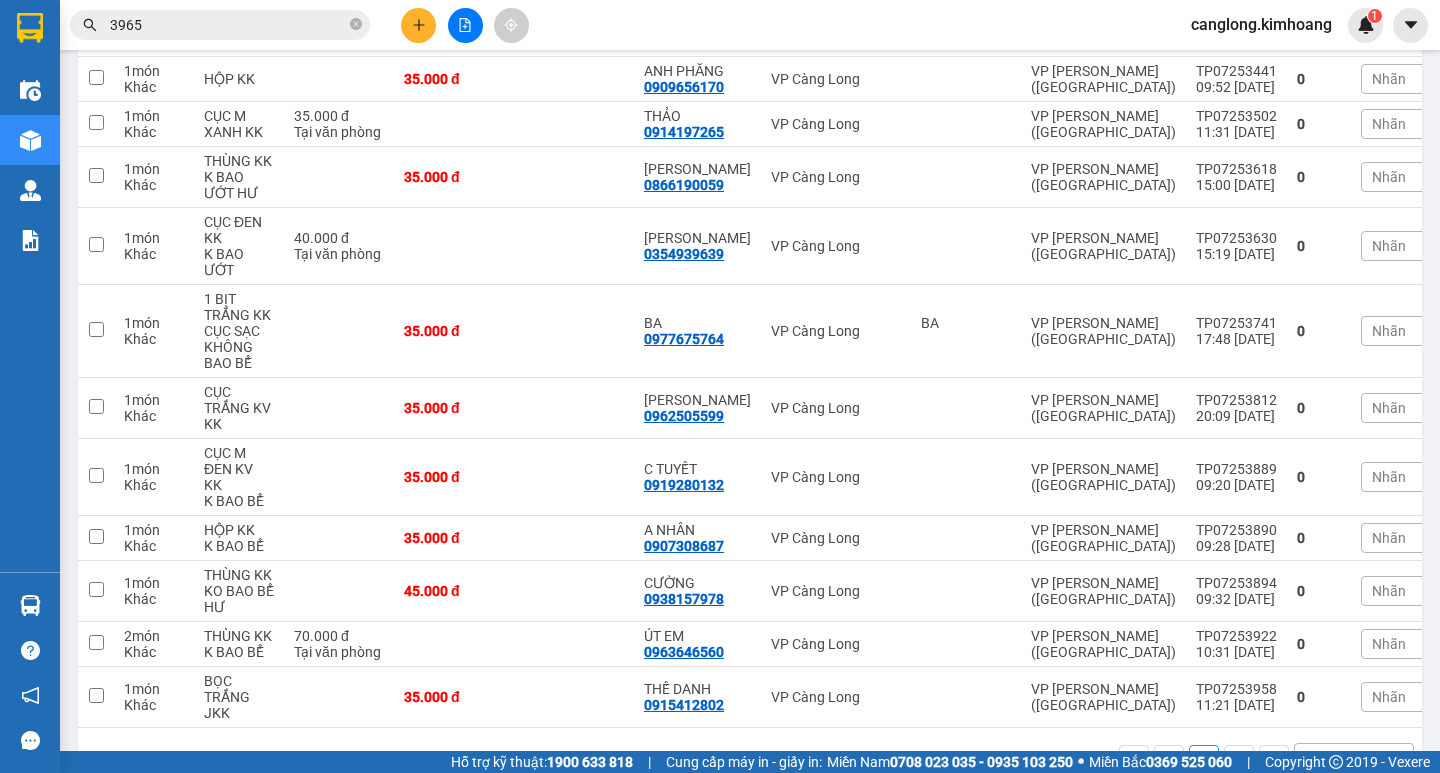 click on "Kết quả tìm kiếm ( 32 )  Bộ lọc  Mã ĐH Trạng thái Món hàng Thu hộ Tổng cước Chưa cước Nhãn Người gửi VP Gửi Người nhận VP Nhận TP0725 3965 11:31 - 10/07 VP Nhận   HCM-030.11 16:53 - 10/07 CỤC GIỎ TRẮNG NHỎ KK SL:  1 35.000 VP Trần Phú (Hàng) 0906930690 TÂM VP Càng Long TV0625 3965 08:53 - 30/06 Đã giao   19:42 - 30/06 1 THÙNG KK SL:  1 25.000 THỦY VP Trà Vinh (Hàng) 0903647459 NGỌC NỮ VP Trần Phú (Hàng) TP0625 3965 17:04 - 10/06 Đã giao   13:11 - 11/06 500.000 SL:  1 15.000 TIỀN MẶT VP Trần Phú (Hàng) 0901059320 HOÀNG  VP Trà Vinh (Hàng) TV0525 3965 11:58 - 29/05 Đã giao   07:37 - 30/05 1 CỤC KV KK SL:  1 30.000 DUY VP Trà Vinh (Hàng) 0778064263 CHỊ LINH VP Trần Phú (Hàng) TP0525 3965 07:37 - 11/05 Đã giao   14:33 - 11/05 CỤC M ĐEN KK SL:  1 30.000 VP Trần Phú (Hàng) 0907769048 CHÂU PHÁT VP Trà Vinh (Hàng) TV0425 3965 15:13 - 30/04 Đã giao   12:26 - 01/05 1 thùng mút kk SL:  1 30.000 moon an" at bounding box center (720, 25) 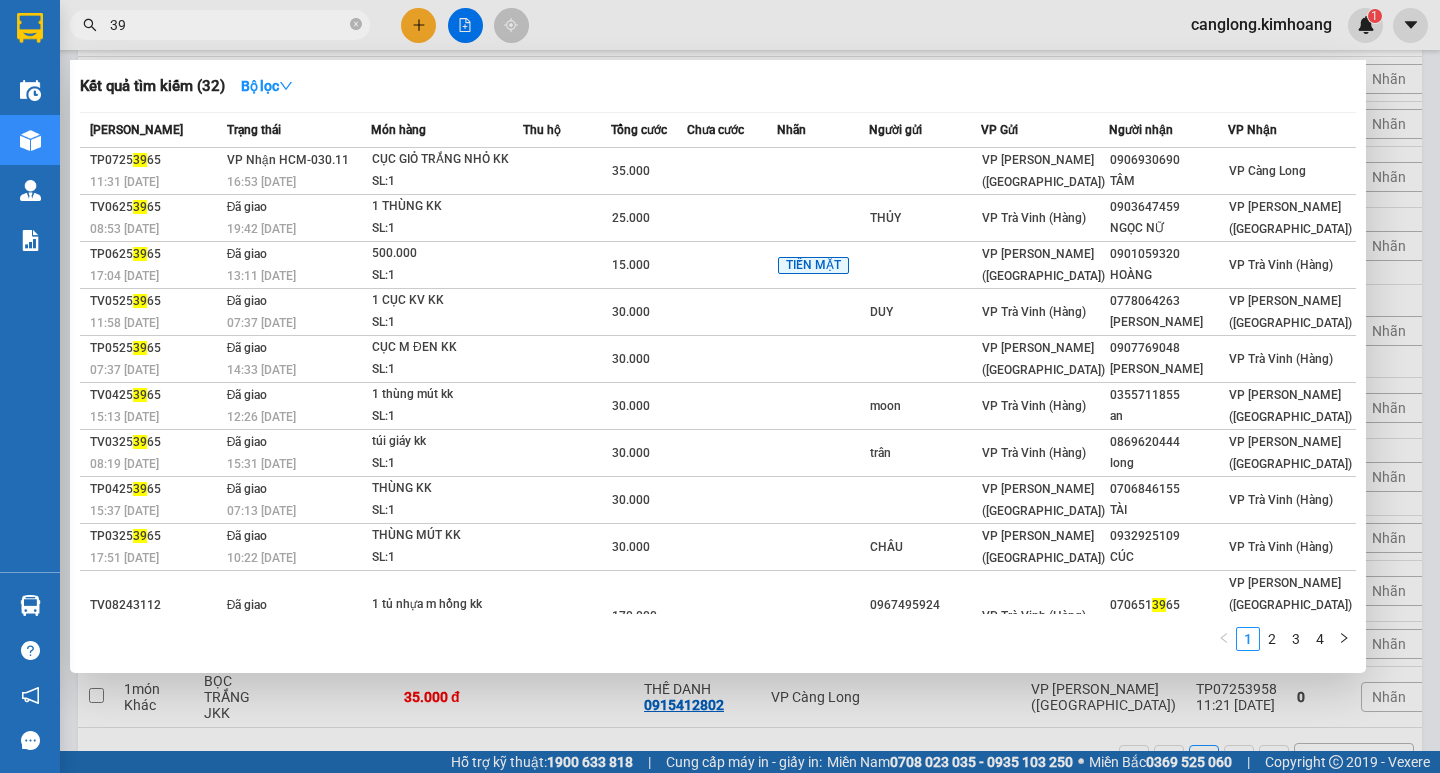 type on "3" 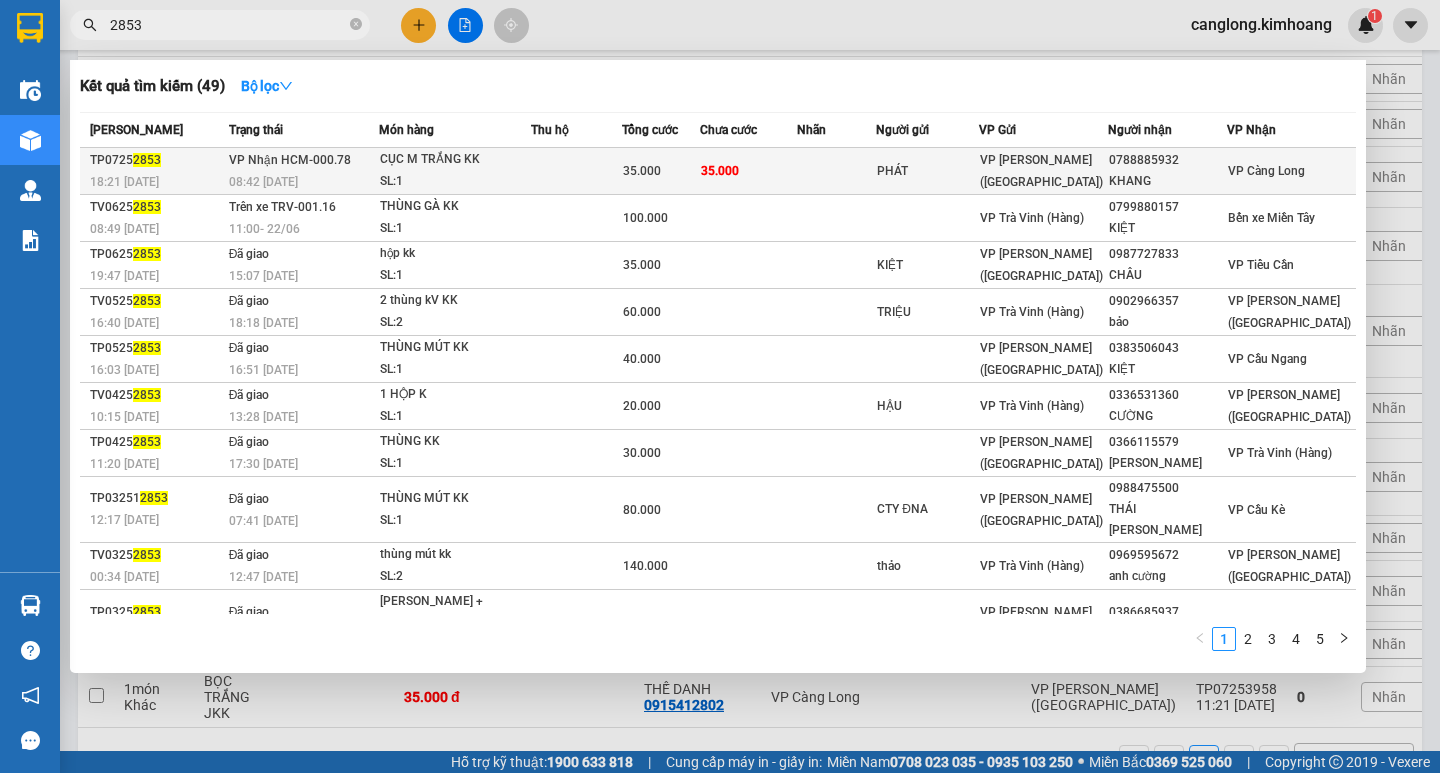type on "2853" 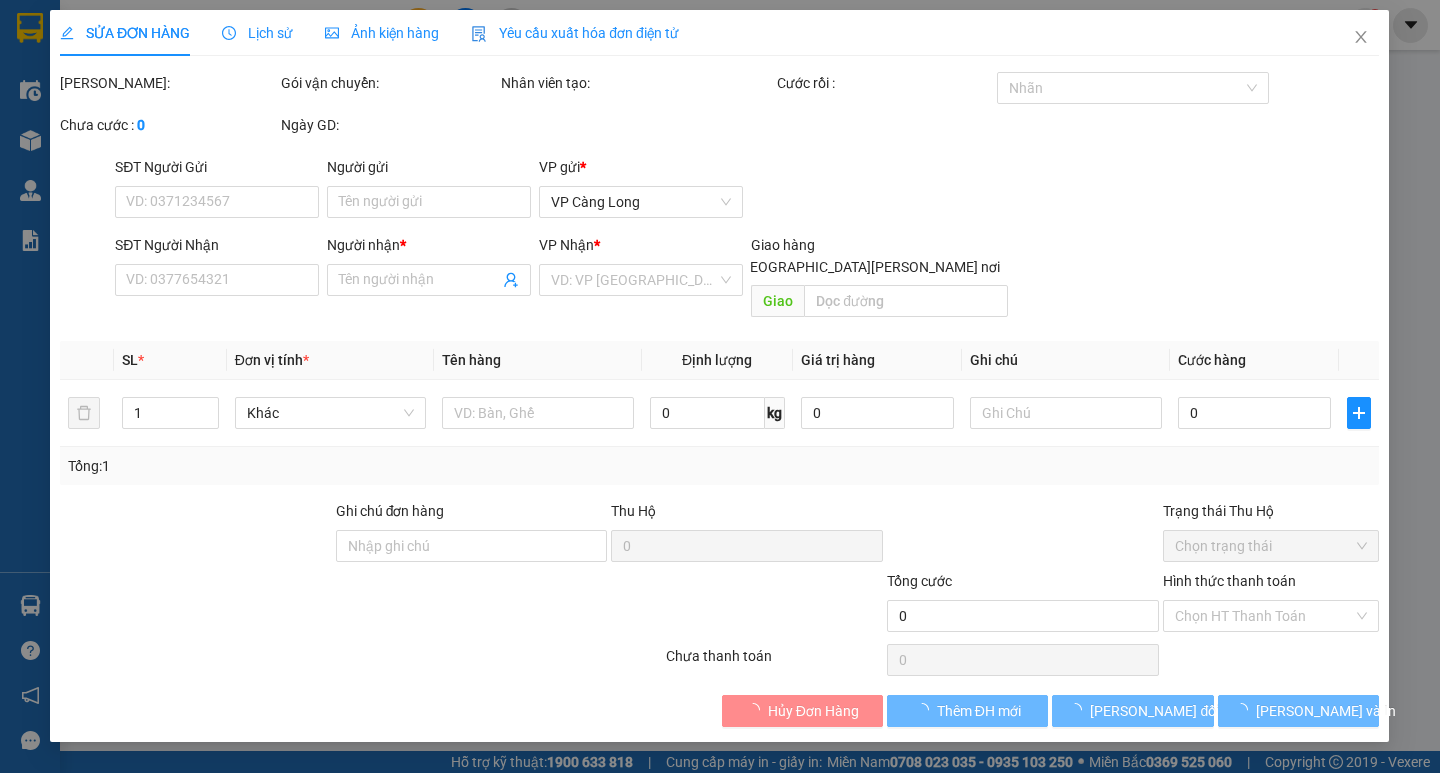type on "PHÁT" 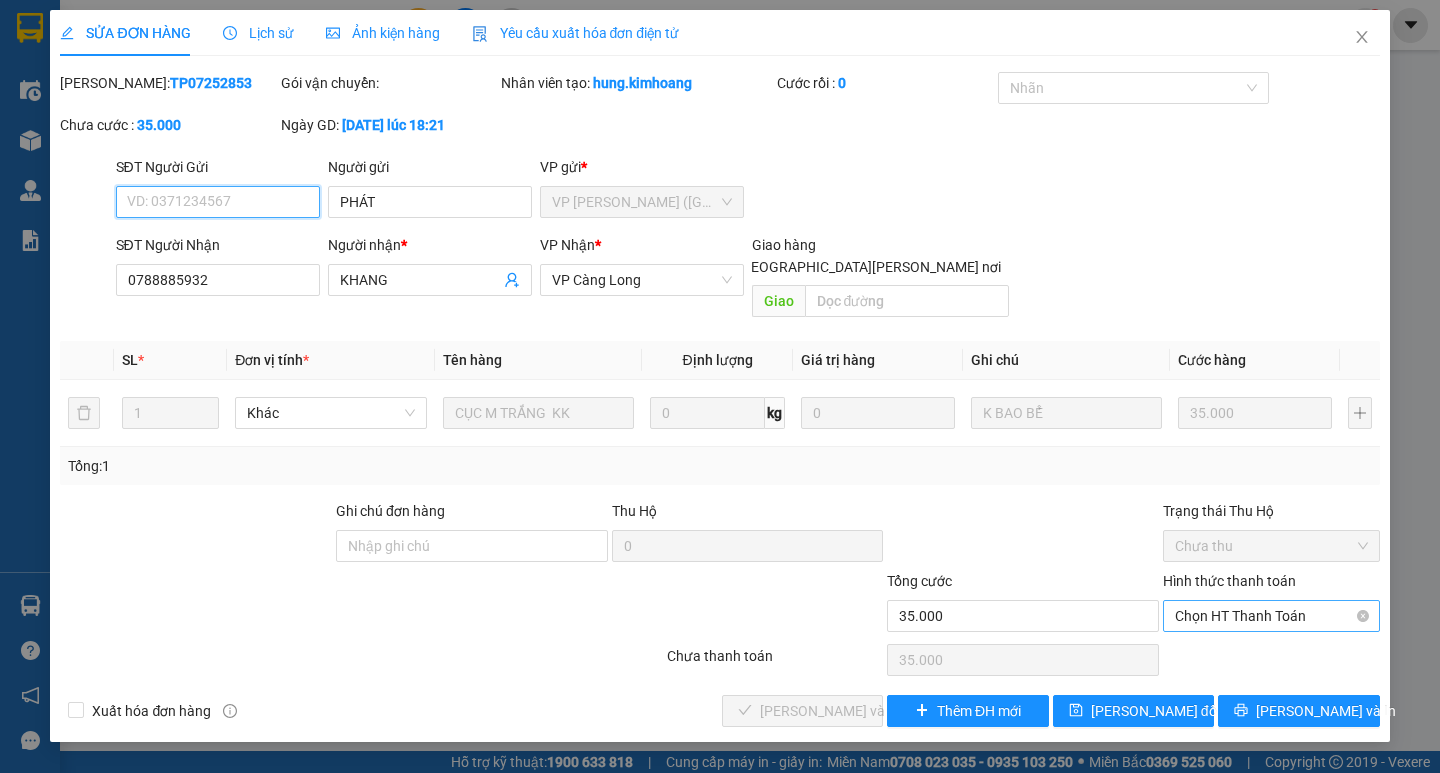 click on "Chọn HT Thanh Toán" at bounding box center [1271, 616] 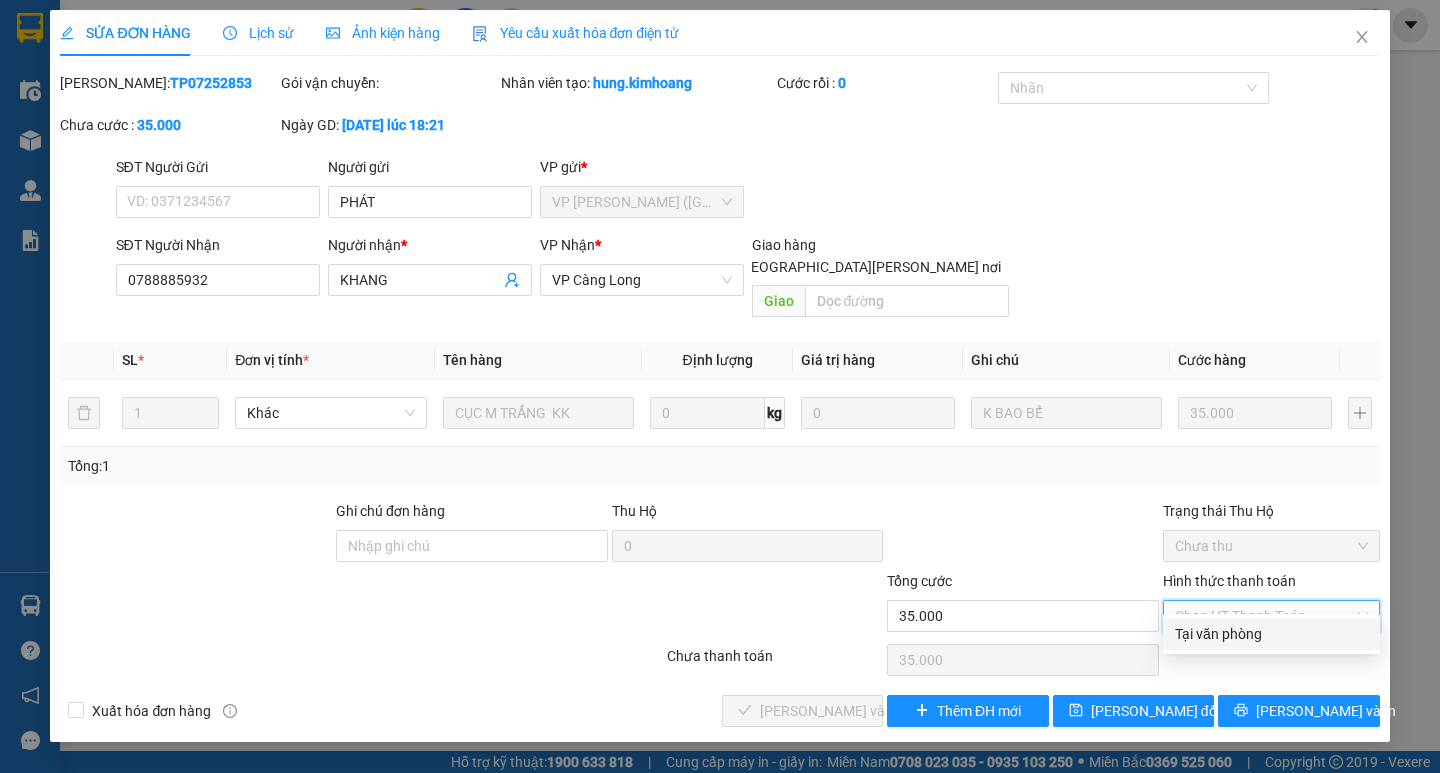 click on "Tại văn phòng" at bounding box center (1271, 634) 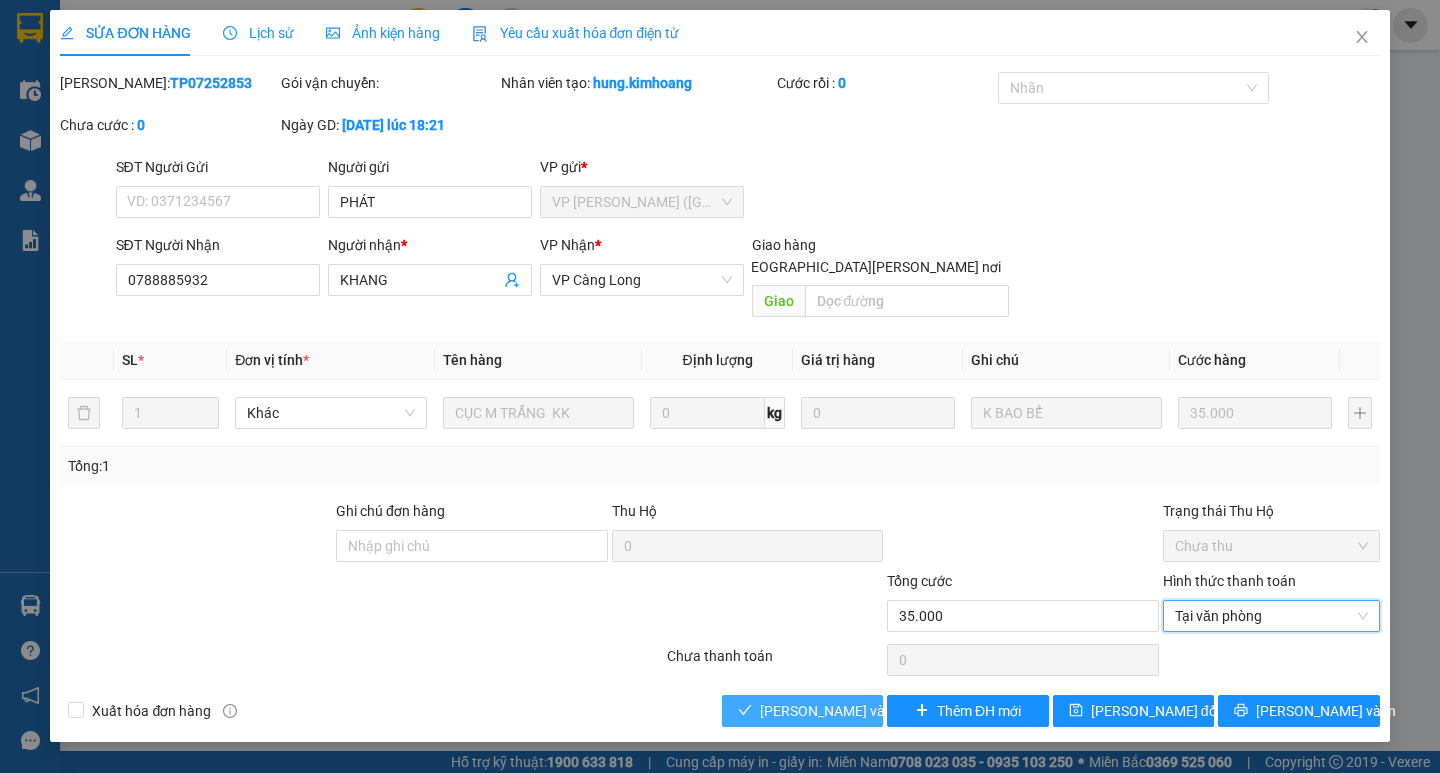 click on "[PERSON_NAME] và Giao hàng" at bounding box center (895, 711) 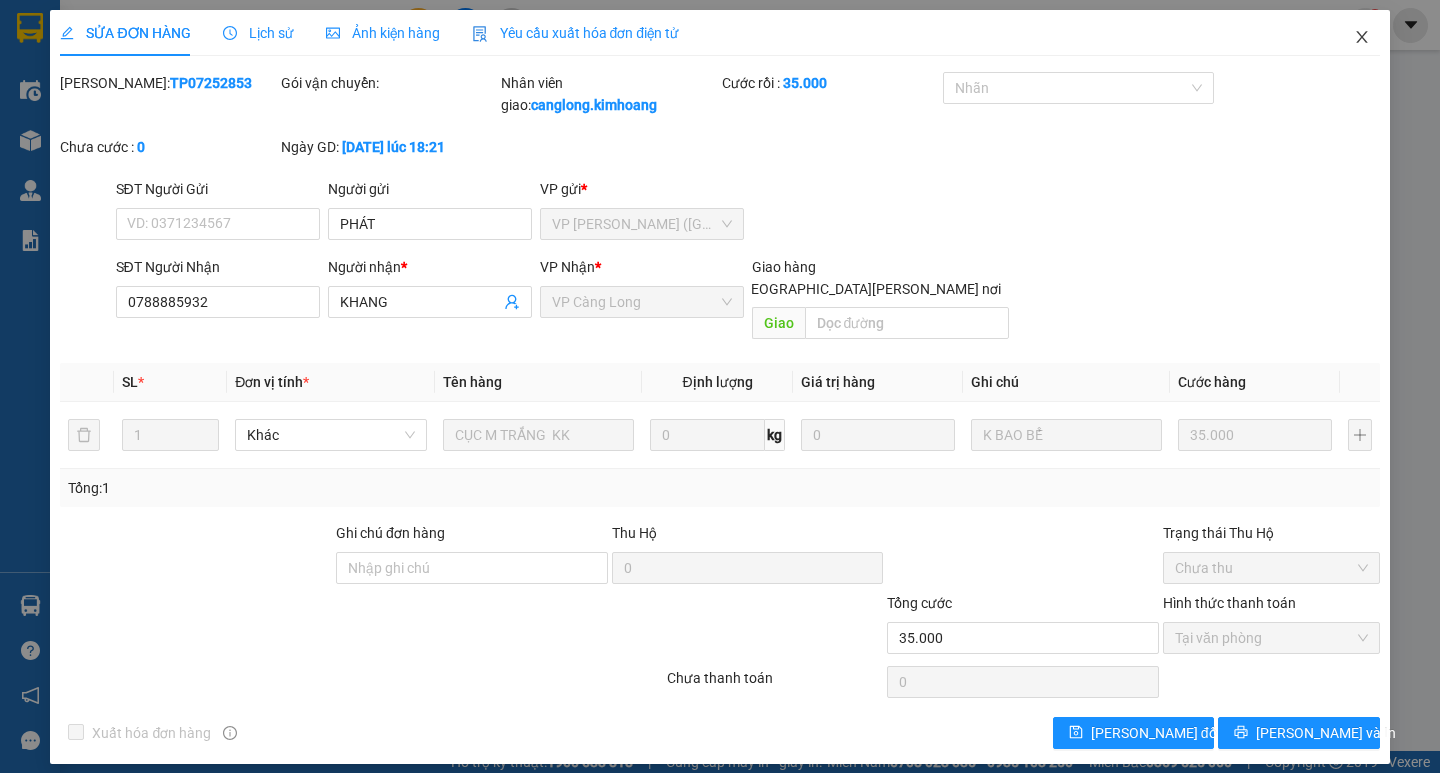 click 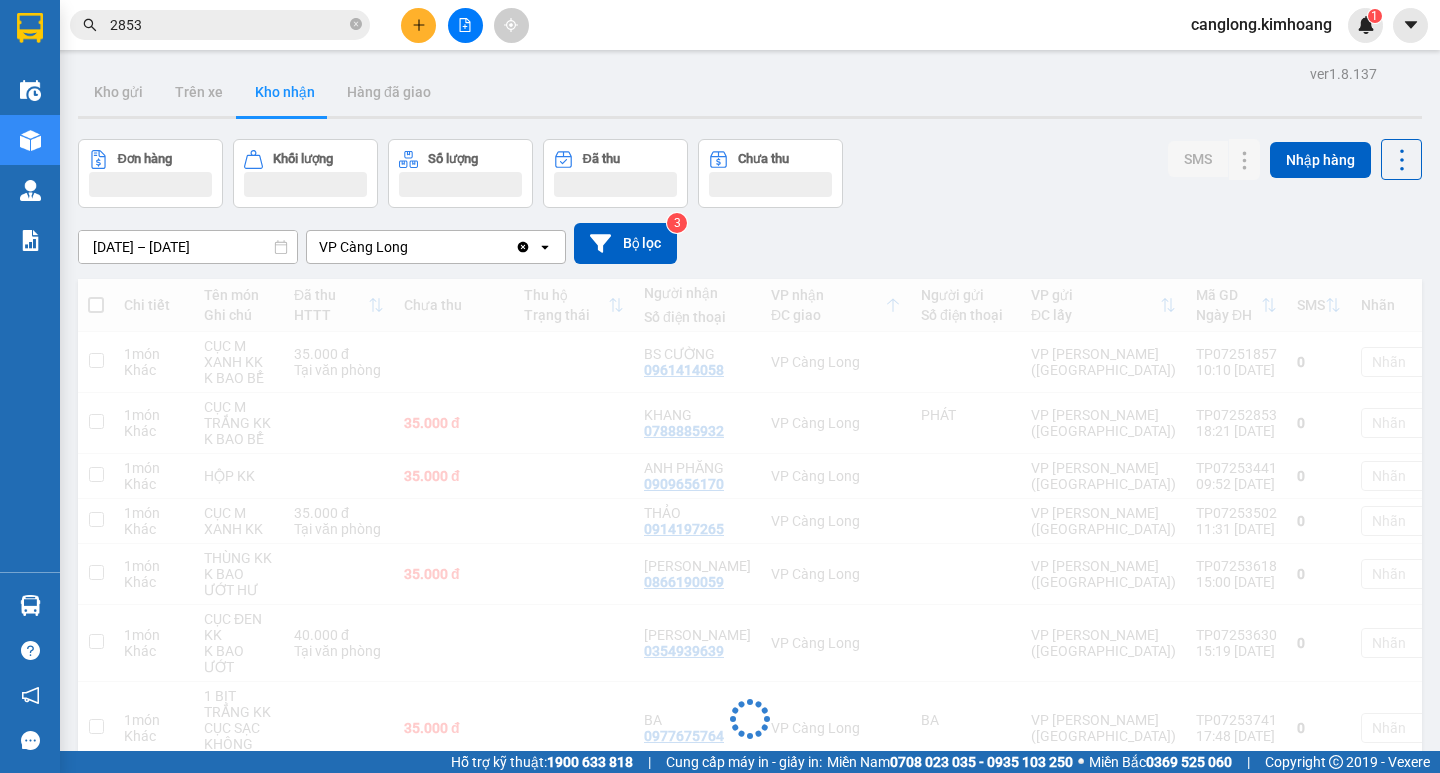 scroll, scrollTop: 52, scrollLeft: 0, axis: vertical 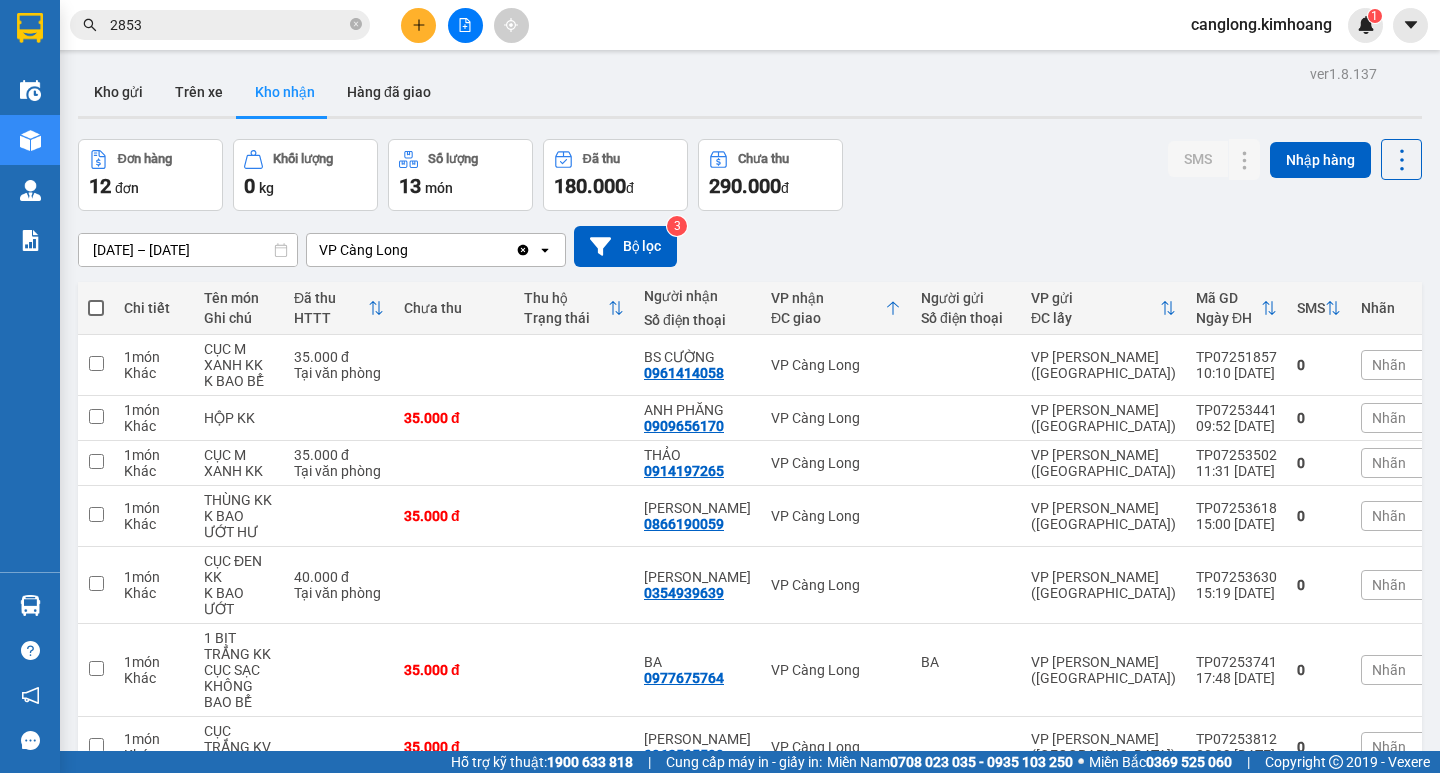 click on "2853" at bounding box center [228, 25] 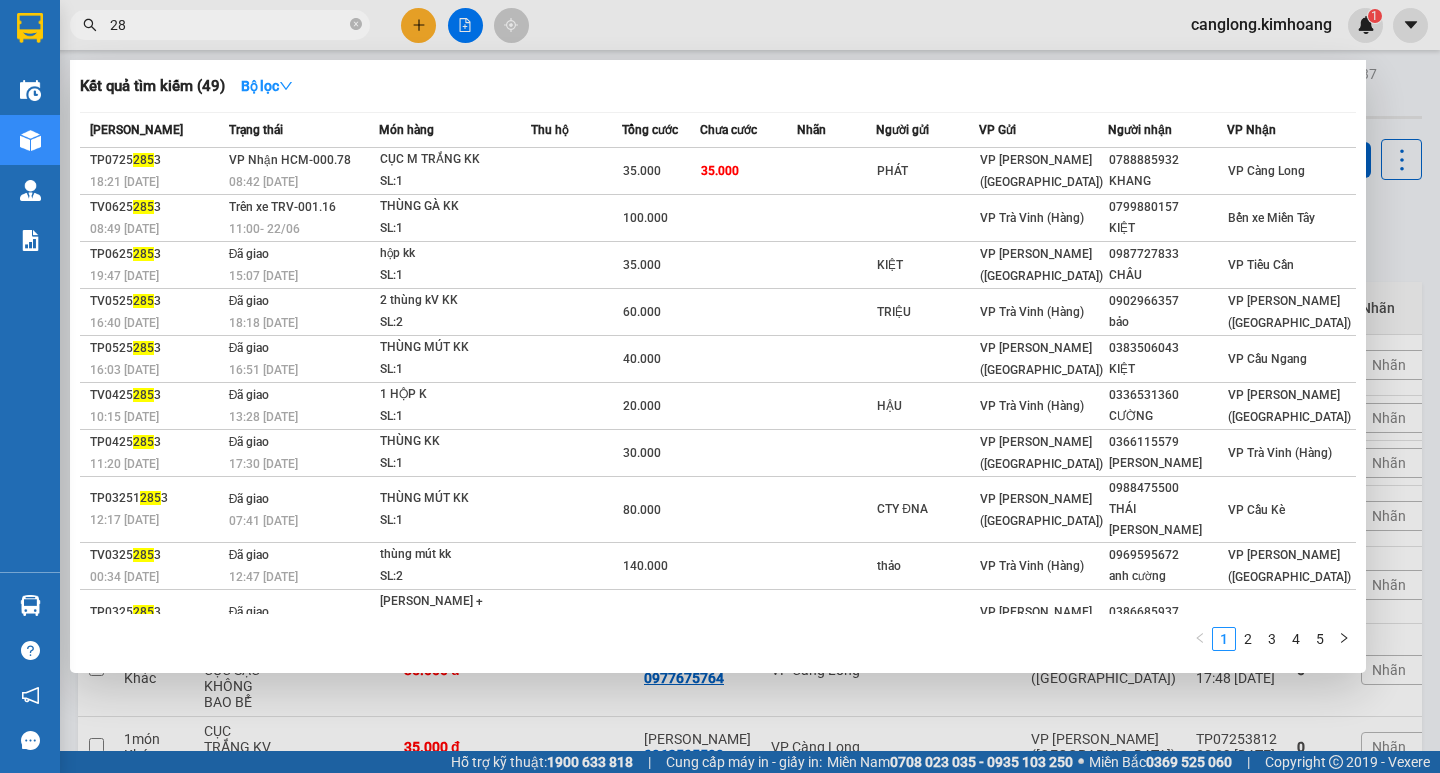 type on "2" 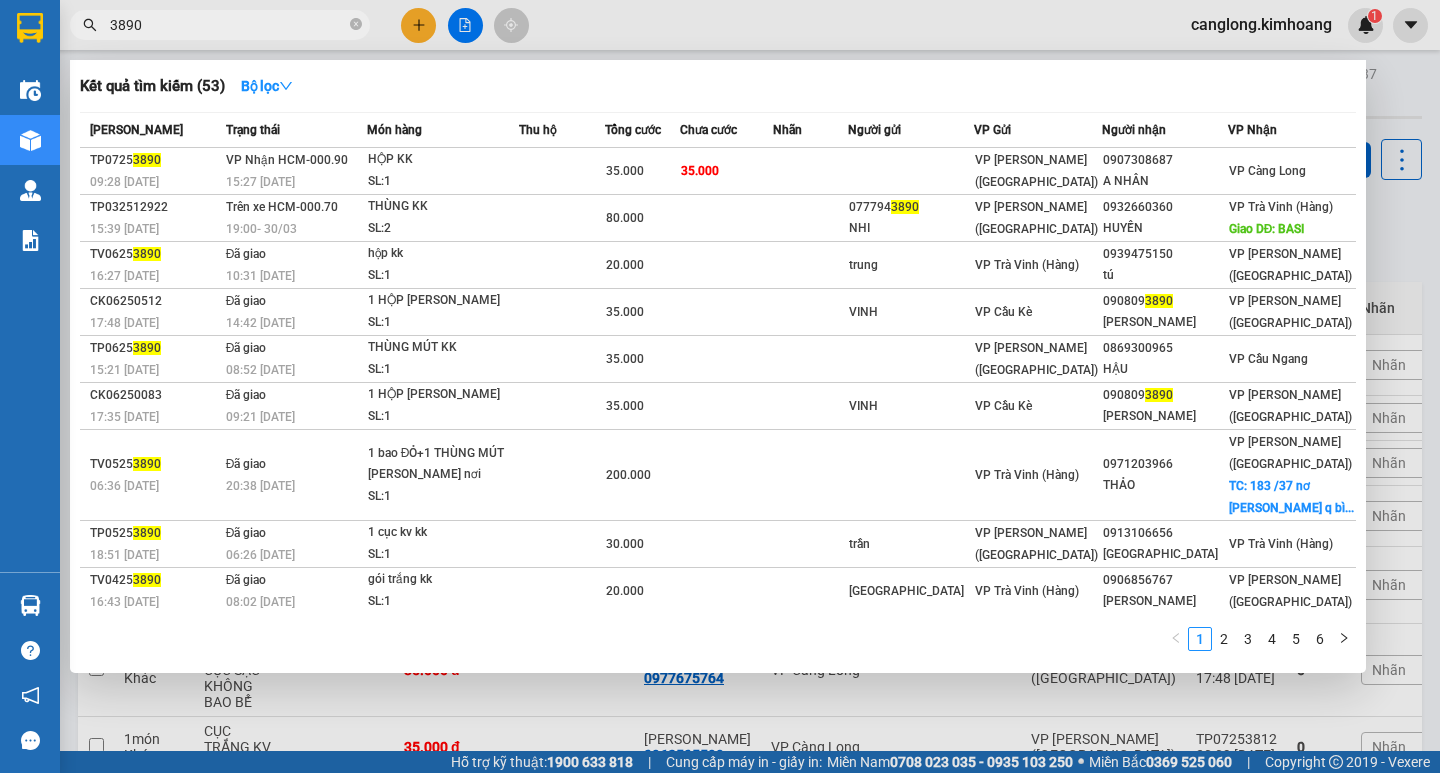 type on "3890" 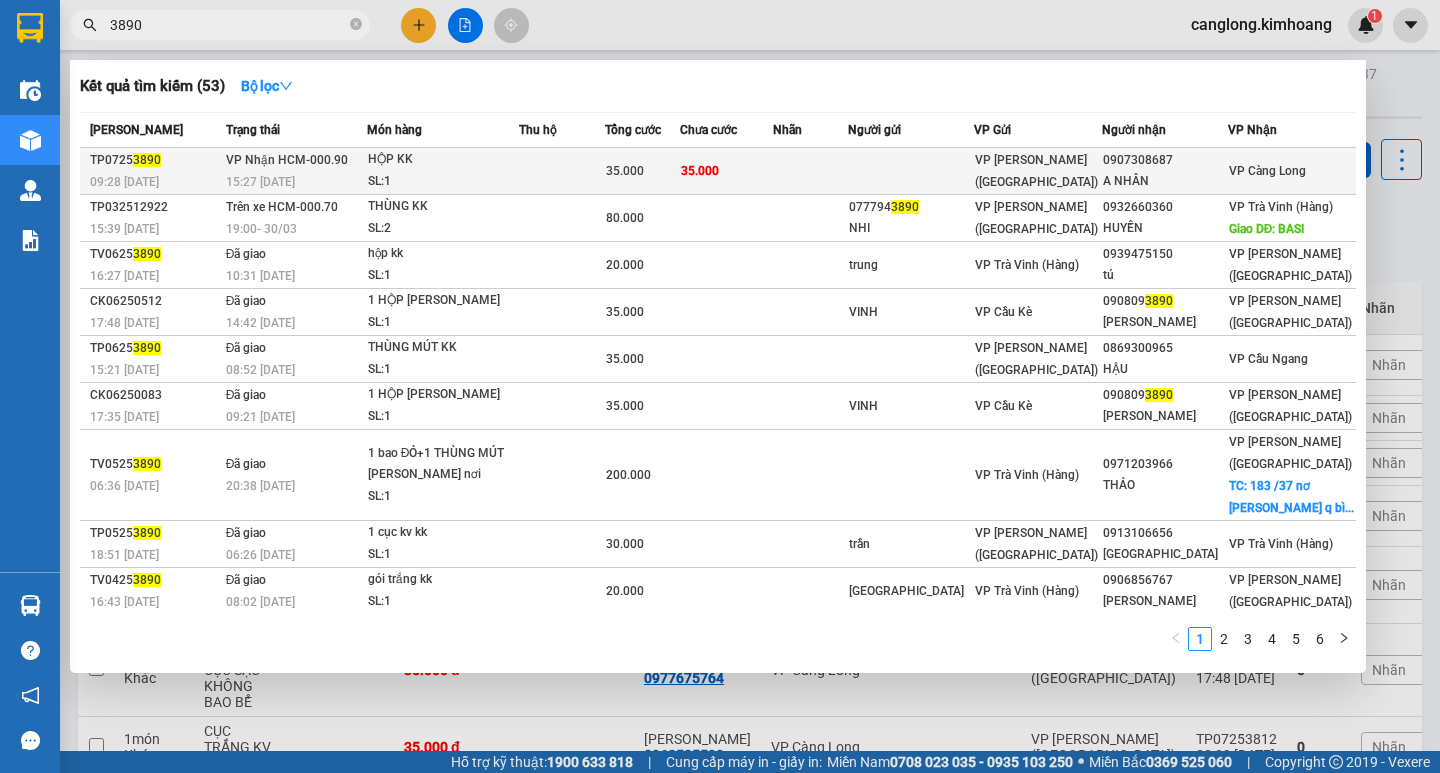 click on "35.000" at bounding box center [726, 171] 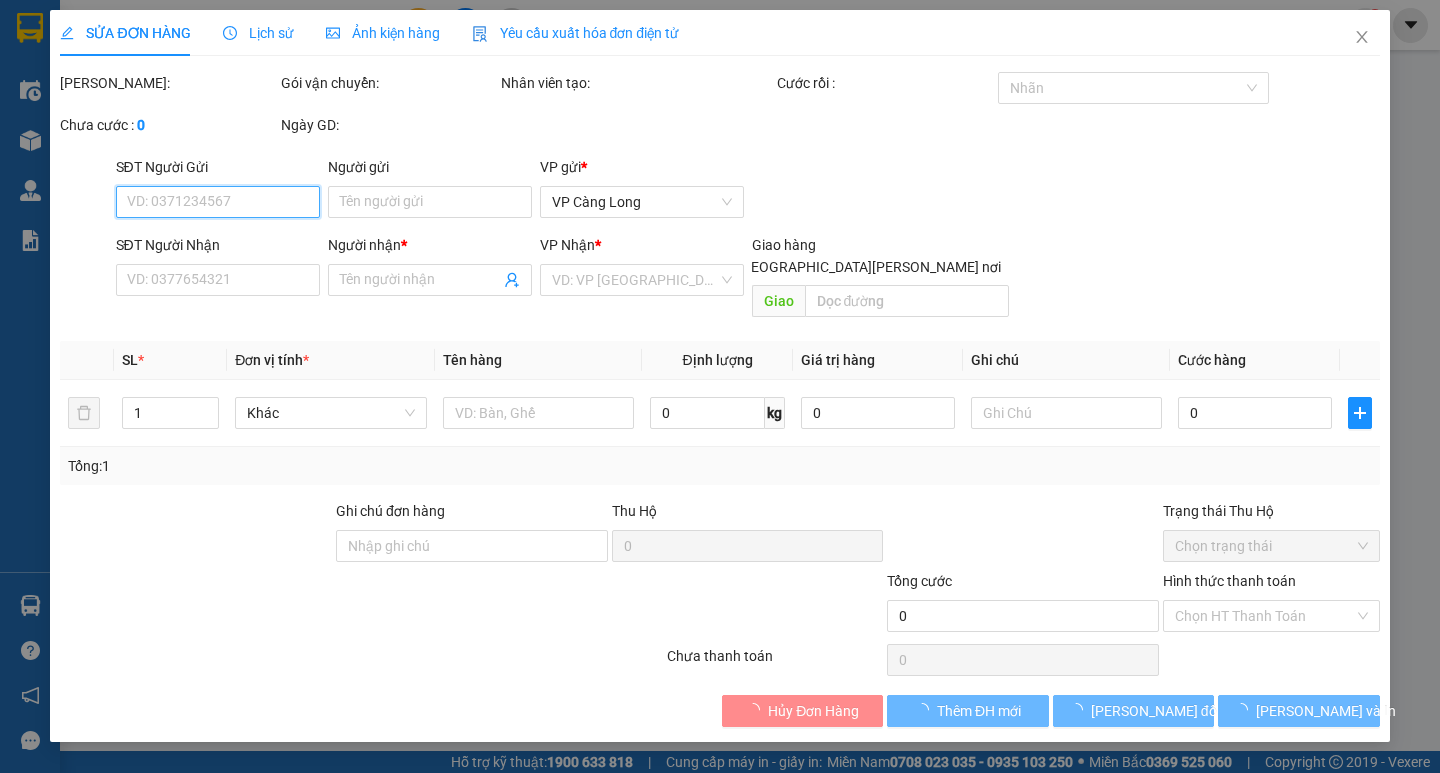 type on "0907308687" 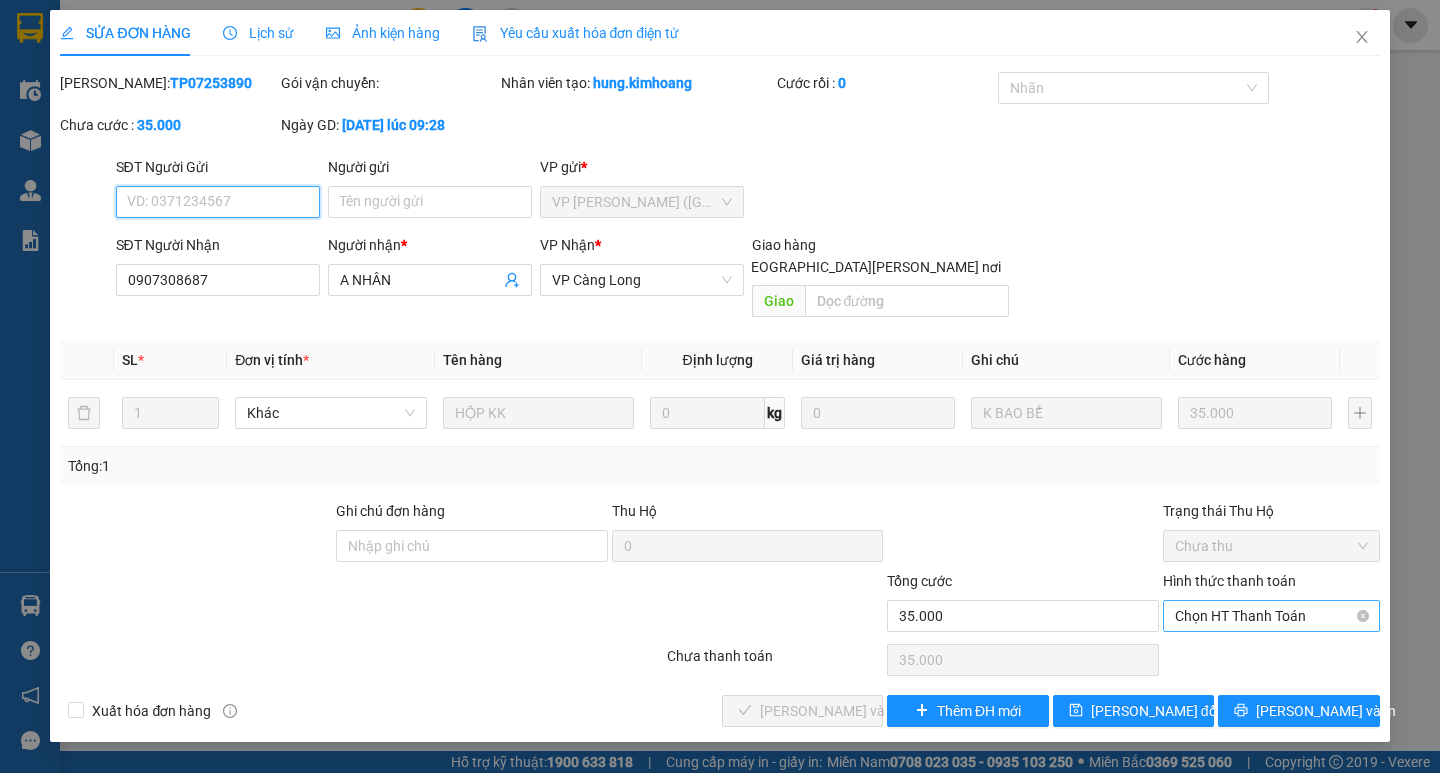 click on "Chọn HT Thanh Toán" at bounding box center (1271, 616) 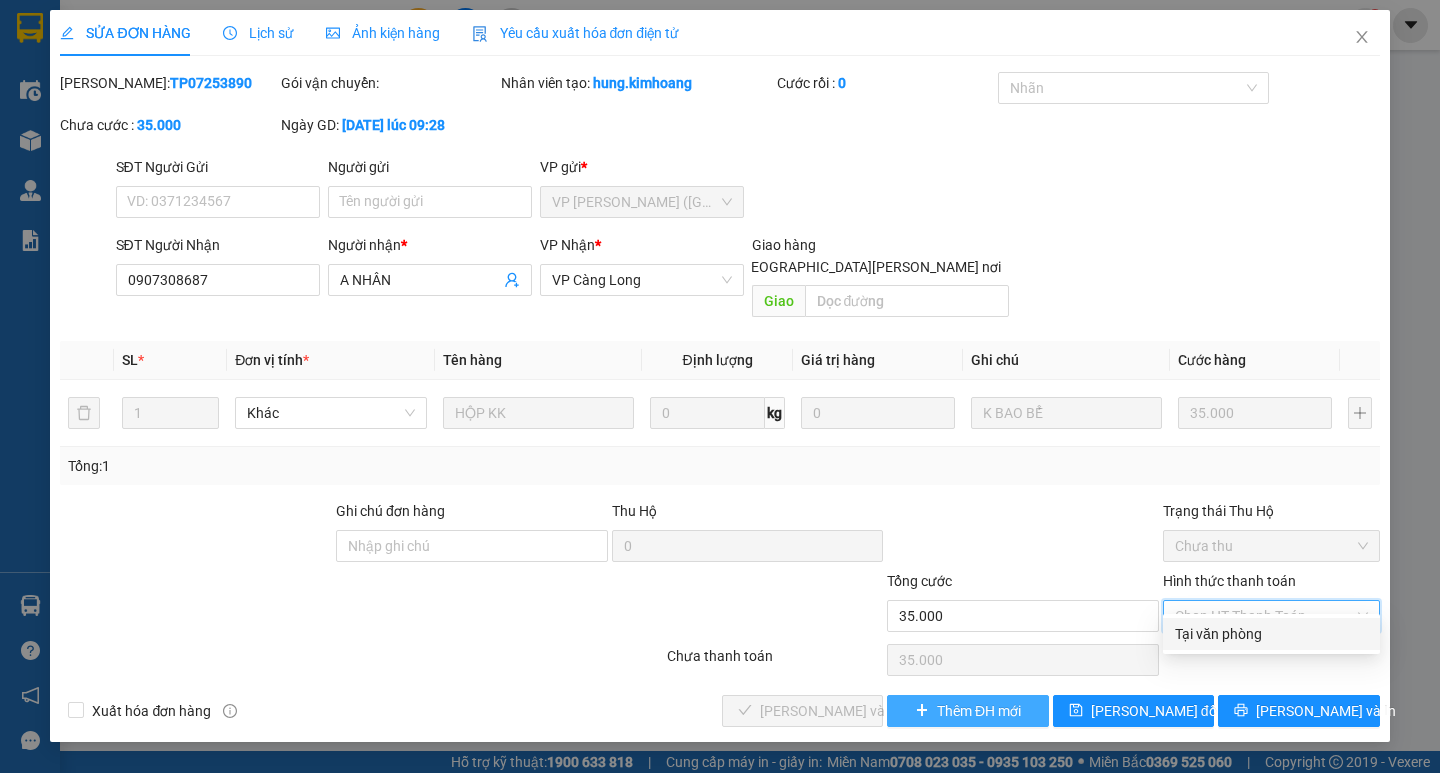 click on "Total Paid Fee 0 Total UnPaid Fee 35.000 Cash Collection Total Fee Mã ĐH:  TP07253890 Gói vận chuyển:   Nhân viên tạo:   hung.kimhoang Cước rồi :   0   Nhãn Chưa cước :   35.000 Ngày GD:   10-07-2025 lúc 09:28 SĐT Người Gửi VD: 0371234567 Người gửi Tên người gửi VP gửi  * VP Trần Phú (Hàng) SĐT Người Nhận 0907308687 Người nhận  * A NHÂN VP Nhận  * VP Càng Long Giao hàng Giao tận nơi Giao SL  * Đơn vị tính  * Tên hàng  Định lượng Giá trị hàng Ghi chú Cước hàng                   1 Khác HỘP KK 0 kg 0 K BAO BỂ 35.000 Tổng:  1 Ghi chú đơn hàng Thu Hộ 0 Trạng thái Thu Hộ   Chưa thu Tổng cước 35.000 Hình thức thanh toán Chọn HT Thanh Toán Số tiền thu trước 0 Chọn HT Thanh Toán Chưa thanh toán 35.000 Chọn HT Thanh Toán Xuất hóa đơn hàng Lưu và Giao hàng Thêm ĐH mới Lưu thay đổi Lưu và In Tại văn phòng Tại văn phòng" at bounding box center (719, 399) 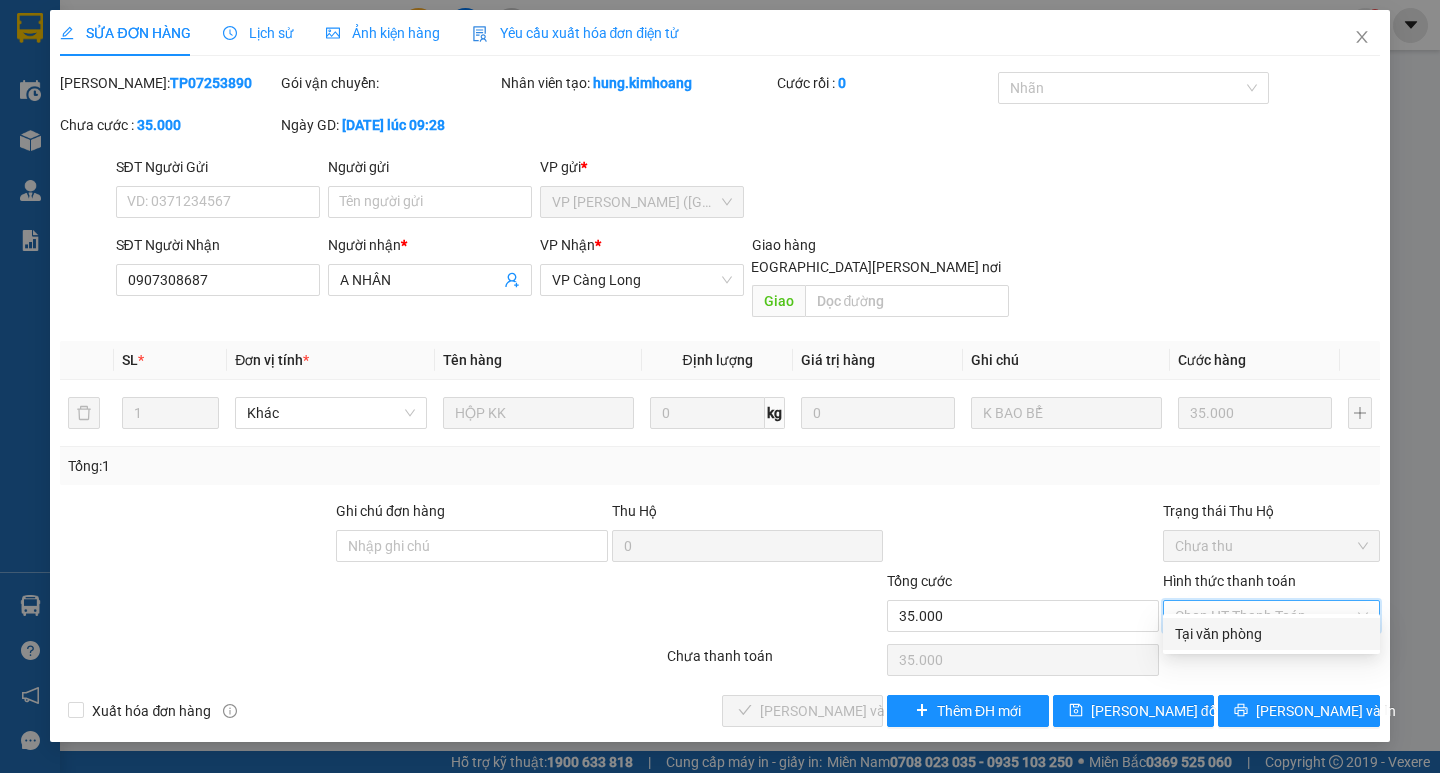 click on "Tại văn phòng" at bounding box center [1271, 634] 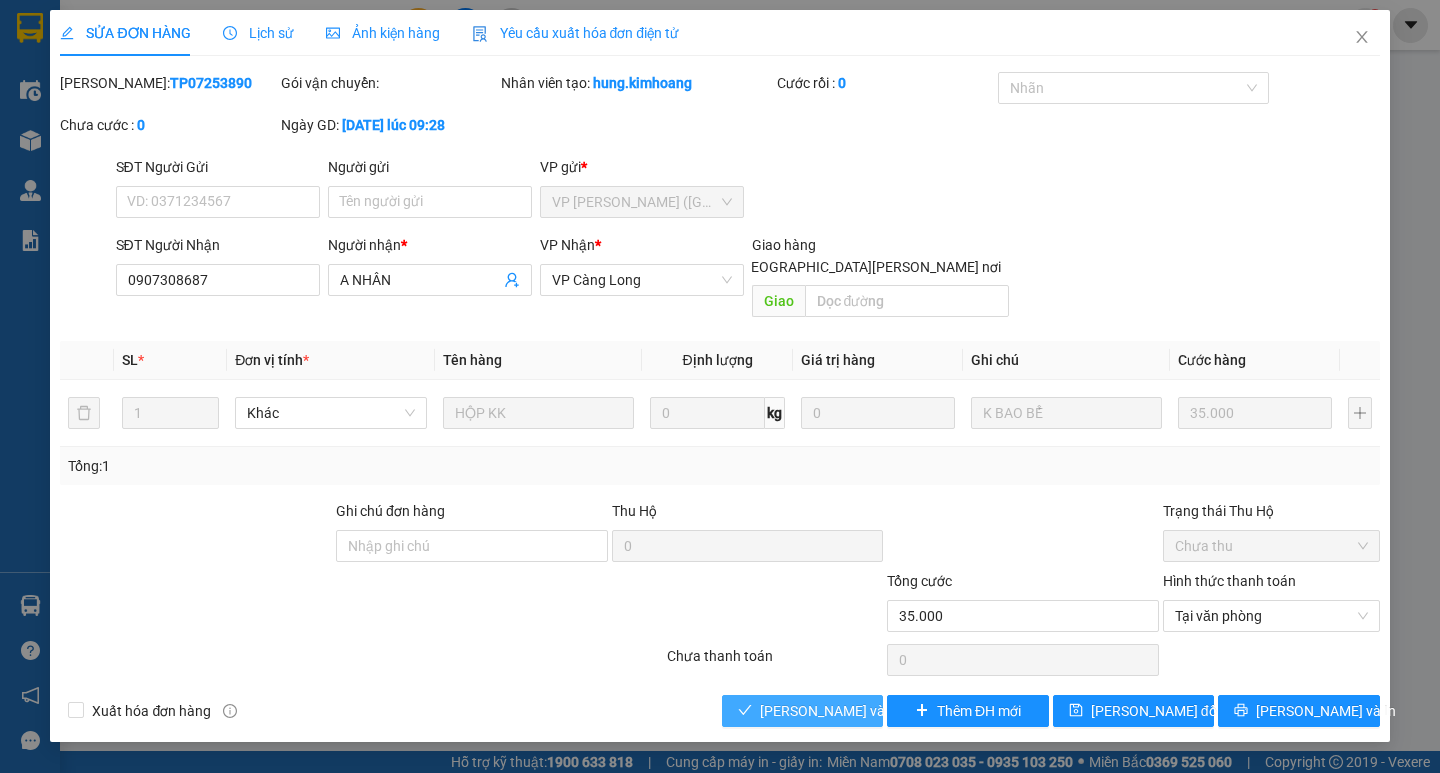 click on "[PERSON_NAME] và Giao hàng" at bounding box center [895, 711] 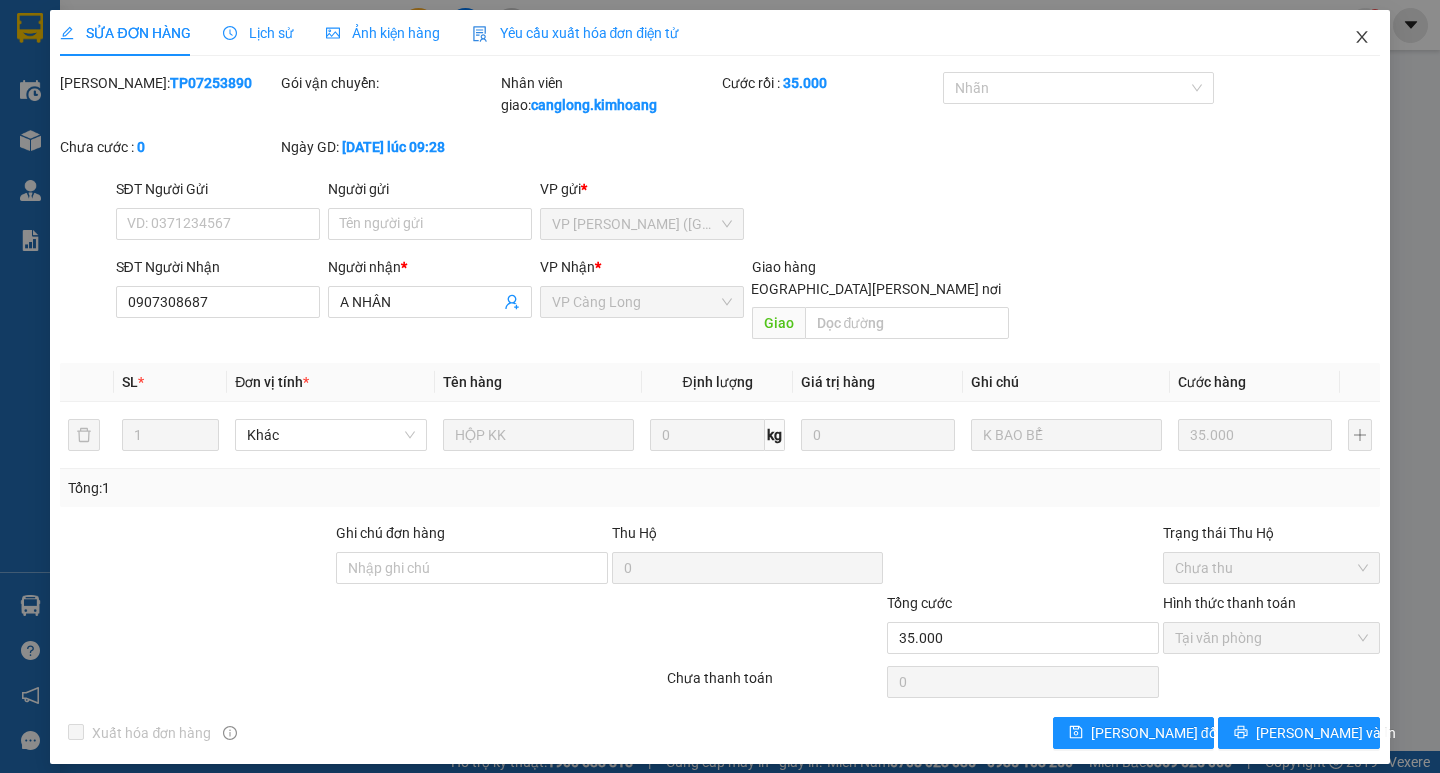 click 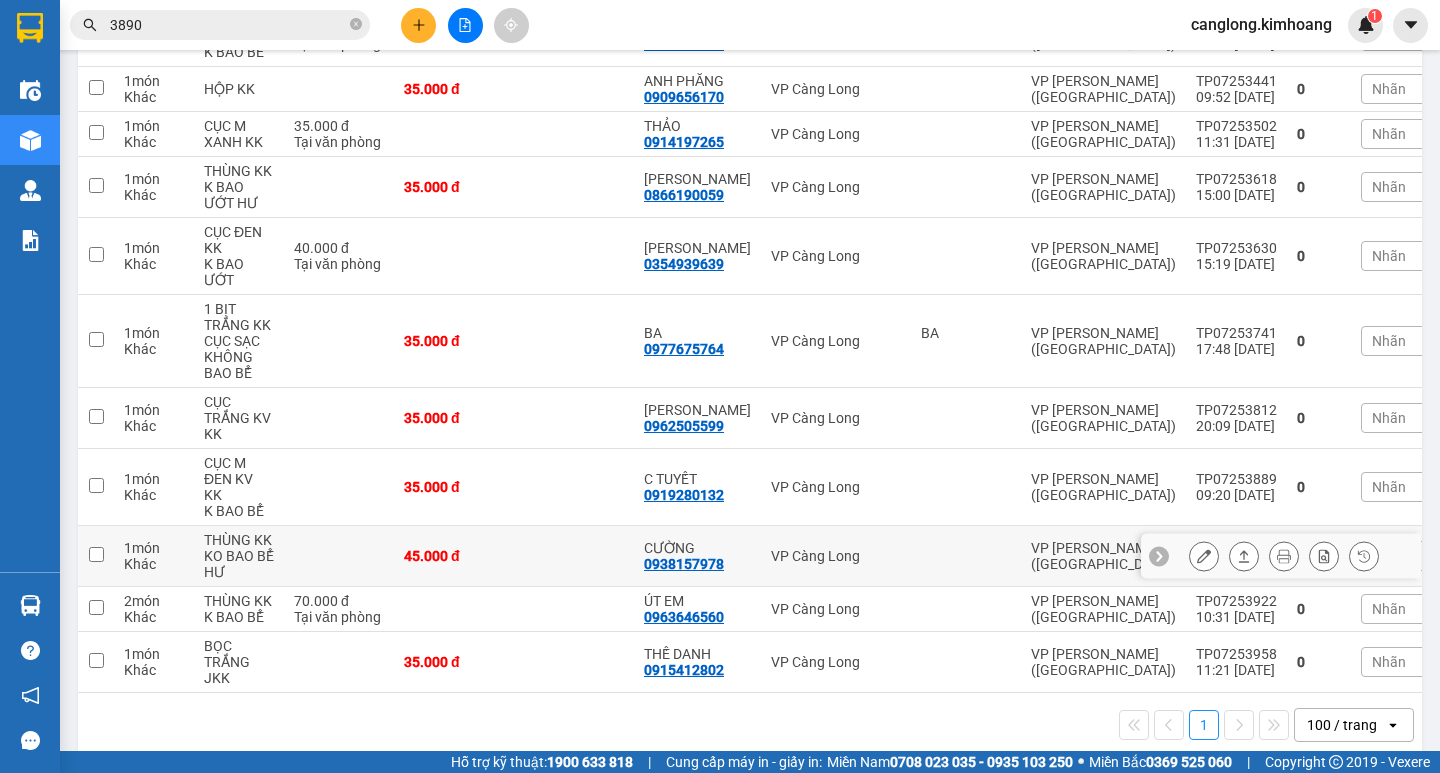 scroll, scrollTop: 0, scrollLeft: 0, axis: both 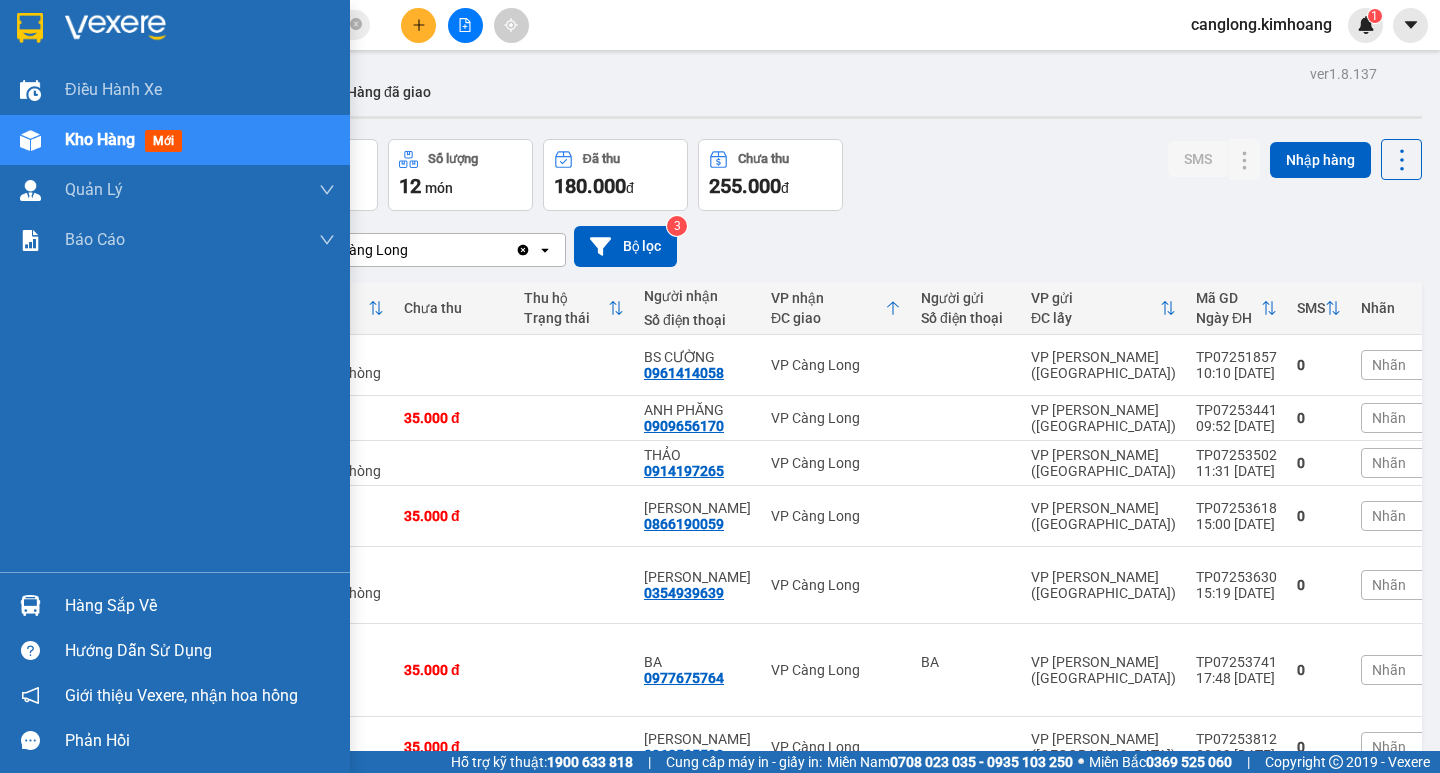 click on "Hàng sắp về" at bounding box center (200, 606) 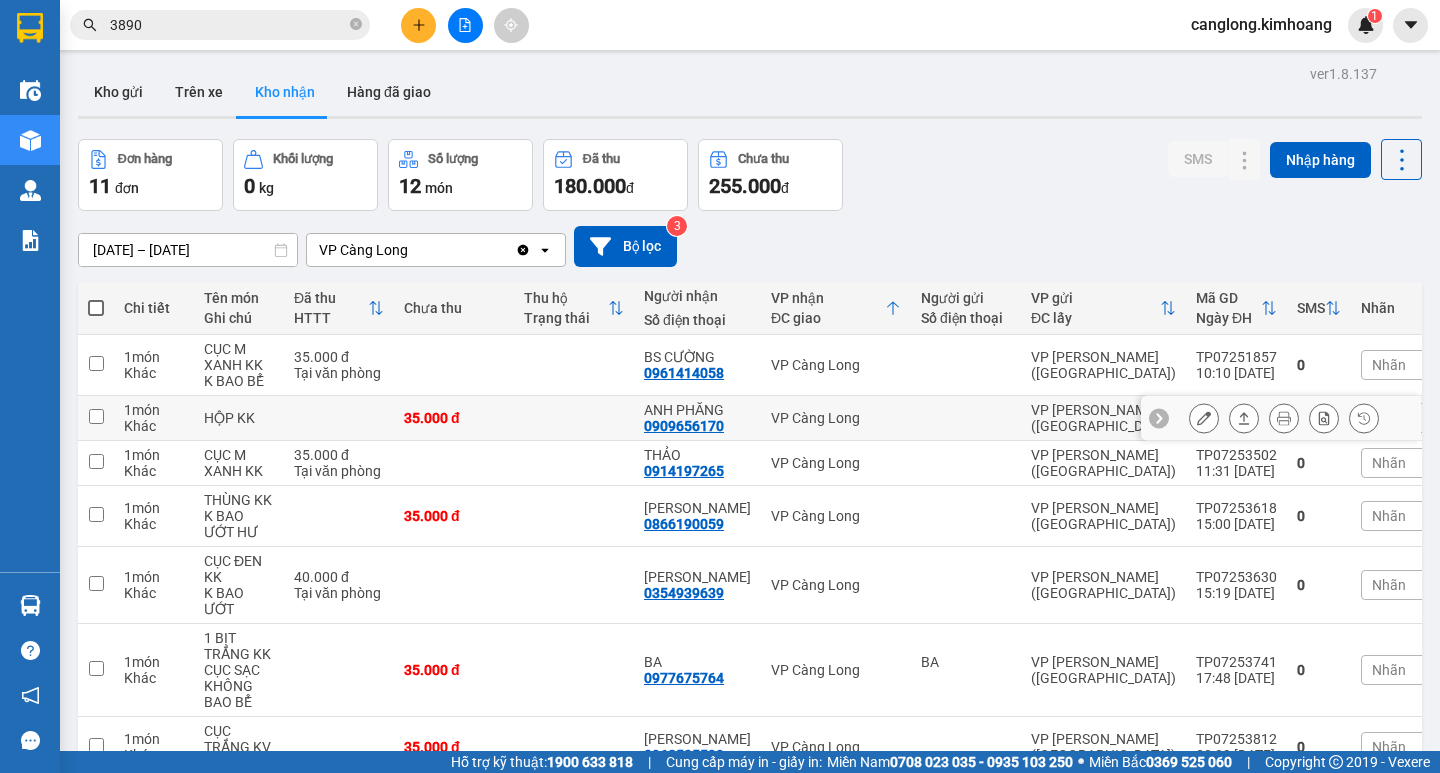 click on "Kết quả tìm kiếm ( 53 )  Bộ lọc  Mã ĐH Trạng thái Món hàng Thu hộ Tổng cước Chưa cước Nhãn Người gửi VP Gửi Người nhận VP Nhận TP0725 3890 09:28 - 10/07 VP Nhận   HCM-000.90 15:27 - 10/07 HỘP KK SL:  1 35.000 35.000 VP Trần Phú (Hàng) 0907308687 A NHÂN VP Càng Long TP032512922 15:39 - 30/03 Trên xe   HCM-000.70 19:00  -   30/03 THÙNG KK SL:  2 80.000 077794 3890 NHI  VP Trần Phú (Hàng) 0932660360 HUYỀN  VP Trà Vinh (Hàng) Giao DĐ: BASI  TV0625 3890 16:27 - 29/06 Đã giao   10:31 - 30/06 hộp kk SL:  1 20.000 trung VP Trà Vinh (Hàng) 0939475150 tú VP Trần Phú (Hàng) CK06250512 17:48 - 24/06 Đã giao   14:42 - 26/06 1 HỘP KEO M TRẮNG SL:  1 35.000 VINH VP Cầu Kè 090809 3890 ANH TIỀN VP Trần Phú (Hàng) TP0625 3890 15:21 - 10/06 Đã giao   08:52 - 13/06 THÙNG MÚT  KK SL:  1 35.000 VP Trần Phú (Hàng) 0869300965 HẬU VP Cầu Ngang CK06250083 17:35 - 04/06 Đã giao   09:21 - 06/06 1 HỘP KEO M TRẮNG SL:  1 35.000   1" at bounding box center [720, 386] 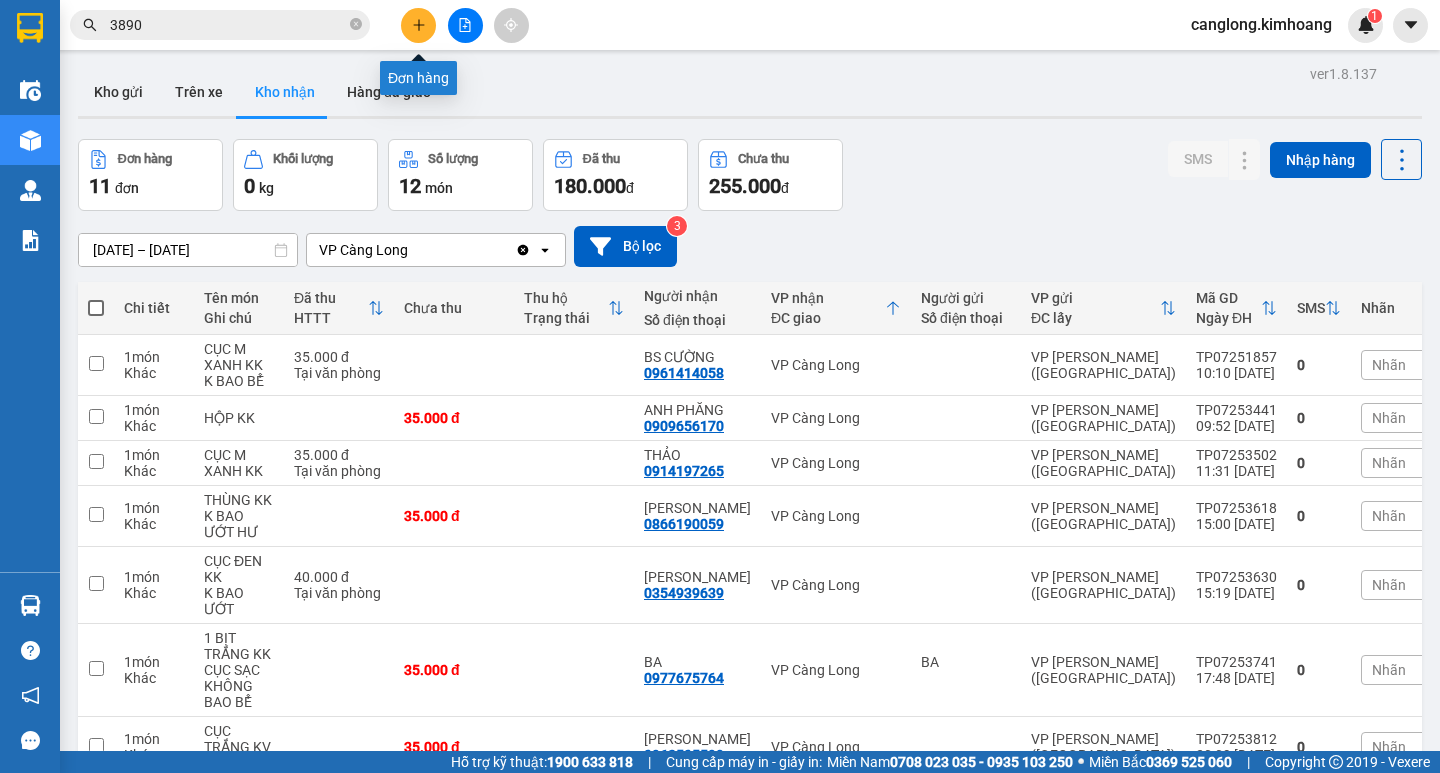 click 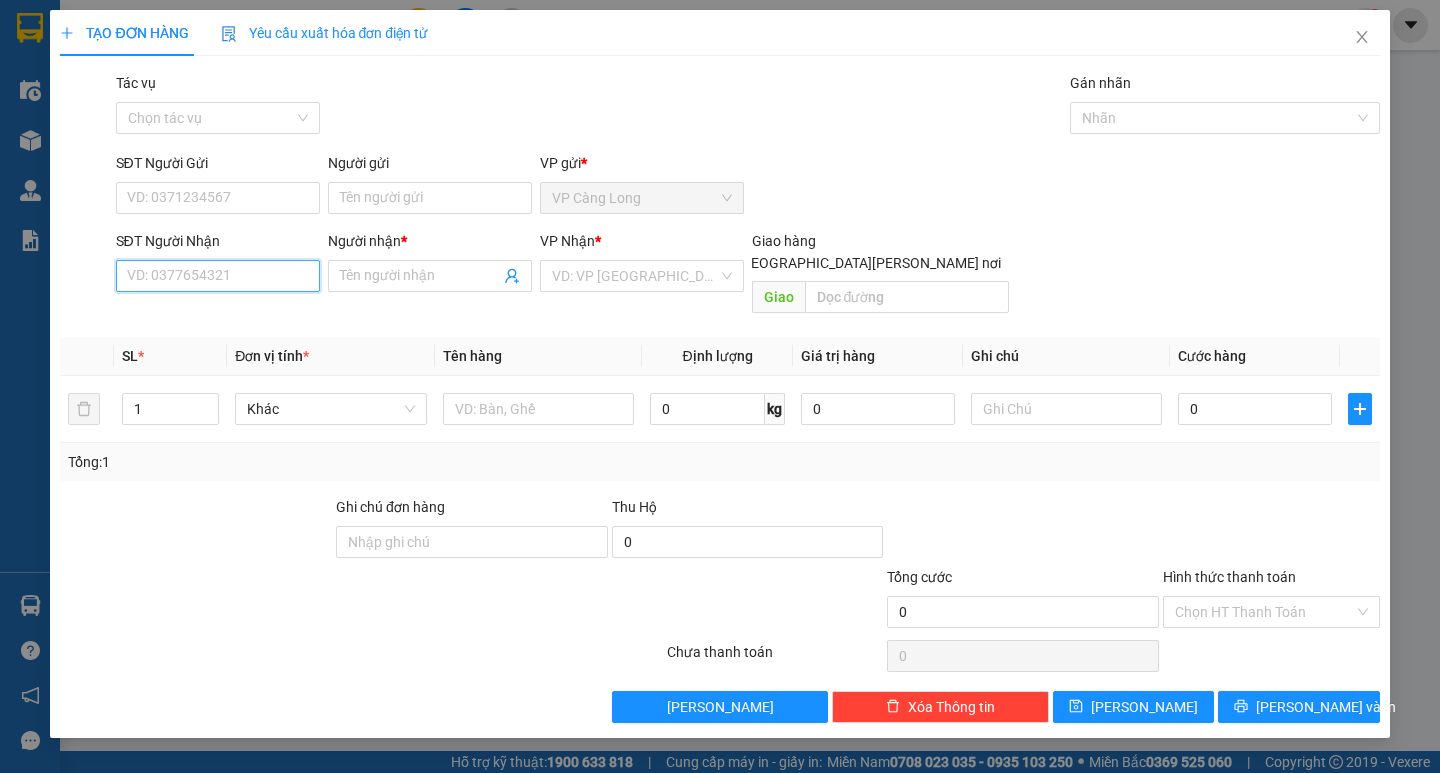 click on "SĐT Người Nhận" at bounding box center (218, 276) 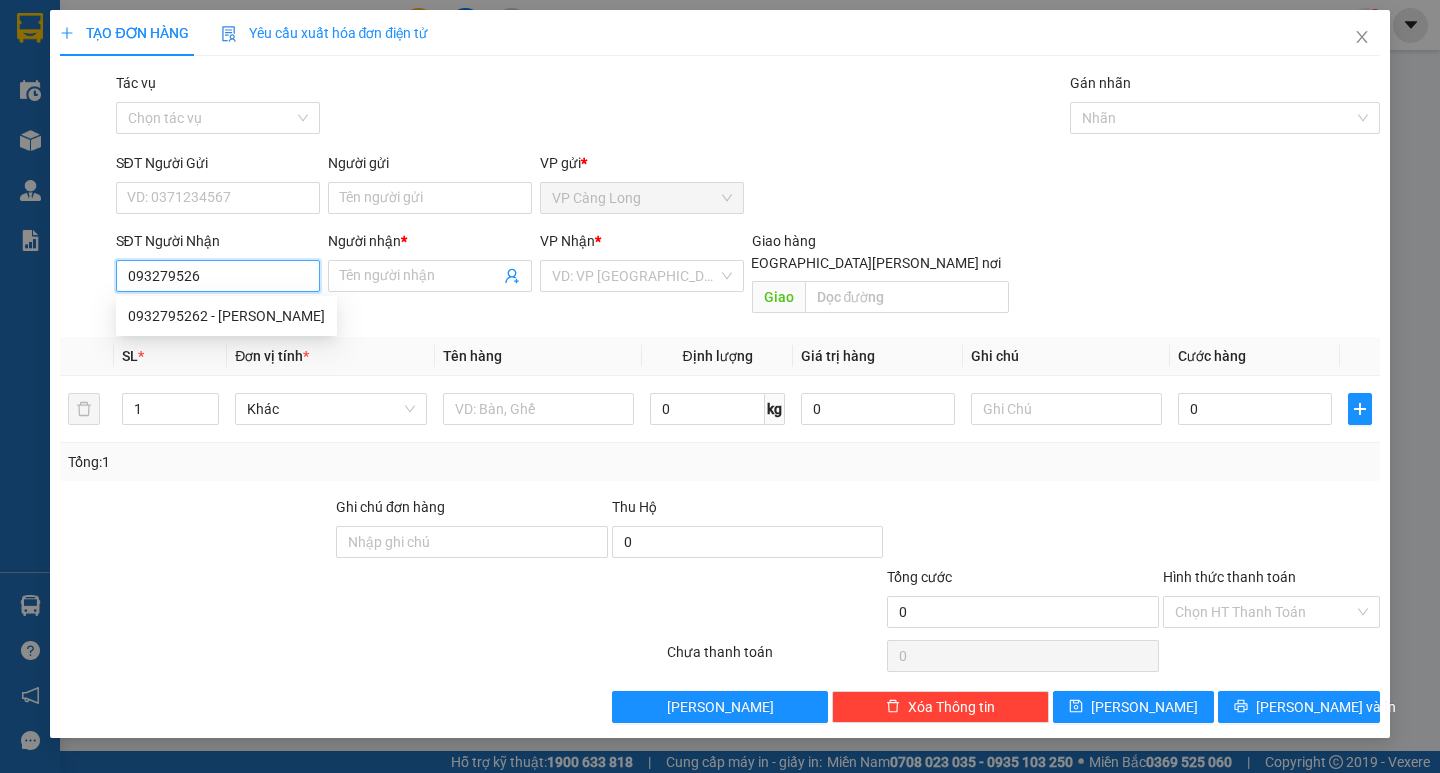 type on "0932795262" 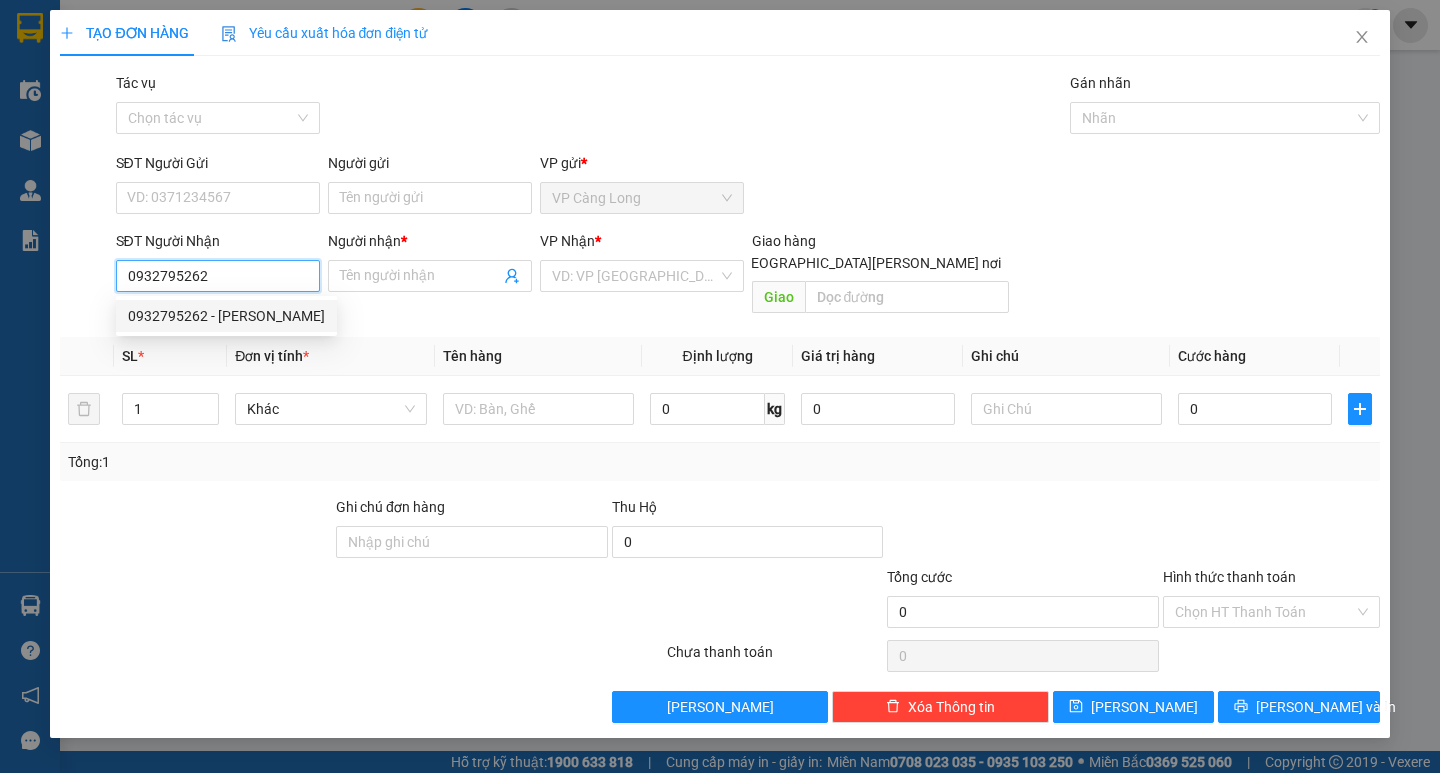 click on "0932795262 - THUÝ" at bounding box center (226, 316) 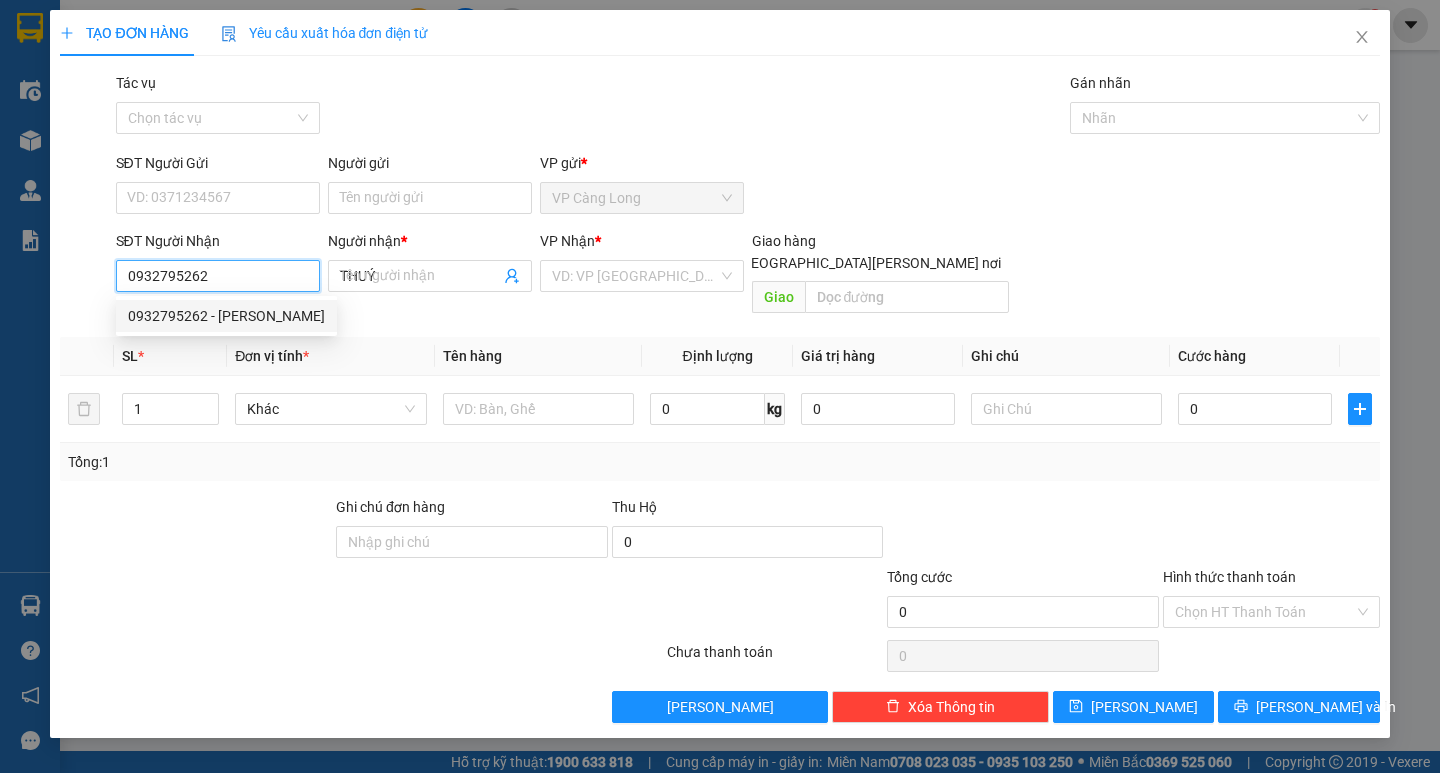 type on "35.000" 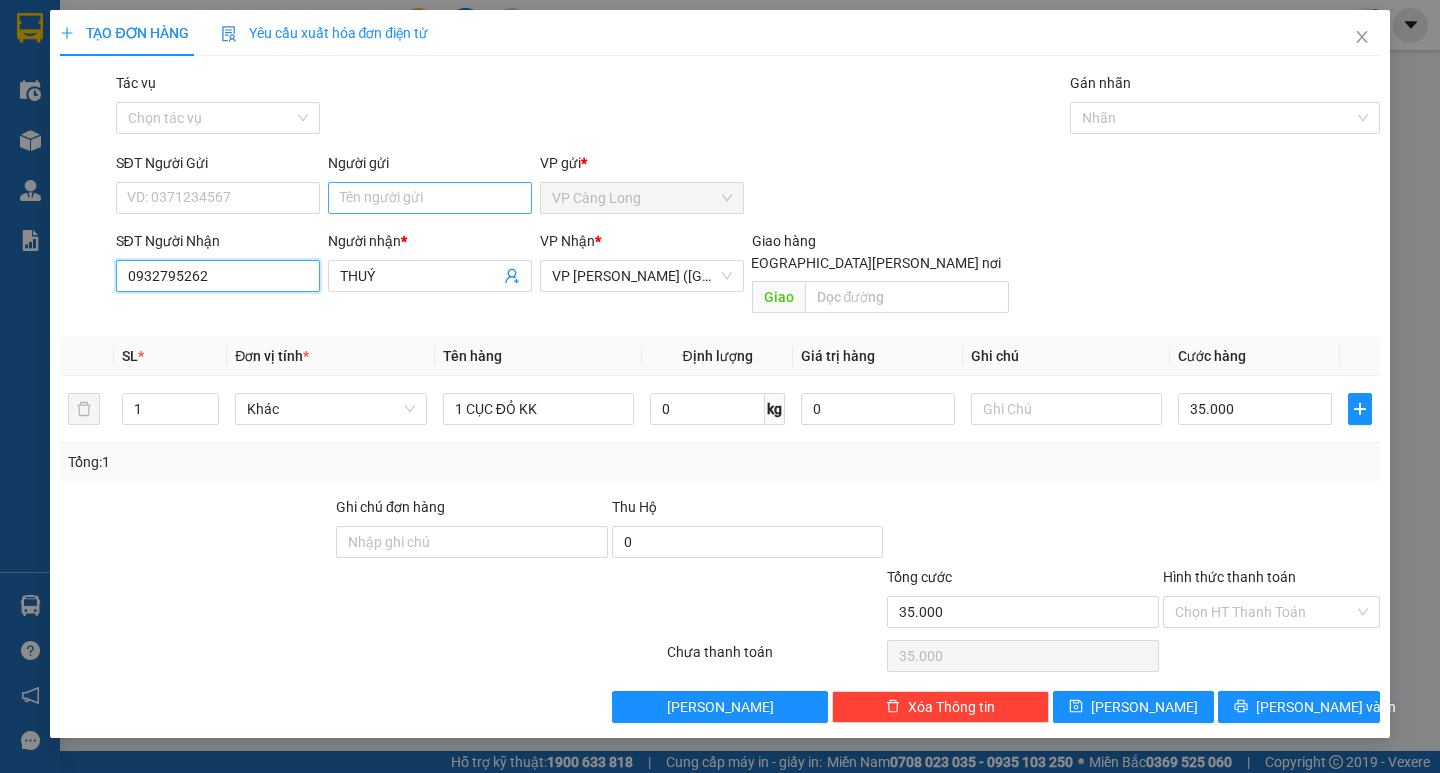 type on "0932795262" 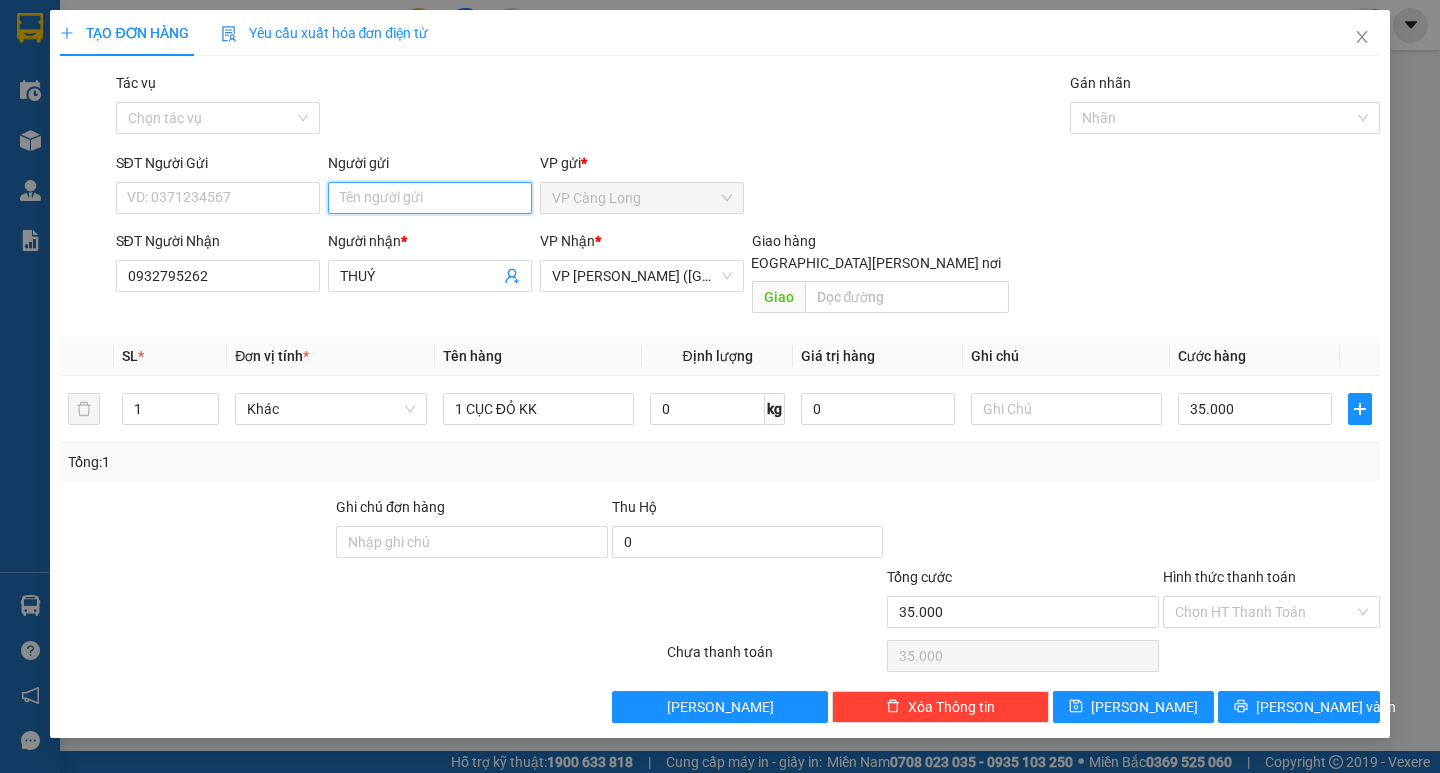 click on "Người gửi" at bounding box center [430, 198] 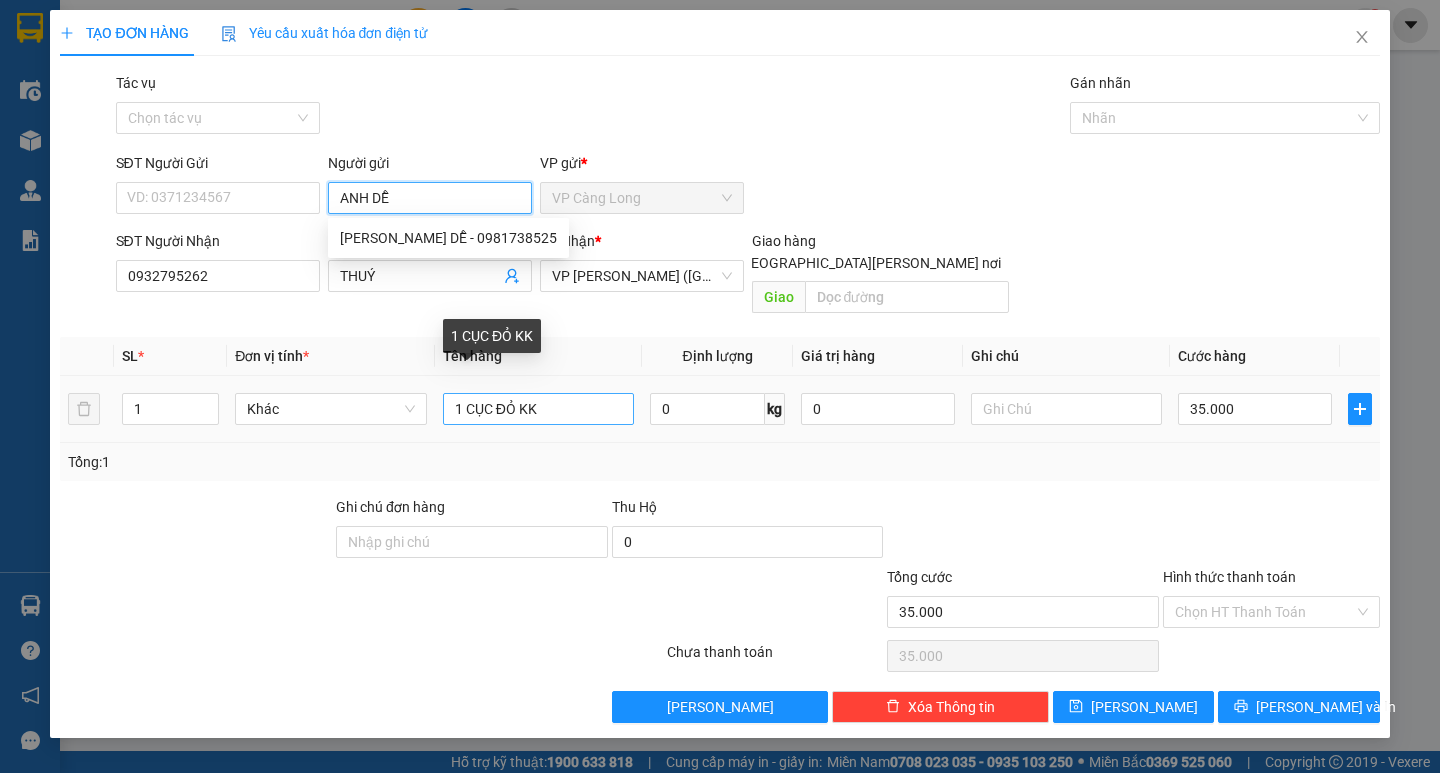 type on "ANH DỄ" 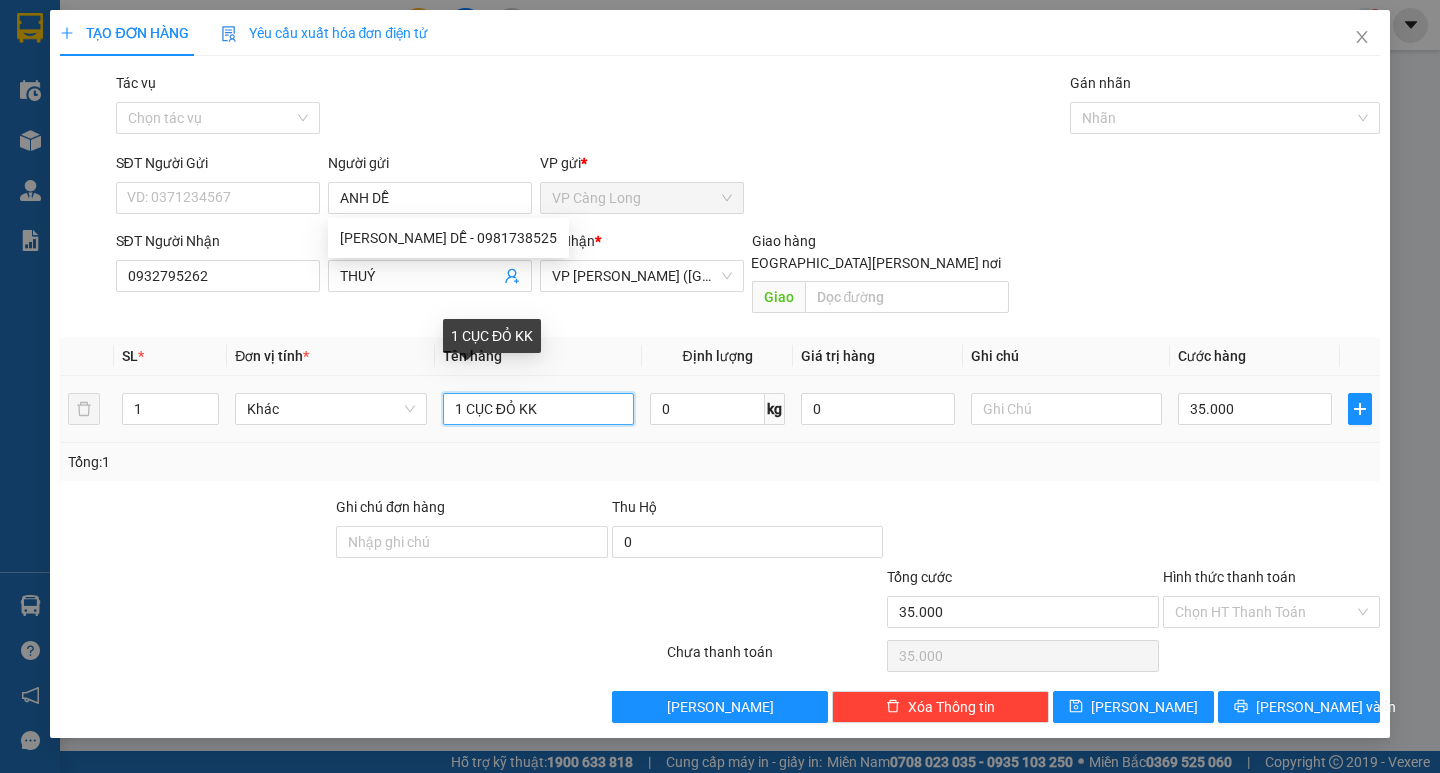 click on "1 CỤC ĐỎ KK" at bounding box center [538, 409] 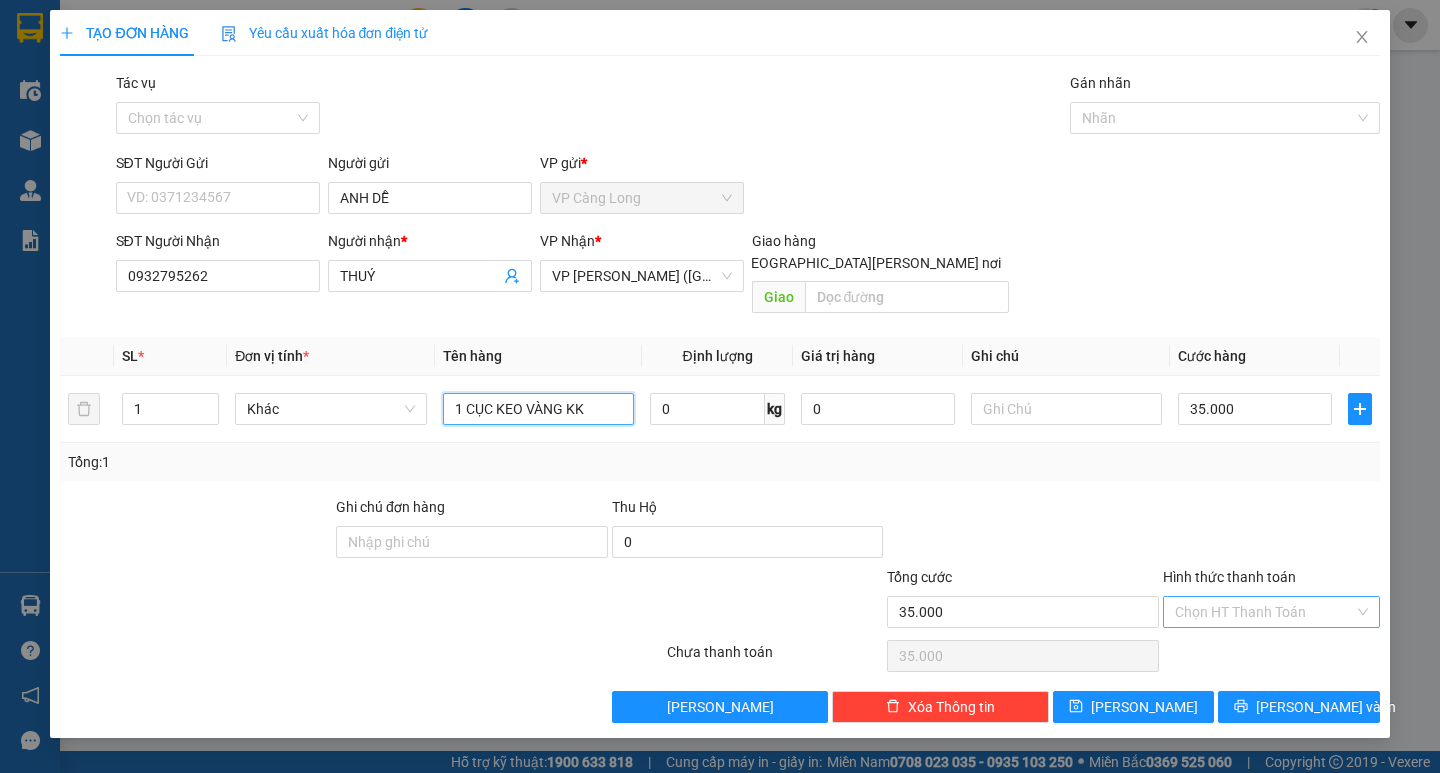 type on "1 CỤC KEO VÀNG KK" 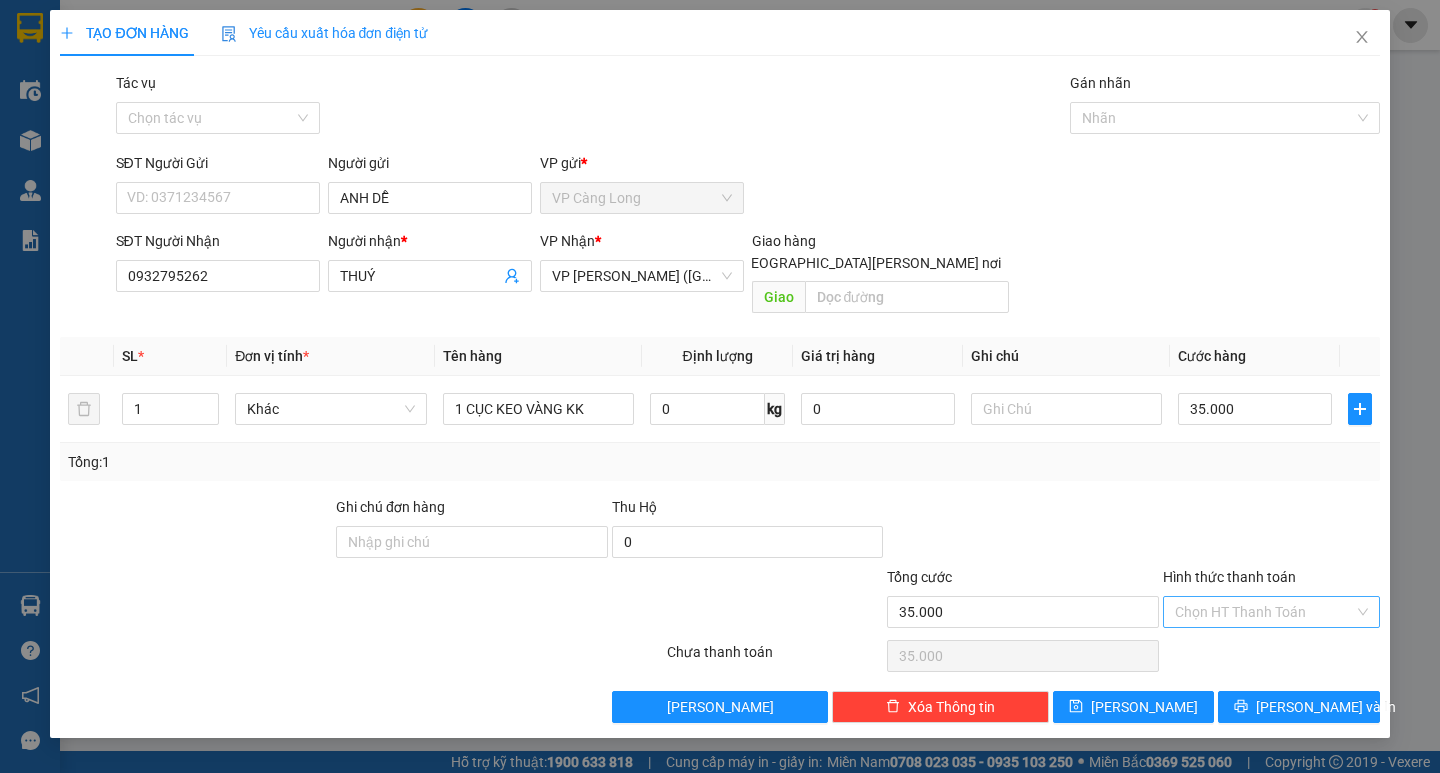 click on "Hình thức thanh toán" at bounding box center (1264, 612) 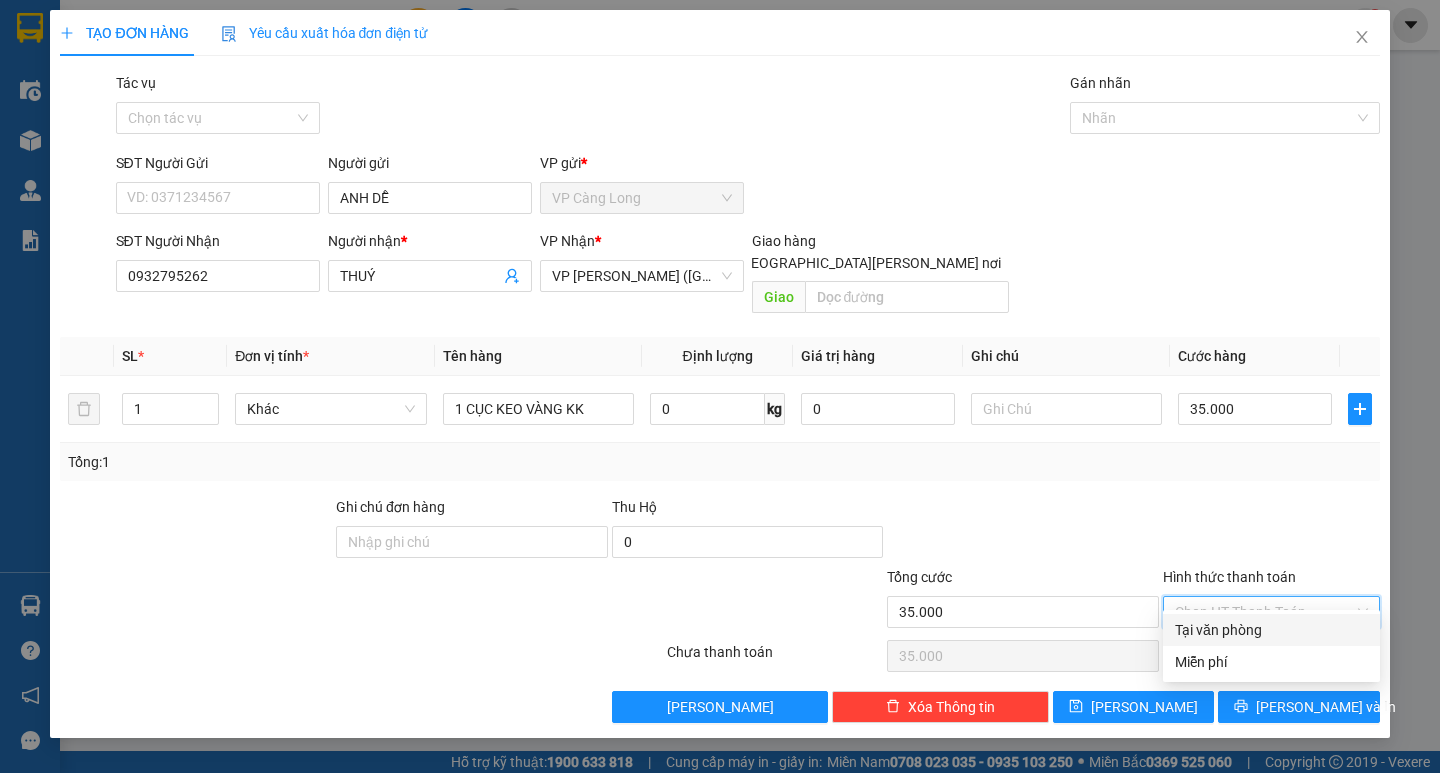 click on "Tại văn phòng" at bounding box center [1271, 630] 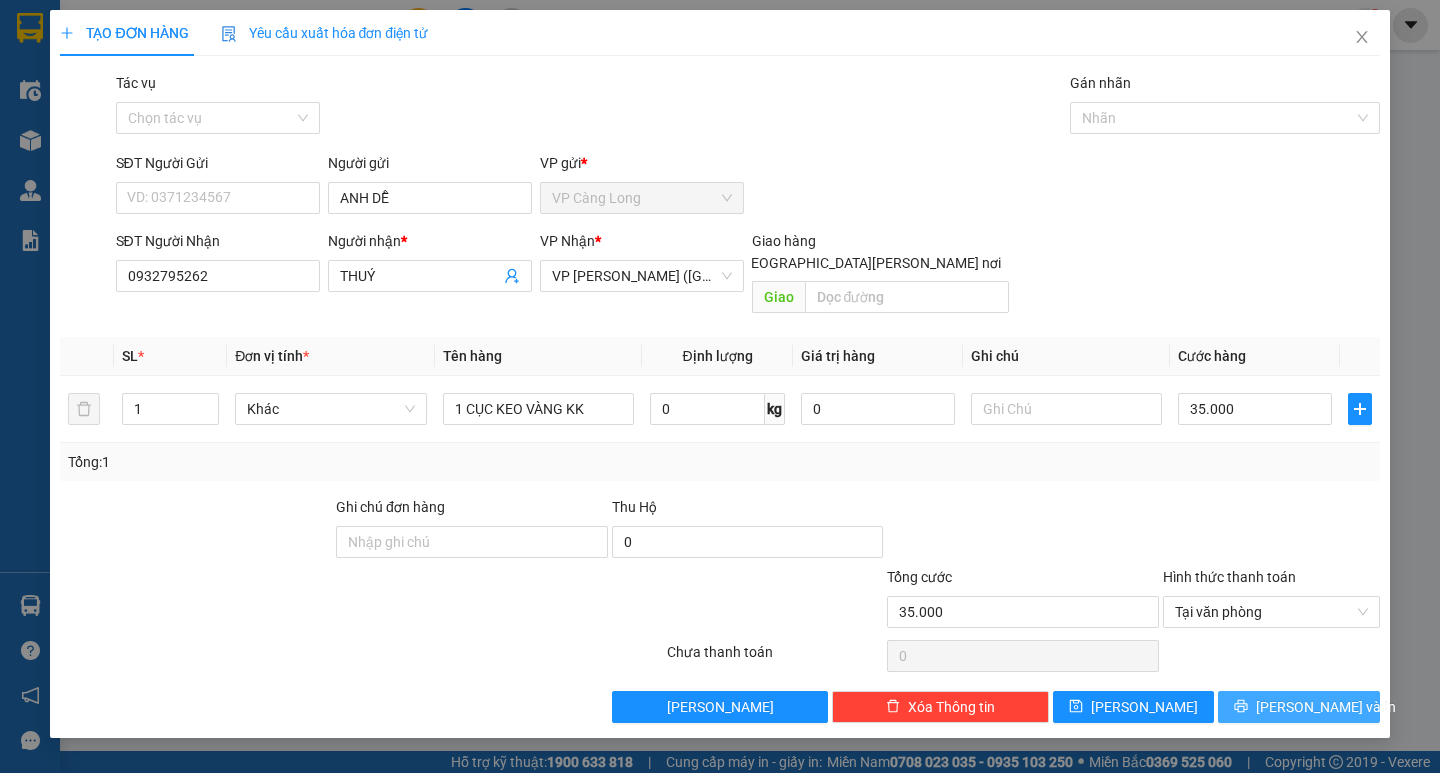 click on "[PERSON_NAME] và In" at bounding box center (1326, 707) 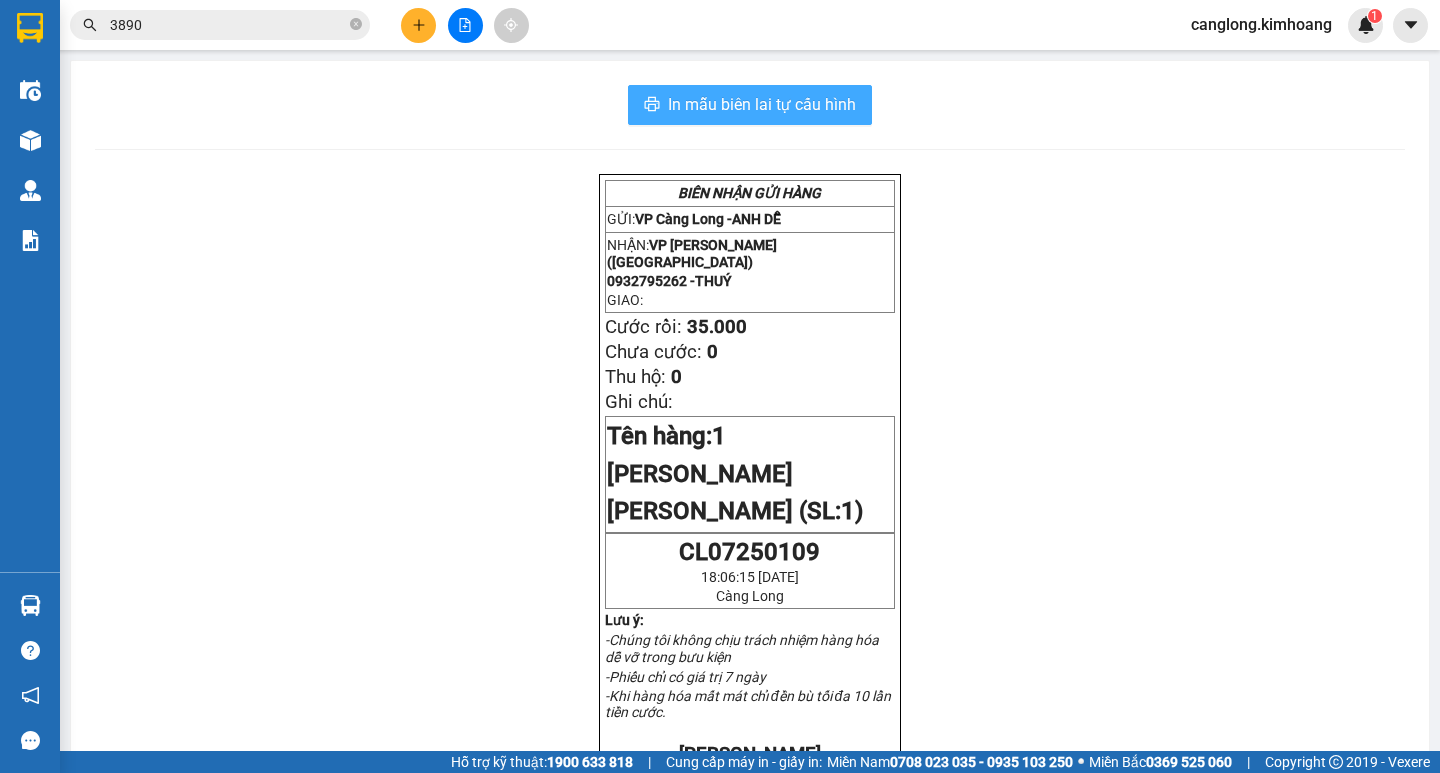click on "In mẫu biên lai tự cấu hình" at bounding box center [762, 104] 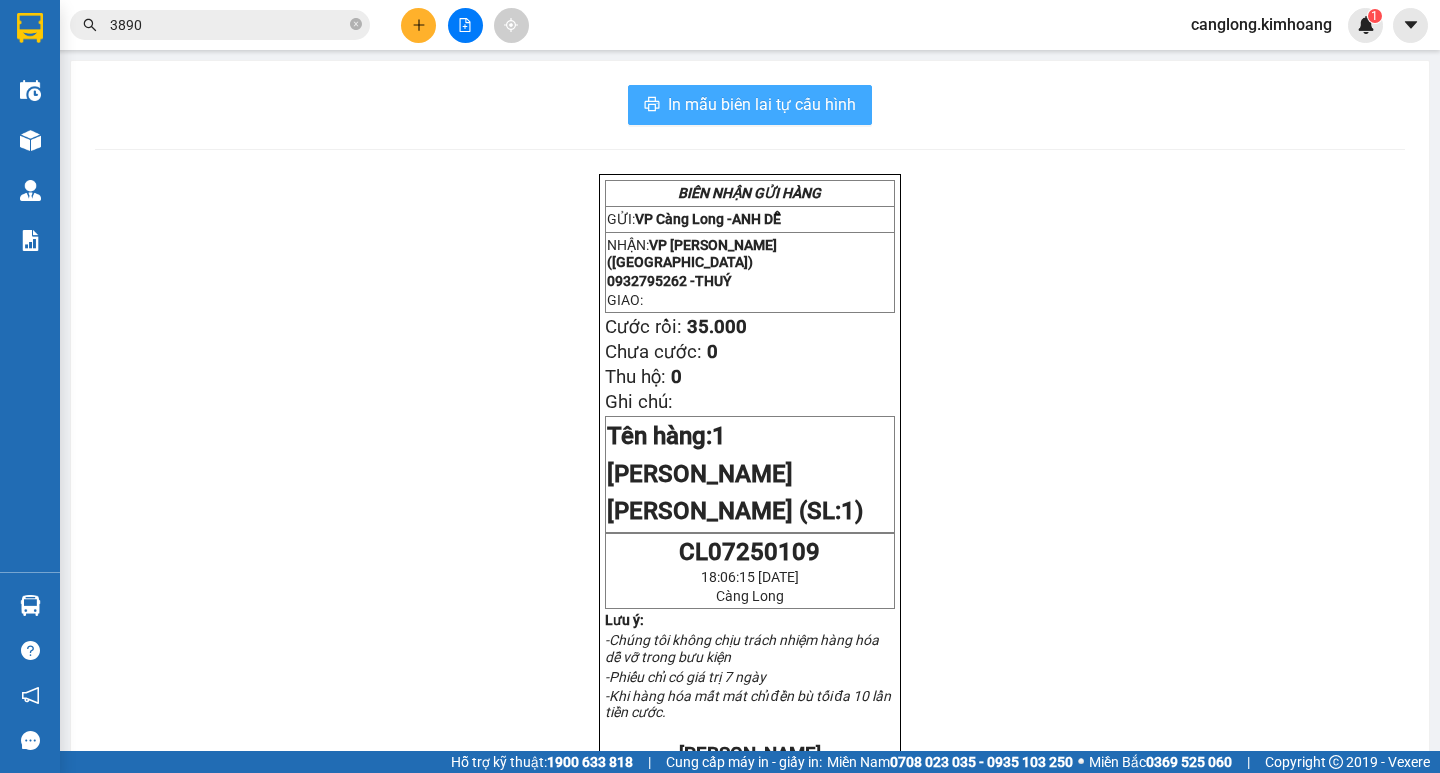 scroll, scrollTop: 0, scrollLeft: 0, axis: both 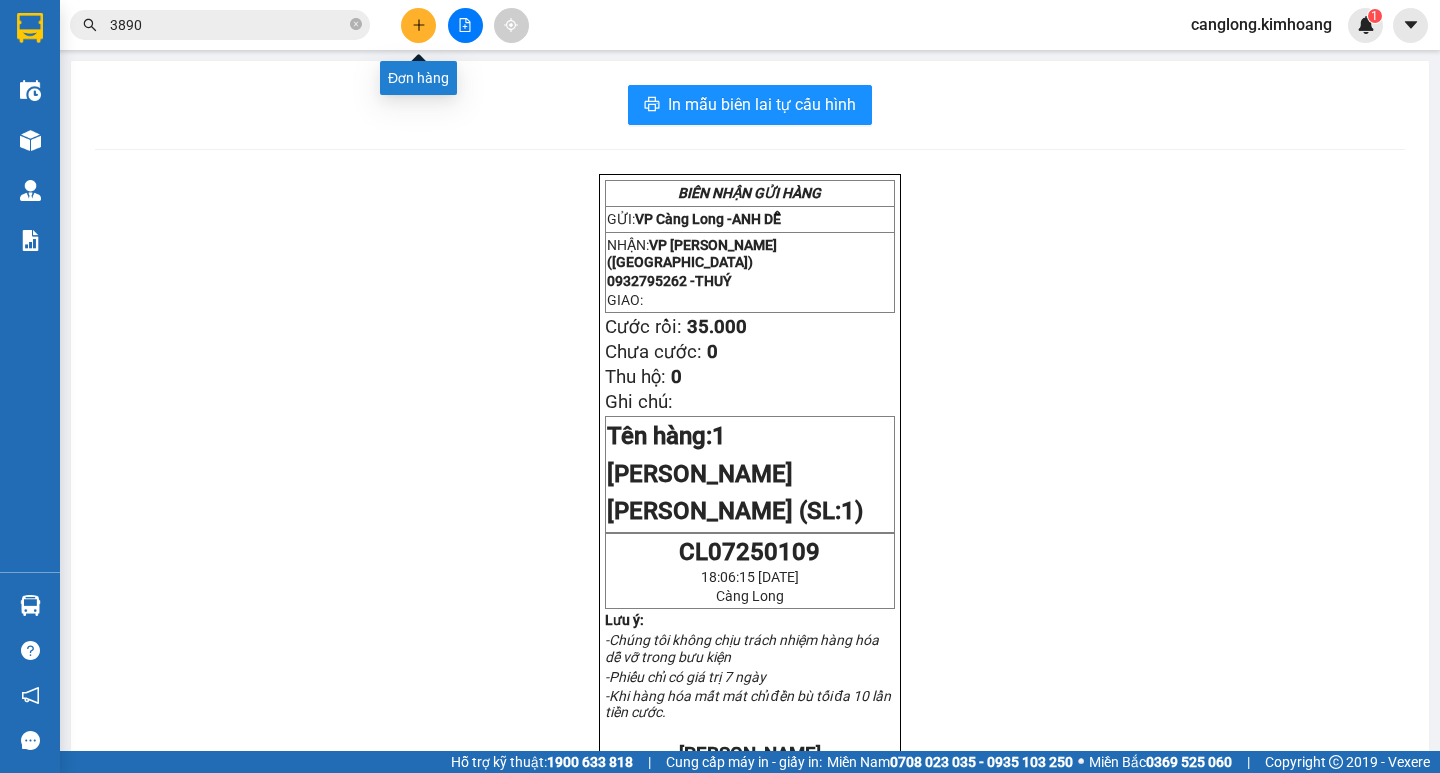 click 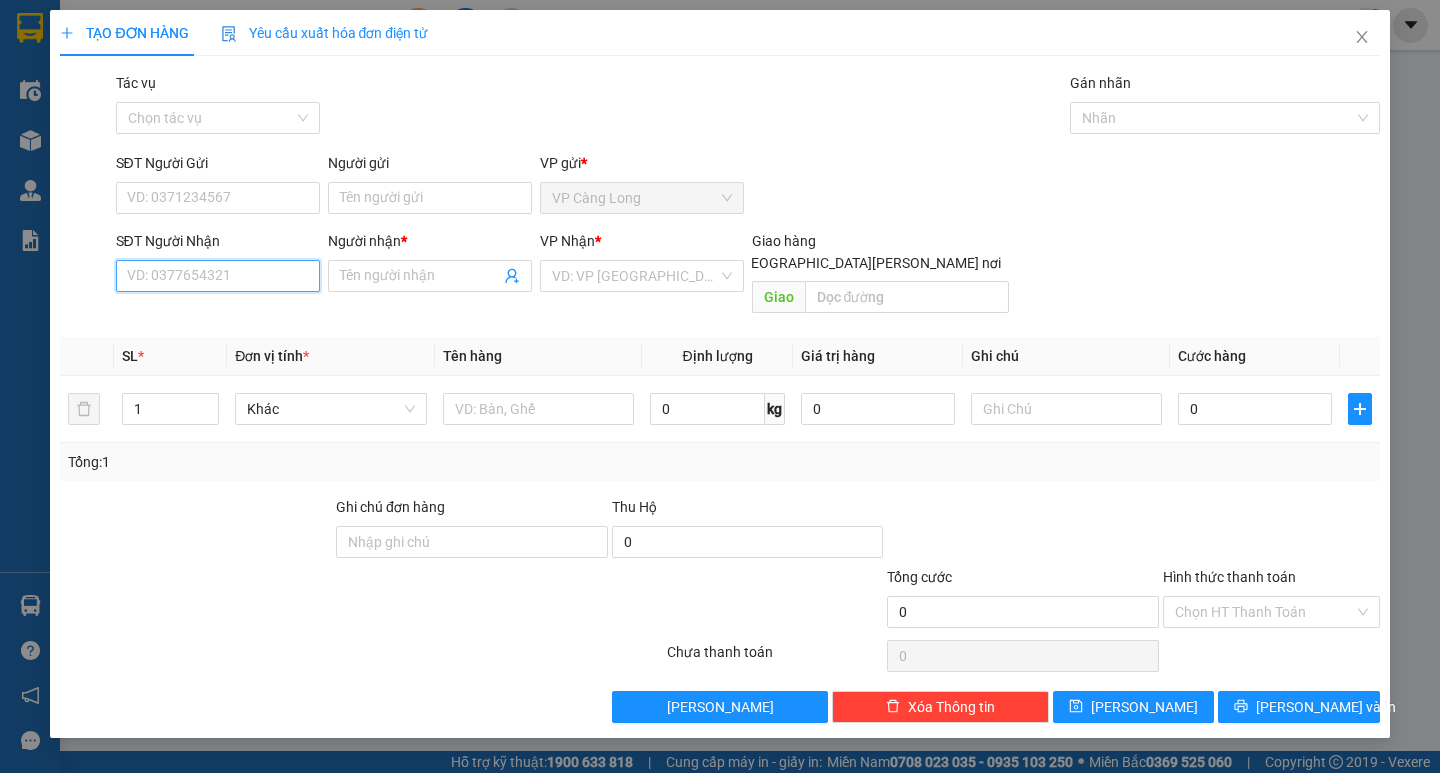 click on "SĐT Người Nhận" at bounding box center (218, 276) 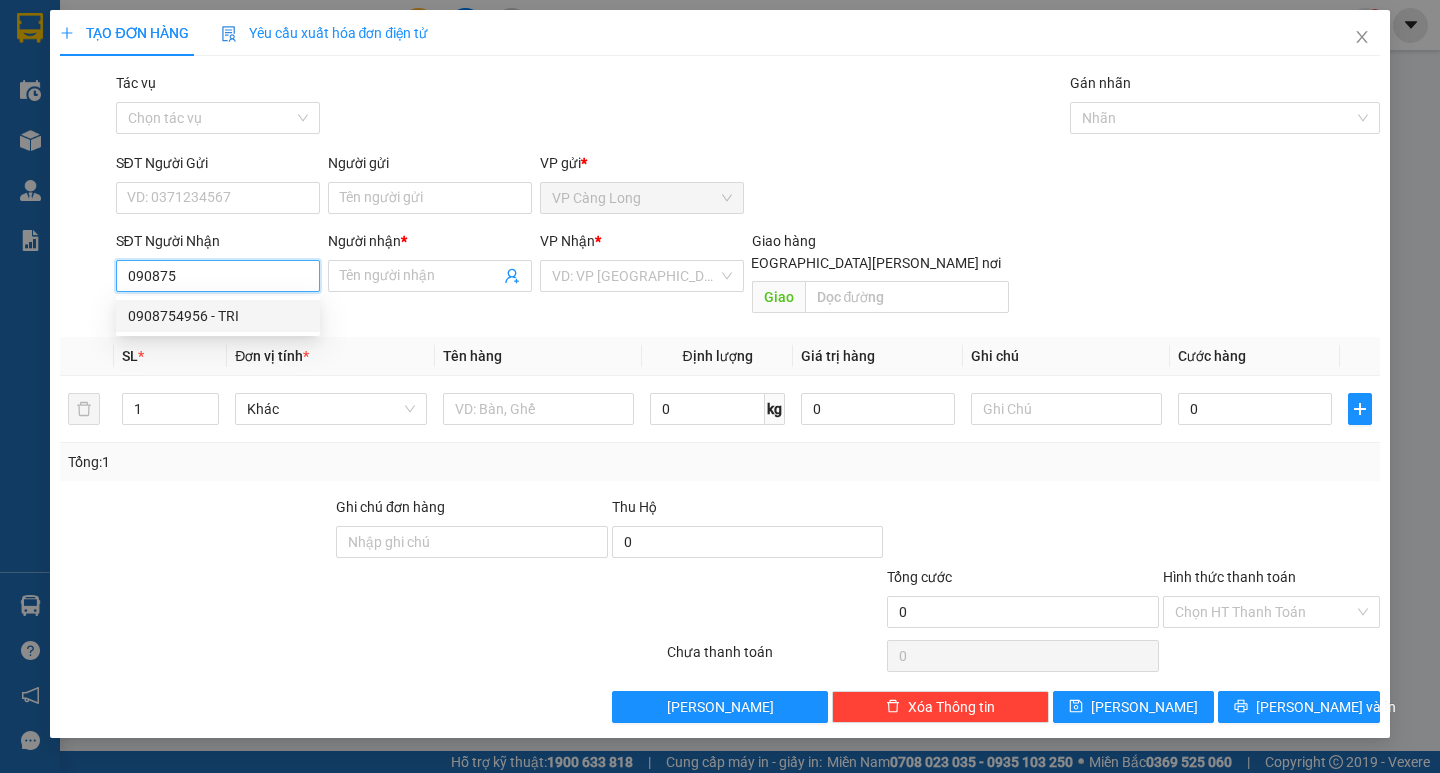 click on "0908754956 - TRI" at bounding box center [218, 316] 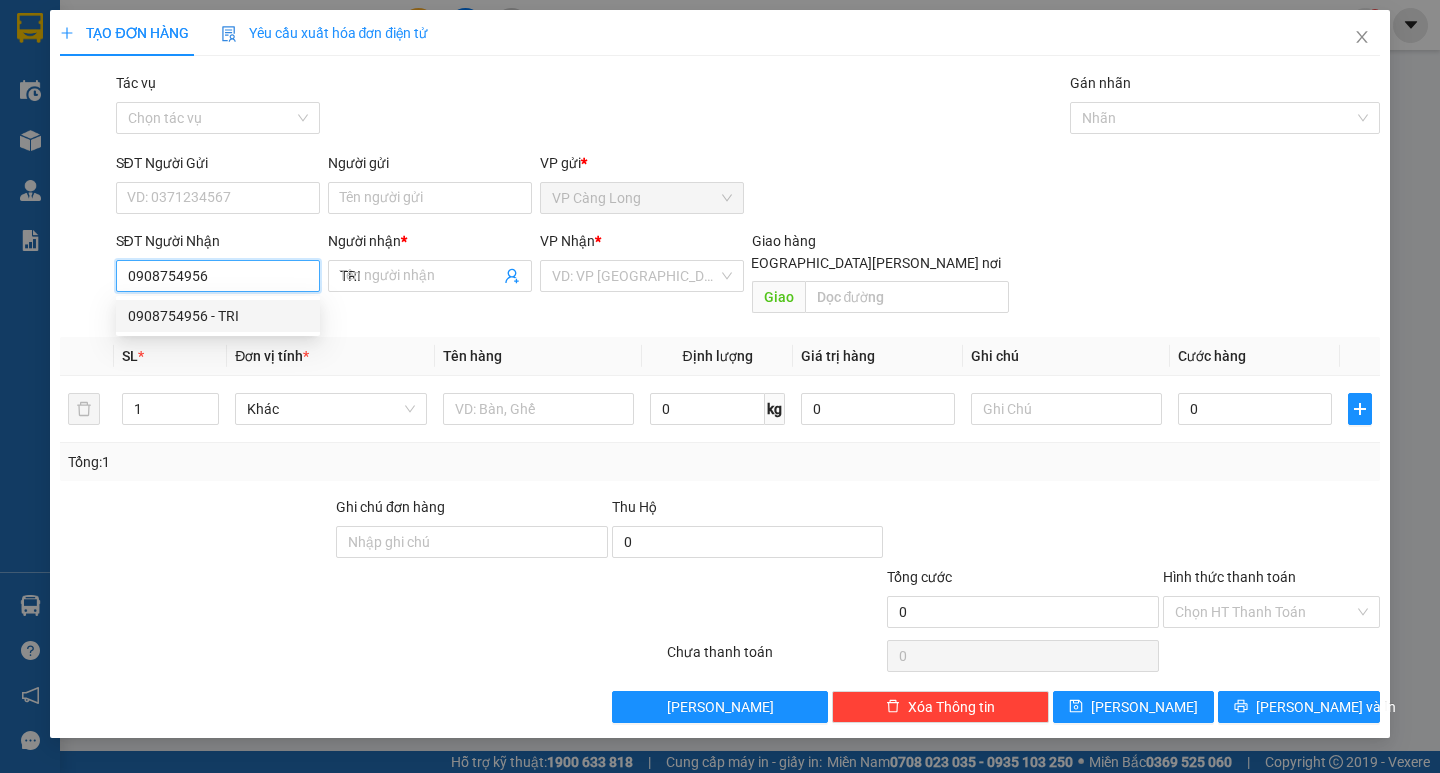 type on "35.000" 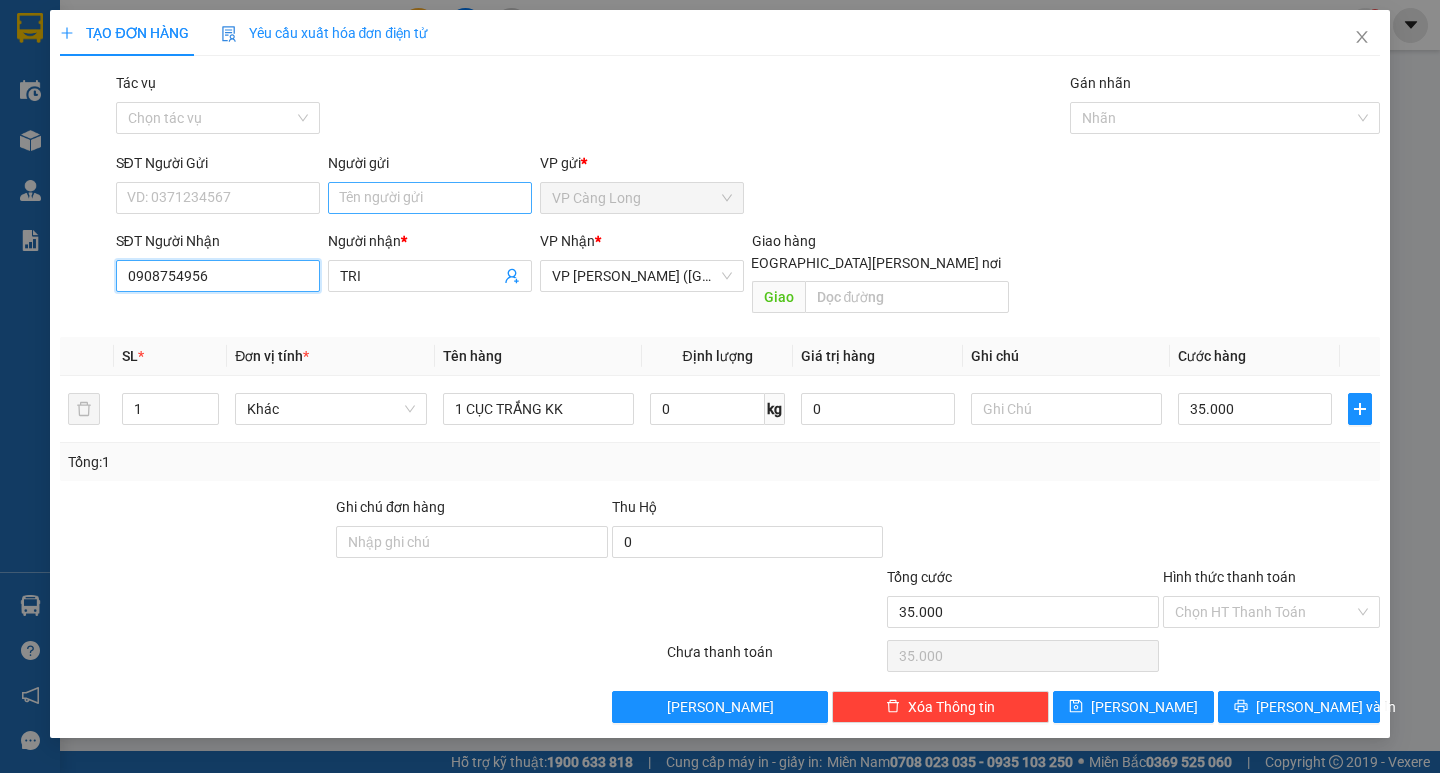 type on "0908754956" 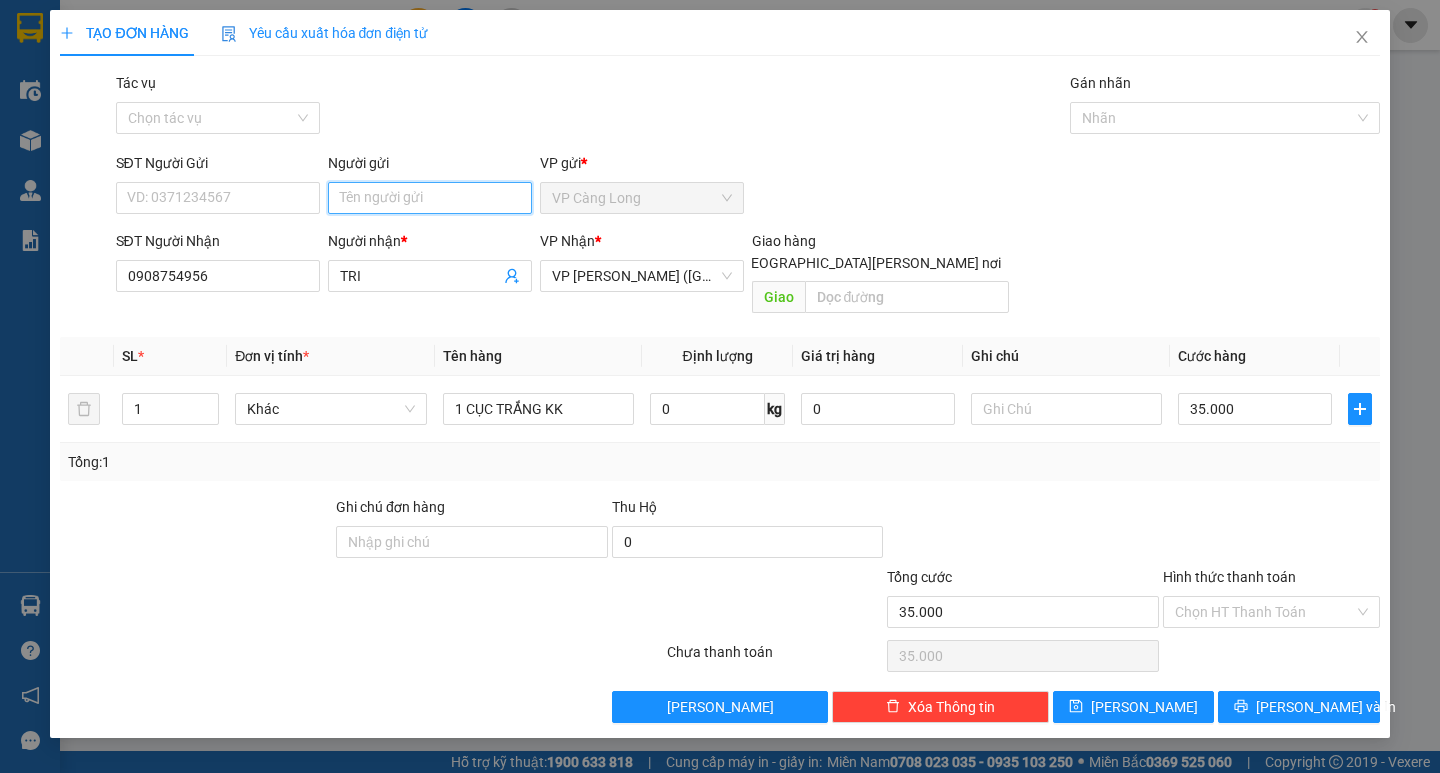 click on "Người gửi" at bounding box center [430, 198] 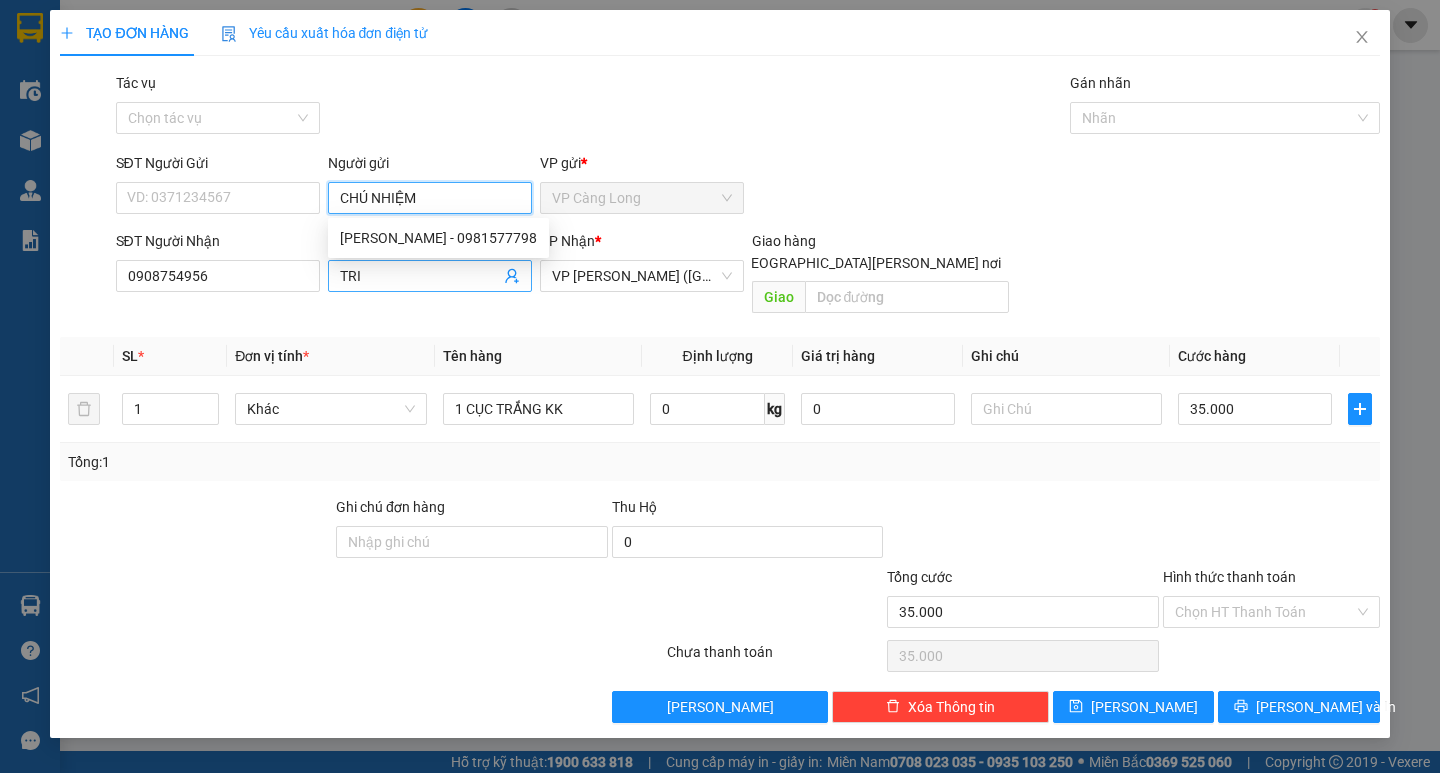type on "CHÚ NHIỆM" 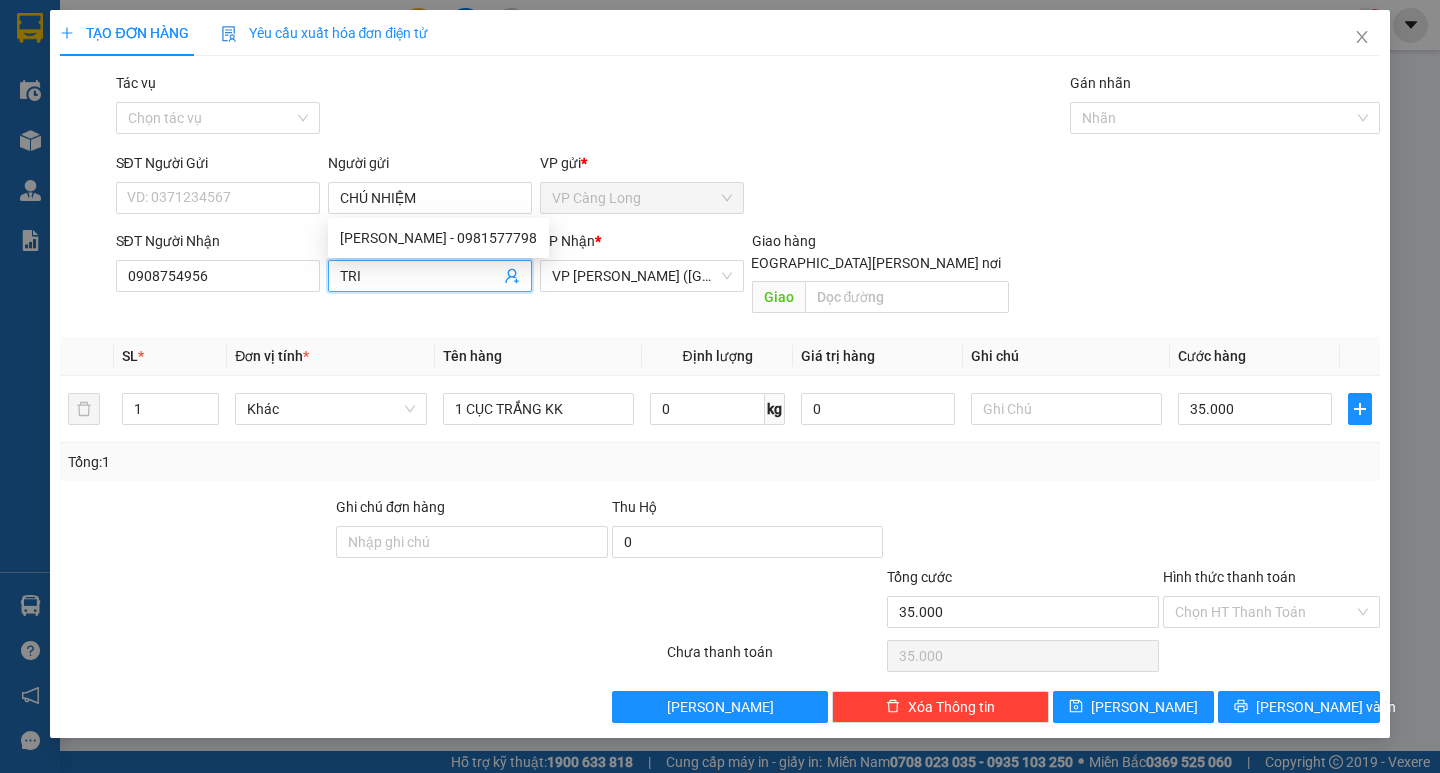 click on "TRI" at bounding box center [420, 276] 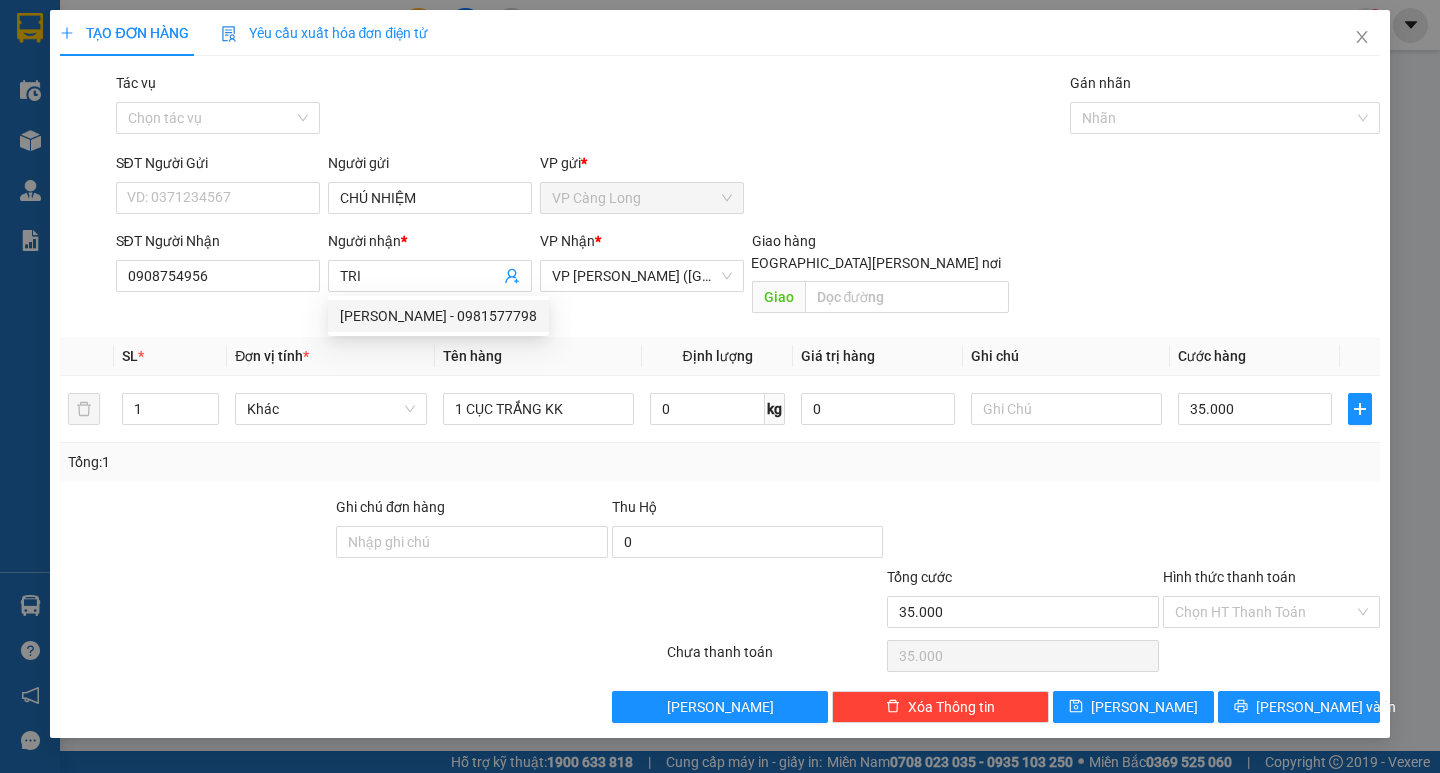click at bounding box center (196, 531) 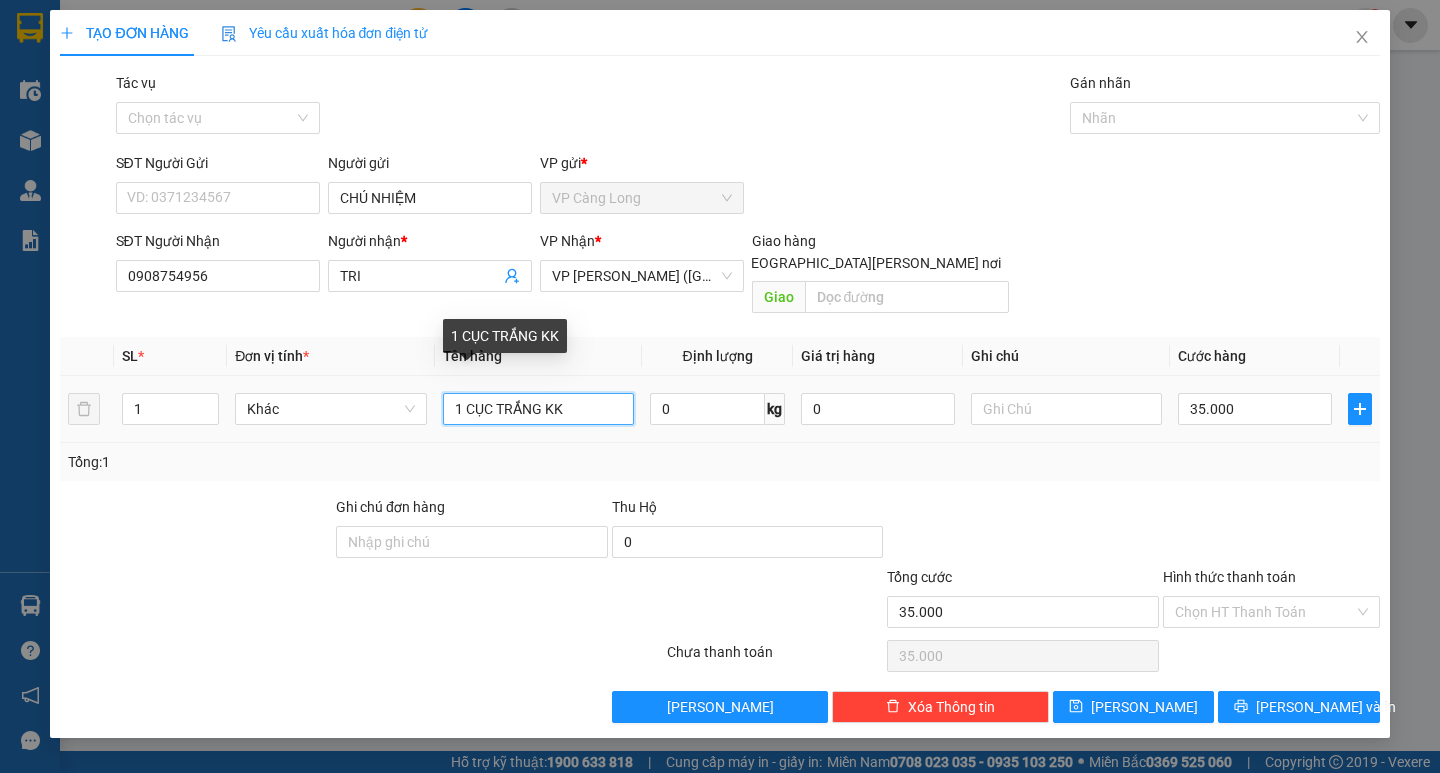 click on "1 CỤC TRẮNG KK" at bounding box center [538, 409] 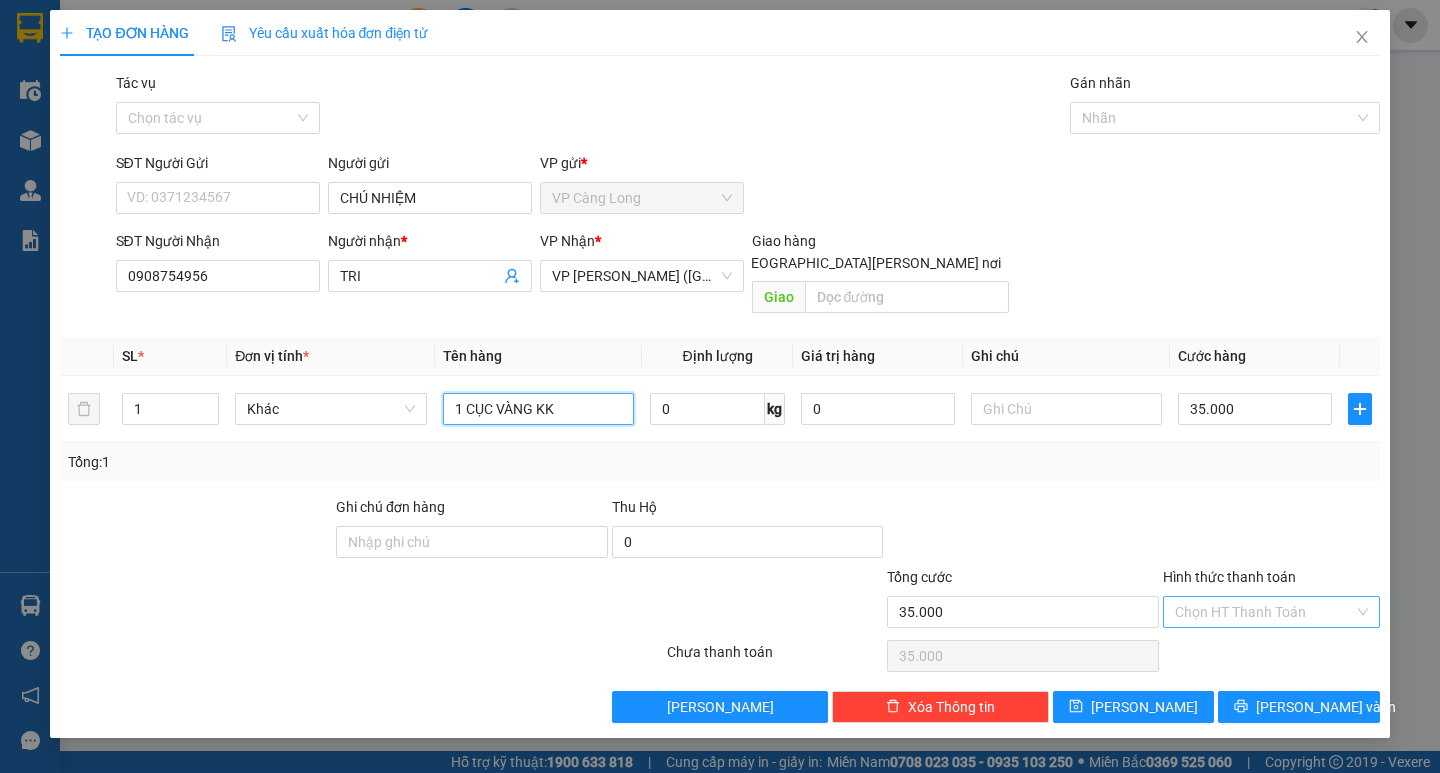 type on "1 CỤC VÀNG KK" 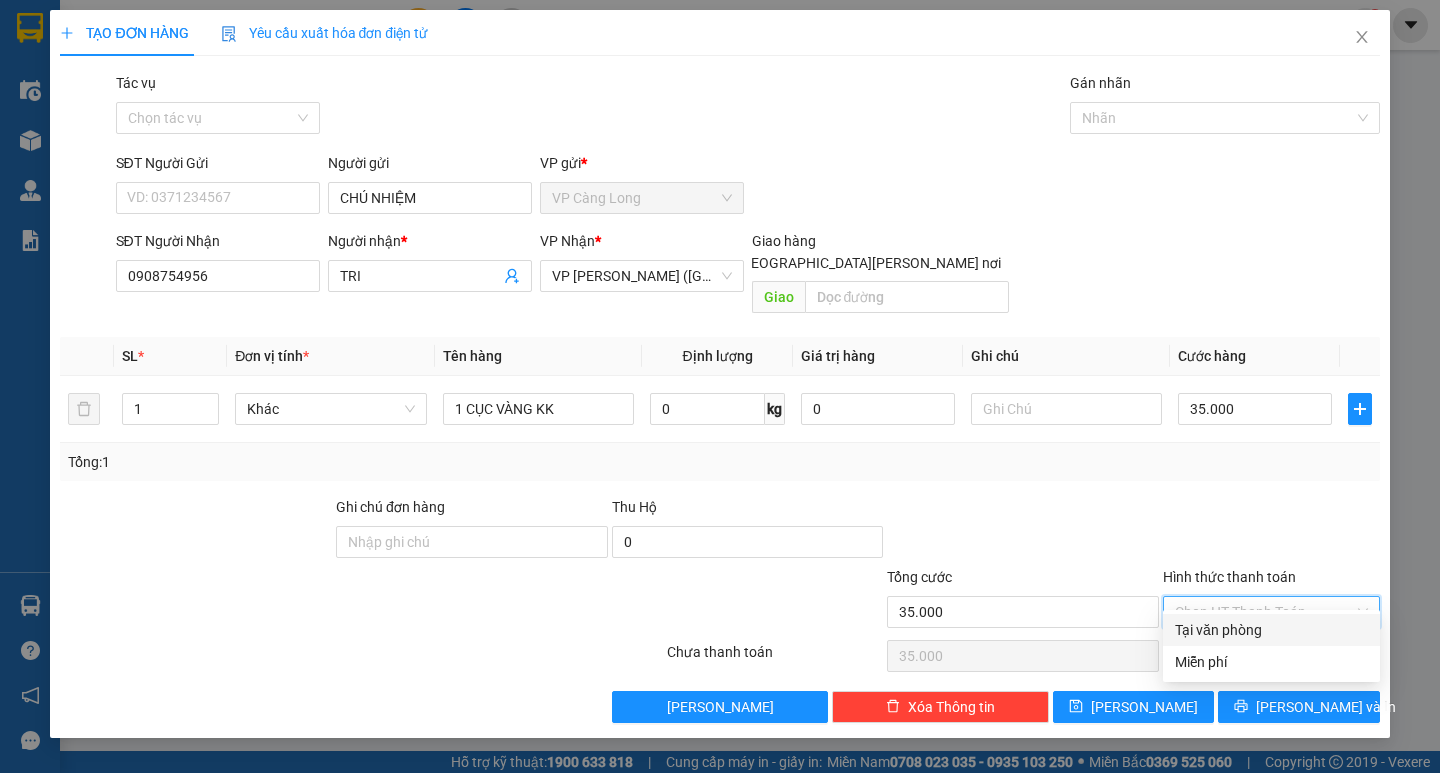 click on "Hình thức thanh toán" at bounding box center (1264, 612) 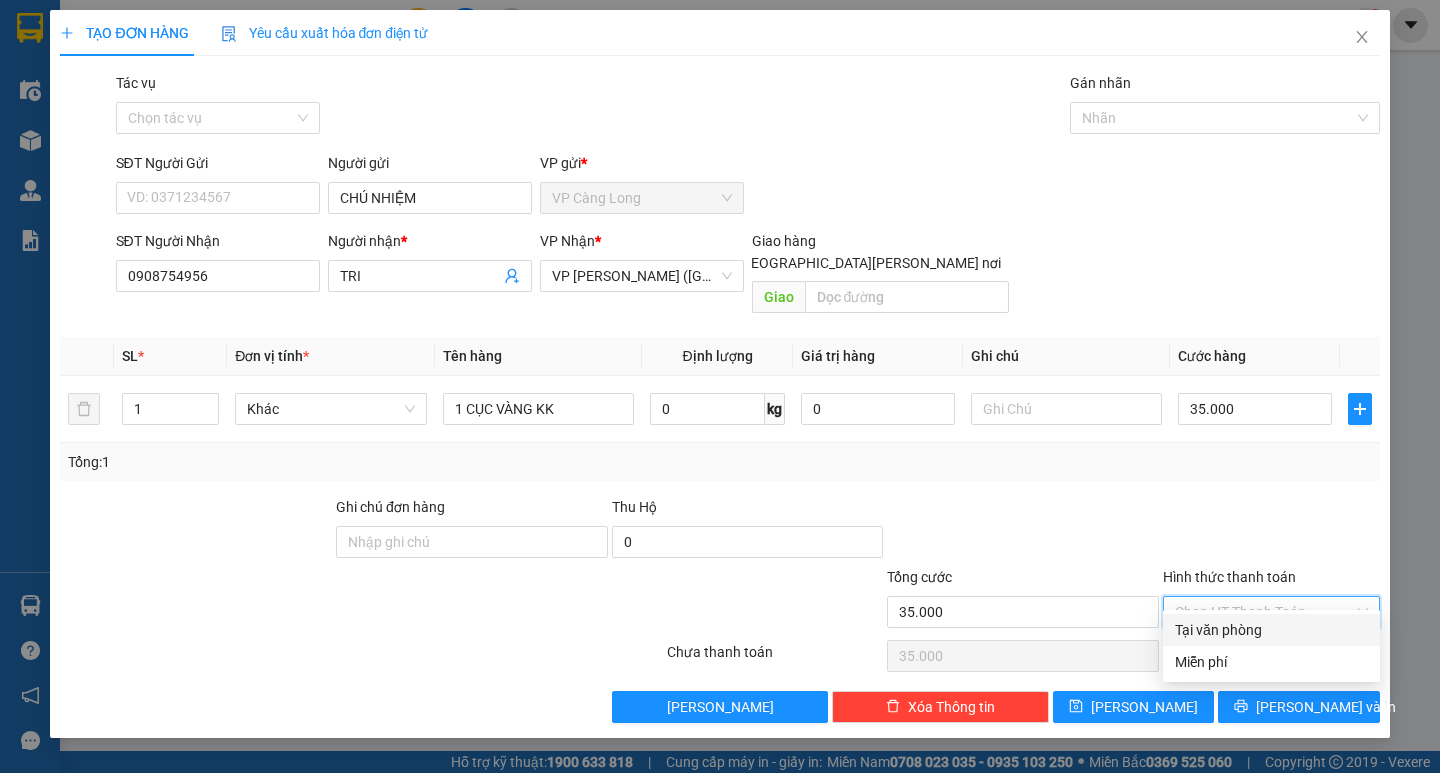 click on "Tại văn phòng" at bounding box center (1271, 630) 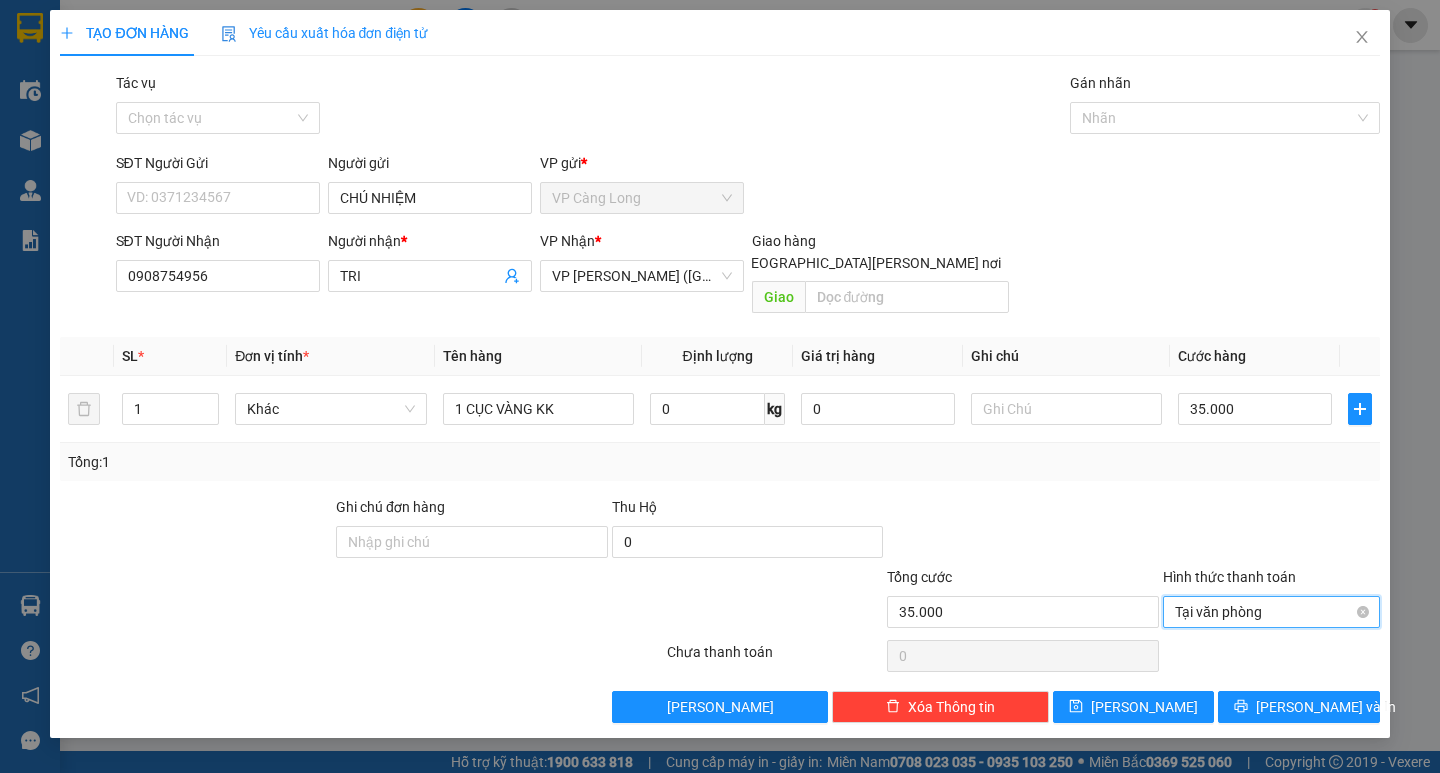 click on "Tại văn phòng" at bounding box center (1271, 612) 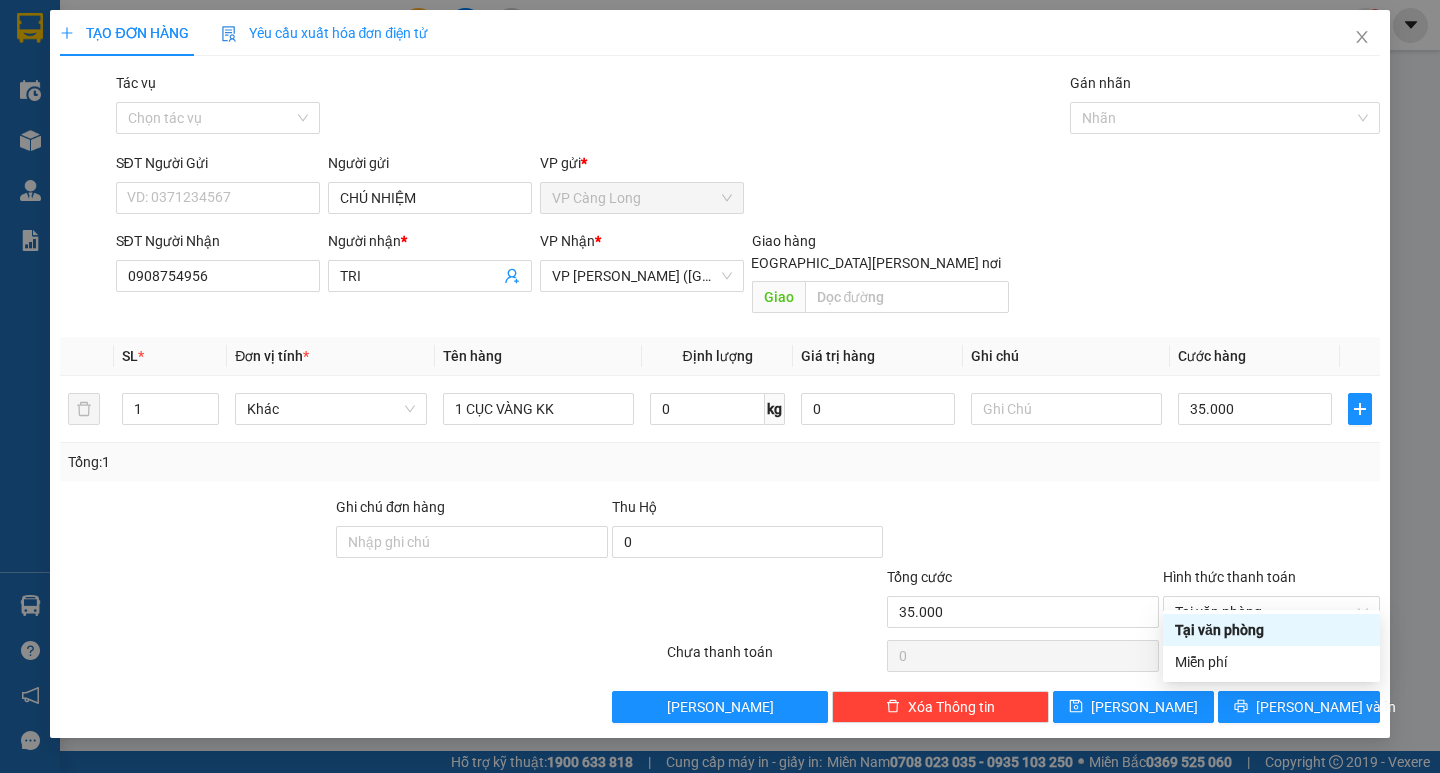 click on "Transit Pickup Surcharge Ids Transit Deliver Surcharge Ids Transit Deliver Surcharge Transit Deliver Surcharge Tác vụ Chọn tác vụ Gán nhãn   Nhãn SĐT Người Gửi VD: 0371234567 Người gửi CHÚ NHIỆM VP gửi  * VP Càng Long SĐT Người Nhận 0908754956 Người nhận  * TRI VP Nhận  * VP Trần Phú (Hàng) Giao hàng Giao tận nơi Giao SL  * Đơn vị tính  * Tên hàng  Định lượng Giá trị hàng Ghi chú Cước hàng                   1 Khác 1 CỤC VÀNG KK 0 kg 0 35.000 Tổng:  1 Ghi chú đơn hàng Thu Hộ 0 Tổng cước 35.000 Hình thức thanh toán Tại văn phòng Số tiền thu trước 0 Tại văn phòng Chưa thanh toán 0 Lưu nháp Xóa Thông tin Lưu Lưu và In 1 CỤC VÀNG KK Tại văn phòng Miễn phí Tại văn phòng Miễn phí" at bounding box center (719, 397) 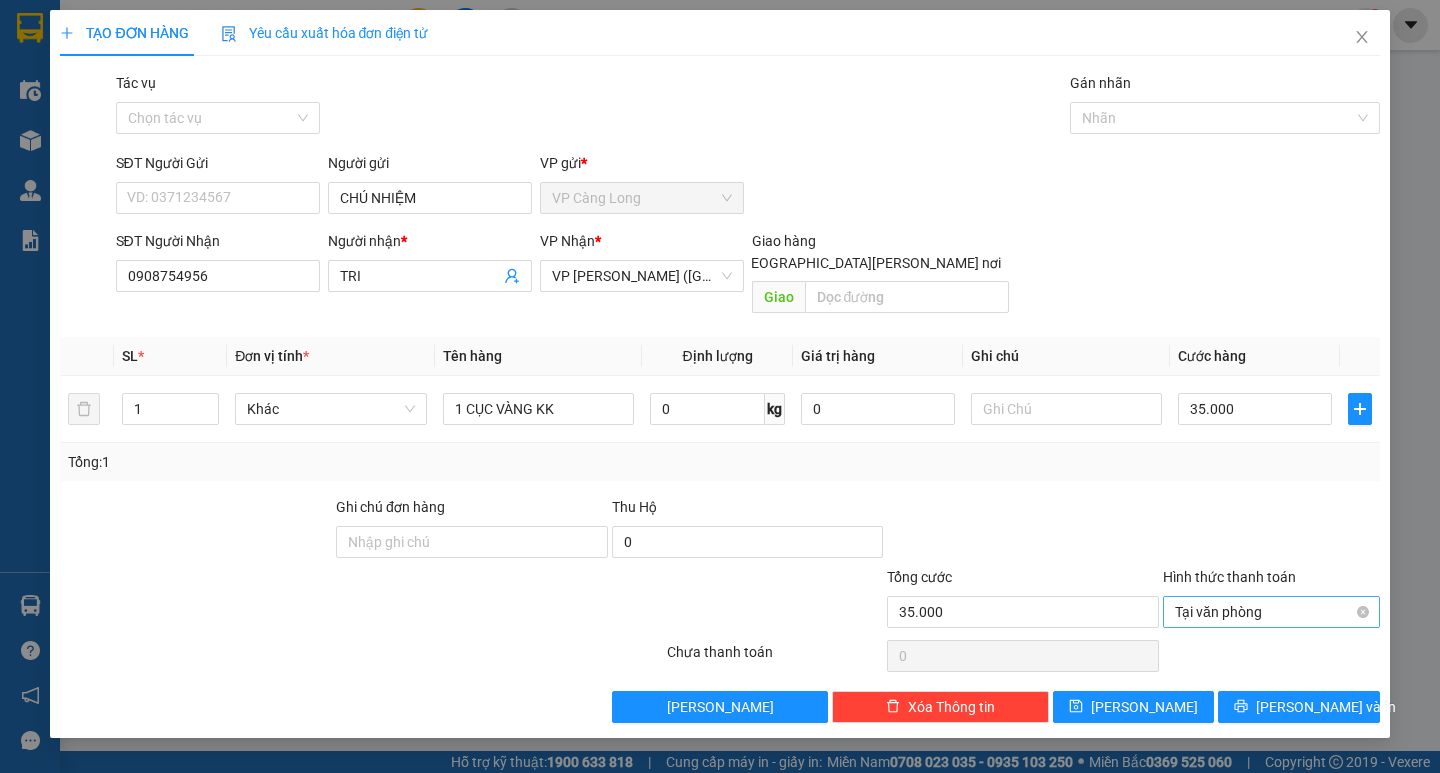 click on "Tại văn phòng" at bounding box center (1271, 612) 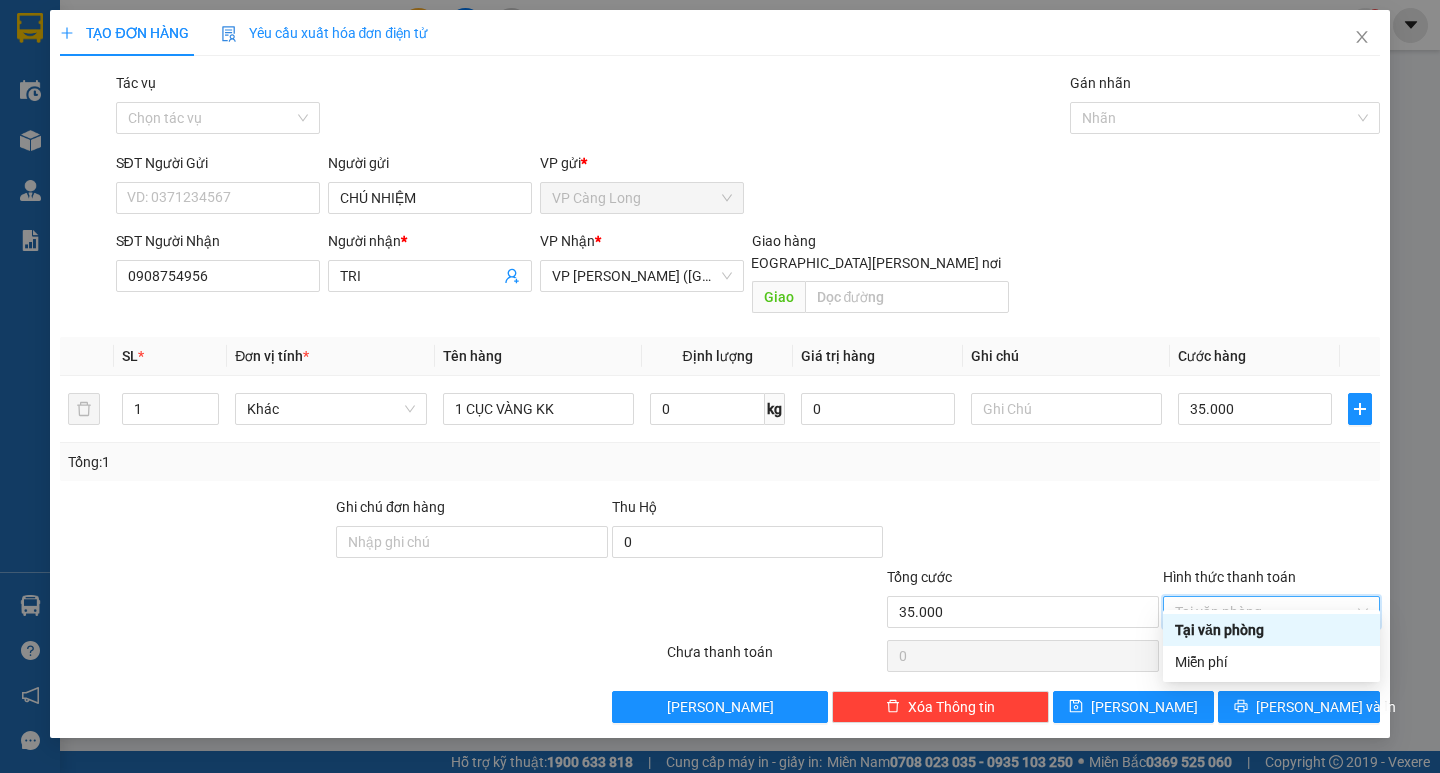 click at bounding box center [775, 601] 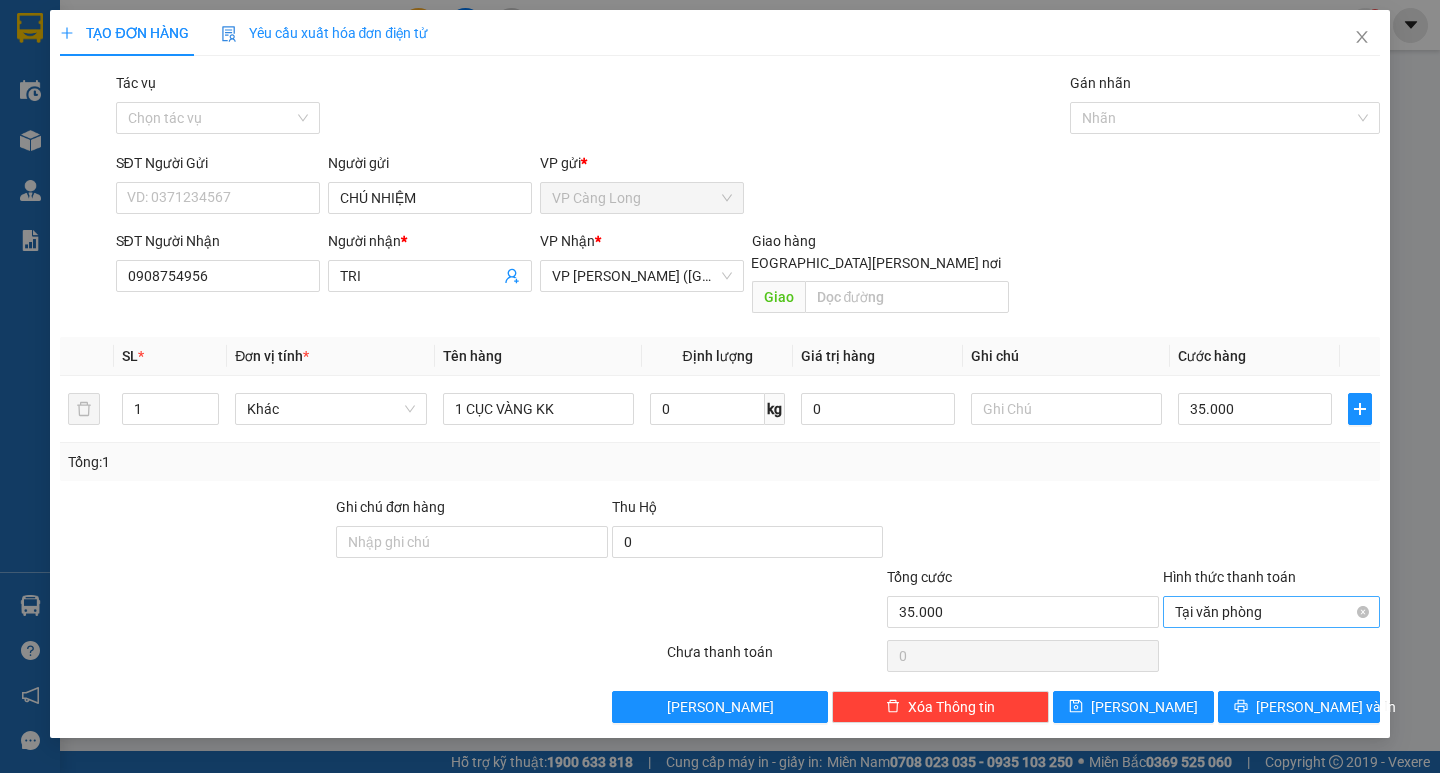 click on "Tại văn phòng" at bounding box center (1271, 612) 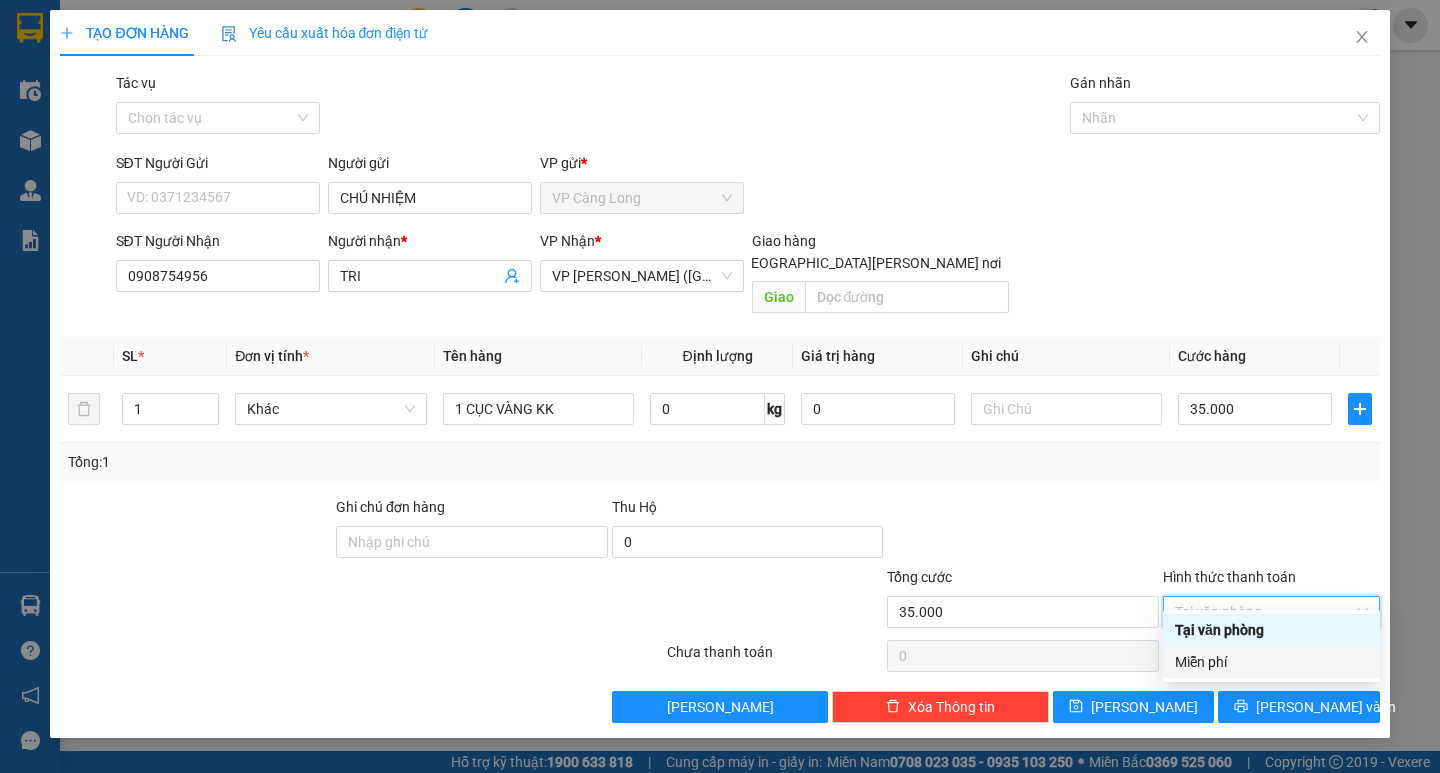 click on "Miễn phí" at bounding box center [1271, 662] 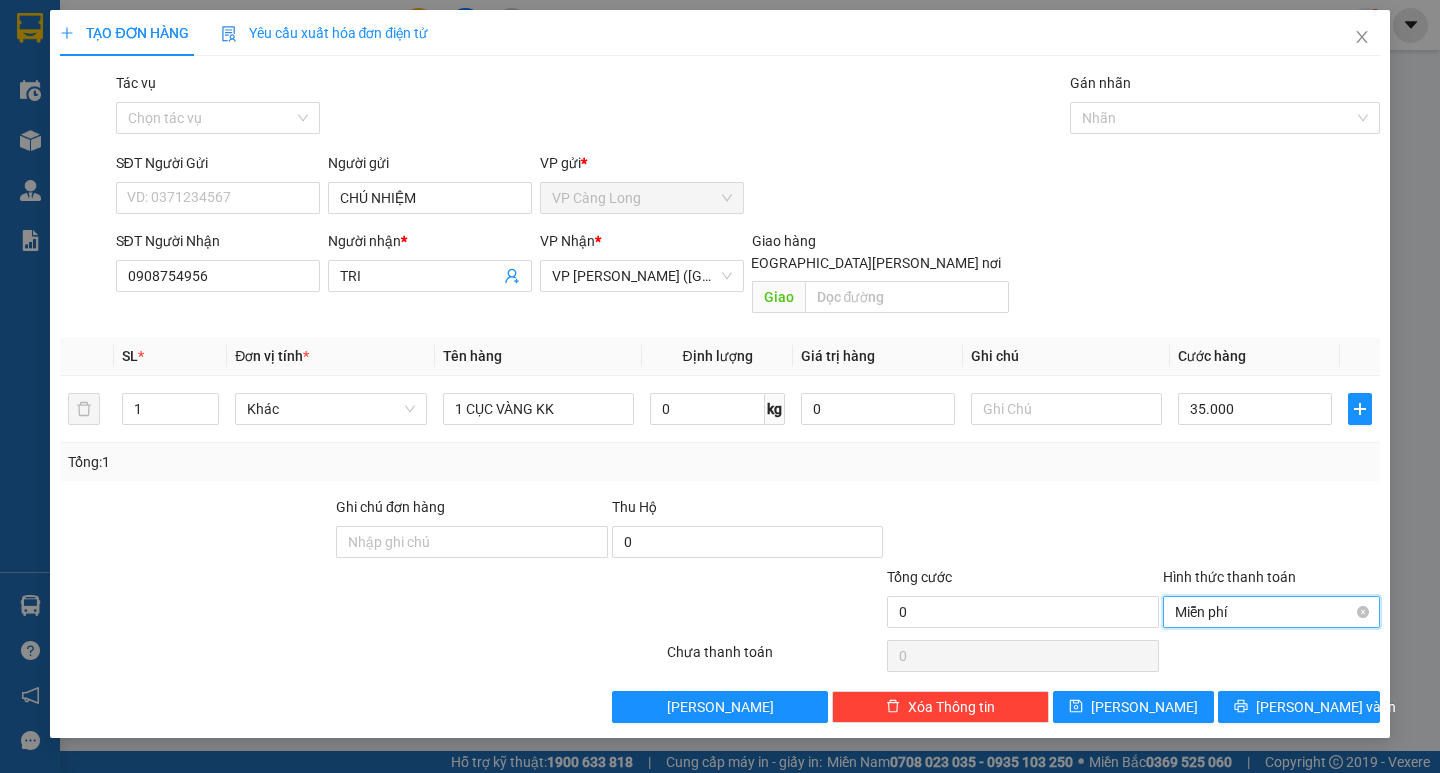 click on "Miễn phí" at bounding box center [1271, 612] 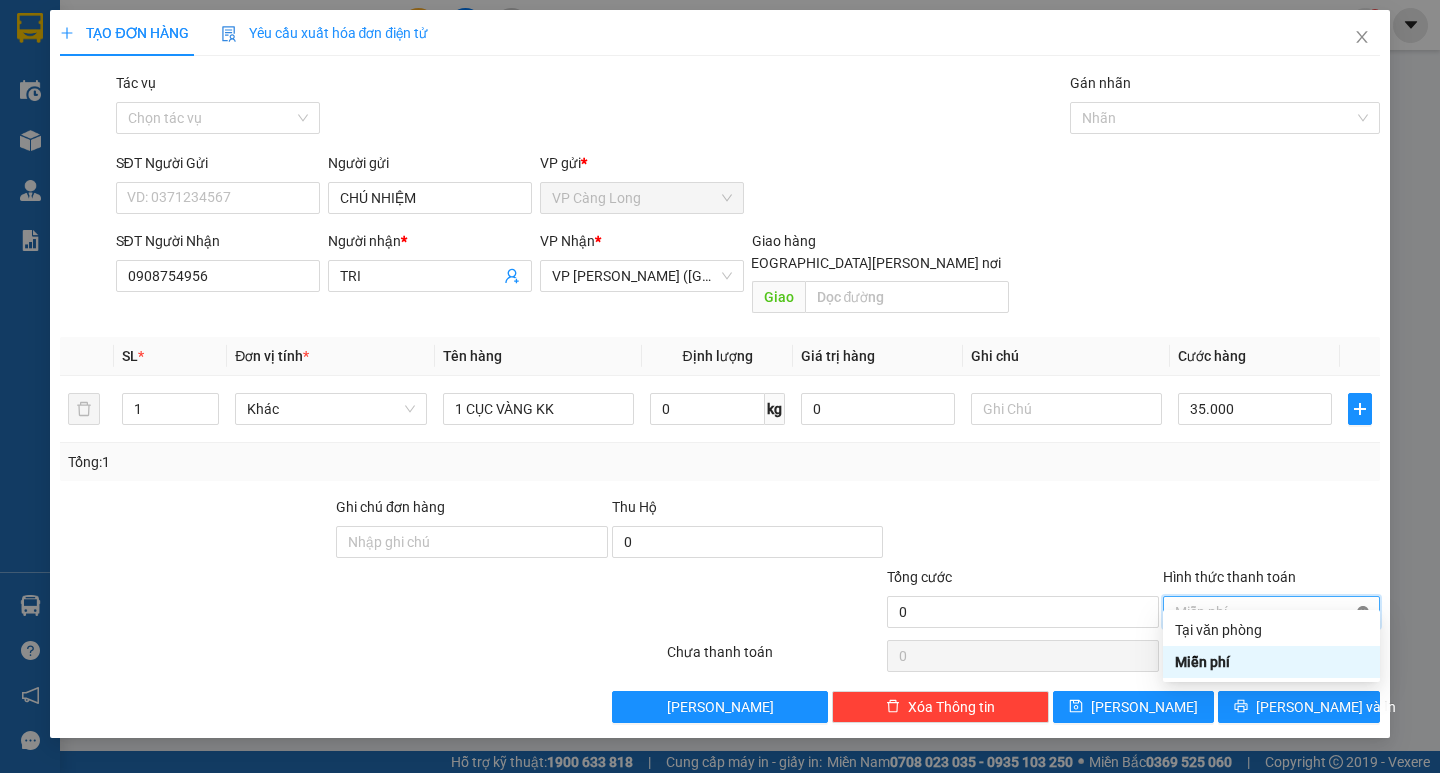 type on "35.000" 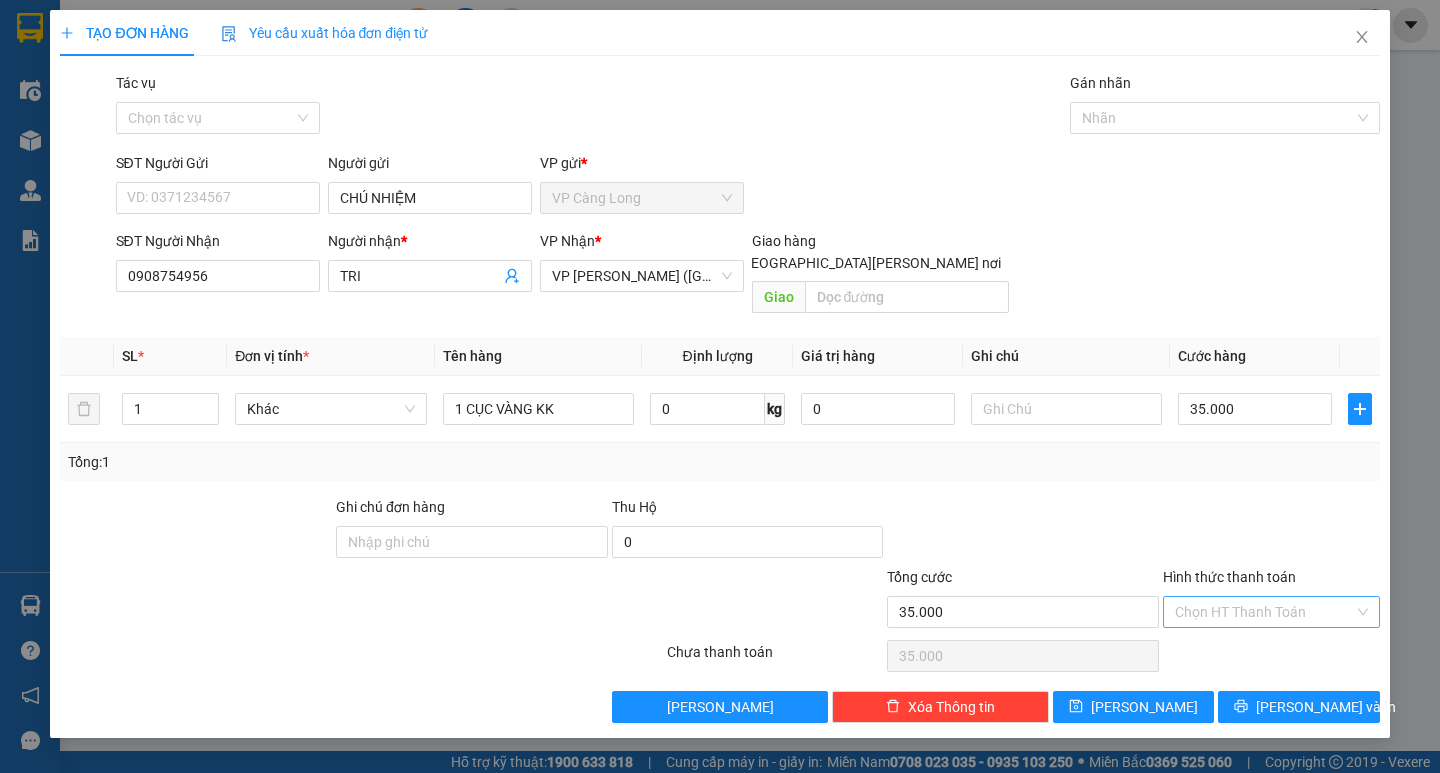 drag, startPoint x: 1162, startPoint y: 477, endPoint x: 1143, endPoint y: 495, distance: 26.172504 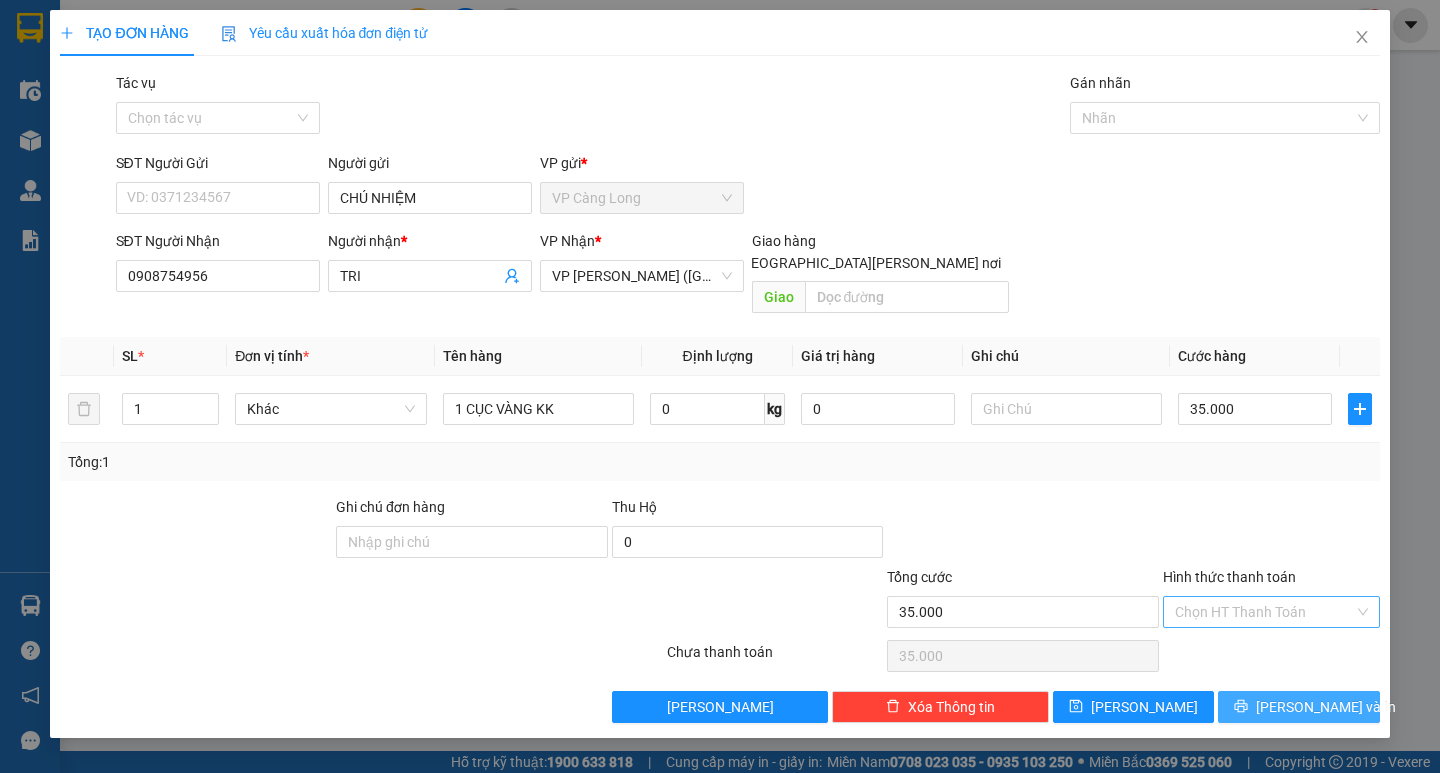 click on "[PERSON_NAME] và In" at bounding box center (1326, 707) 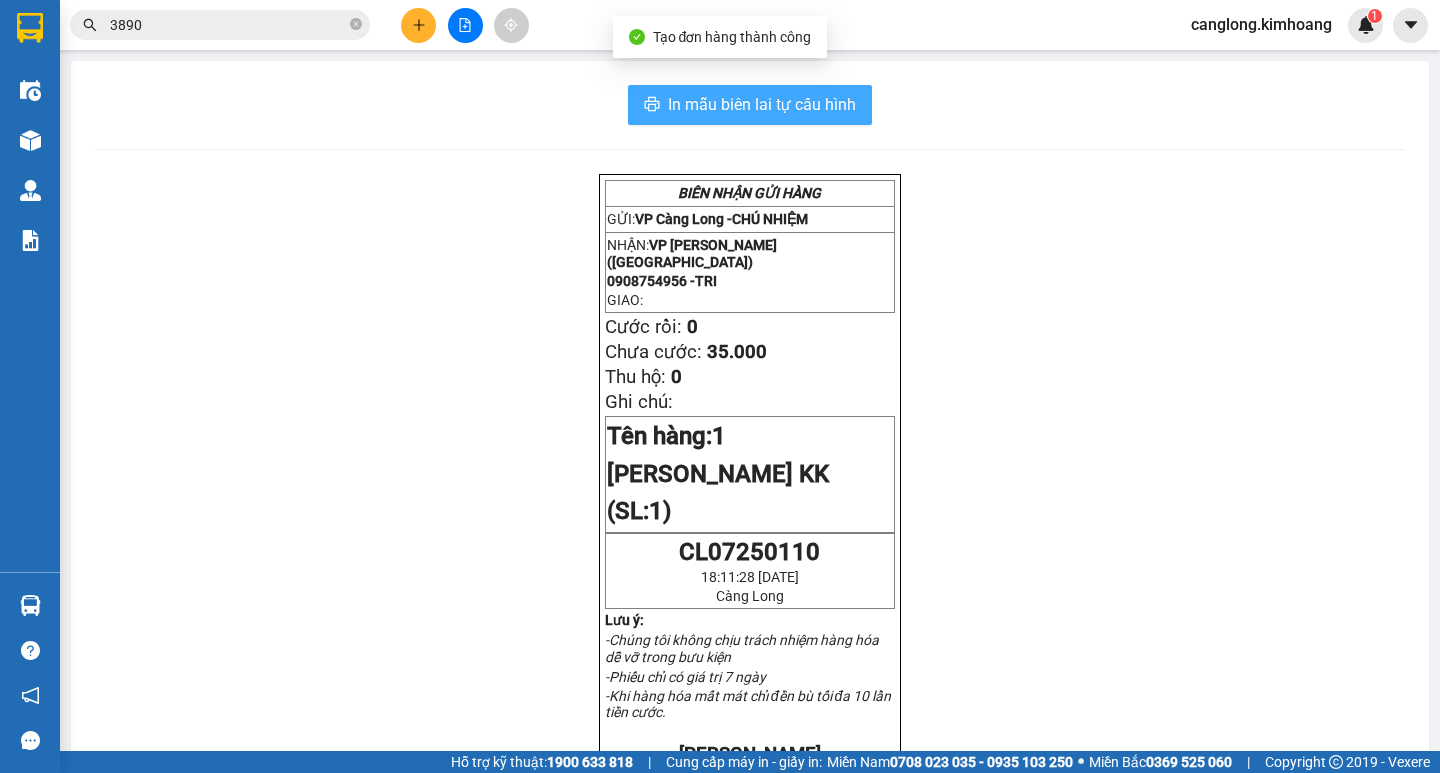 click on "In mẫu biên lai tự cấu hình" at bounding box center (762, 104) 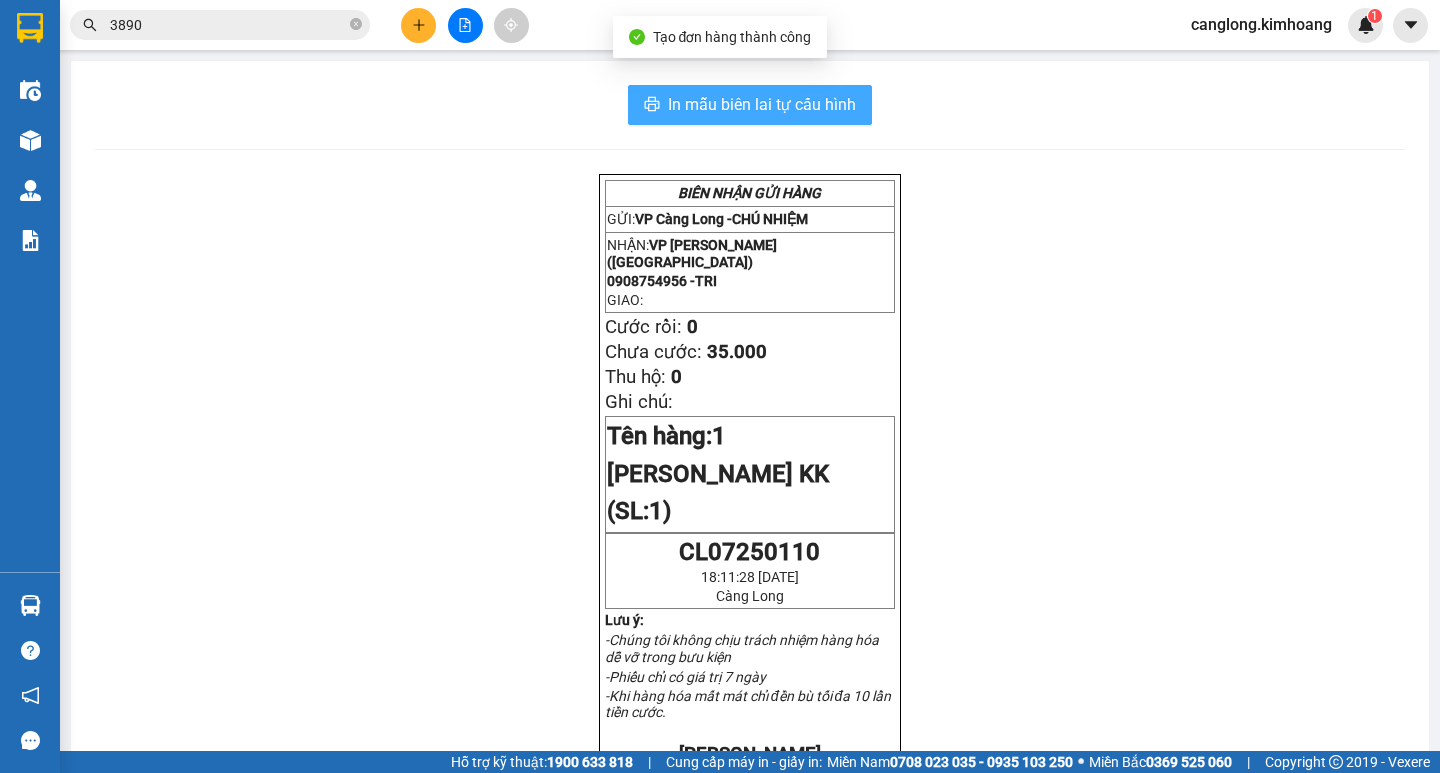 scroll, scrollTop: 0, scrollLeft: 0, axis: both 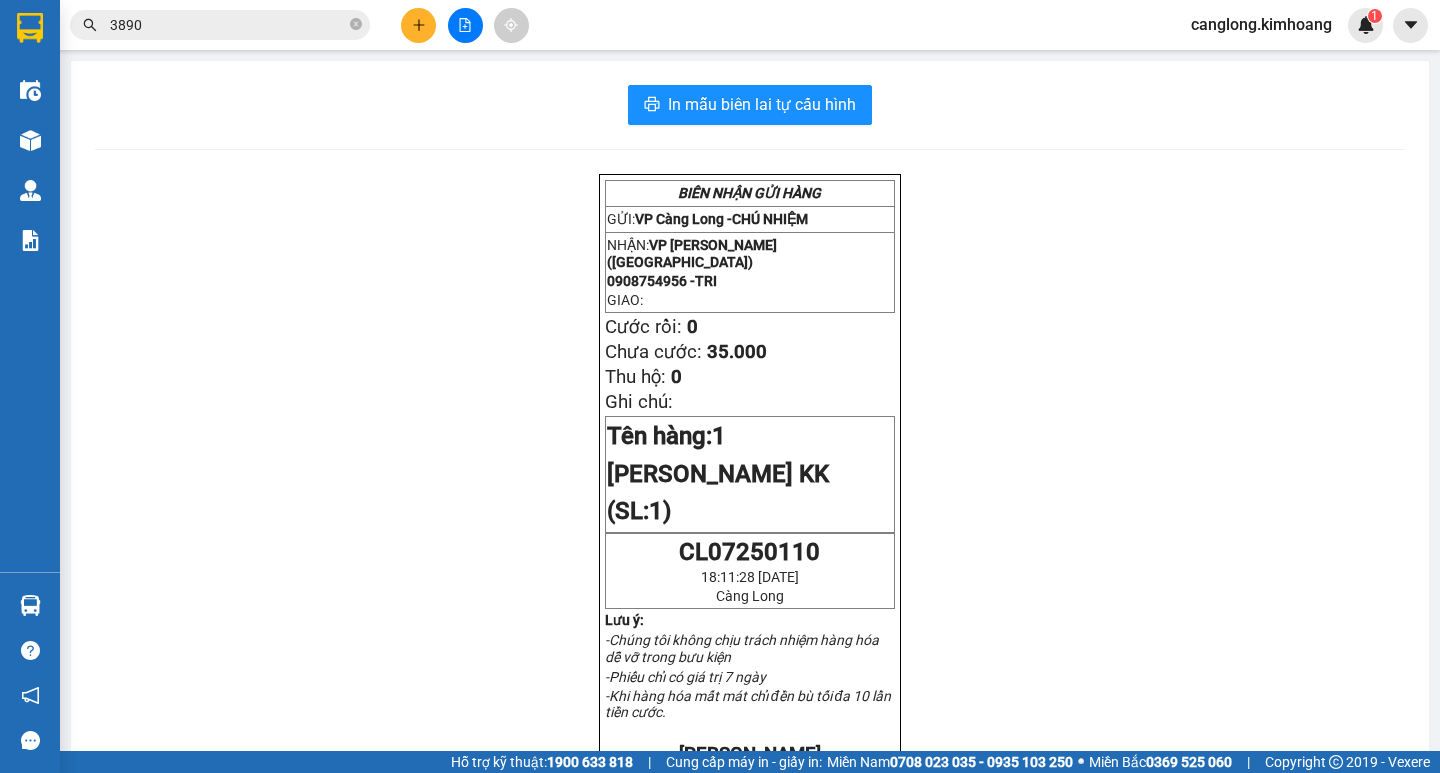 drag, startPoint x: 231, startPoint y: 285, endPoint x: 203, endPoint y: 299, distance: 31.304953 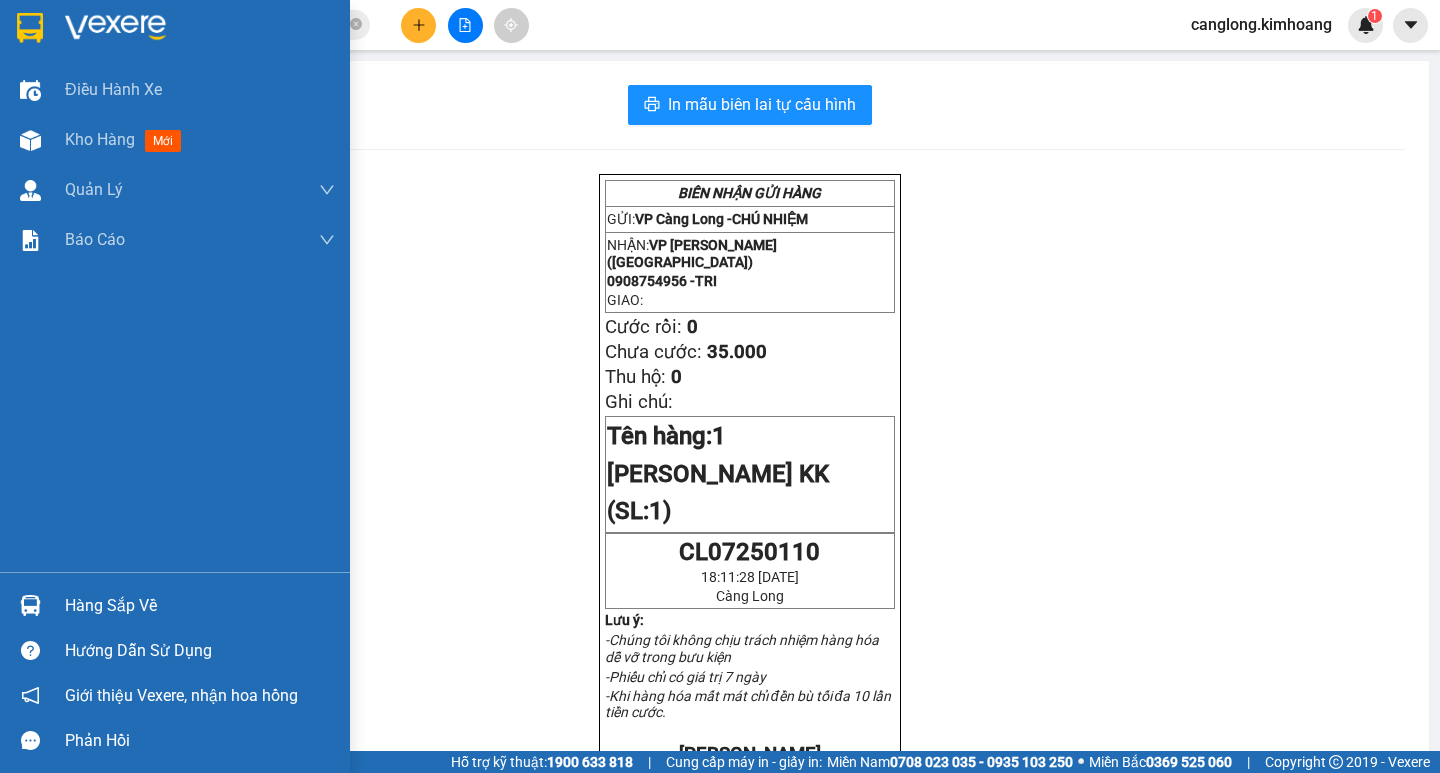 click on "Điều hành xe     Kho hàng mới     Quản Lý Quản lý chuyến Quản lý khách hàng mới     Báo cáo Báo cáo dòng tiền (nhân viên) Báo cáo hoa hồng" at bounding box center (175, 318) 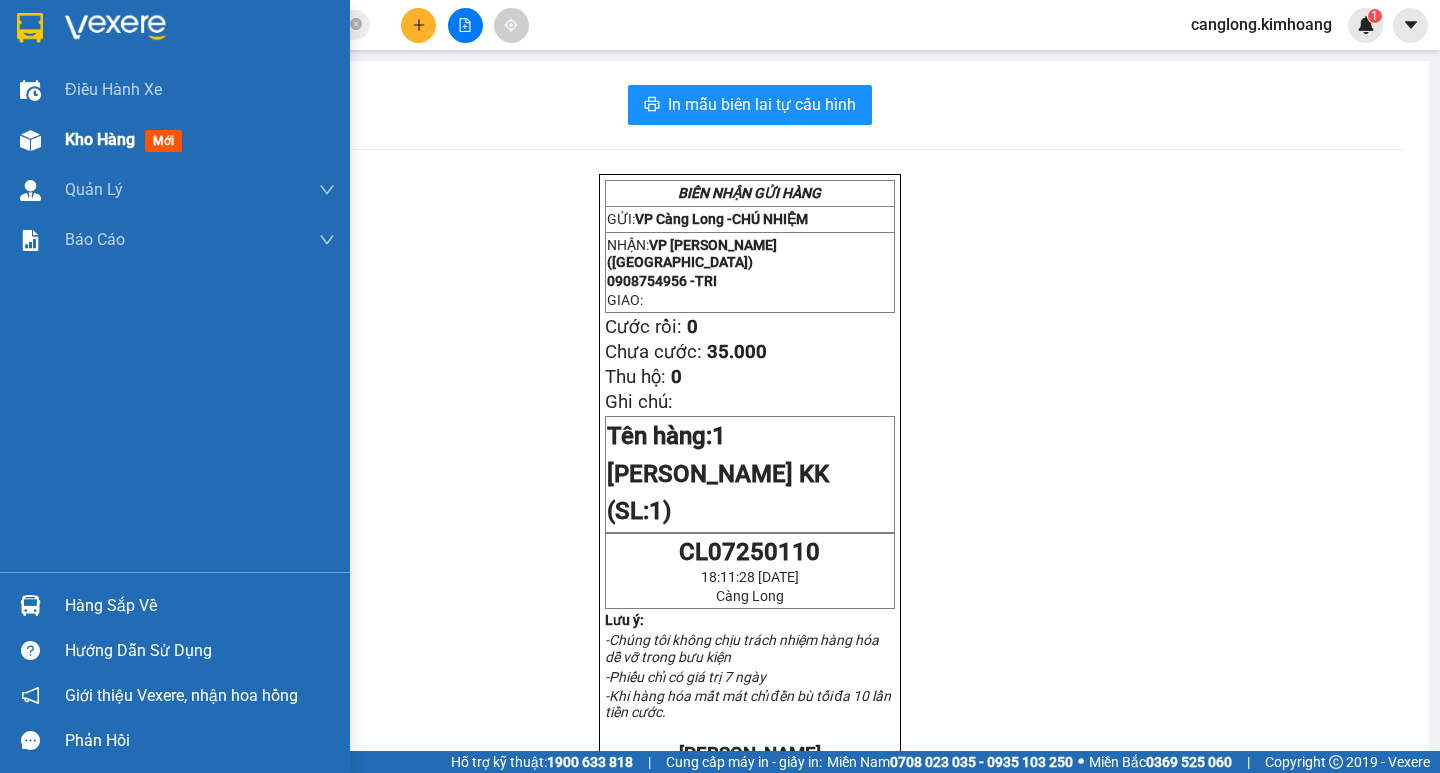 click on "Kho hàng mới" at bounding box center [175, 140] 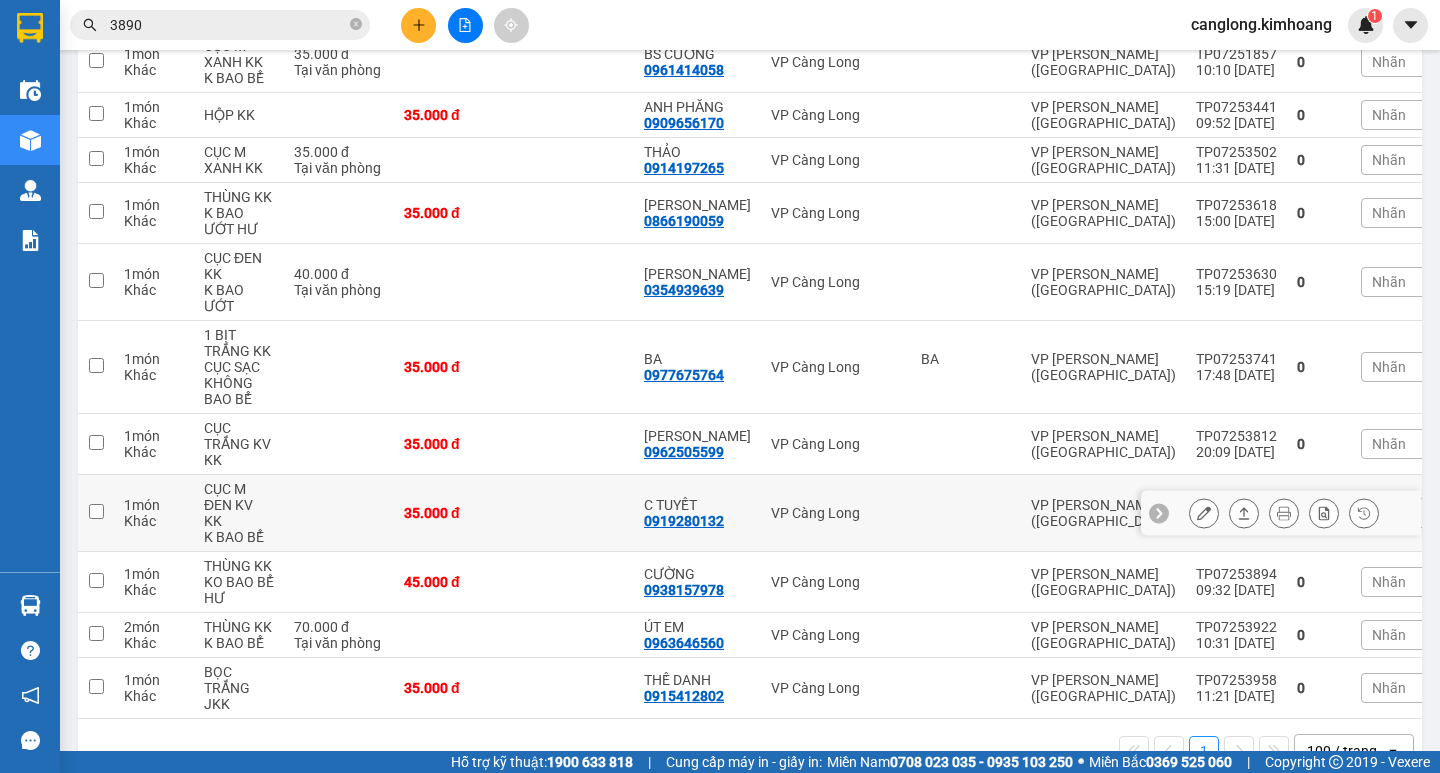 scroll, scrollTop: 329, scrollLeft: 0, axis: vertical 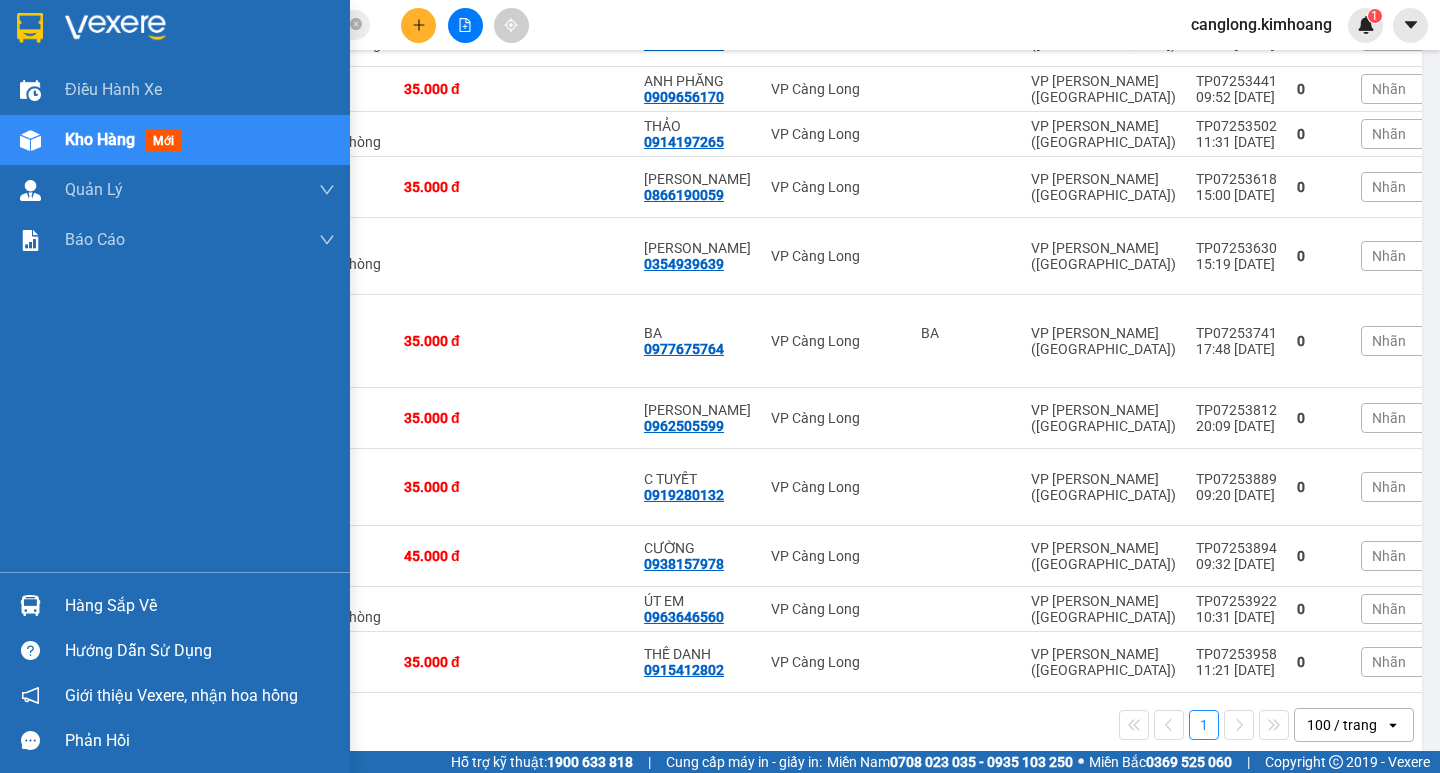click on "Hàng sắp về" at bounding box center (200, 606) 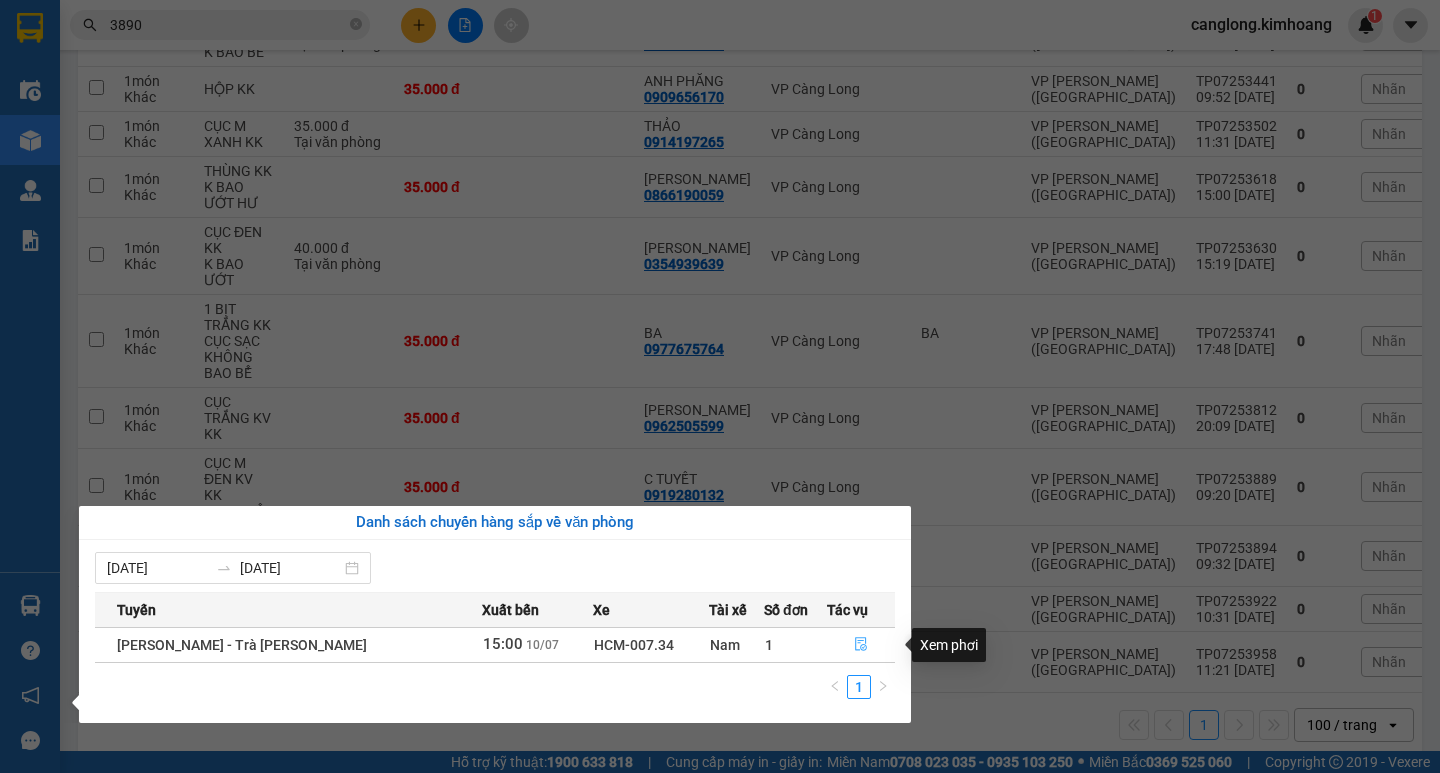 click 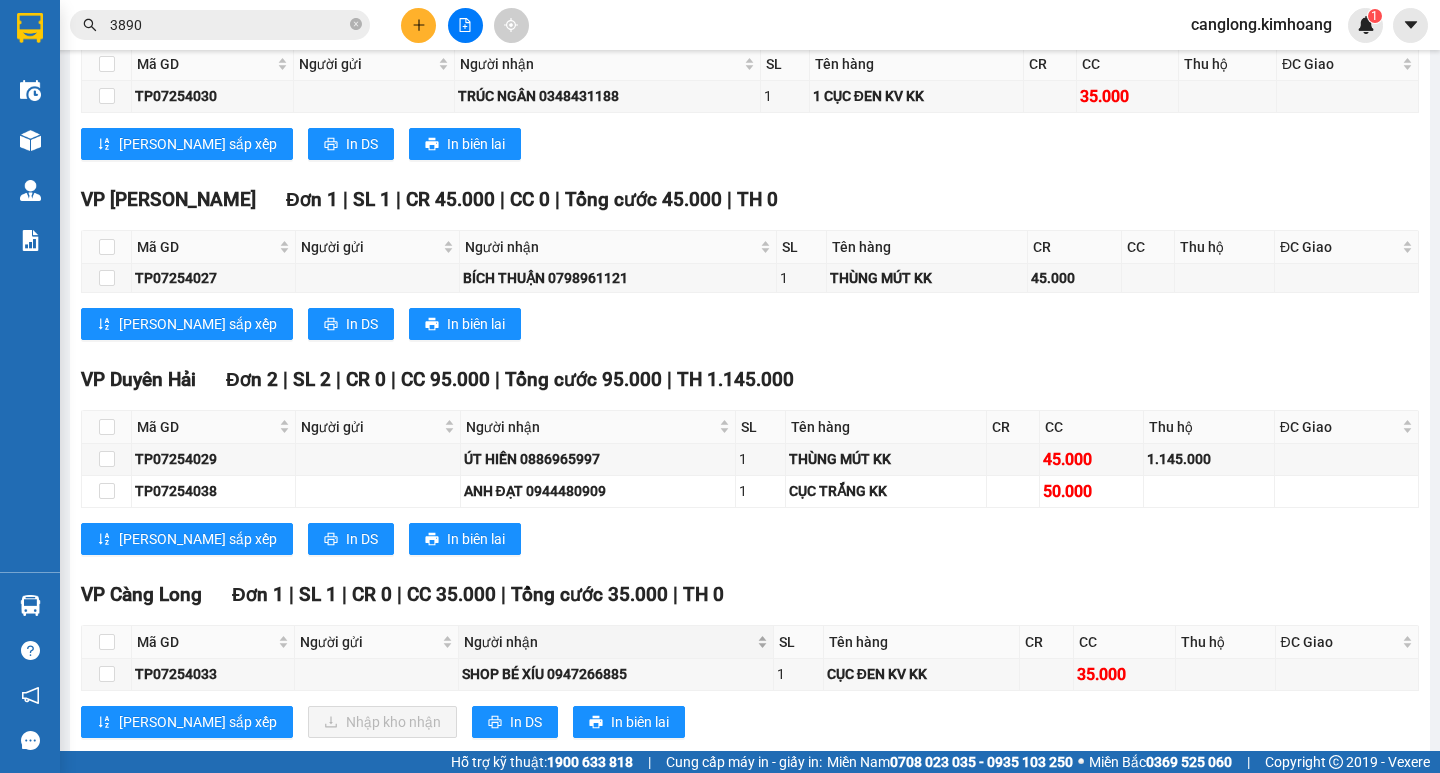 scroll, scrollTop: 1224, scrollLeft: 0, axis: vertical 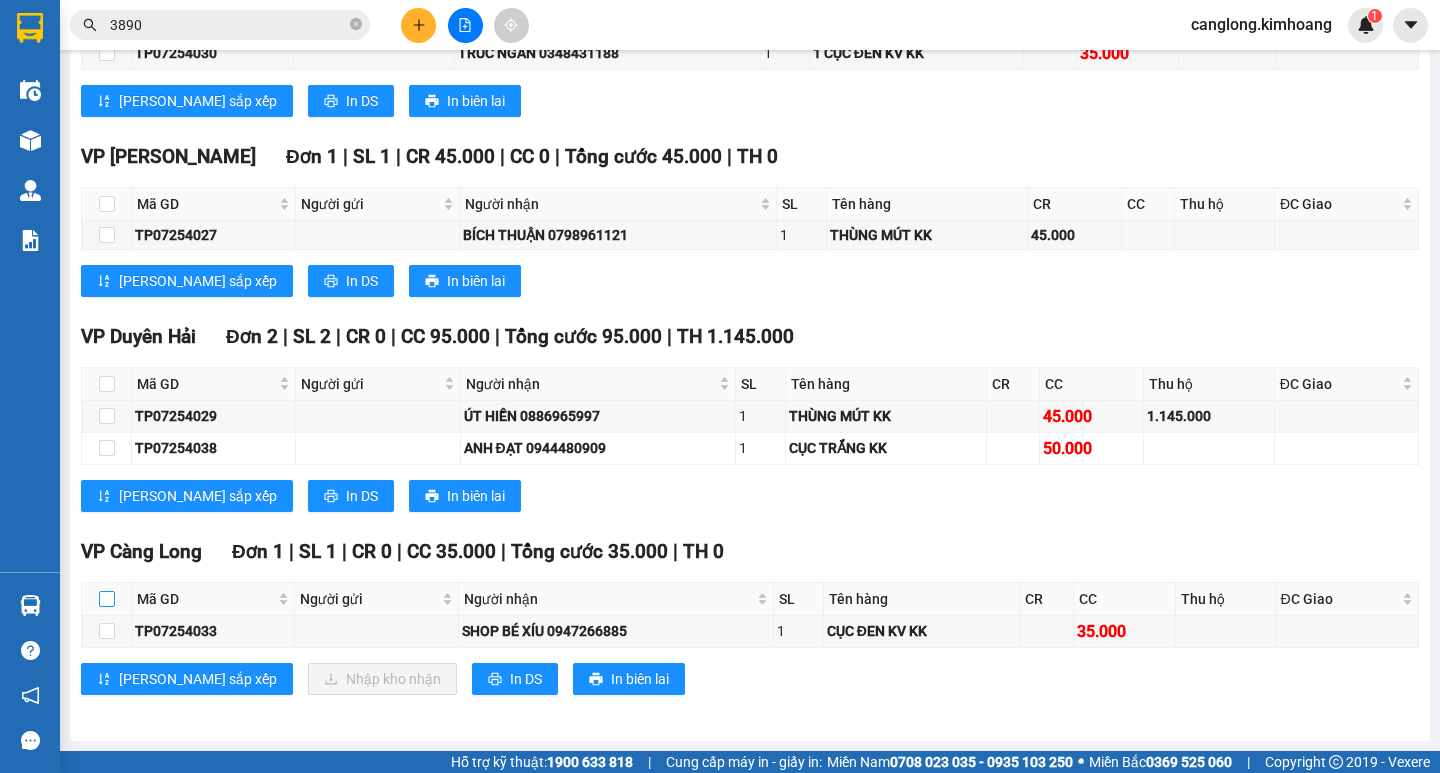click at bounding box center [107, 599] 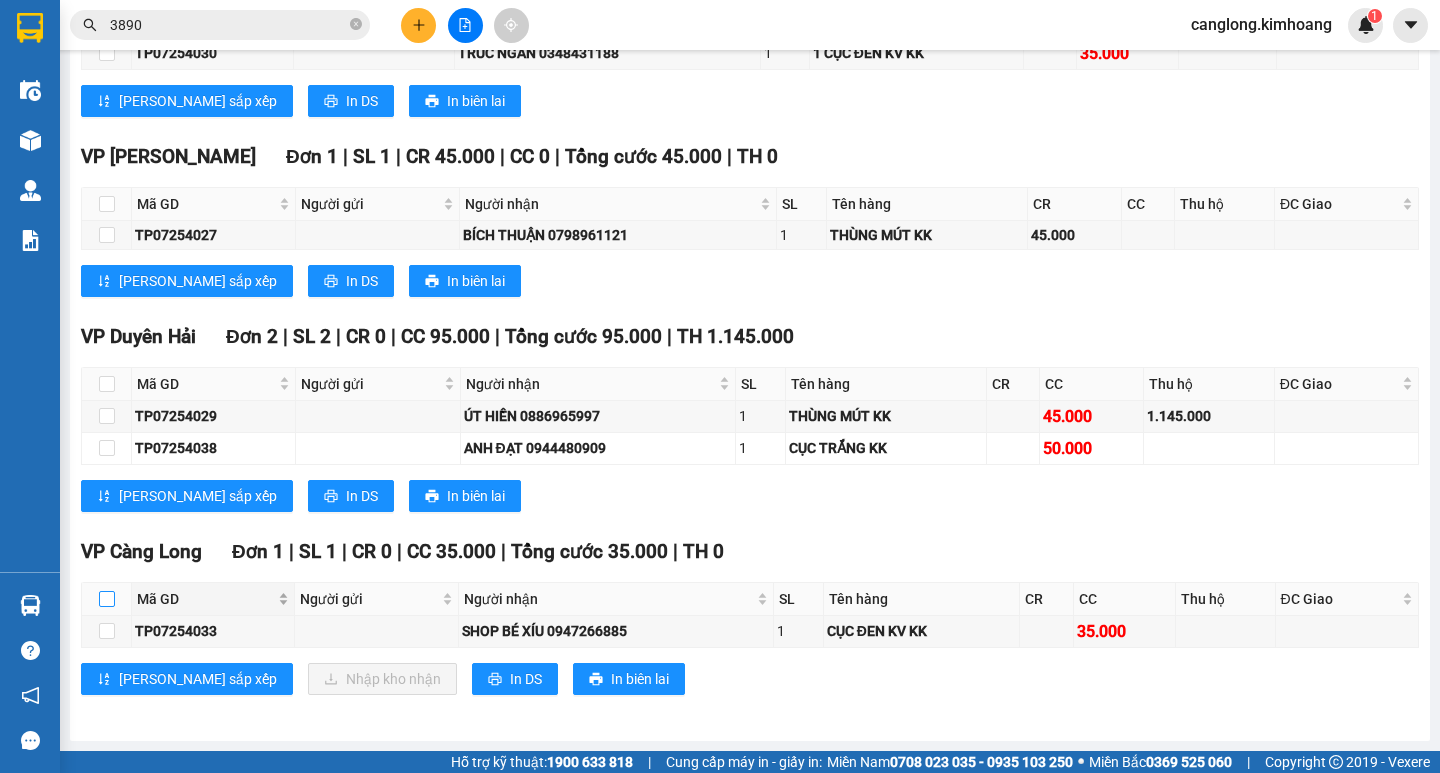 checkbox on "true" 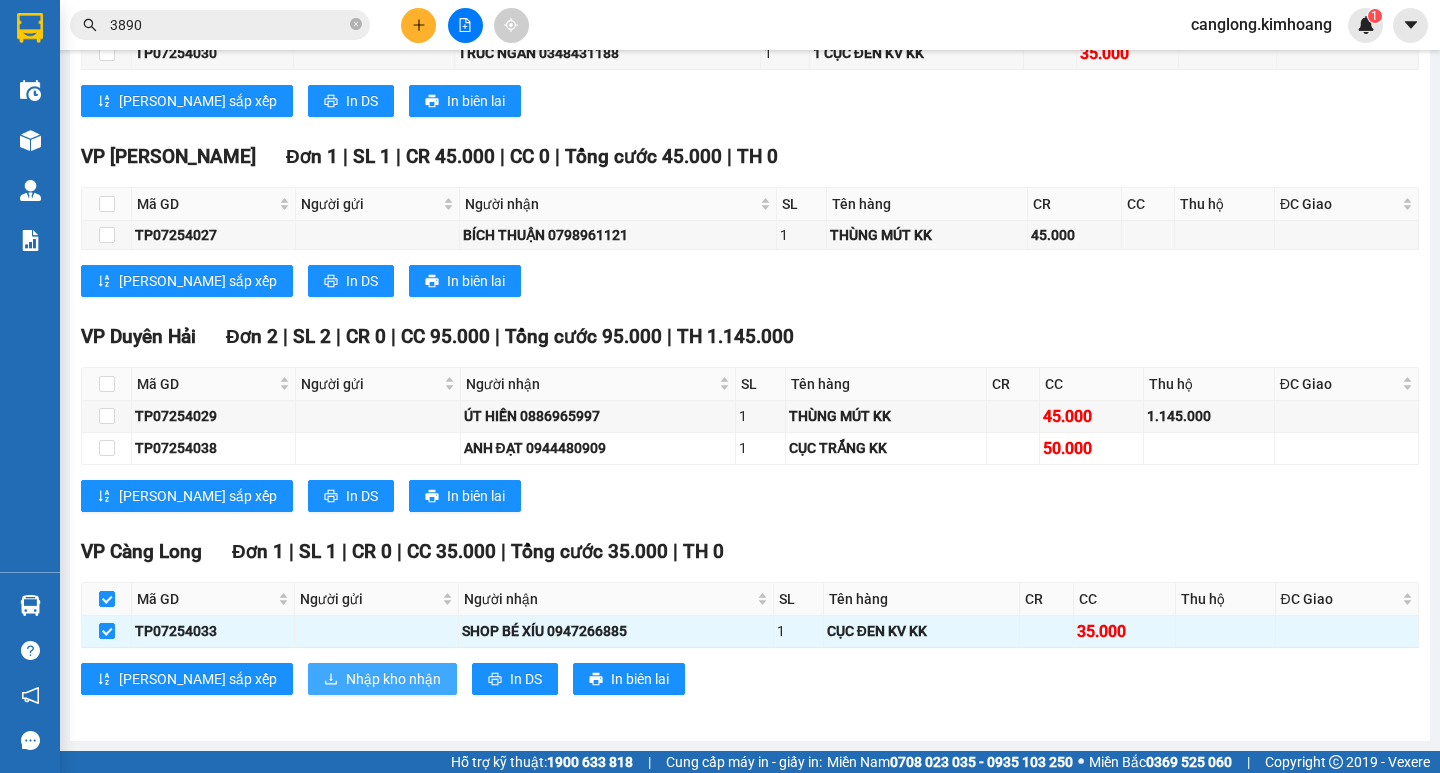 click on "Nhập kho nhận" at bounding box center [382, 679] 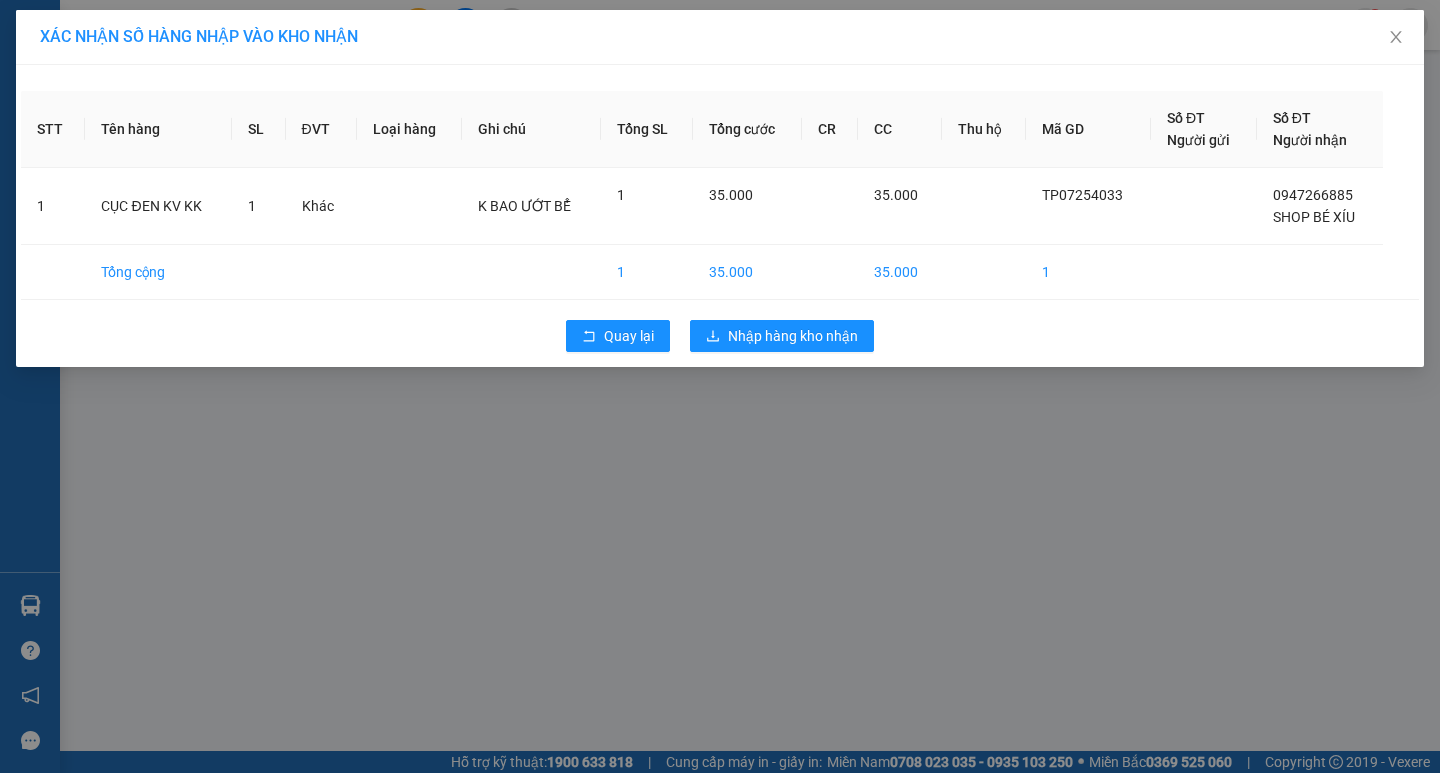 scroll, scrollTop: 0, scrollLeft: 0, axis: both 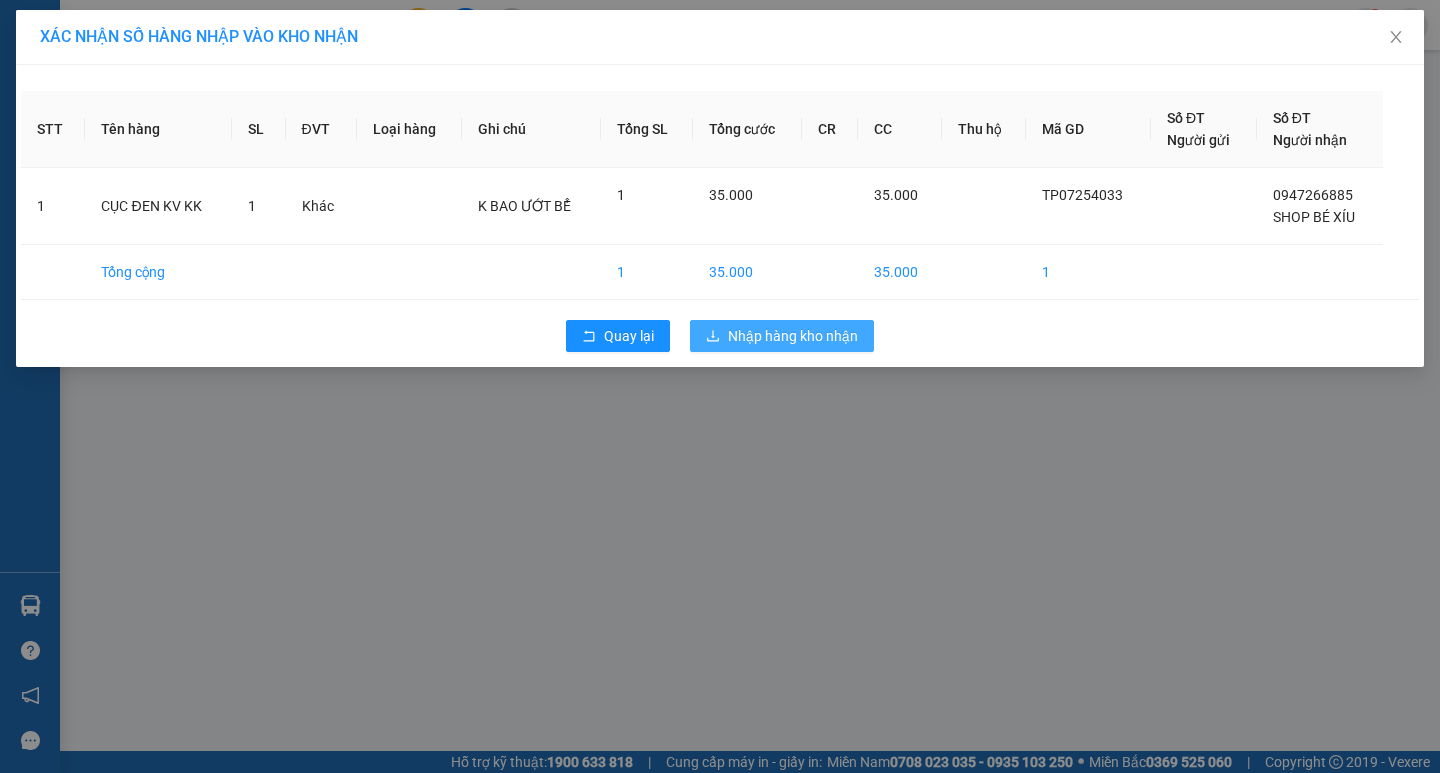 click on "Nhập hàng kho nhận" at bounding box center [793, 336] 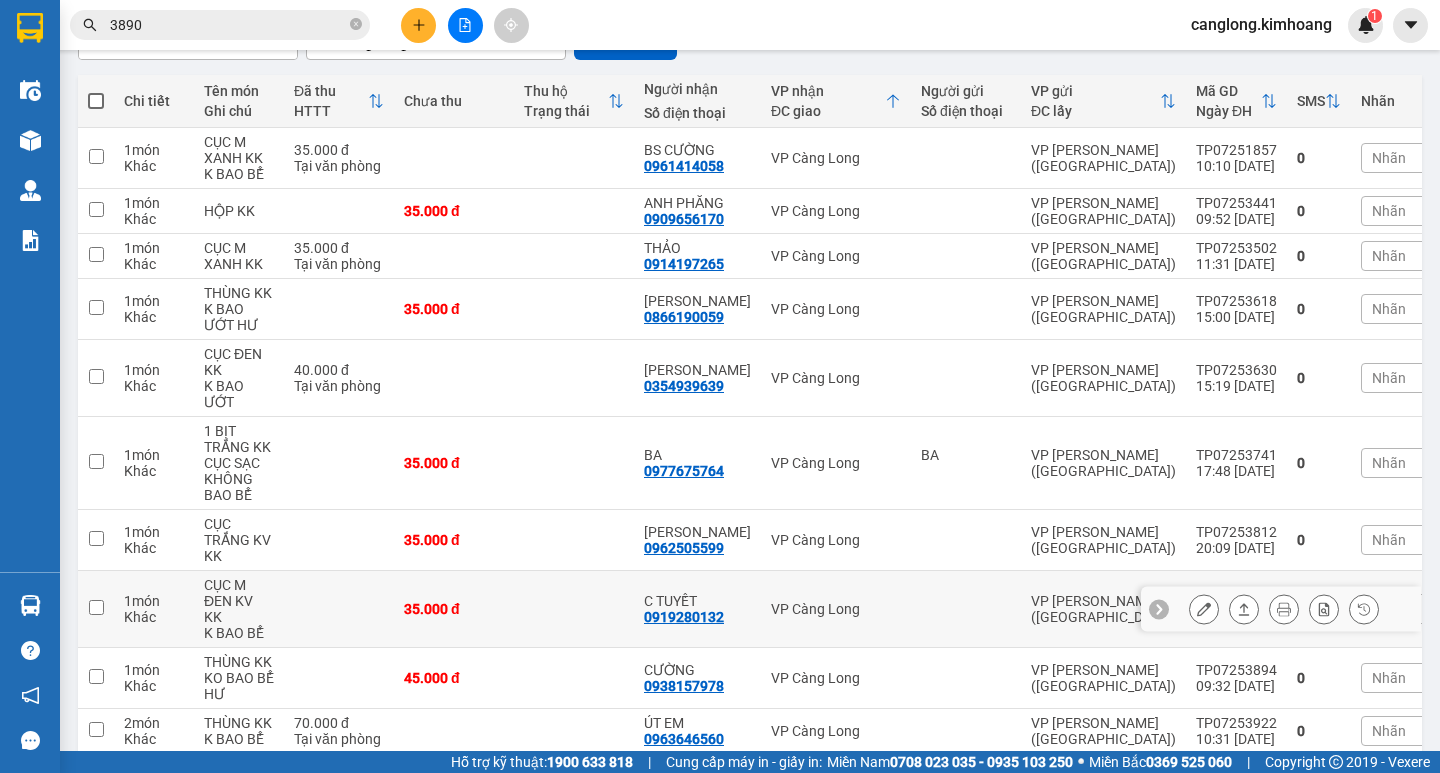 scroll, scrollTop: 206, scrollLeft: 0, axis: vertical 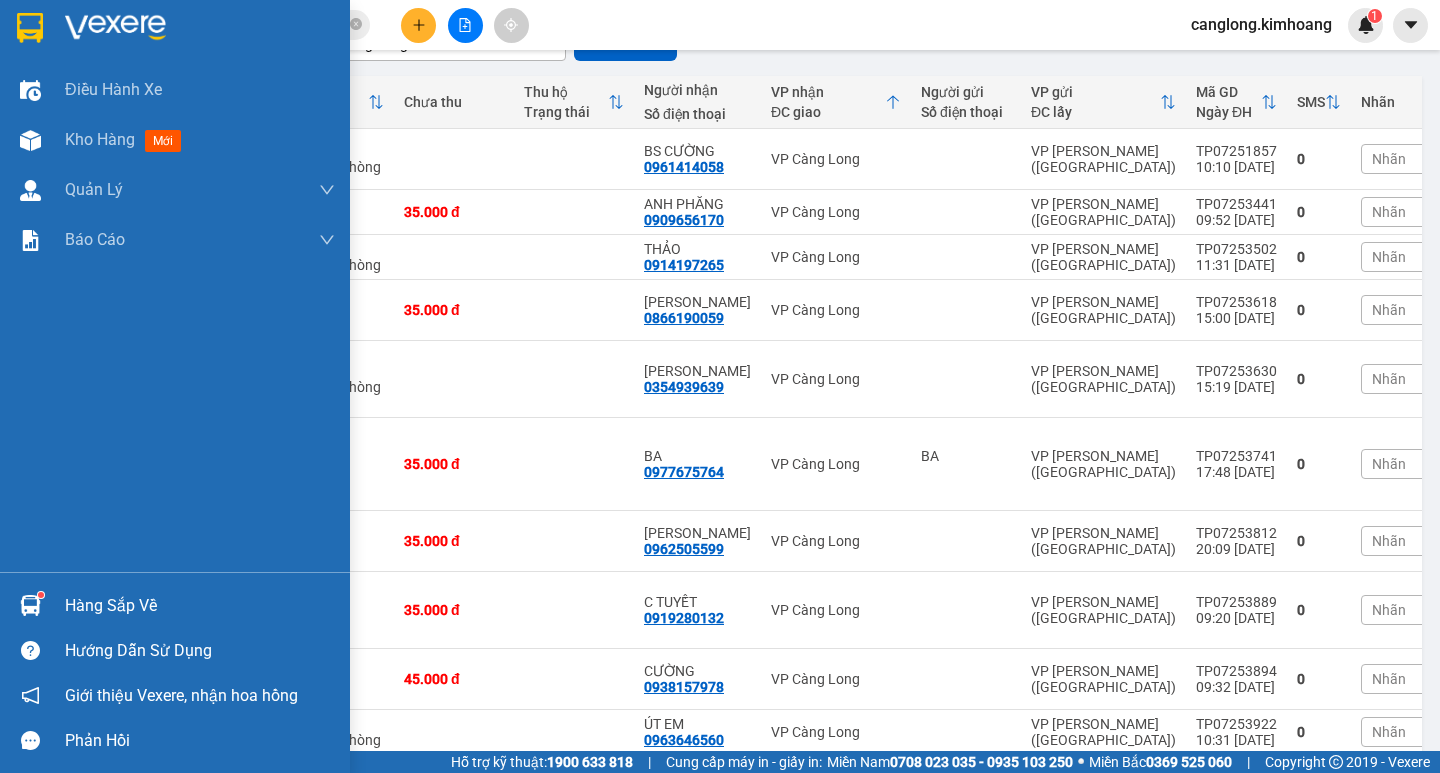 click on "Hàng sắp về" at bounding box center [175, 605] 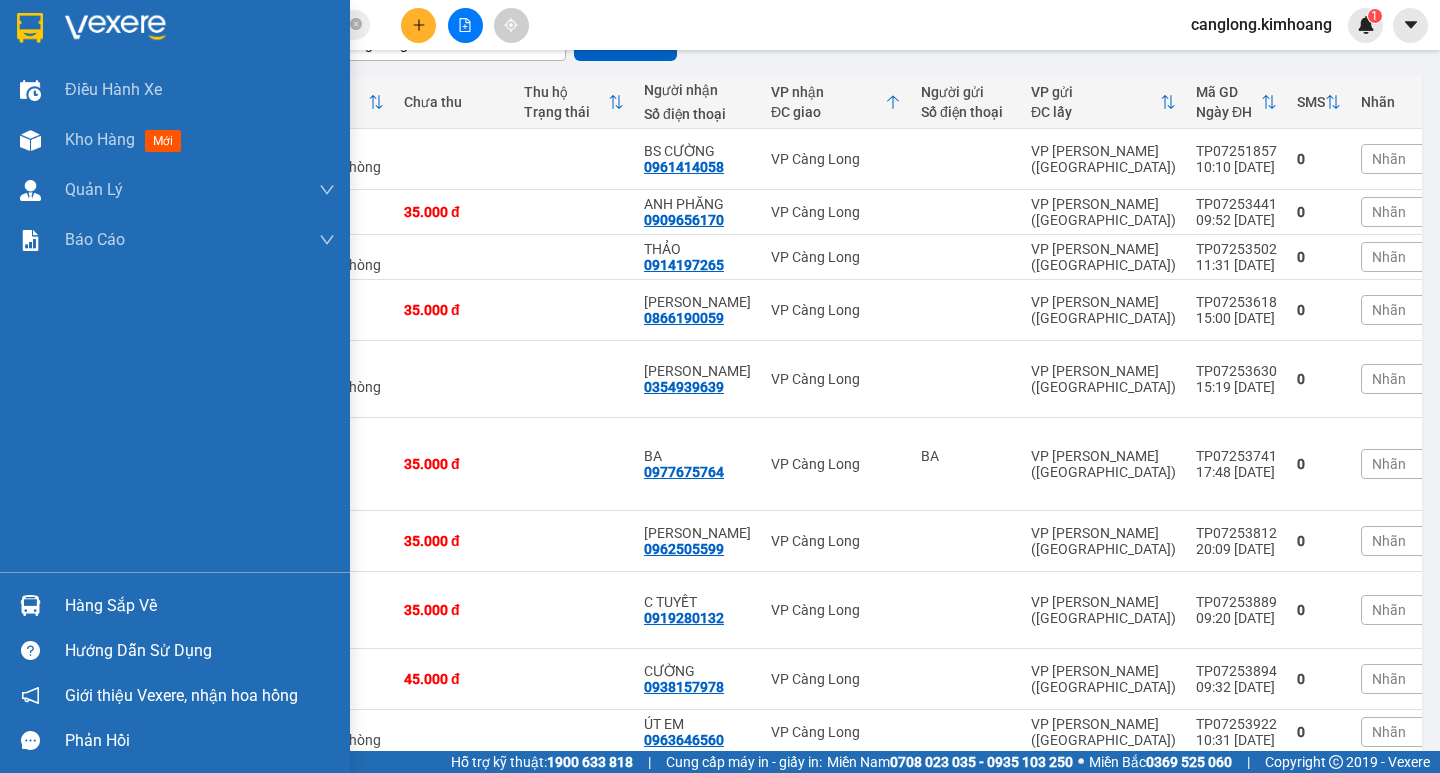 click on "Điều hành xe     Kho hàng mới     Quản Lý Quản lý chuyến Quản lý khách hàng mới     Báo cáo Báo cáo dòng tiền (nhân viên) Báo cáo hoa hồng Hàng sắp về Hướng dẫn sử dụng Giới thiệu Vexere, nhận hoa hồng Phản hồi Phần mềm hỗ trợ bạn tốt chứ?" at bounding box center (175, 386) 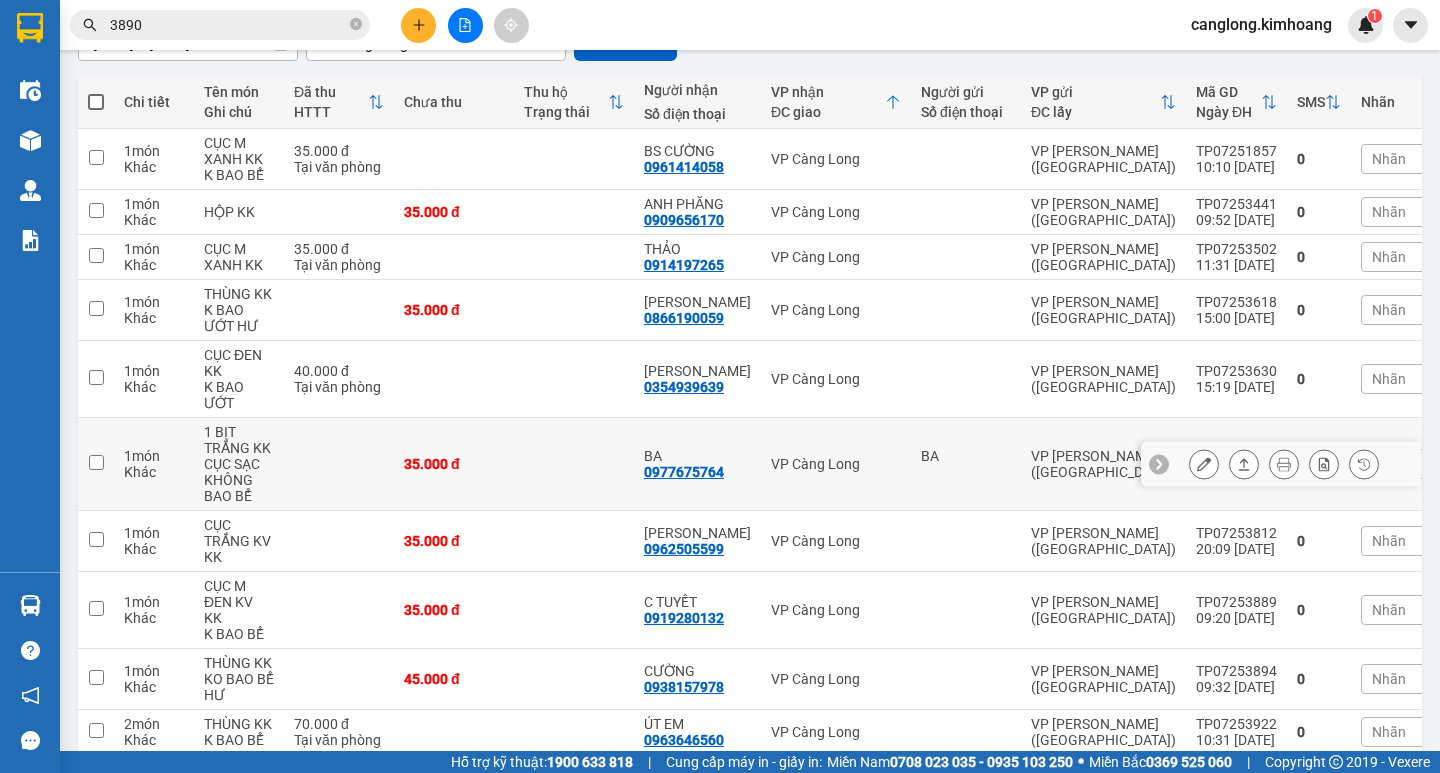 click on "35.000 đ" at bounding box center [454, 464] 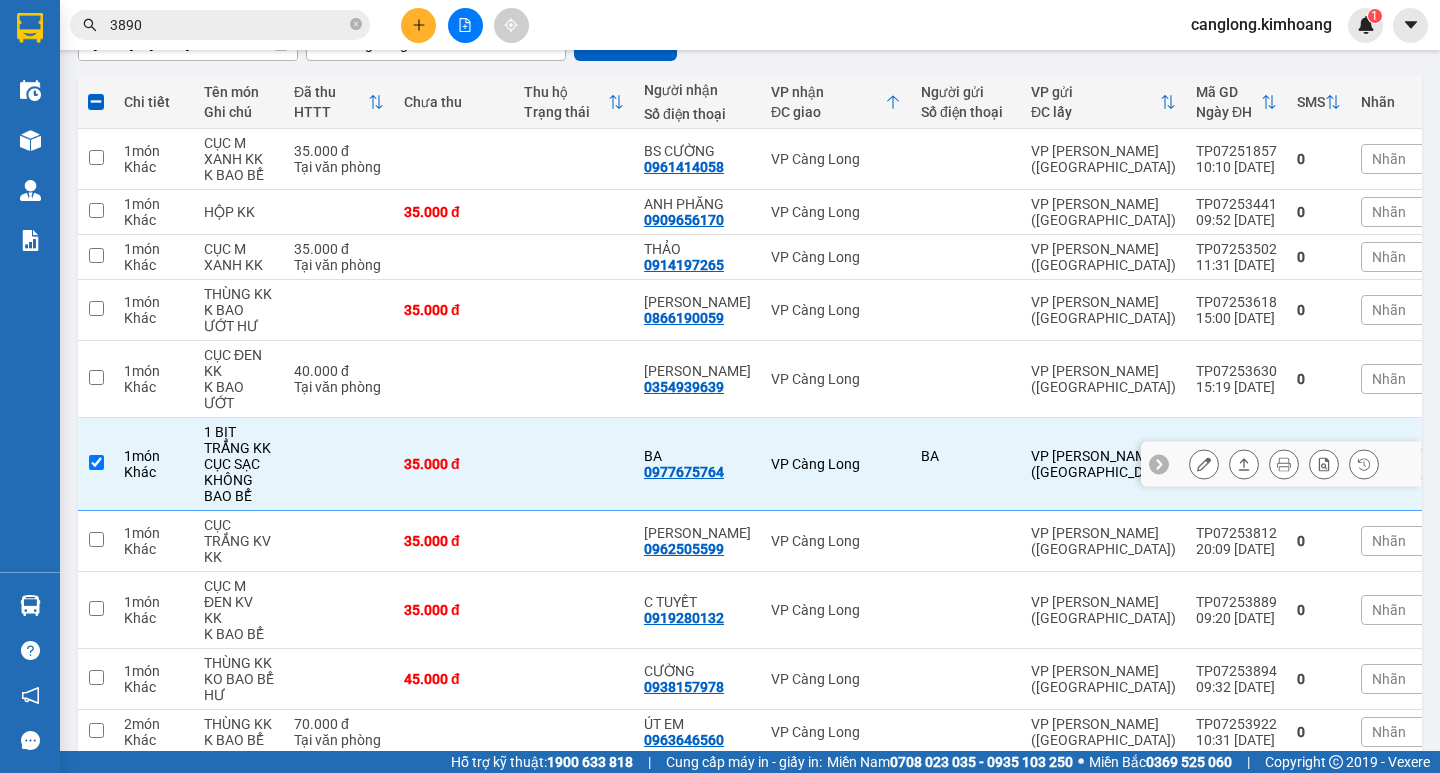 click on "35.000 đ" at bounding box center (454, 464) 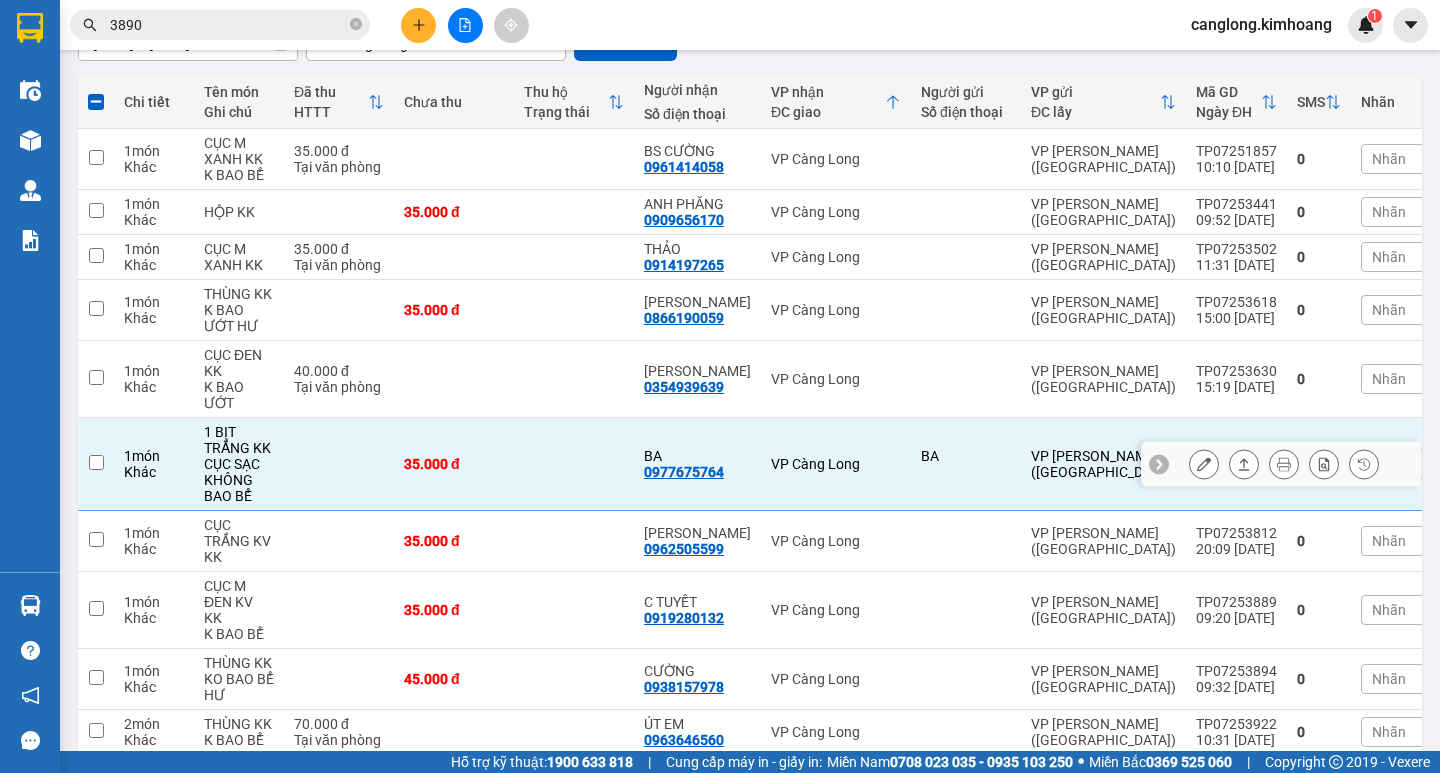 checkbox on "false" 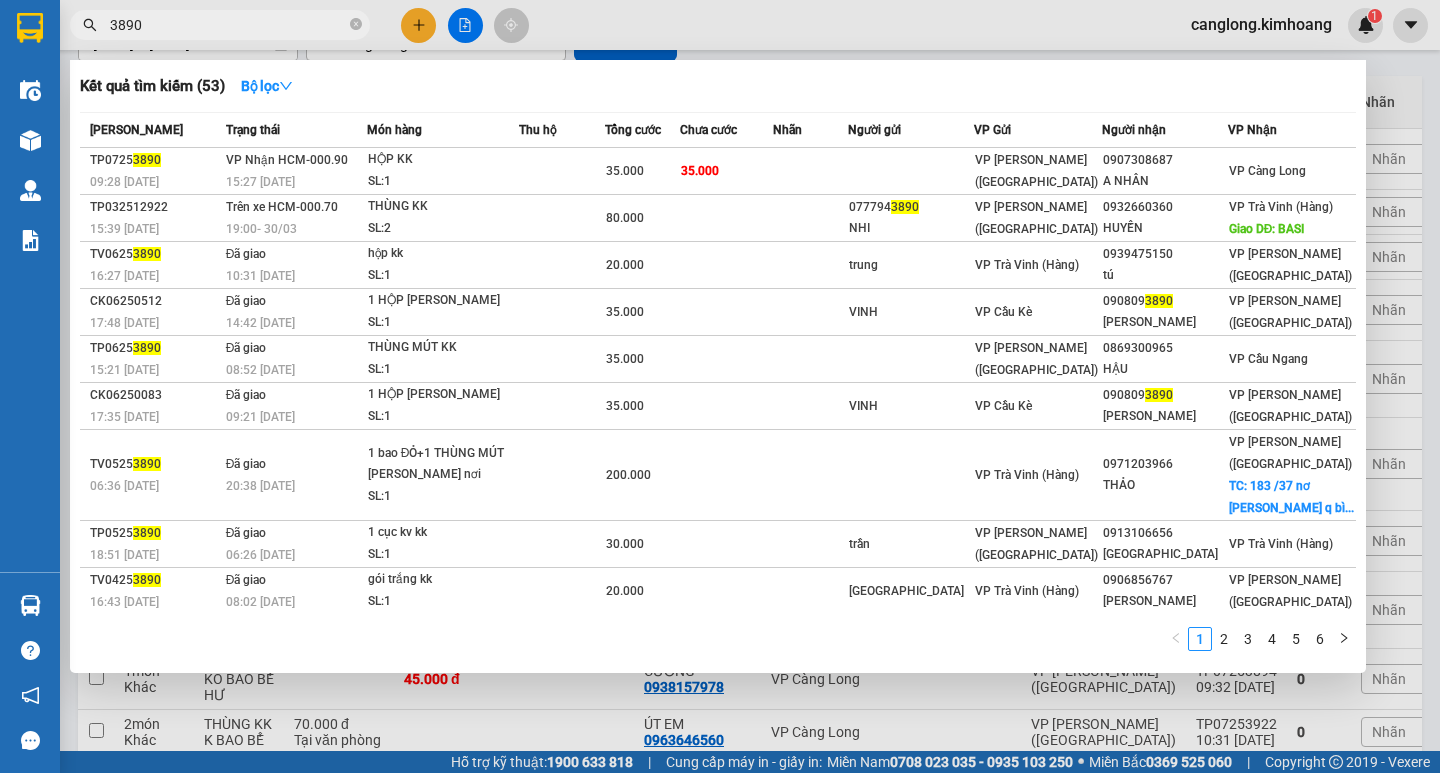 click on "3890" at bounding box center (228, 25) 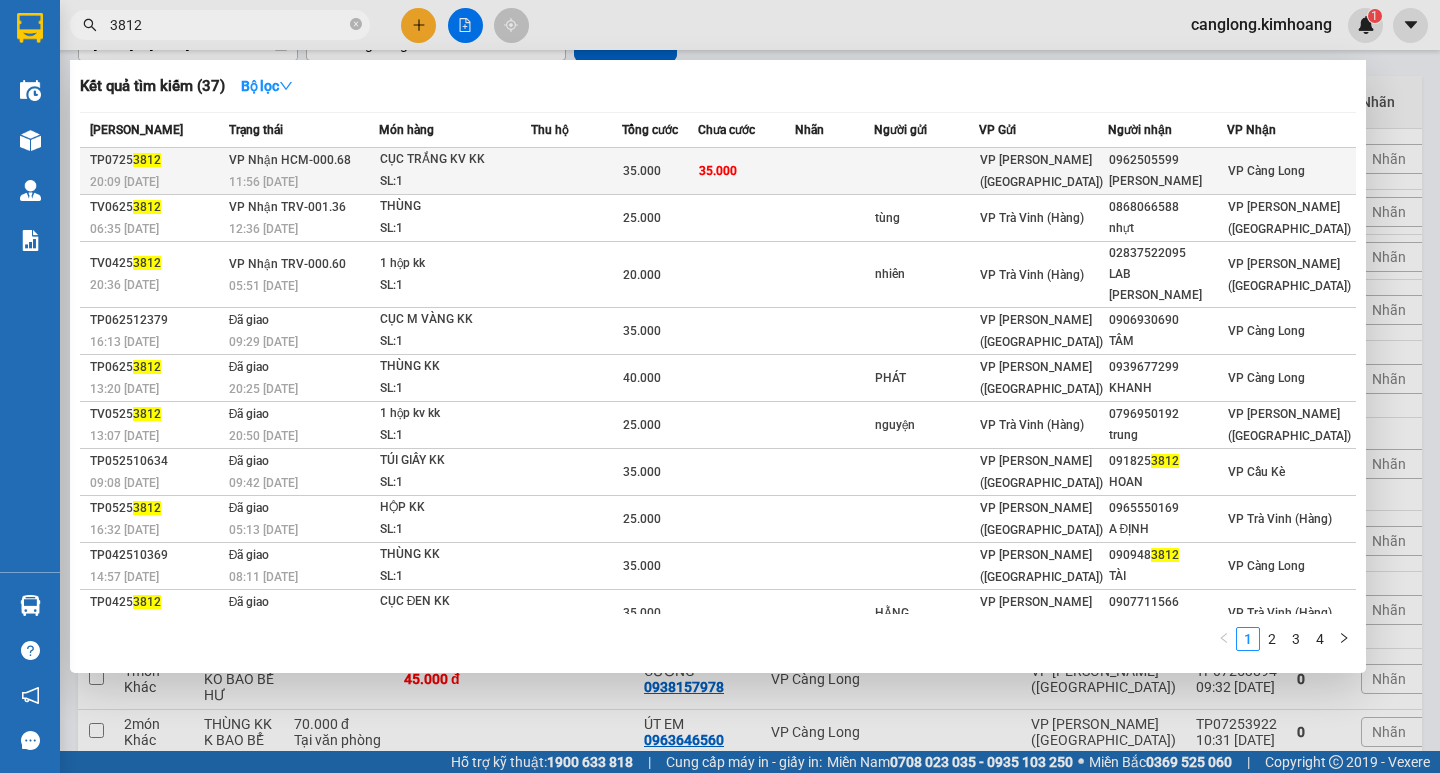 type on "3812" 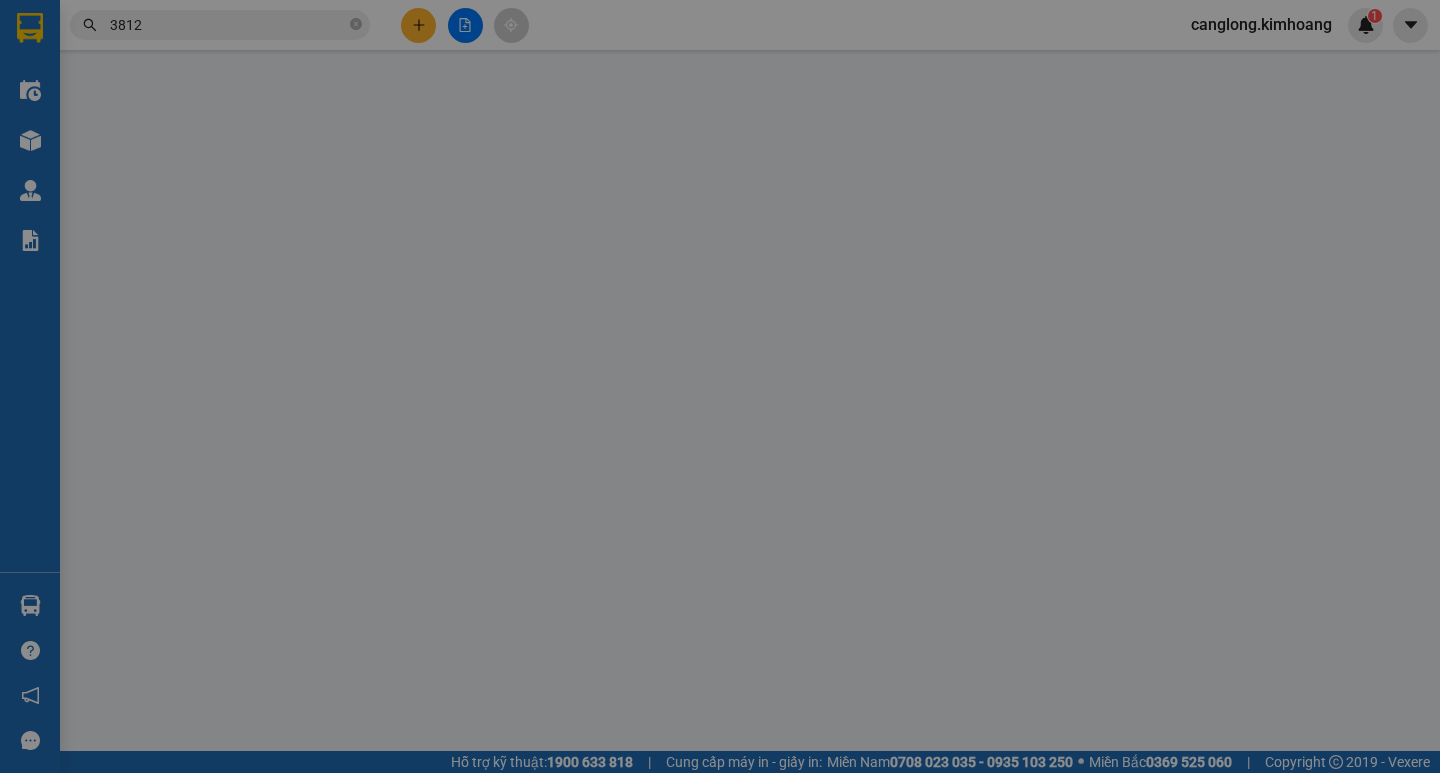 scroll, scrollTop: 0, scrollLeft: 0, axis: both 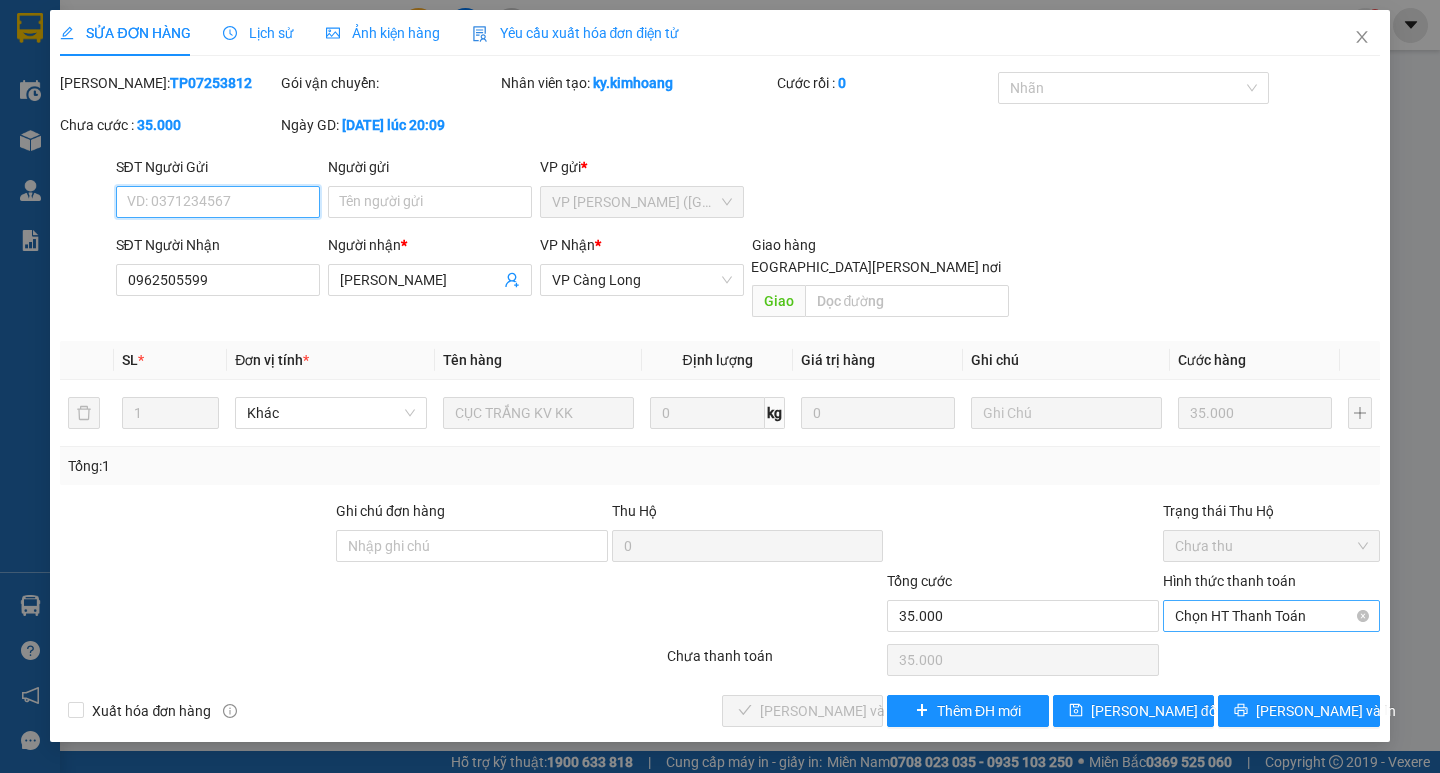 click on "Chọn HT Thanh Toán" at bounding box center [1271, 616] 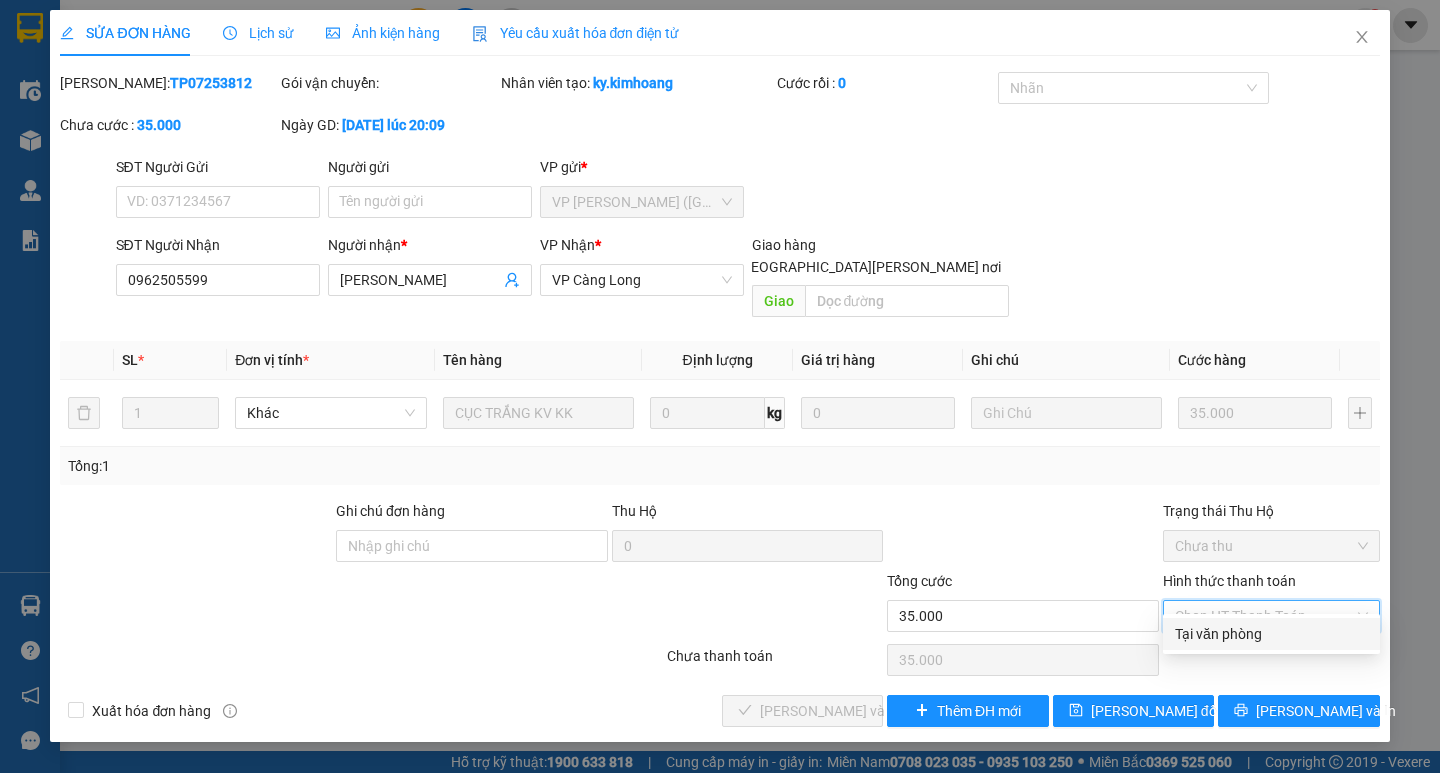 drag, startPoint x: 1234, startPoint y: 628, endPoint x: 997, endPoint y: 653, distance: 238.31491 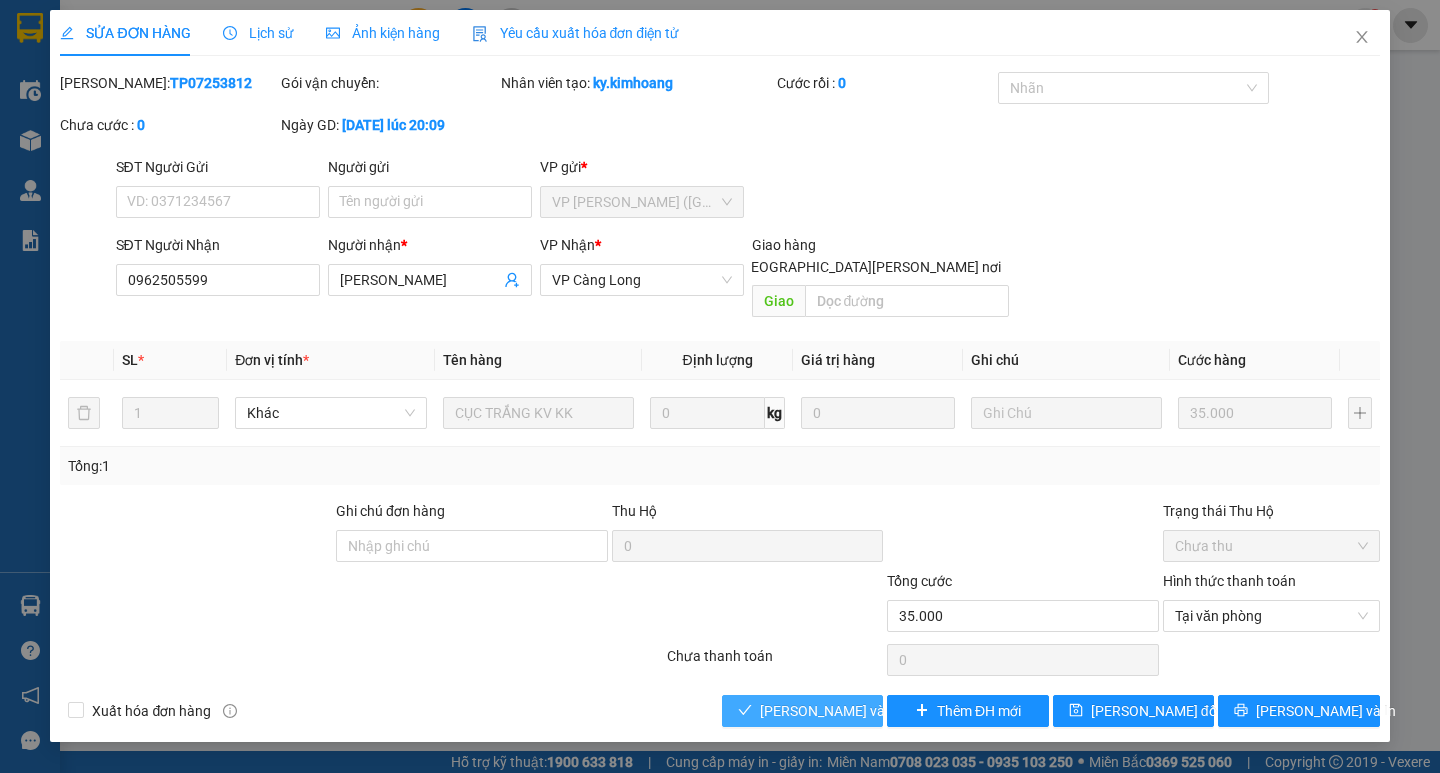 click on "[PERSON_NAME] và Giao hàng" at bounding box center [895, 711] 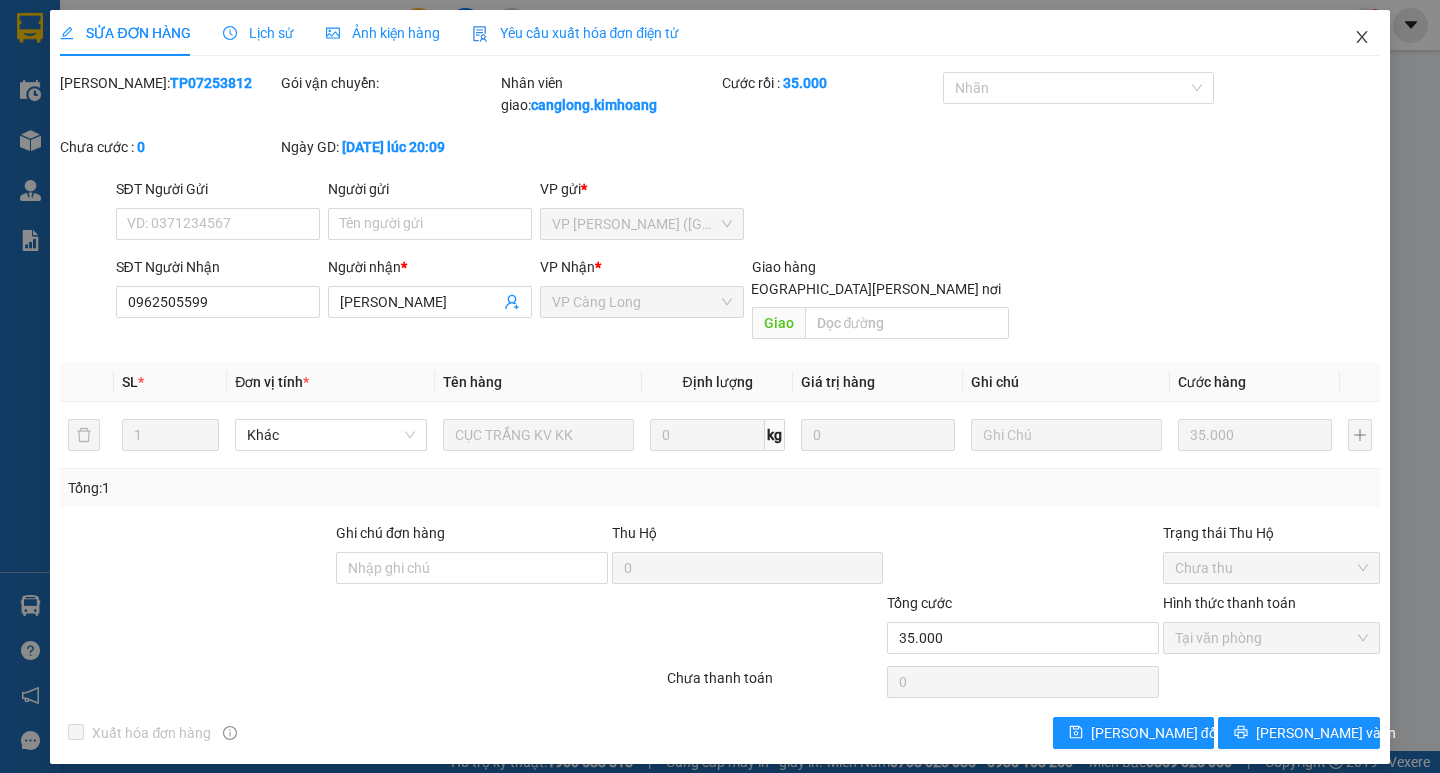 click 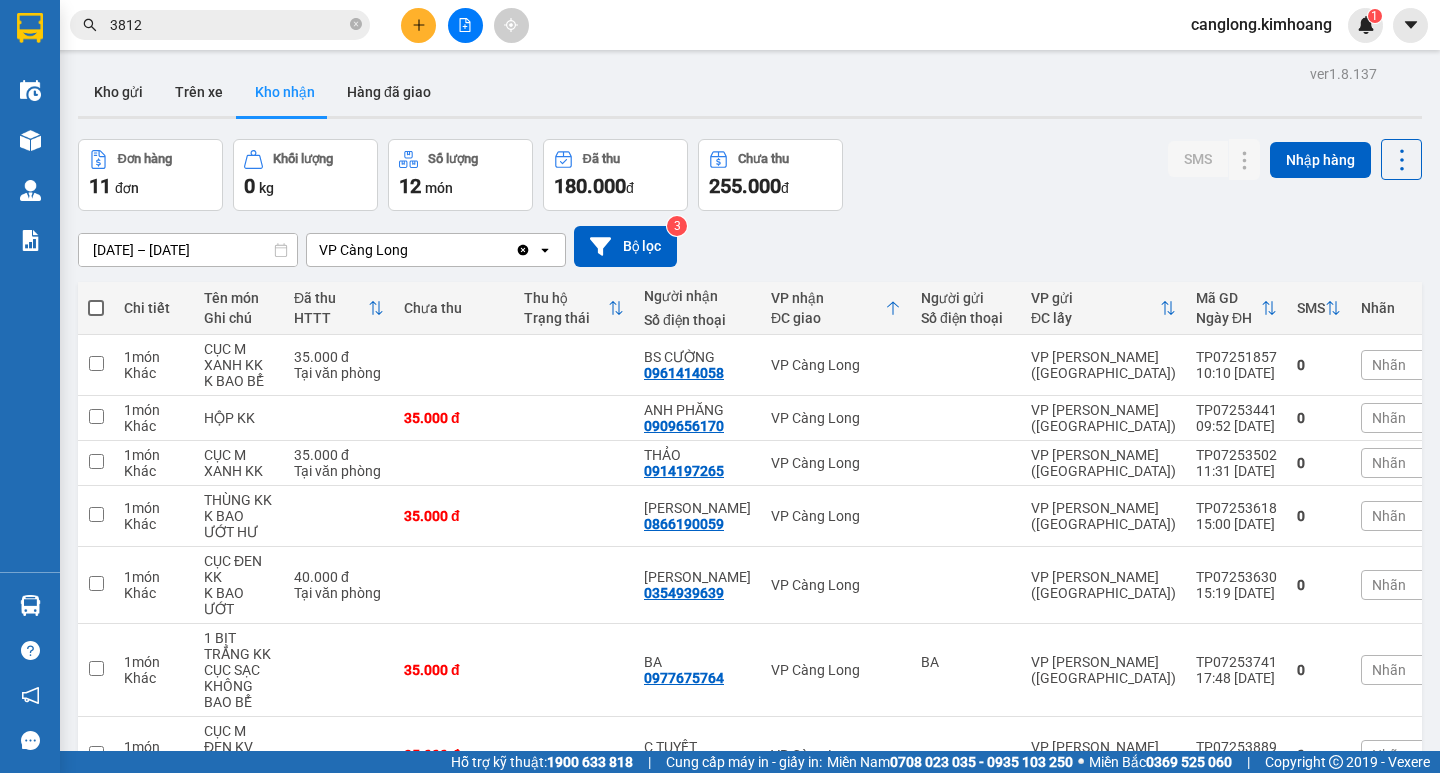 click on "3812" at bounding box center (228, 25) 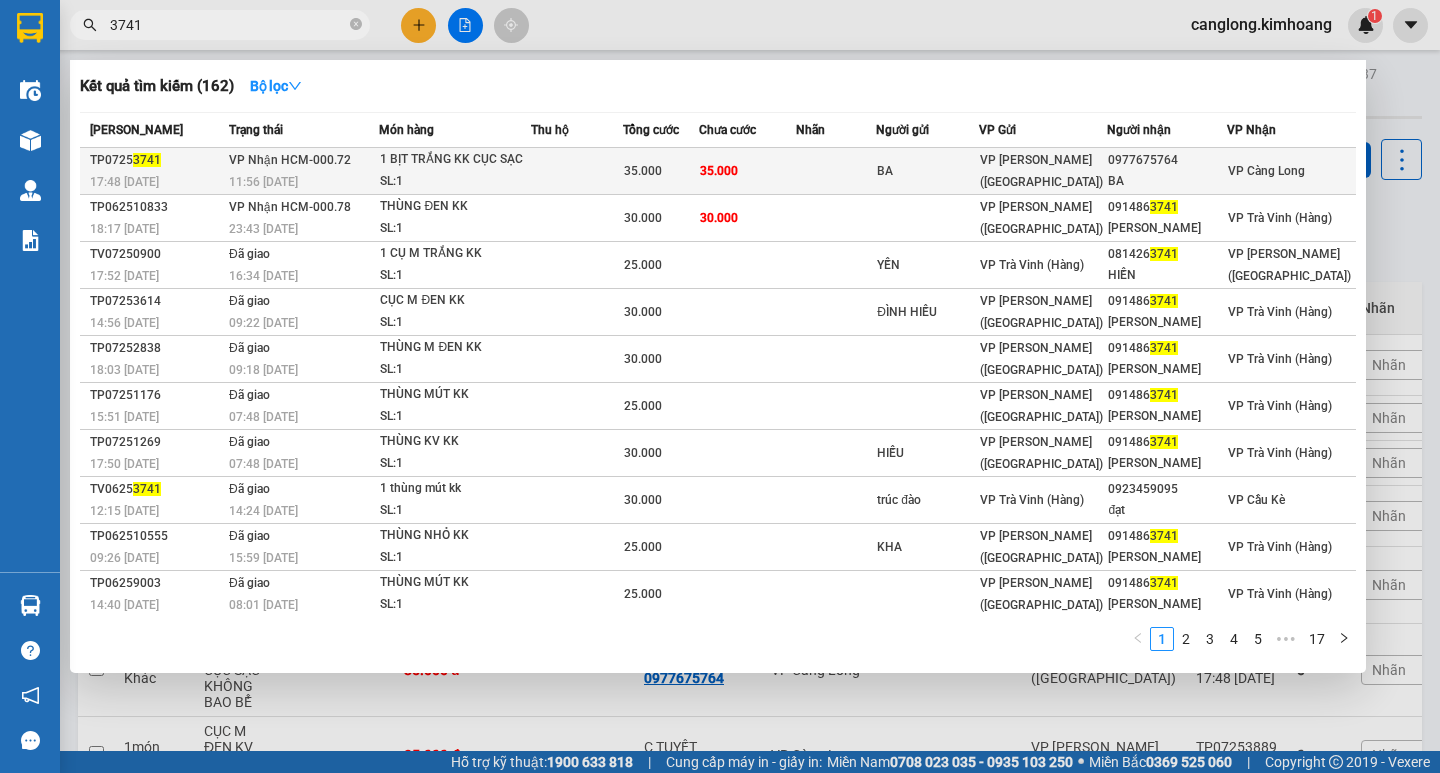type on "3741" 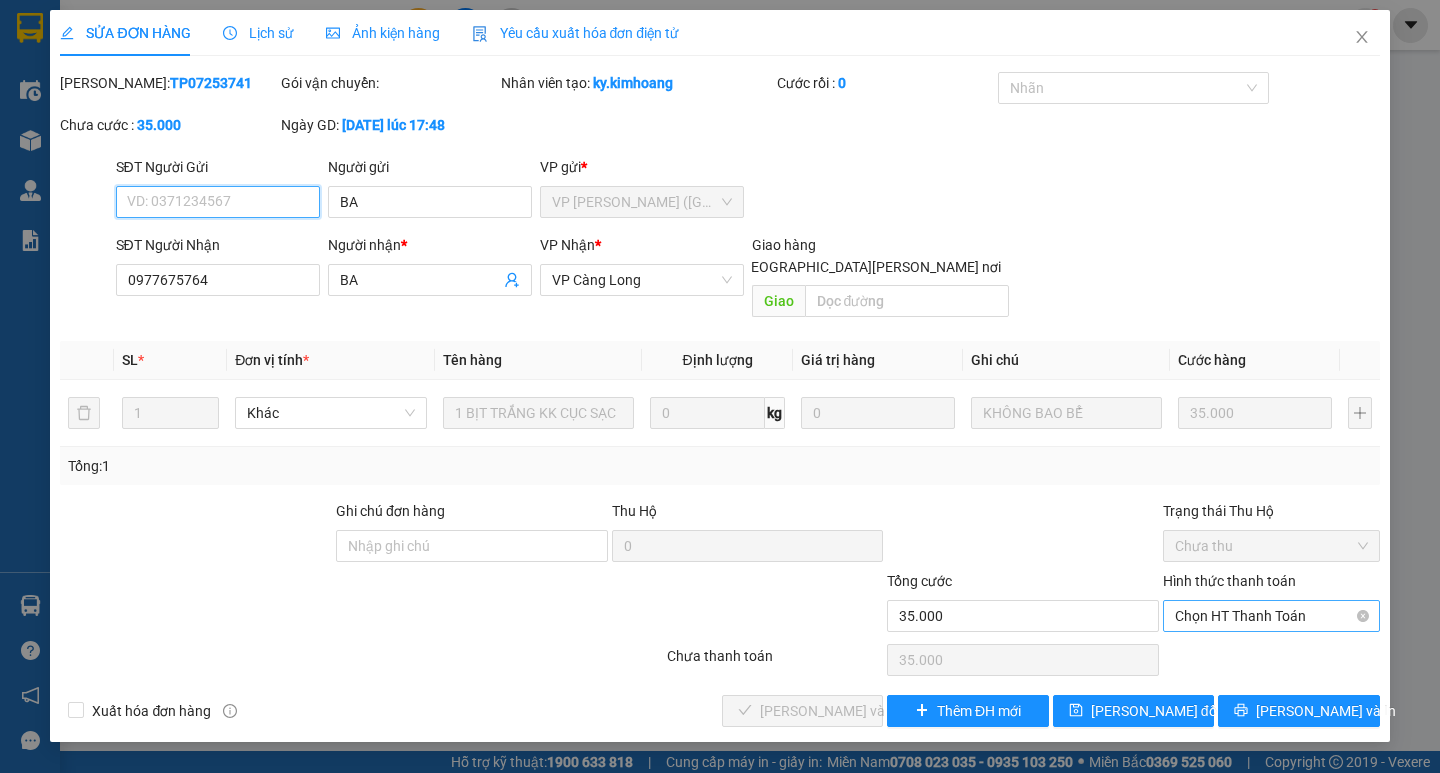 click on "Chọn HT Thanh Toán" at bounding box center [1271, 616] 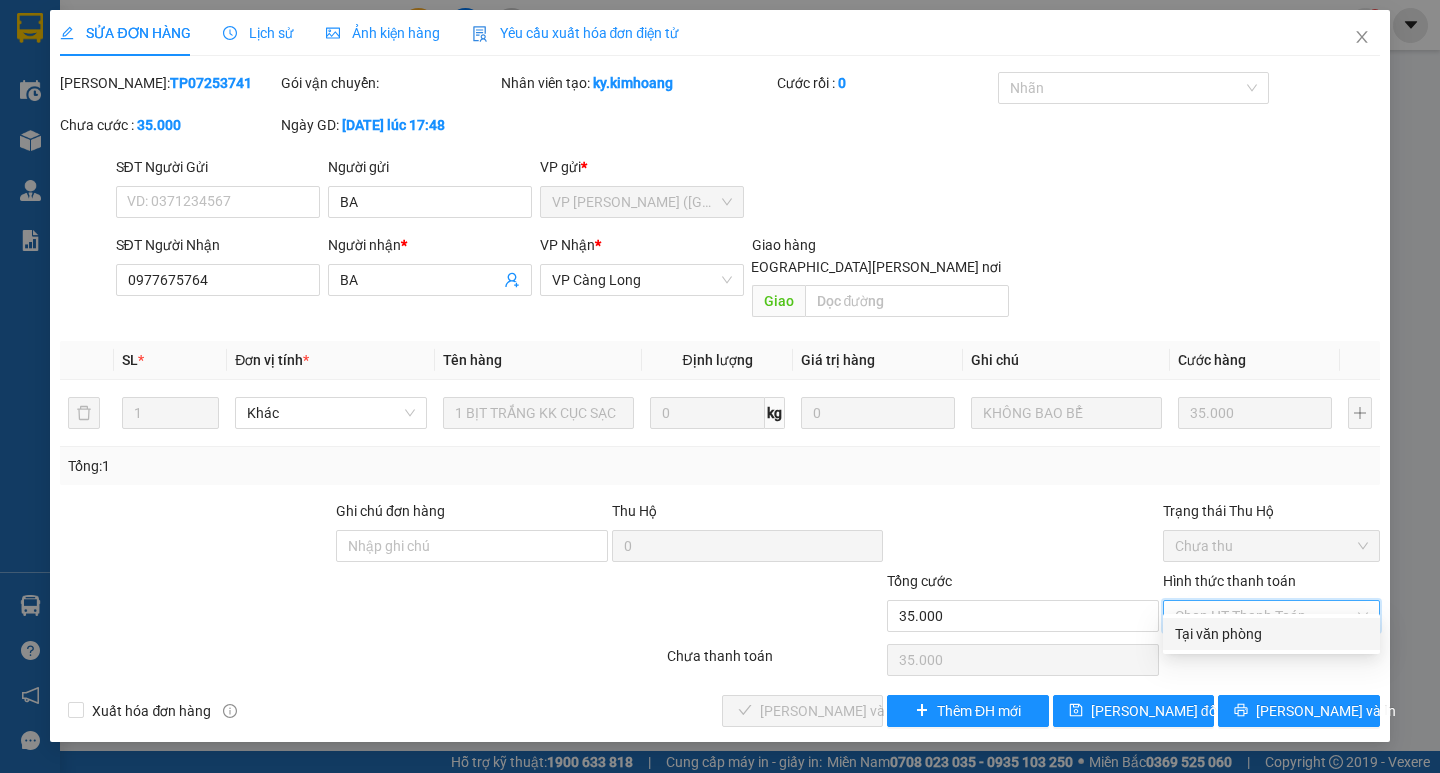 drag, startPoint x: 1236, startPoint y: 623, endPoint x: 1059, endPoint y: 656, distance: 180.04999 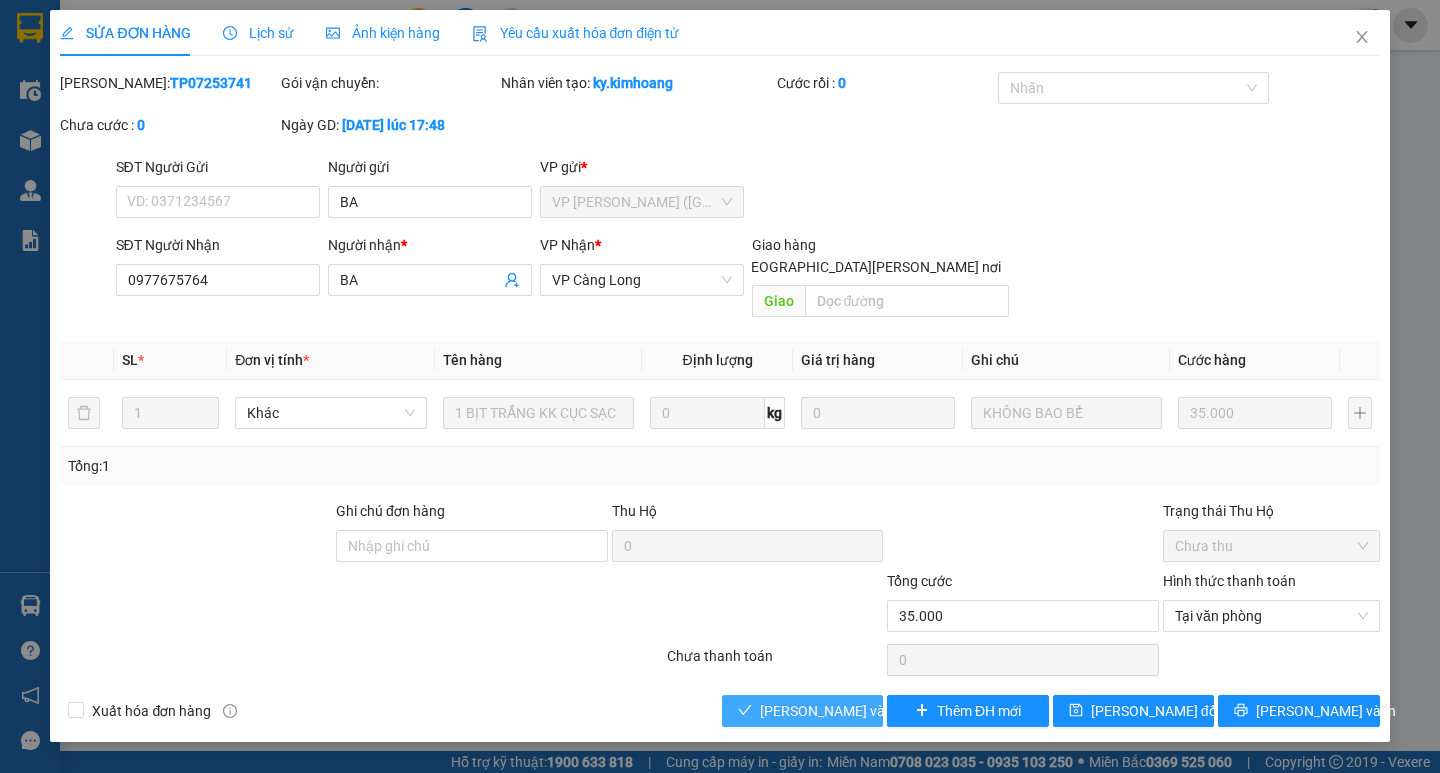 click on "[PERSON_NAME] và Giao hàng" at bounding box center [802, 711] 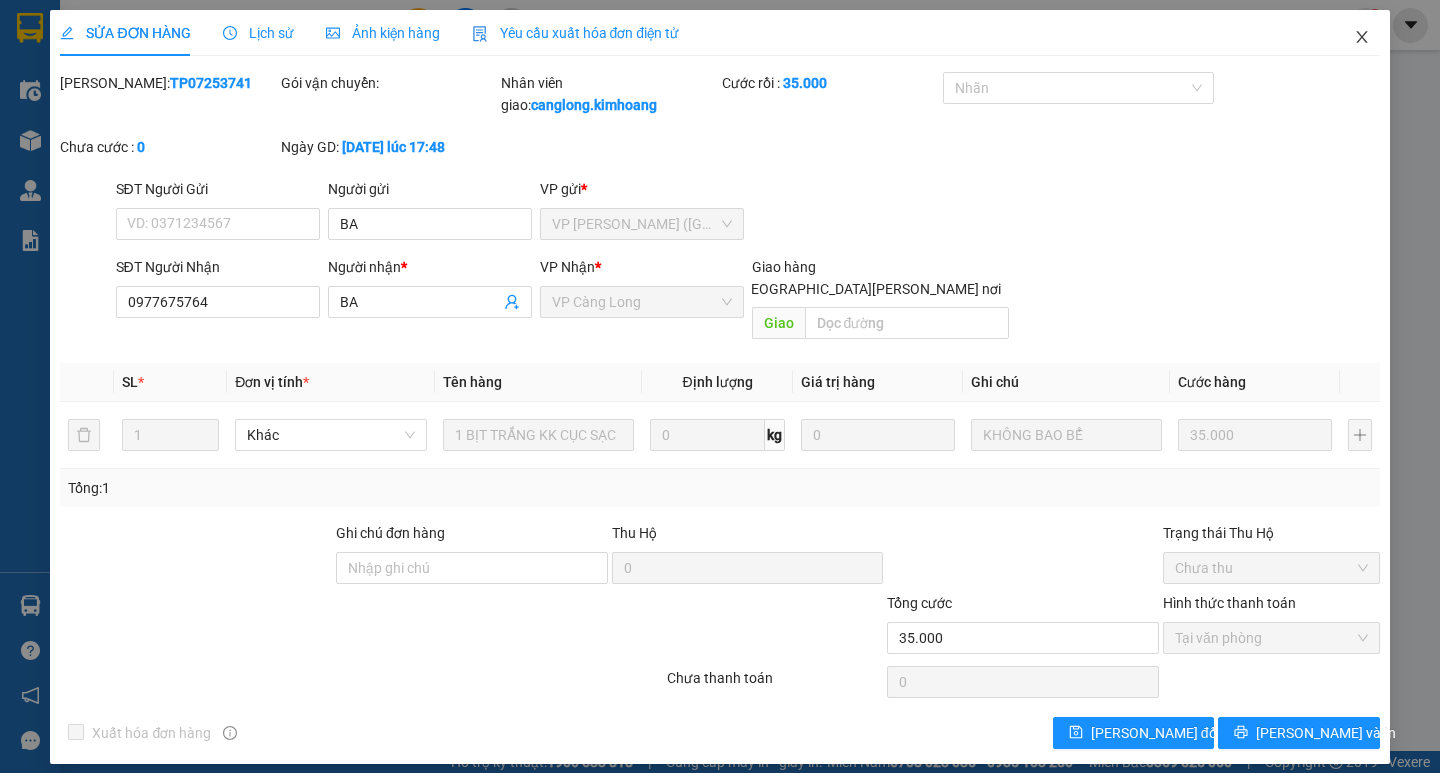 click 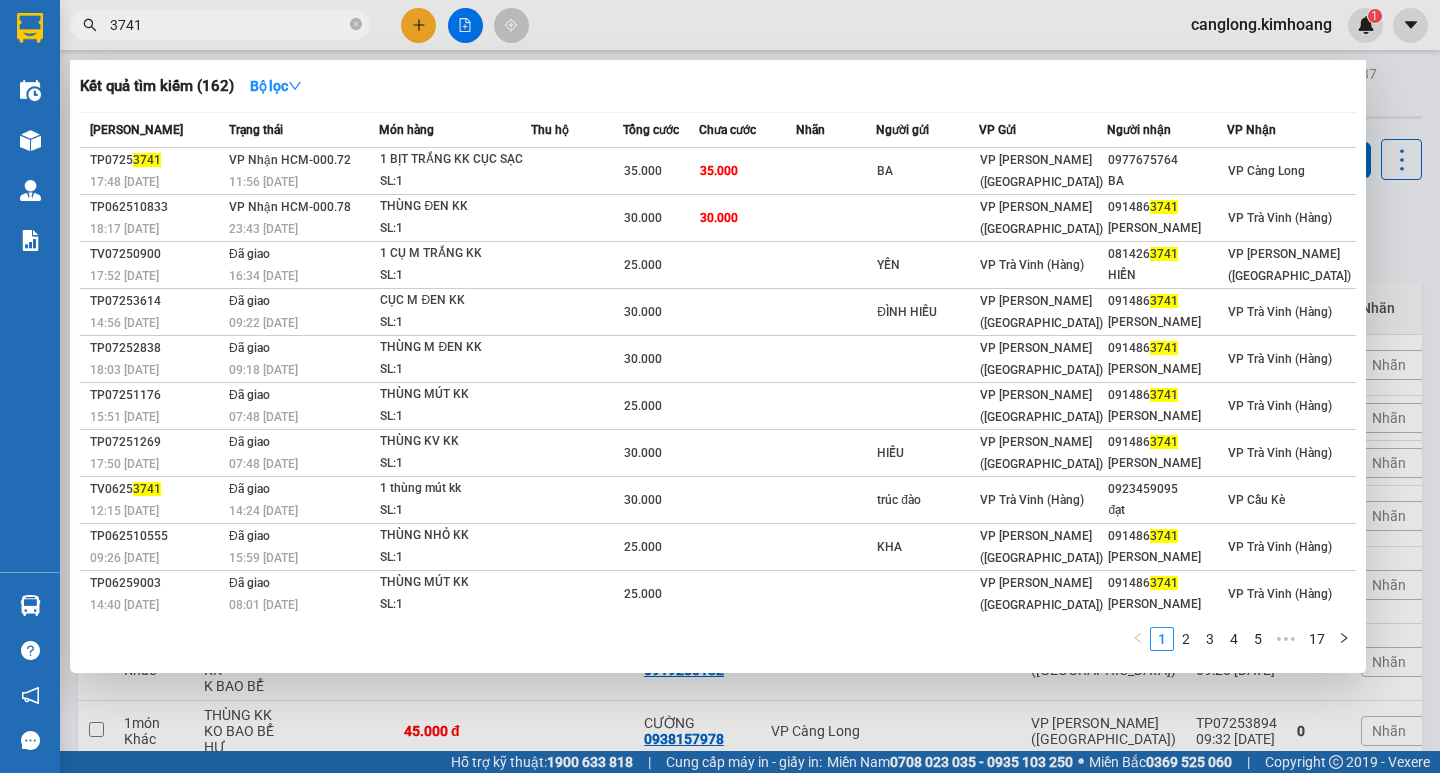 click on "3741" at bounding box center [228, 25] 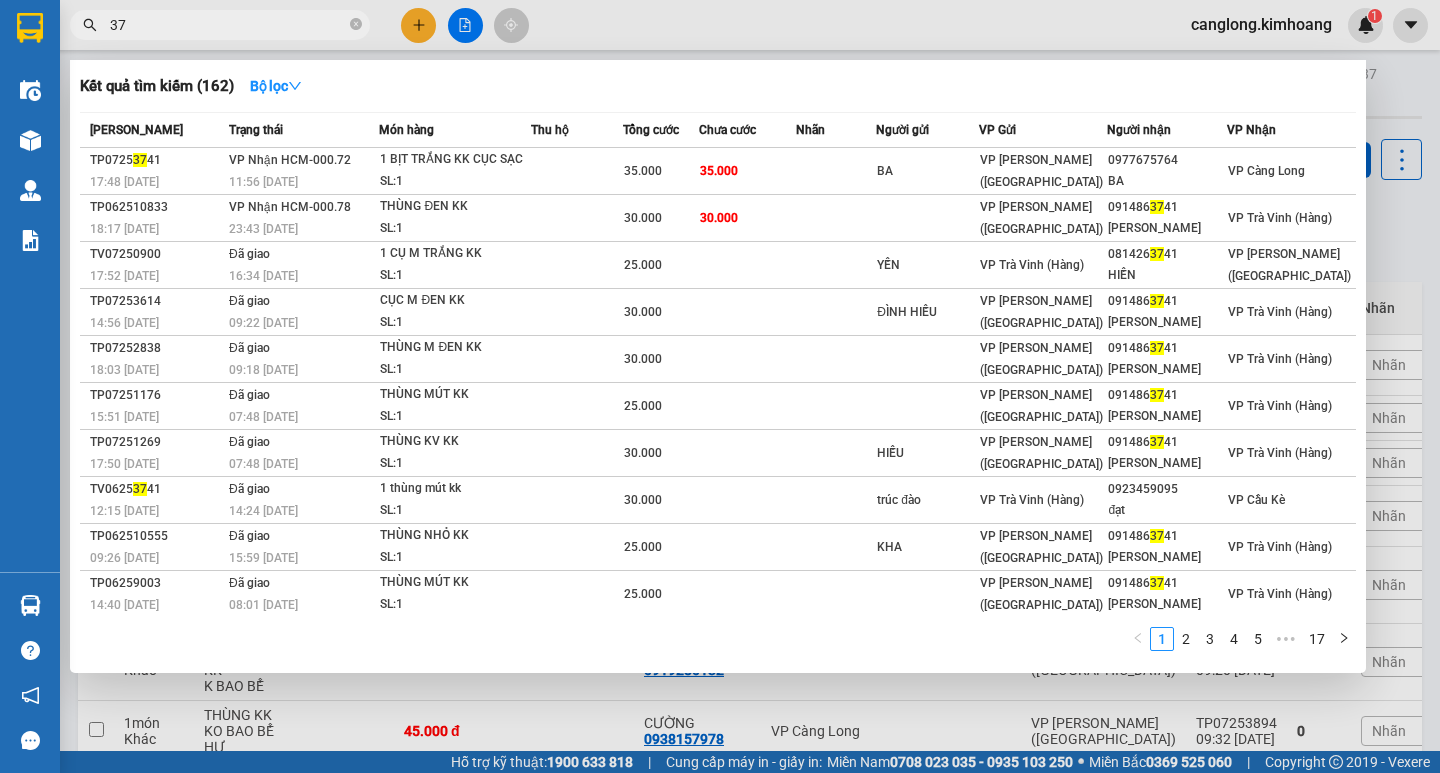 type on "3" 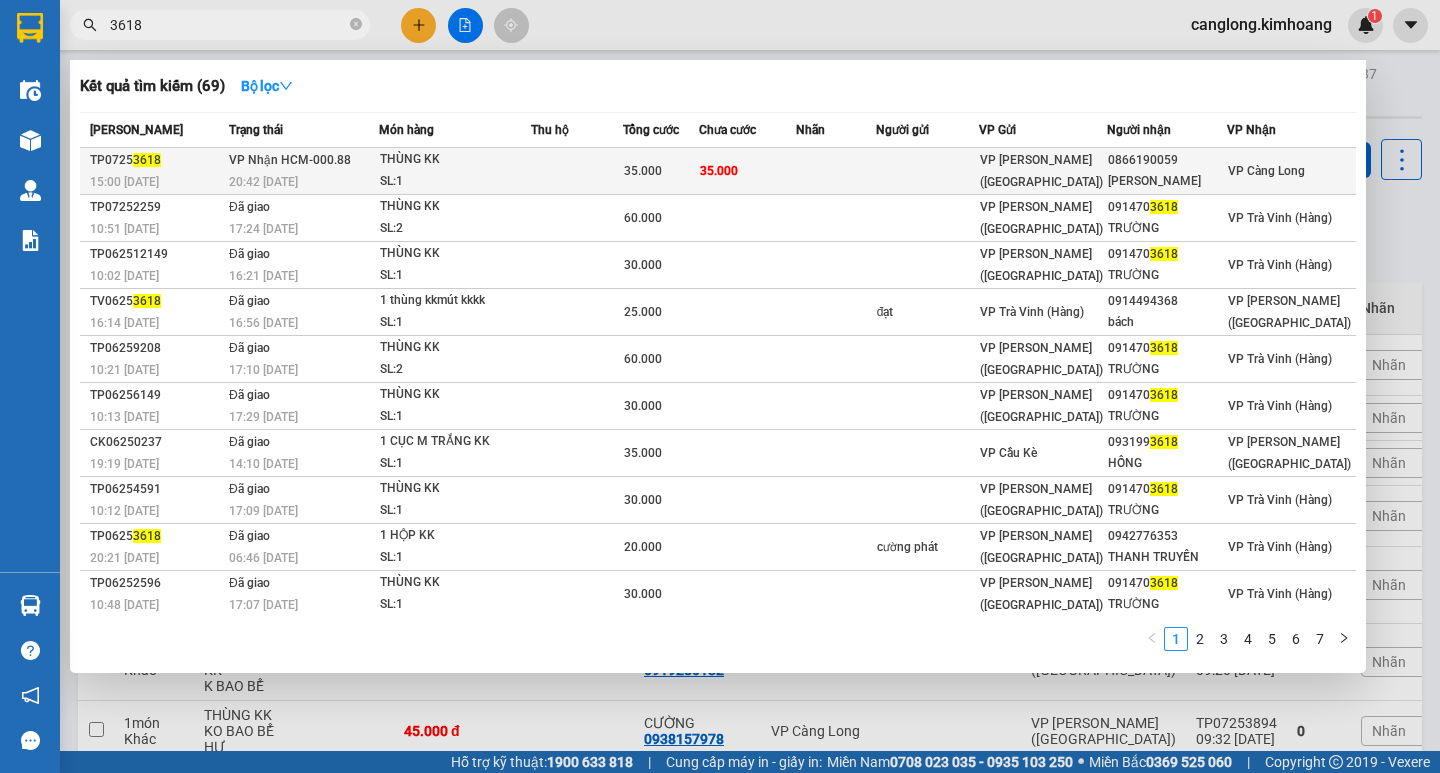 type on "3618" 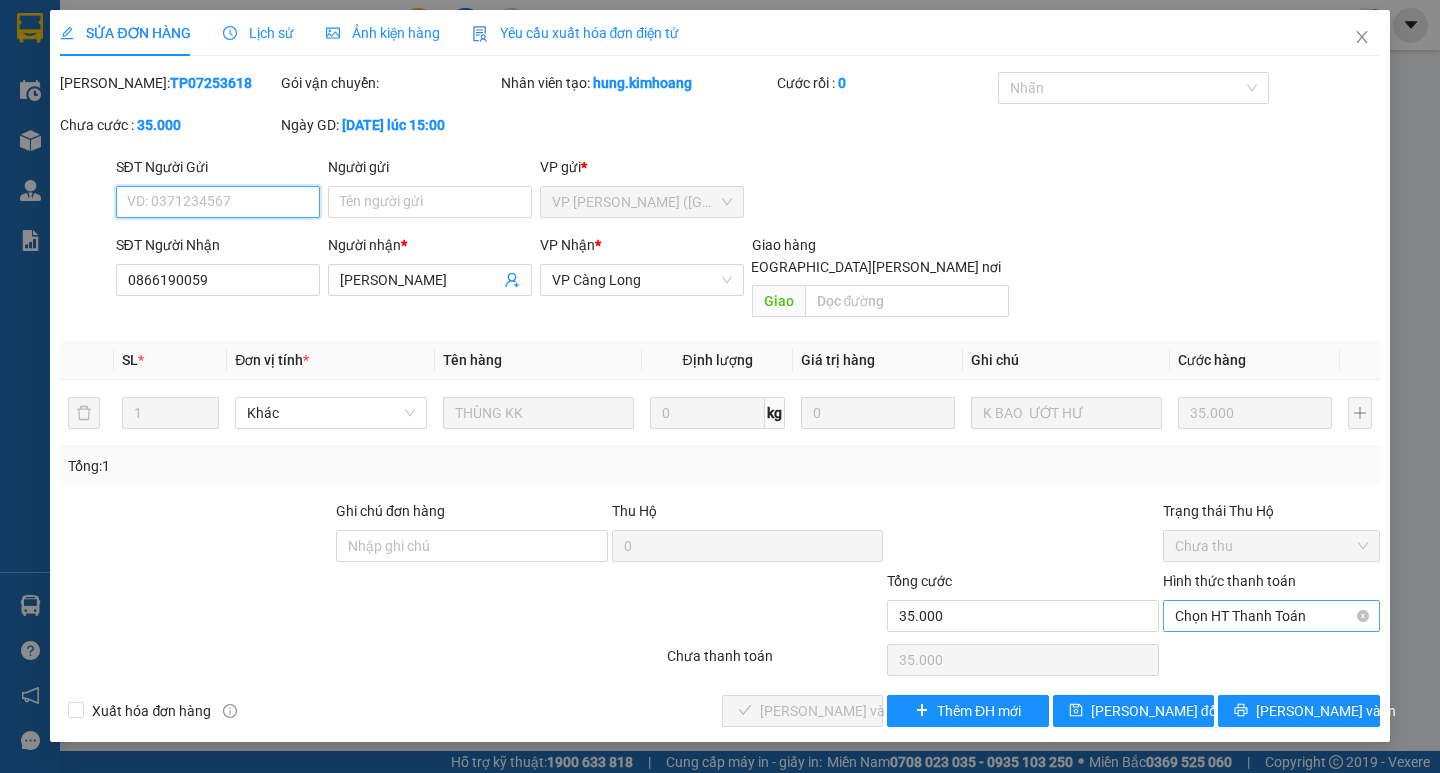 click on "Chọn HT Thanh Toán" at bounding box center (1271, 616) 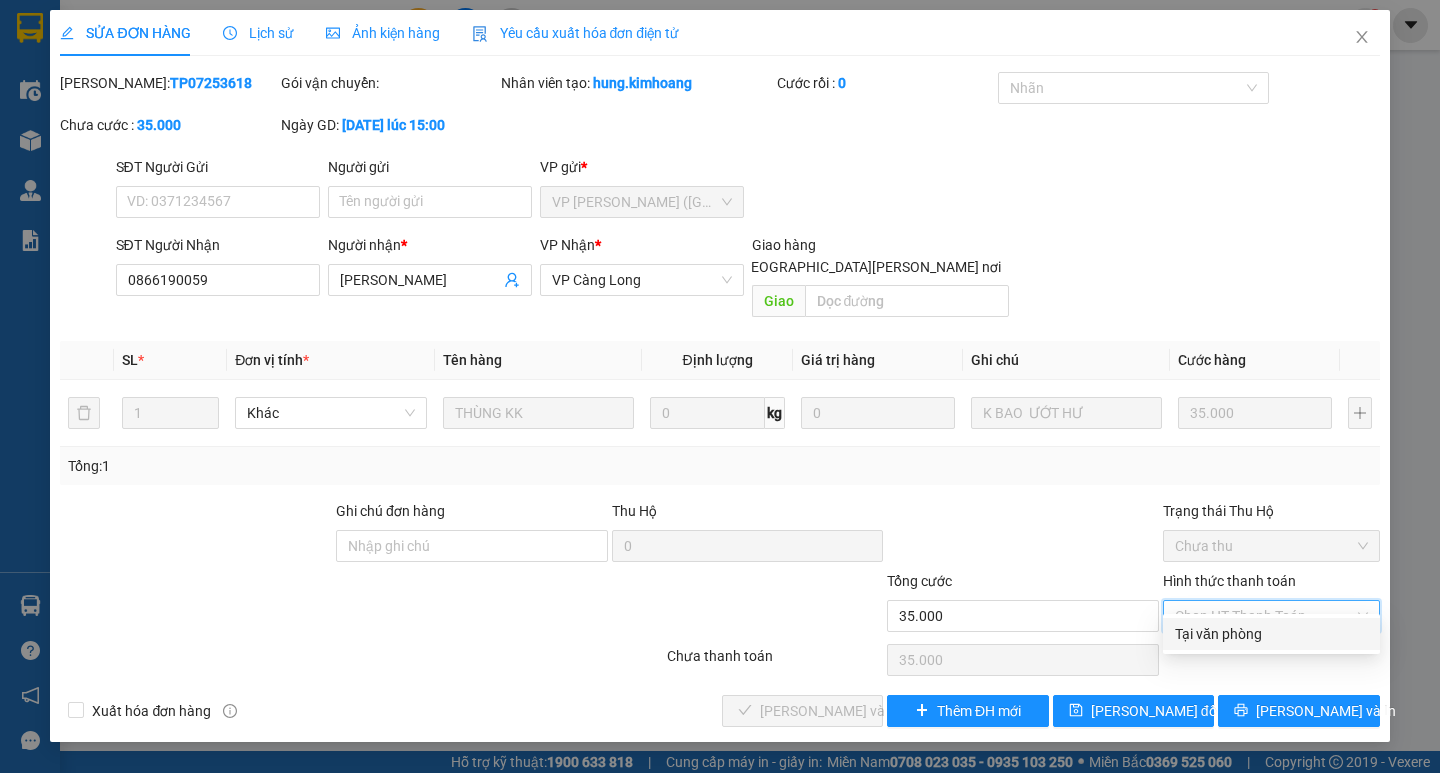 drag, startPoint x: 1261, startPoint y: 624, endPoint x: 1067, endPoint y: 644, distance: 195.0282 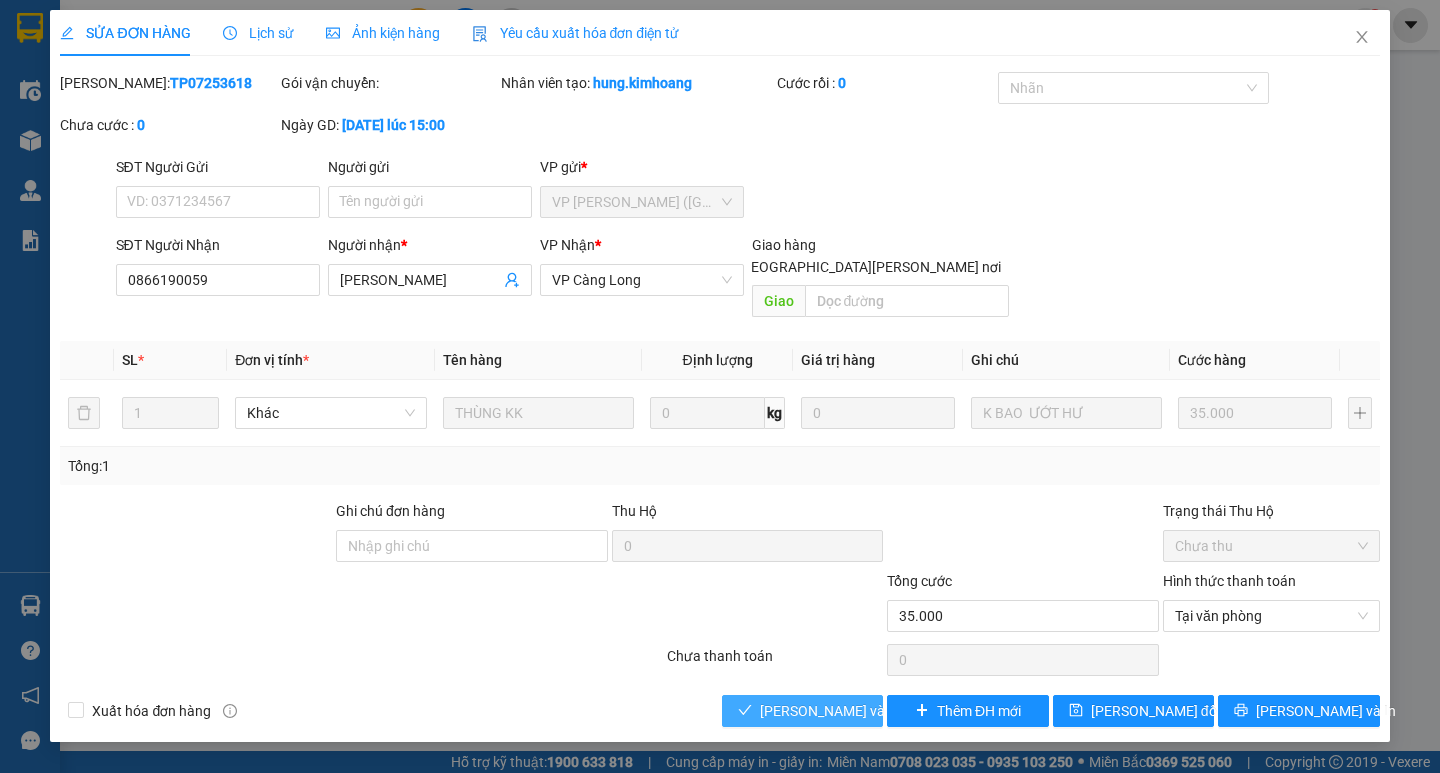 click on "[PERSON_NAME] và Giao hàng" at bounding box center (895, 711) 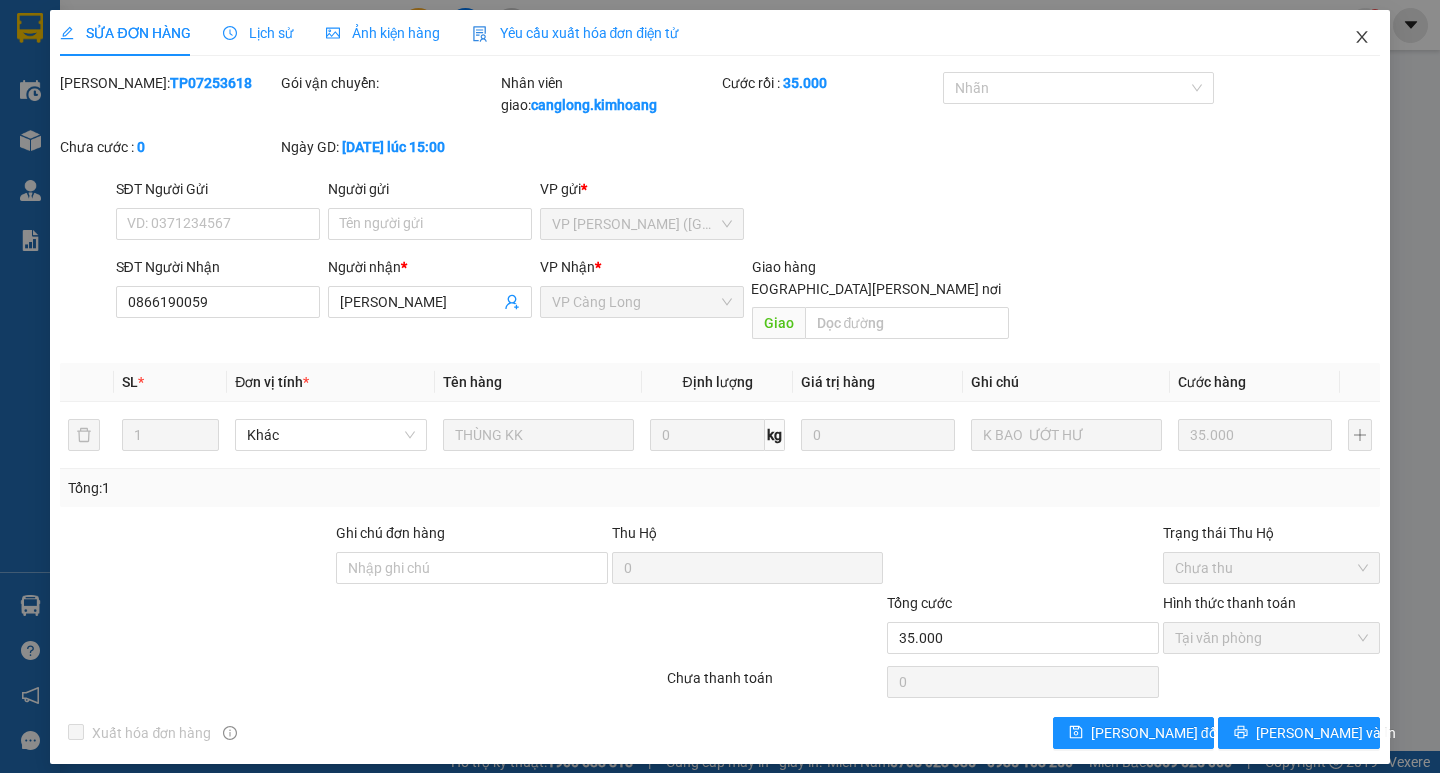 click 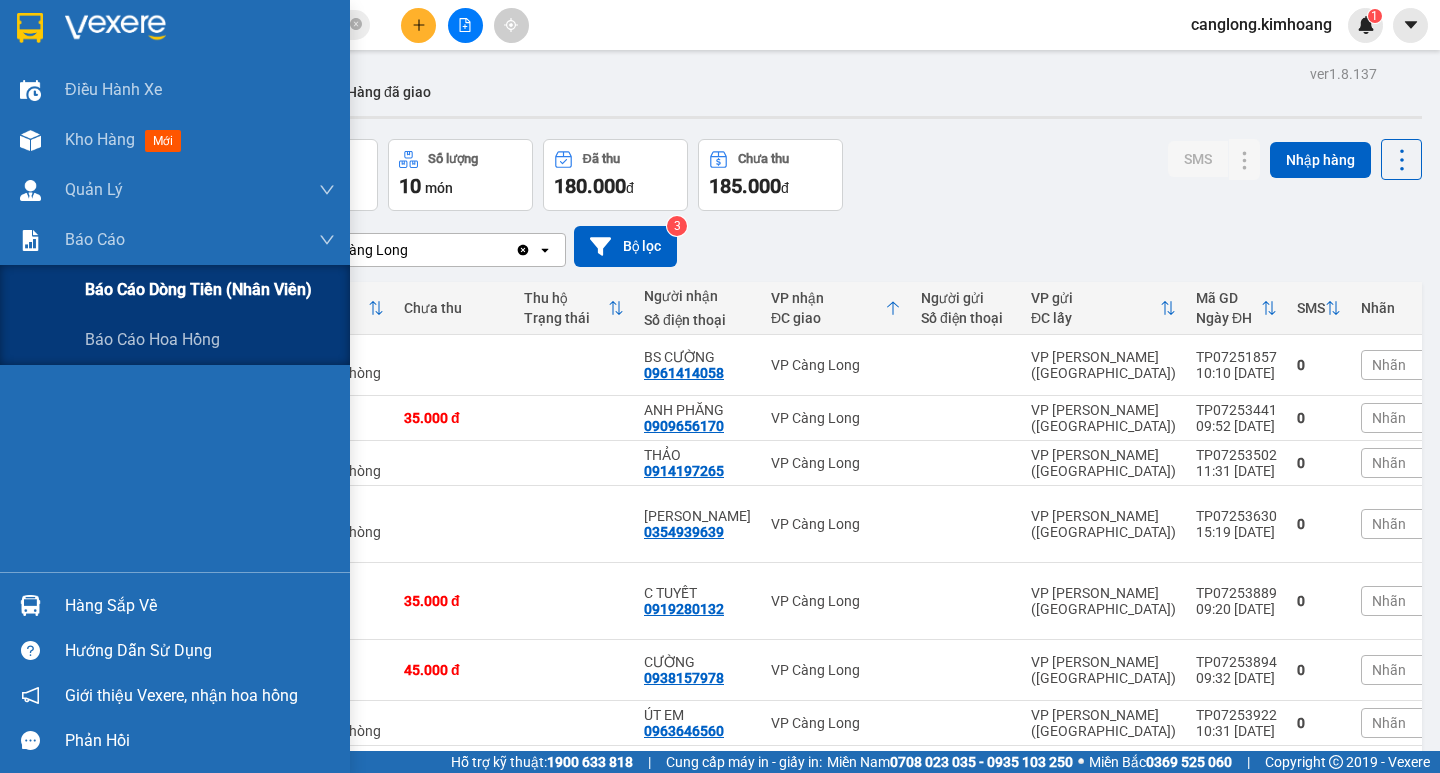click on "Báo cáo dòng tiền (nhân viên)" at bounding box center [198, 289] 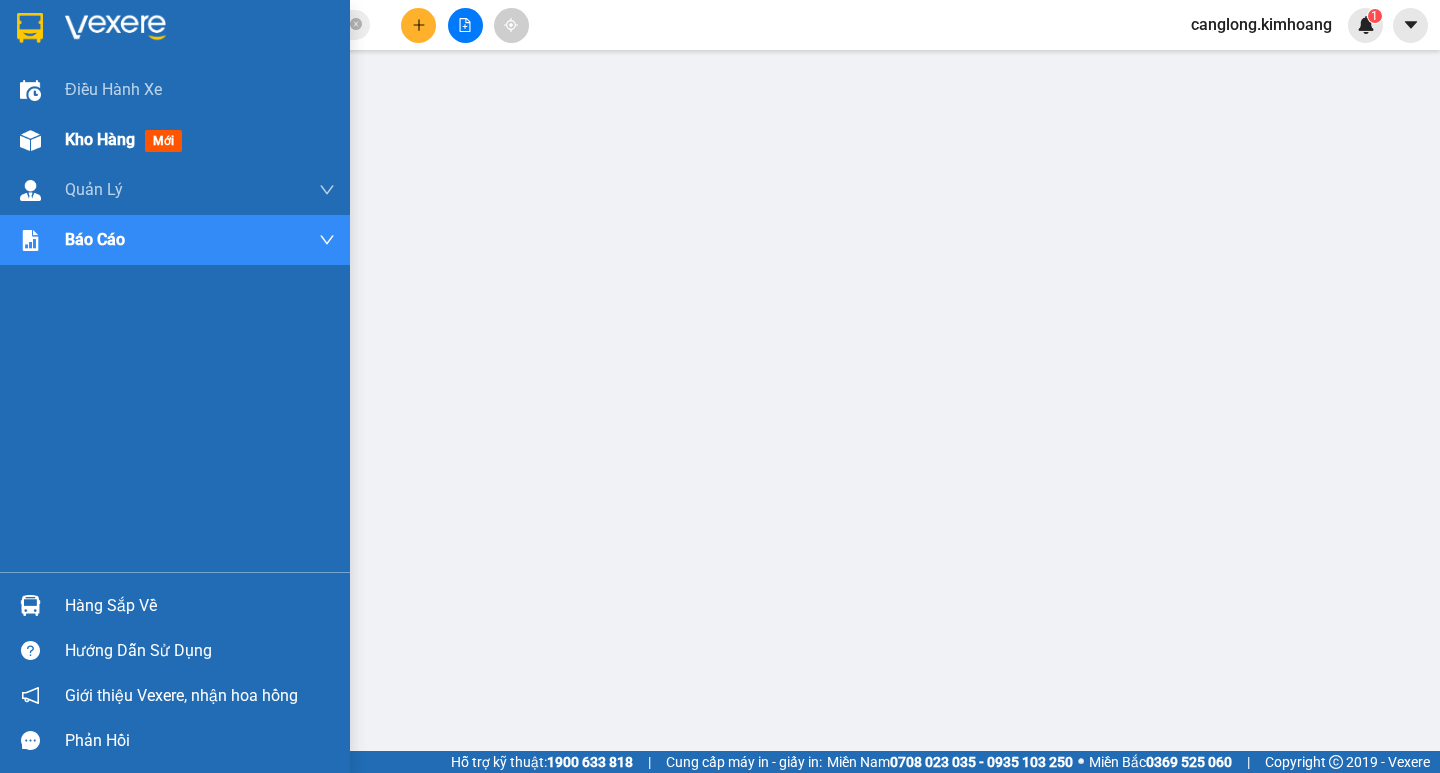 click on "Kho hàng" at bounding box center (100, 139) 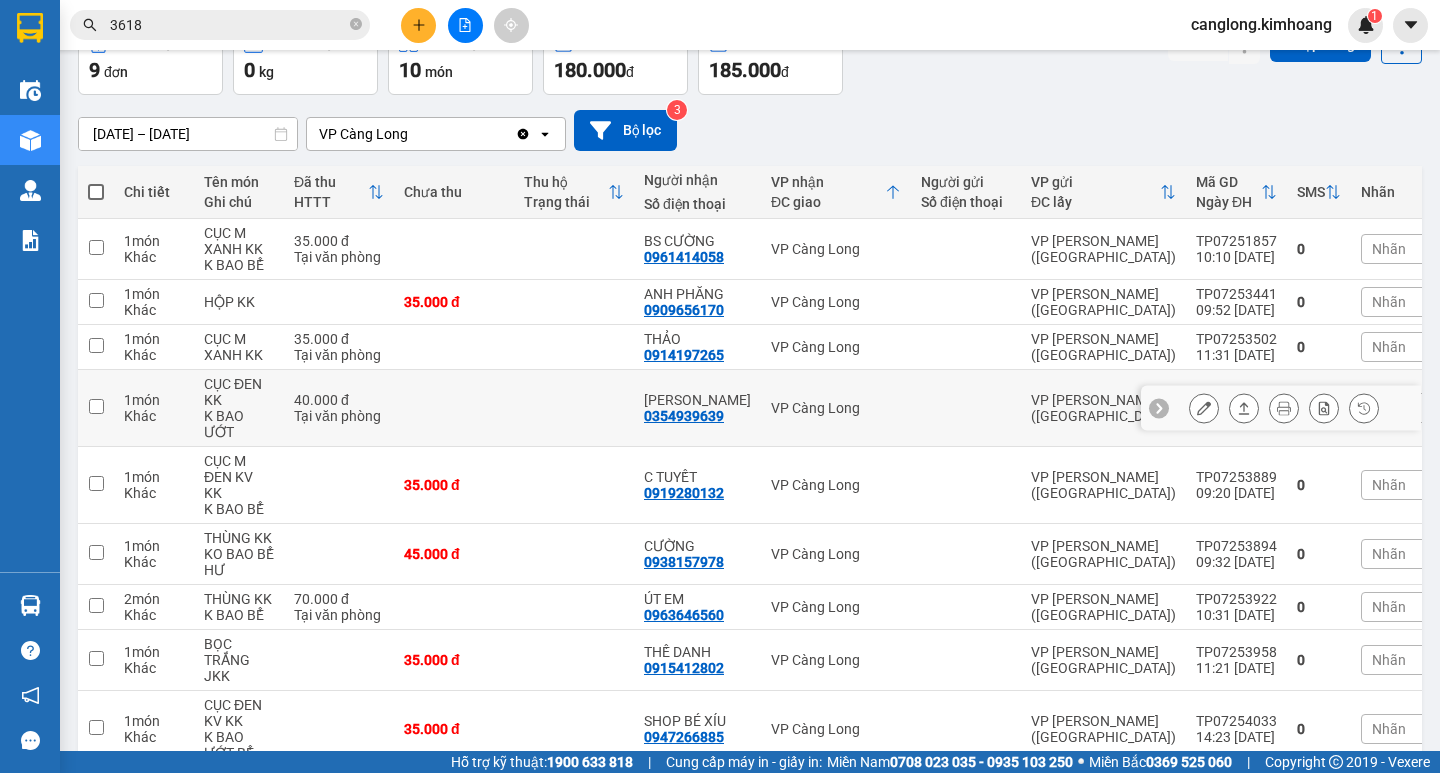 scroll, scrollTop: 0, scrollLeft: 0, axis: both 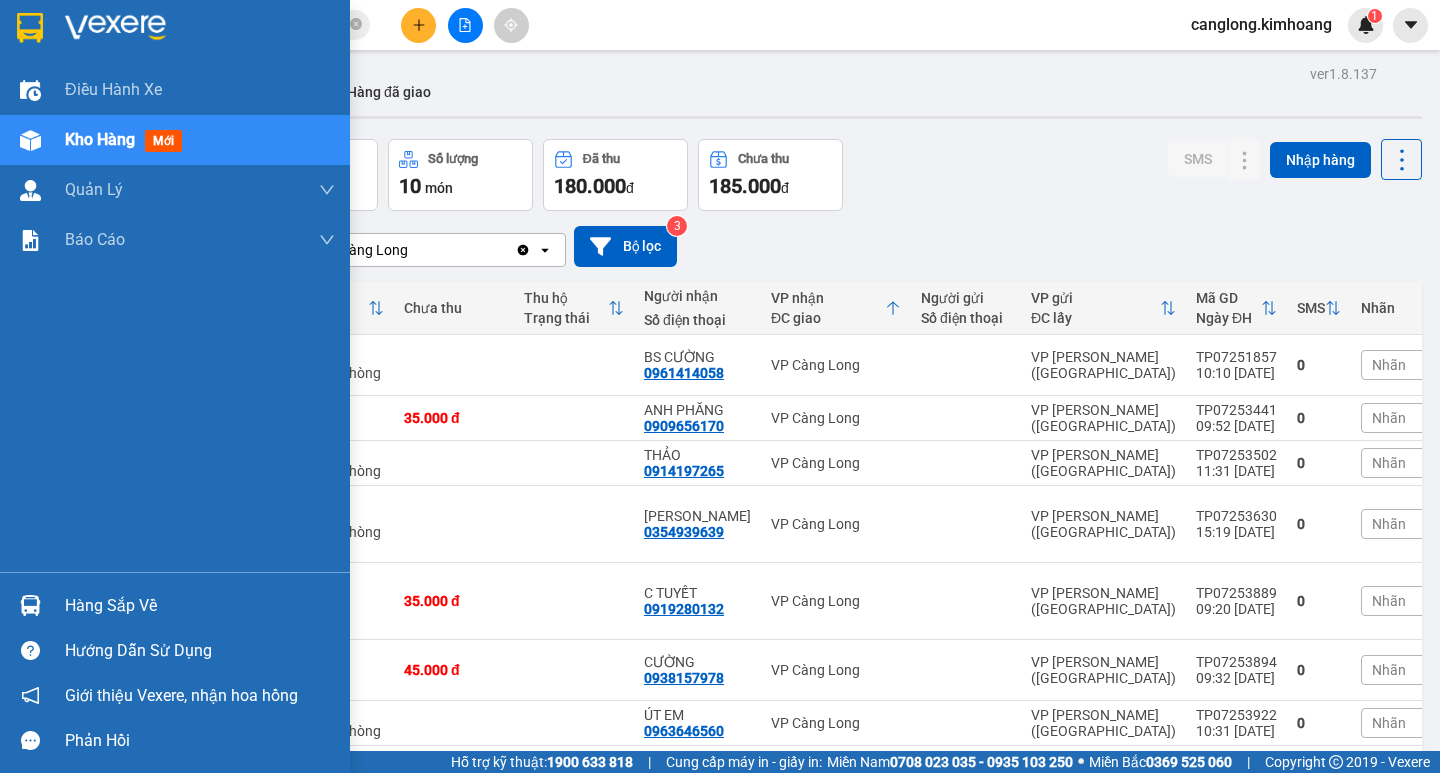 click on "Hàng sắp về" at bounding box center [200, 606] 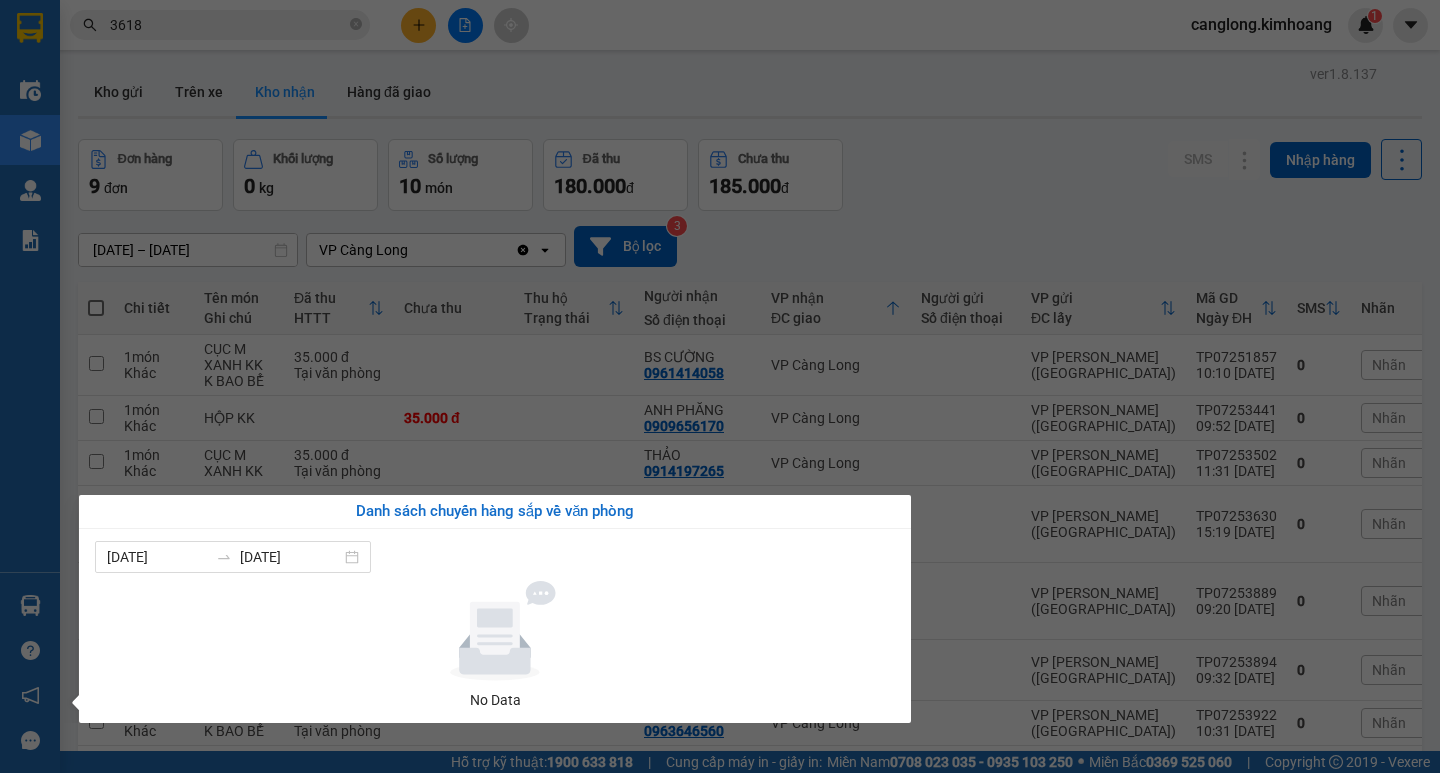 click at bounding box center (495, 631) 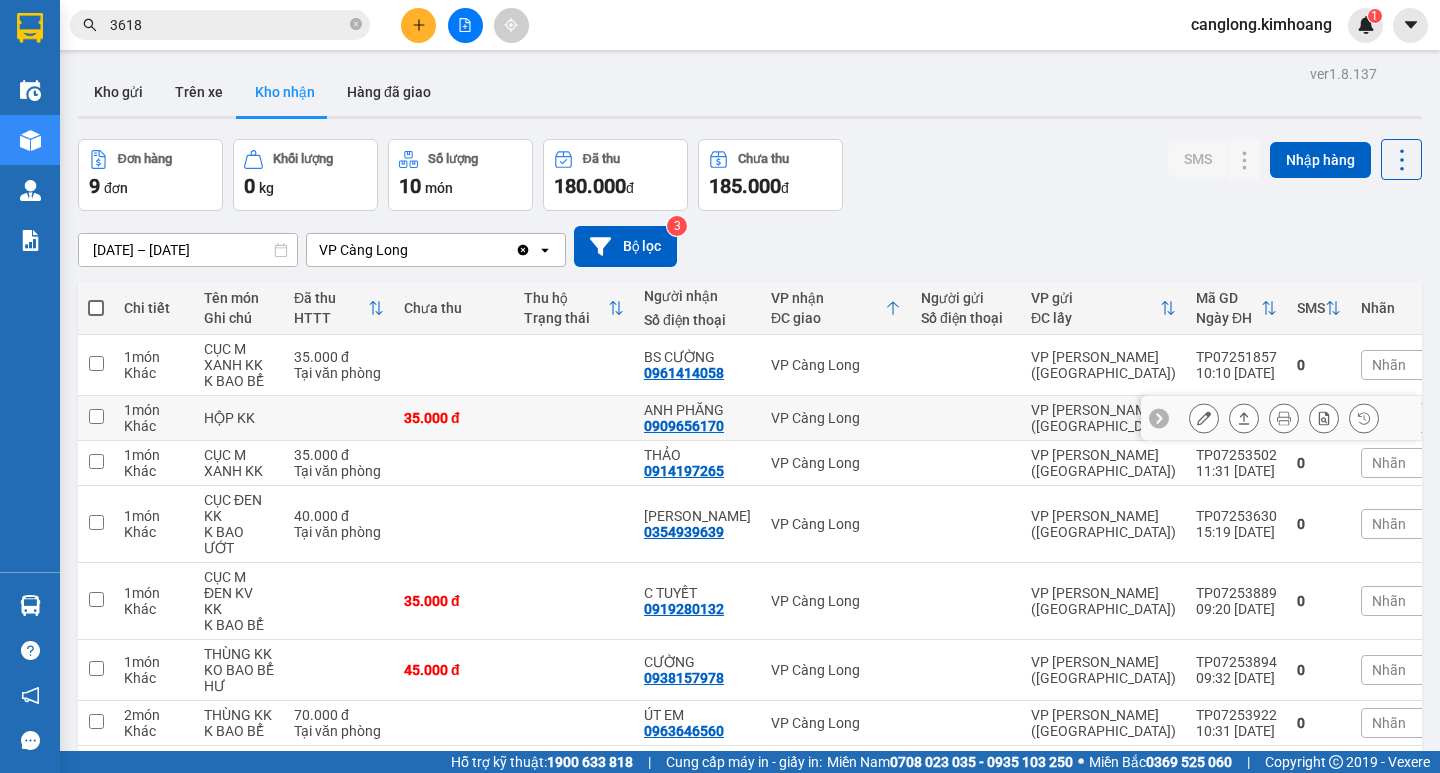 click on "Kết quả tìm kiếm ( 69 )  Bộ lọc  Mã ĐH Trạng thái Món hàng Thu hộ Tổng cước Chưa cước Nhãn Người gửi VP Gửi Người nhận VP Nhận TP0725 3618 15:00 - 09/07 VP Nhận   HCM-000.88 20:42 - 09/07 THÙNG KK SL:  1 35.000 35.000 VP Trần Phú (Hàng) 0866190059 THÙY DƯƠNG VP Càng Long TP07252259 10:51 - 06/07 Đã giao   17:24 - 06/07 THÙNG KK SL:  2 60.000 VP Trần Phú (Hàng) 091470 3618 TRƯỜNG  VP Trà Vinh (Hàng) TP062512149 10:02 - 30/06 Đã giao   16:21 - 30/06 THÙNG KK SL:  1 30.000 VP Trần Phú (Hàng) 091470 3618 TRƯỜNG  VP Trà Vinh (Hàng) TV0625 3618 16:14 - 27/06 Đã giao   16:56 - 28/06 1 thùng kkmút kkkk SL:  1 25.000 đạt VP Trà Vinh (Hàng) 0914494368 bách VP Trần Phú (Hàng) TP06259208 10:21 - 23/06 Đã giao   17:10 - 23/06 THÙNG KK SL:  2 60.000 VP Trần Phú (Hàng) 091470 3618 TRƯỜNG  VP Trà Vinh (Hàng) TP06256149 10:13 - 16/06 Đã giao   17:29 - 16/06 THÙNG KK SL:  1 30.000 VP Trần Phú (Hàng) 091470 3618   1" at bounding box center [720, 386] 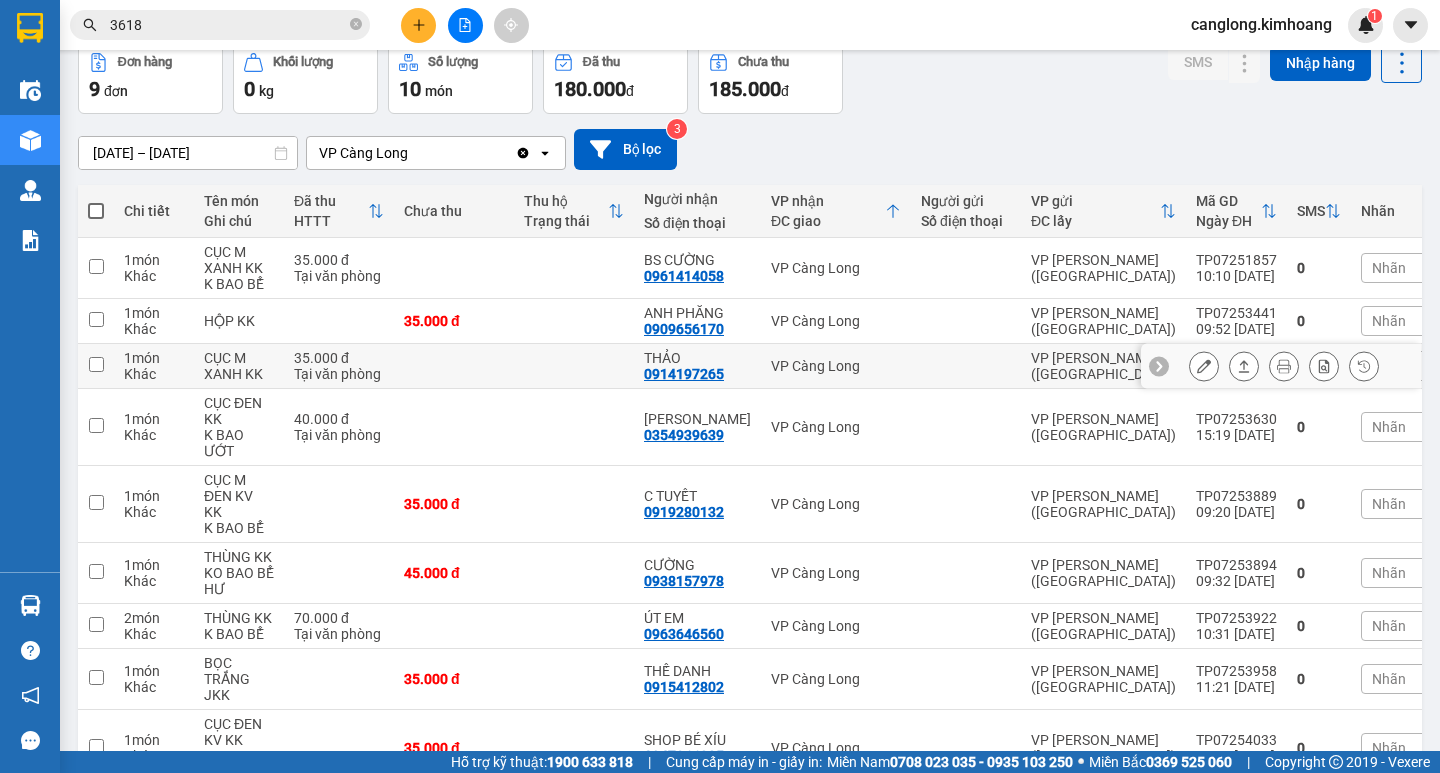 scroll, scrollTop: 191, scrollLeft: 0, axis: vertical 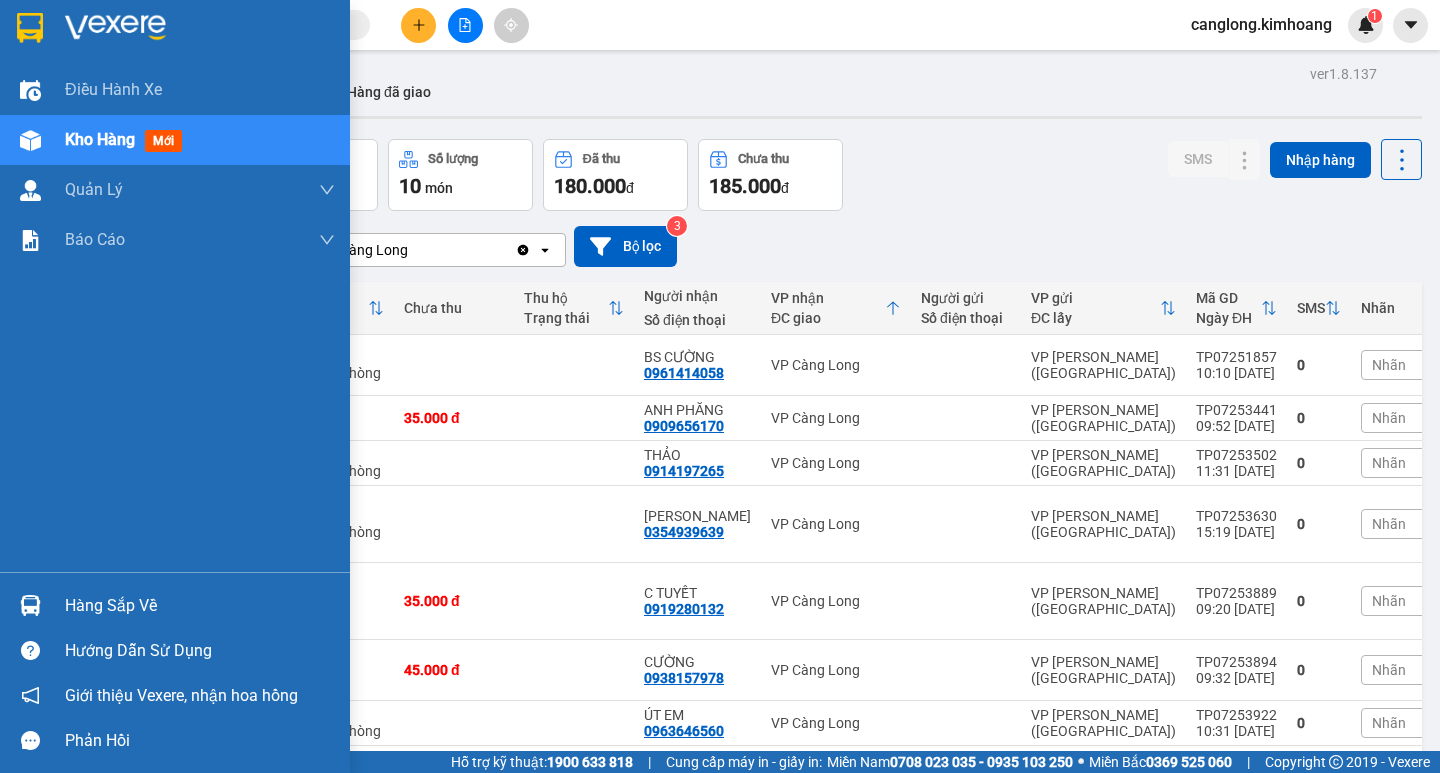 click on "Hàng sắp về" at bounding box center (200, 606) 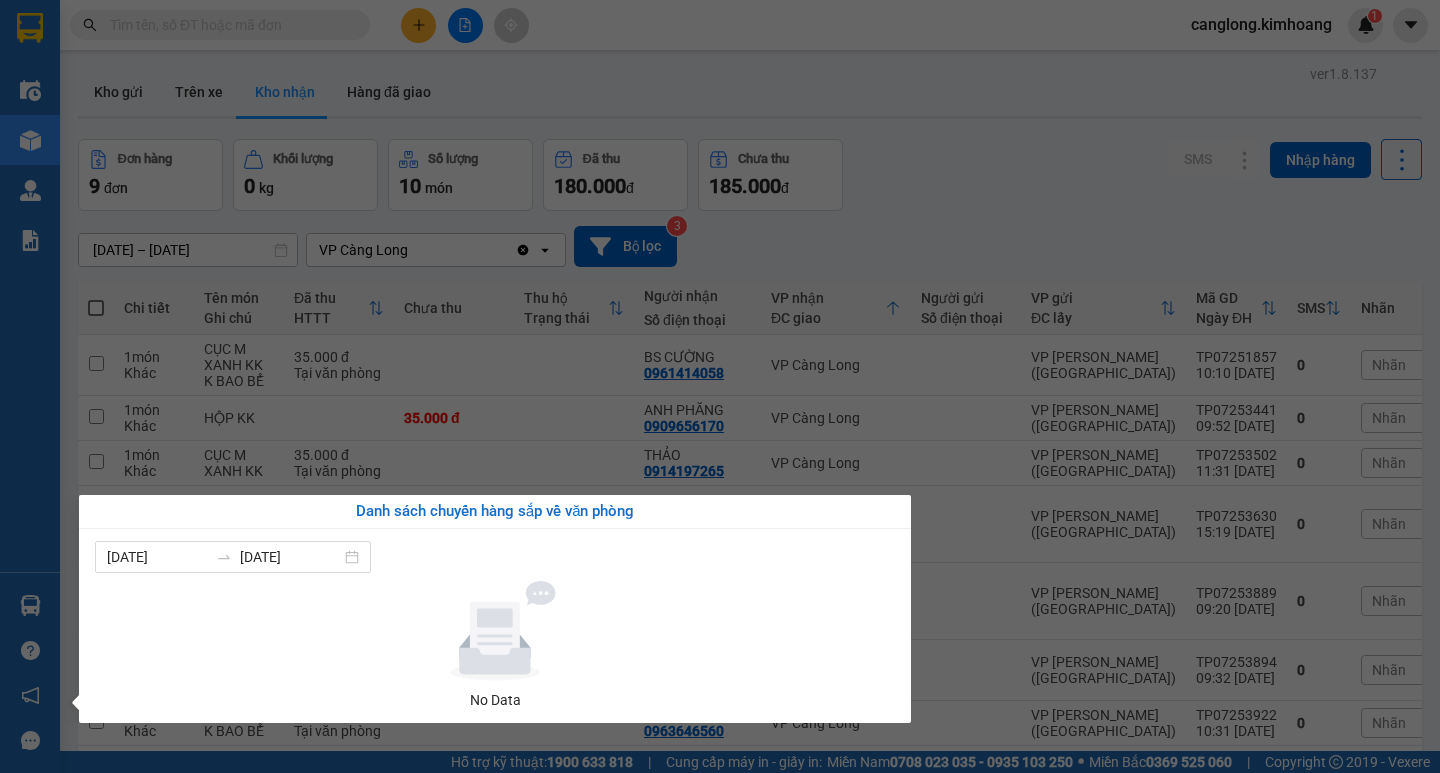 click on "Kết quả tìm kiếm ( 0 )  Bộ lọc  No Data canglong.kimhoang 1     Điều hành xe     Kho hàng mới     Quản [PERSON_NAME] lý chuyến Quản lý khách hàng mới     Báo cáo Báo cáo dòng tiền (nhân viên) Báo cáo hoa hồng Hàng sắp về Hướng dẫn sử dụng Giới thiệu Vexere, nhận hoa hồng Phản hồi Phần mềm hỗ trợ bạn tốt chứ? ver  1.8.137 Kho gửi Trên xe Kho nhận Hàng đã giao Đơn hàng 9 đơn Khối lượng 0 kg Số lượng 10 món Đã thu 180.000  đ Chưa thu 185.000  đ SMS Nhập hàng [DATE] – [DATE] Press the down arrow key to interact with the calendar and select a date. Press the escape button to close the calendar. Selected date range is from [DATE] to [DATE]. VP Càng Long Clear value open Bộ lọc 3 Chi tiết Tên món Ghi chú Đã thu HTTT Chưa thu Thu hộ Trạng thái Người nhận Số điện thoại VP nhận ĐC giao Người gửi Số điện thoại VP gửi ĐC lấy Mã GD Ngày ĐH 1" at bounding box center (720, 386) 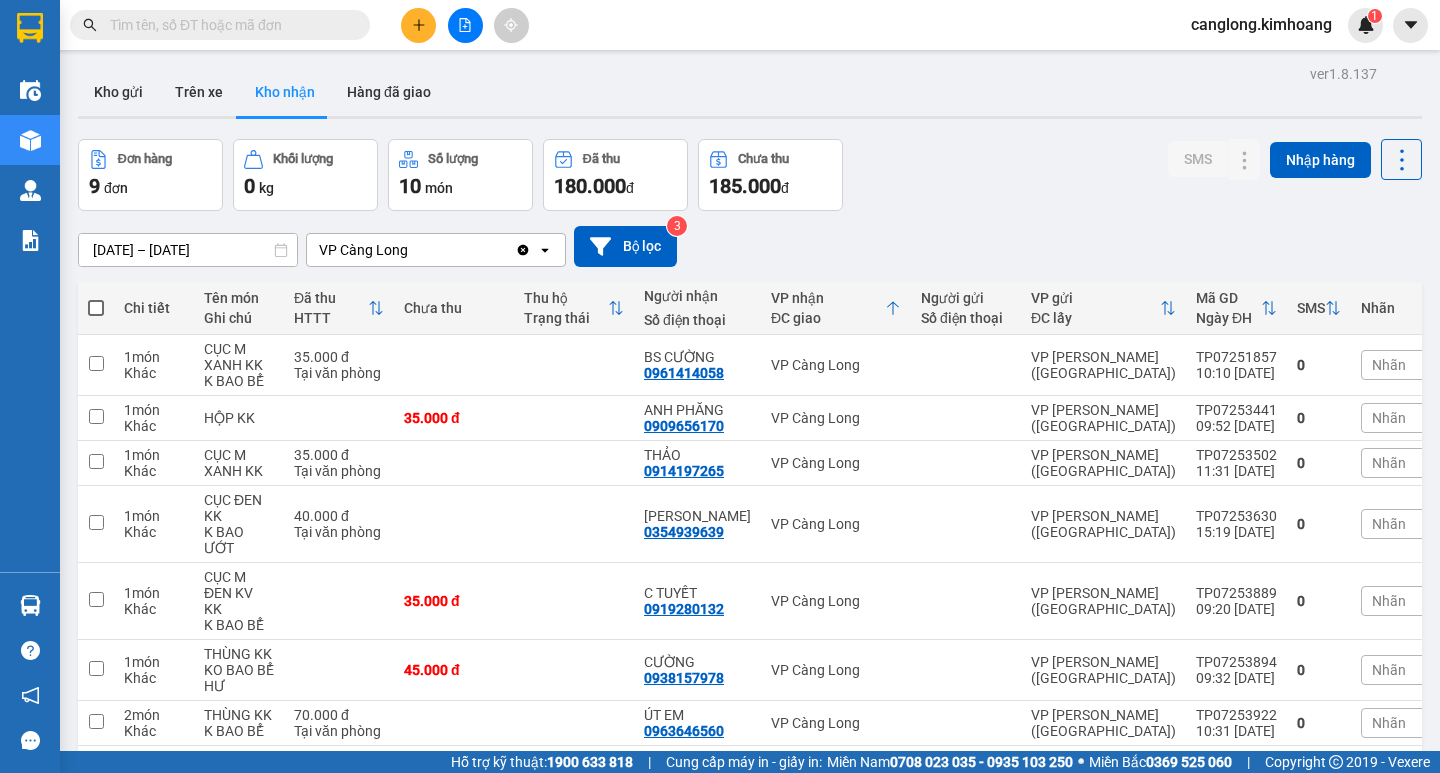 click at bounding box center (228, 25) 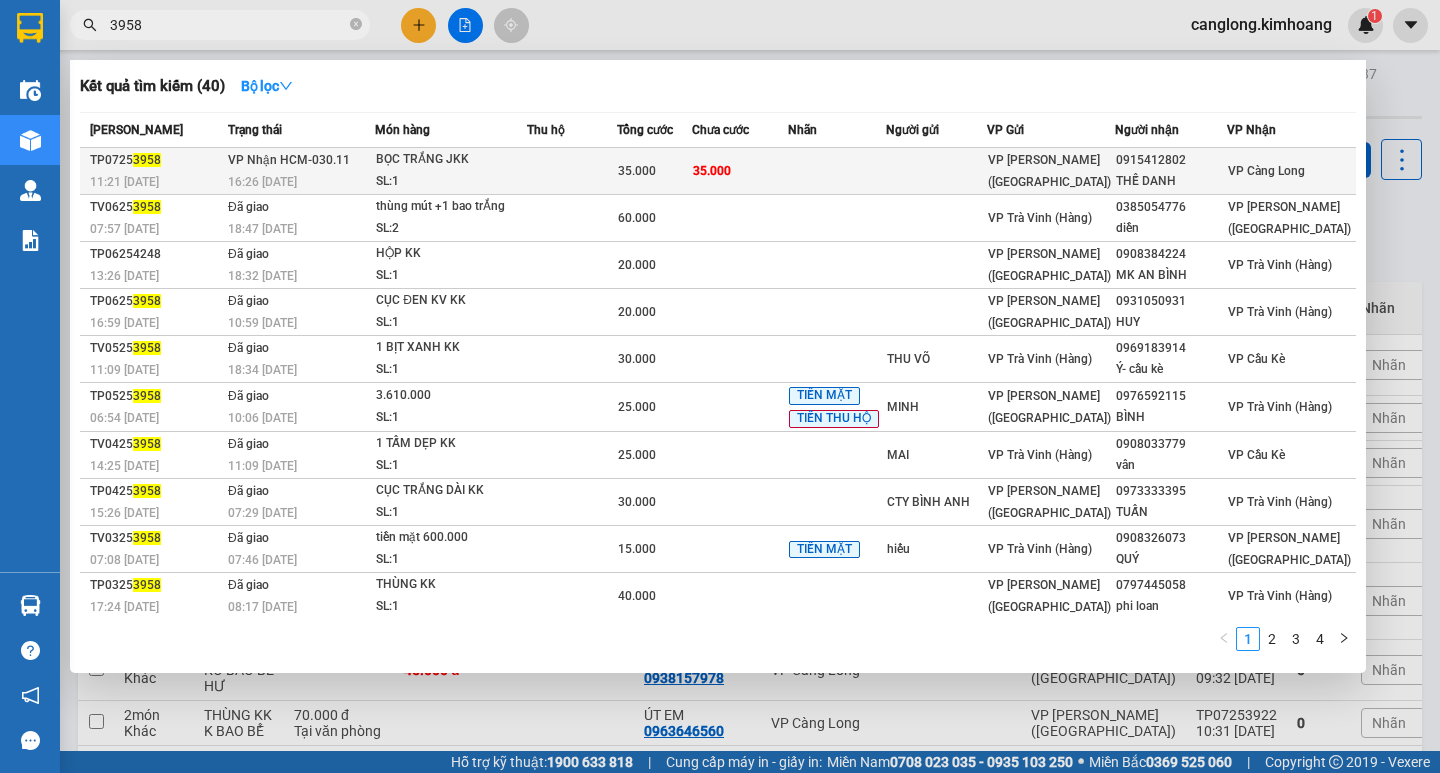 type on "3958" 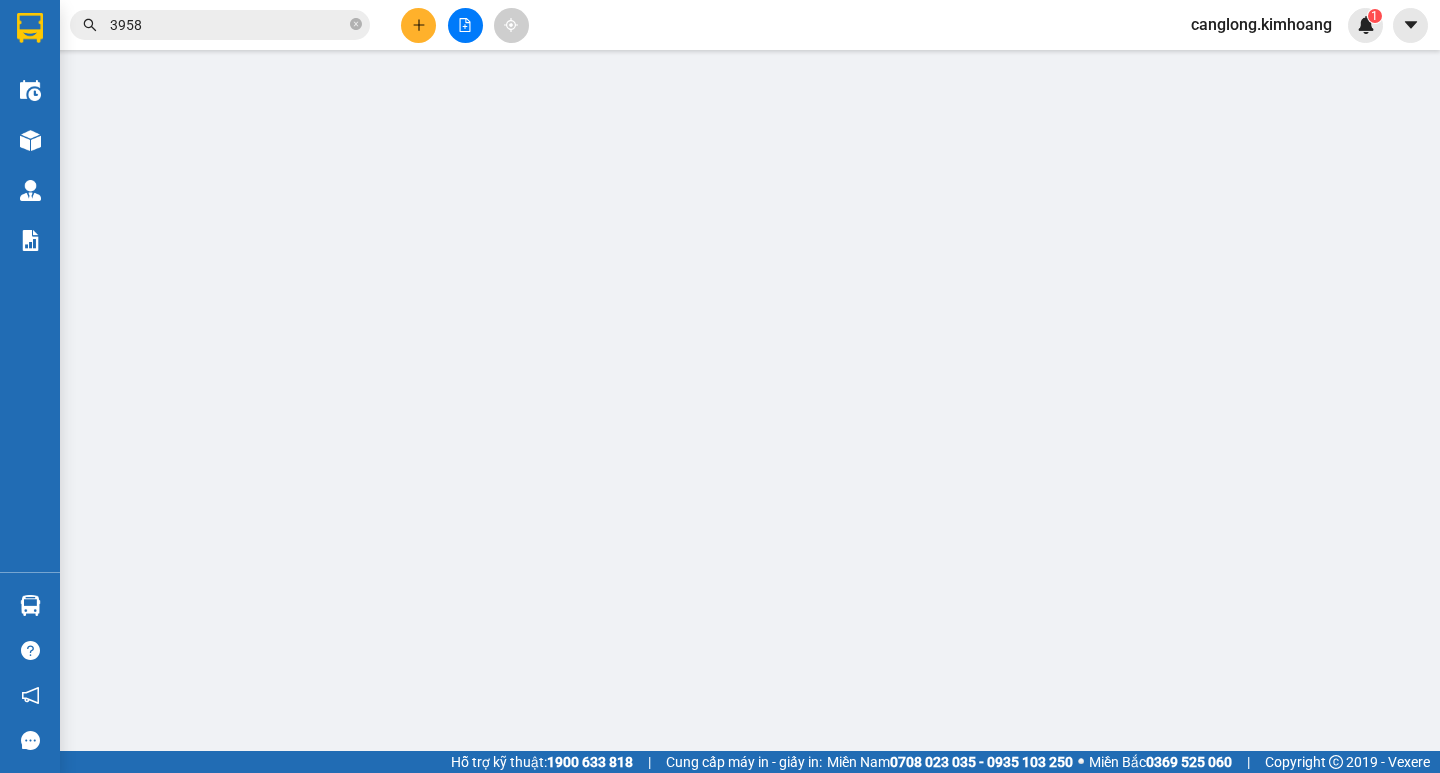 type on "0915412802" 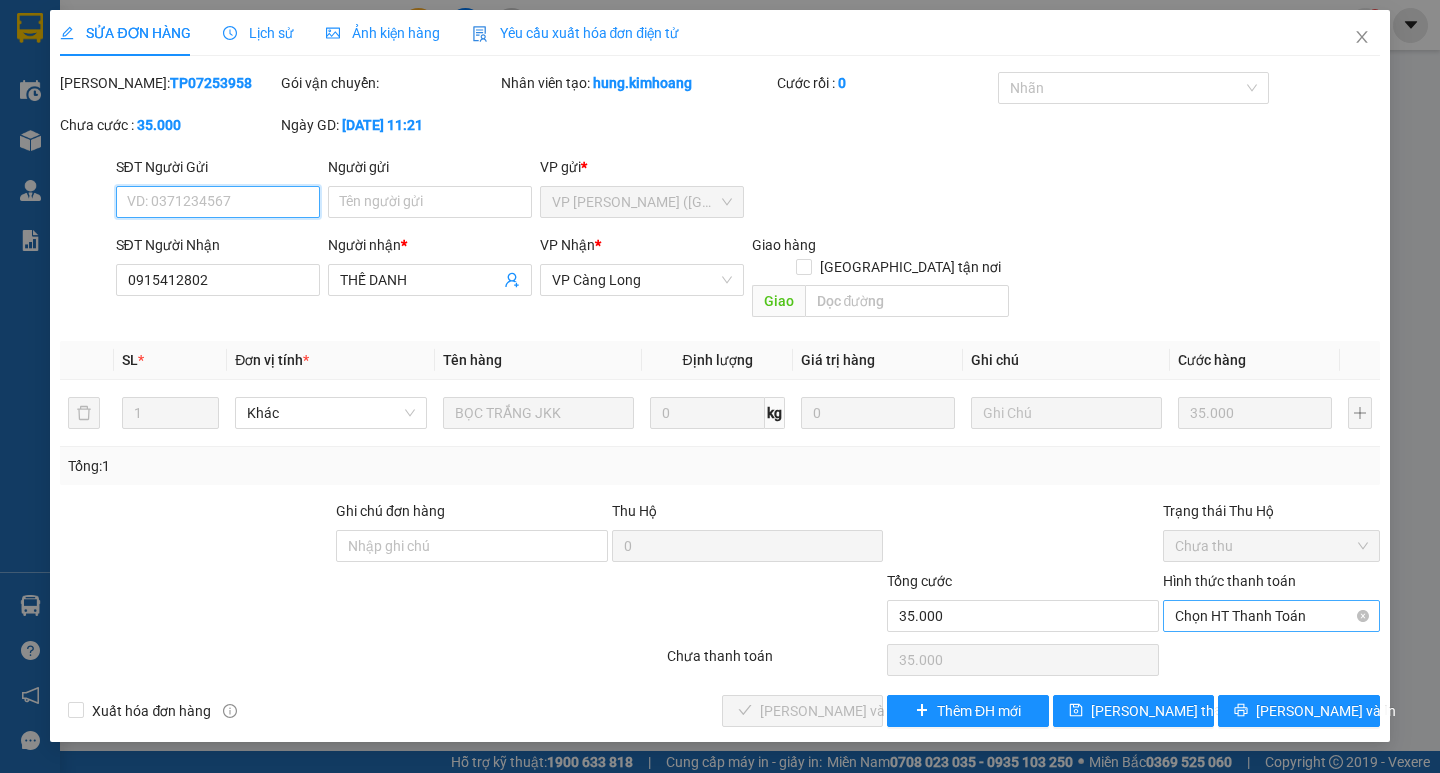 click on "Chọn HT Thanh Toán" at bounding box center [1271, 616] 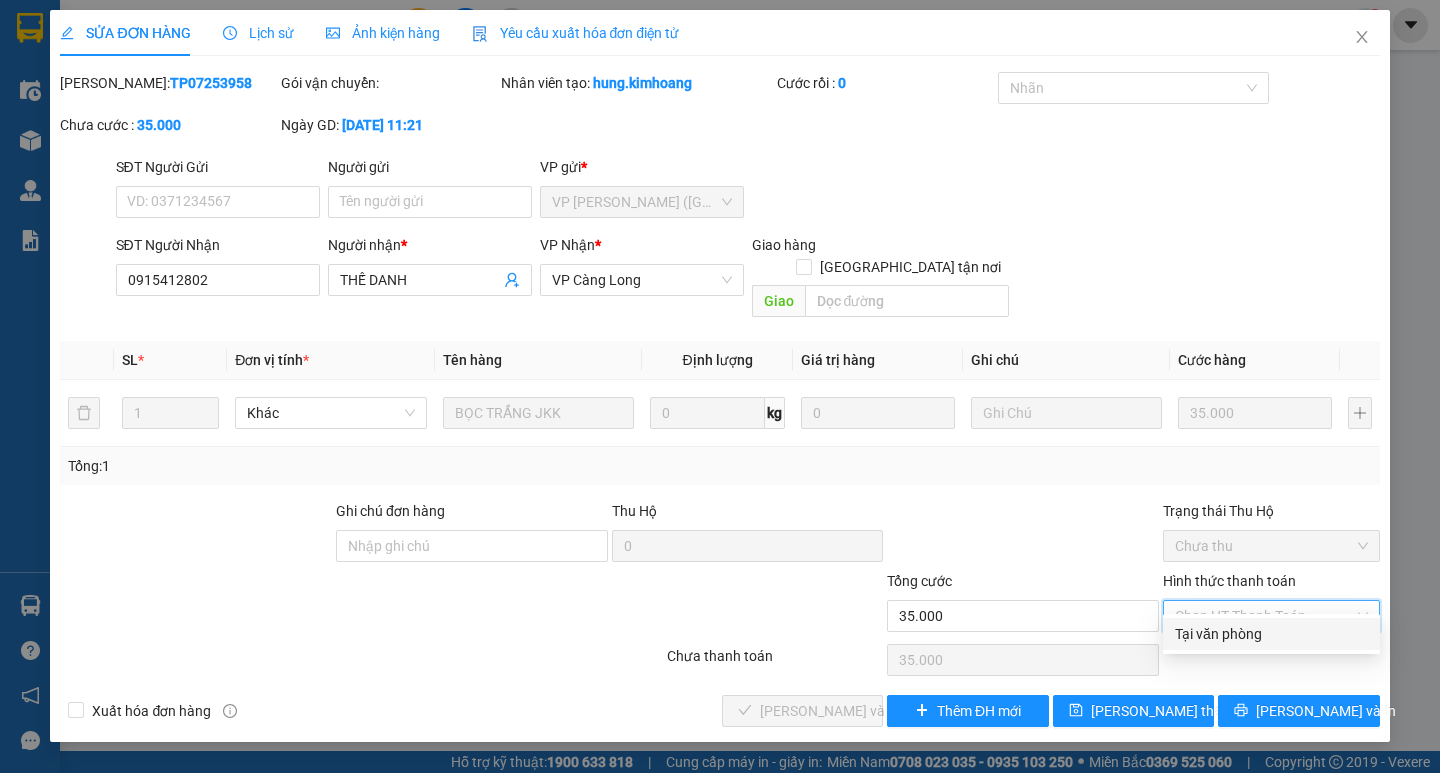 drag, startPoint x: 1220, startPoint y: 628, endPoint x: 1073, endPoint y: 637, distance: 147.27525 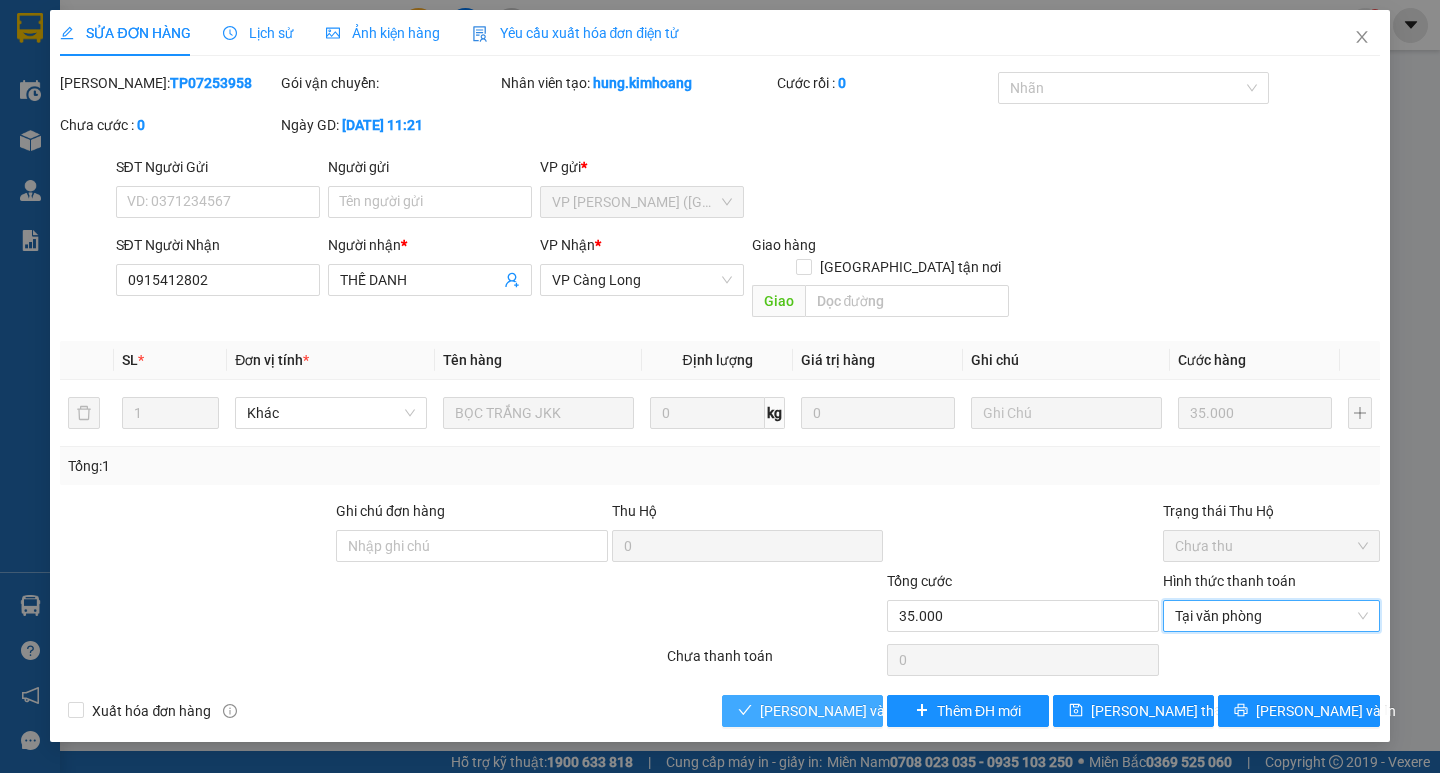 click on "[PERSON_NAME] và Giao hàng" at bounding box center (856, 711) 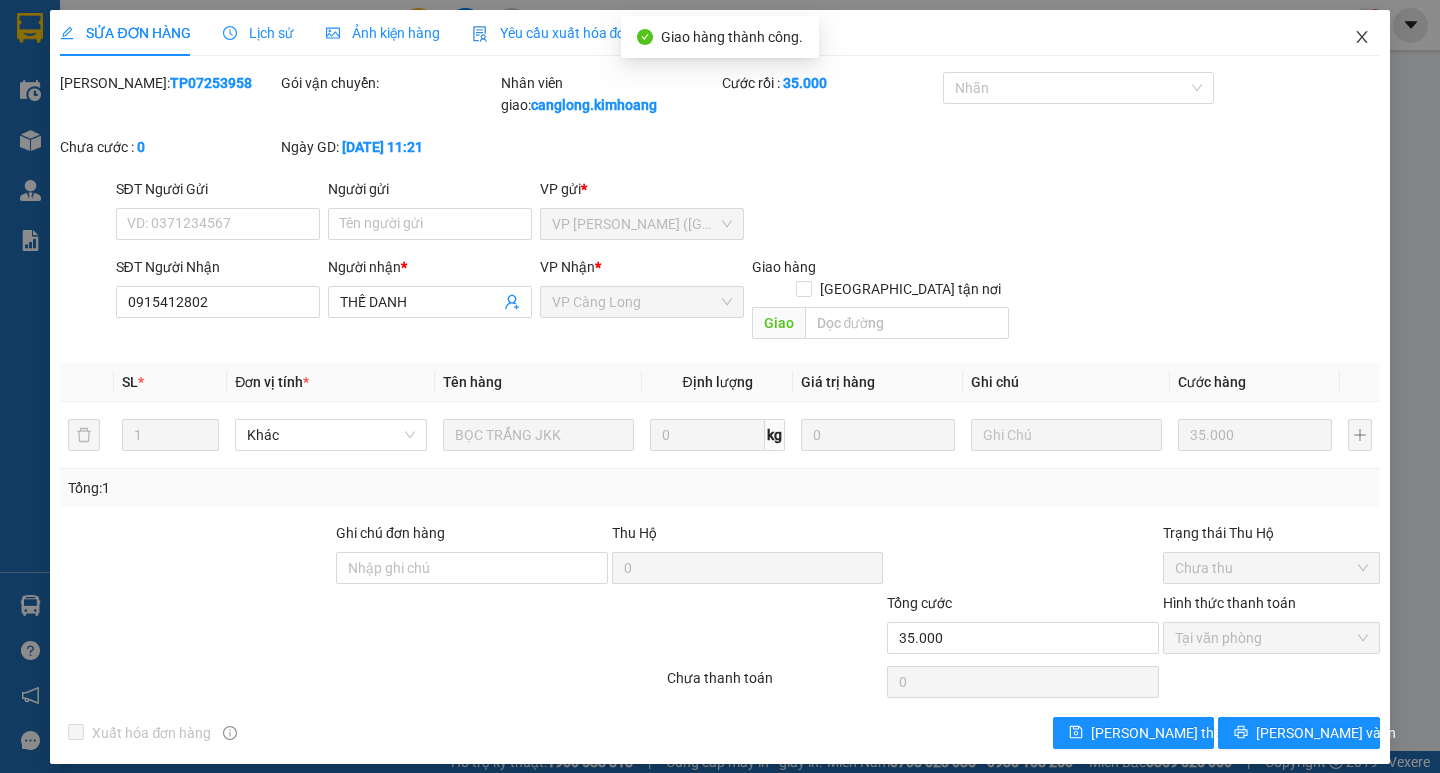 click 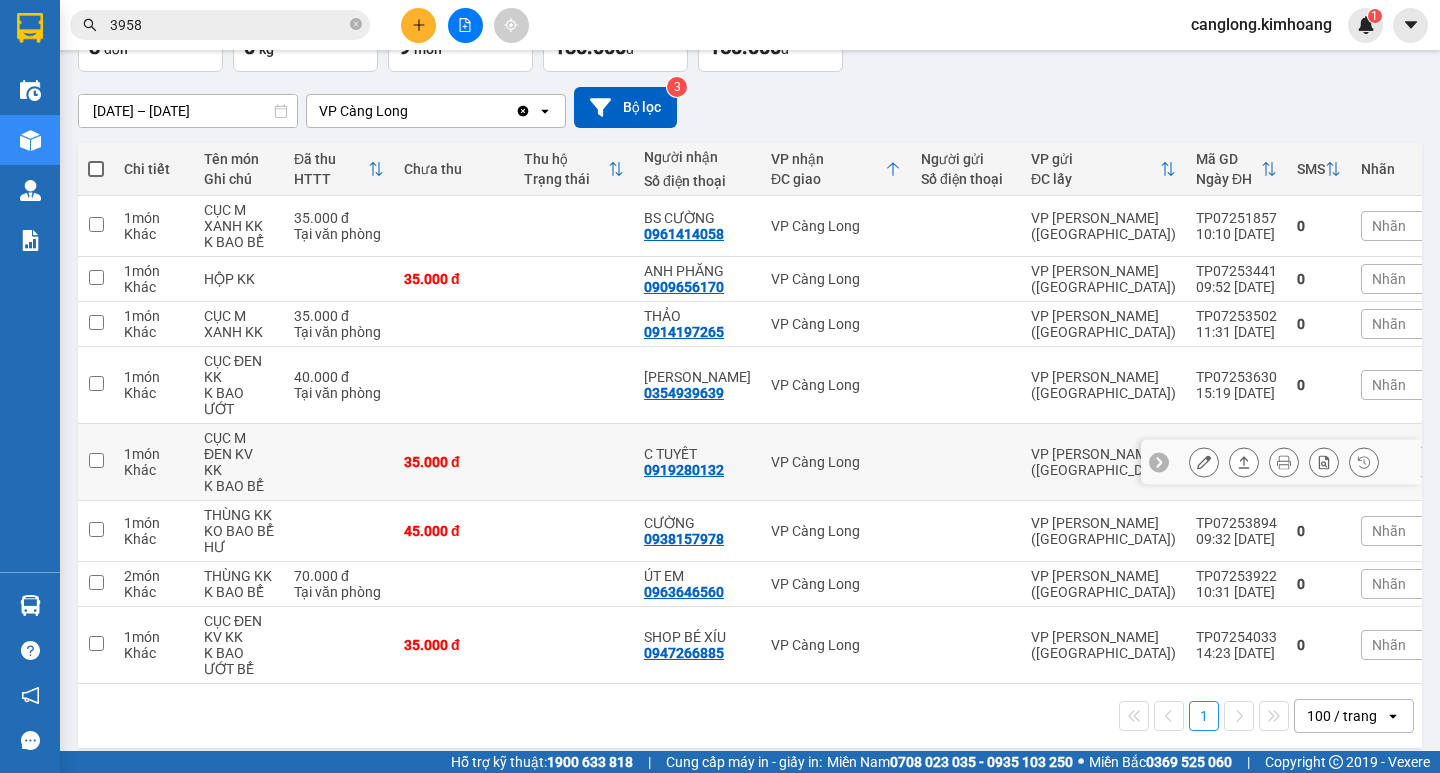 scroll, scrollTop: 146, scrollLeft: 0, axis: vertical 